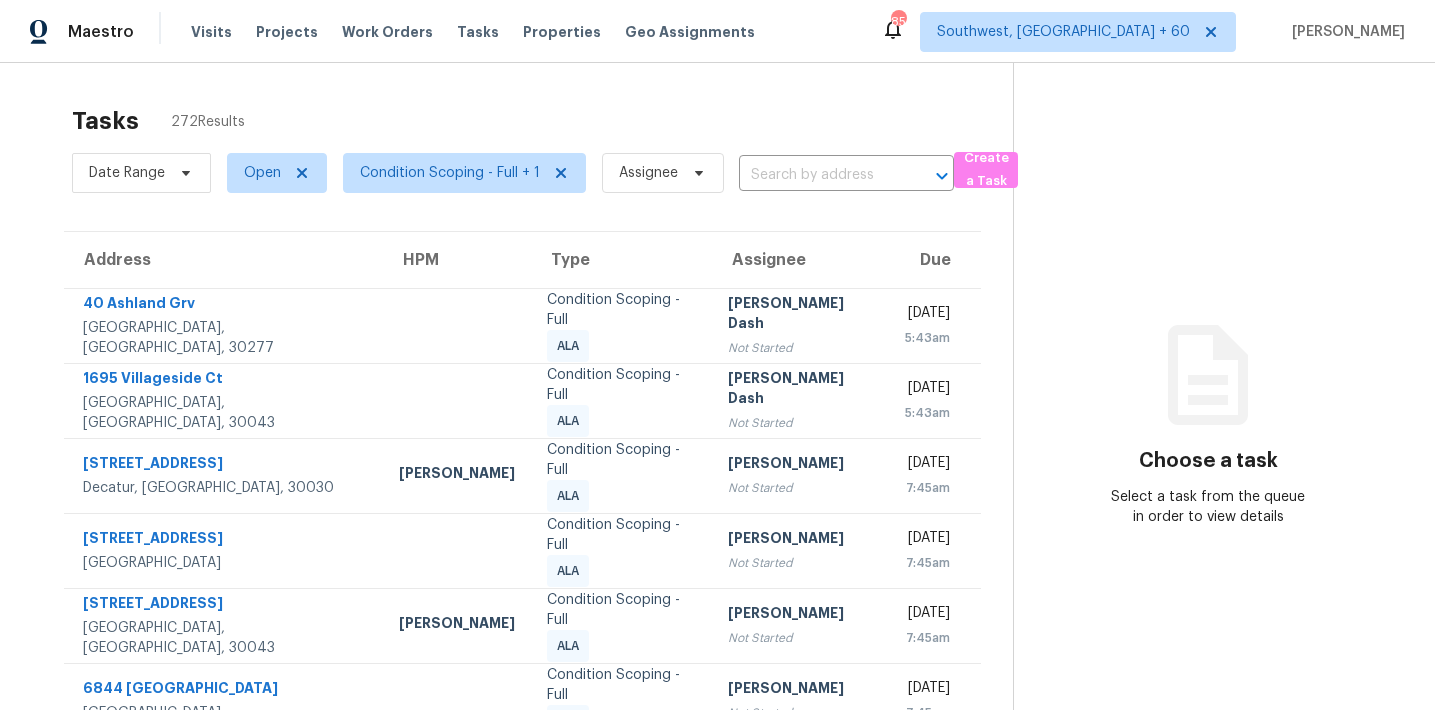 scroll, scrollTop: 0, scrollLeft: 0, axis: both 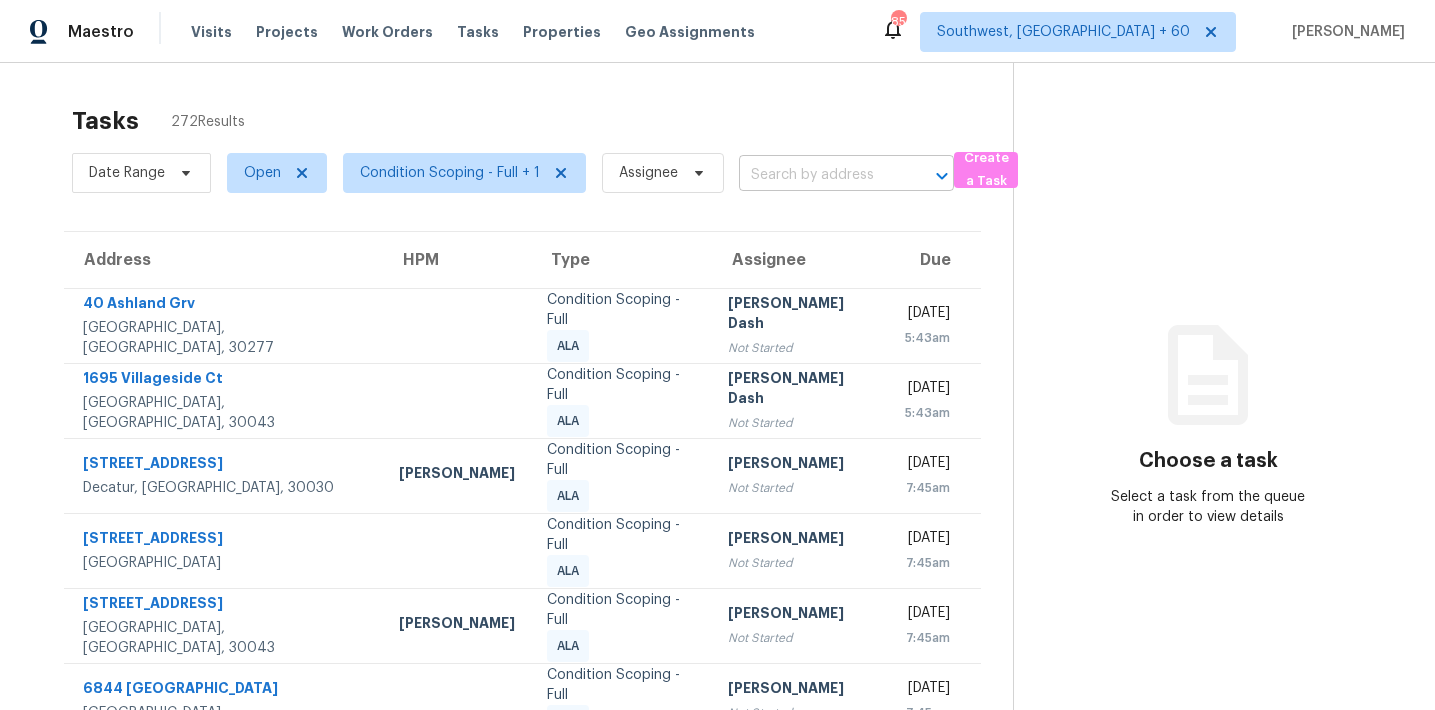 click at bounding box center [818, 175] 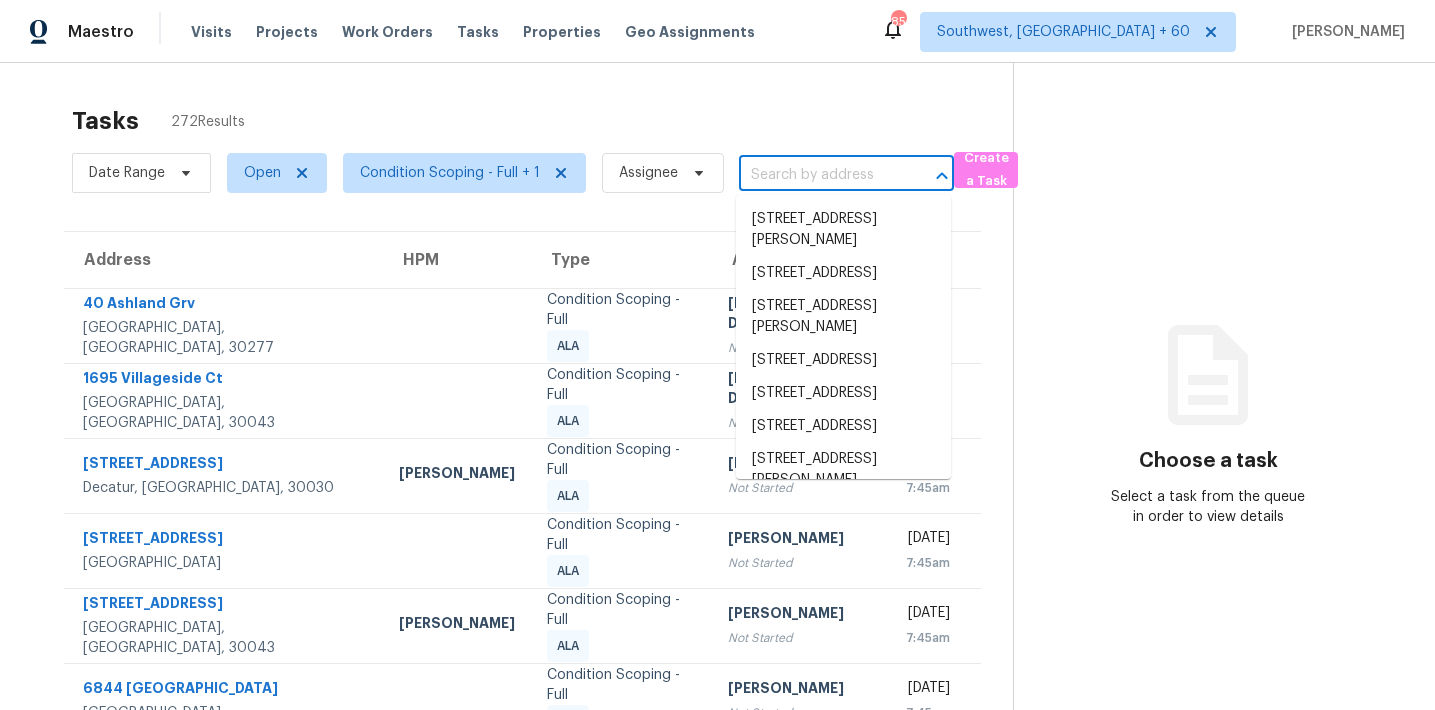 paste on "[STREET_ADDRESS]" 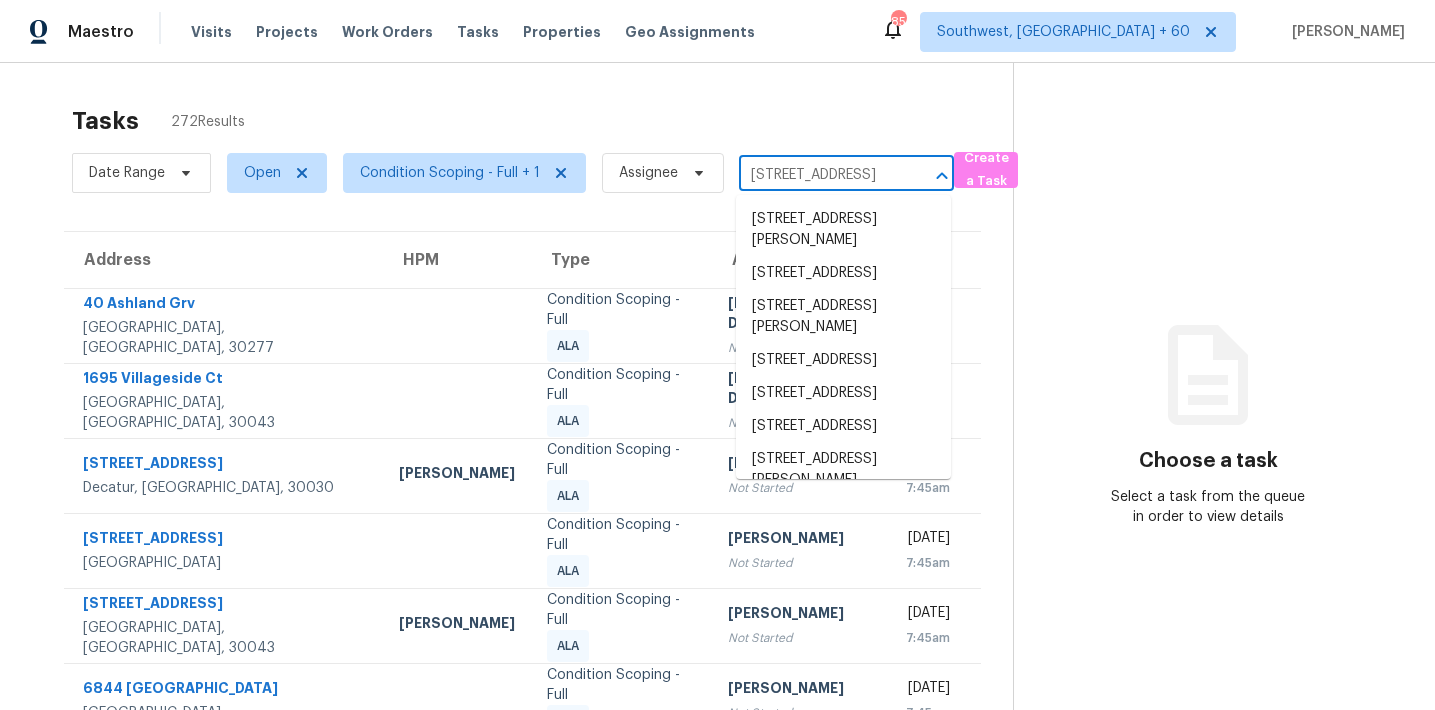 scroll, scrollTop: 0, scrollLeft: 113, axis: horizontal 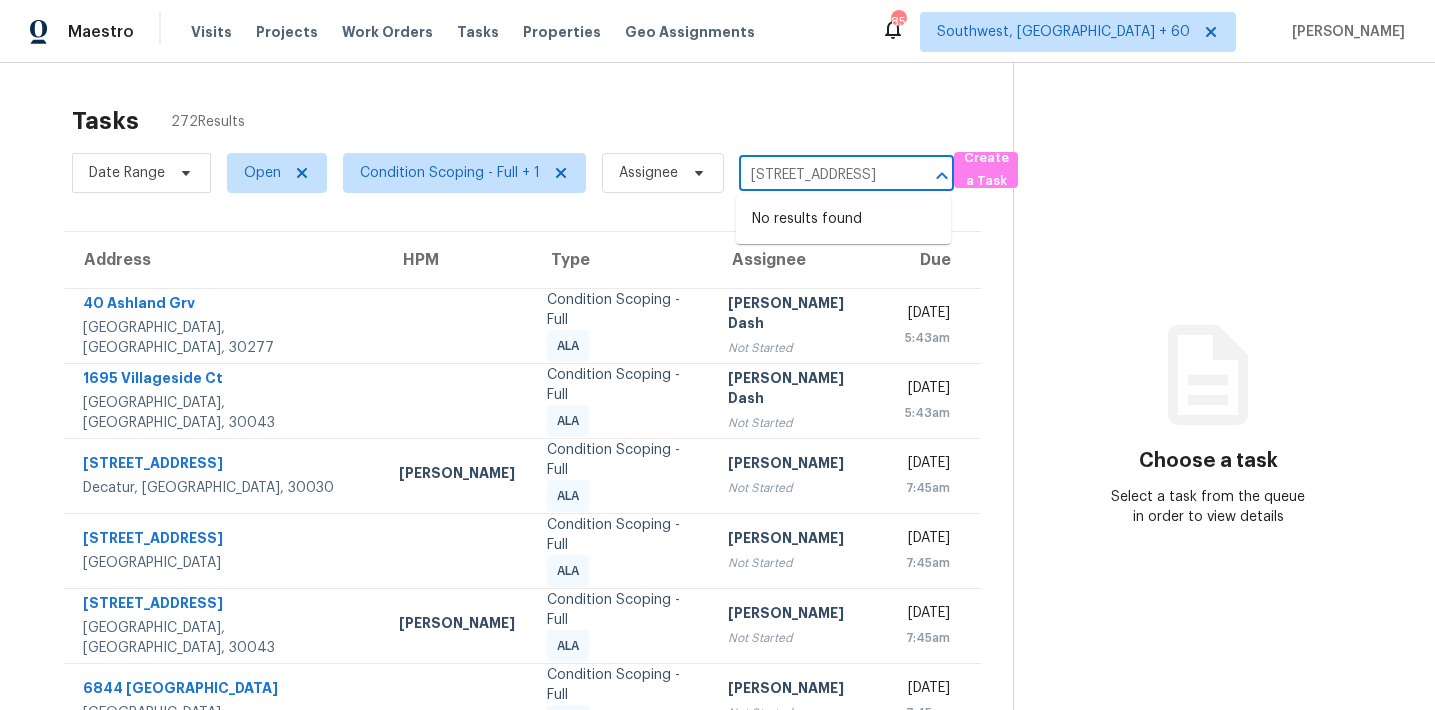 type on "[STREET_ADDRESS]" 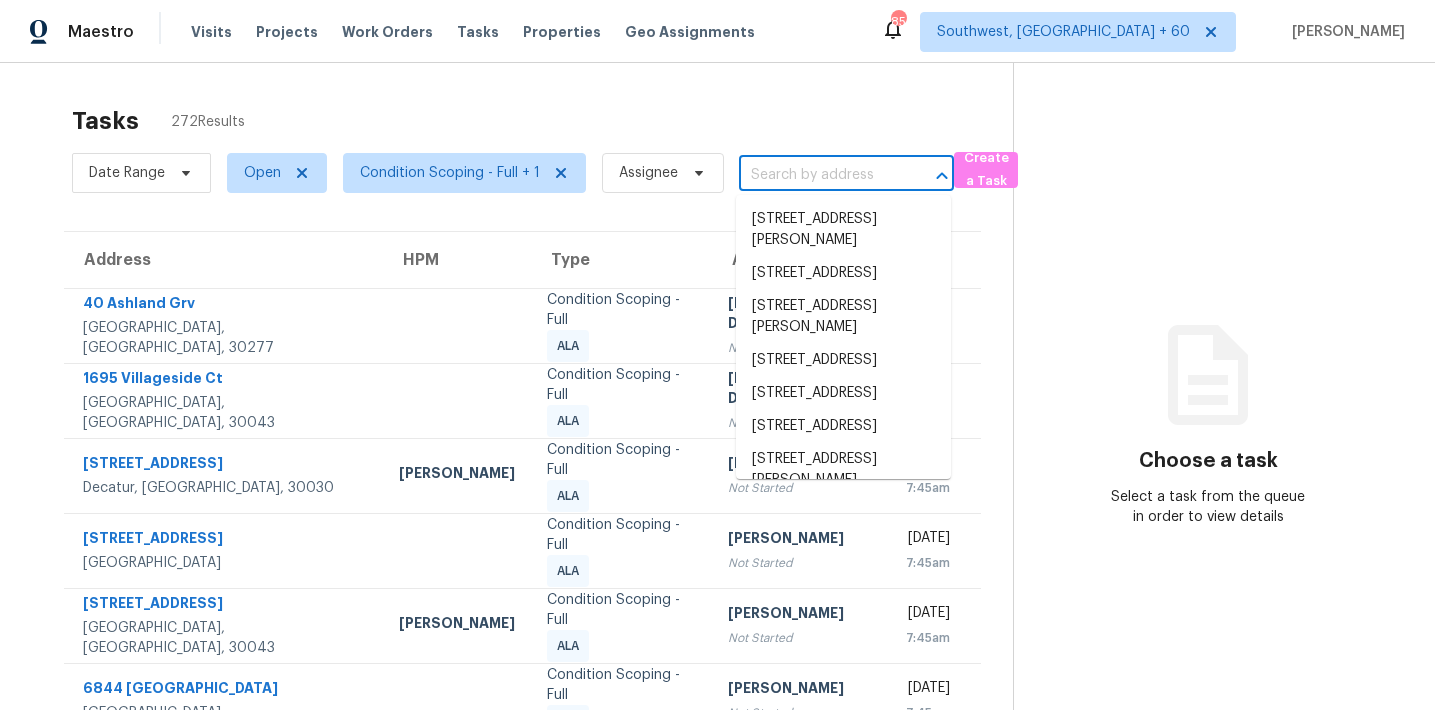 scroll, scrollTop: 0, scrollLeft: 0, axis: both 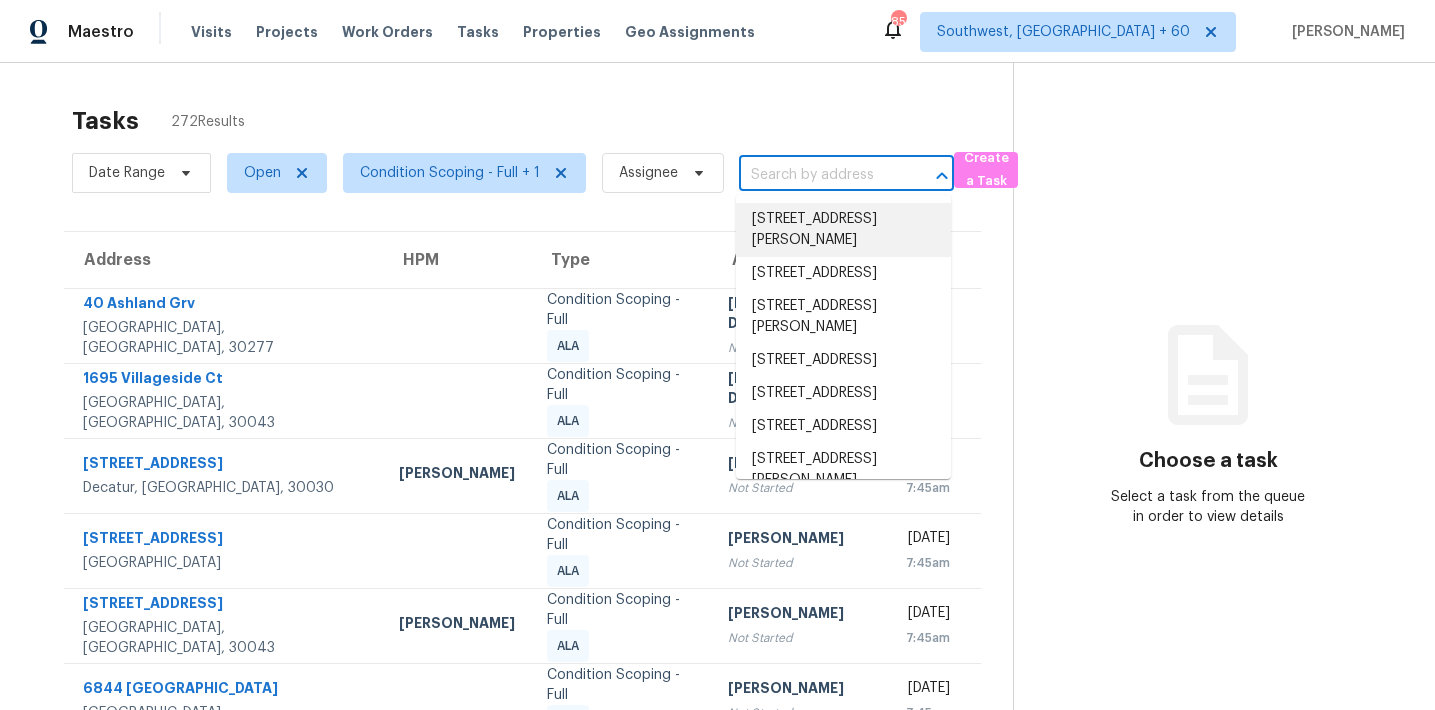 paste on "143 Sienna Blf, Dallas, GA, 30132" 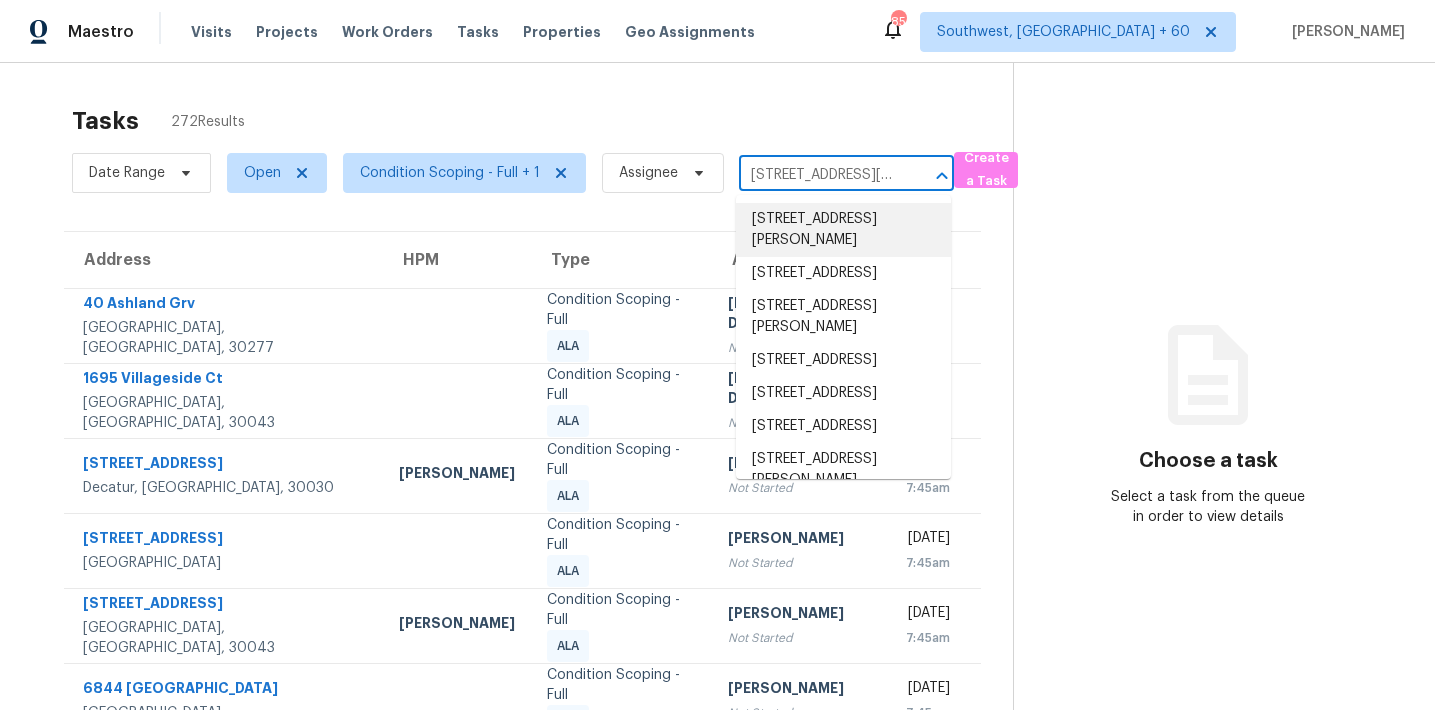 scroll, scrollTop: 0, scrollLeft: 64, axis: horizontal 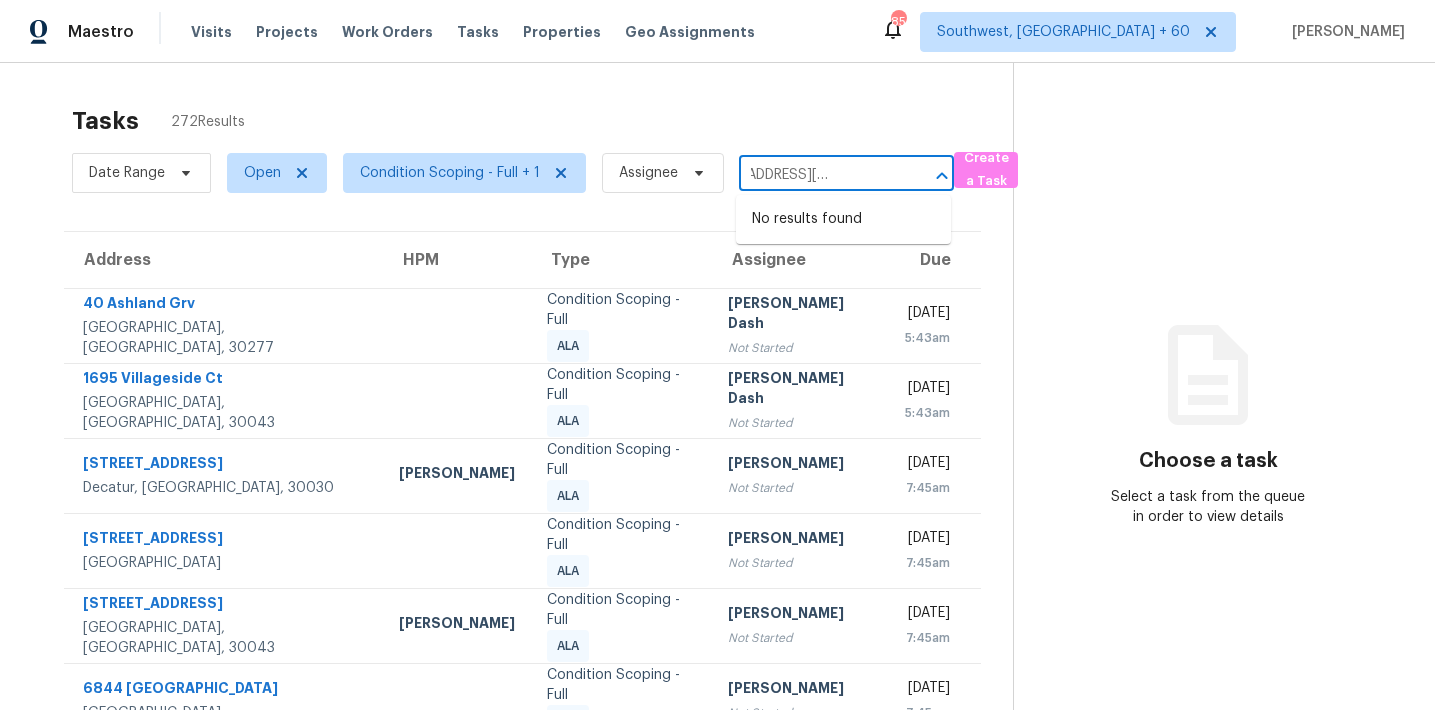 type on "143 Sienna Blf, Dallas, GA, 30132" 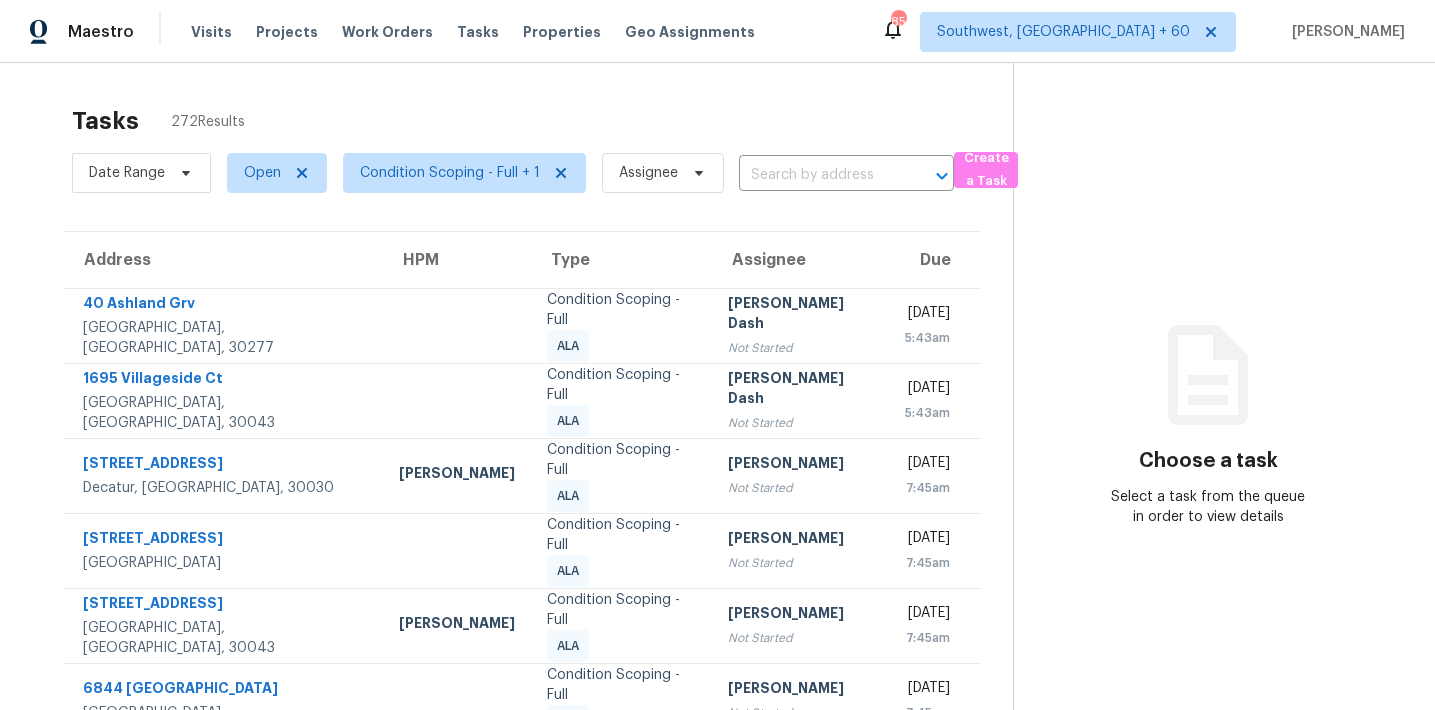 scroll, scrollTop: 0, scrollLeft: 0, axis: both 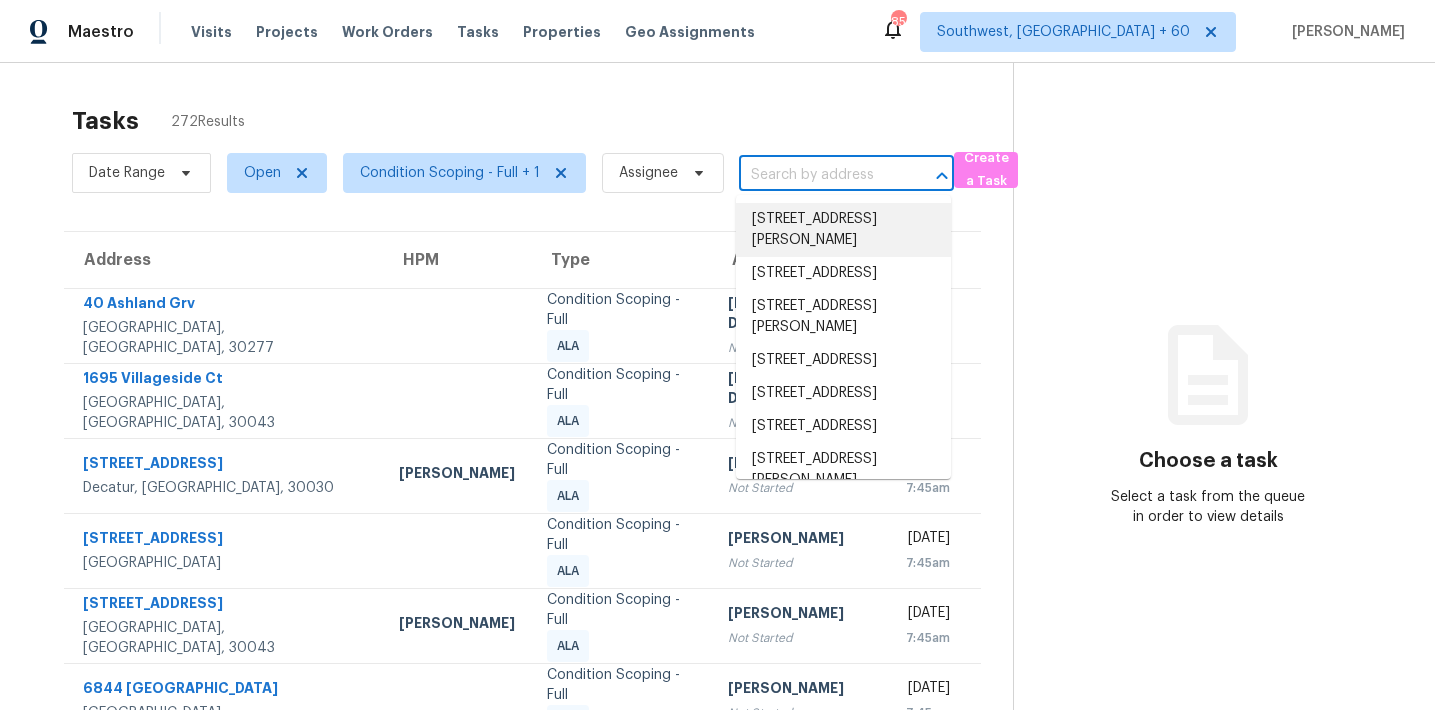 paste on "37 Maple Walk, Braselton, GA, 30517" 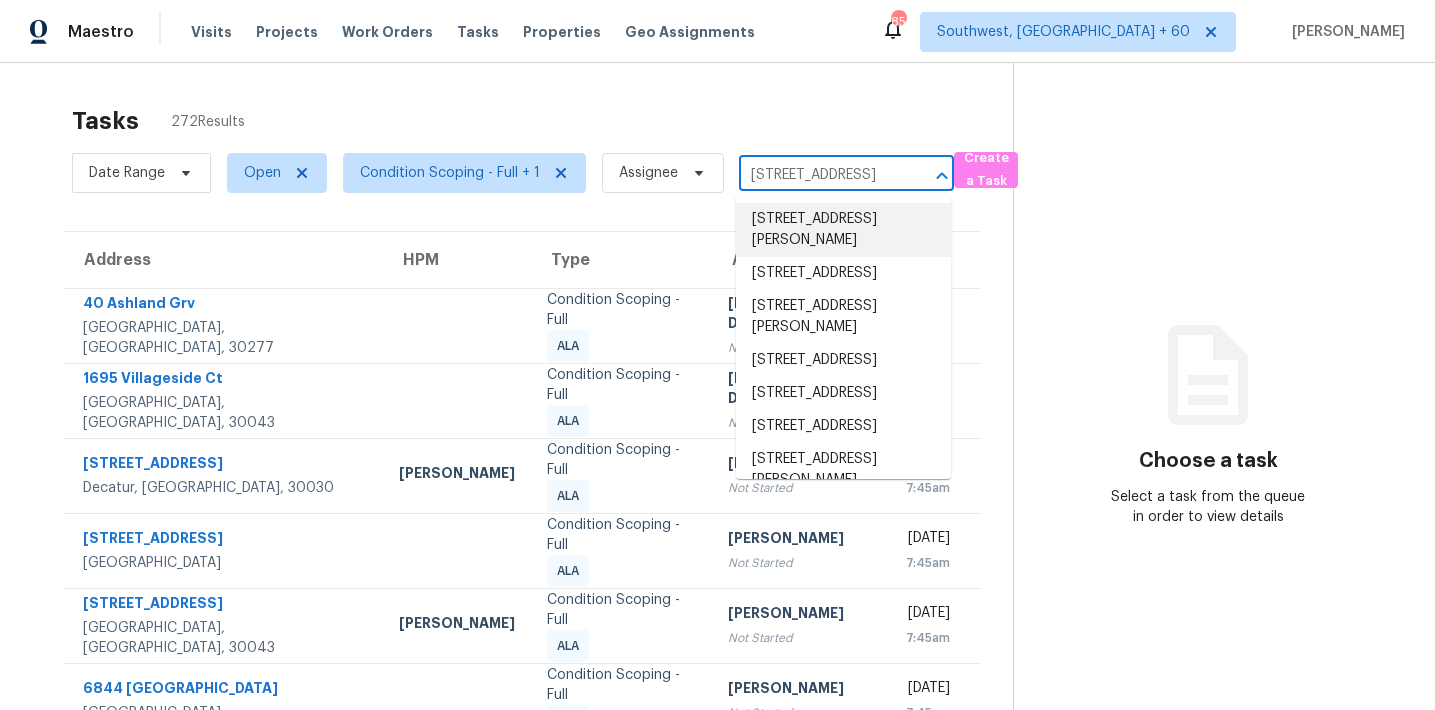 scroll, scrollTop: 0, scrollLeft: 89, axis: horizontal 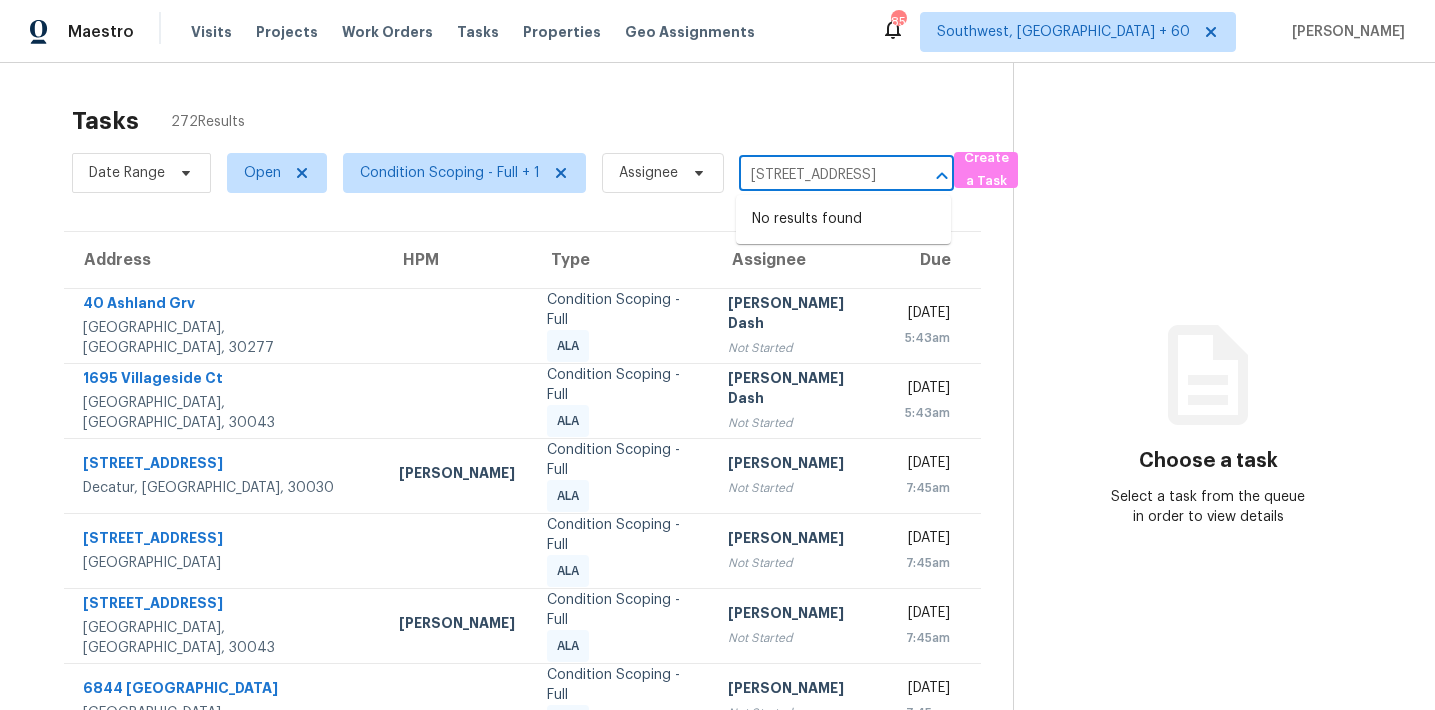 type on "37 Maple Walk, Braselton, GA, 30517" 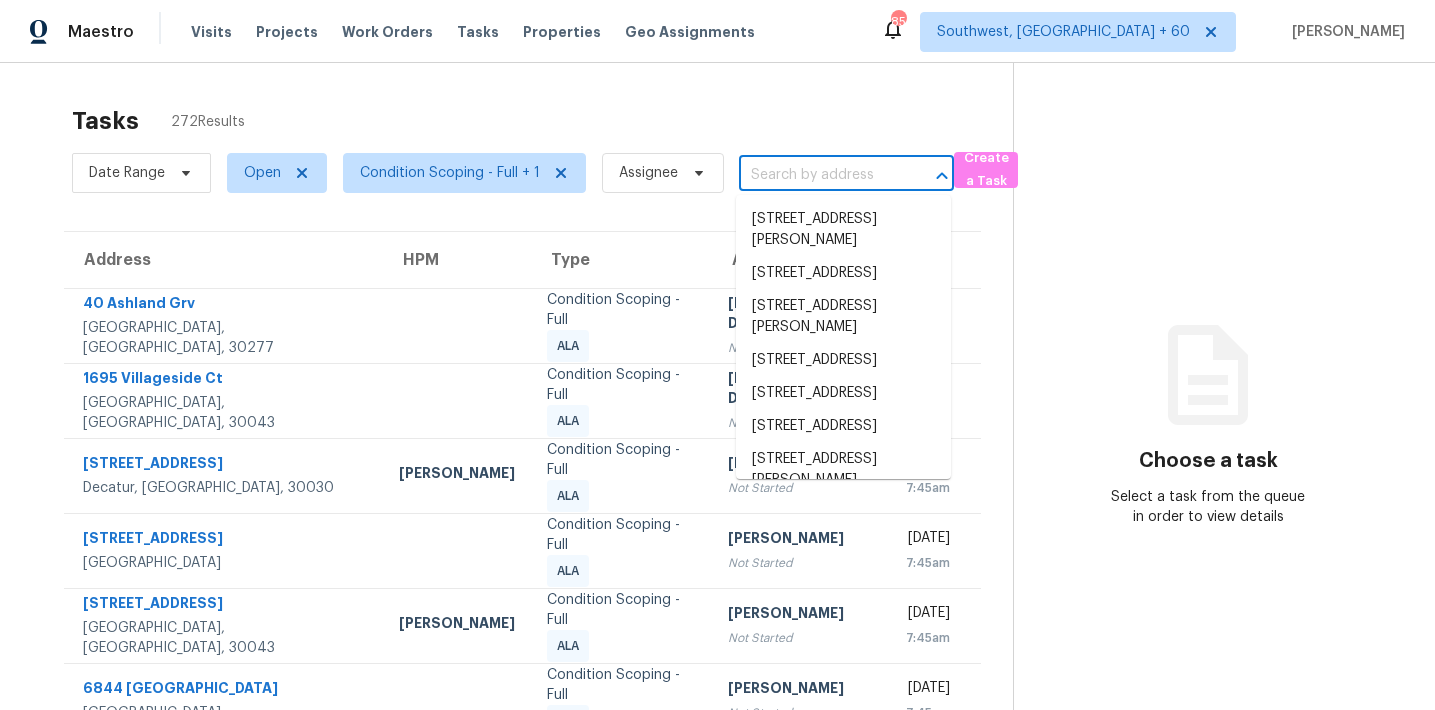 scroll, scrollTop: 0, scrollLeft: 0, axis: both 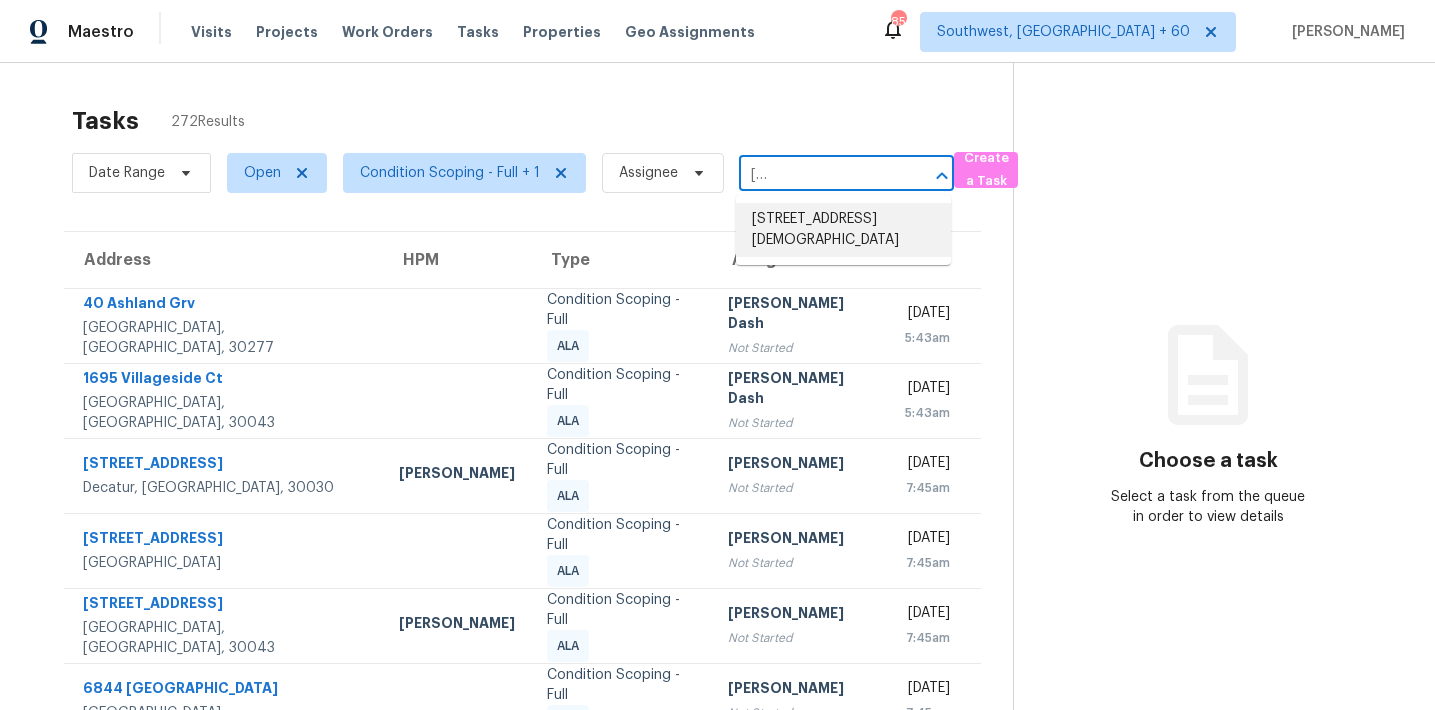 click on "1441 Ezra Church Dr NW, Atlanta, GA 30314" at bounding box center [843, 230] 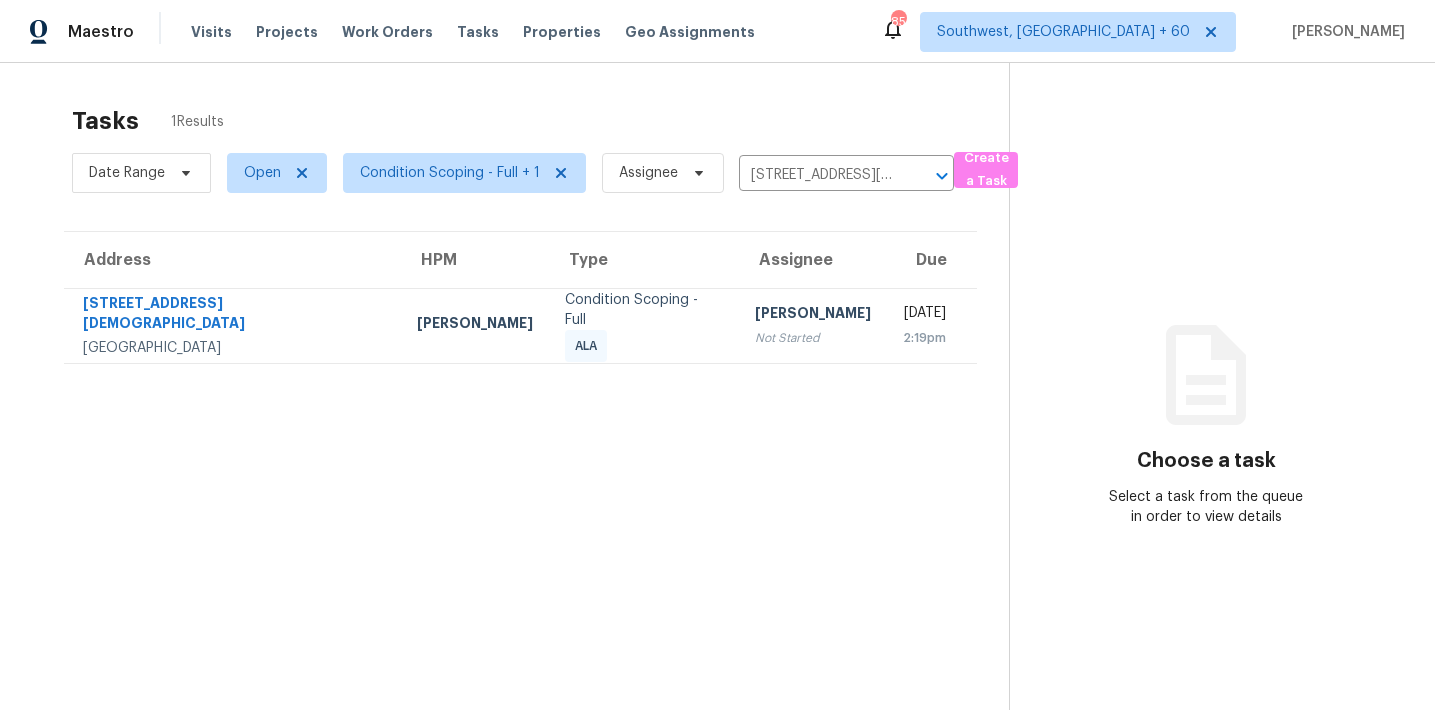 click on "Rajesh M" at bounding box center [813, 315] 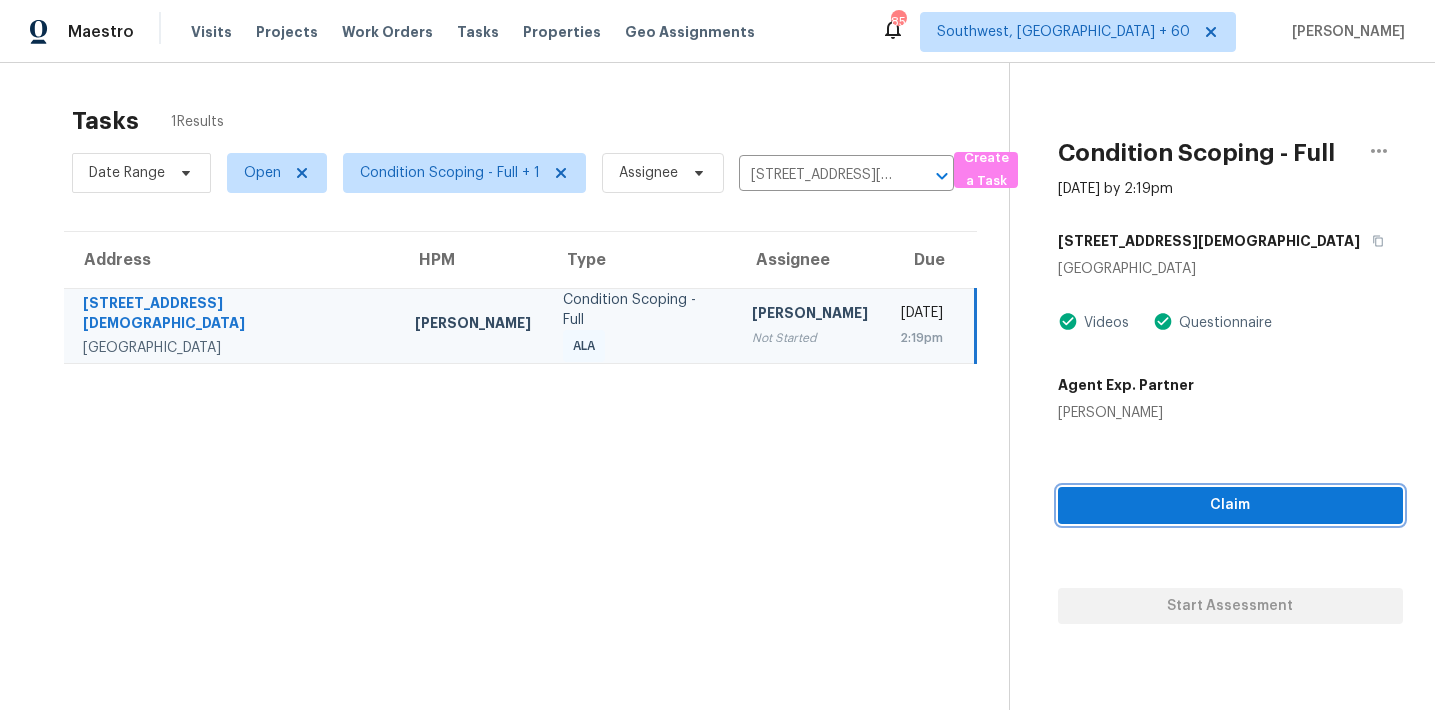 click on "Claim" at bounding box center [1230, 505] 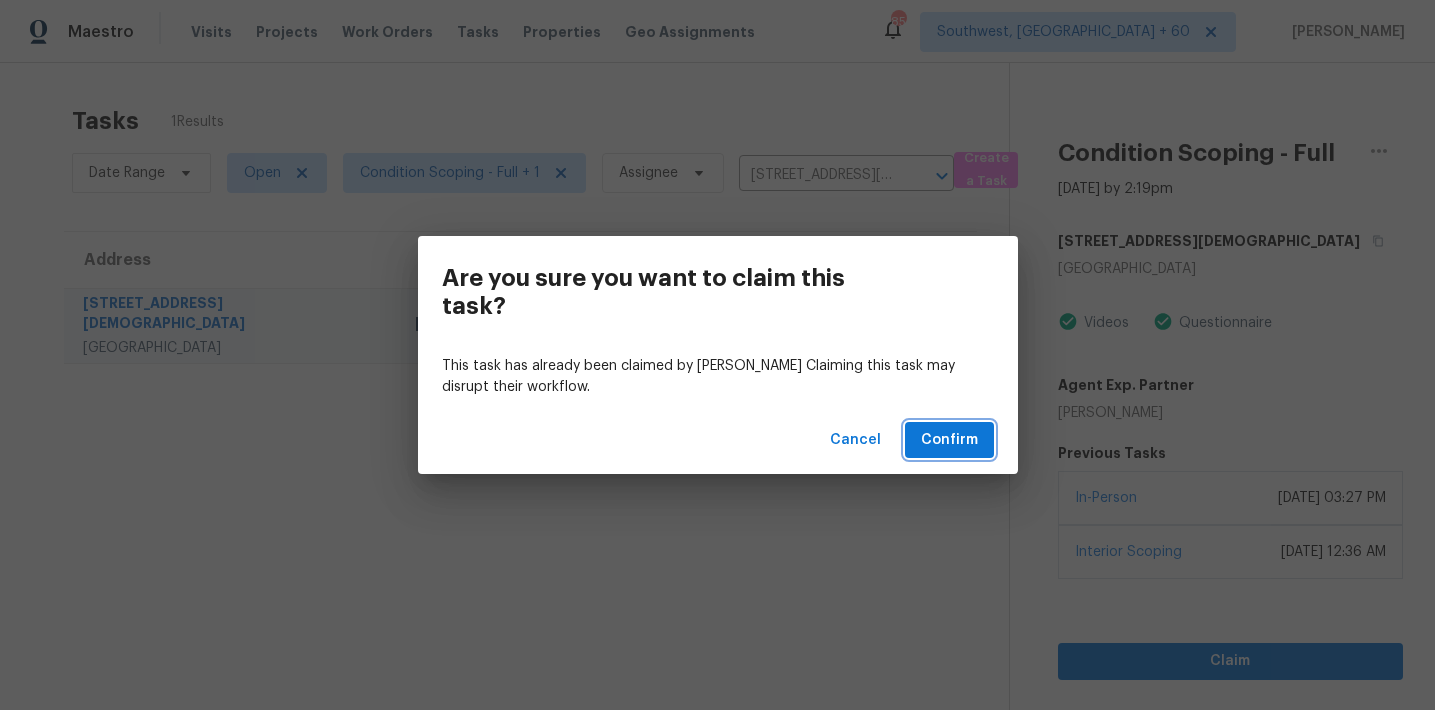 click on "Confirm" at bounding box center (949, 440) 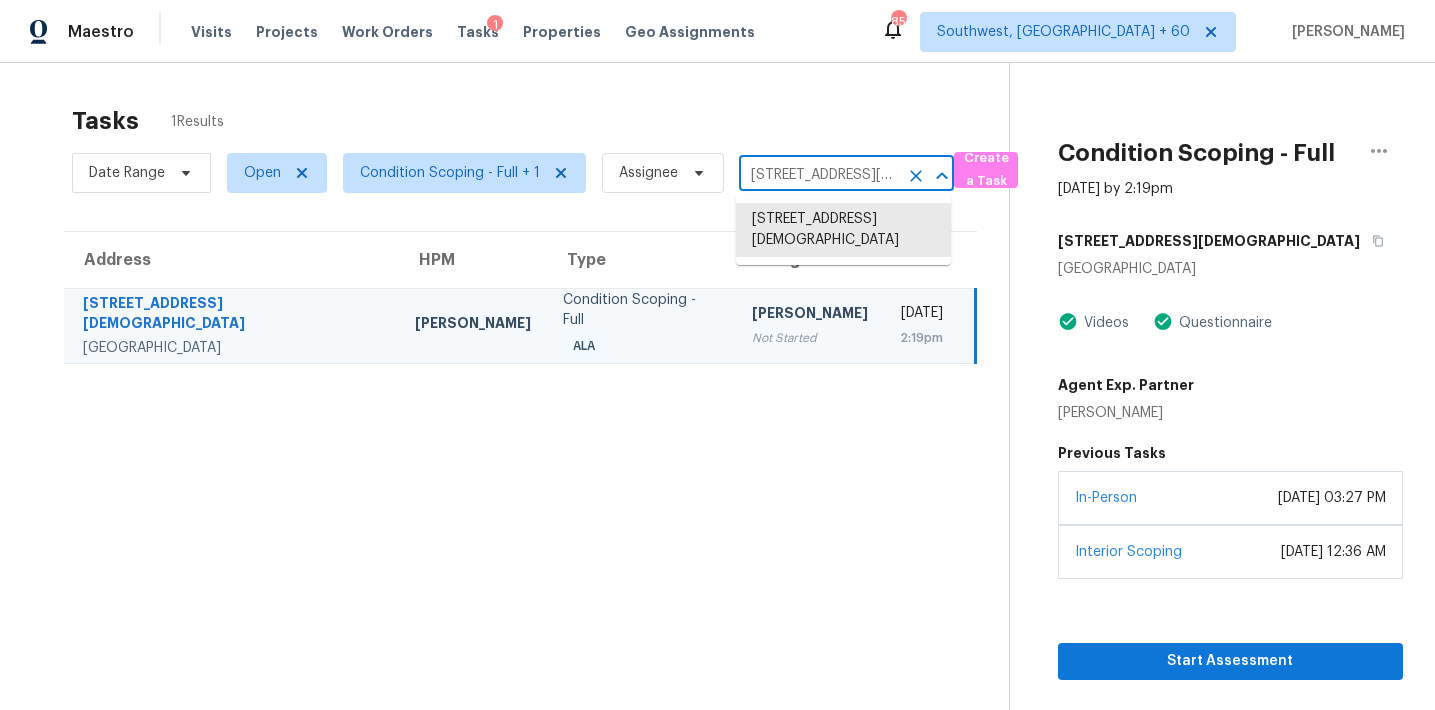 click on "1441 Ezra Church Dr NW, Atlanta, GA 30314" at bounding box center [818, 175] 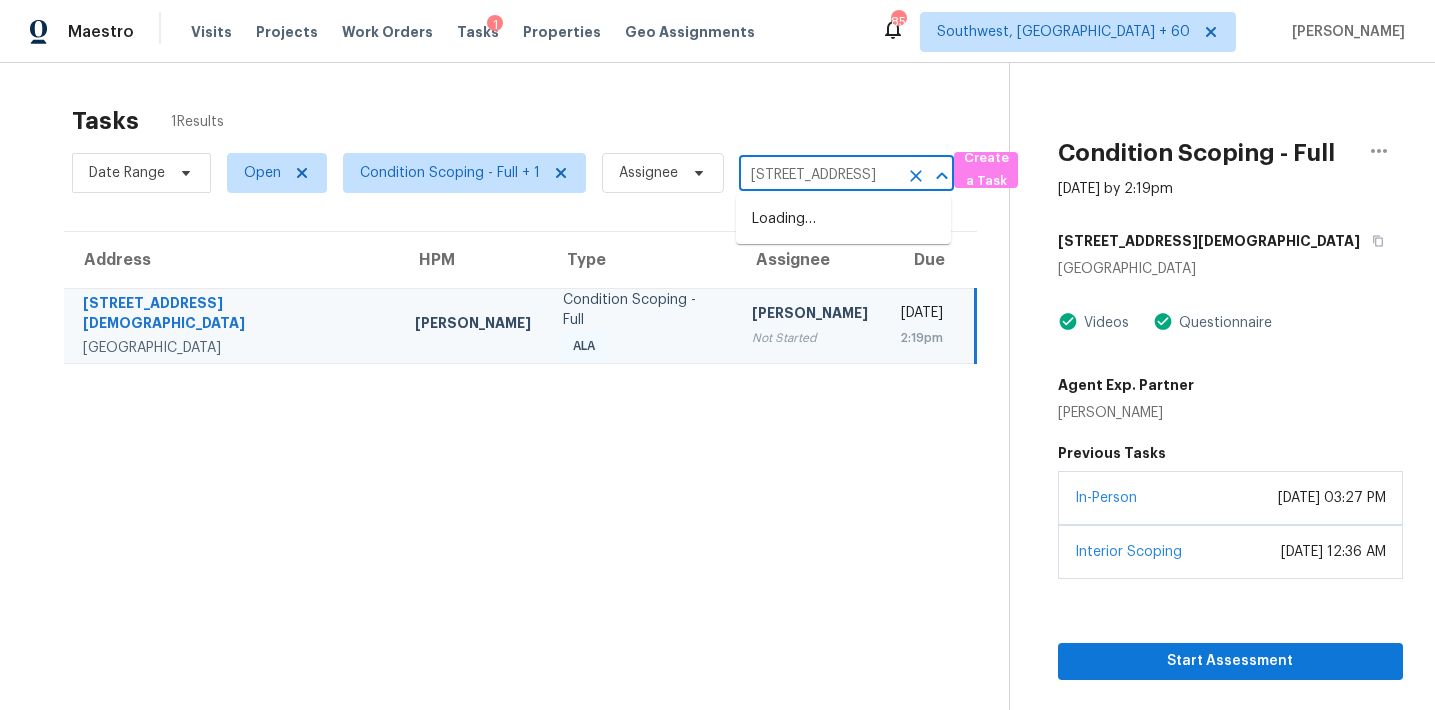 scroll, scrollTop: 0, scrollLeft: 128, axis: horizontal 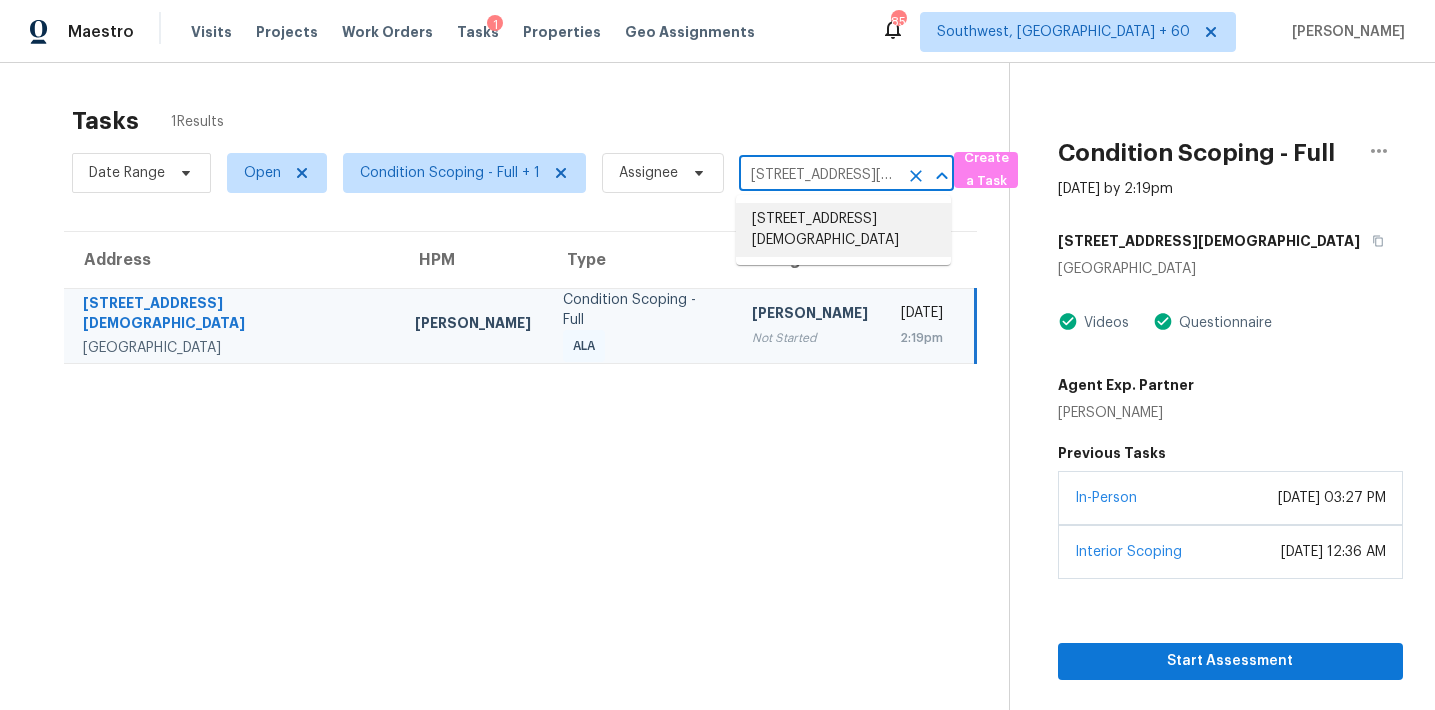 click on "1441 Ezra Church Dr NW, Atlanta, GA 30314" at bounding box center (818, 175) 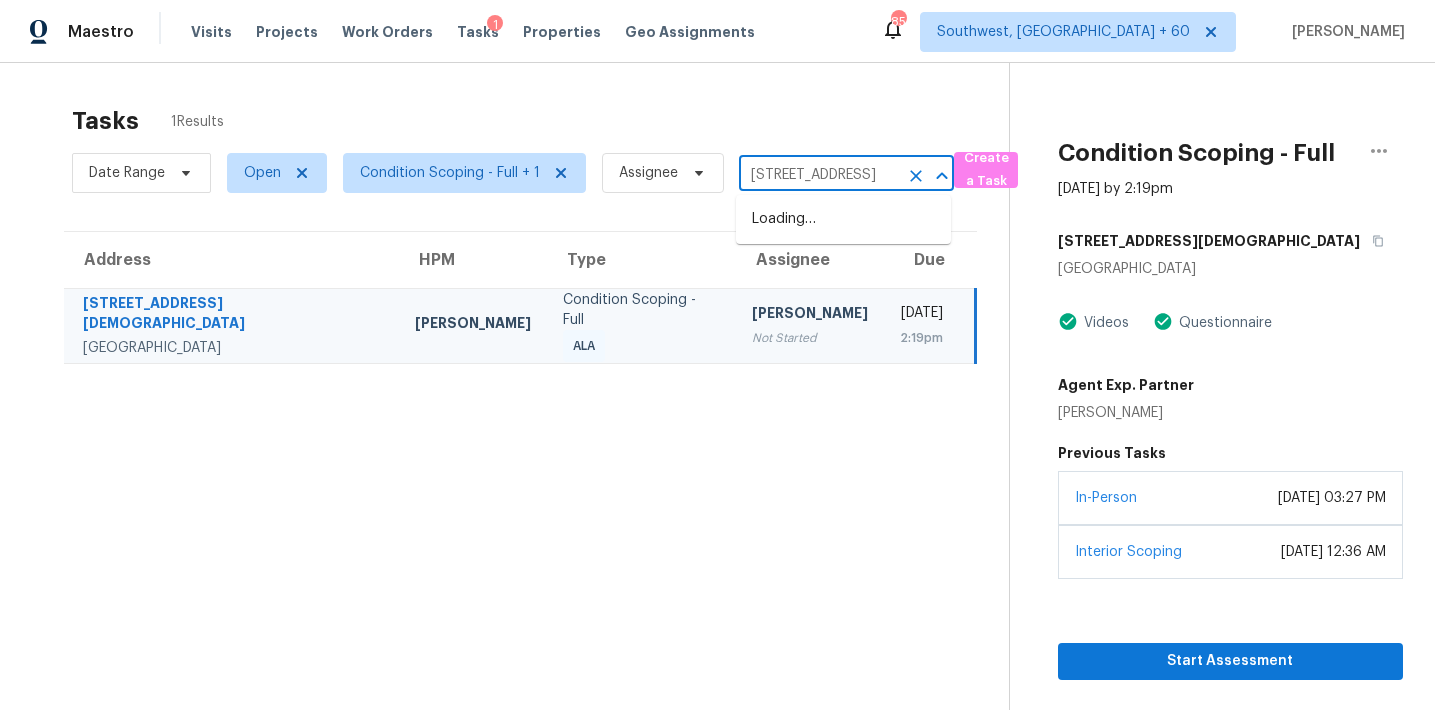 scroll, scrollTop: 0, scrollLeft: 174, axis: horizontal 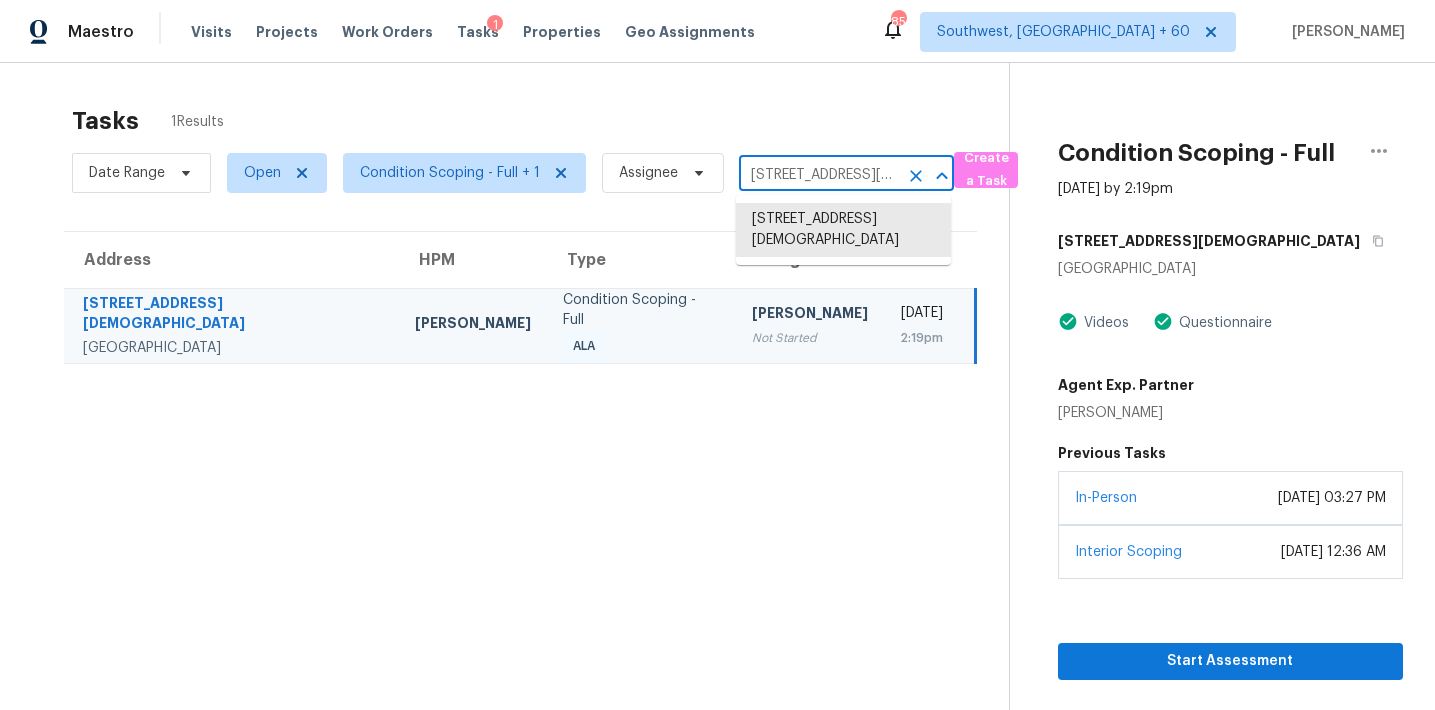 click on "1441 Ezra Church Dr NW, Atlanta, GA 30314" at bounding box center (818, 175) 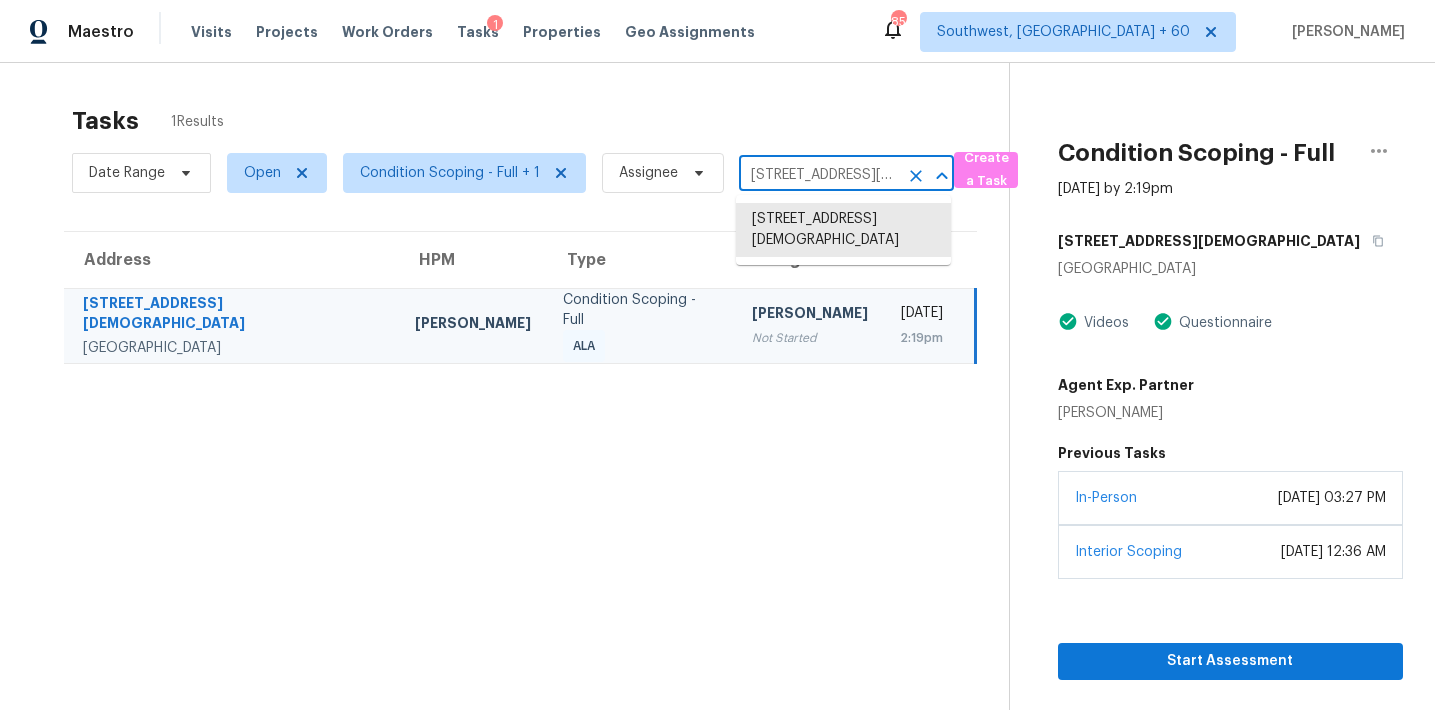 scroll, scrollTop: 0, scrollLeft: 142, axis: horizontal 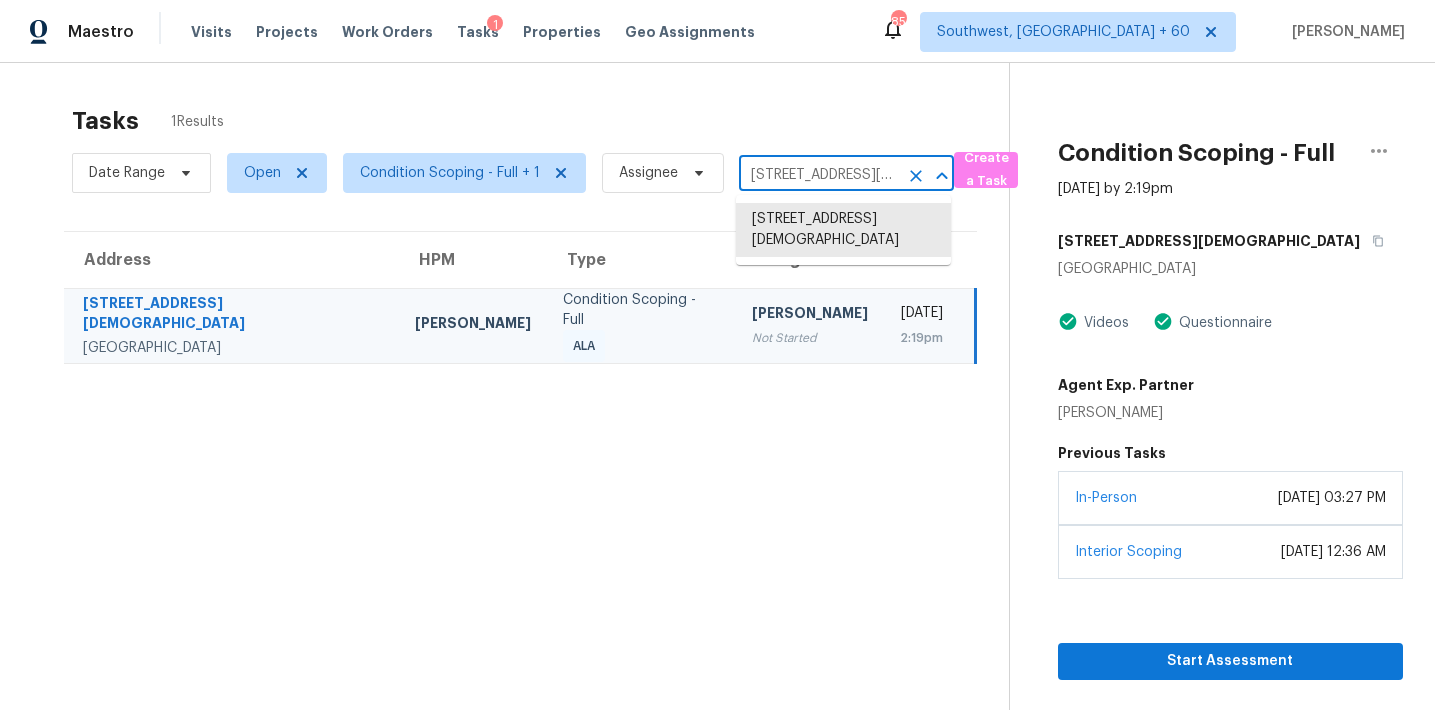 click on "1441 Ezra Church Dr NW, Atlanta, GA 30314" at bounding box center (818, 175) 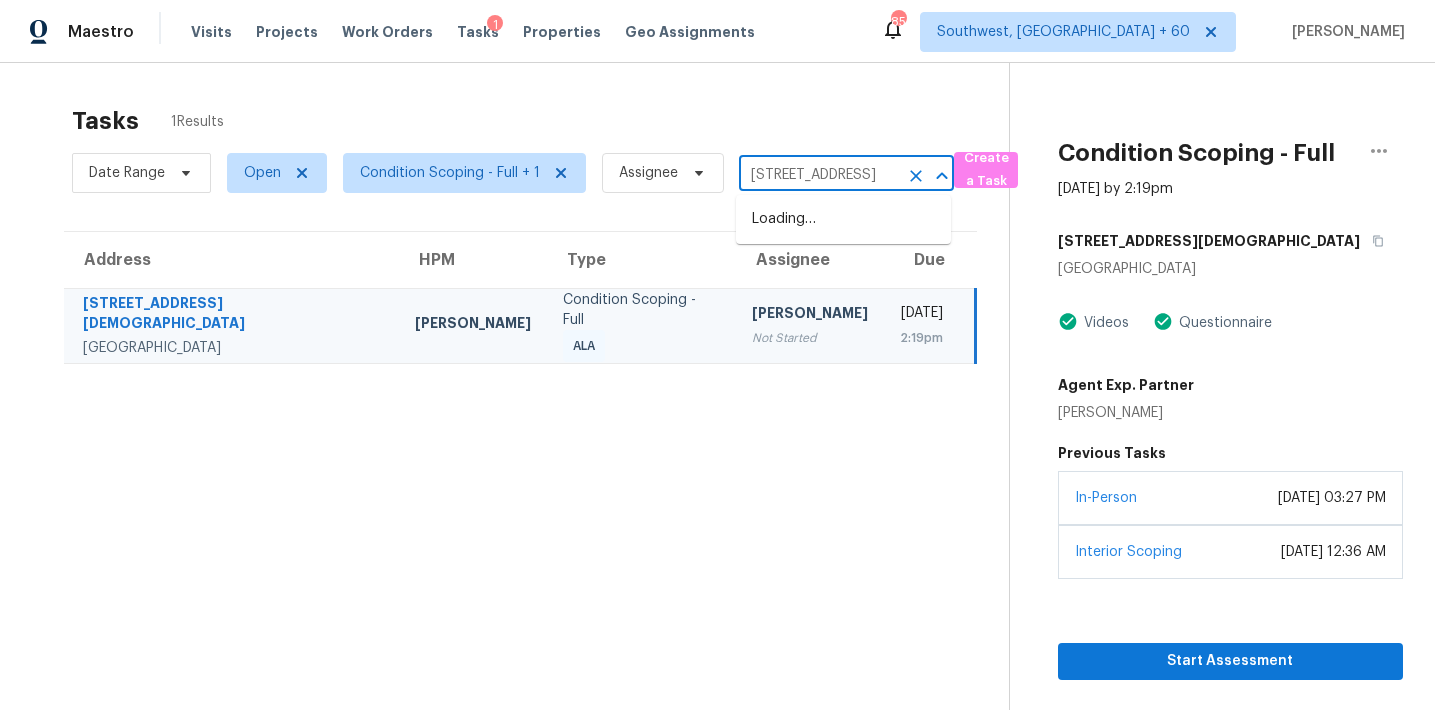 scroll, scrollTop: 0, scrollLeft: 137, axis: horizontal 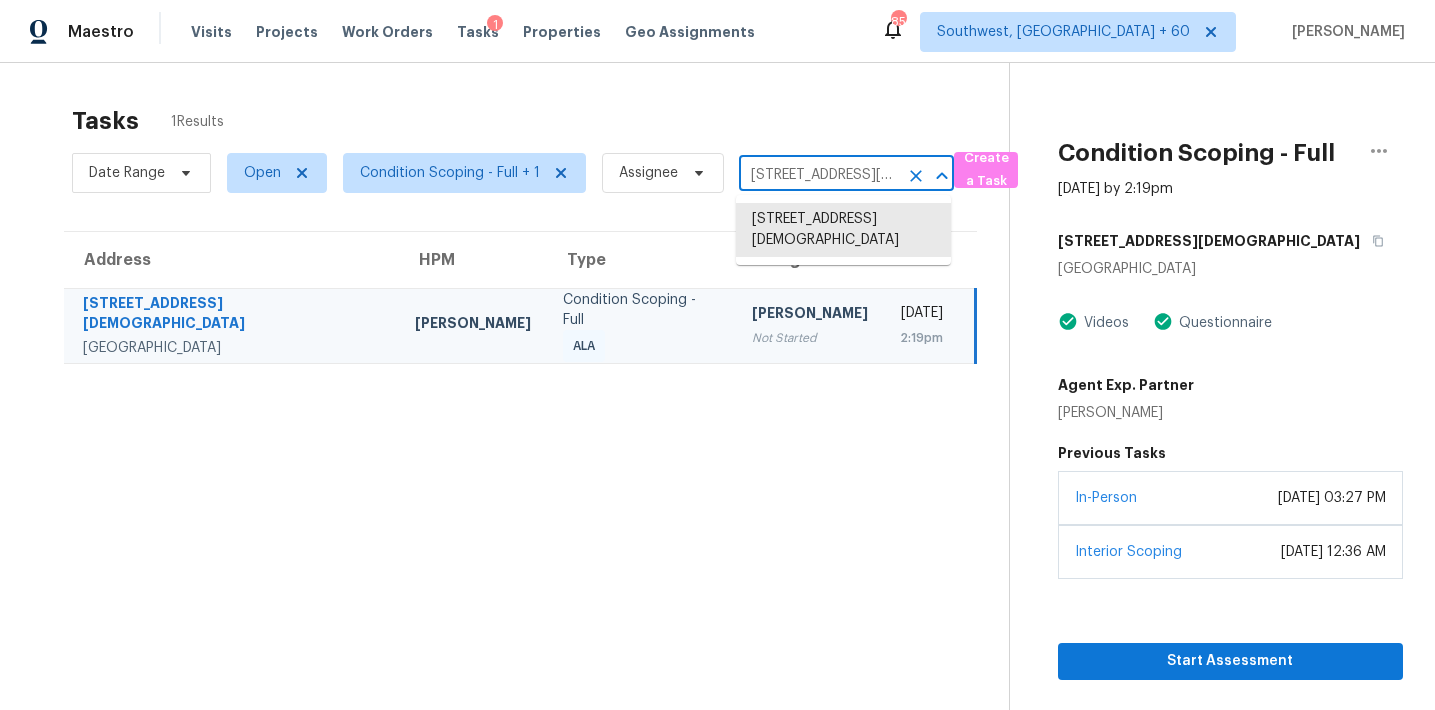 click on "1441 Ezra Church Dr NW, Atlanta, GA 30314" at bounding box center (818, 175) 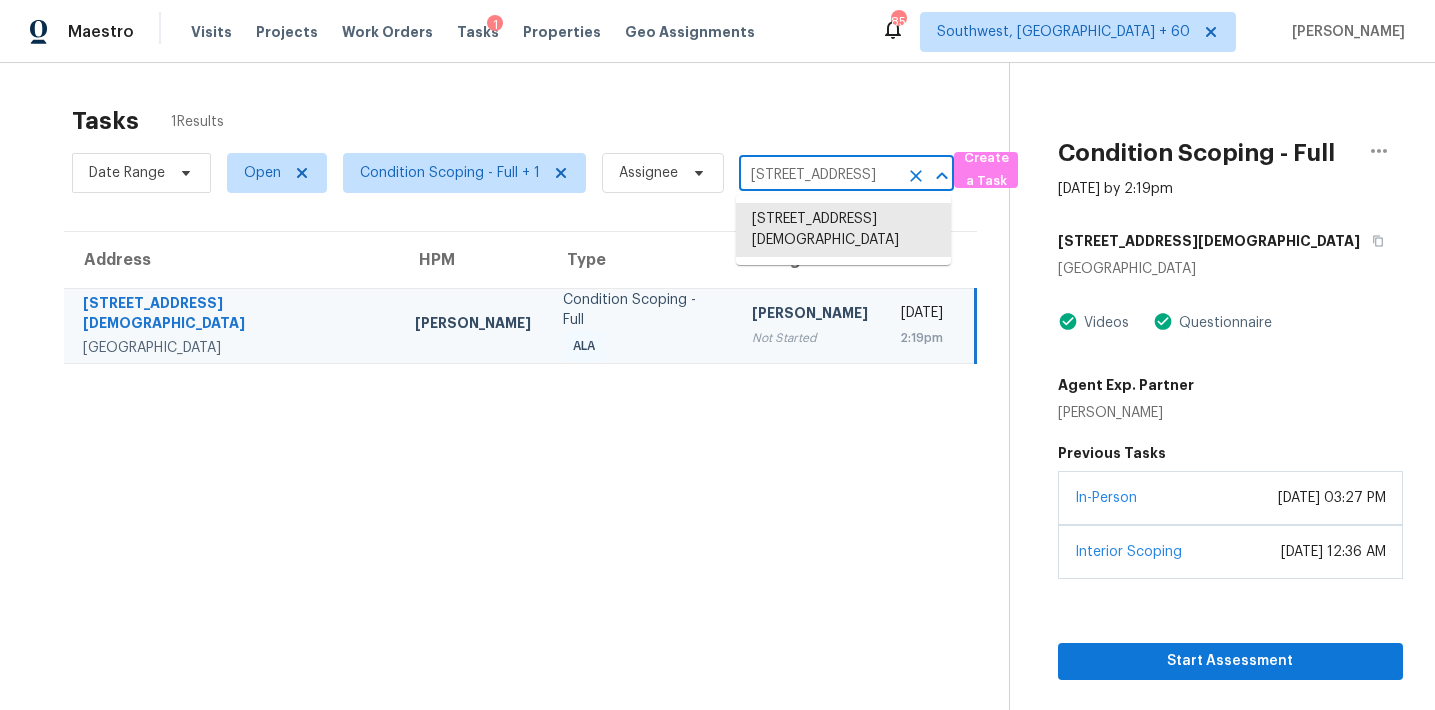 scroll, scrollTop: 0, scrollLeft: 113, axis: horizontal 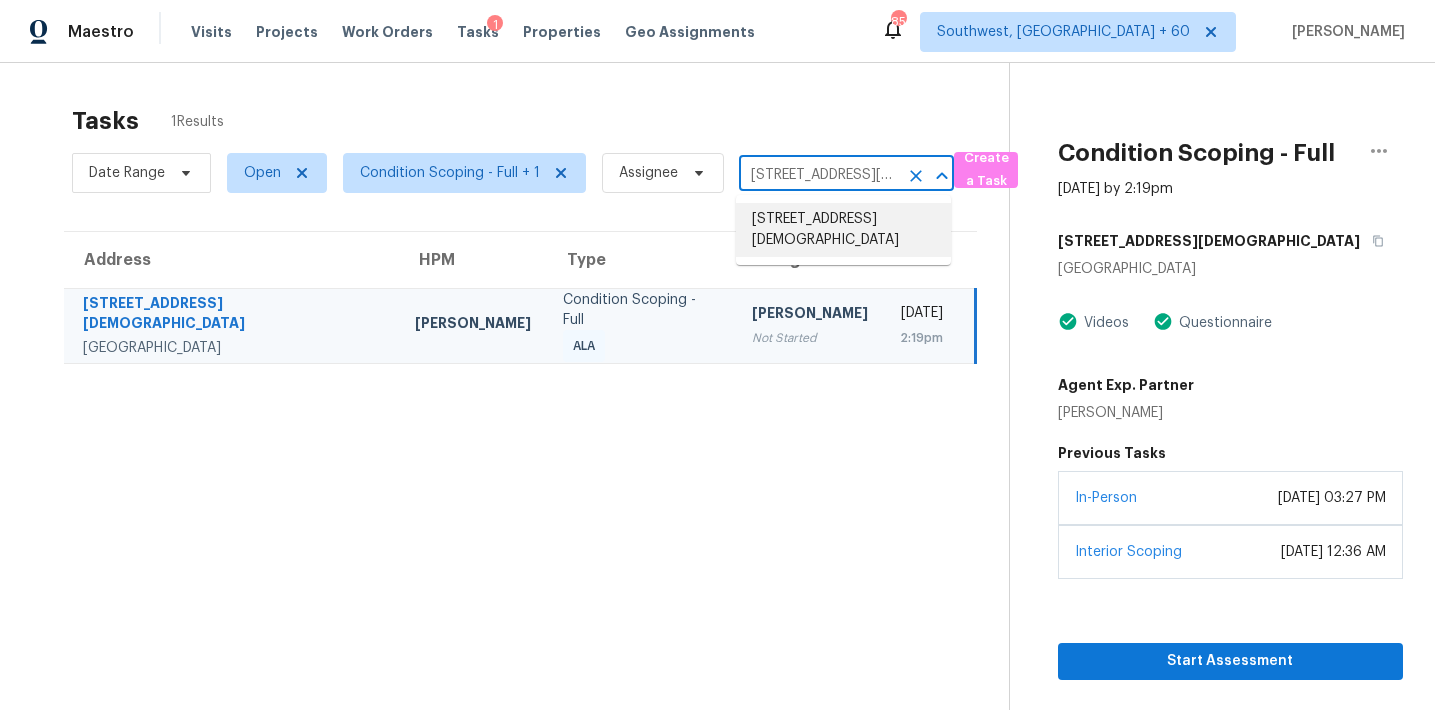 click on "1441 Ezra Church Dr NW, Atlanta, GA 30314" at bounding box center (818, 175) 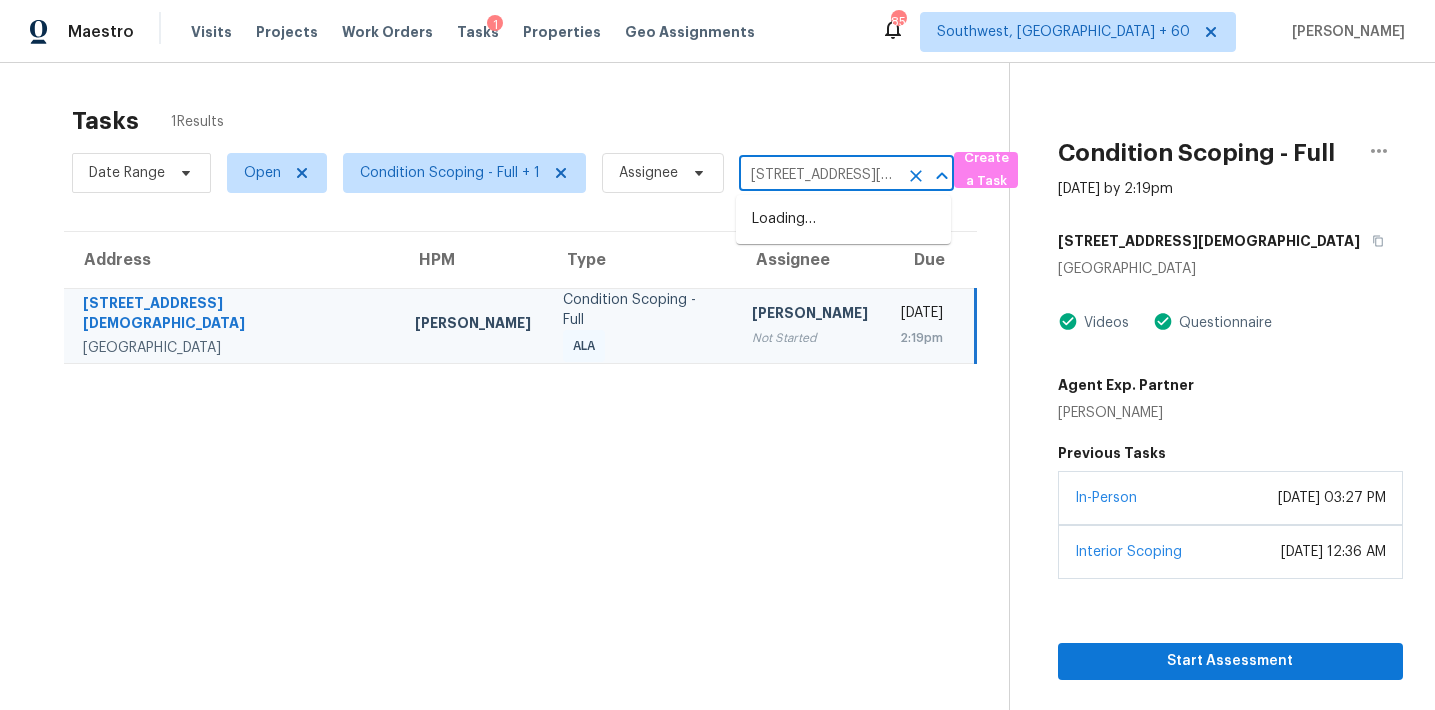 scroll, scrollTop: 0, scrollLeft: 74, axis: horizontal 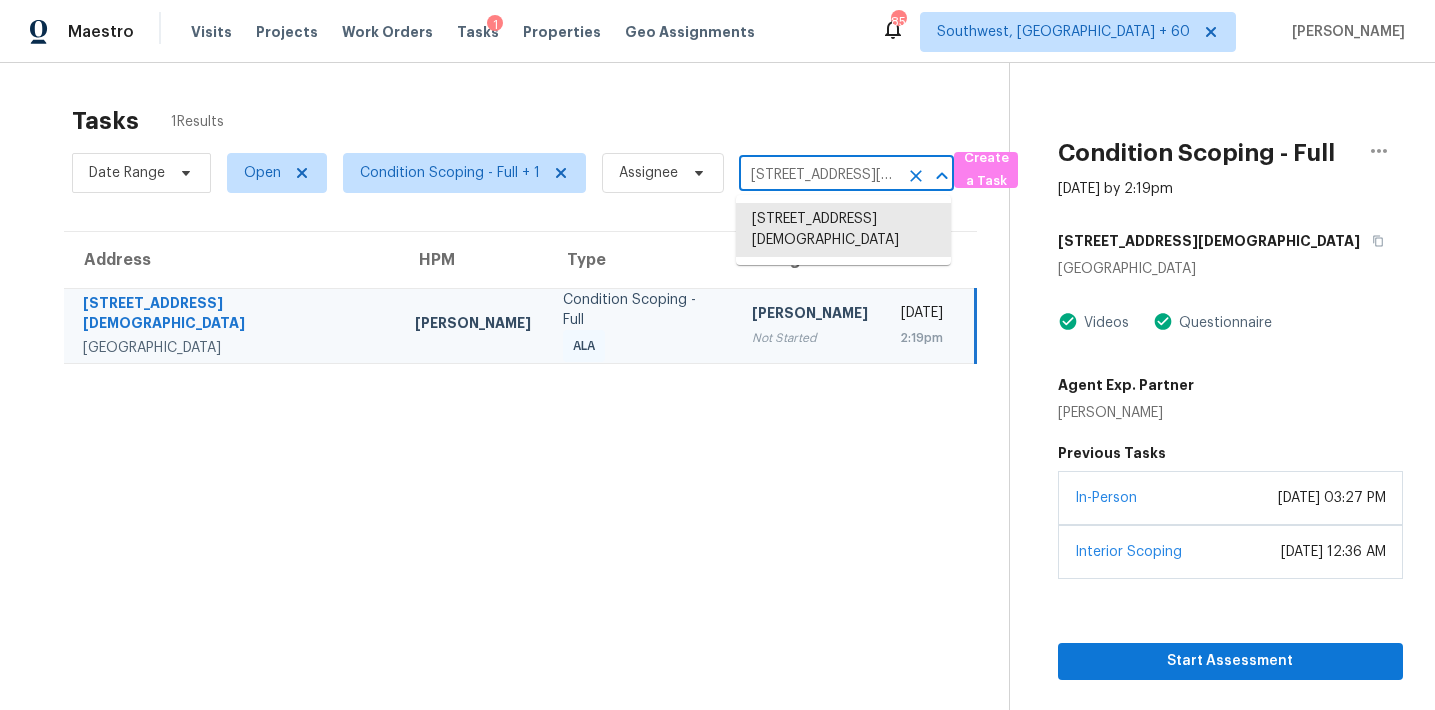 click on "1441 Ezra Church Dr NW, Atlanta, GA 30314" at bounding box center (818, 175) 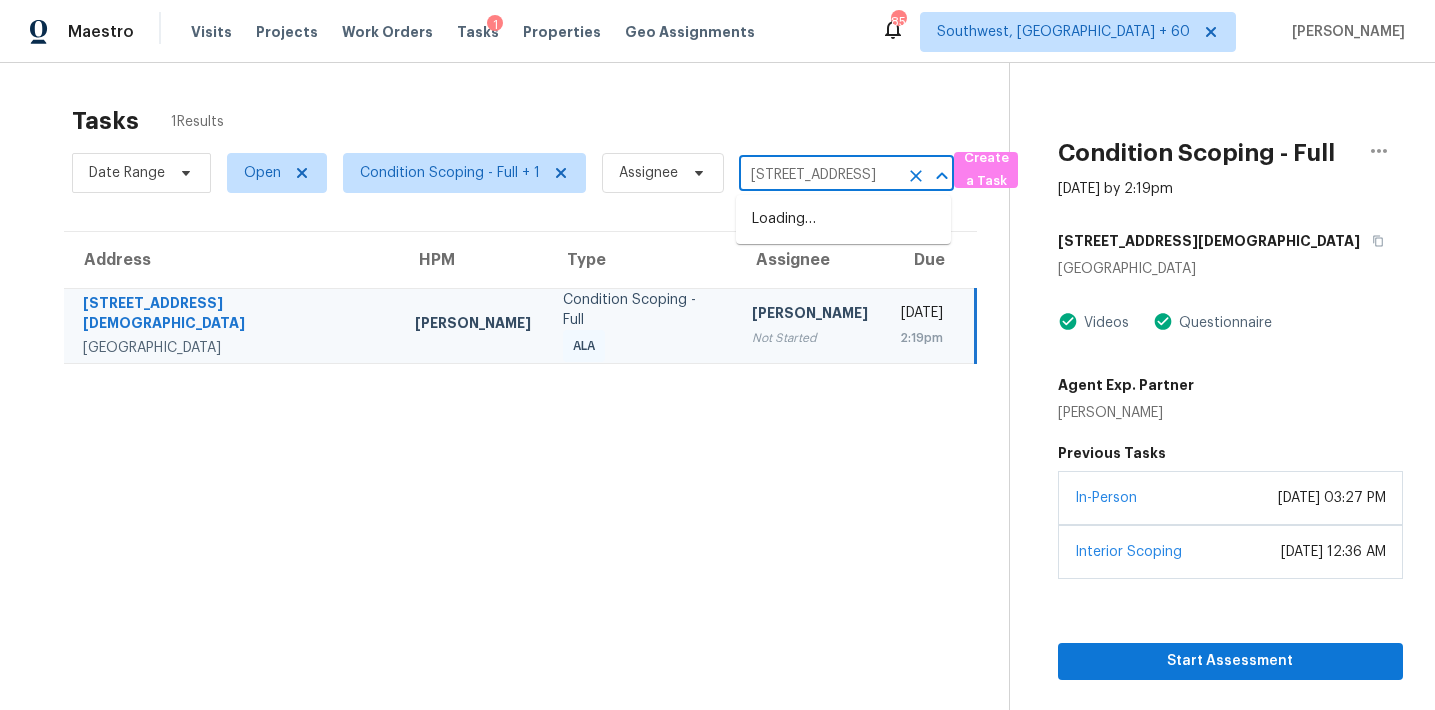 scroll, scrollTop: 0, scrollLeft: 96, axis: horizontal 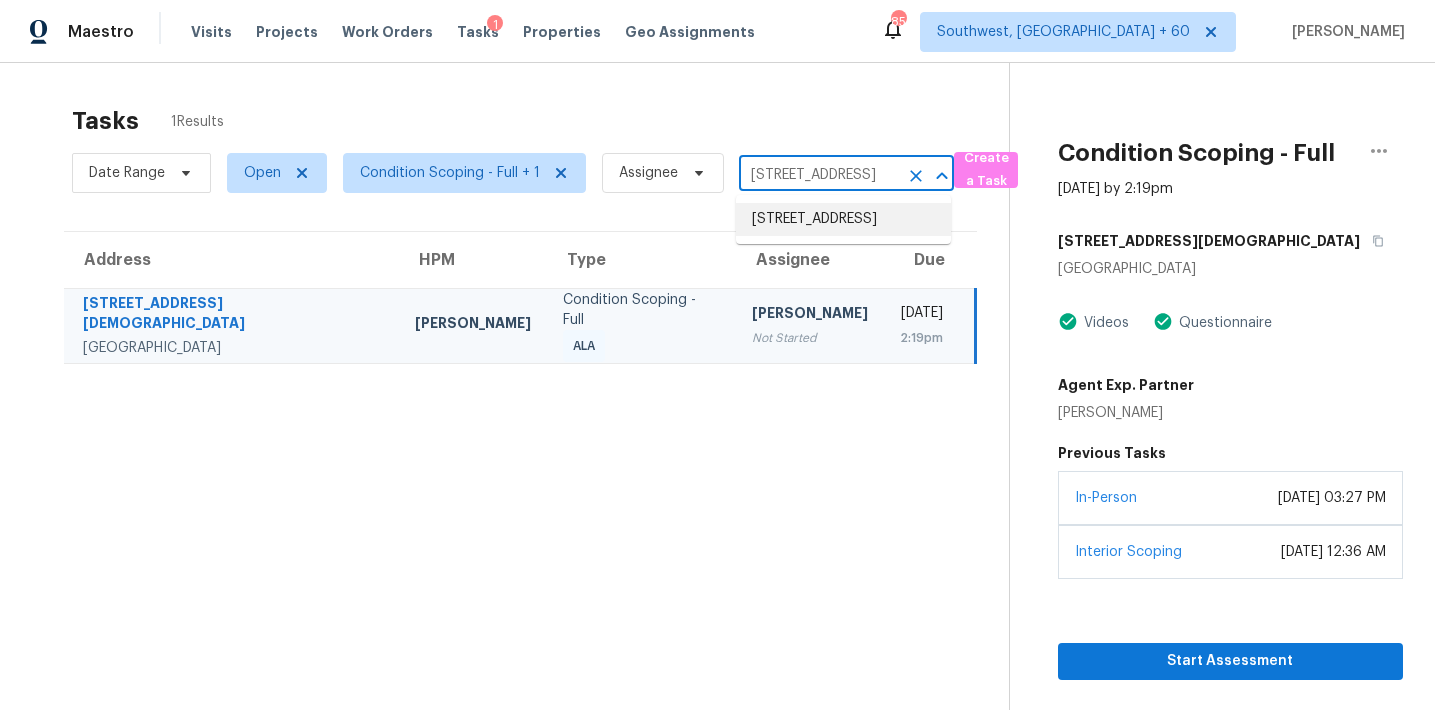 click on "7324 Doverton Ct, Raleigh, NC 27615" at bounding box center (843, 219) 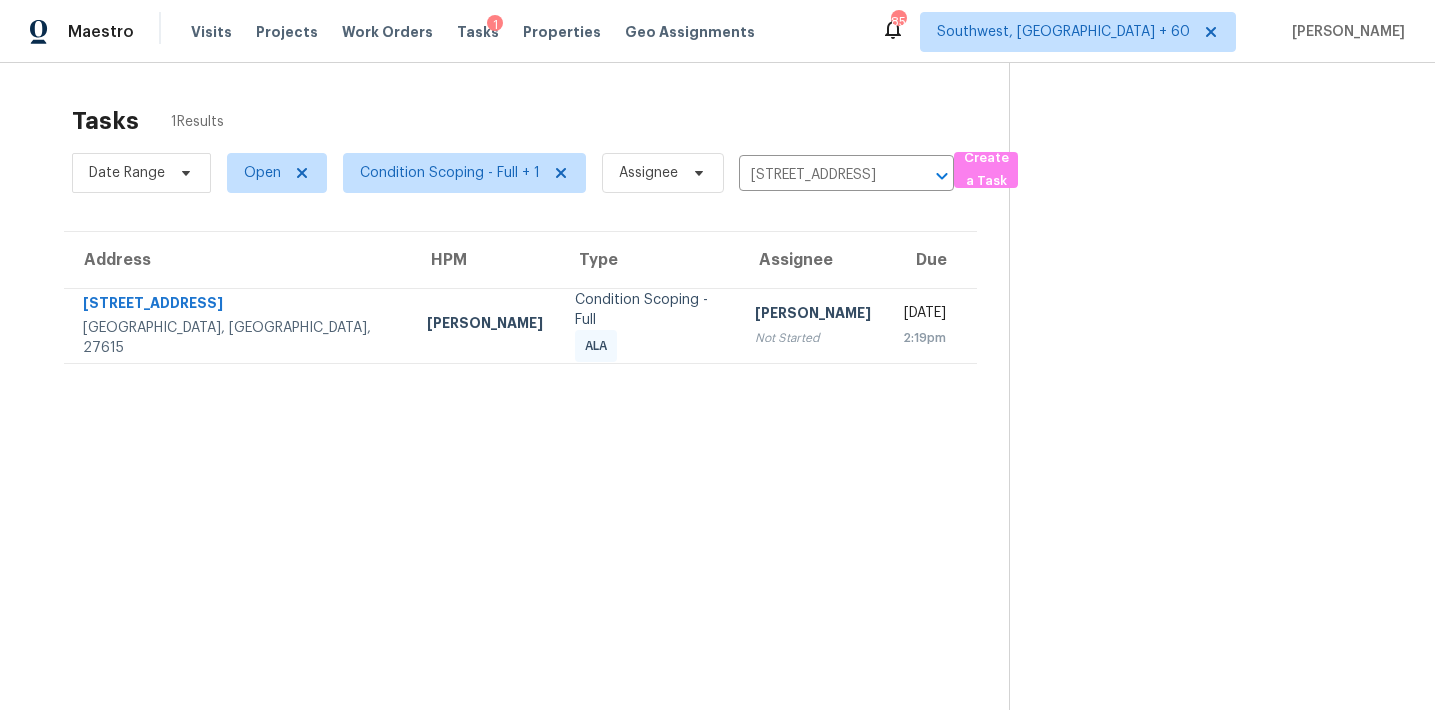 click on "Vigneshwaran B Not Started" at bounding box center [813, 325] 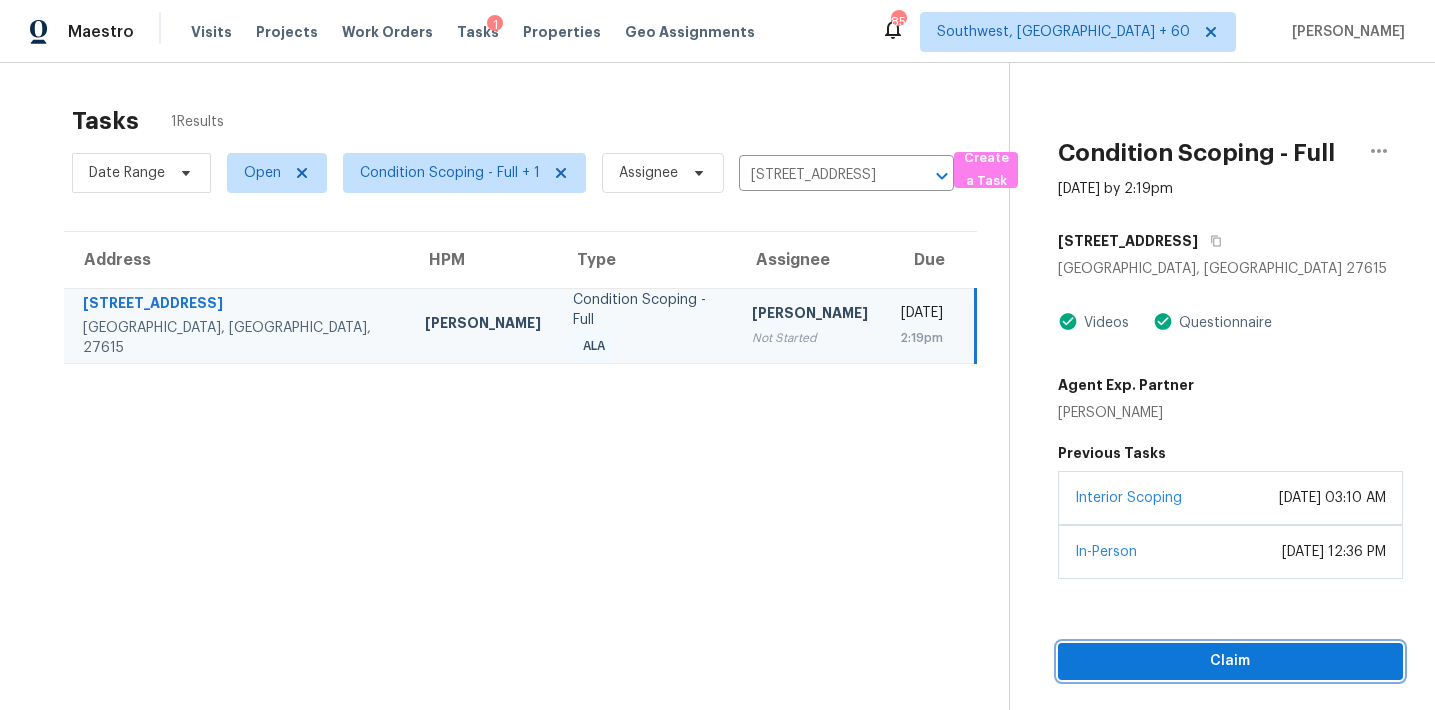 click on "Claim" at bounding box center (1230, 661) 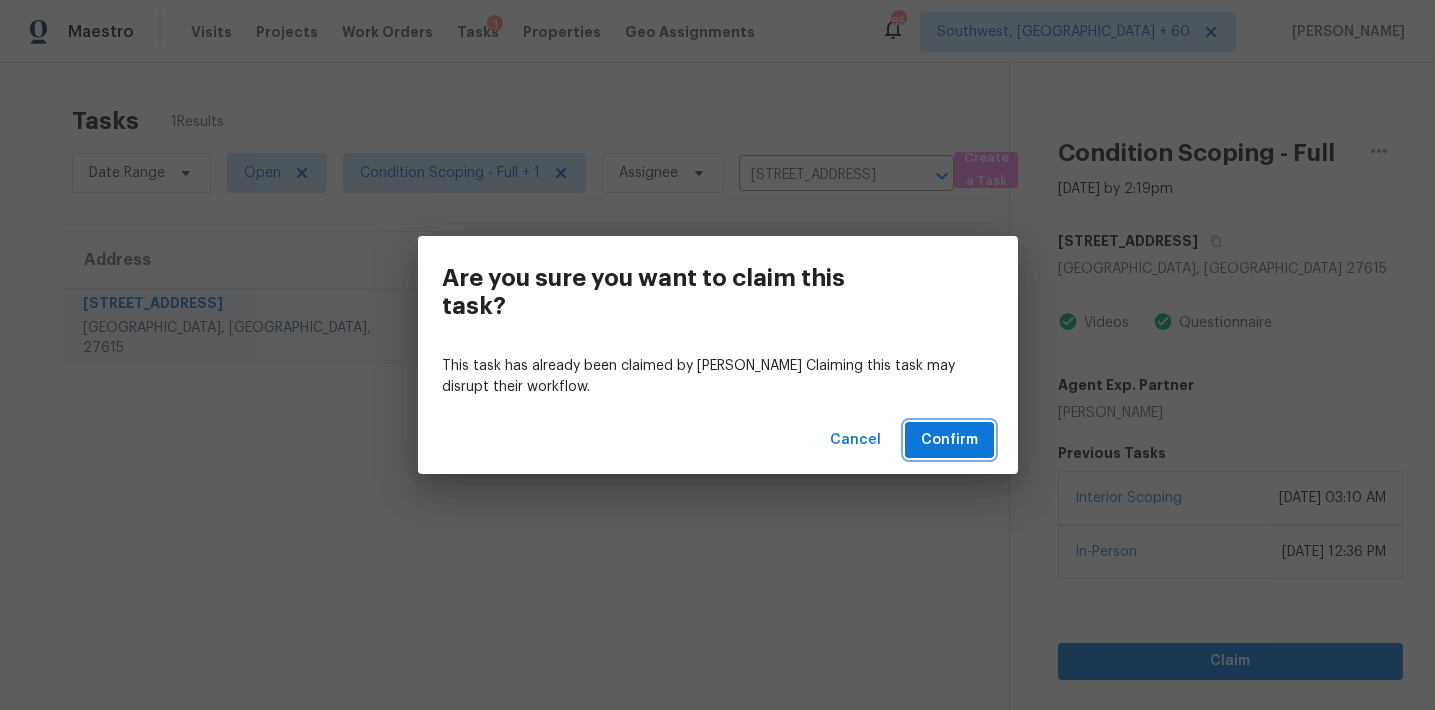 click on "Confirm" at bounding box center [949, 440] 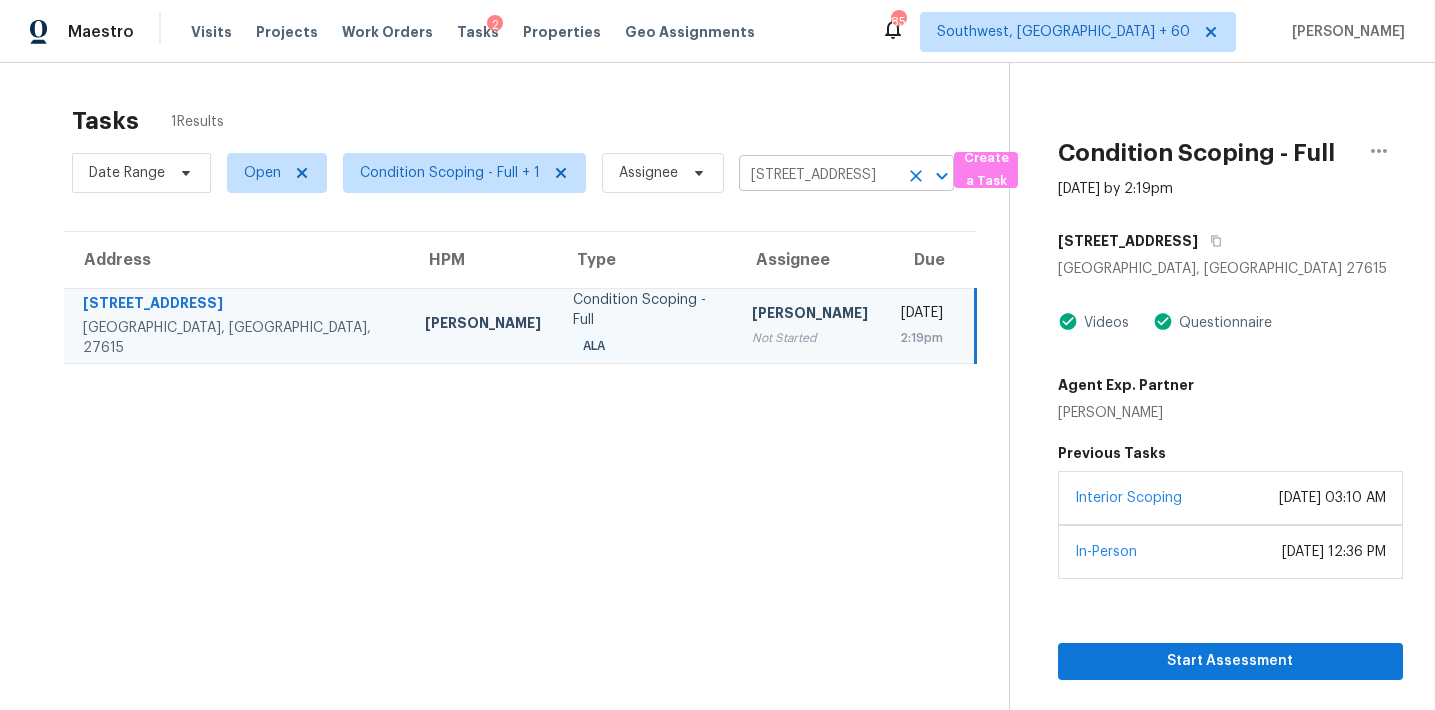 click on "7324 Doverton Ct, Raleigh, NC 27615" at bounding box center (818, 175) 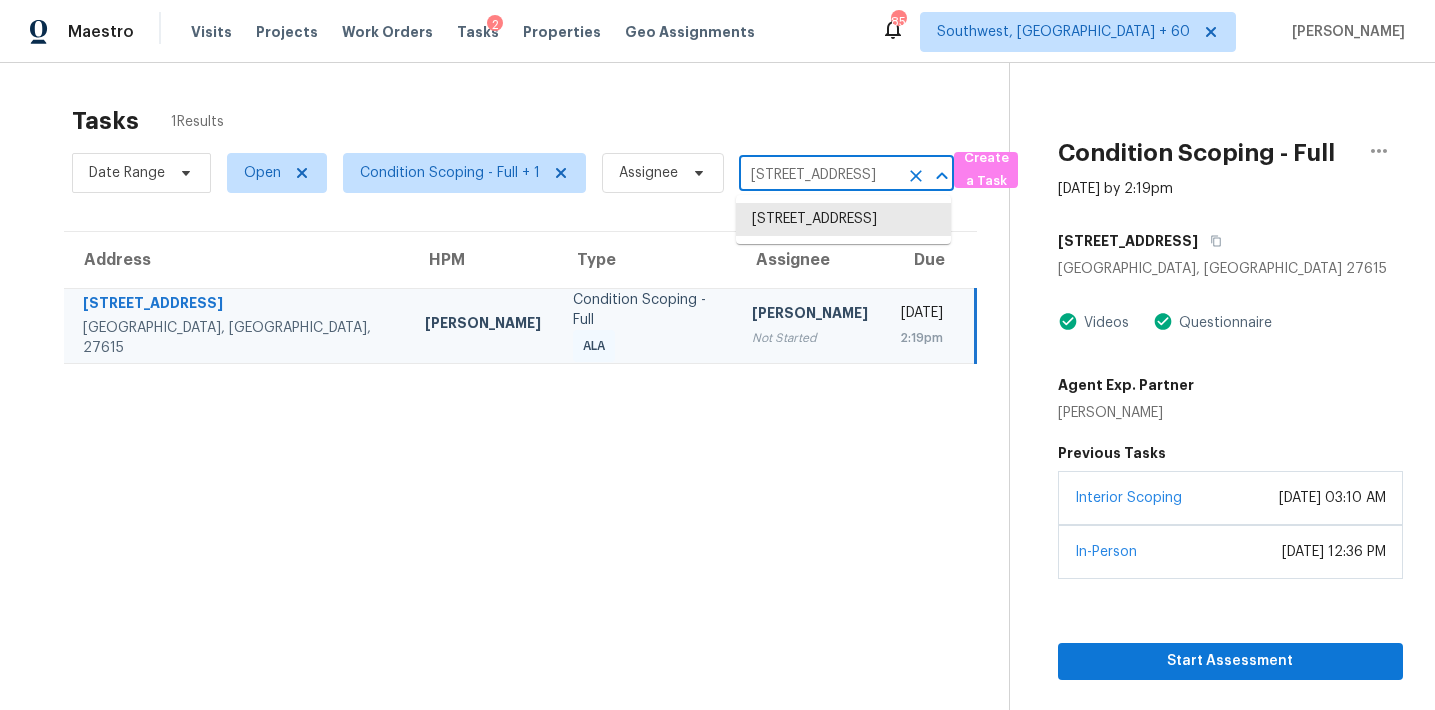 paste on "205 Princeton Dr, Lebanon, TN, 37087" 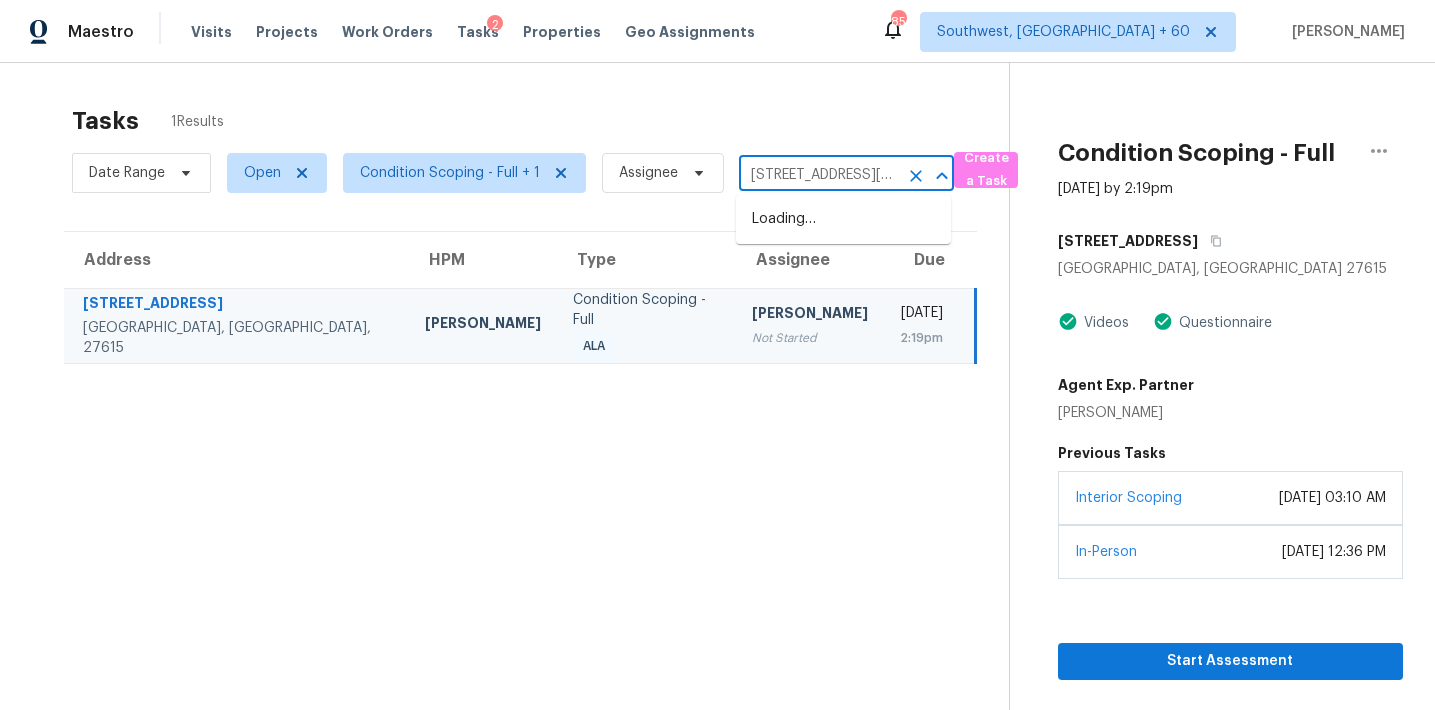 scroll, scrollTop: 0, scrollLeft: 109, axis: horizontal 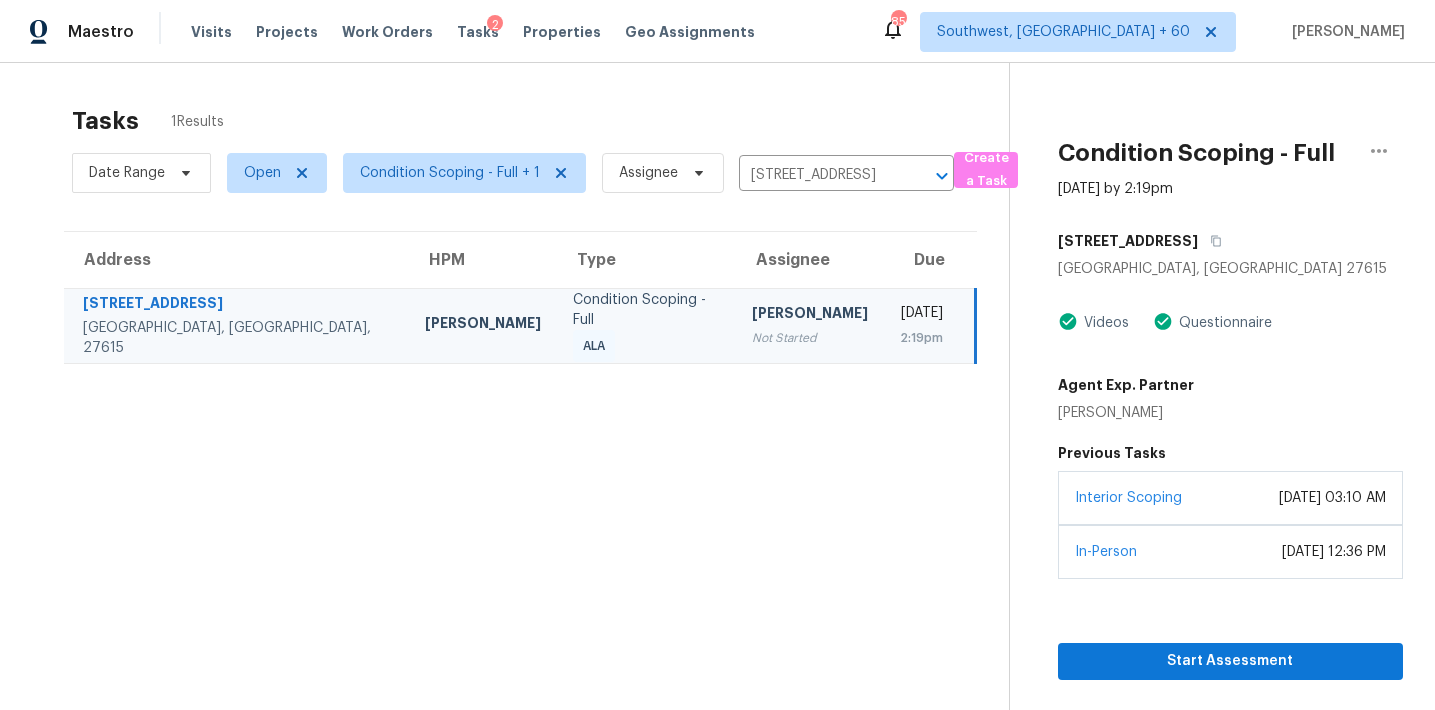 click on "Date Range Open Condition Scoping - Full + 1 Assignee 7324 Doverton Ct, Raleigh, NC 27615 ​" at bounding box center [513, 173] 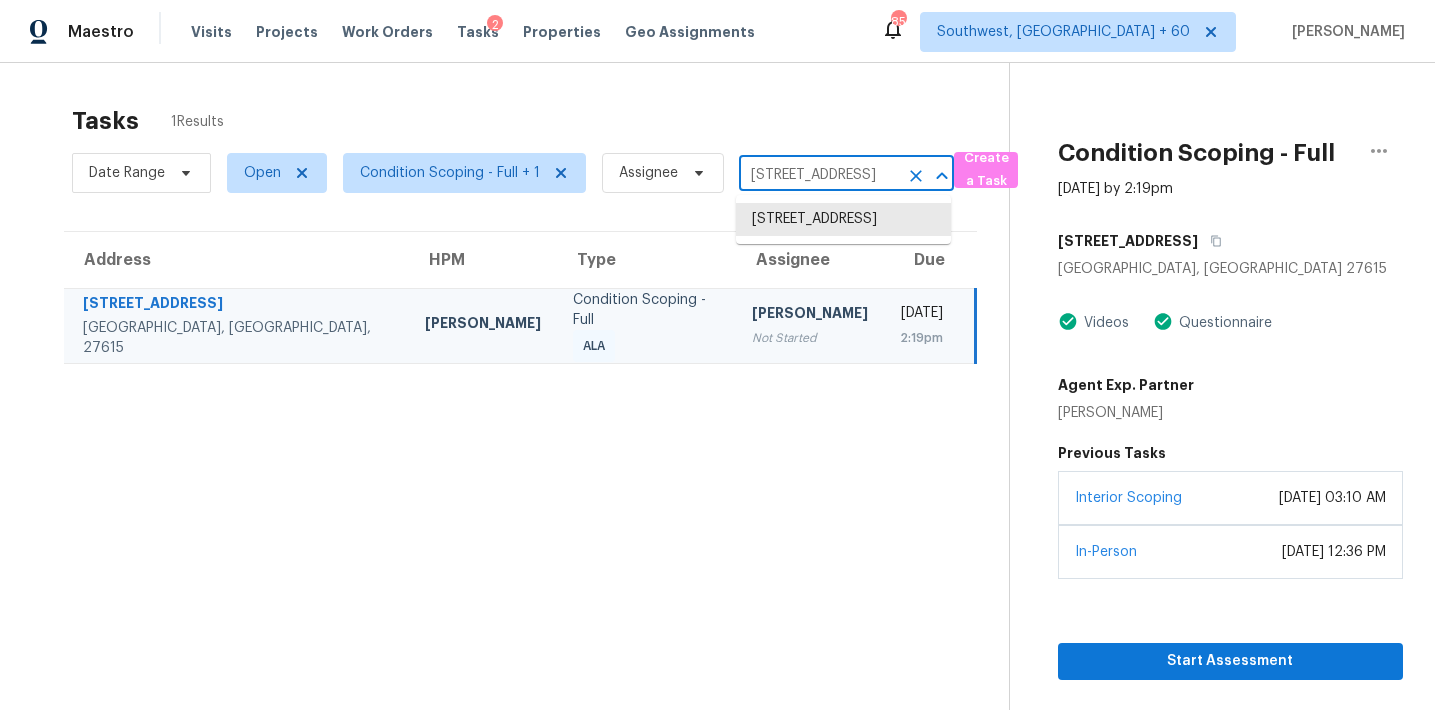 click on "7324 Doverton Ct, Raleigh, NC 27615" at bounding box center (818, 175) 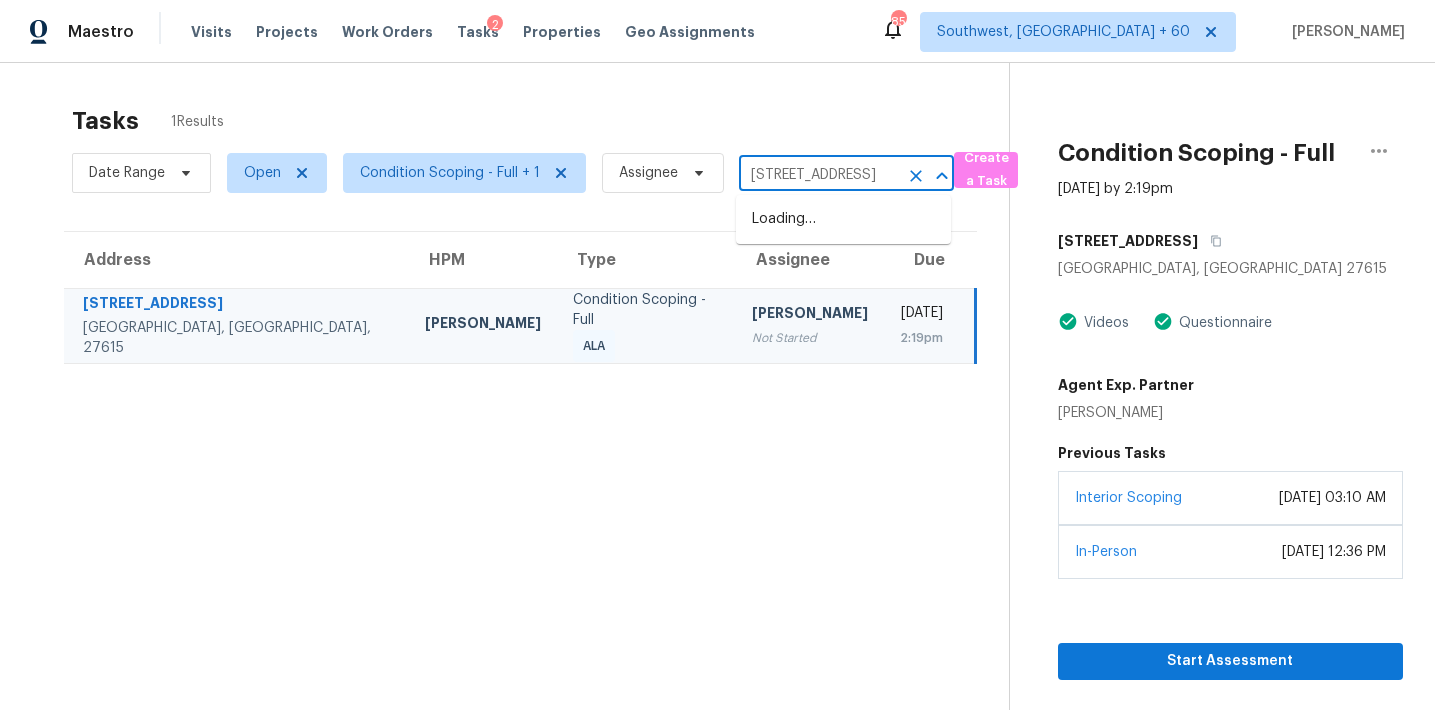 scroll, scrollTop: 0, scrollLeft: 69, axis: horizontal 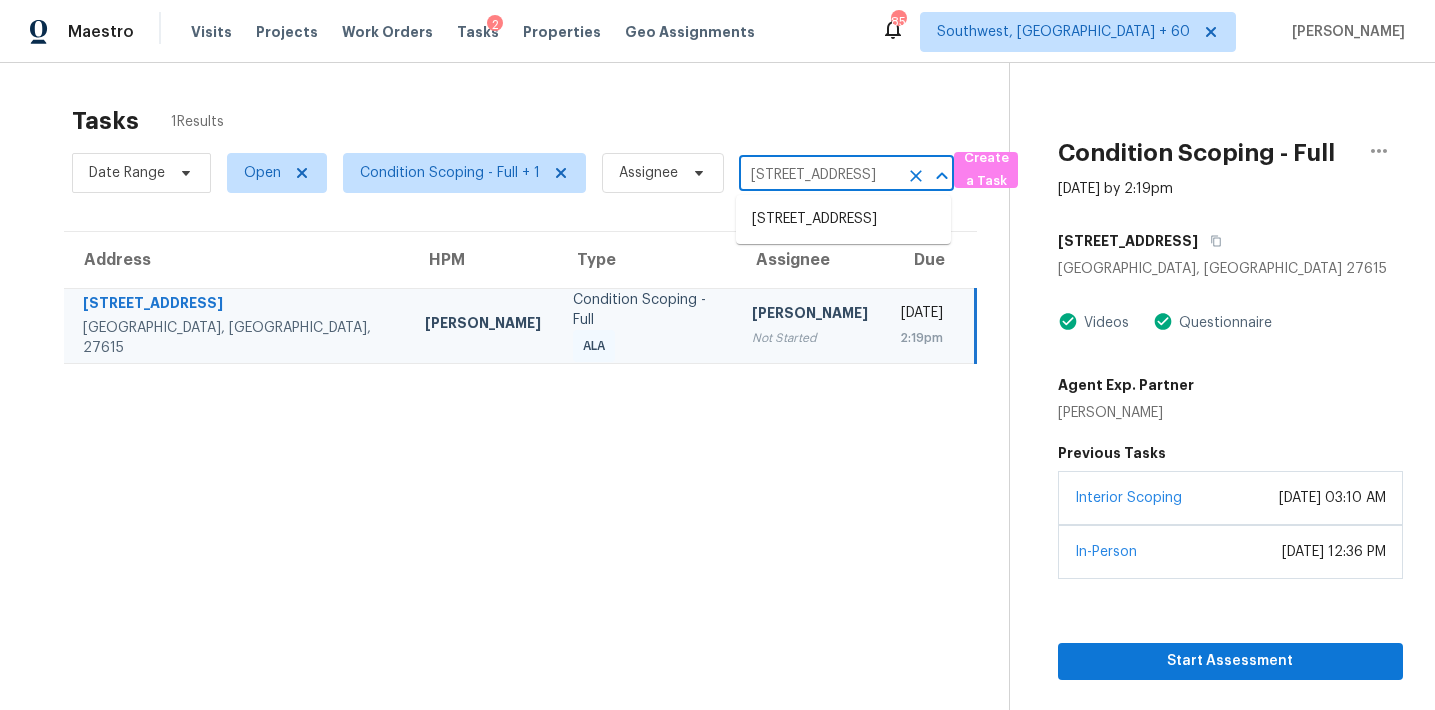 click on "109 Gatepost Ln, Cary, NC 27513" at bounding box center (843, 219) 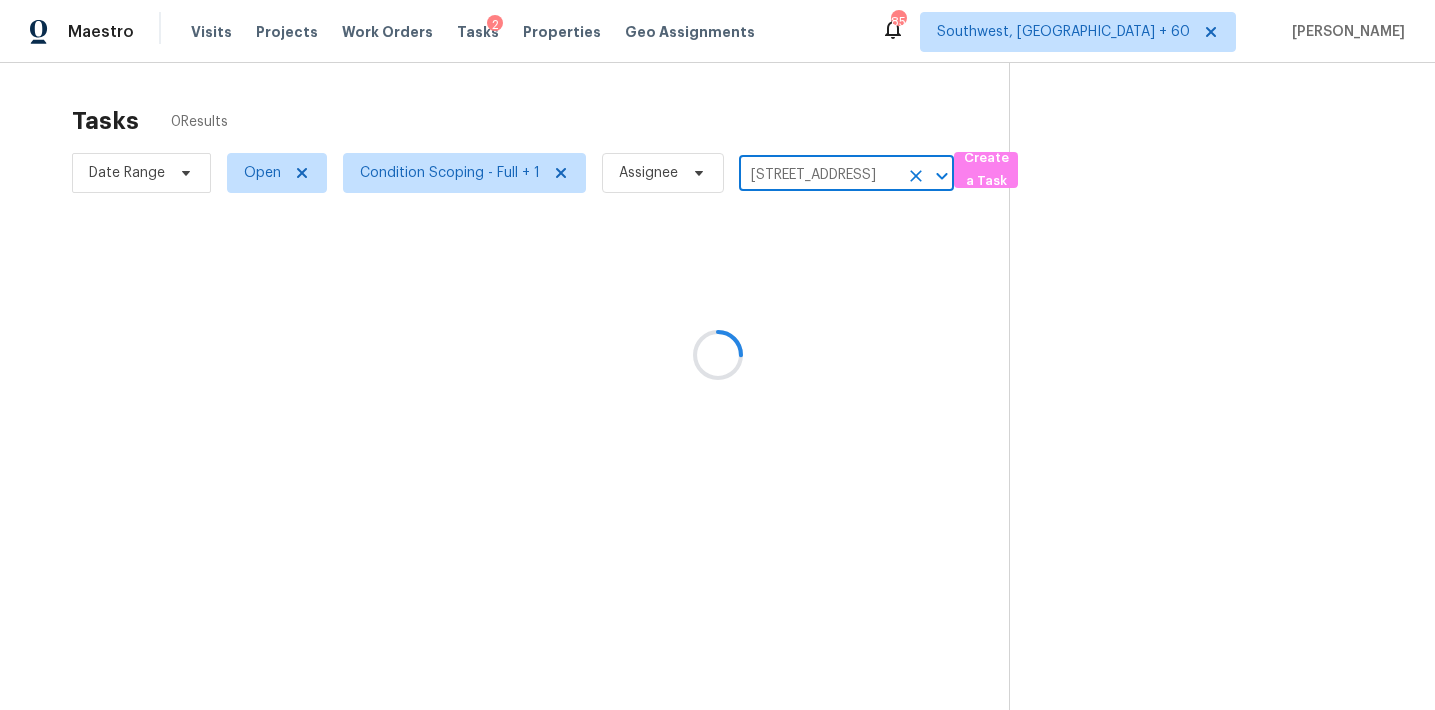 scroll, scrollTop: 0, scrollLeft: 0, axis: both 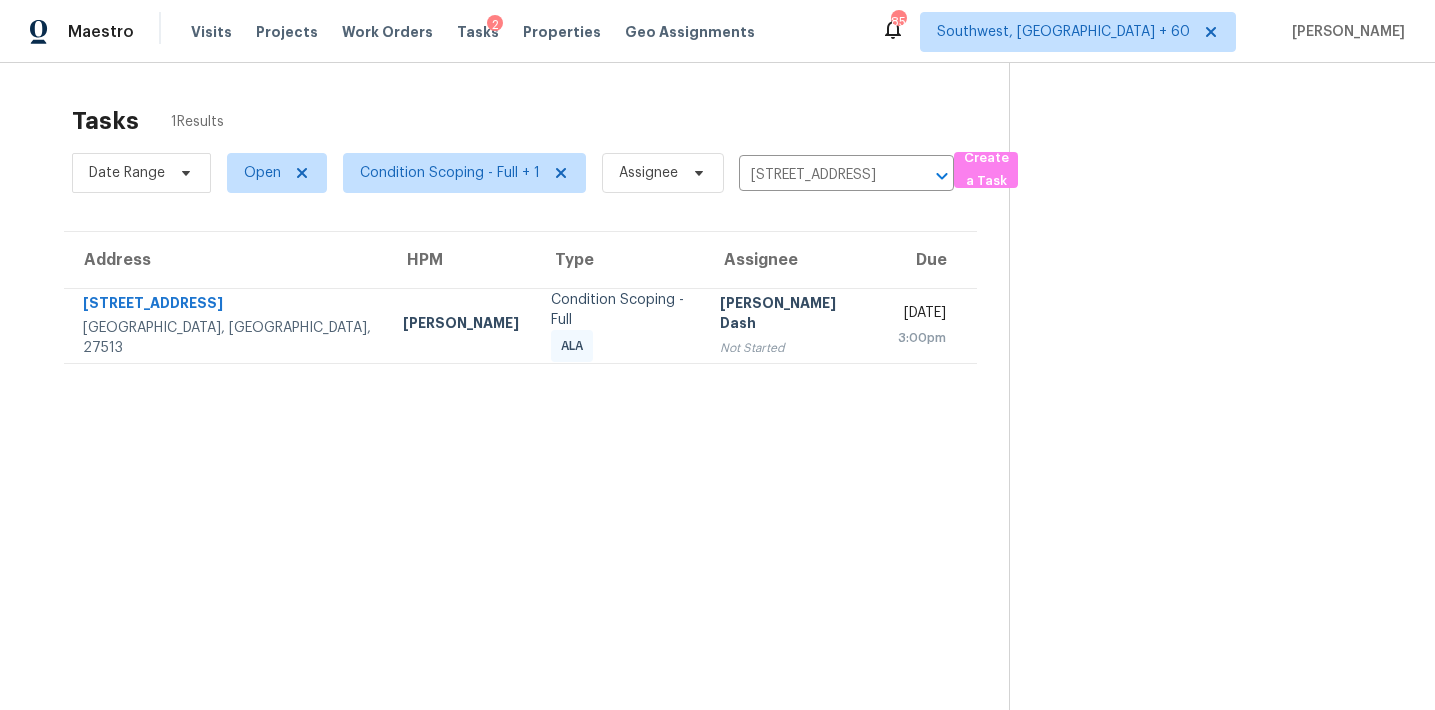 click on "Soumya Ranjan Dash" at bounding box center (793, 315) 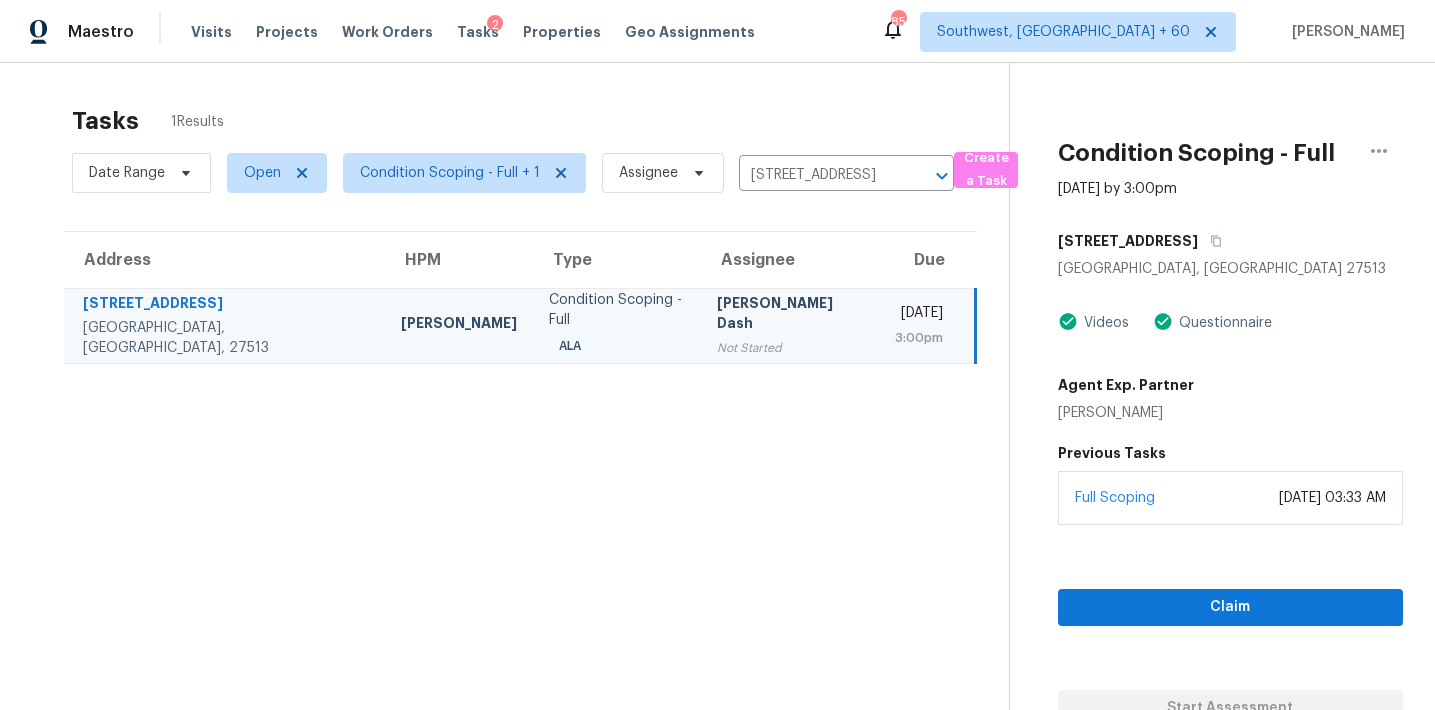 click on "Full Scoping January 21, 2025 at 03:33 AM" at bounding box center [1230, 498] 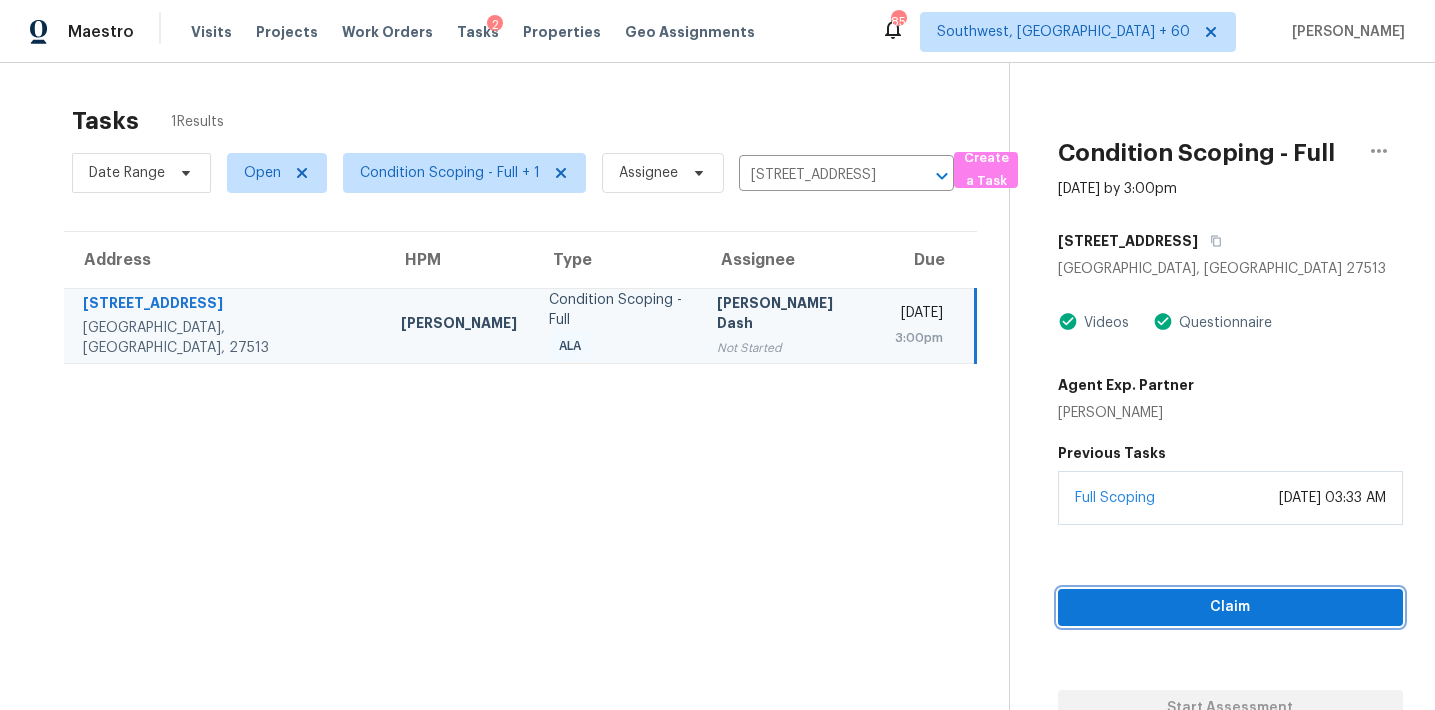 click on "Claim" at bounding box center (1230, 607) 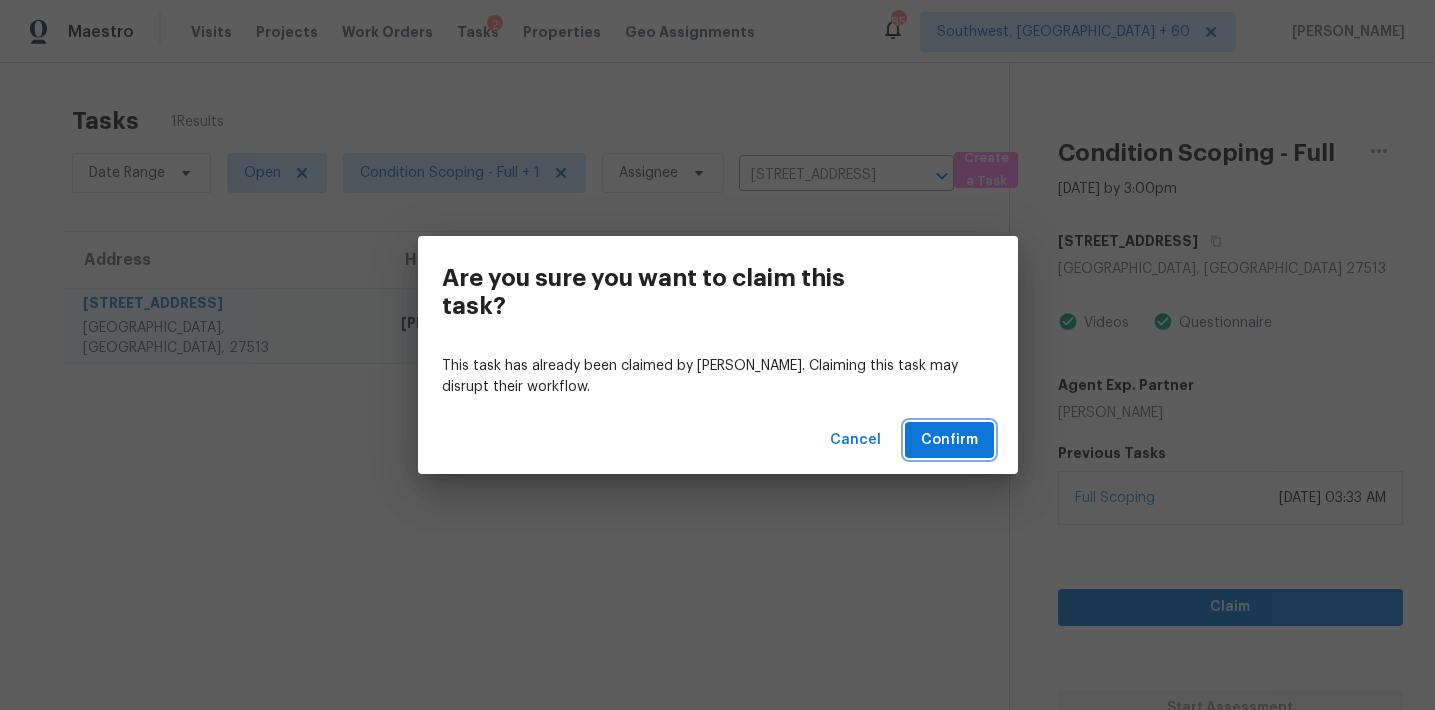 click on "Confirm" at bounding box center (949, 440) 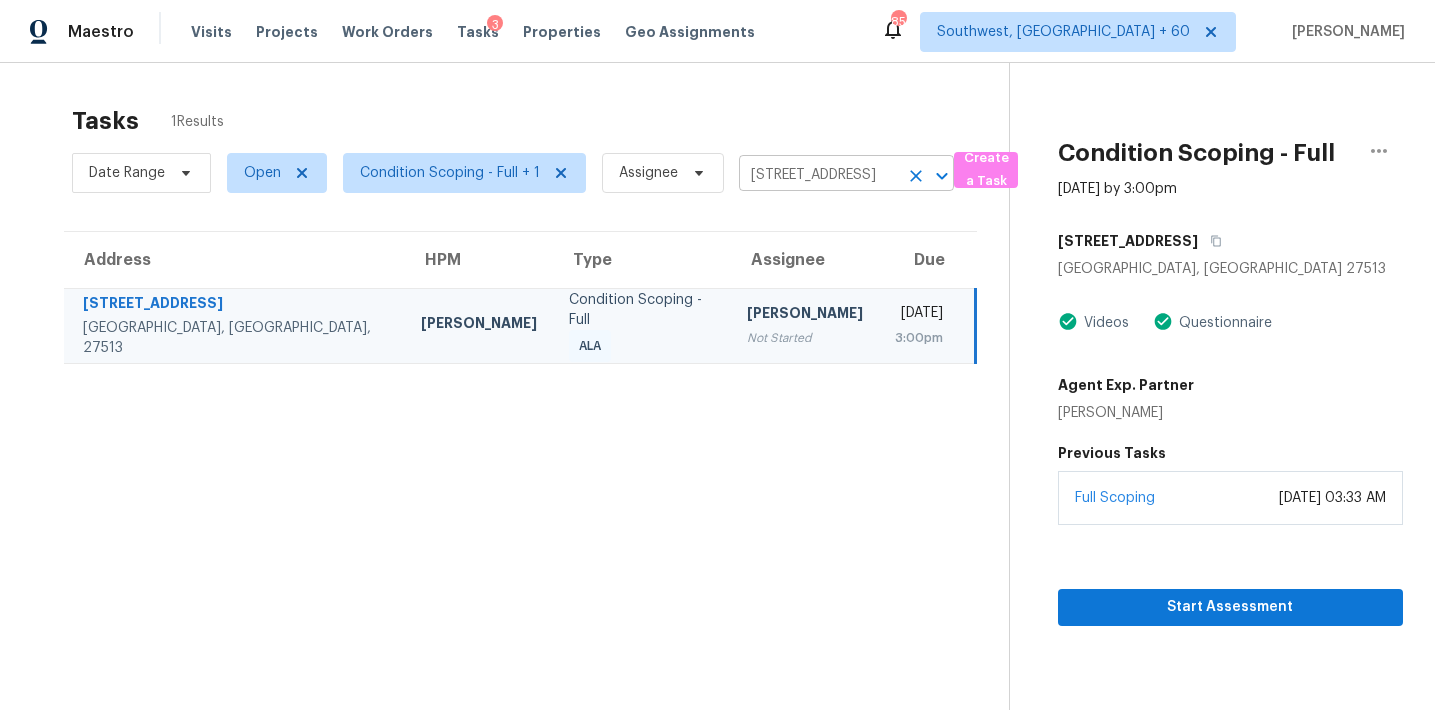 click on "109 Gatepost Ln, Cary, NC 27513" at bounding box center (818, 175) 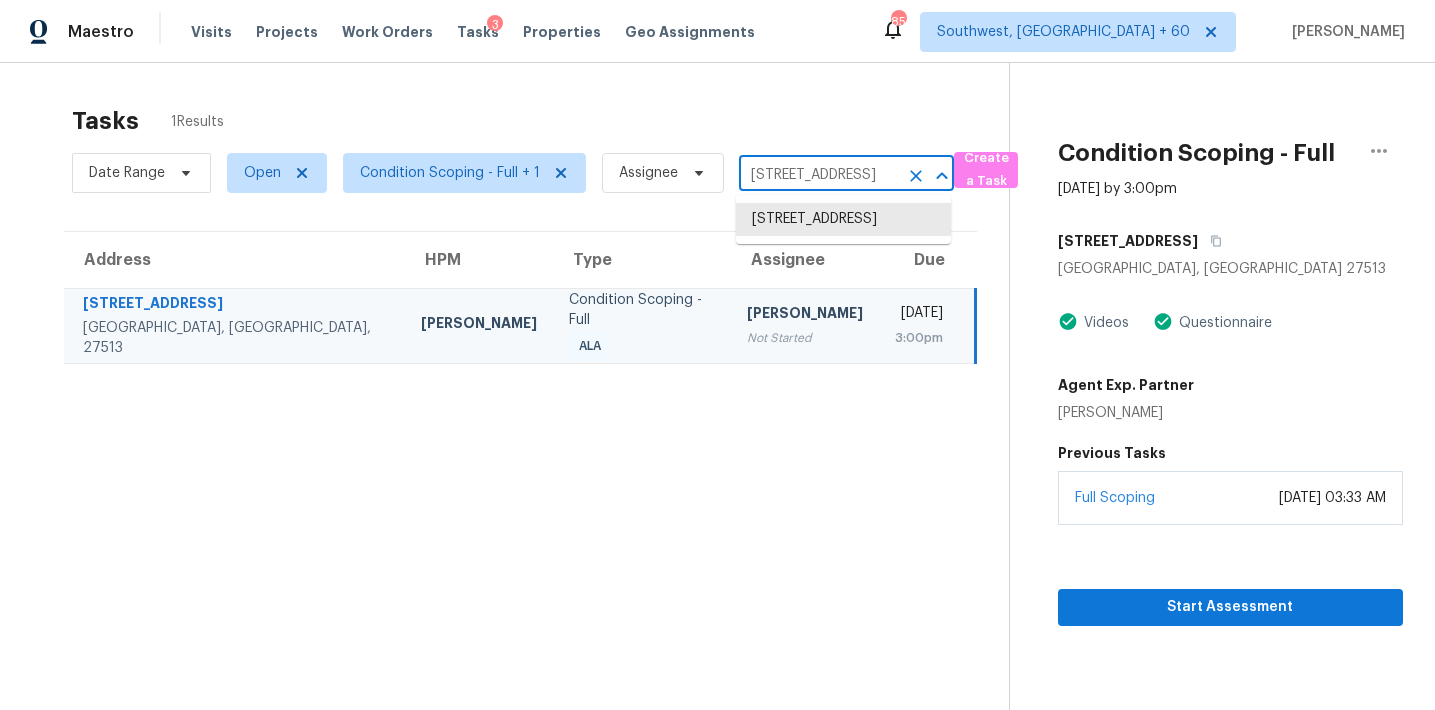 paste on "27 Highview Dr, Erie, CO, 80516" 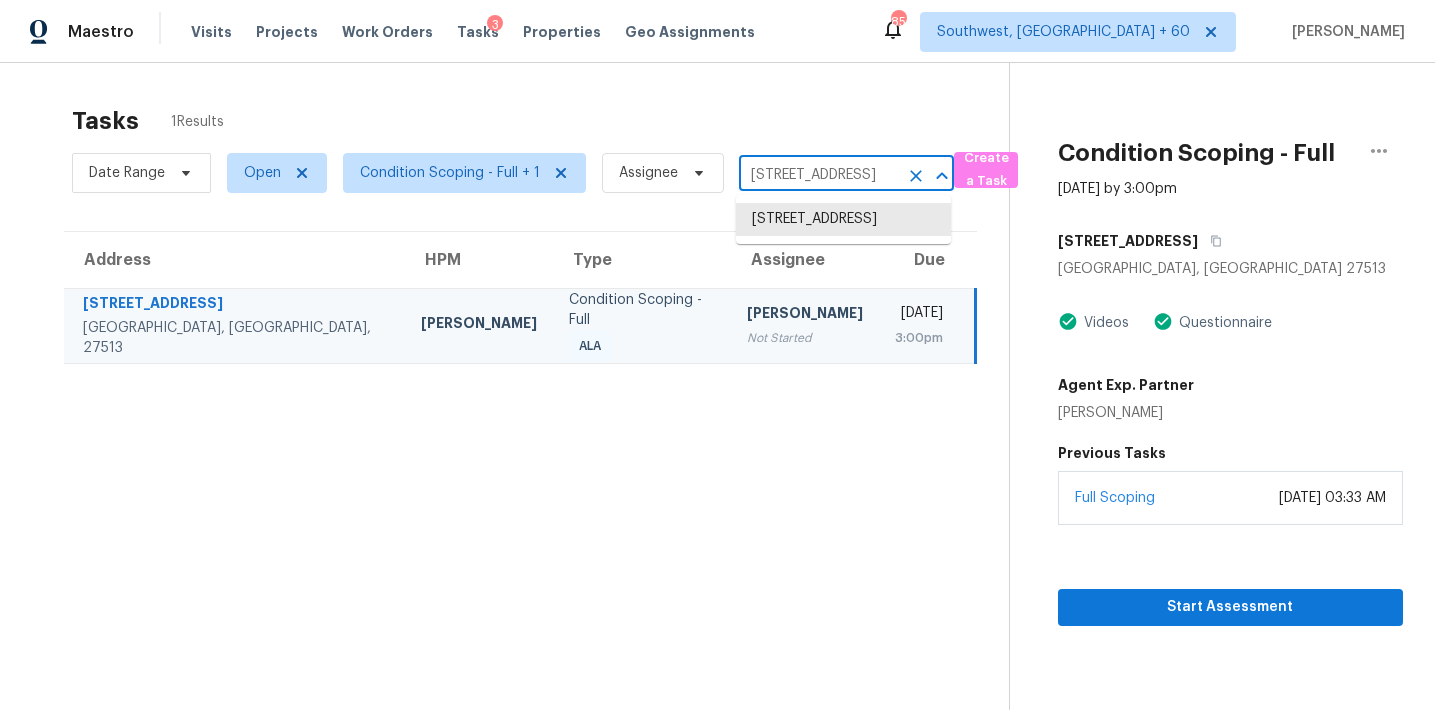 scroll, scrollTop: 0, scrollLeft: 0, axis: both 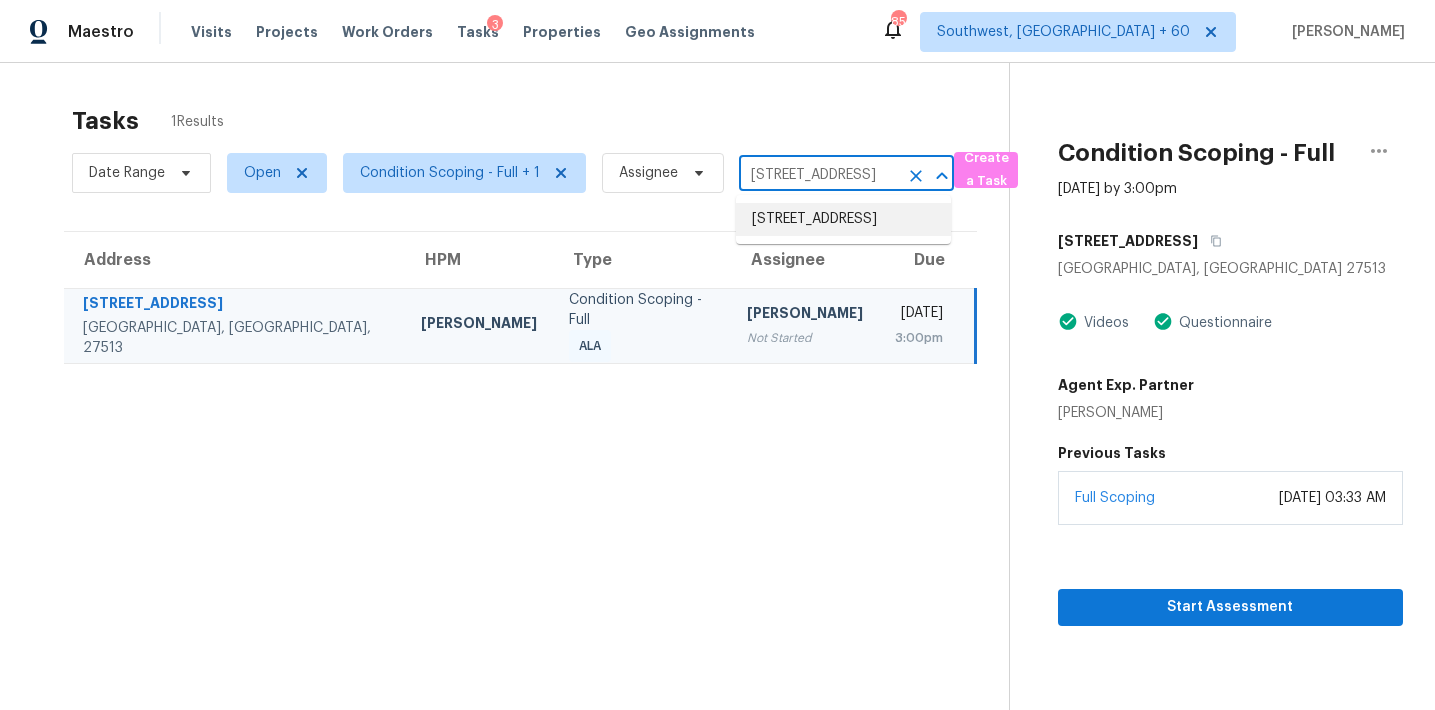 click on "109 Gatepost Ln, Cary, NC 27513" at bounding box center (818, 175) 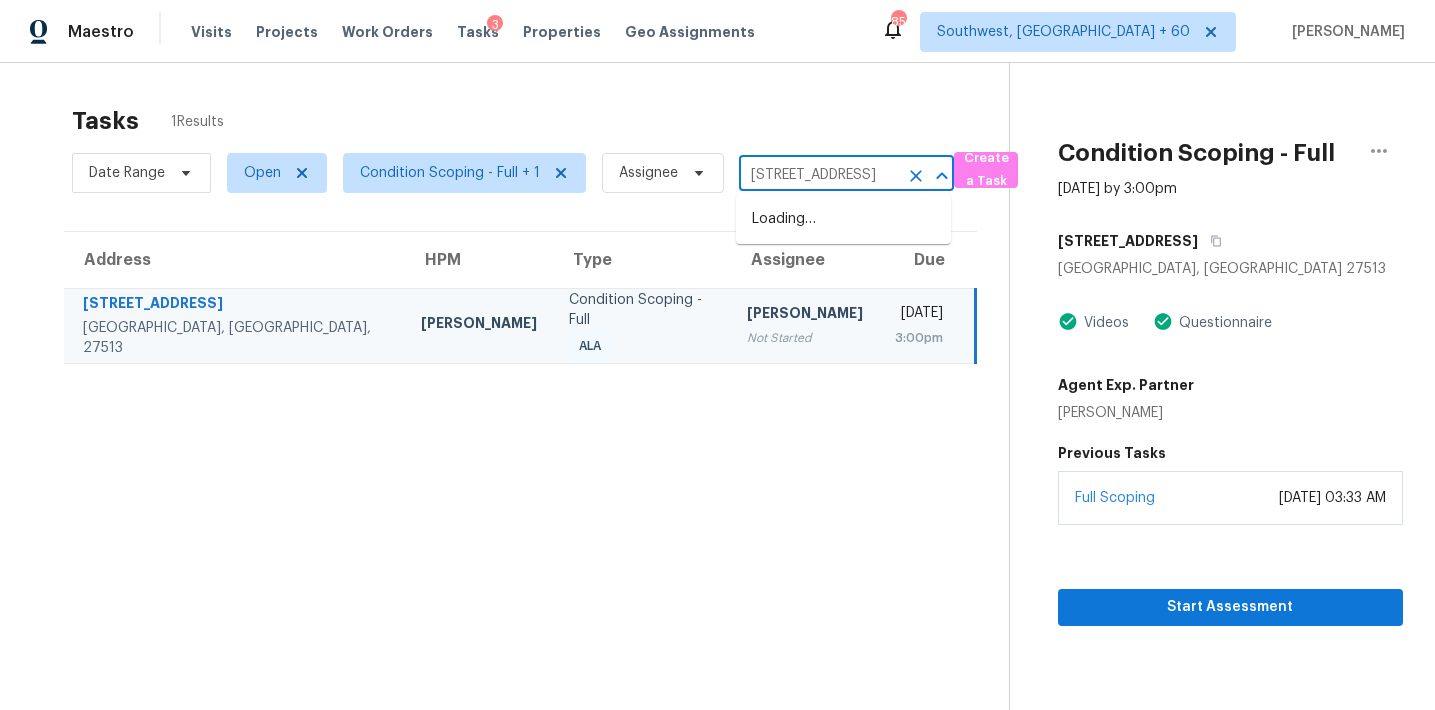 scroll, scrollTop: 0, scrollLeft: 167, axis: horizontal 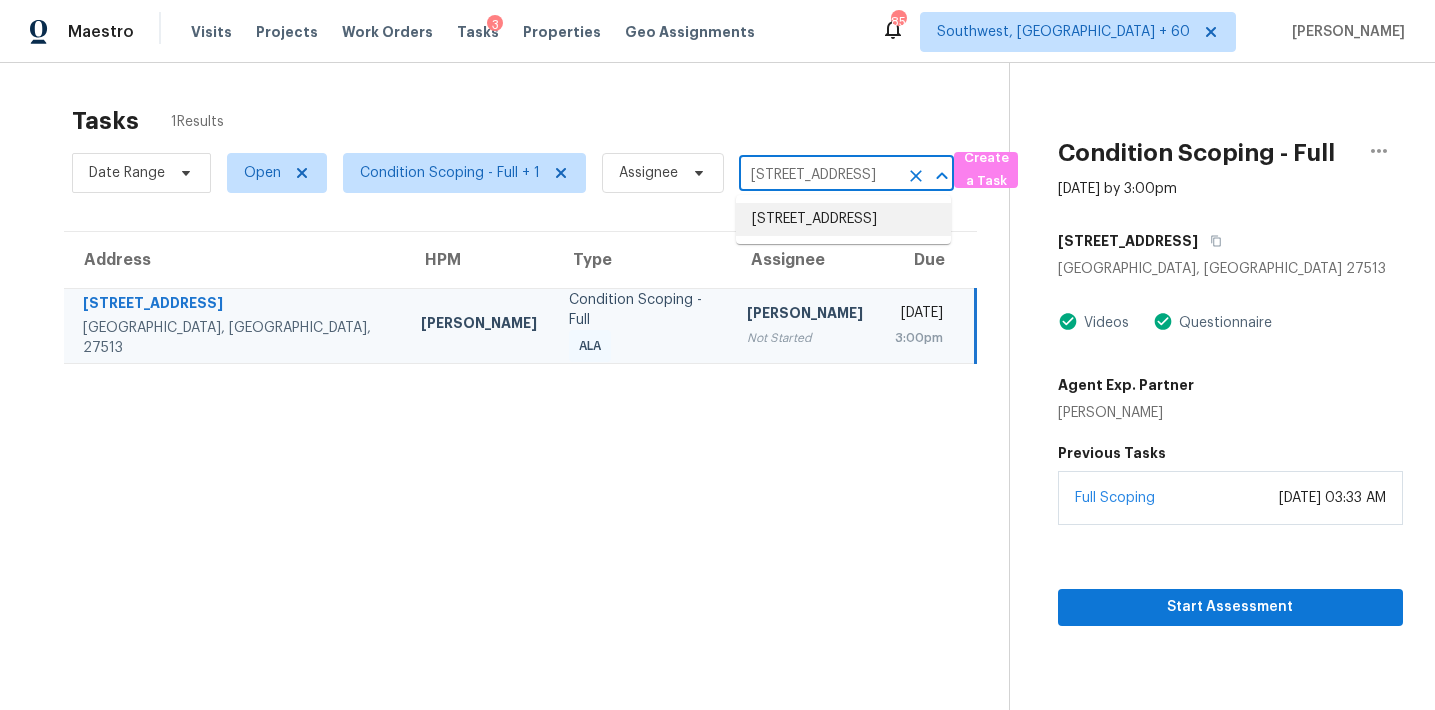 click on "1608 Rock Ridge Pl, North Las Vegas, NV 89084" at bounding box center (843, 219) 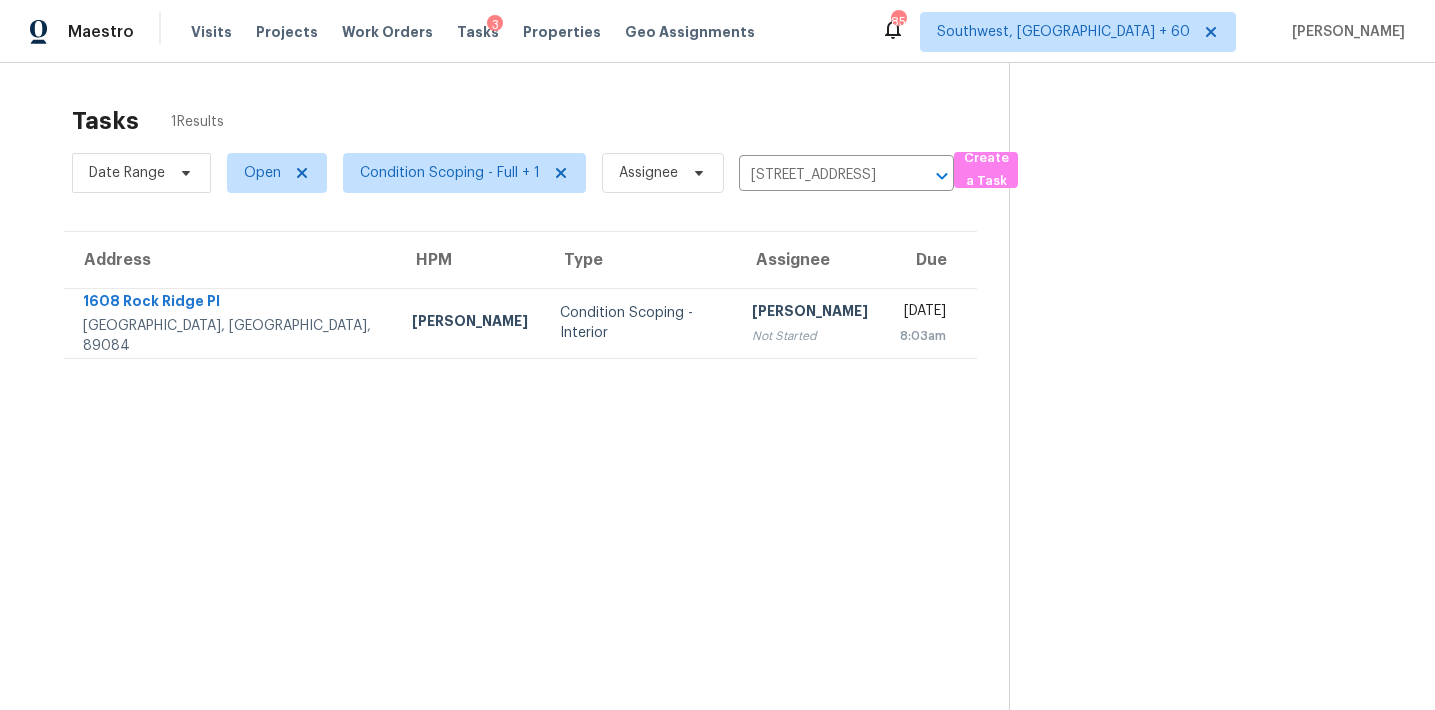 click on "Sakthivel Chandran" at bounding box center (810, 313) 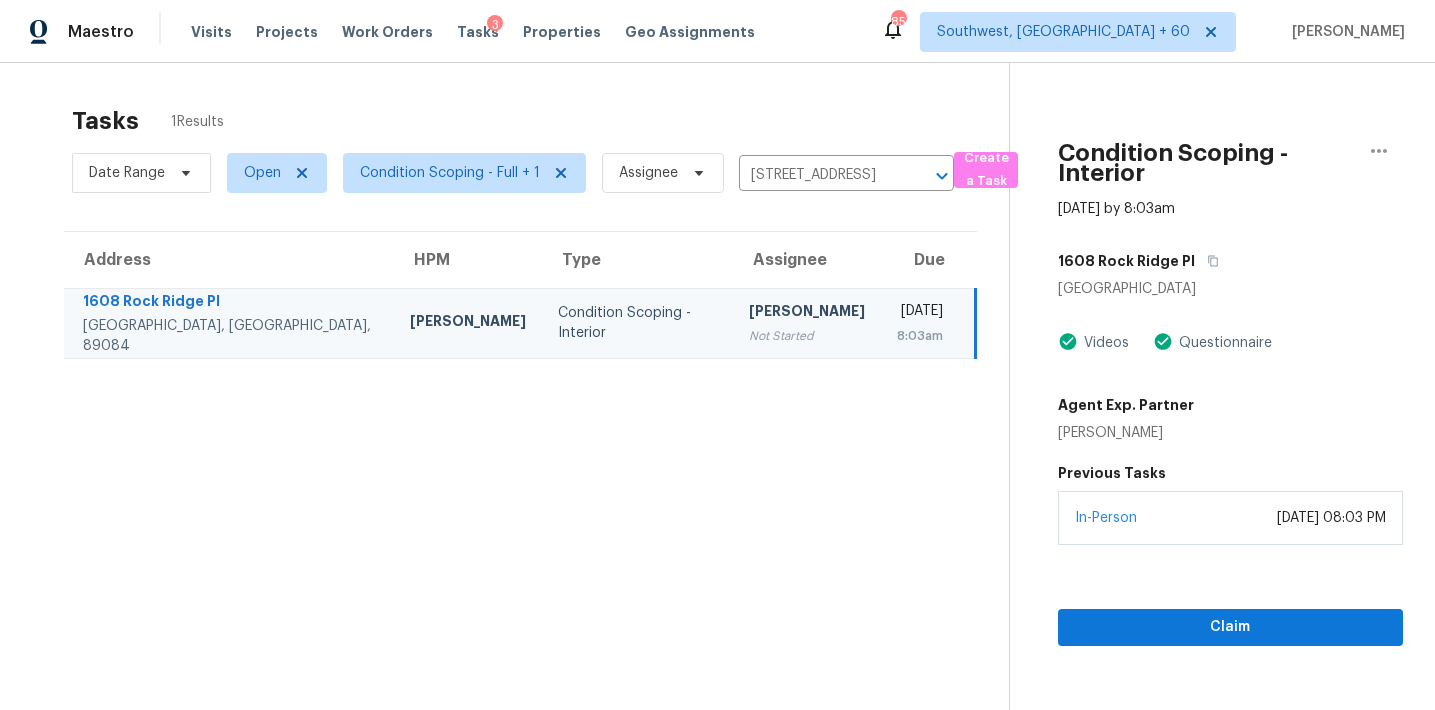 click on "In-Person  July 09, 2025 at 08:03 PM" at bounding box center [1230, 518] 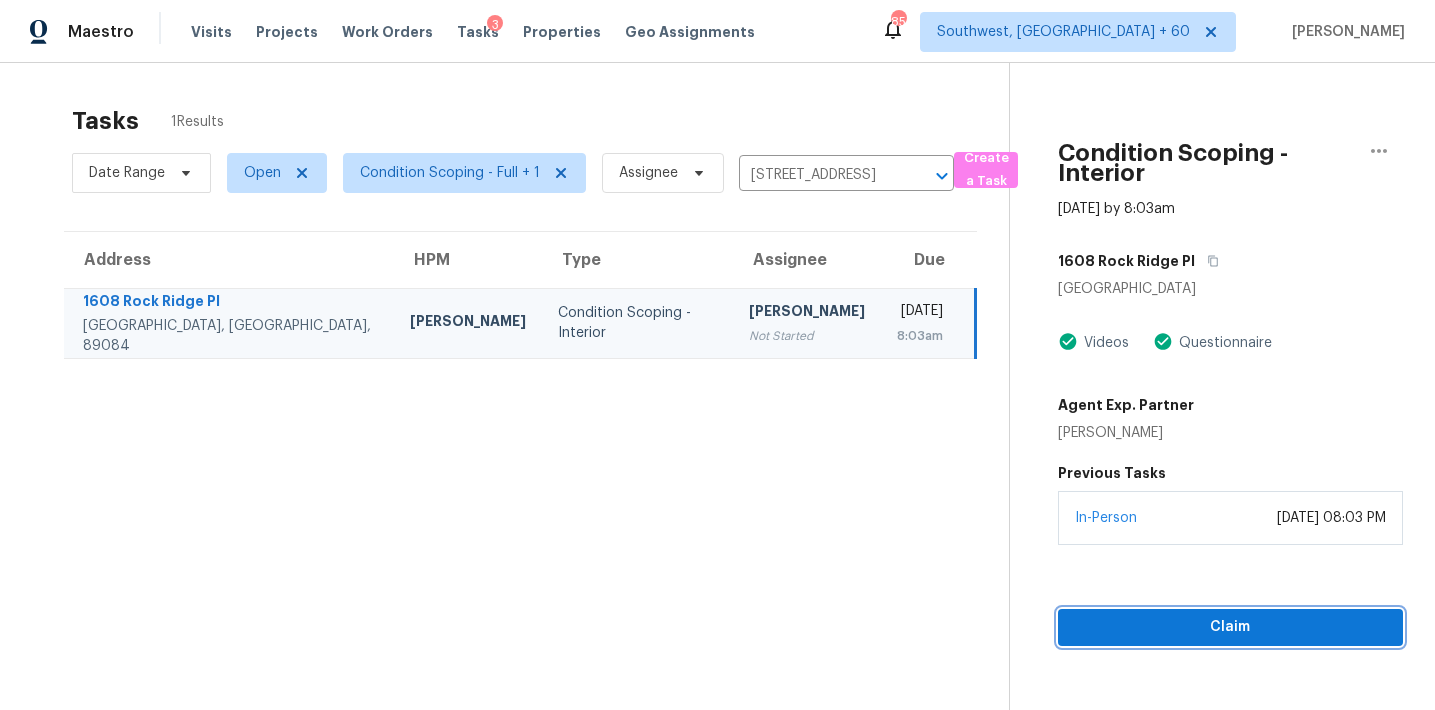 click on "Claim" at bounding box center (1230, 627) 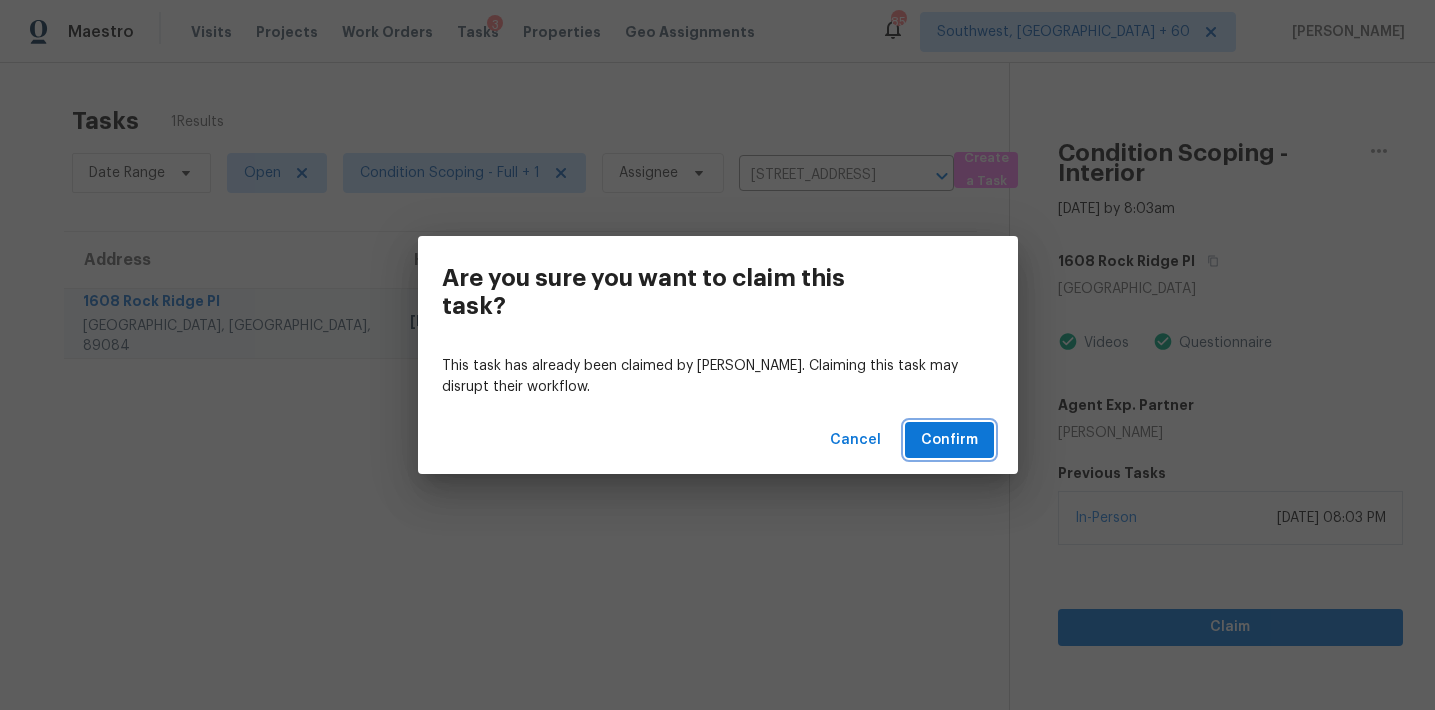 click on "Confirm" at bounding box center (949, 440) 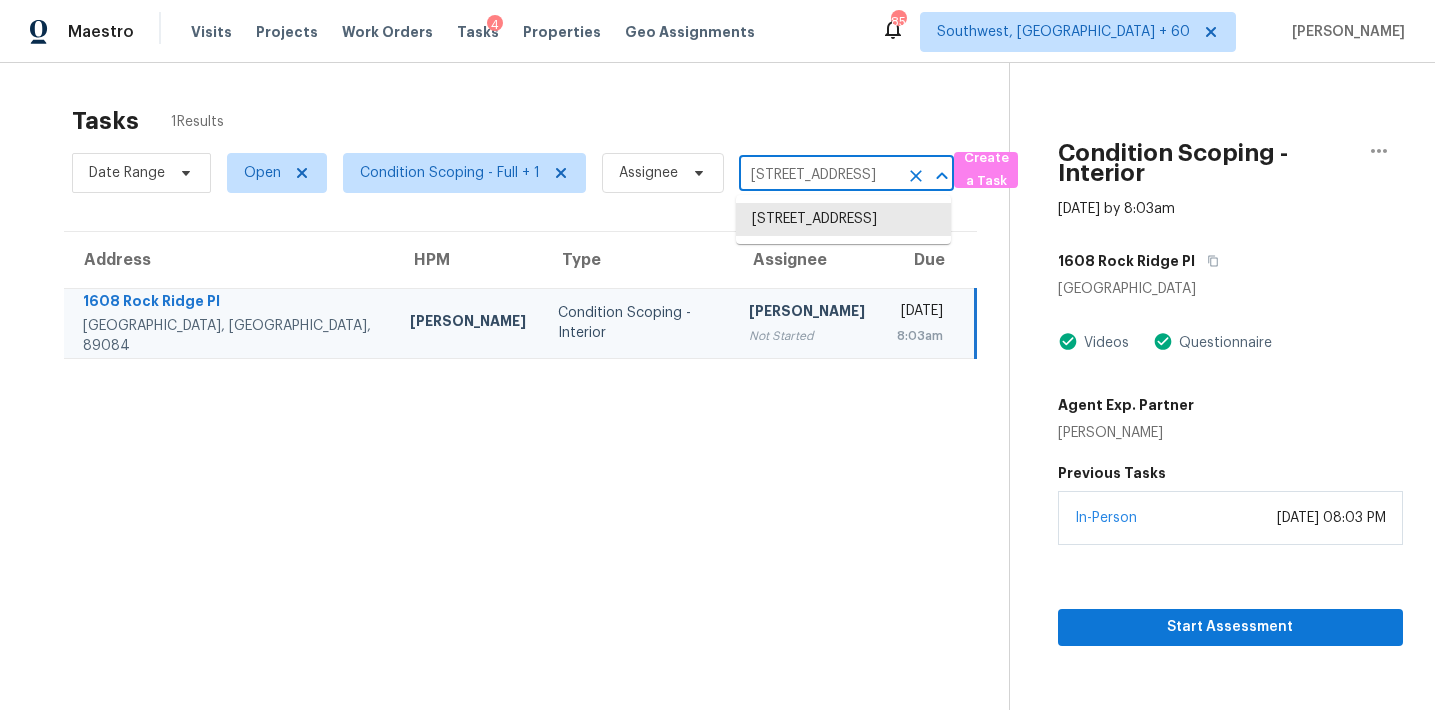 click on "1608 Rock Ridge Pl, North Las Vegas, NV 89084" at bounding box center [818, 175] 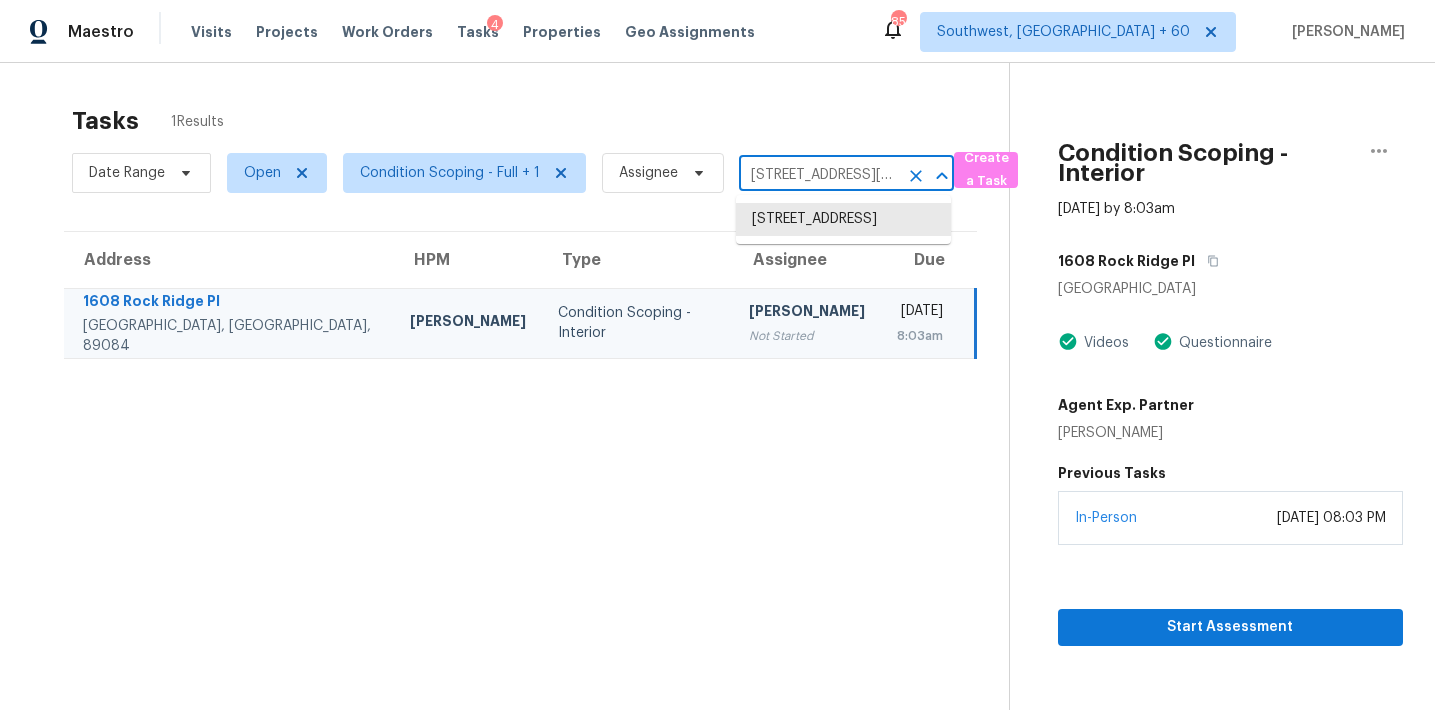scroll, scrollTop: 0, scrollLeft: 132, axis: horizontal 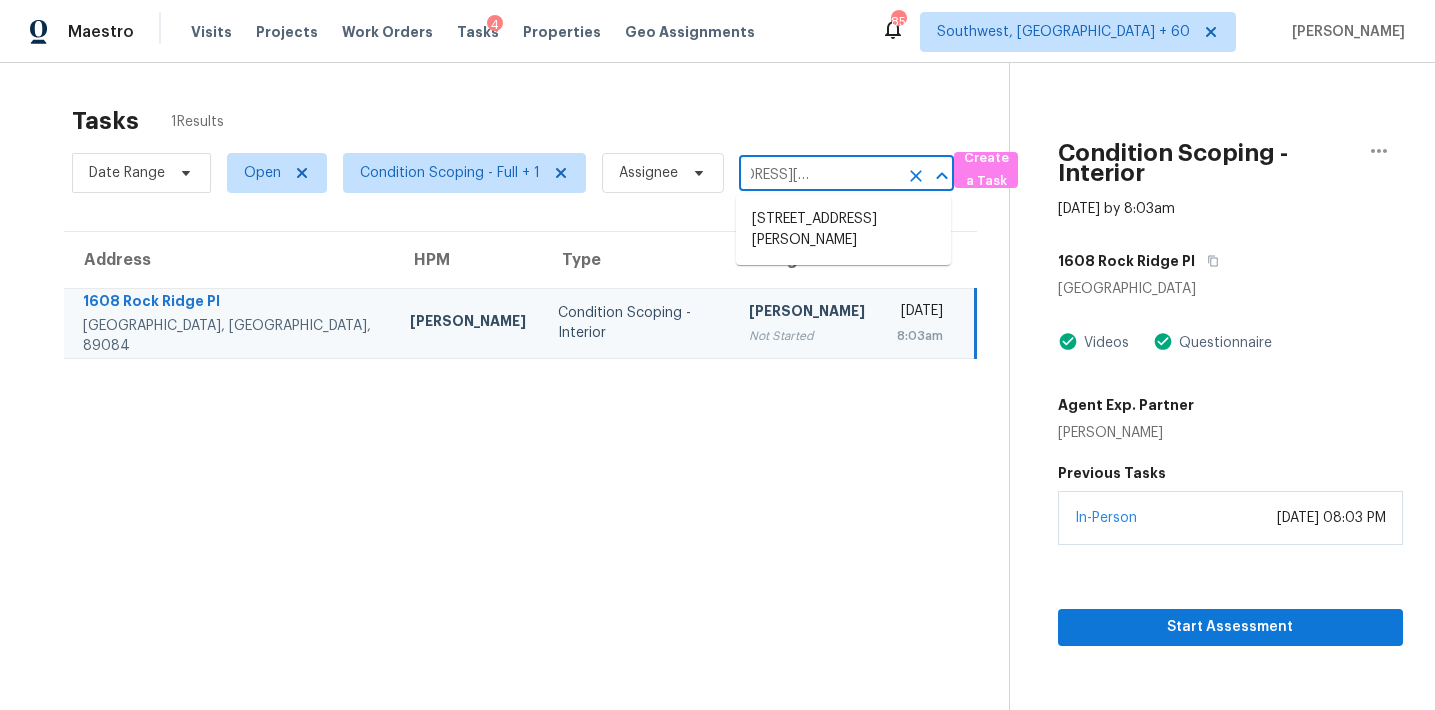 click on "25404 Devonshire Knoll St, Katy, TX 77493" at bounding box center [843, 230] 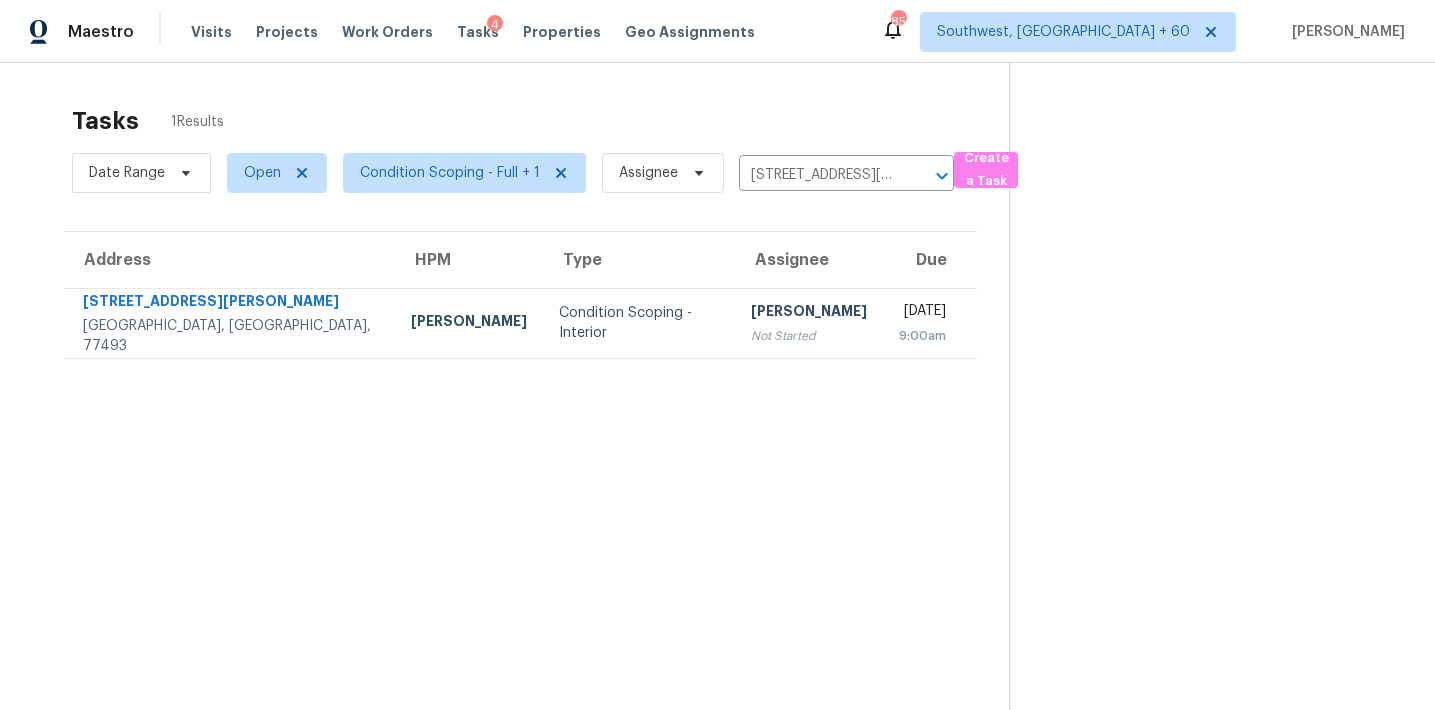 click on "Sakthivel Chandran" at bounding box center [809, 313] 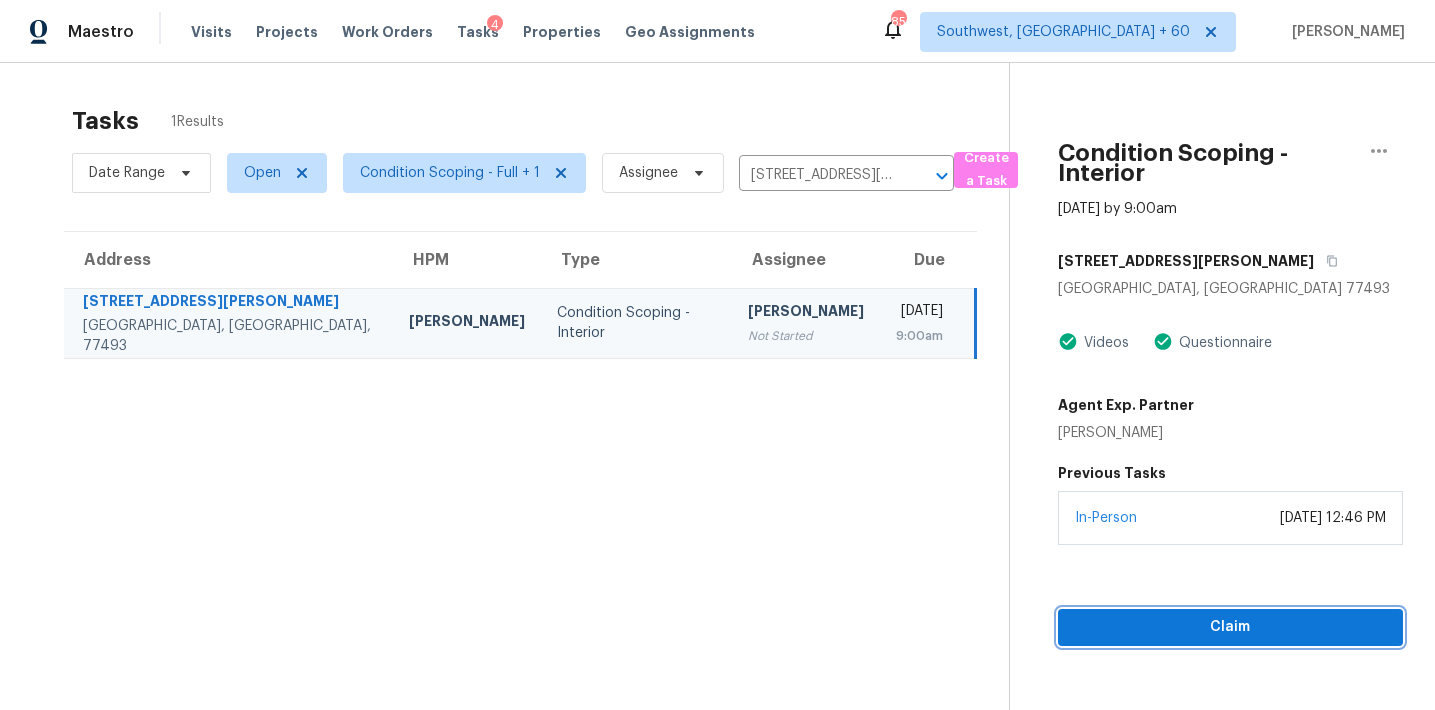 click on "Claim" at bounding box center [1230, 627] 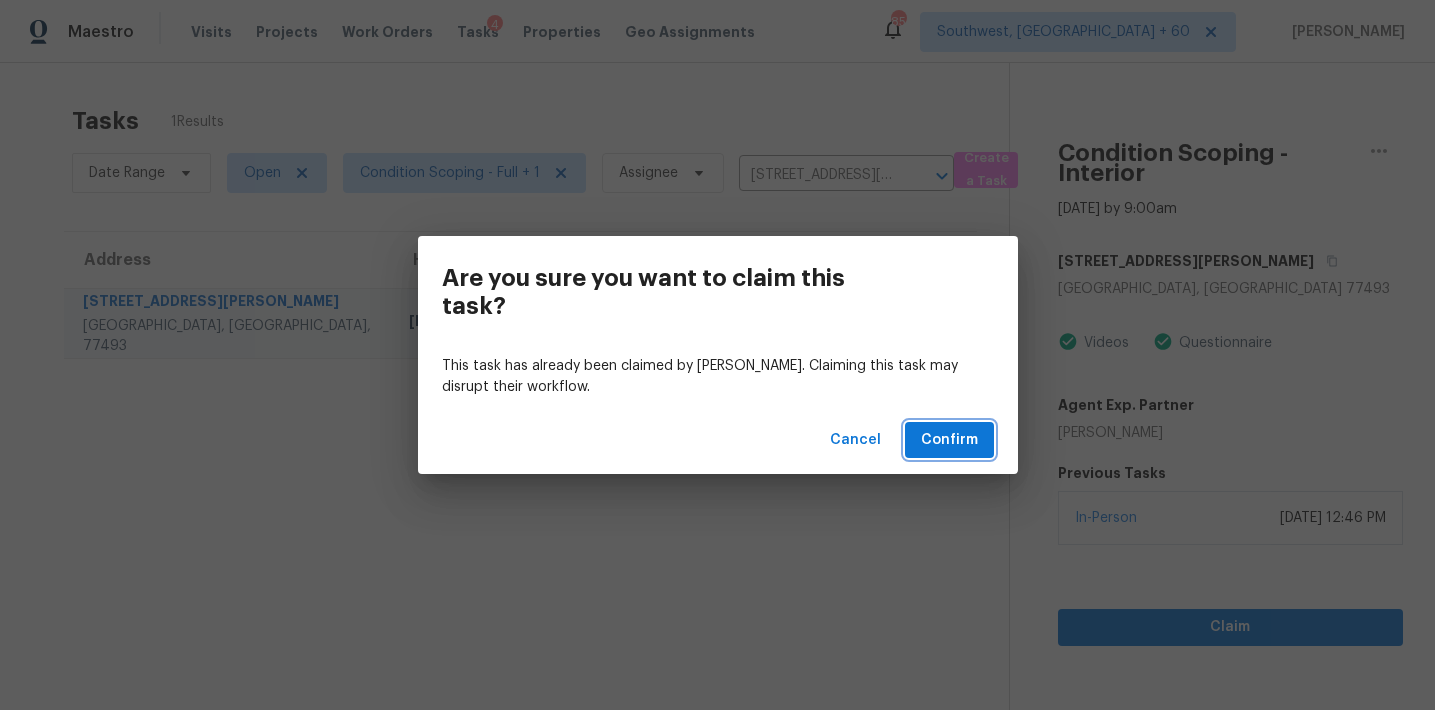 click on "Confirm" at bounding box center (949, 440) 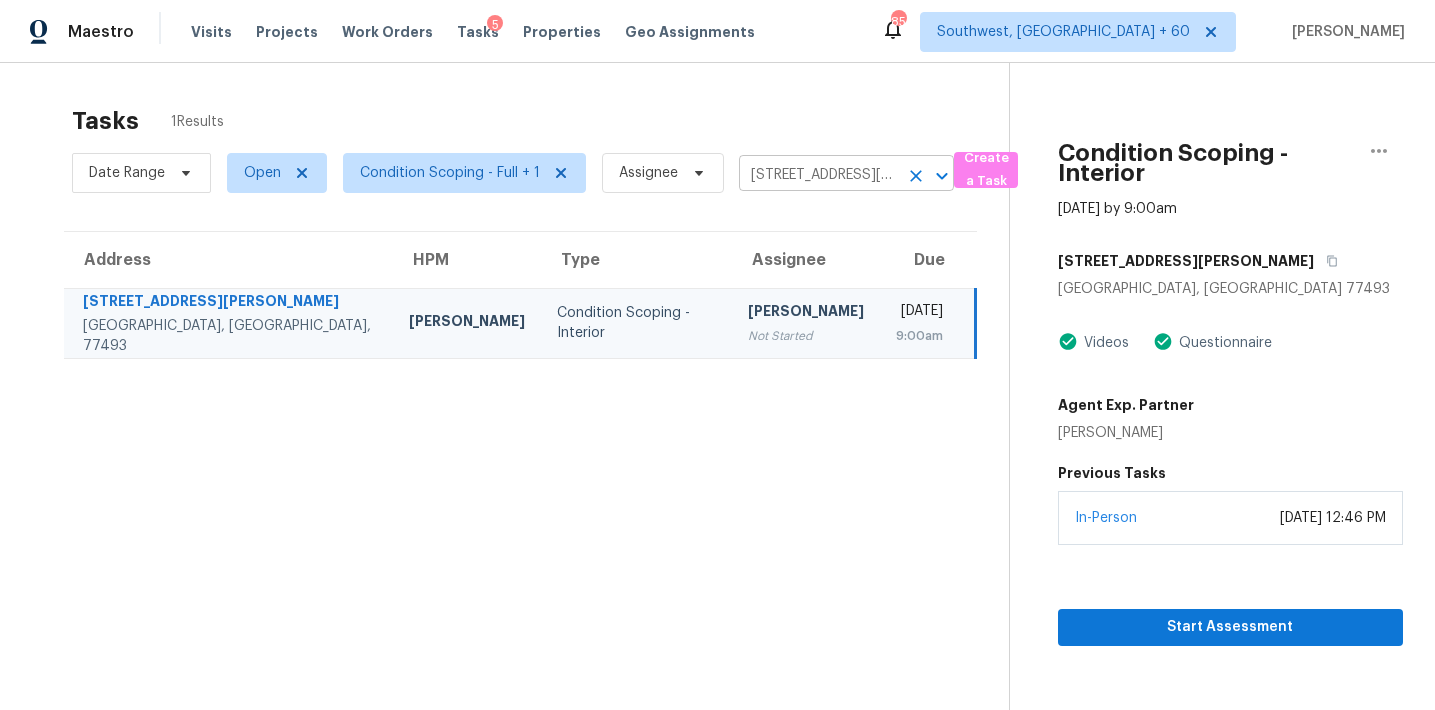 click on "25404 Devonshire Knoll St, Katy, TX 77493" at bounding box center (818, 175) 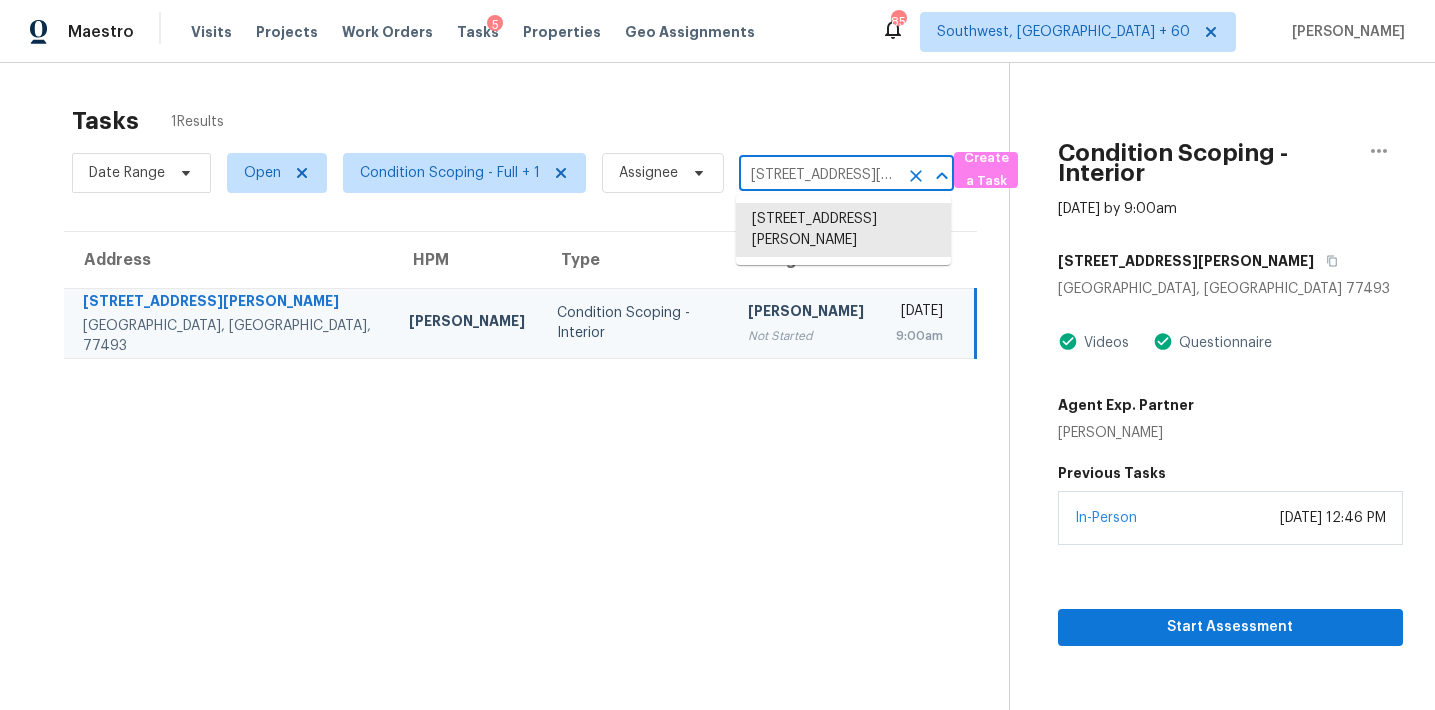 paste on "701 E Comstock St, Gilbert, AZ, 85296" 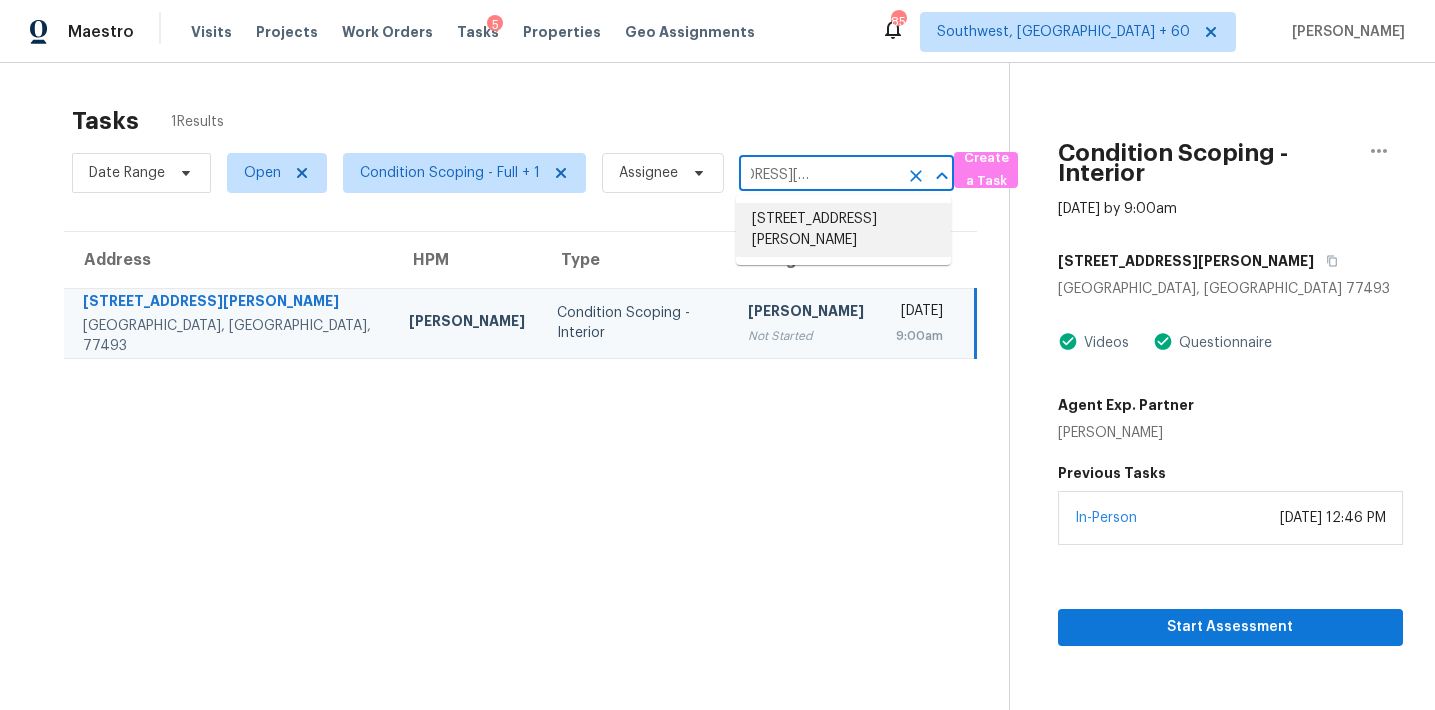 click on "701 E Comstock St, Gilbert, AZ 85296" at bounding box center (843, 230) 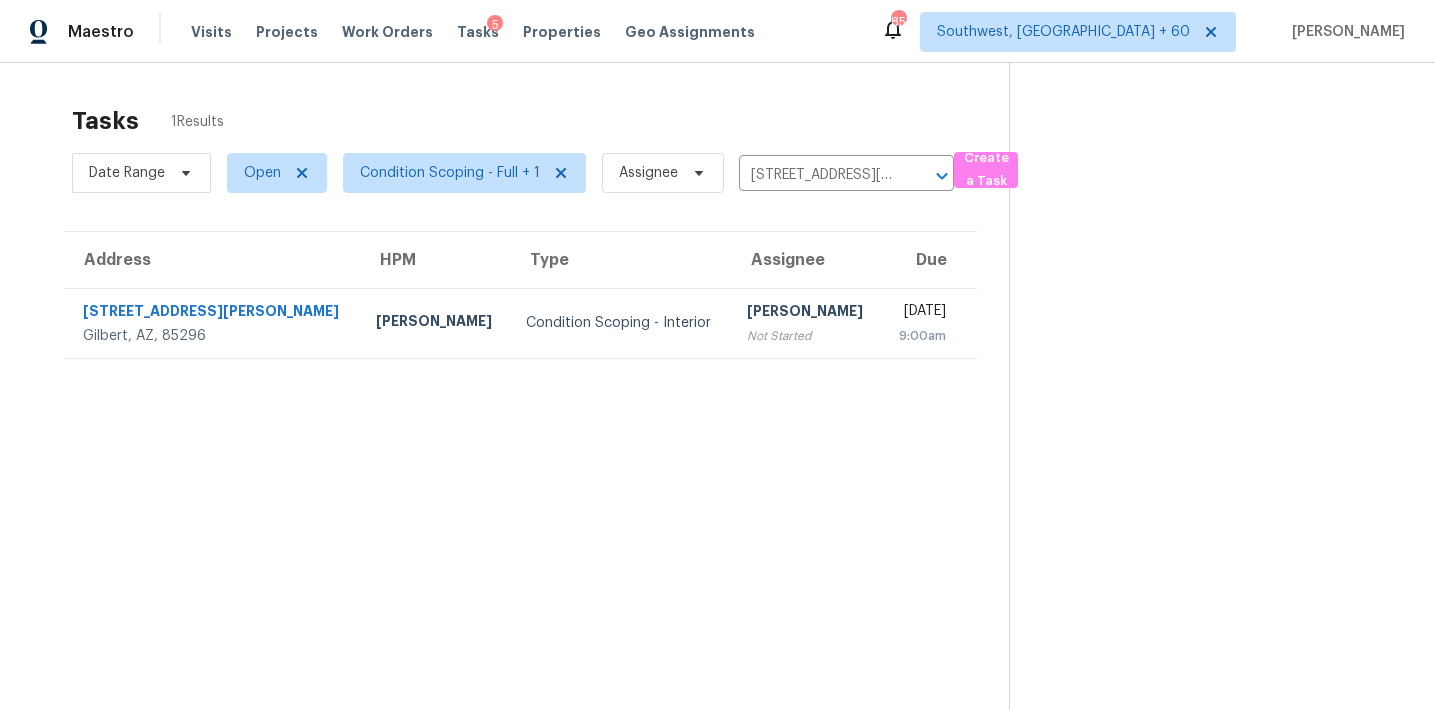 click on "Not Started" at bounding box center [806, 336] 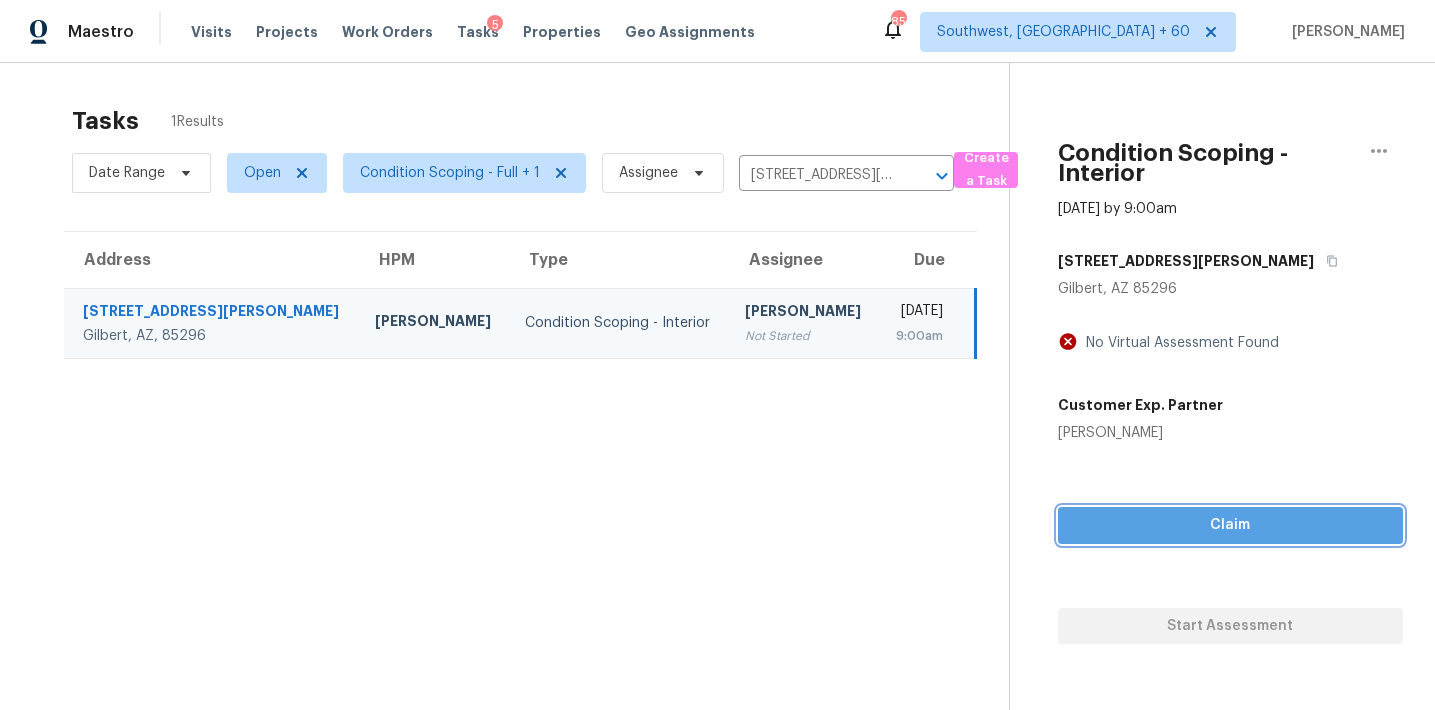 click on "Claim" at bounding box center [1230, 525] 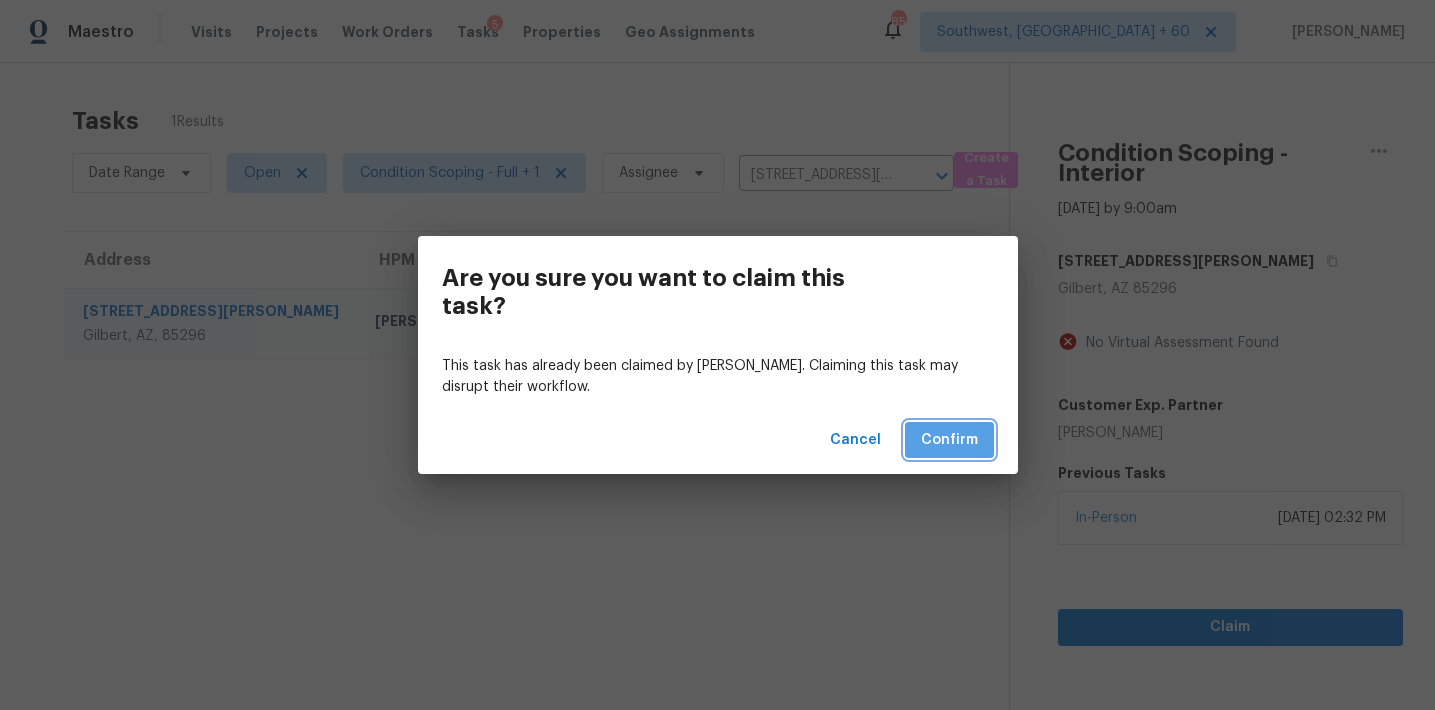 click on "Confirm" at bounding box center [949, 440] 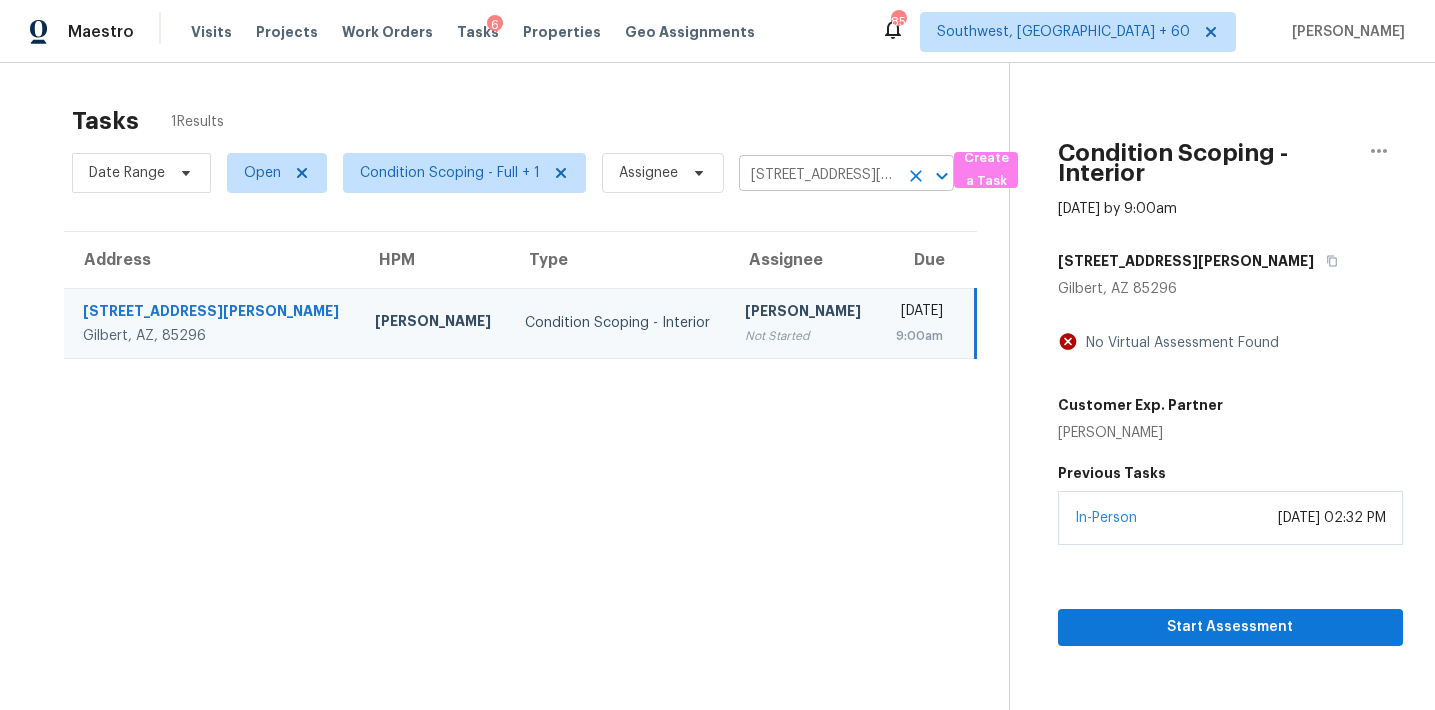 click on "701 E Comstock St, Gilbert, AZ 85296" at bounding box center (818, 175) 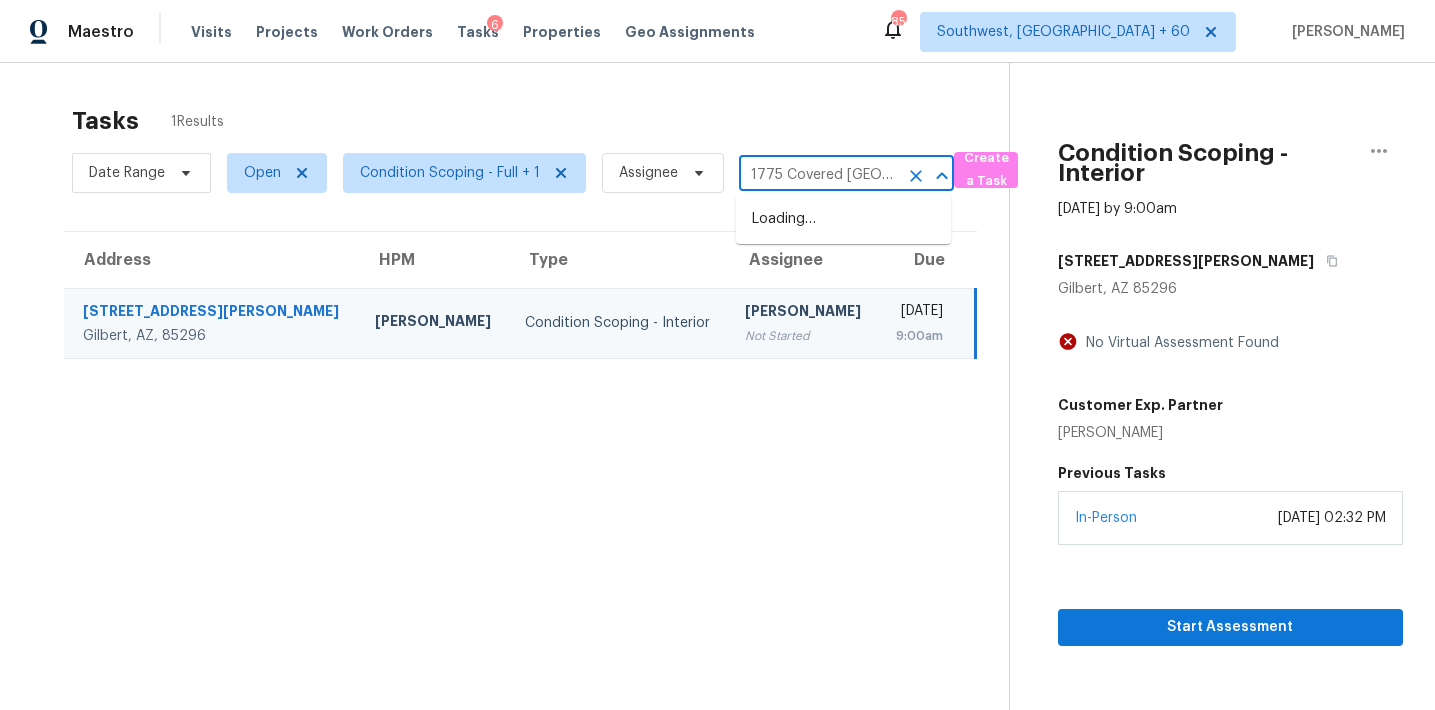 scroll, scrollTop: 0, scrollLeft: 164, axis: horizontal 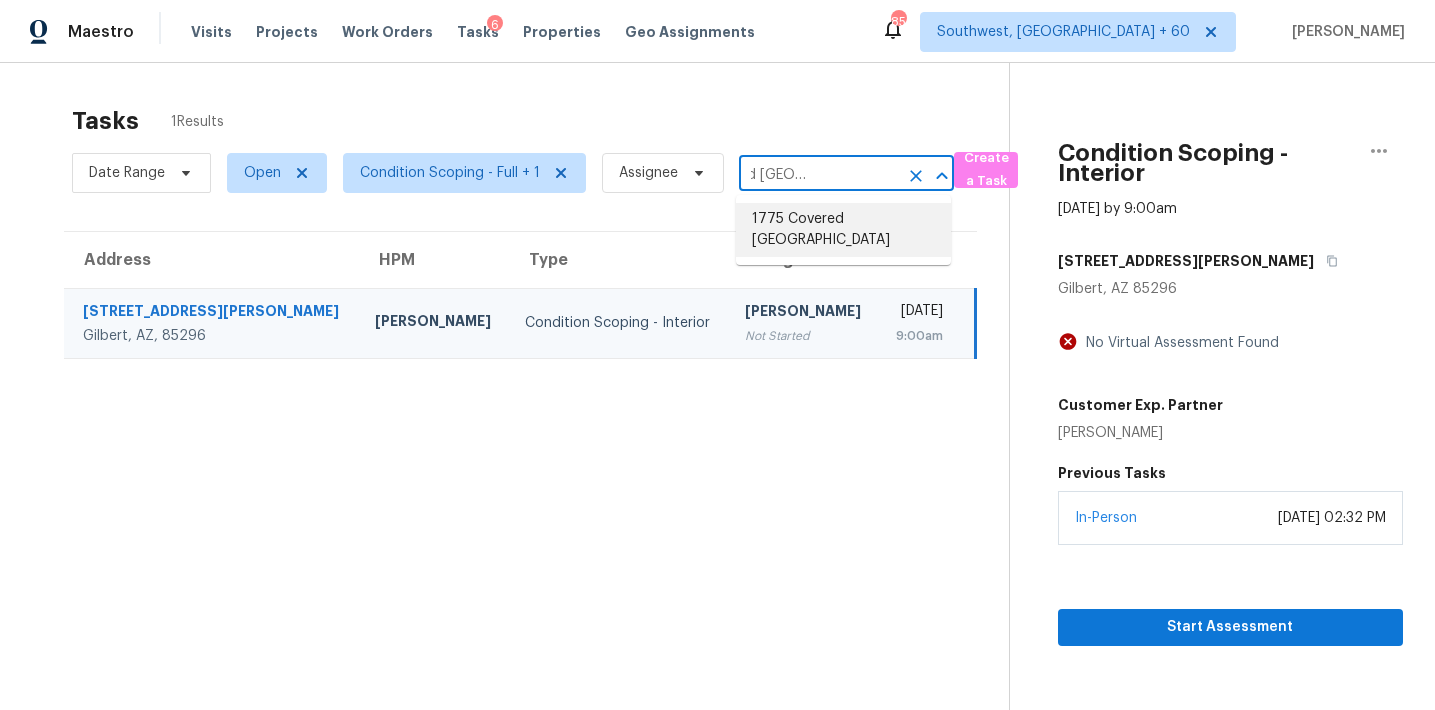 click on "1775 Covered Bridge Pkwy, Windsor, CO 80550" at bounding box center [843, 230] 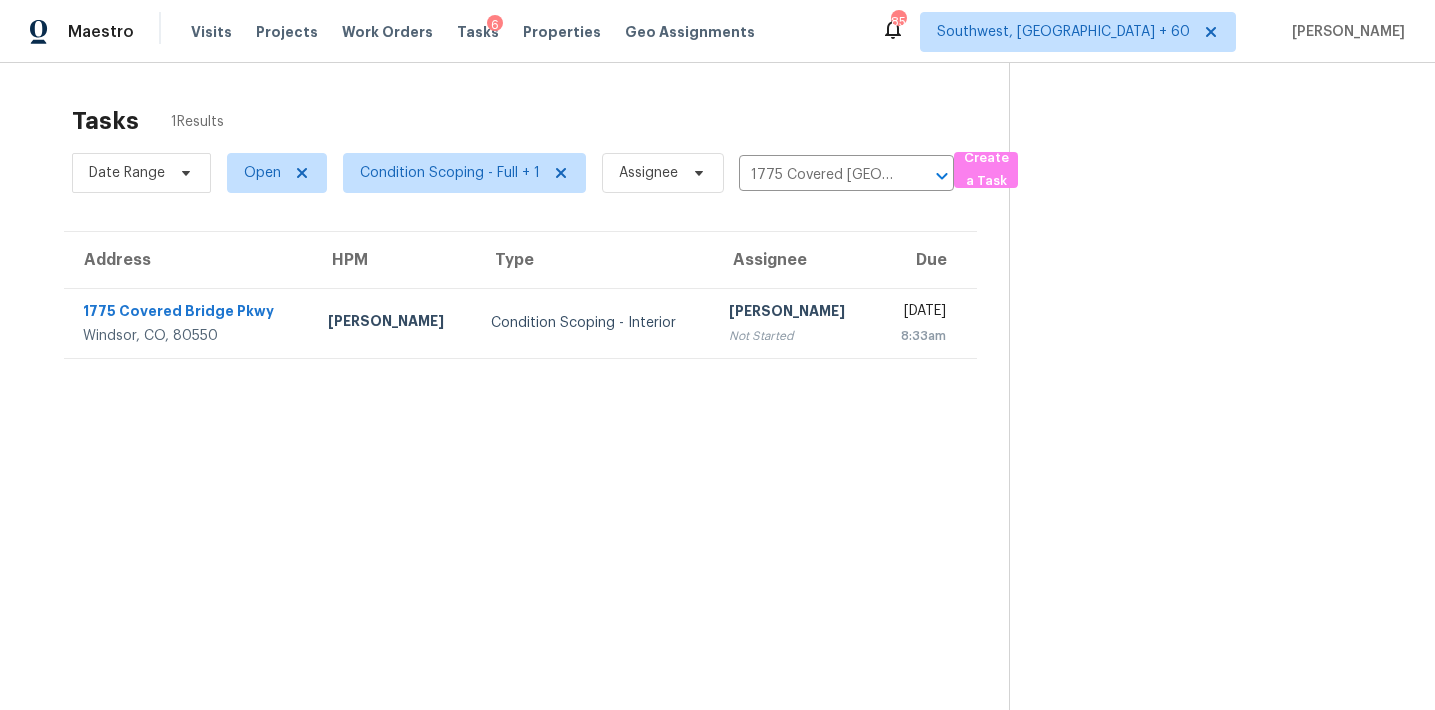 click on "Not Started" at bounding box center [794, 336] 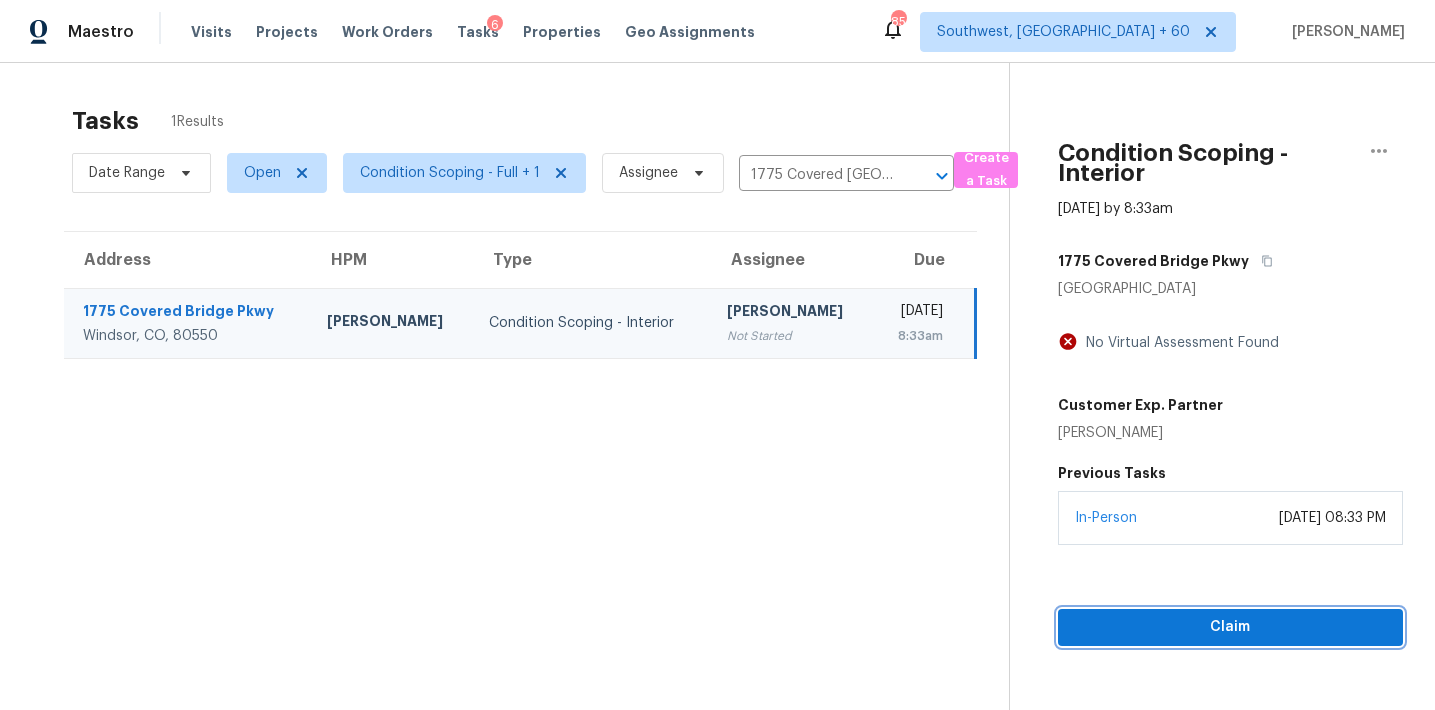 click on "Claim" at bounding box center [1230, 627] 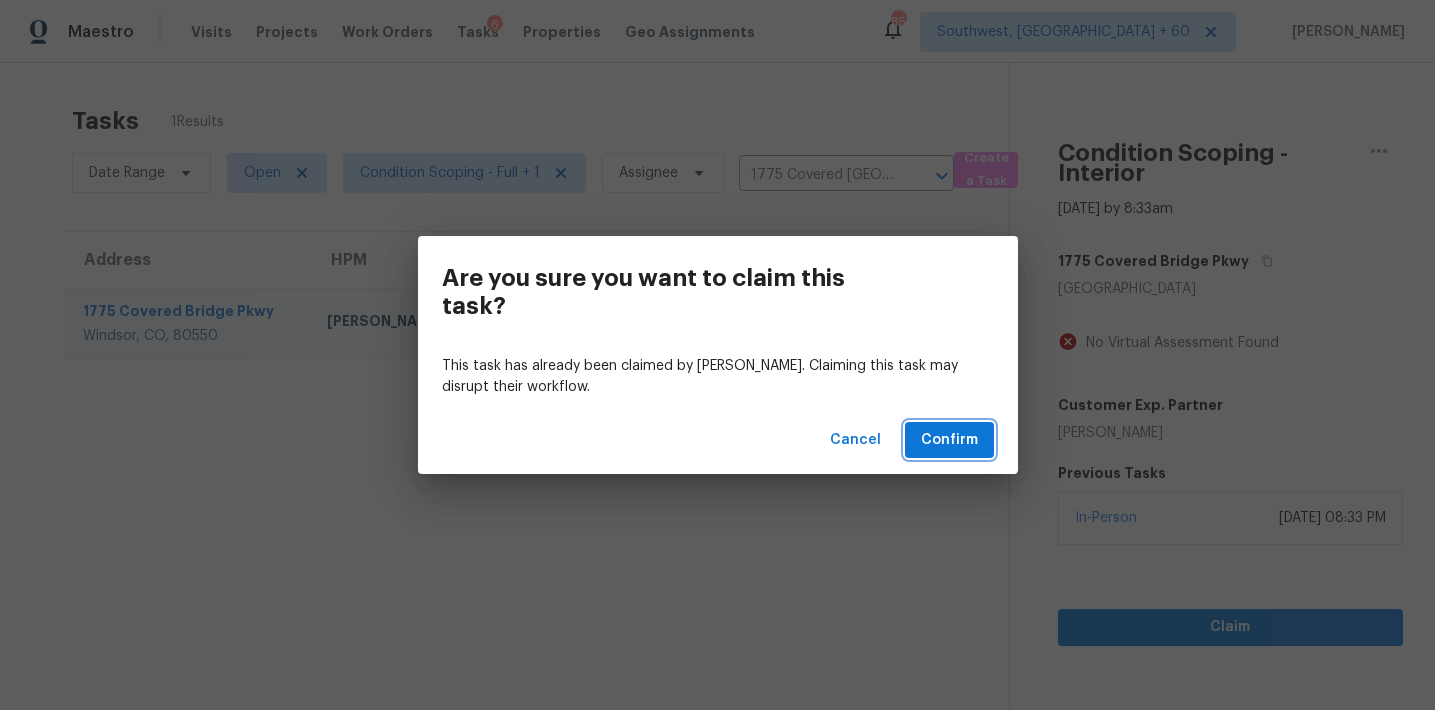 click on "Confirm" at bounding box center [949, 440] 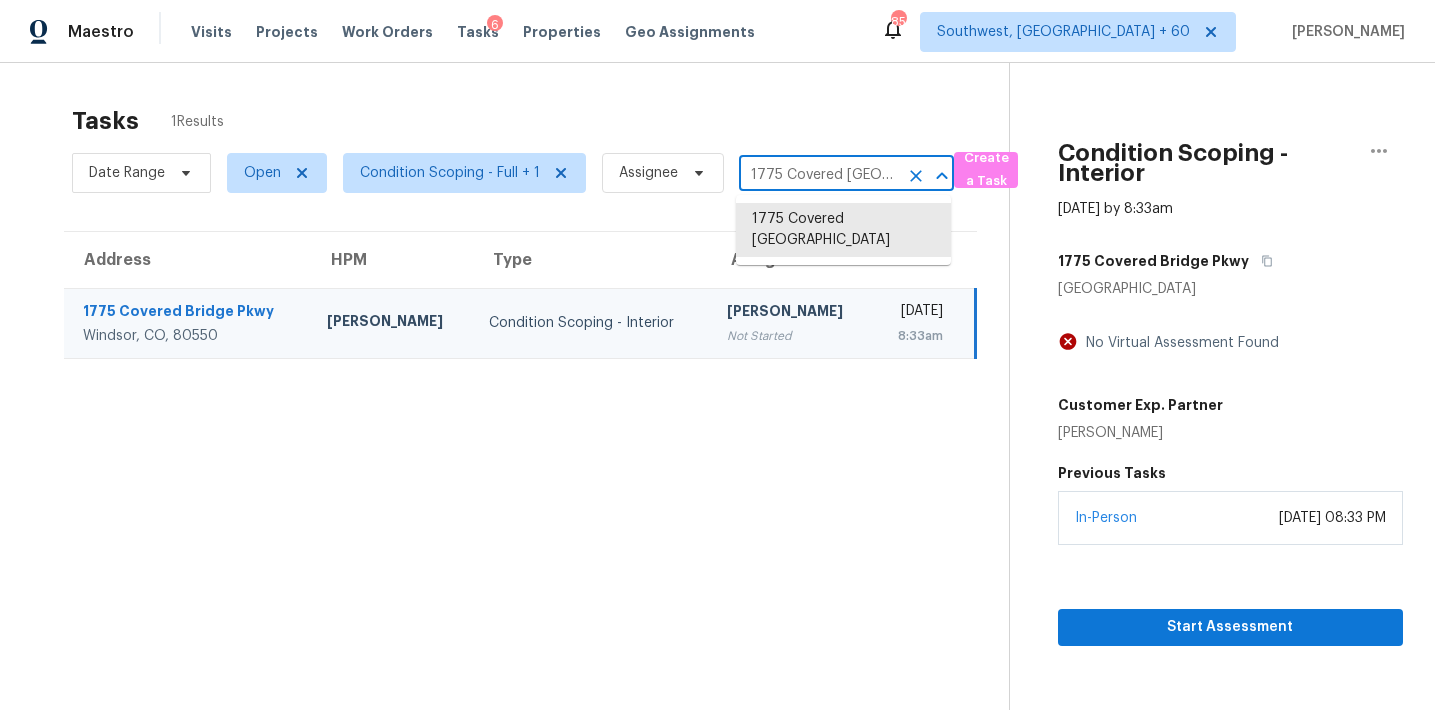 click on "1775 Covered Bridge Pkwy, Windsor, CO 80550" at bounding box center (818, 175) 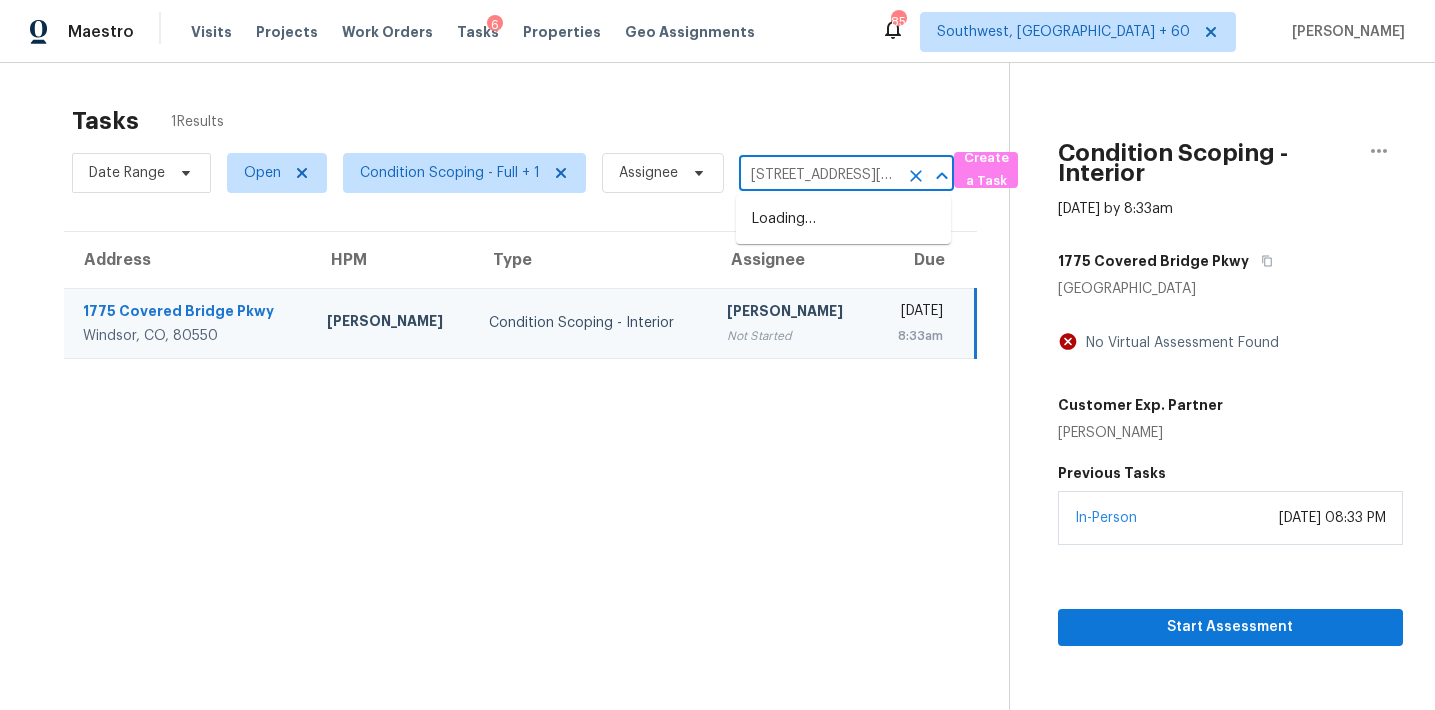 scroll, scrollTop: 0, scrollLeft: 89, axis: horizontal 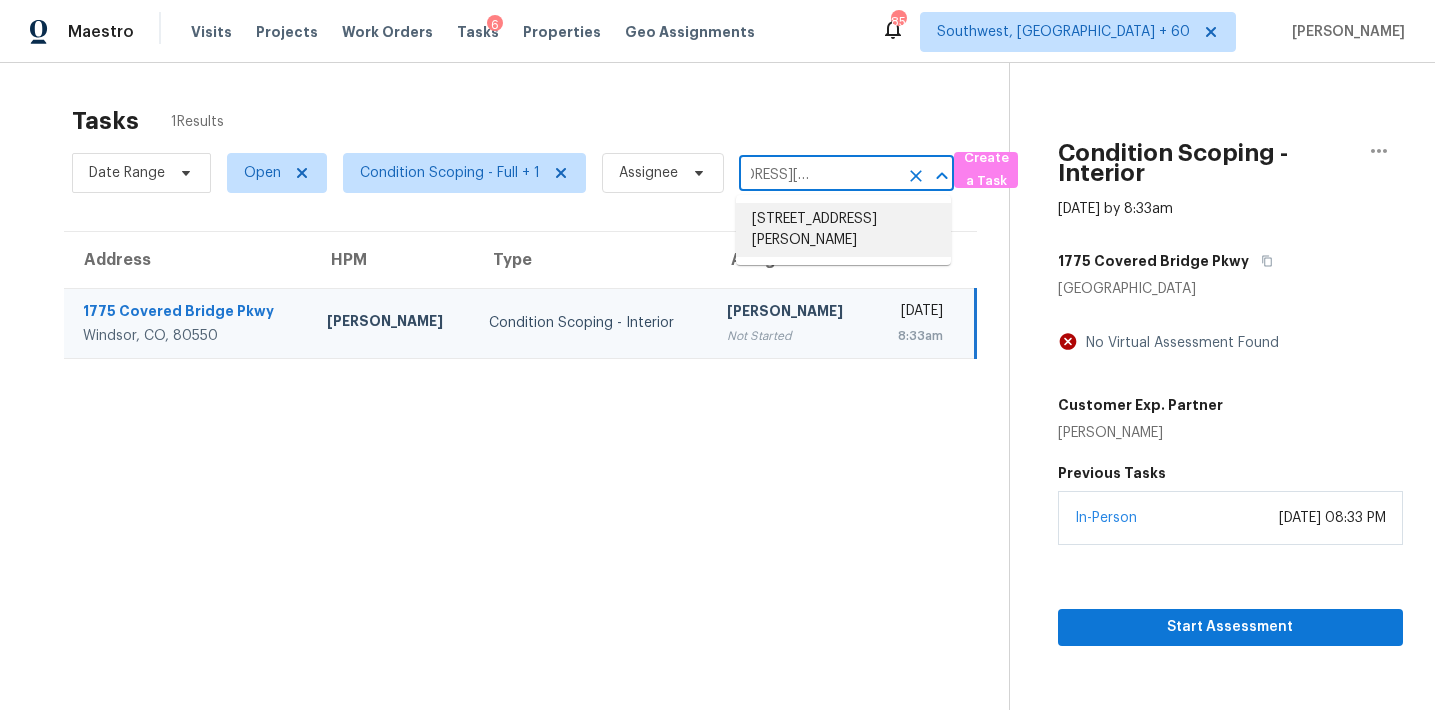 click on "1530 Jami Dr, Pleasanton, TX 78064" at bounding box center [843, 230] 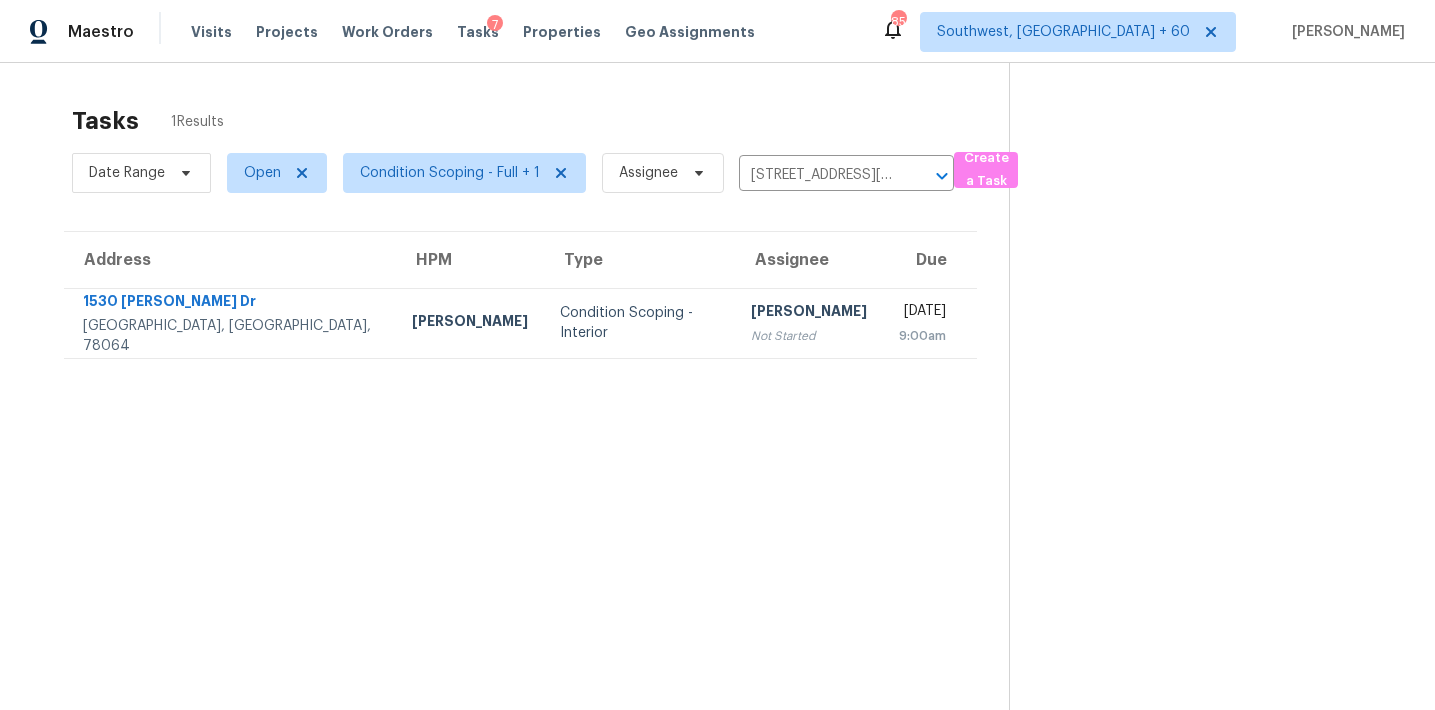 click on "Sakthivel Chandran Not Started" at bounding box center [809, 323] 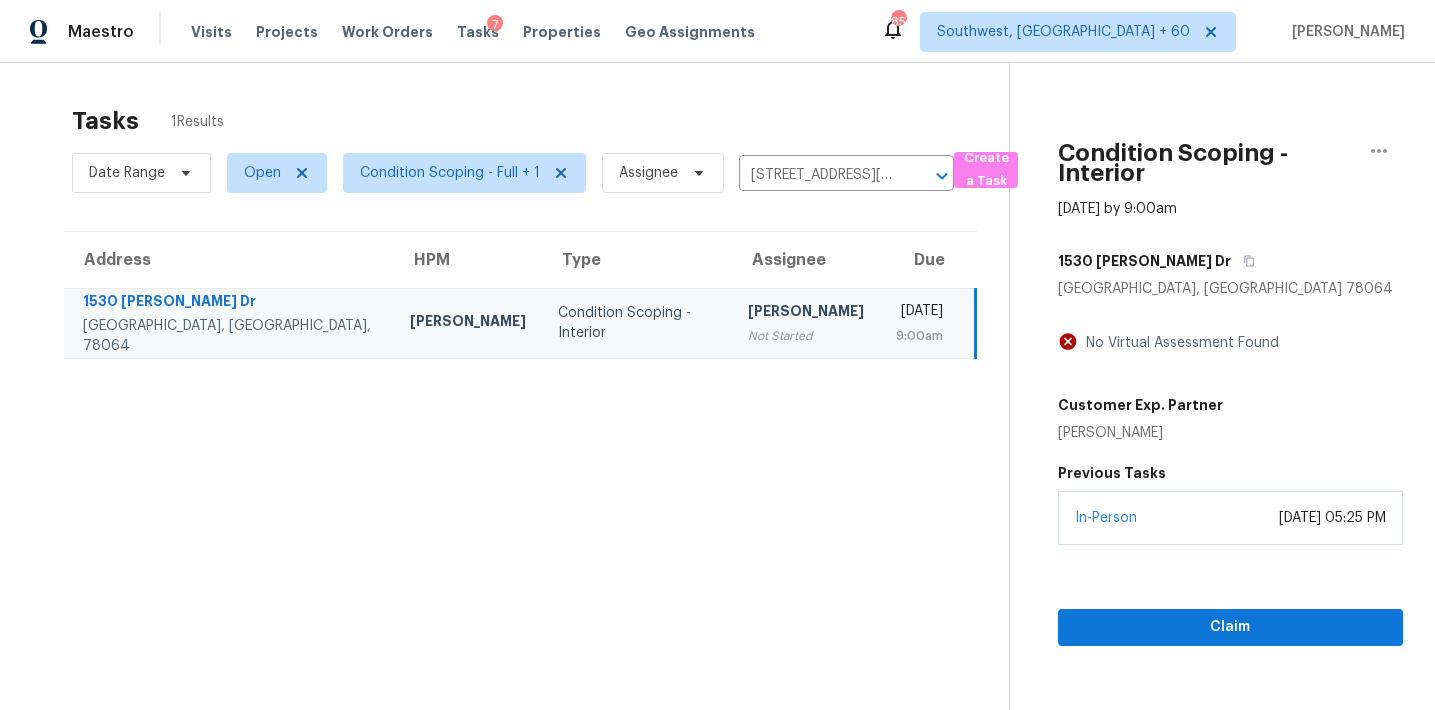click on "In-Person  July 09, 2025 at 05:25 PM" at bounding box center (1230, 518) 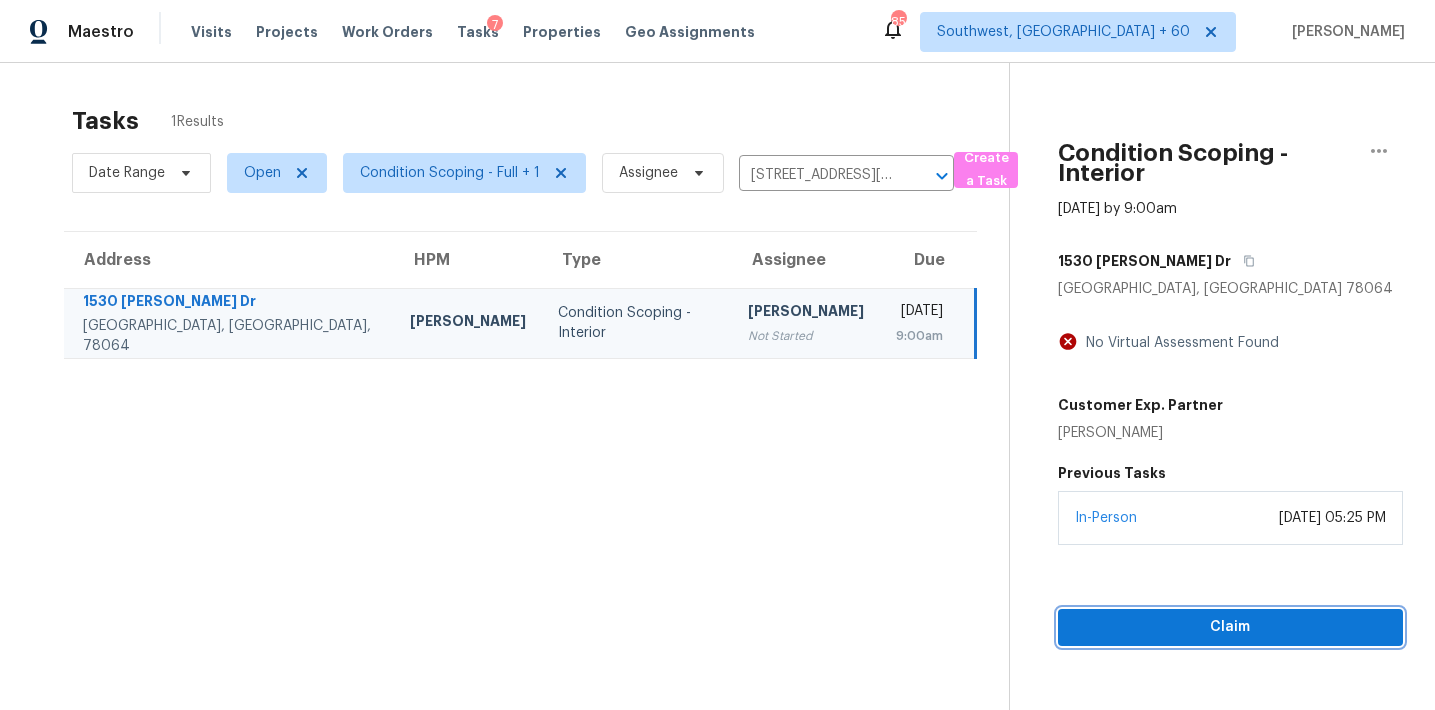 click on "Claim" at bounding box center (1230, 627) 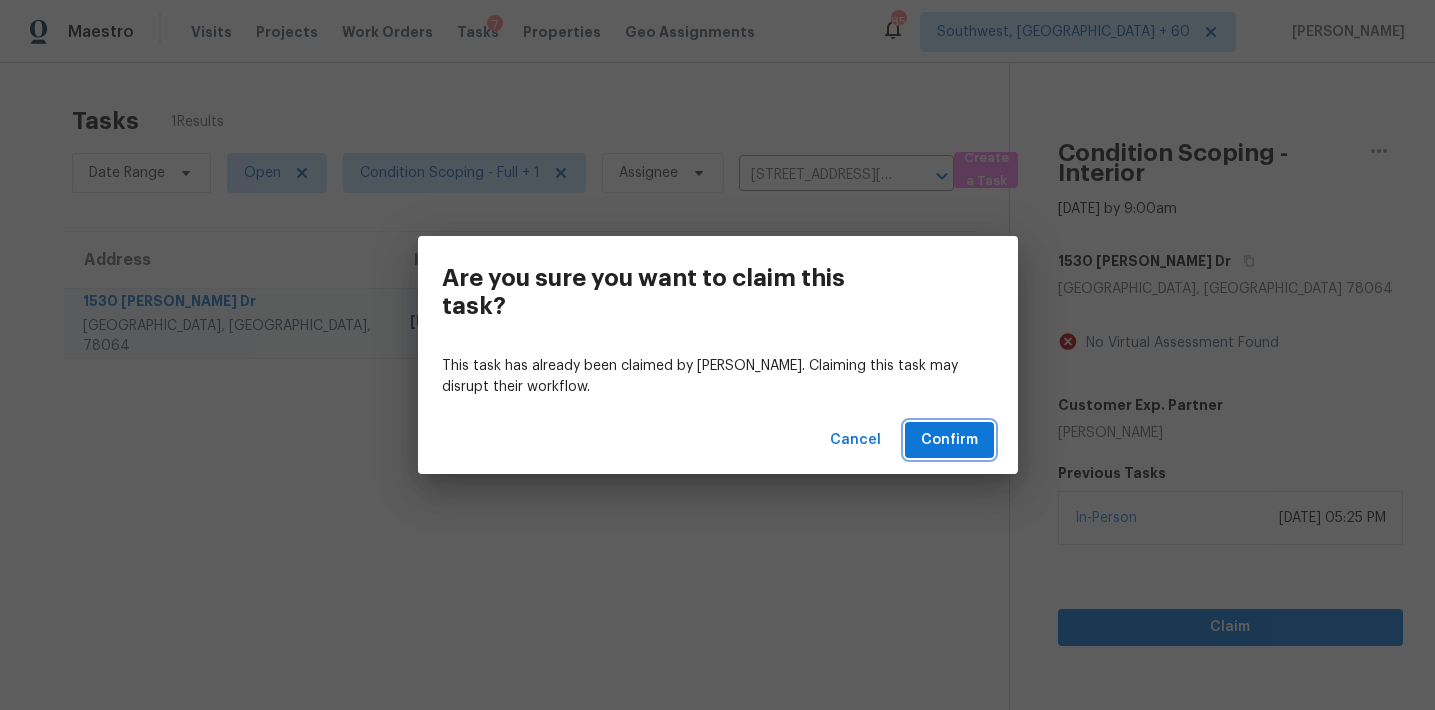 click on "Confirm" at bounding box center [949, 440] 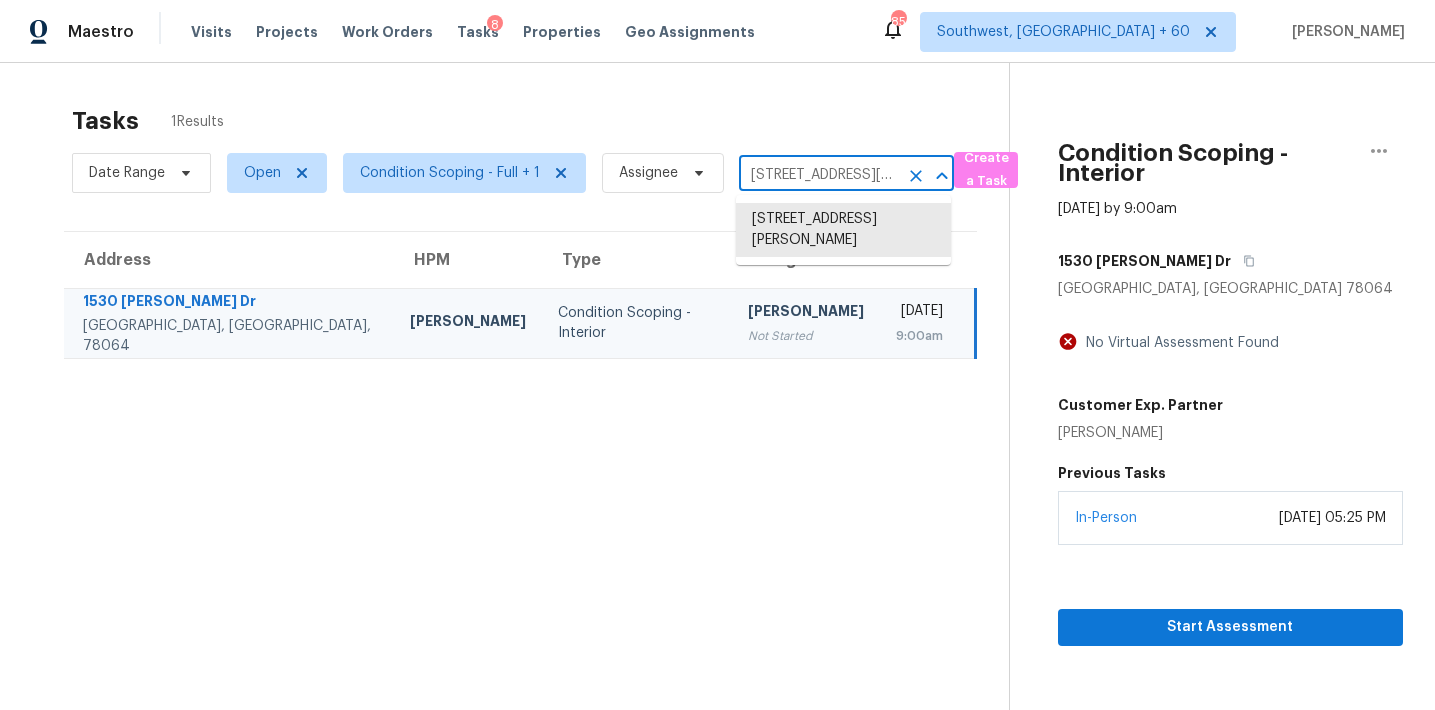click on "1530 Jami Dr, Pleasanton, TX 78064" at bounding box center [818, 175] 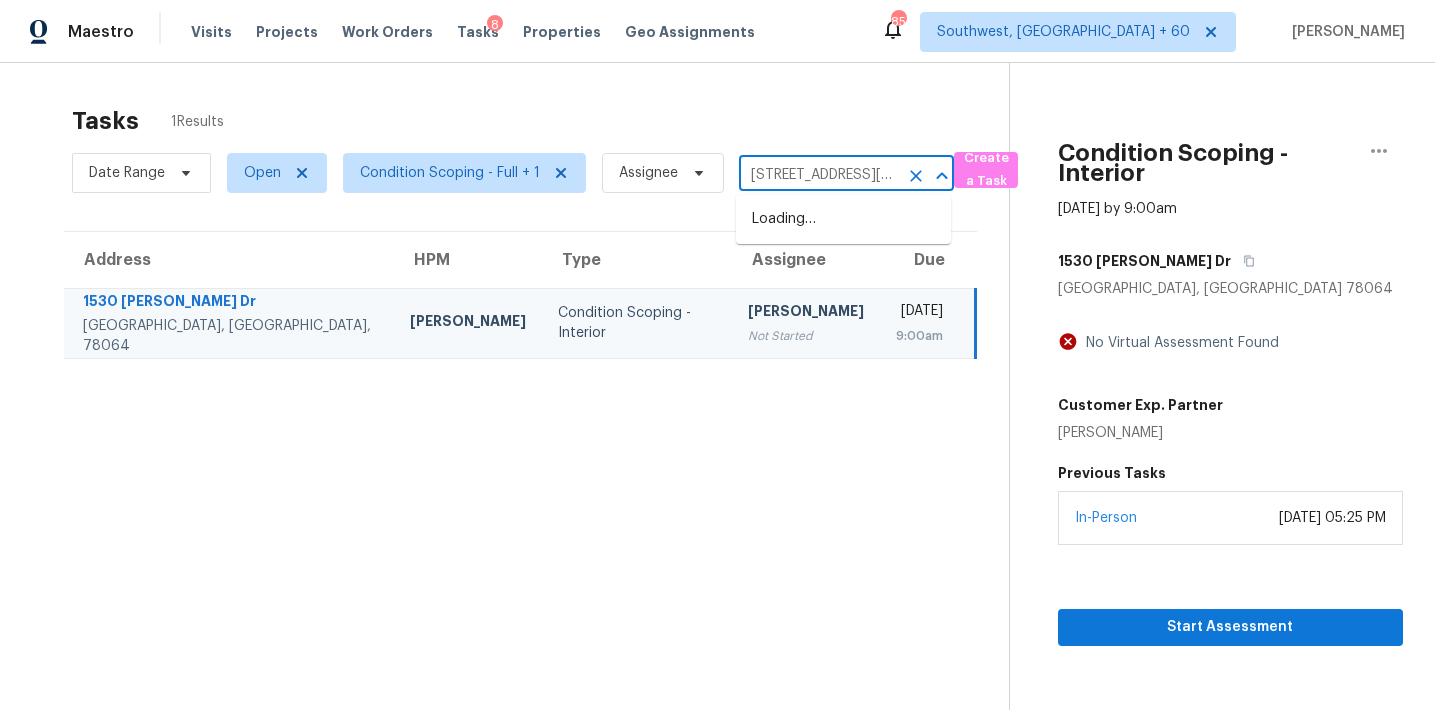 scroll, scrollTop: 0, scrollLeft: 151, axis: horizontal 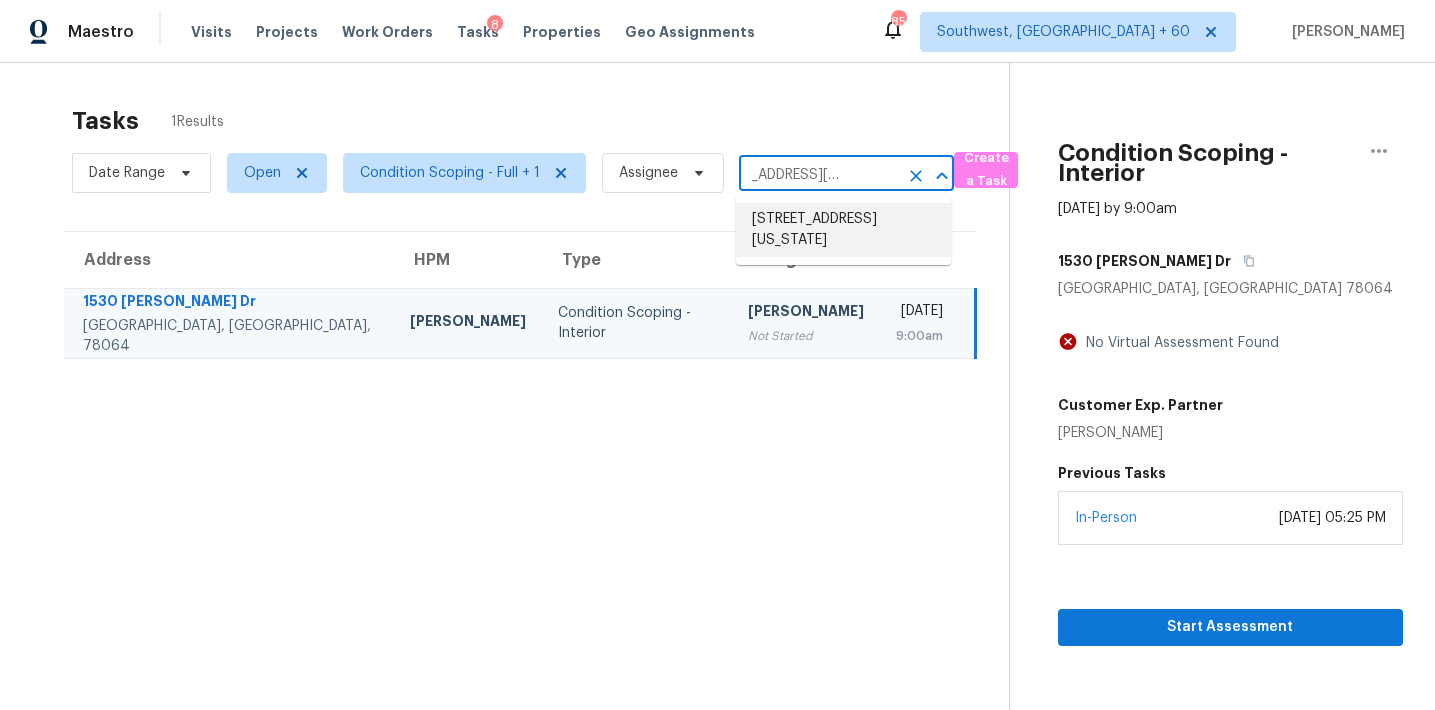click on "402 Grand Blvd, Colorado Springs, CO 80911" at bounding box center (843, 230) 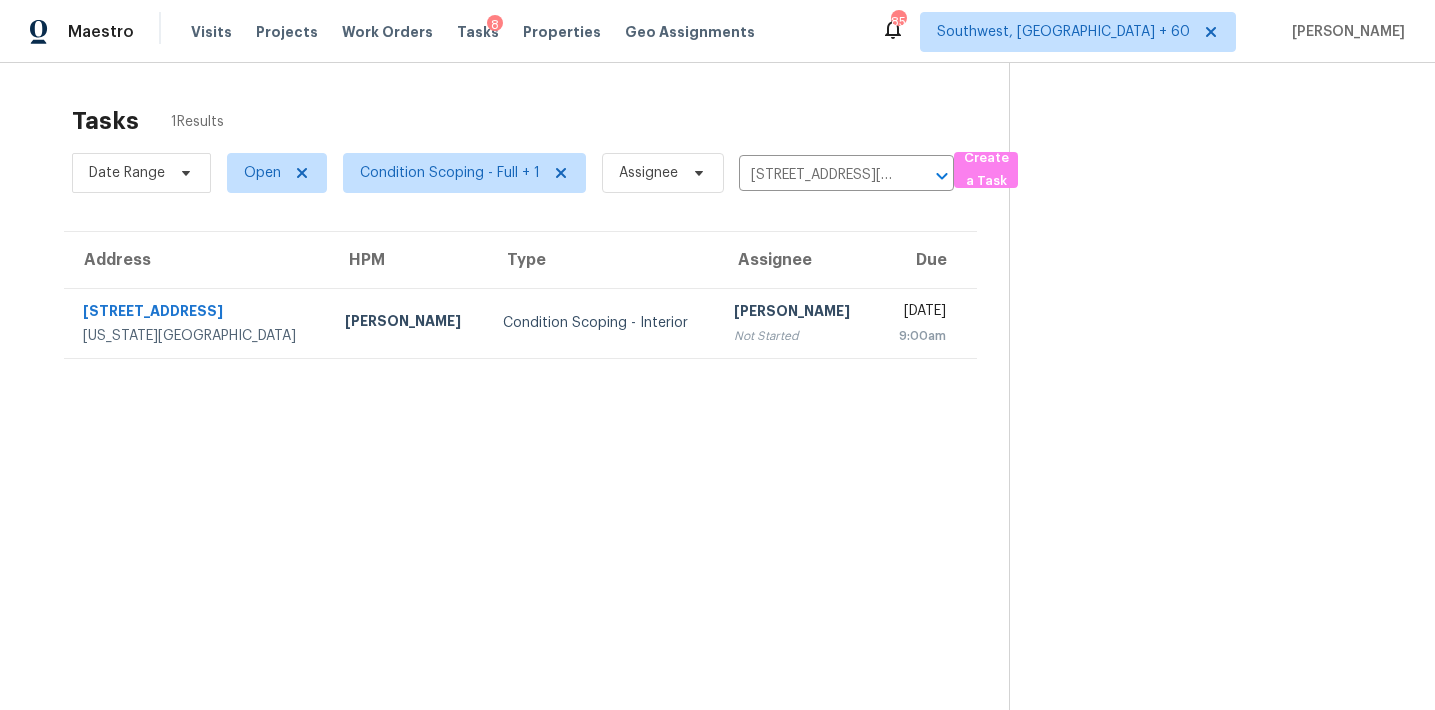 click on "Not Started" at bounding box center (797, 336) 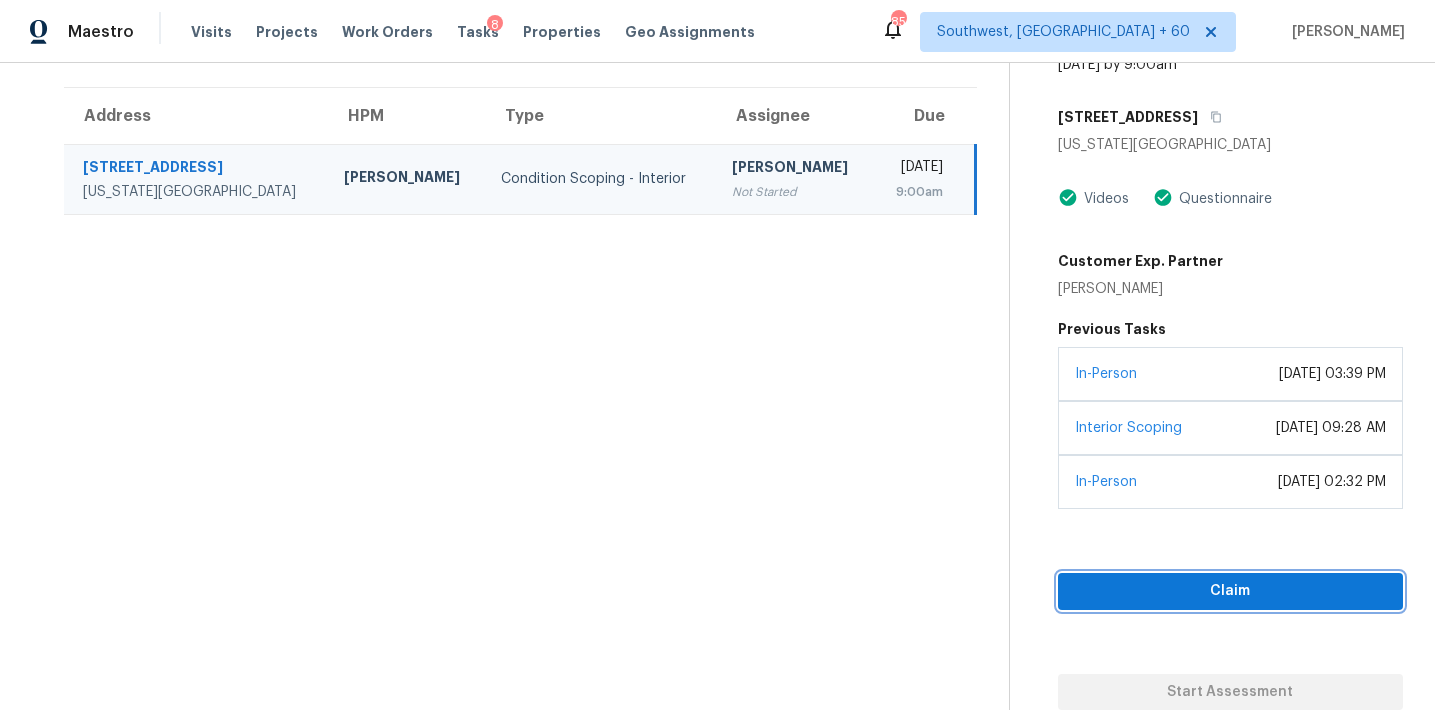 click on "Claim" at bounding box center (1230, 591) 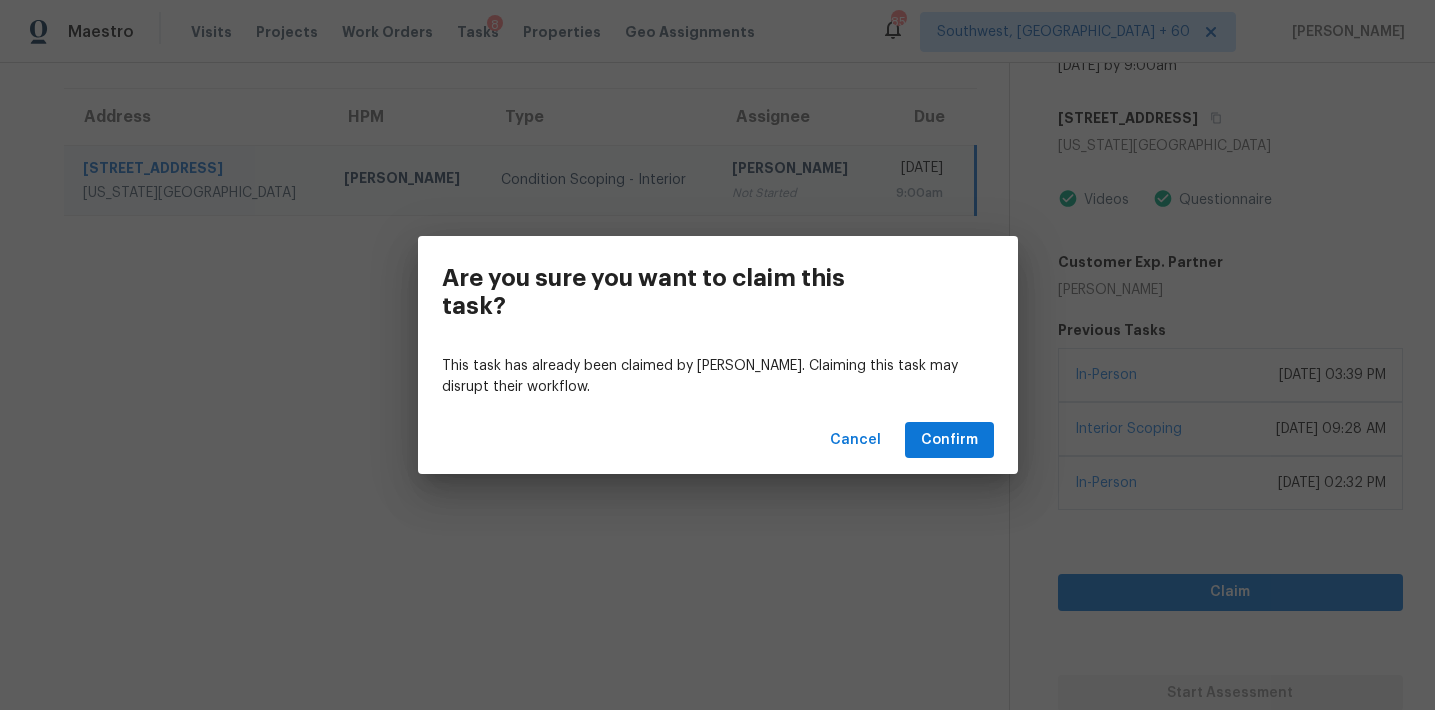 scroll, scrollTop: 144, scrollLeft: 0, axis: vertical 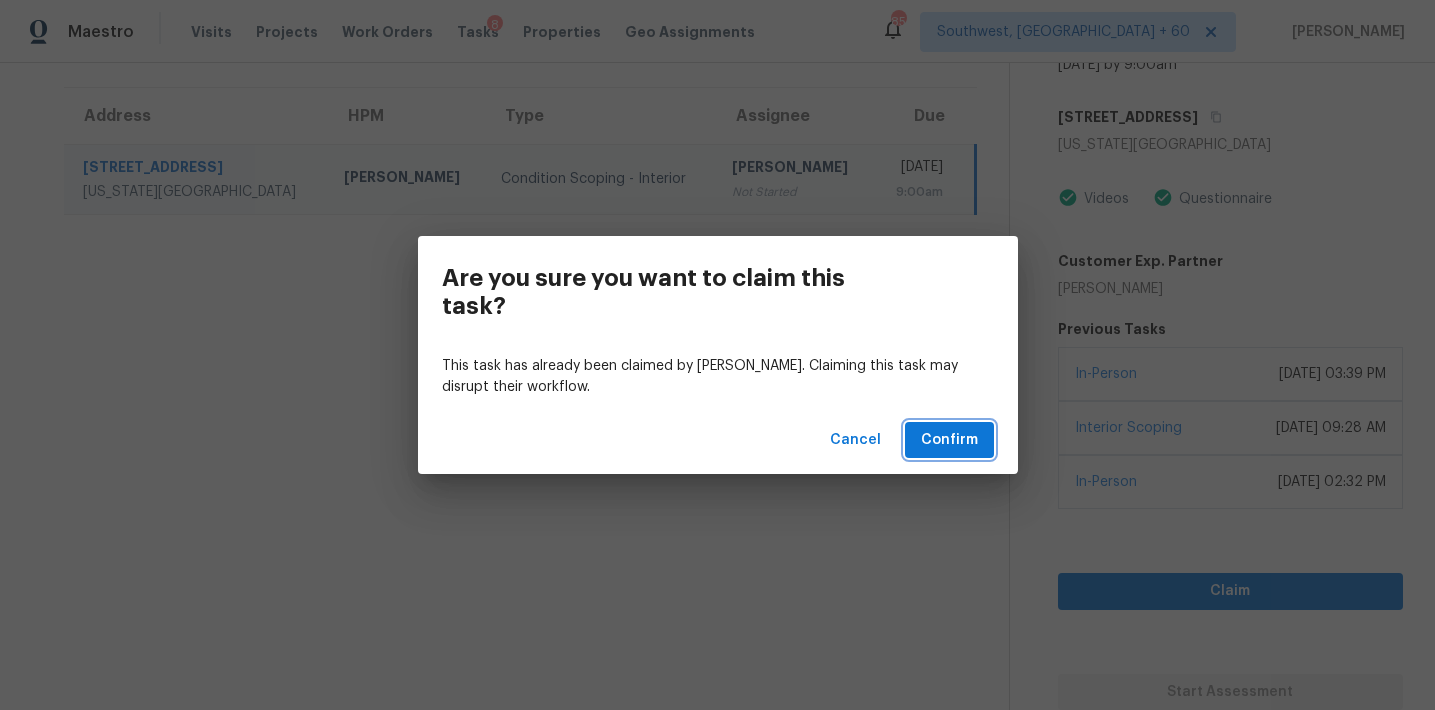 click on "Confirm" at bounding box center [949, 440] 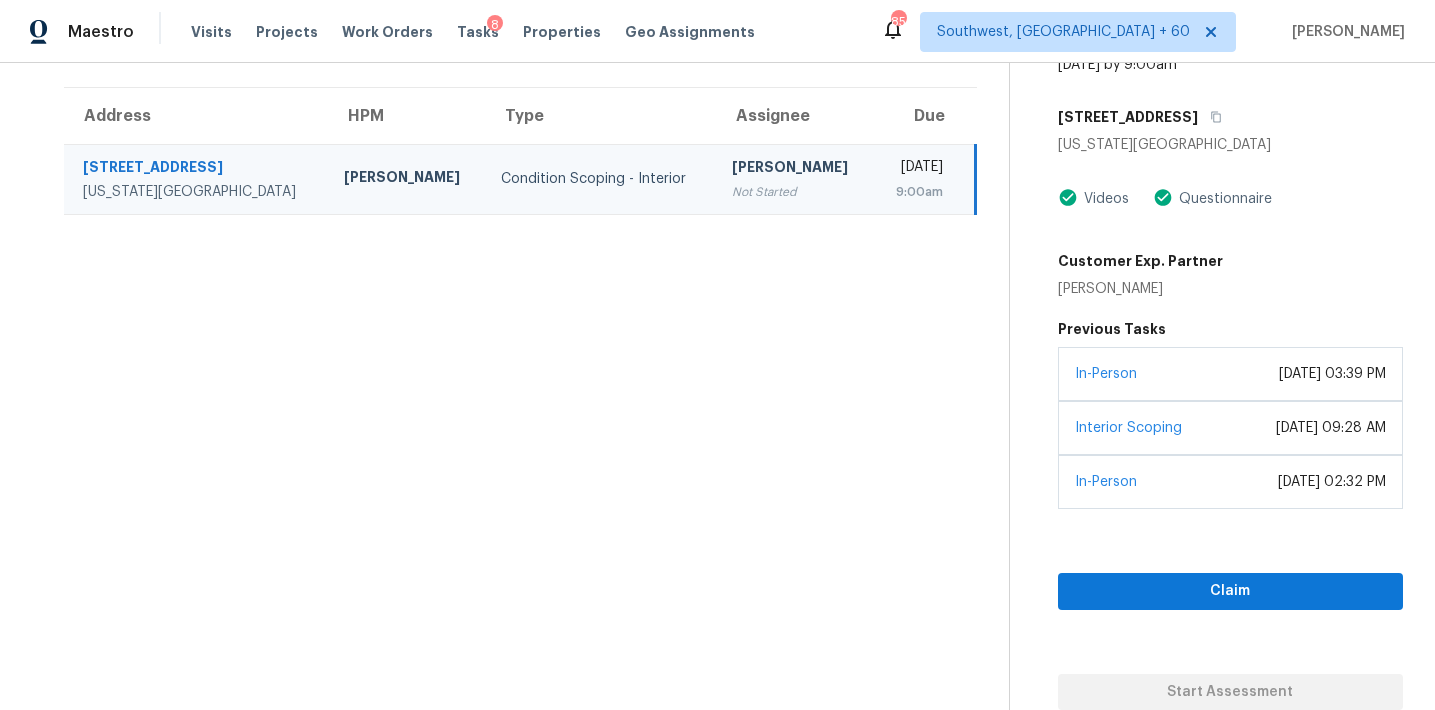 scroll, scrollTop: 63, scrollLeft: 0, axis: vertical 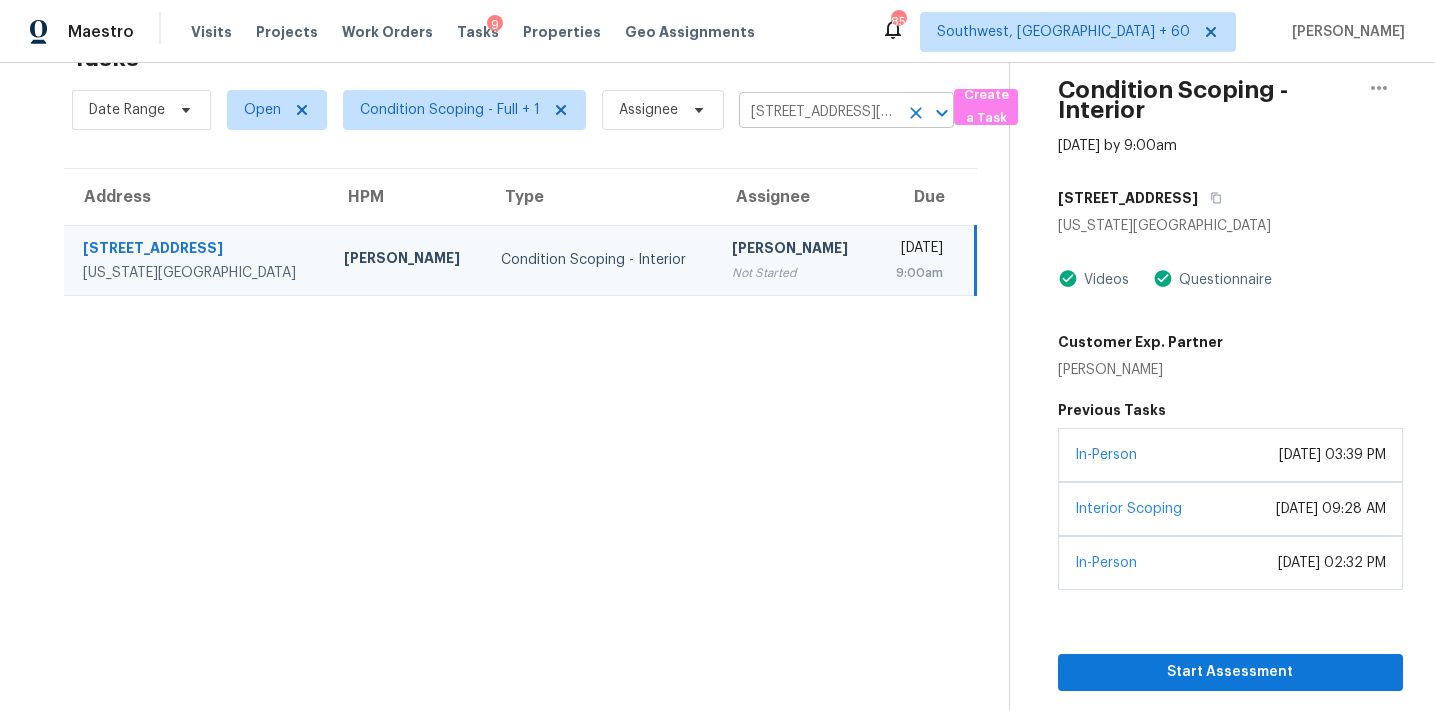 click on "402 Grand Blvd, Colorado Springs, CO 80911" at bounding box center (818, 112) 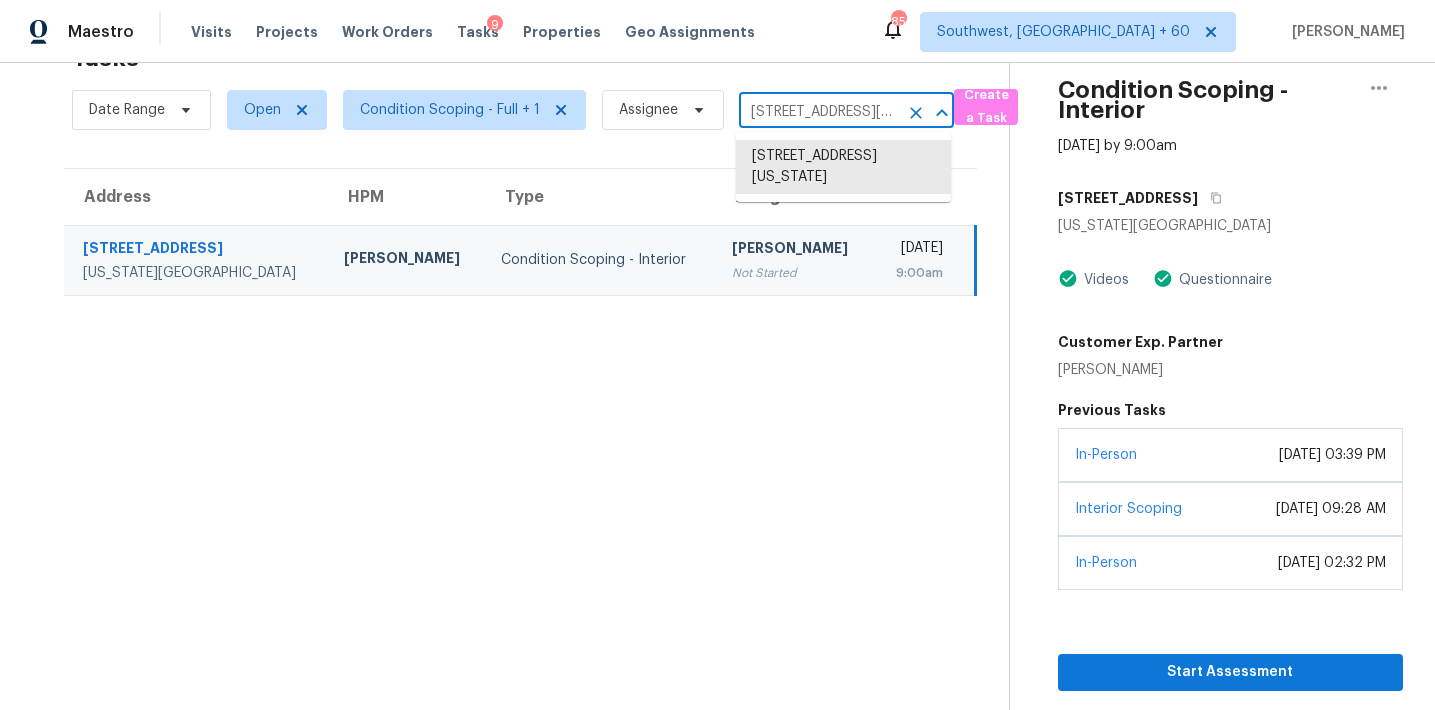 paste on "1040 Greystone Cove Dr, Birmingham, AL, 35242" 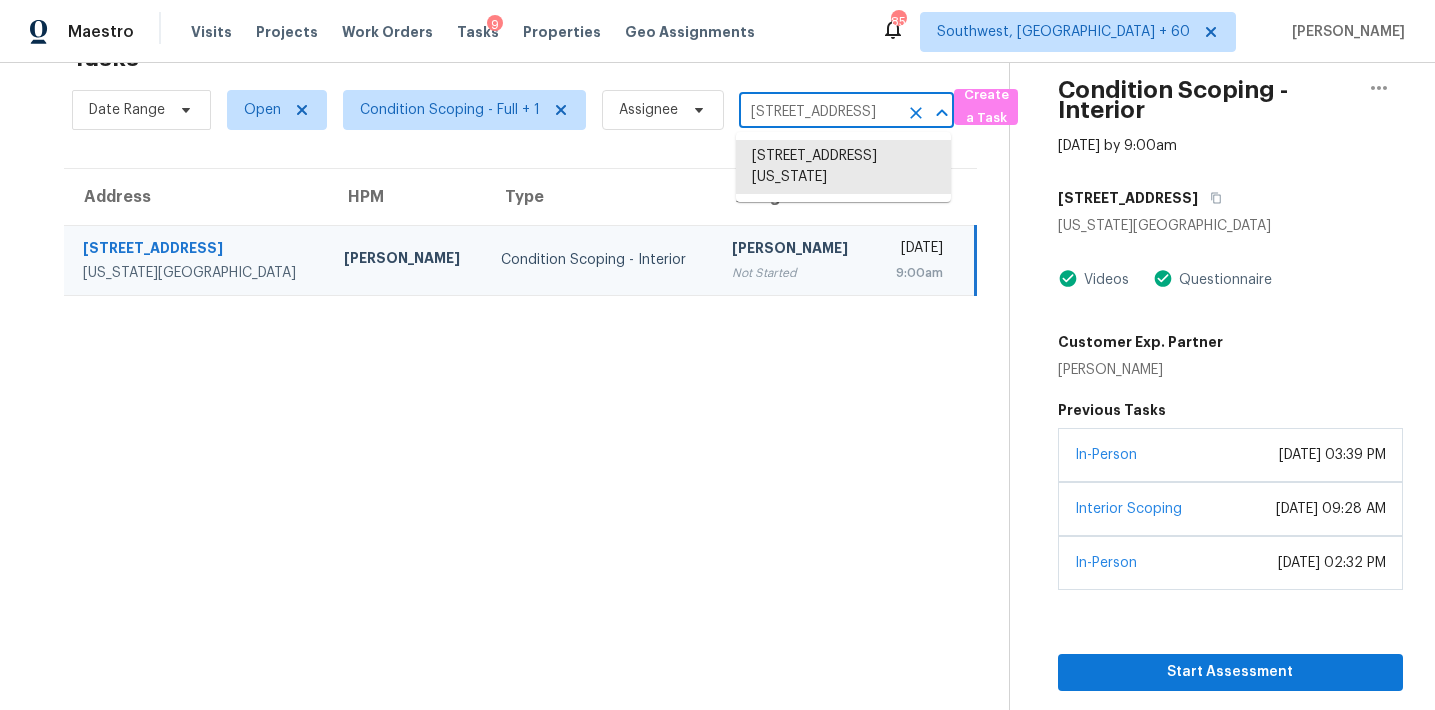 scroll, scrollTop: 0, scrollLeft: 172, axis: horizontal 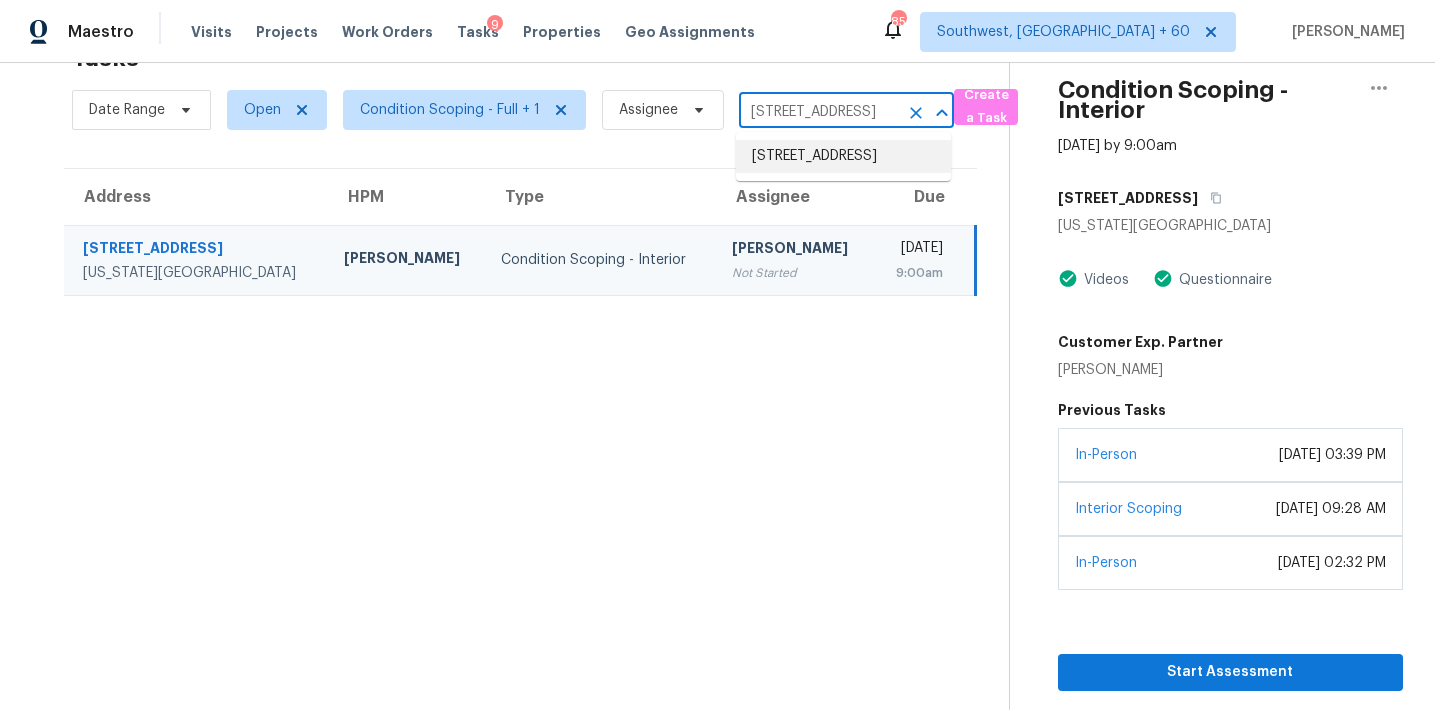 click on "1040 Greystone Cove Dr, Birmingham, AL 35242" at bounding box center (843, 156) 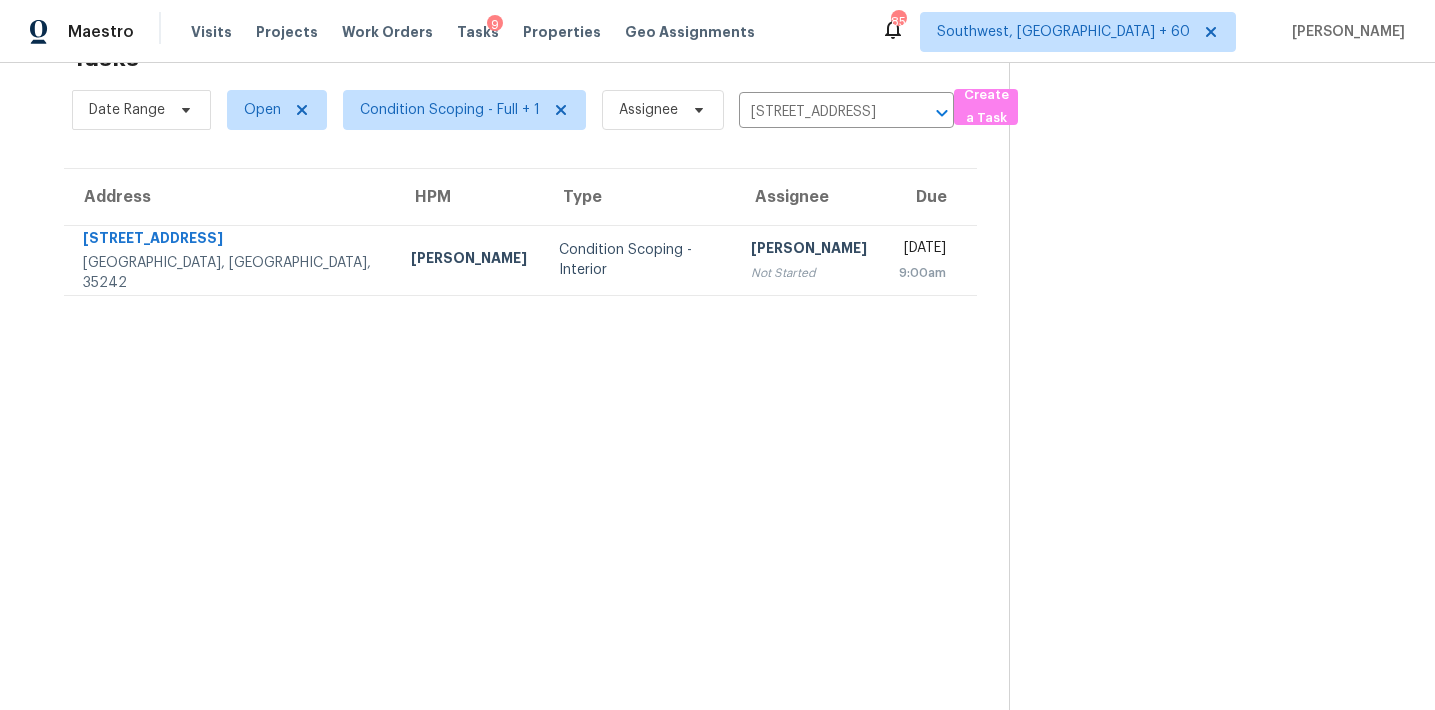 click on "Sakthivel Chandran" at bounding box center [809, 250] 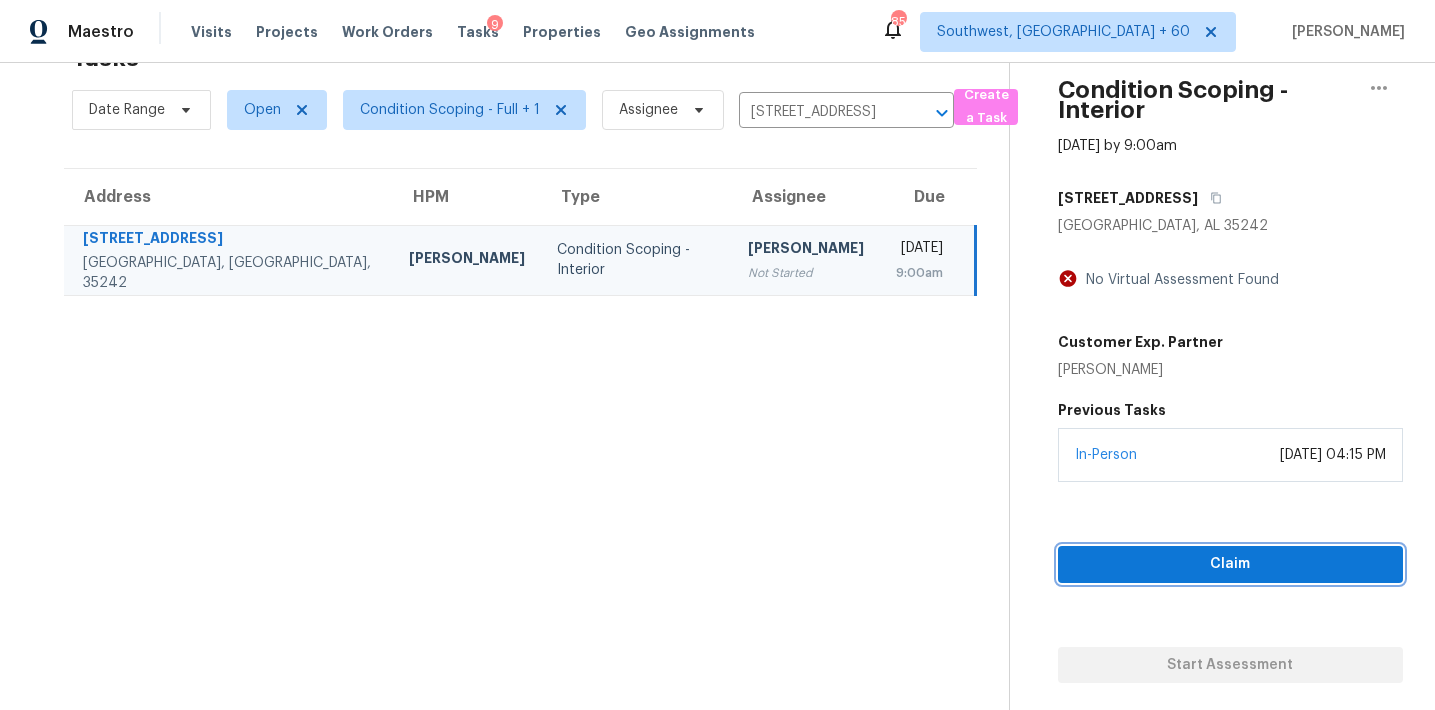 click on "Claim" at bounding box center (1230, 564) 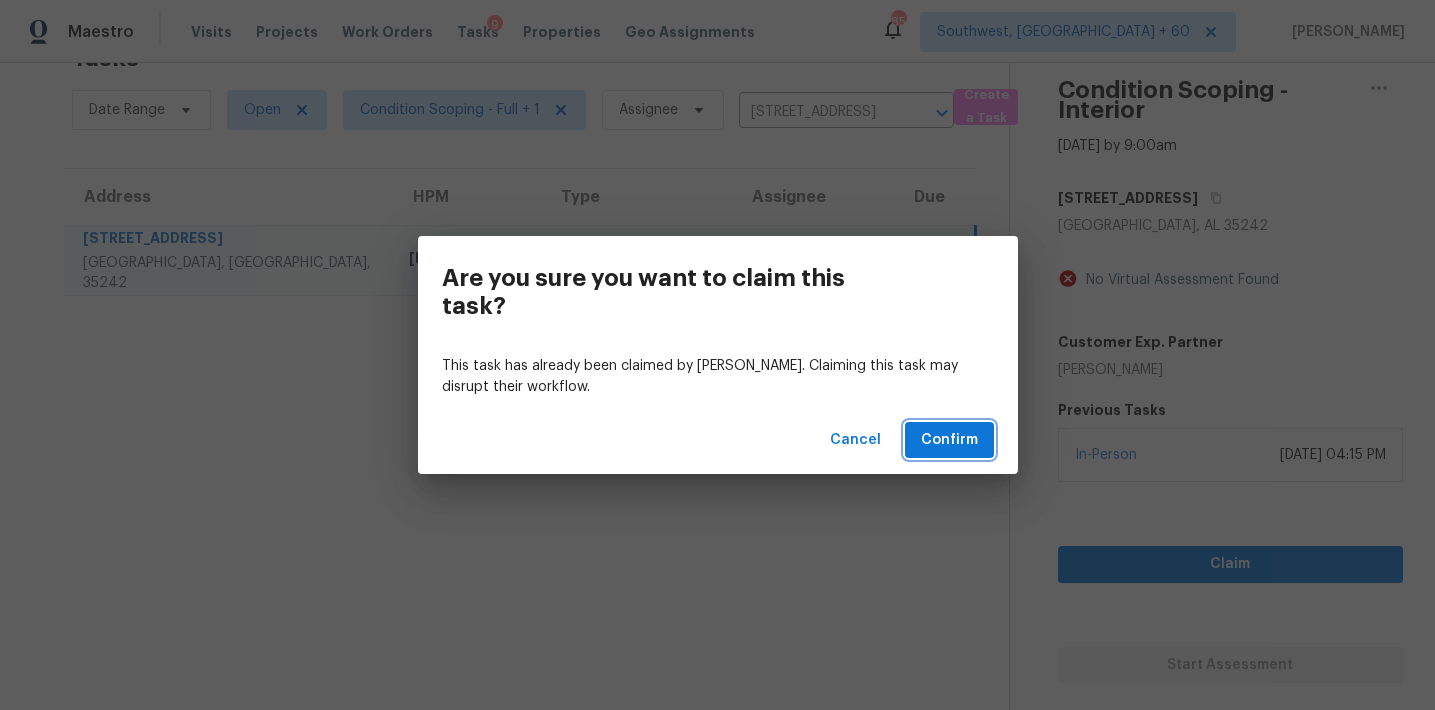 click on "Confirm" at bounding box center (949, 440) 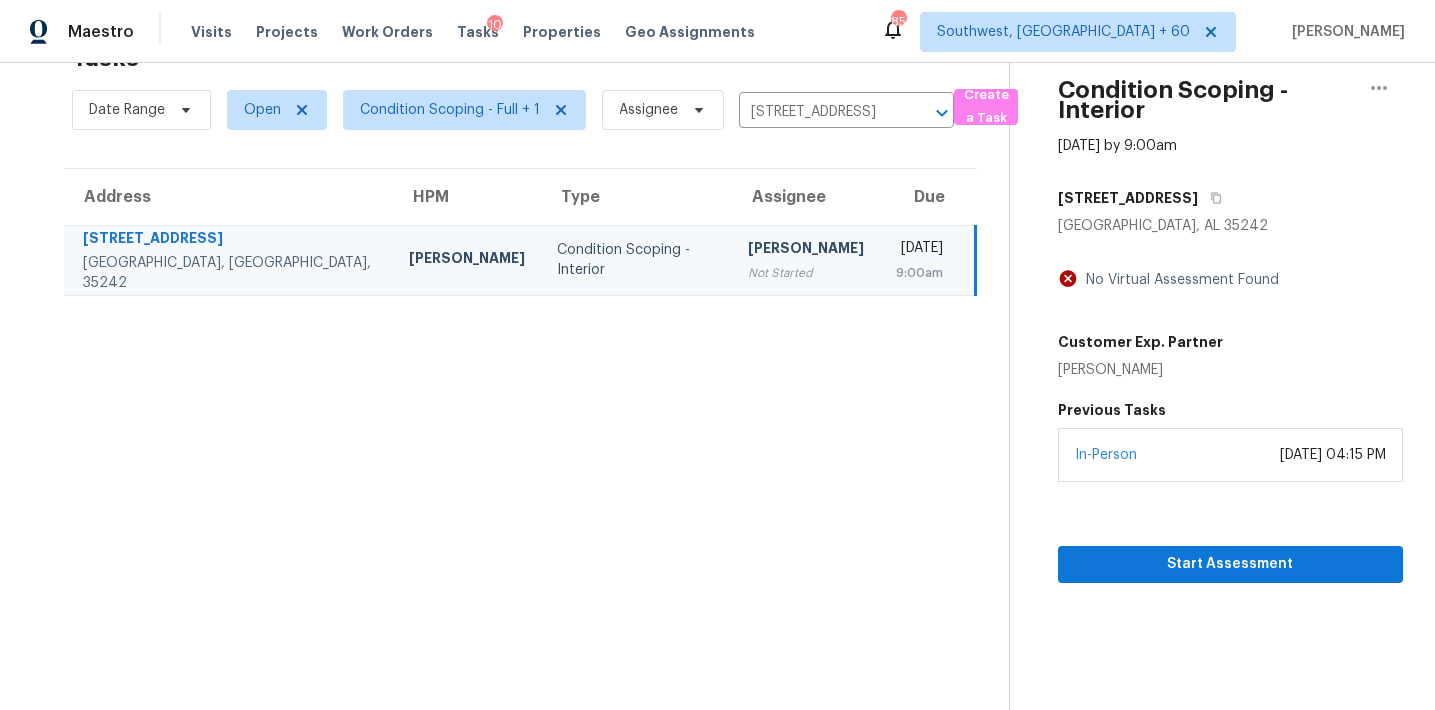 scroll, scrollTop: 0, scrollLeft: 0, axis: both 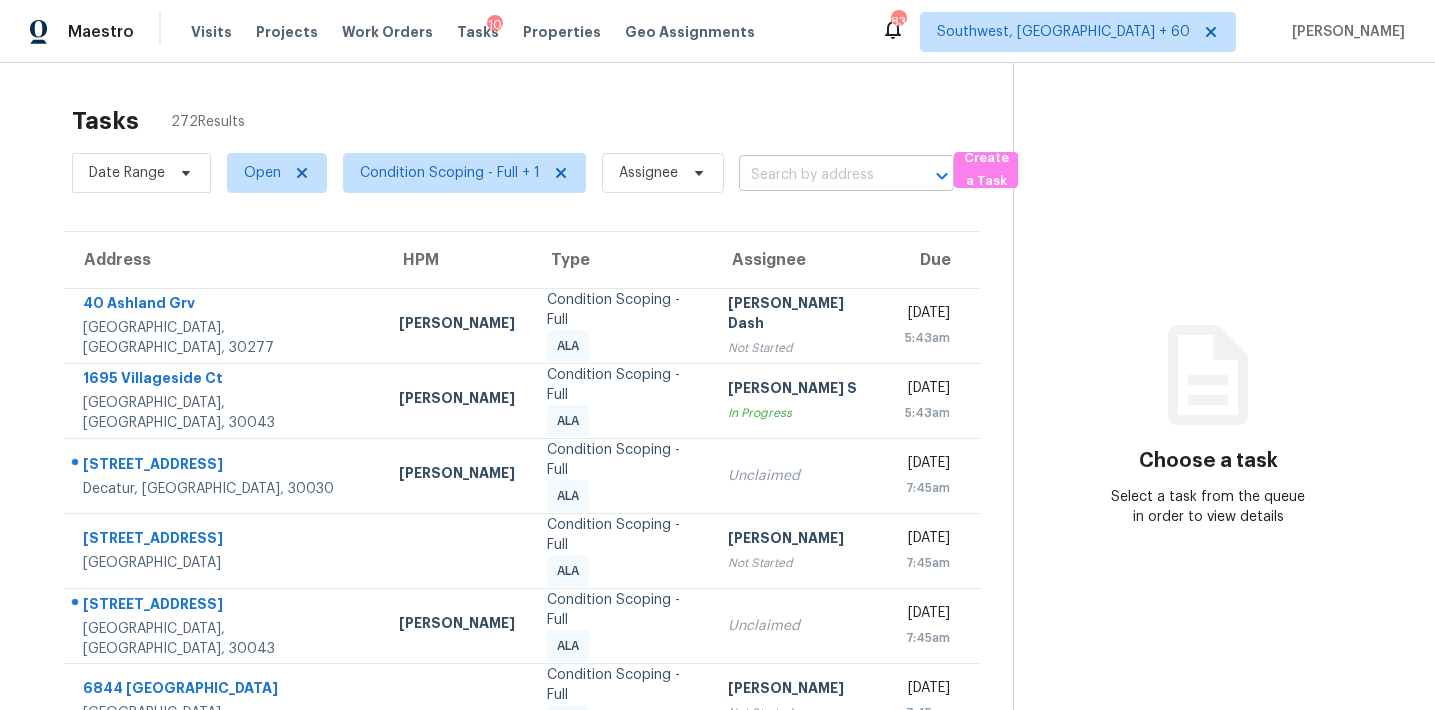 click at bounding box center [818, 175] 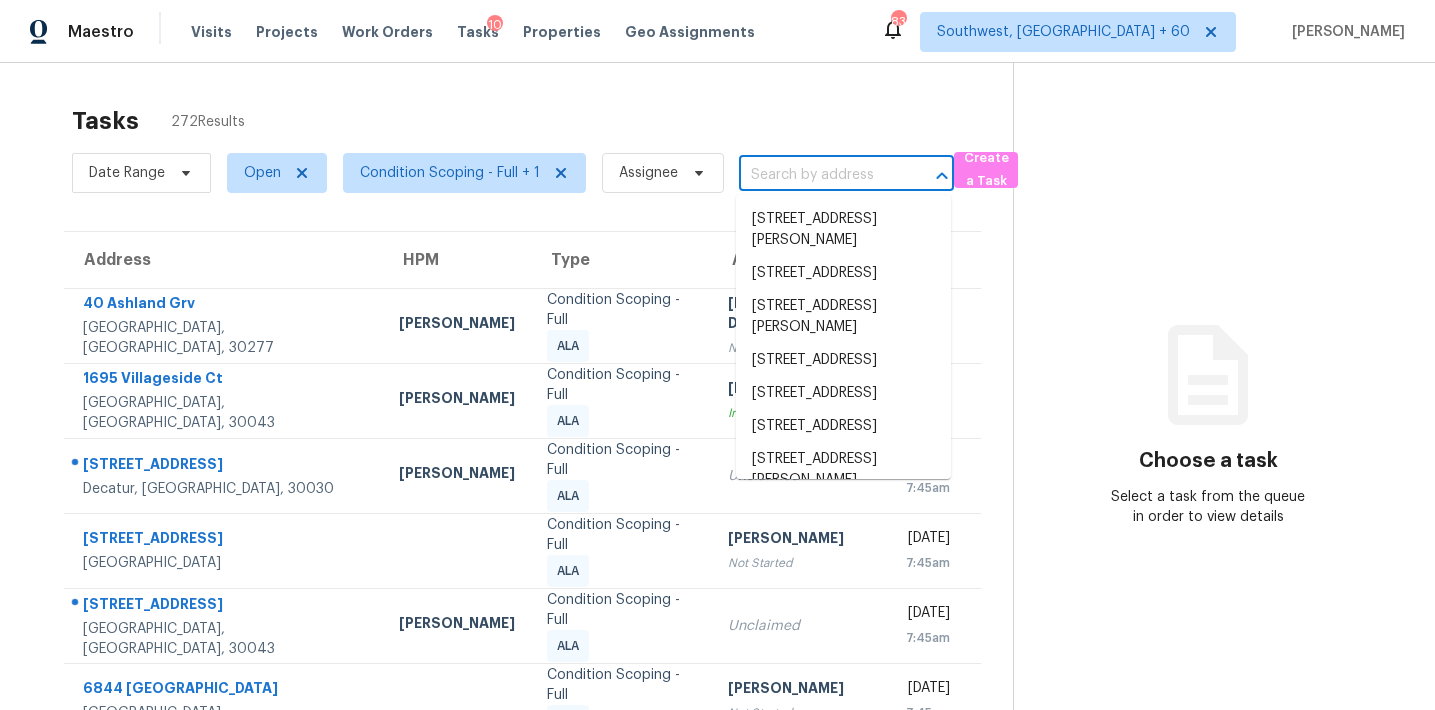 paste on "40 Ashland Grv, Sharpsburg, GA, 30277" 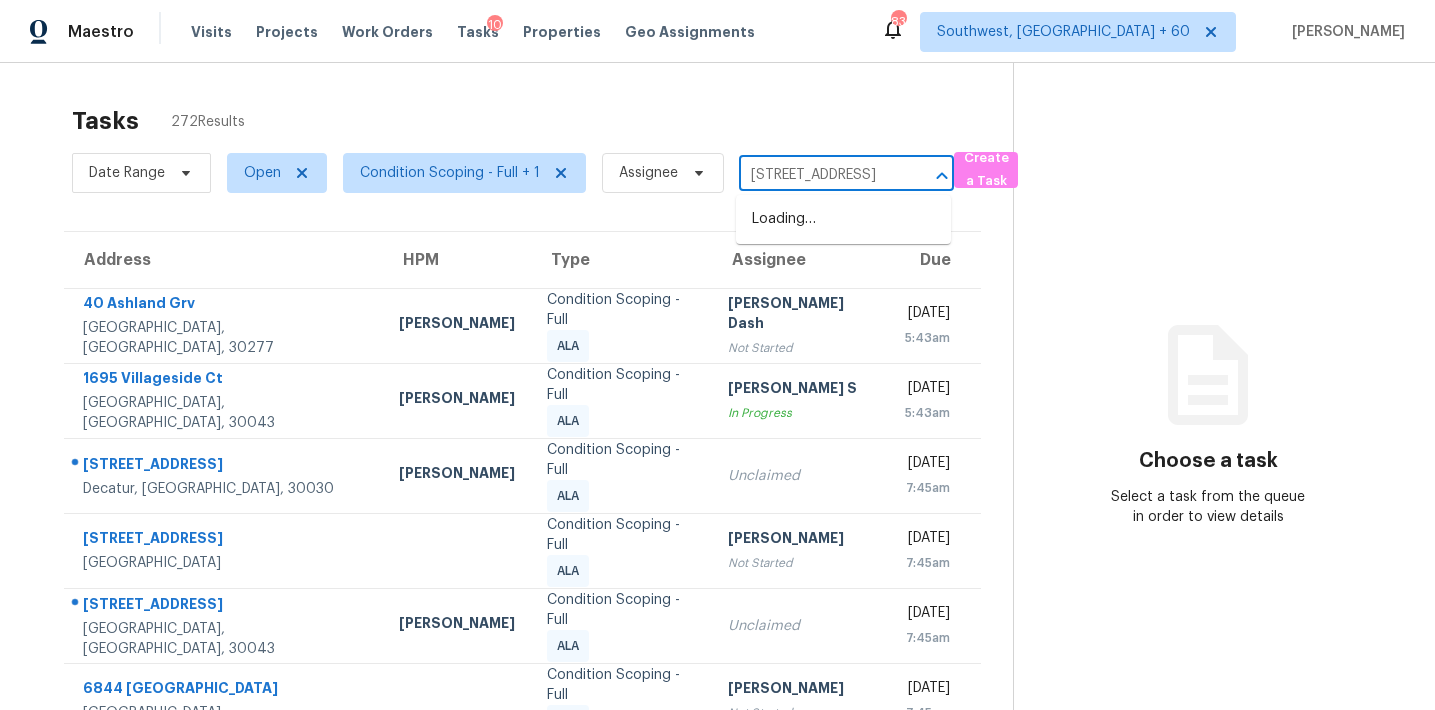 scroll, scrollTop: 0, scrollLeft: 113, axis: horizontal 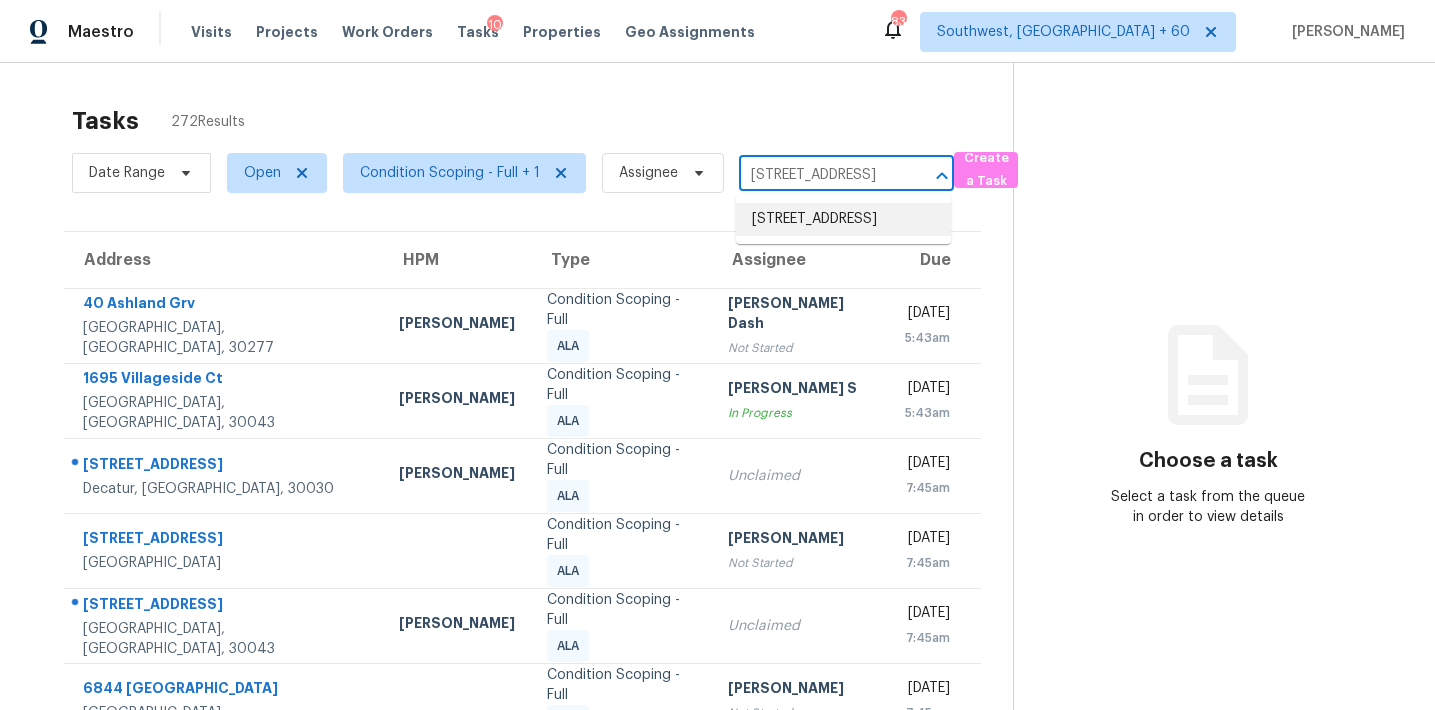 click on "40 Ashland Grv, Sharpsburg, GA 30277" at bounding box center [843, 219] 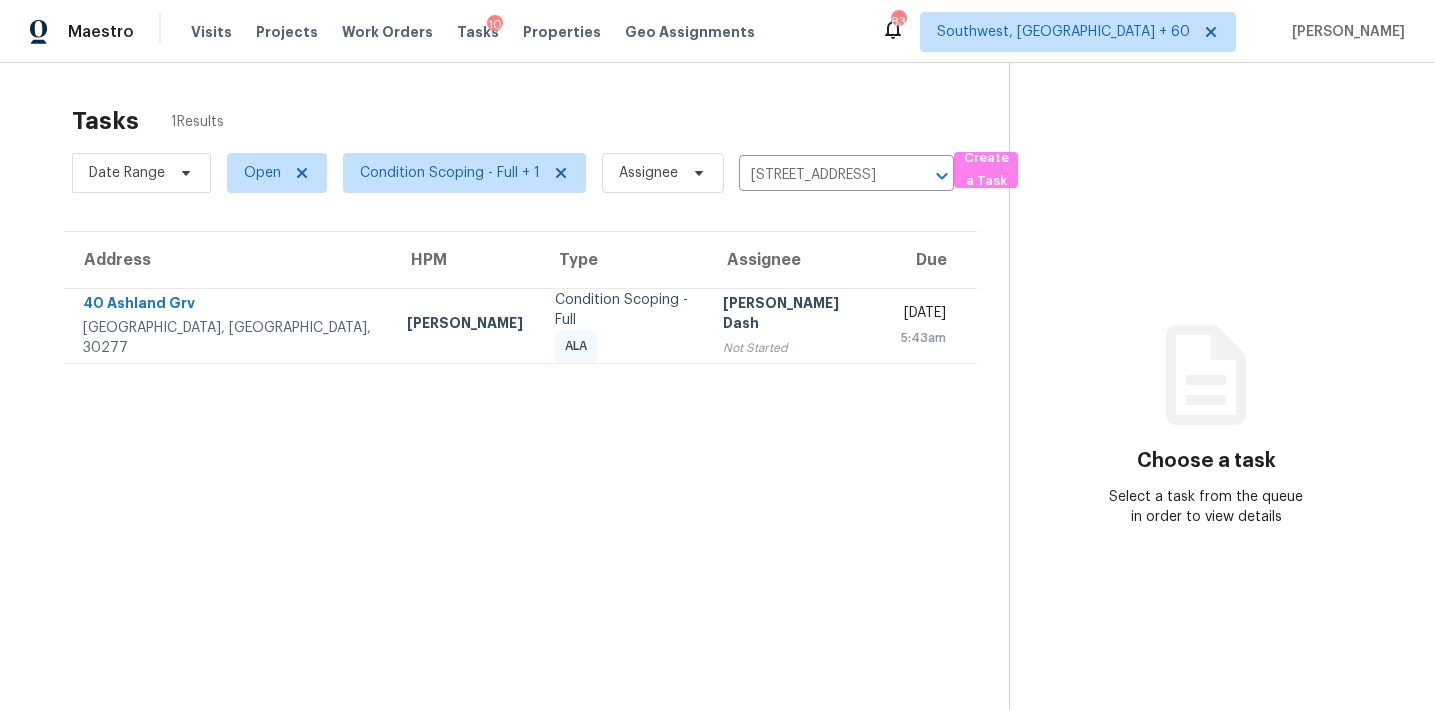 click on "Soumya Ranjan Dash" at bounding box center (796, 315) 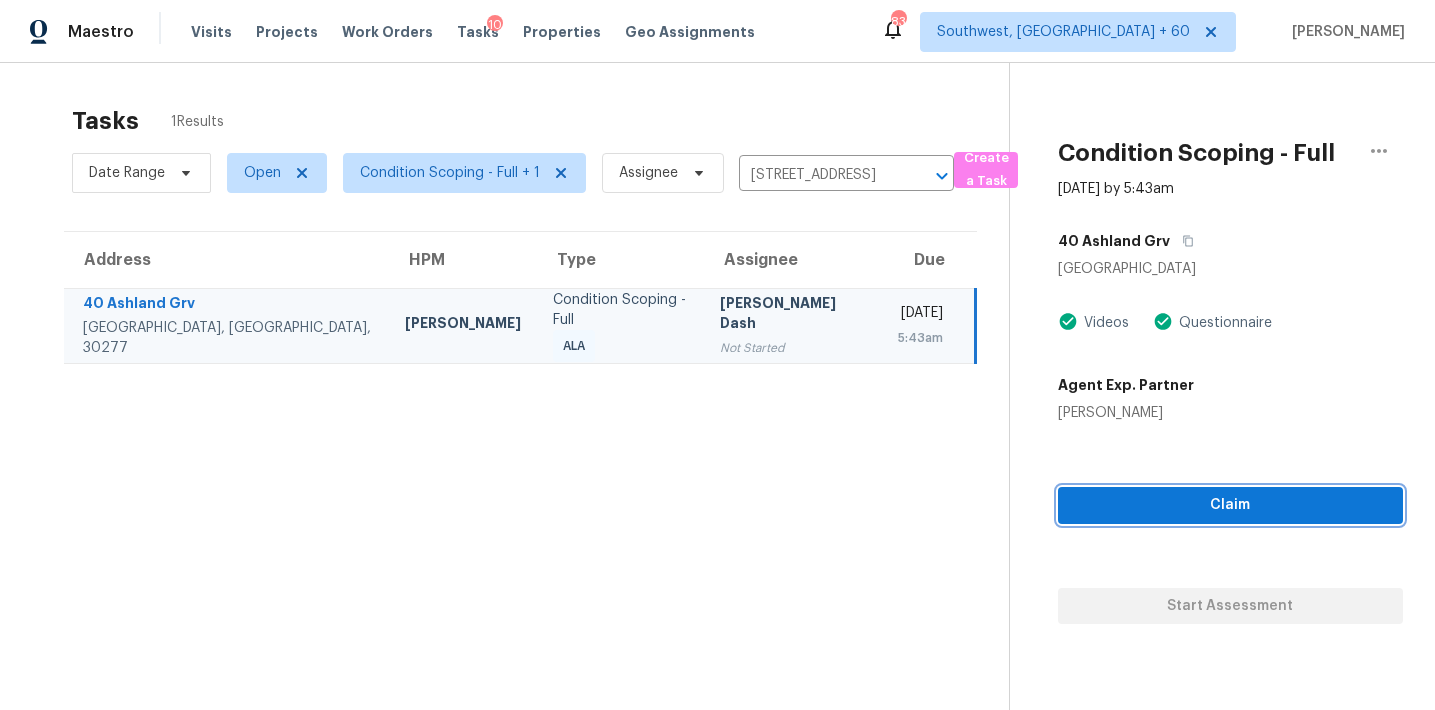 click on "Claim" at bounding box center [1230, 505] 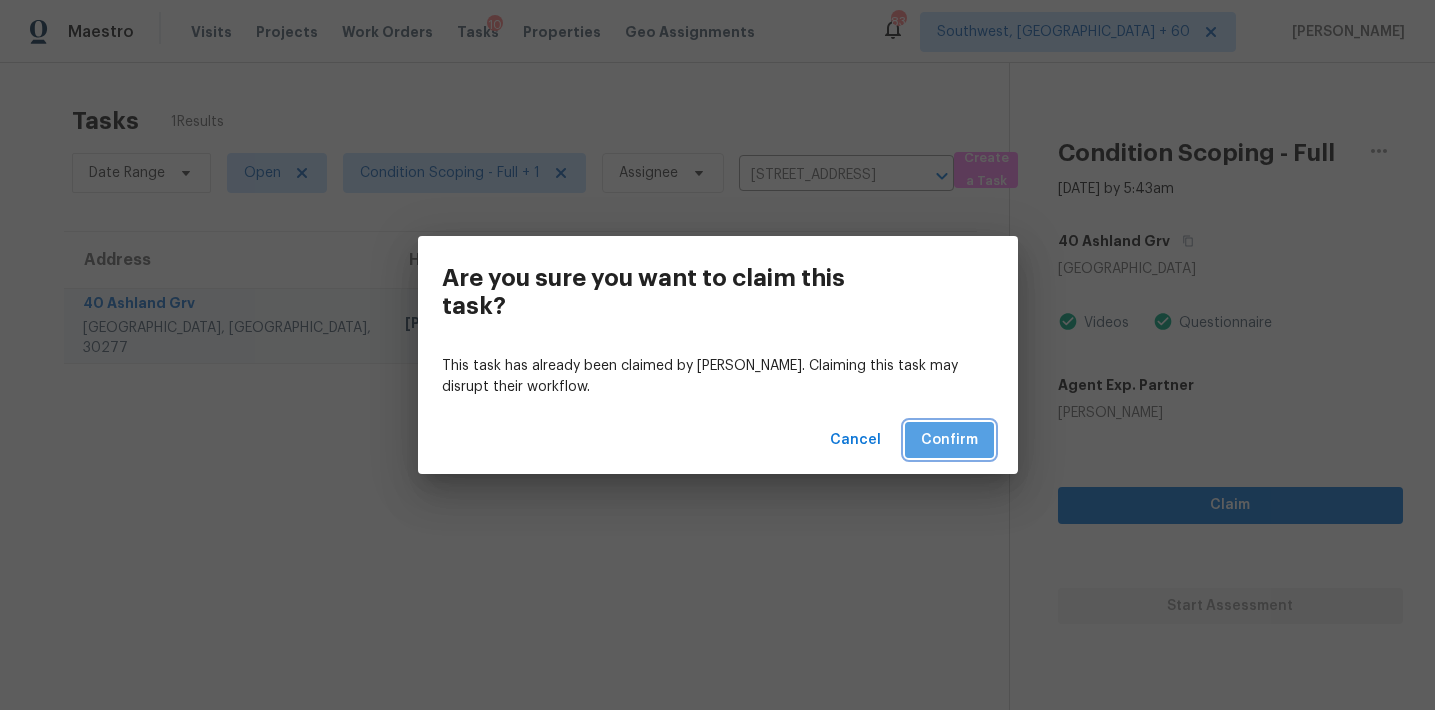 click on "Confirm" at bounding box center (949, 440) 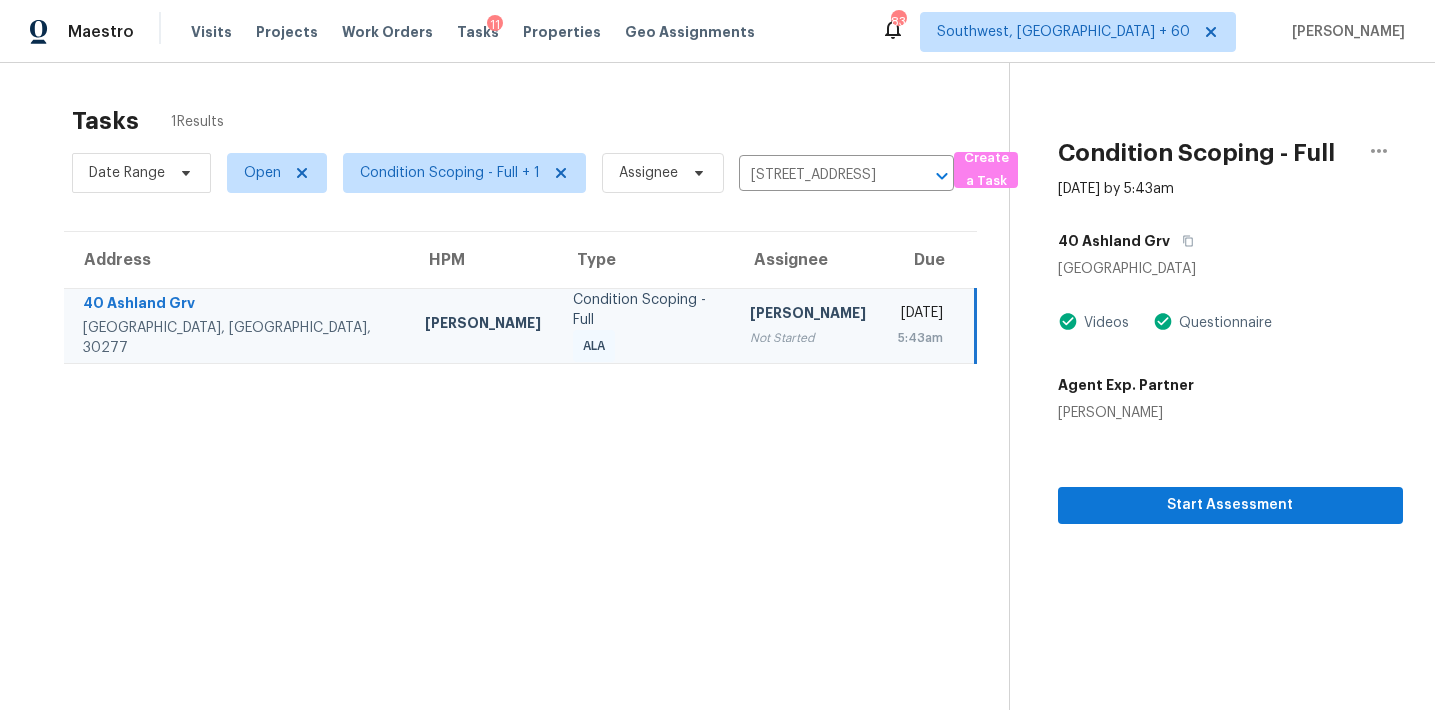 click on "Tasks 1  Results Date Range Open Condition Scoping - Full + 1 Assignee 40 Ashland Grv, Sharpsburg, GA 30277 ​ Create a Task Address HPM Type Assignee Due 40 Ashland Grv   Sharpsburg, GA, 30277 Jaydon Entrekin Condition Scoping - Full ALA Afran Peeran Not Started Thu, Jul 10th 2025 5:43am" at bounding box center [520, 434] 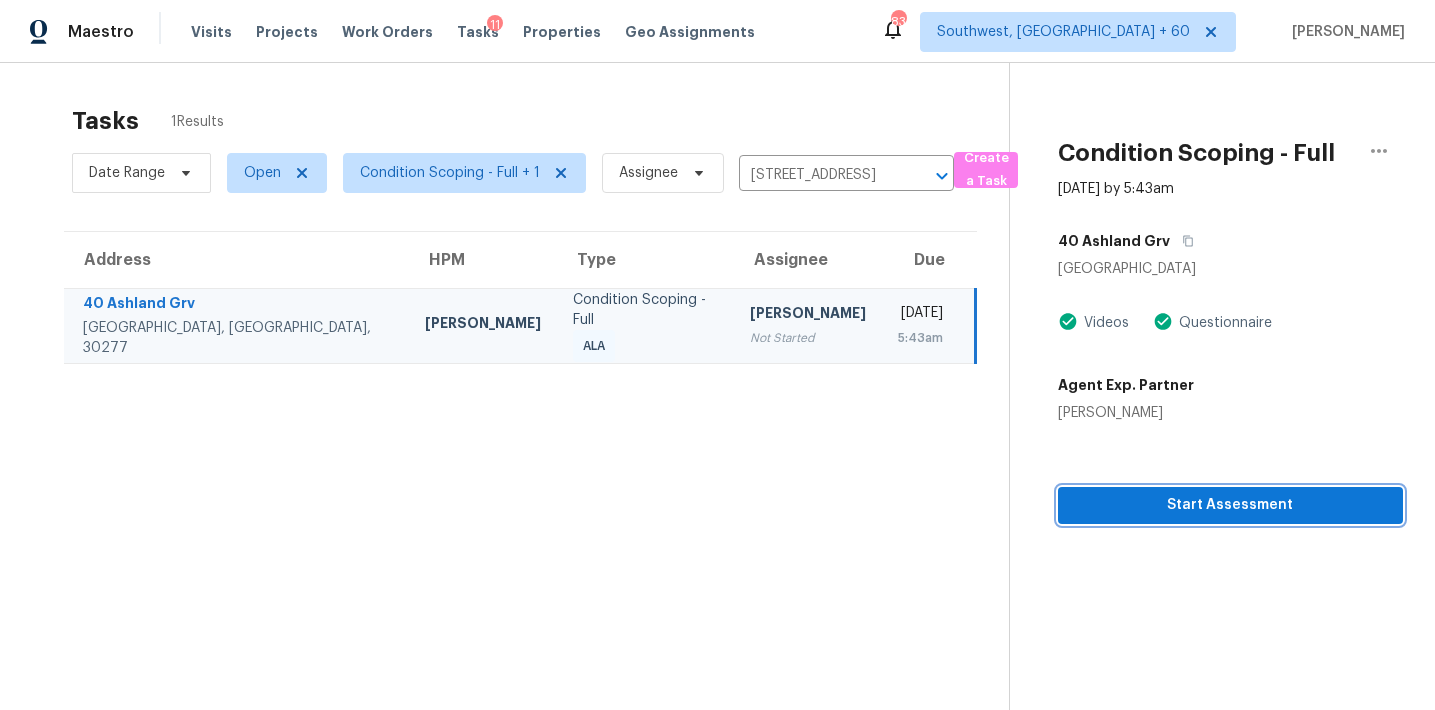 click on "Start Assessment" at bounding box center [1230, 505] 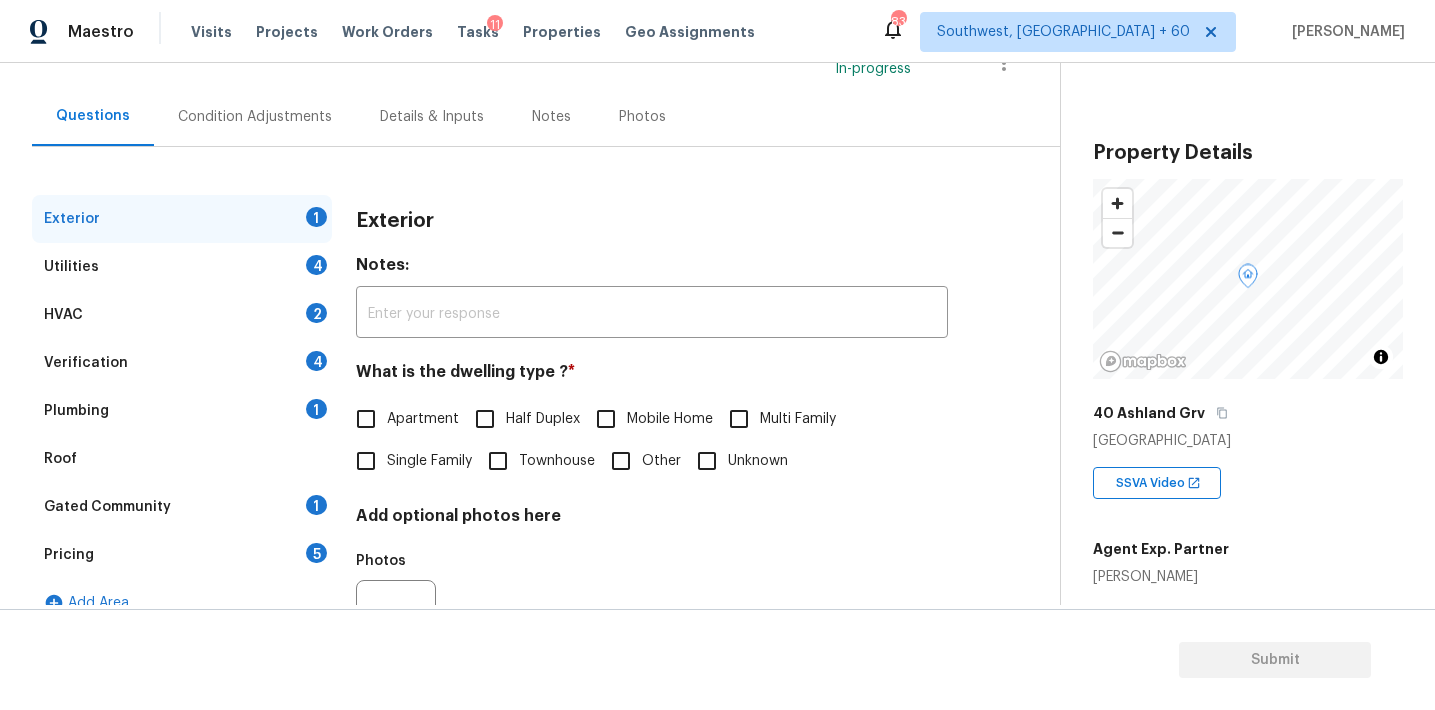 scroll, scrollTop: 189, scrollLeft: 0, axis: vertical 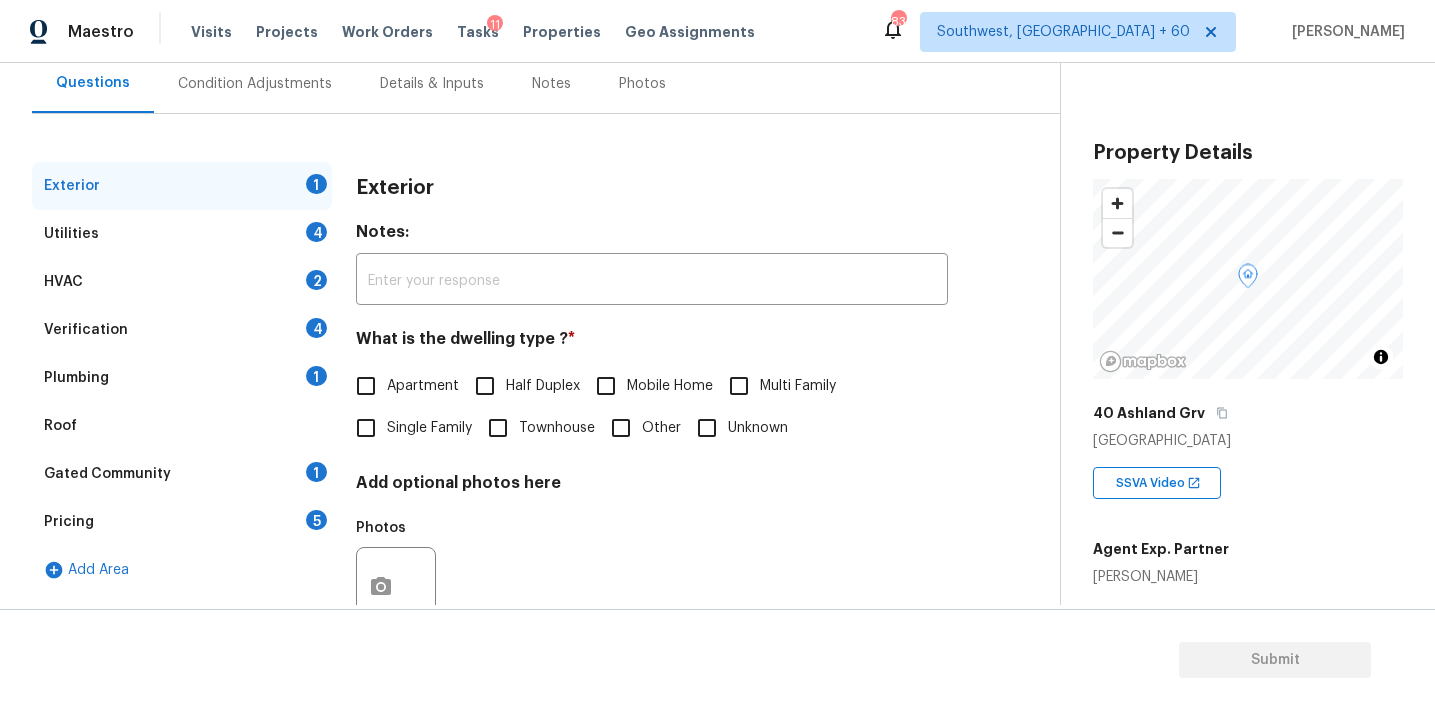 click on "Pricing 5" at bounding box center [182, 522] 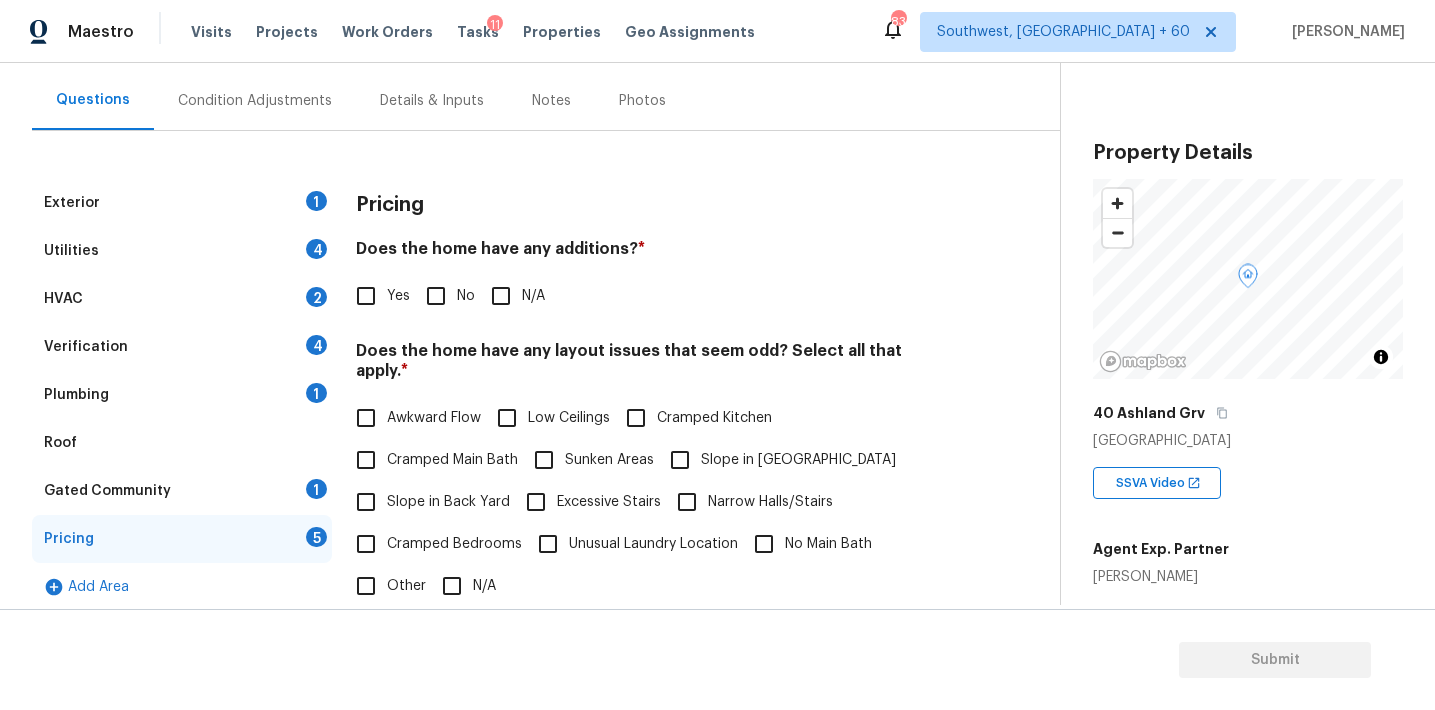 scroll, scrollTop: 179, scrollLeft: 0, axis: vertical 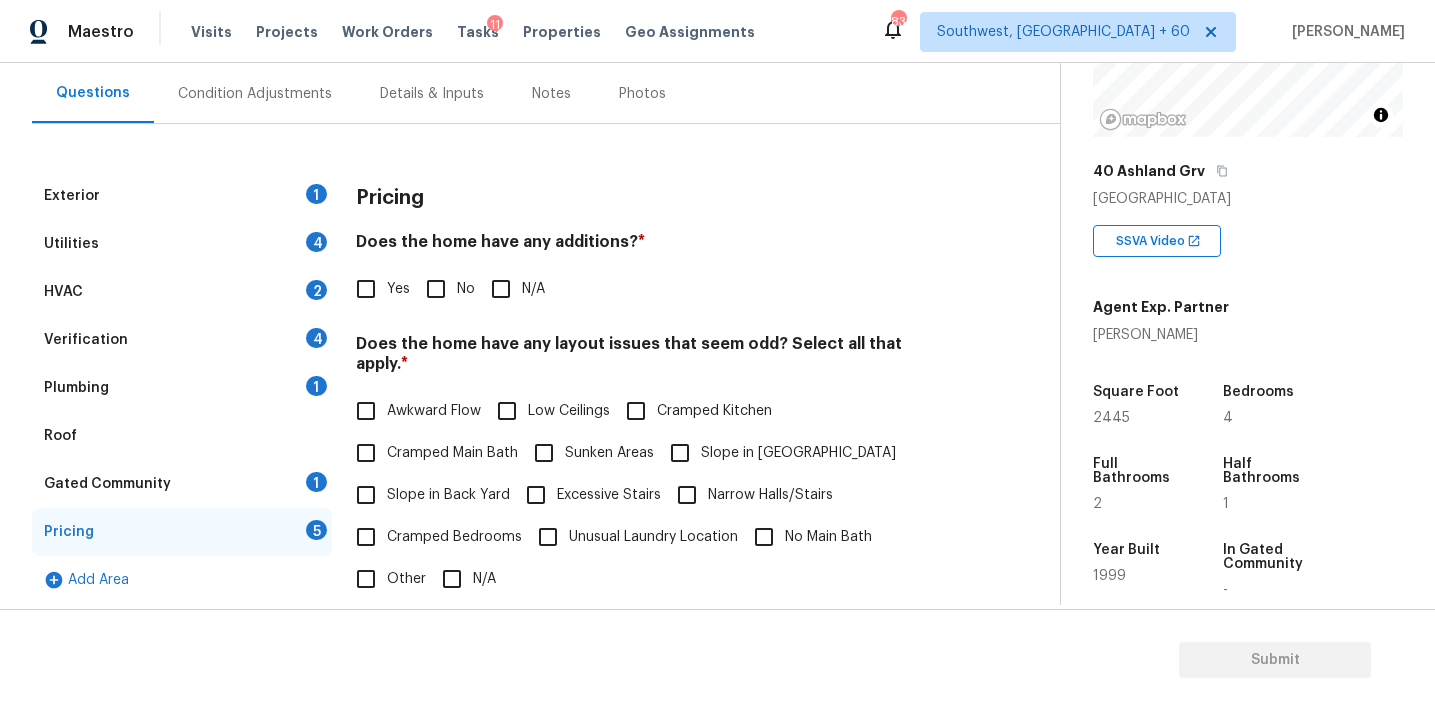 click on "Exterior 1 Utilities 4 HVAC 2 Verification 4 Plumbing 1 Roof Gated Community 1 Pricing 5 Add Area Pricing Does the home have any additions?  * Yes No N/A Does the home have any layout issues that seem odd? Select all that apply.  * Awkward Flow Low Ceilings Cramped Kitchen Cramped Main Bath Sunken Areas Slope in Front Yard Slope in Back Yard Excessive Stairs Narrow Halls/Stairs Cramped Bedrooms Unusual Laundry Location No Main Bath Other N/A Do you have to walk through the garage to get to any rooms in the home?  * Yes No Does the kitchen seem cramped?  * Yes No Does the home appear to be very outdated?  * Yes No" at bounding box center (522, 537) 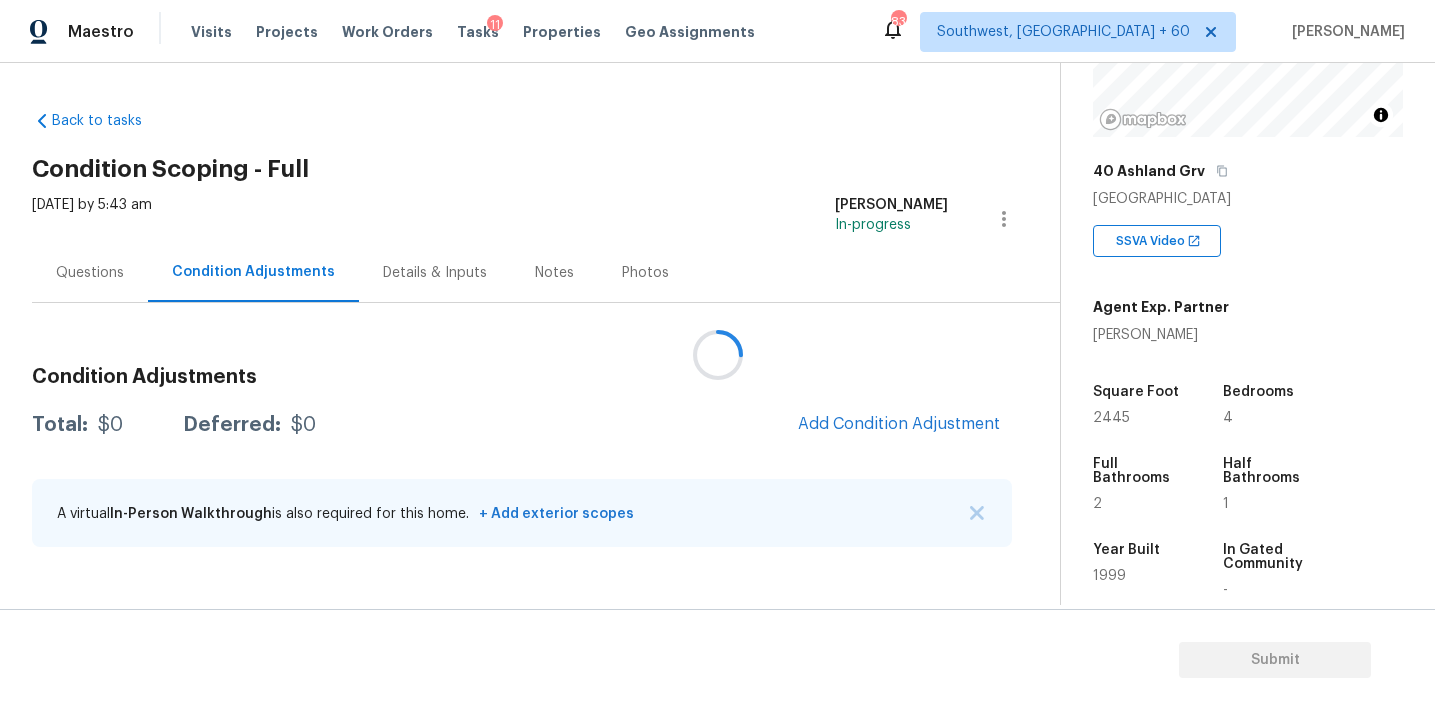 scroll, scrollTop: 0, scrollLeft: 0, axis: both 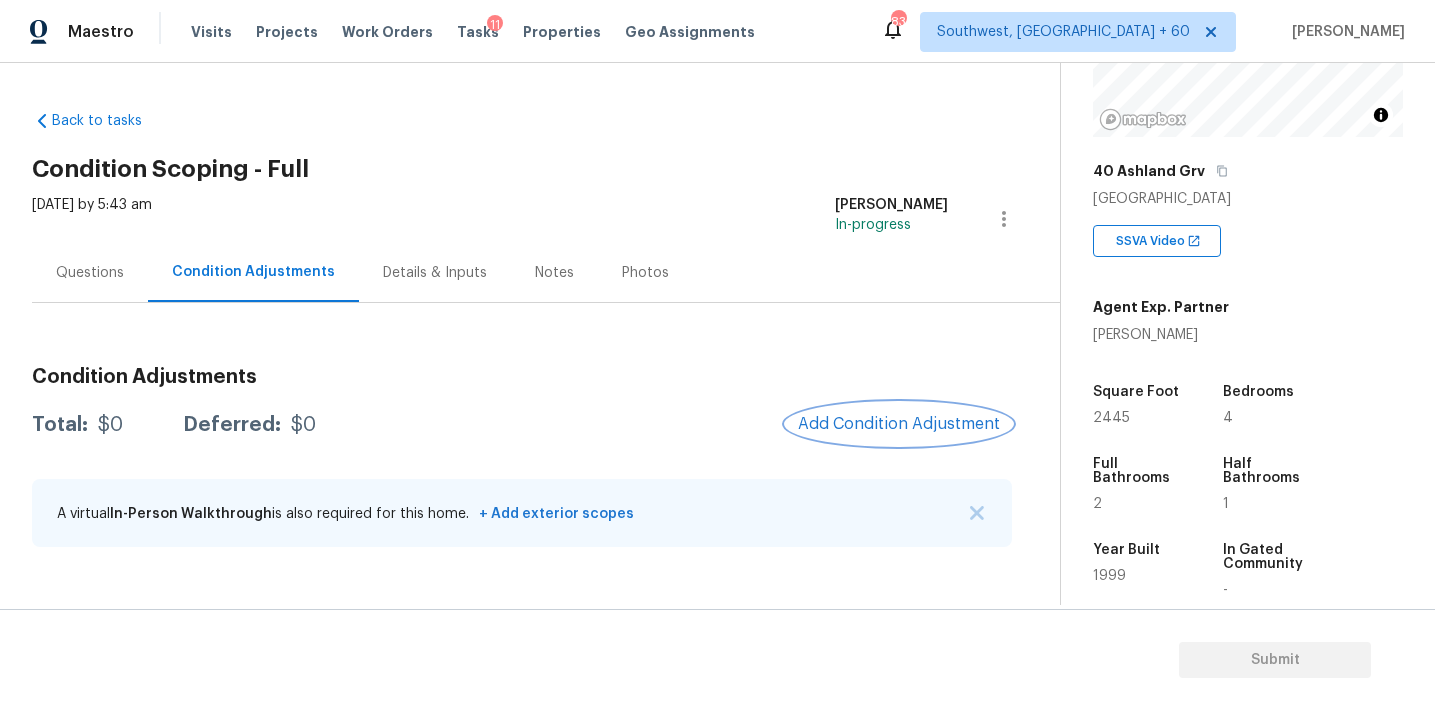 click on "Add Condition Adjustment" at bounding box center [899, 424] 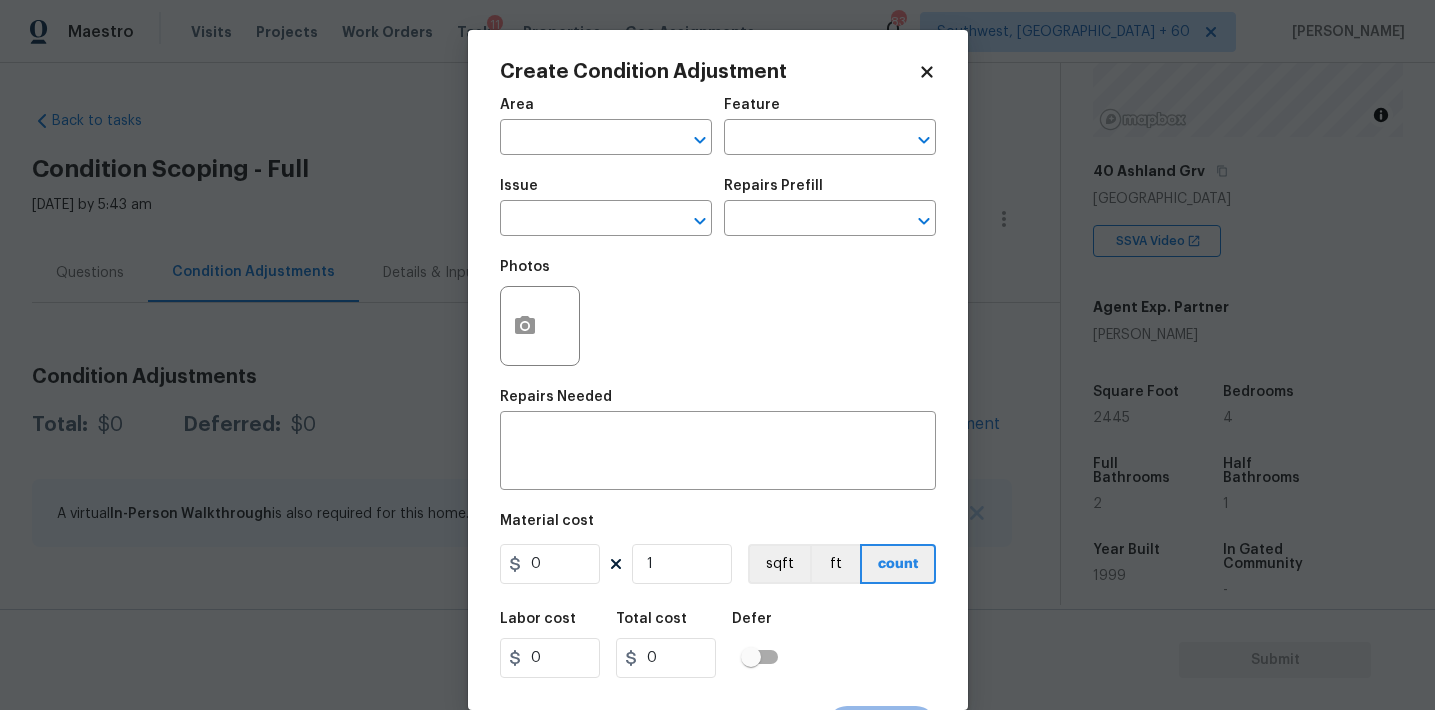 click on "Area" at bounding box center (606, 111) 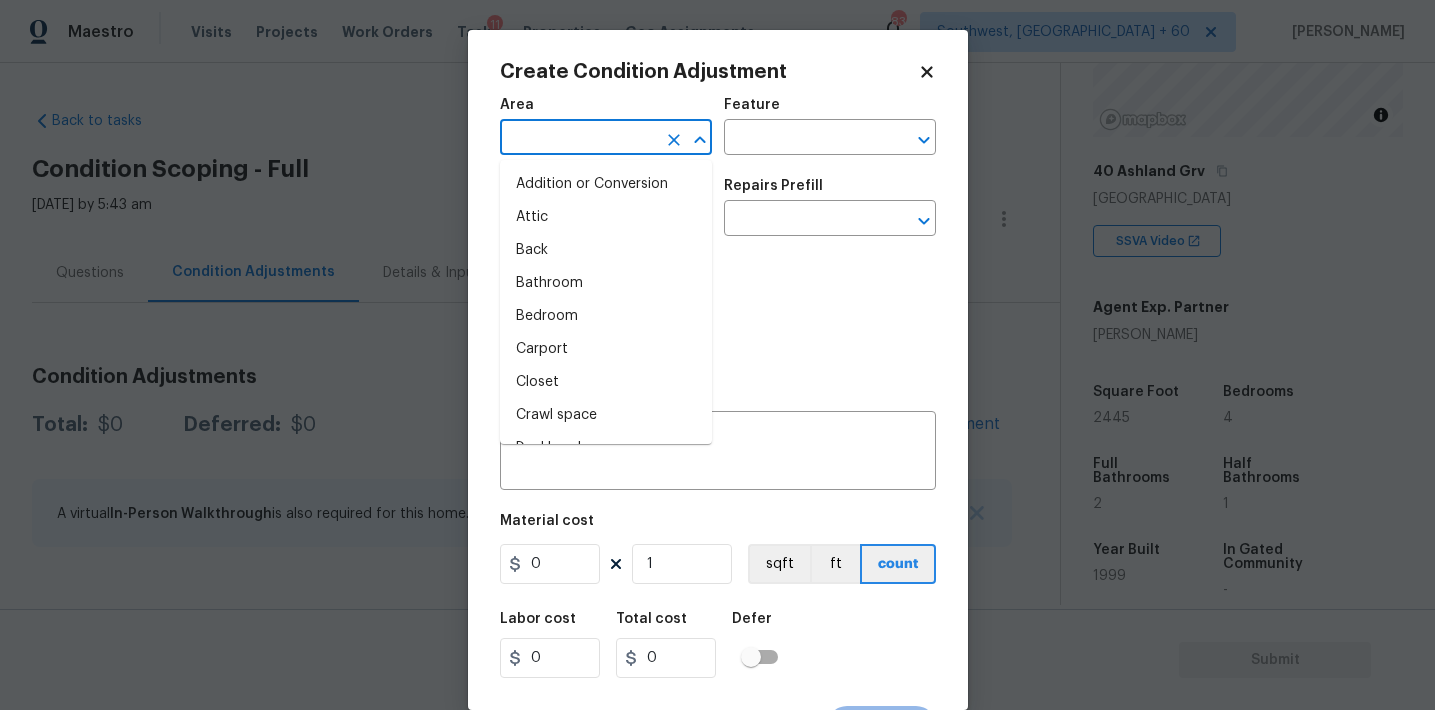 click at bounding box center [578, 139] 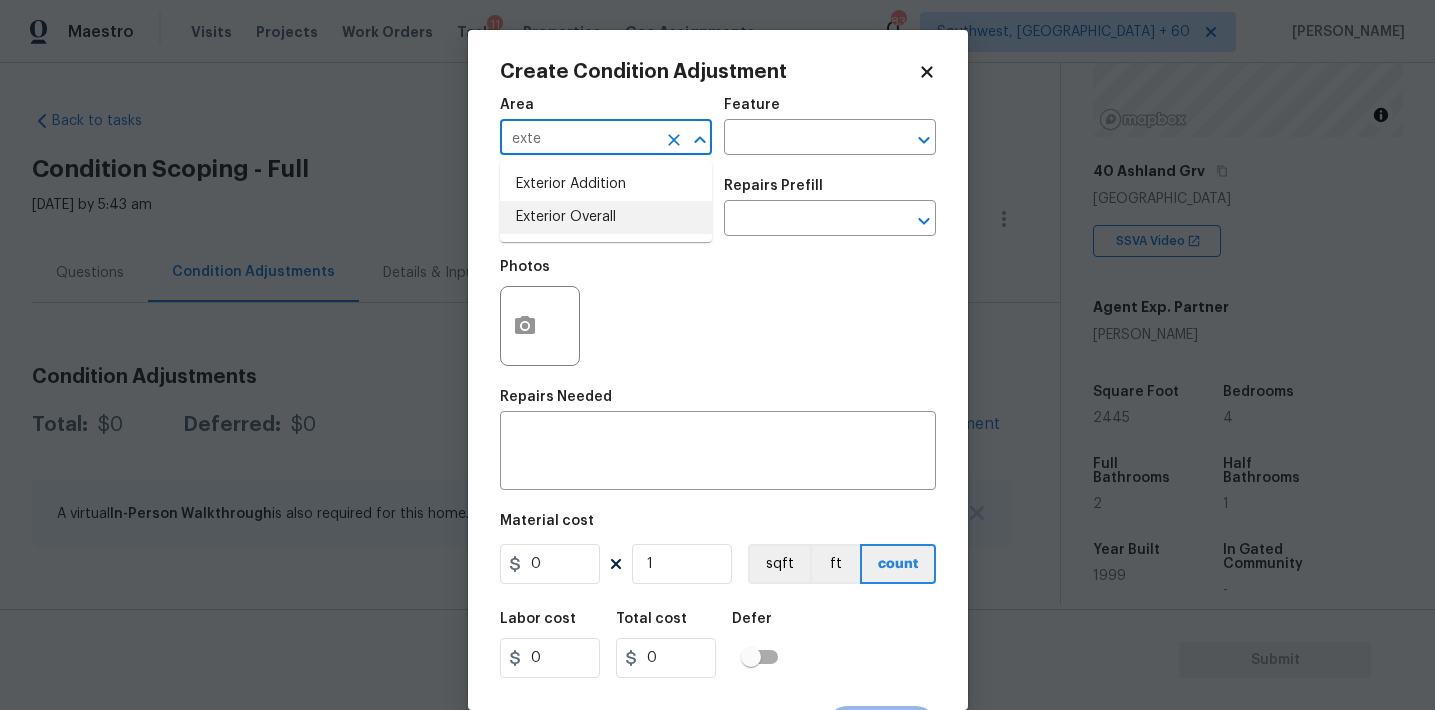 click on "Exterior Overall" at bounding box center (606, 217) 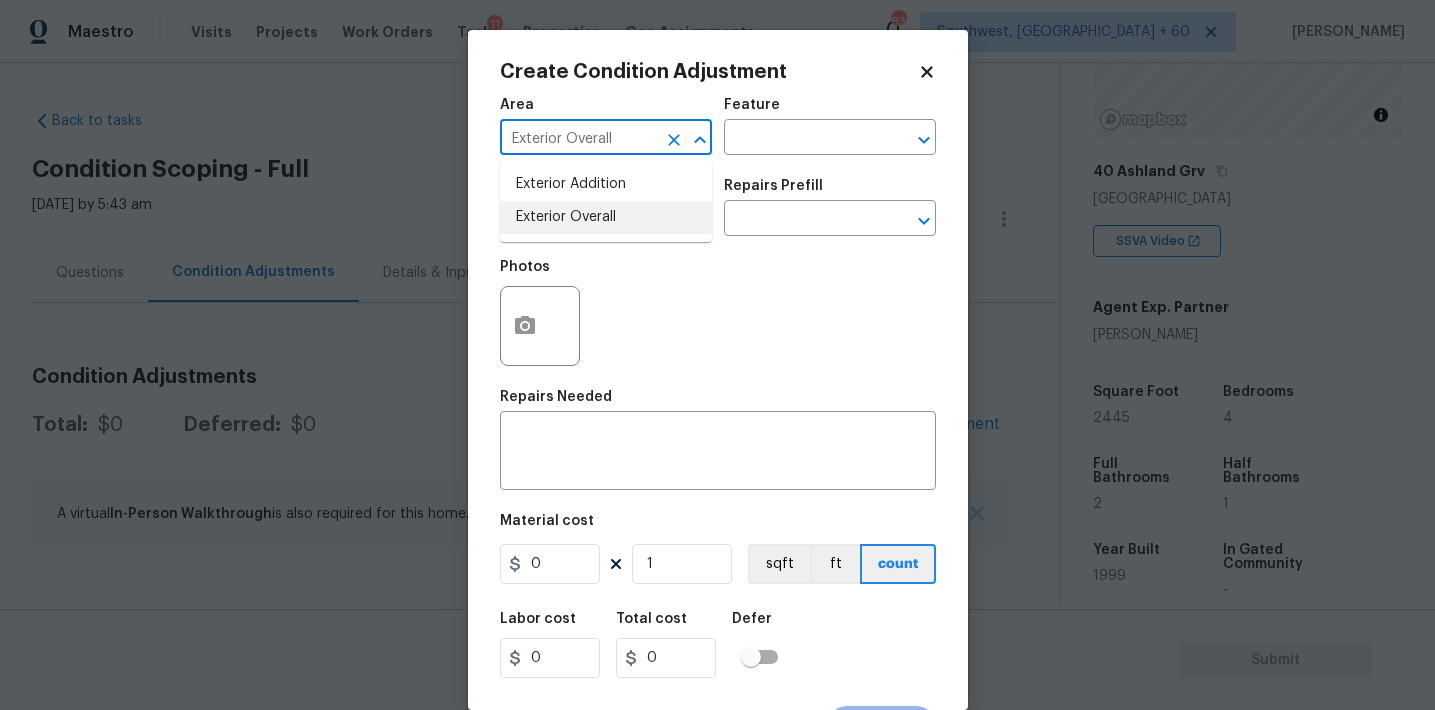 type on "Exterior Overall" 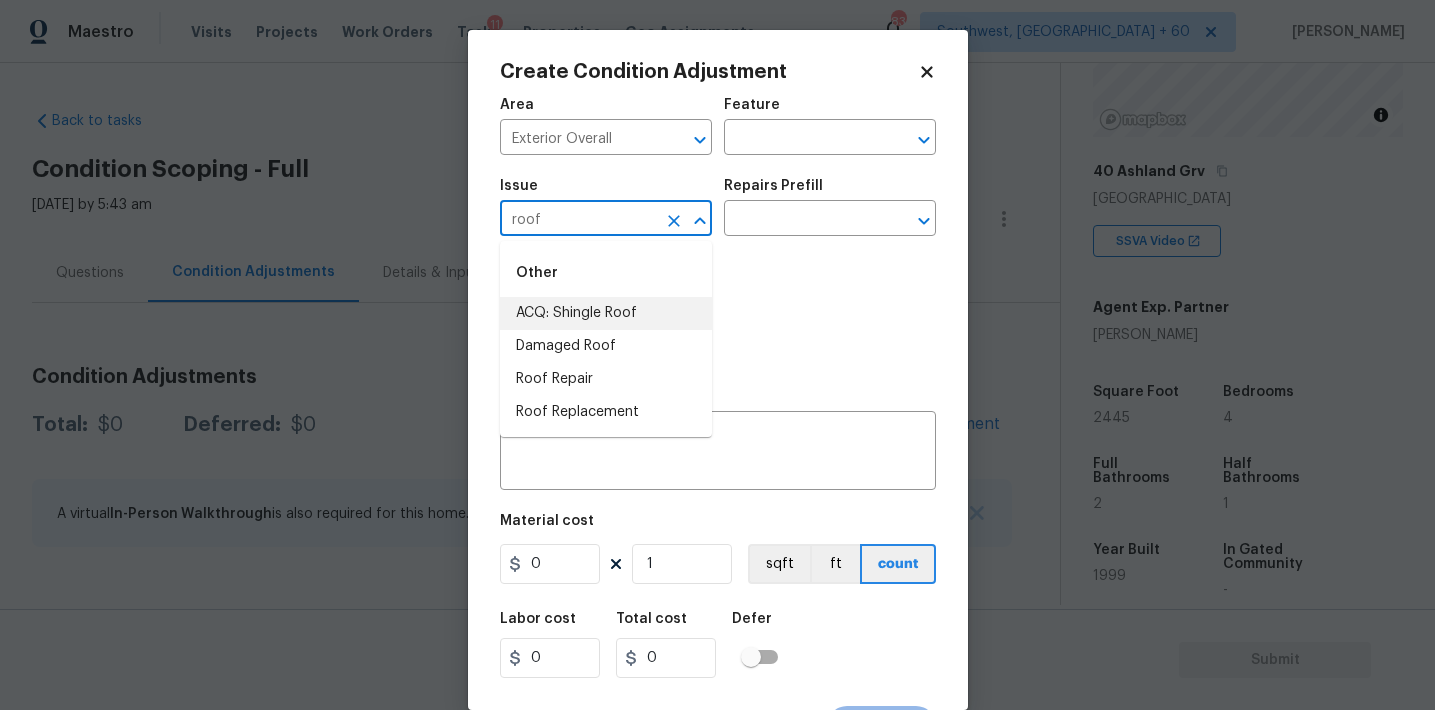 click on "ACQ: Shingle Roof" at bounding box center [606, 313] 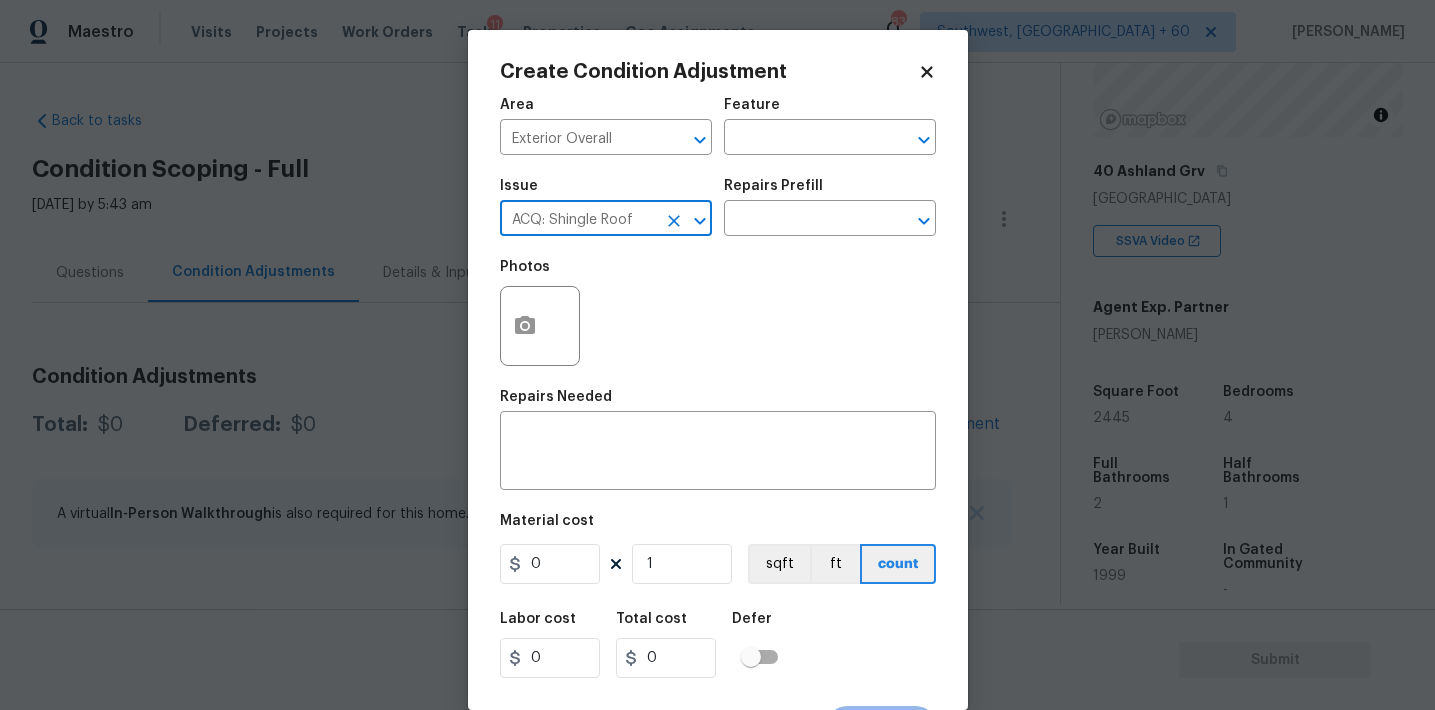 type on "ACQ: Shingle Roof" 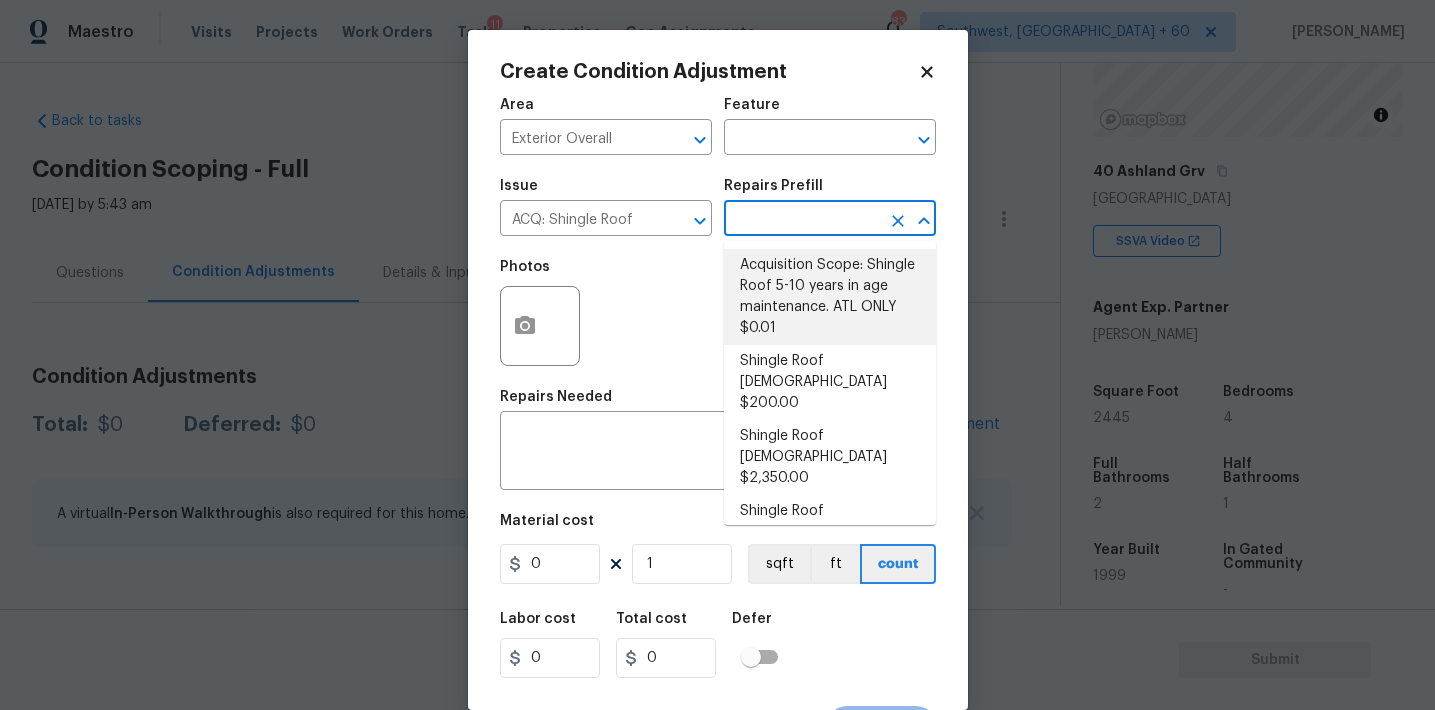 click on "Acquisition Scope: Shingle Roof 5-10 years in age maintenance. ATL ONLY $0.01" at bounding box center [830, 297] 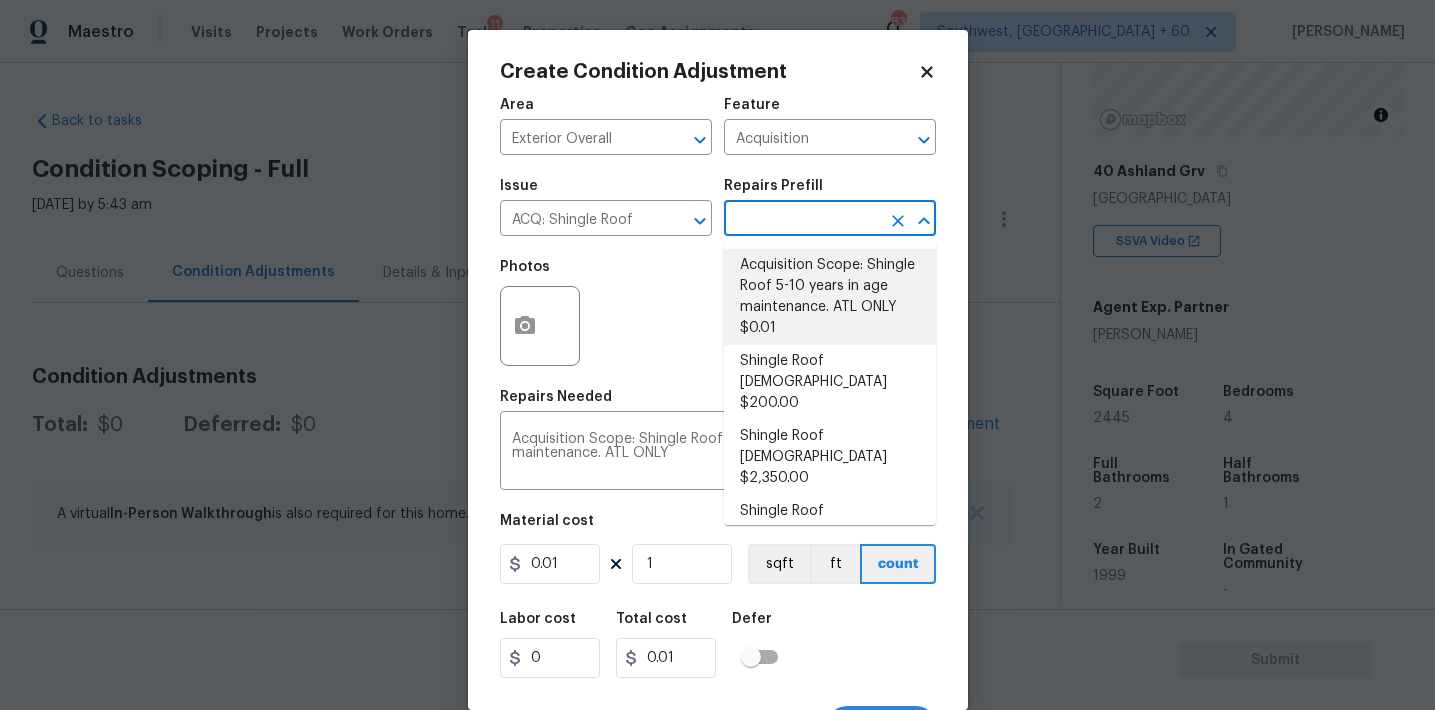 click at bounding box center (802, 220) 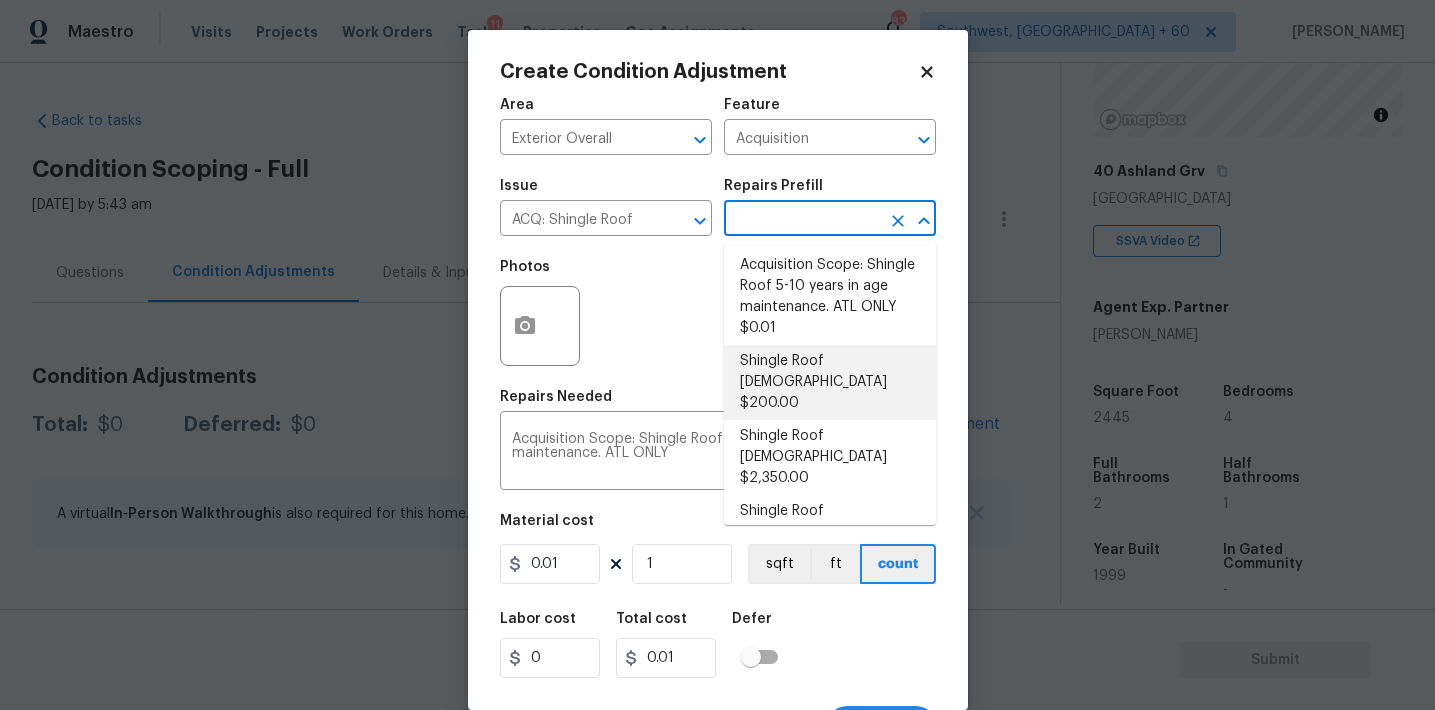 click on "Shingle Roof 0-10 Years Old $200.00" at bounding box center (830, 382) 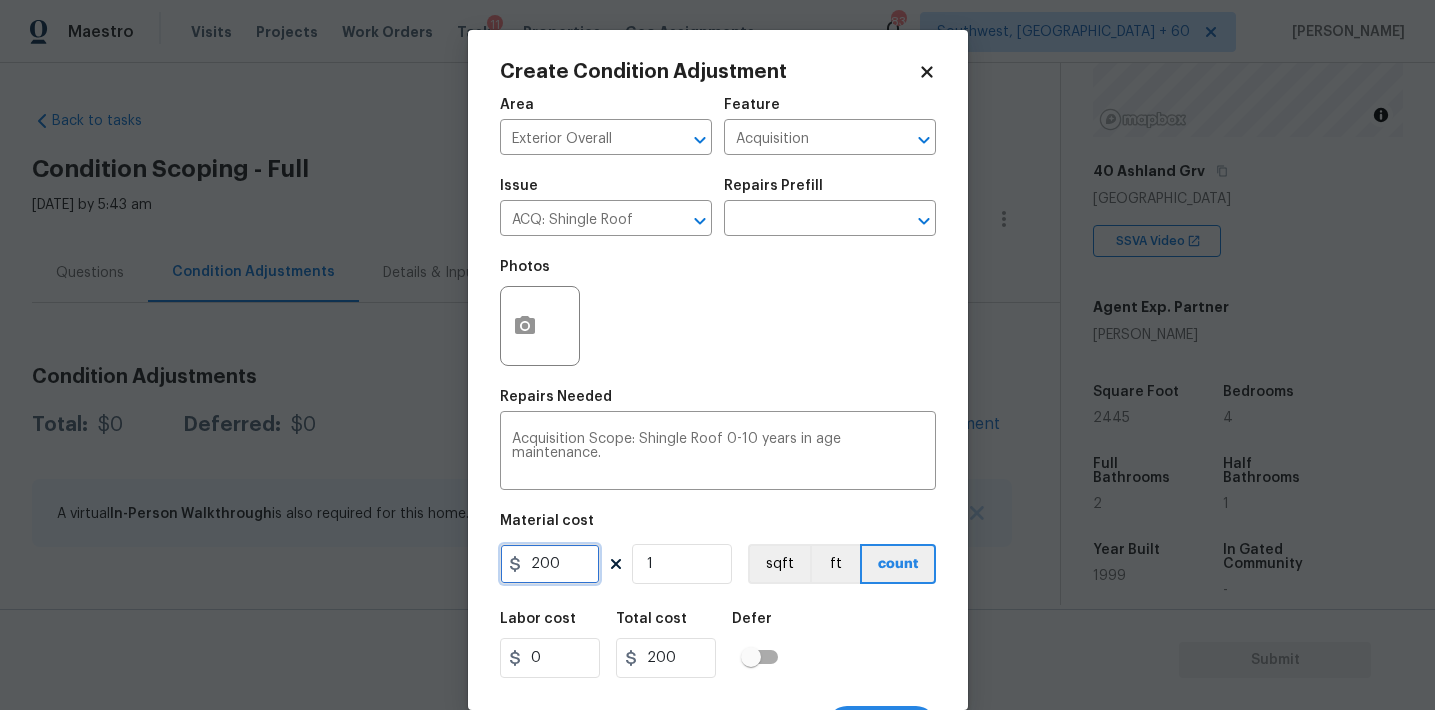 click on "200" at bounding box center (550, 564) 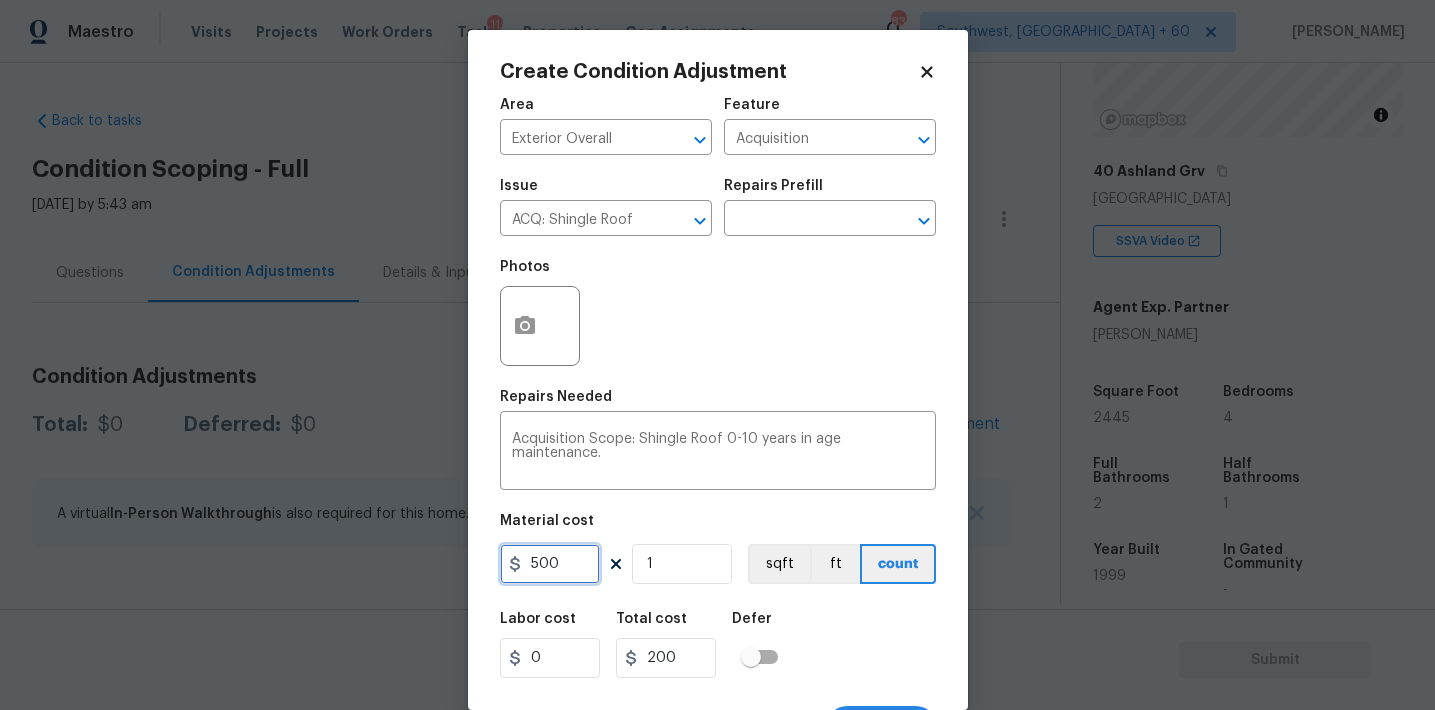 type on "500" 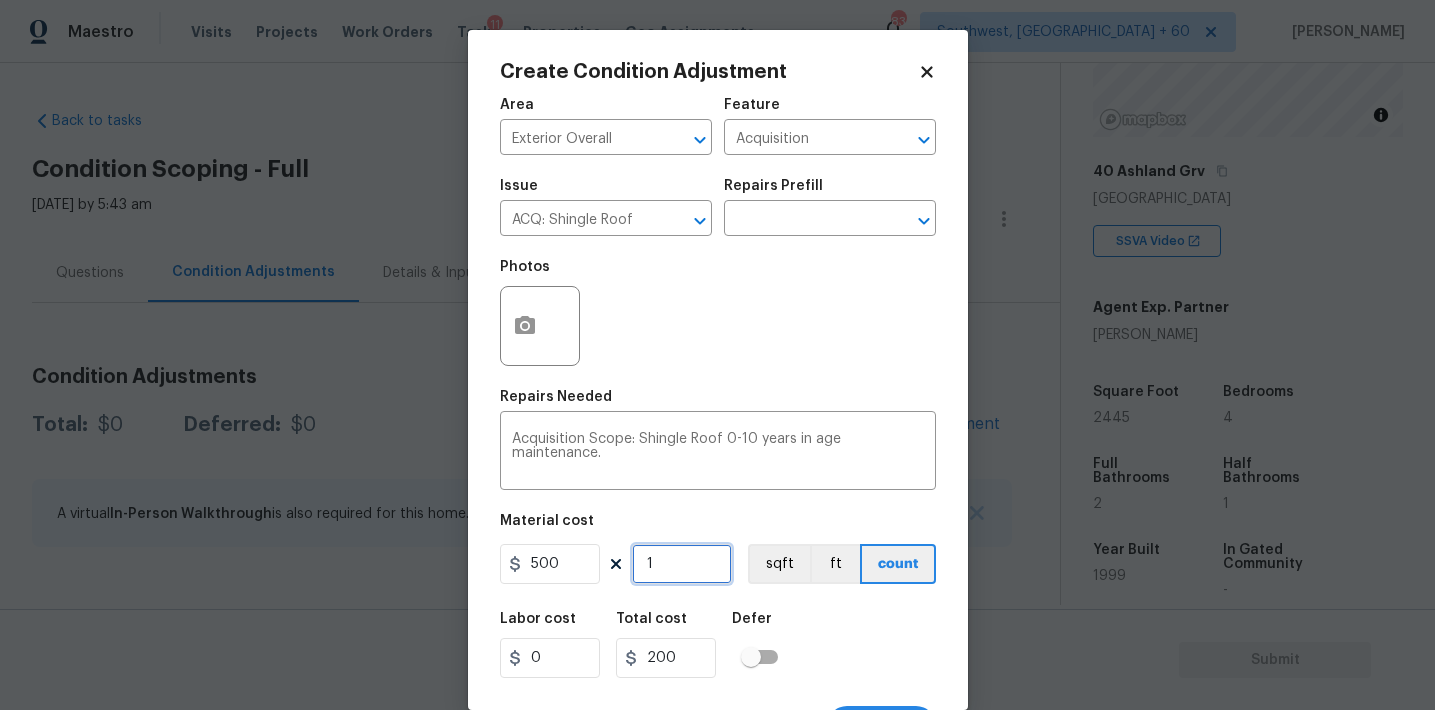 type on "500" 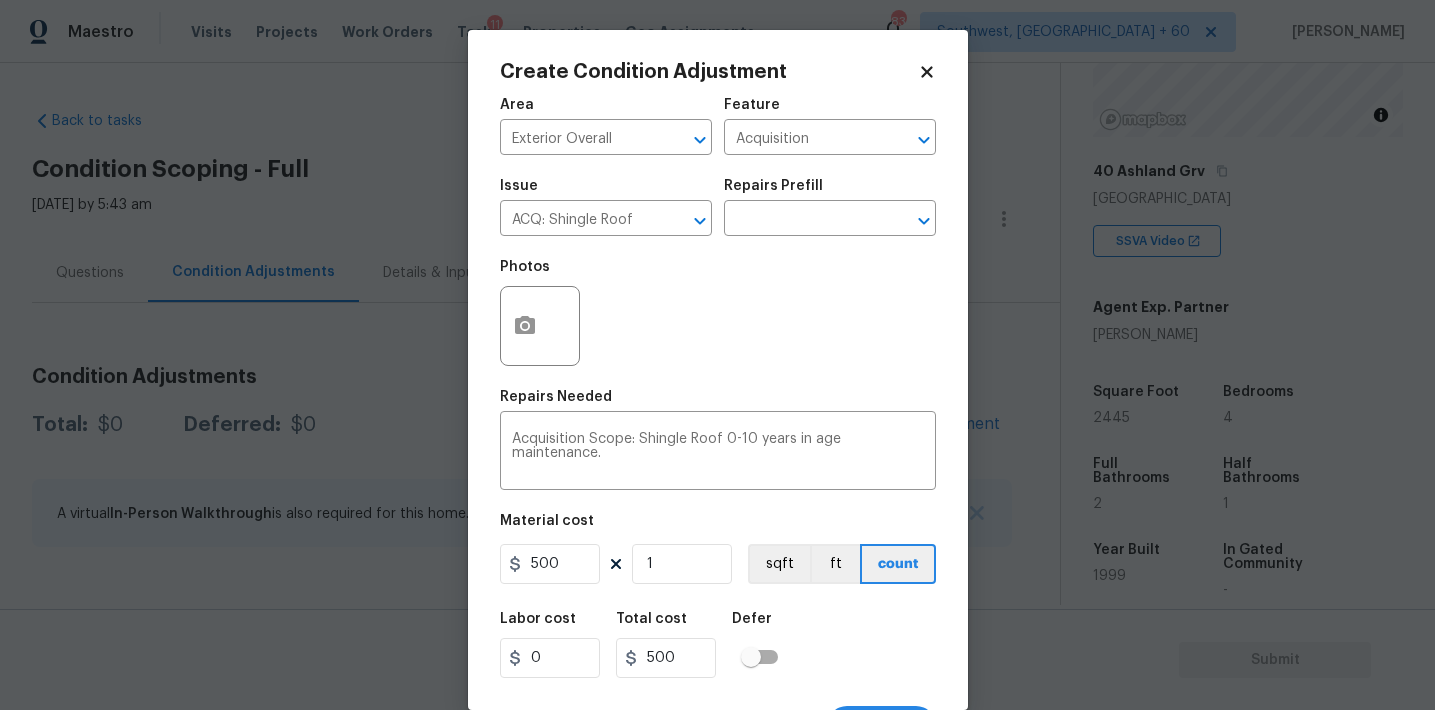 click on "Repairs Prefill" at bounding box center [830, 192] 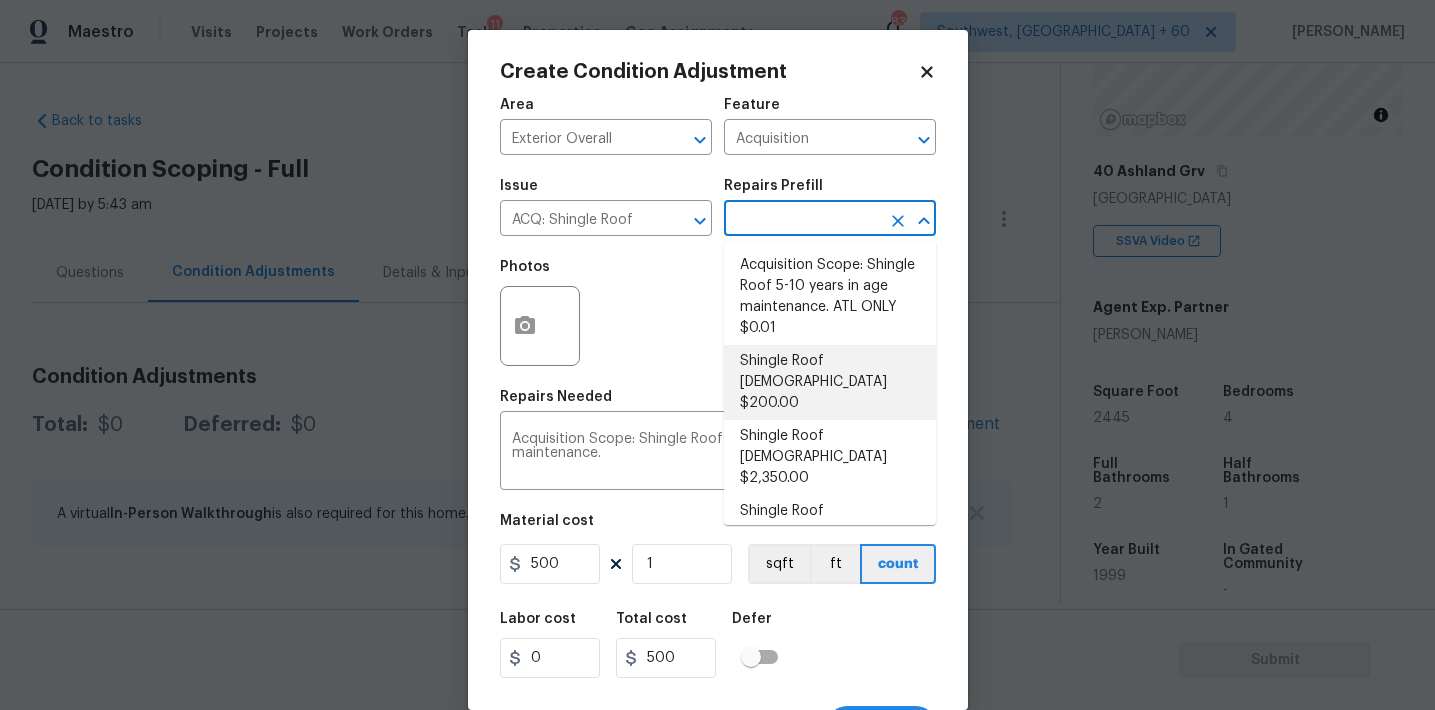 click at bounding box center (802, 220) 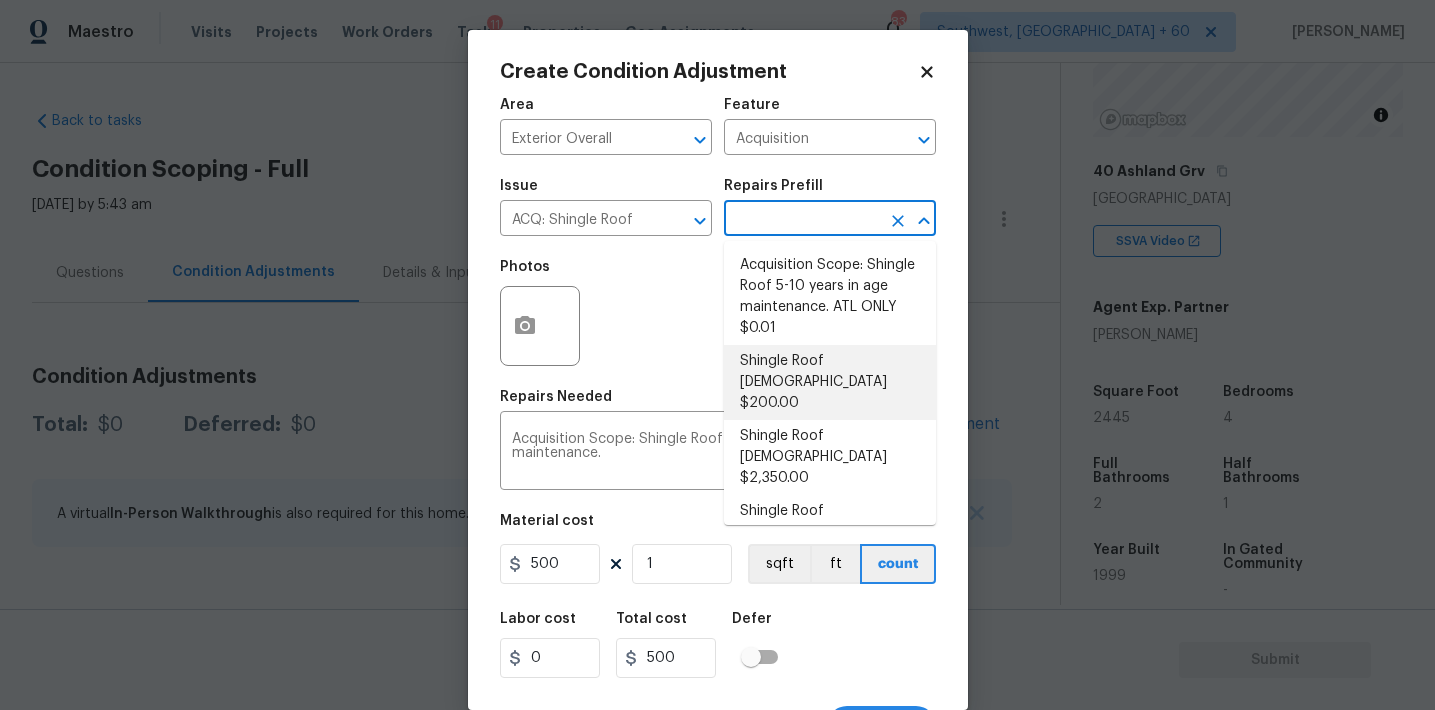click on "Photos" at bounding box center (718, 313) 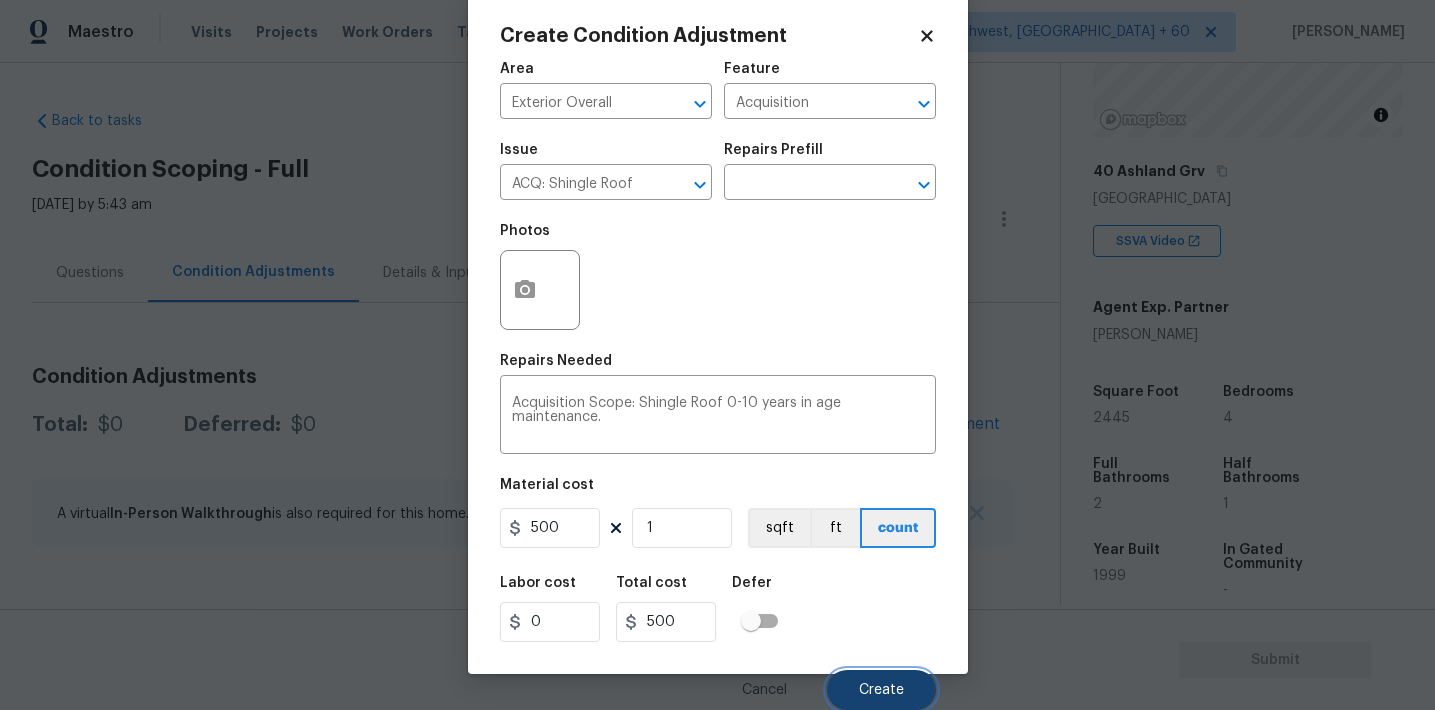 click on "Create" at bounding box center (881, 690) 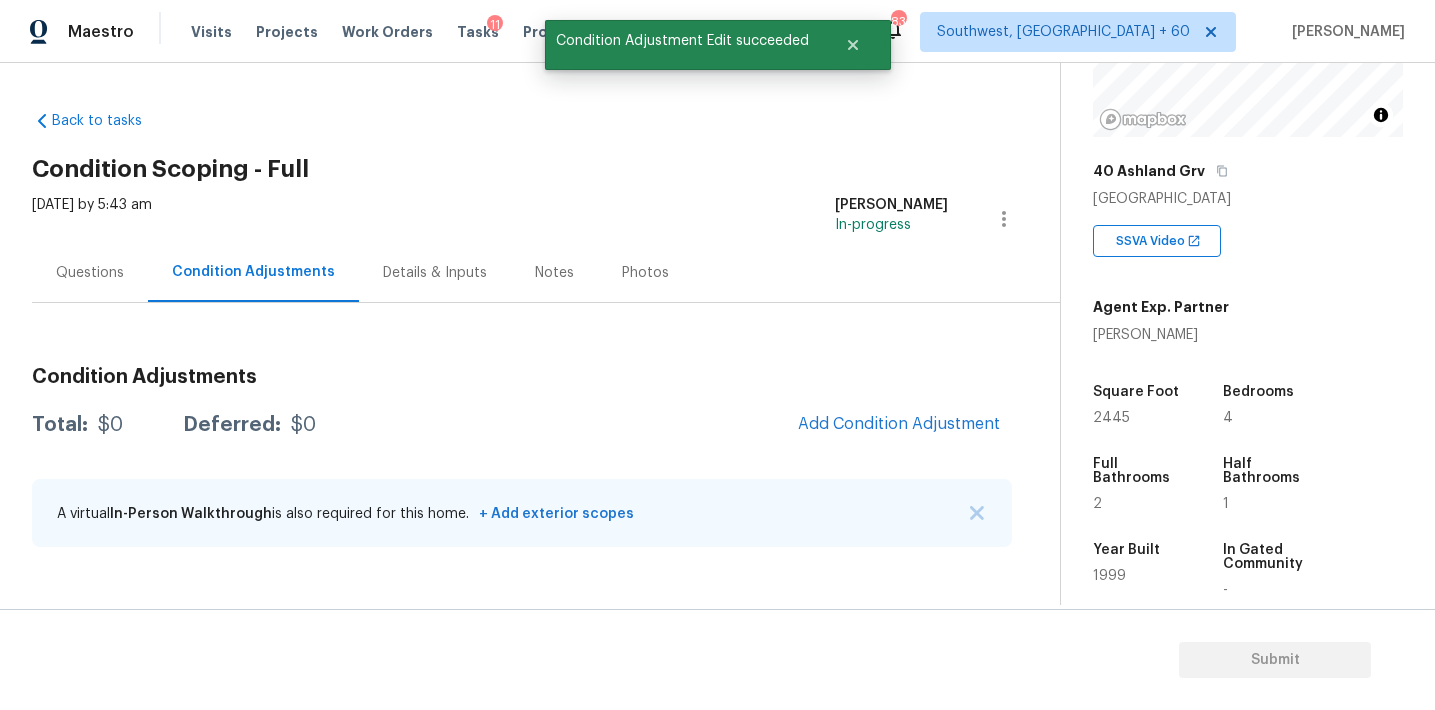 scroll, scrollTop: 30, scrollLeft: 0, axis: vertical 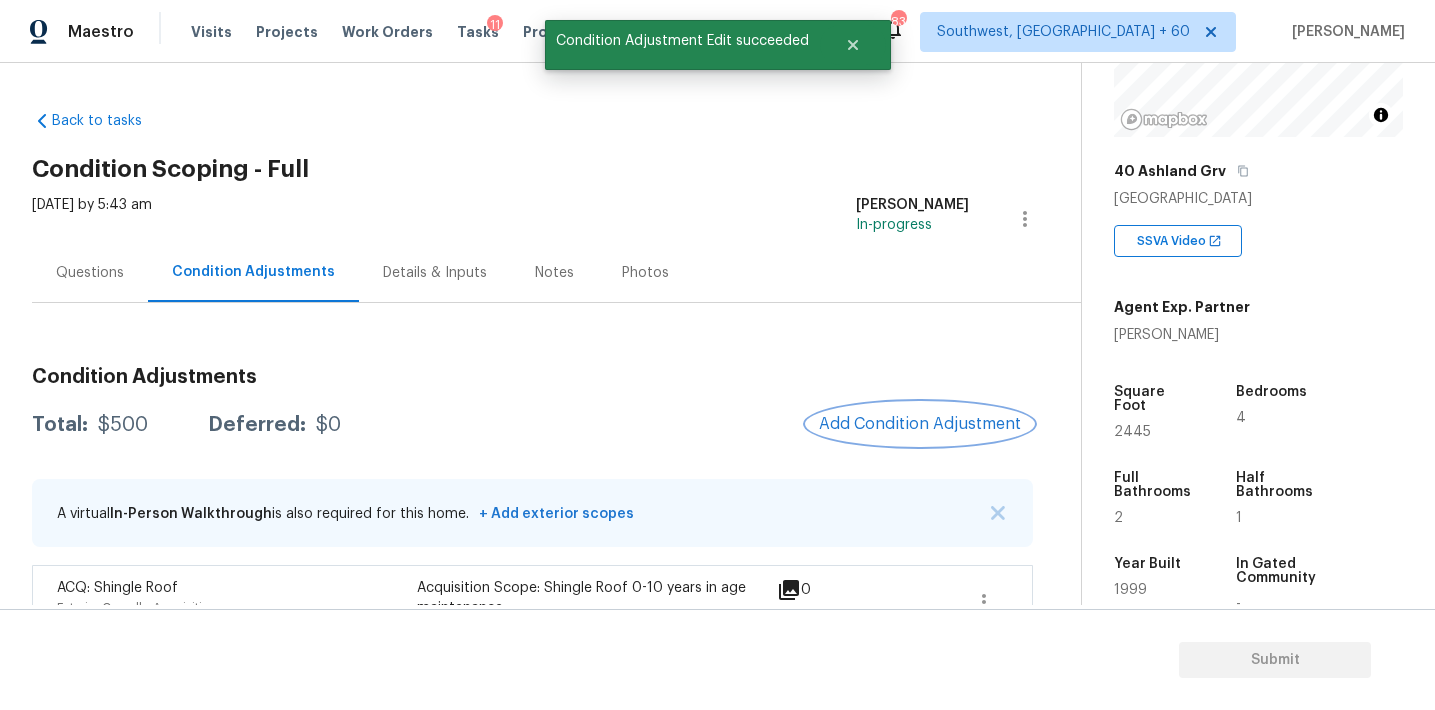 click on "Add Condition Adjustment" at bounding box center (920, 424) 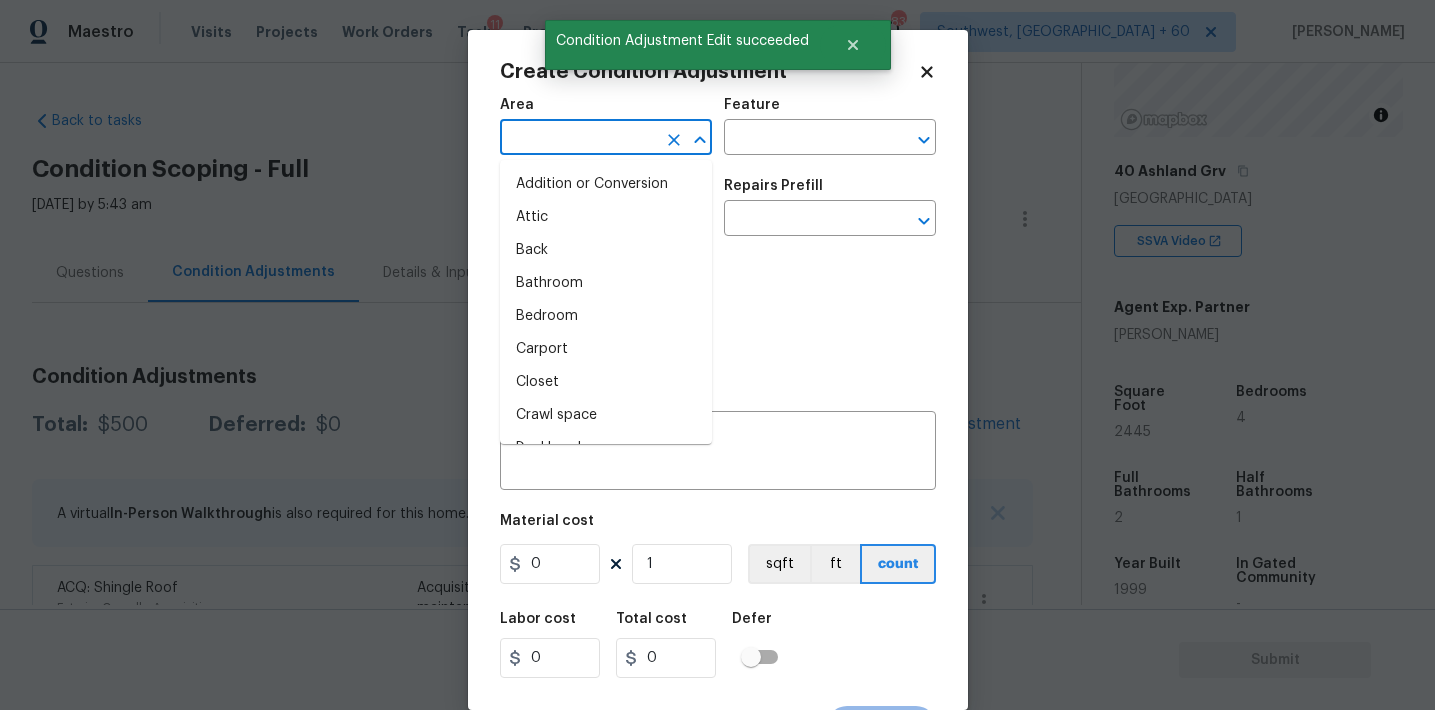 click at bounding box center [578, 139] 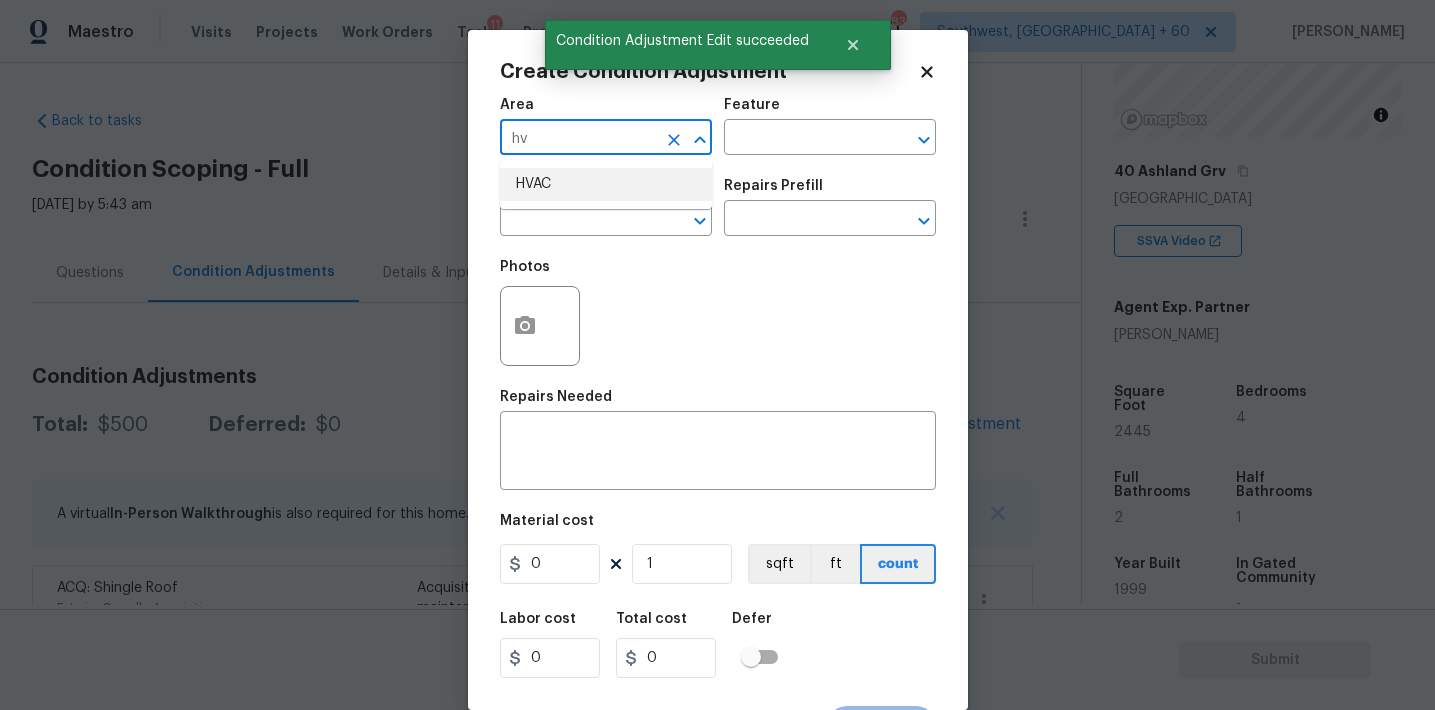 click on "HVAC" at bounding box center (606, 184) 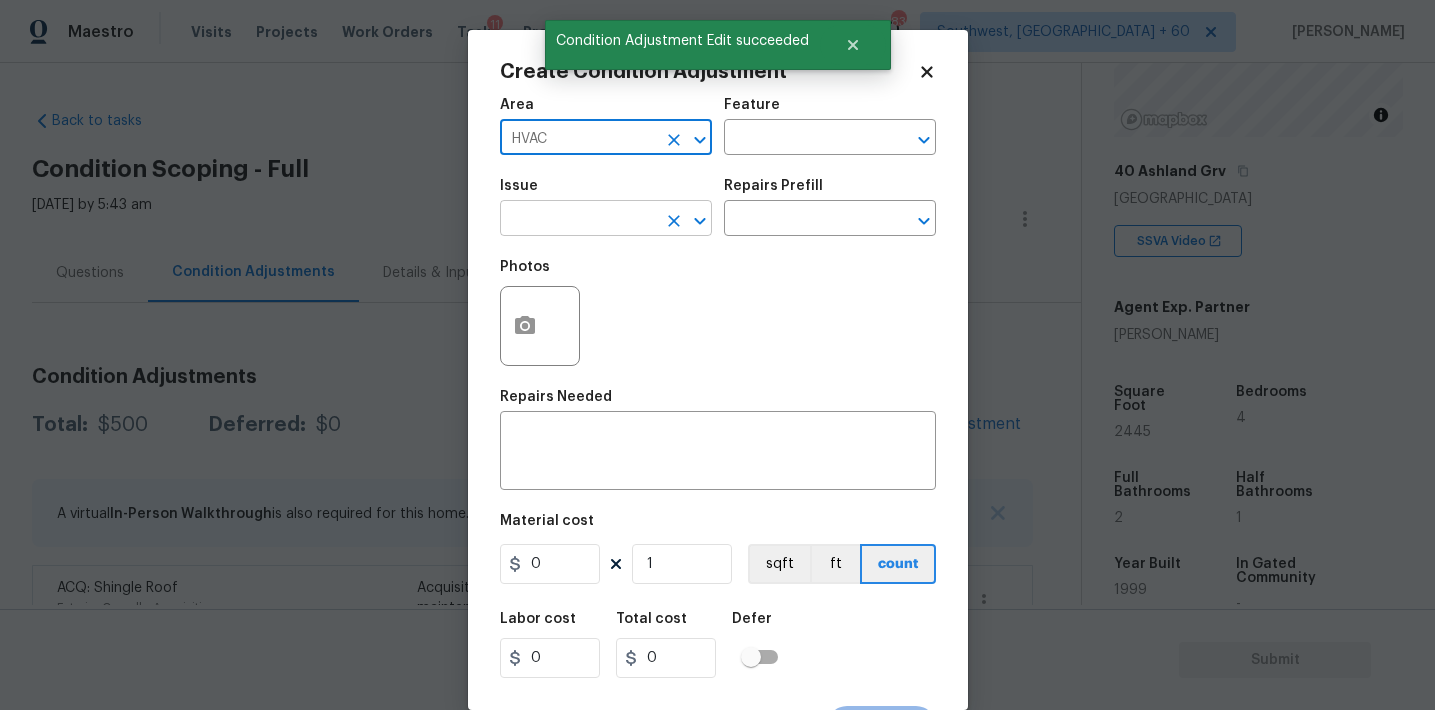 type on "HVAC" 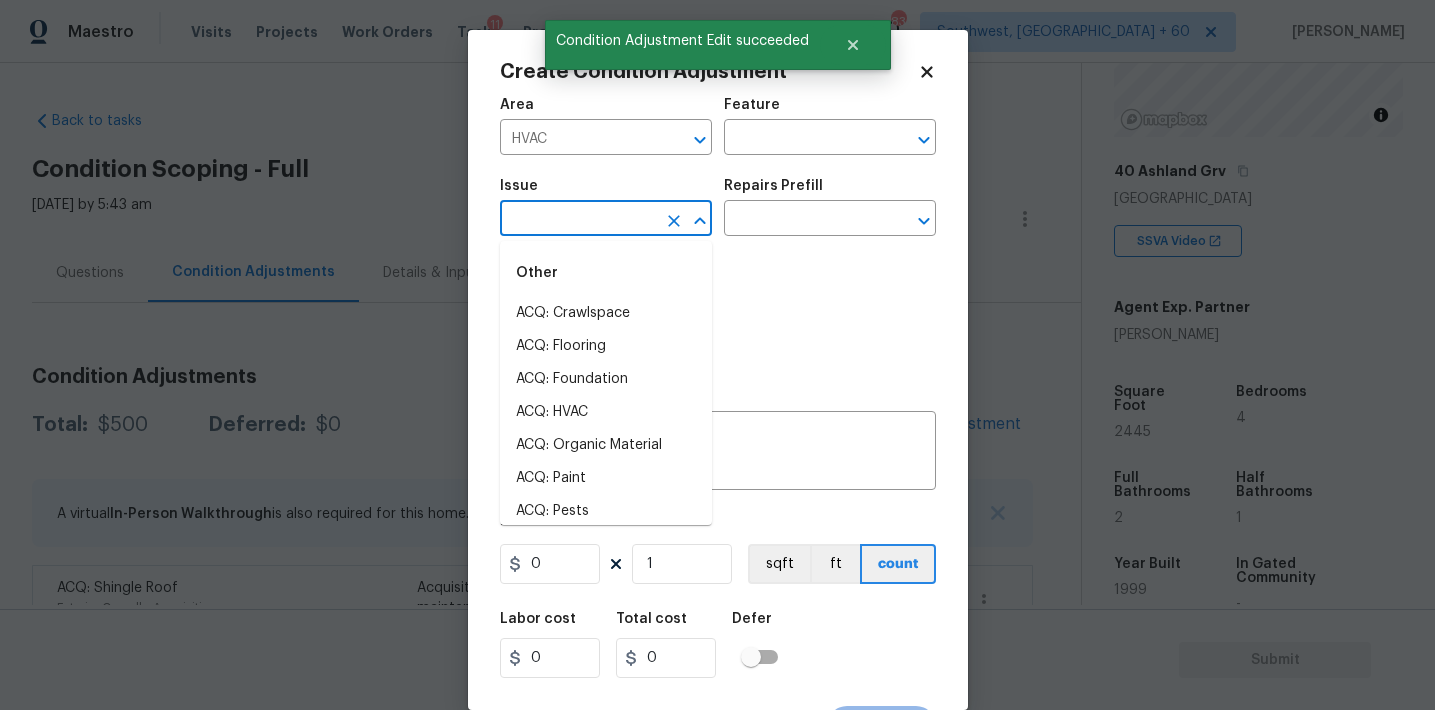 click at bounding box center [578, 220] 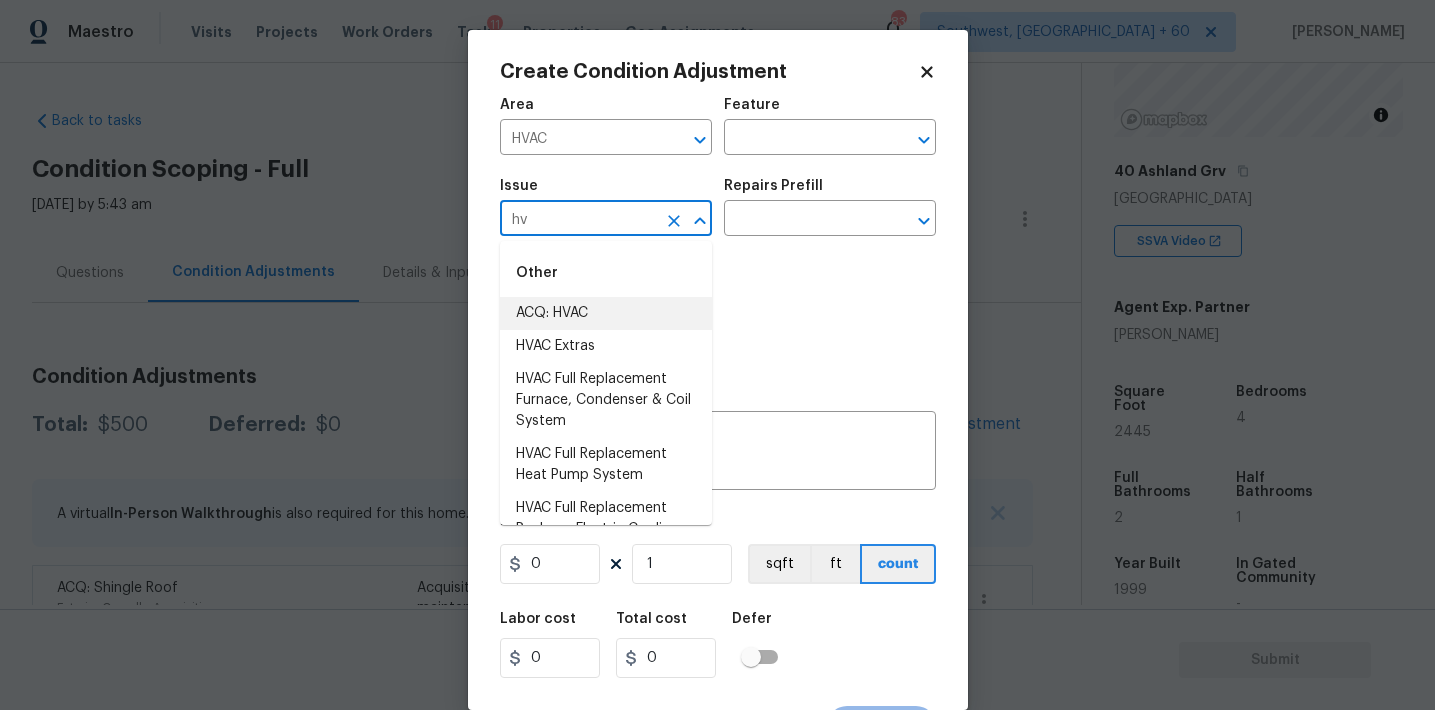 click on "ACQ: HVAC" at bounding box center (606, 313) 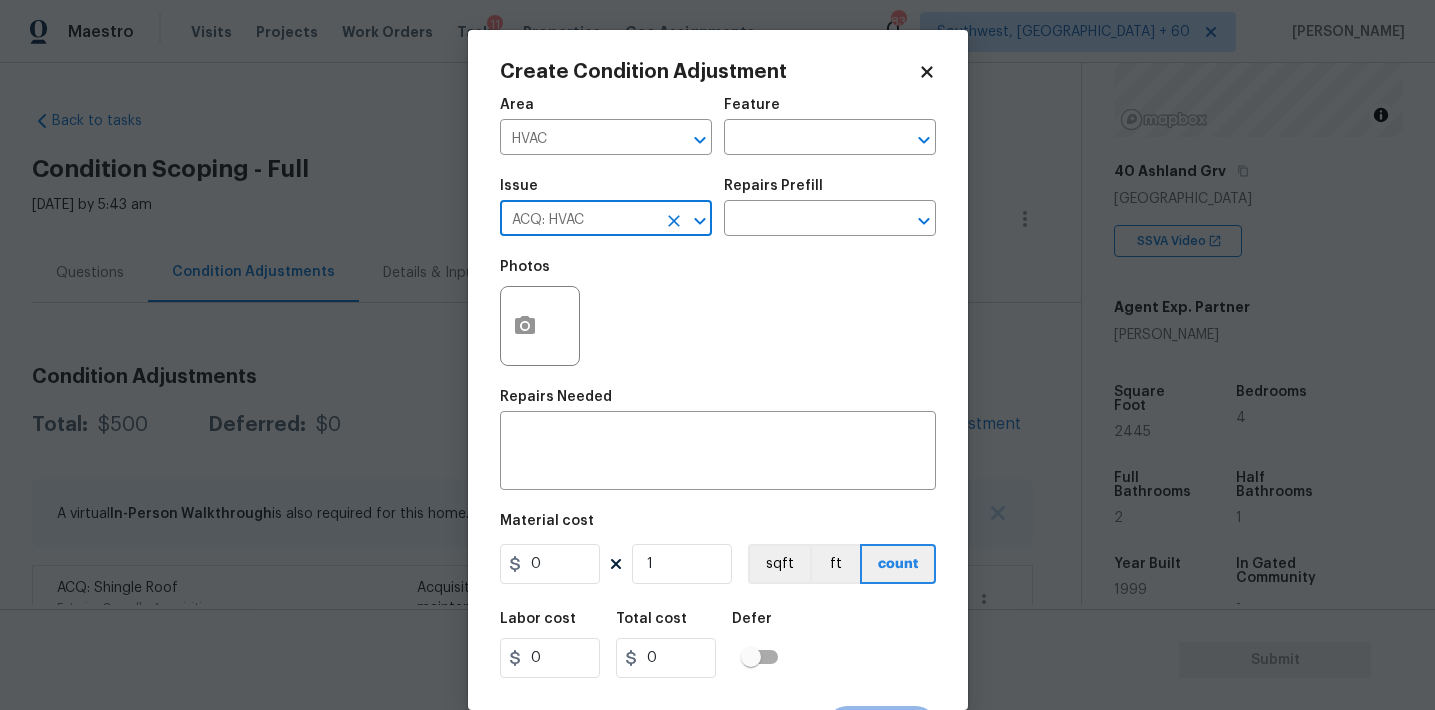 type on "ACQ: HVAC" 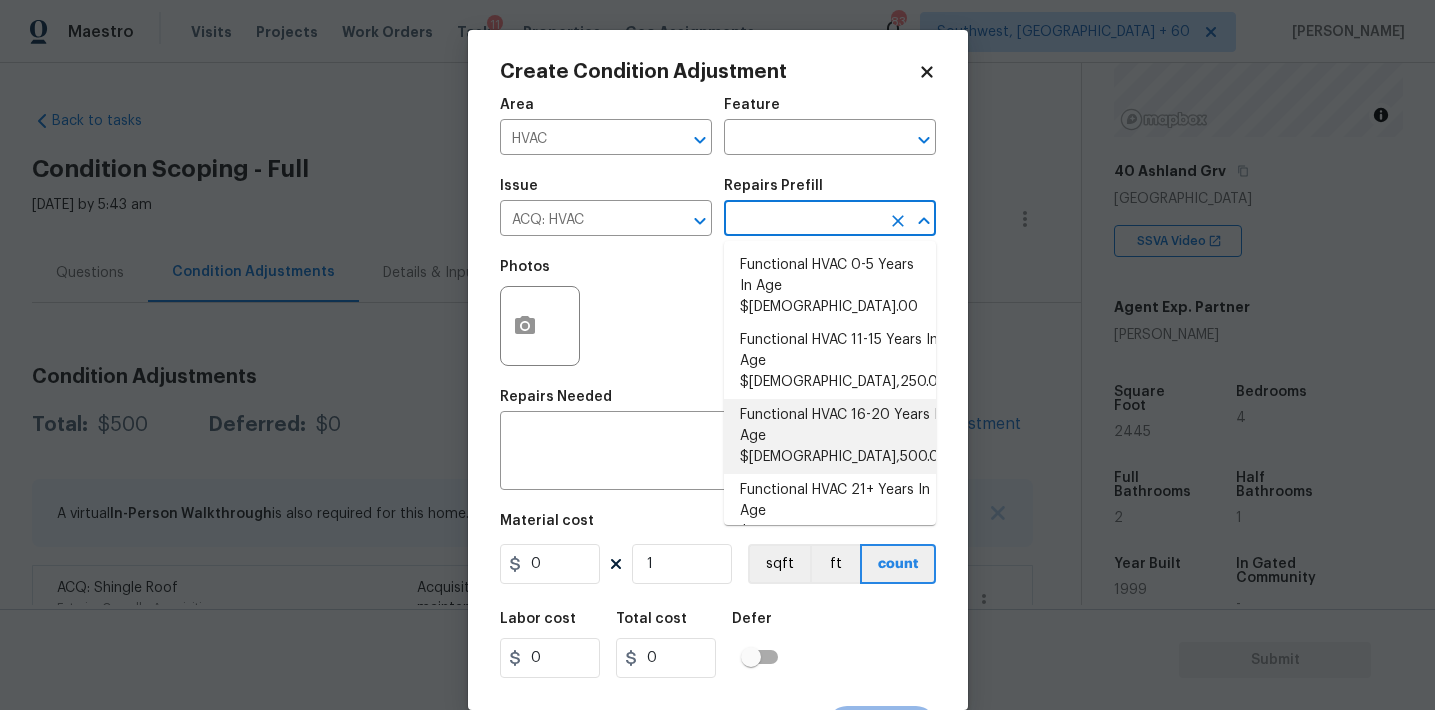 click on "Functional HVAC 16-20 Years In Age $6,500.00" at bounding box center [830, 436] 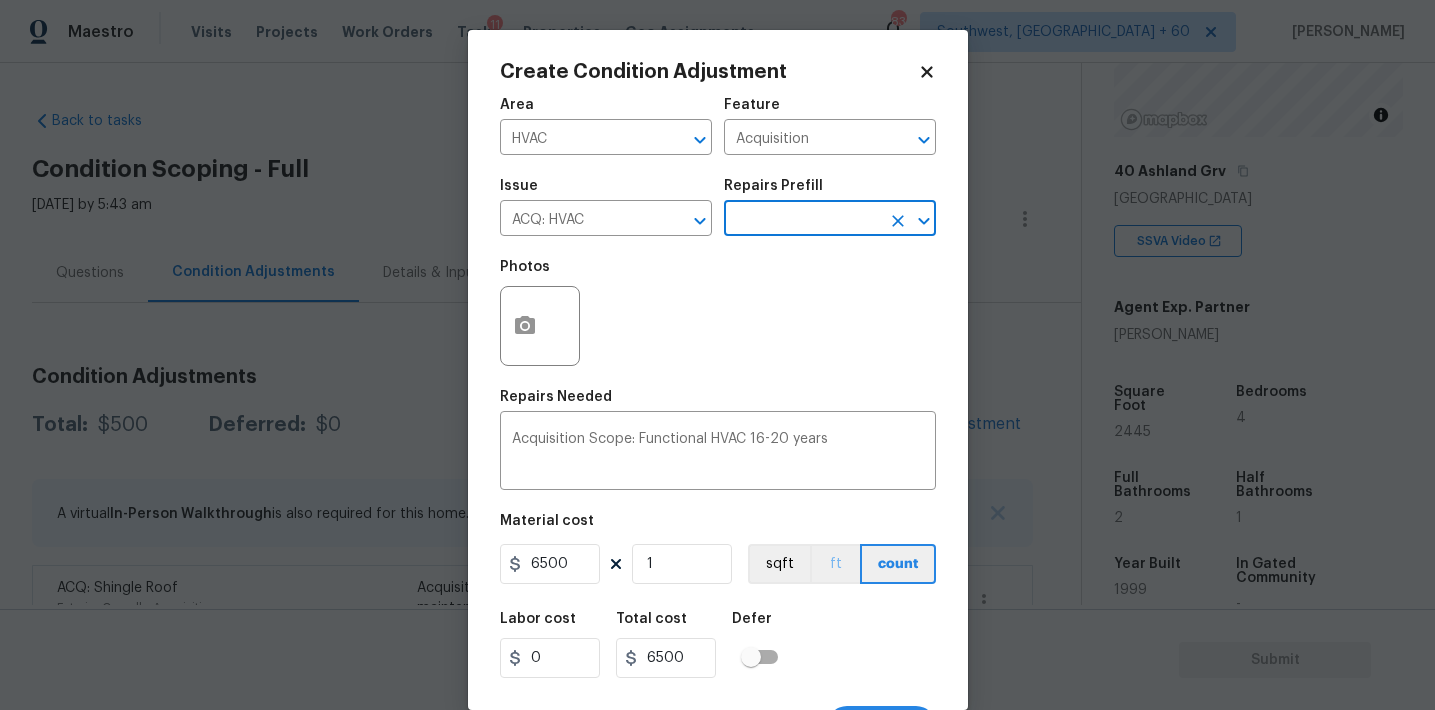 scroll, scrollTop: 37, scrollLeft: 0, axis: vertical 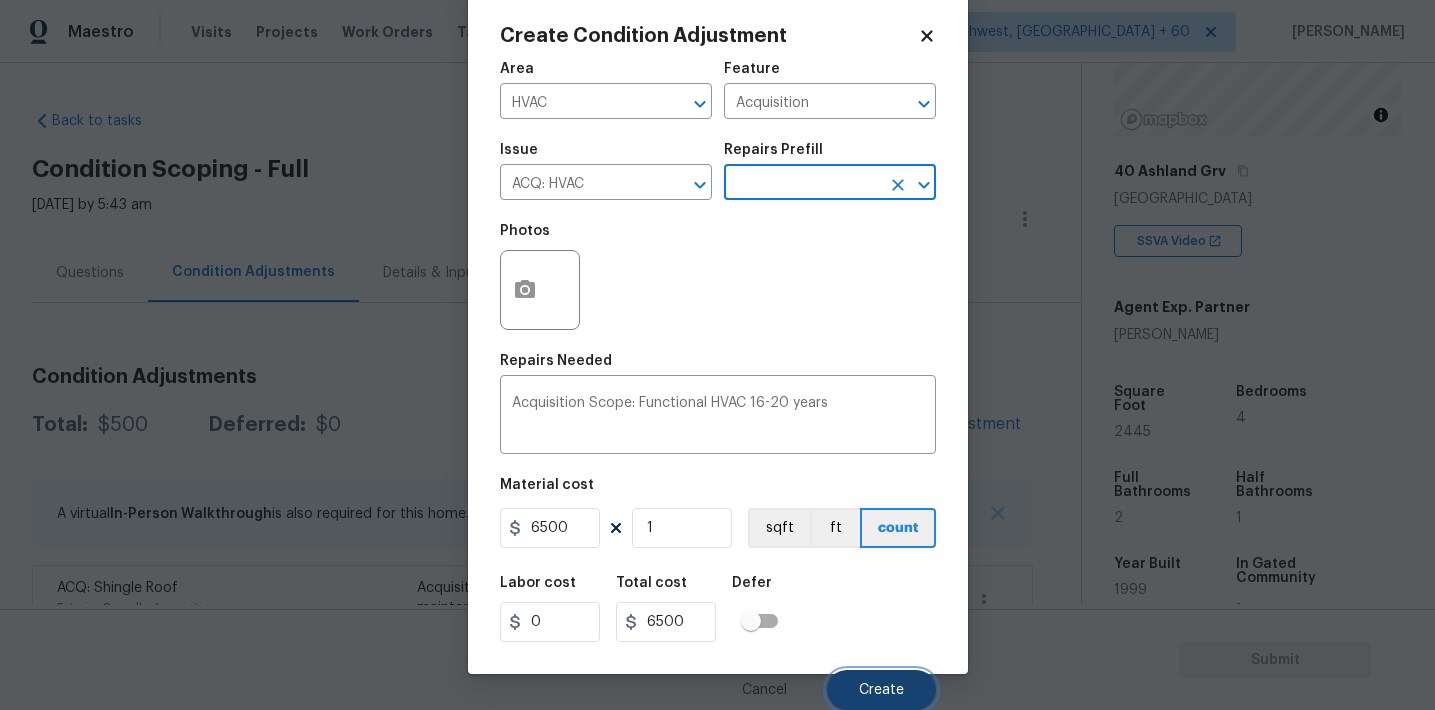 click on "Create" at bounding box center (881, 690) 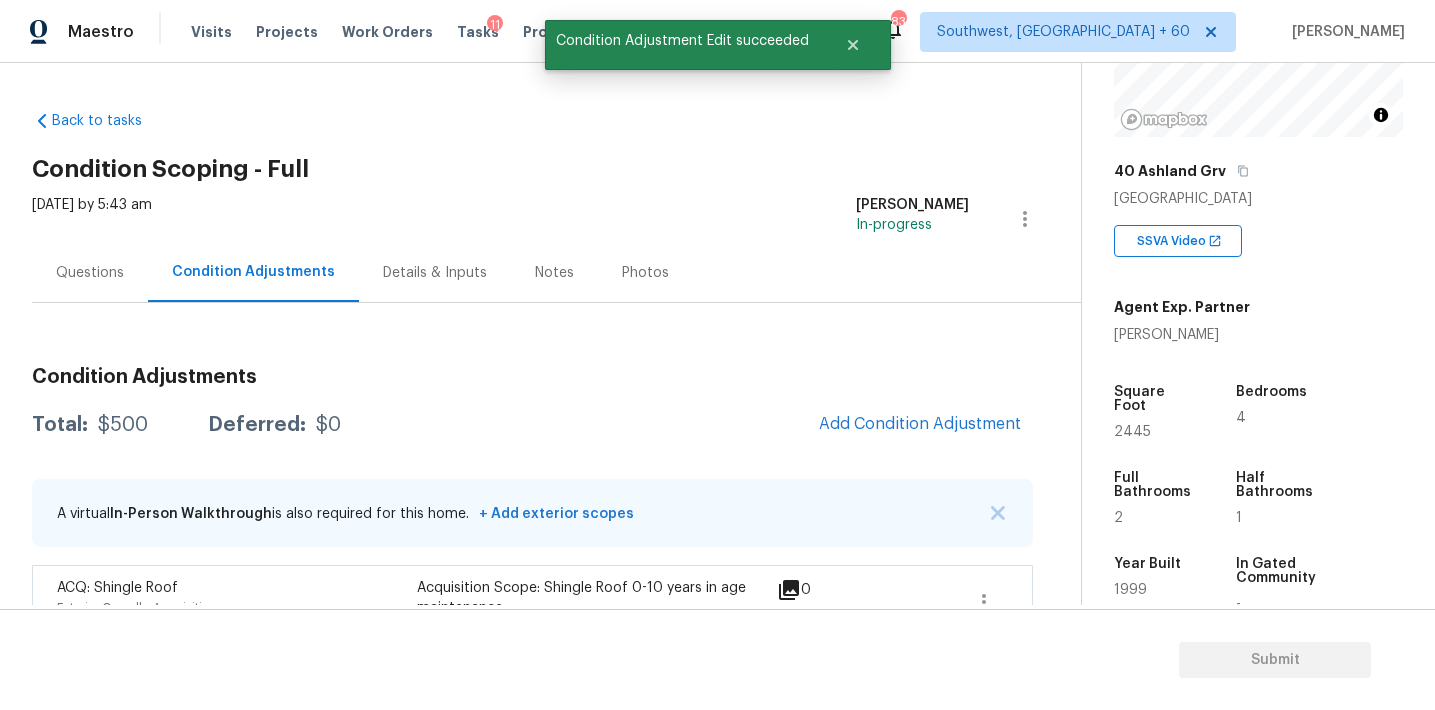 scroll, scrollTop: 30, scrollLeft: 0, axis: vertical 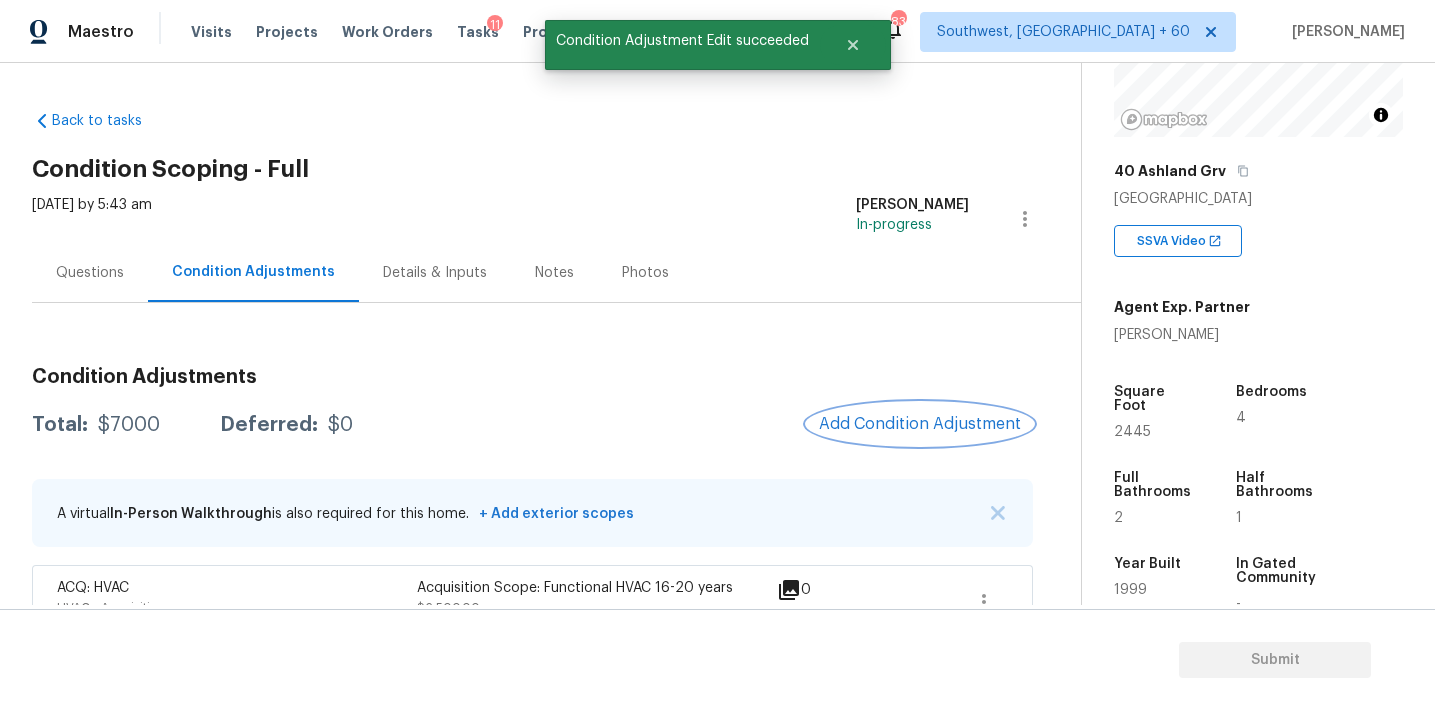 click on "Add Condition Adjustment" at bounding box center (920, 424) 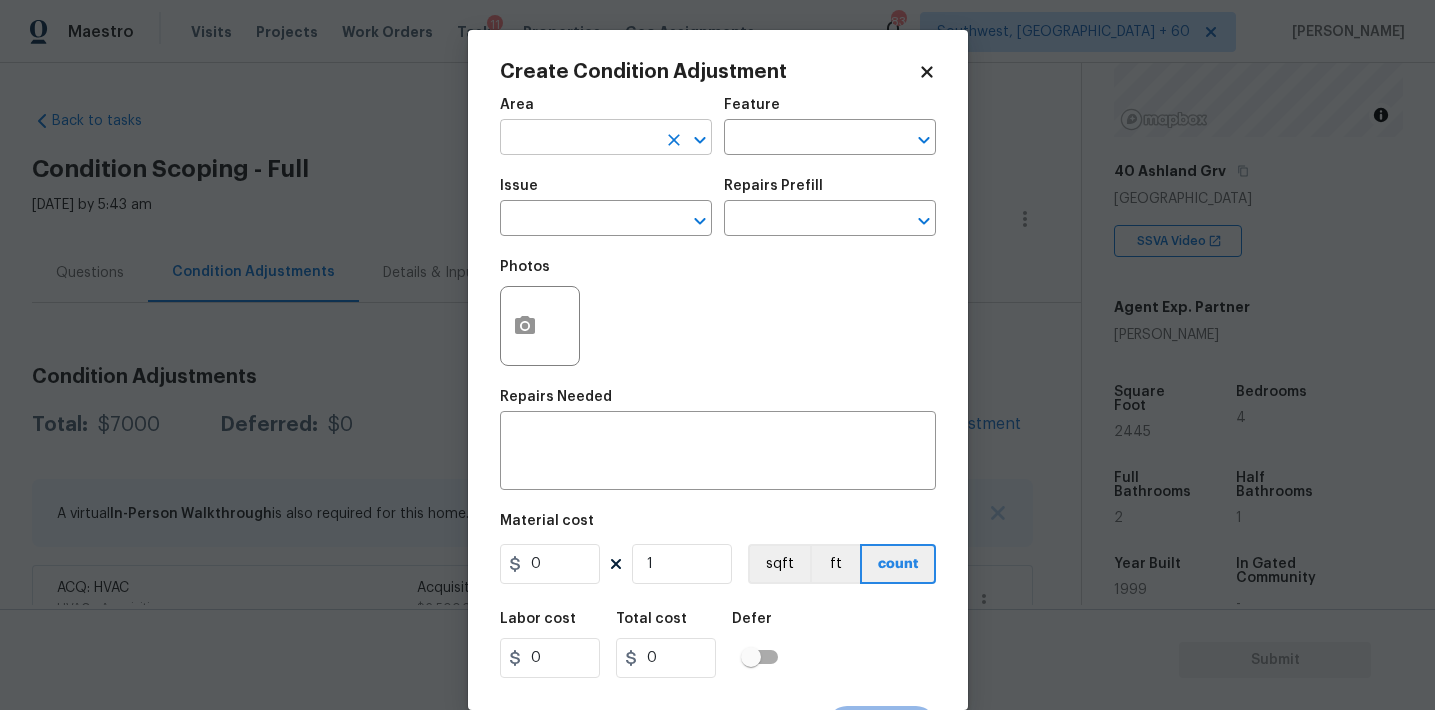 click at bounding box center (578, 139) 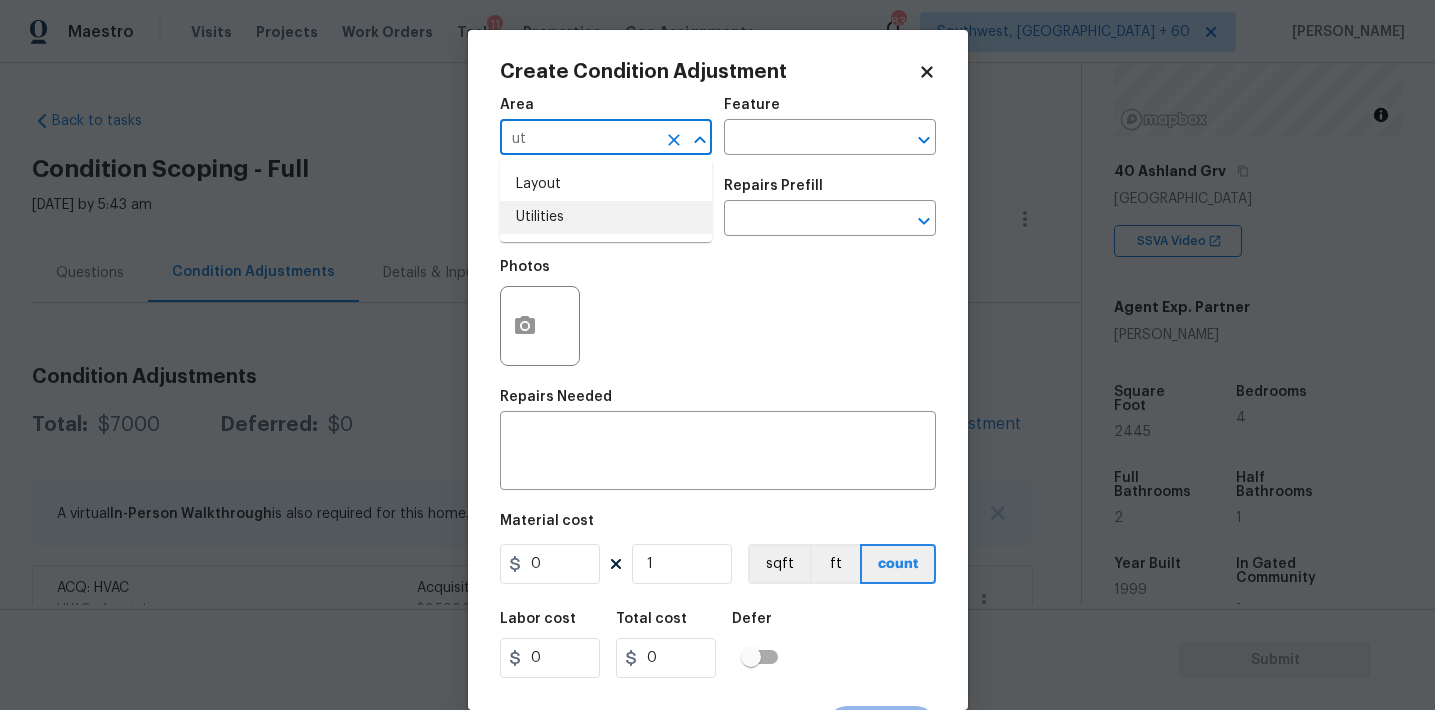 click on "Utilities" at bounding box center [606, 217] 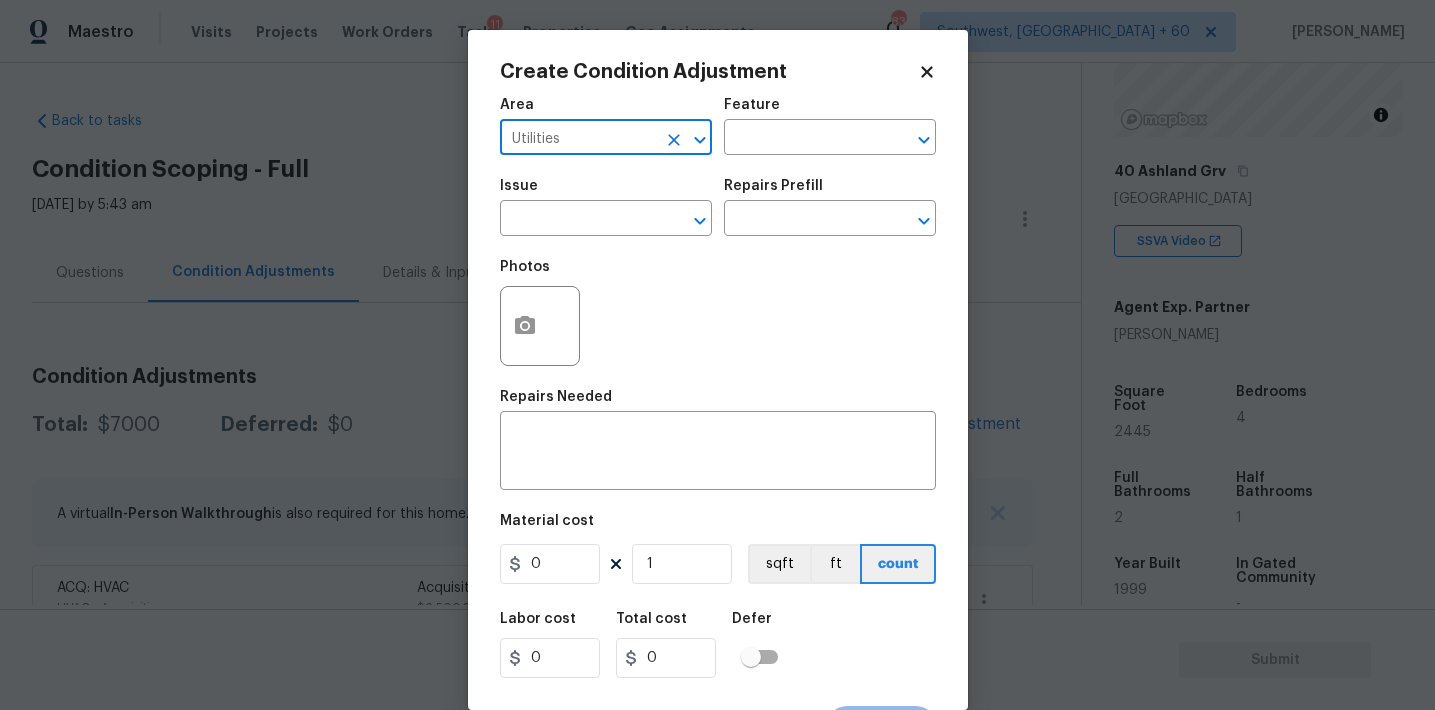 type on "Utilities" 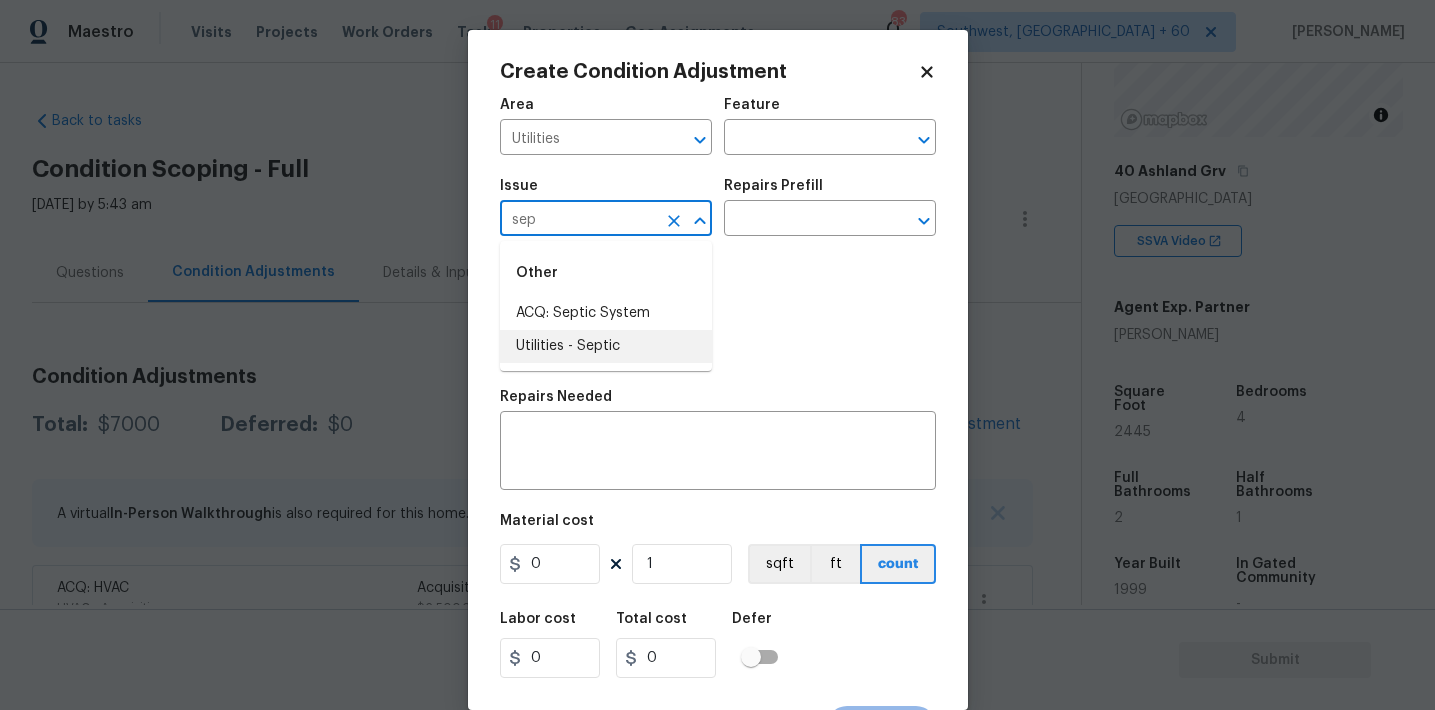 click on "Utilities - Septic" at bounding box center (606, 346) 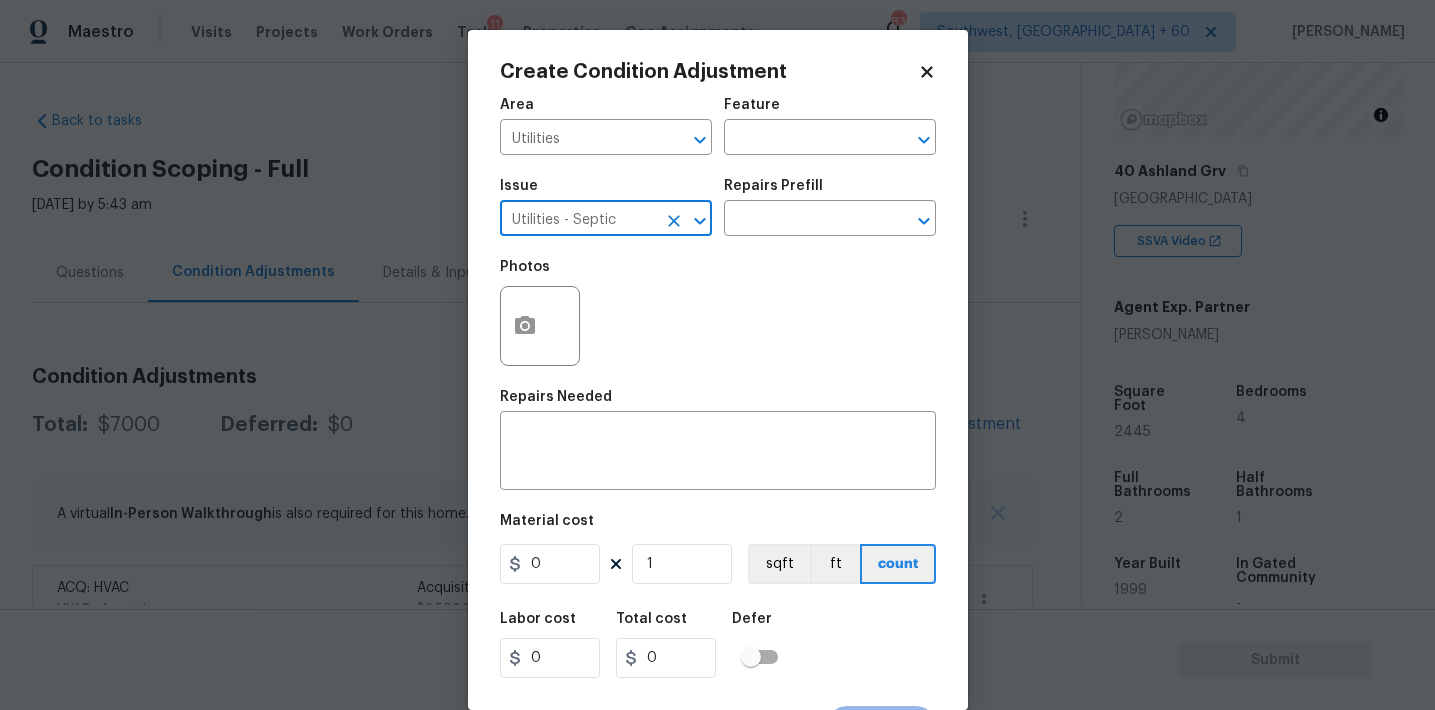type on "Utilities - Septic" 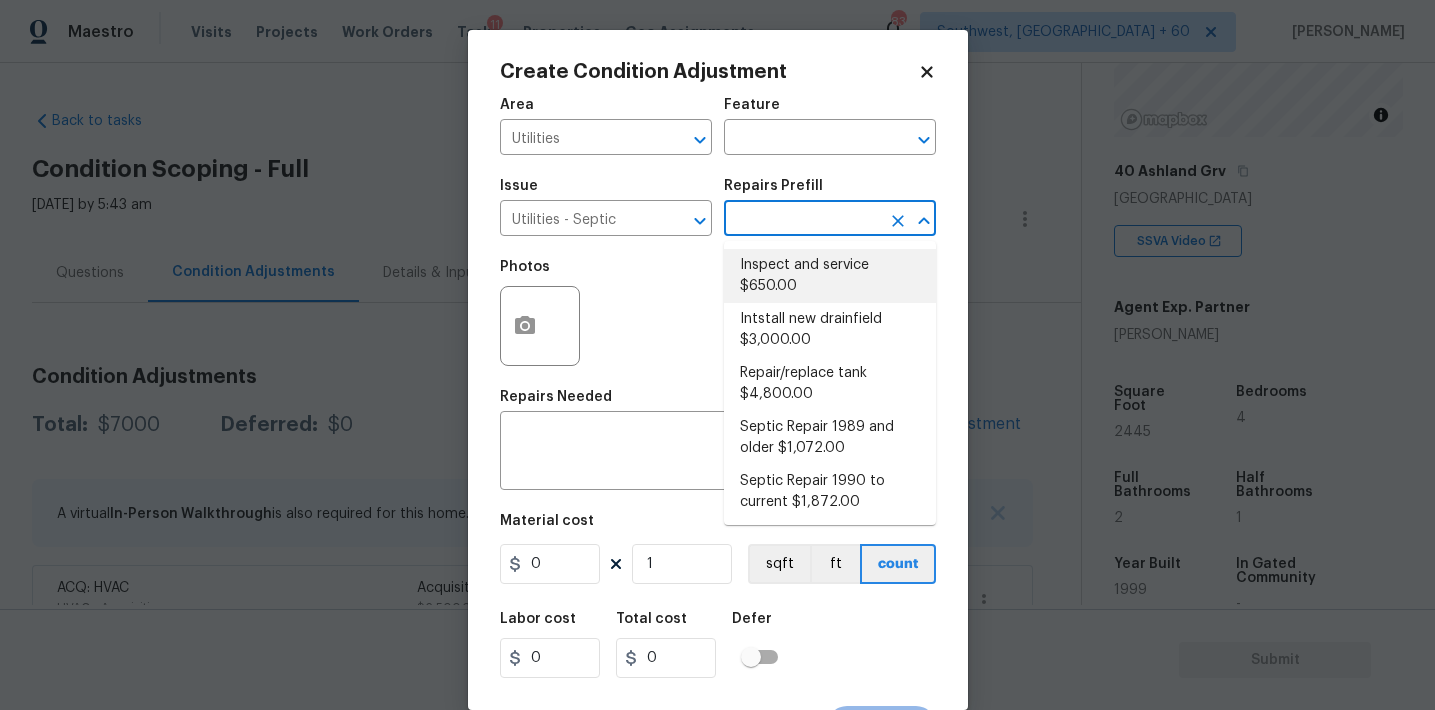 click on "Inspect and service $650.00" at bounding box center [830, 276] 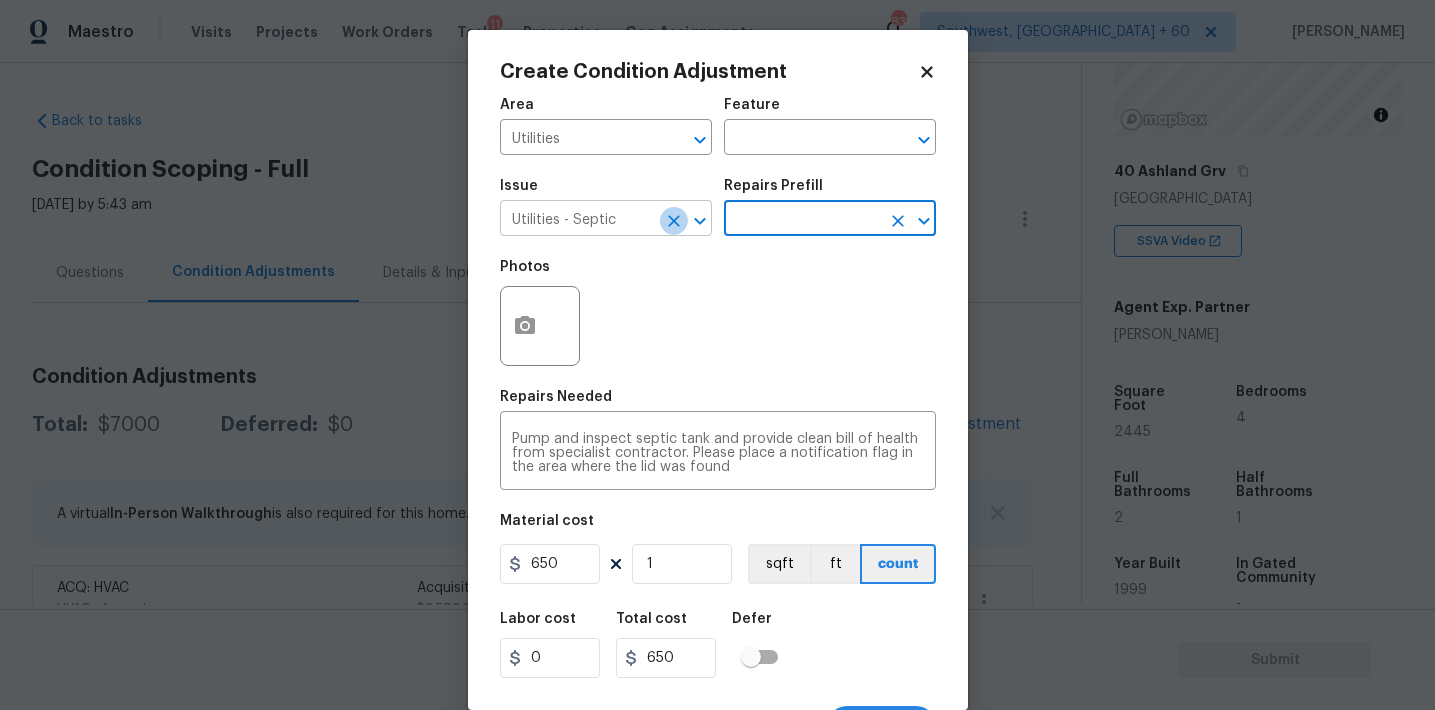 click 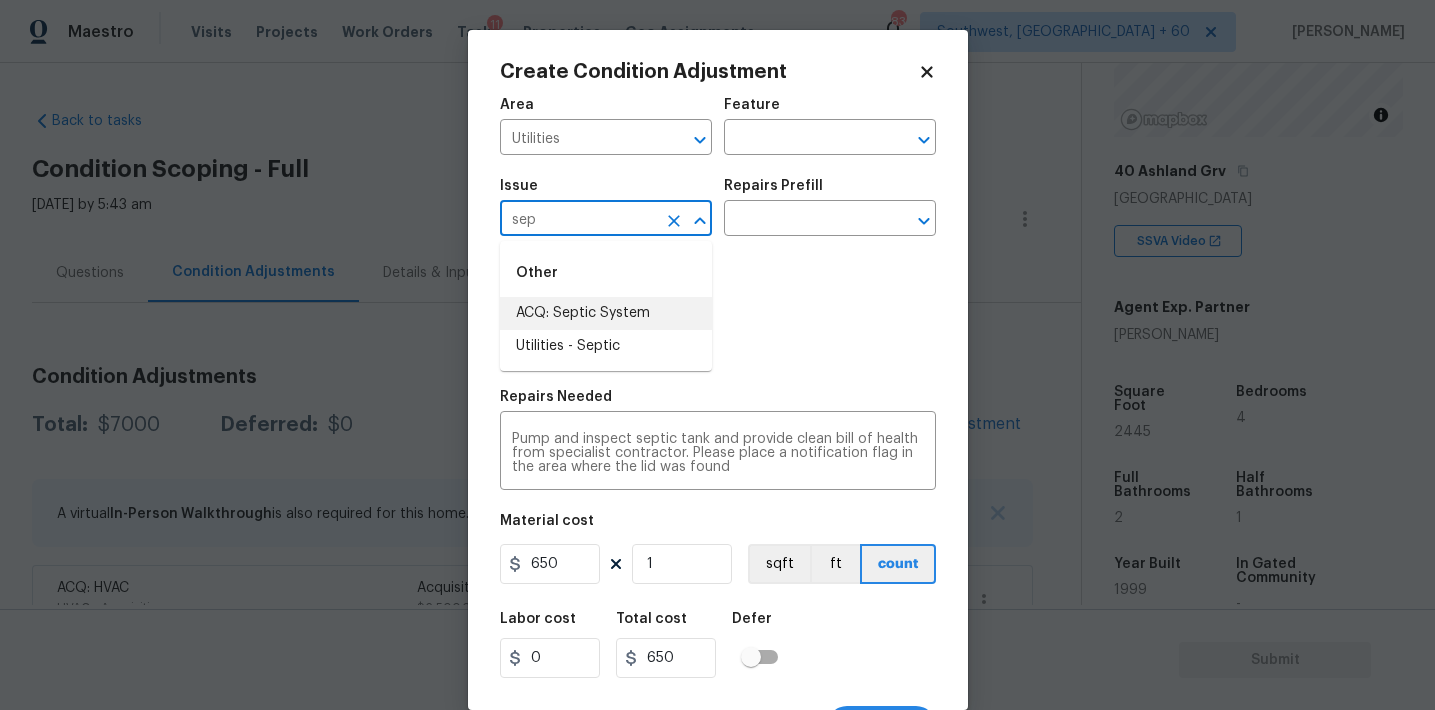 click on "ACQ: Septic System" at bounding box center [606, 313] 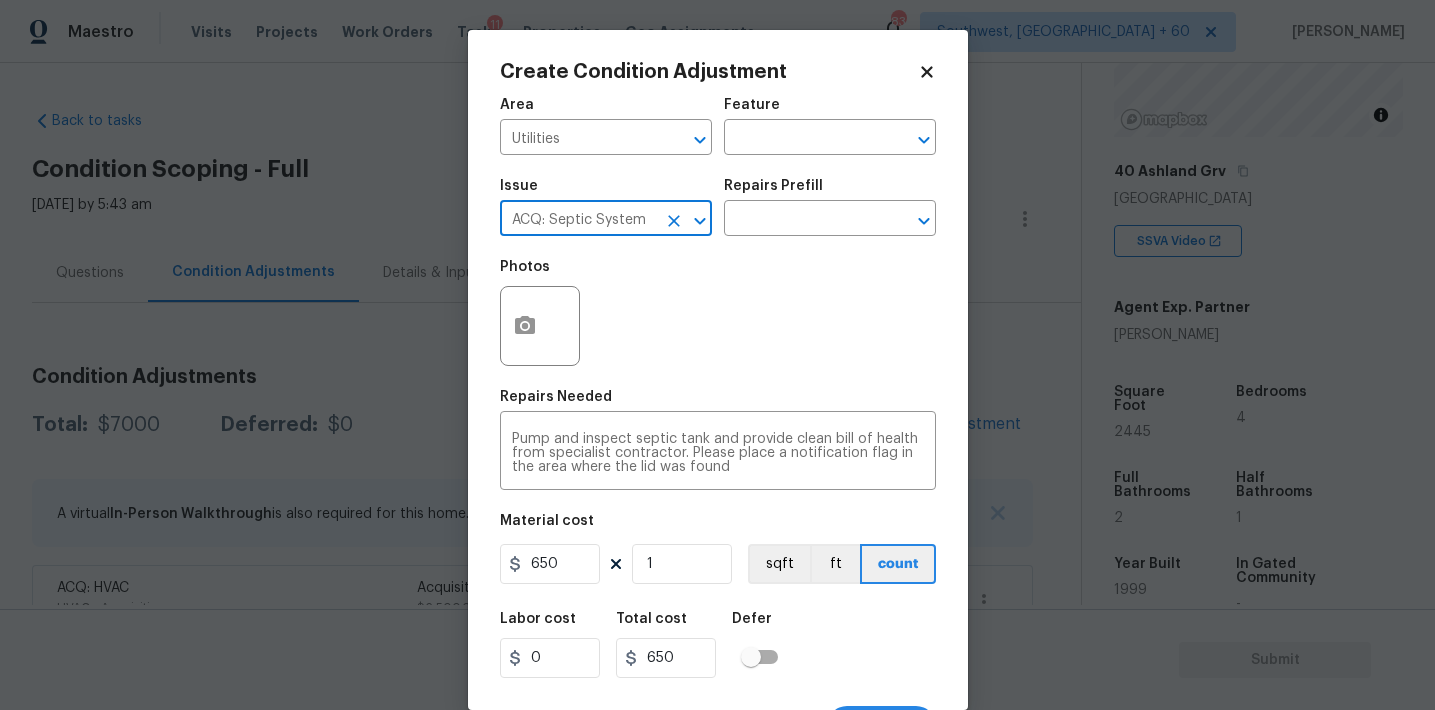 type on "ACQ: Septic System" 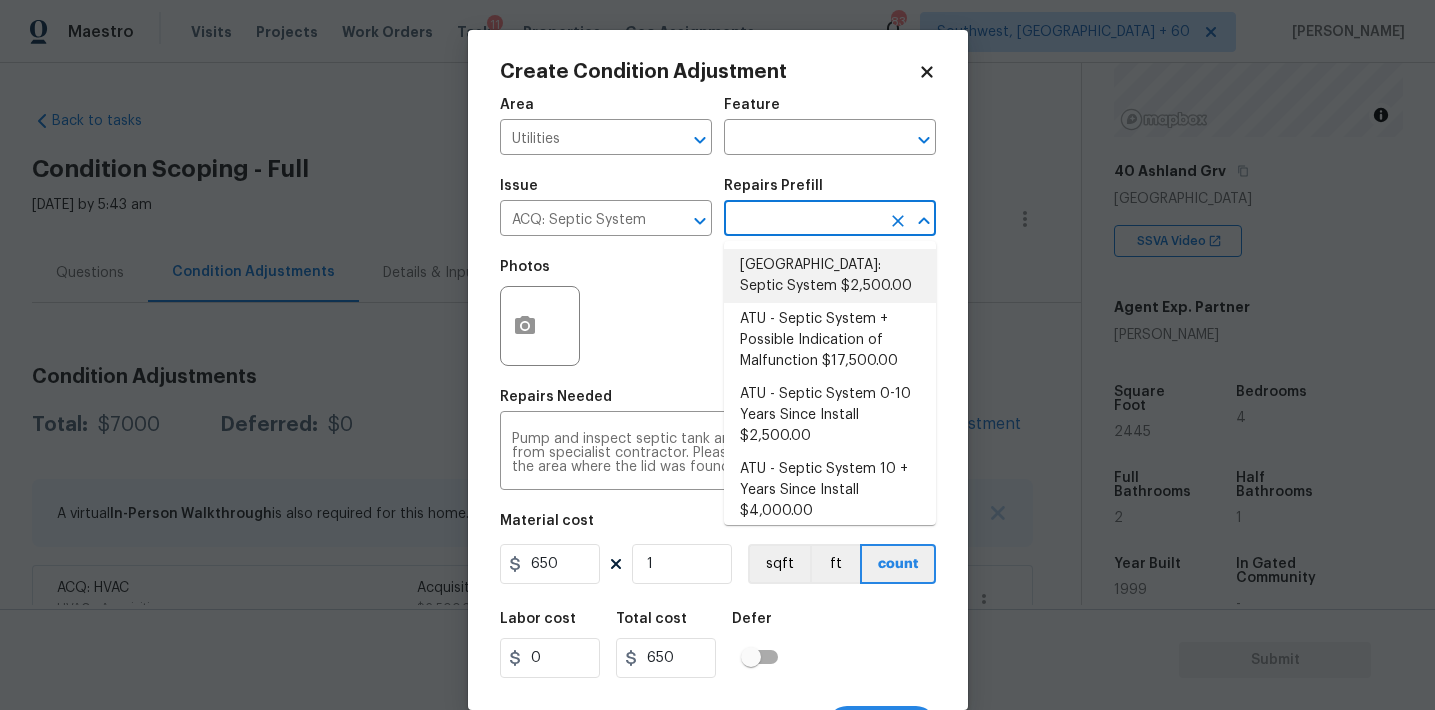 click on "Atlanta: Septic System $2,500.00" at bounding box center (830, 276) 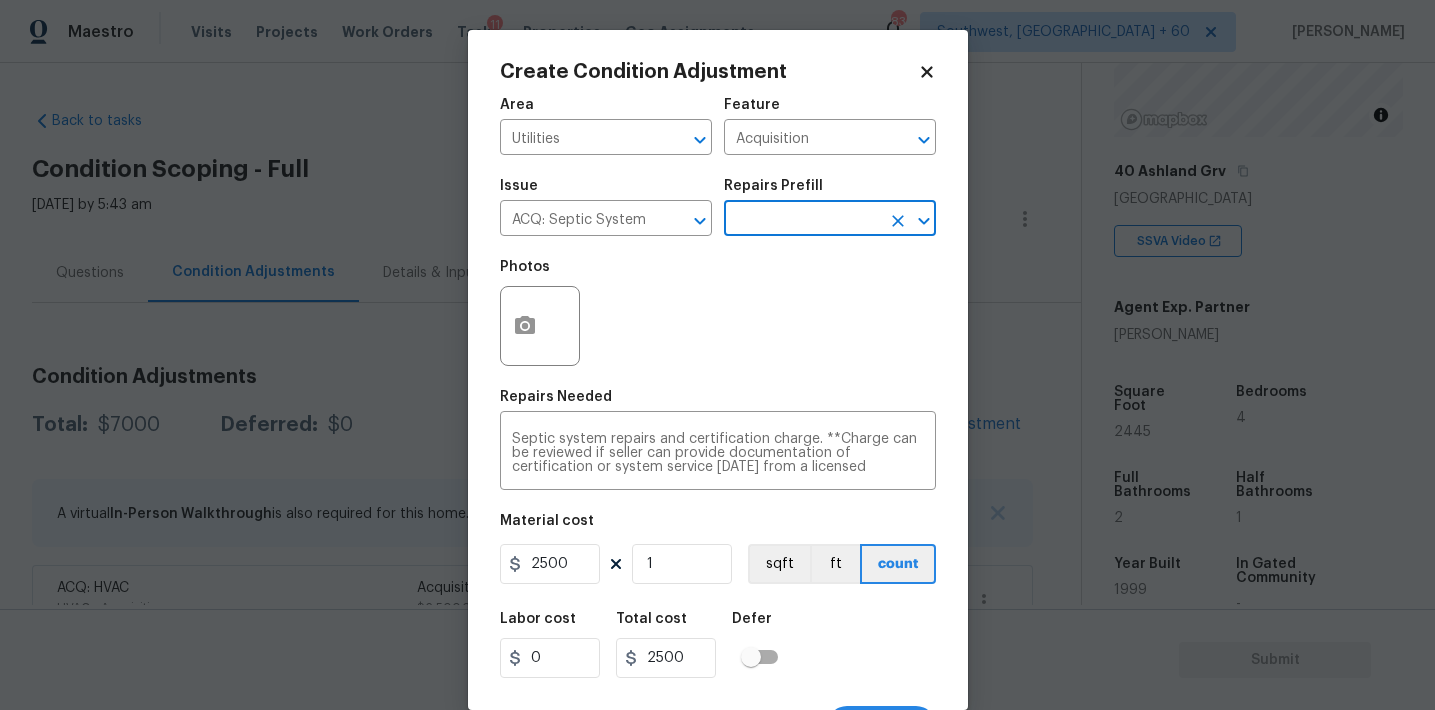 scroll, scrollTop: 37, scrollLeft: 0, axis: vertical 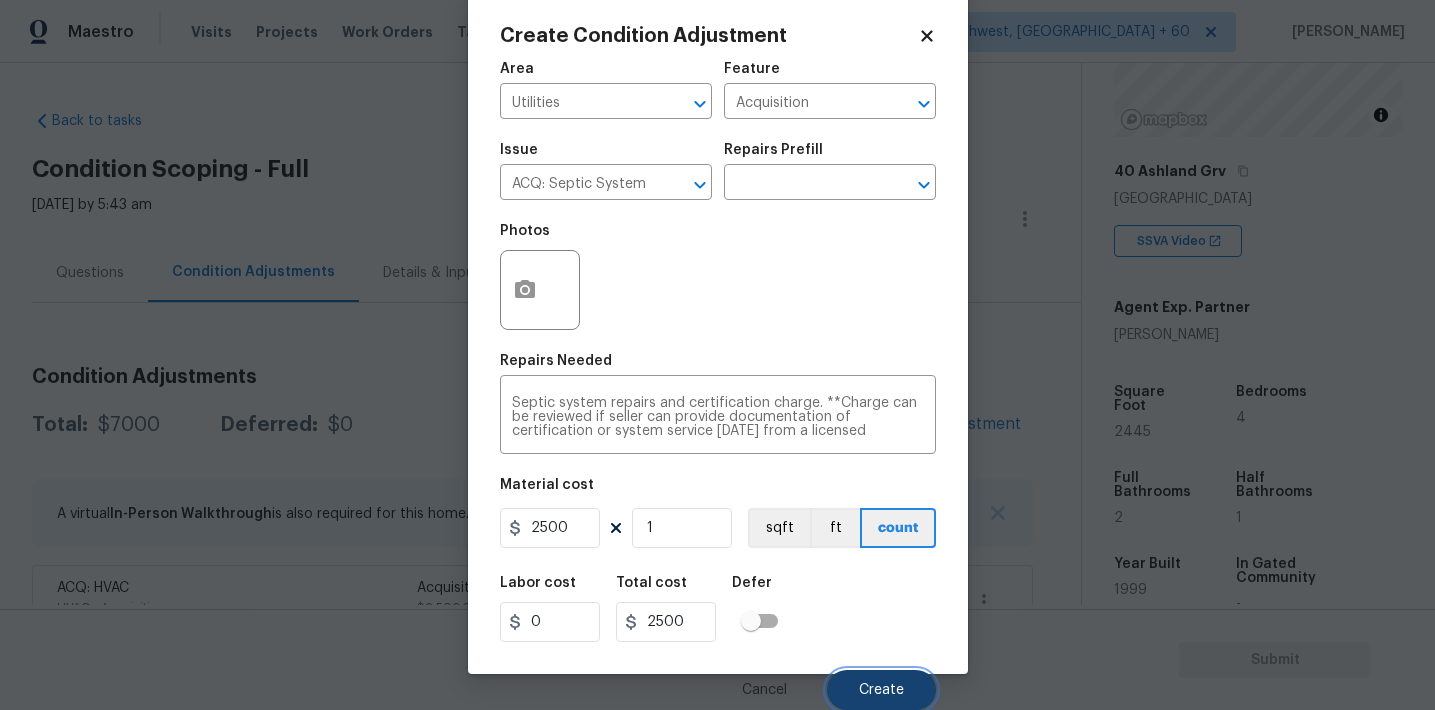 click on "Create" at bounding box center (881, 690) 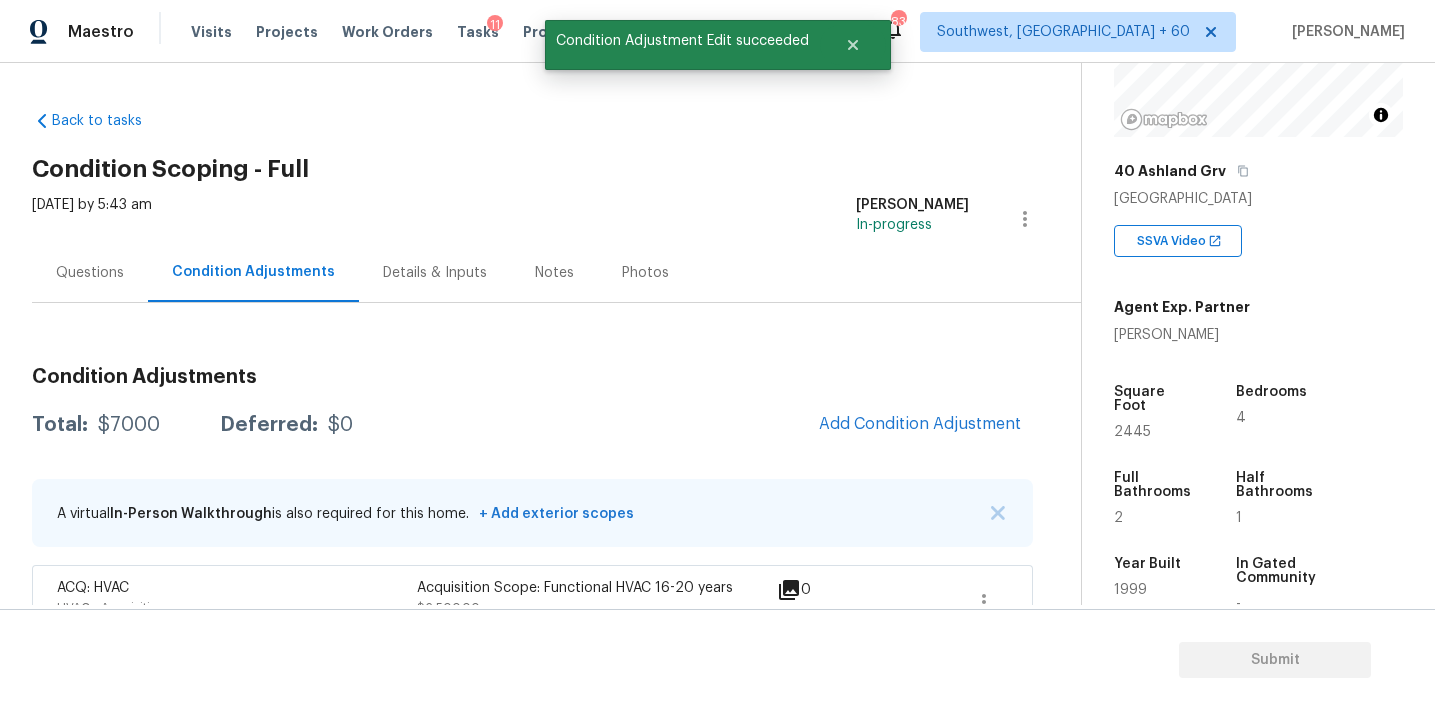 scroll, scrollTop: 30, scrollLeft: 0, axis: vertical 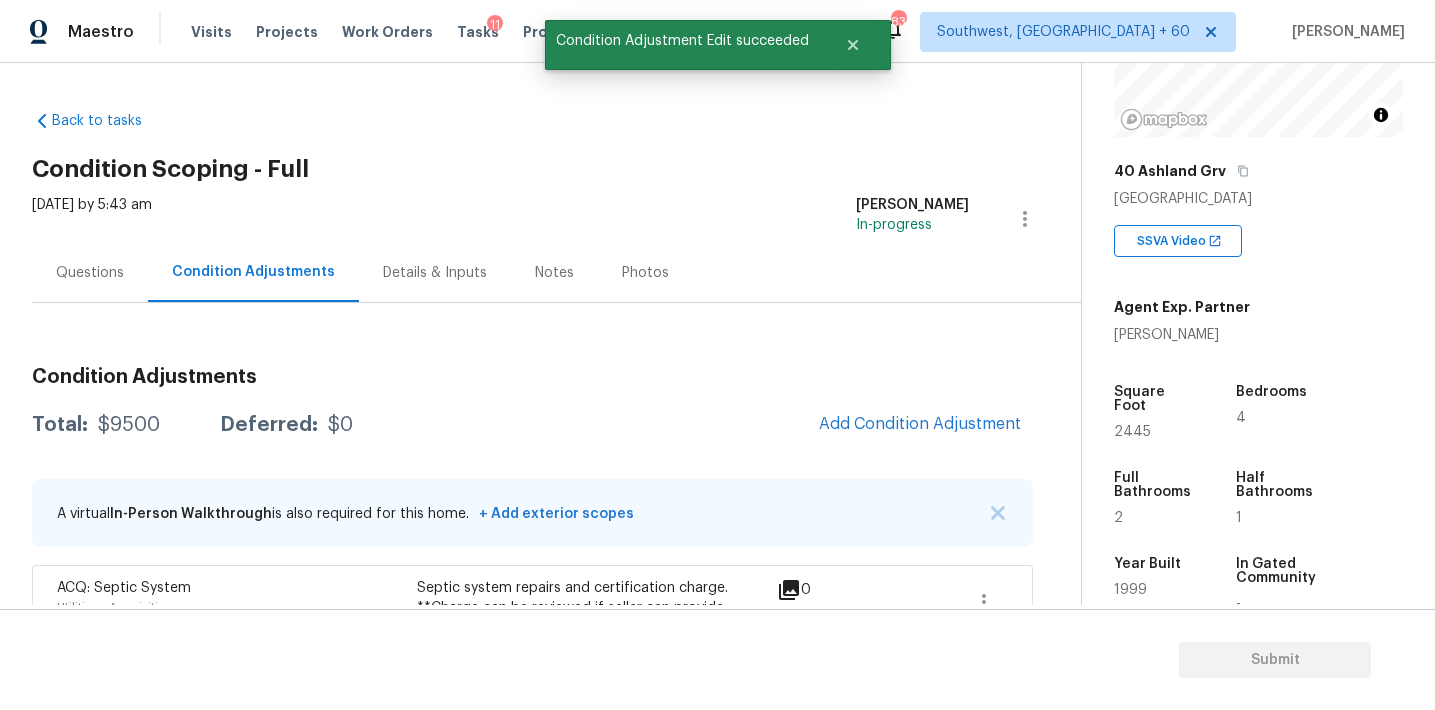 click on "Condition Adjustments Total:  $9500 Deferred:  $0 Add Condition Adjustment A virtual  In-Person Walkthrough  is also required for this home.   + Add exterior scopes ACQ: Septic System Utilities - Acquisition Septic system repairs and certification charge. **Charge can be reviewed if seller can provide documentation of certification or system service within 2 years from a licensed specialist.** $2,500.00   0 ACQ: HVAC HVAC - Acquisition Acquisition Scope: Functional HVAC 16-20 years $6,500.00   0 ACQ: Shingle Roof Exterior Overall - Acquisition Acquisition Scope: Shingle Roof 0-10 years in age maintenance. $500.00   0" at bounding box center [532, 600] 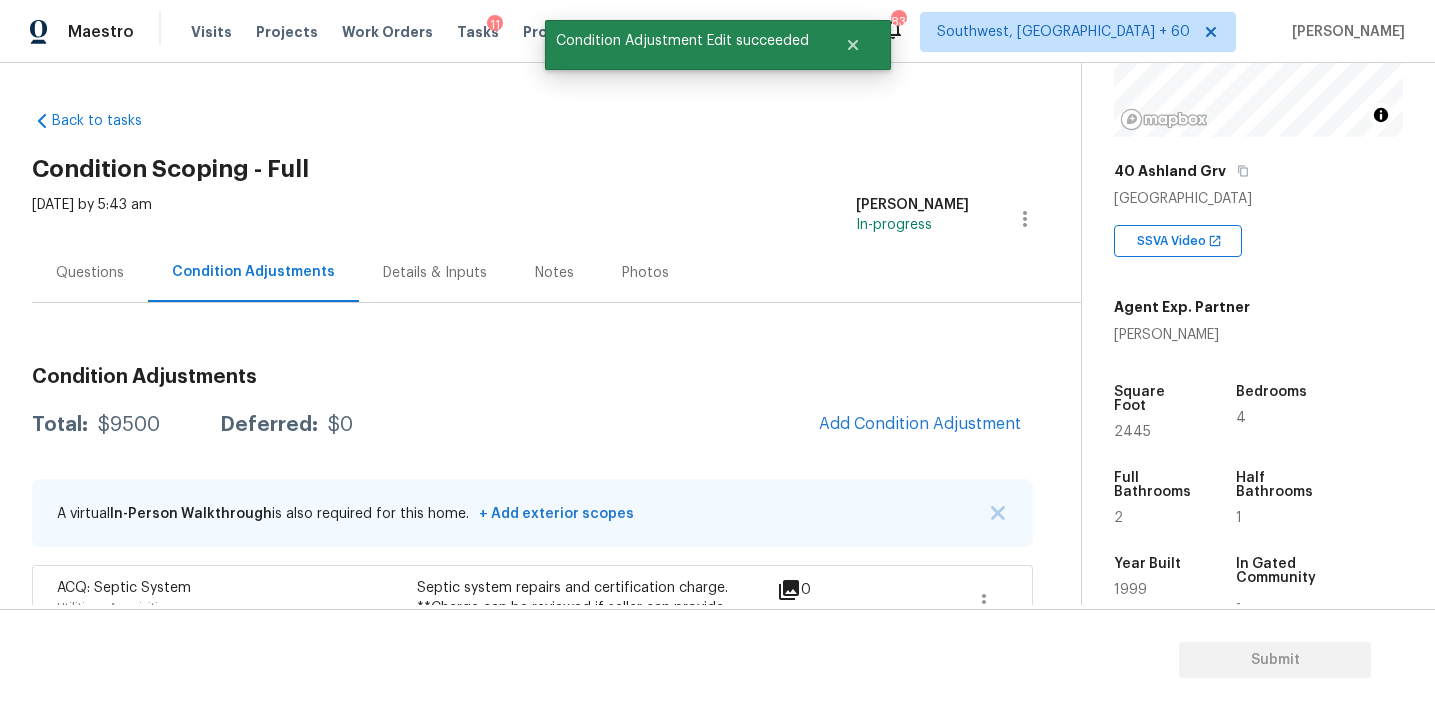 click on "Condition Adjustments" at bounding box center (532, 377) 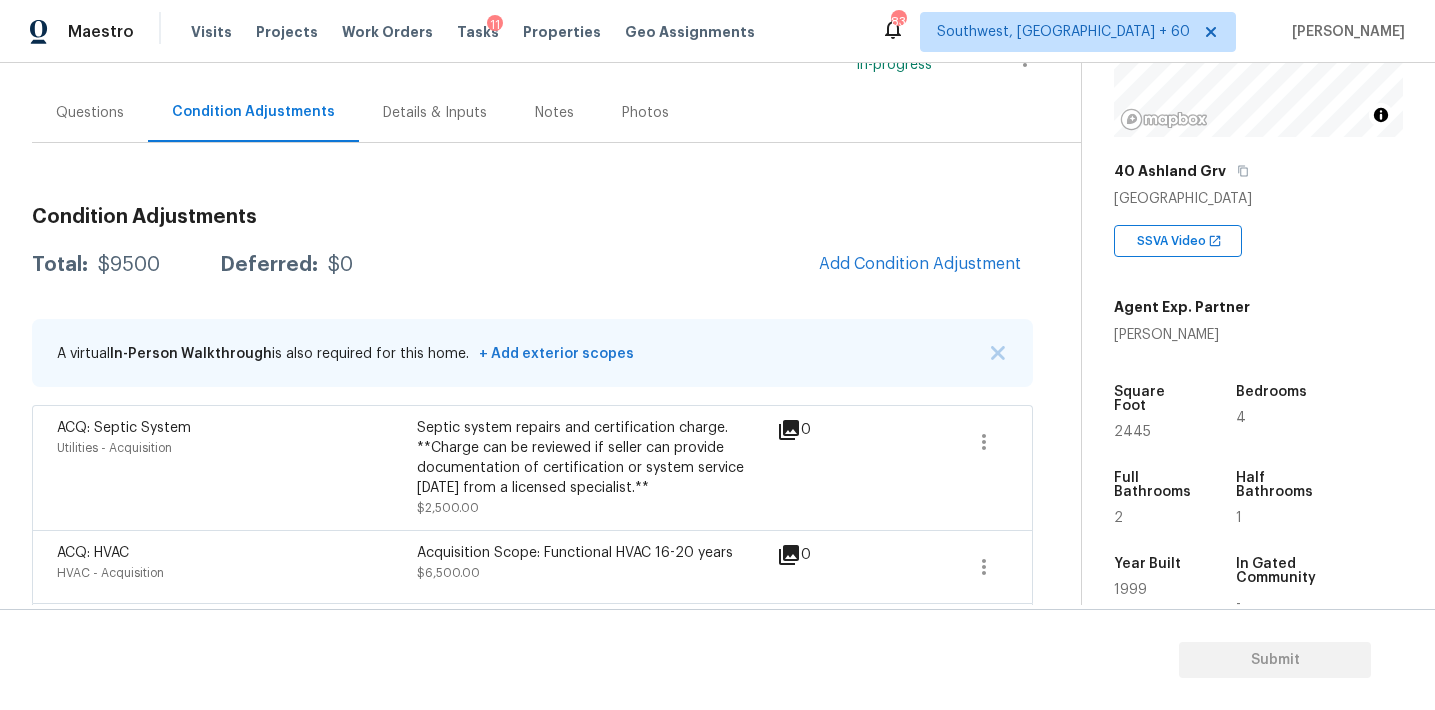 scroll, scrollTop: 184, scrollLeft: 0, axis: vertical 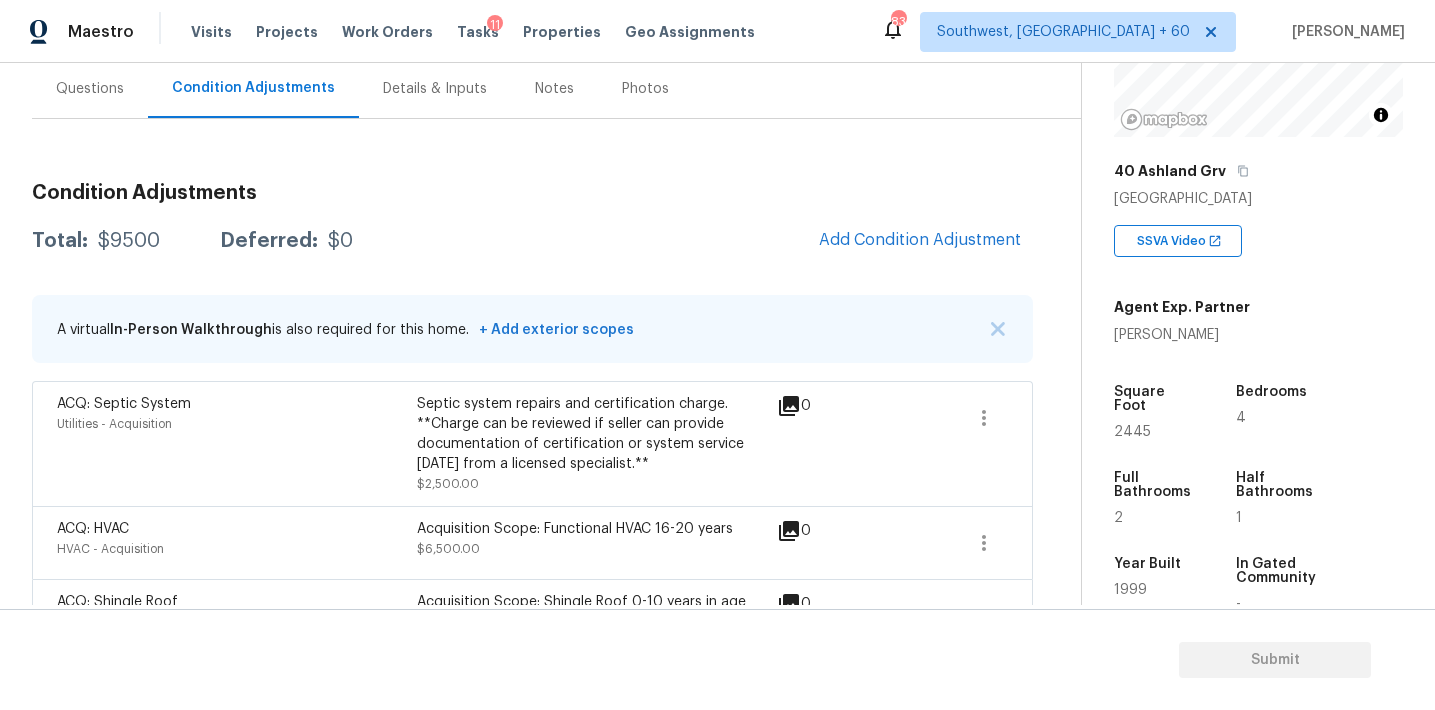 click on "Total:  $9500 Deferred:  $0 Add Condition Adjustment" at bounding box center [532, 241] 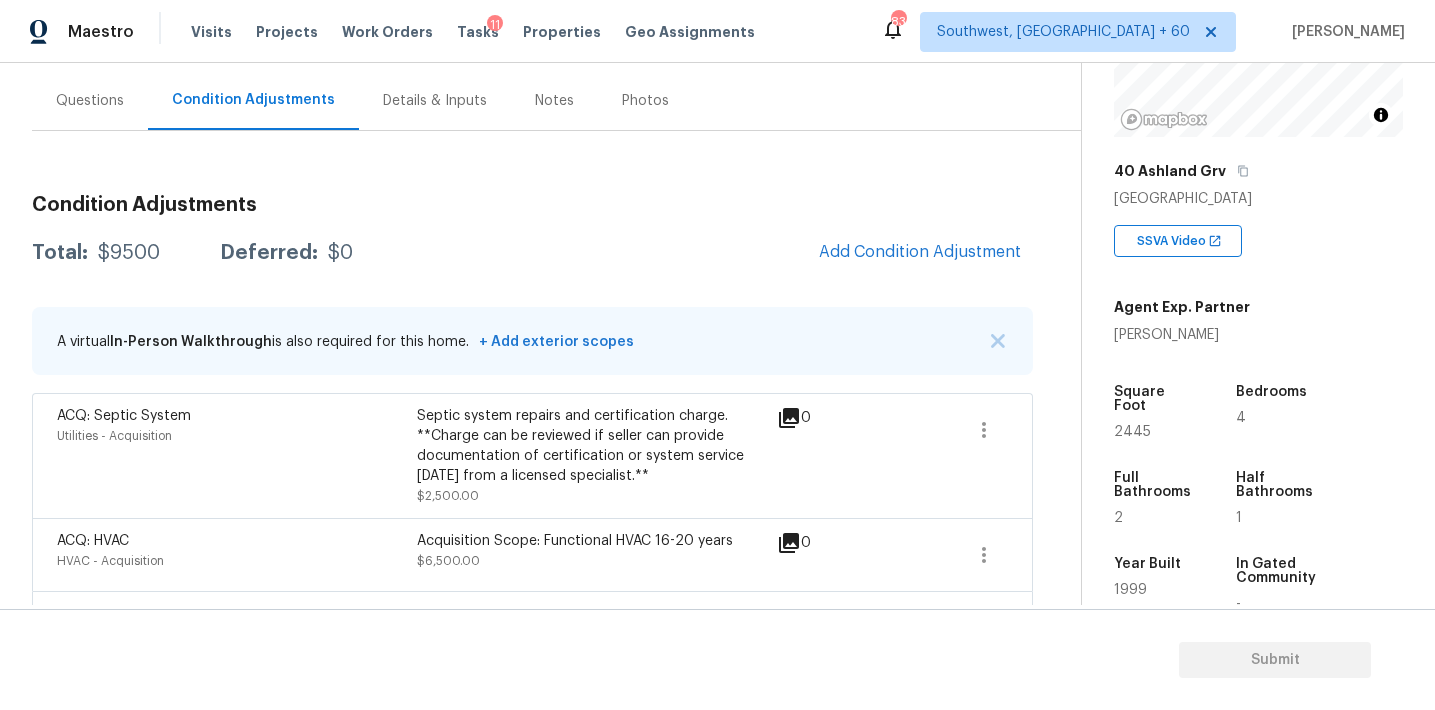 scroll, scrollTop: 171, scrollLeft: 0, axis: vertical 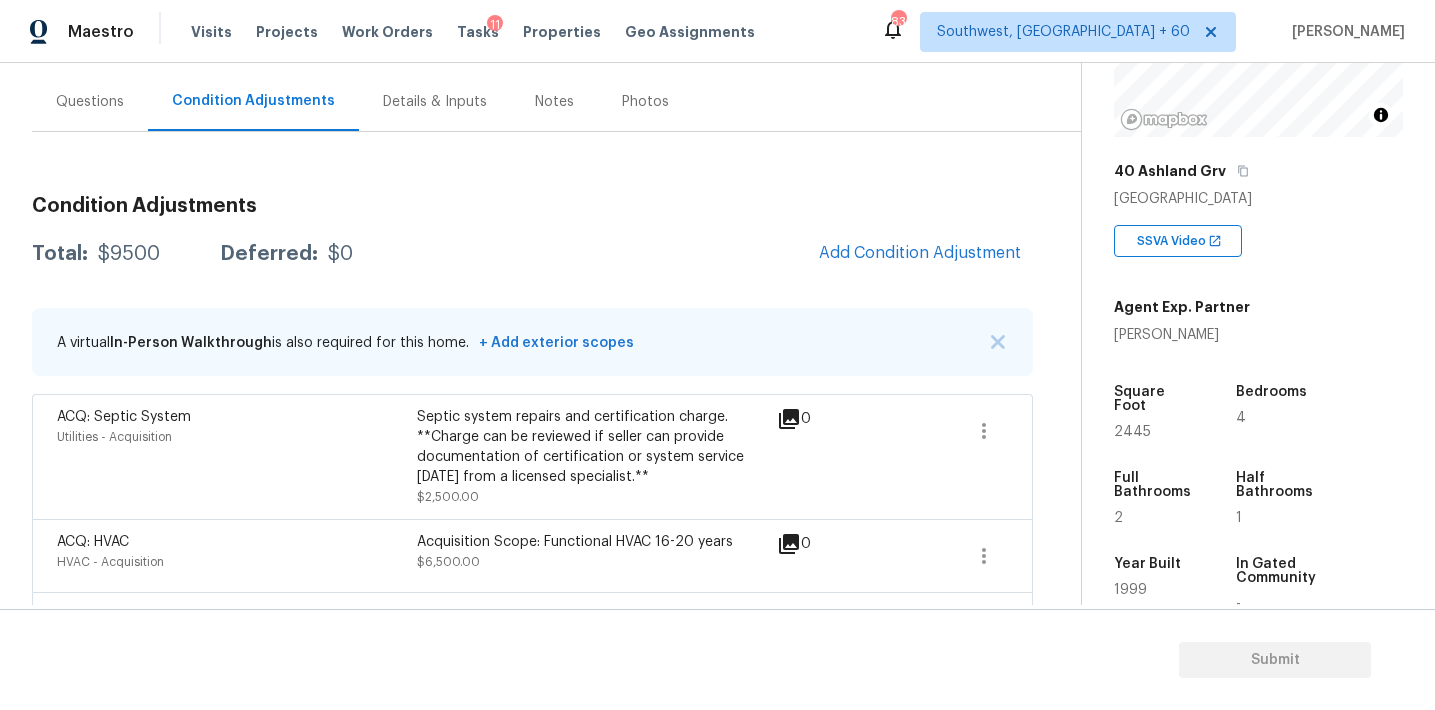 click on "Total:  $9500 Deferred:  $0 Add Condition Adjustment" at bounding box center (532, 254) 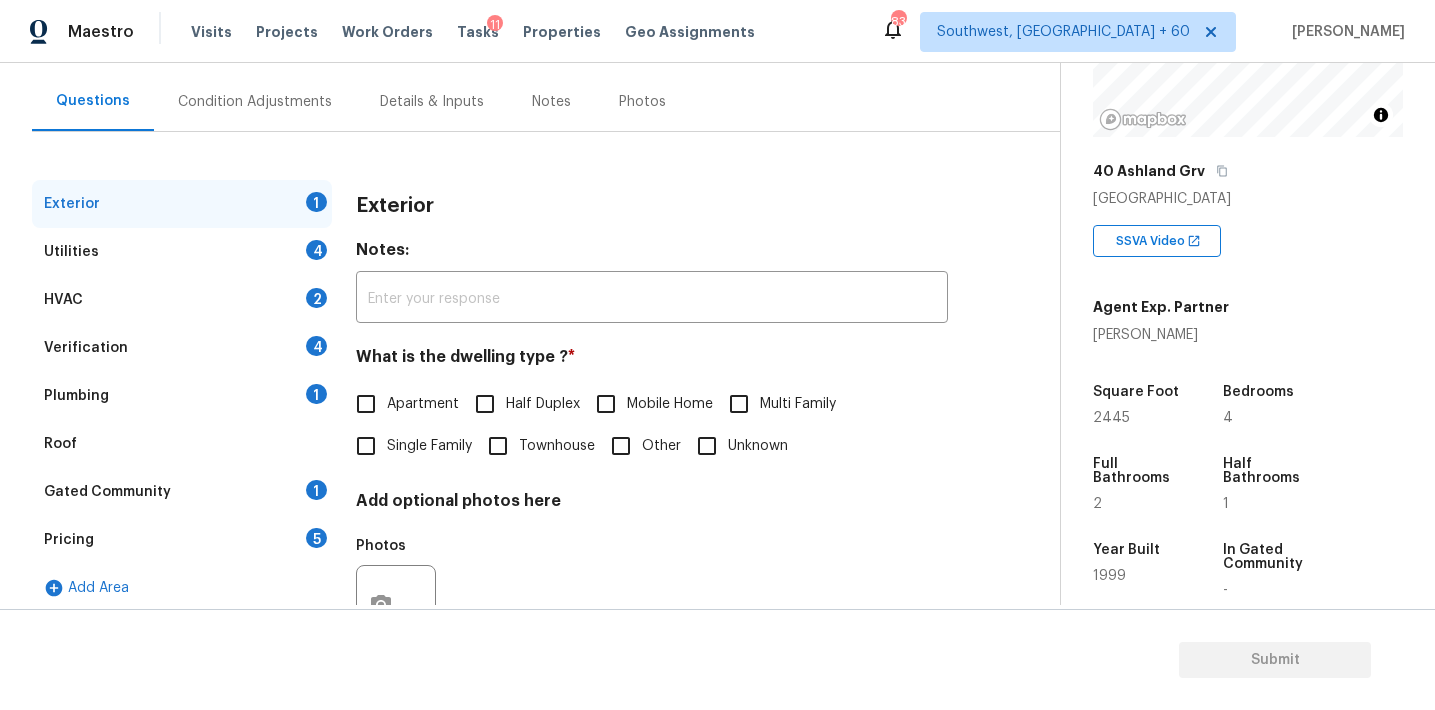 click on "Verification 4" at bounding box center (182, 348) 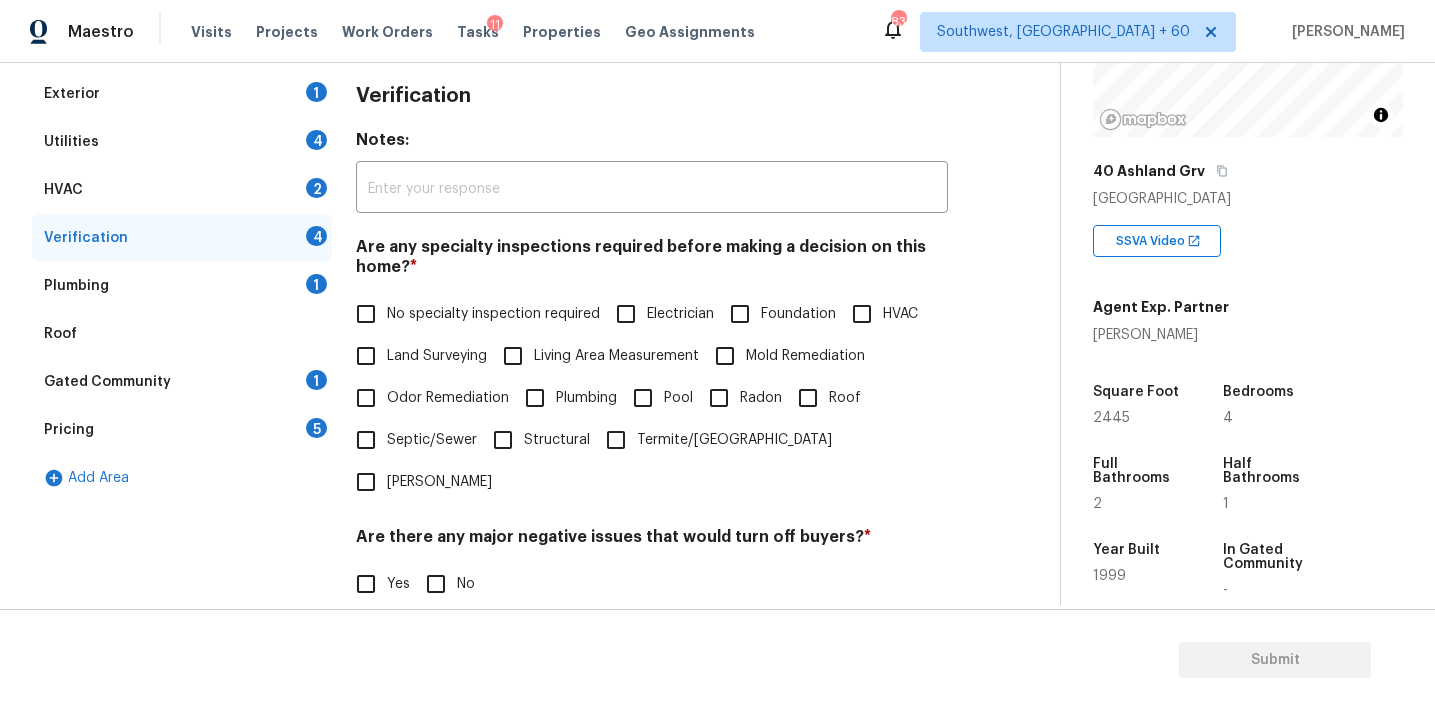 scroll, scrollTop: 493, scrollLeft: 0, axis: vertical 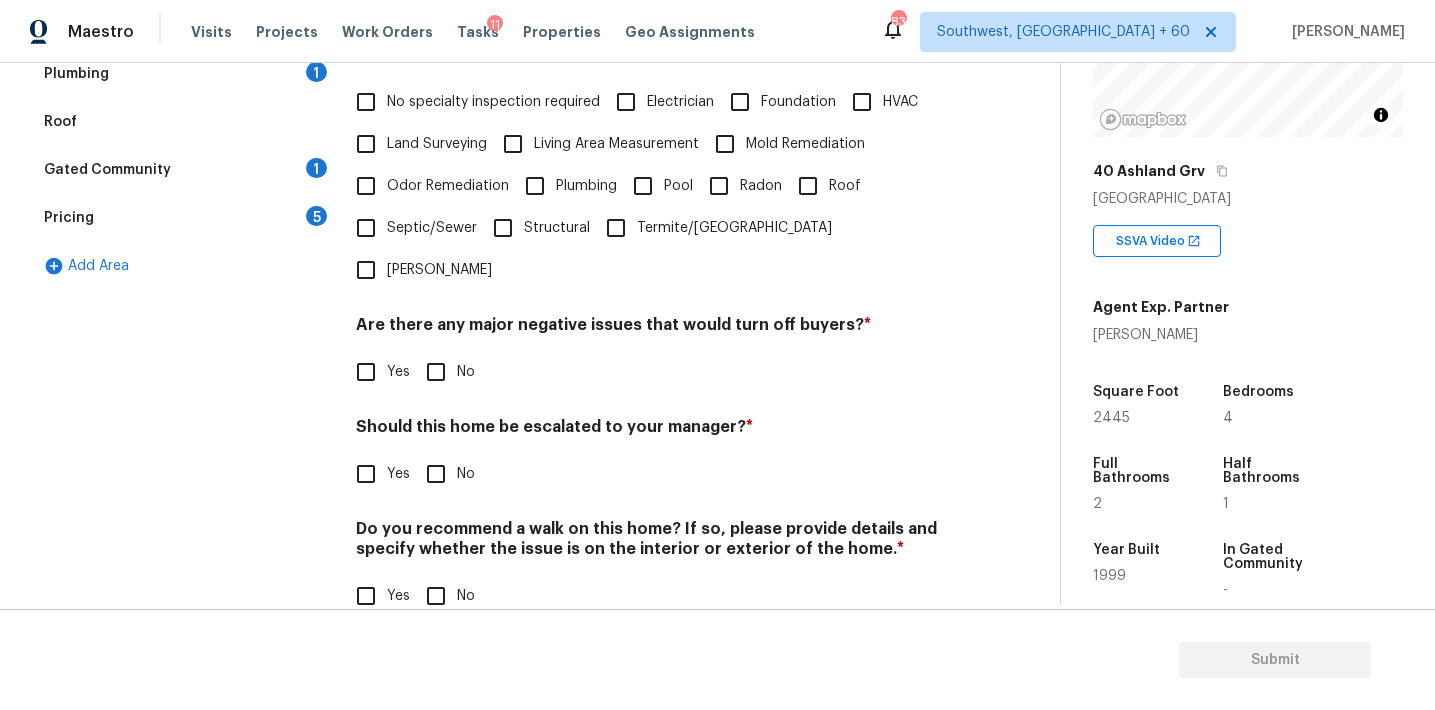 click on "Yes" at bounding box center [366, 474] 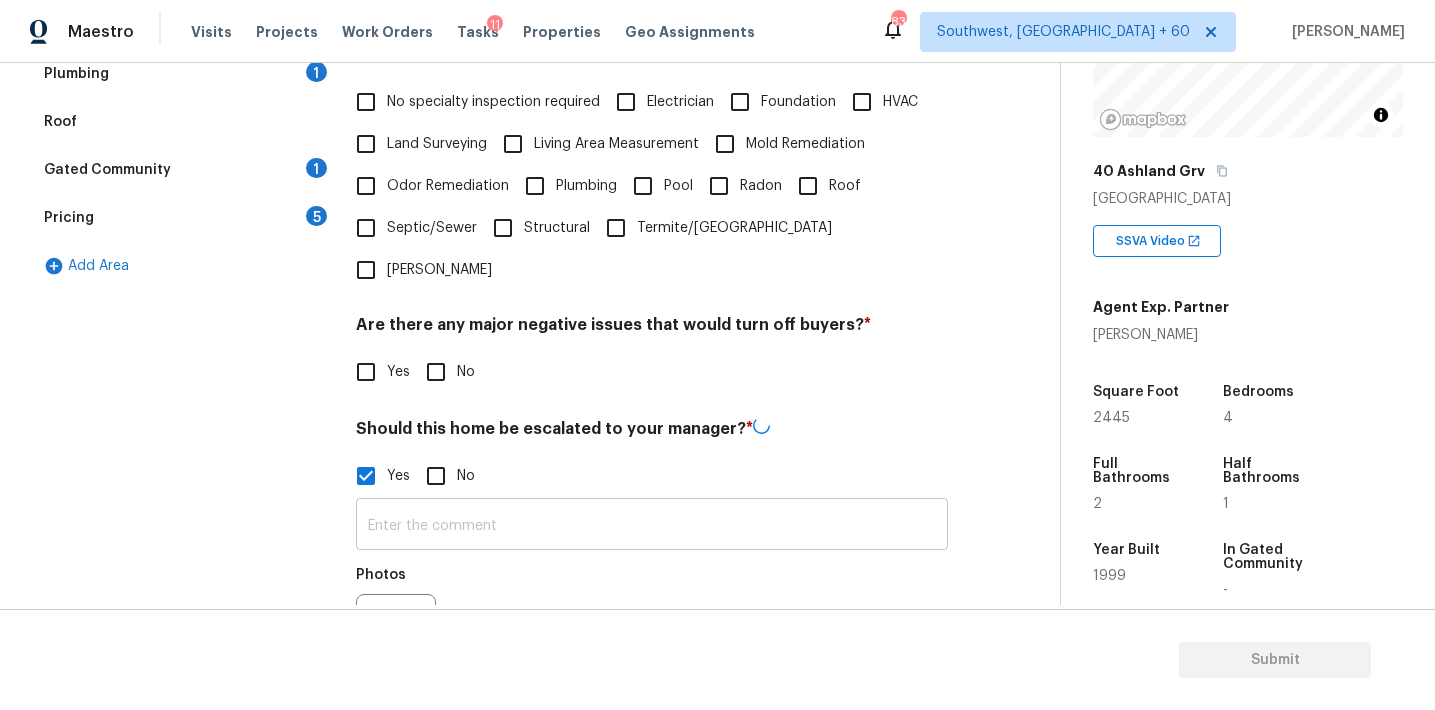 click at bounding box center (652, 526) 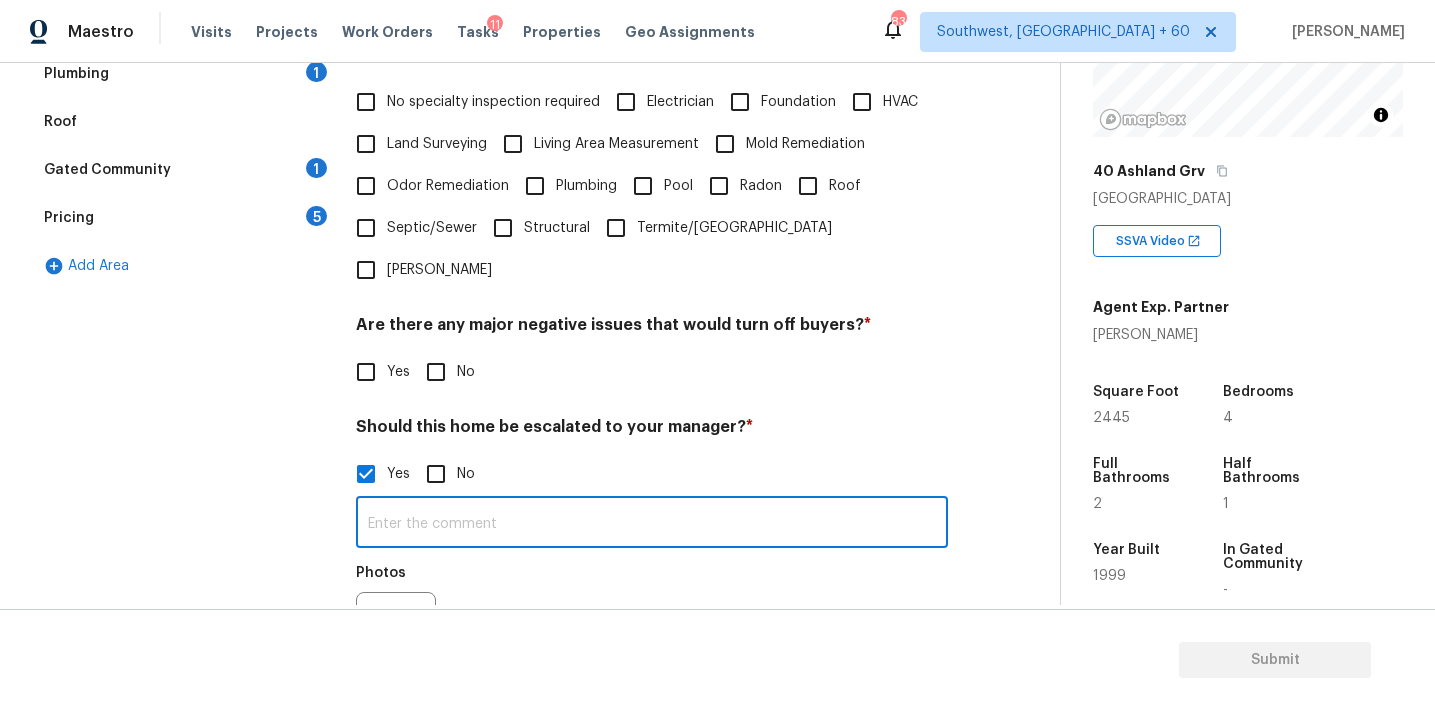 paste on "completely finished basement with two bedrooms, full bath and full kitchen" 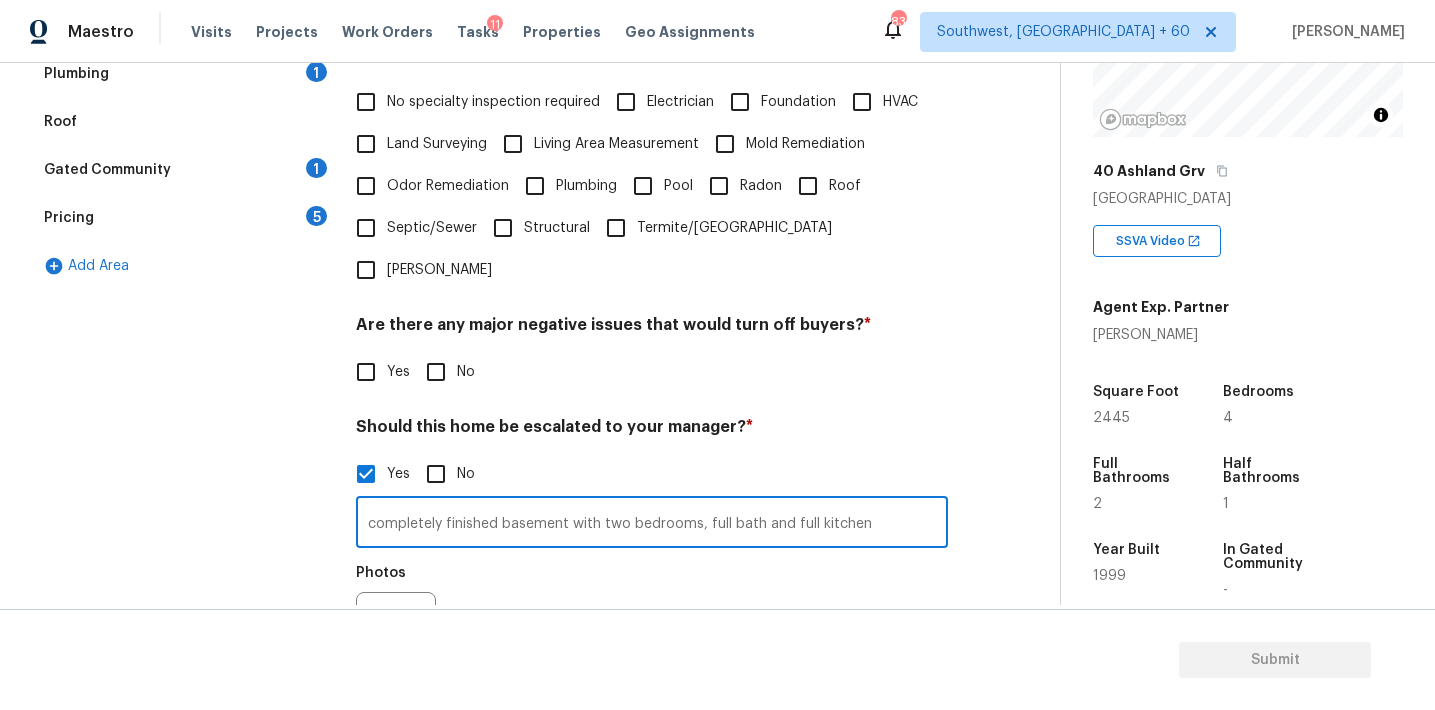 click on "completely finished basement with two bedrooms, full bath and full kitchen" at bounding box center [652, 524] 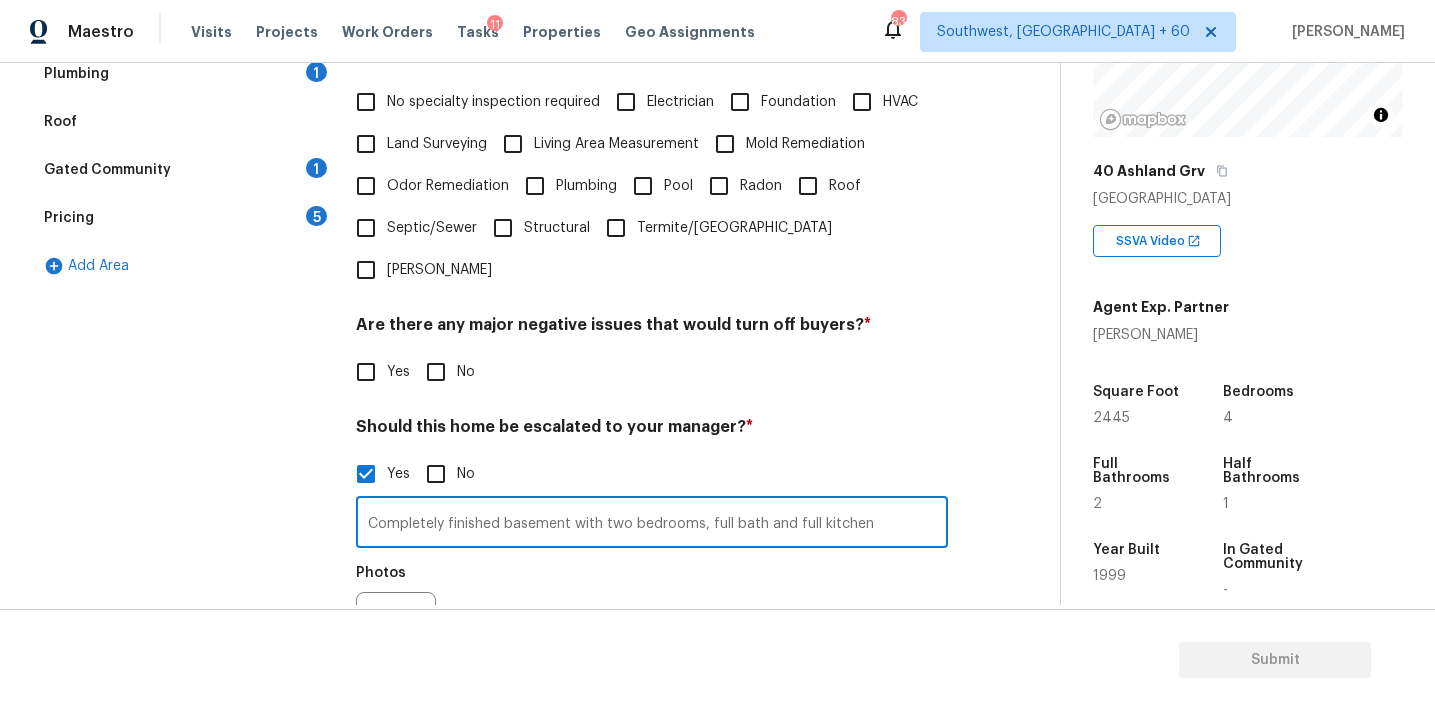 type on "Completely finished basement with two bedrooms, full bath and full kitchen" 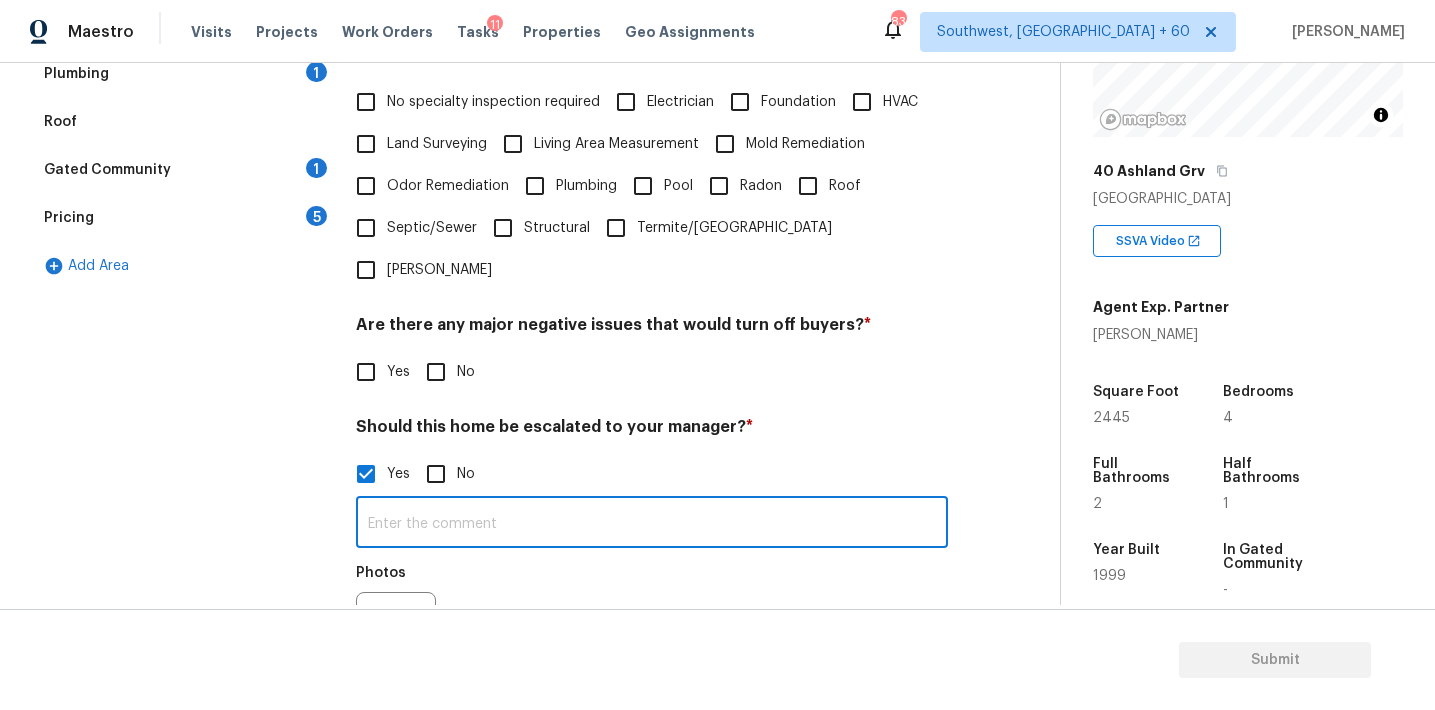 type 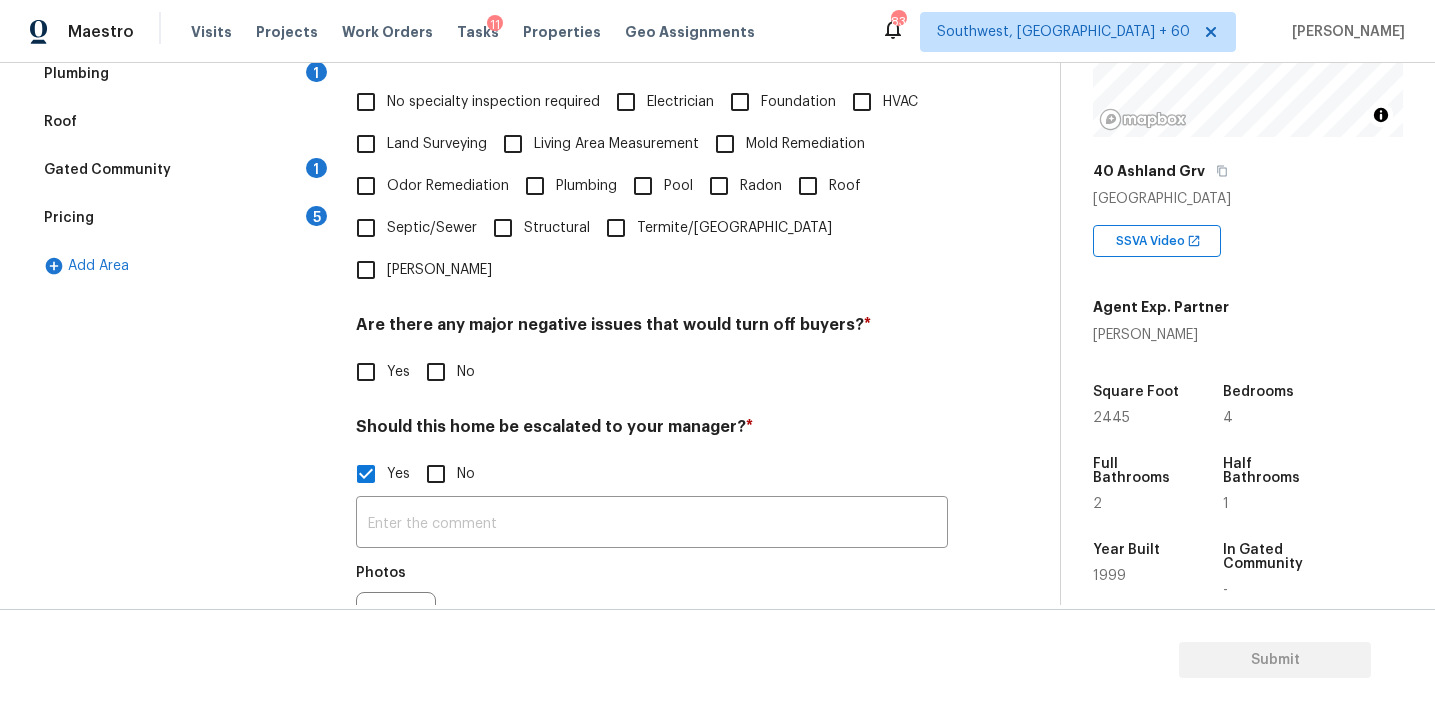 click on "Pricing 5" at bounding box center (182, 218) 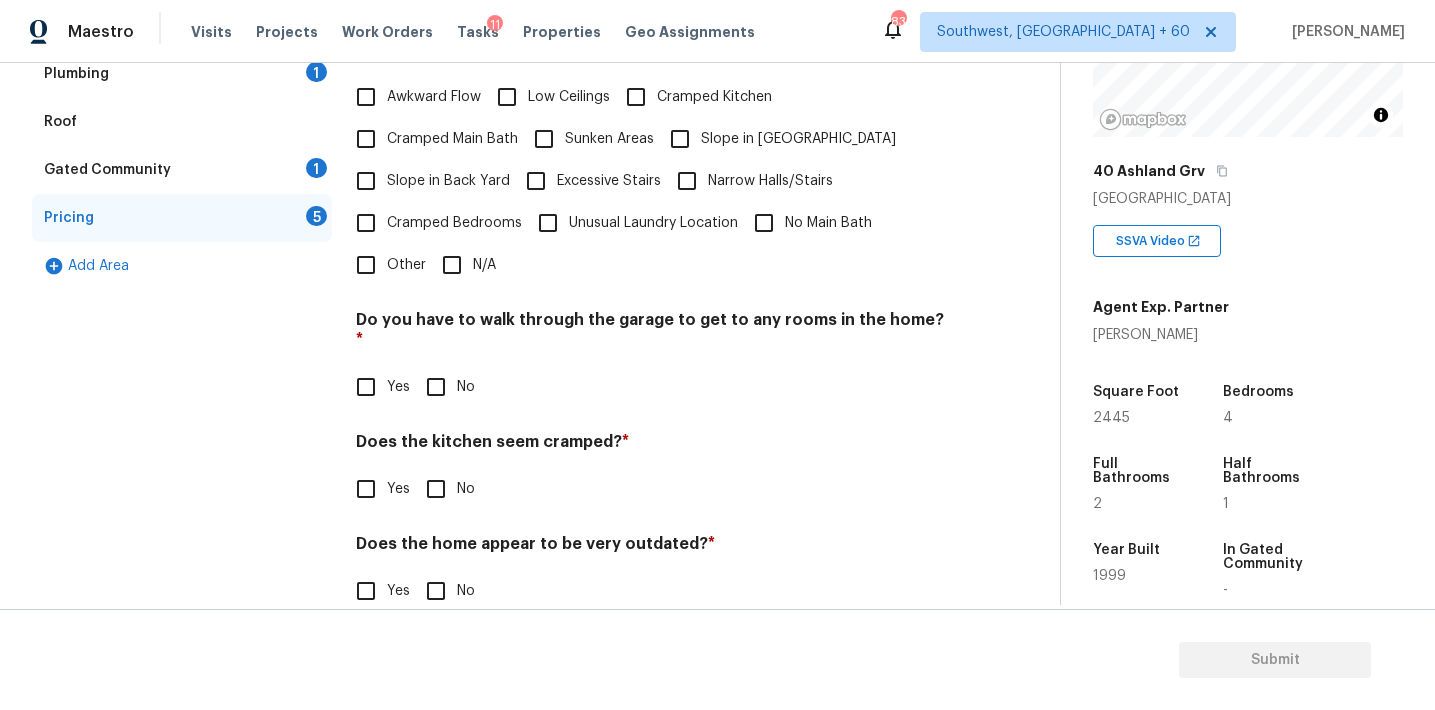 scroll, scrollTop: 490, scrollLeft: 0, axis: vertical 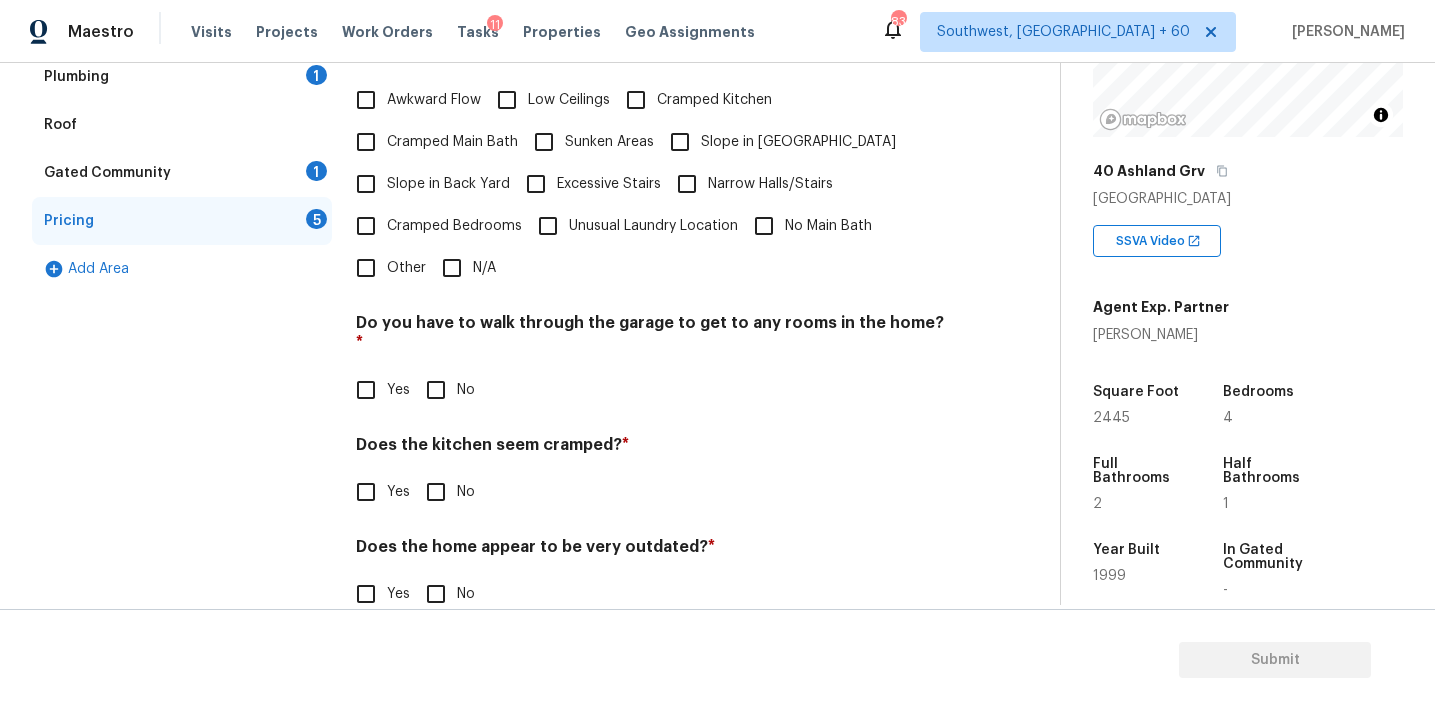 click on "Other" at bounding box center (366, 268) 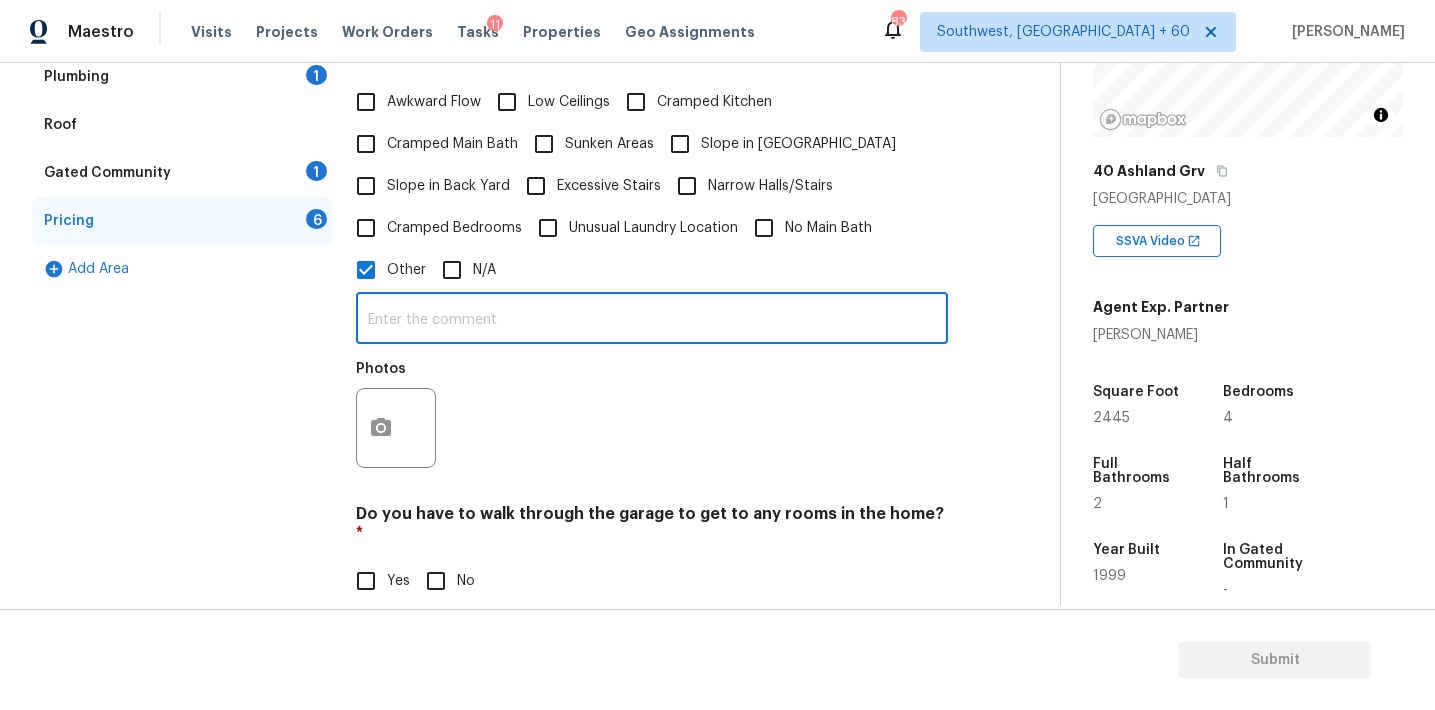click at bounding box center (652, 320) 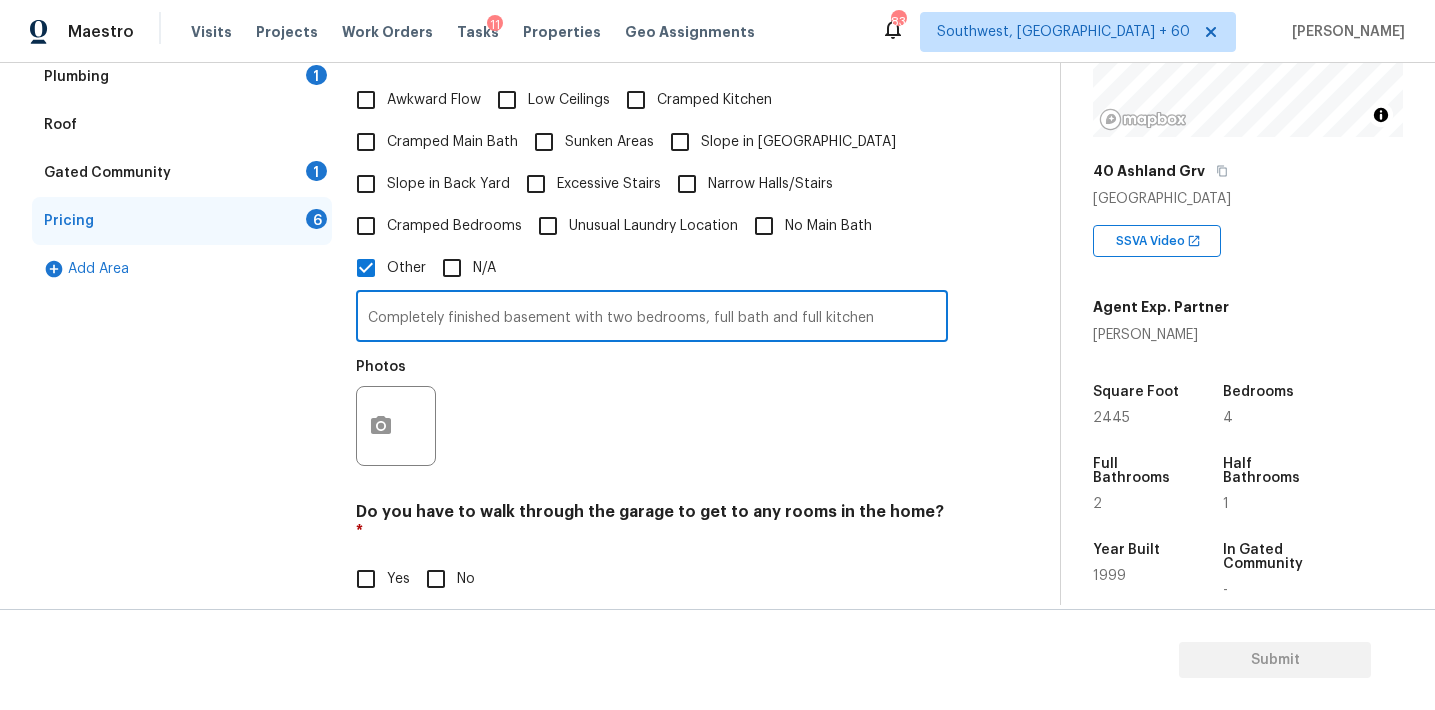 type on "Completely finished basement with two bedrooms, full bath and full kitchen" 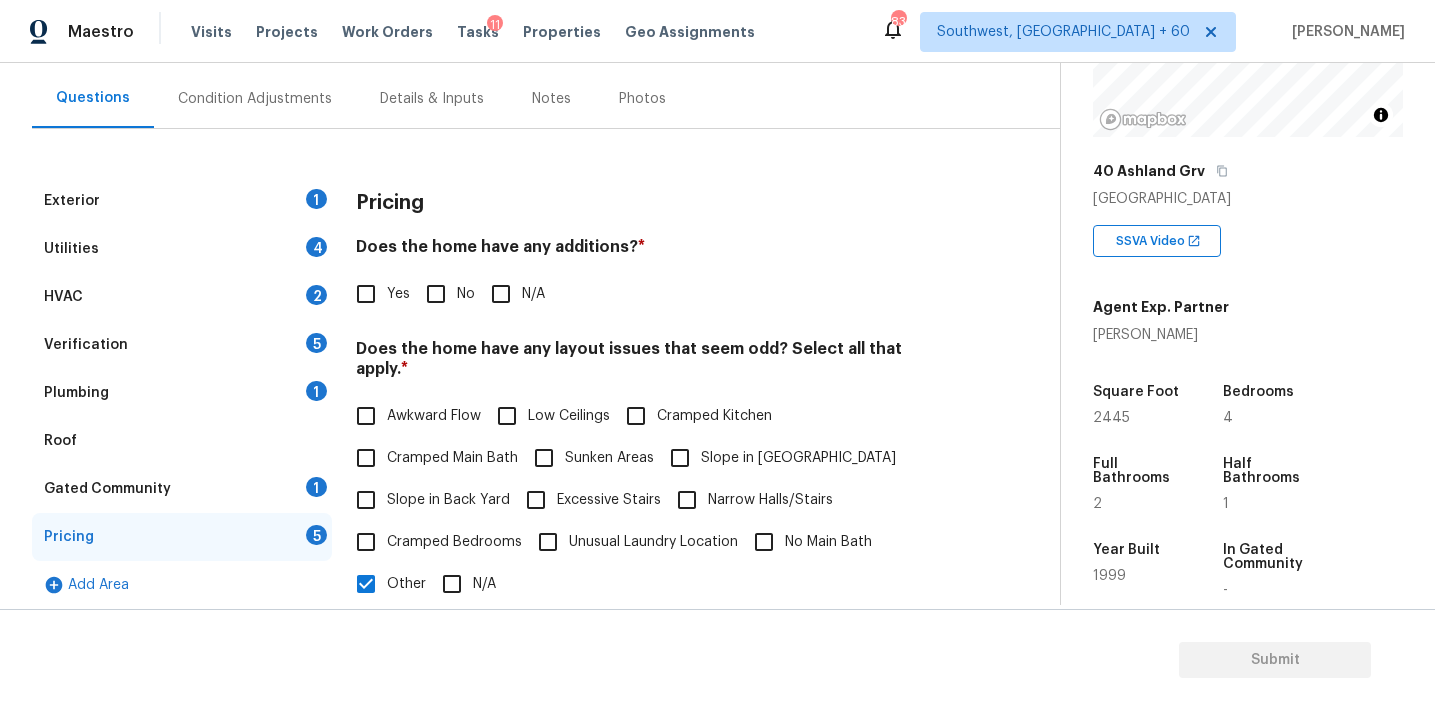 scroll, scrollTop: 180, scrollLeft: 0, axis: vertical 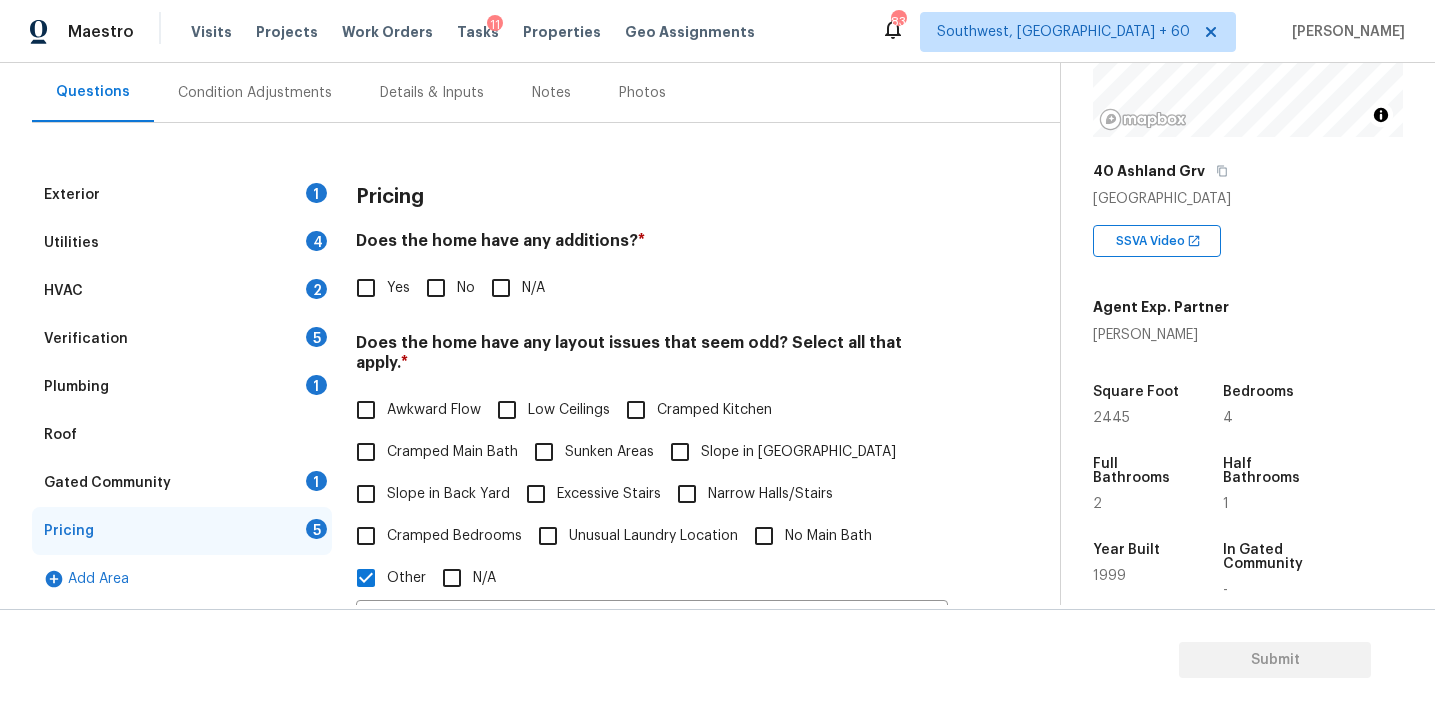 click on "Pricing Does the home have any additions?  * Yes No N/A Does the home have any layout issues that seem odd? Select all that apply.  * Awkward Flow Low Ceilings Cramped Kitchen Cramped Main Bath Sunken Areas Slope in Front Yard Slope in Back Yard Excessive Stairs Narrow Halls/Stairs Cramped Bedrooms Unusual Laundry Location No Main Bath Other N/A Completely finished basement with two bedrooms, full bath and full kitchen ​ Photos Do you have to walk through the garage to get to any rooms in the home?  * Yes No Does the kitchen seem cramped?  * Yes No Does the home appear to be very outdated?  * Yes No" at bounding box center [652, 654] 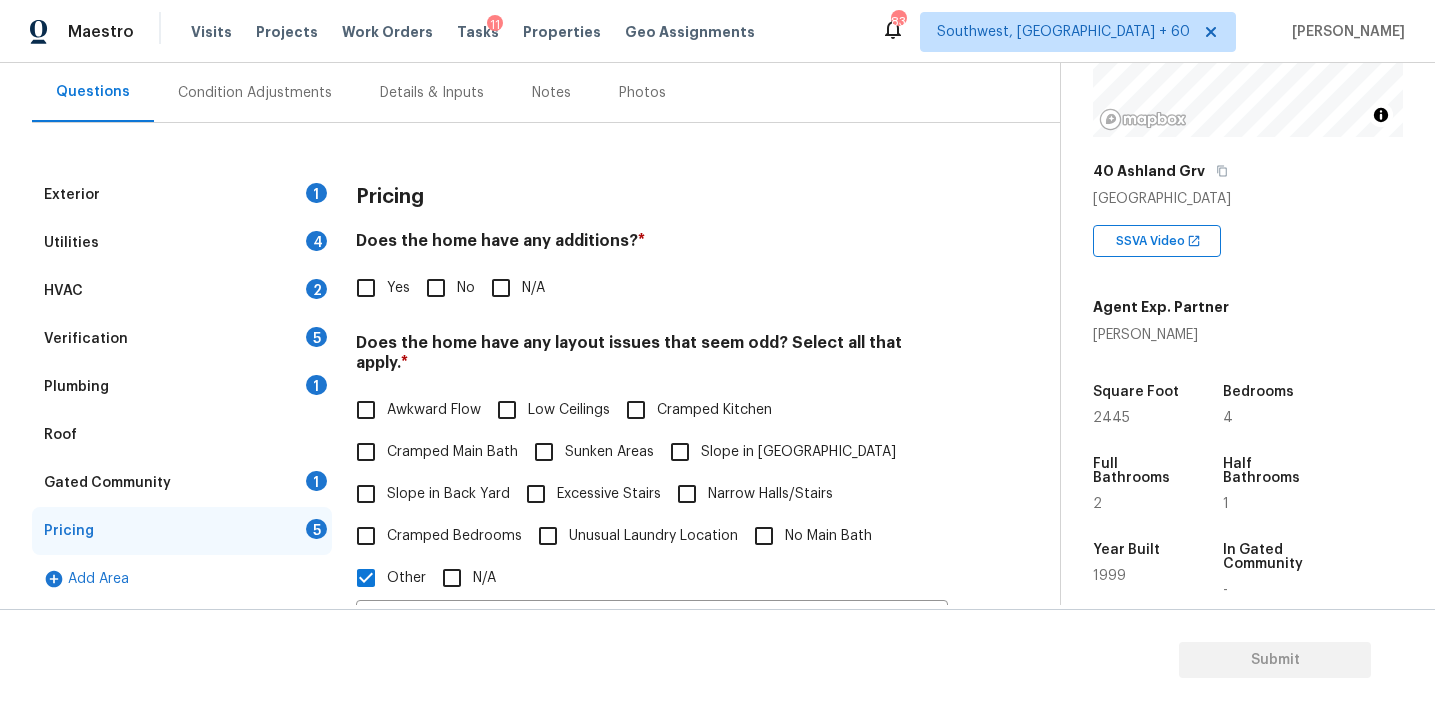 click on "Pricing" at bounding box center [652, 197] 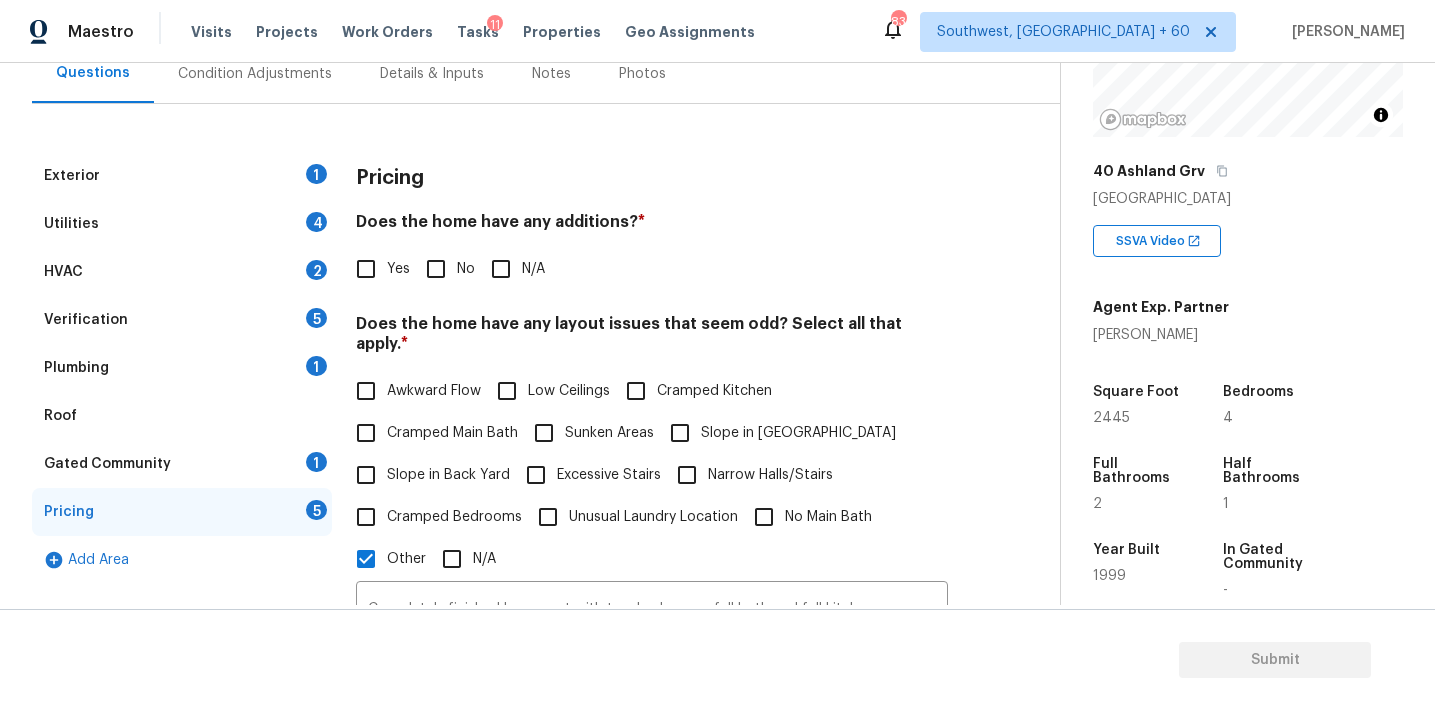 scroll, scrollTop: 187, scrollLeft: 0, axis: vertical 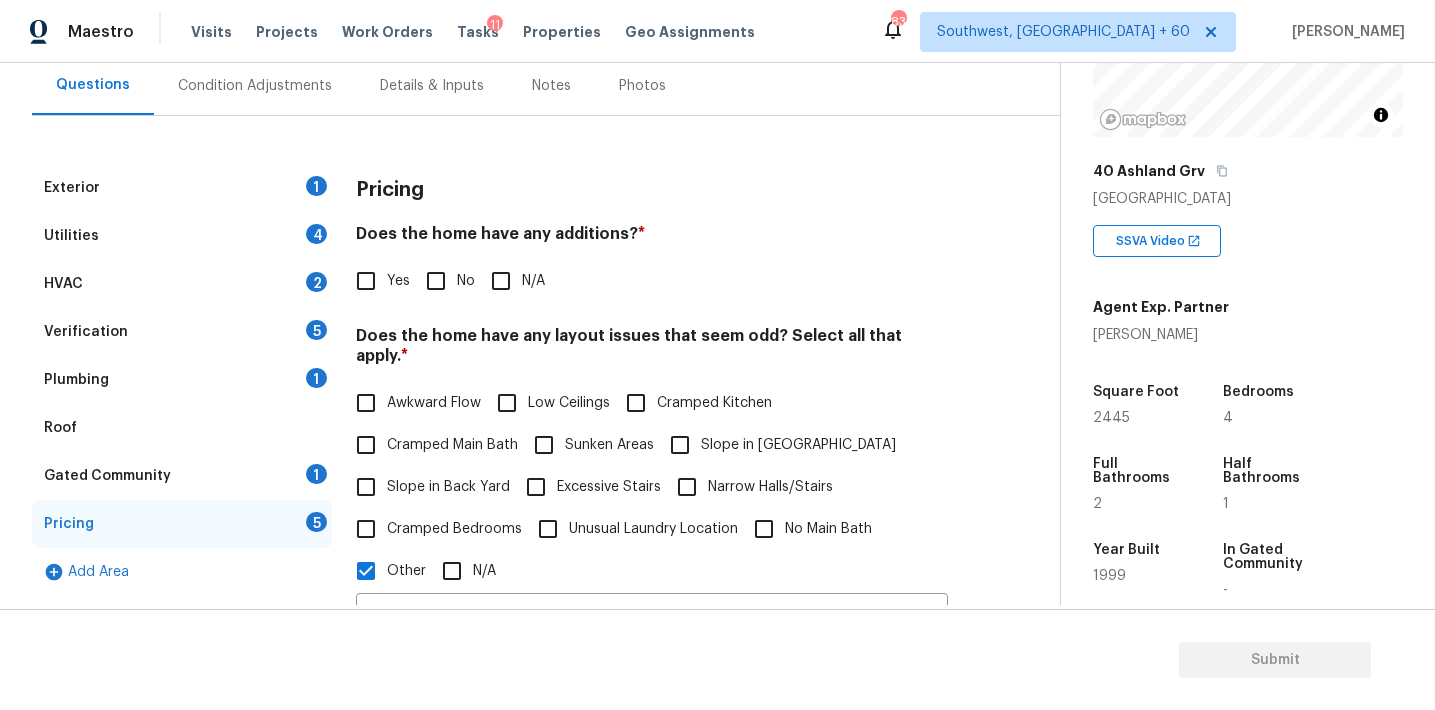 click on "Does the home have any additions?  *" at bounding box center (652, 238) 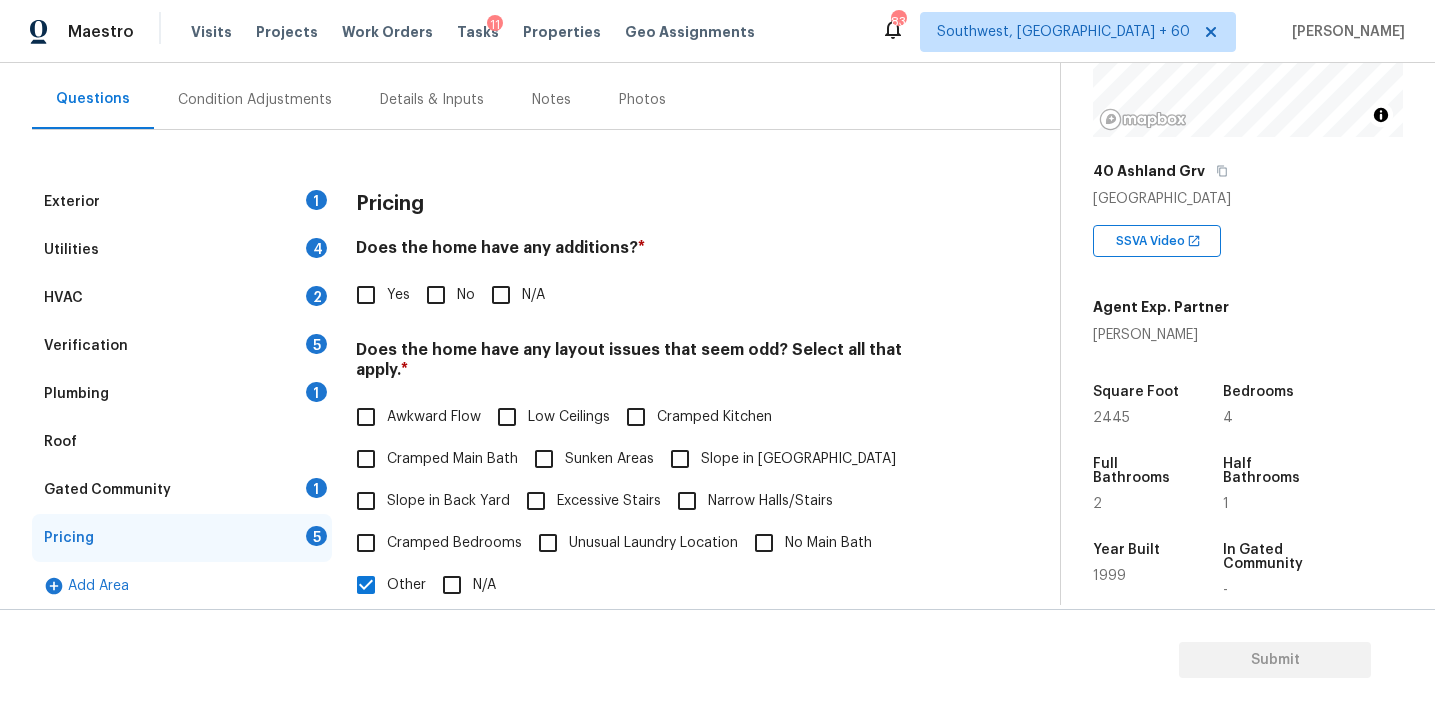 scroll, scrollTop: 175, scrollLeft: 0, axis: vertical 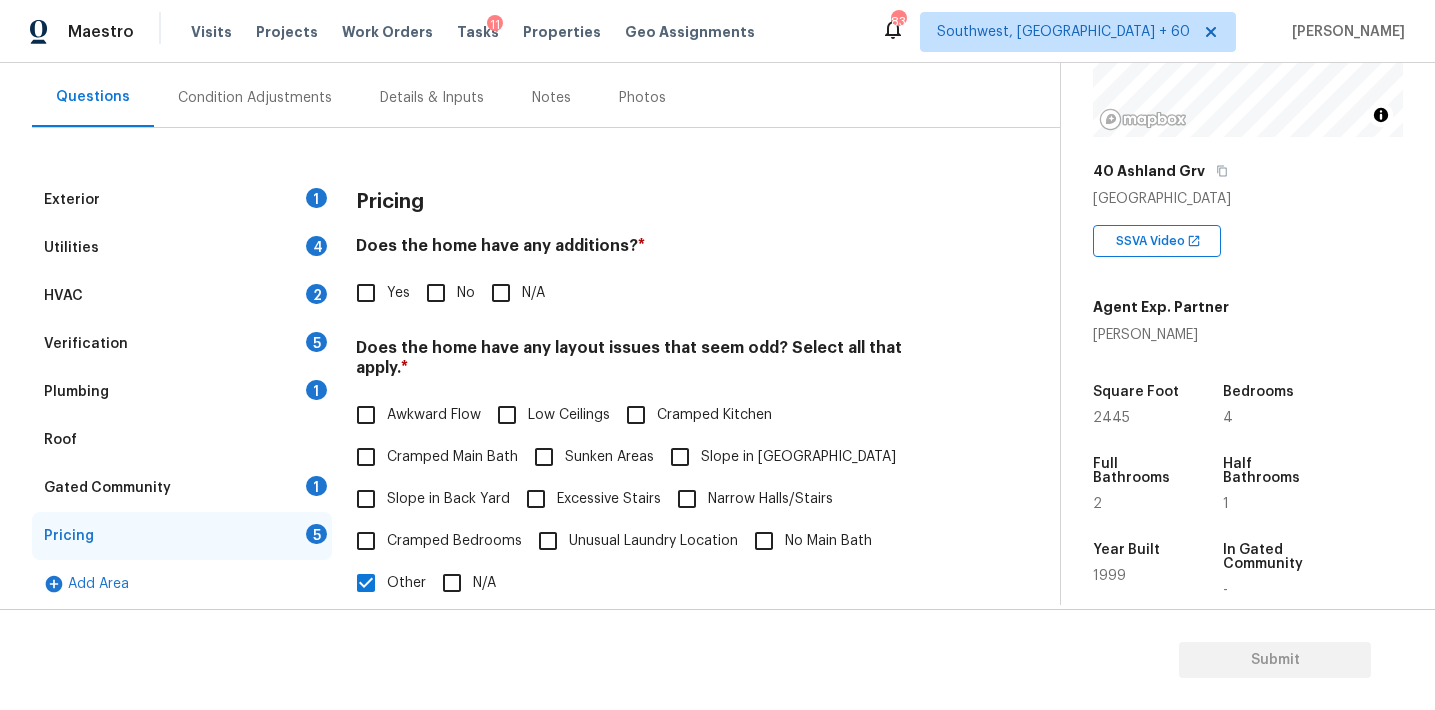 click on "Condition Adjustments" at bounding box center (255, 98) 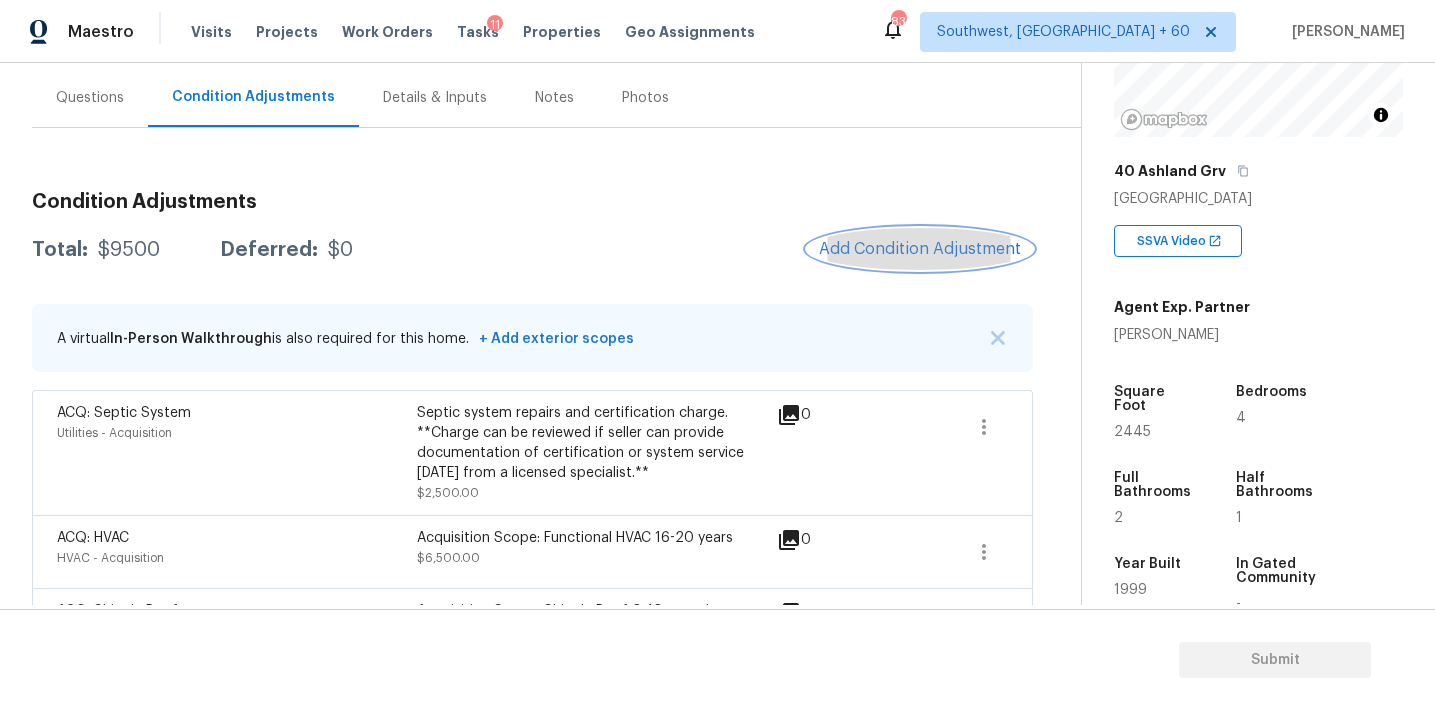 click on "Add Condition Adjustment" at bounding box center [920, 249] 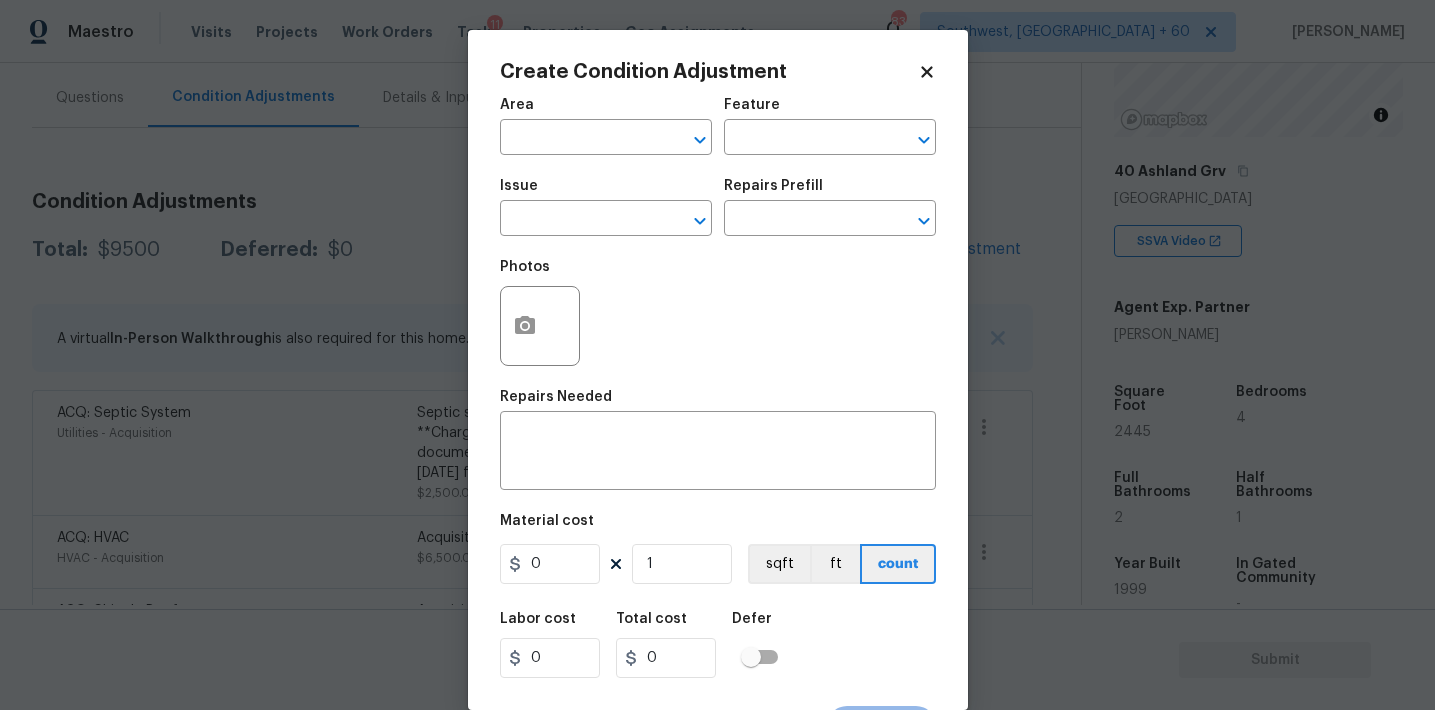 click on "Maestro Visits Projects Work Orders Tasks 11 Properties Geo Assignments 830 Southwest, FL + 60 Afran Peeran Back to tasks Condition Scoping - Full Thu, Jul 10 2025 by 5:43 am   Afran Peeran In-progress Questions Condition Adjustments Details & Inputs Notes Photos Condition Adjustments Total:  $9500 Deferred:  $0 Add Condition Adjustment A virtual  In-Person Walkthrough  is also required for this home.   + Add exterior scopes ACQ: Septic System Utilities - Acquisition Septic system repairs and certification charge. **Charge can be reviewed if seller can provide documentation of certification or system service within 2 years from a licensed specialist.** $2,500.00   0 ACQ: HVAC HVAC - Acquisition Acquisition Scope: Functional HVAC 16-20 years $6,500.00   0 ACQ: Shingle Roof Exterior Overall - Acquisition Acquisition Scope: Shingle Roof 0-10 years in age maintenance. $500.00   0 Property Details © Mapbox   © OpenStreetMap   Improve this map 40 Ashland Grv Sharpsburg, GA 30277 SSVA Video Agent Exp. Partner 2445" at bounding box center (717, 355) 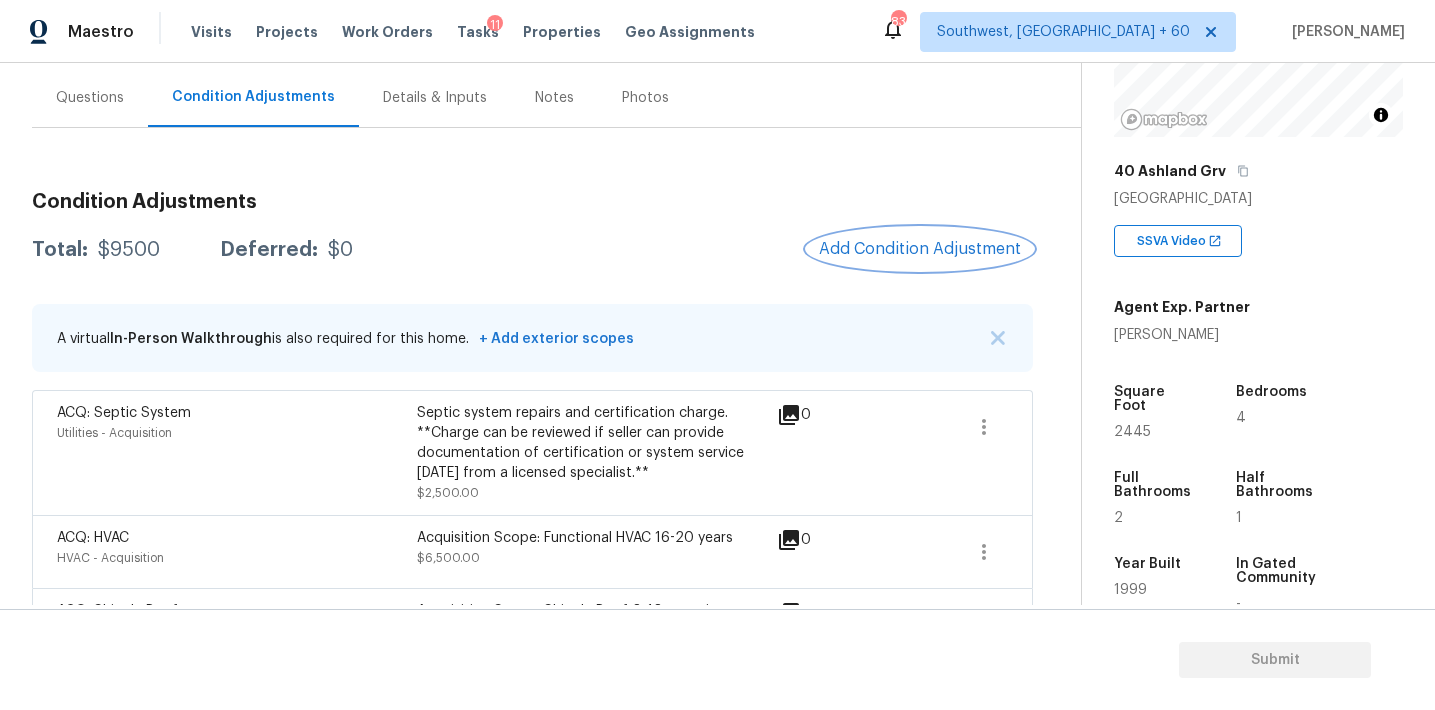 click on "Add Condition Adjustment" at bounding box center [920, 249] 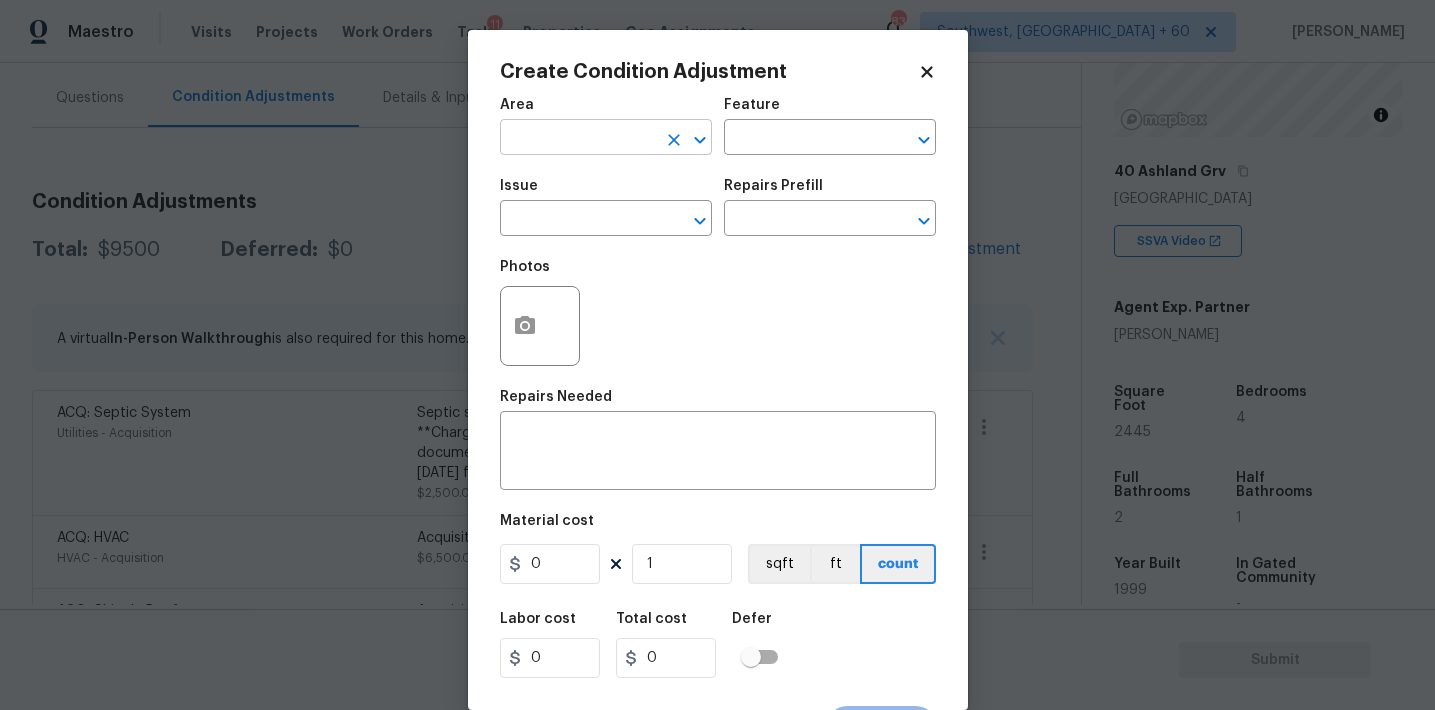 click at bounding box center [578, 139] 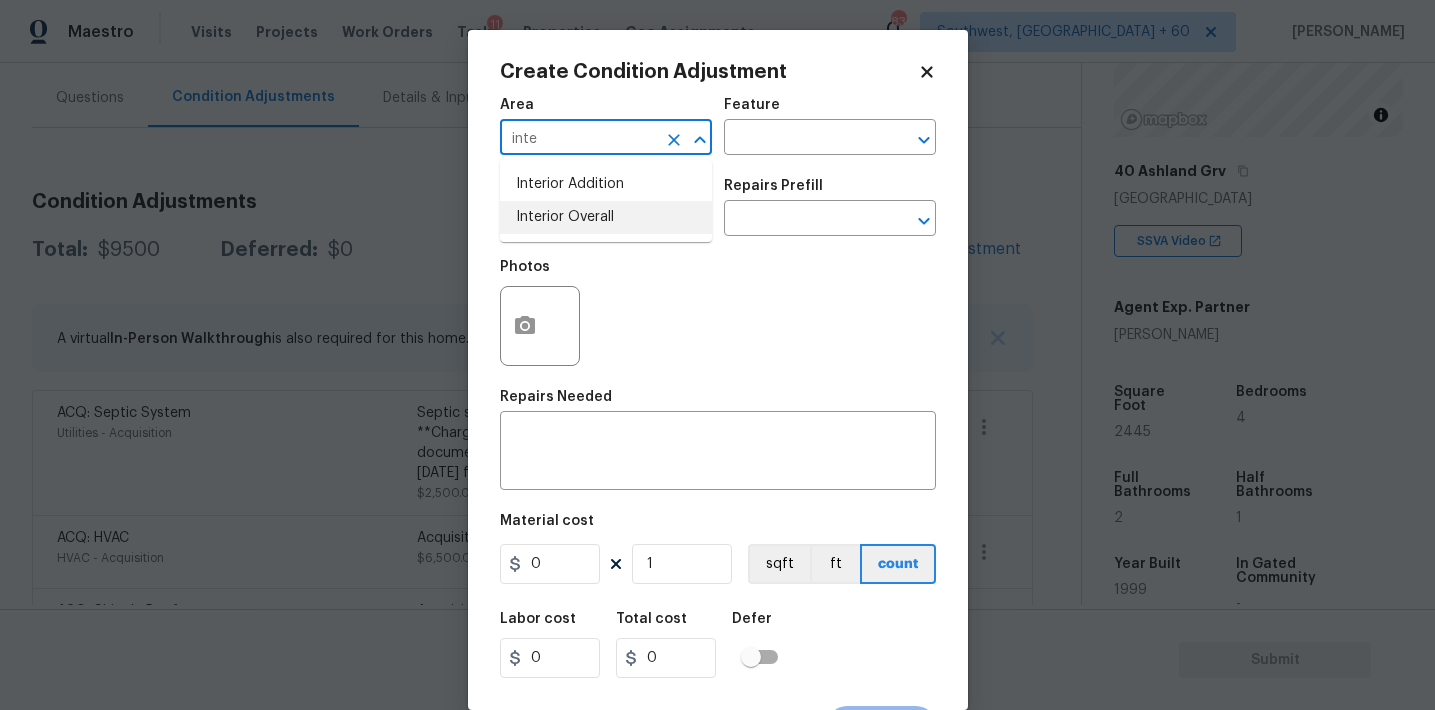 click on "Interior Overall" at bounding box center [606, 217] 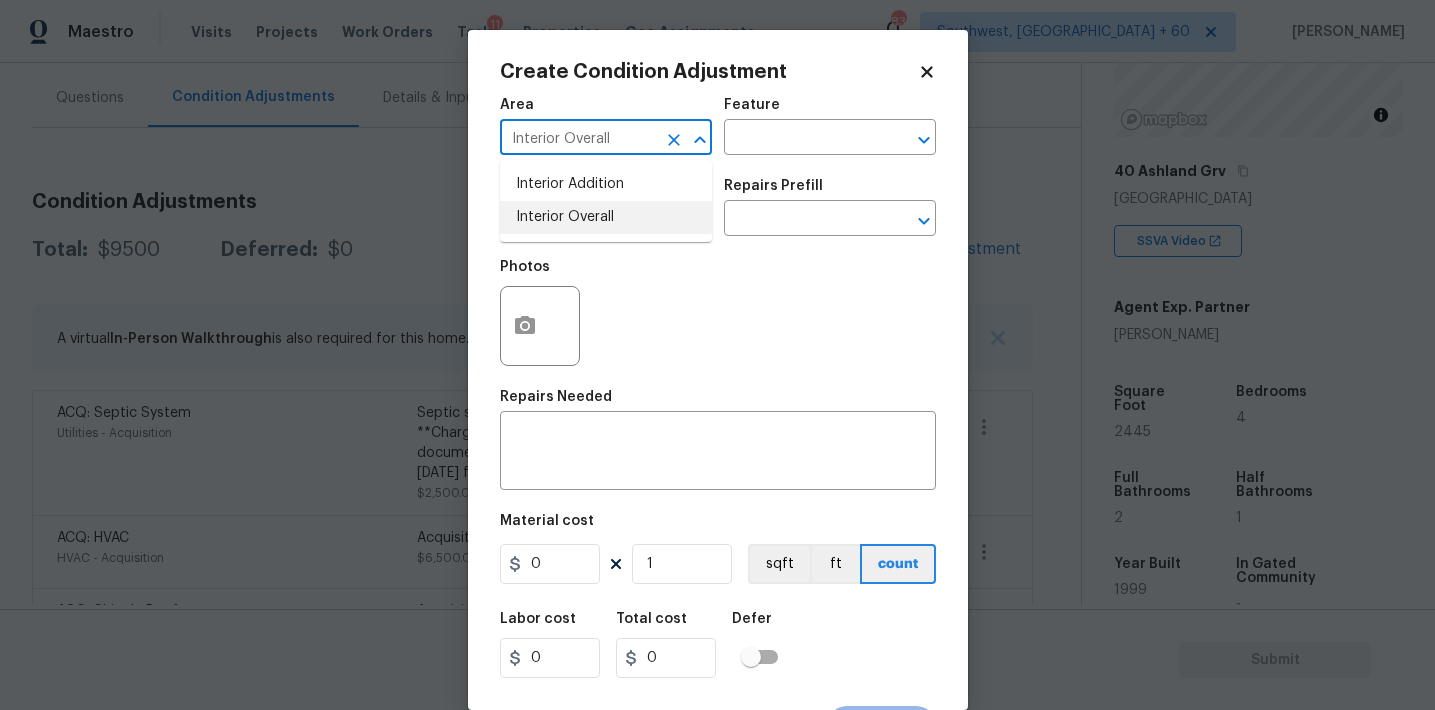 type on "Interior Overall" 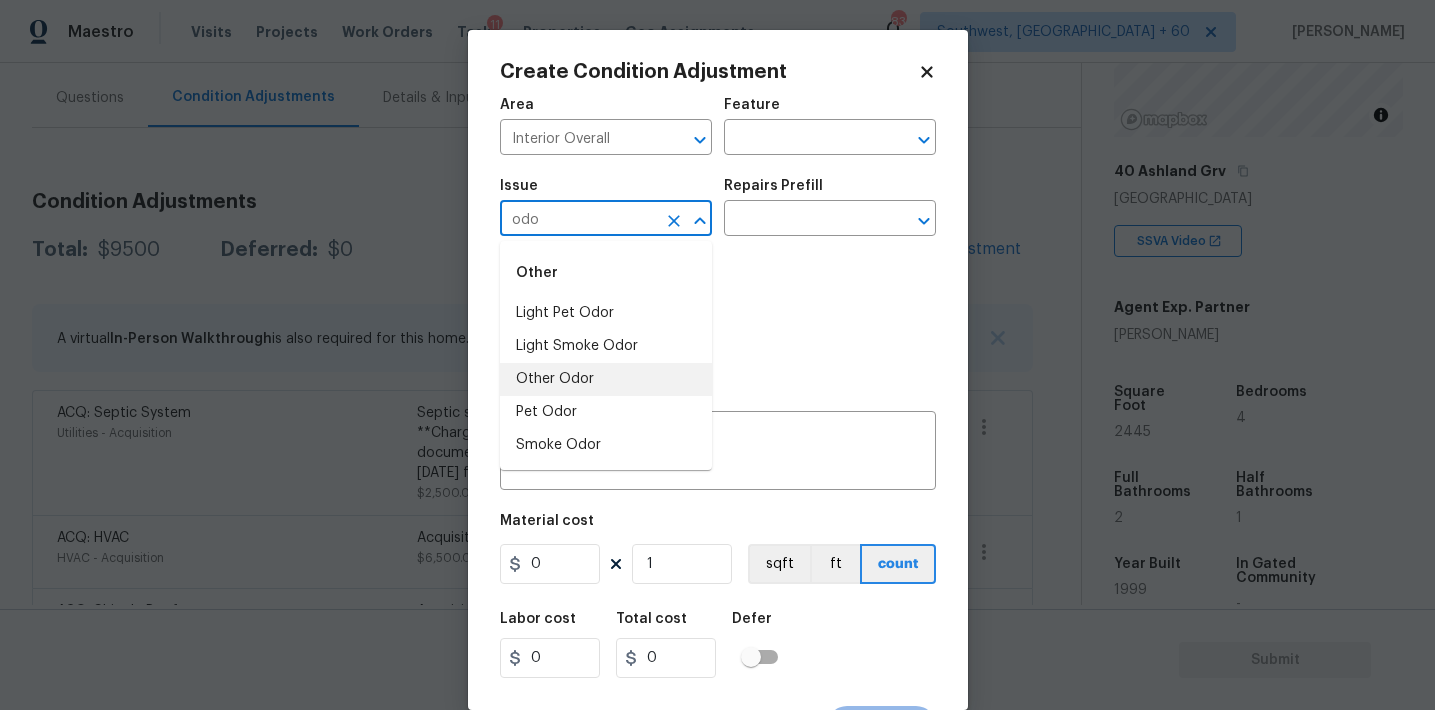 click on "Other Odor" at bounding box center [606, 379] 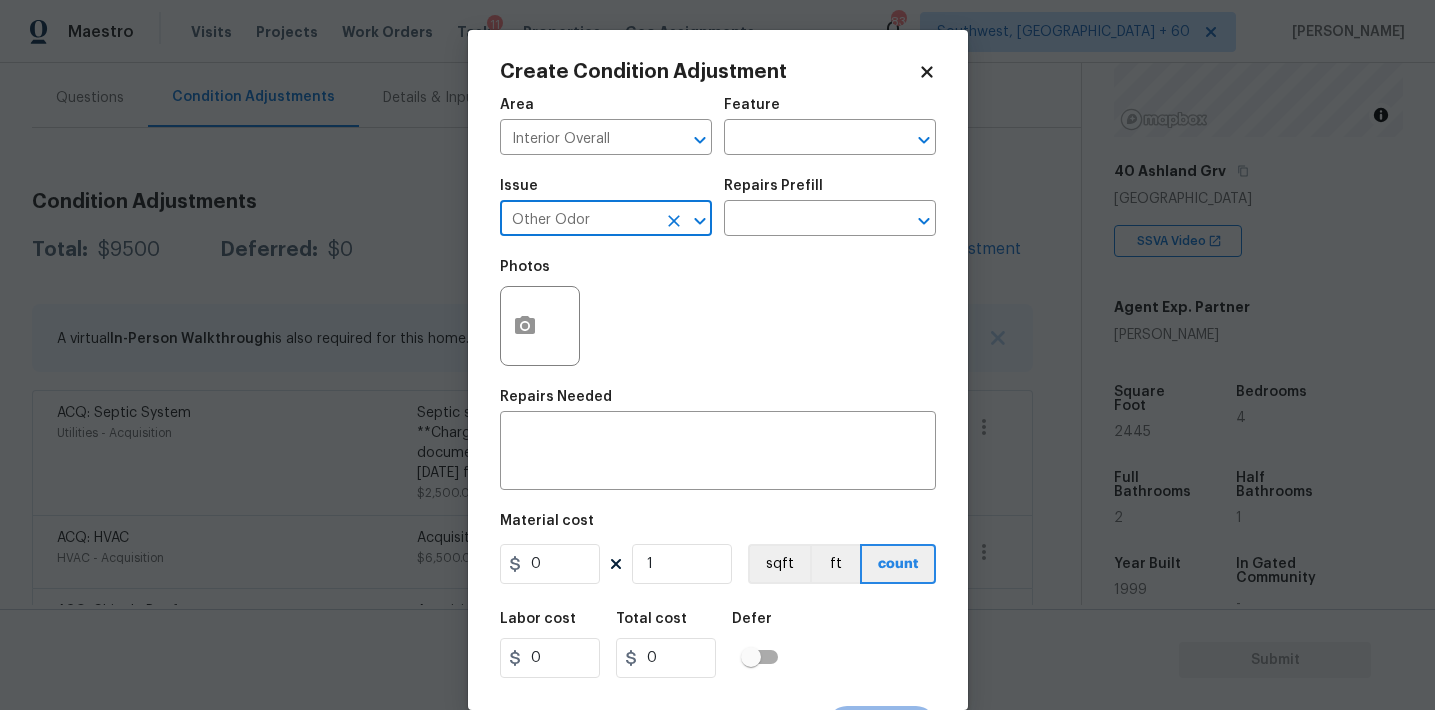 type on "Other Odor" 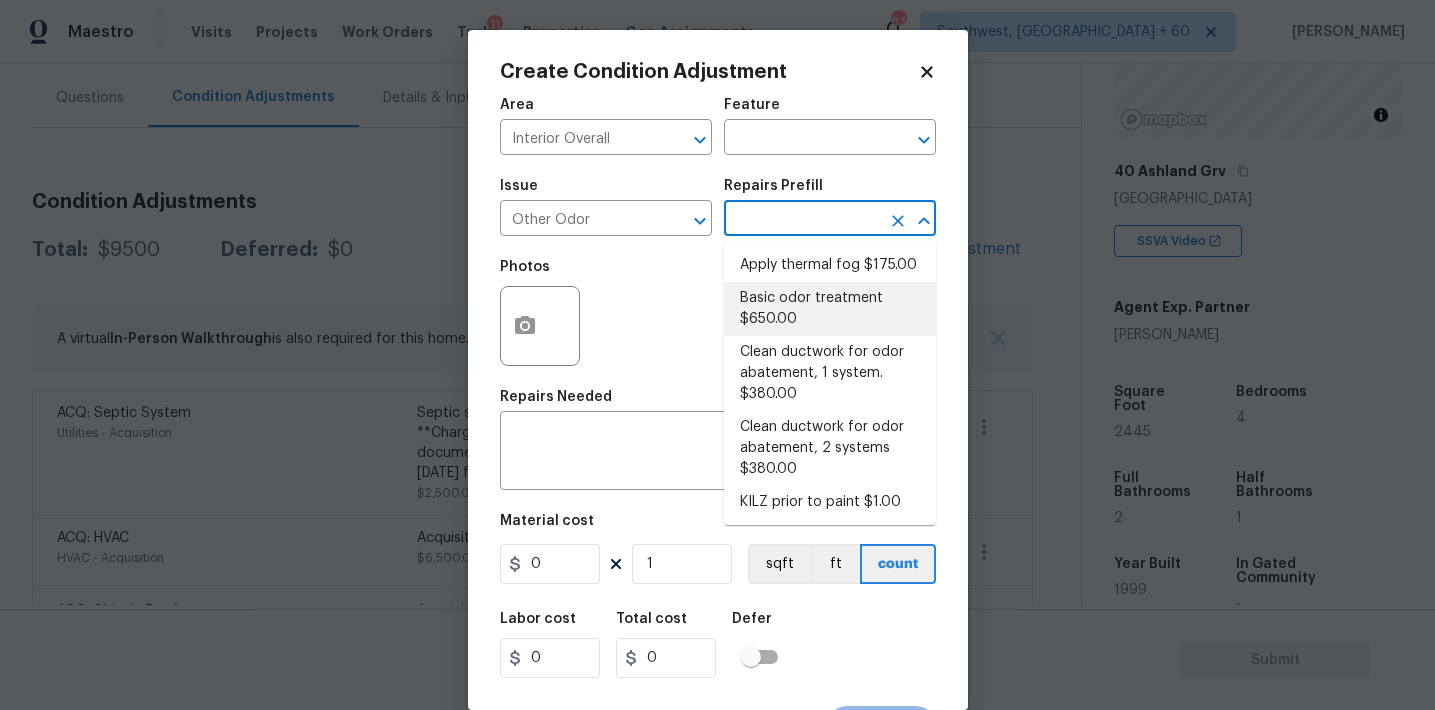 click on "Basic odor treatment $650.00" at bounding box center (830, 309) 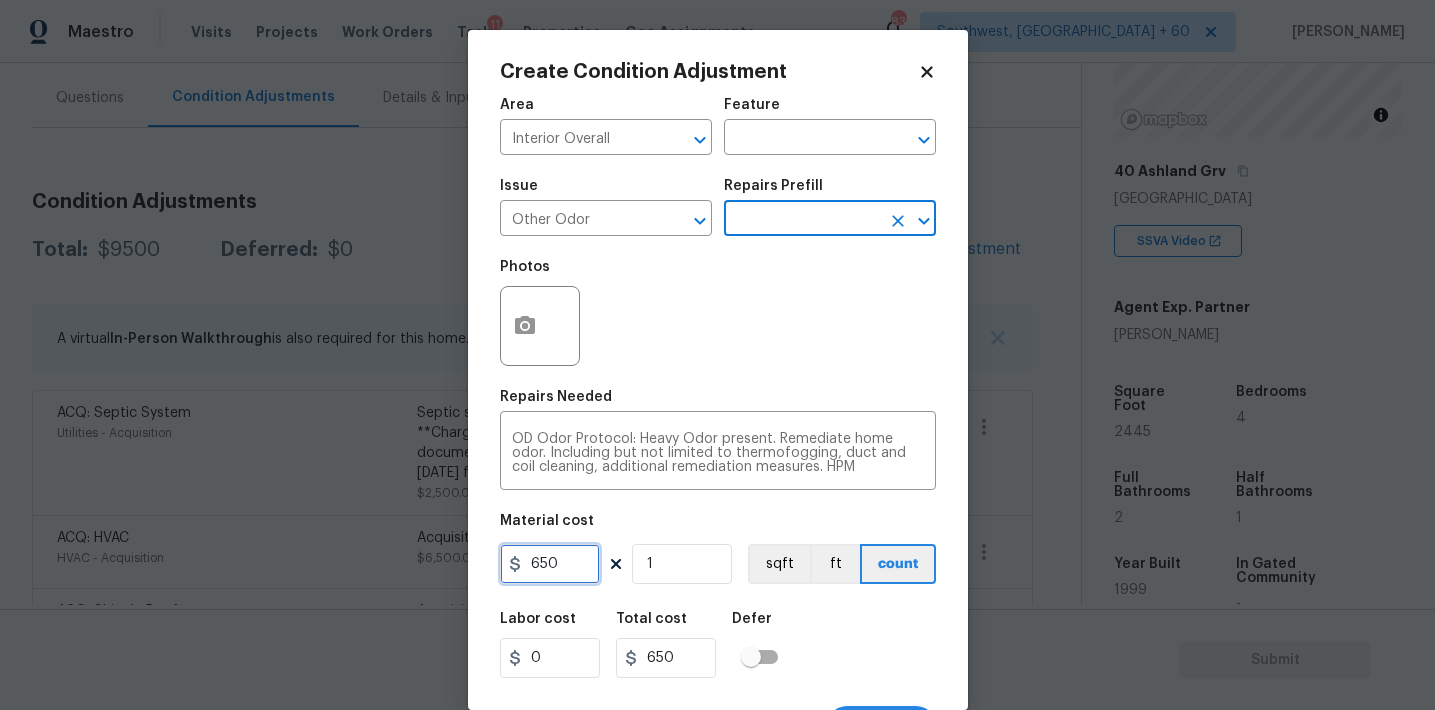 click on "650" at bounding box center [550, 564] 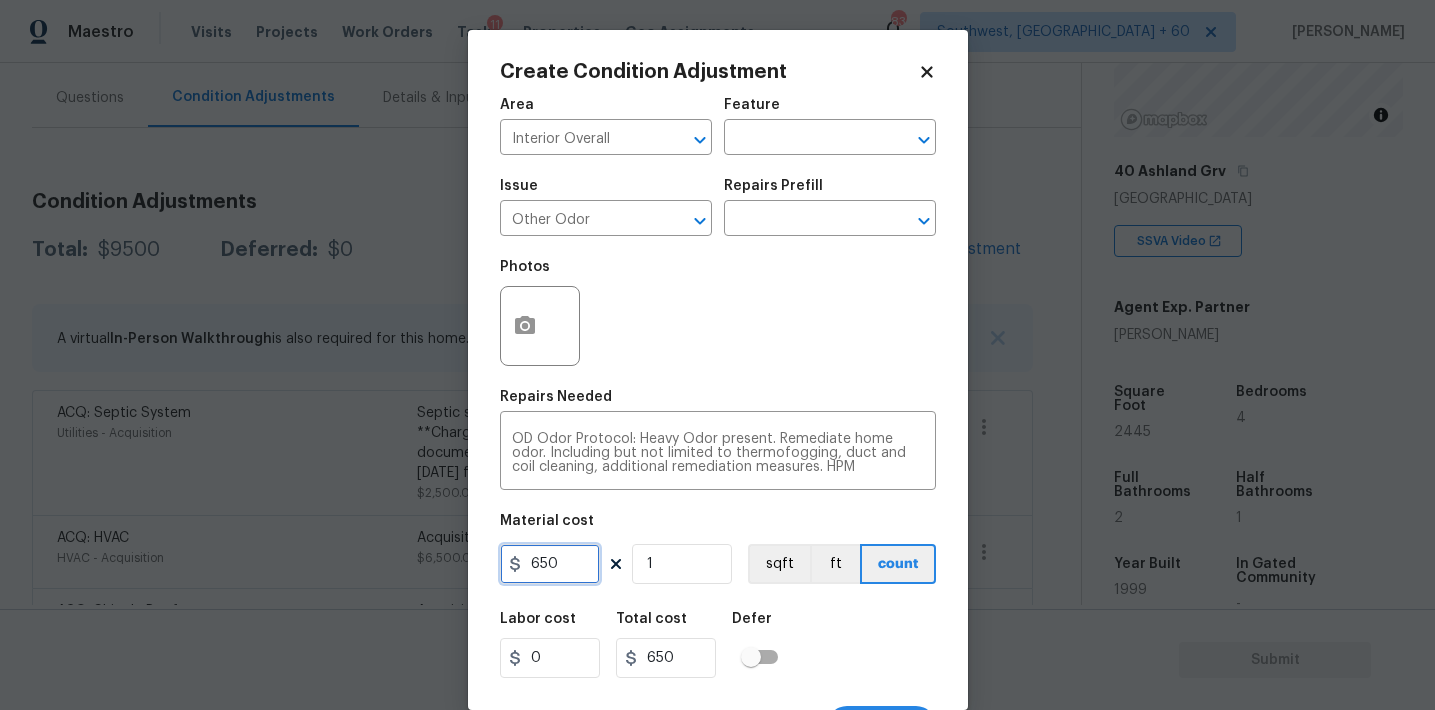 click on "650" at bounding box center [550, 564] 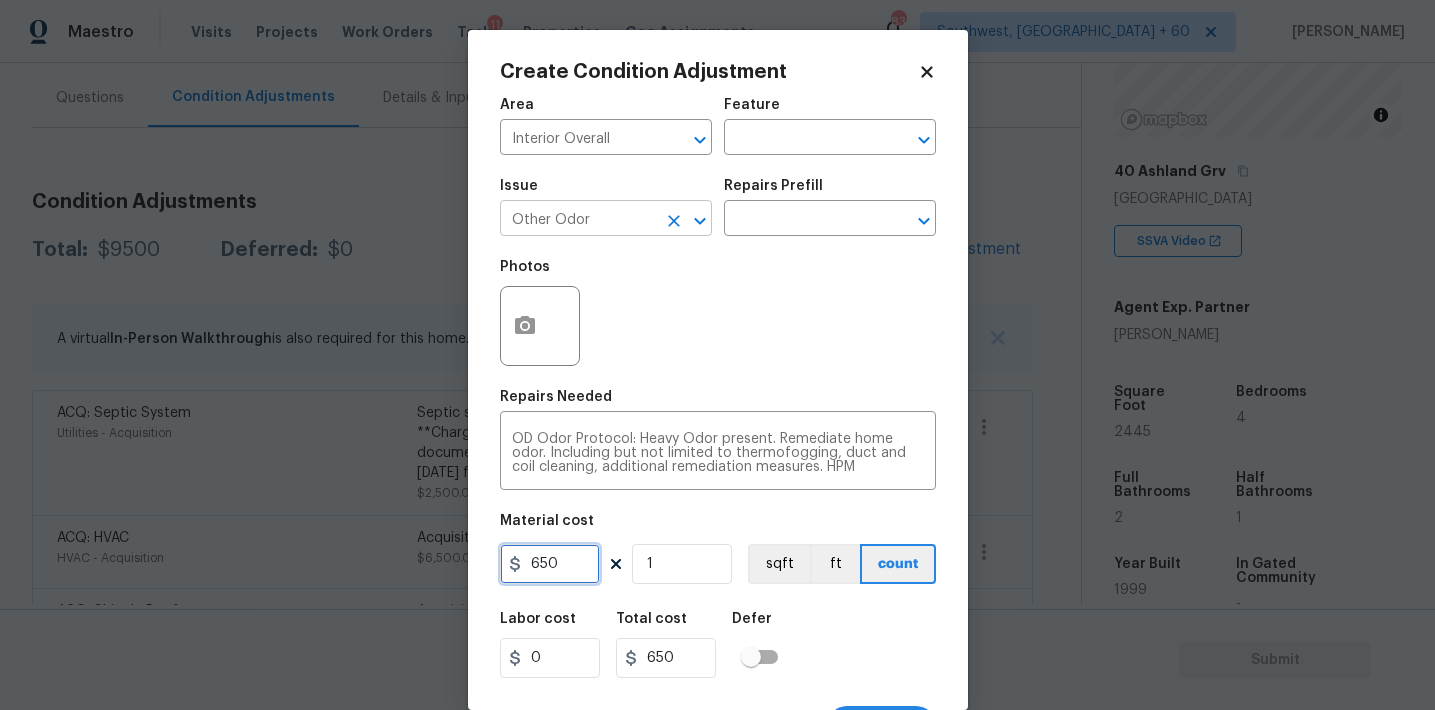 click 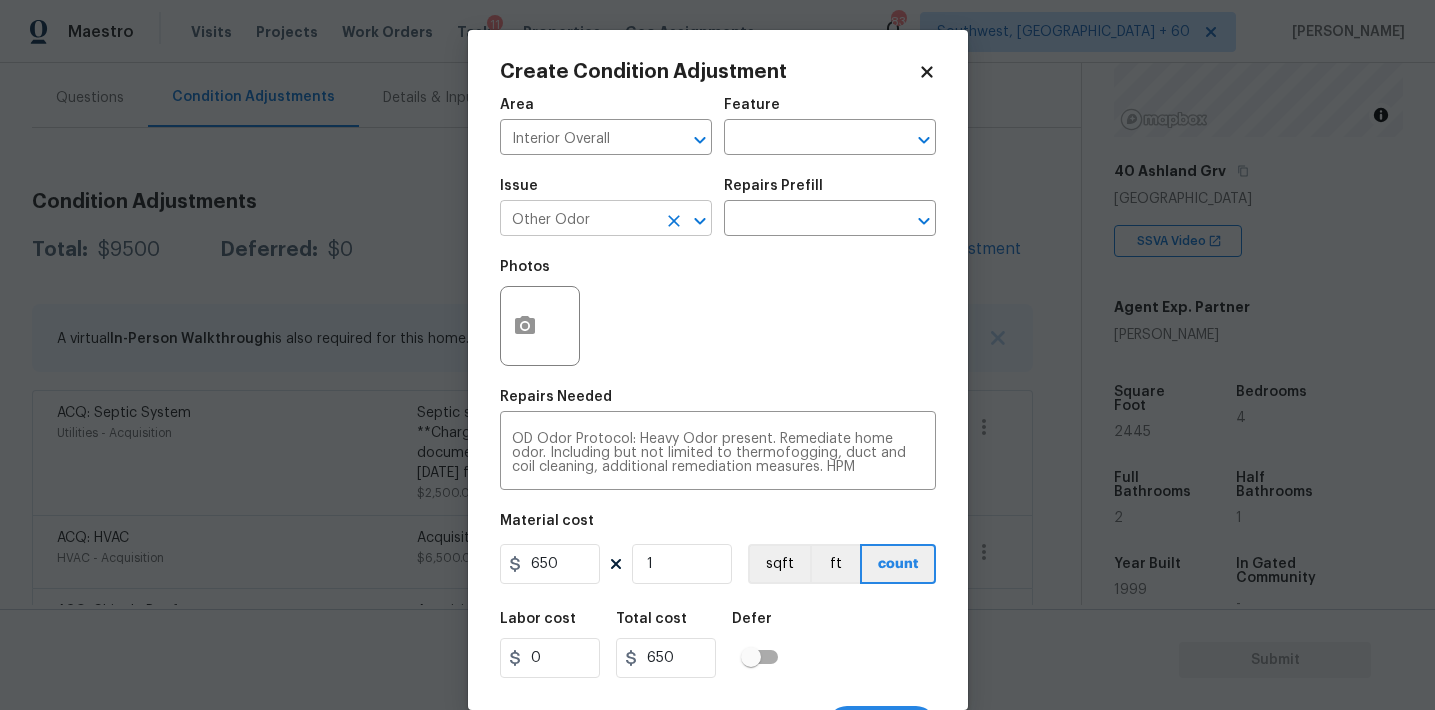 type on "Other Odor" 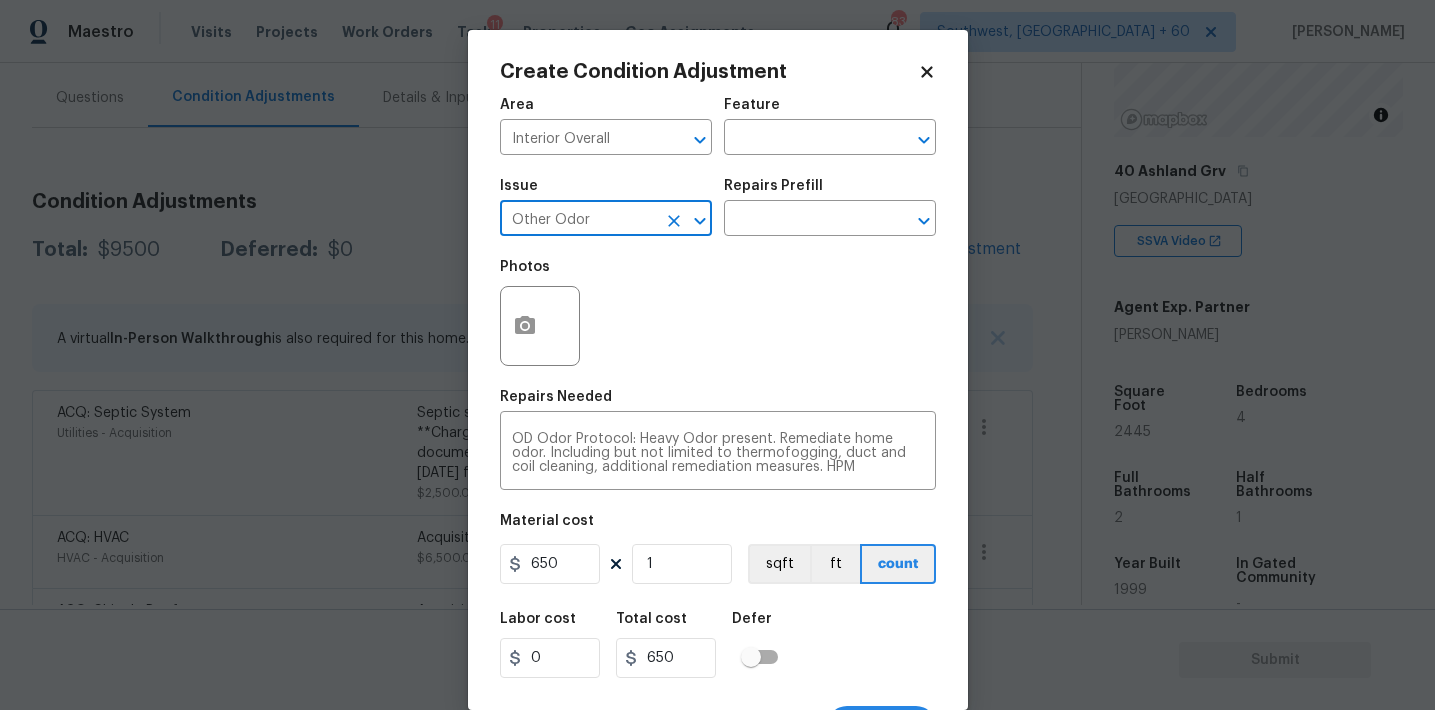 click on "Other Odor" at bounding box center [578, 220] 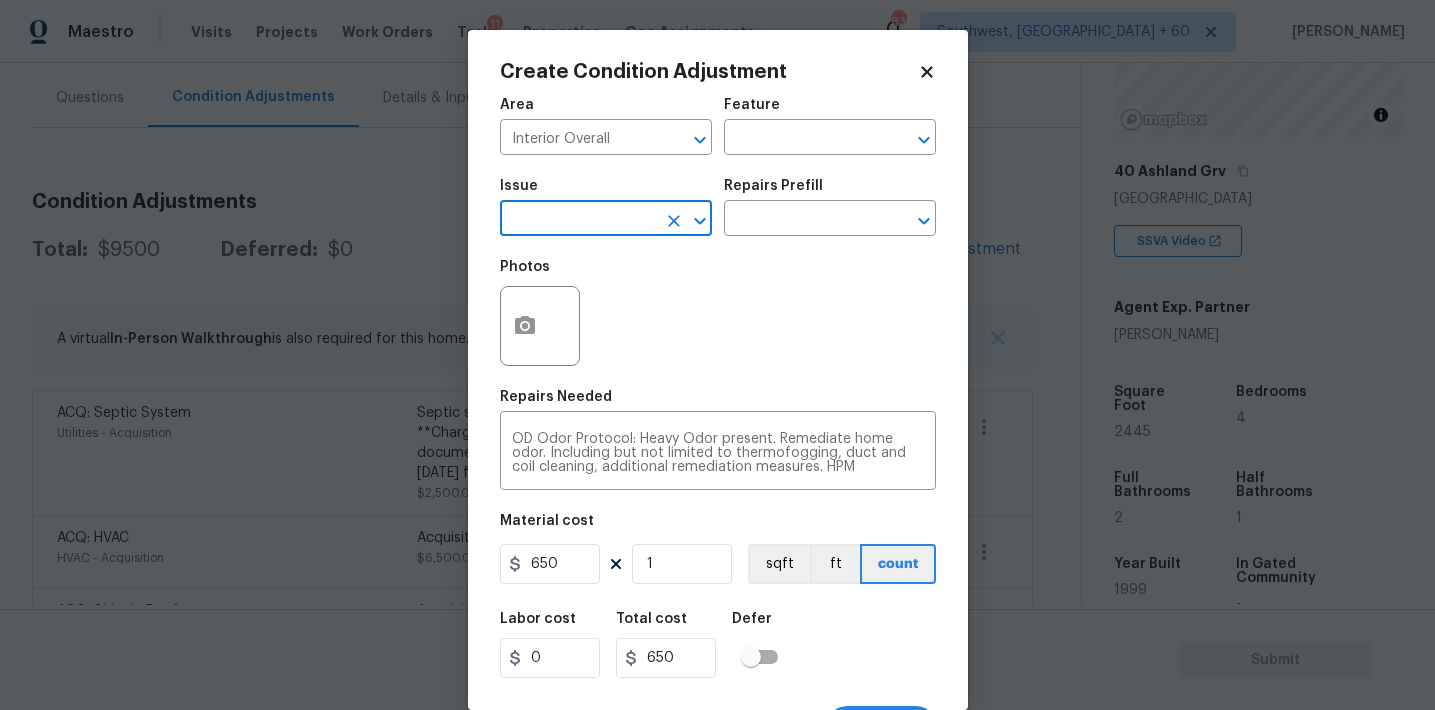 click at bounding box center (578, 220) 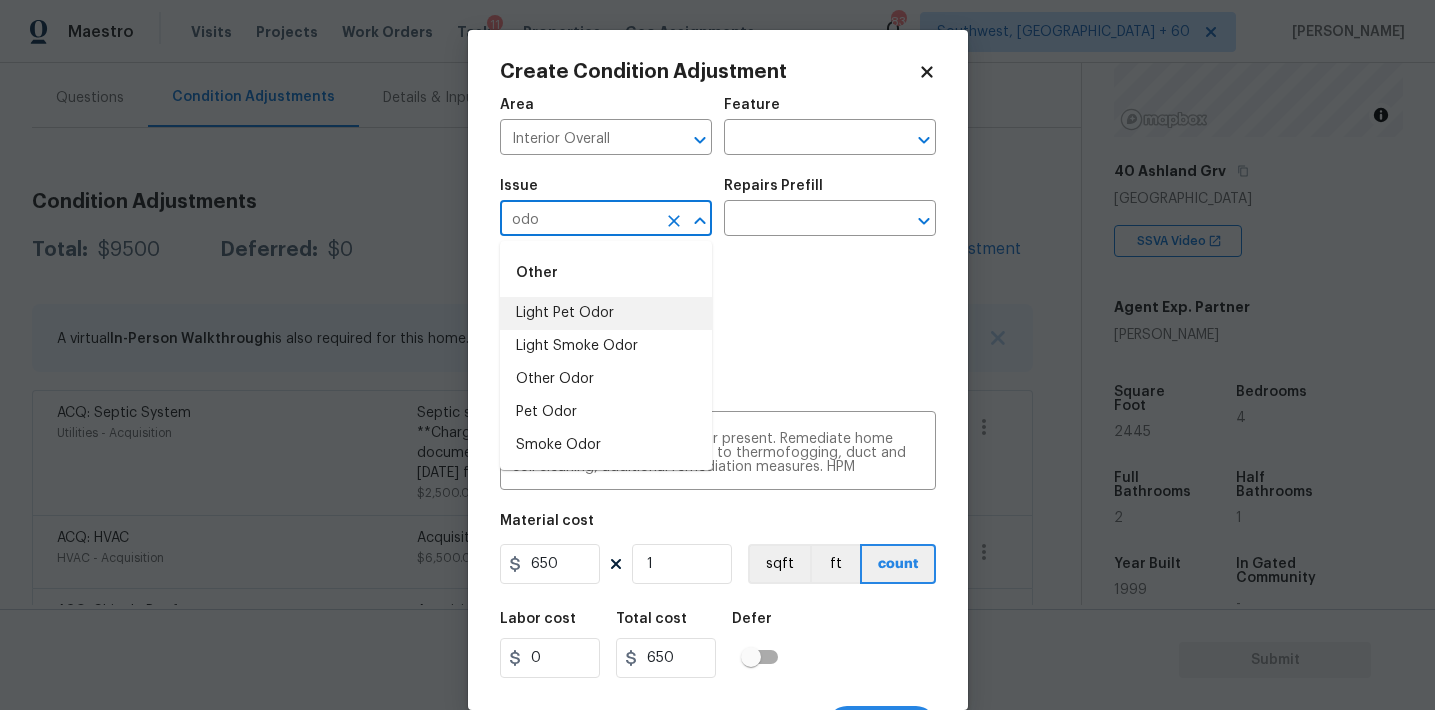 click on "Light Pet Odor" at bounding box center [606, 313] 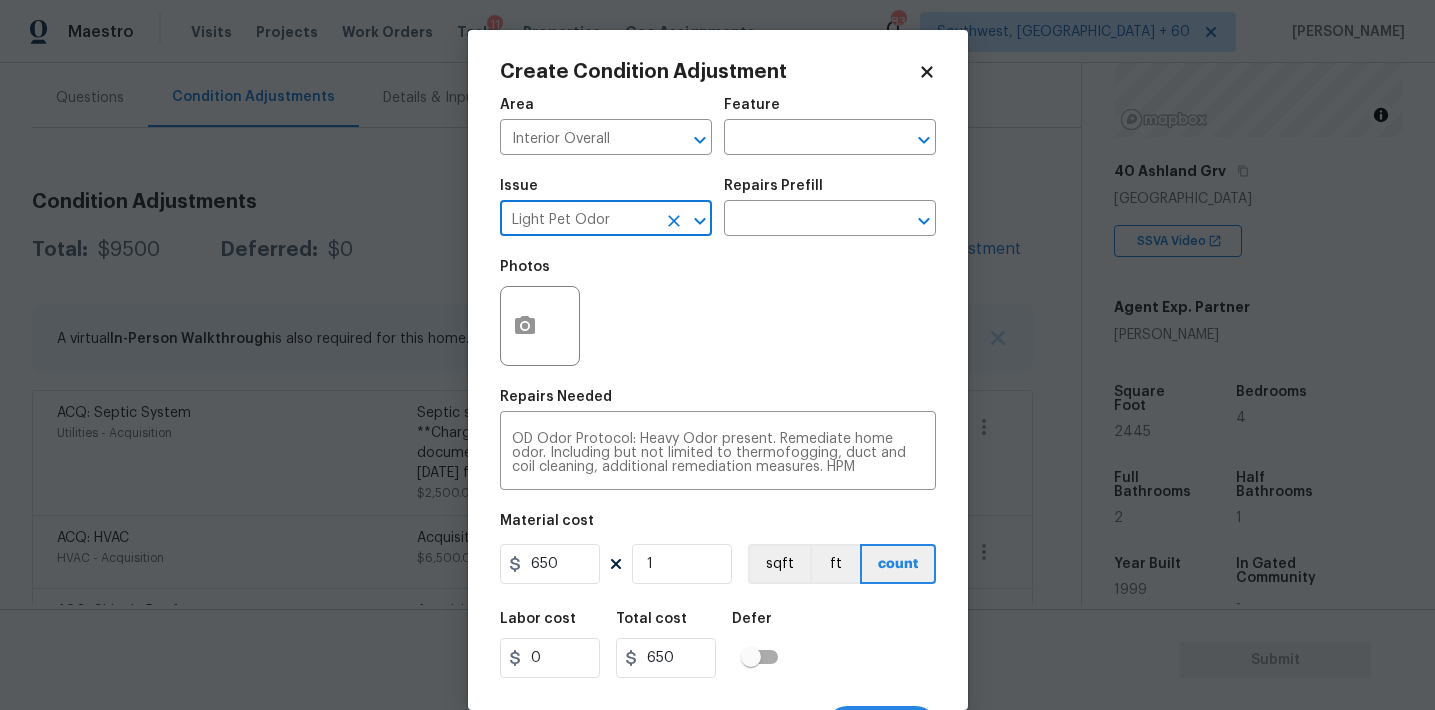 type on "Light Pet Odor" 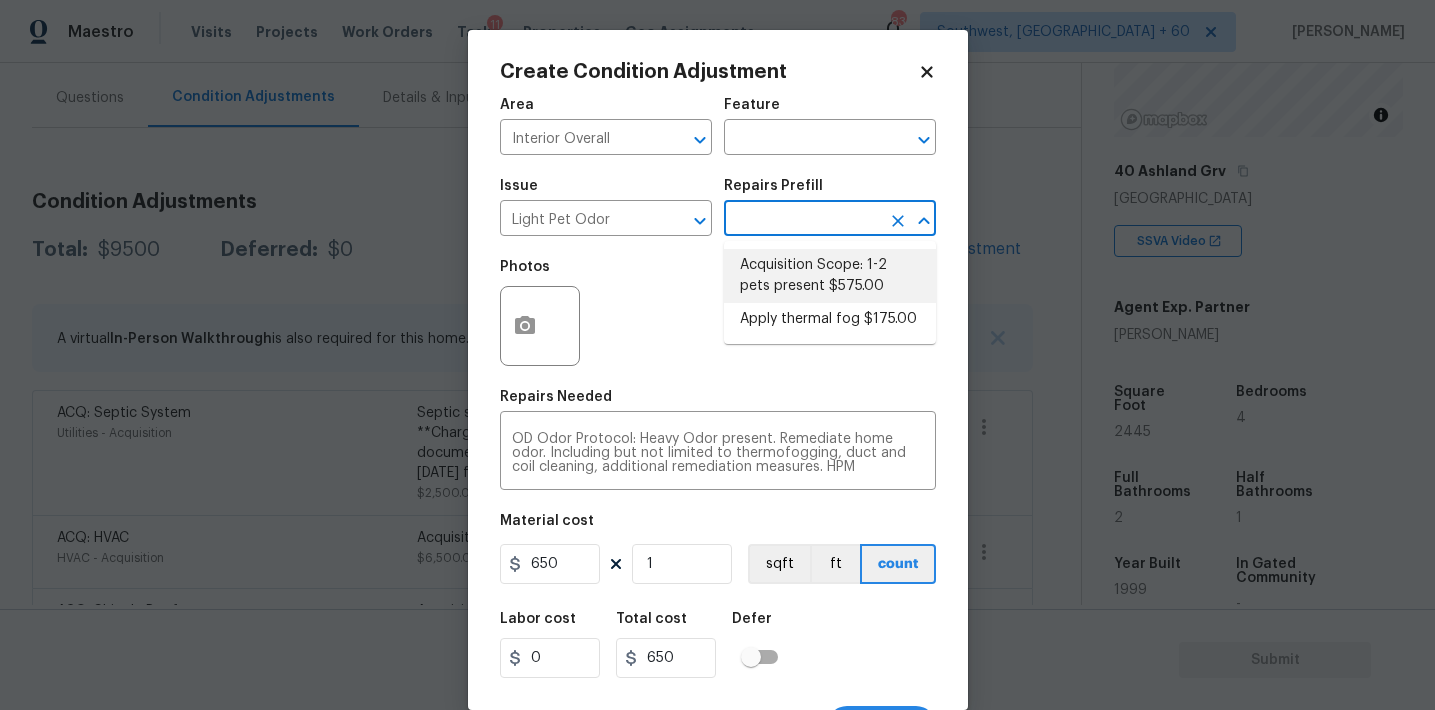 click on "Acquisition Scope: 1-2 pets present $575.00" at bounding box center [830, 276] 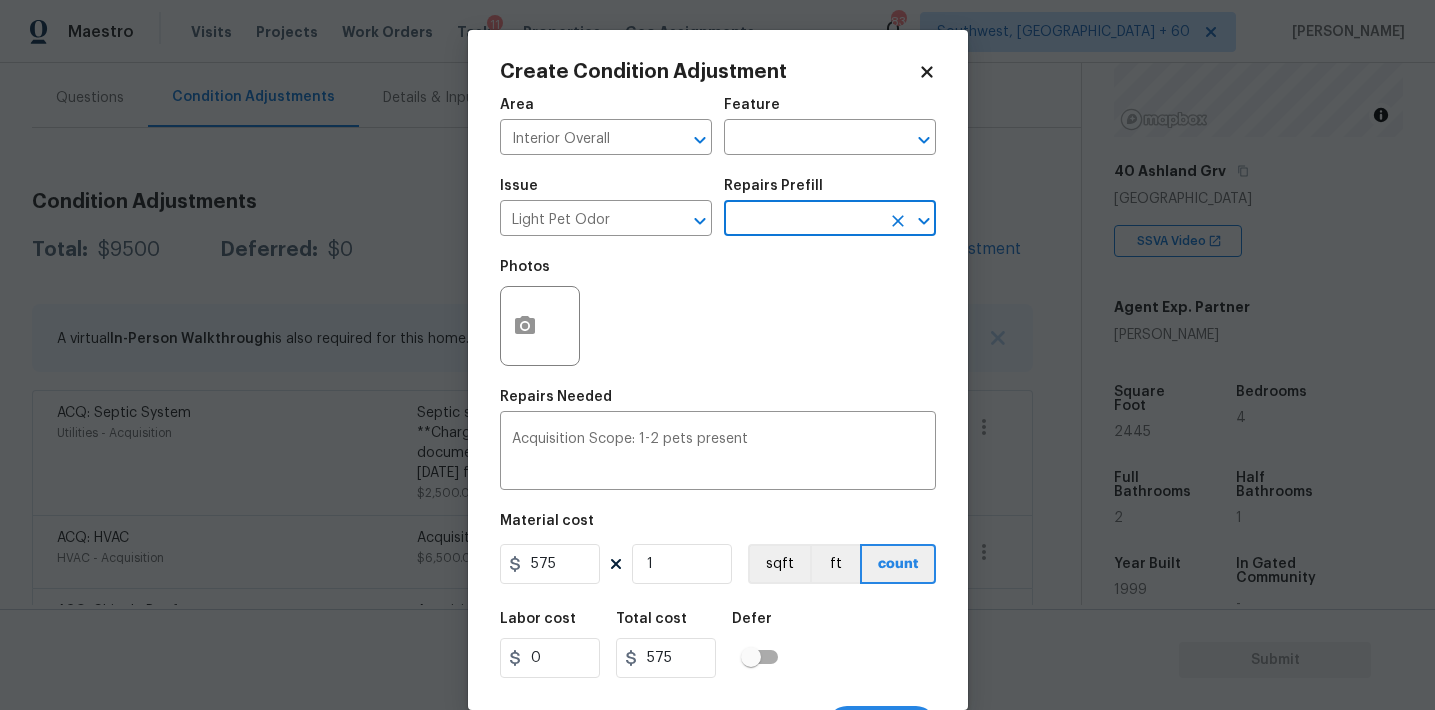 scroll, scrollTop: 37, scrollLeft: 0, axis: vertical 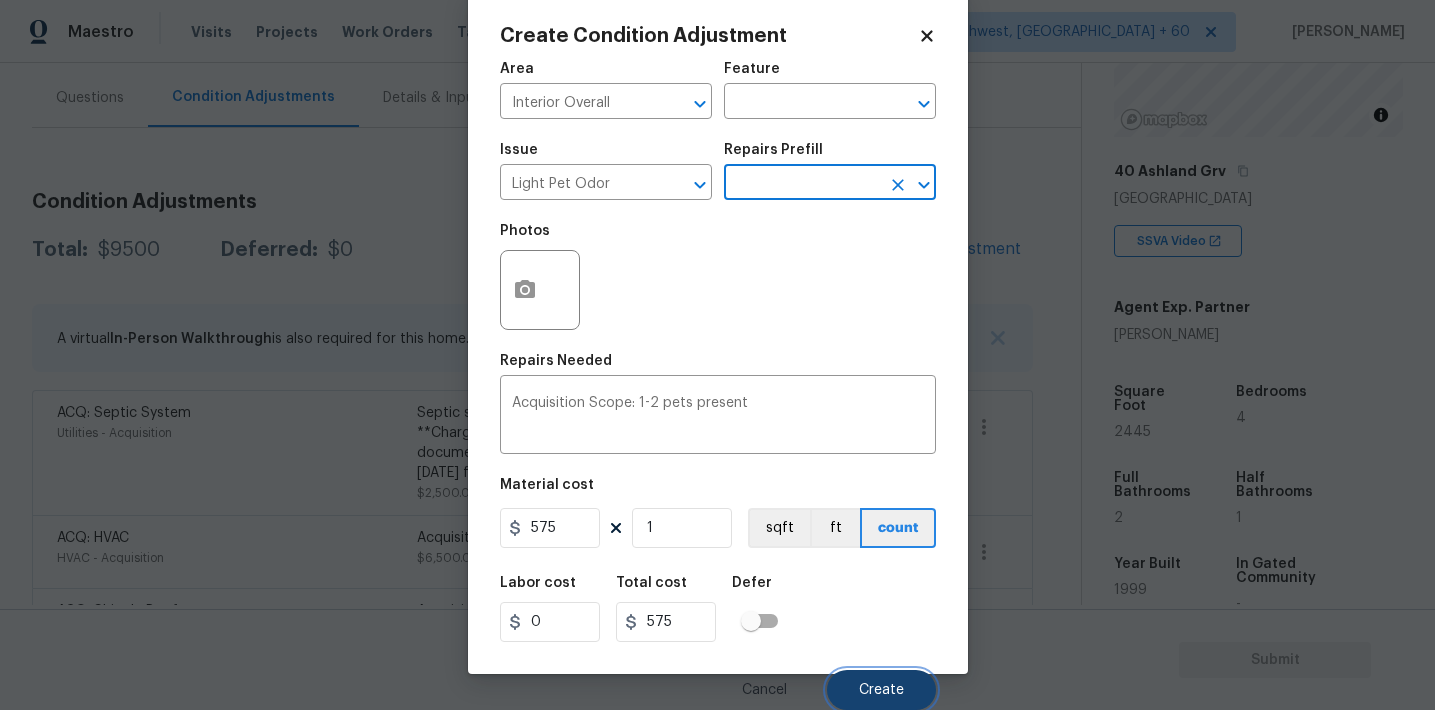 click on "Create" at bounding box center (881, 690) 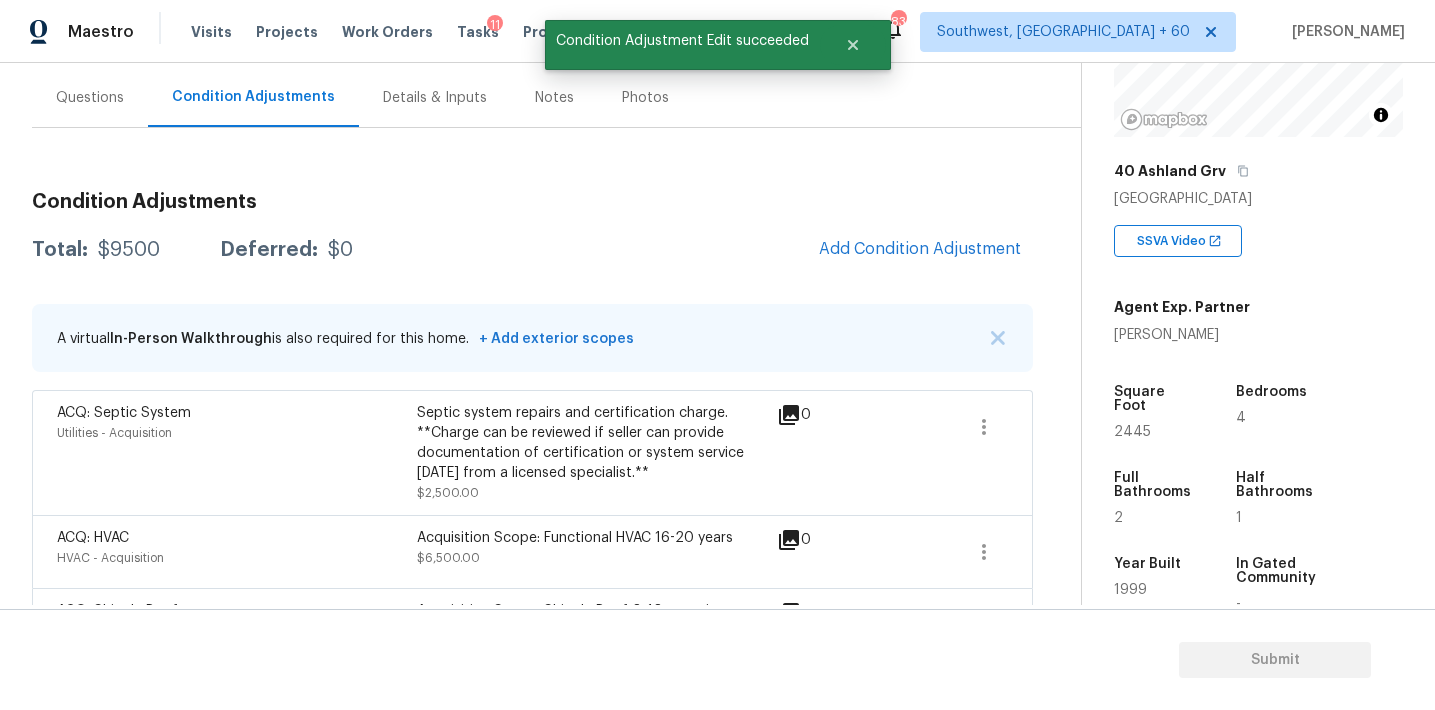 scroll, scrollTop: 0, scrollLeft: 0, axis: both 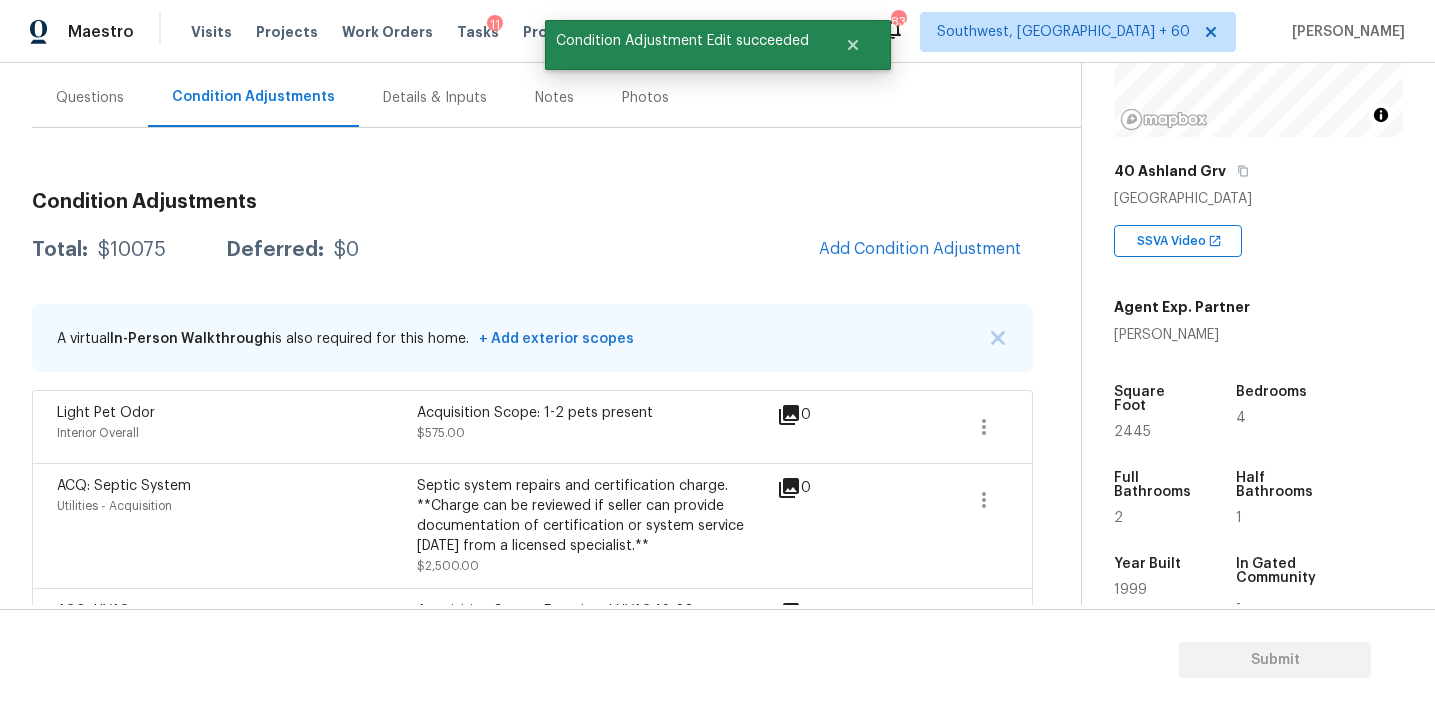 click on "Total:  $10075 Deferred:  $0 Add Condition Adjustment" at bounding box center (532, 250) 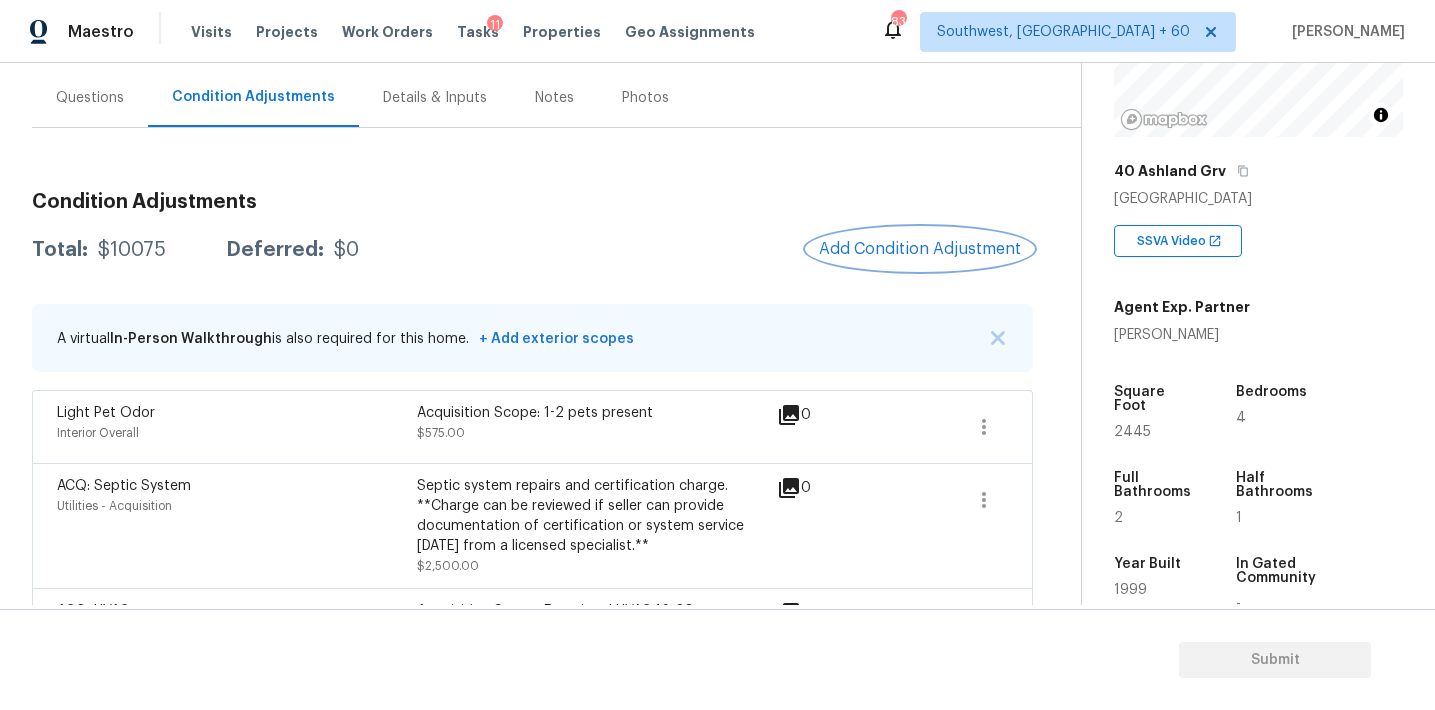 click on "Add Condition Adjustment" at bounding box center (920, 249) 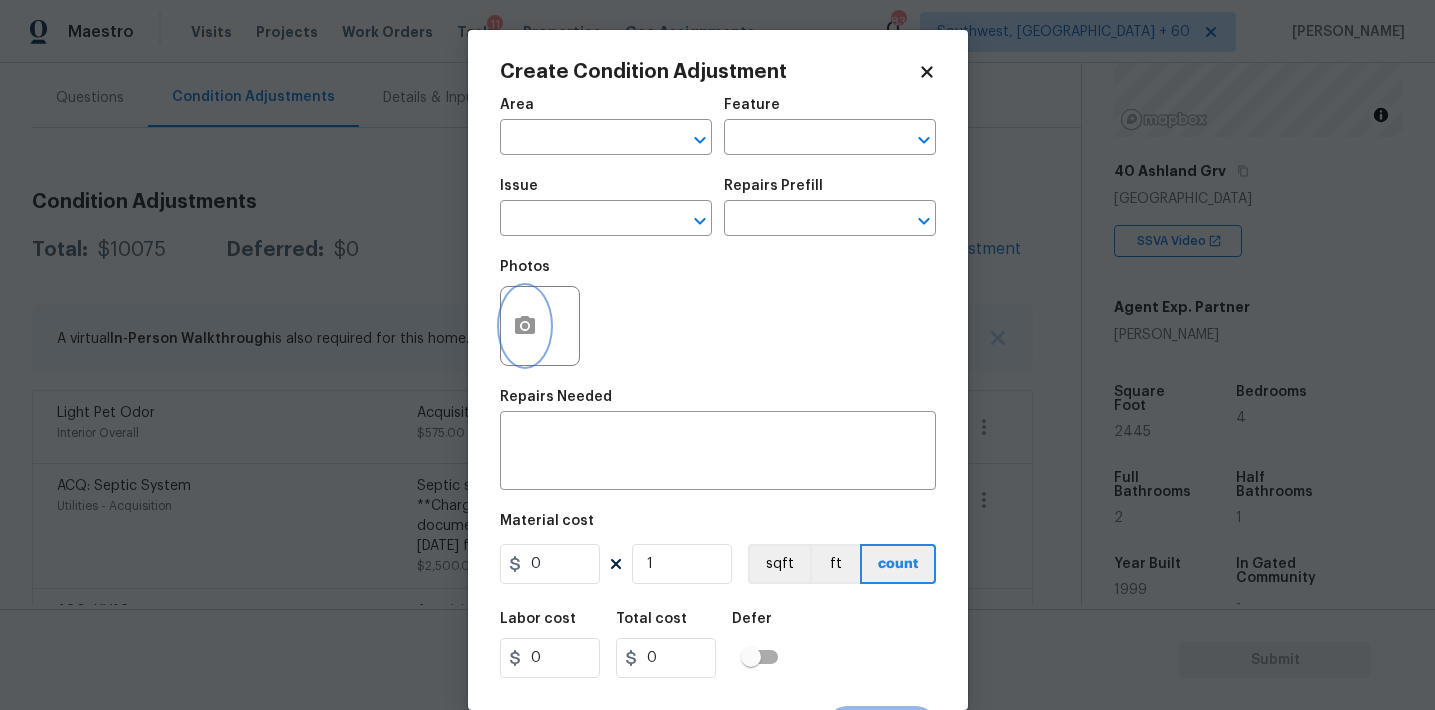click 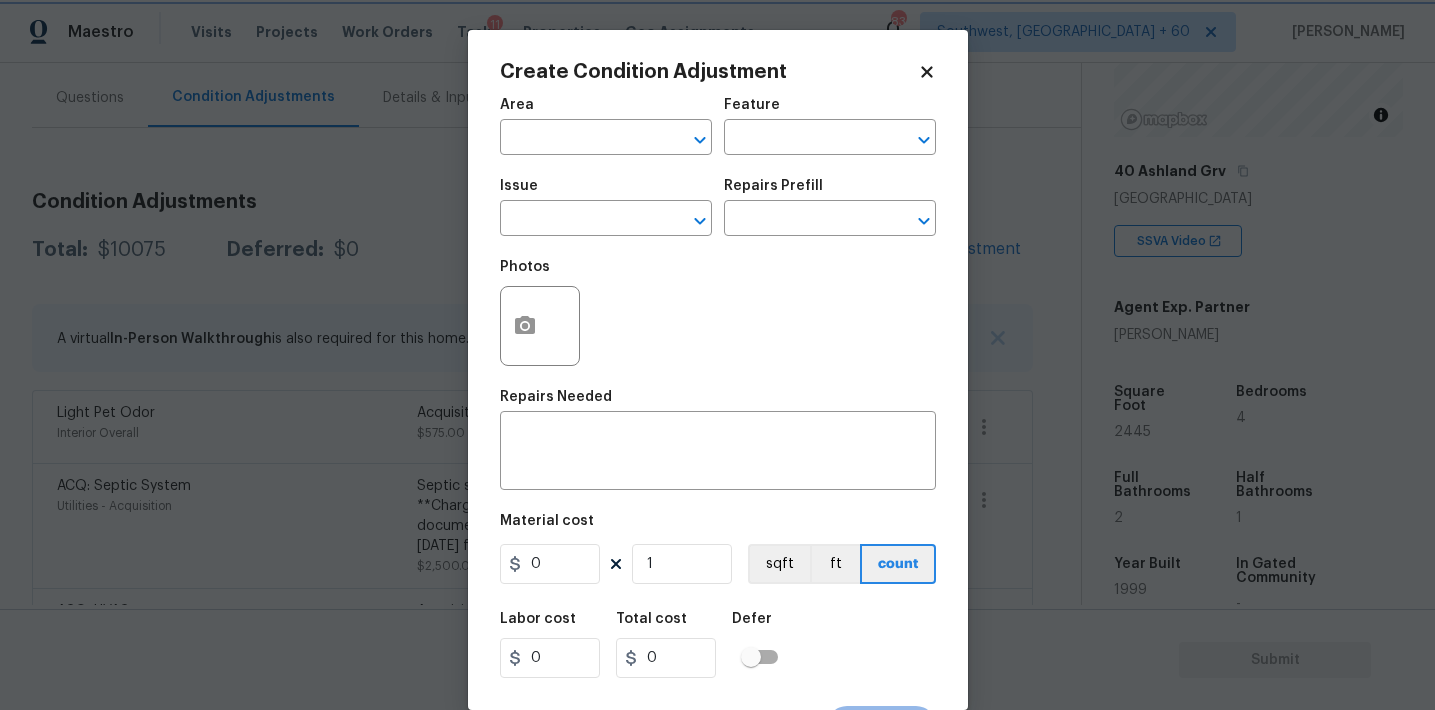 click on "Maestro Visits Projects Work Orders Tasks 11 Properties Geo Assignments 830 Southwest, FL + 60 Afran Peeran Back to tasks Condition Scoping - Full Thu, Jul 10 2025 by 5:43 am   Afran Peeran In-progress Questions Condition Adjustments Details & Inputs Notes Photos Condition Adjustments Total:  $10075 Deferred:  $0 Add Condition Adjustment A virtual  In-Person Walkthrough  is also required for this home.   + Add exterior scopes Light Pet Odor Interior Overall Acquisition Scope: 1-2 pets present $575.00   0 ACQ: Septic System Utilities - Acquisition Septic system repairs and certification charge. **Charge can be reviewed if seller can provide documentation of certification or system service within 2 years from a licensed specialist.** $2,500.00   0 ACQ: HVAC HVAC - Acquisition Acquisition Scope: Functional HVAC 16-20 years $6,500.00   0 ACQ: Shingle Roof Exterior Overall - Acquisition Acquisition Scope: Shingle Roof 0-10 years in age maintenance. $500.00   0 Property Details © Mapbox   © OpenStreetMap   2445 4" at bounding box center (717, 355) 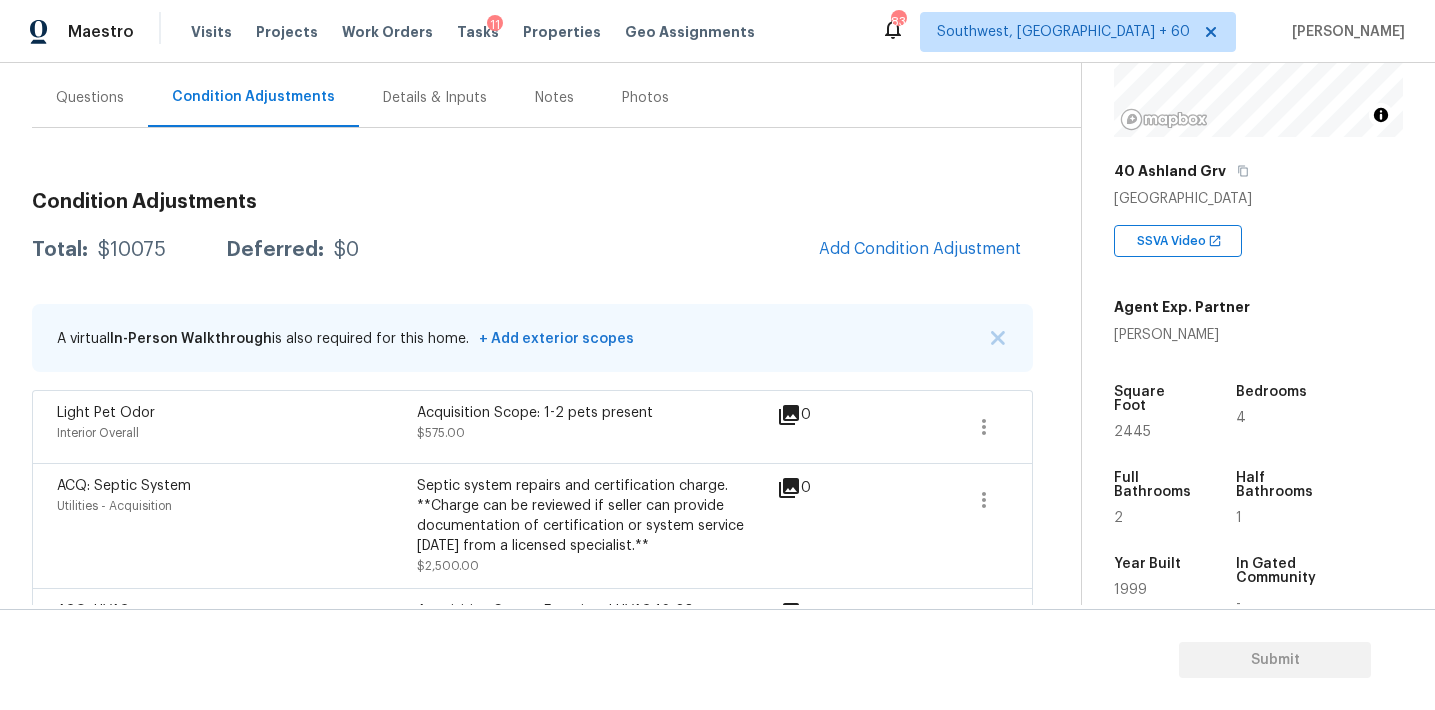 click on "Maestro Visits Projects Work Orders Tasks 11 Properties Geo Assignments 830 Southwest, FL + 60 Afran Peeran Back to tasks Condition Scoping - Full Thu, Jul 10 2025 by 5:43 am   Afran Peeran In-progress Questions Condition Adjustments Details & Inputs Notes Photos Condition Adjustments Total:  $10075 Deferred:  $0 Add Condition Adjustment A virtual  In-Person Walkthrough  is also required for this home.   + Add exterior scopes Light Pet Odor Interior Overall Acquisition Scope: 1-2 pets present $575.00   0 ACQ: Septic System Utilities - Acquisition Septic system repairs and certification charge. **Charge can be reviewed if seller can provide documentation of certification or system service within 2 years from a licensed specialist.** $2,500.00   0 ACQ: HVAC HVAC - Acquisition Acquisition Scope: Functional HVAC 16-20 years $6,500.00   0 ACQ: Shingle Roof Exterior Overall - Acquisition Acquisition Scope: Shingle Roof 0-10 years in age maintenance. $500.00   0 Property Details © Mapbox   © OpenStreetMap   2445 4" at bounding box center [717, 355] 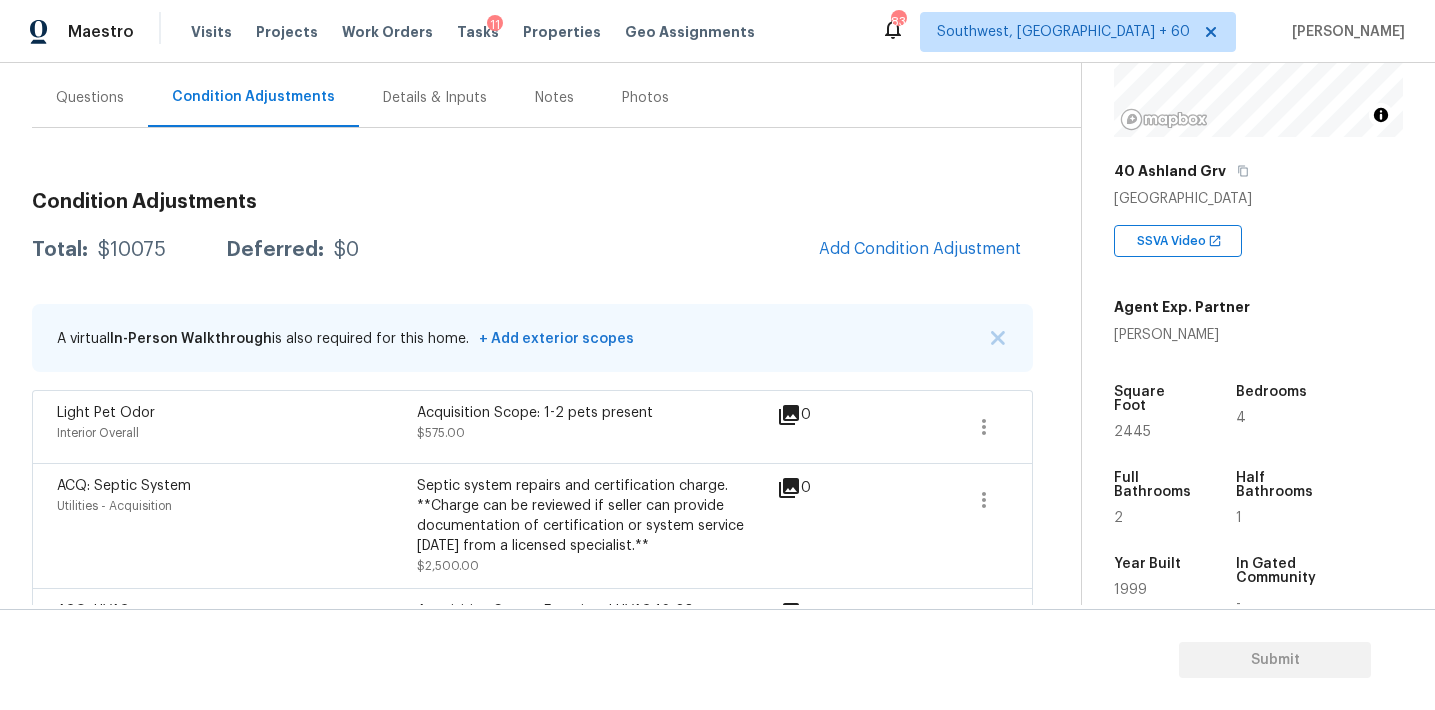 click on "Questions" at bounding box center [90, 98] 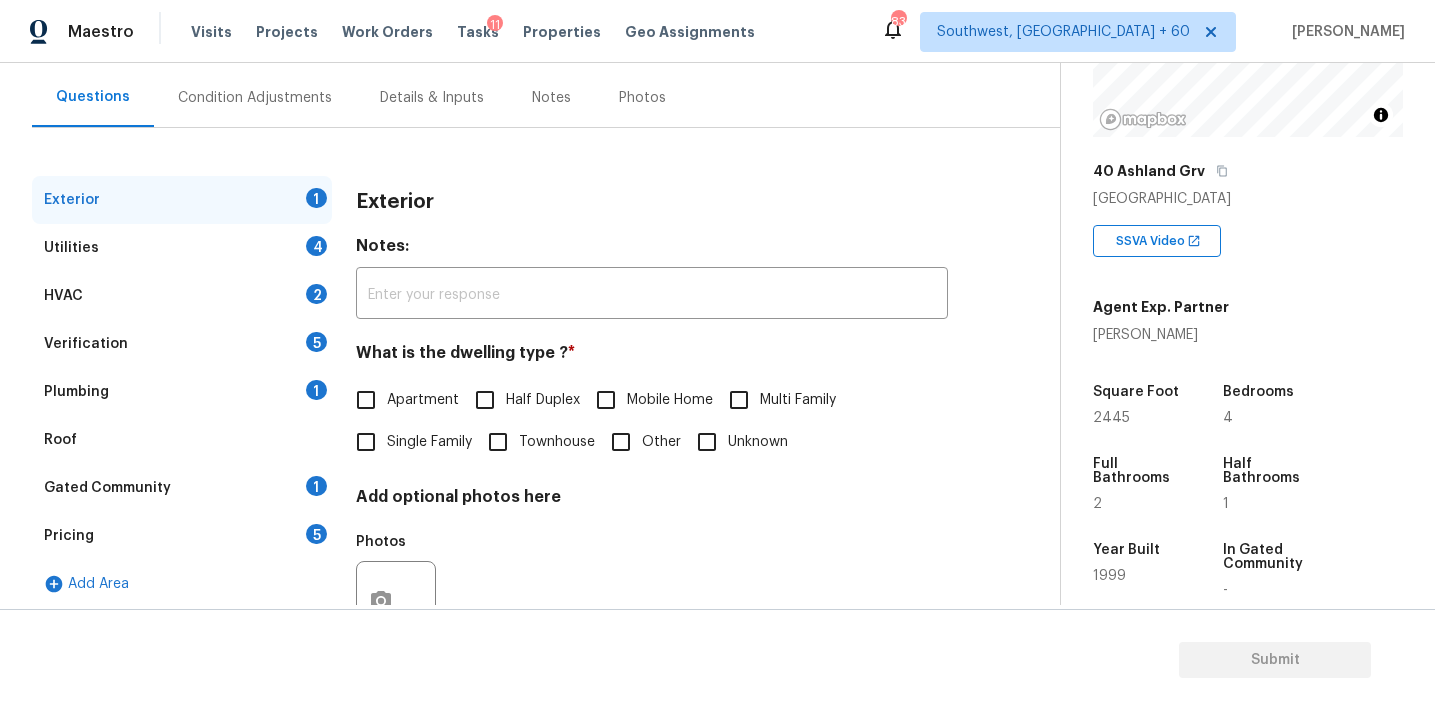 click on "Condition Adjustments" at bounding box center (255, 98) 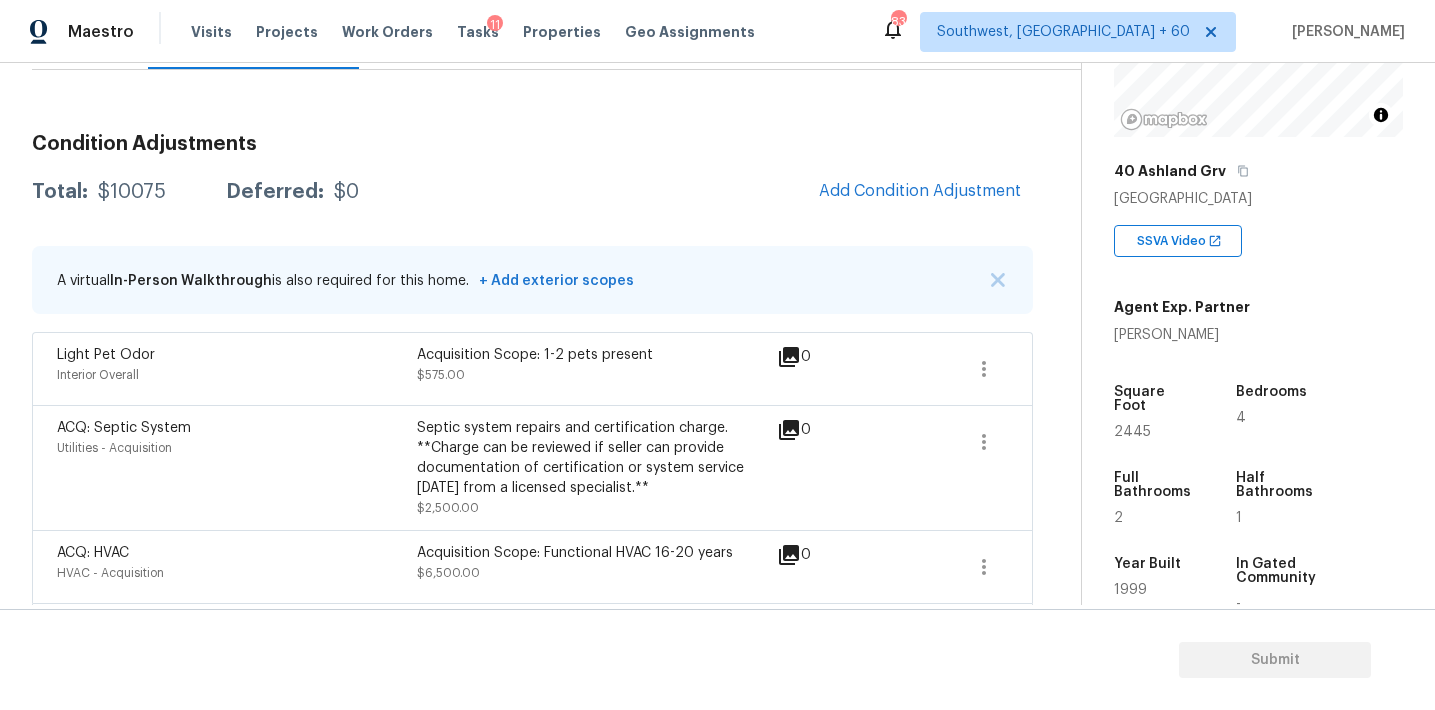 scroll, scrollTop: 243, scrollLeft: 0, axis: vertical 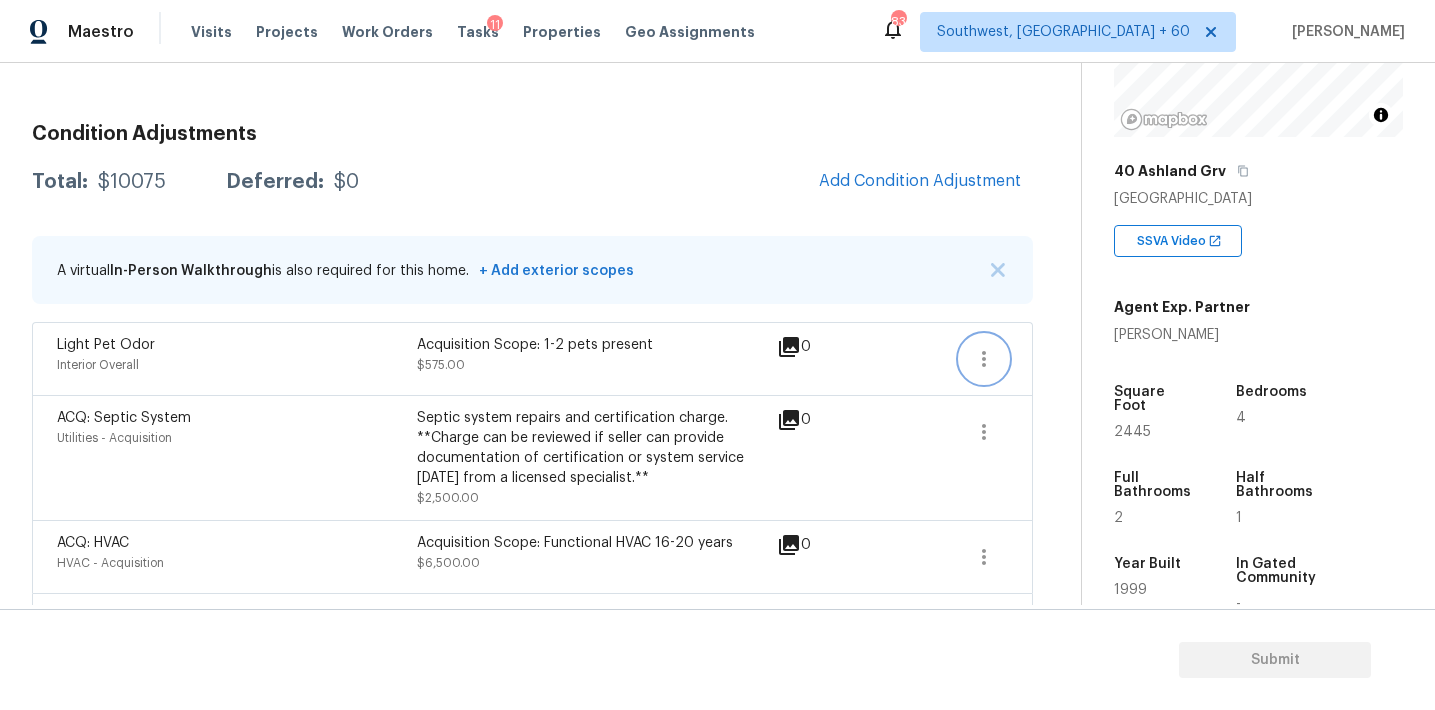click 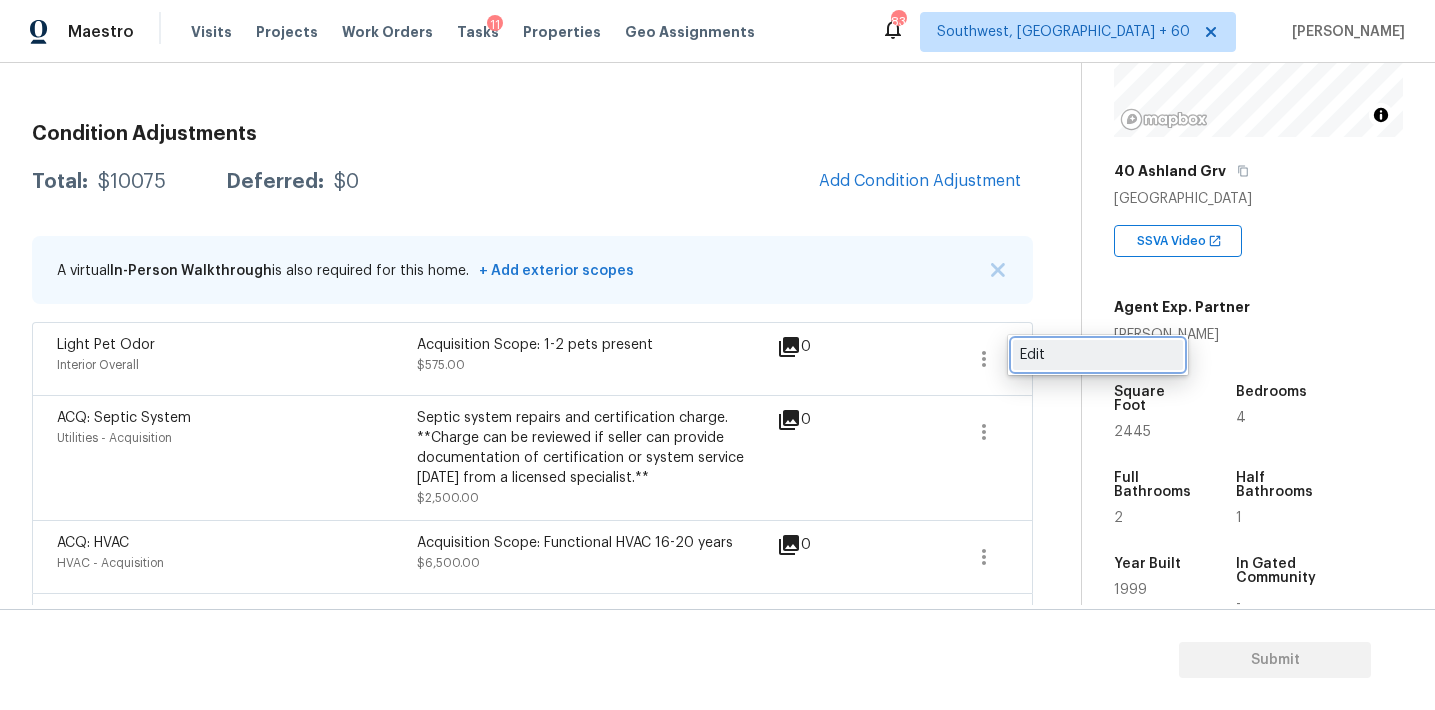 click on "Edit" at bounding box center (1098, 355) 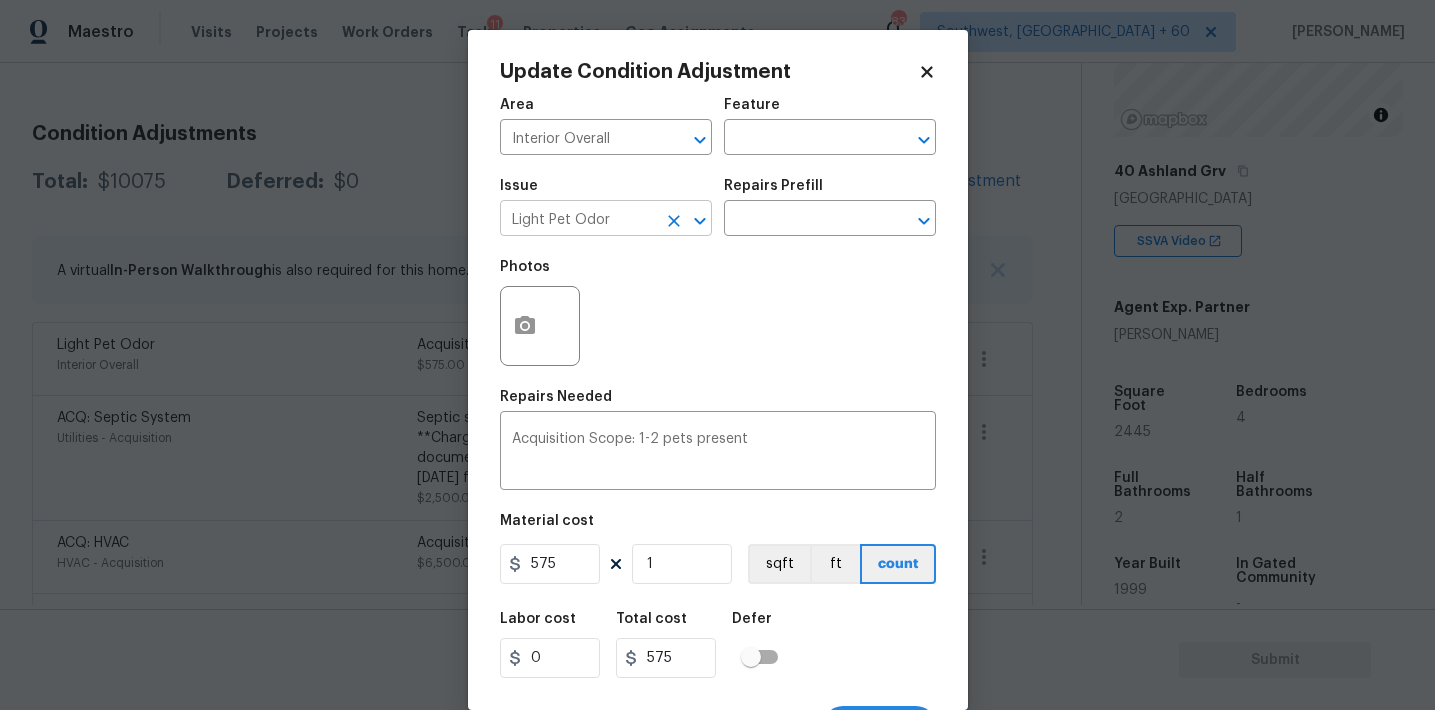 click 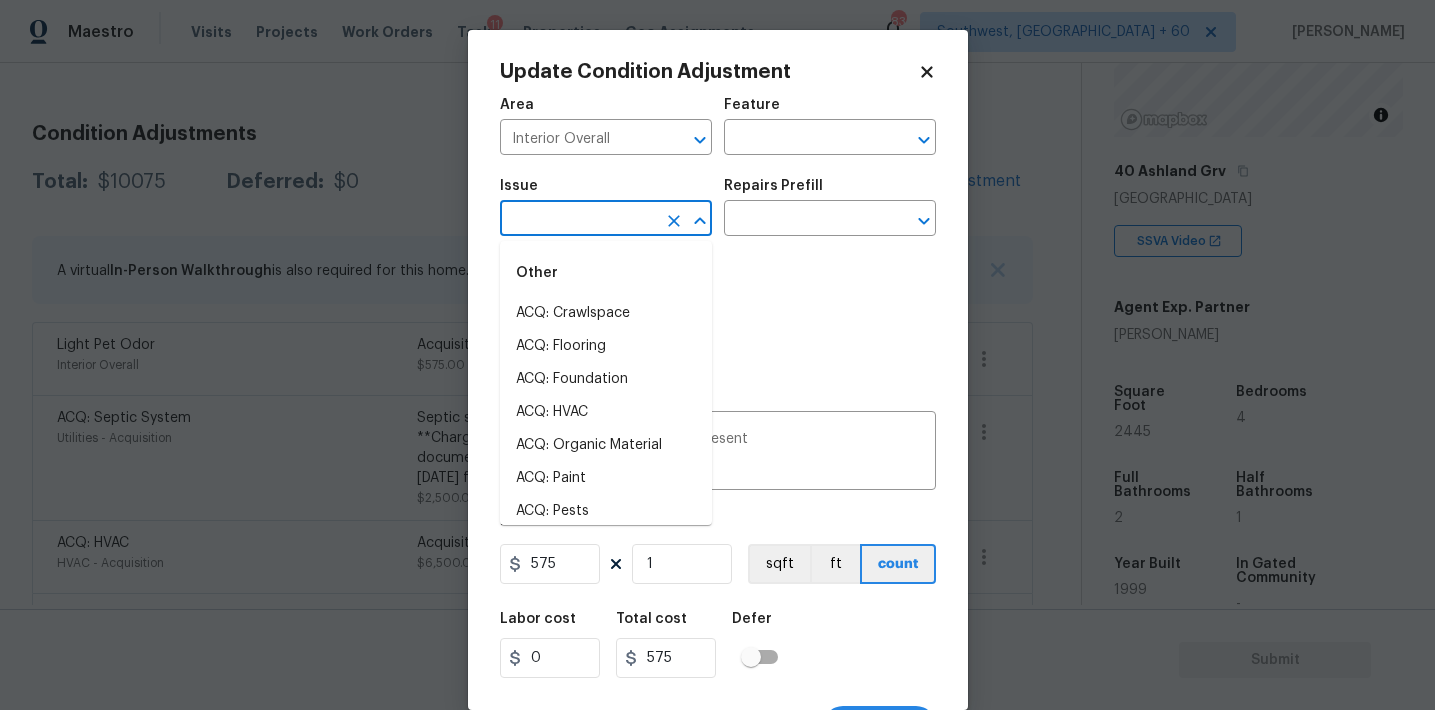 click at bounding box center (578, 220) 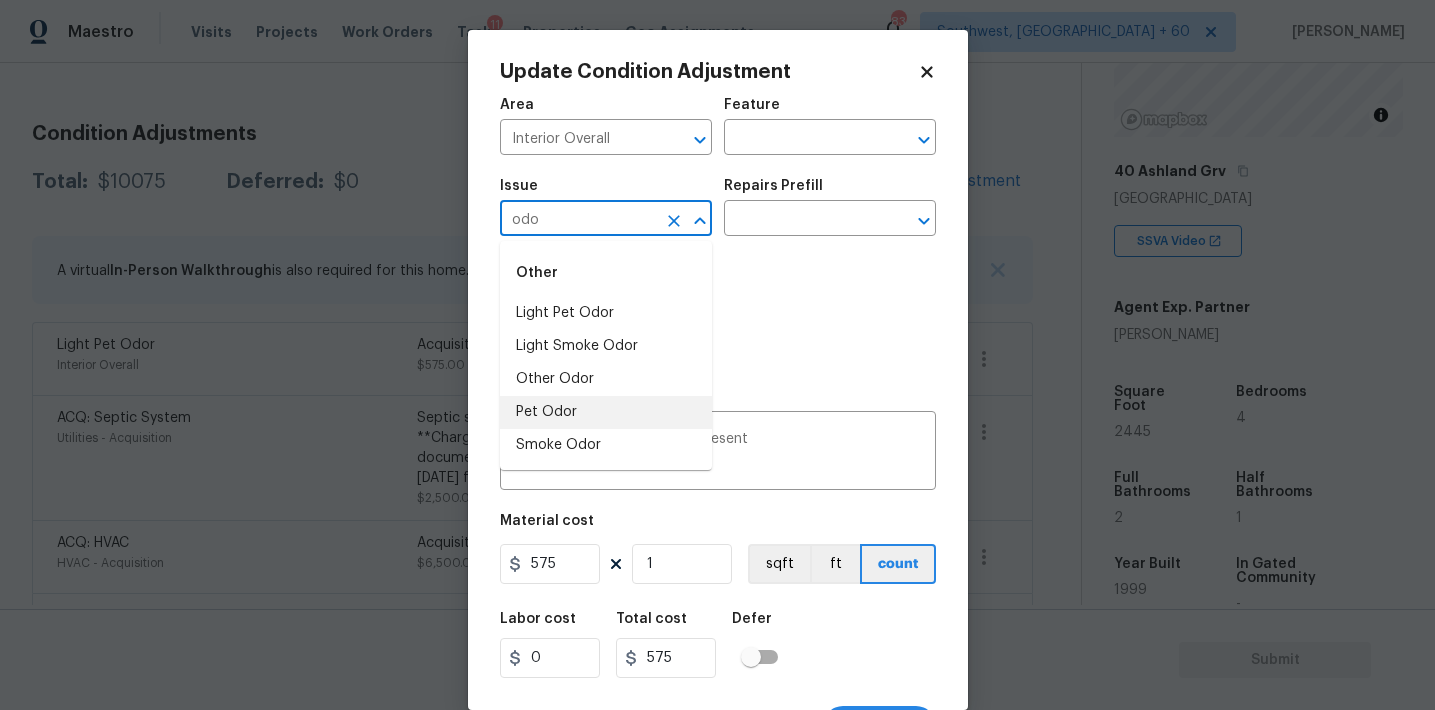 click on "Pet Odor" at bounding box center (606, 412) 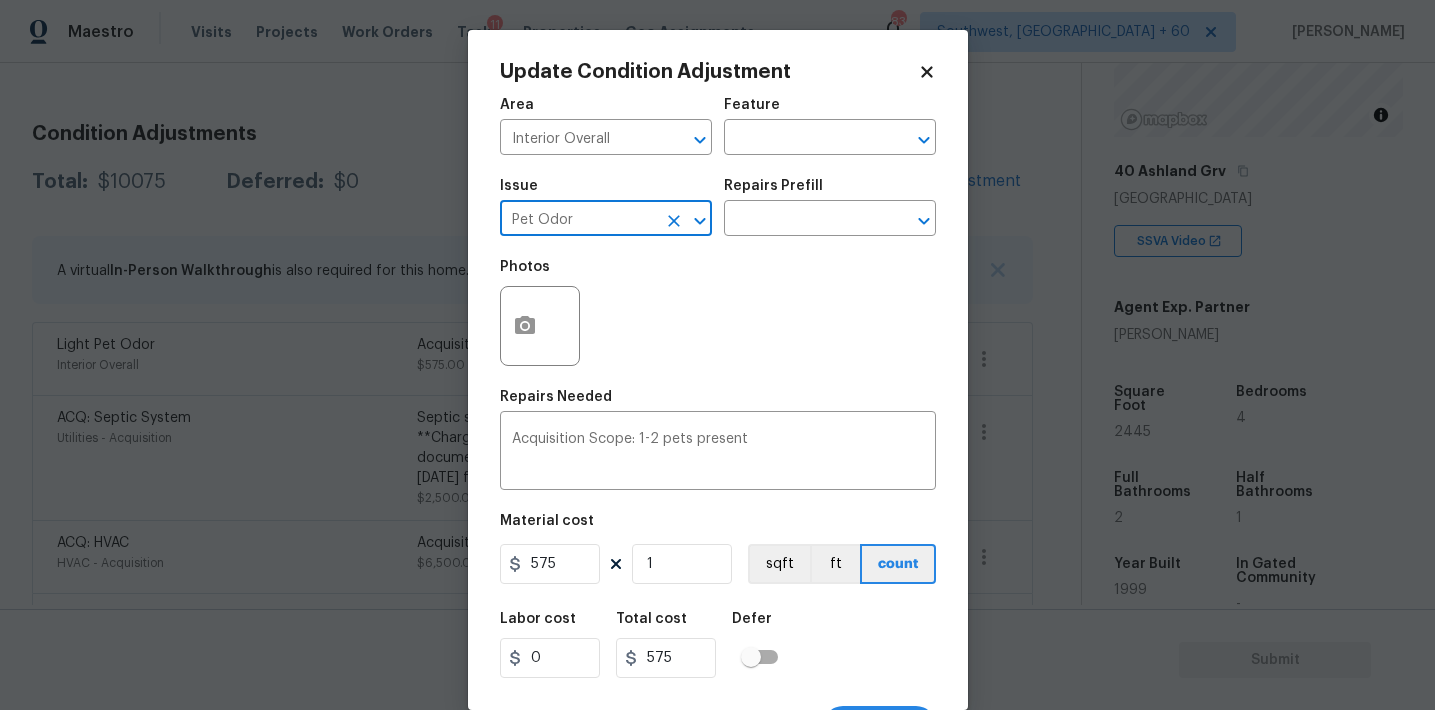 type on "Pet Odor" 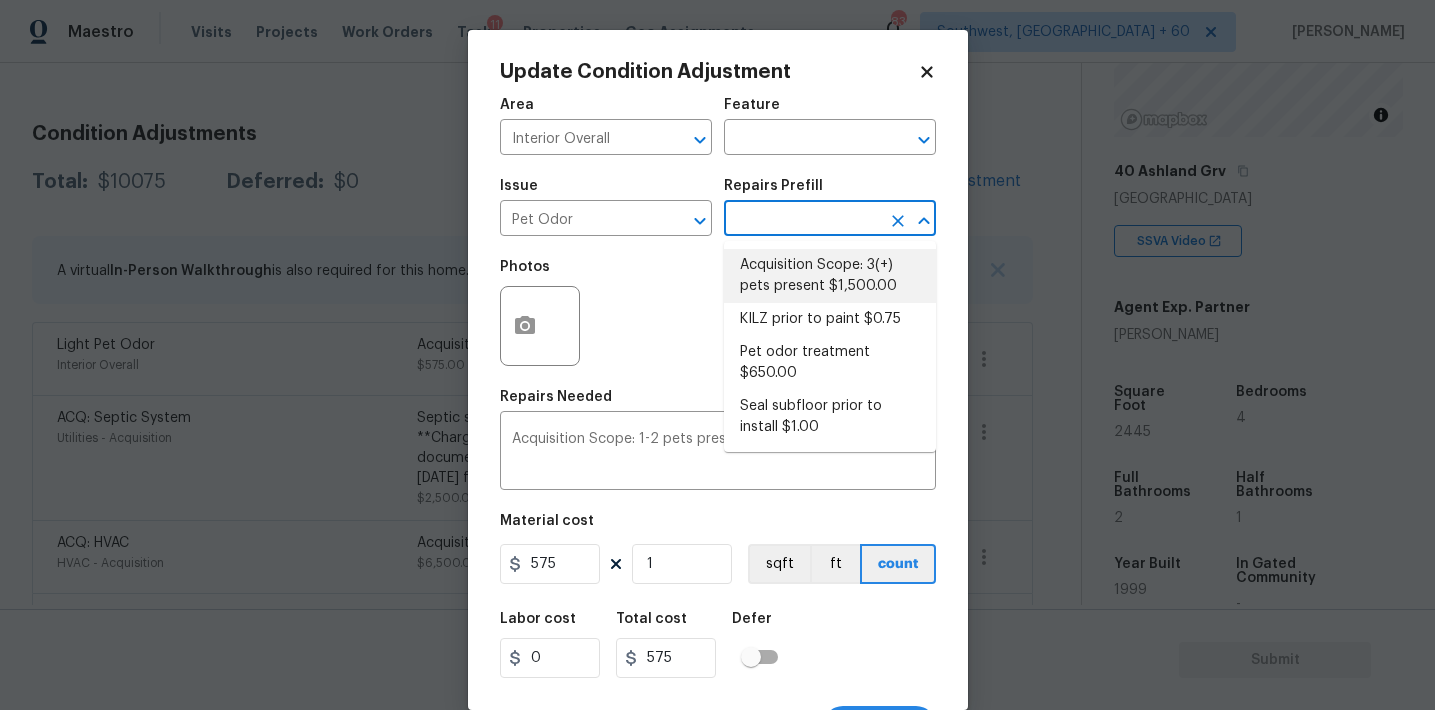click on "Acquisition Scope: 3(+) pets present $1,500.00" at bounding box center (830, 276) 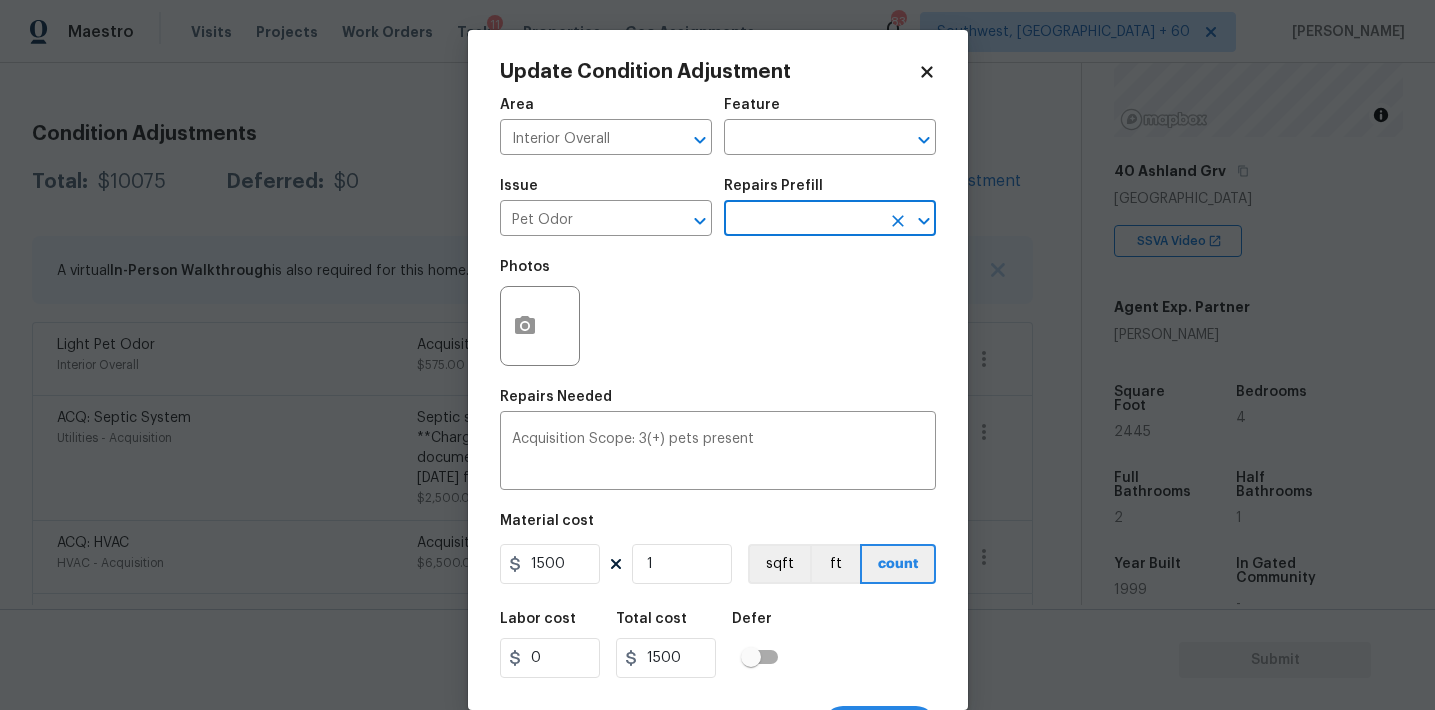 scroll, scrollTop: 37, scrollLeft: 0, axis: vertical 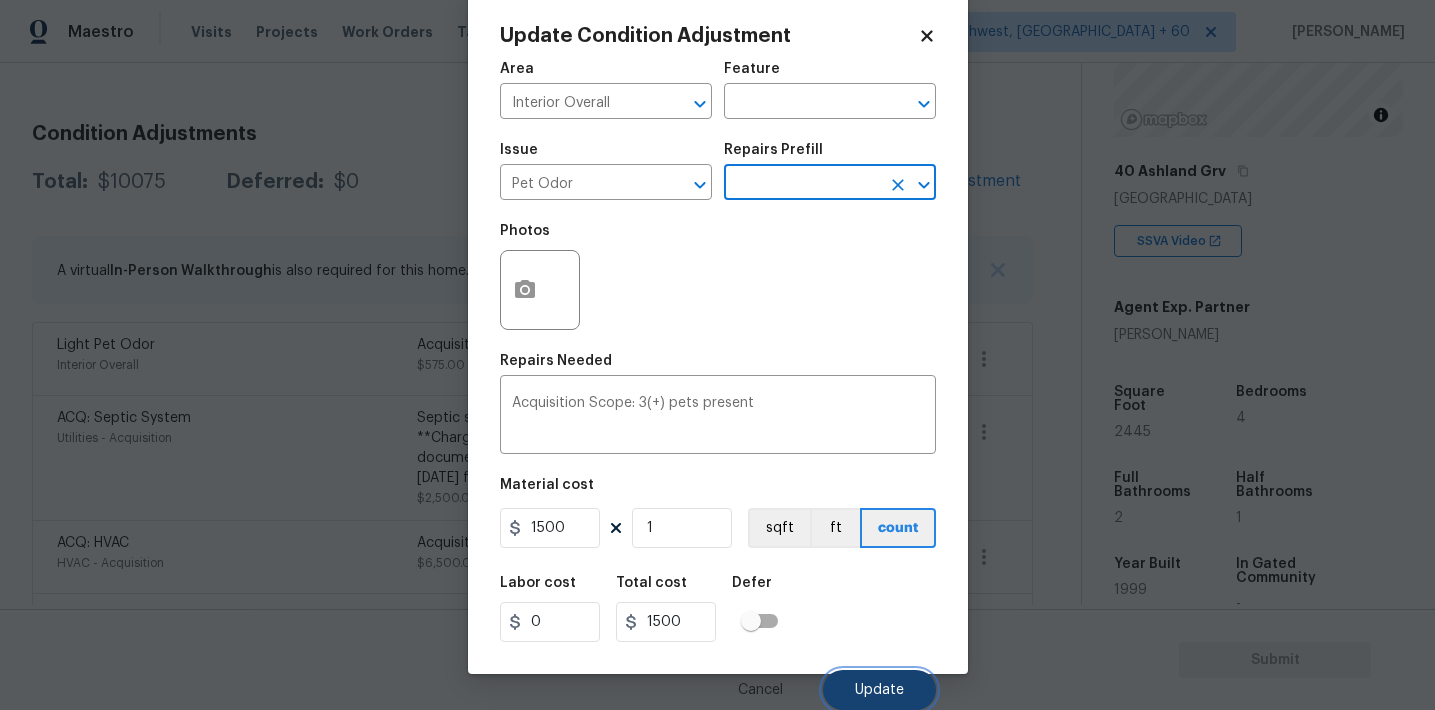 click on "Update" at bounding box center [879, 690] 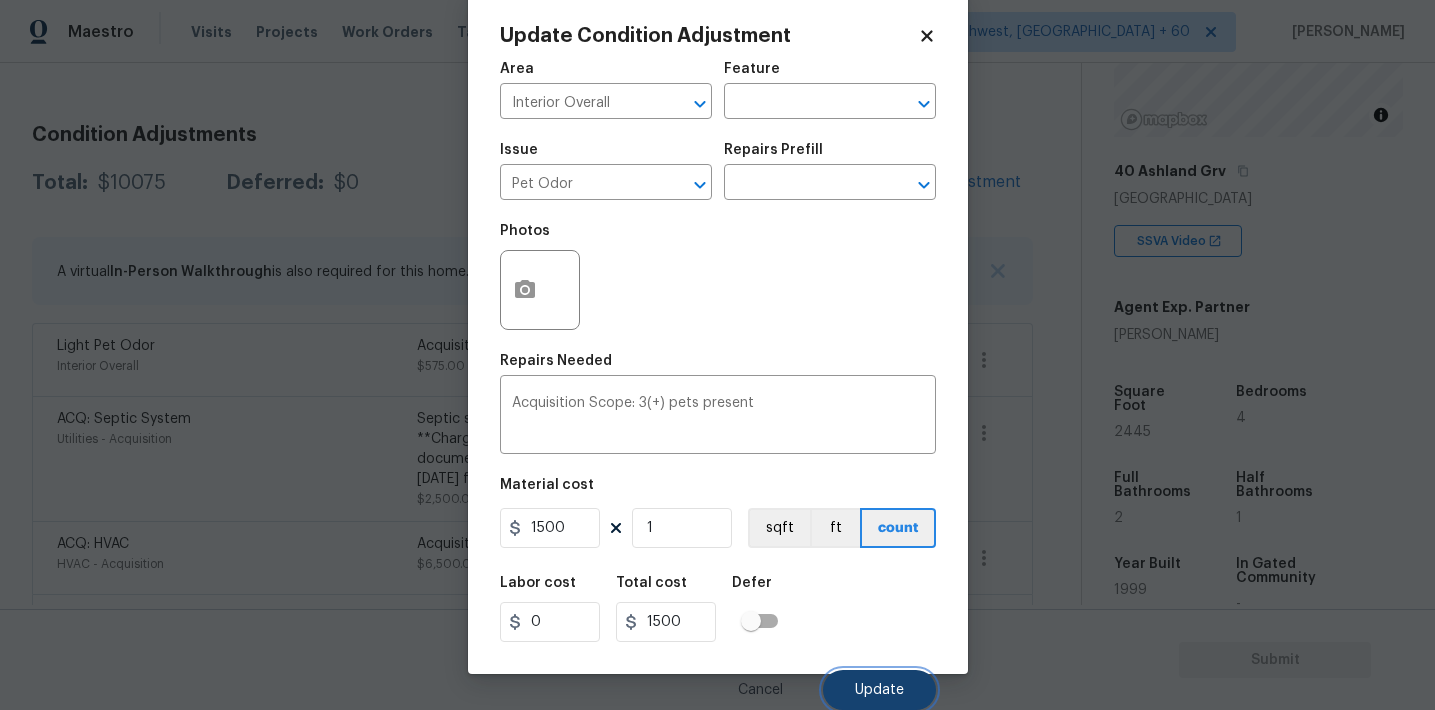 scroll, scrollTop: 243, scrollLeft: 0, axis: vertical 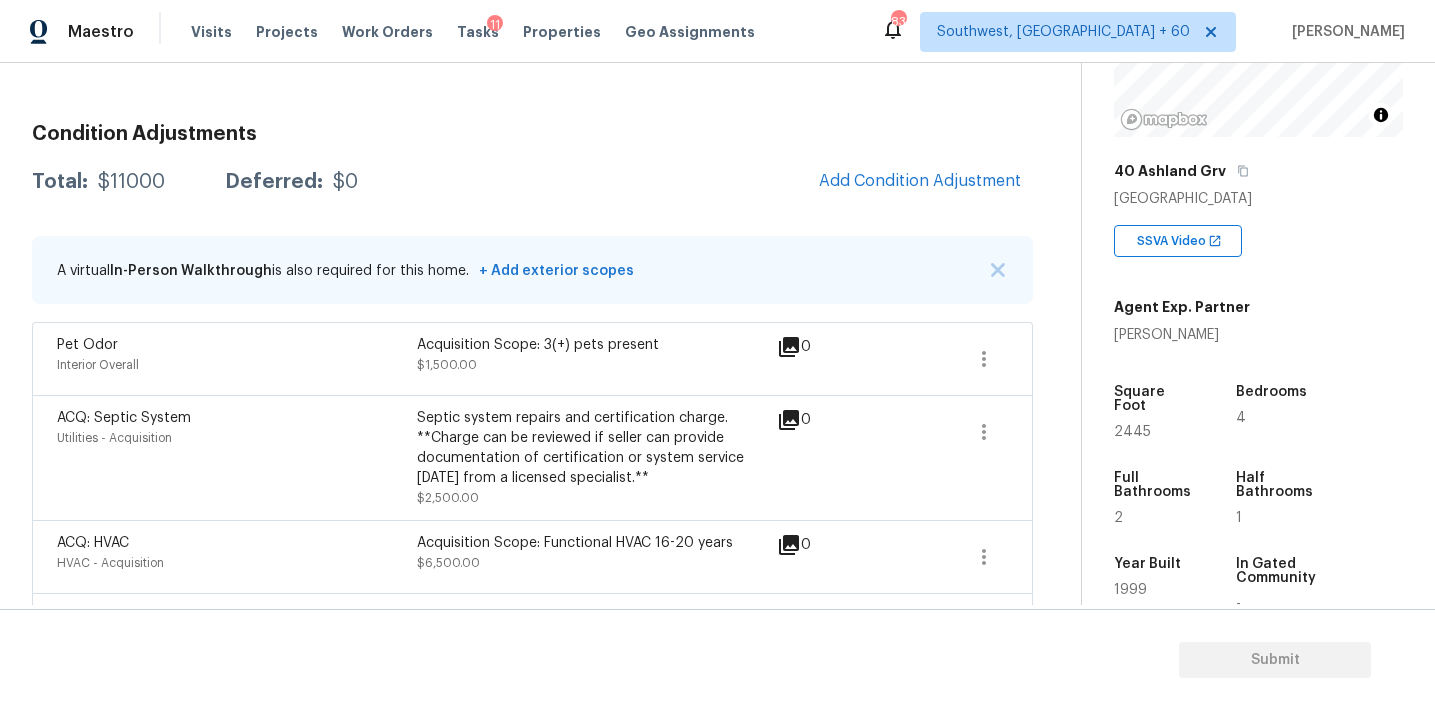 click on "Condition Adjustments Total:  $11000 Deferred:  $0 Add Condition Adjustment A virtual  In-Person Walkthrough  is also required for this home.   + Add exterior scopes Pet Odor Interior Overall Acquisition Scope: 3(+) pets present $1,500.00   0 ACQ: Septic System Utilities - Acquisition Septic system repairs and certification charge. **Charge can be reviewed if seller can provide documentation of certification or system service within 2 years from a licensed specialist.** $2,500.00   0 ACQ: HVAC HVAC - Acquisition Acquisition Scope: Functional HVAC 16-20 years $6,500.00   0 ACQ: Shingle Roof Exterior Overall - Acquisition Acquisition Scope: Shingle Roof 0-10 years in age maintenance. $500.00   0" at bounding box center [532, 369] 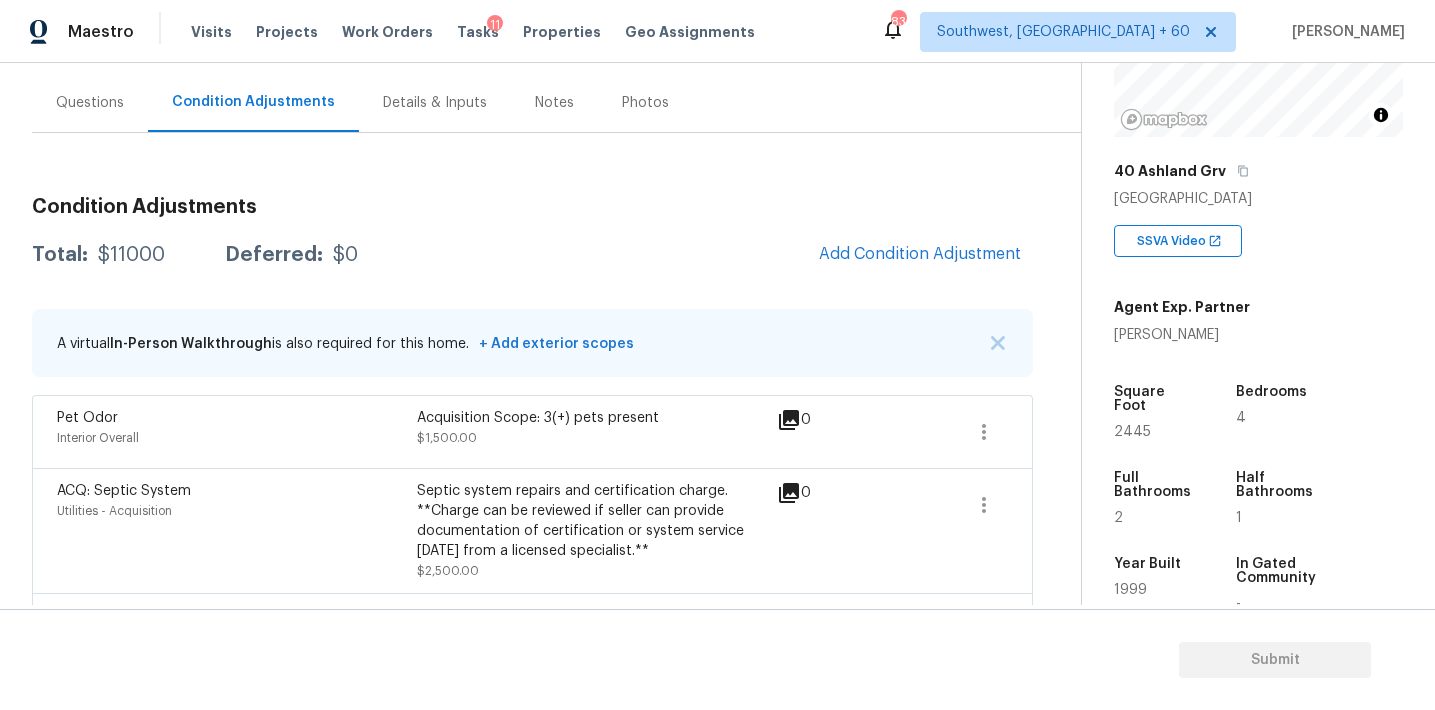 scroll, scrollTop: 179, scrollLeft: 0, axis: vertical 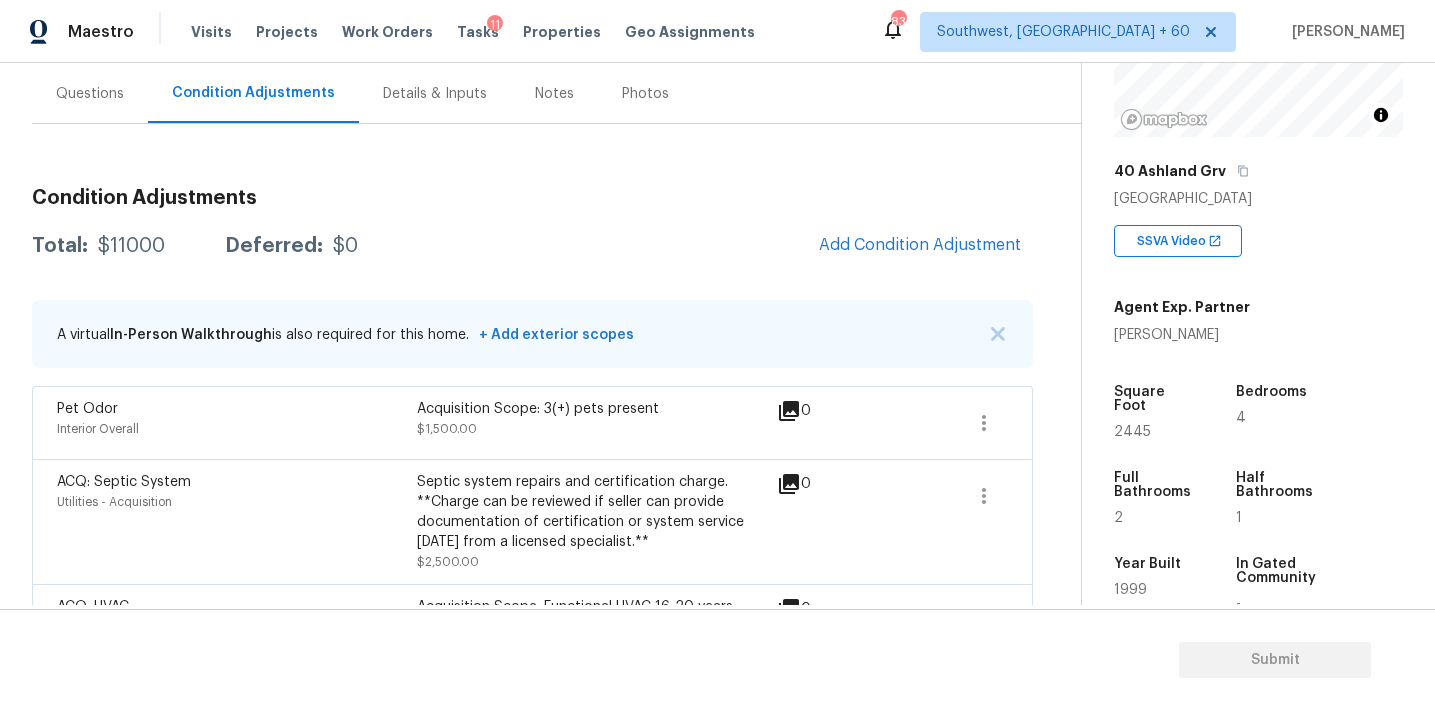 click on "Questions" at bounding box center (90, 93) 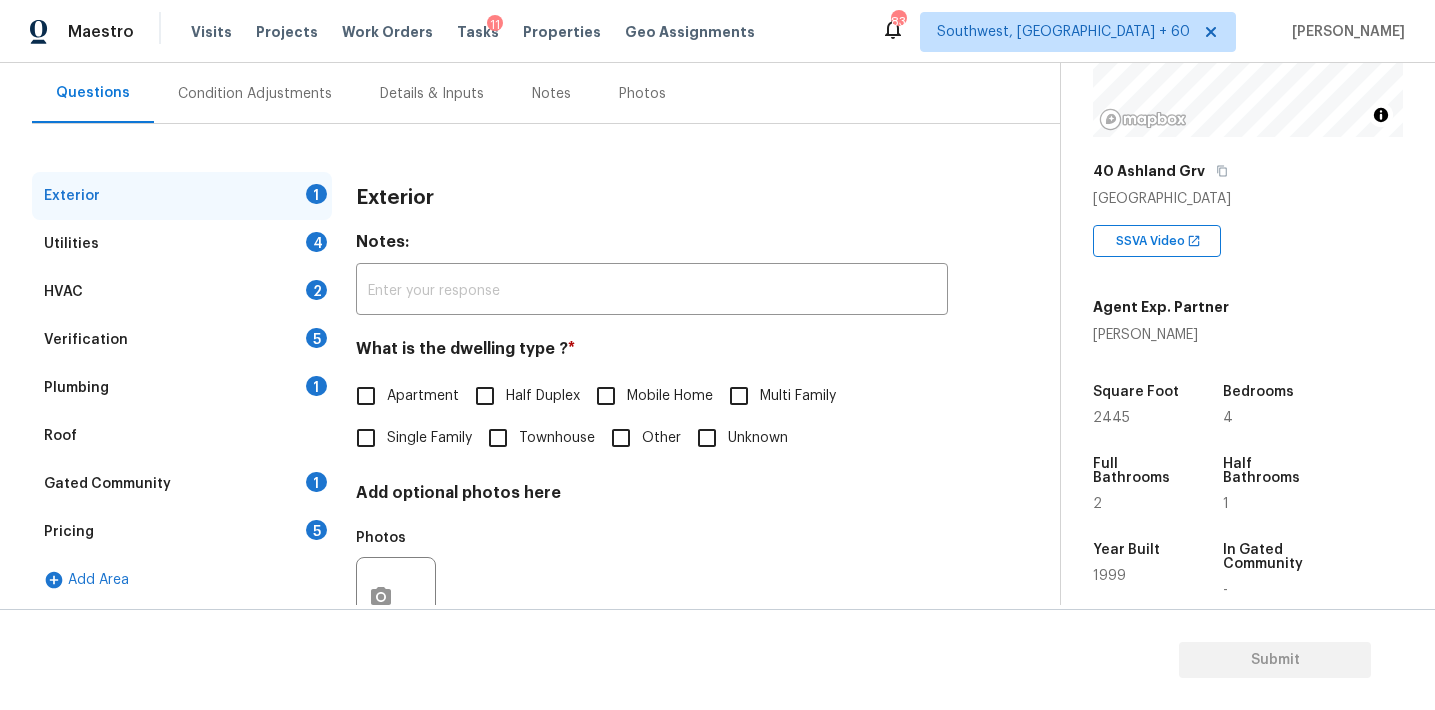 click on "Pricing 5" at bounding box center [182, 532] 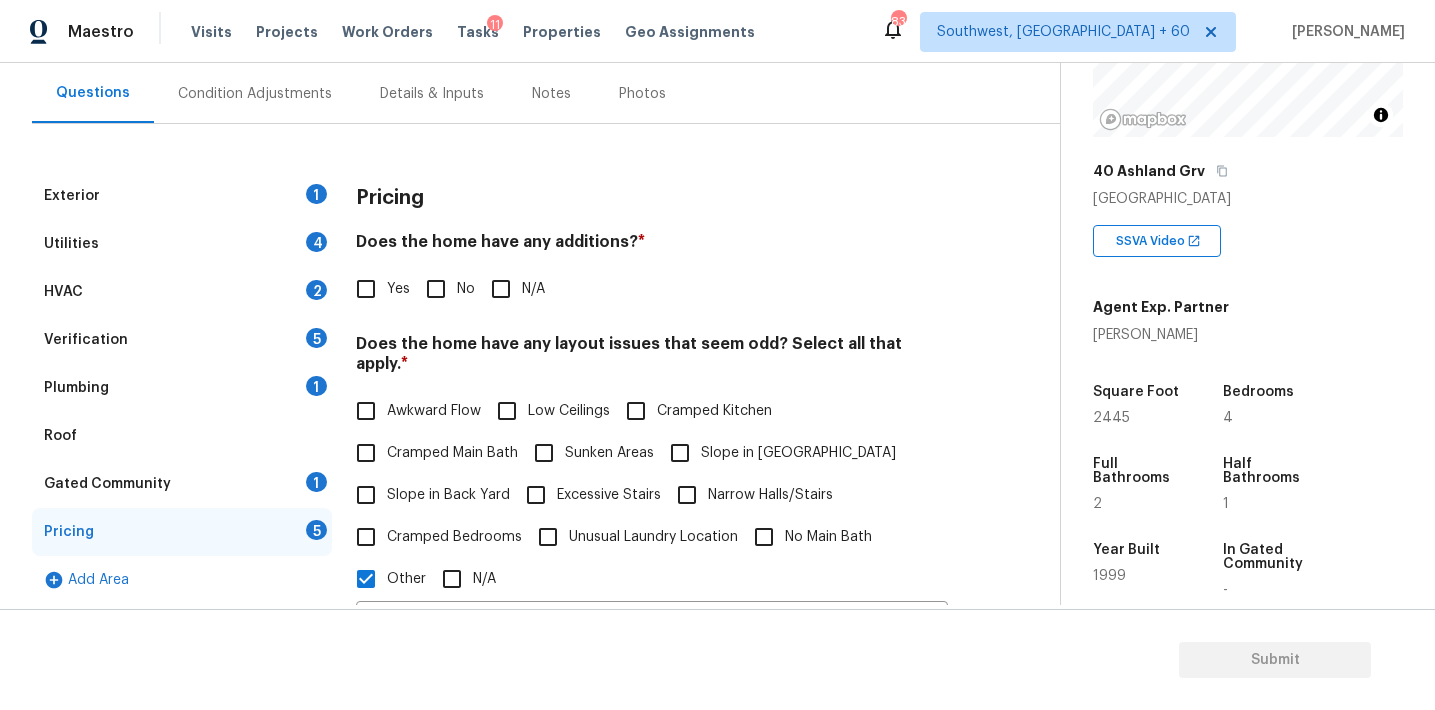 click on "Yes" at bounding box center [366, 289] 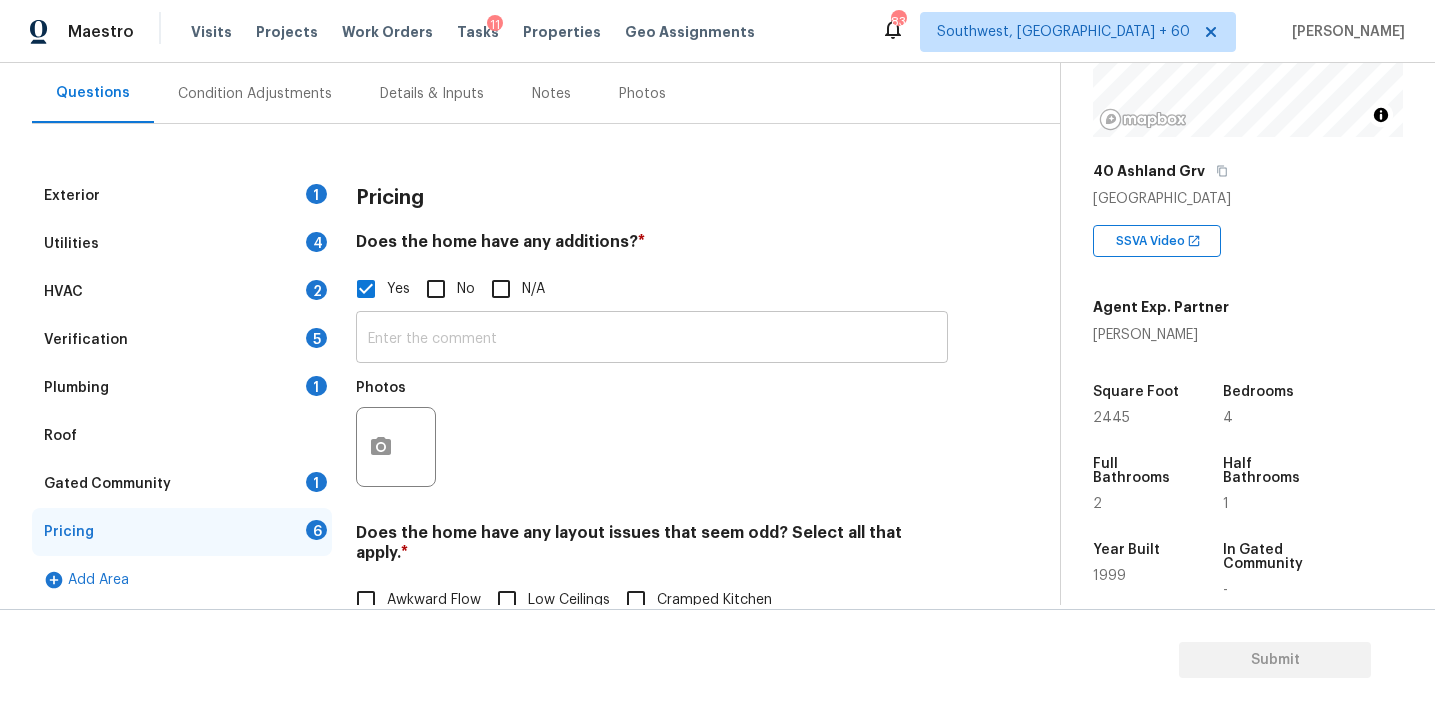 click at bounding box center (652, 339) 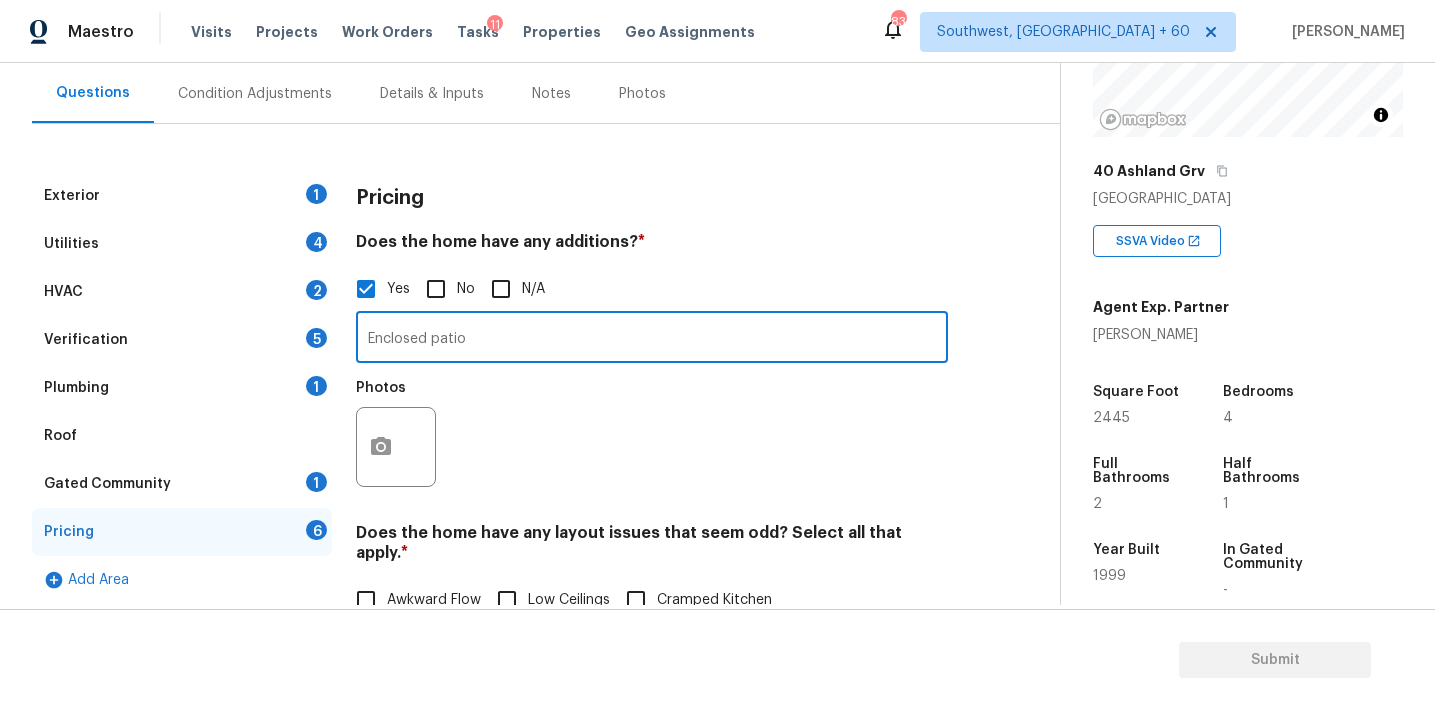 type on "Enclosed patio" 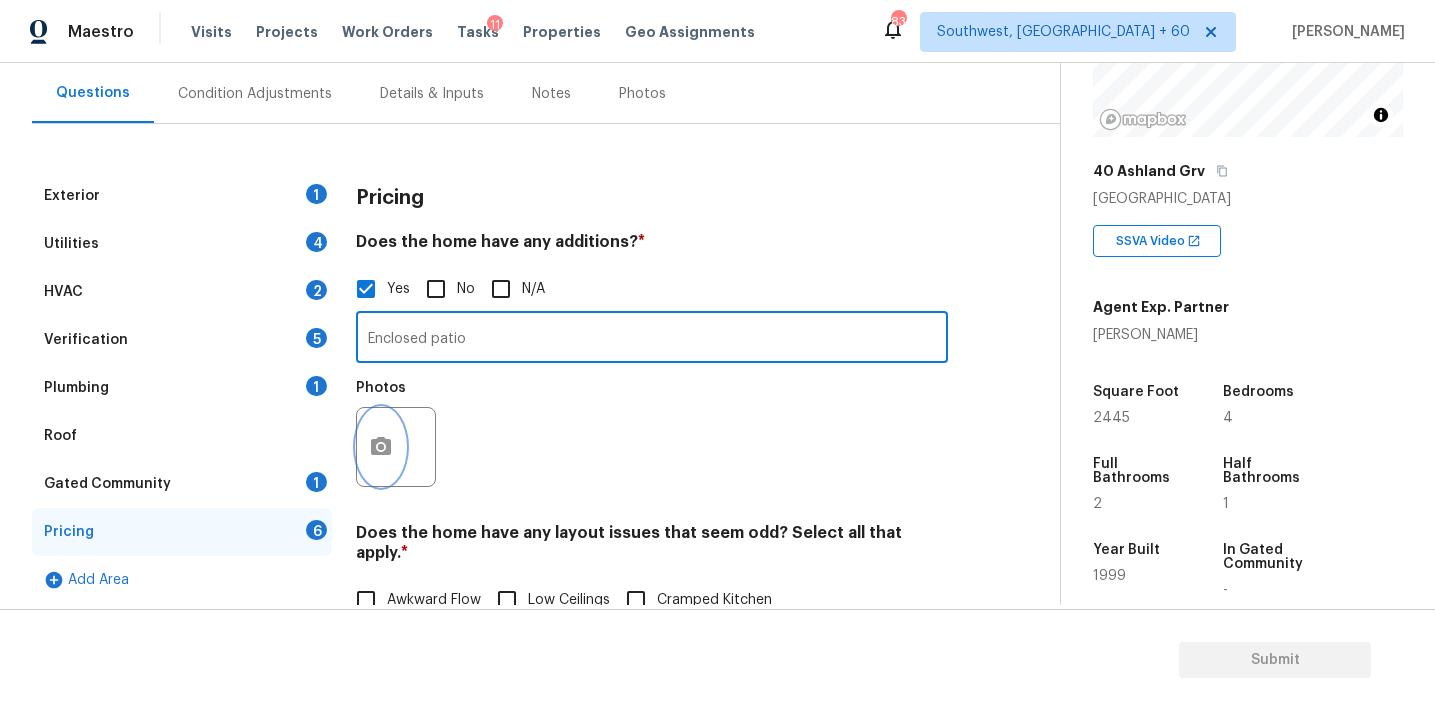 click 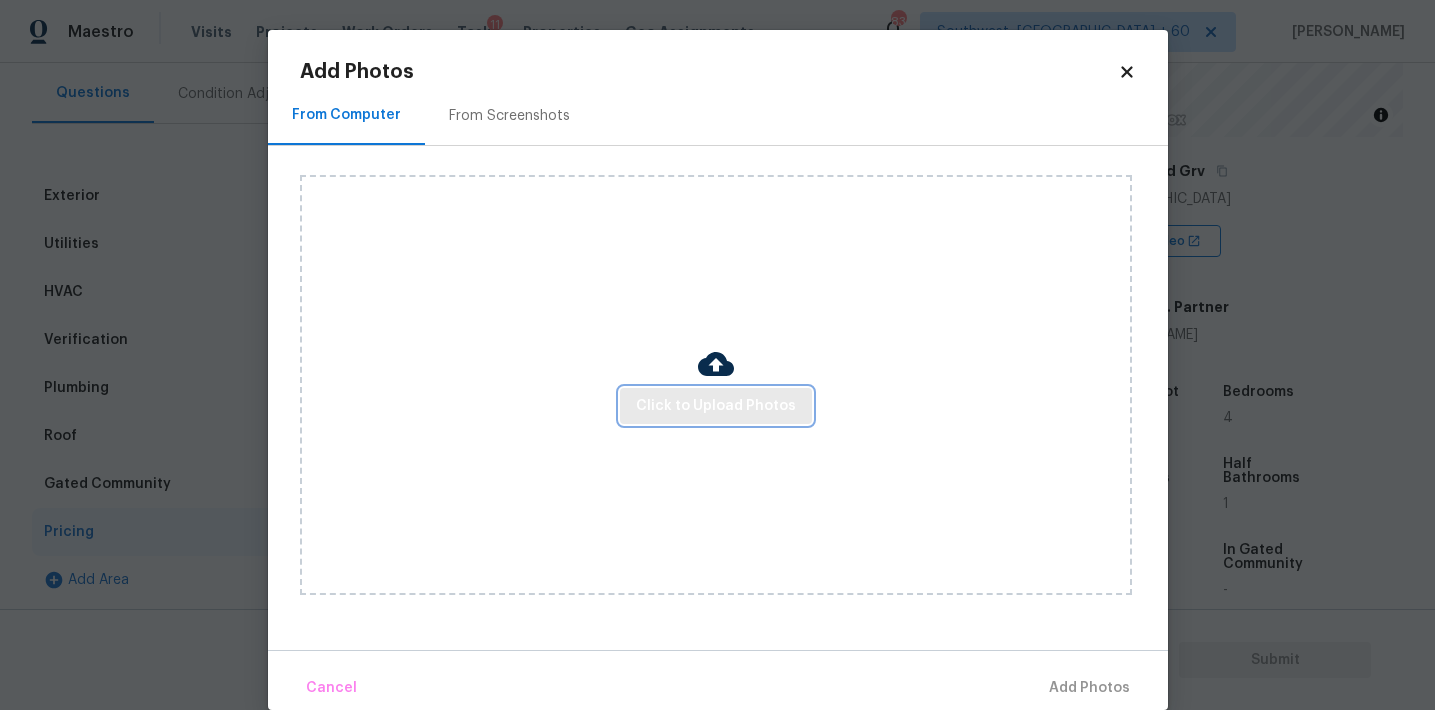 click on "Click to Upload Photos" at bounding box center (716, 406) 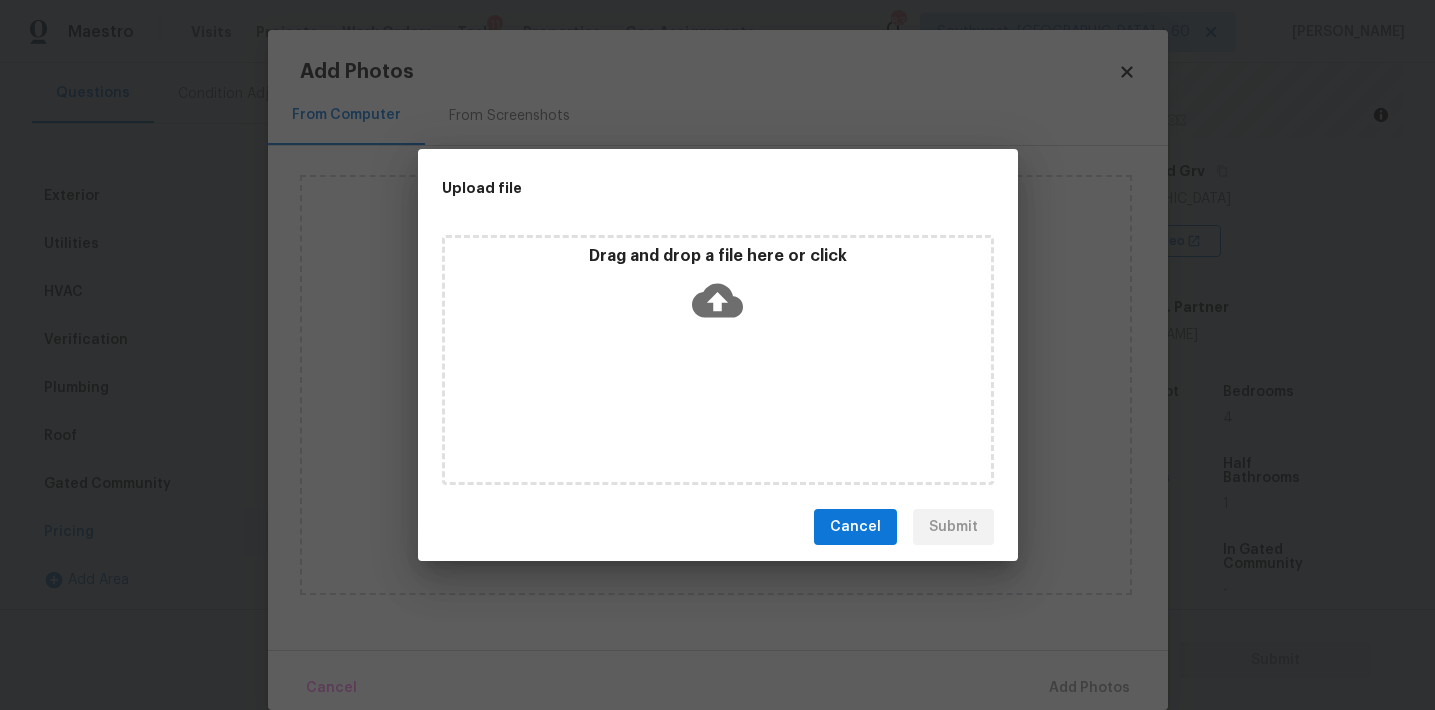 click on "Drag and drop a file here or click" at bounding box center (718, 289) 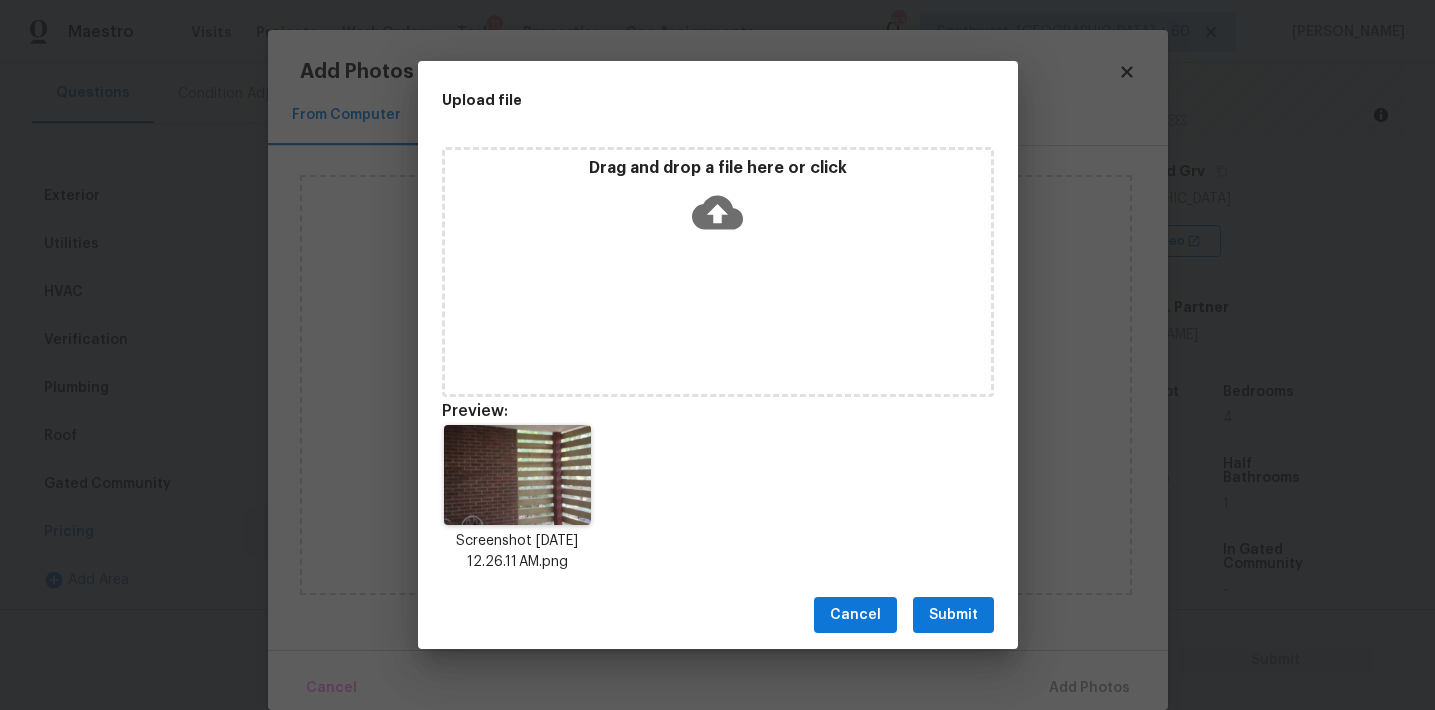 click on "Submit" at bounding box center (953, 615) 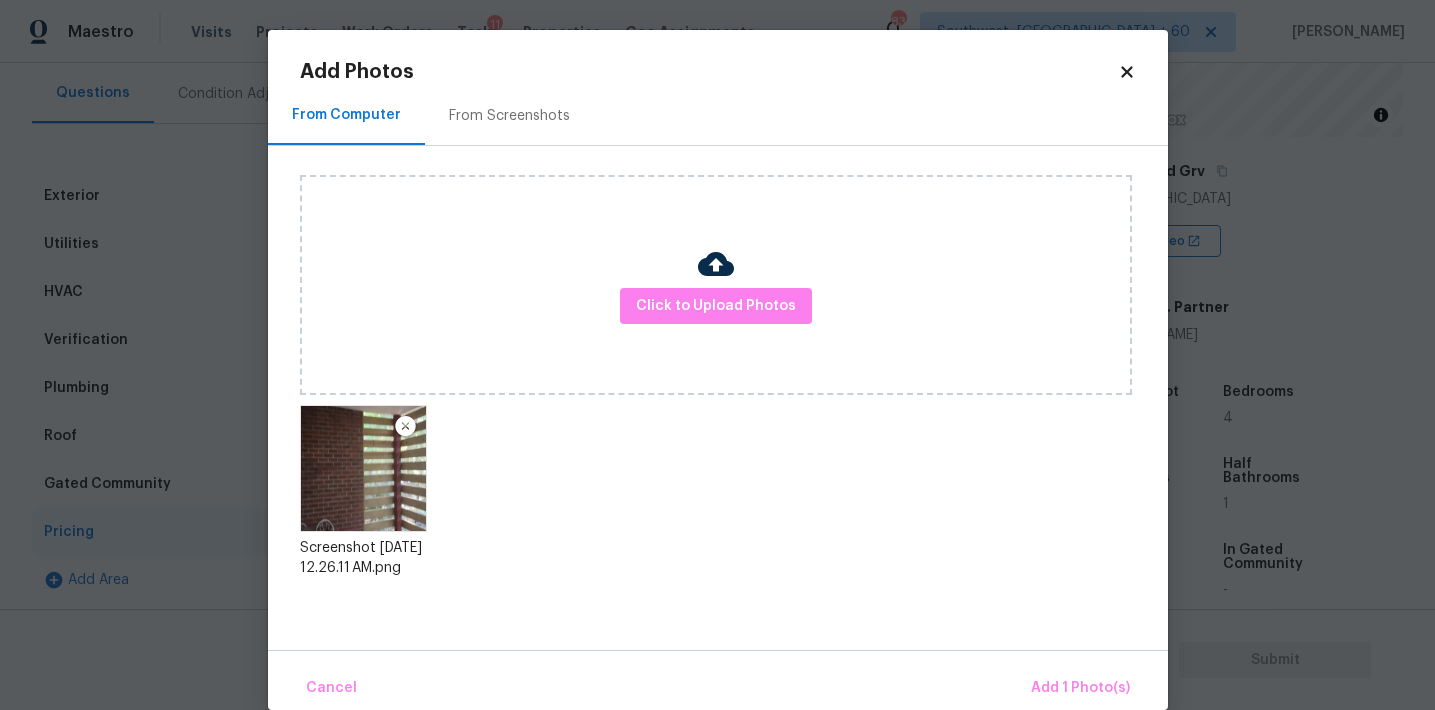 click on "Cancel Add 1 Photo(s)" at bounding box center [718, 680] 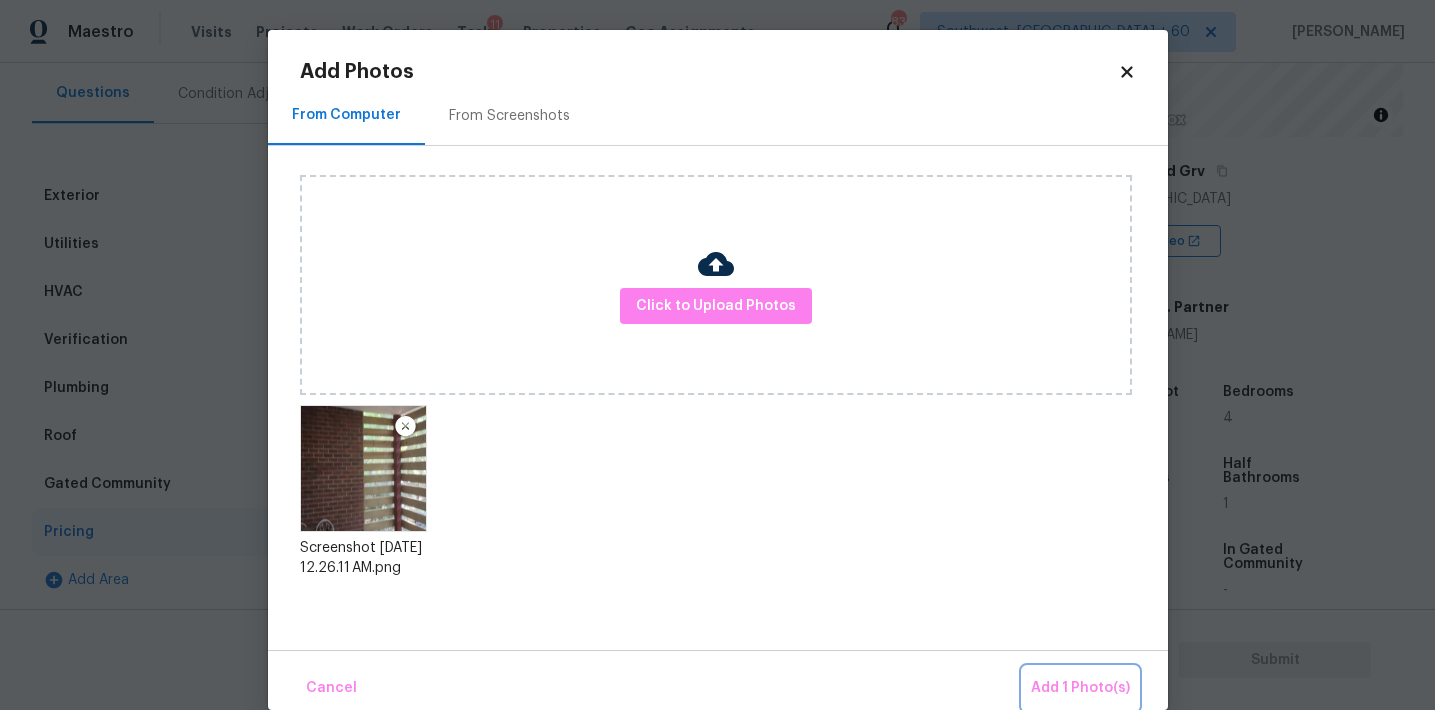 click on "Add 1 Photo(s)" at bounding box center (1080, 688) 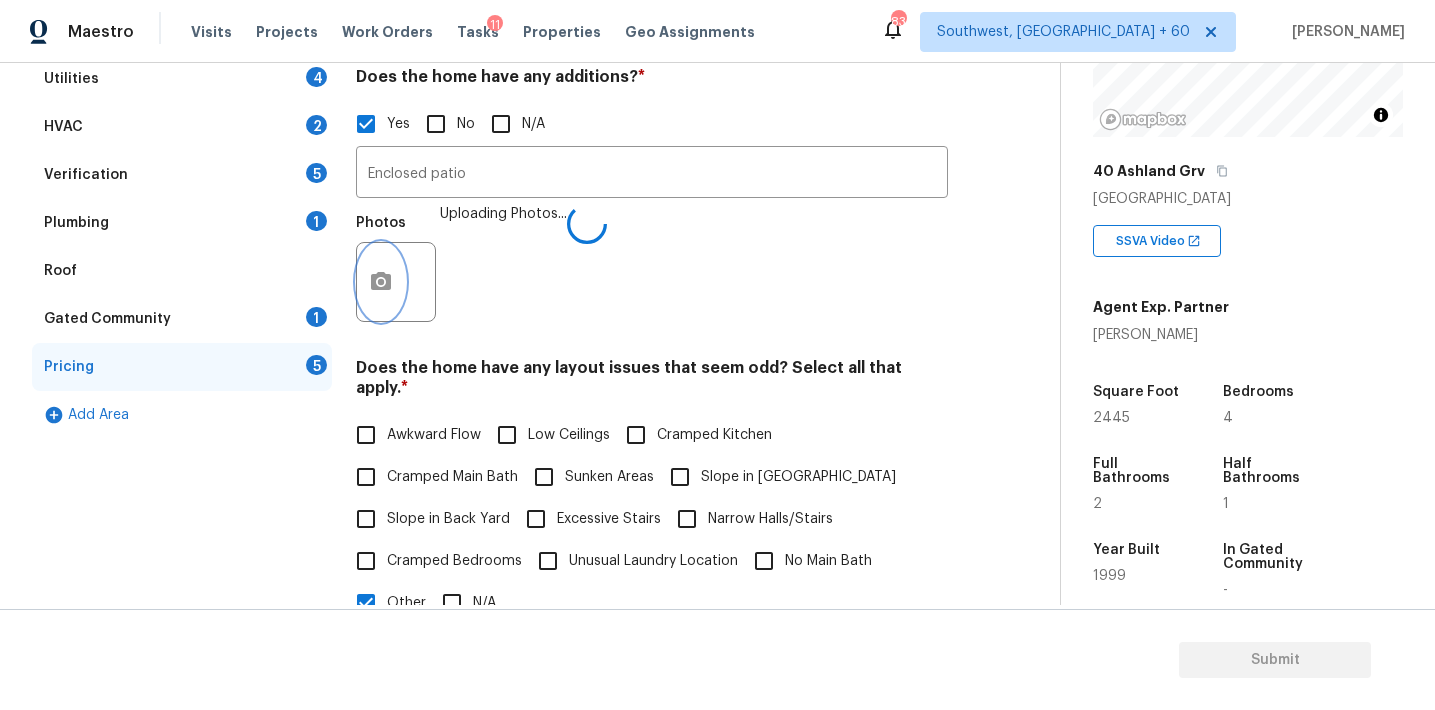 scroll, scrollTop: 375, scrollLeft: 0, axis: vertical 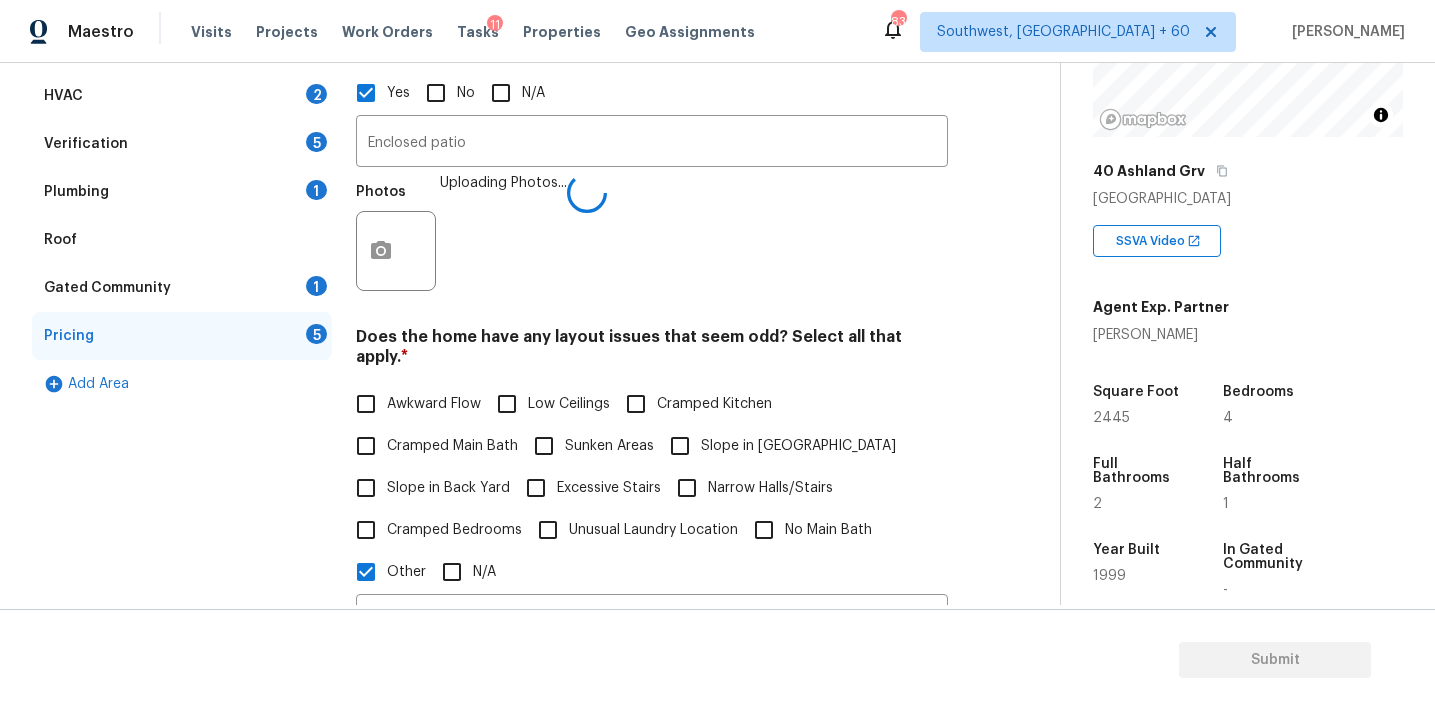 click on "Awkward Flow" at bounding box center [434, 404] 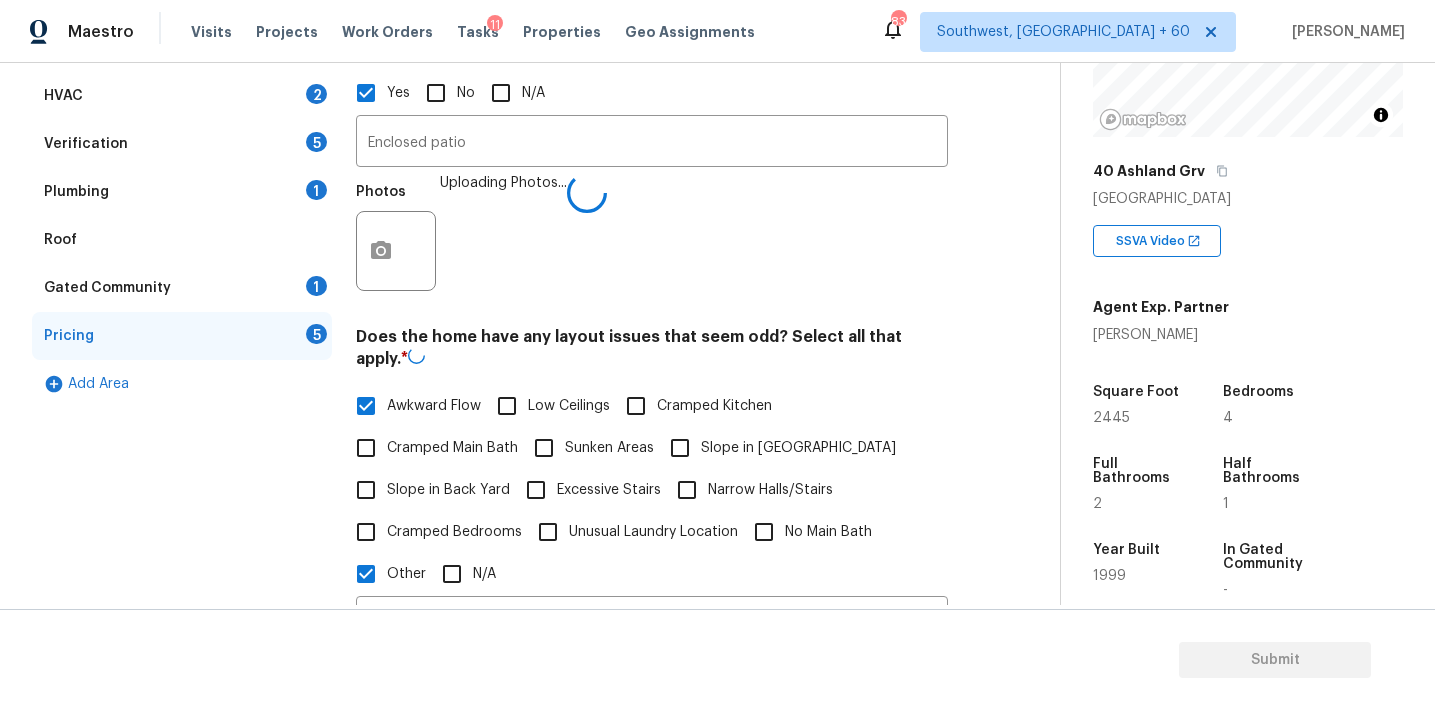 click on "Slope in [GEOGRAPHIC_DATA]" at bounding box center (777, 448) 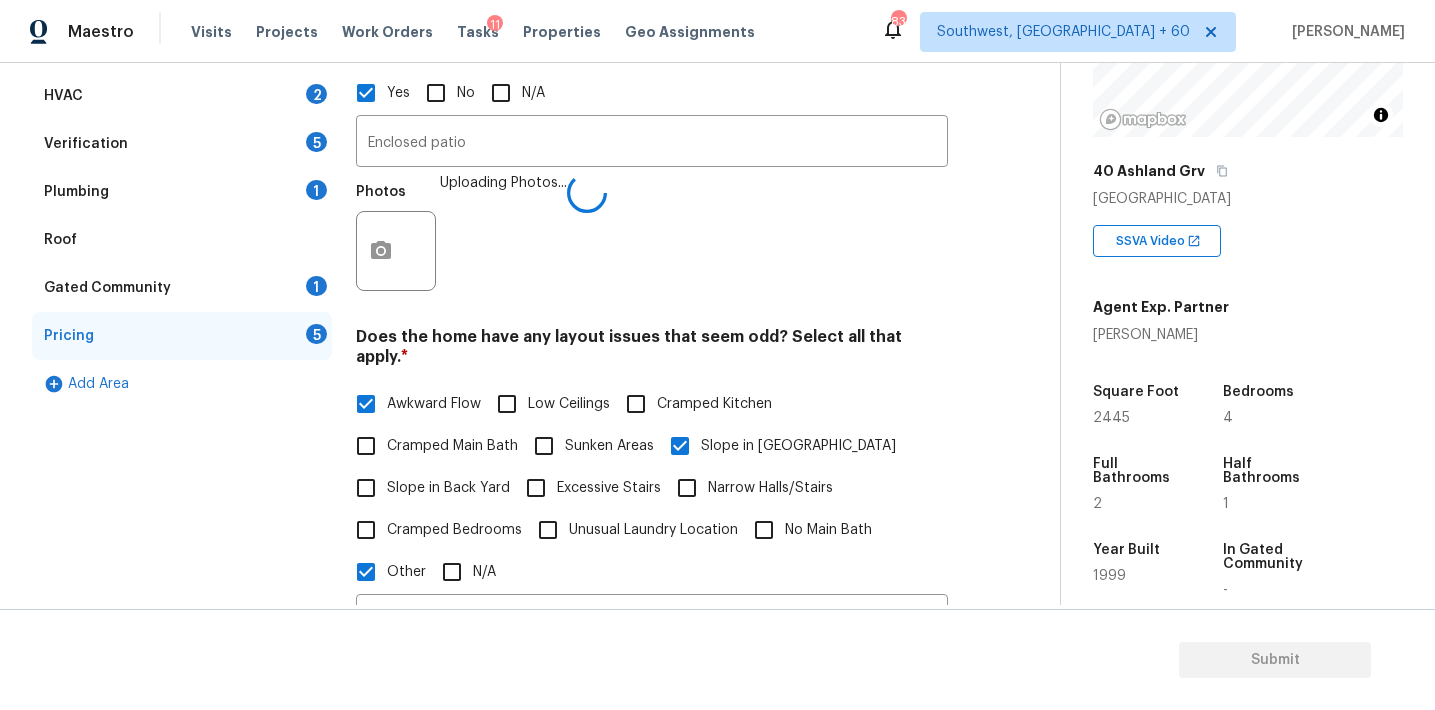 click on "Slope in Back Yard" at bounding box center (448, 488) 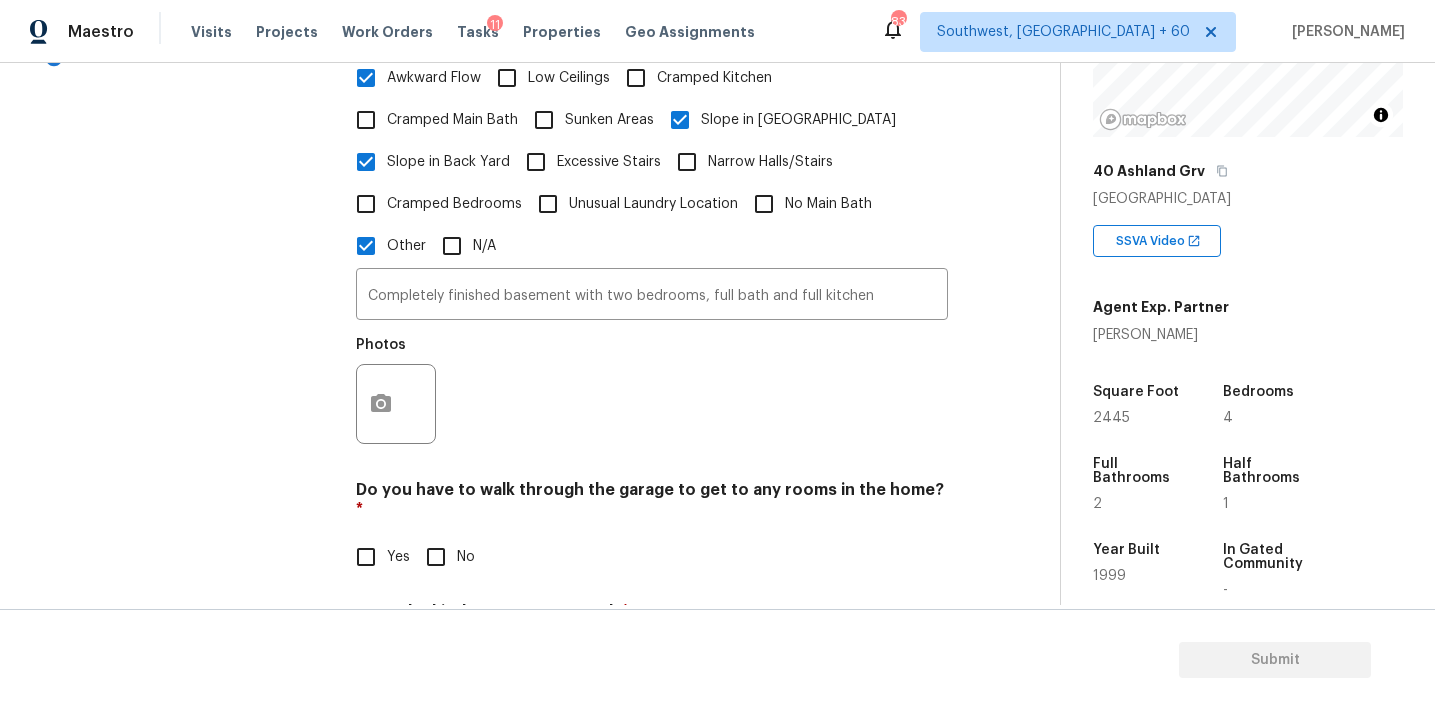 click on "No" at bounding box center [436, 557] 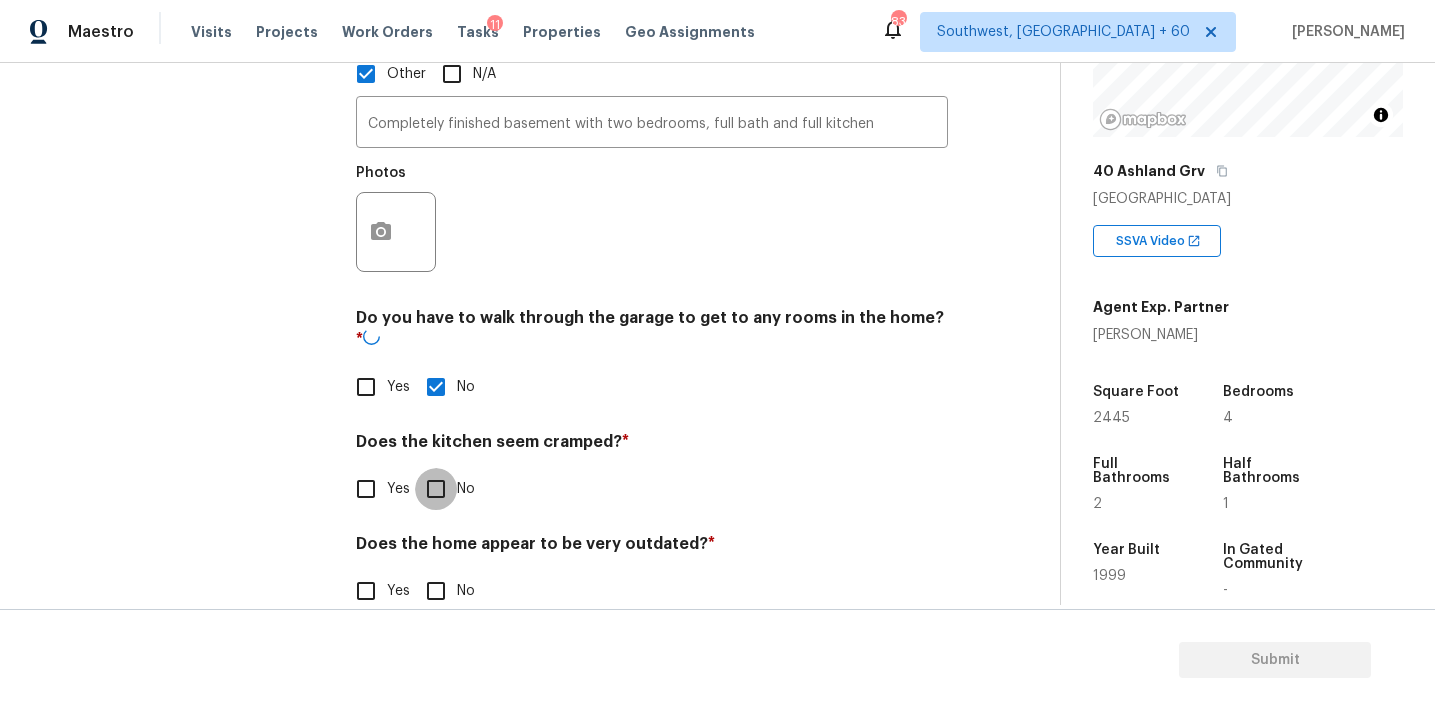 click on "No" at bounding box center [436, 489] 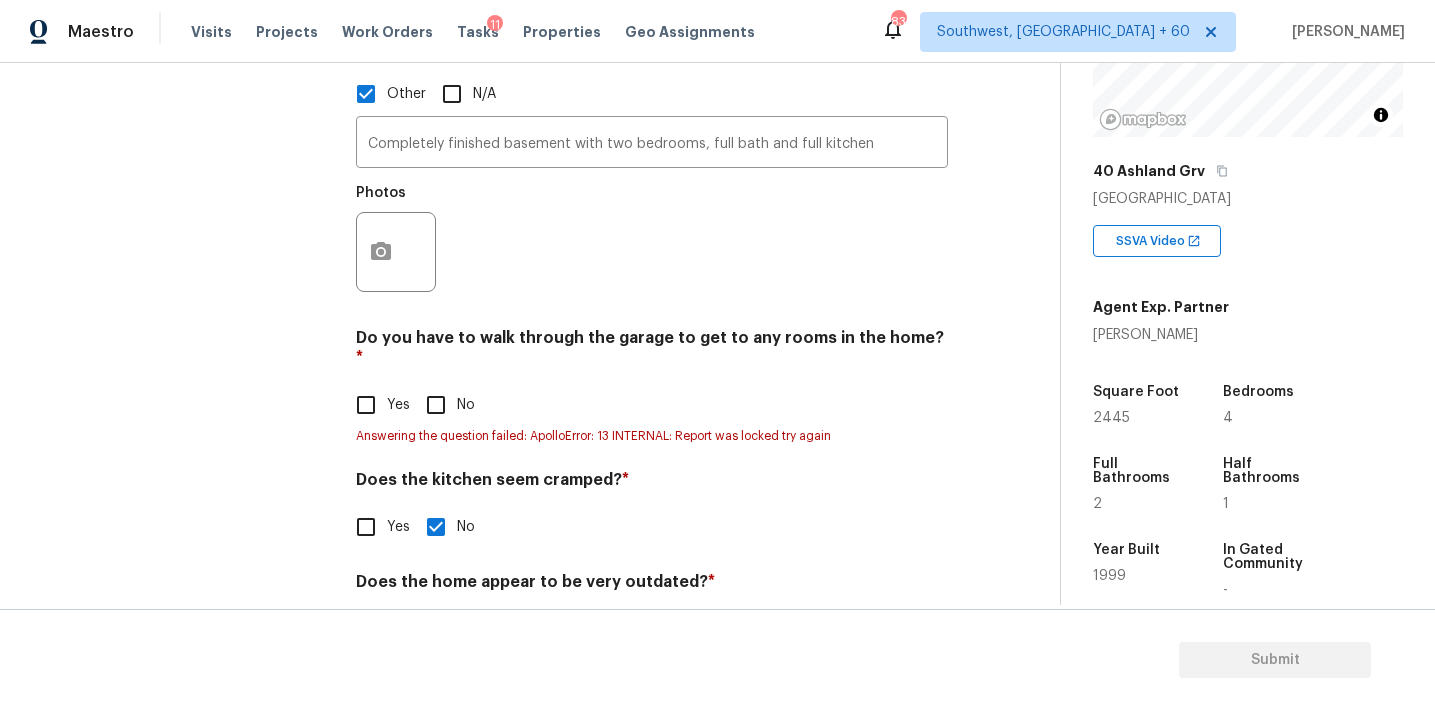 click on "Does the home appear to be very outdated?  * Yes No" at bounding box center [652, 611] 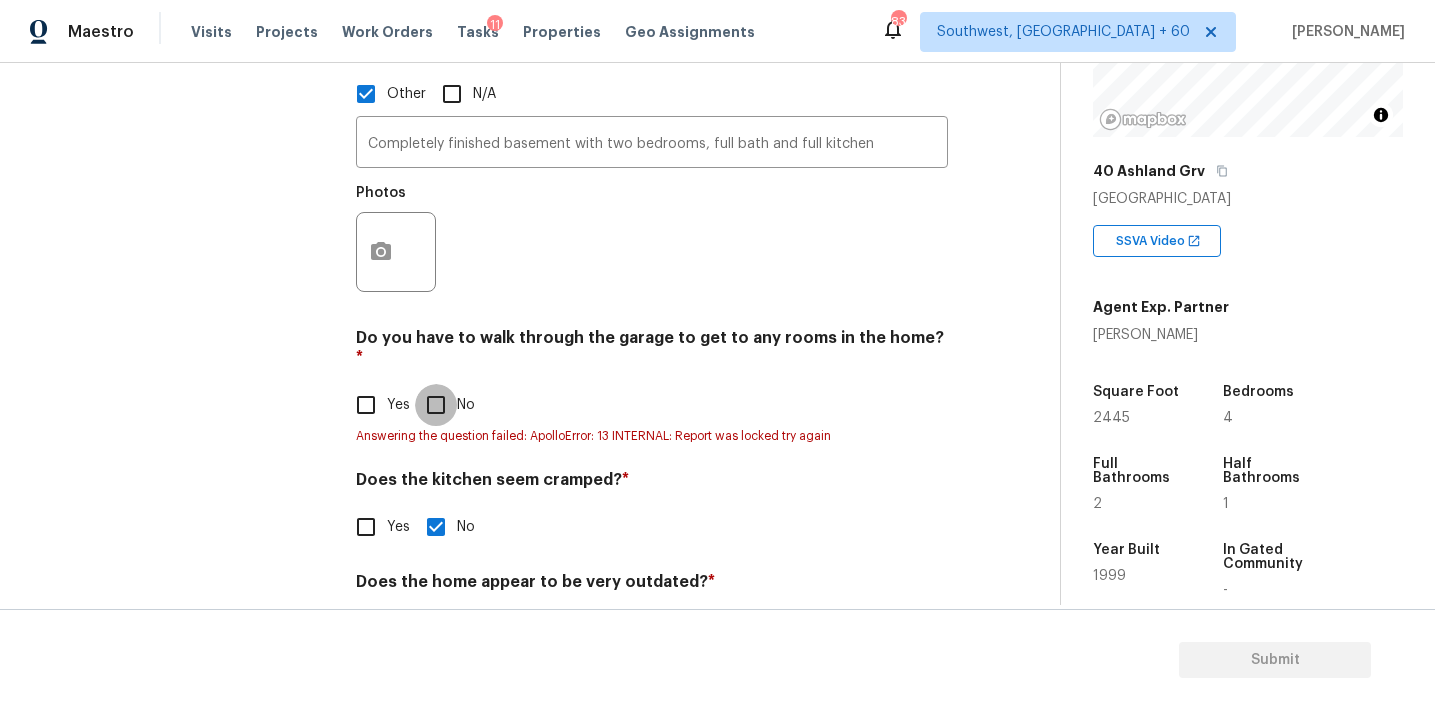 click on "No" at bounding box center [436, 405] 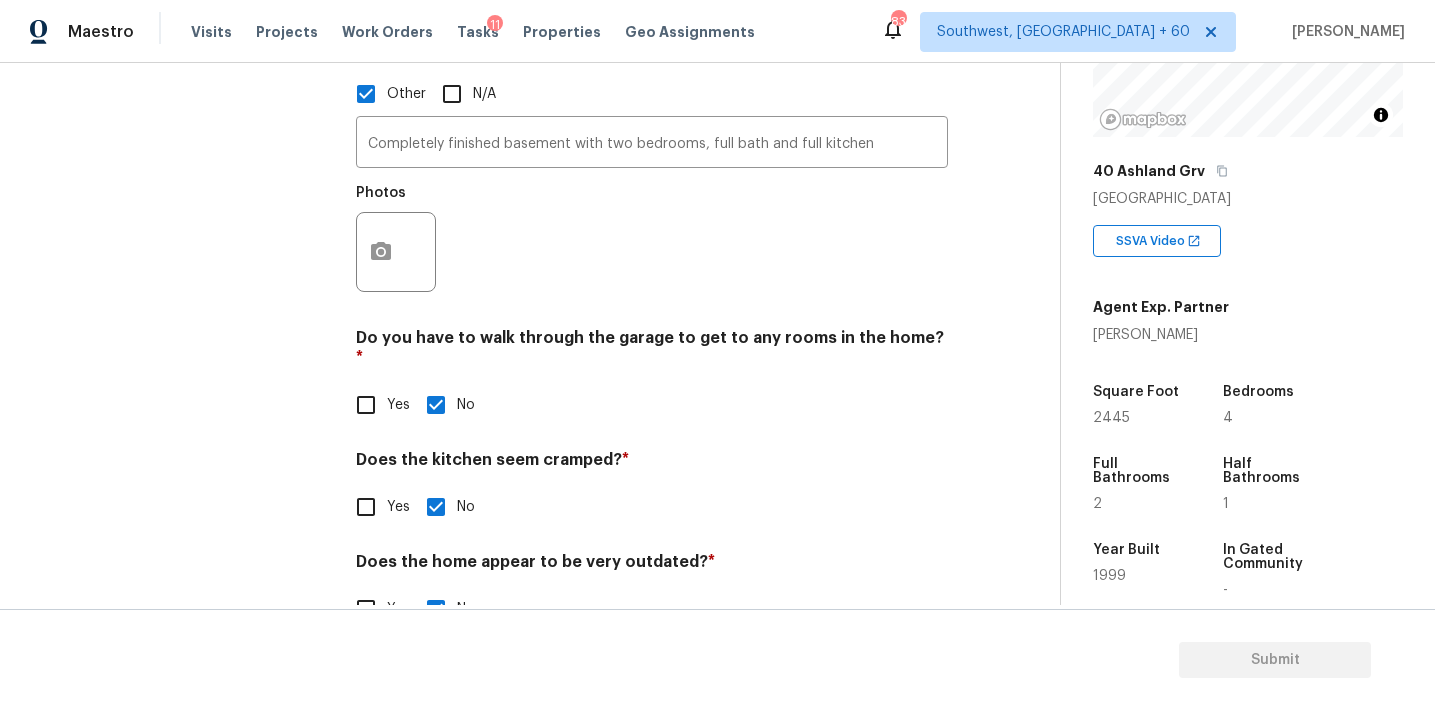 scroll, scrollTop: 889, scrollLeft: 0, axis: vertical 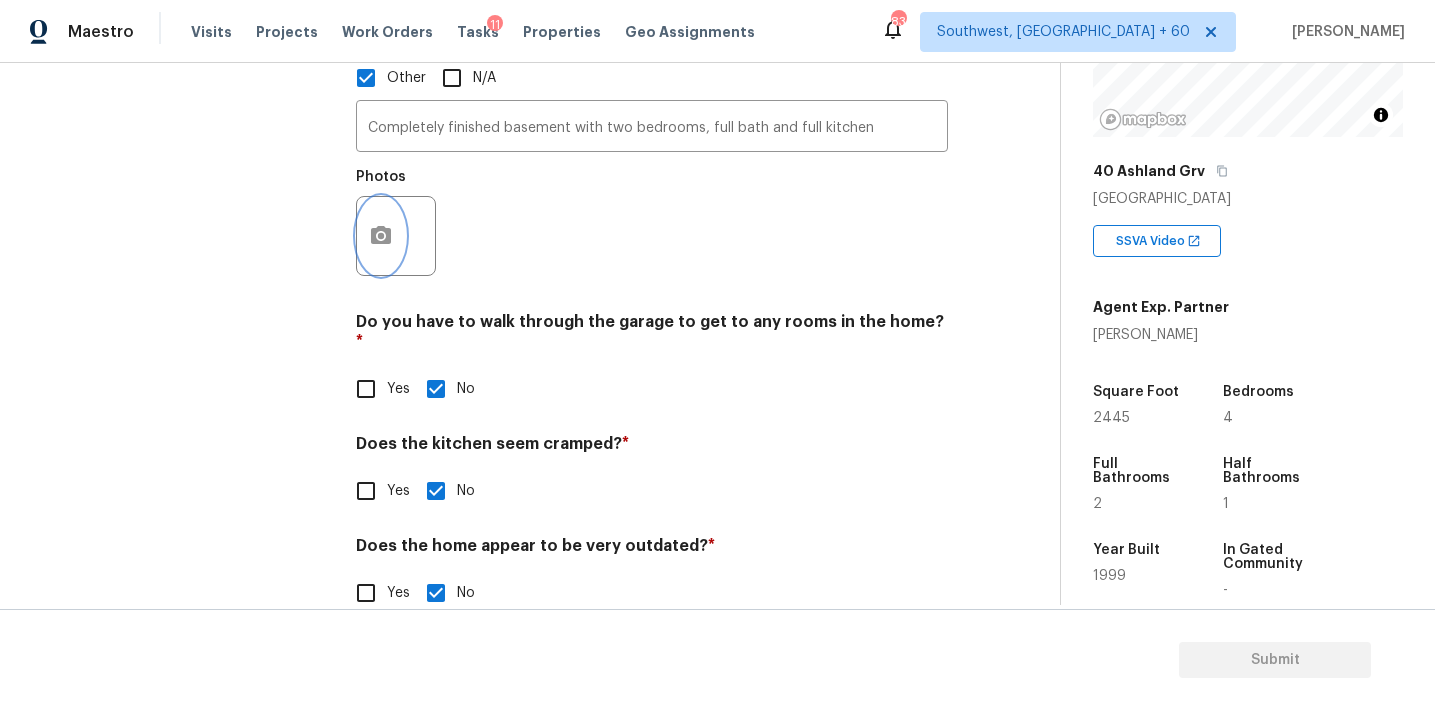 click 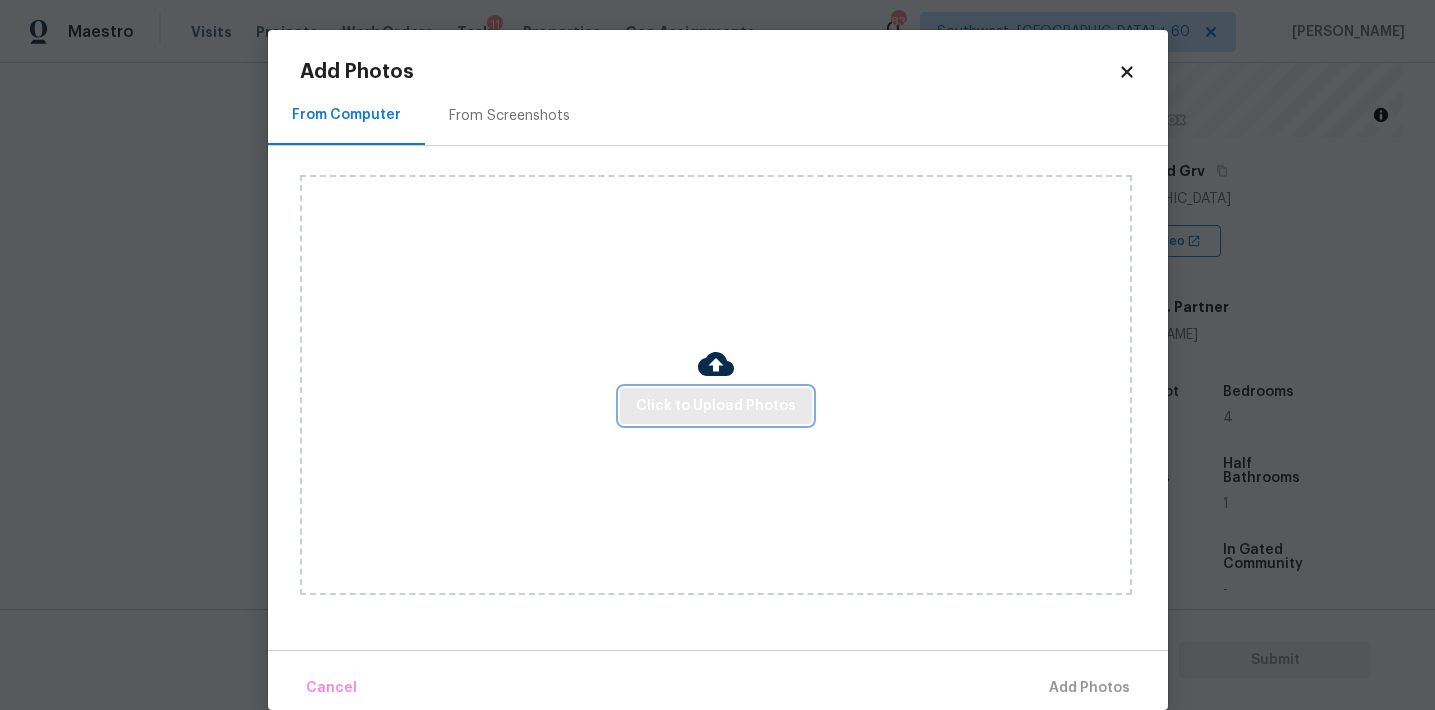 click on "Click to Upload Photos" at bounding box center (716, 406) 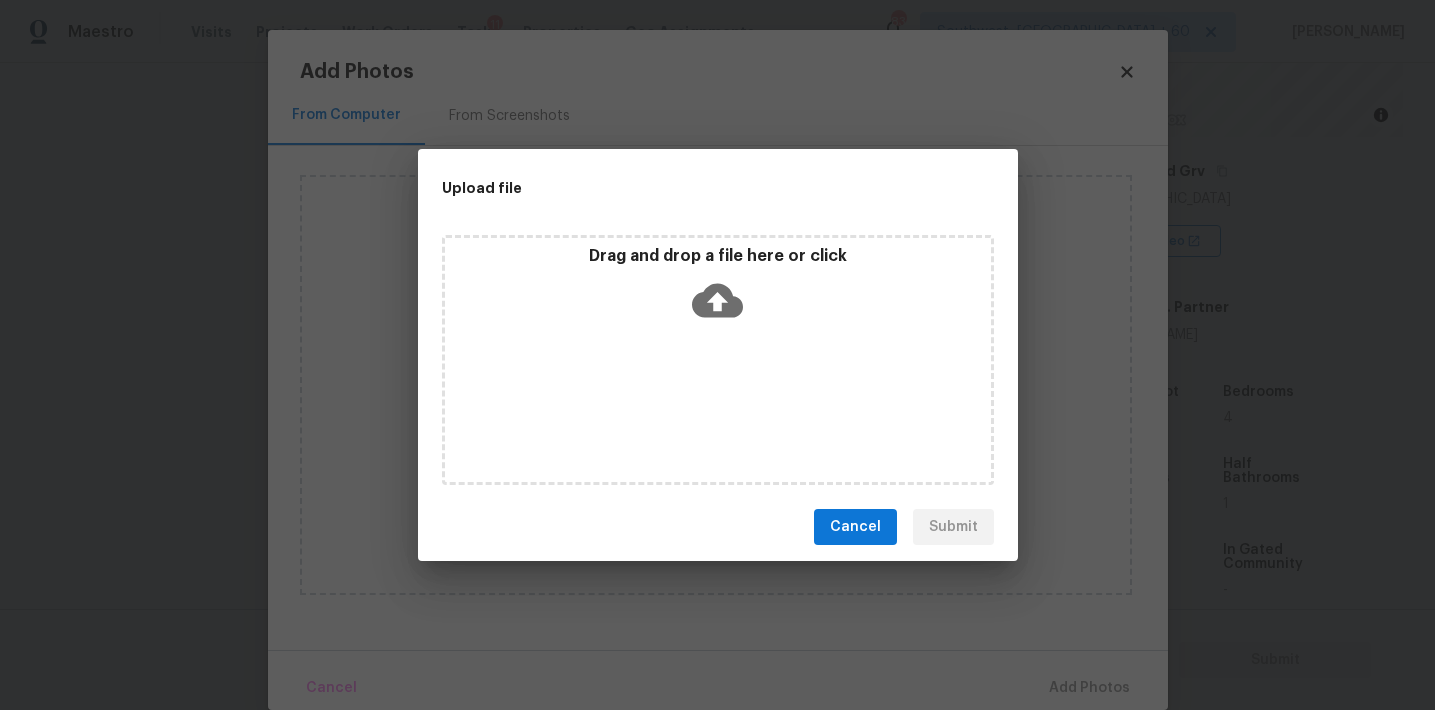 click on "Drag and drop a file here or click" at bounding box center [718, 256] 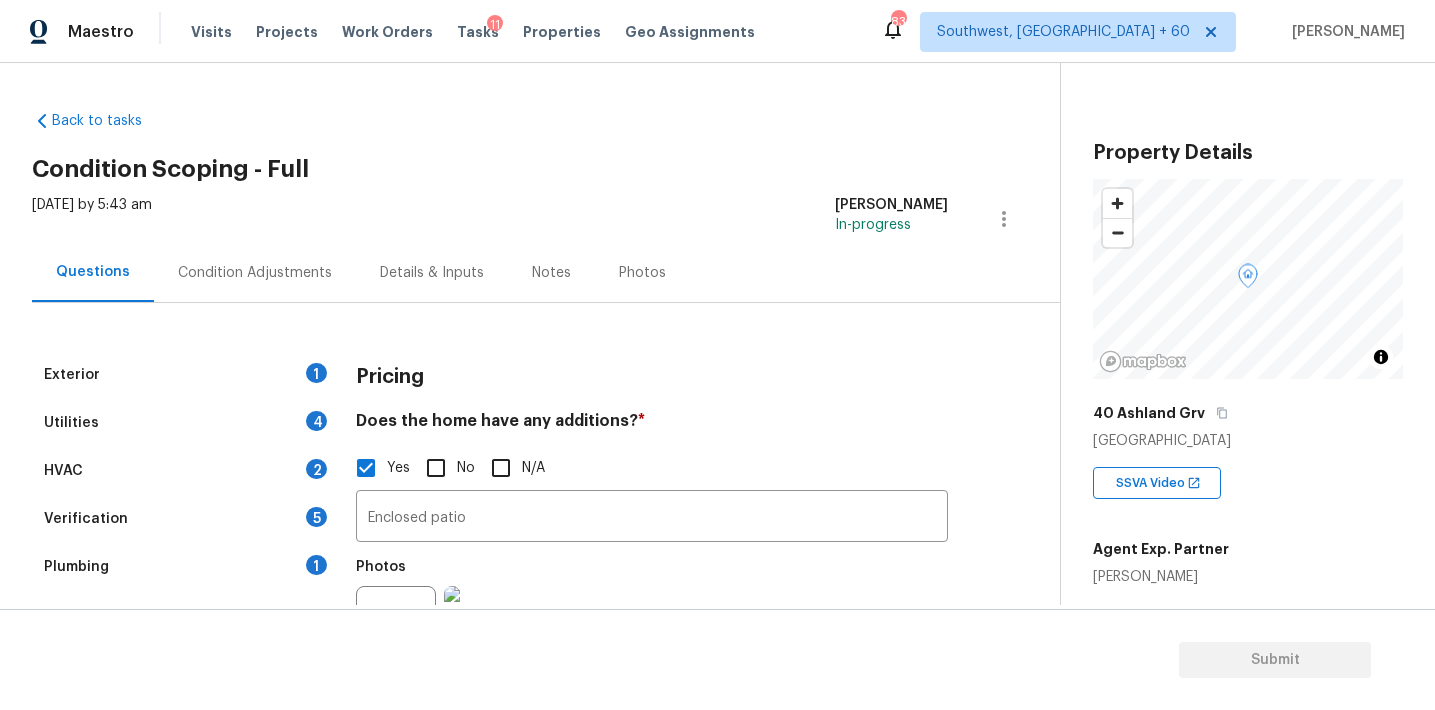 scroll, scrollTop: 0, scrollLeft: 0, axis: both 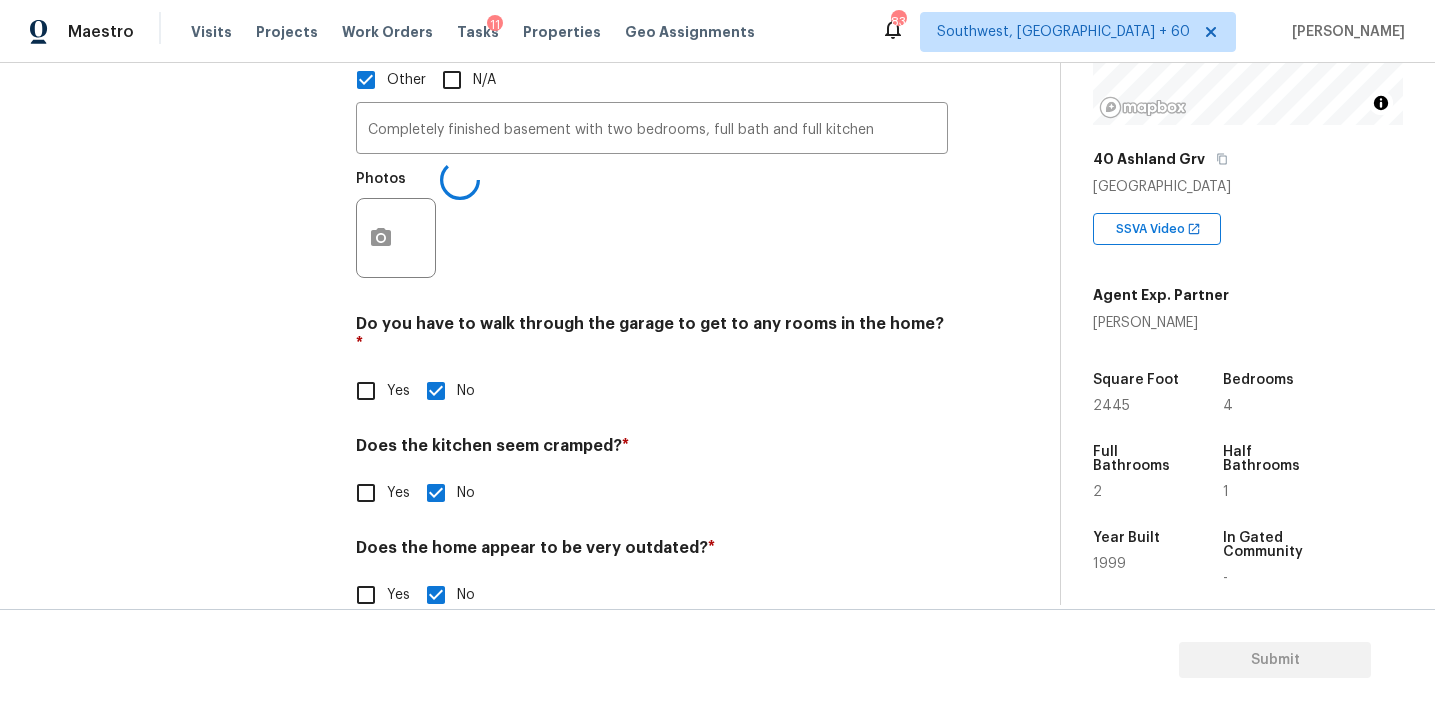 click on "Pricing Does the home have any additions?  * Yes No N/A Enclosed patio ​ Photos Answering the followup question failed: ApolloError: 13 INTERNAL: Report was locked try again Does the home have any layout issues that seem odd? Select all that apply.  * Awkward Flow Low Ceilings Cramped Kitchen Cramped Main Bath Sunken Areas Slope in Front Yard Slope in Back Yard Excessive Stairs Narrow Halls/Stairs Cramped Bedrooms Unusual Laundry Location No Main Bath Other N/A Completely finished basement with two bedrooms, full bath and full kitchen ​ Photos Do you have to walk through the garage to get to any rooms in the home?  * Yes No Does the kitchen seem cramped?  * Yes No Does the home appear to be very outdated?  * Yes No" at bounding box center (652, 51) 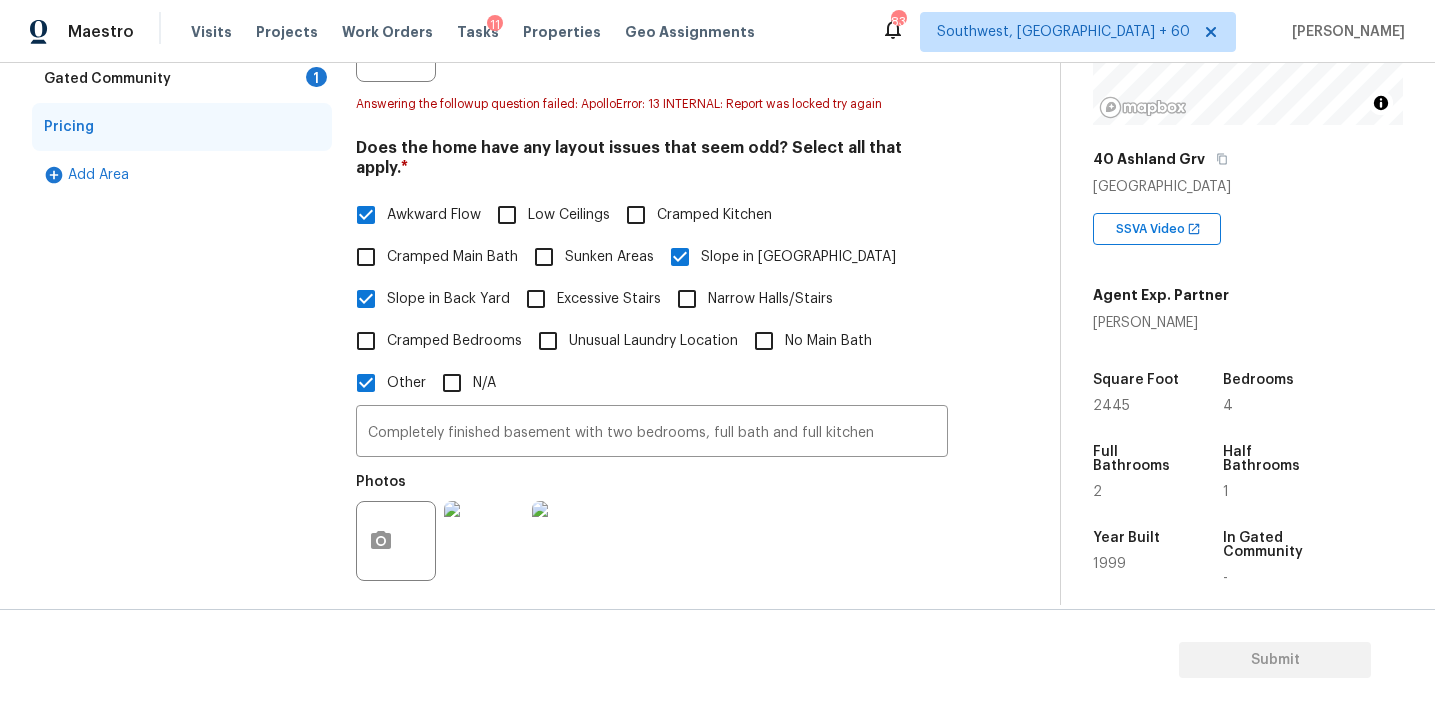 scroll, scrollTop: 575, scrollLeft: 0, axis: vertical 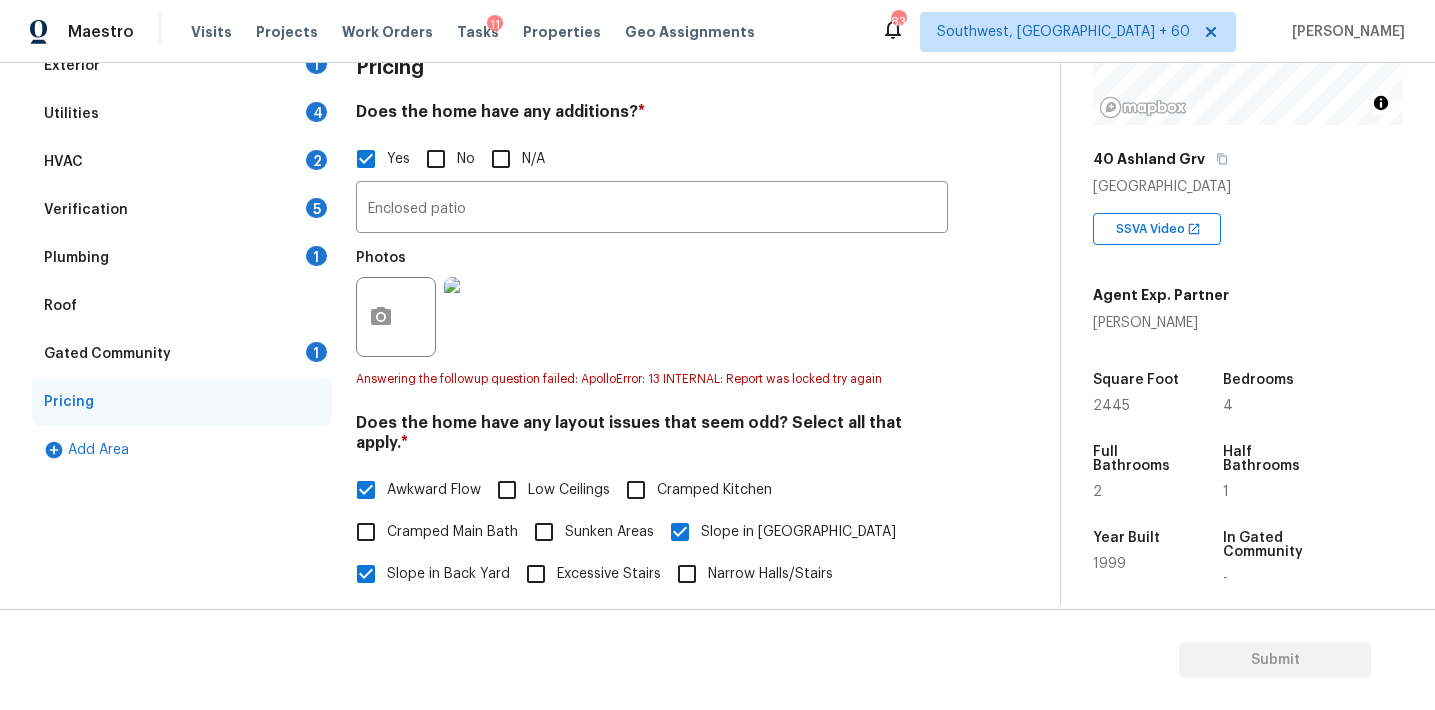 click on "Gated Community 1" at bounding box center (182, 354) 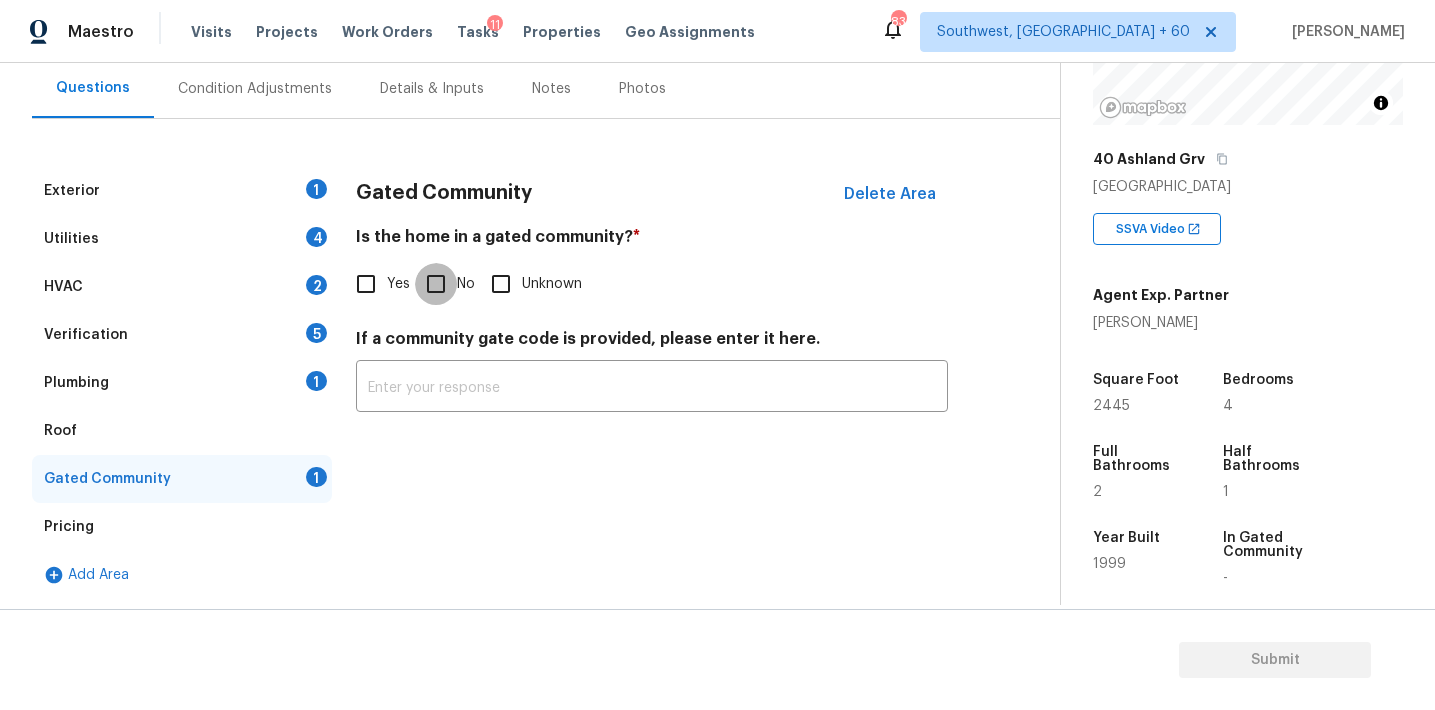 click on "No" at bounding box center [436, 284] 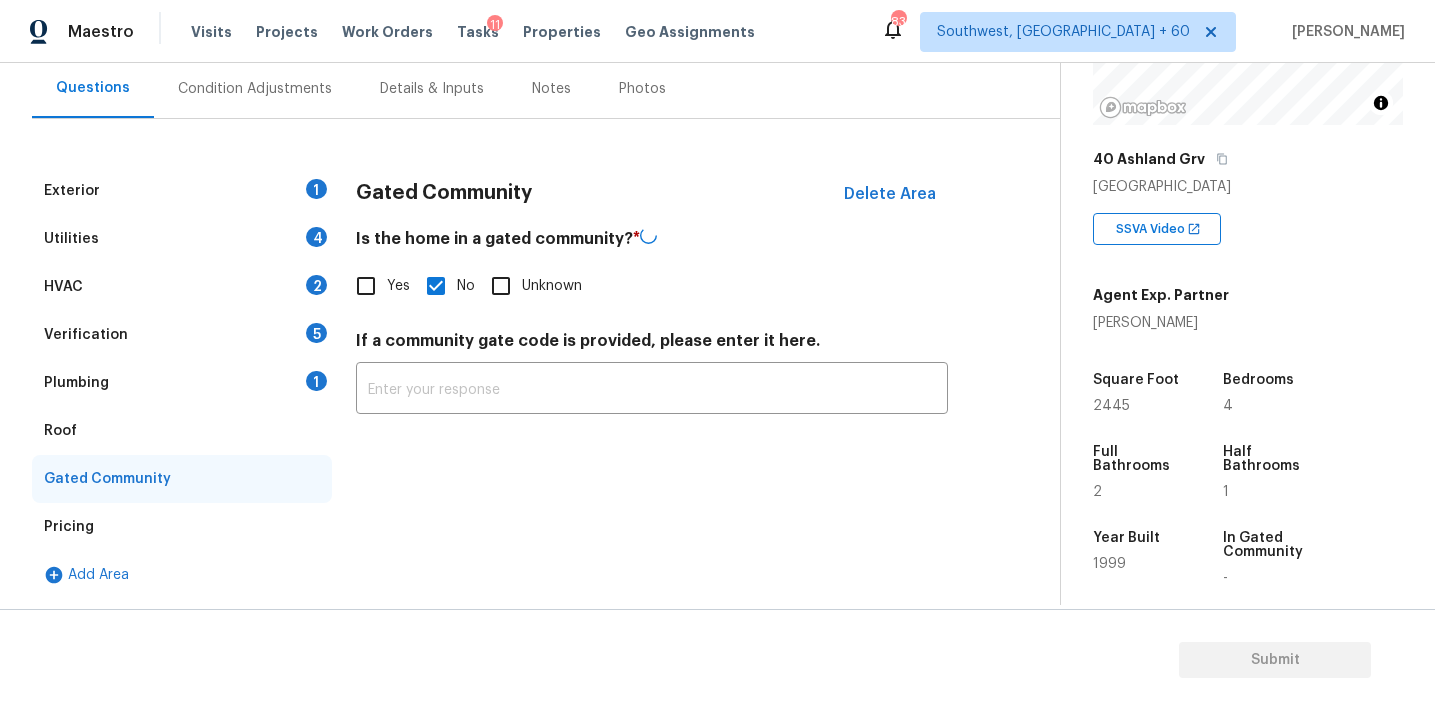 click on "Roof" at bounding box center (182, 431) 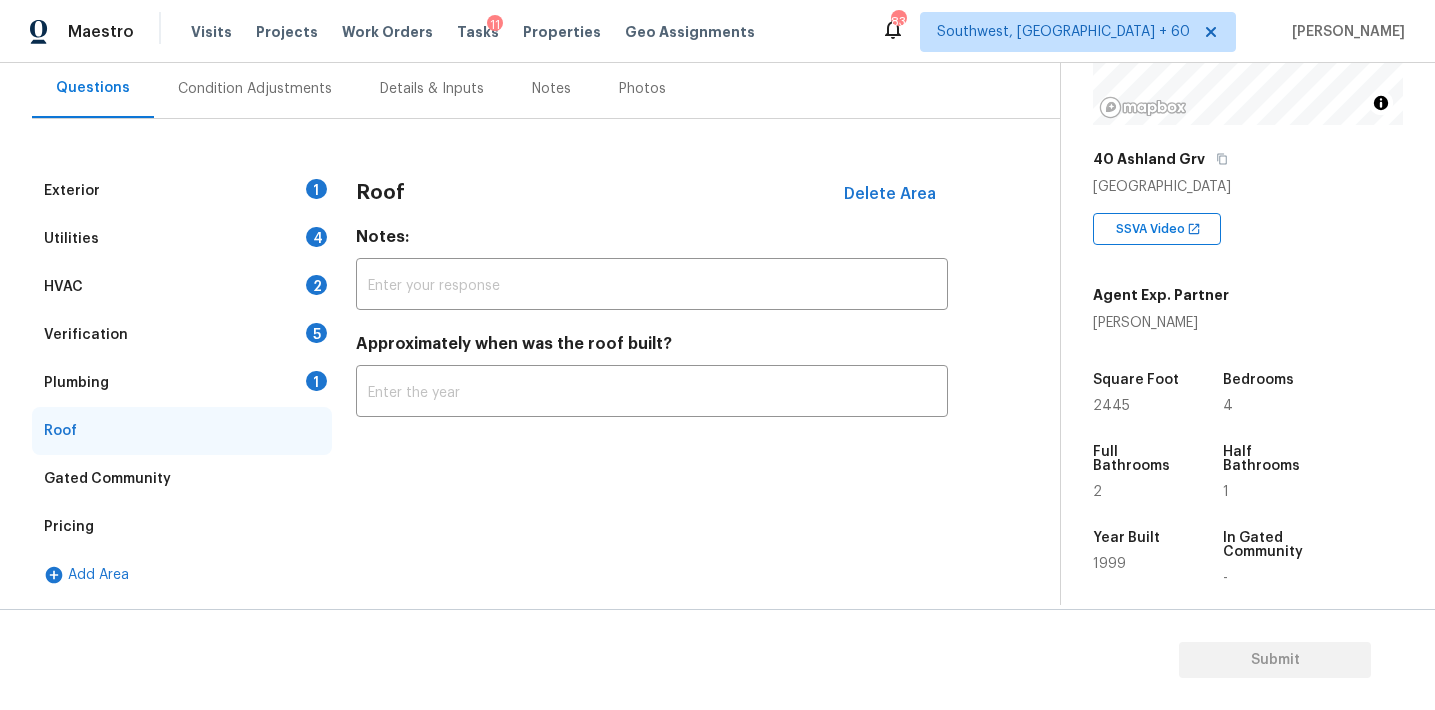 click on "Plumbing 1" at bounding box center (182, 383) 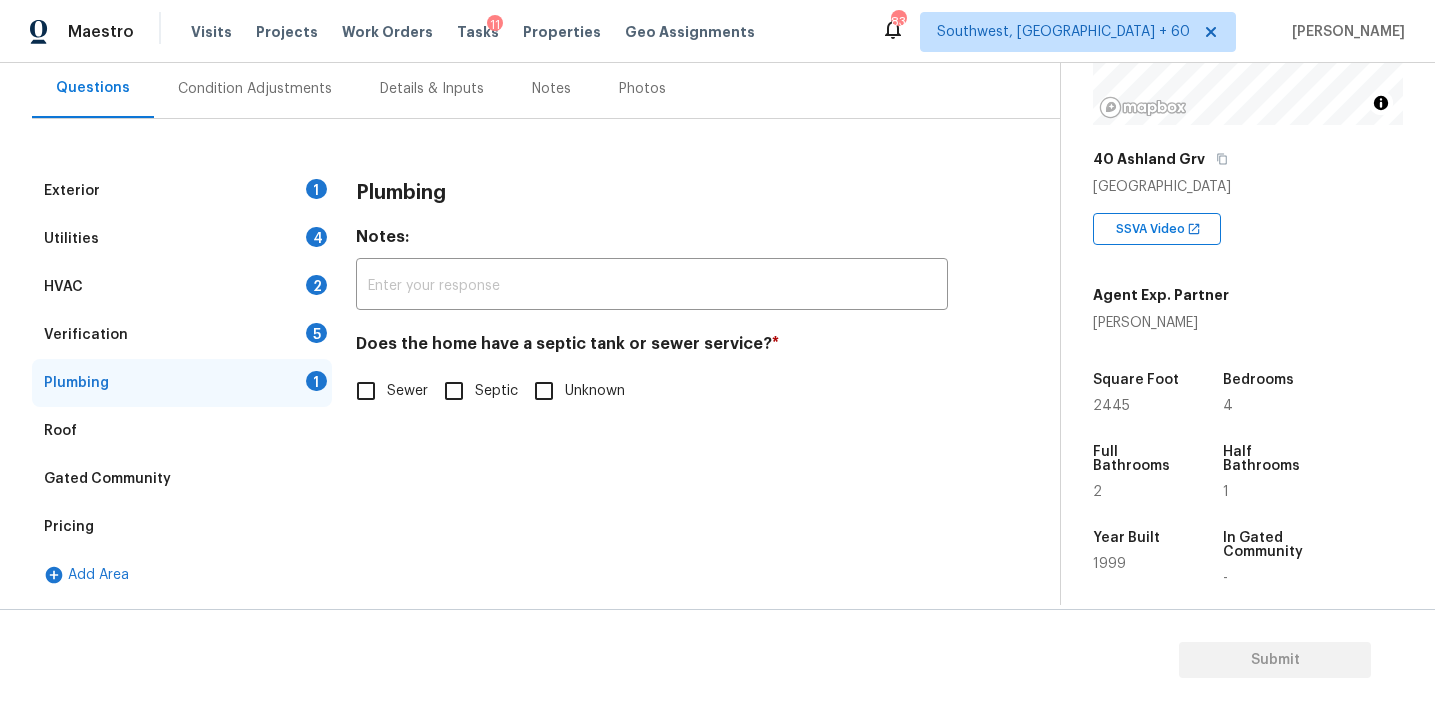 click on "Sewer" at bounding box center (366, 391) 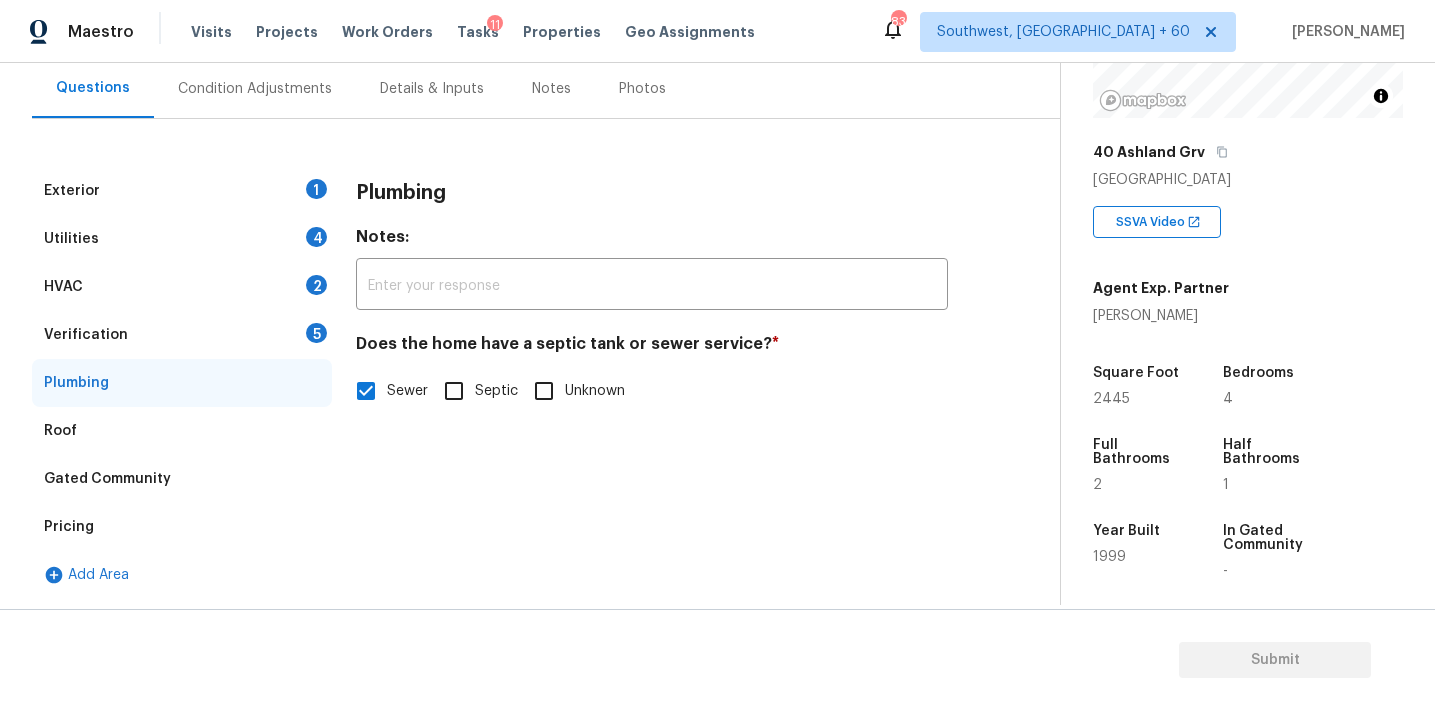scroll, scrollTop: 263, scrollLeft: 0, axis: vertical 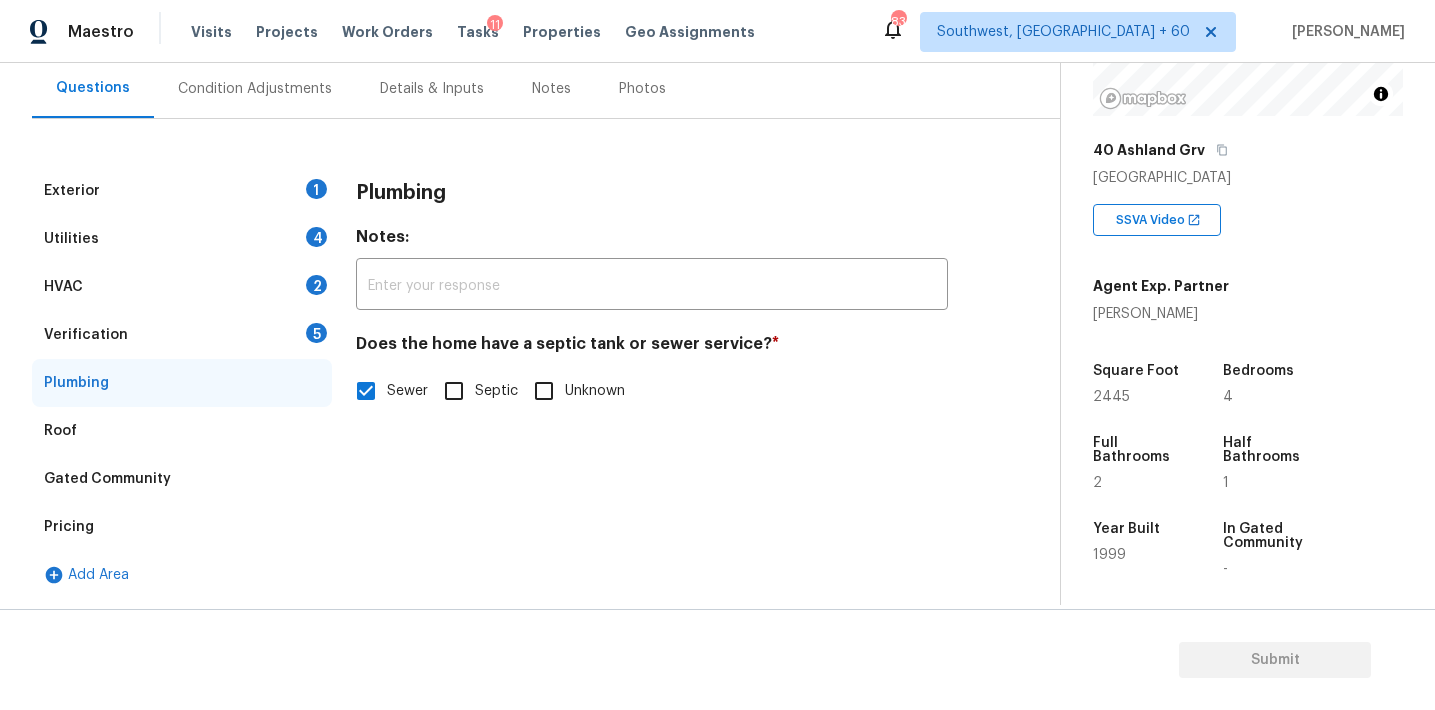 click on "5" at bounding box center [316, 333] 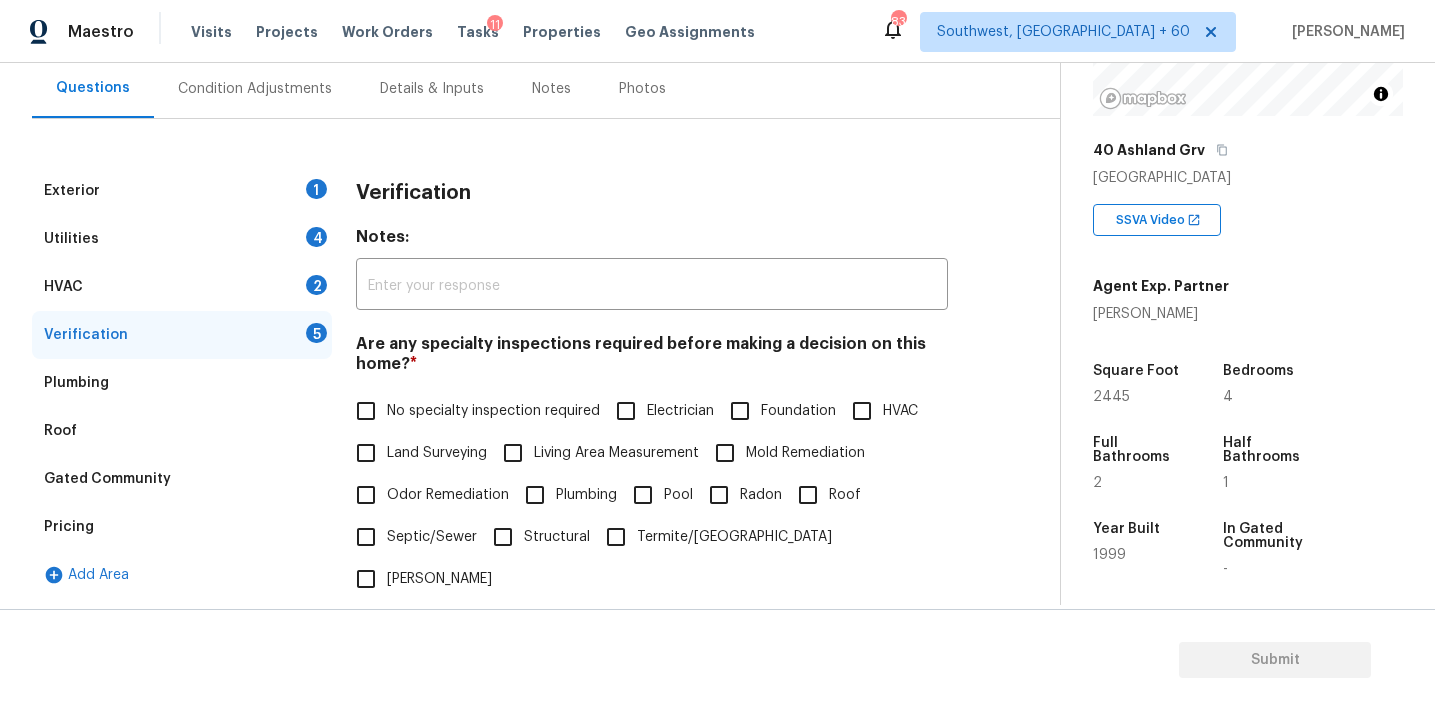 click on "Plumbing" at bounding box center [182, 383] 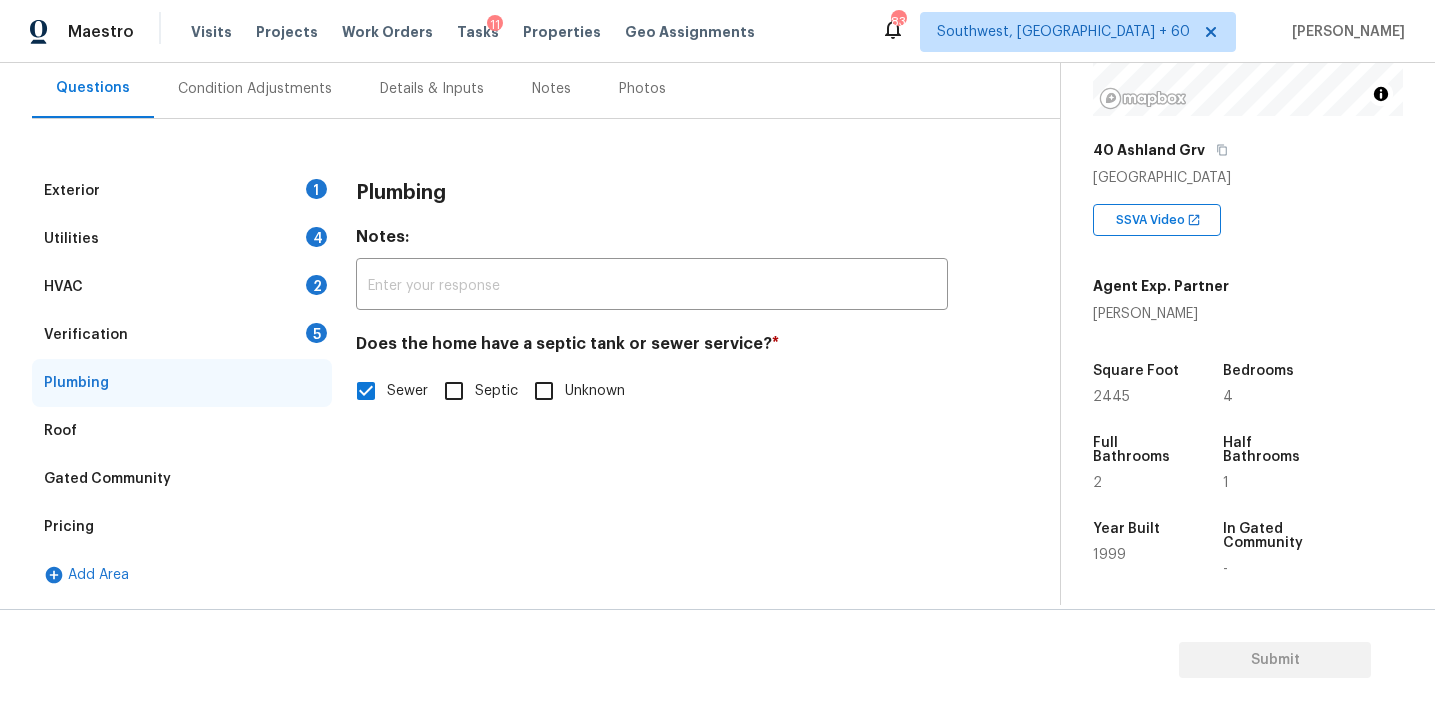 click on "Septic" at bounding box center (454, 391) 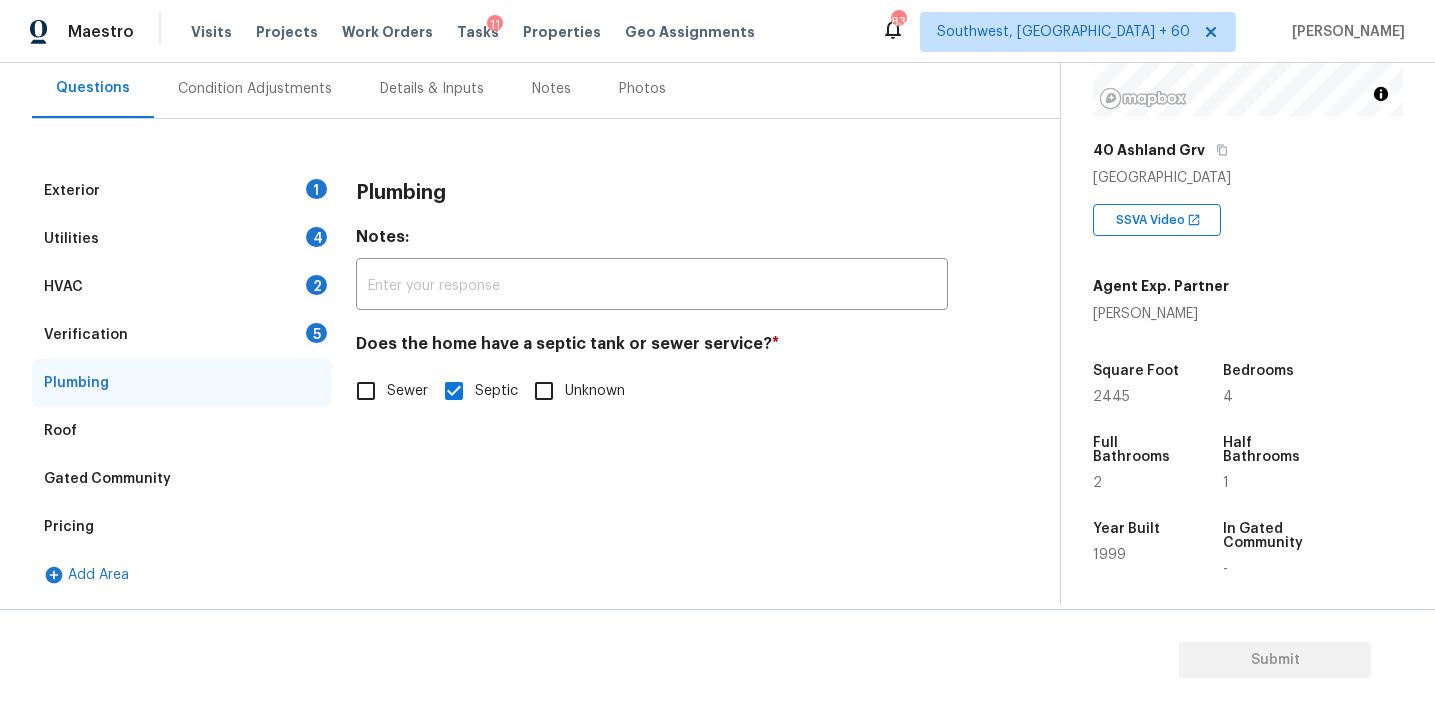 click on "Verification 5" at bounding box center (182, 335) 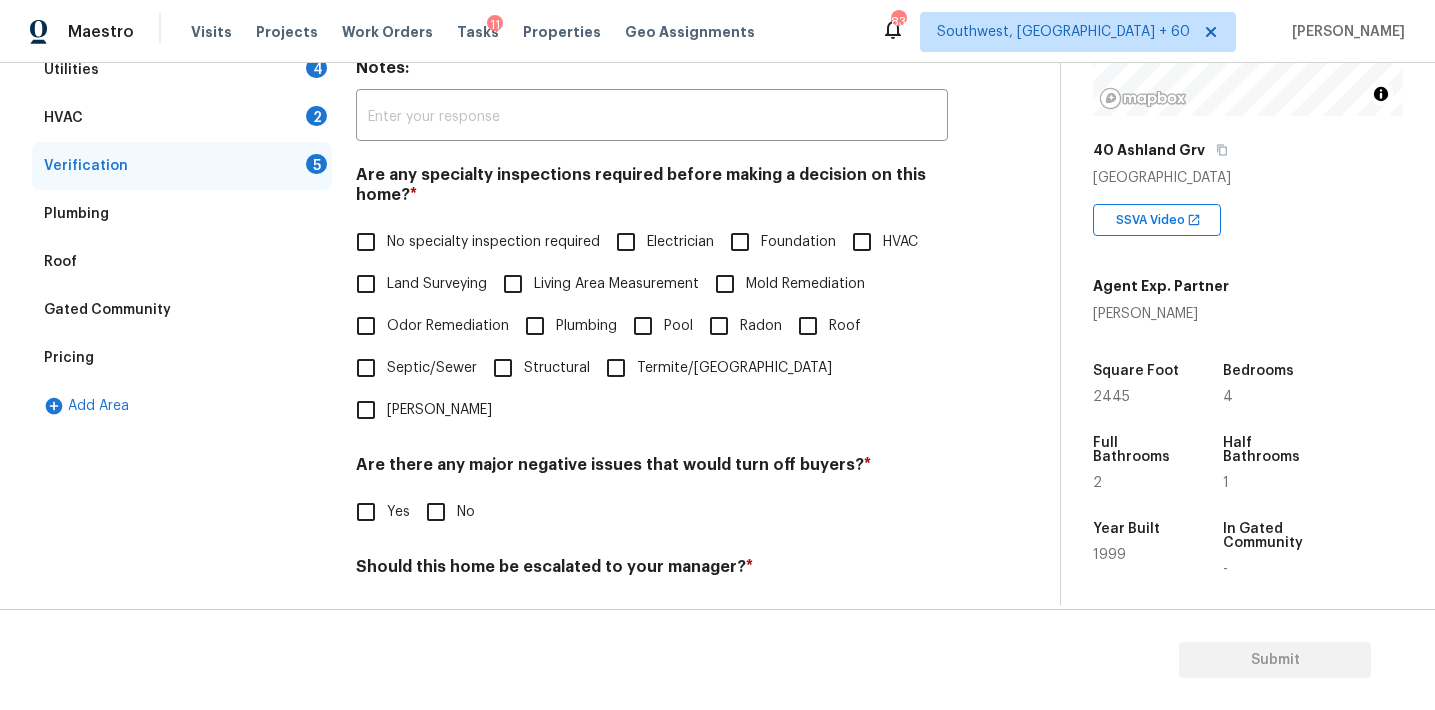 scroll, scrollTop: 573, scrollLeft: 0, axis: vertical 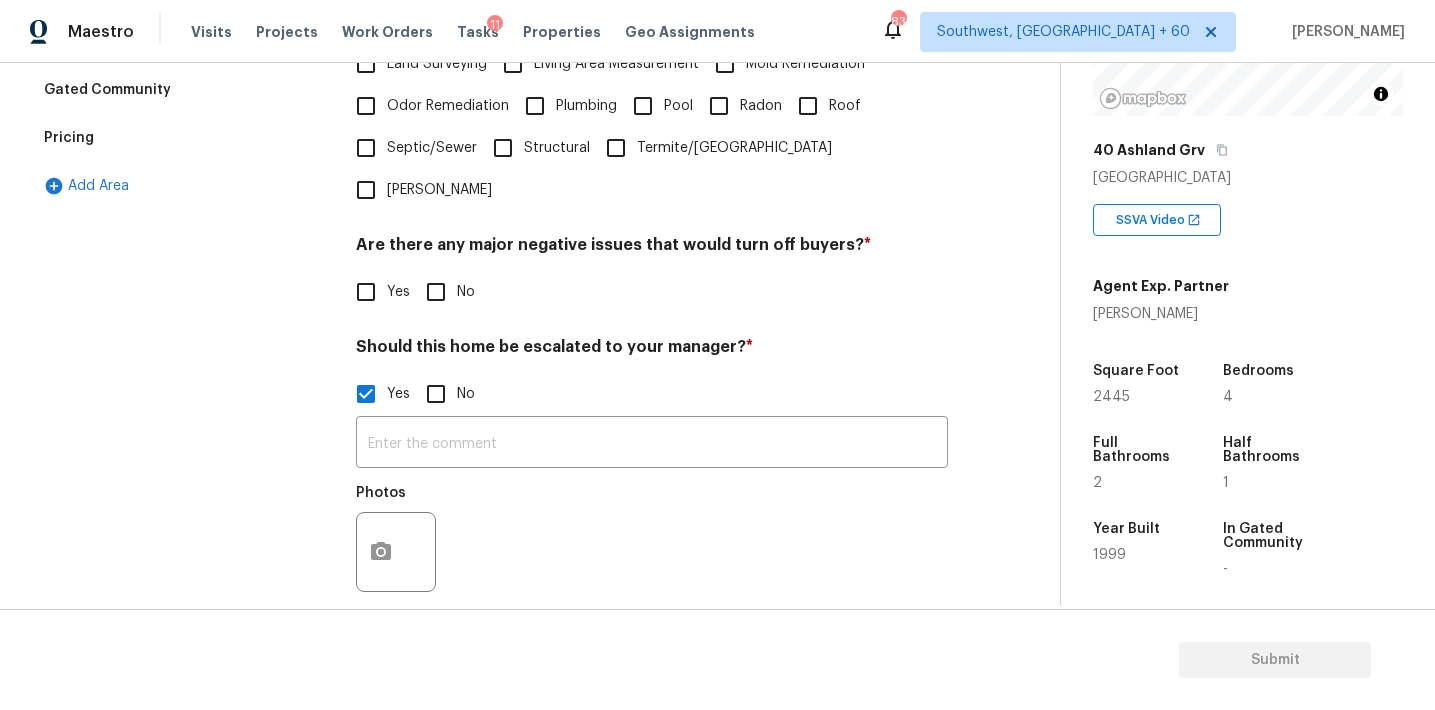 click on "No" at bounding box center (436, 292) 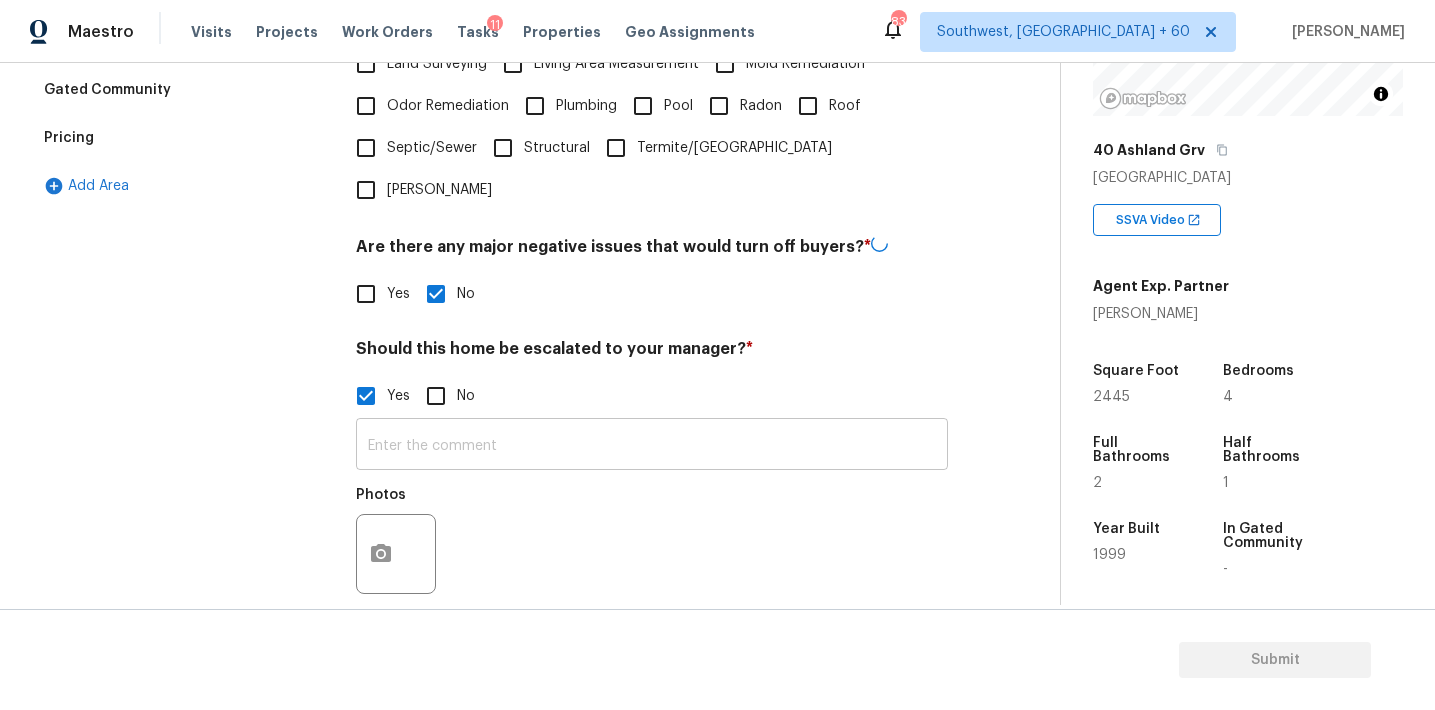 scroll, scrollTop: 683, scrollLeft: 0, axis: vertical 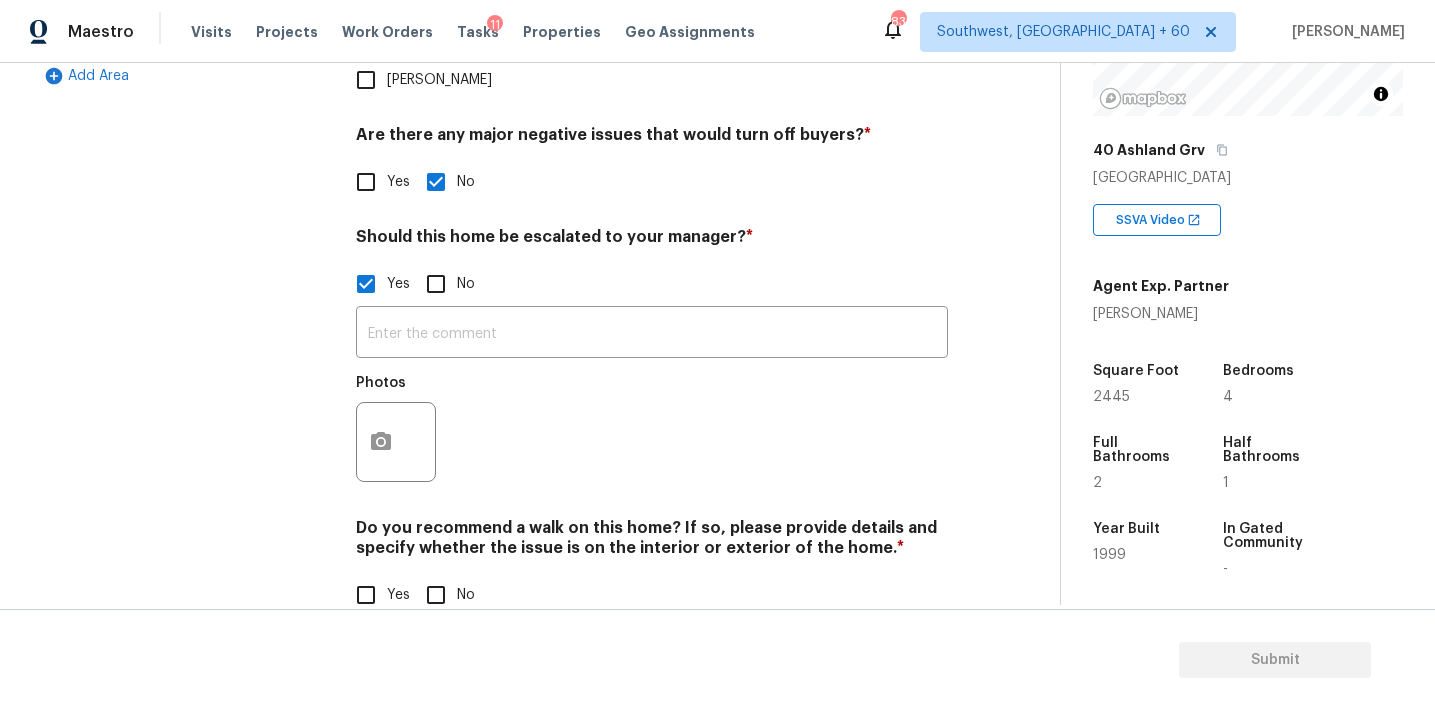 click on "No" at bounding box center (436, 595) 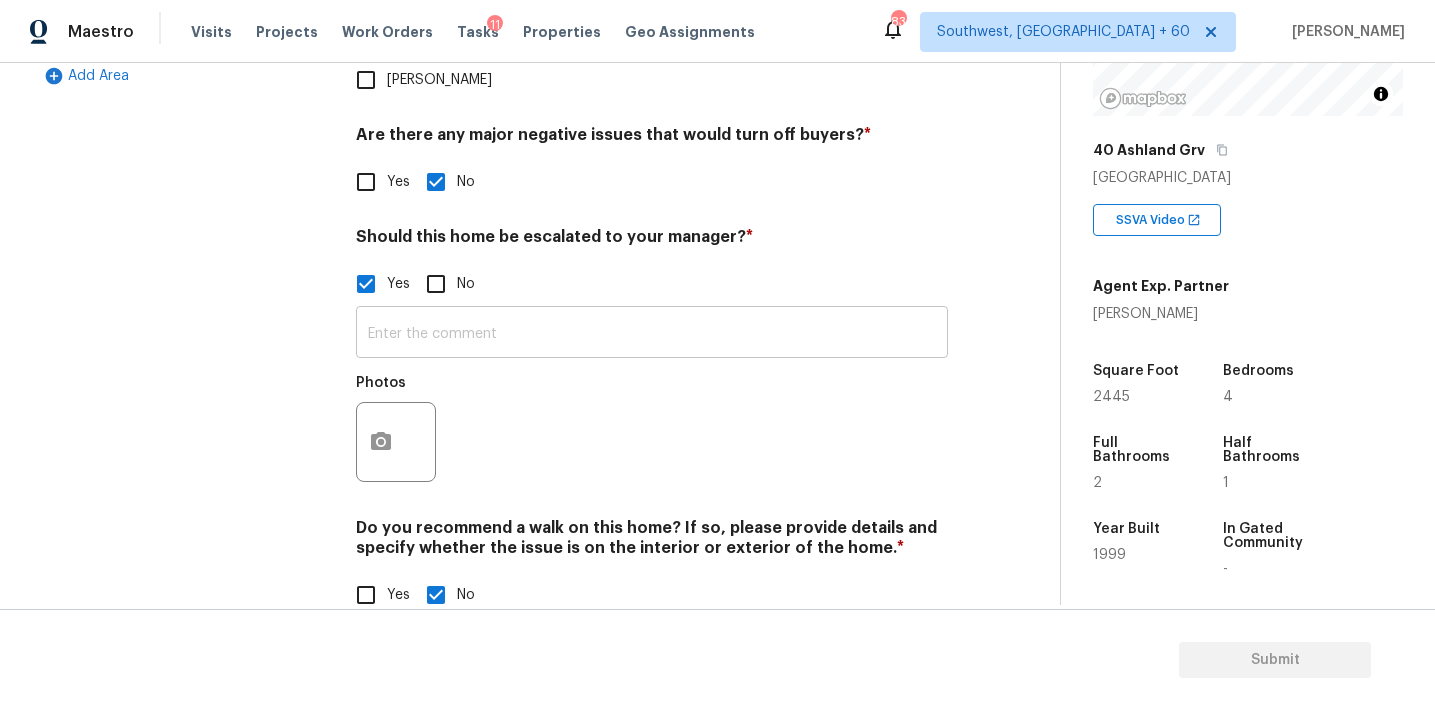click at bounding box center [652, 334] 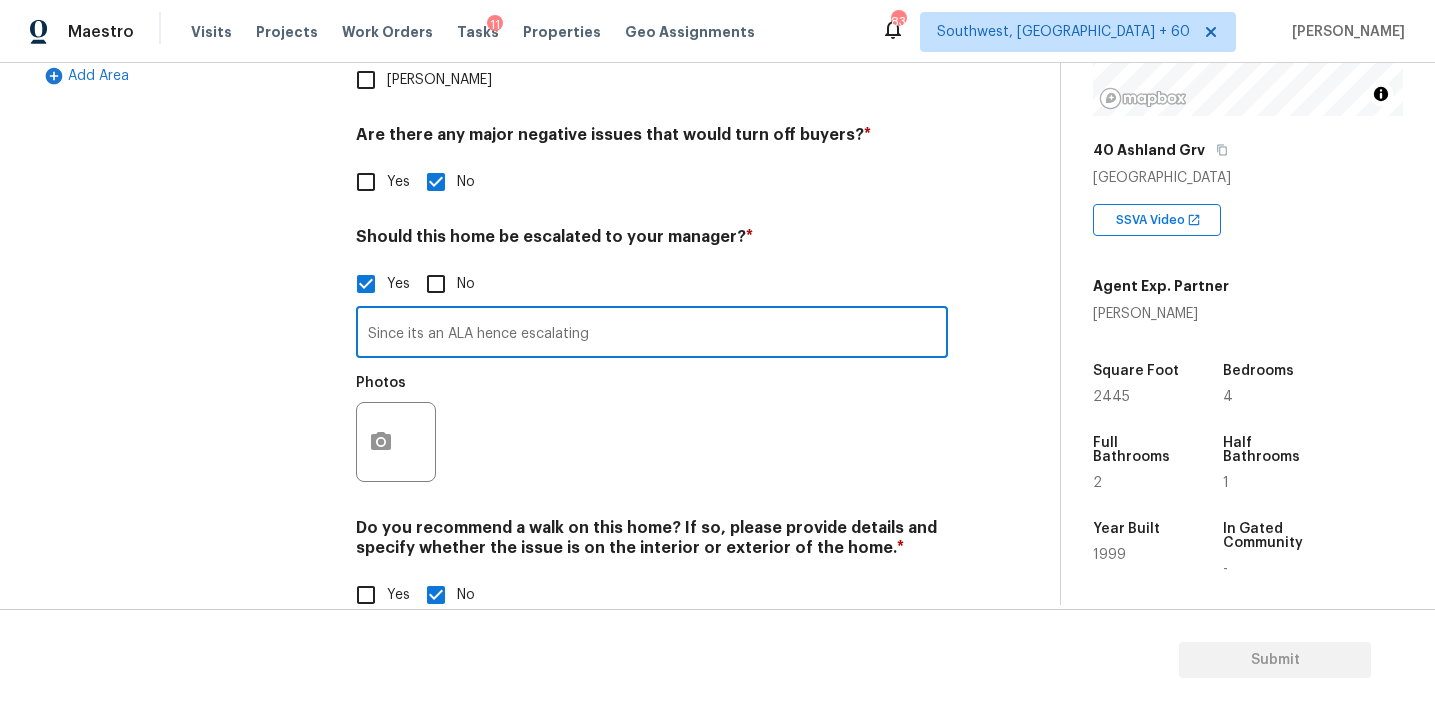 type on "Since its an ALA hence escalating" 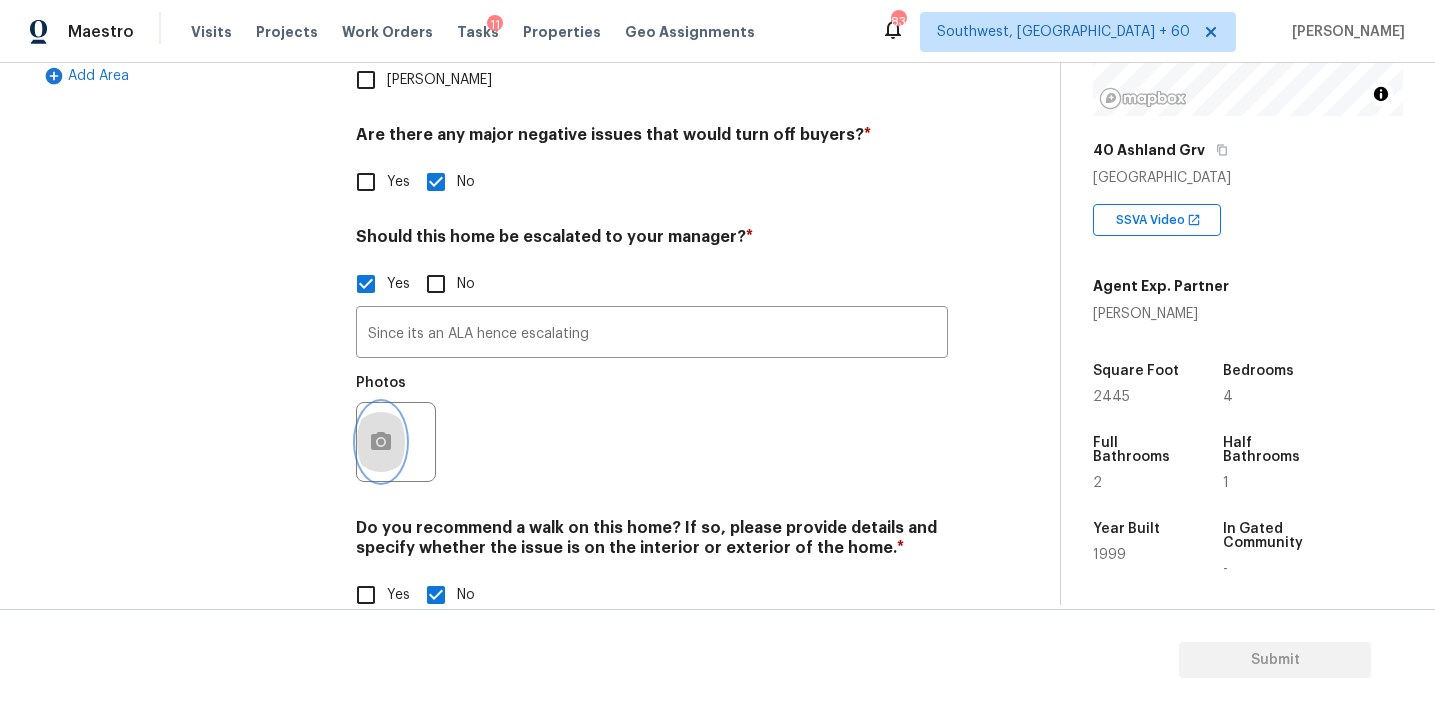click 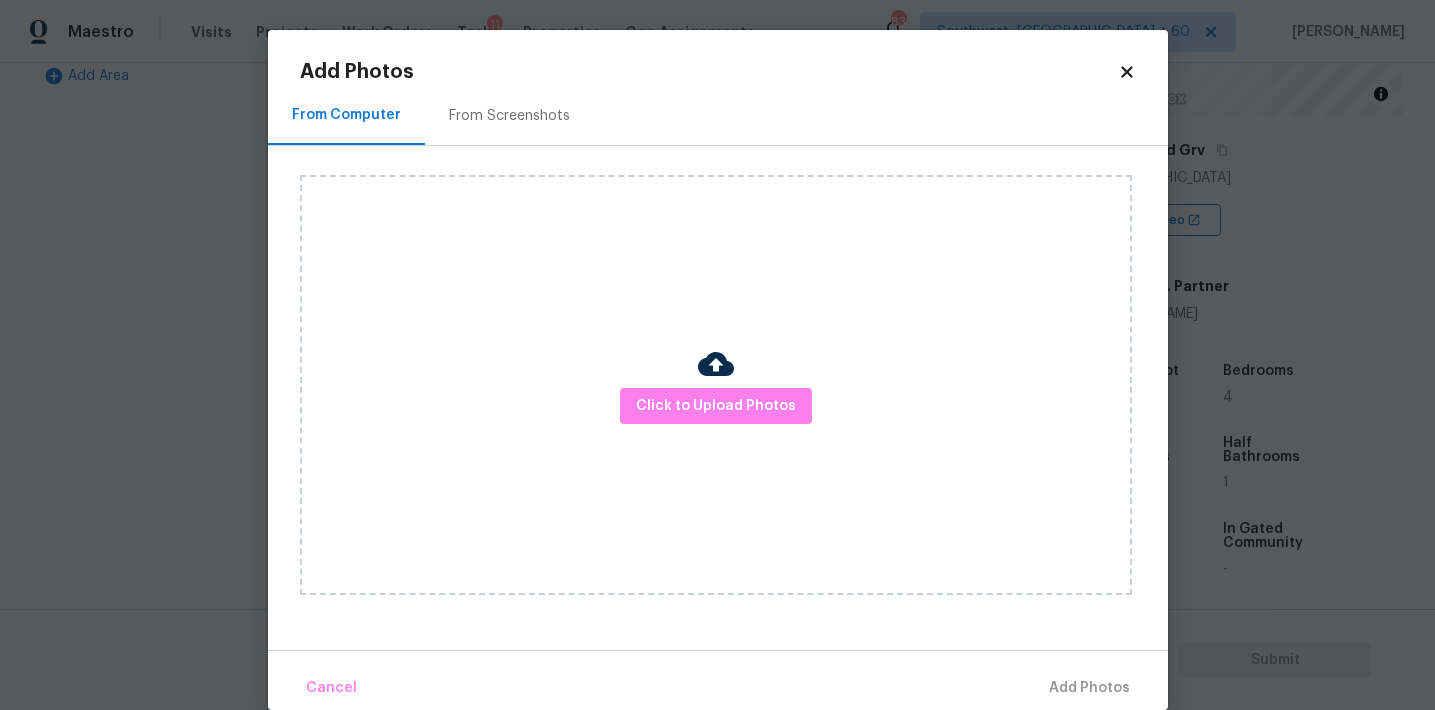 click on "From Screenshots" at bounding box center [509, 116] 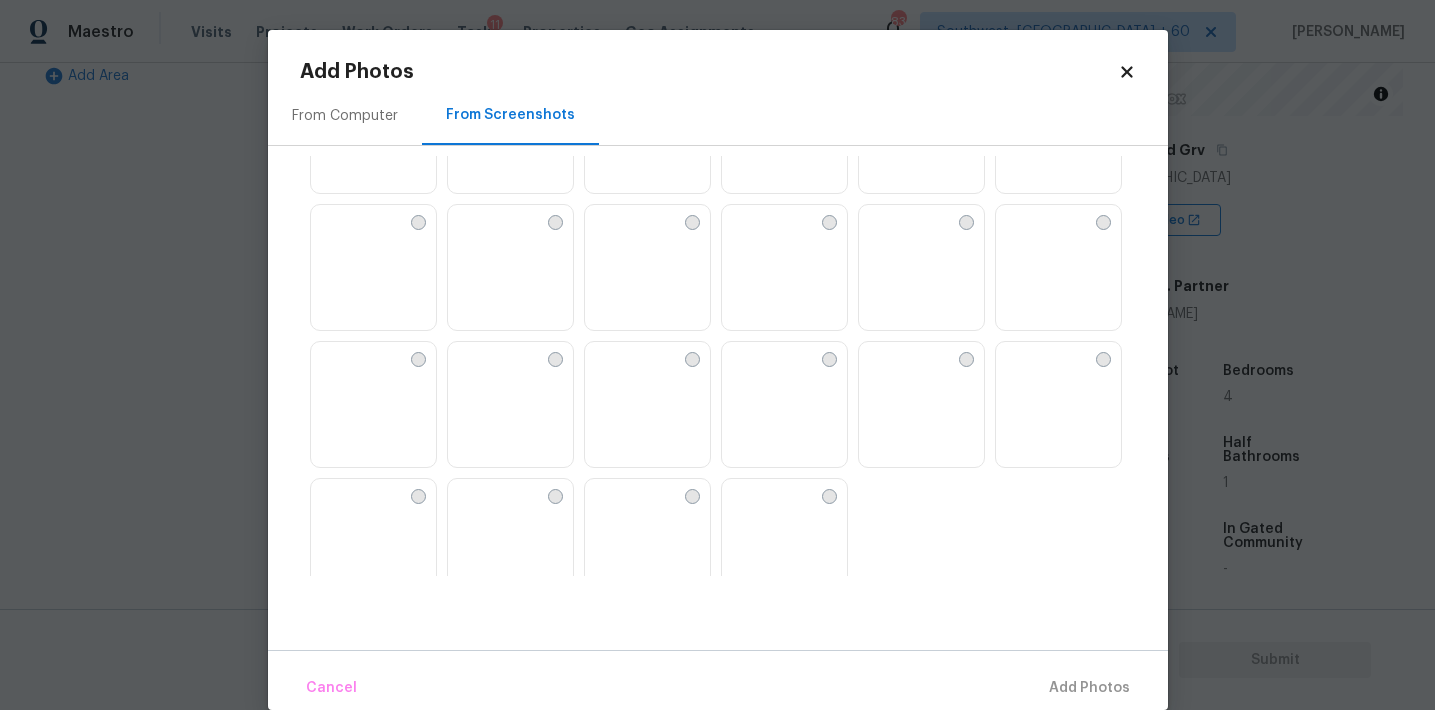 scroll, scrollTop: 1910, scrollLeft: 0, axis: vertical 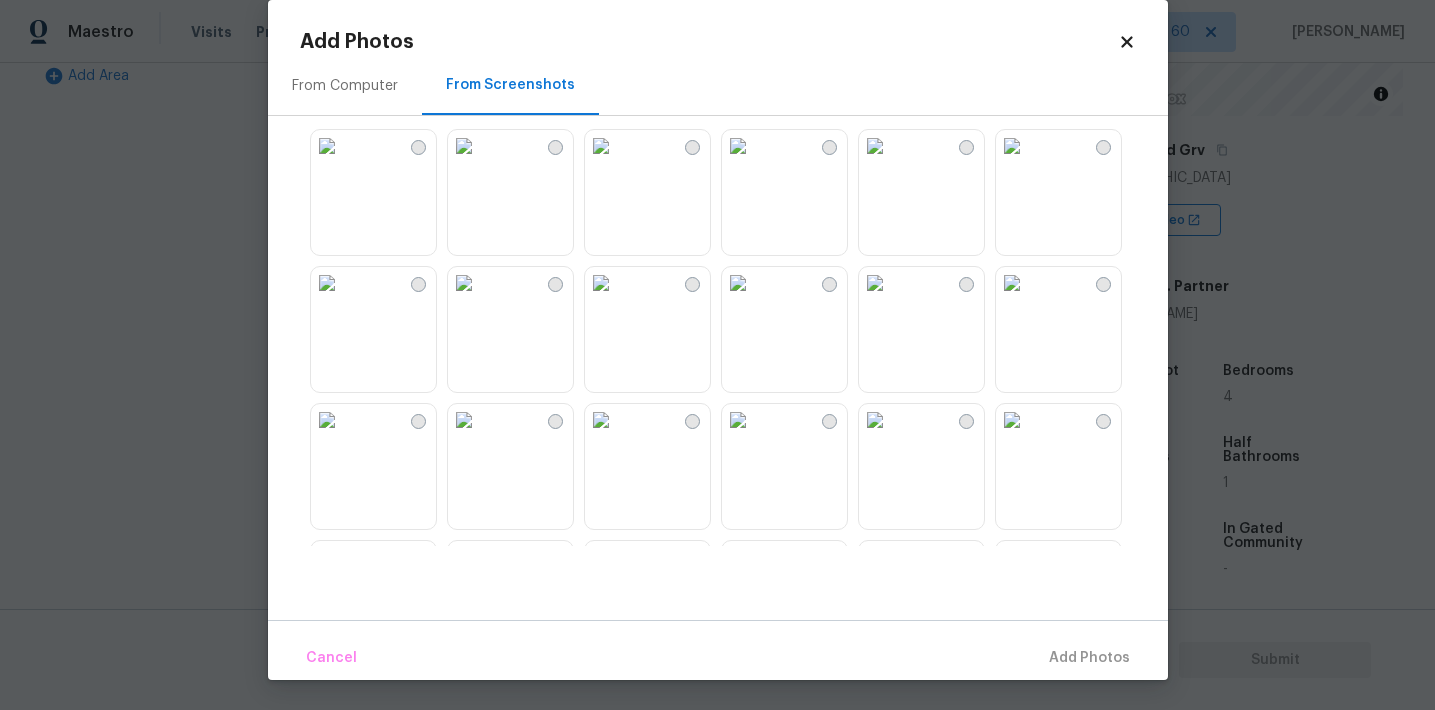 click at bounding box center (1012, 283) 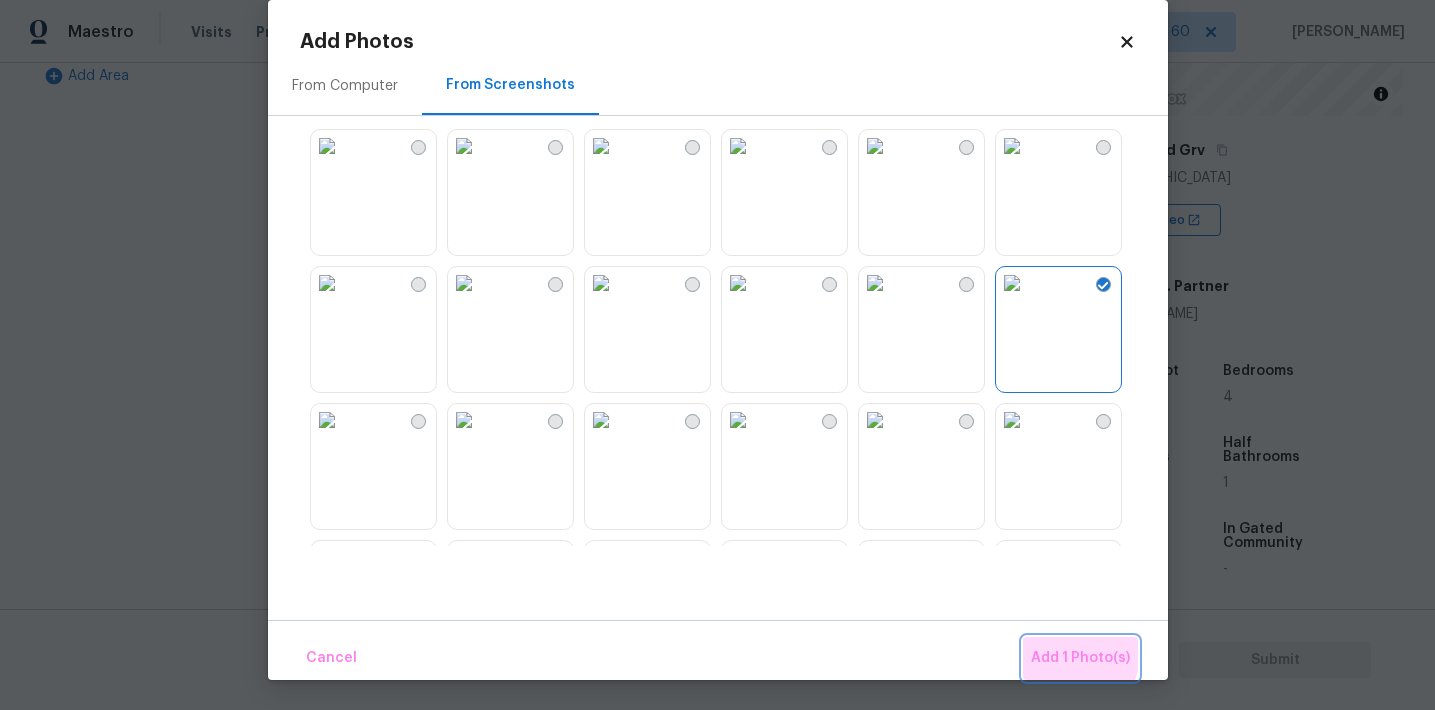 click on "Add 1 Photo(s)" at bounding box center [1080, 658] 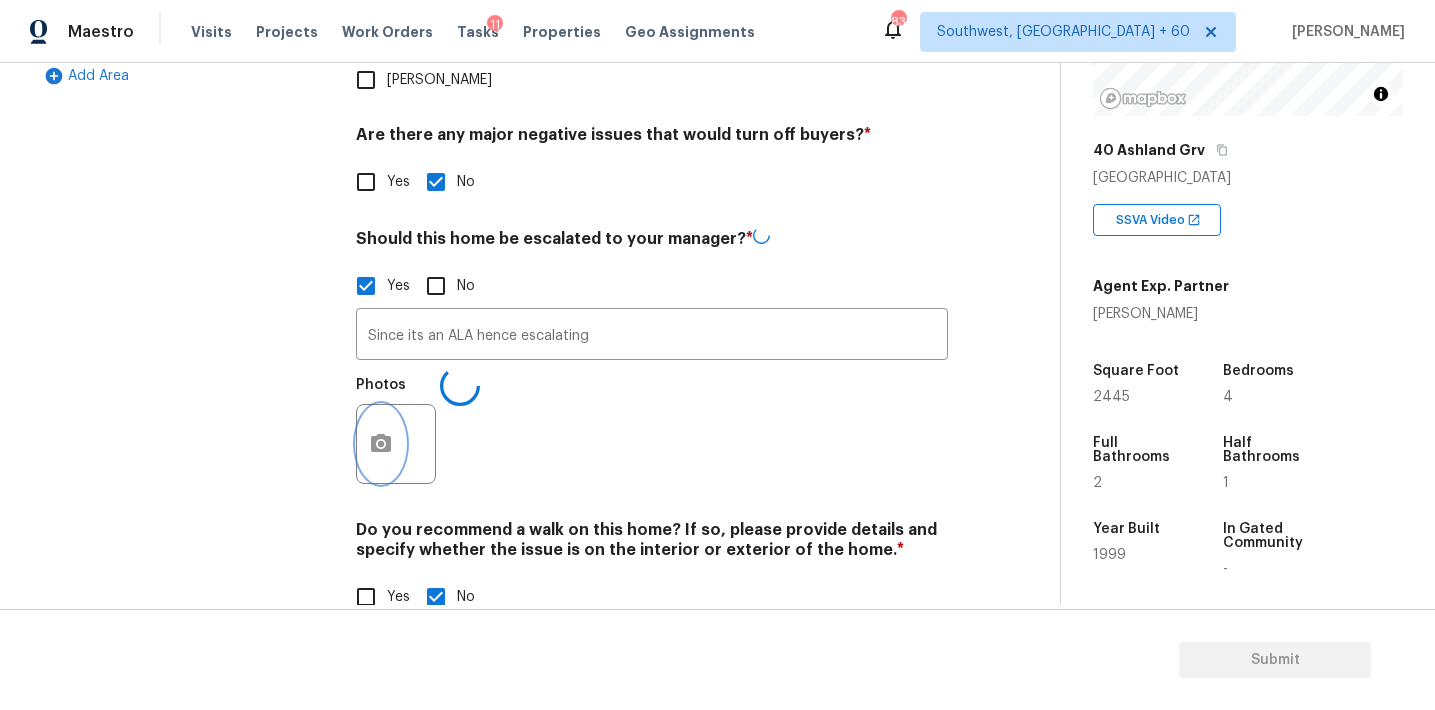 scroll, scrollTop: 0, scrollLeft: 0, axis: both 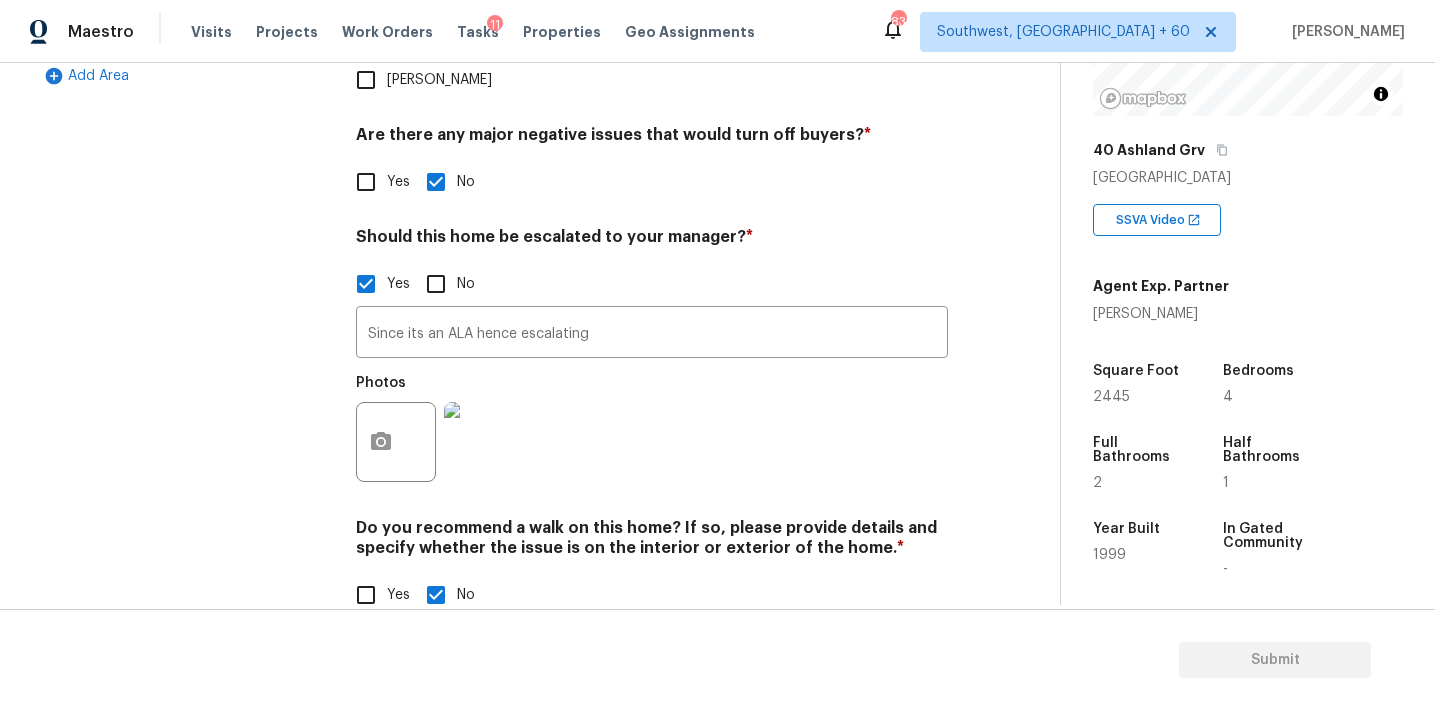 click on "Verification Notes: ​ Are any specialty inspections required before making a decision on this home?  * No specialty inspection required Electrician Foundation HVAC Land Surveying Living Area Measurement Mold Remediation Odor Remediation Plumbing Pool Radon Roof Septic/Sewer Structural Termite/[GEOGRAPHIC_DATA][PERSON_NAME] Are there any major negative issues that would turn off buyers?  * Yes No Should this home be escalated to your manager?  * Yes No Since its an ALA hence escalating ​ Photos Do you recommend a walk on this home? If so, please provide details and specify whether the issue is on the interior or exterior of the home.  * Yes No" at bounding box center (652, 154) 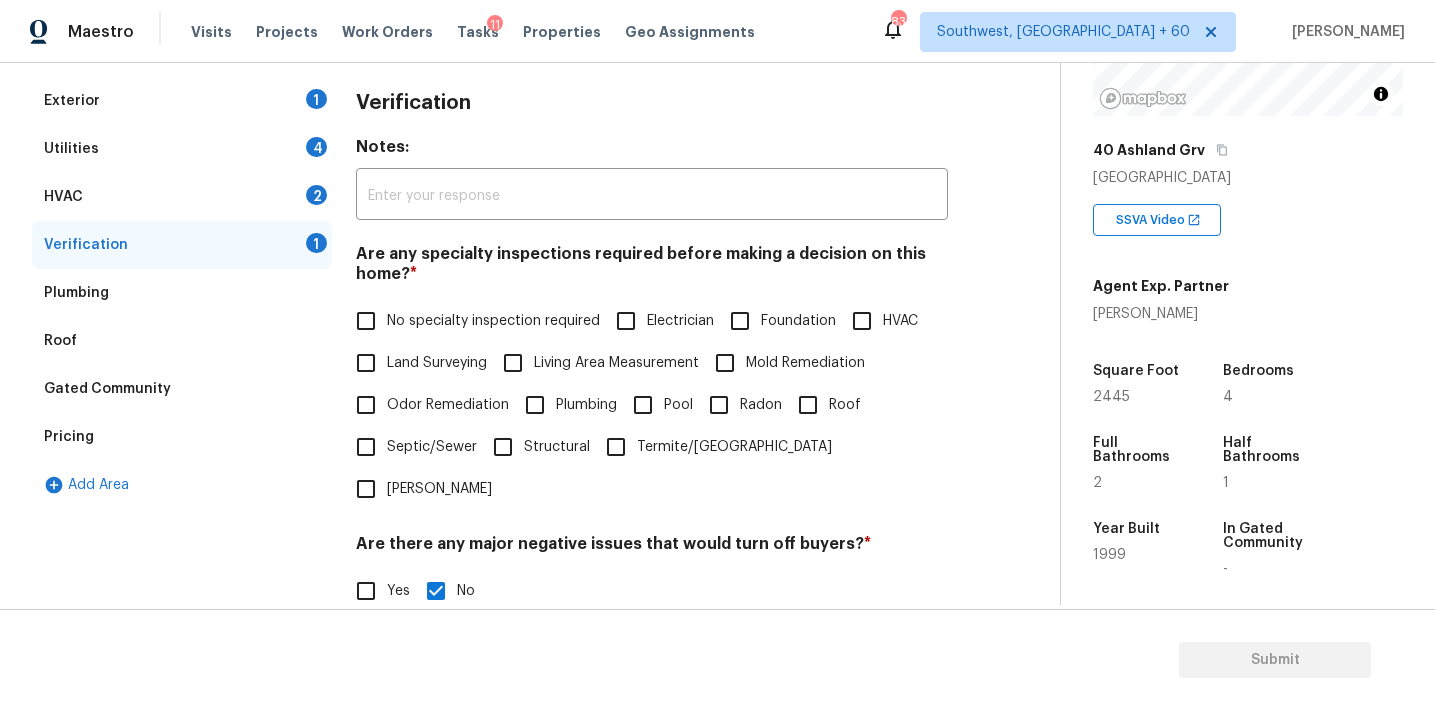 scroll, scrollTop: 260, scrollLeft: 0, axis: vertical 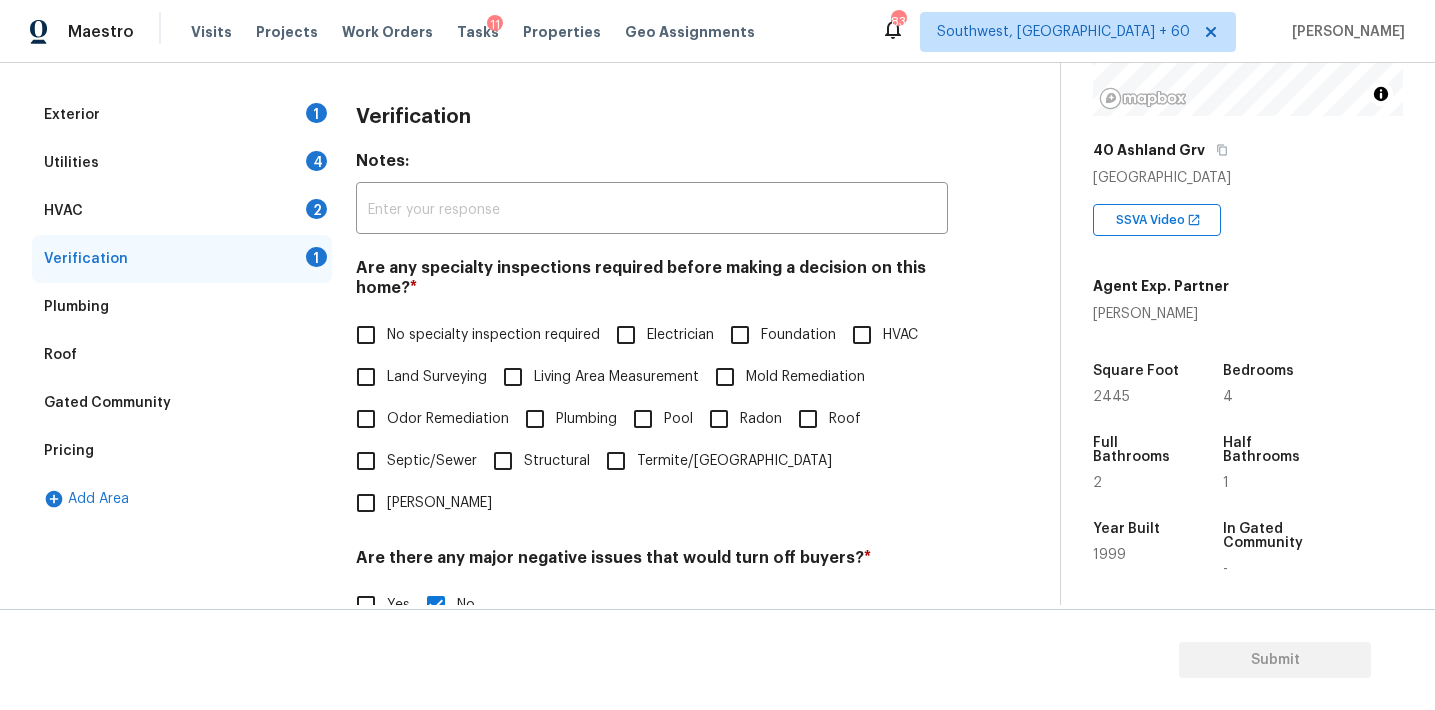 click on "HVAC" at bounding box center [862, 335] 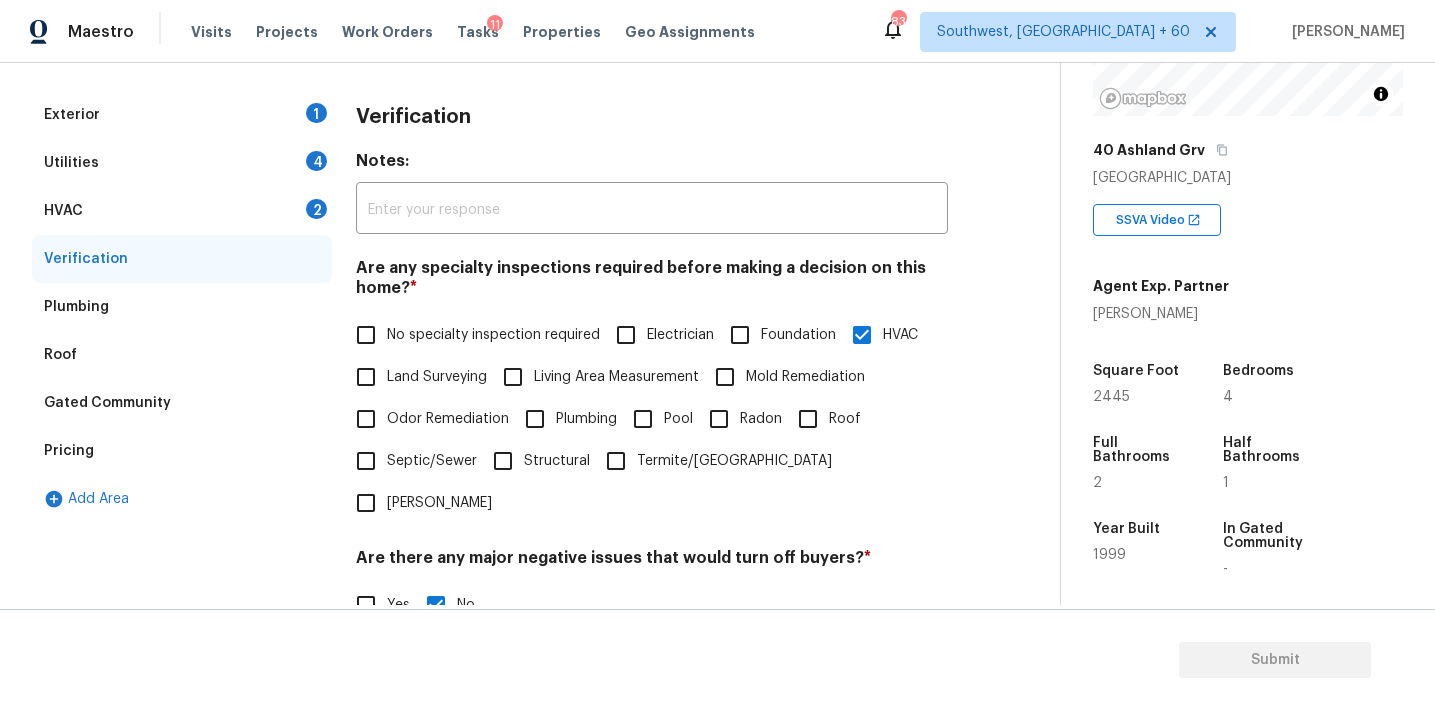 click on "HVAC 2" at bounding box center [182, 211] 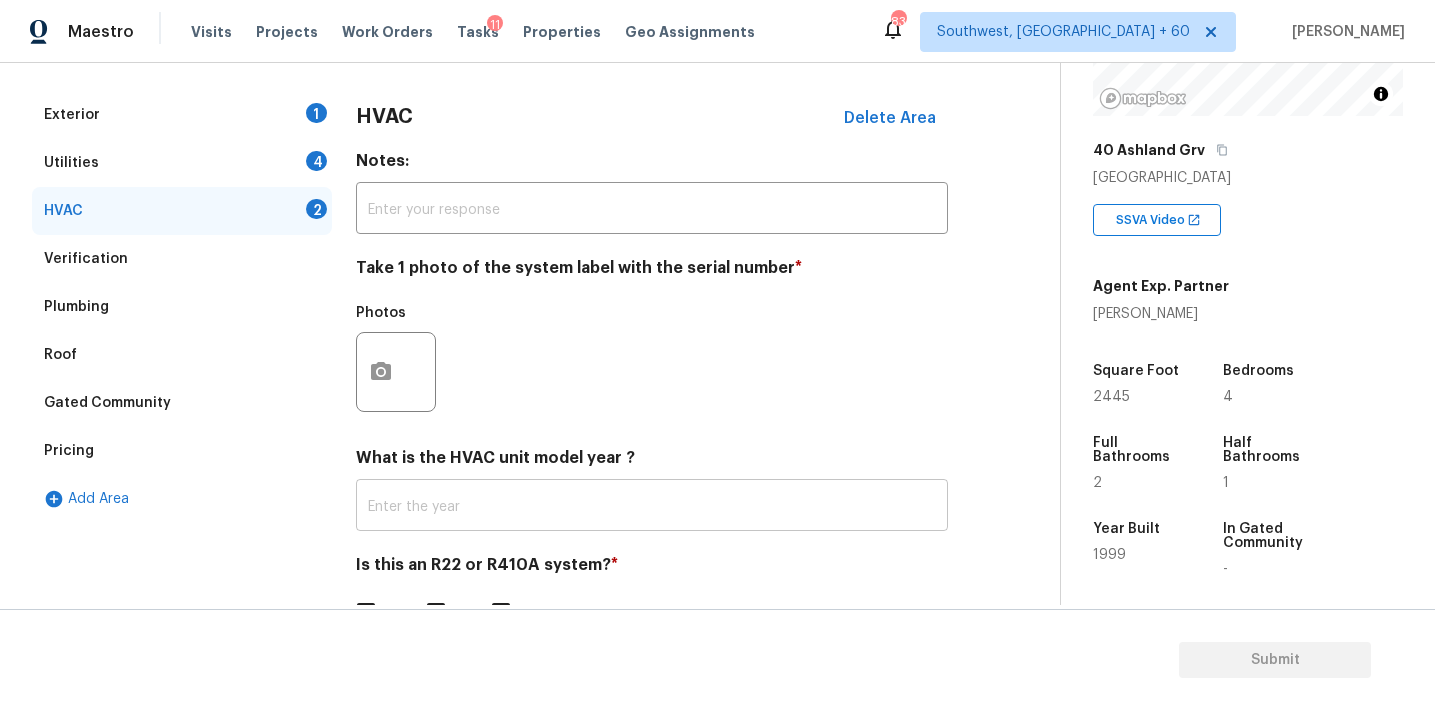 scroll, scrollTop: 319, scrollLeft: 0, axis: vertical 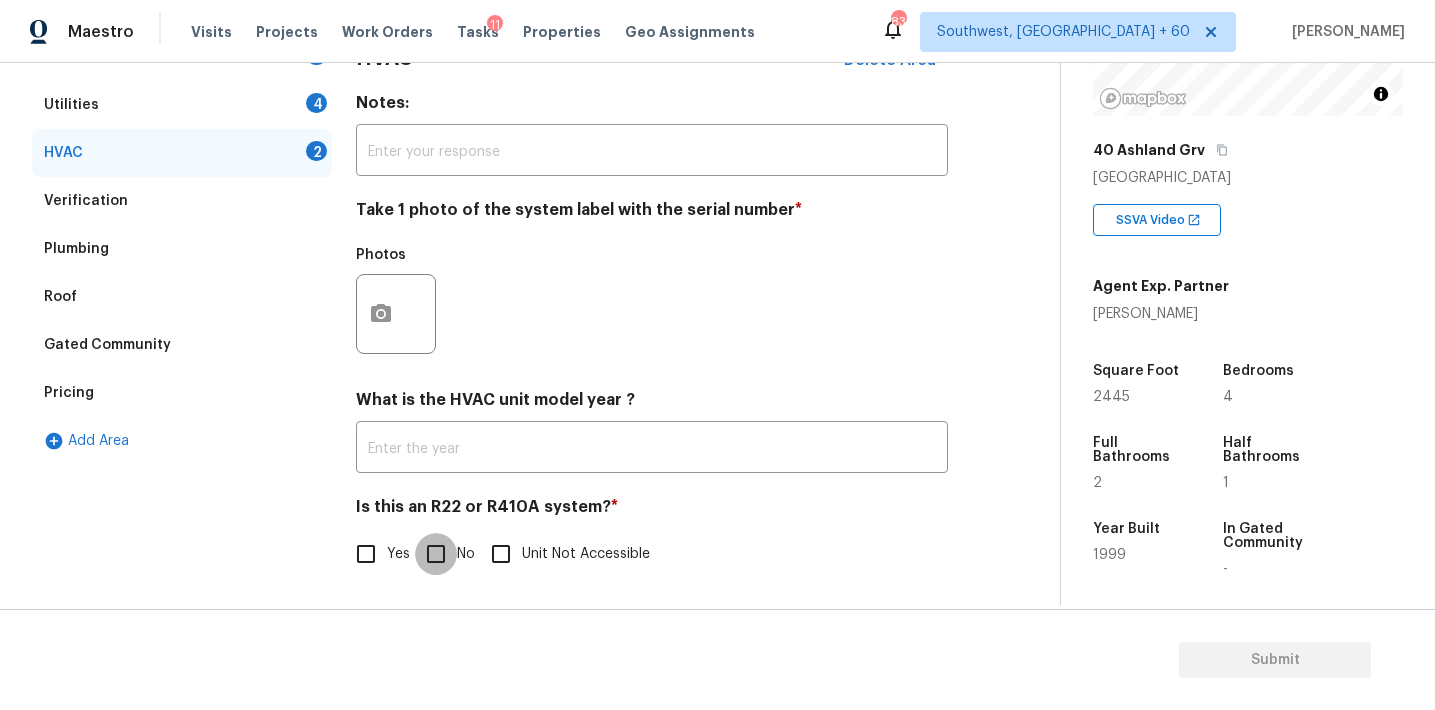 click on "No" at bounding box center (436, 554) 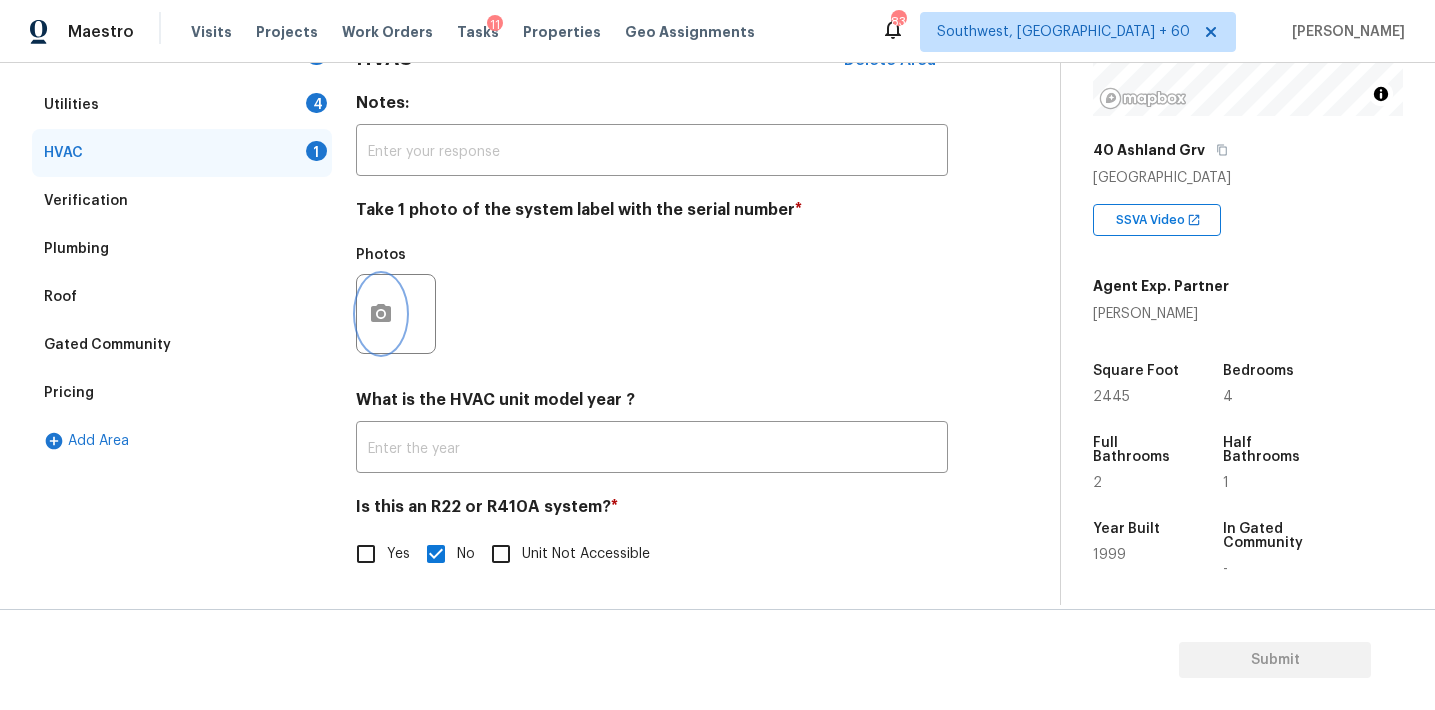 click at bounding box center [381, 314] 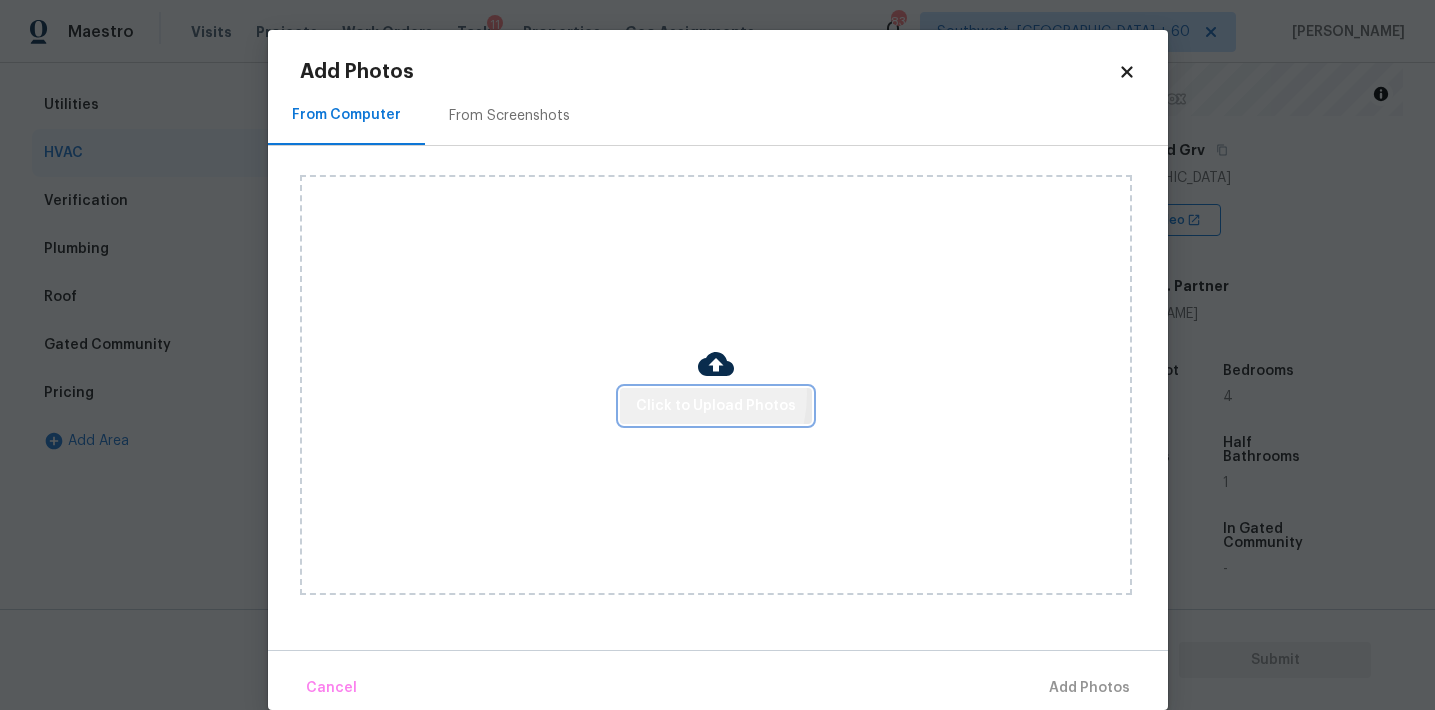 click on "Click to Upload Photos" at bounding box center [716, 406] 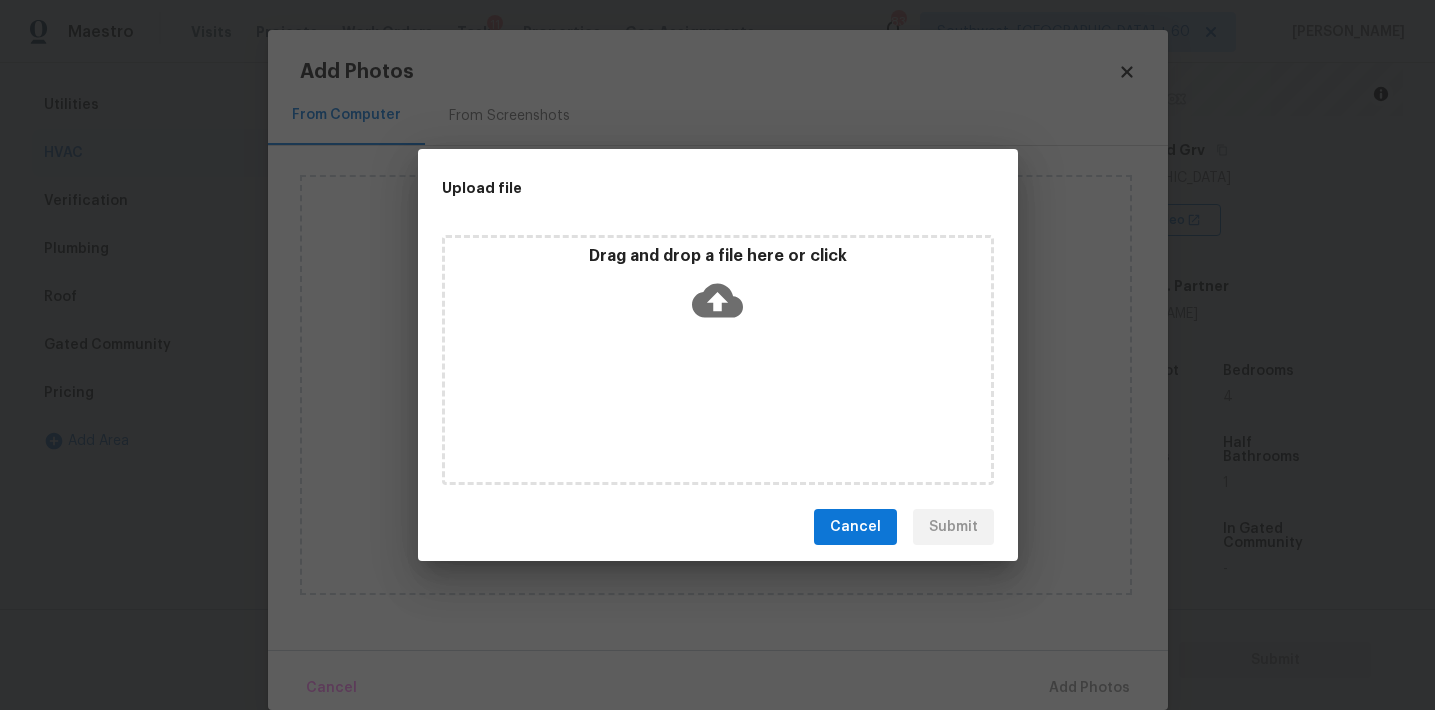 click on "Drag and drop a file here or click" at bounding box center (718, 289) 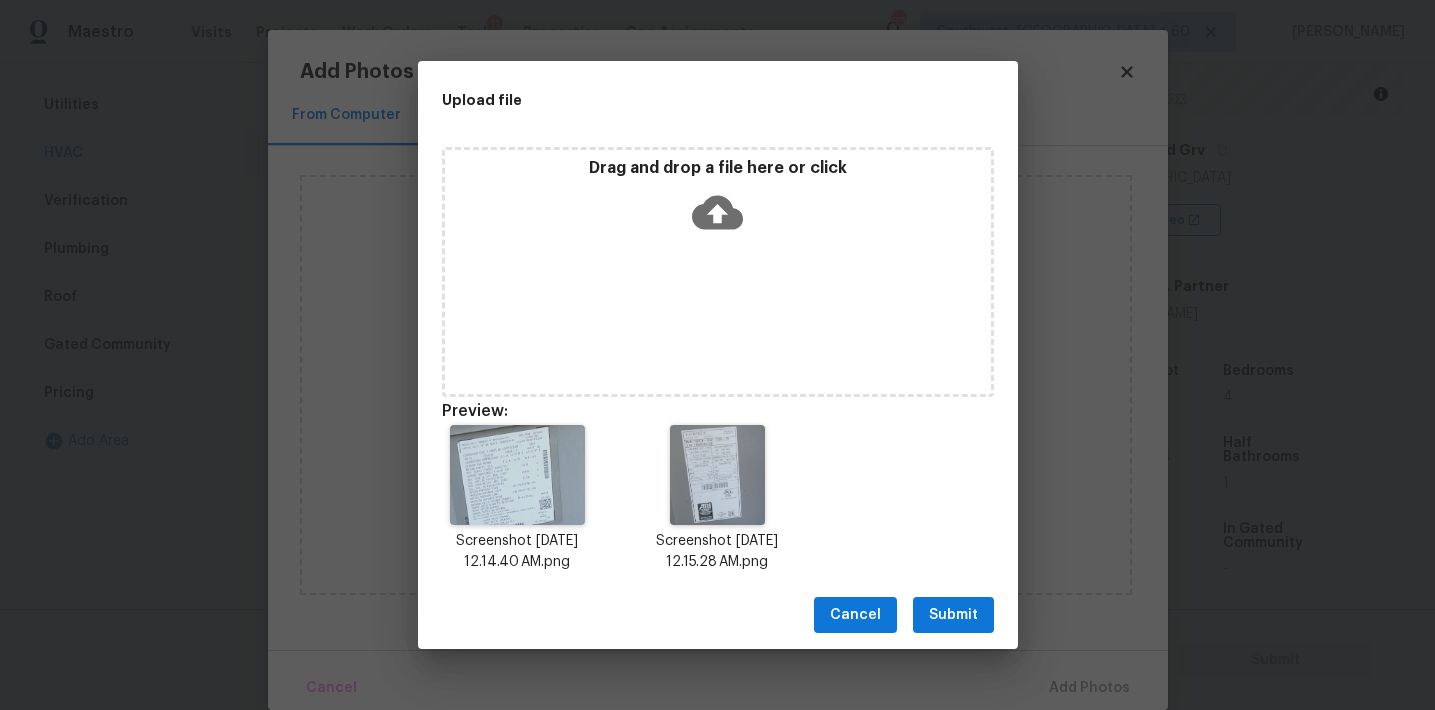 click on "Submit" at bounding box center (953, 615) 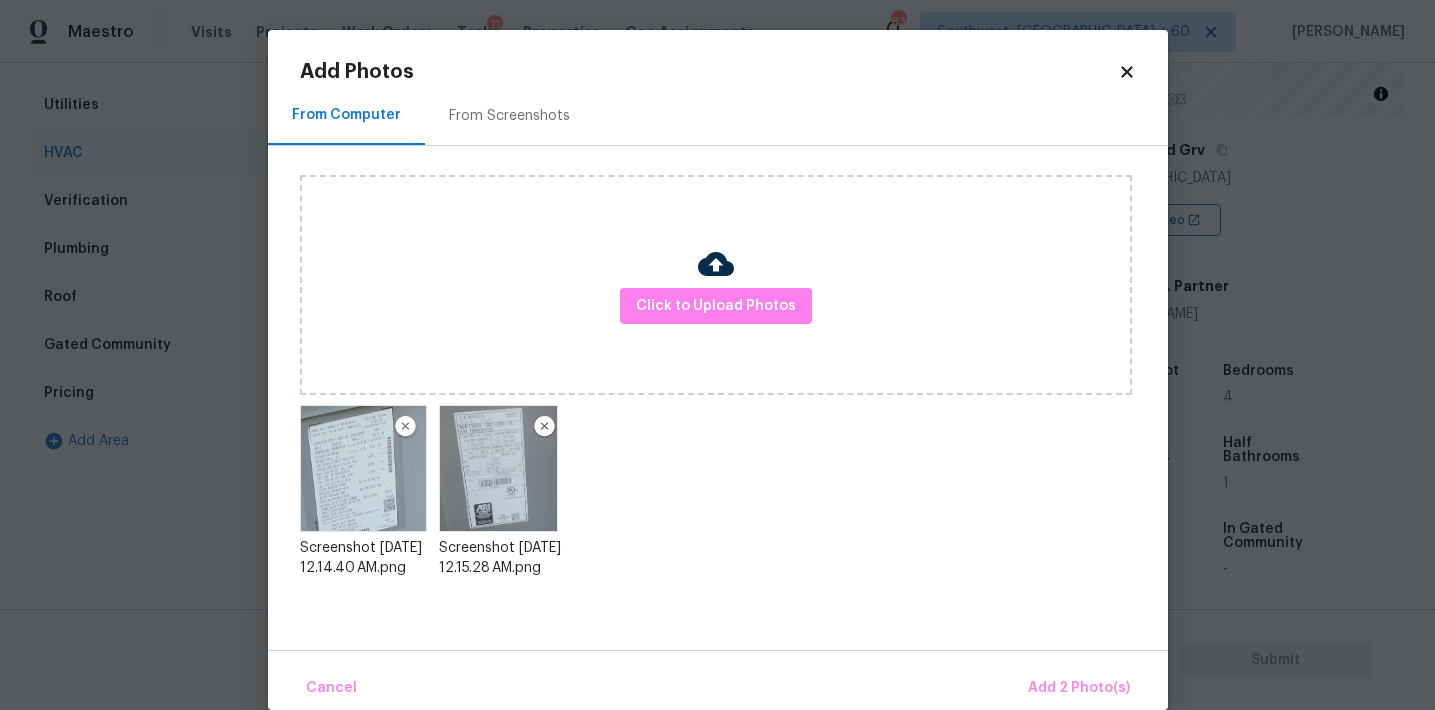 click on "Cancel Add 2 Photo(s)" at bounding box center [718, 680] 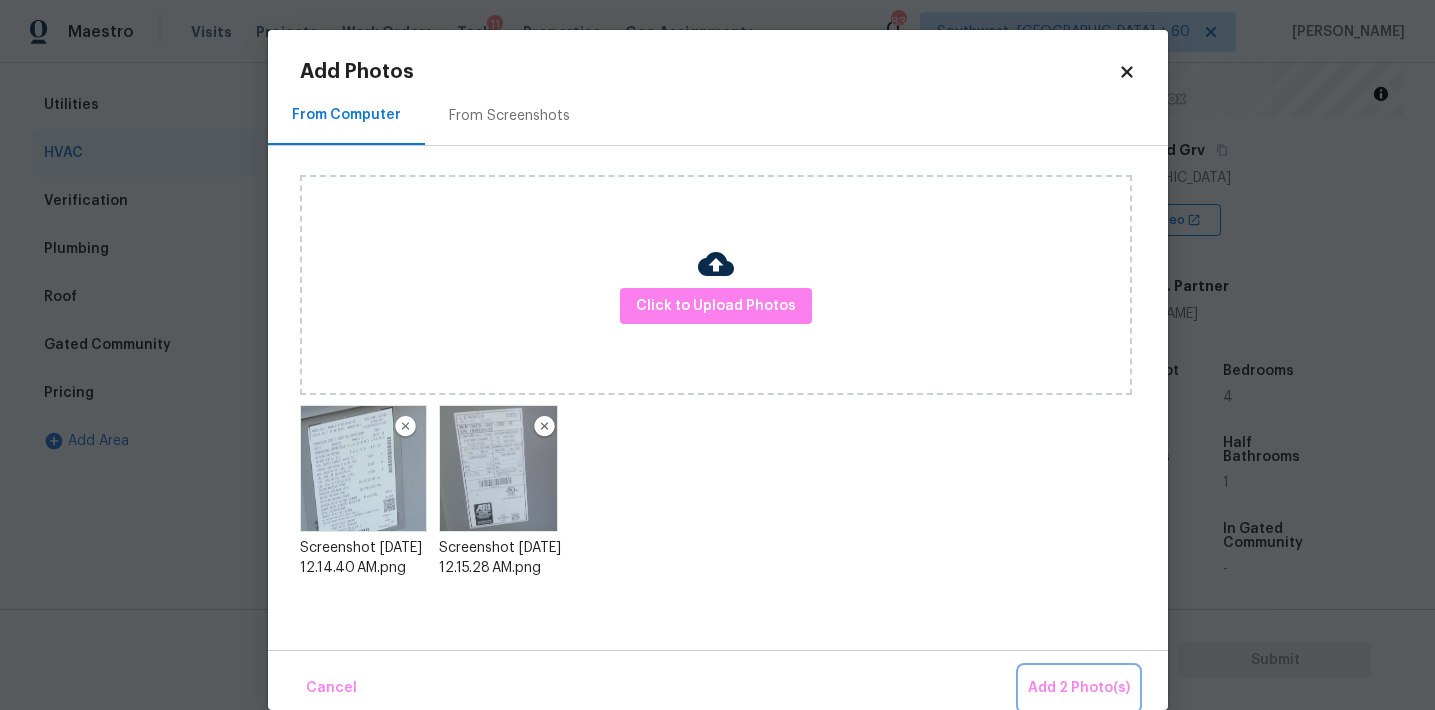 click on "Add 2 Photo(s)" at bounding box center (1079, 688) 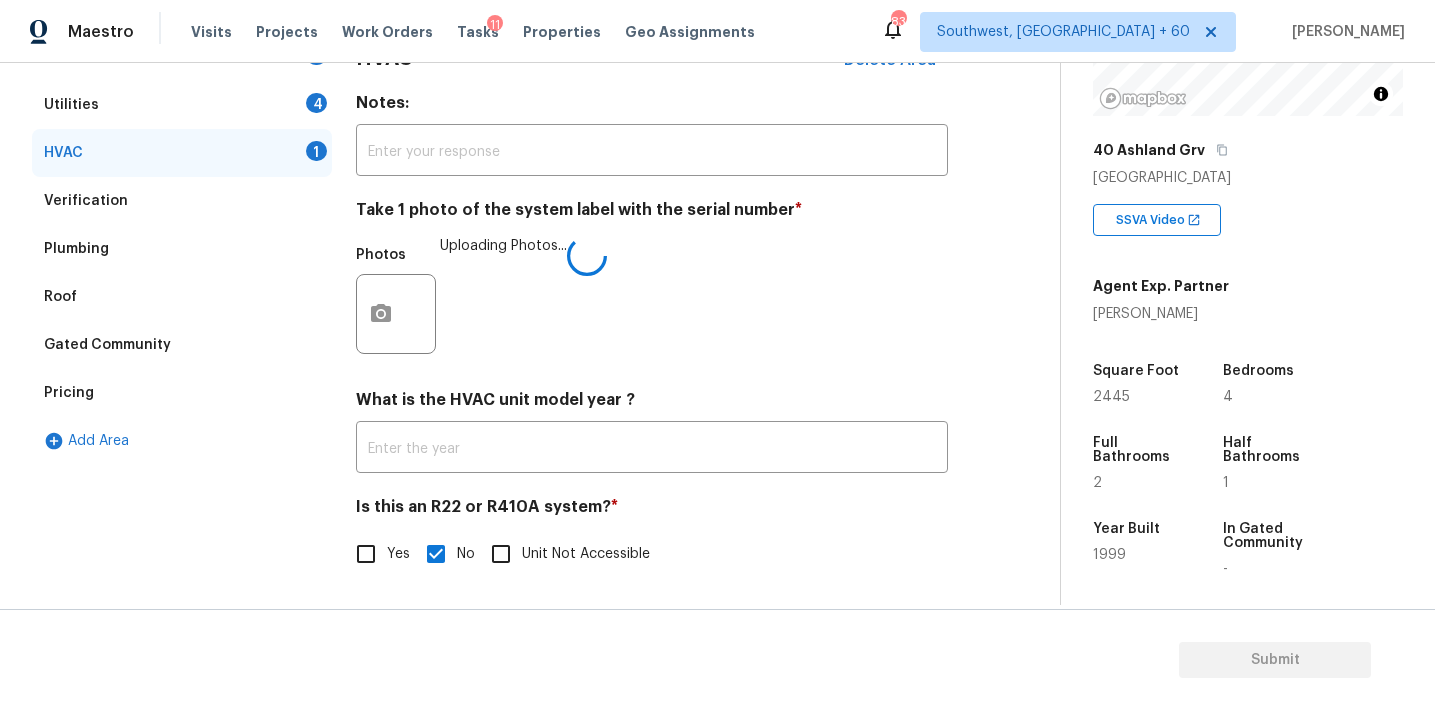 click on "HVAC Delete Area Notes: ​ Take 1 photo of the system label with the serial number  * Photos Uploading Photos... What is the HVAC unit model year ? ​ Is this an R22 or R410A system?  * Yes No Unit Not Accessible" at bounding box center (652, 316) 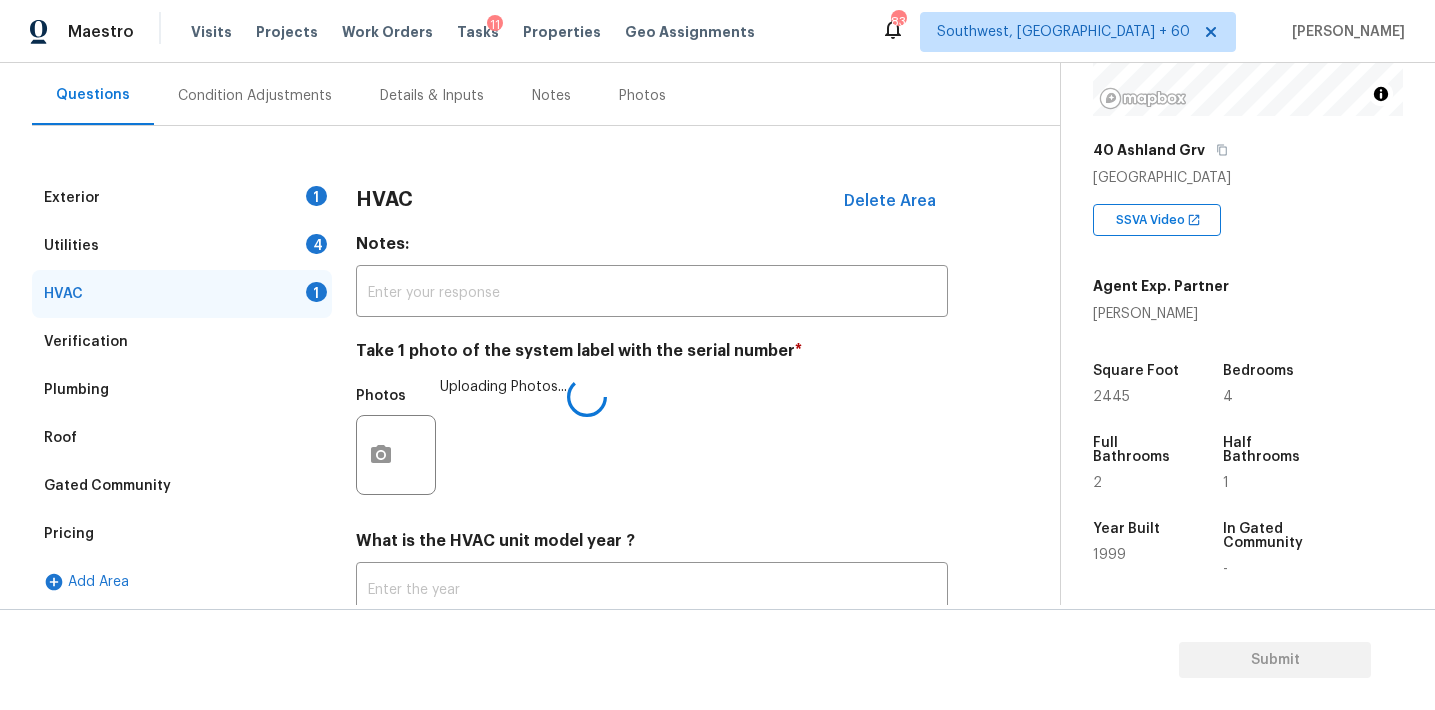 scroll, scrollTop: 179, scrollLeft: 0, axis: vertical 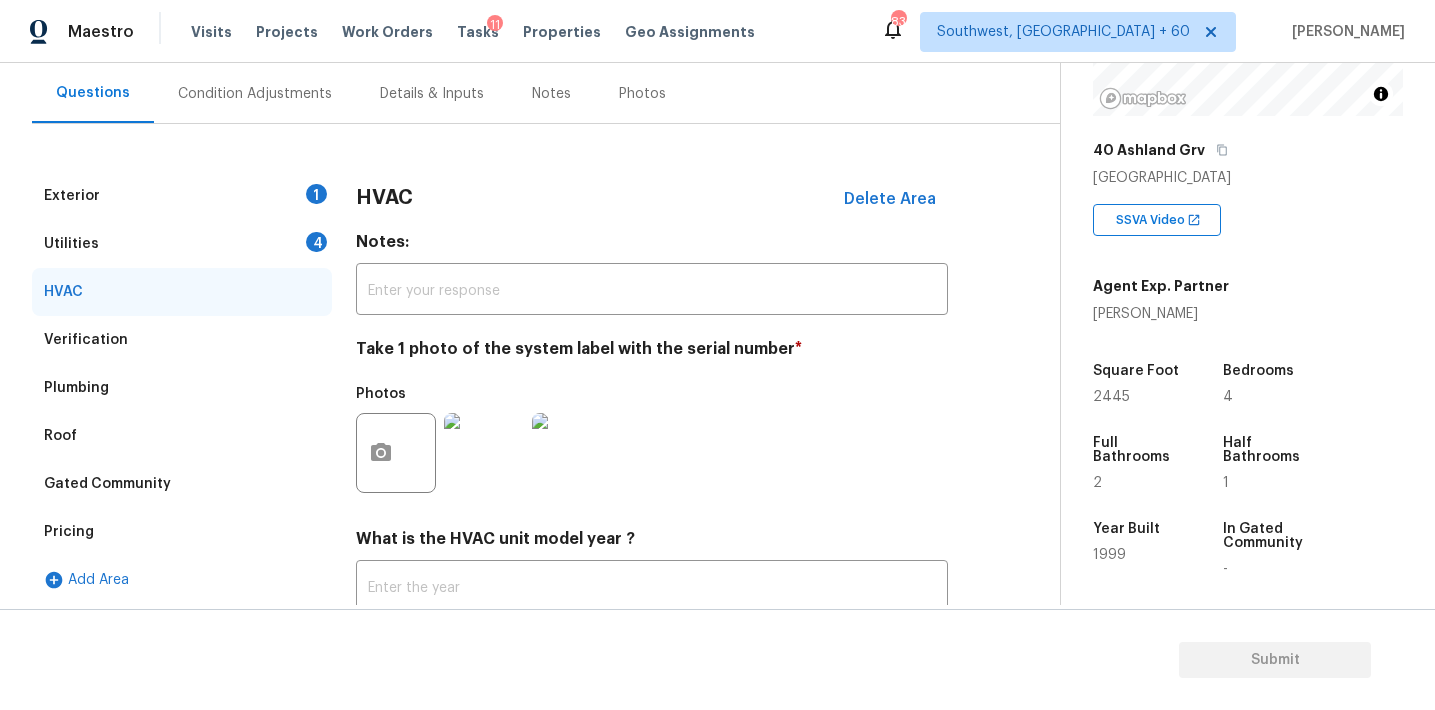 click on "4" at bounding box center [316, 242] 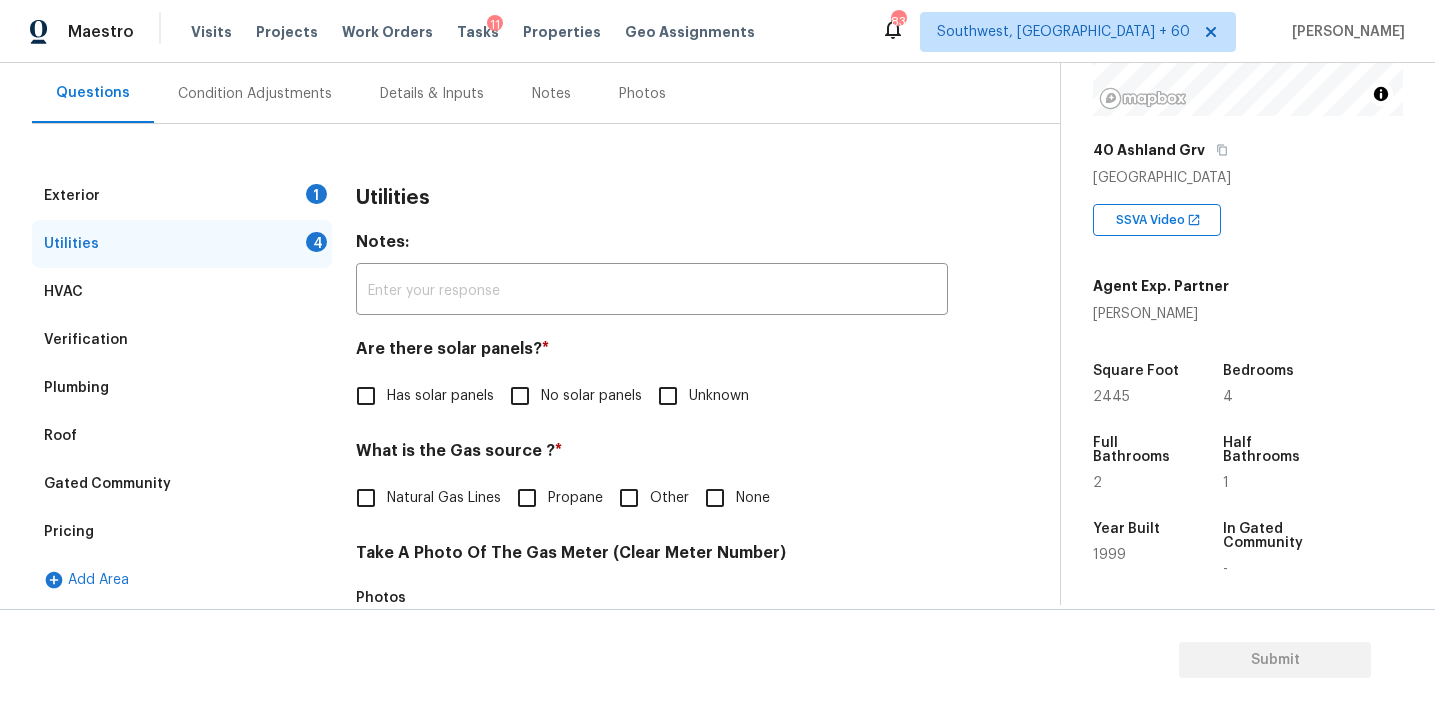 click on "No solar panels" at bounding box center [520, 396] 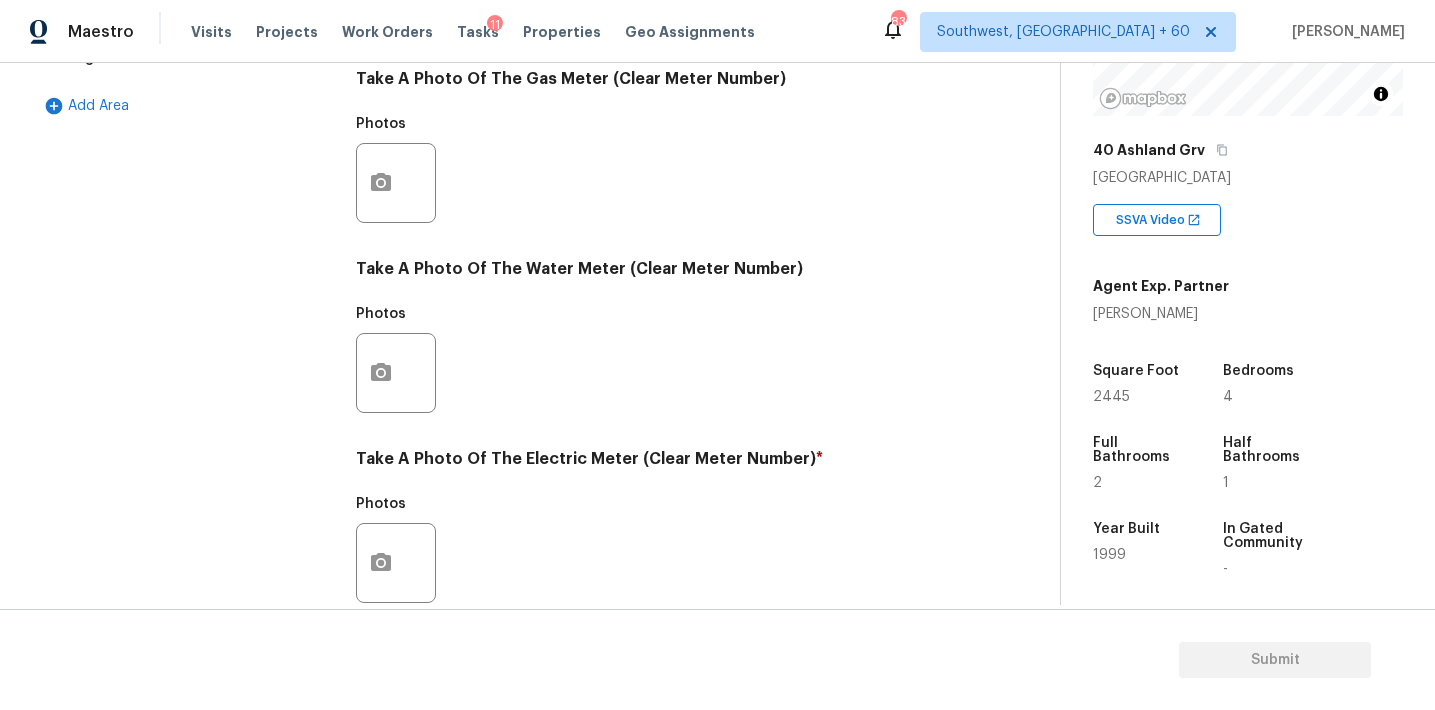 scroll, scrollTop: 795, scrollLeft: 0, axis: vertical 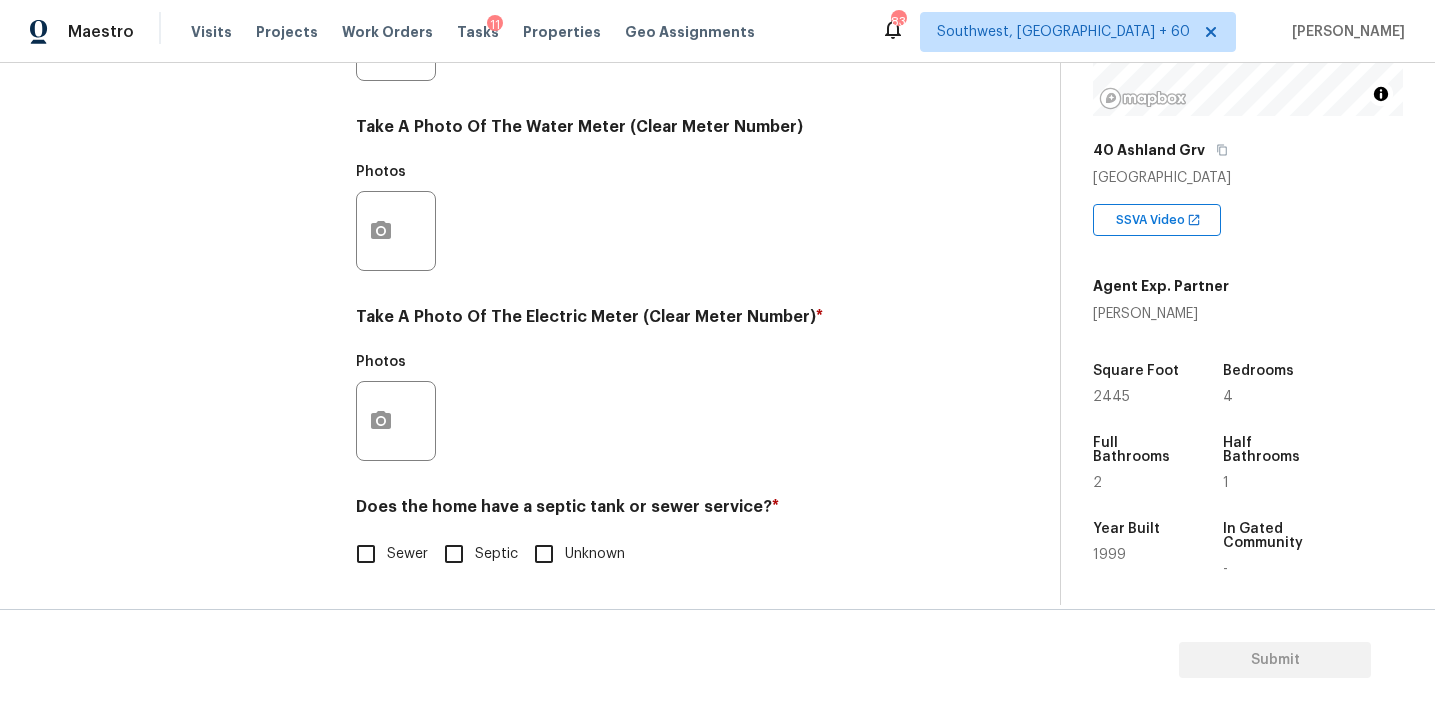 click on "Septic" at bounding box center (454, 554) 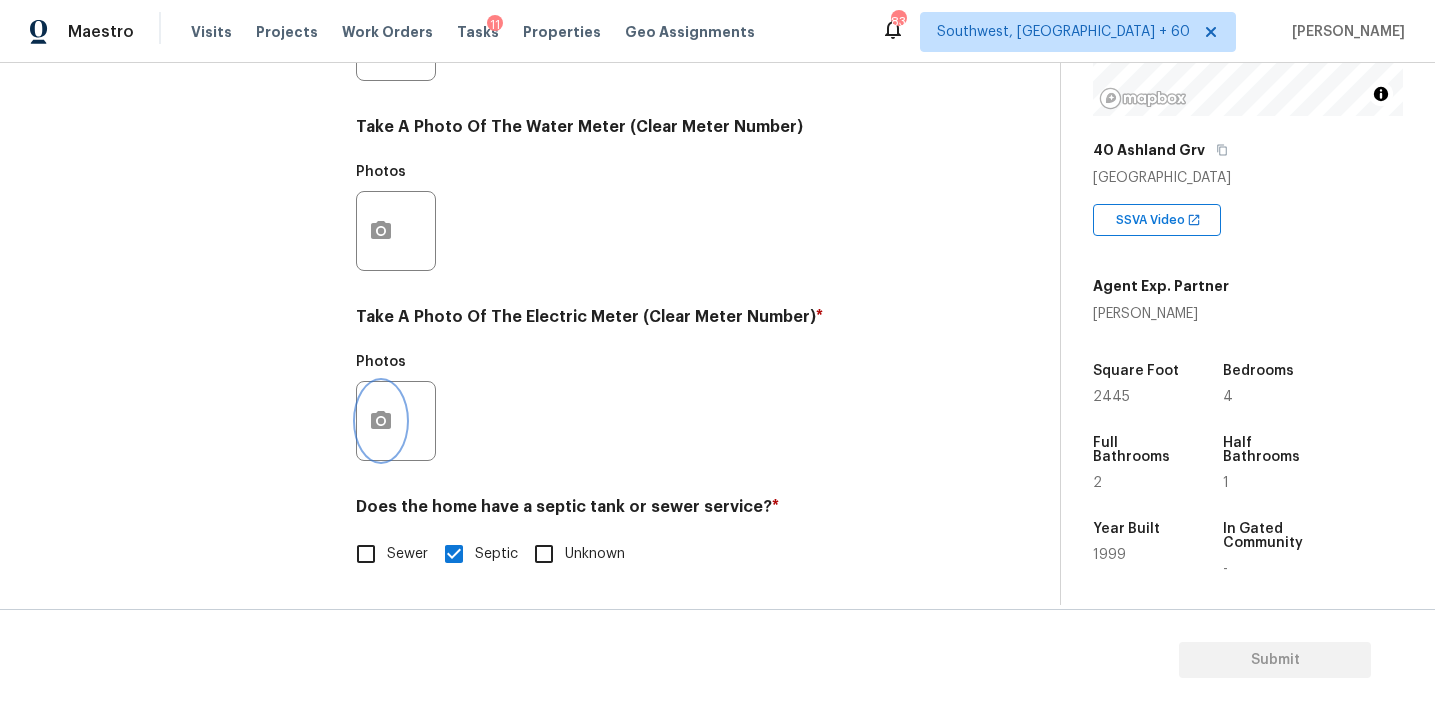 click at bounding box center [381, 421] 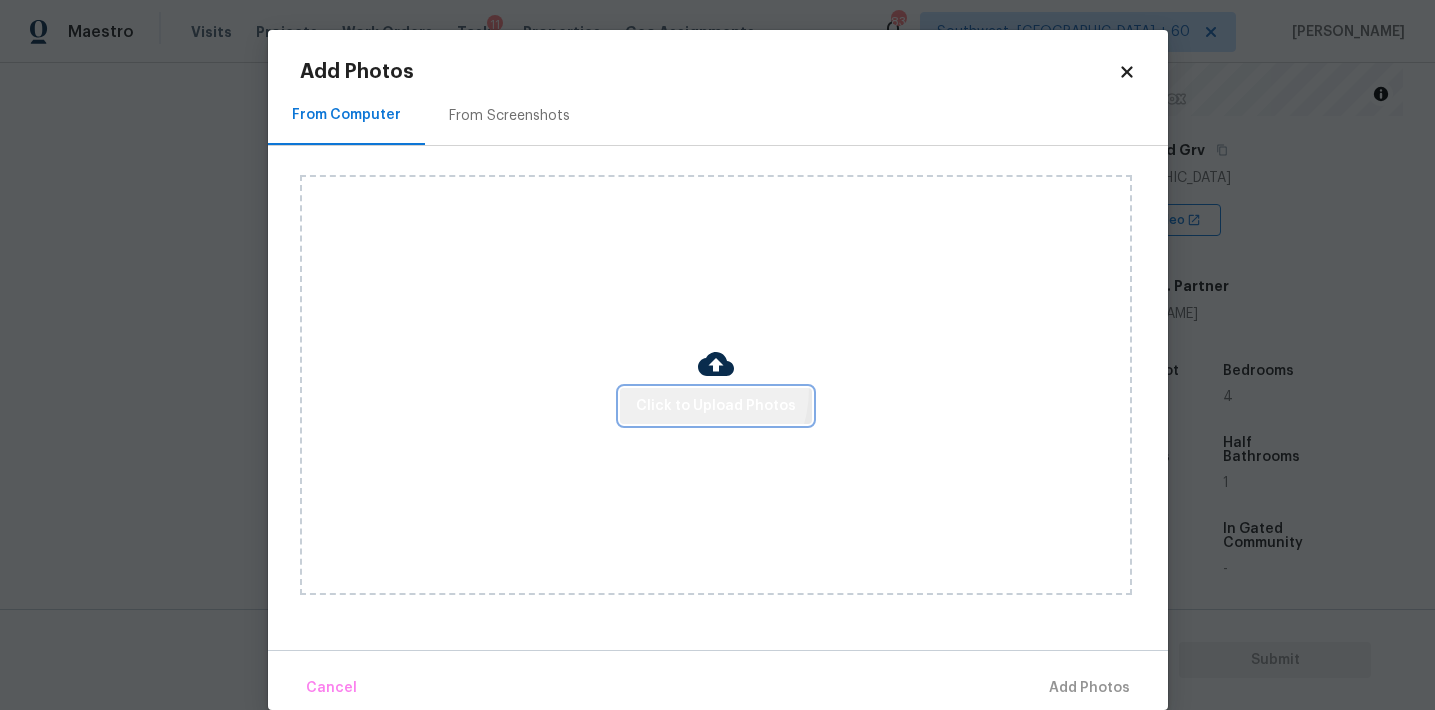 click on "Click to Upload Photos" at bounding box center (716, 406) 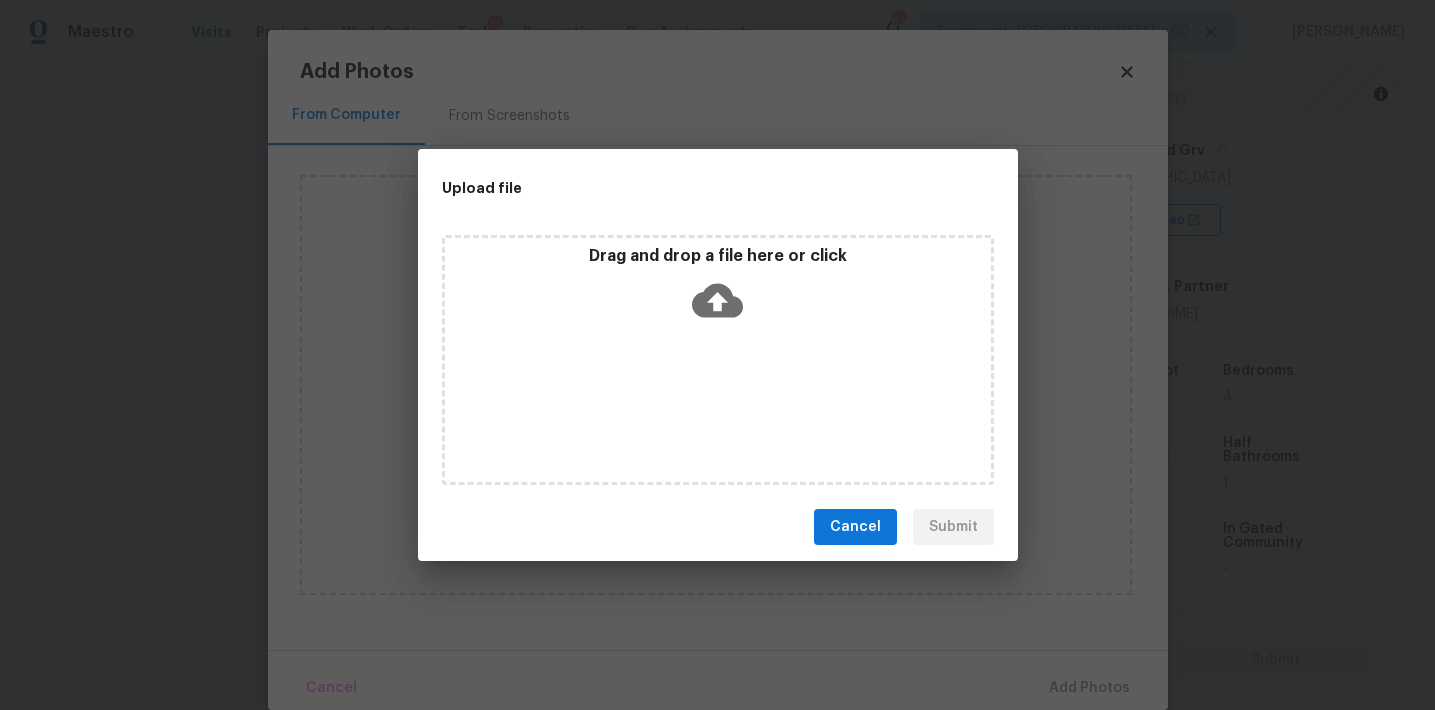 click on "Drag and drop a file here or click" at bounding box center (718, 289) 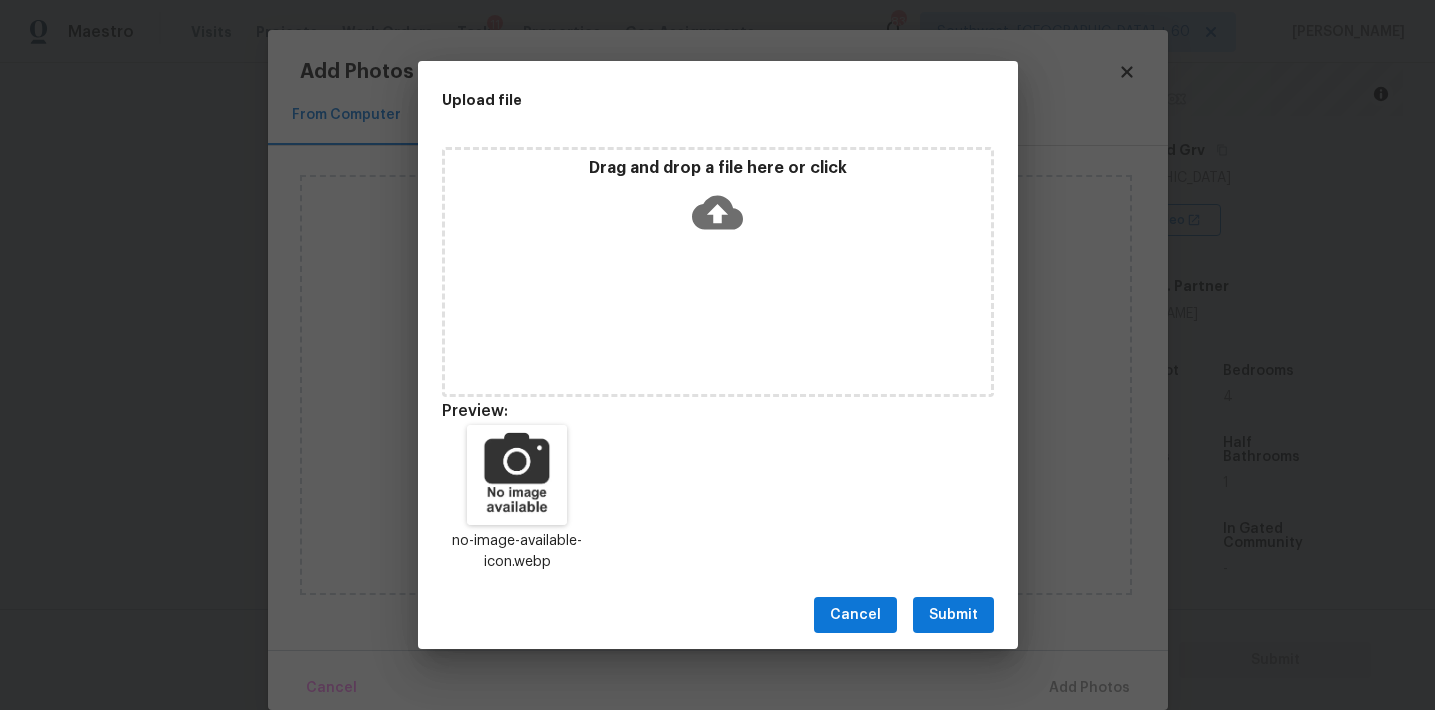 click on "Submit" at bounding box center (953, 615) 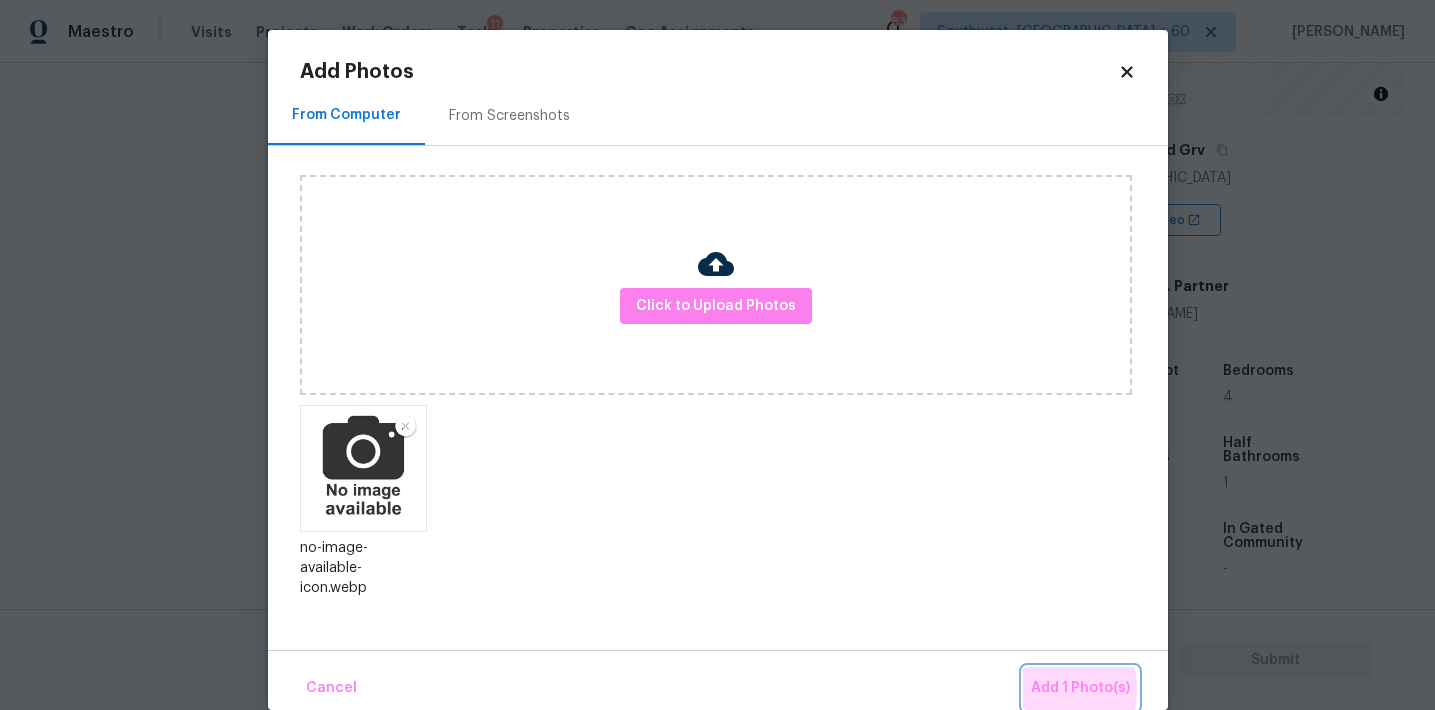 click on "Add 1 Photo(s)" at bounding box center (1080, 688) 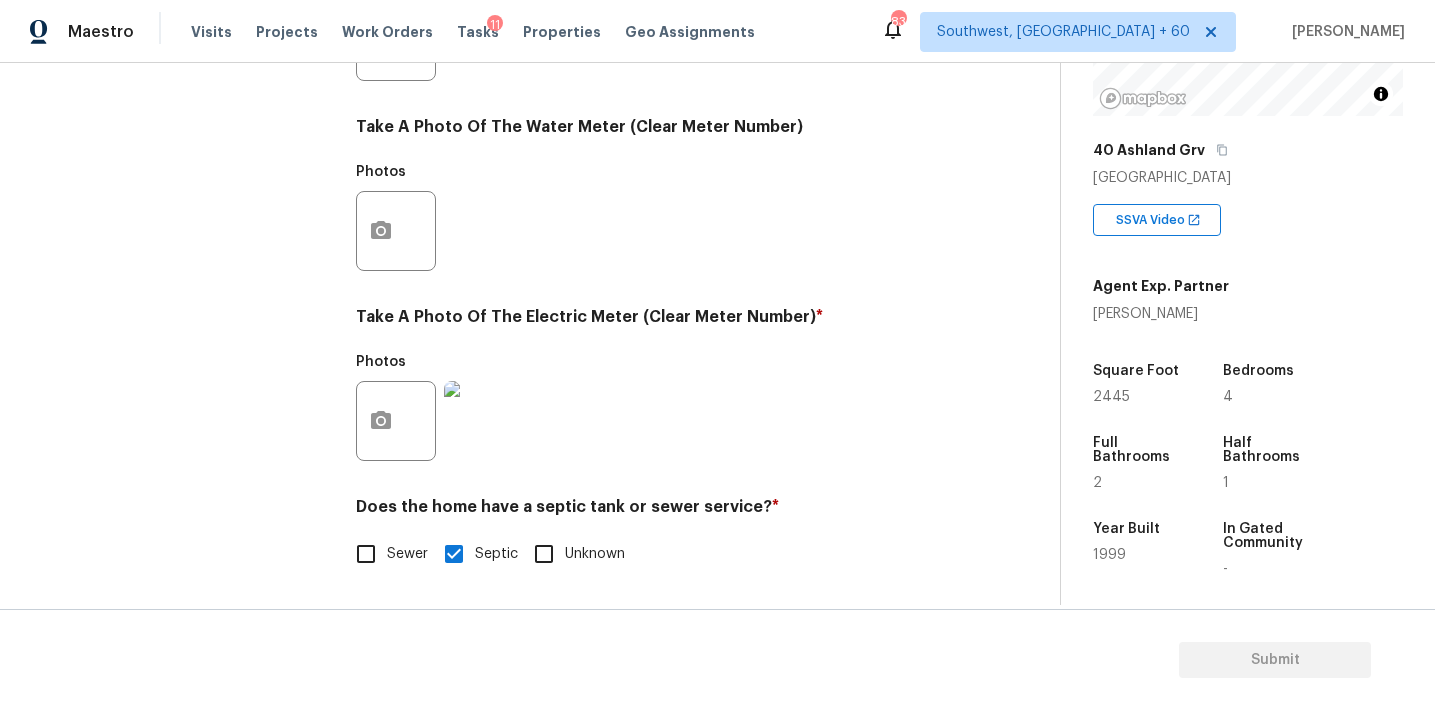 click on "Photos" at bounding box center [652, 218] 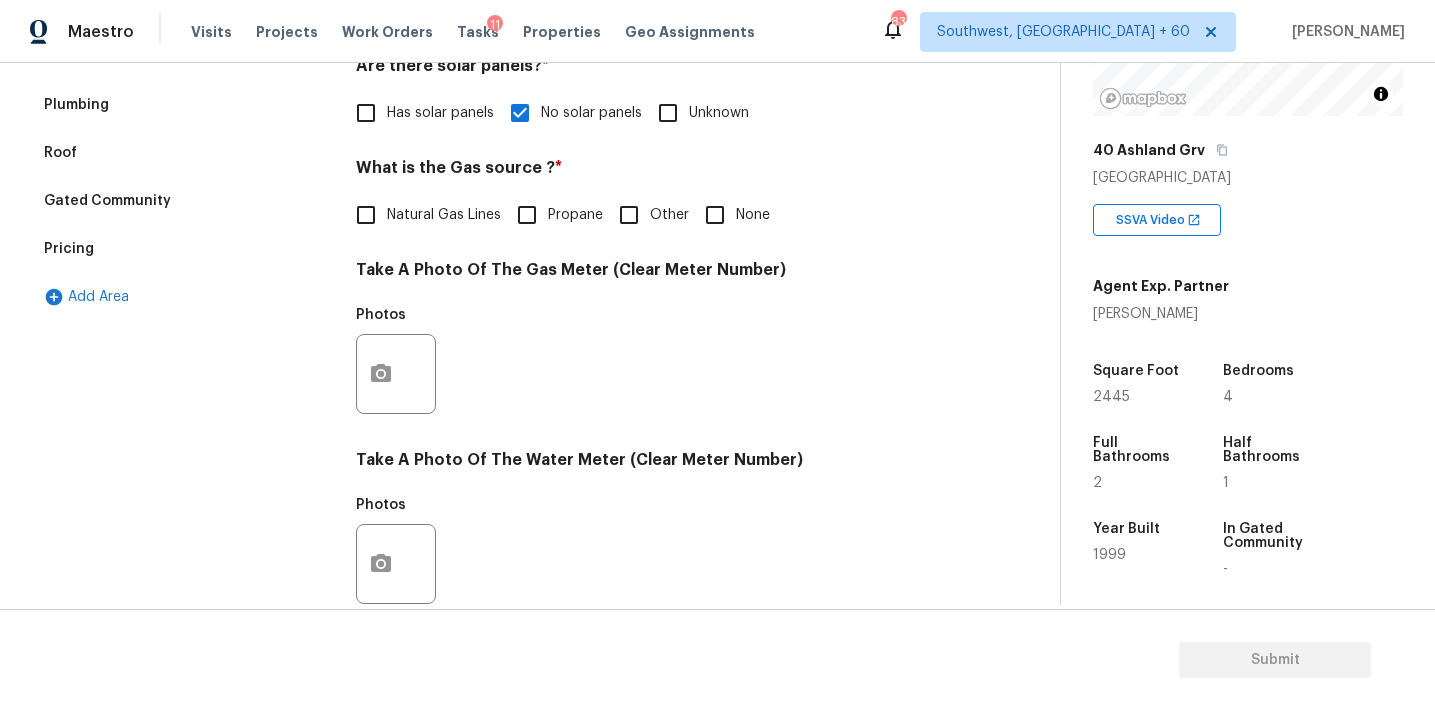 scroll, scrollTop: 457, scrollLeft: 0, axis: vertical 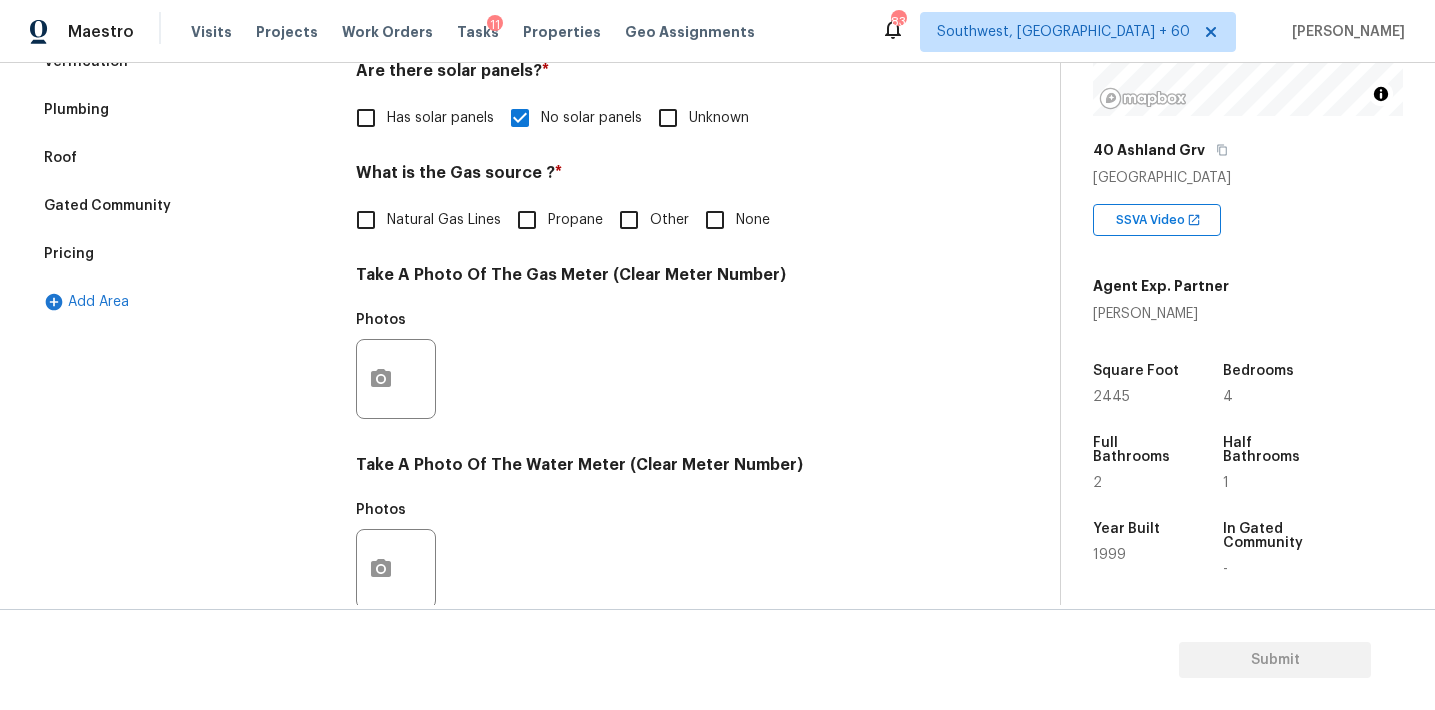 click on "None" at bounding box center [715, 220] 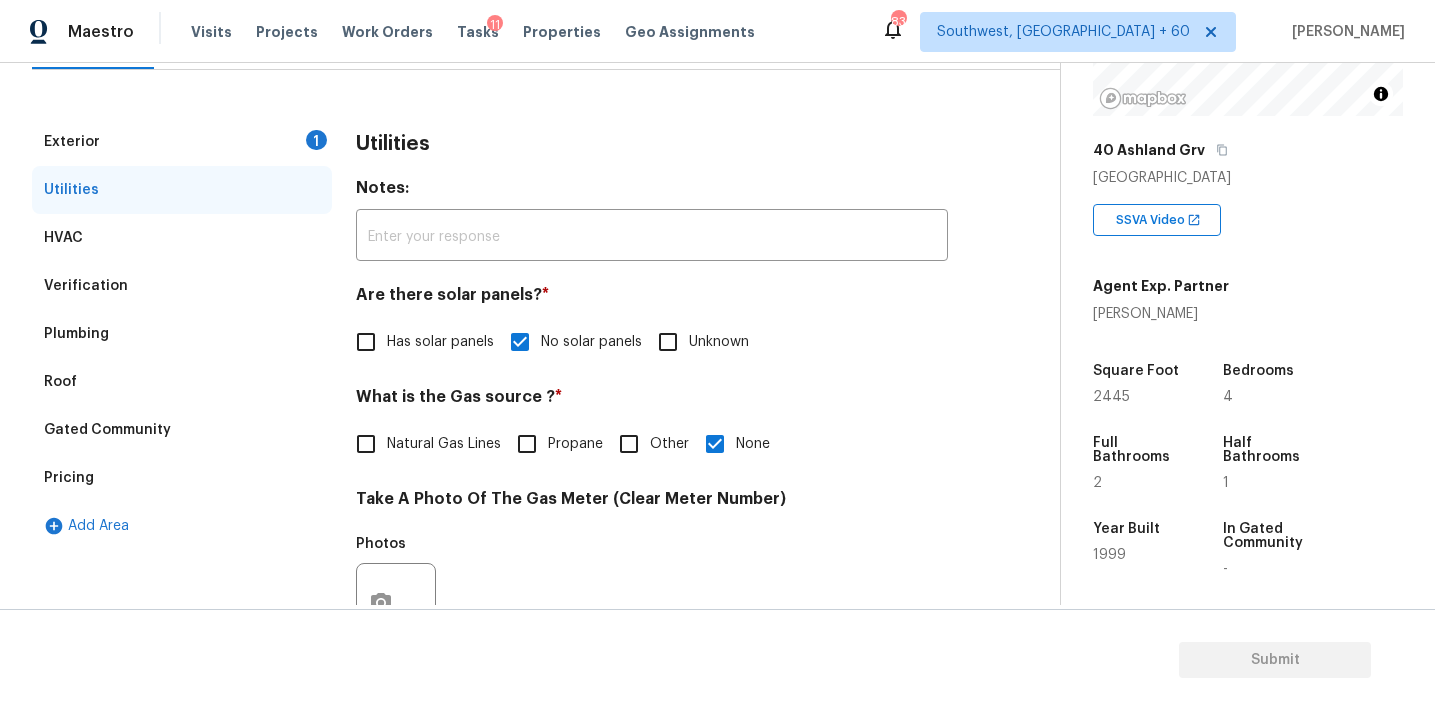 click on "Exterior 1" at bounding box center (182, 142) 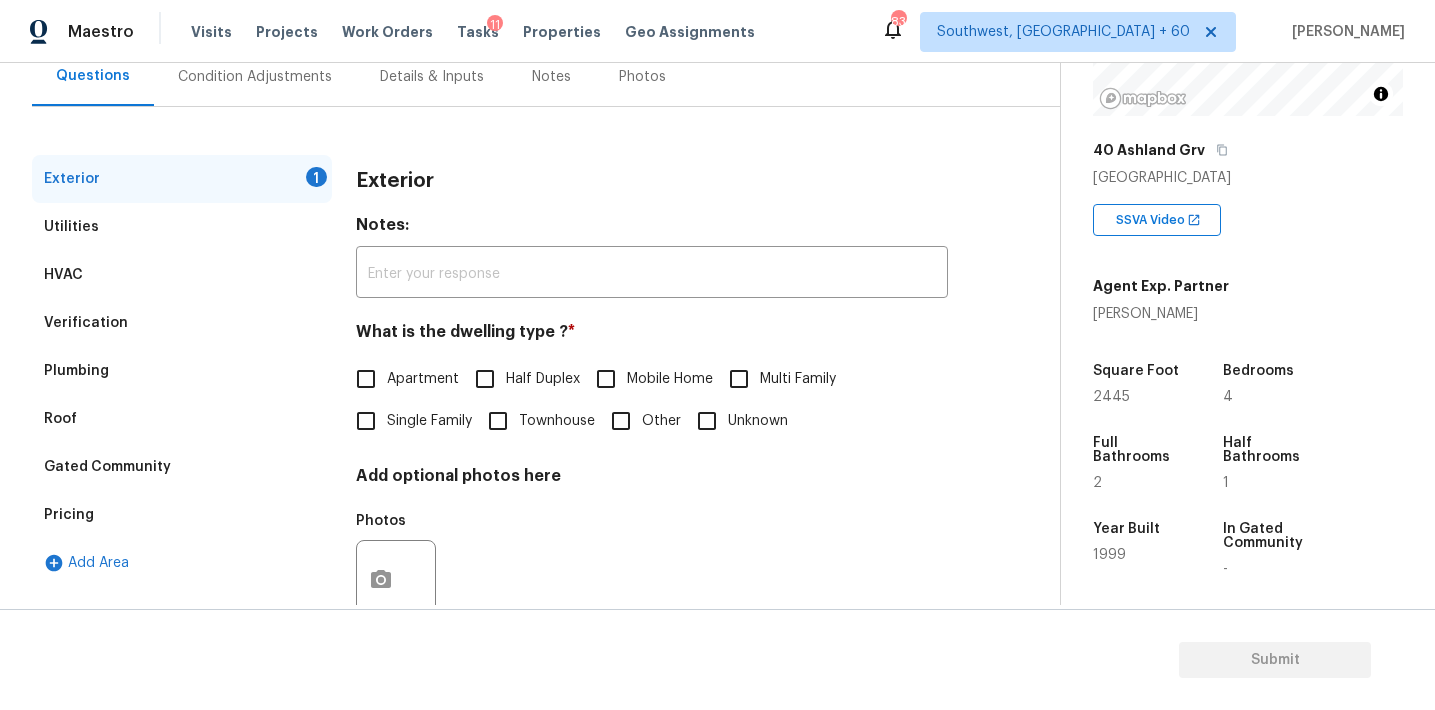 scroll, scrollTop: 180, scrollLeft: 0, axis: vertical 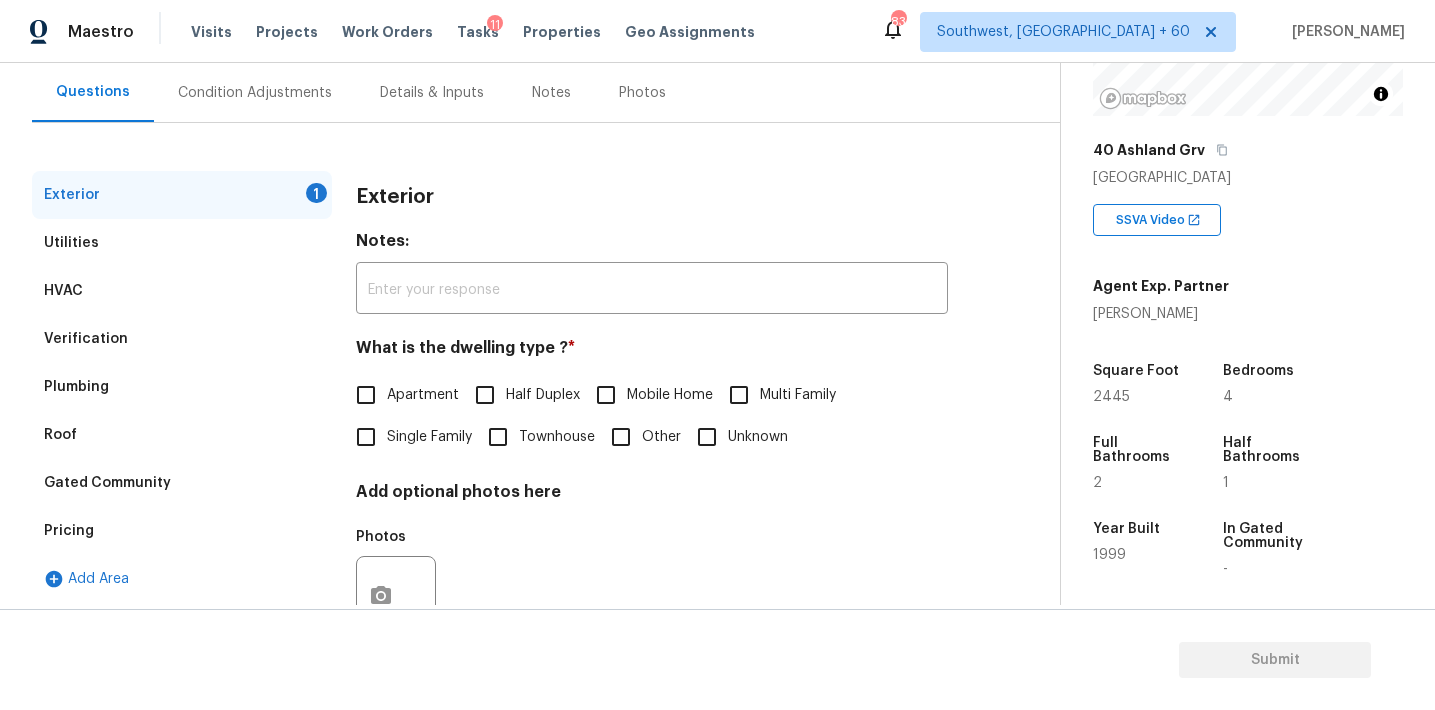 click on "Single Family" at bounding box center (366, 437) 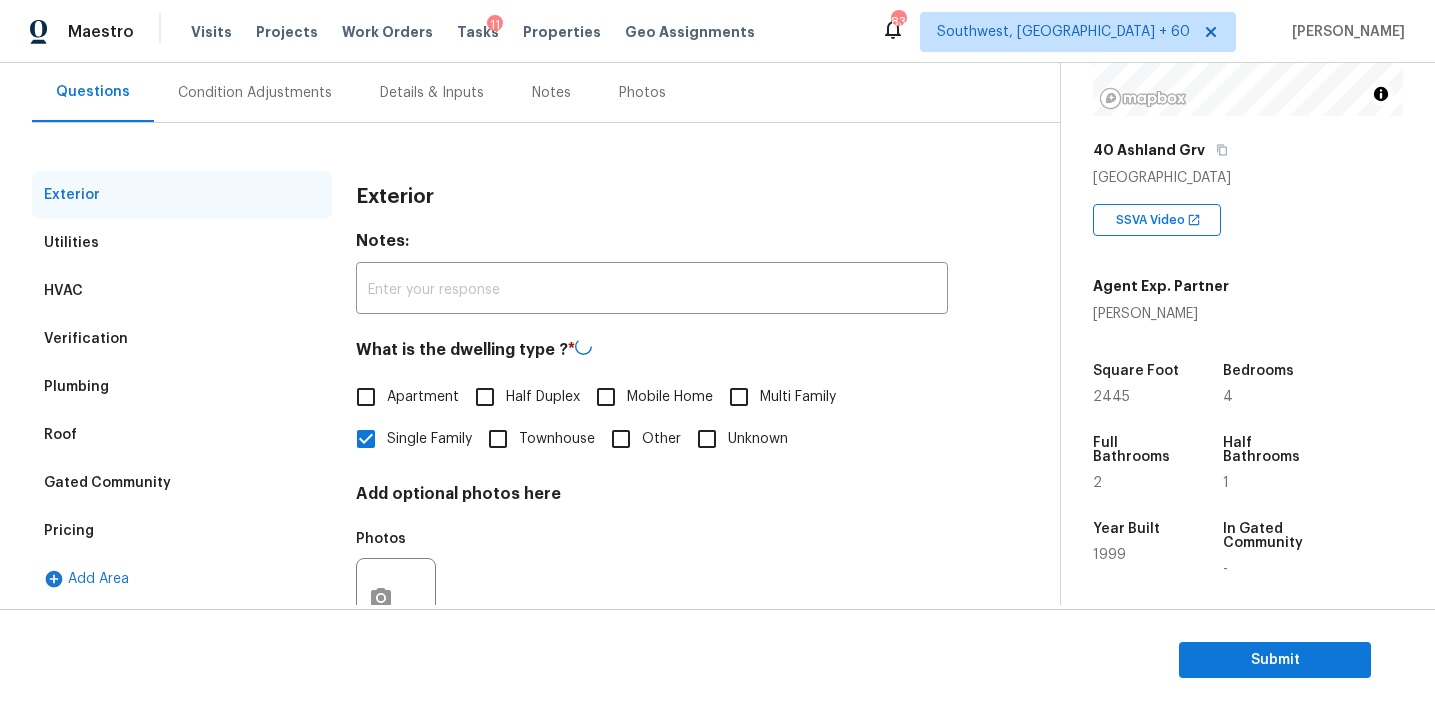 click on "Condition Adjustments" at bounding box center [255, 93] 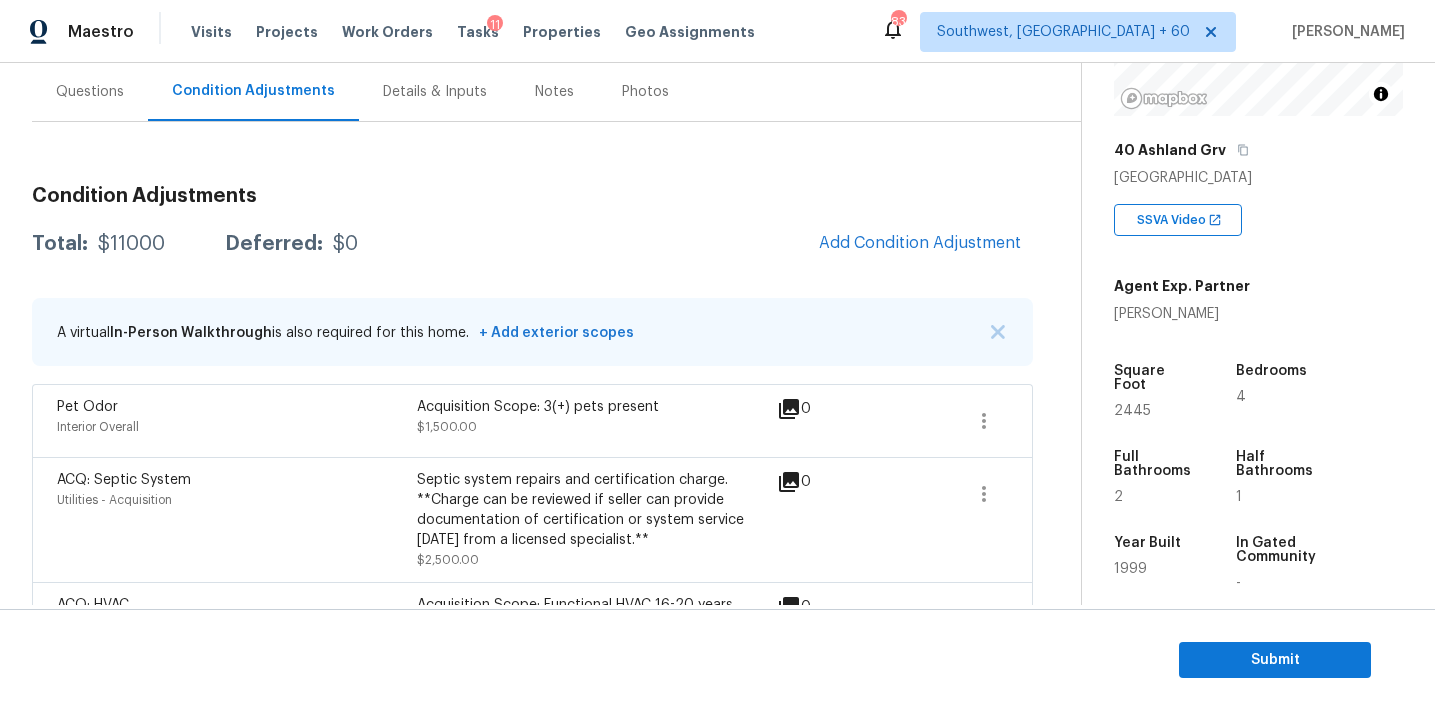 click on "Condition Adjustments Total:  $11000 Deferred:  $0 Add Condition Adjustment A virtual  In-Person Walkthrough  is also required for this home.   + Add exterior scopes Pet Odor Interior Overall Acquisition Scope: 3(+) pets present $1,500.00   0 ACQ: Septic System Utilities - Acquisition Septic system repairs and certification charge. **Charge can be reviewed if seller can provide documentation of certification or system service [DATE] from a licensed specialist.** $2,500.00   0 ACQ: HVAC HVAC - Acquisition Acquisition Scope: Functional HVAC 16-20 years $6,500.00   0 ACQ: Shingle Roof Exterior Overall - Acquisition Acquisition Scope: Shingle Roof 0-10 years in age maintenance. $500.00   0" at bounding box center [532, 455] 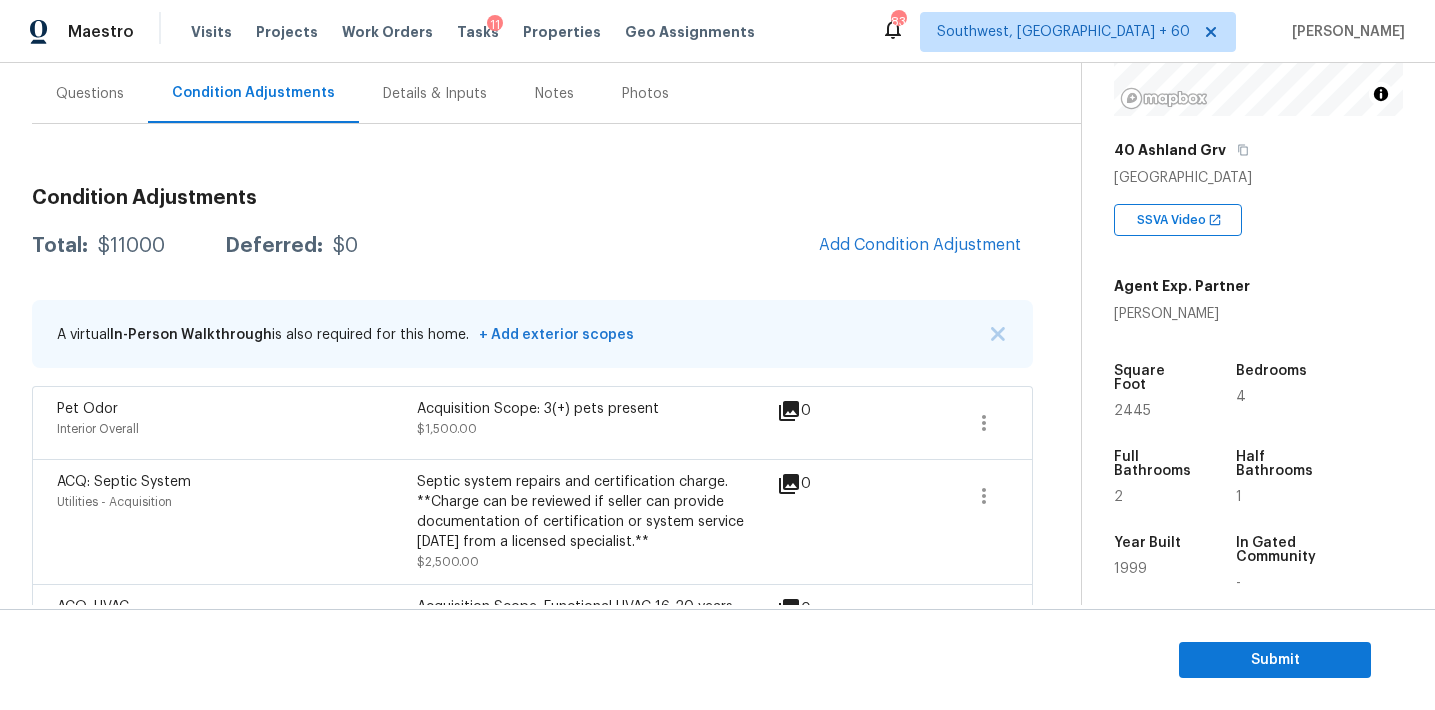 scroll, scrollTop: 178, scrollLeft: 0, axis: vertical 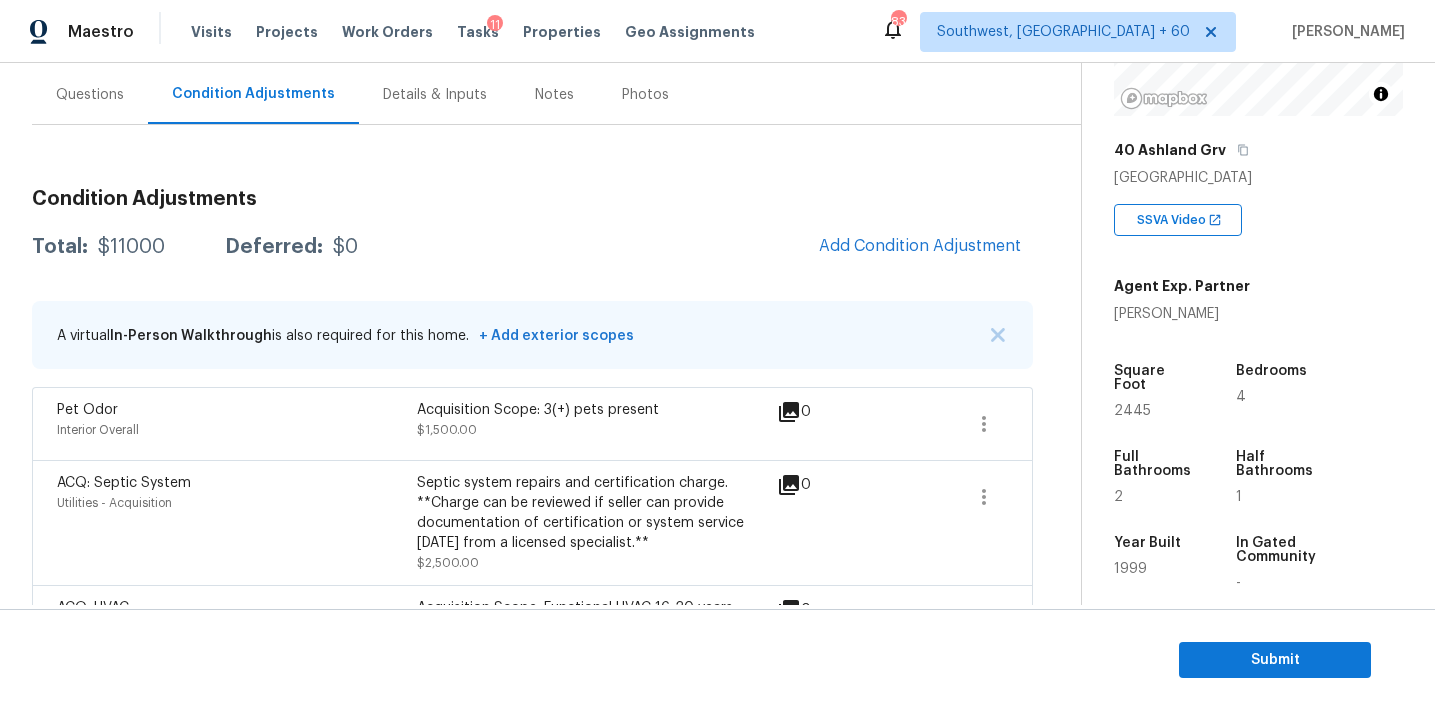 click on "Total:  $11000 Deferred:  $0 Add Condition Adjustment" at bounding box center [532, 247] 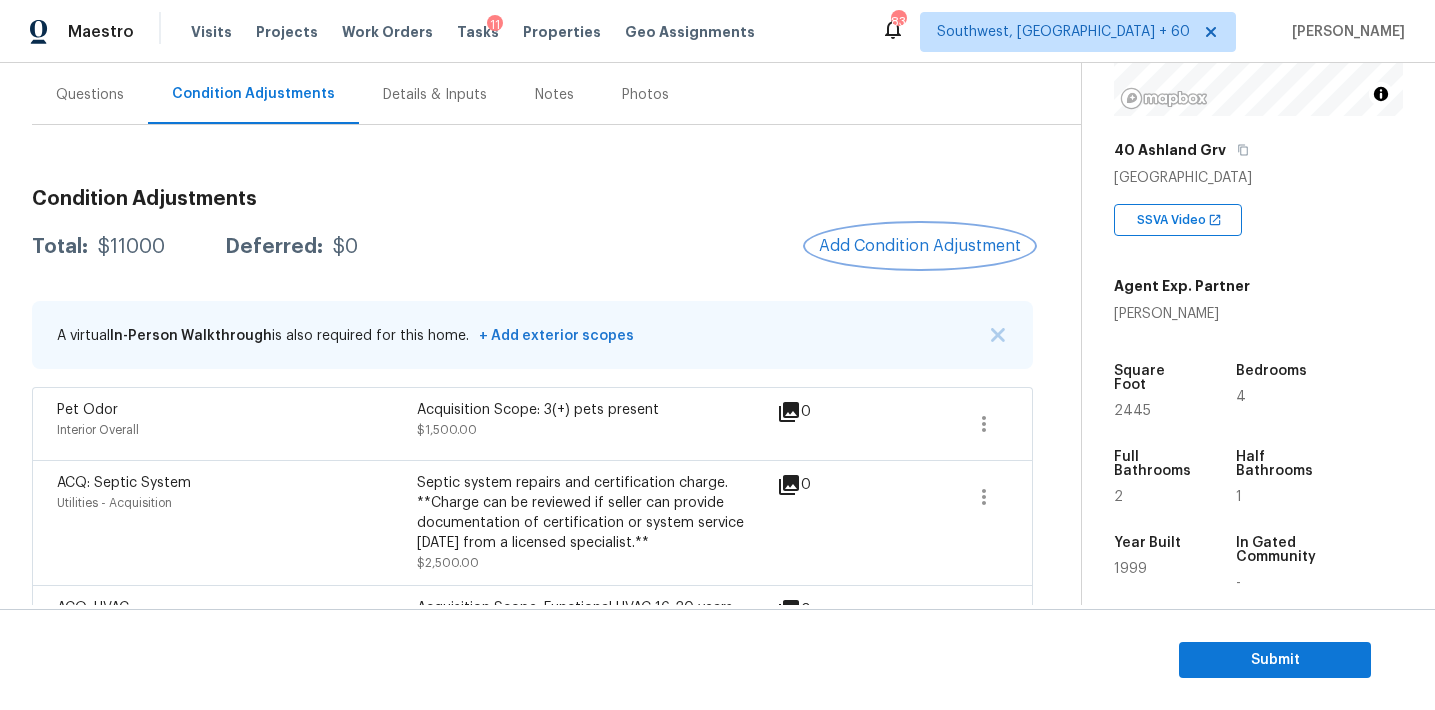 click on "Add Condition Adjustment" at bounding box center [920, 246] 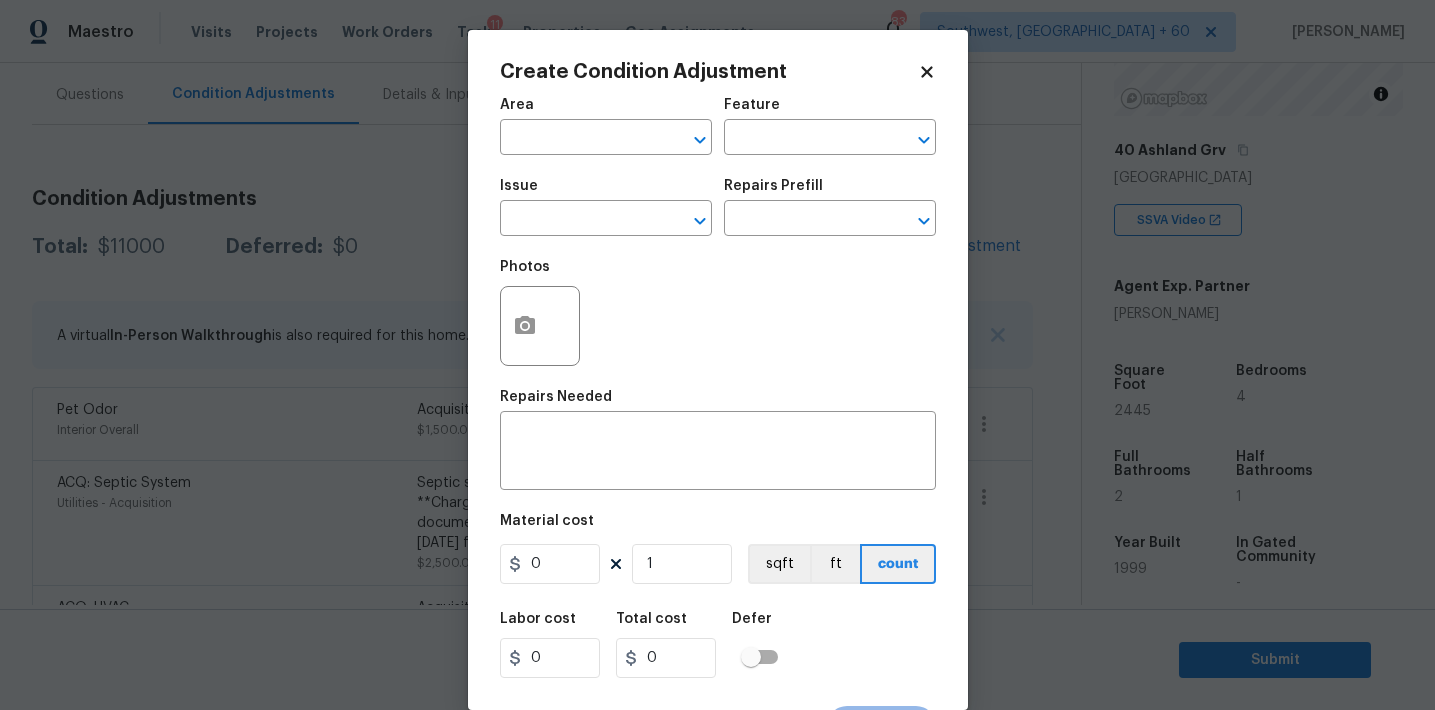 click on "Area" at bounding box center (606, 111) 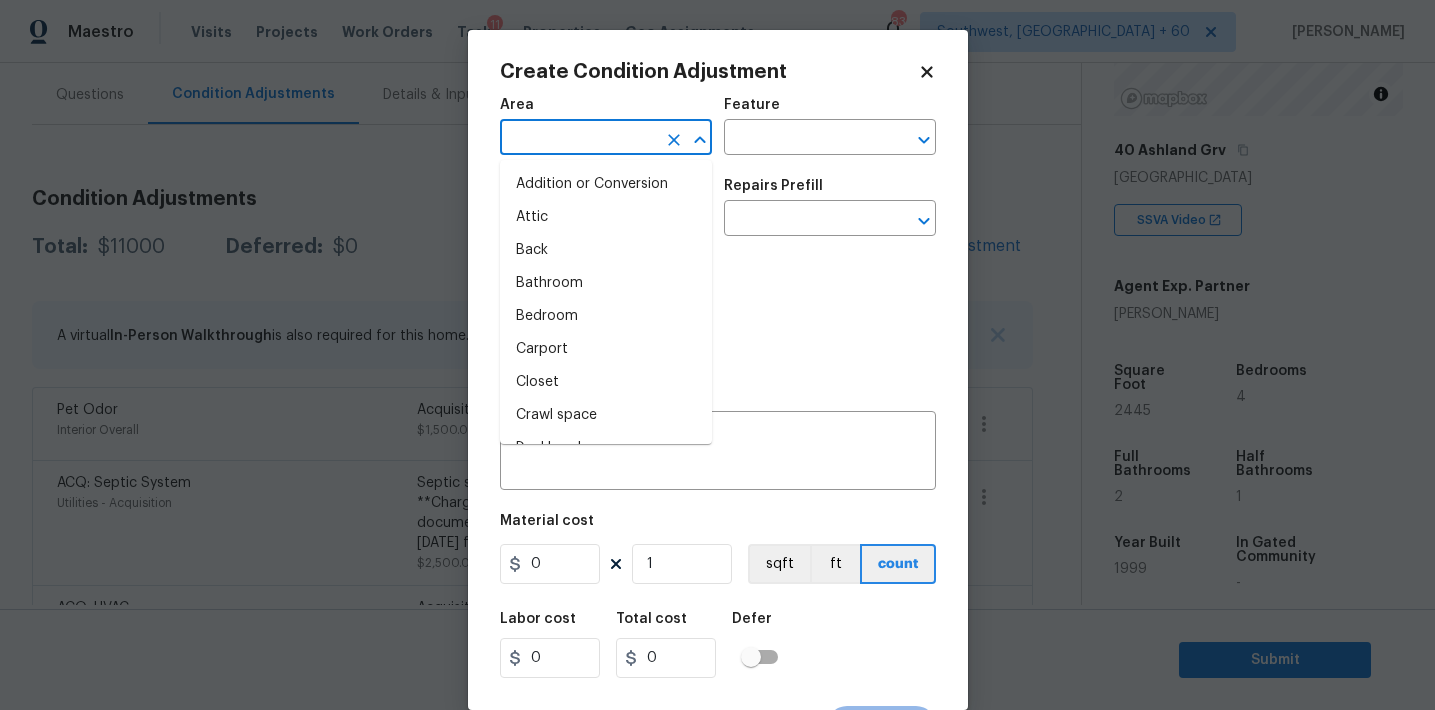click at bounding box center [578, 139] 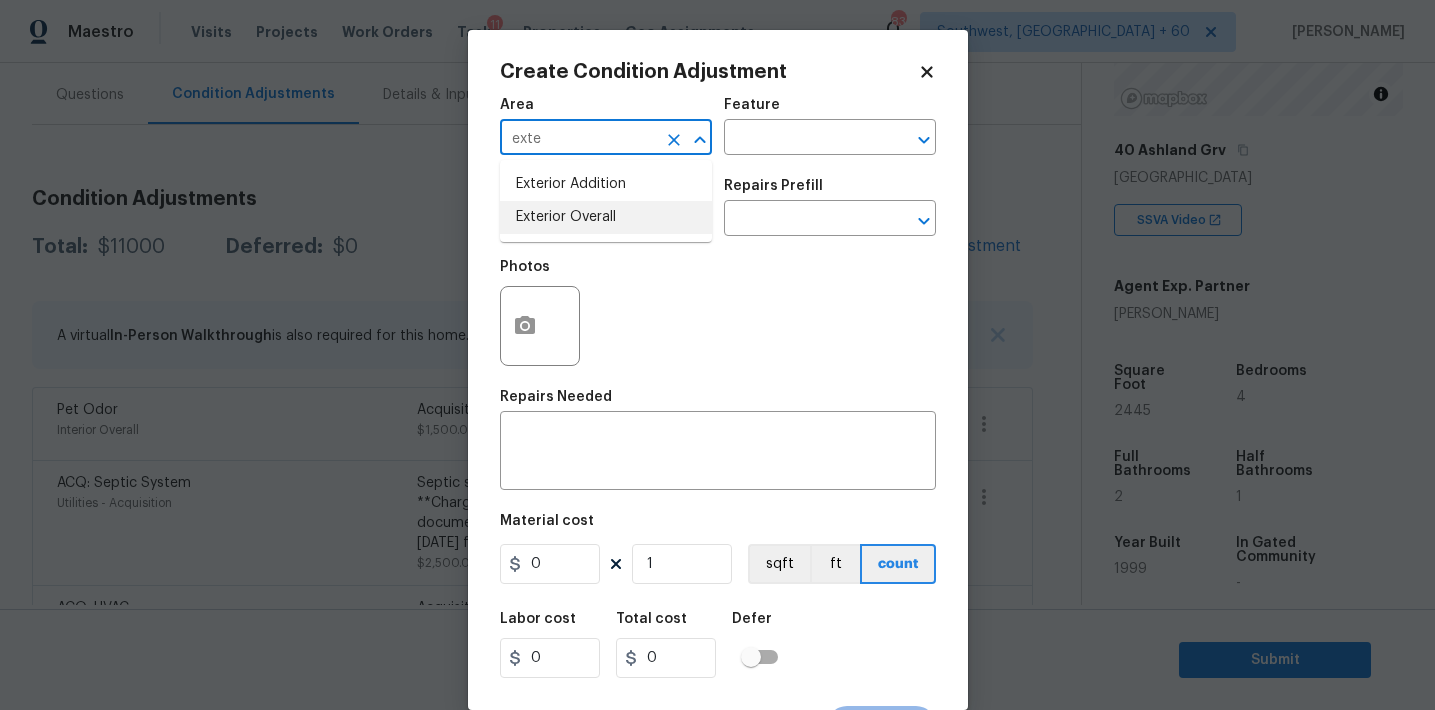 click on "Exterior Overall" at bounding box center [606, 217] 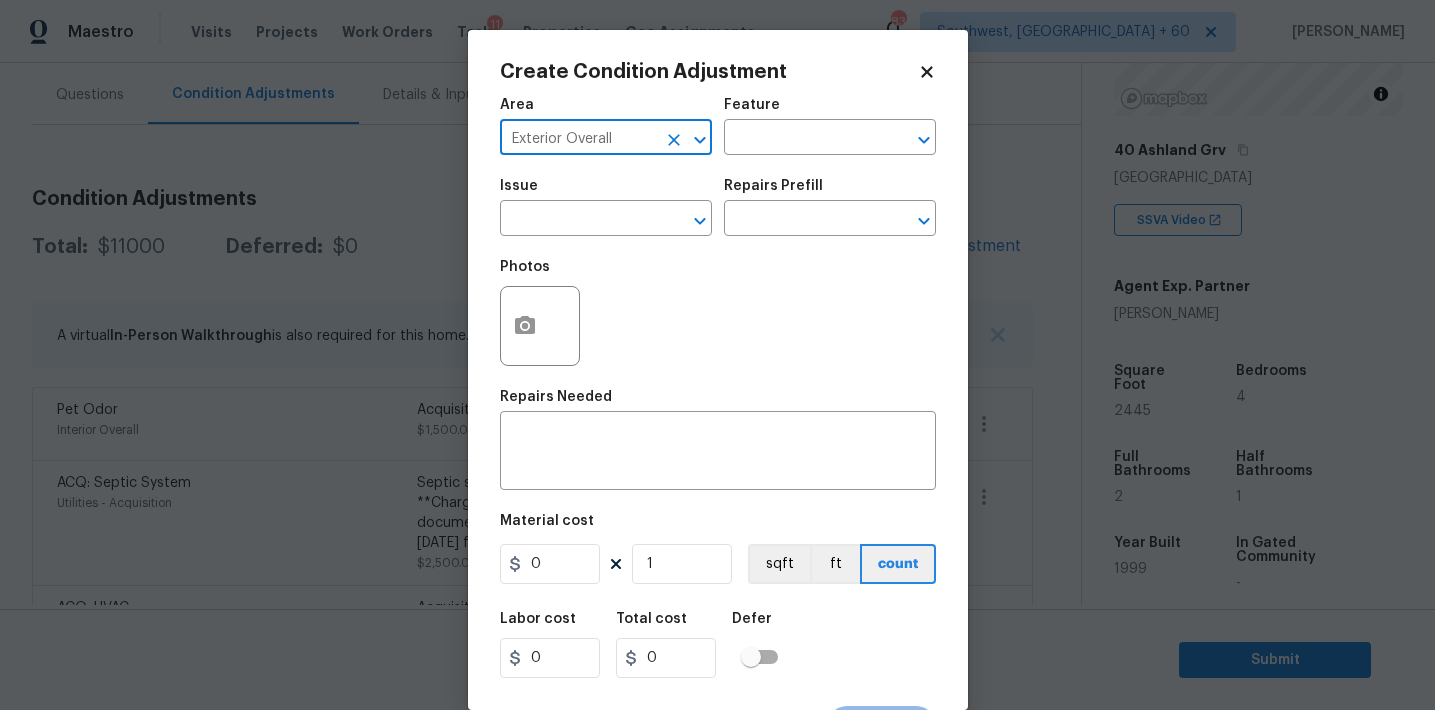 type on "Exterior Overall" 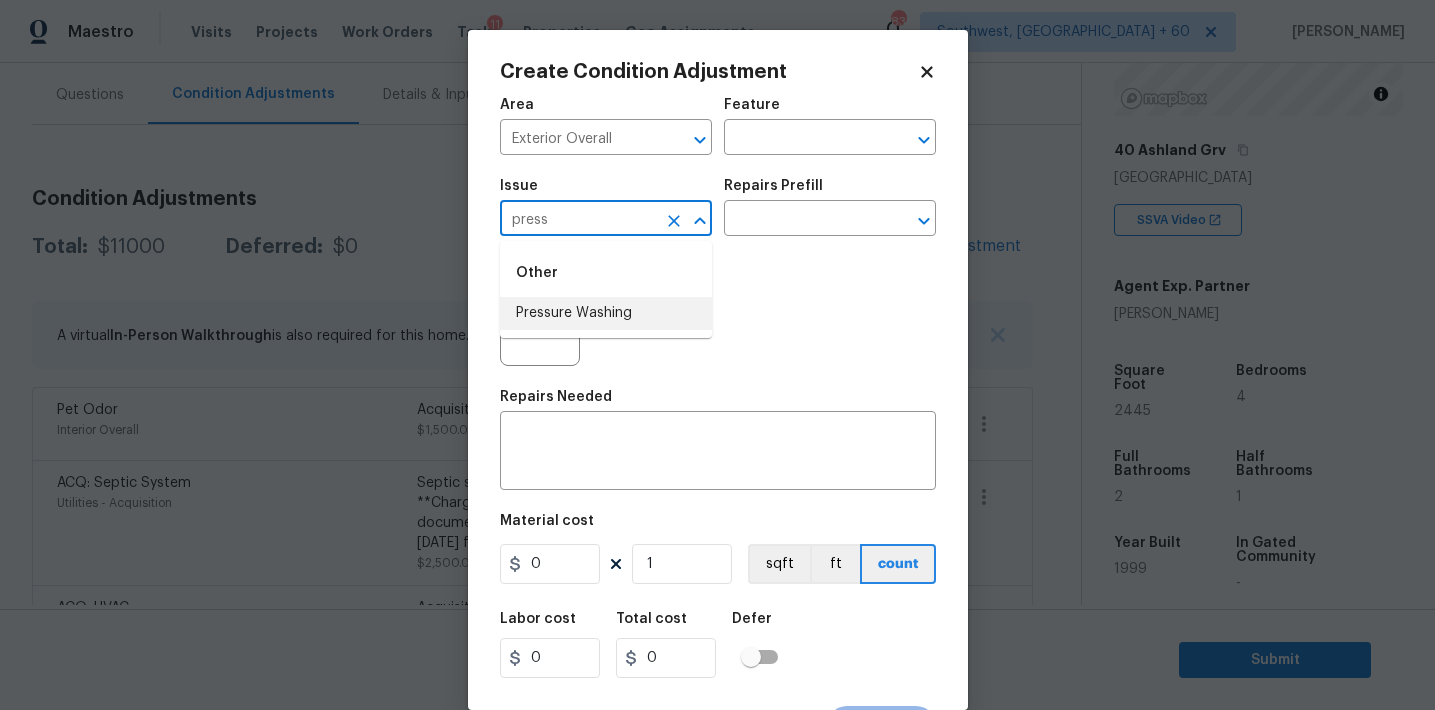click on "Pressure Washing" at bounding box center [606, 313] 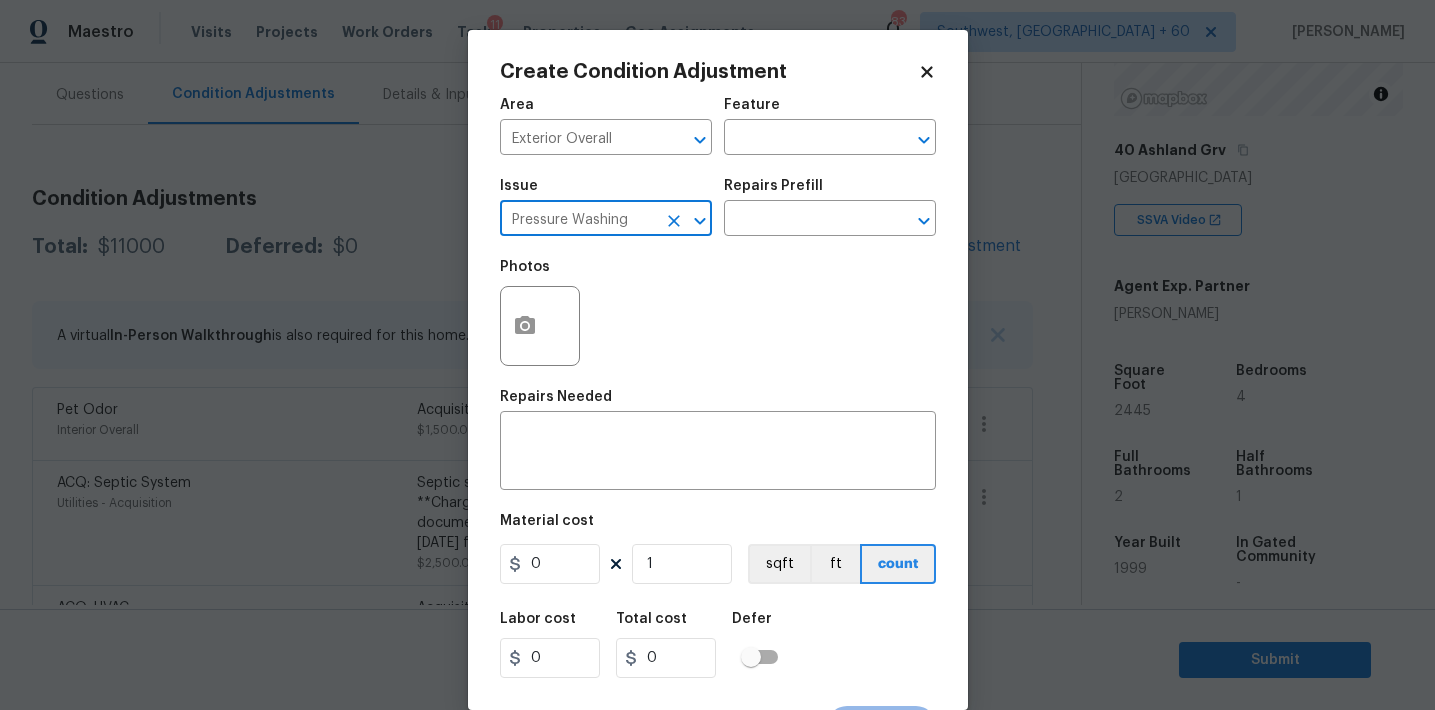 type on "Pressure Washing" 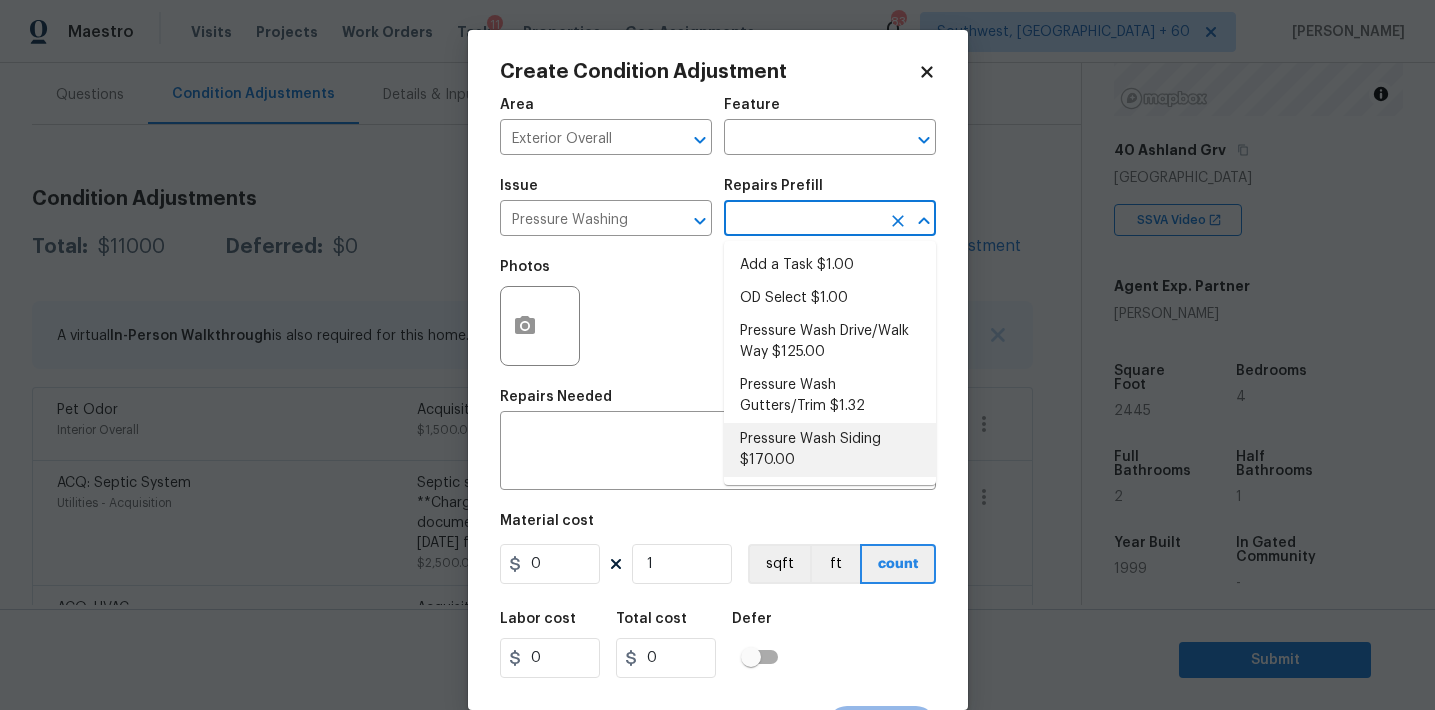 click on "Pressure Wash Siding $170.00" at bounding box center (830, 450) 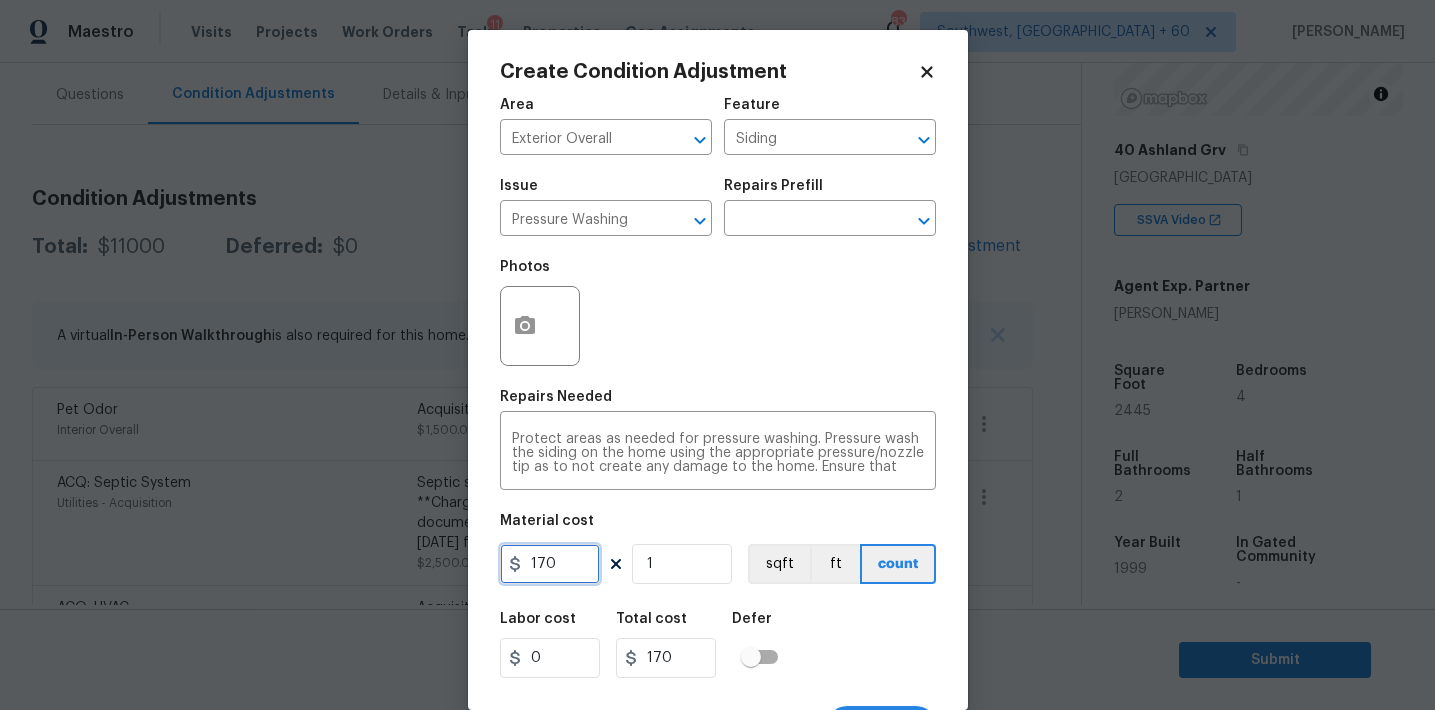 click on "170" at bounding box center (550, 564) 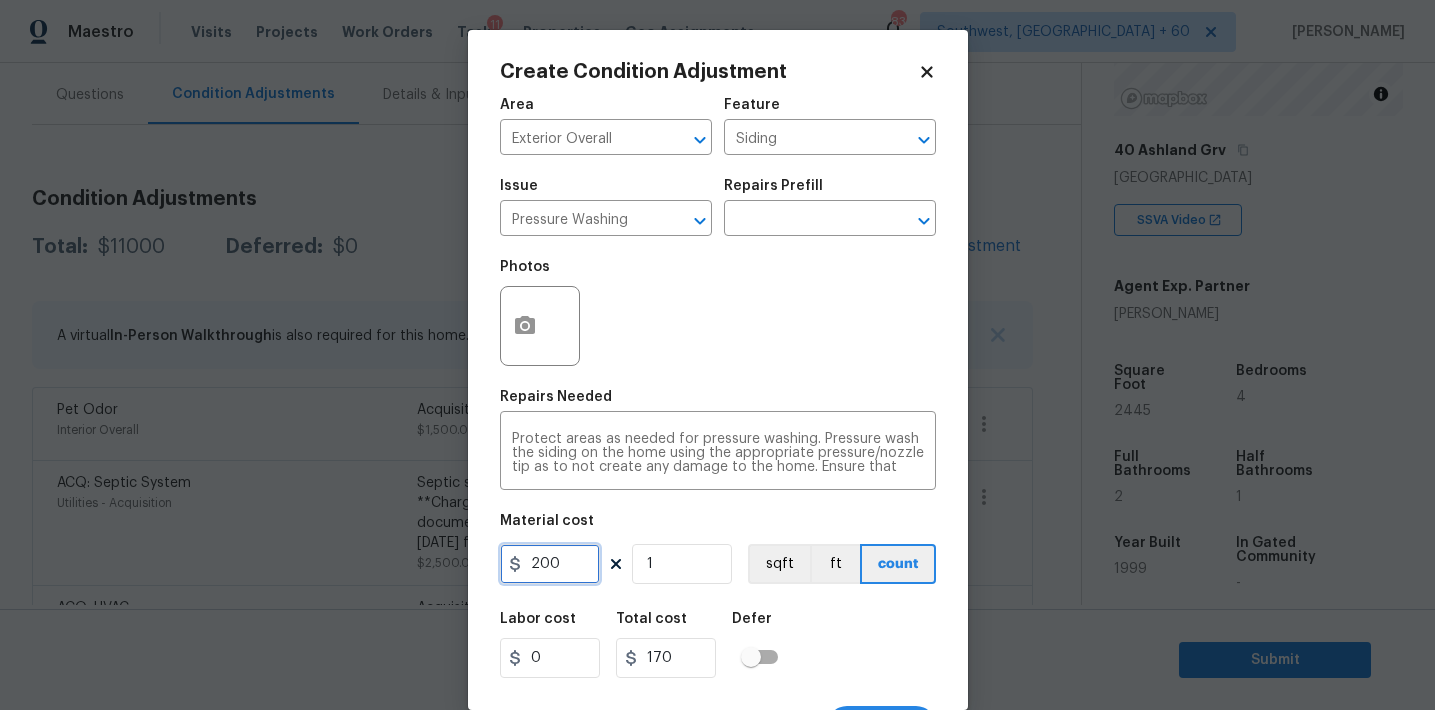 type on "200" 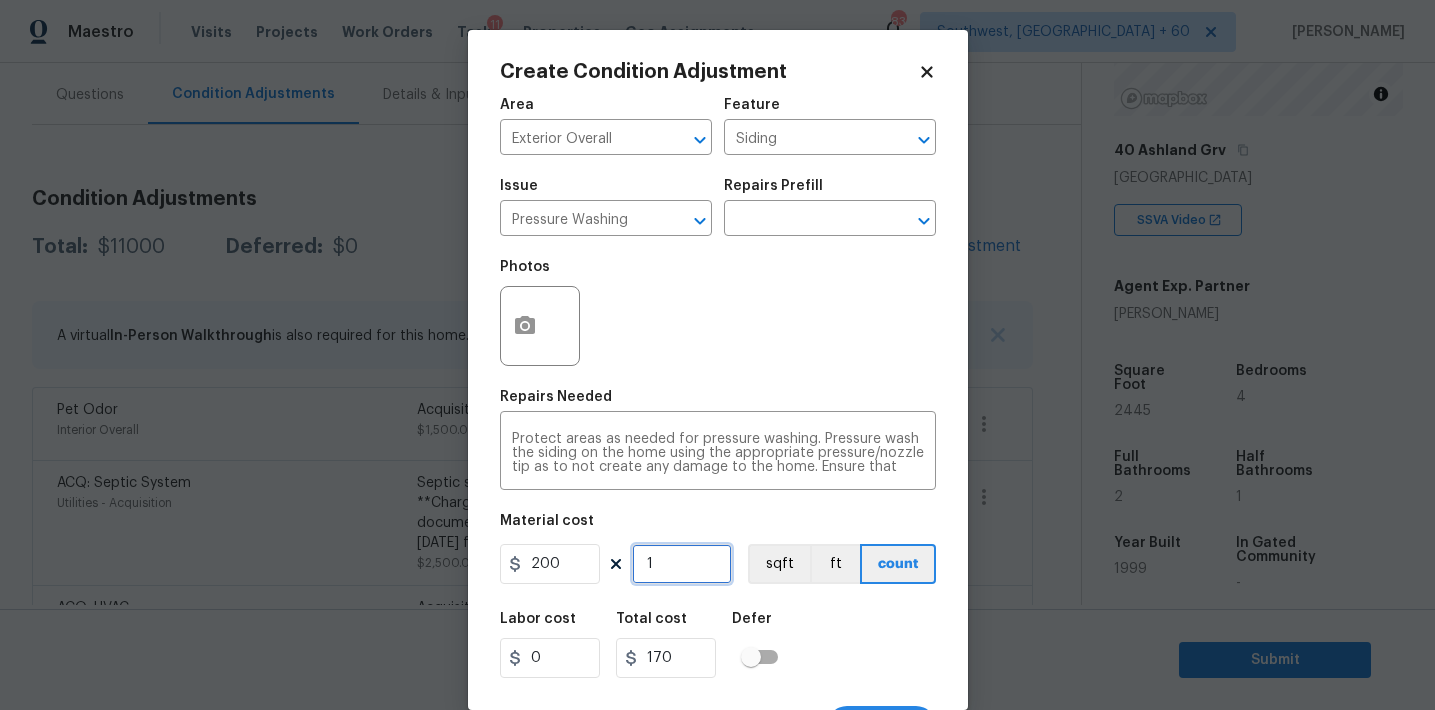 type on "200" 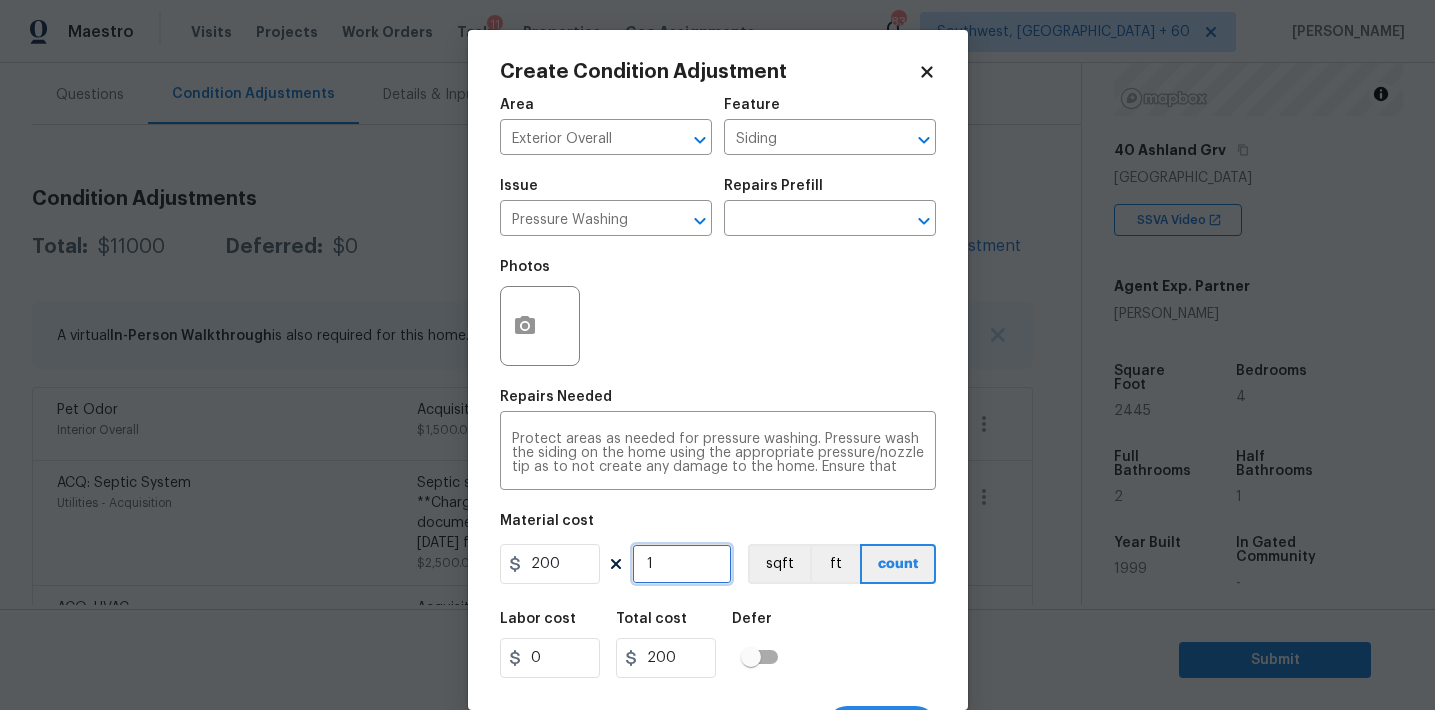 scroll, scrollTop: 37, scrollLeft: 0, axis: vertical 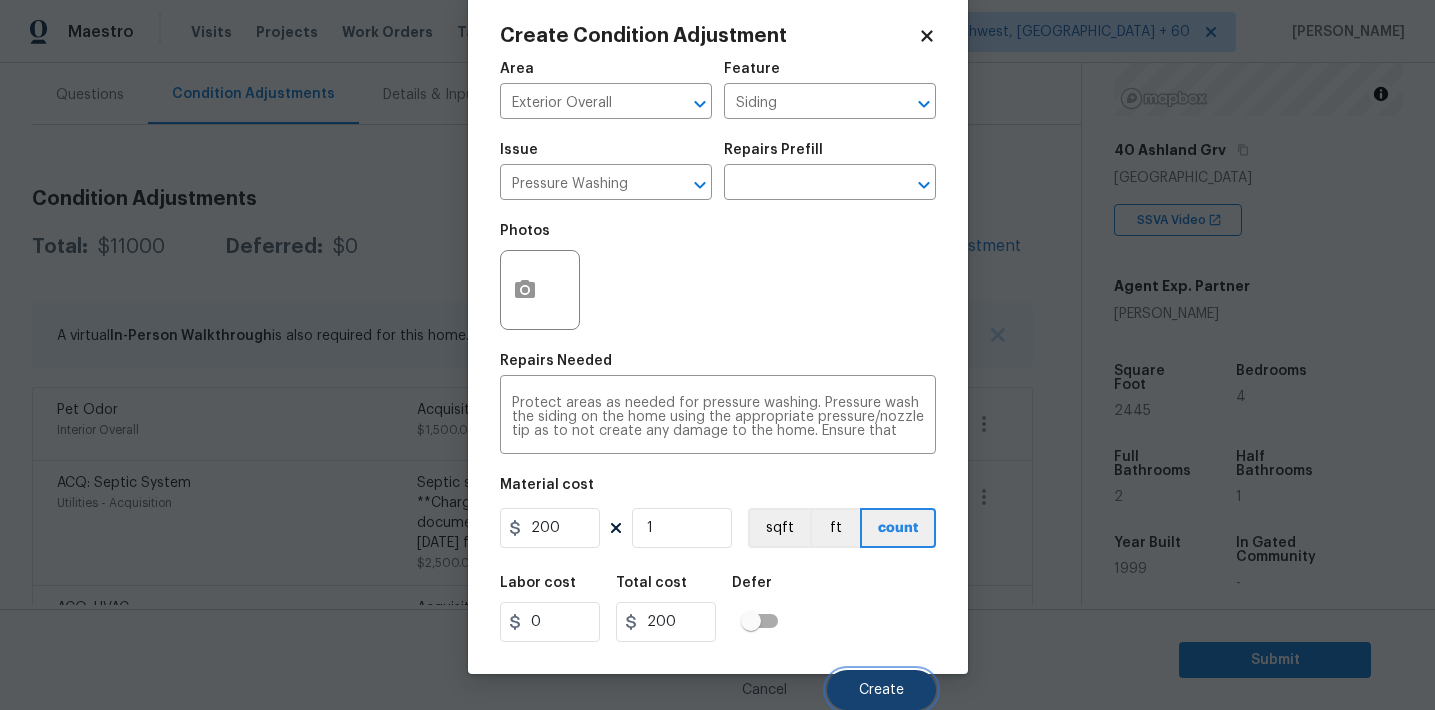 click on "Create" at bounding box center [881, 690] 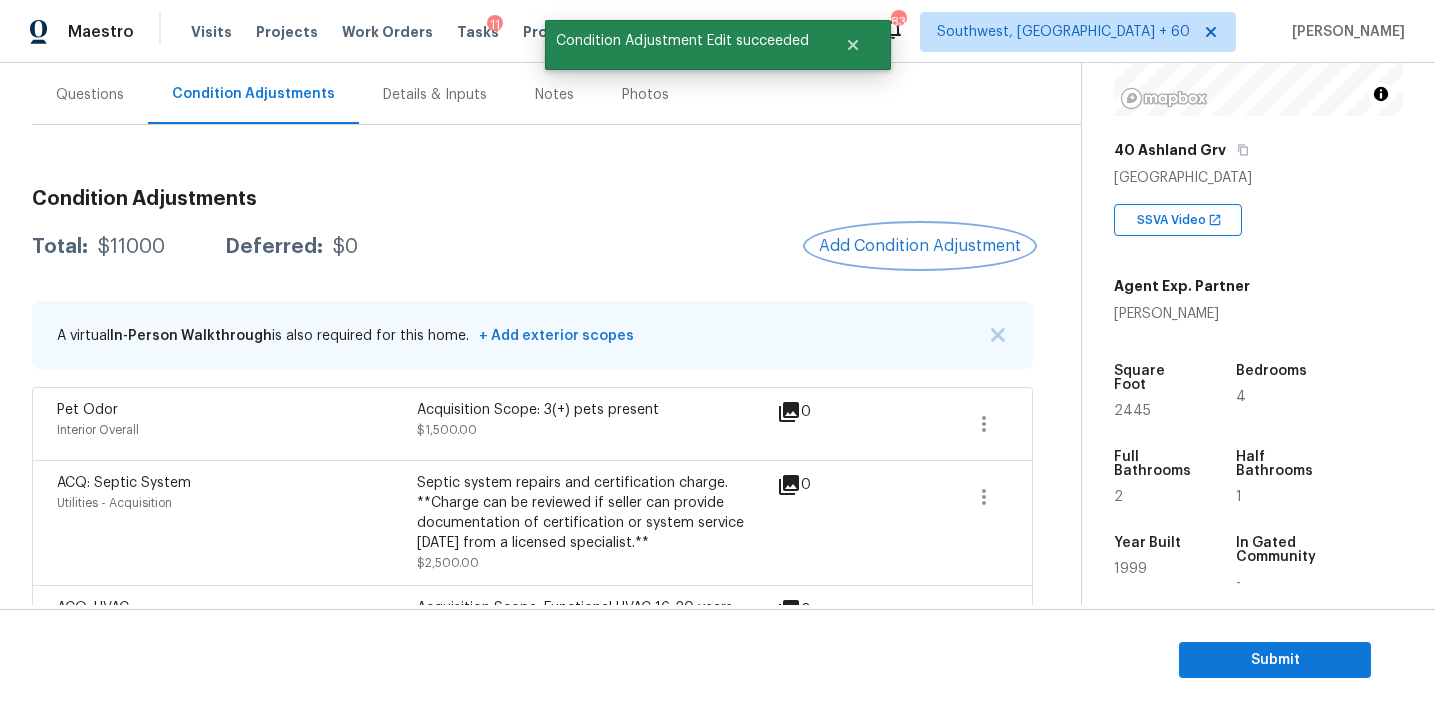 scroll, scrollTop: 0, scrollLeft: 0, axis: both 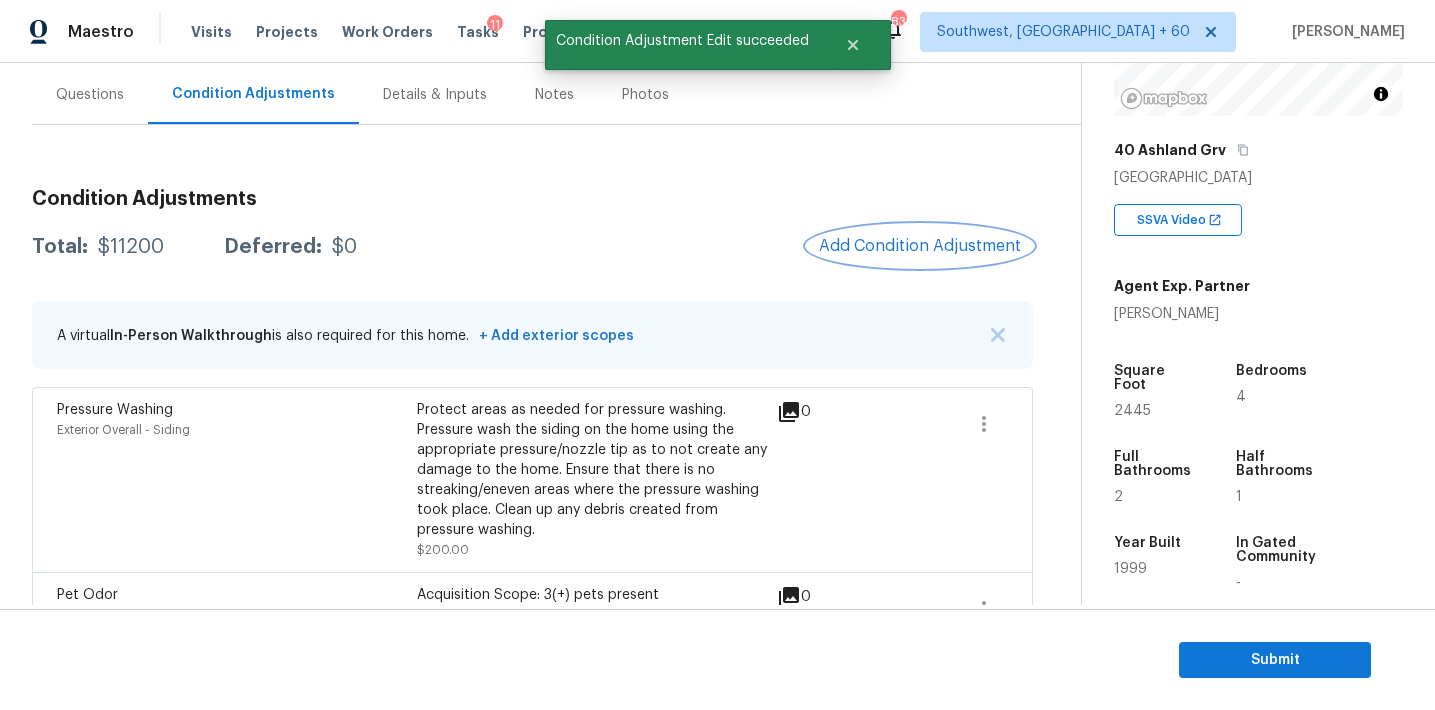 click on "Add Condition Adjustment" at bounding box center [920, 246] 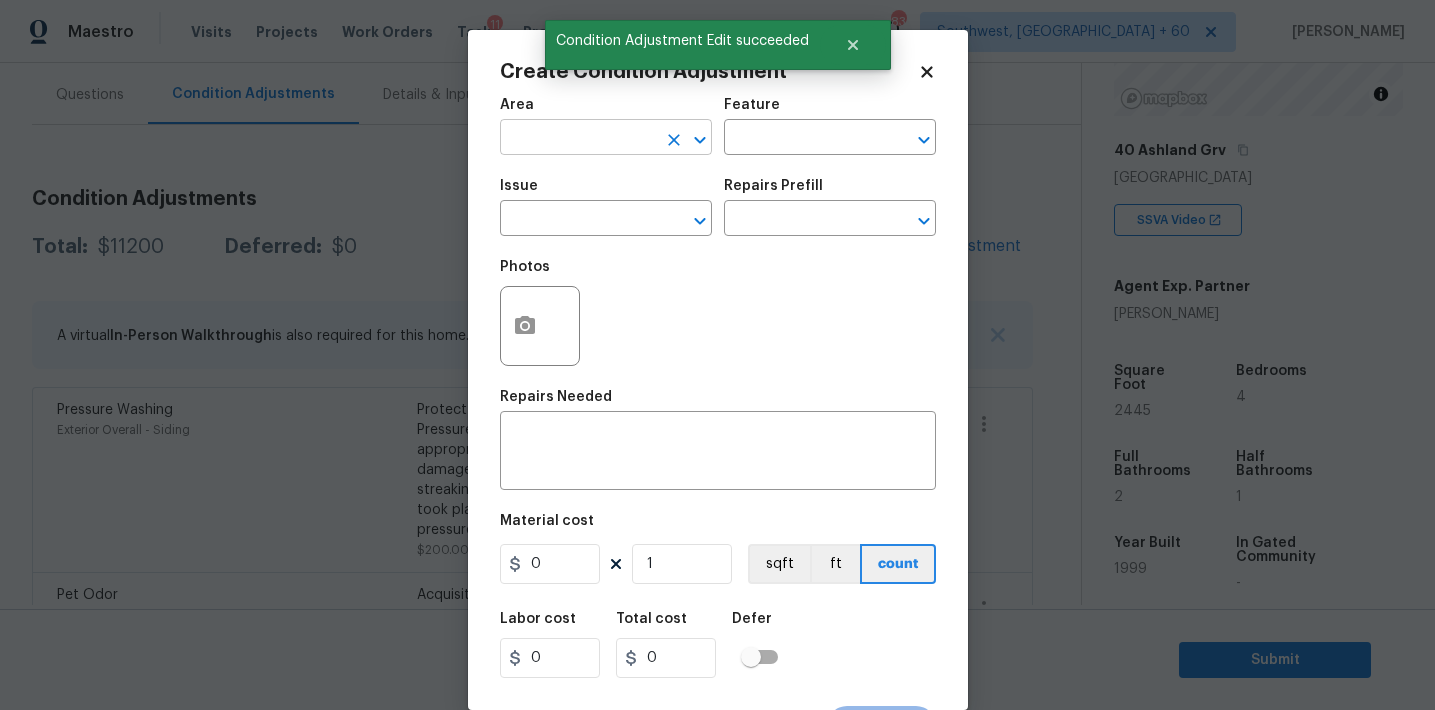 click at bounding box center [578, 139] 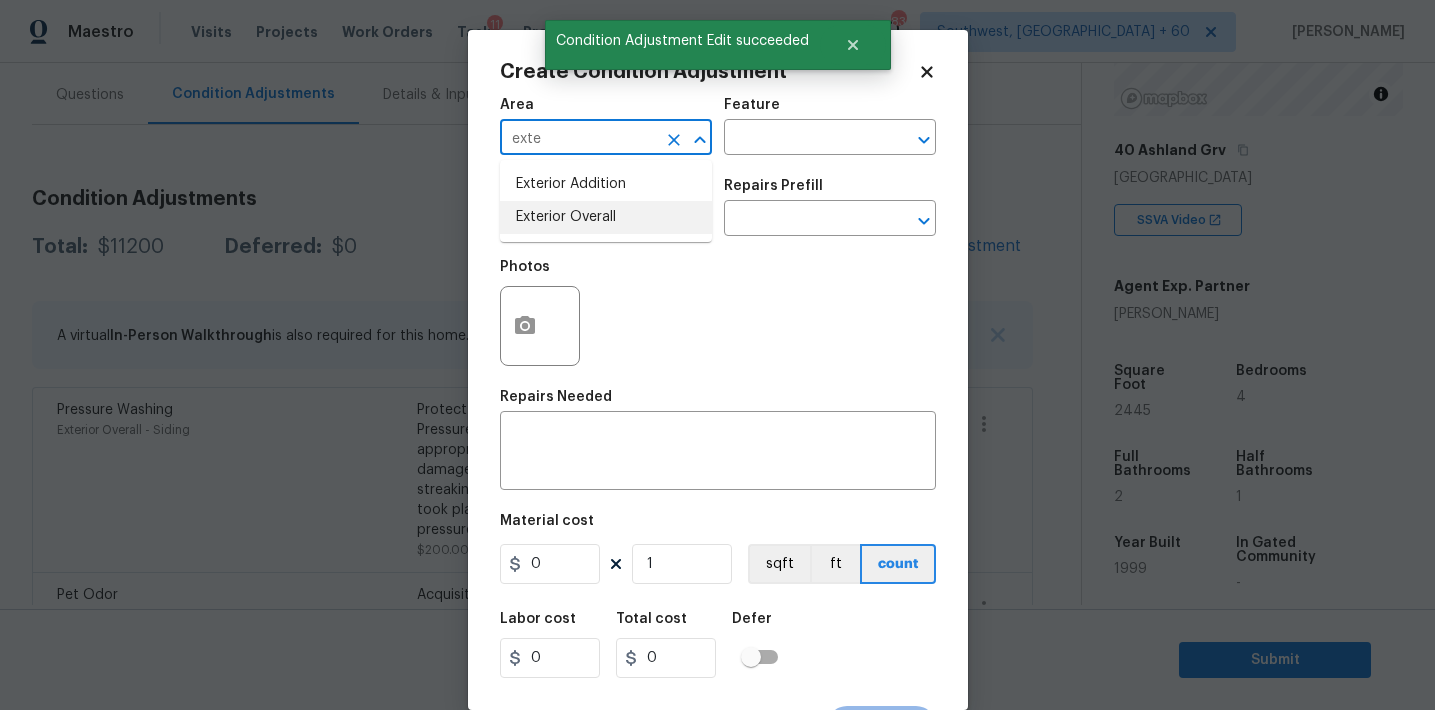 click on "Exterior Overall" at bounding box center (606, 217) 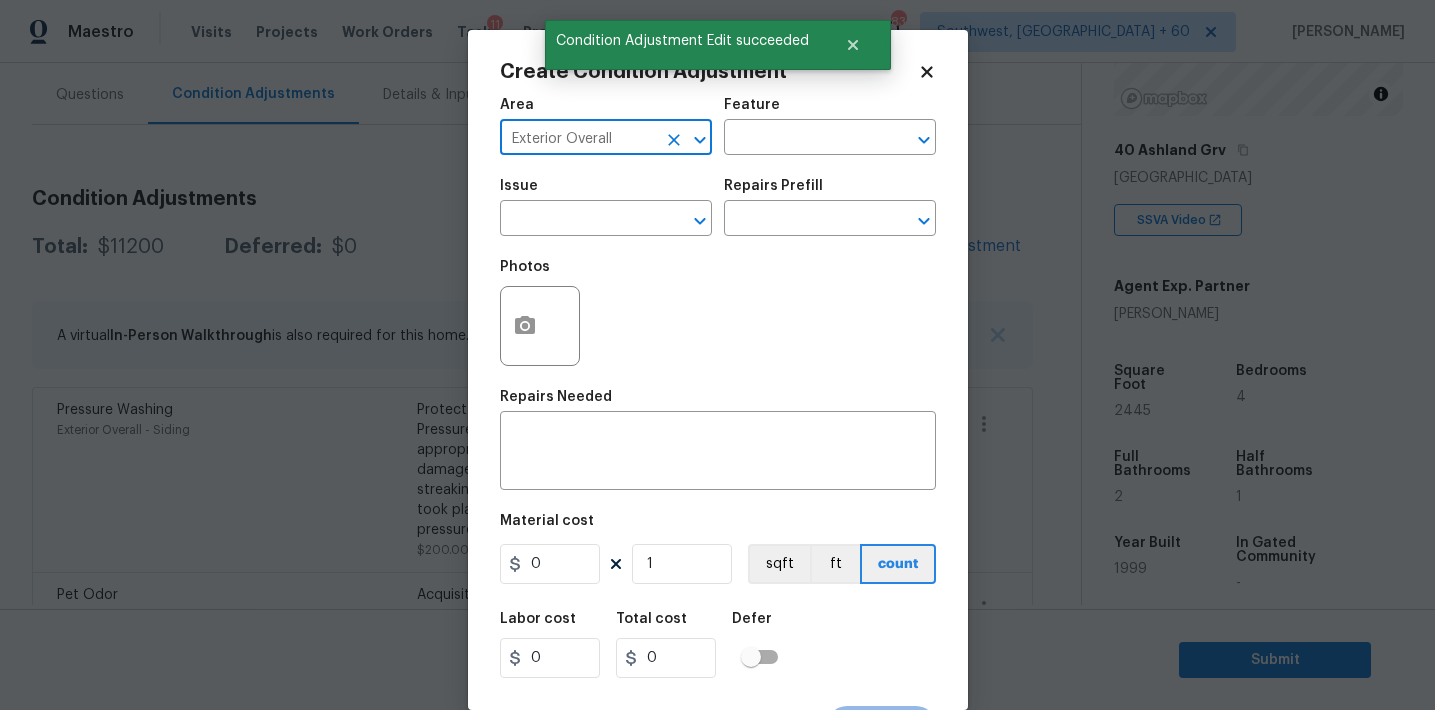 type on "Exterior Overall" 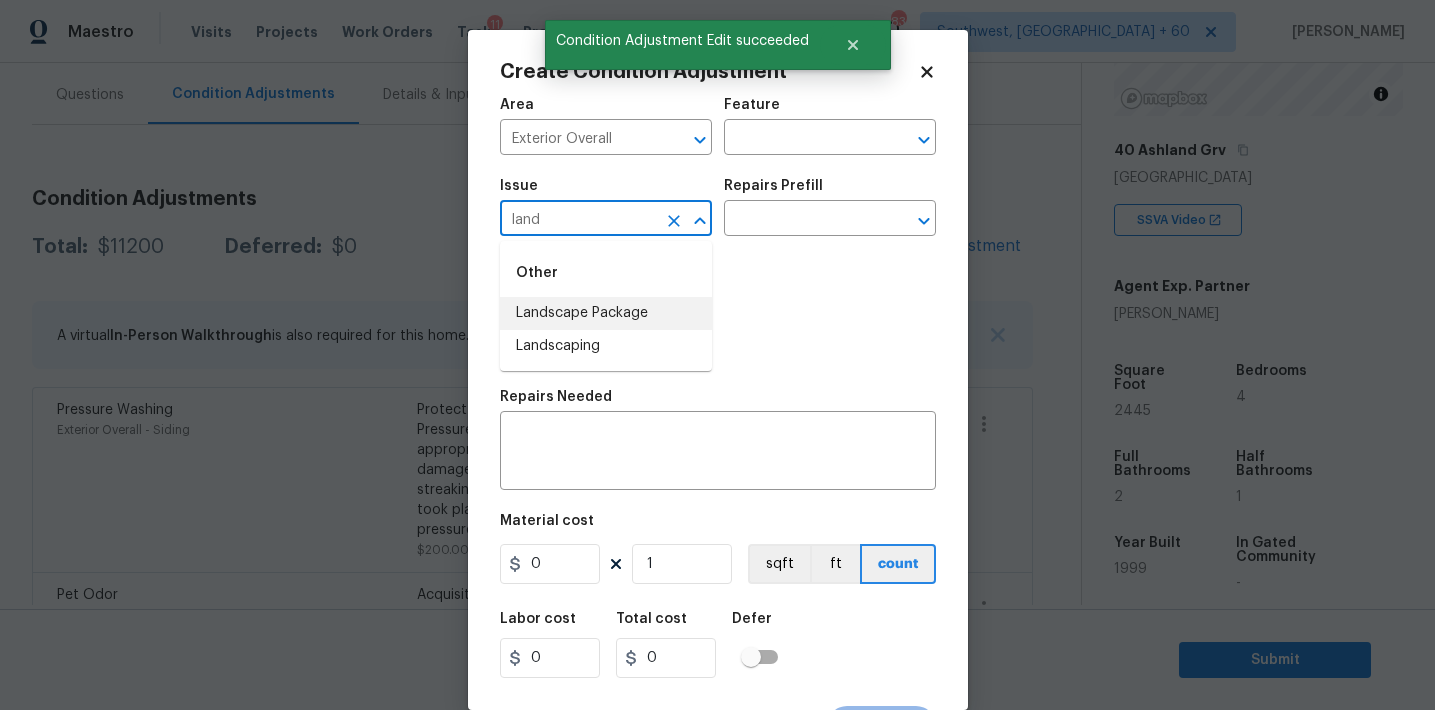 click on "Landscape Package" at bounding box center (606, 313) 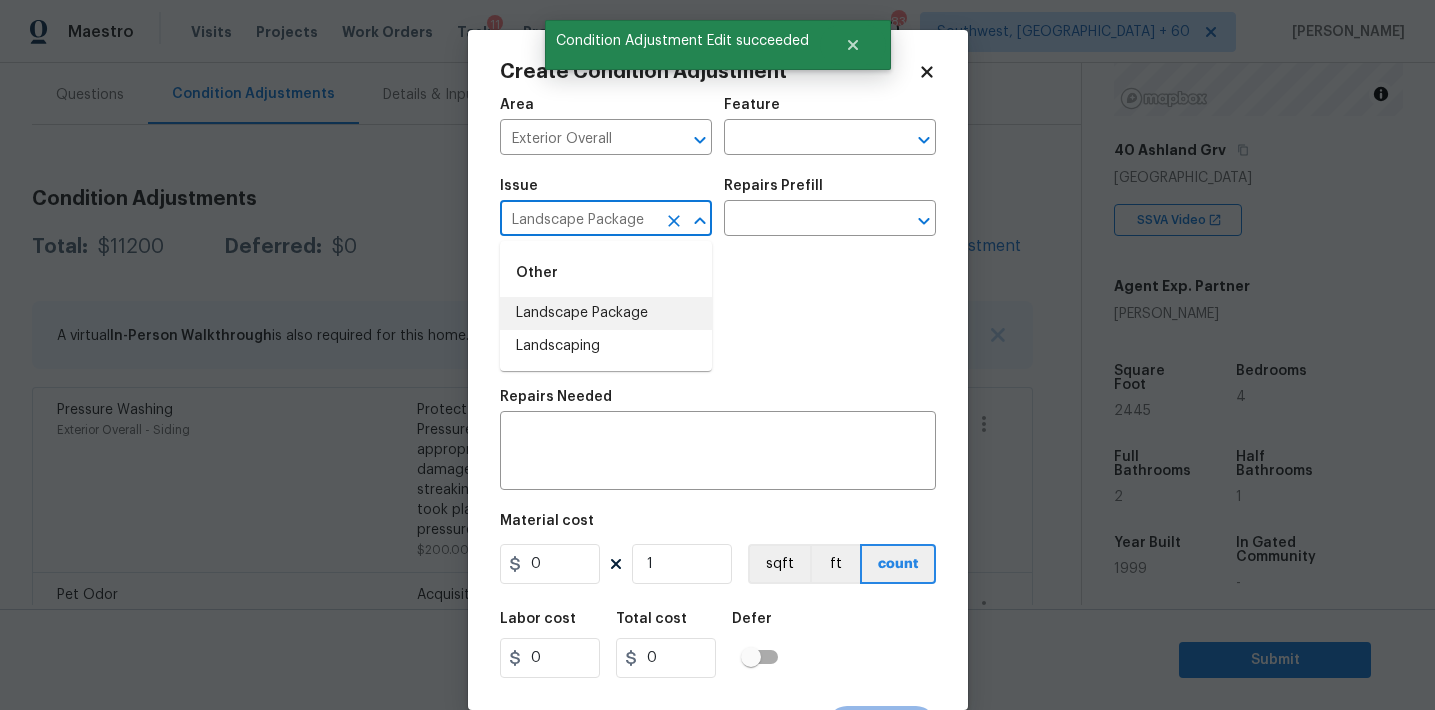 type on "Landscape Package" 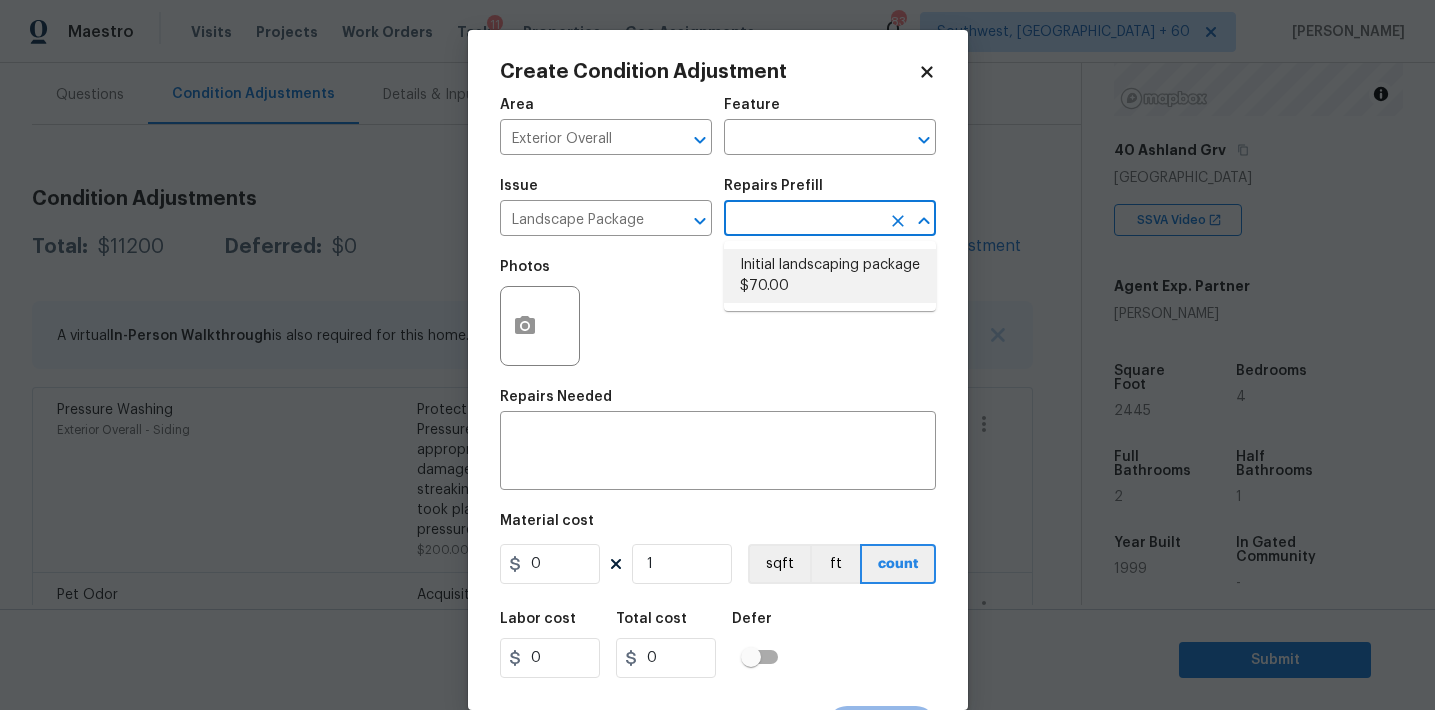 click on "Initial landscaping package $70.00" at bounding box center (830, 276) 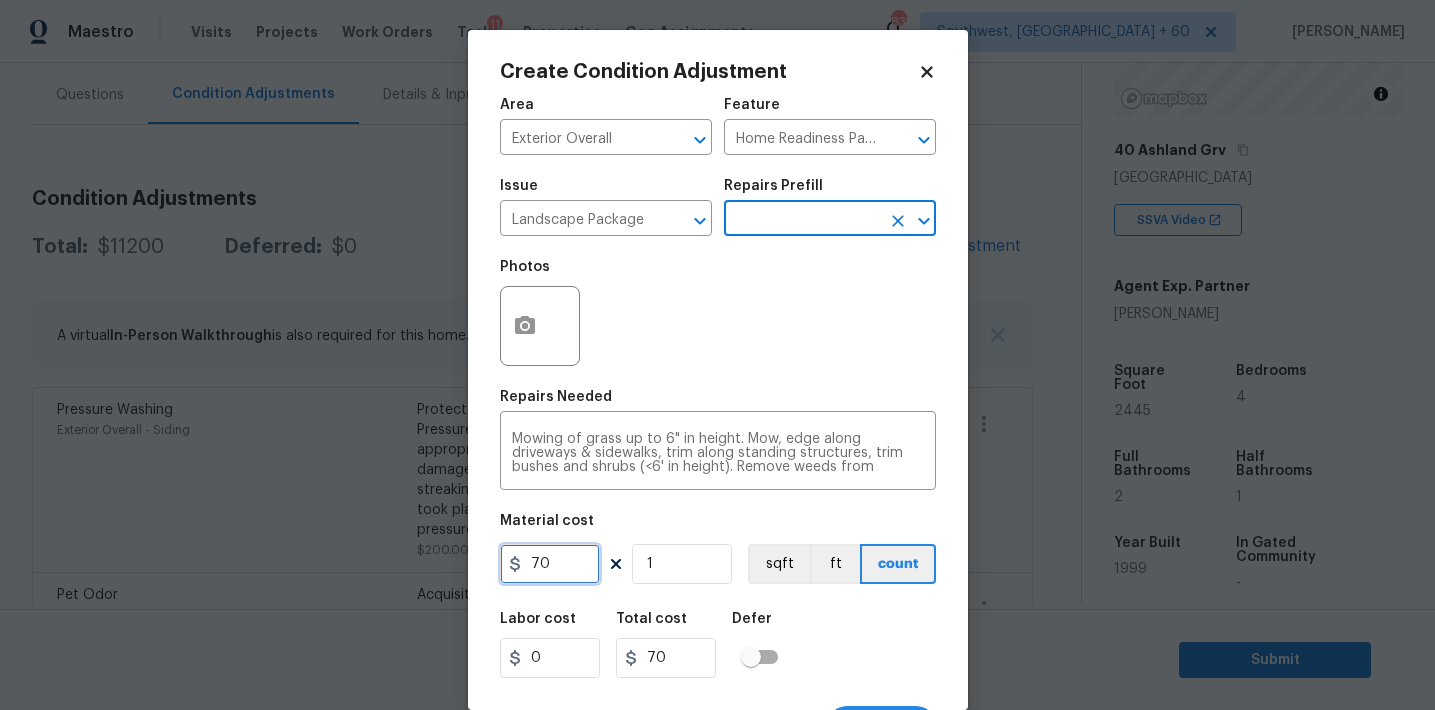 click on "70" at bounding box center (550, 564) 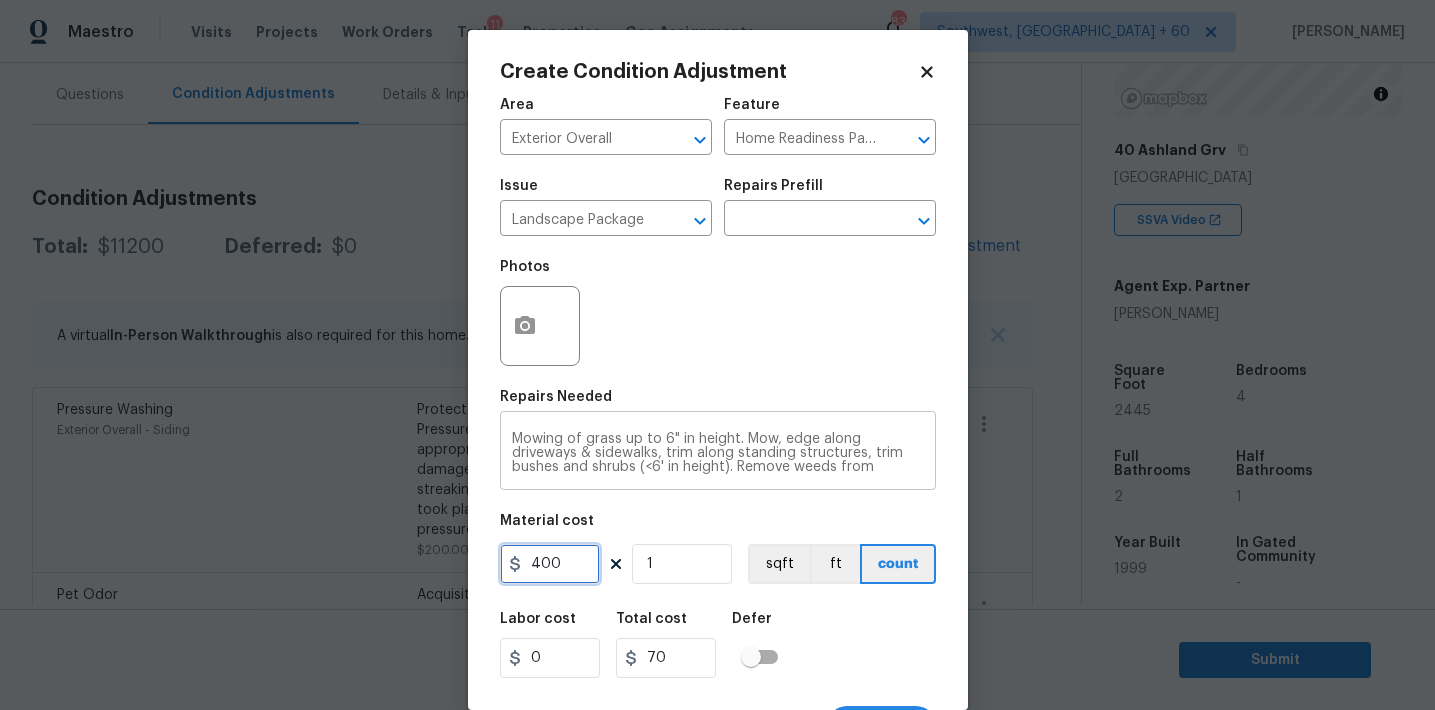 type on "400" 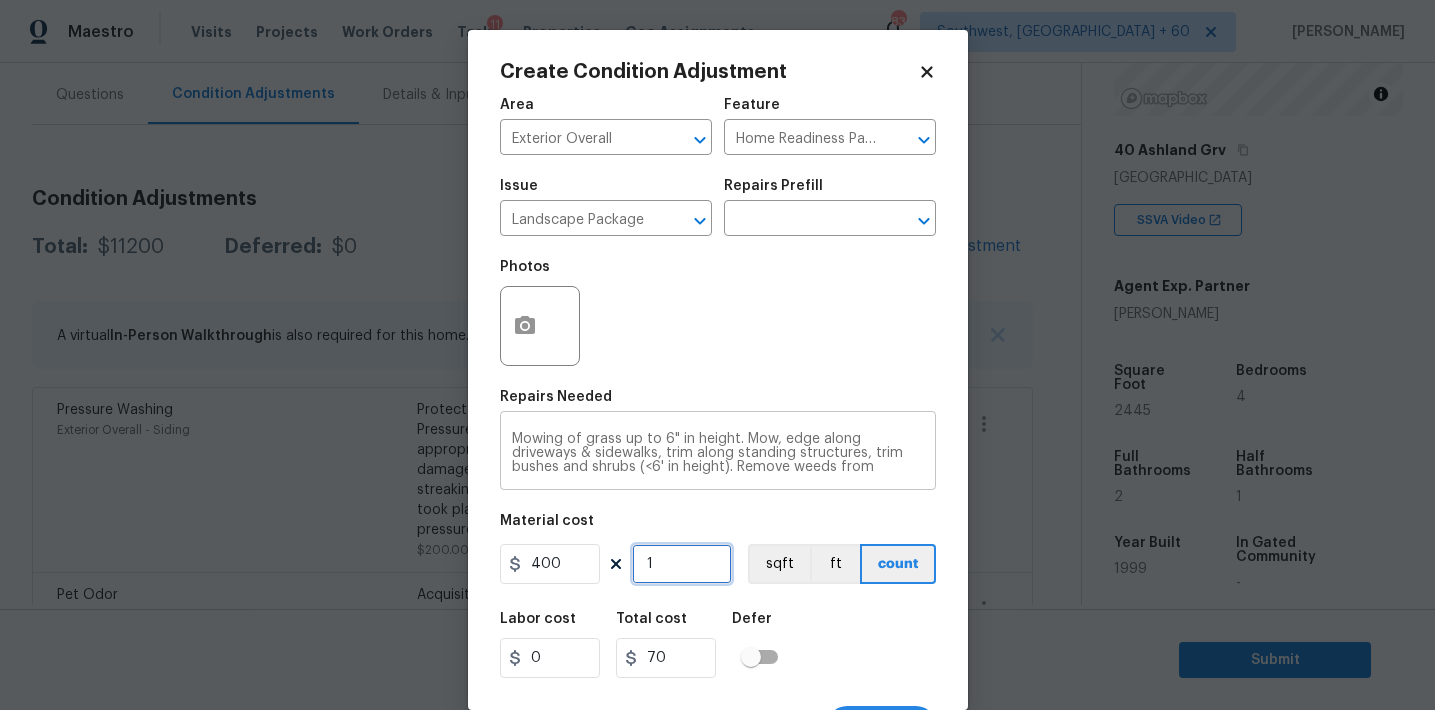 type on "400" 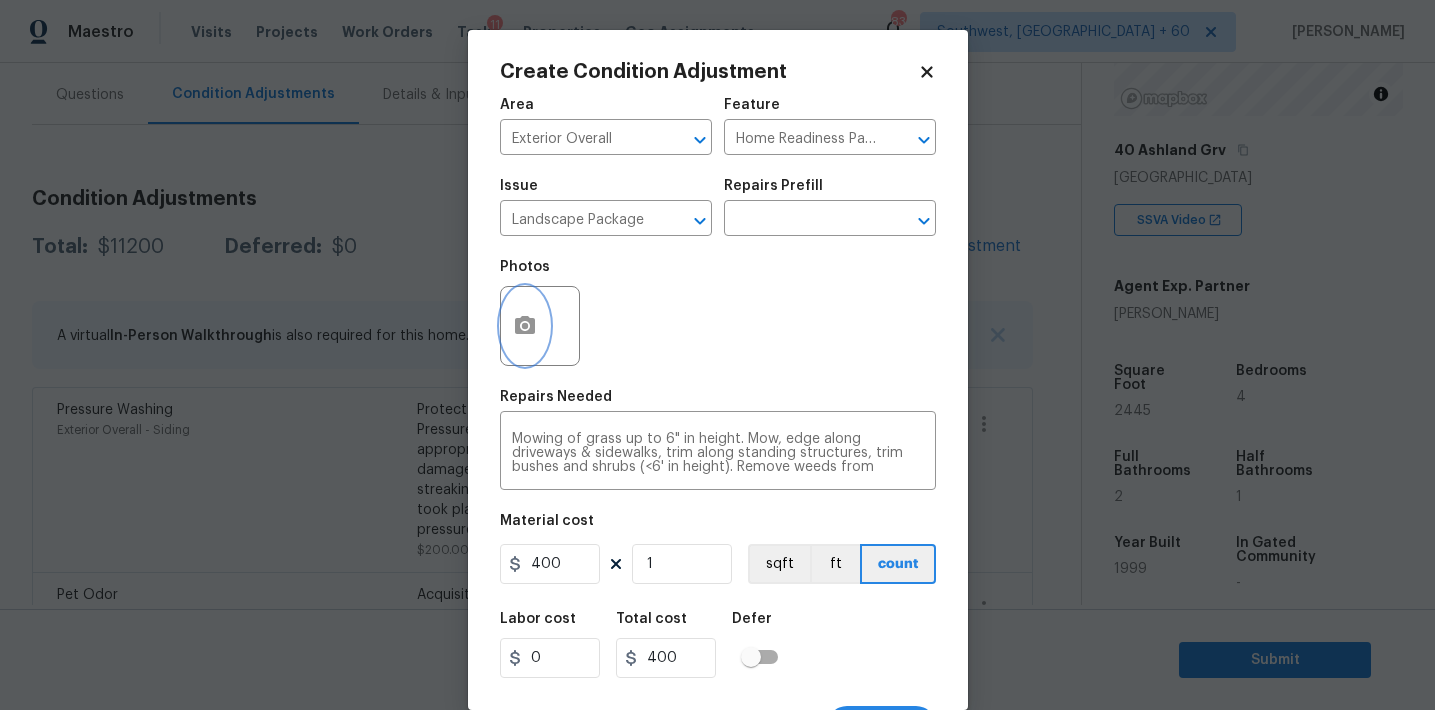 click at bounding box center [525, 326] 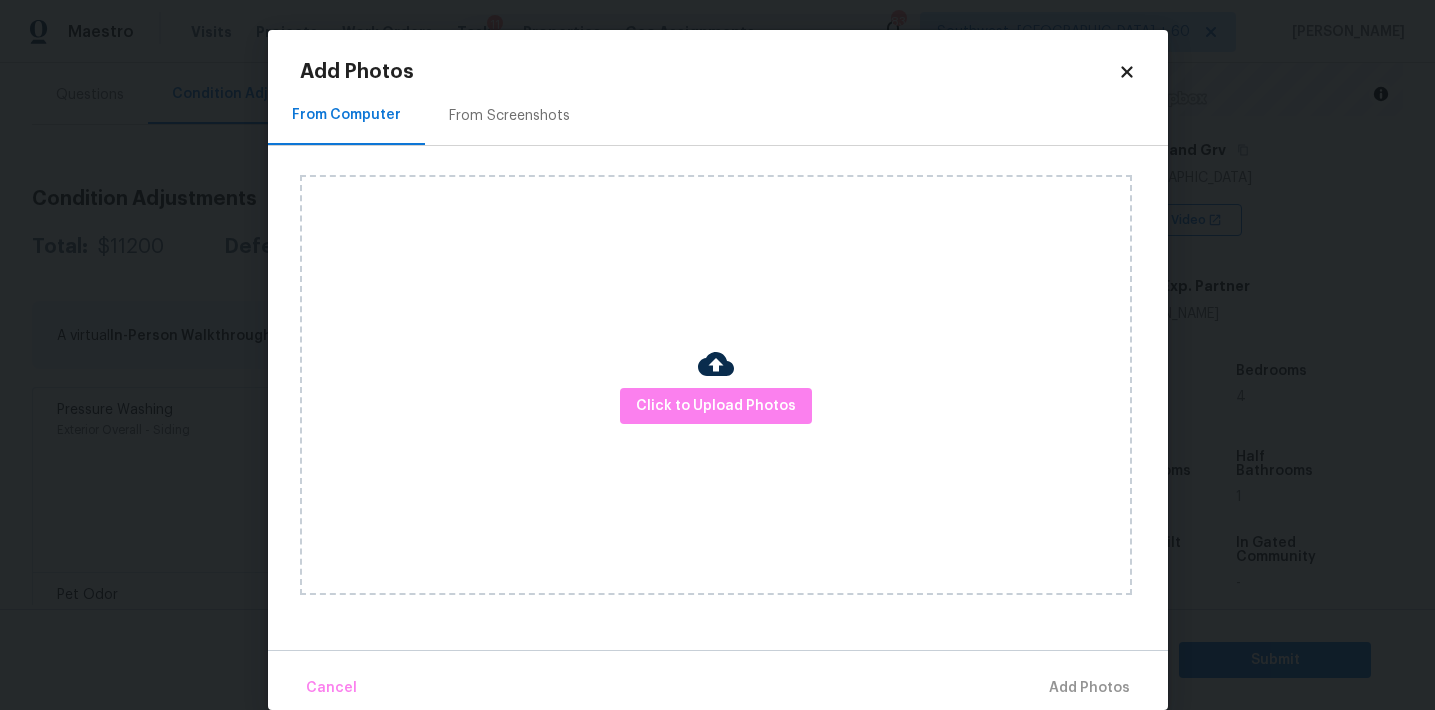 click on "Add Photos" at bounding box center [709, 72] 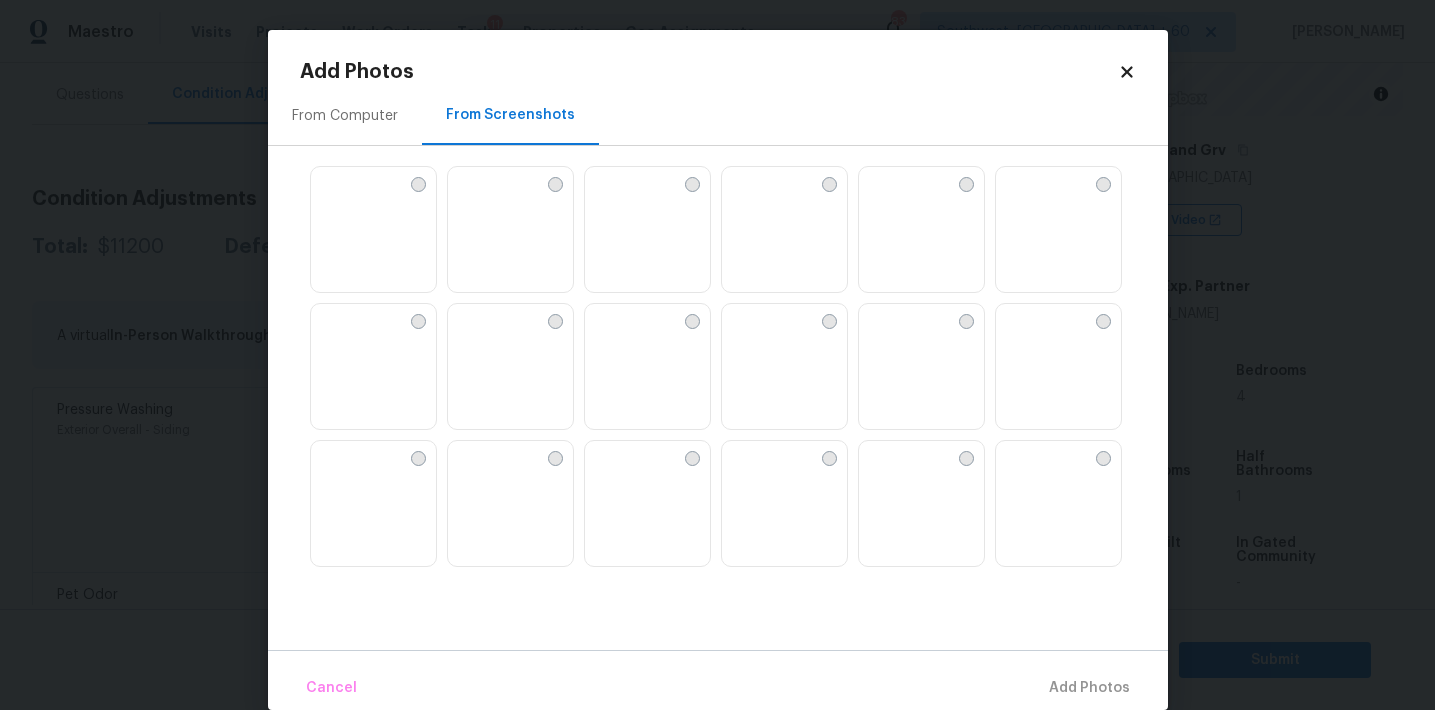 click at bounding box center [510, 230] 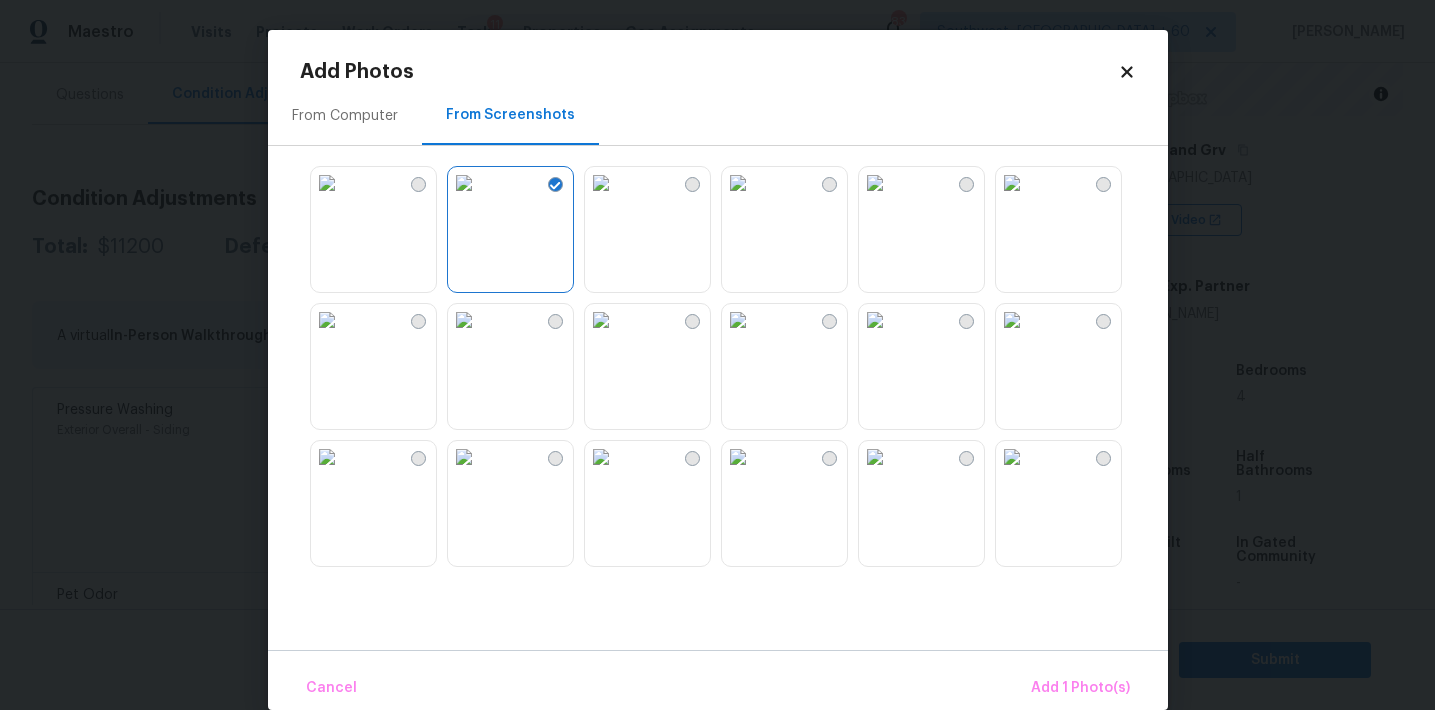 click at bounding box center [1012, 183] 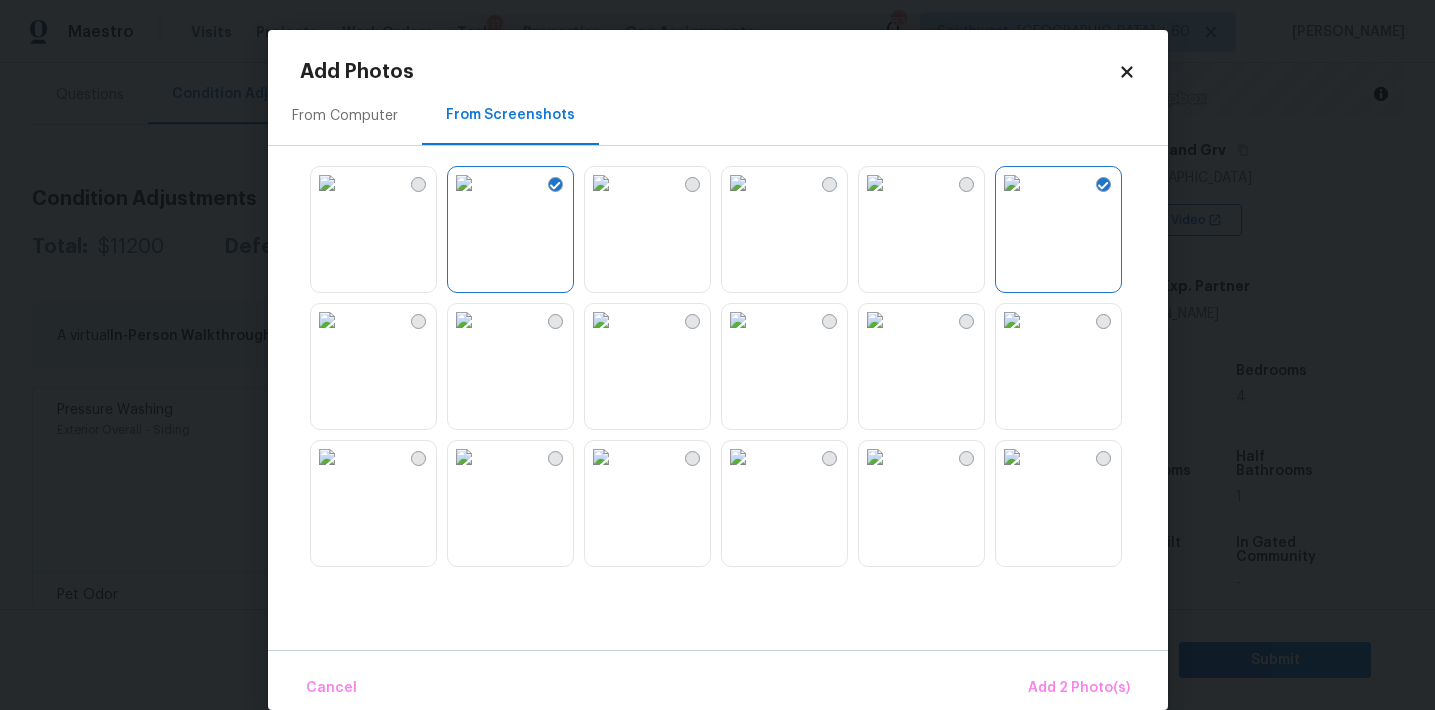 click at bounding box center (1012, 457) 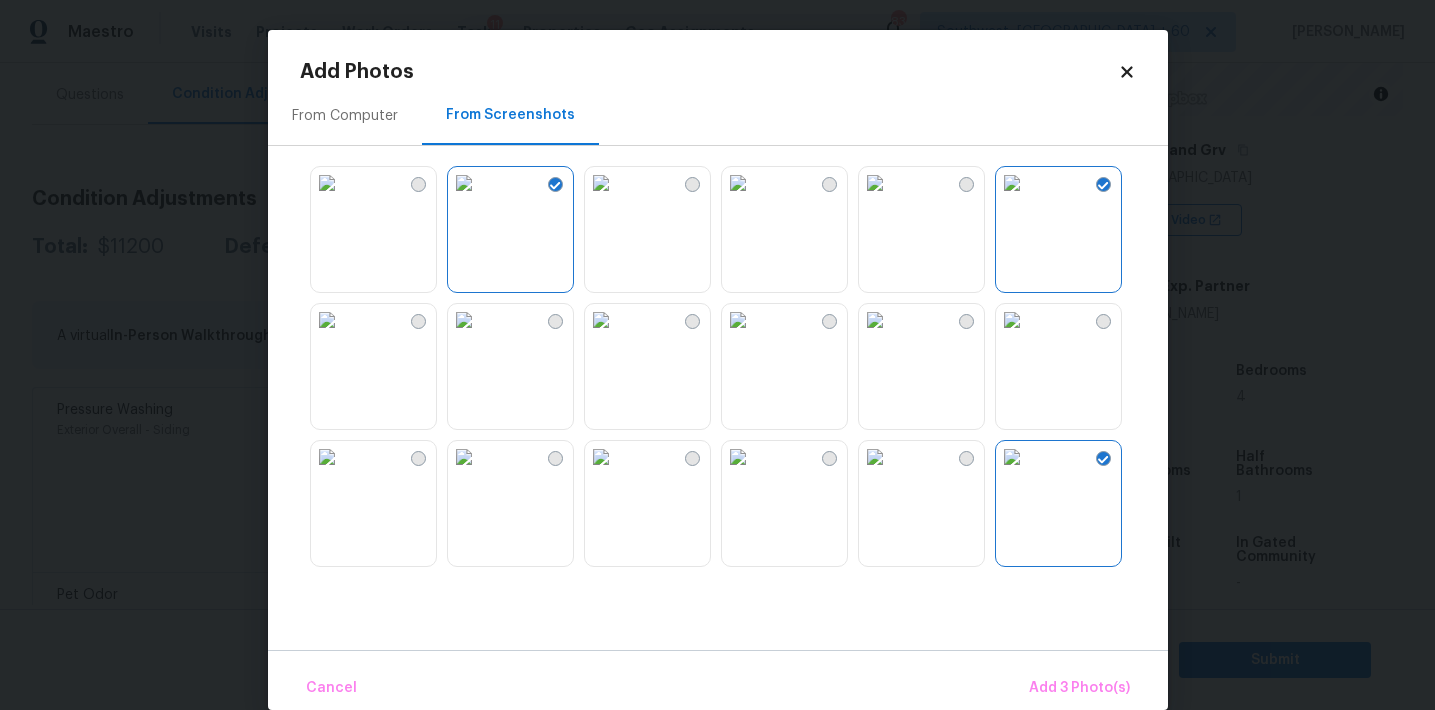 click at bounding box center (464, 457) 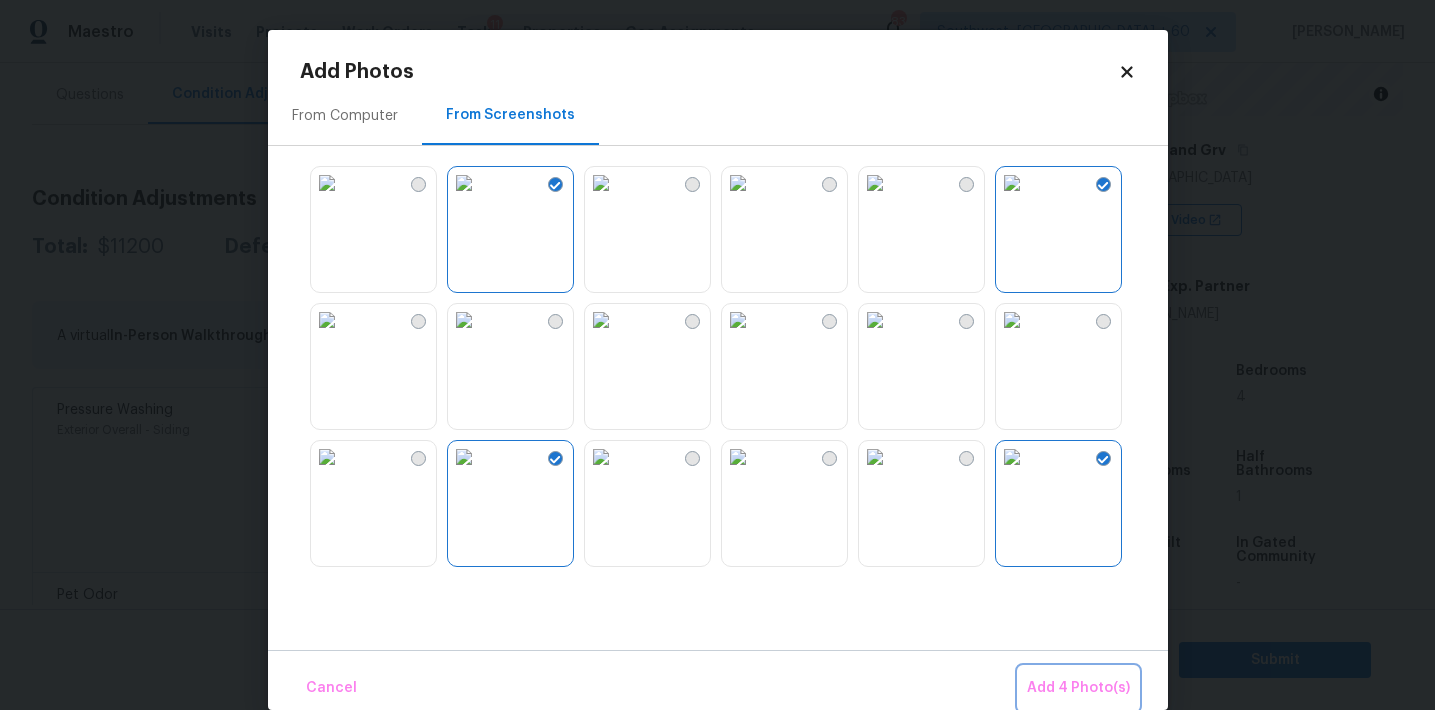 click on "Add 4 Photo(s)" at bounding box center [1078, 688] 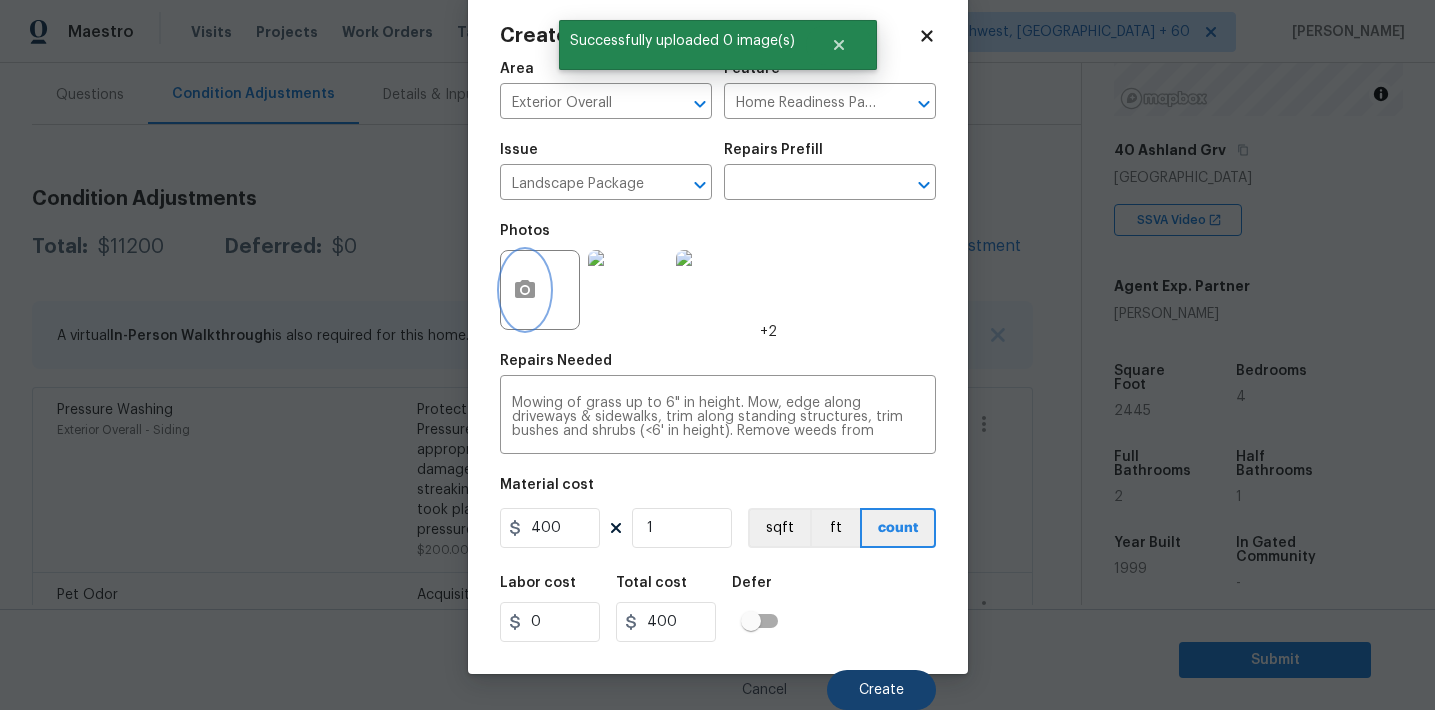 scroll, scrollTop: 37, scrollLeft: 0, axis: vertical 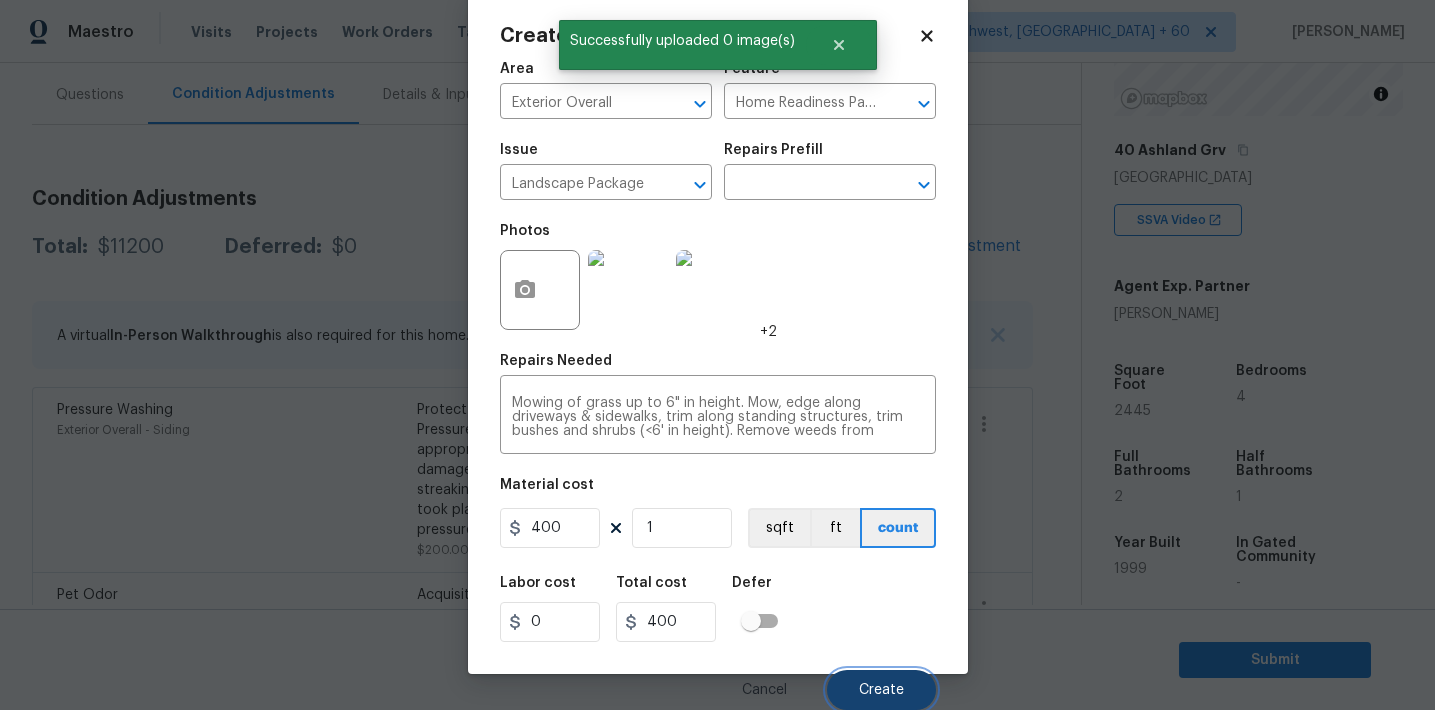 click on "Create" at bounding box center [881, 690] 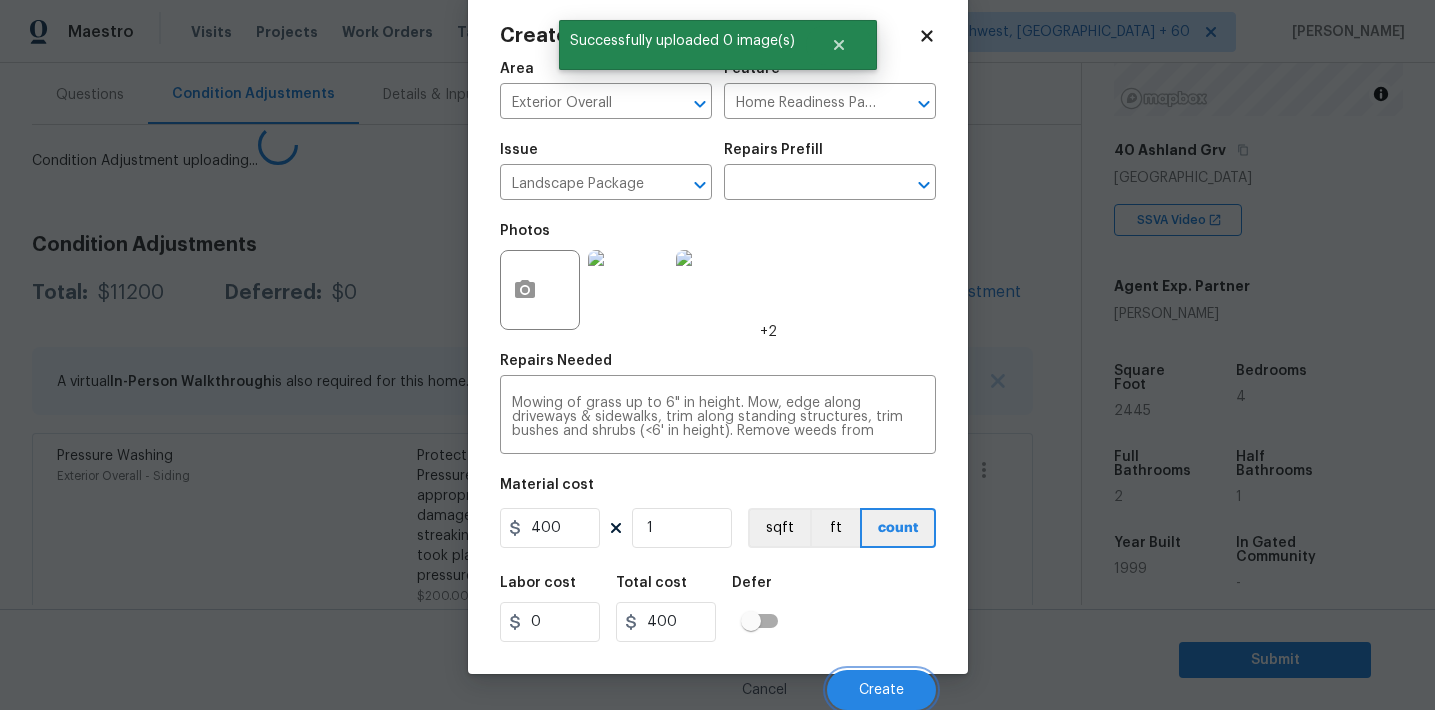scroll, scrollTop: 30, scrollLeft: 0, axis: vertical 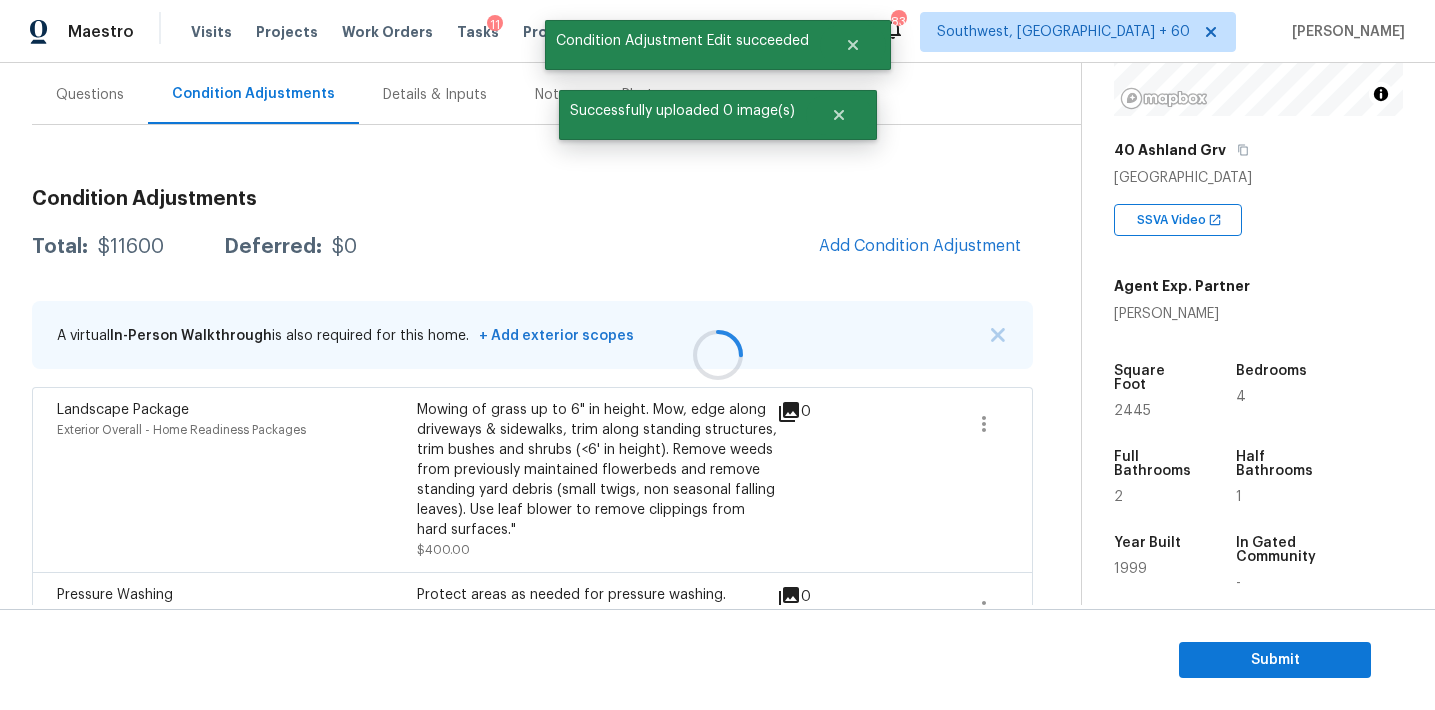 click at bounding box center (717, 355) 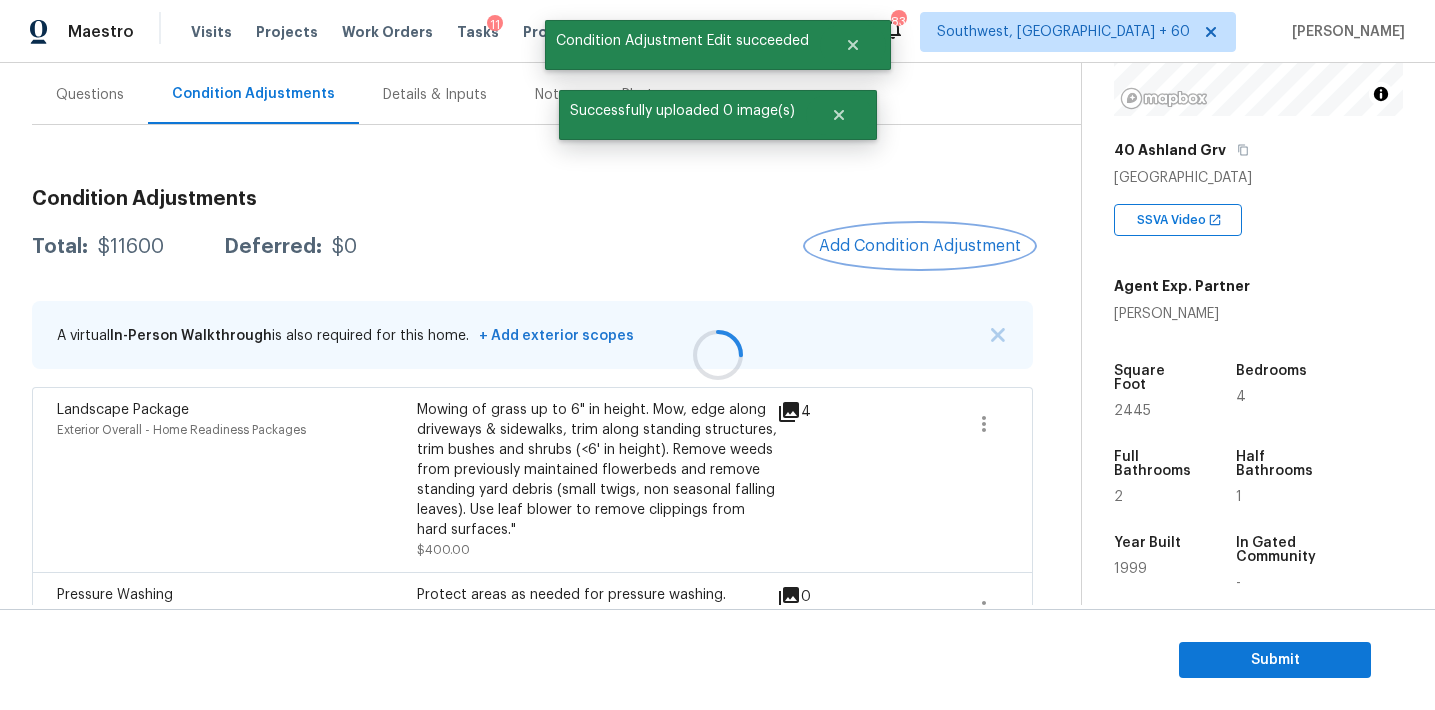 click on "Add Condition Adjustment" at bounding box center [920, 246] 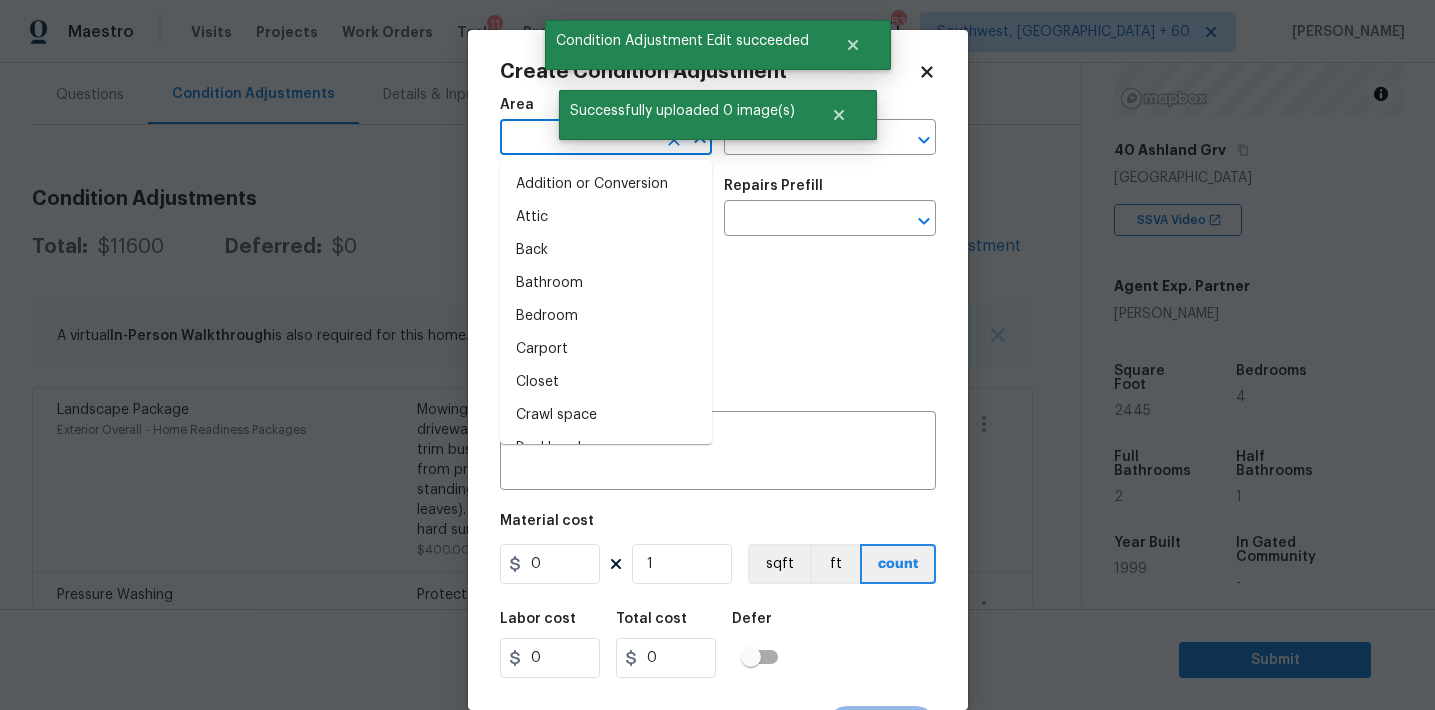 click at bounding box center [578, 139] 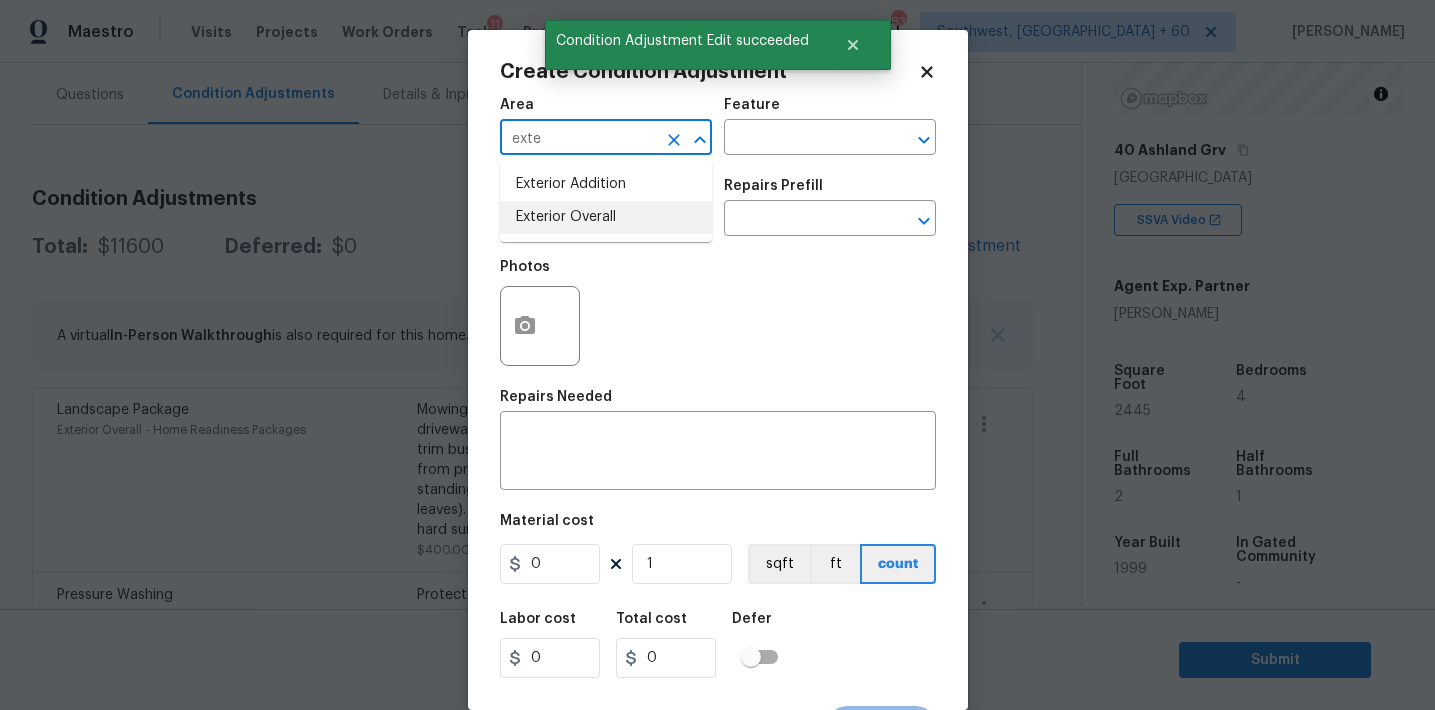 click on "Exterior Overall" at bounding box center [606, 217] 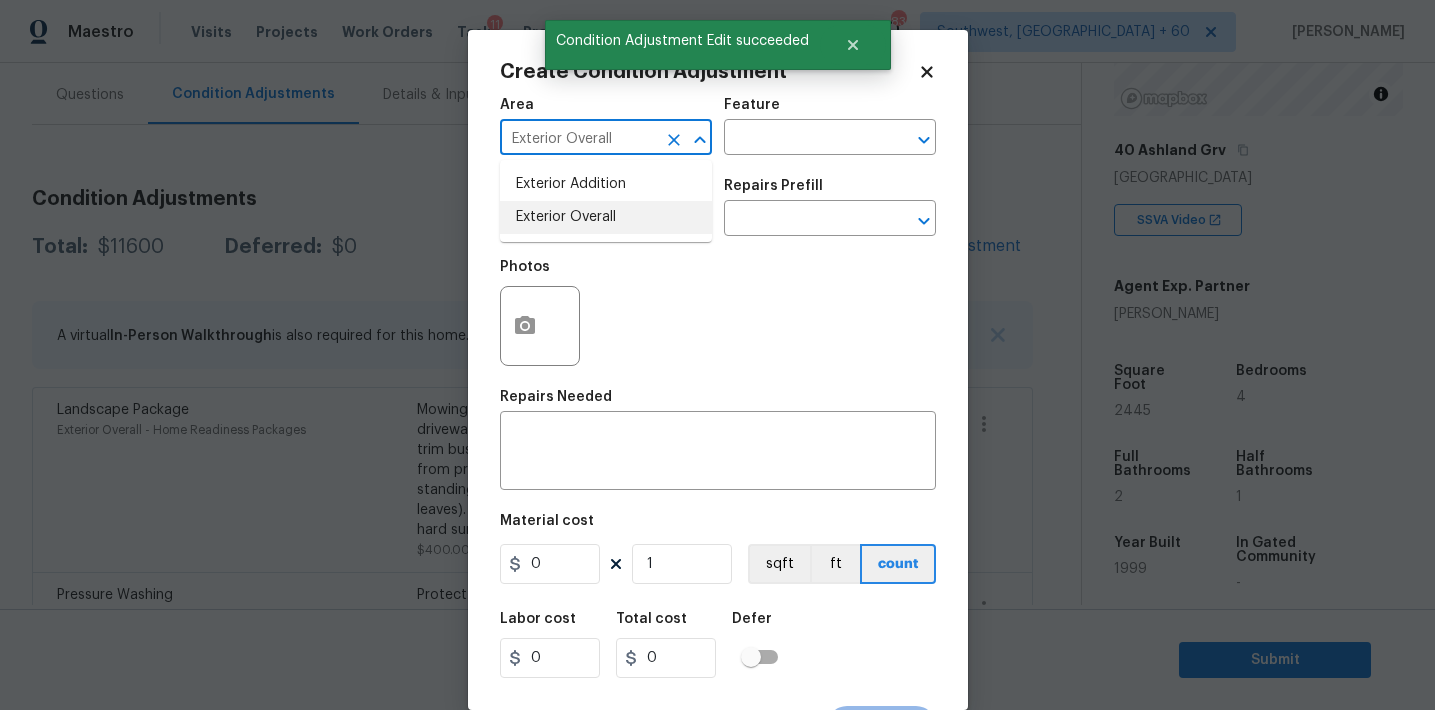 type on "Exterior Overall" 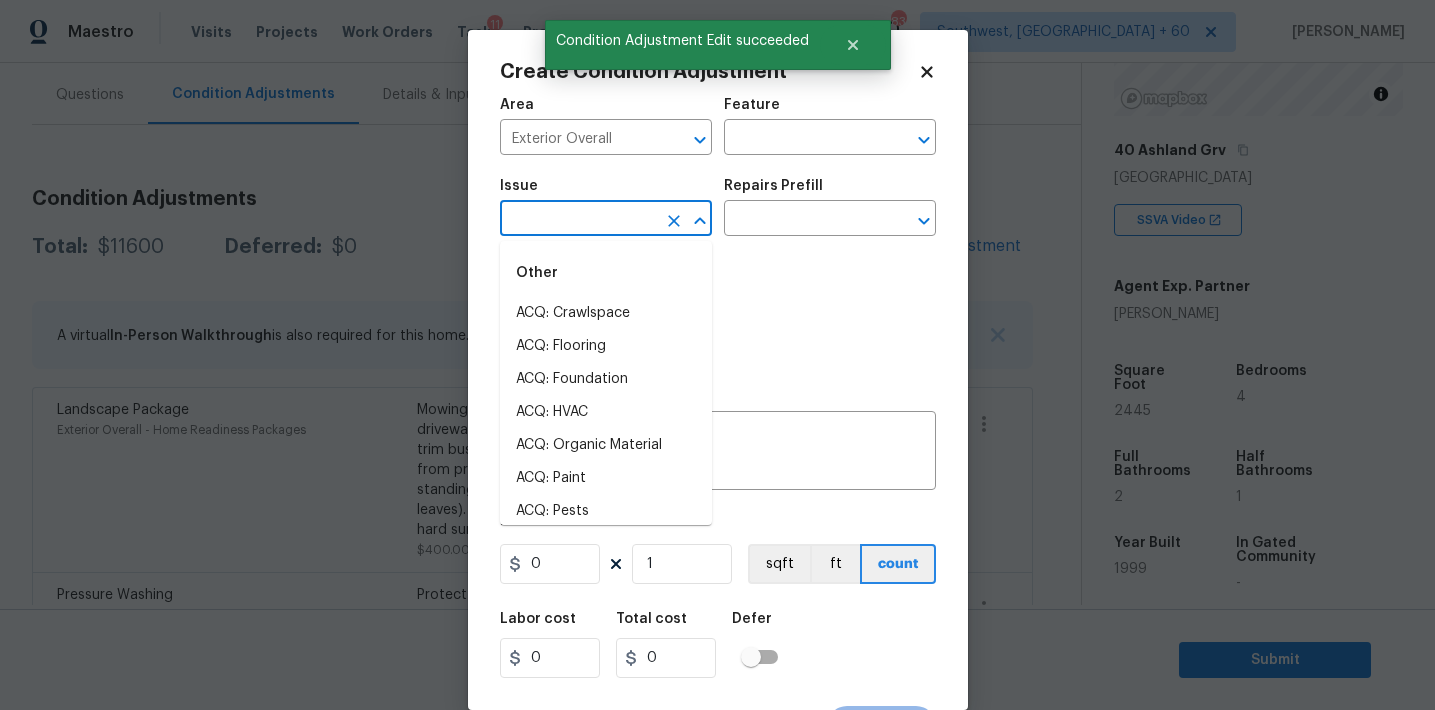 click at bounding box center (578, 220) 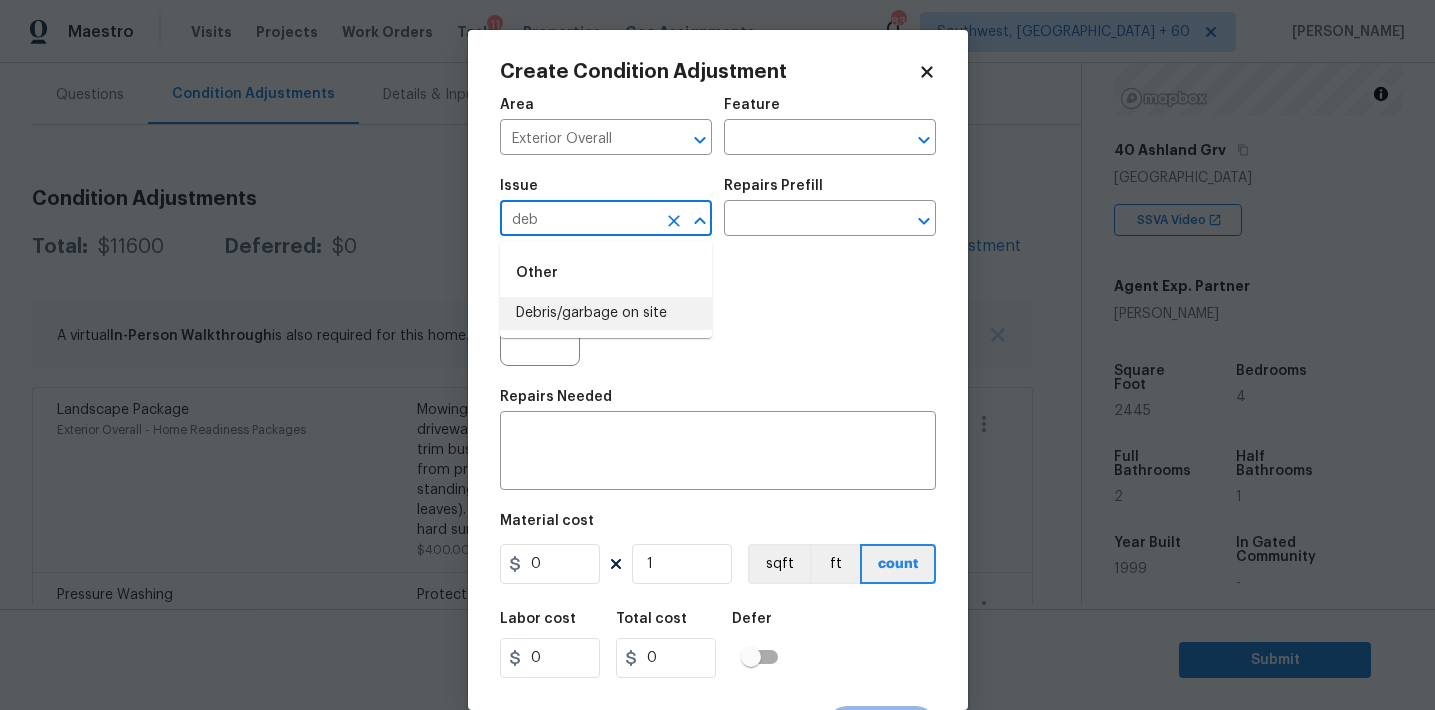click on "Debris/garbage on site" at bounding box center (606, 313) 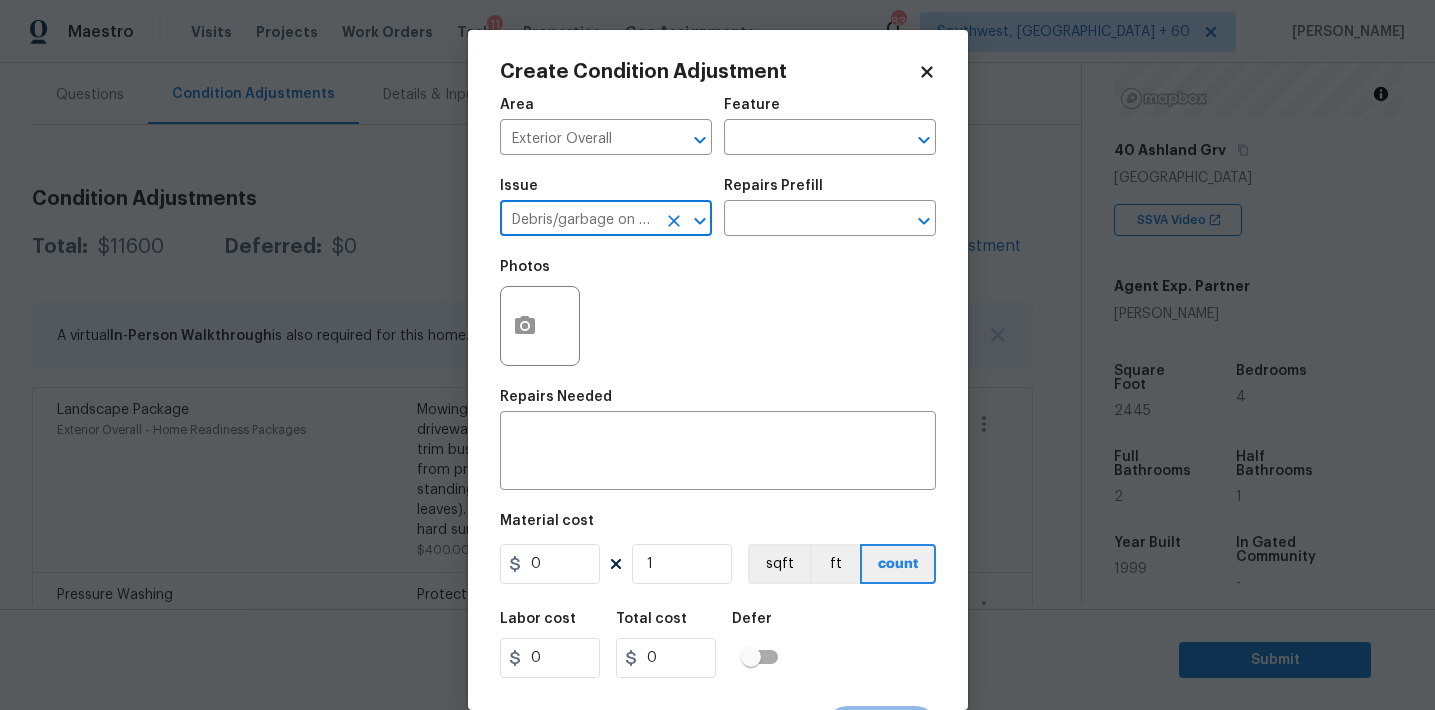 type on "Debris/garbage on site" 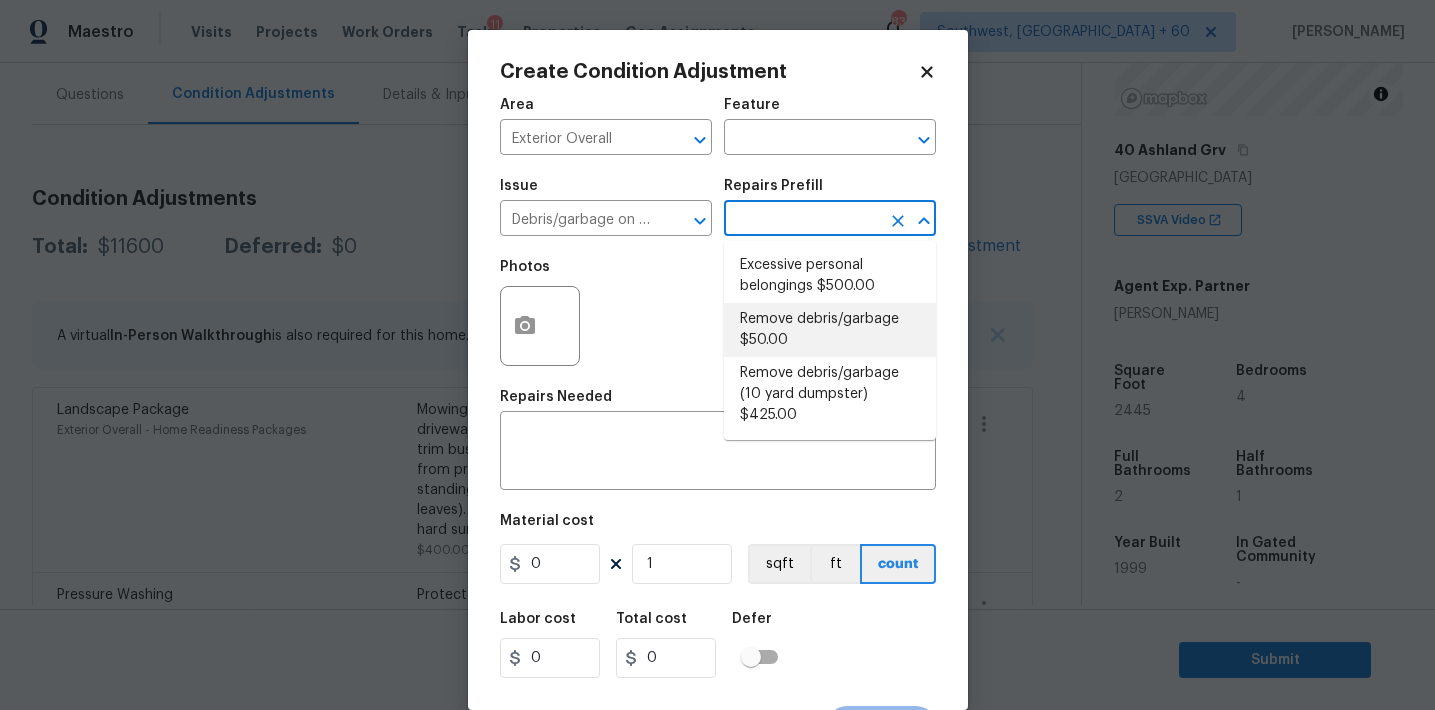click on "Remove debris/garbage $50.00" at bounding box center [830, 330] 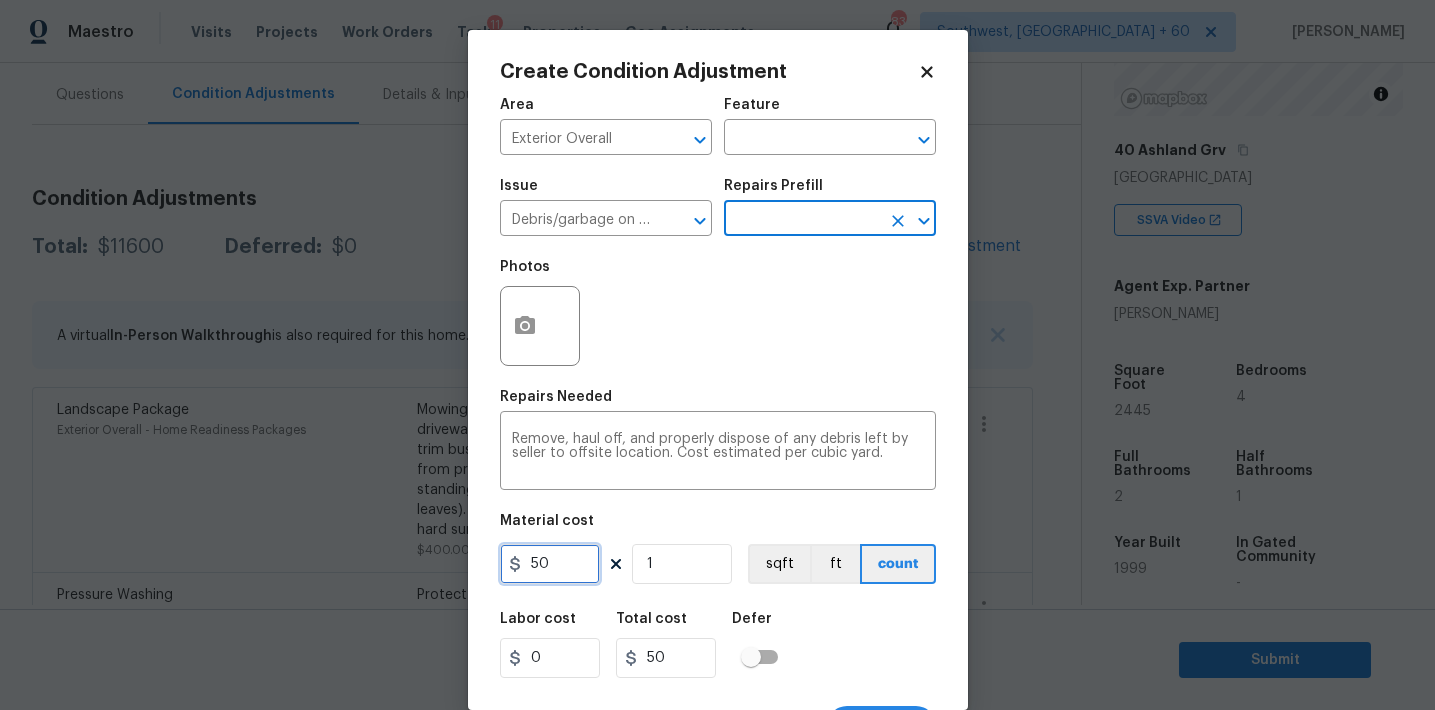 click on "50" at bounding box center (550, 564) 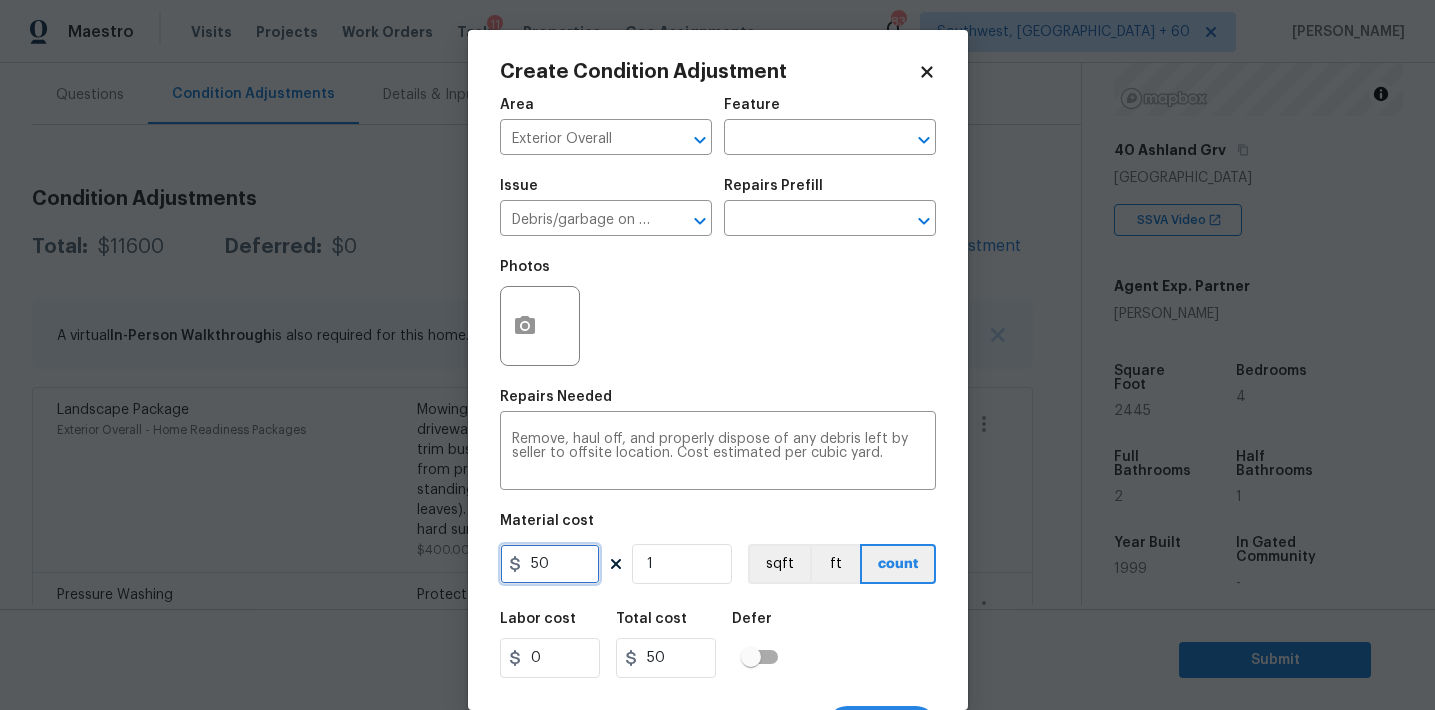 click on "50" at bounding box center (550, 564) 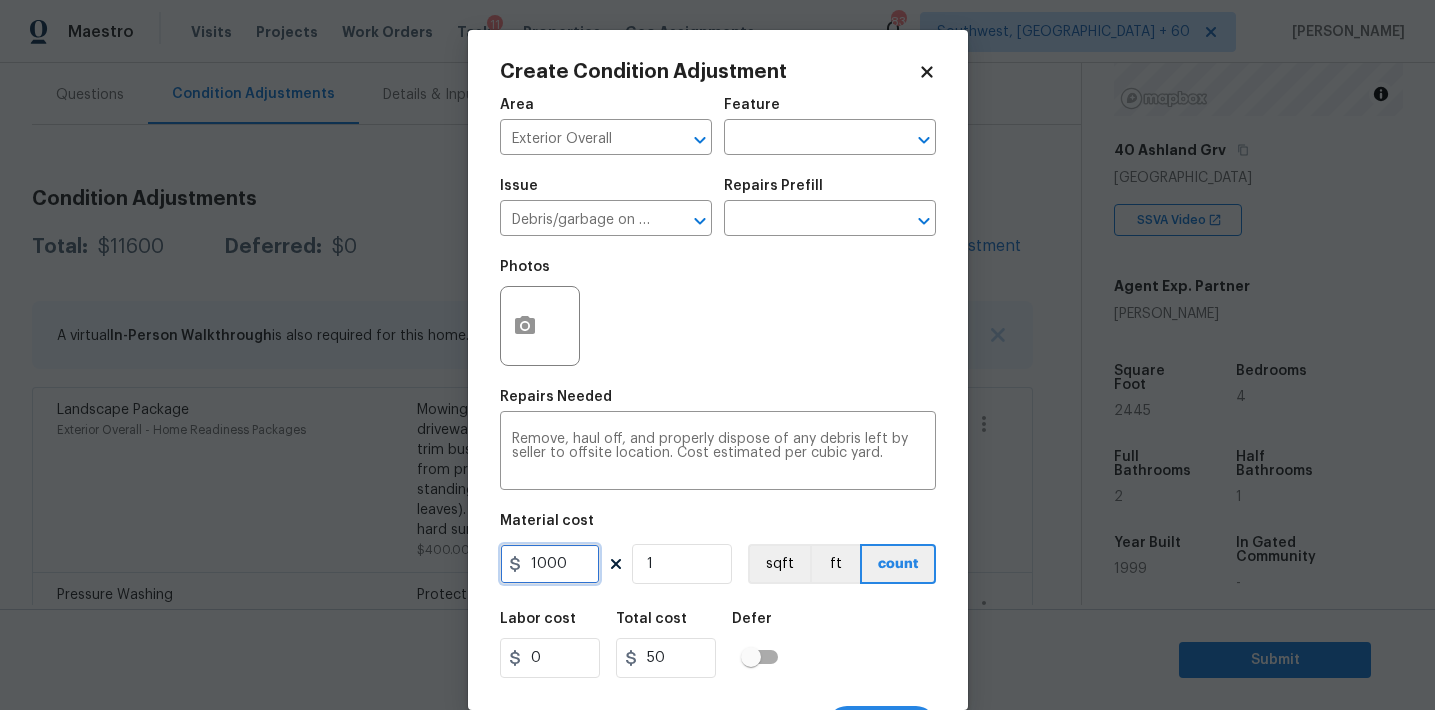 type on "1000" 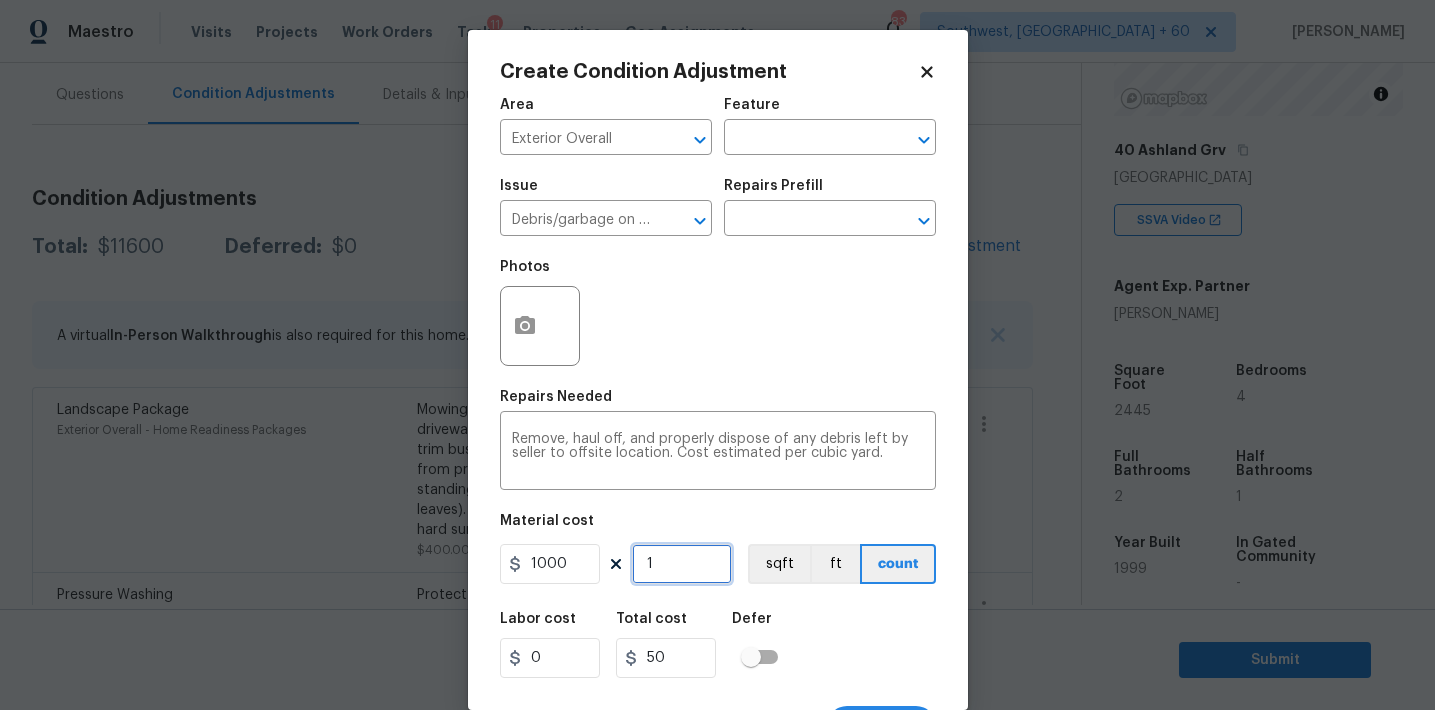 type on "1000" 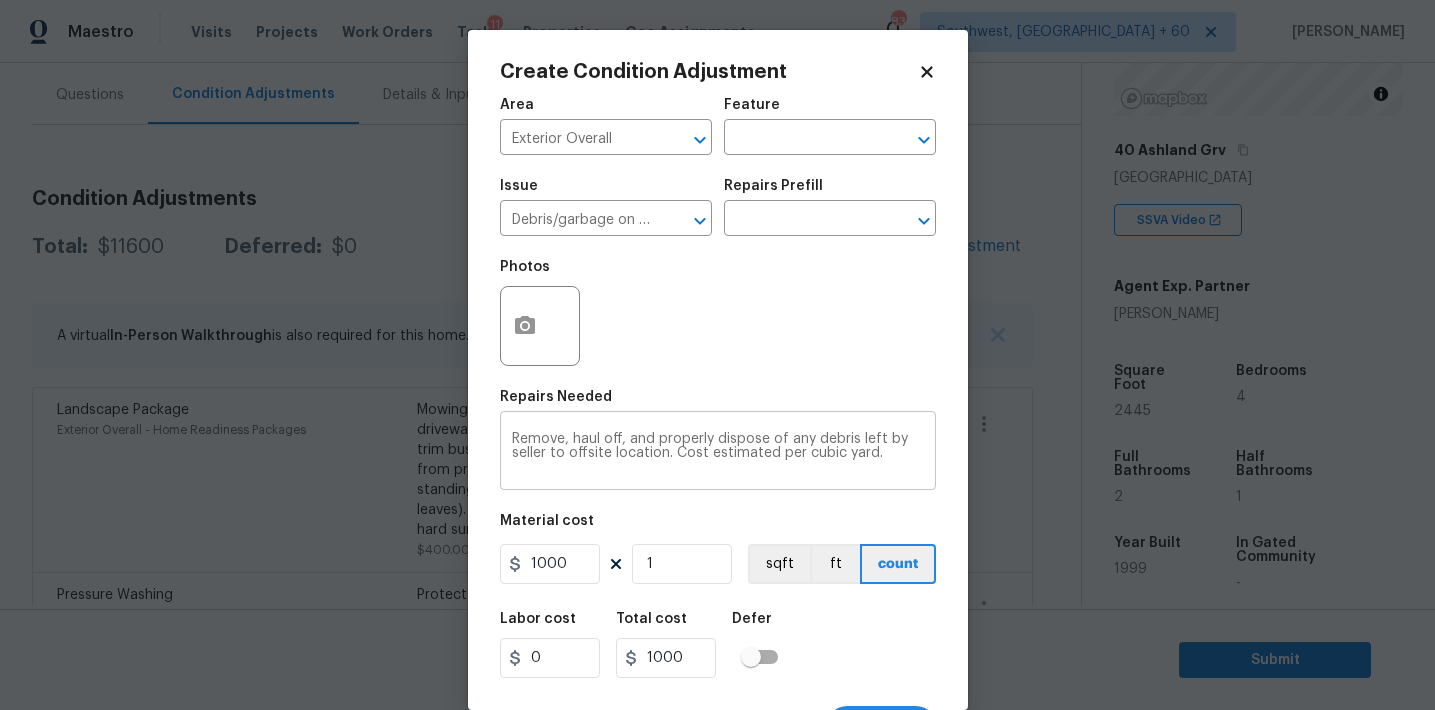 click on "Remove, haul off, and properly dispose of any debris left by seller to offsite location. Cost estimated per cubic yard." at bounding box center [718, 453] 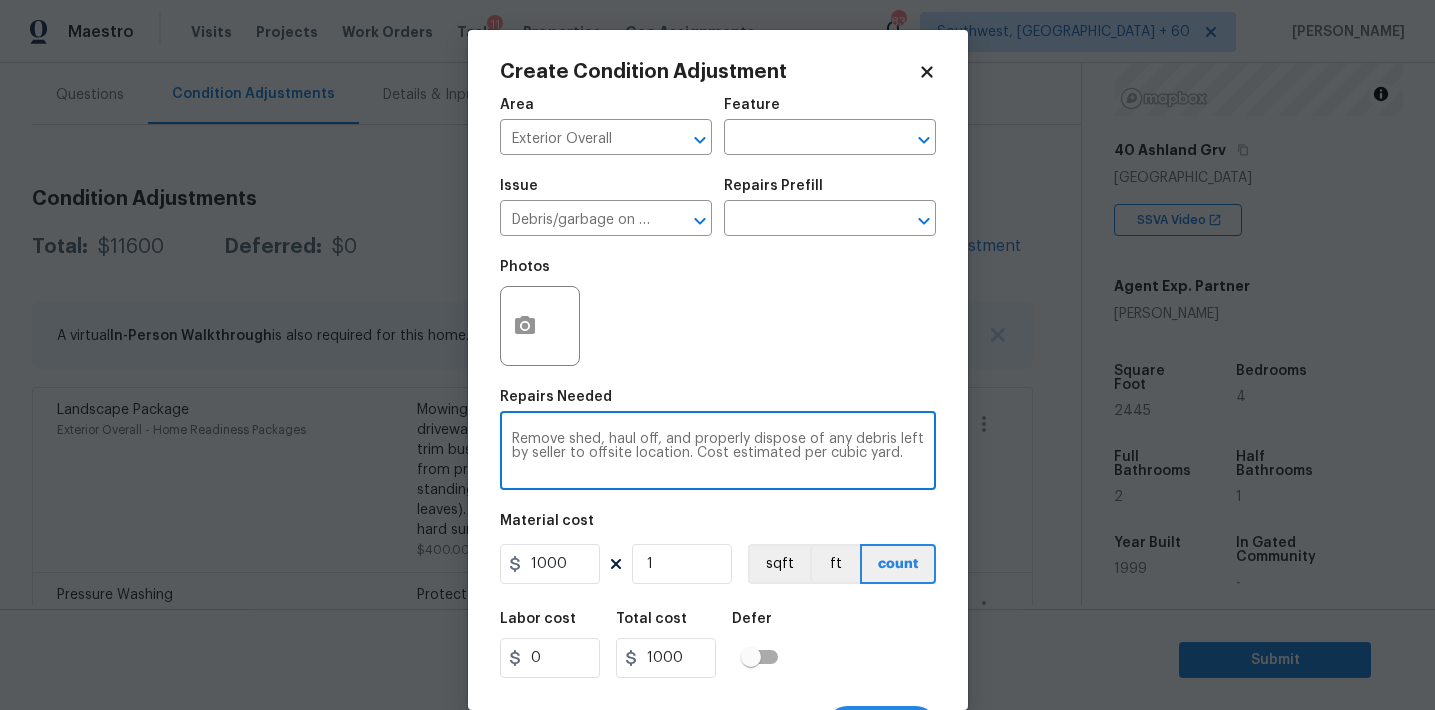 type on "Remove shed, haul off, and properly dispose of any debris left by seller to offsite location. Cost estimated per cubic yard." 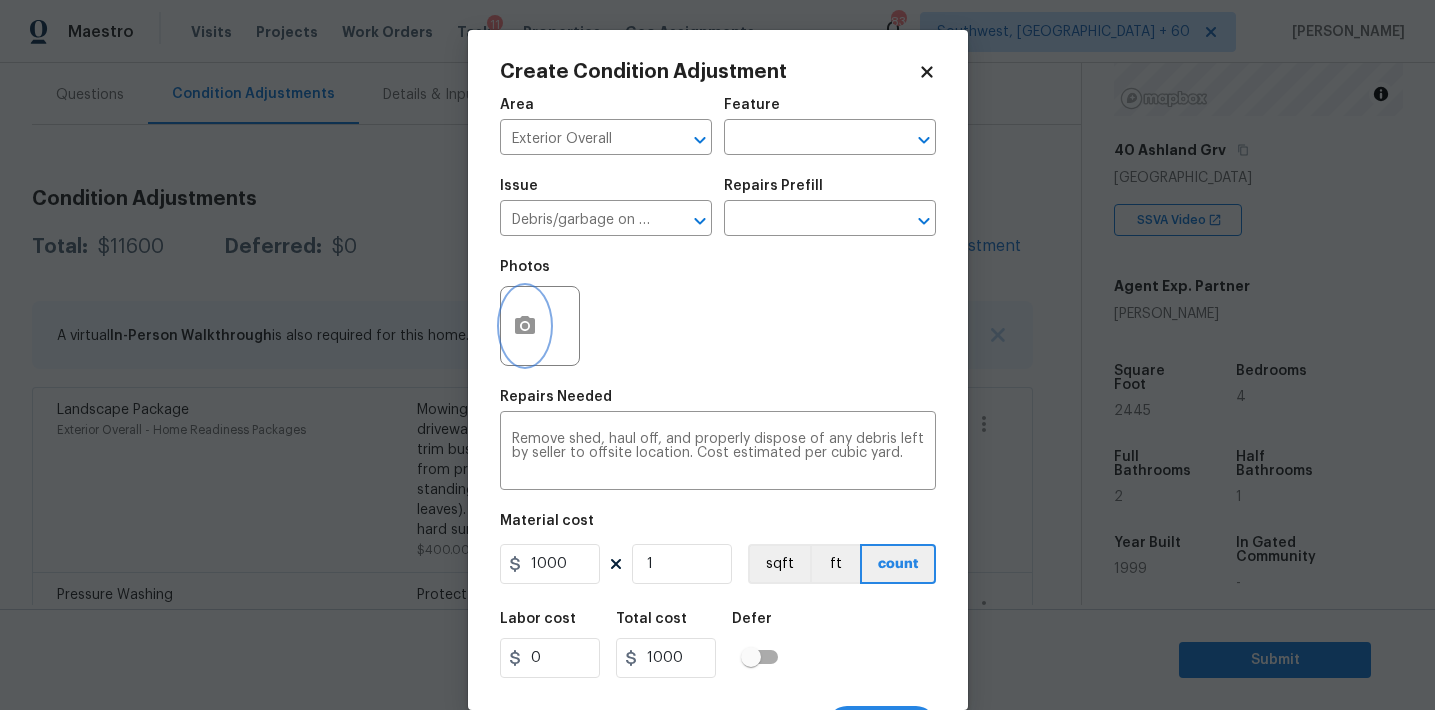 click at bounding box center [525, 326] 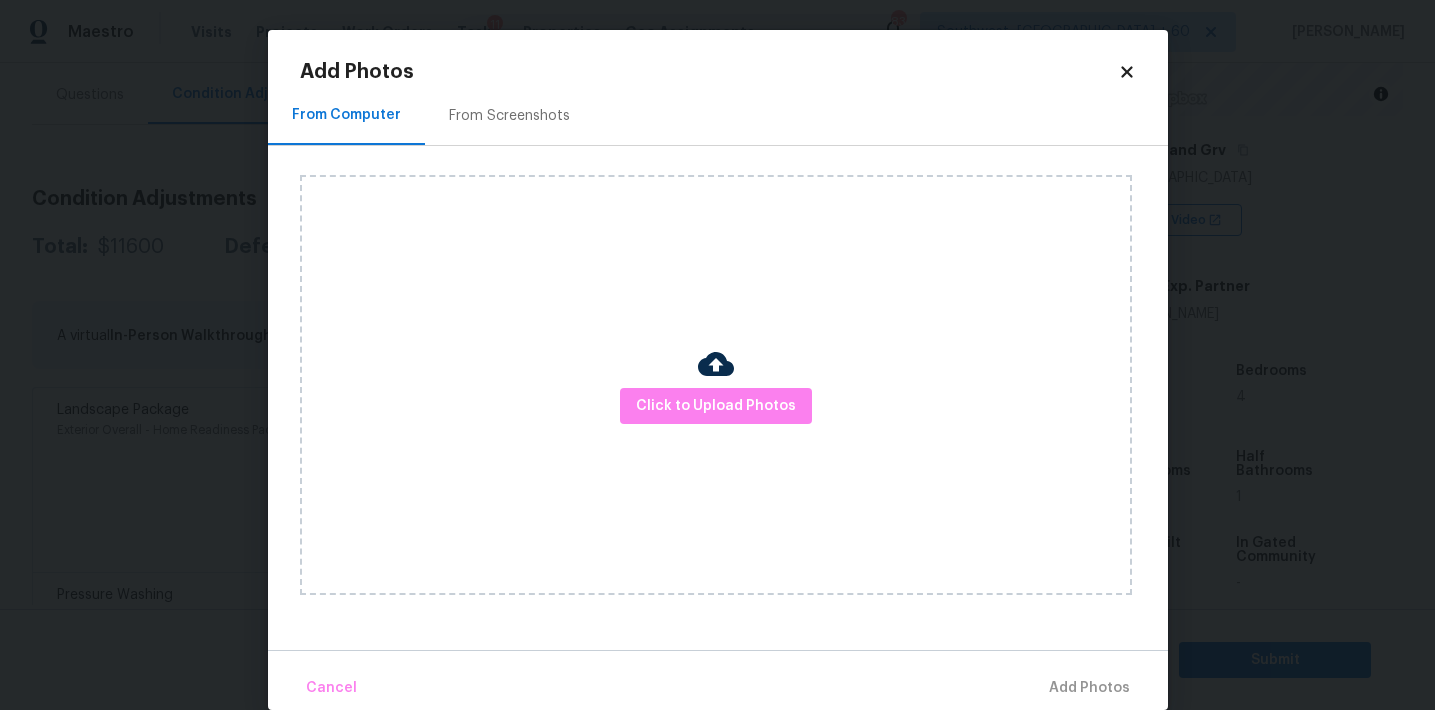 click on "From Screenshots" at bounding box center (509, 115) 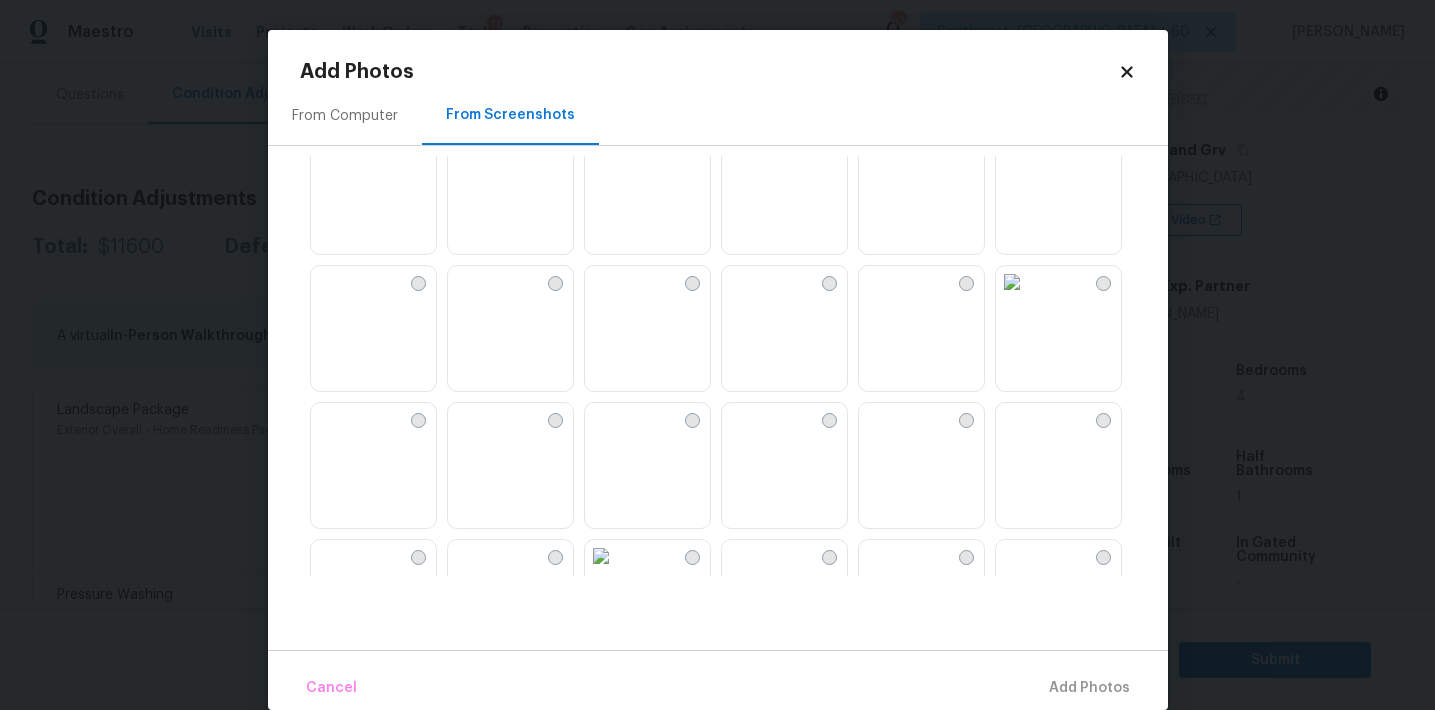 scroll, scrollTop: 0, scrollLeft: 0, axis: both 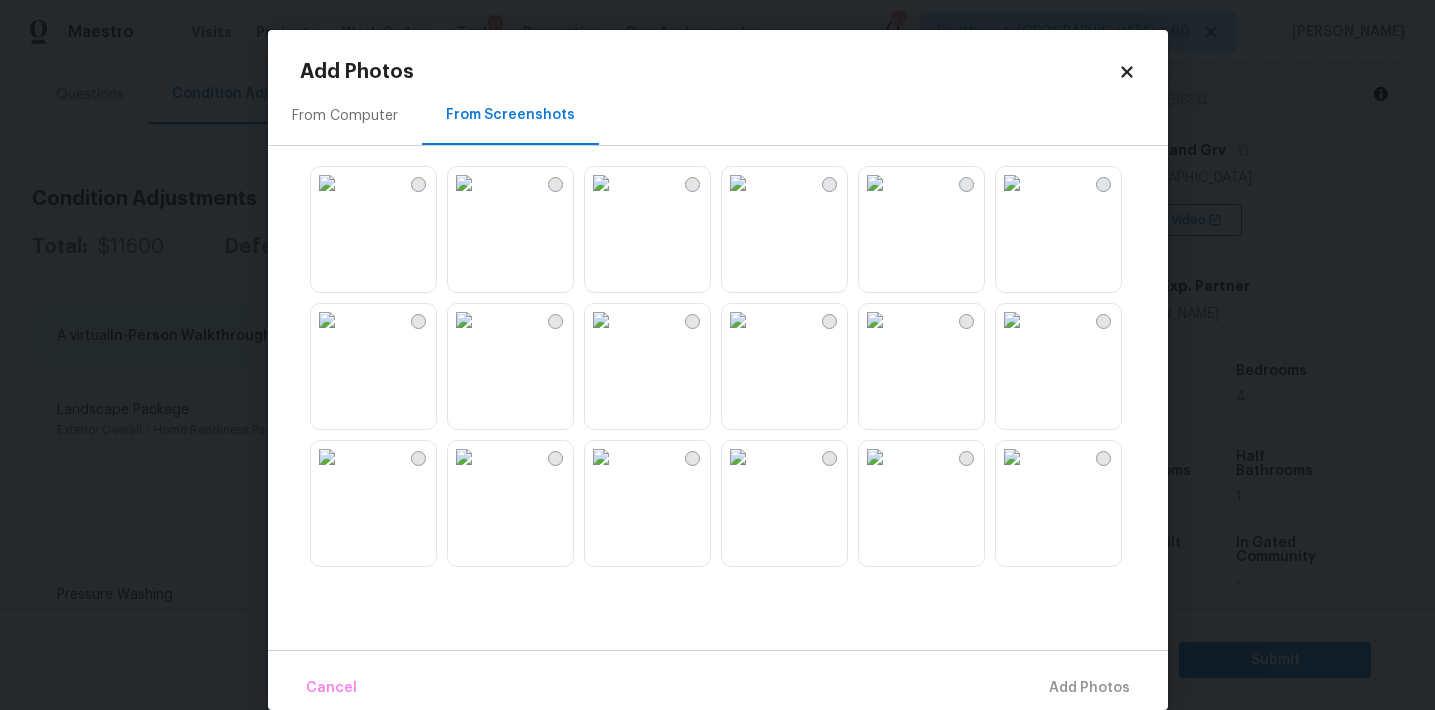 click on "From Computer" at bounding box center (345, 116) 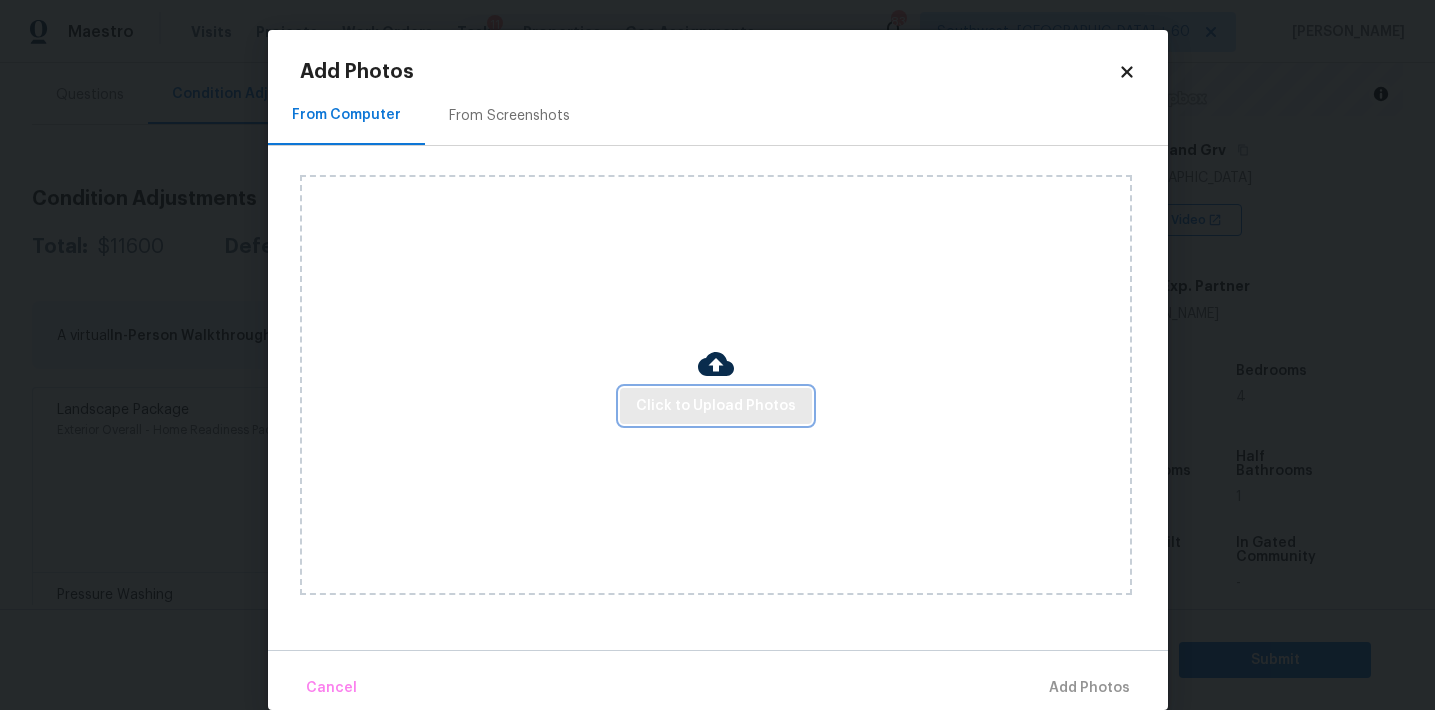 click on "Click to Upload Photos" at bounding box center (716, 406) 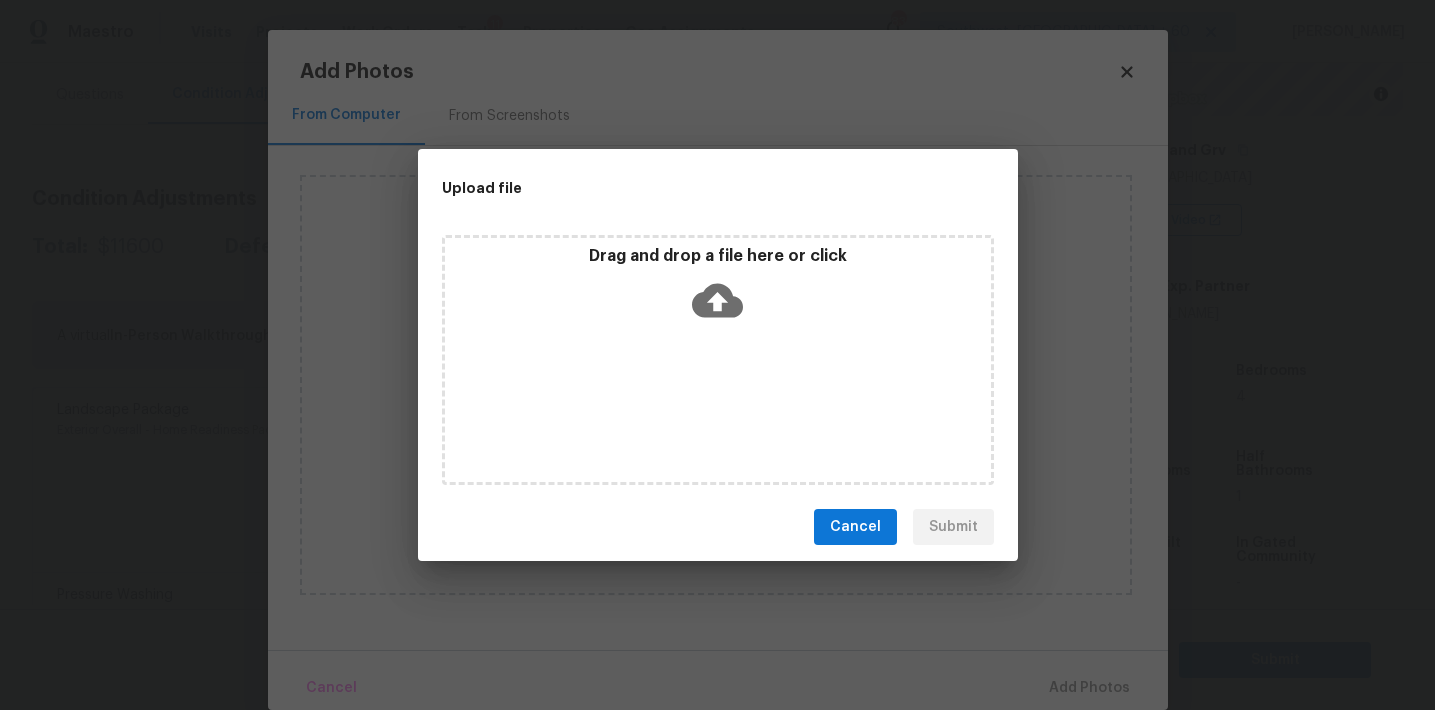 click on "Drag and drop a file here or click" at bounding box center [718, 289] 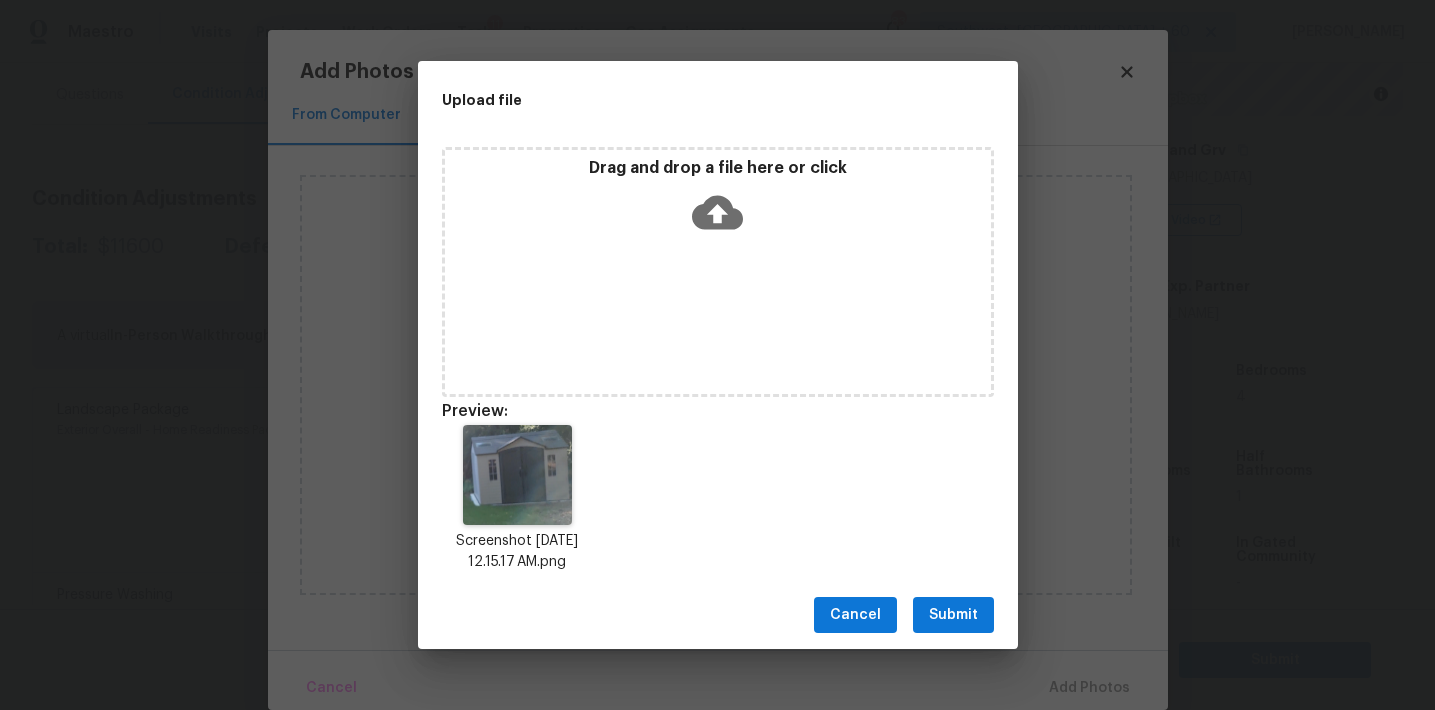 click on "Submit" at bounding box center (953, 615) 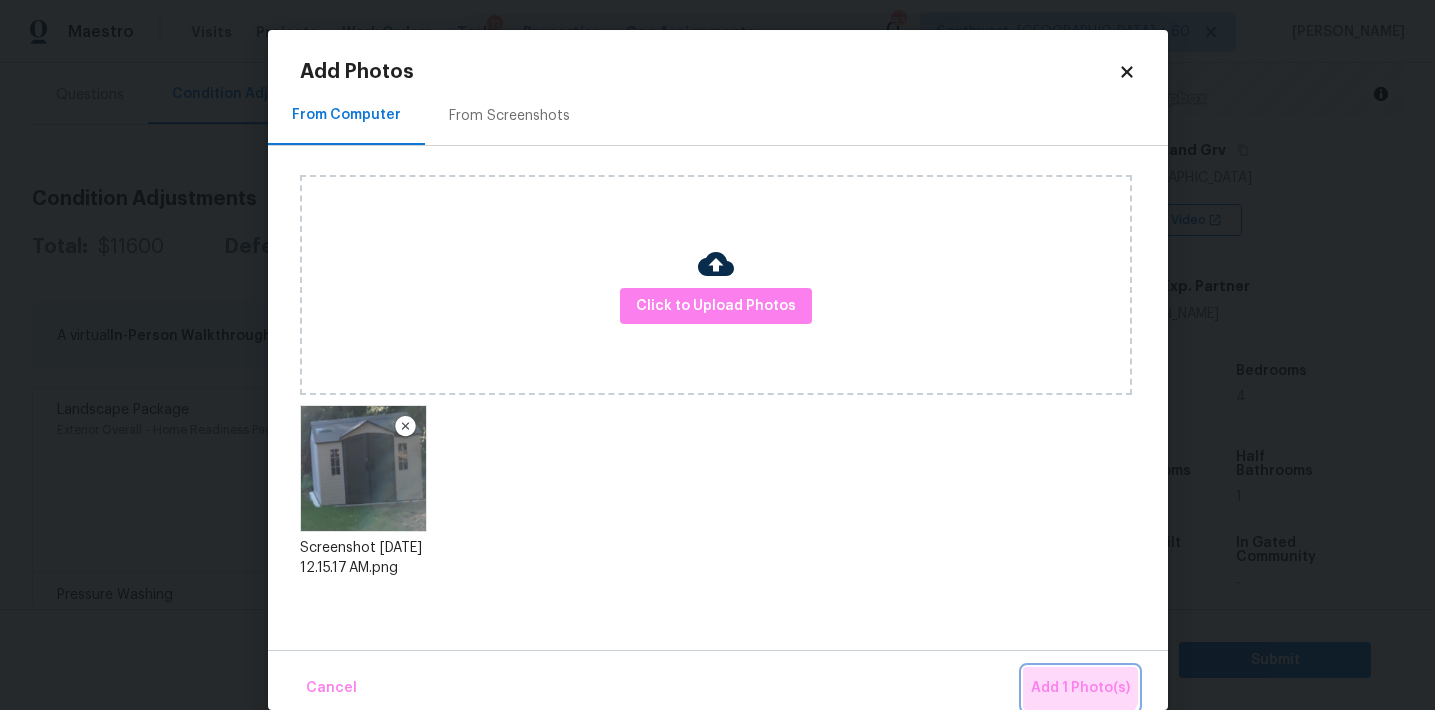click on "Add 1 Photo(s)" at bounding box center (1080, 688) 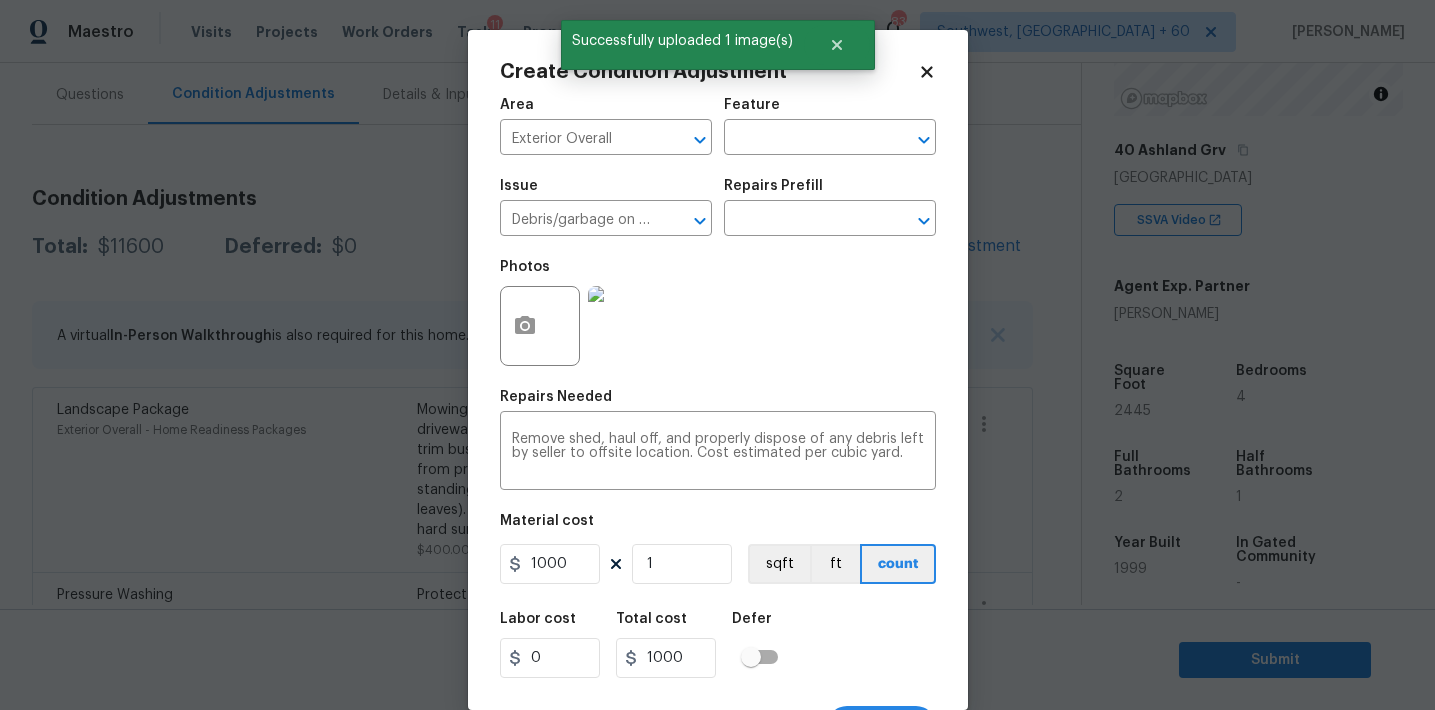 click on "Photos" at bounding box center [718, 313] 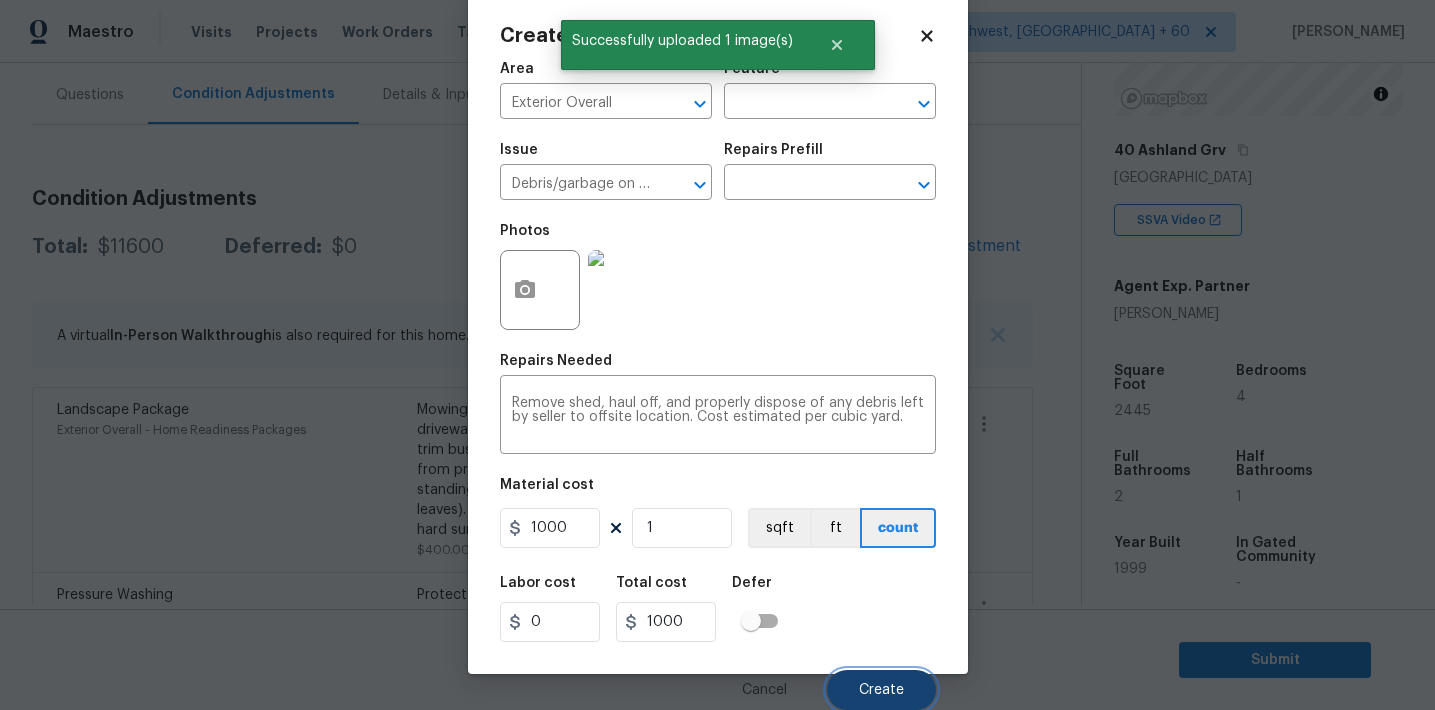 click on "Create" at bounding box center [881, 690] 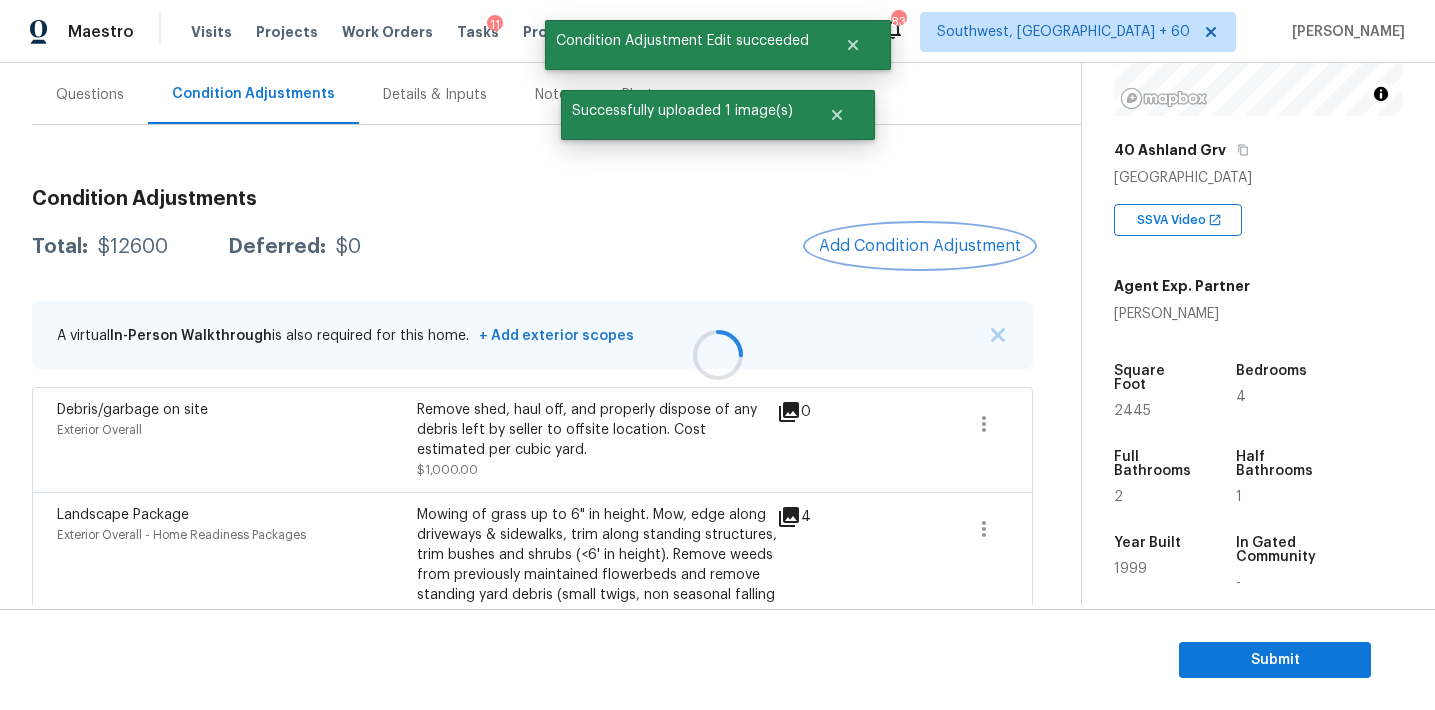 scroll, scrollTop: 0, scrollLeft: 0, axis: both 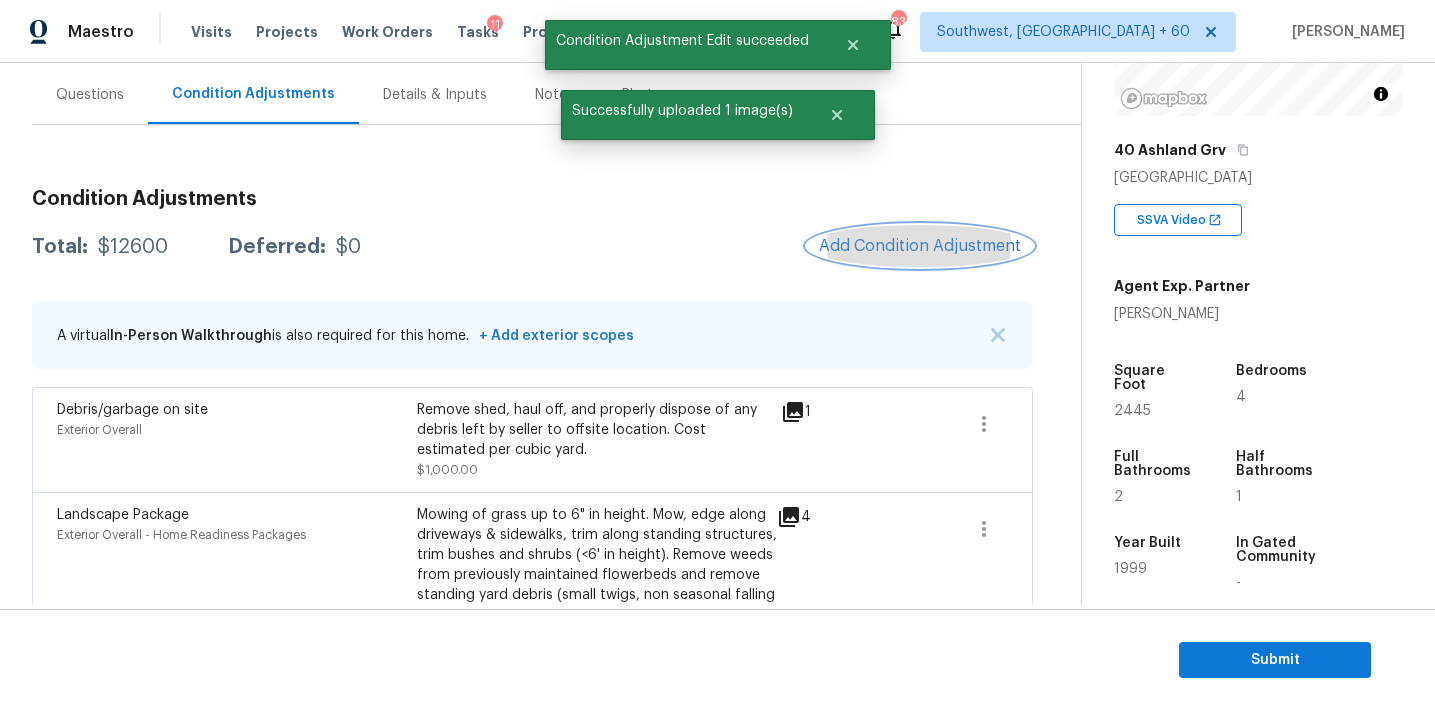 click on "Add Condition Adjustment" at bounding box center [920, 246] 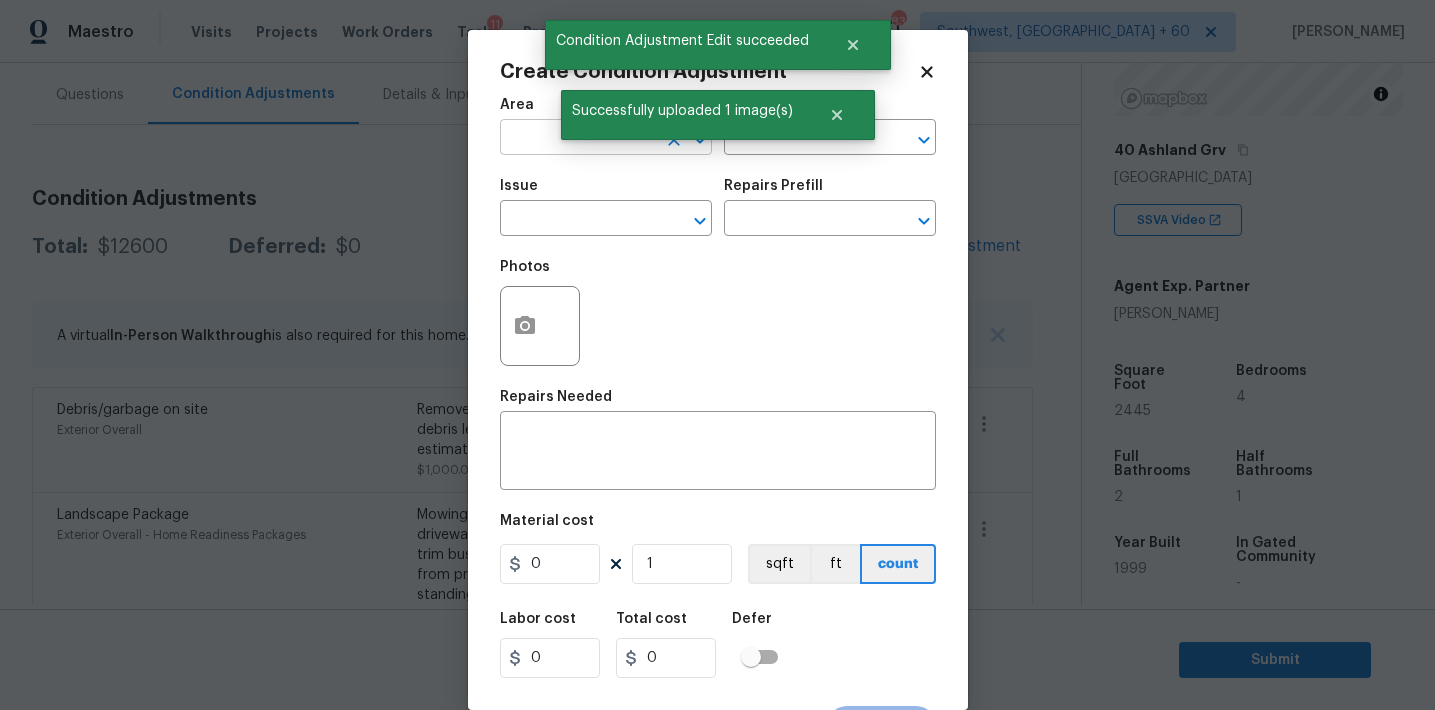 click at bounding box center (578, 139) 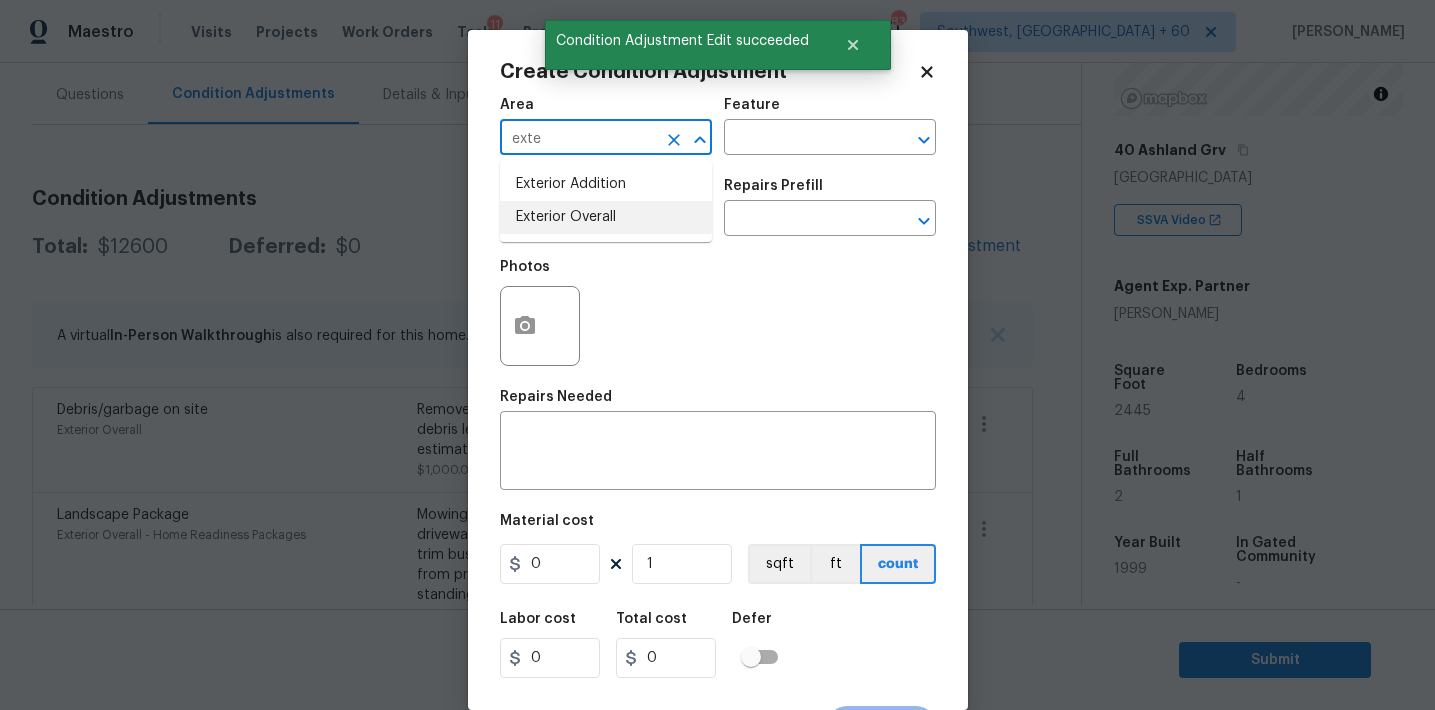 click on "Exterior Overall" at bounding box center (606, 217) 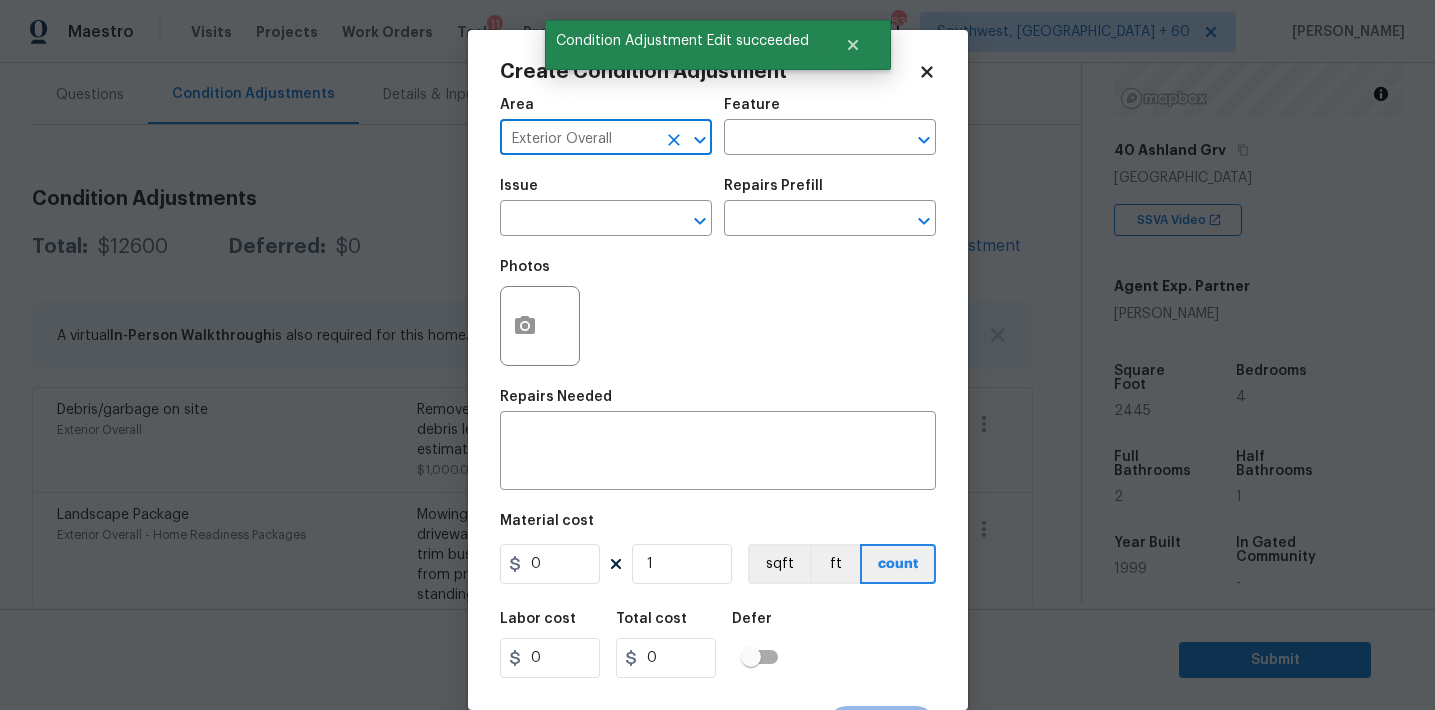 type on "Exterior Overall" 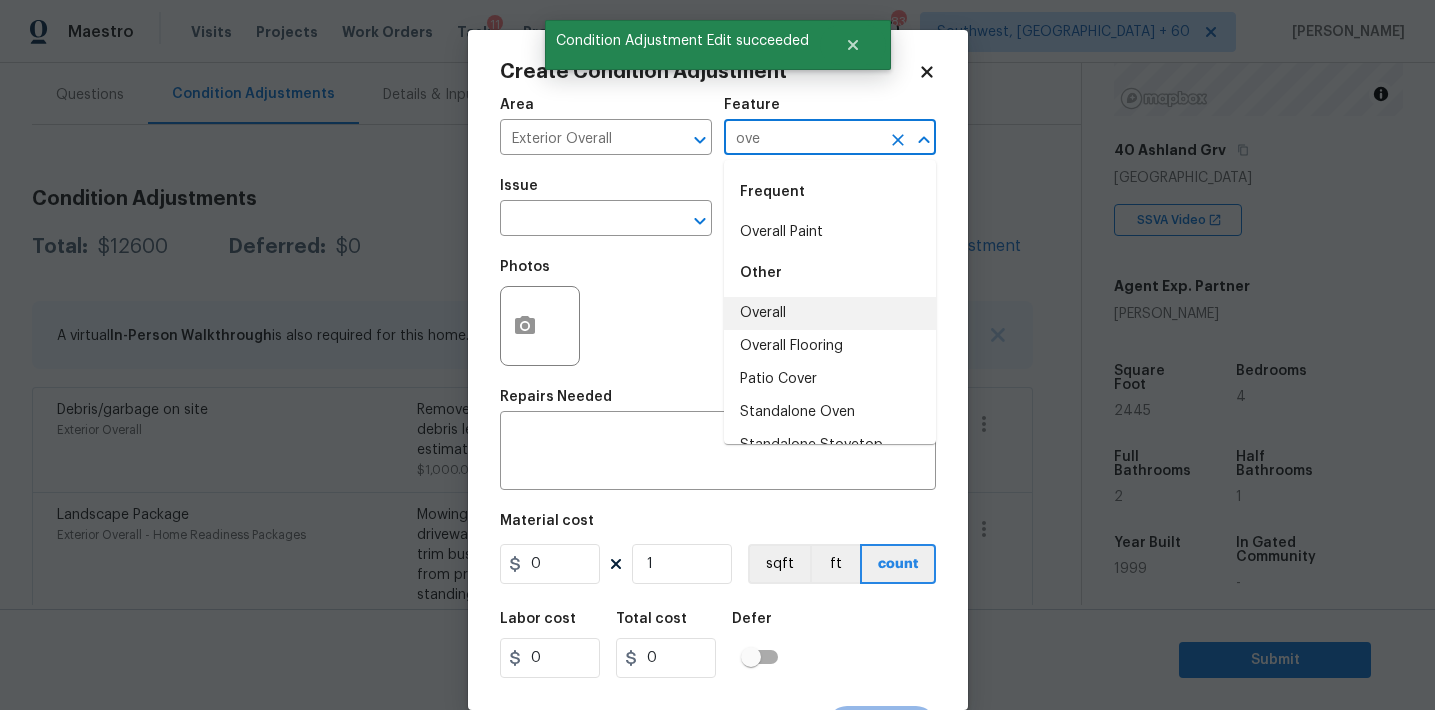 click on "Overall" at bounding box center [830, 313] 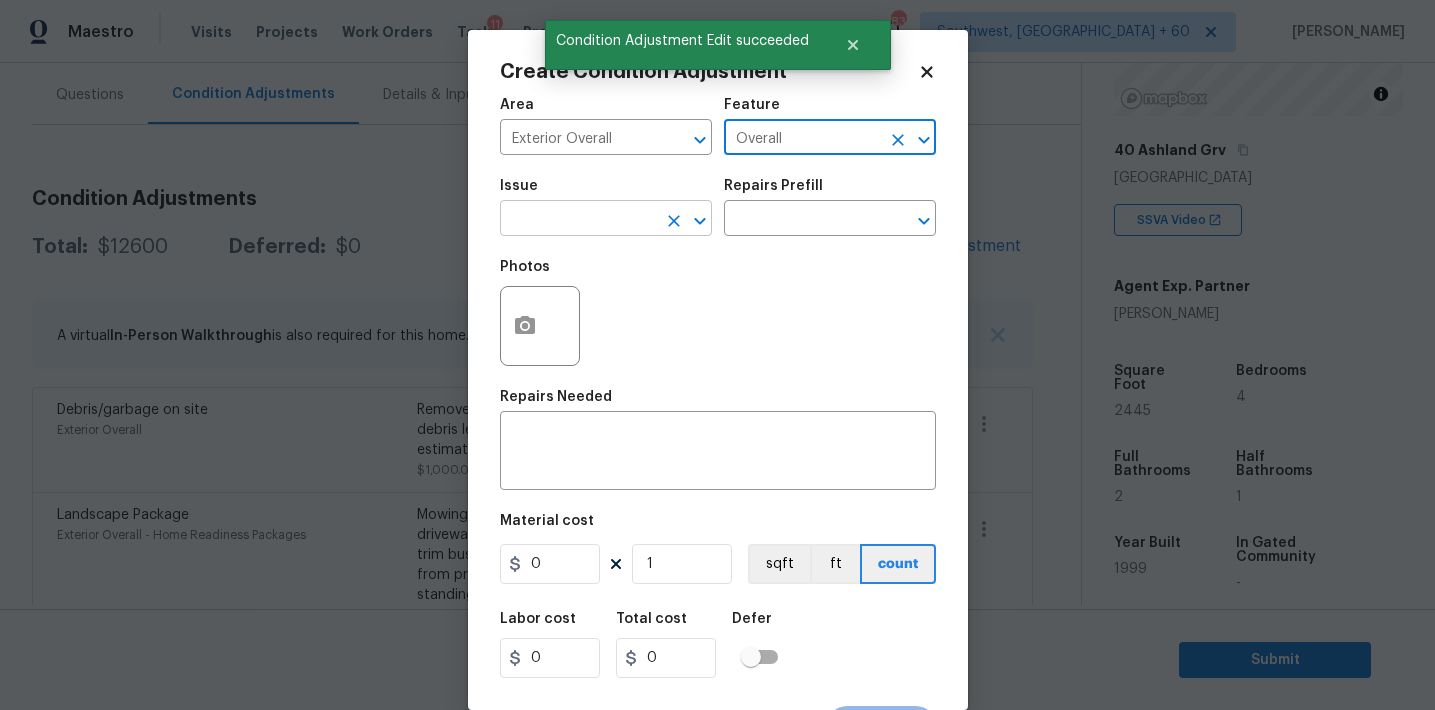 type on "Overall" 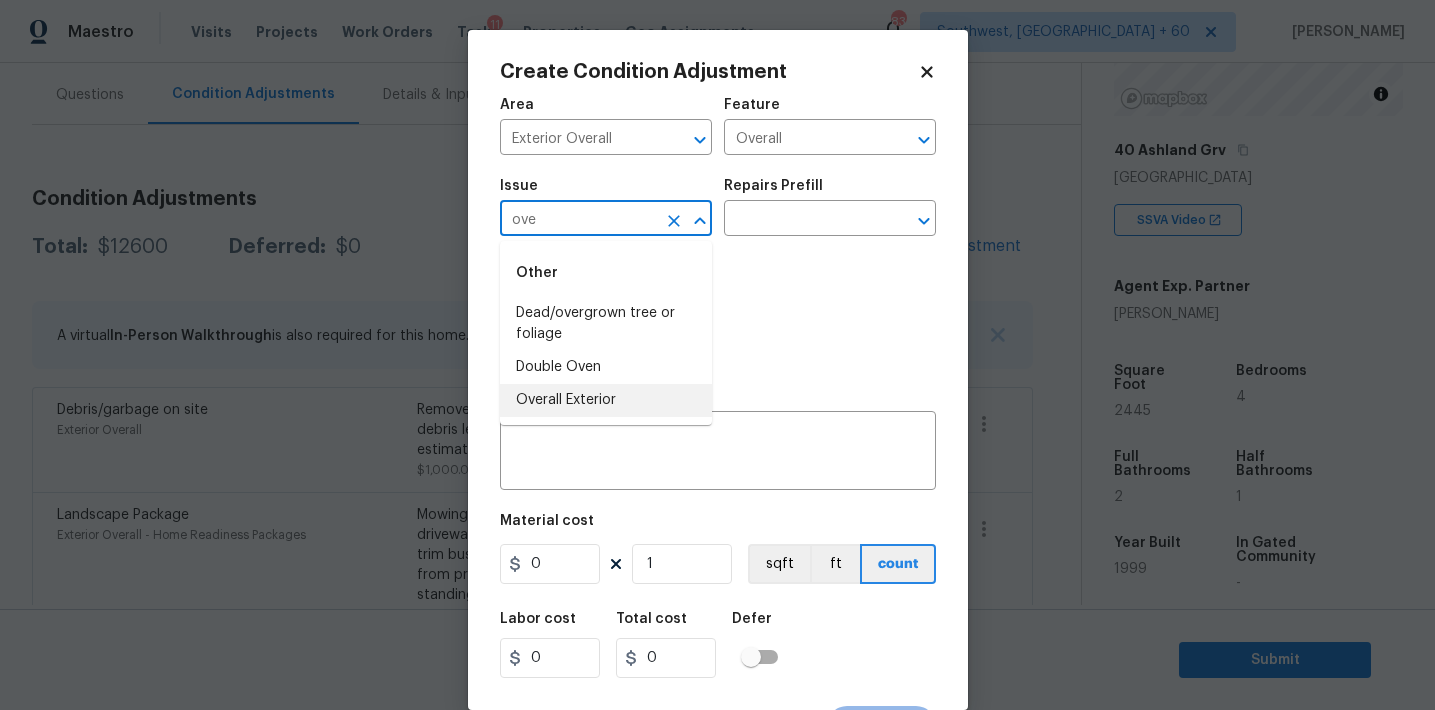 click on "Overall Exterior" at bounding box center (606, 400) 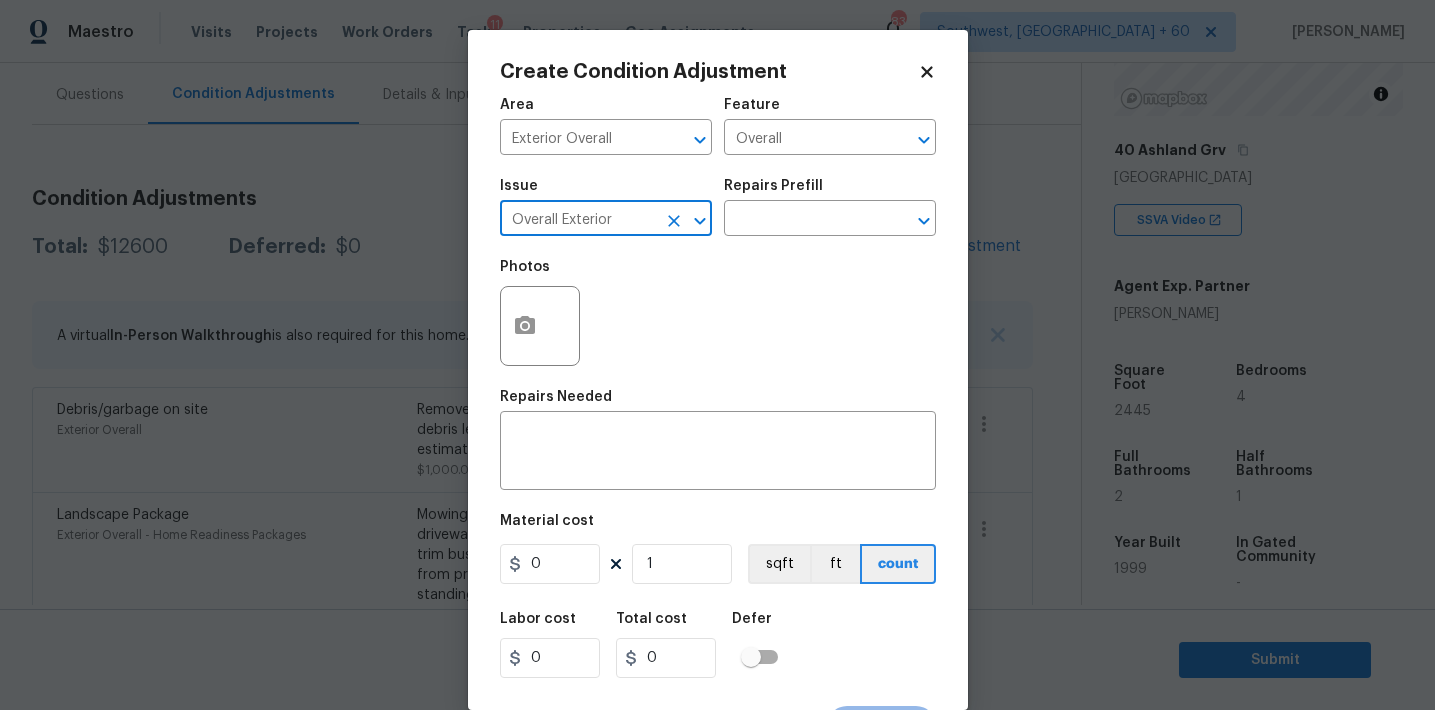type on "Overall Exterior" 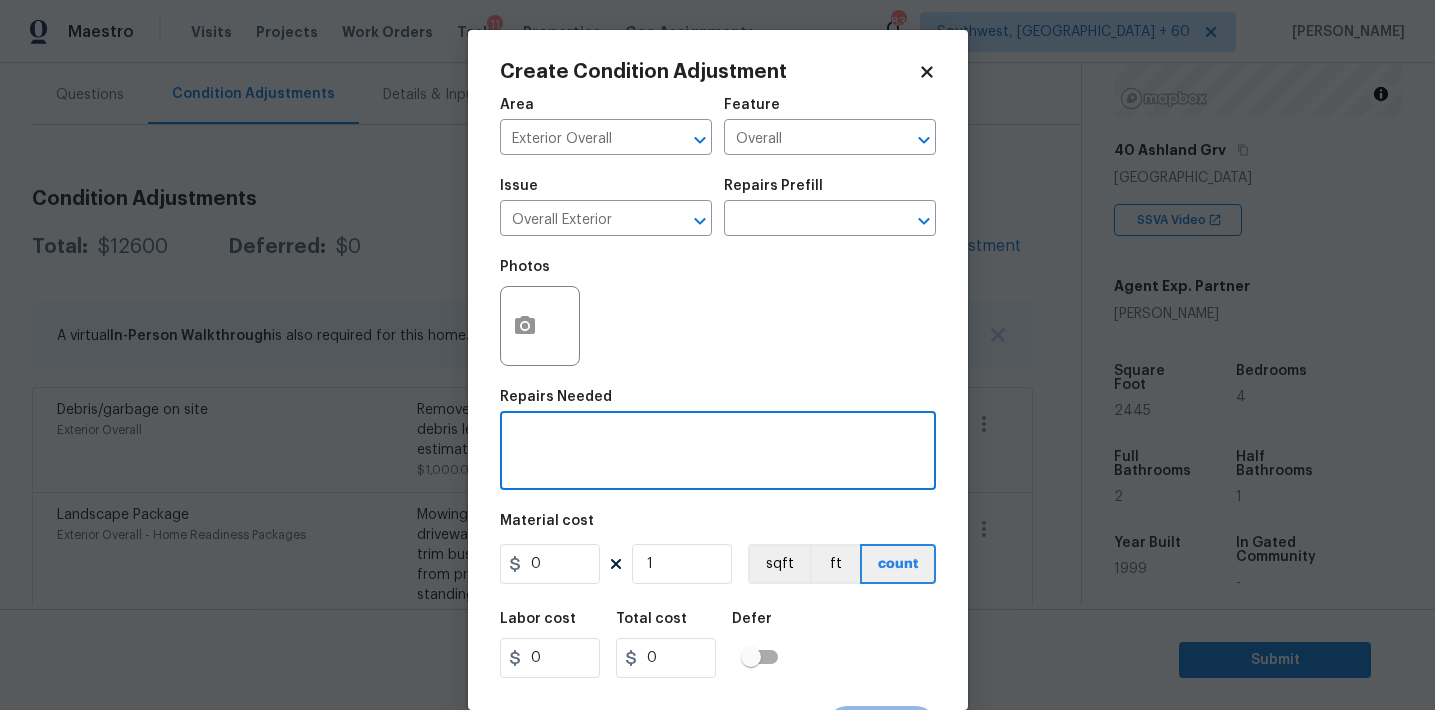 click at bounding box center (718, 453) 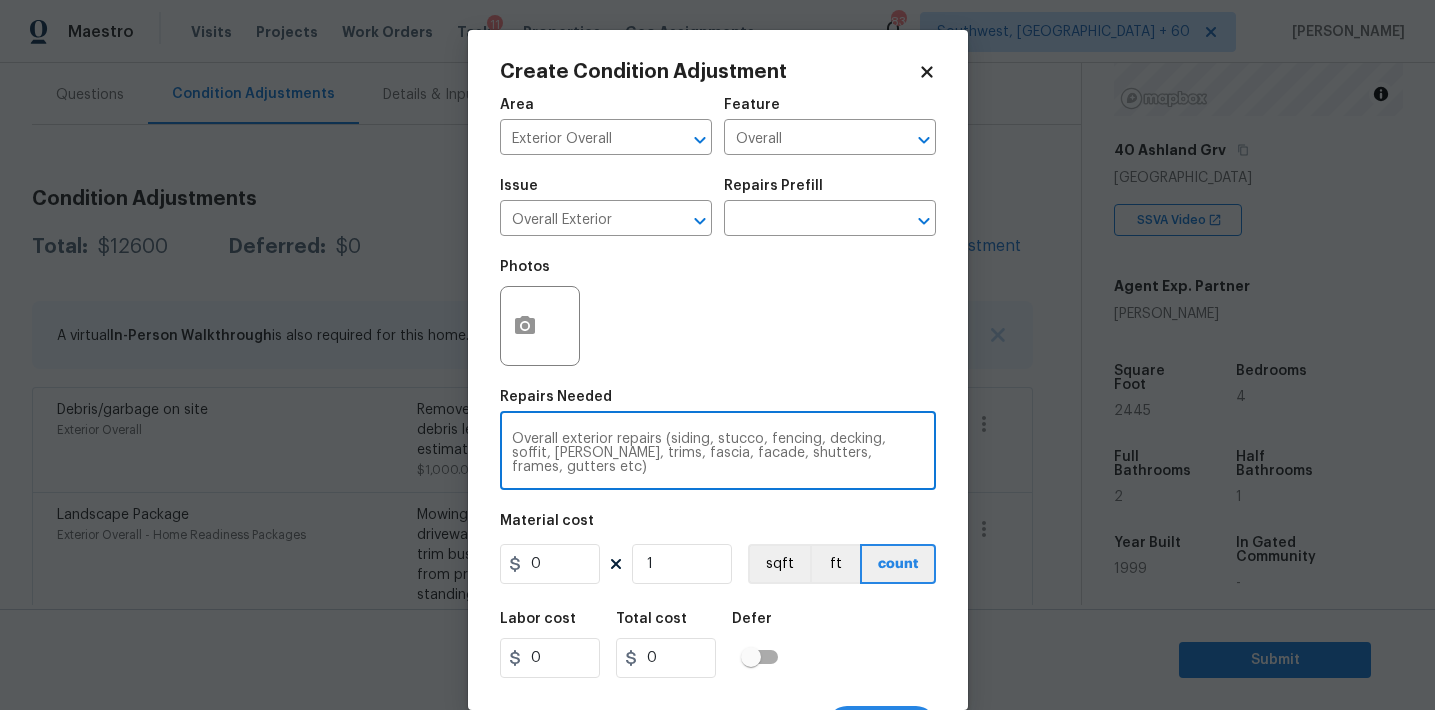 click on "Overall exterior repairs (siding, stucco, fencing, decking, soffit, eaves, trims, fascia, facade, shutters, frames, gutters etc)" at bounding box center [718, 453] 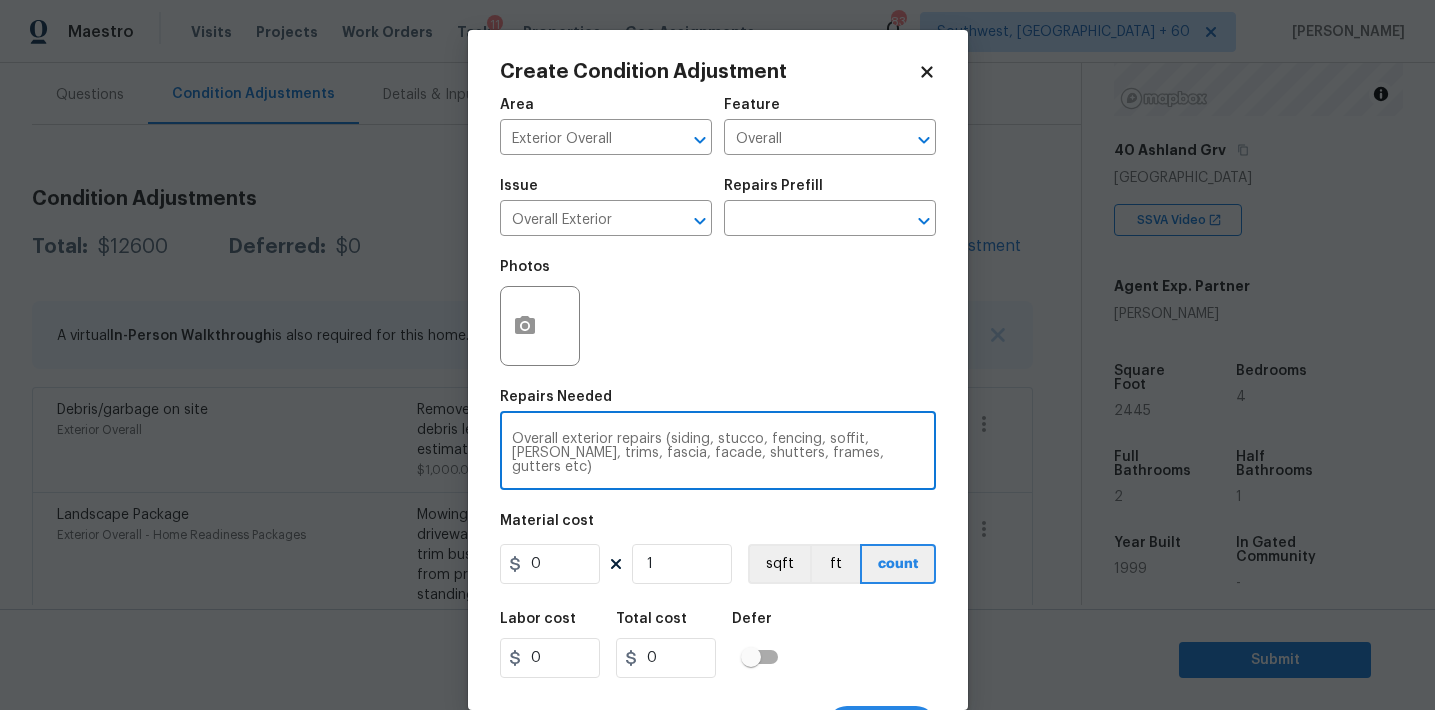 type on "Overall exterior repairs (siding, stucco, fencing, soffit, eaves, trims, fascia, facade, shutters, frames, gutters etc)" 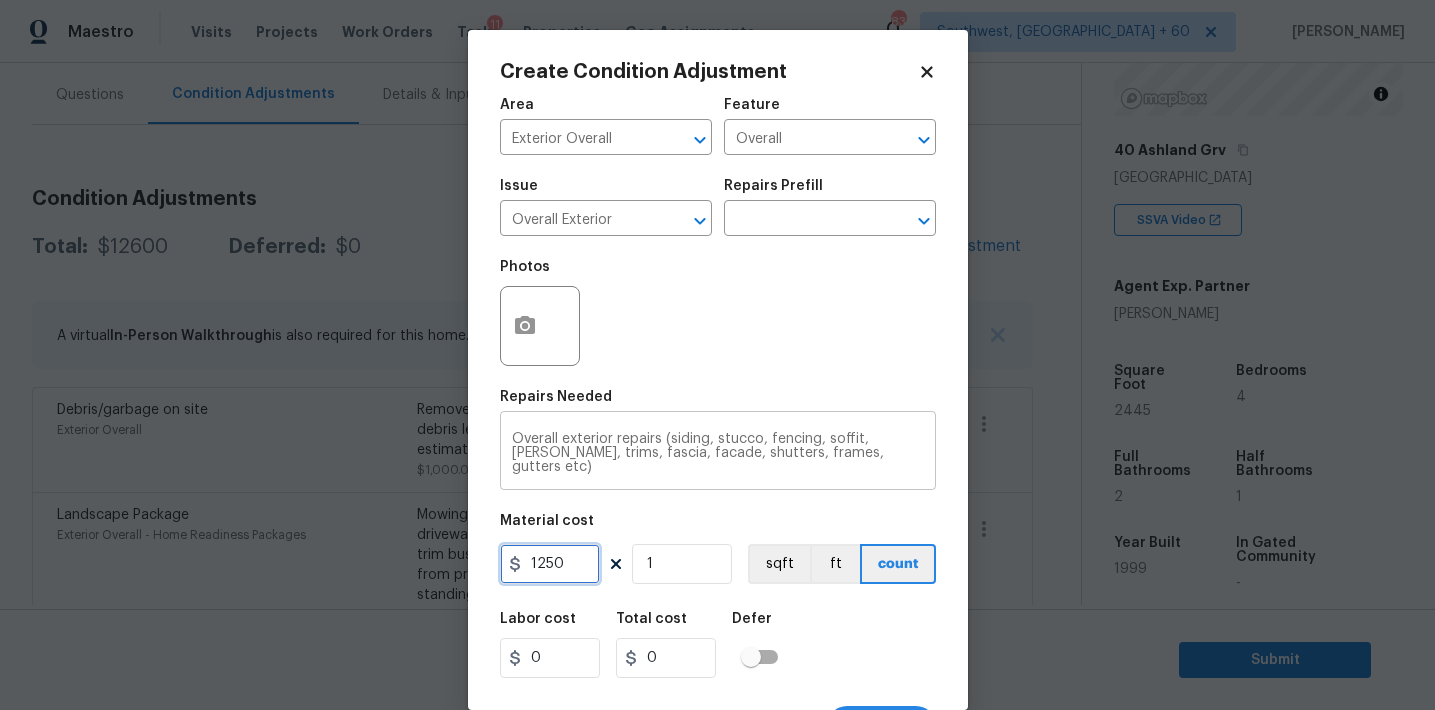 type on "1250" 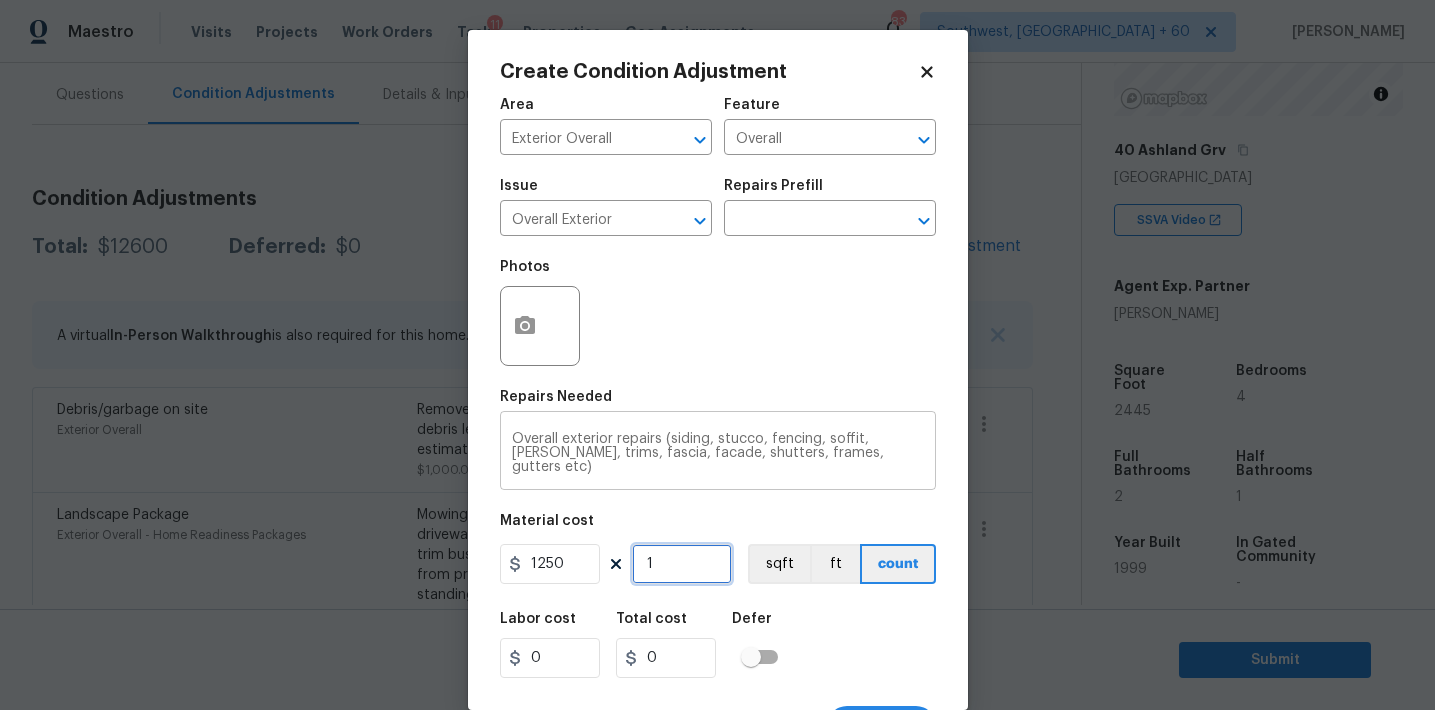 type on "1250" 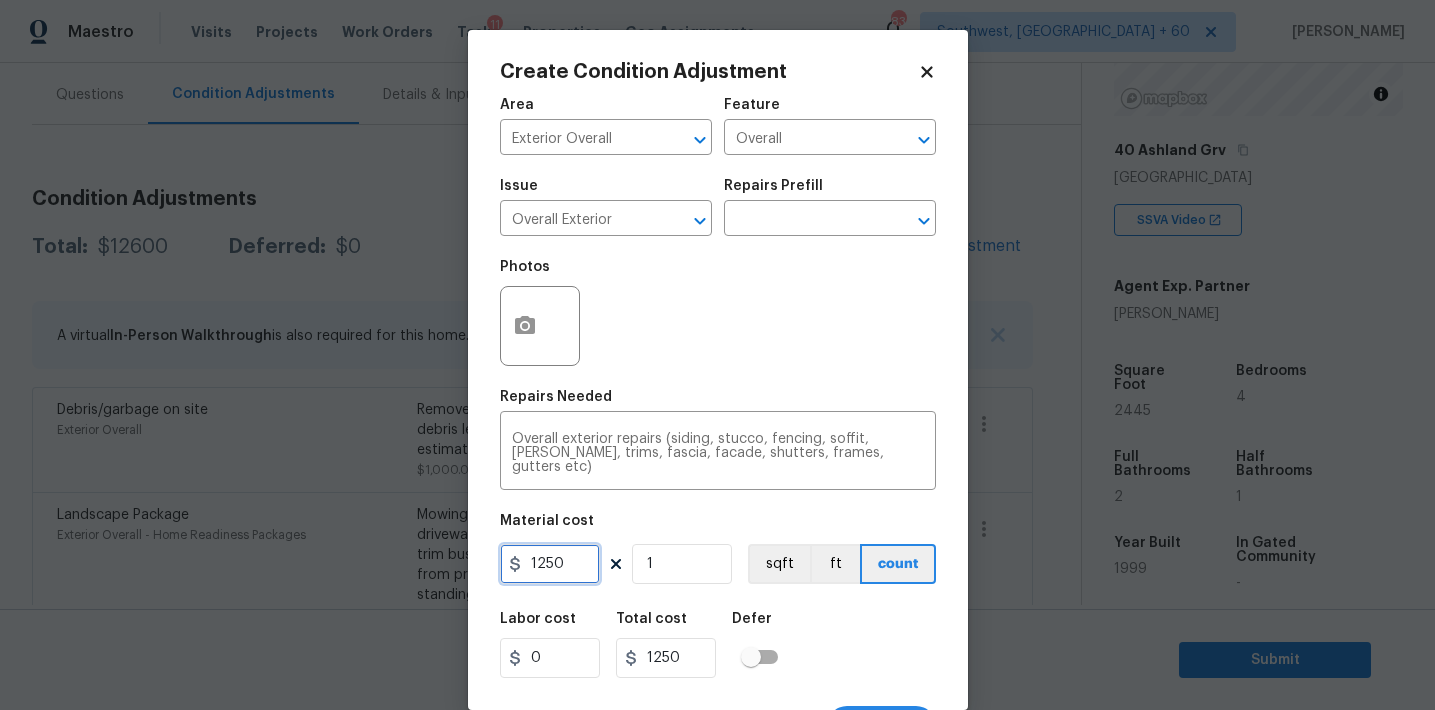 click on "1250" at bounding box center (550, 564) 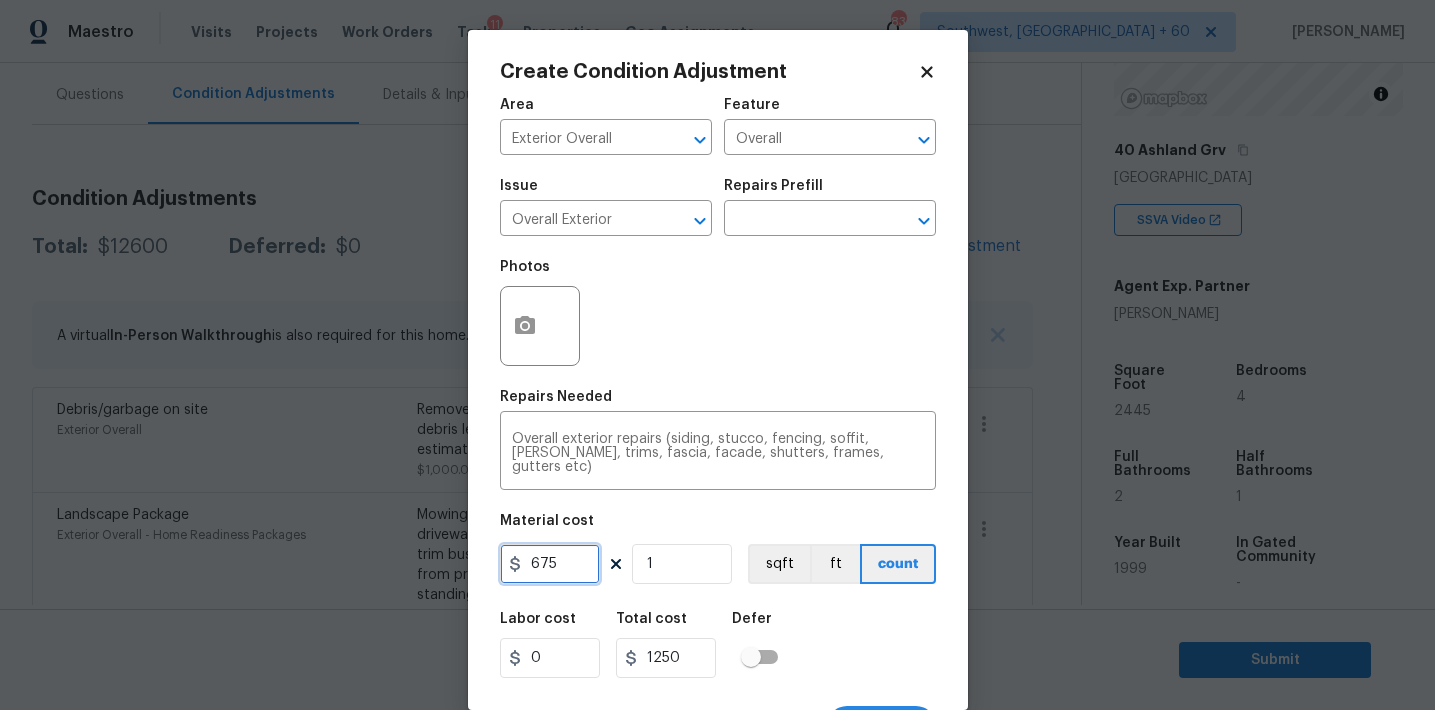 type on "675" 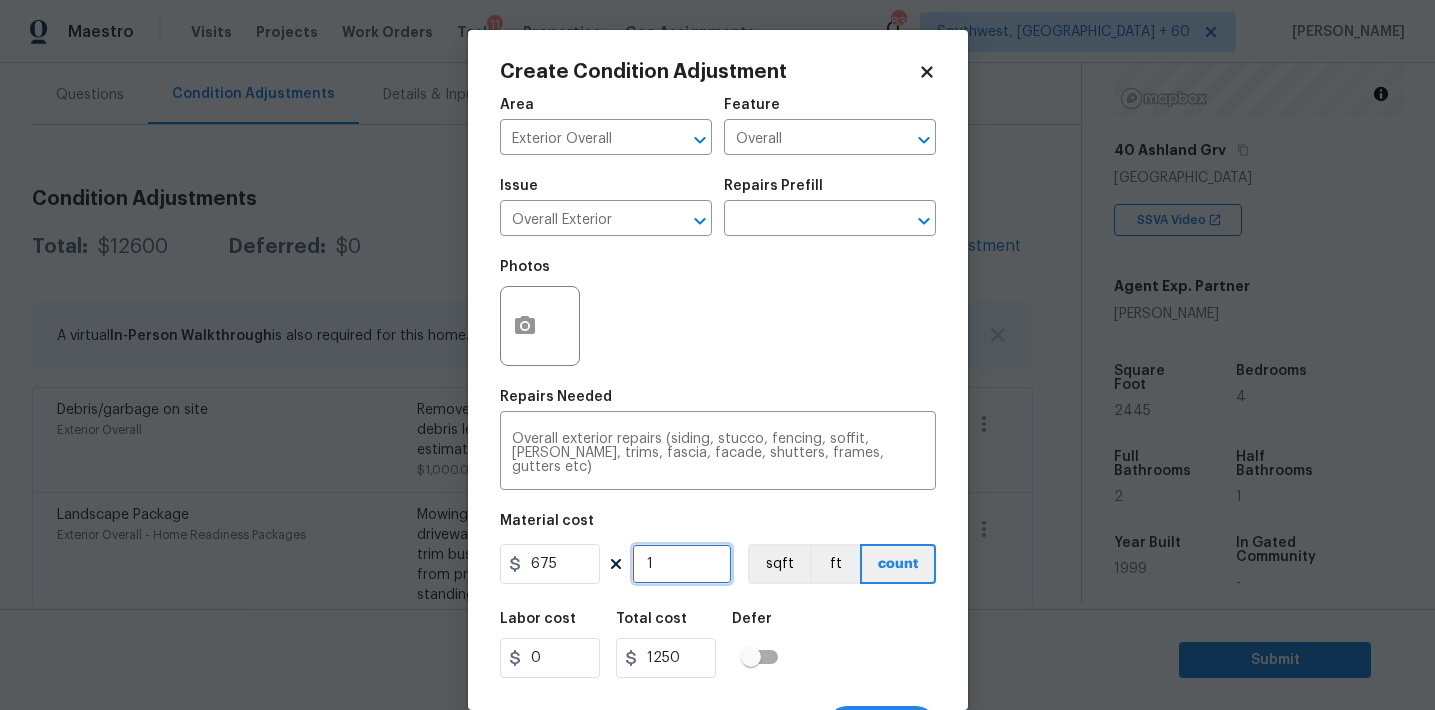 type on "675" 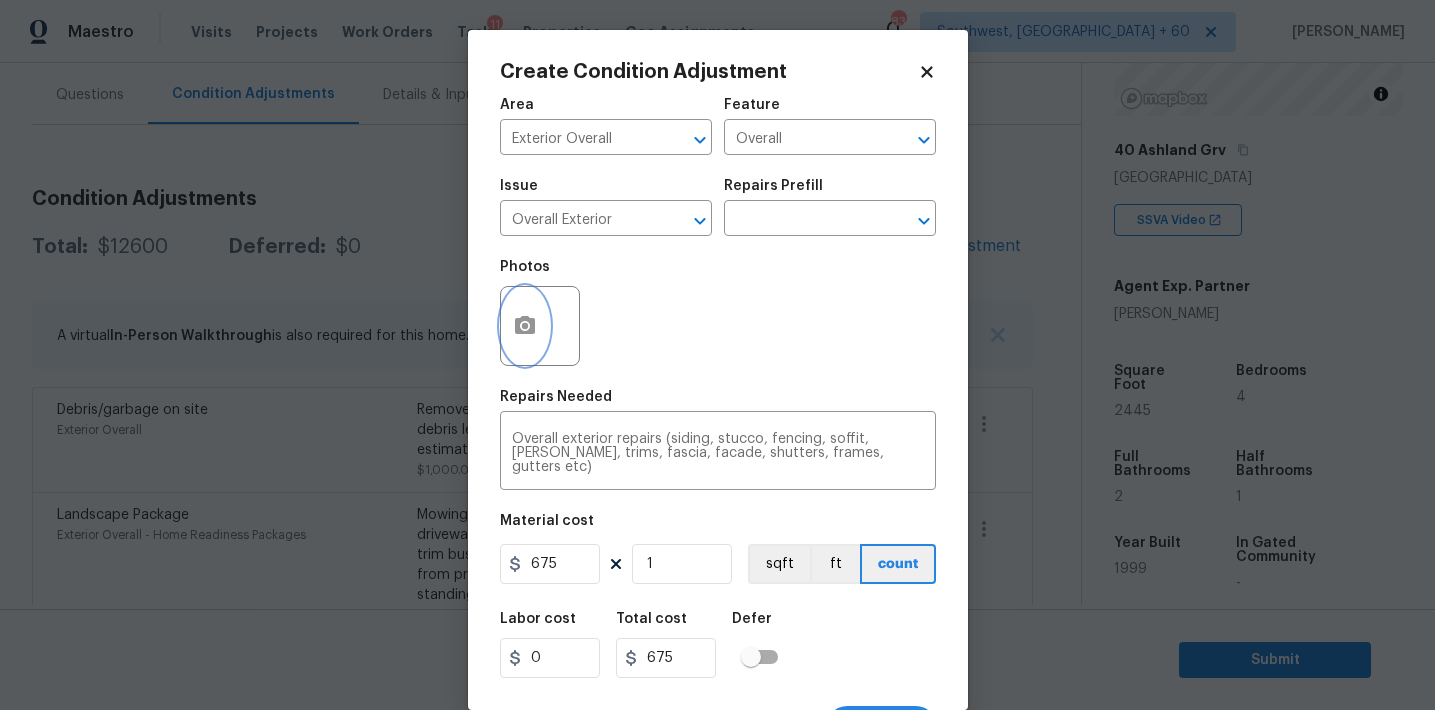 click at bounding box center (525, 326) 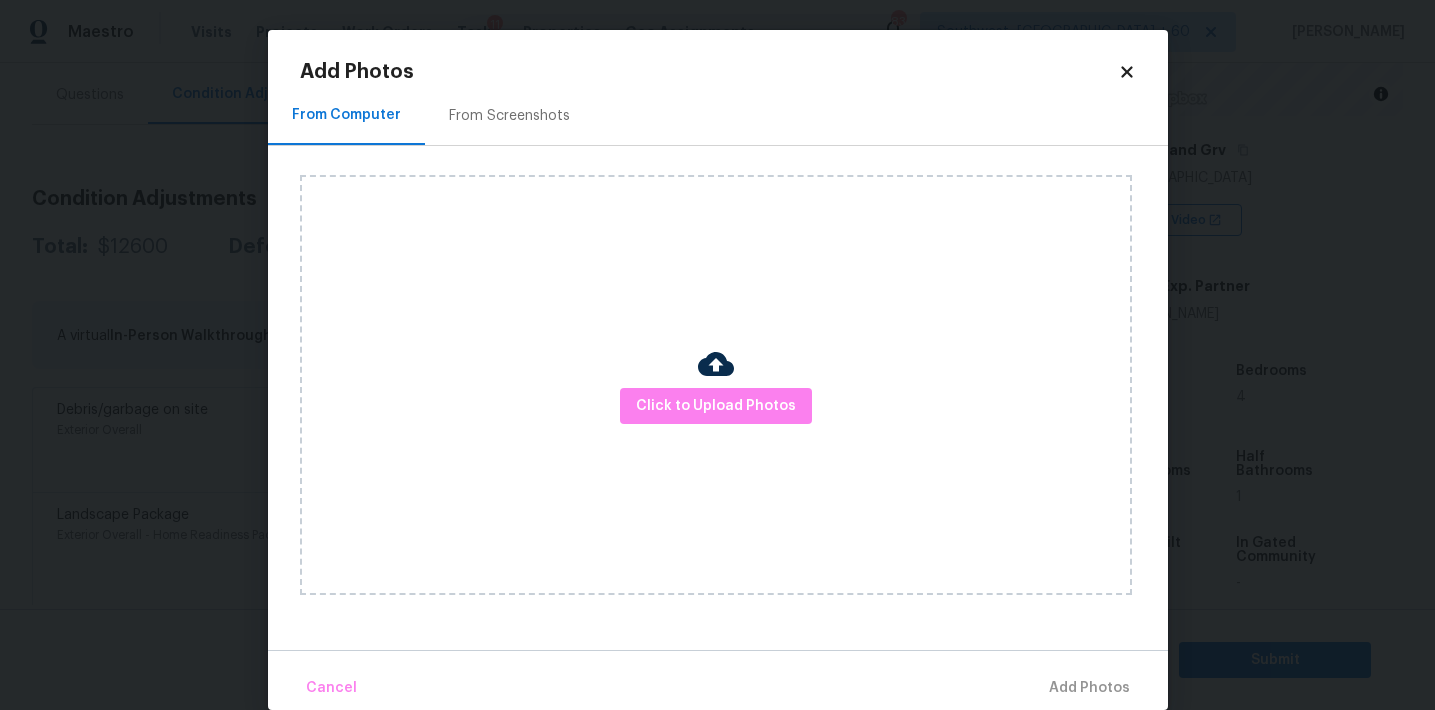 click on "From Screenshots" at bounding box center [509, 115] 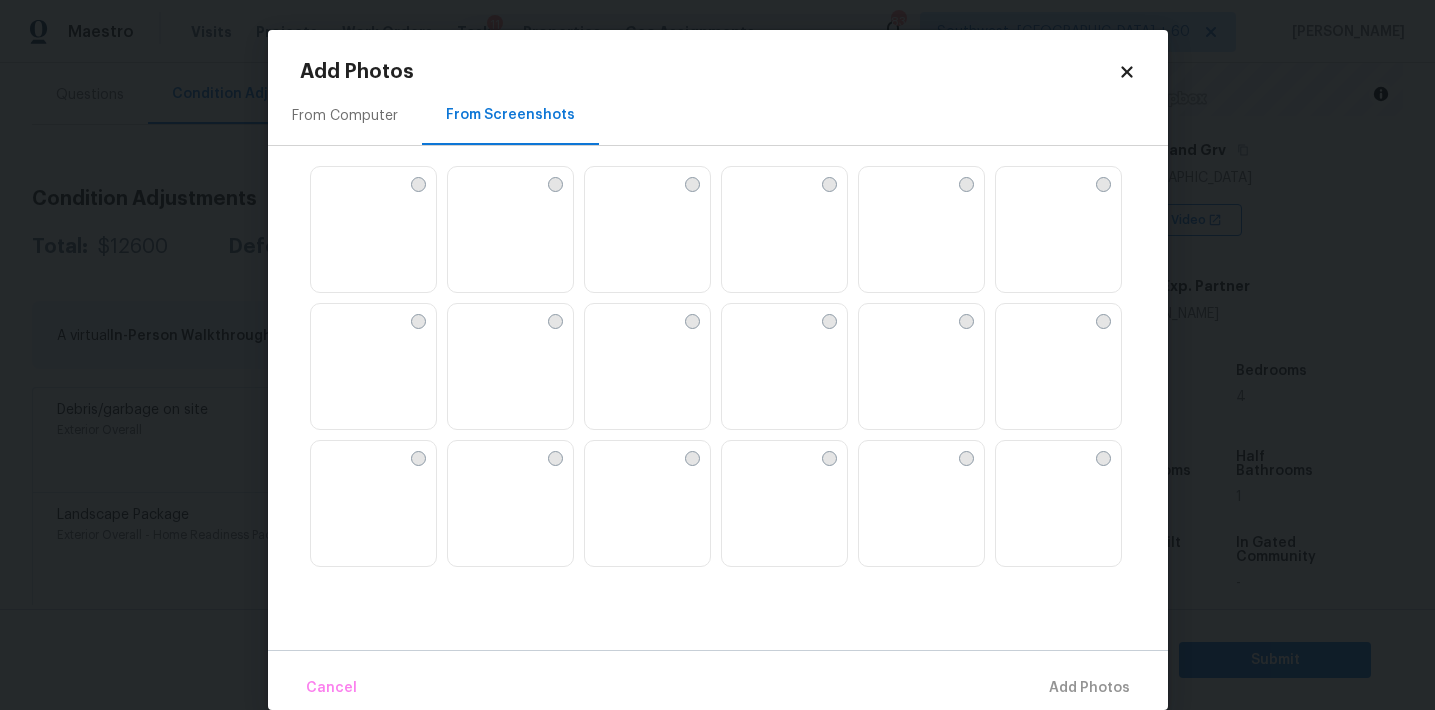 click at bounding box center [1012, 457] 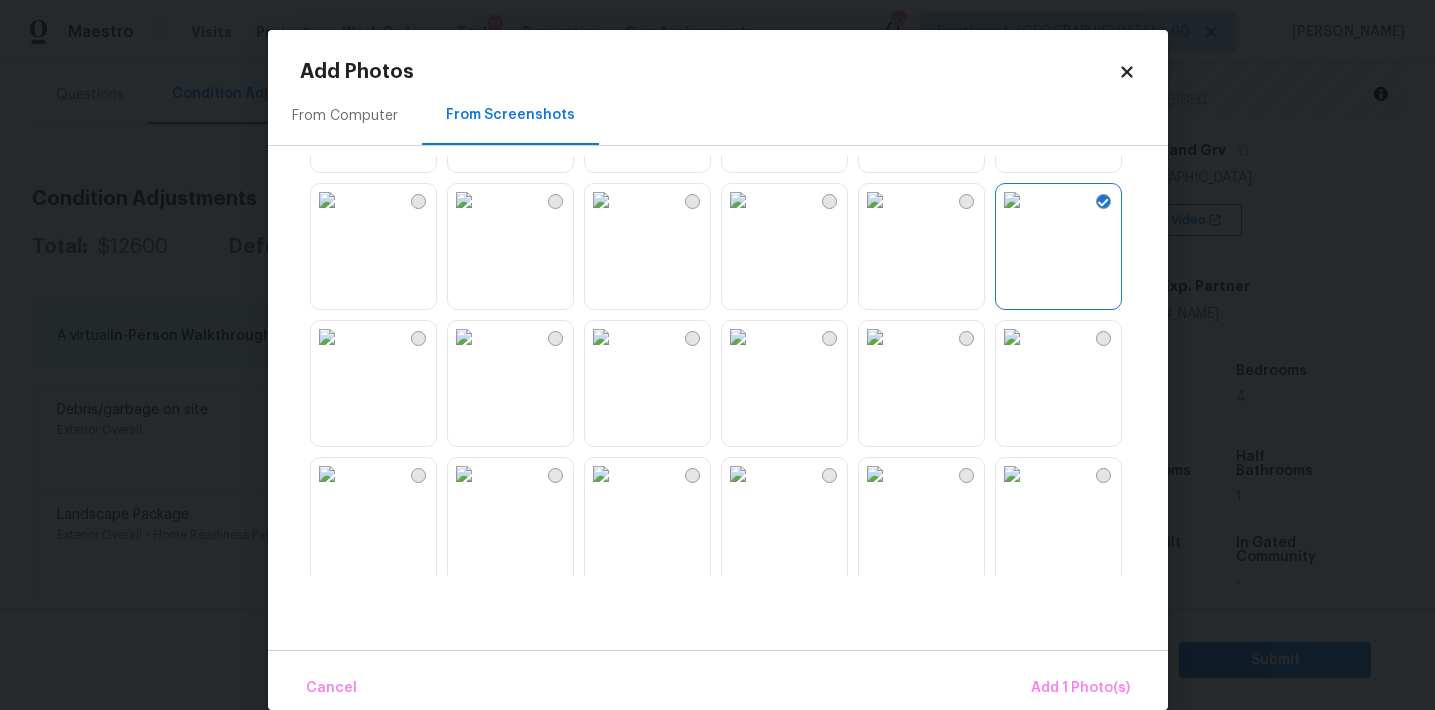 scroll, scrollTop: 283, scrollLeft: 0, axis: vertical 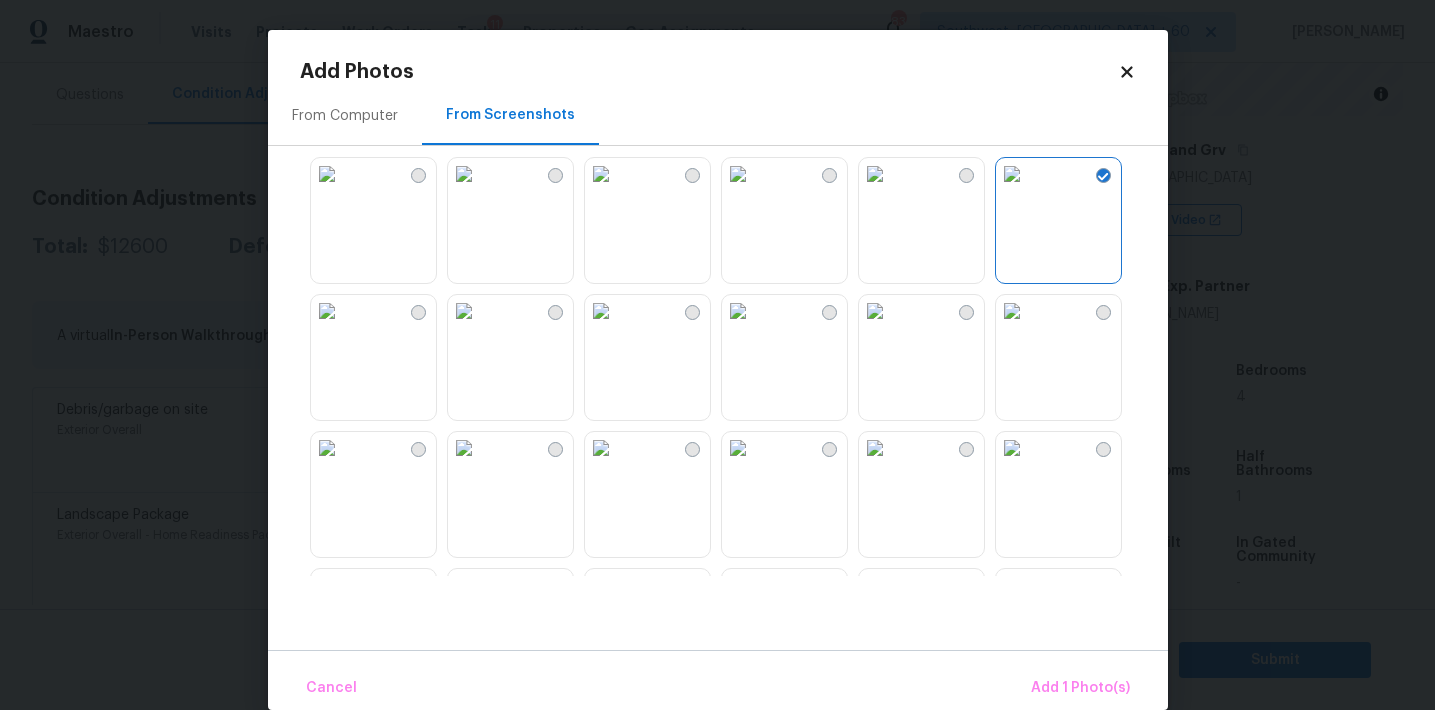 click at bounding box center (464, 311) 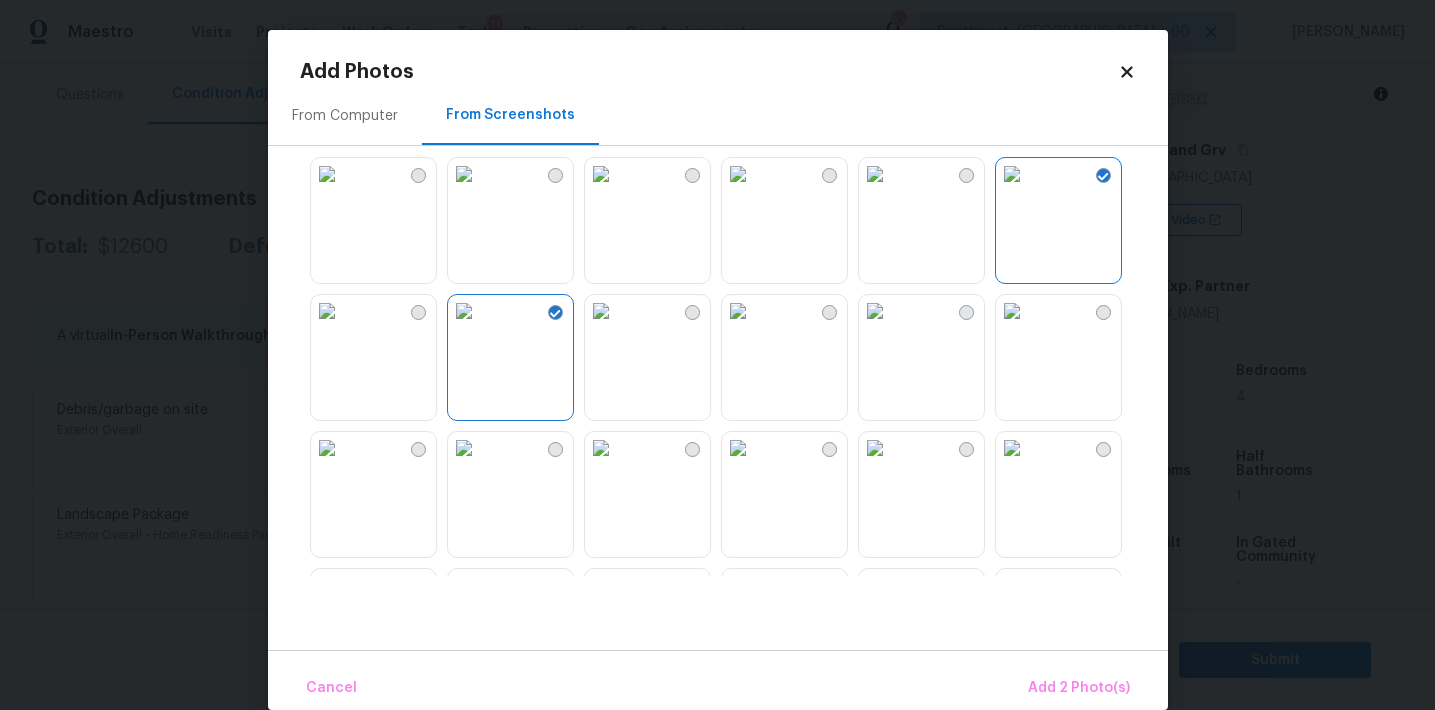 scroll, scrollTop: 364, scrollLeft: 0, axis: vertical 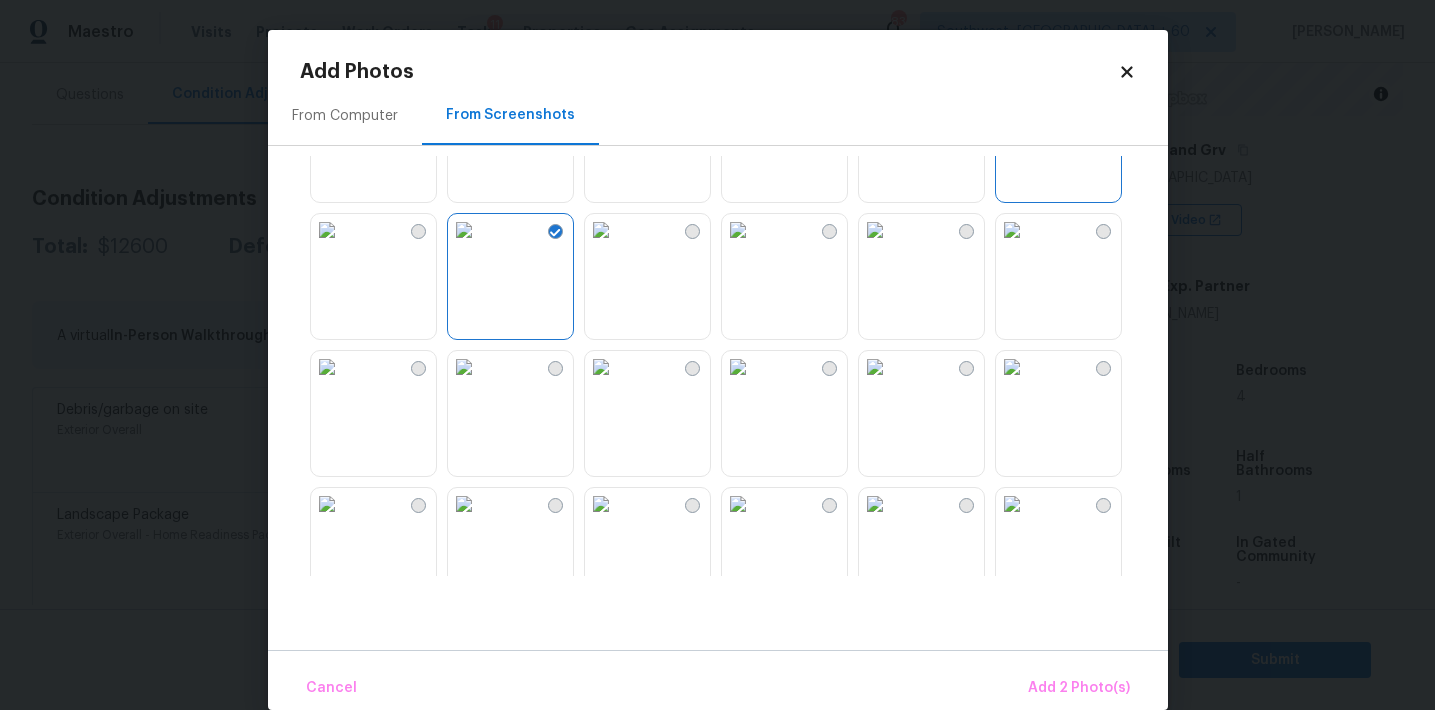 click at bounding box center [1012, 230] 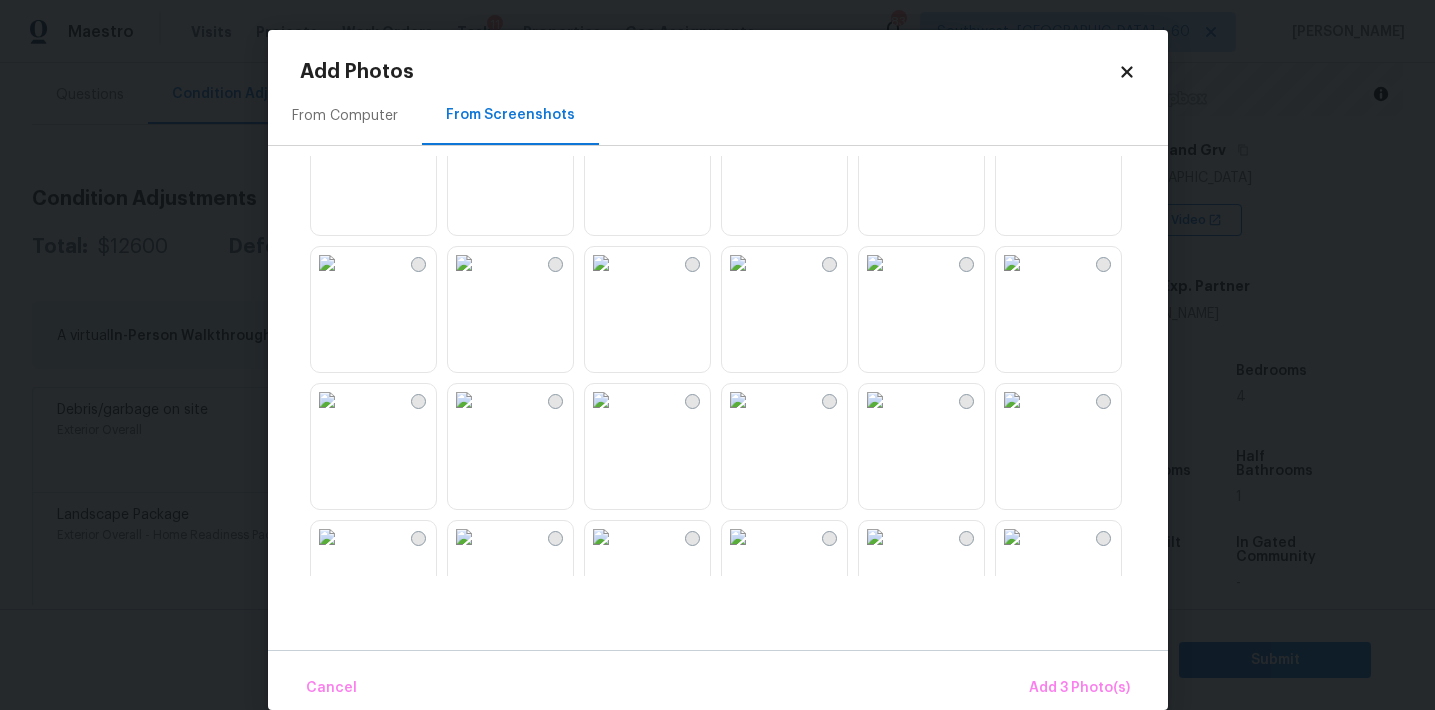 scroll, scrollTop: 651, scrollLeft: 0, axis: vertical 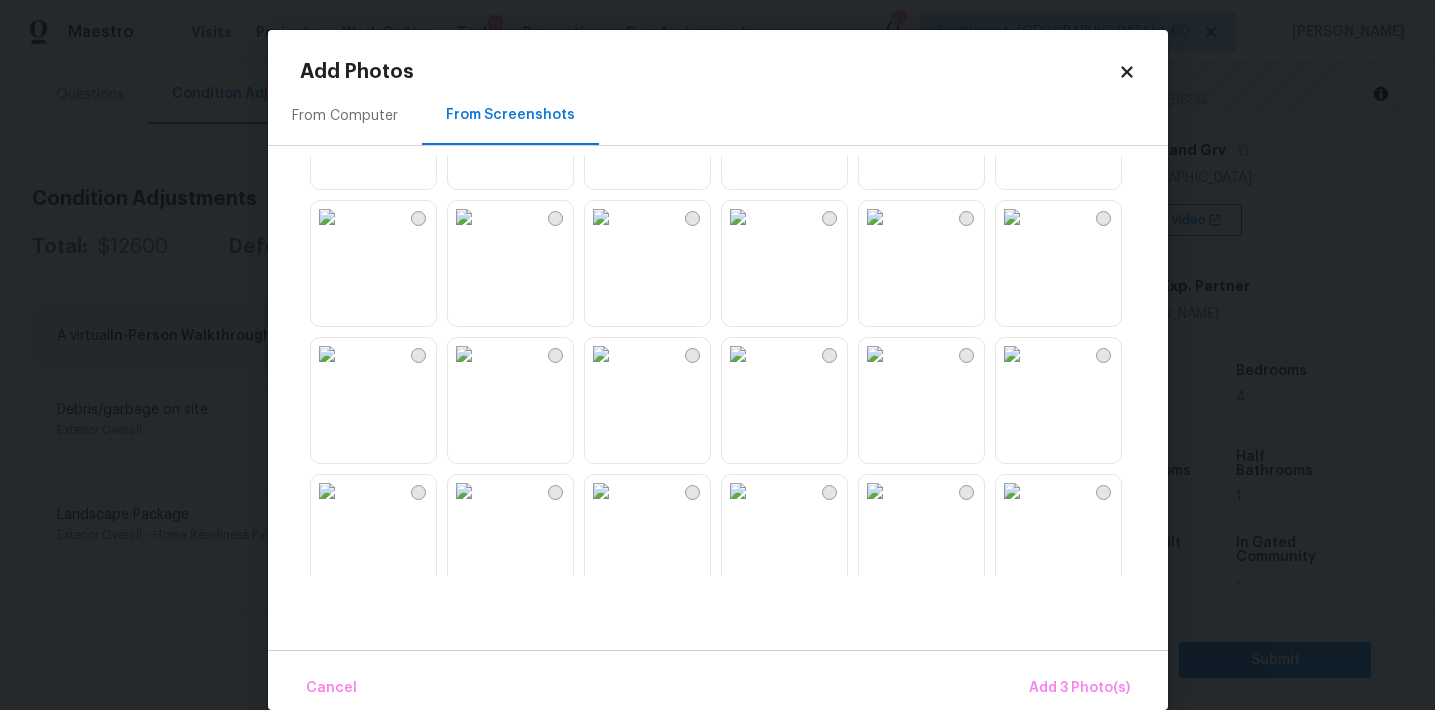 click at bounding box center [875, 217] 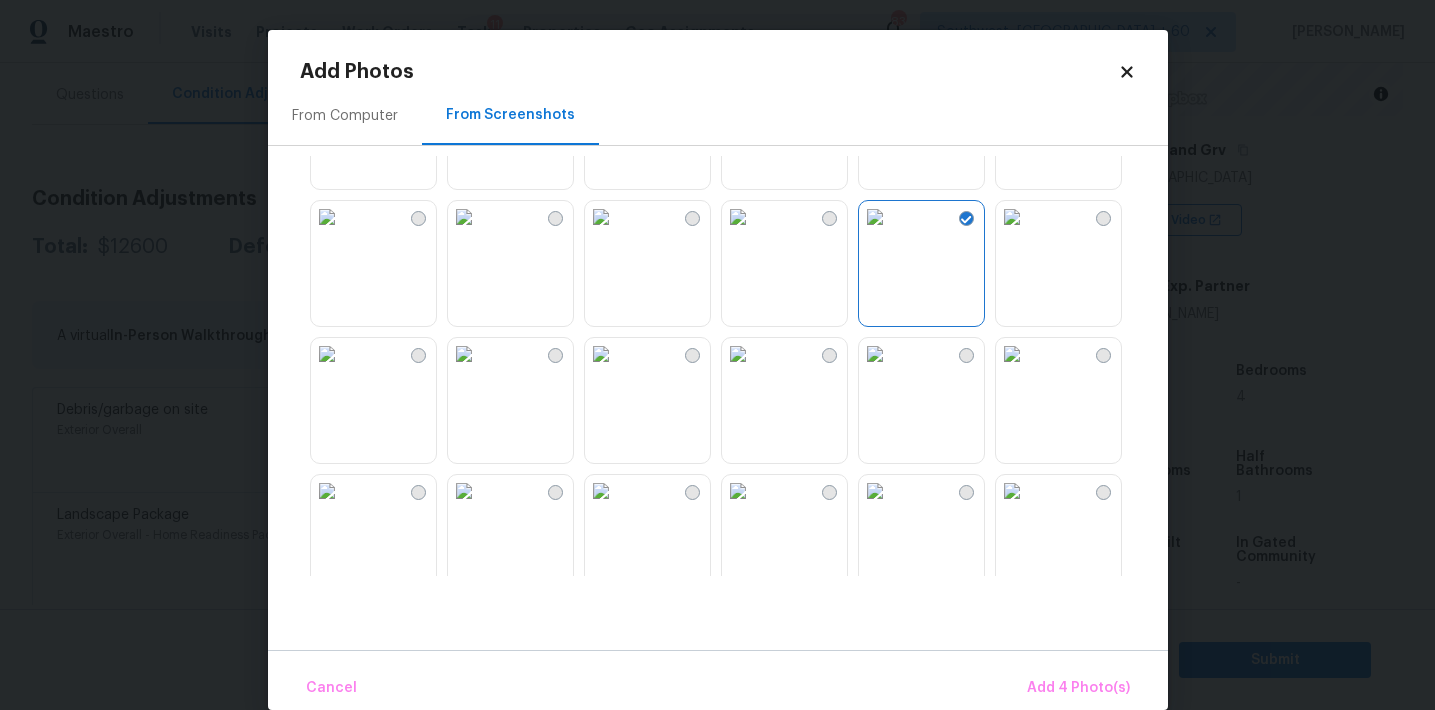click at bounding box center (601, 354) 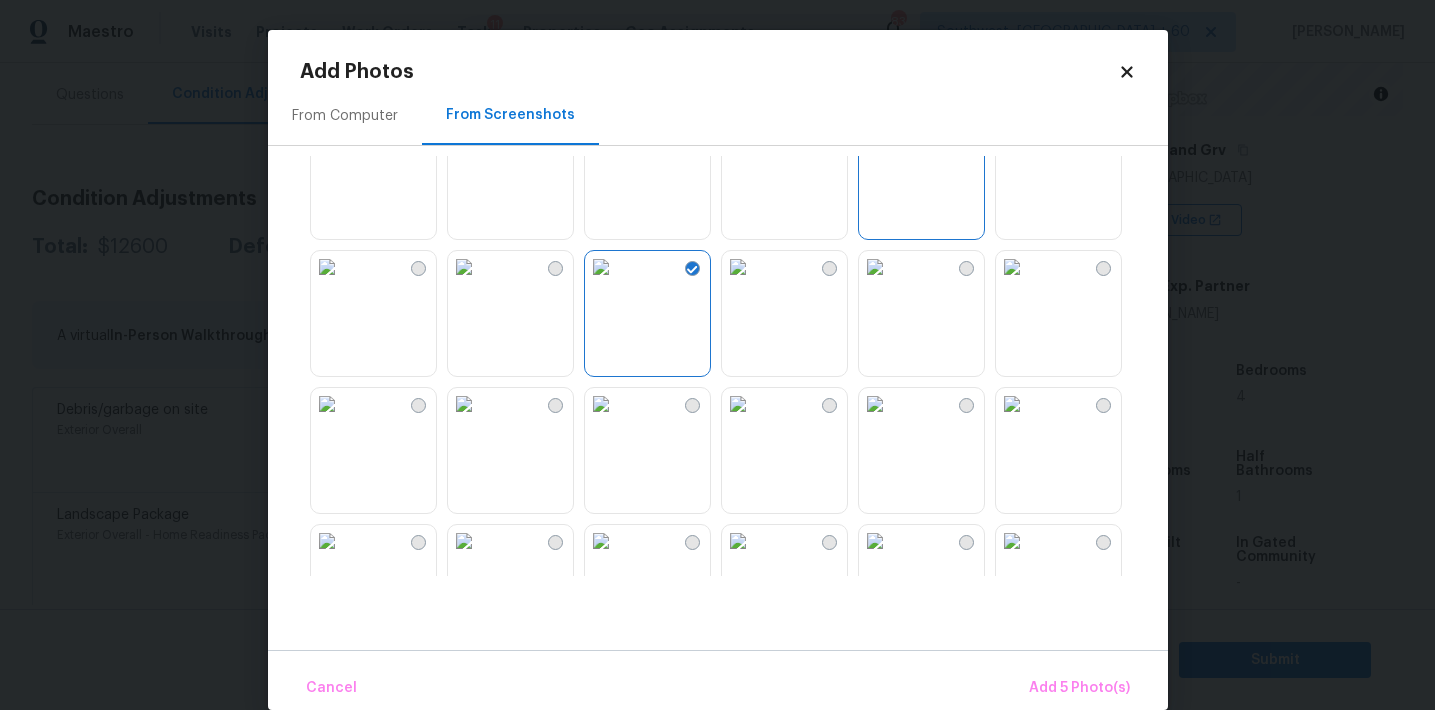 scroll, scrollTop: 834, scrollLeft: 0, axis: vertical 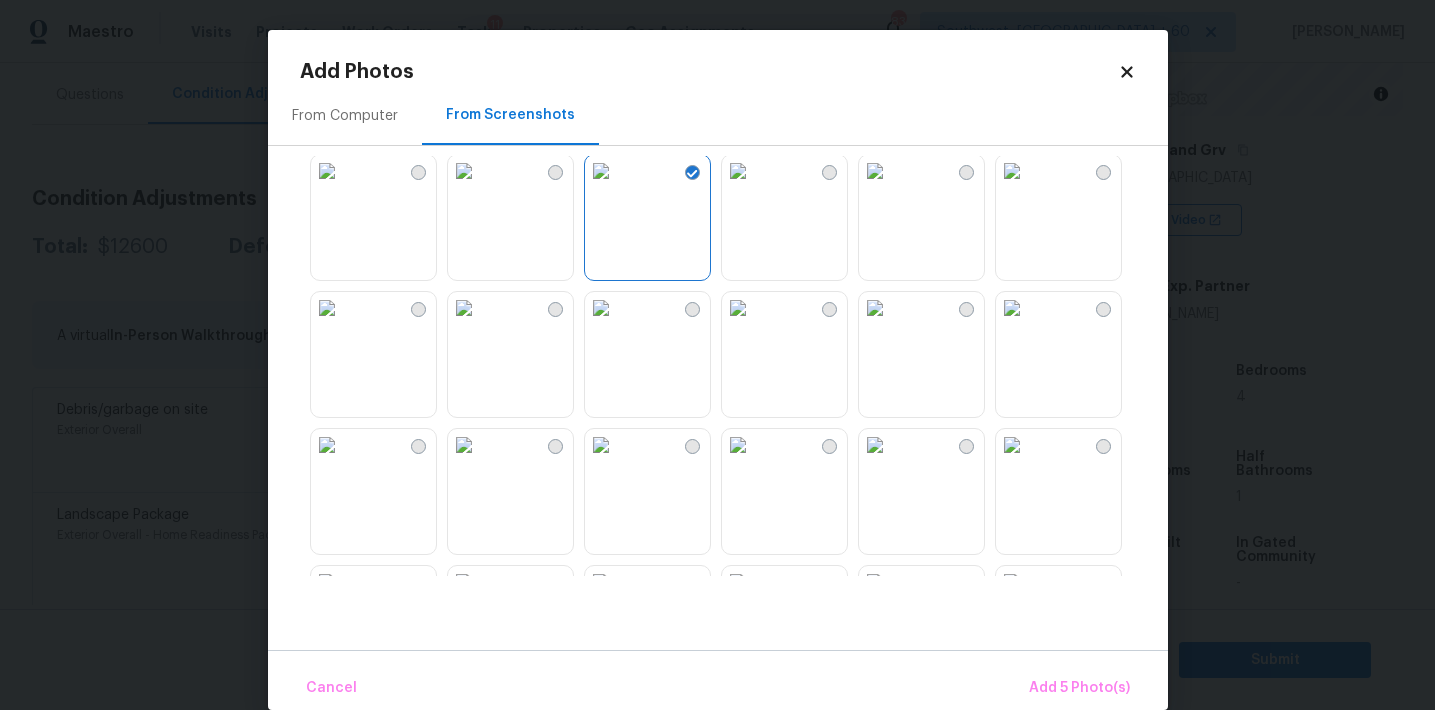 click at bounding box center (464, 308) 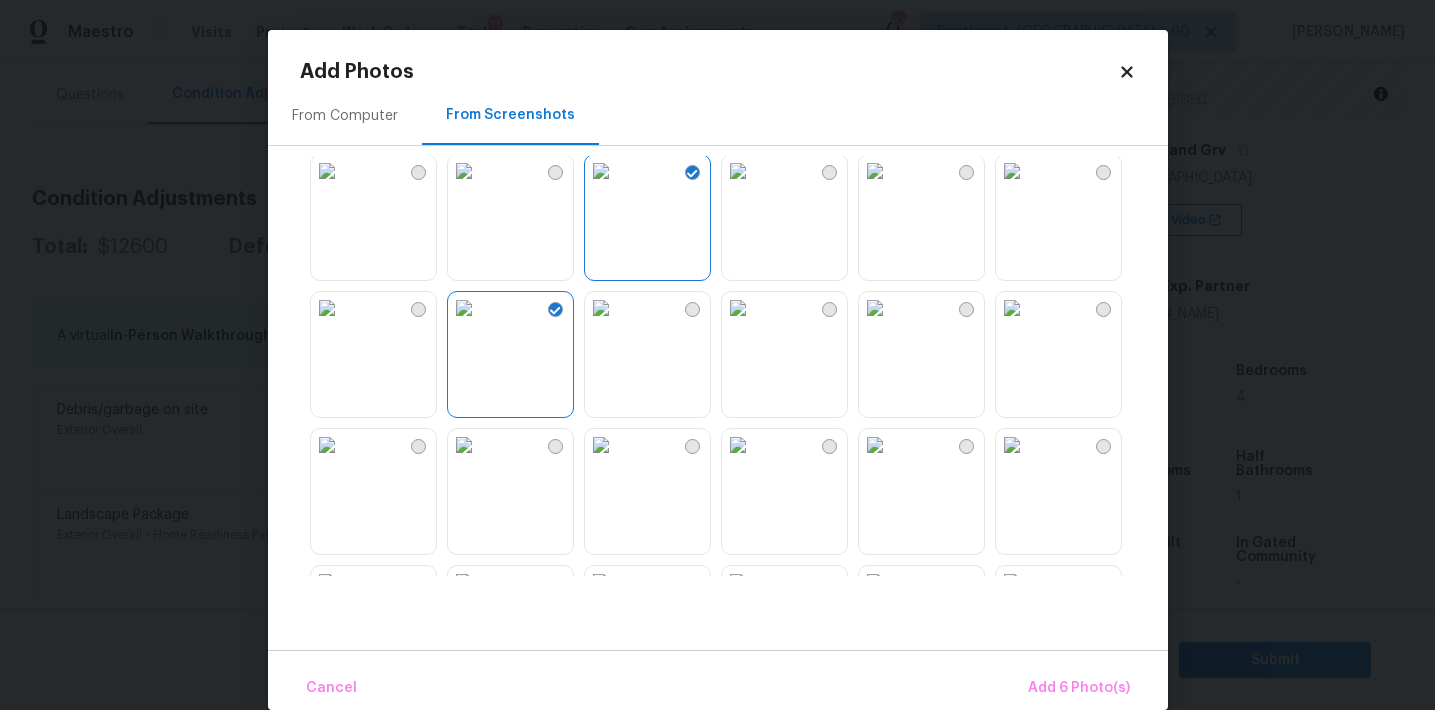 click at bounding box center [327, 445] 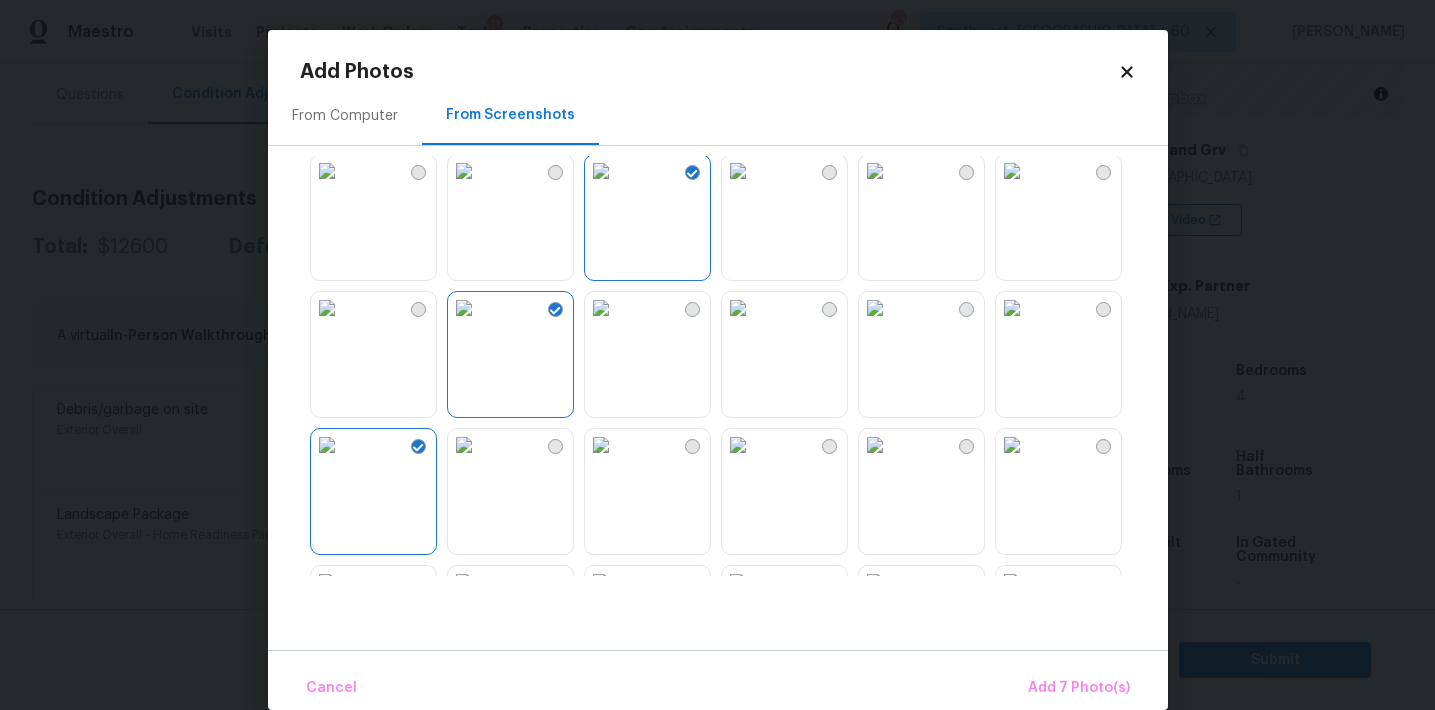 click at bounding box center (464, 445) 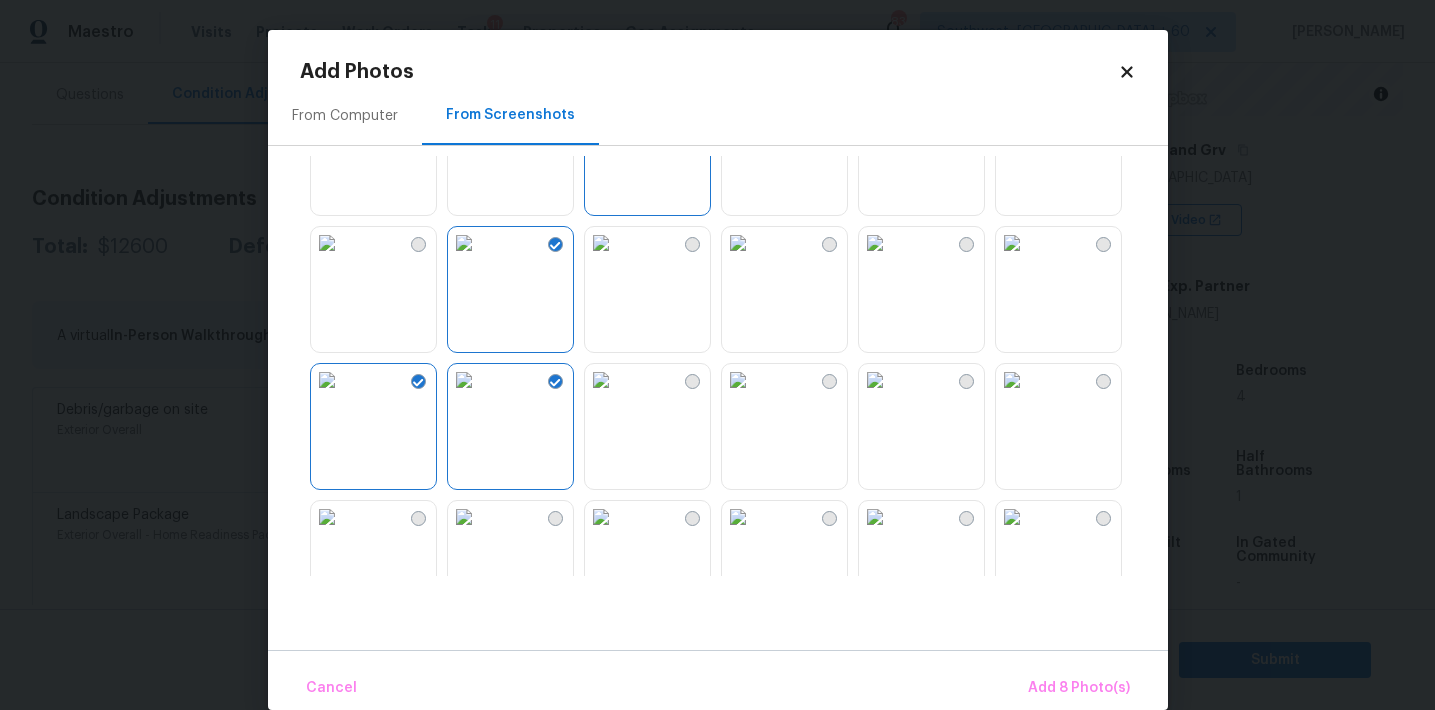 scroll, scrollTop: 946, scrollLeft: 0, axis: vertical 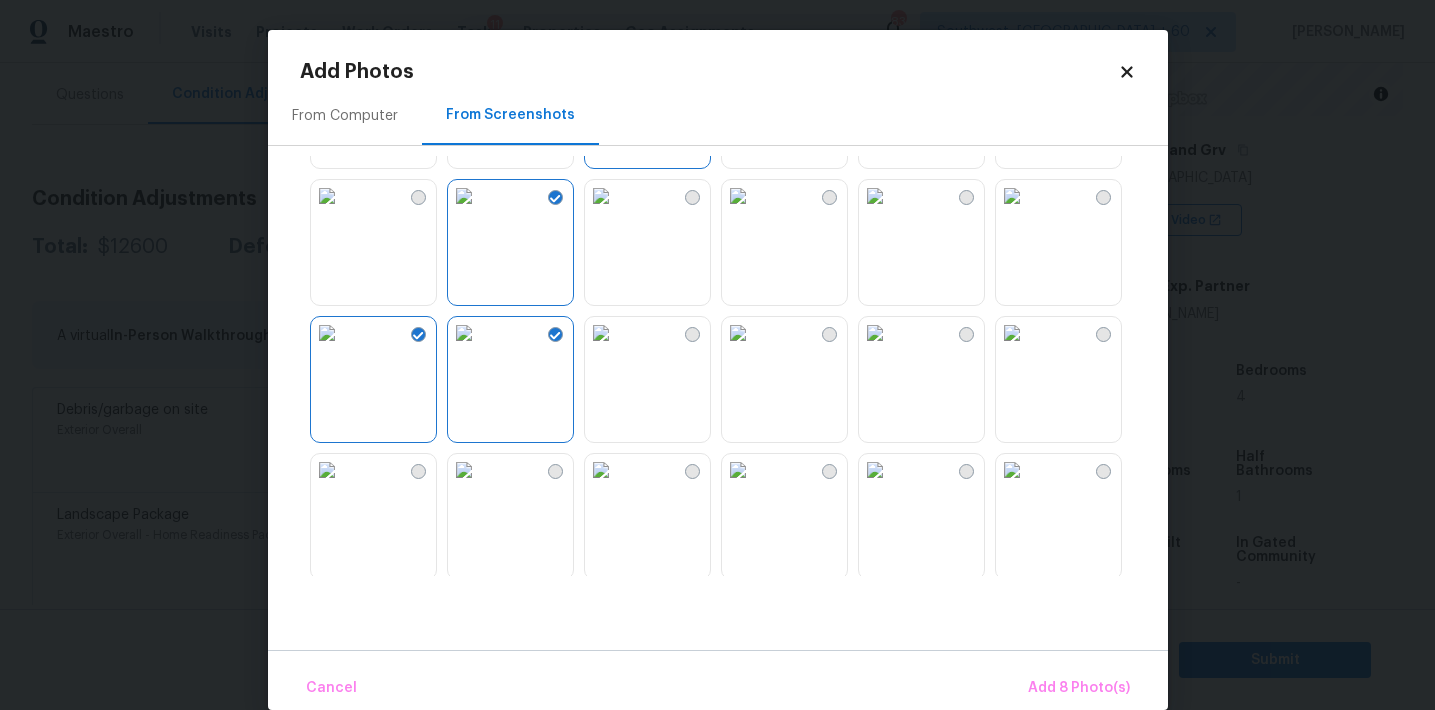 click at bounding box center [738, 333] 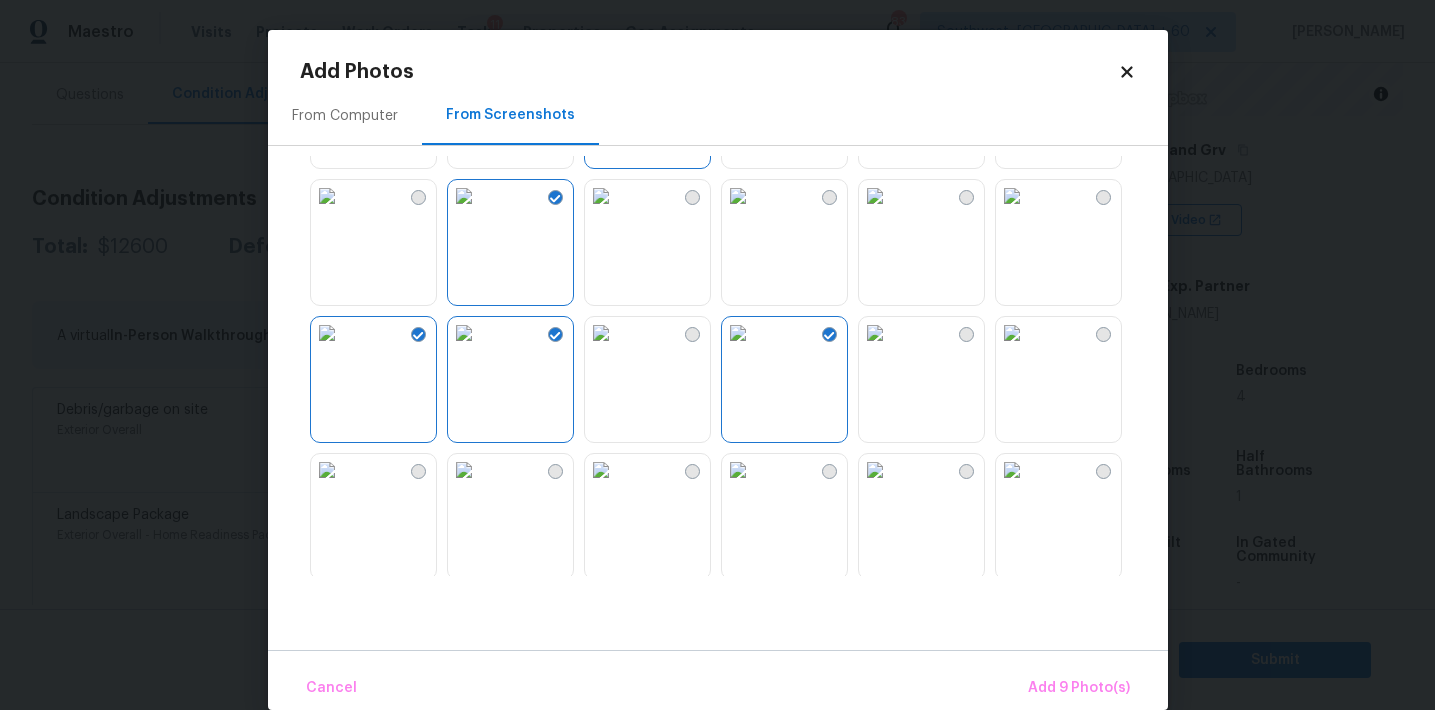 scroll, scrollTop: 1038, scrollLeft: 0, axis: vertical 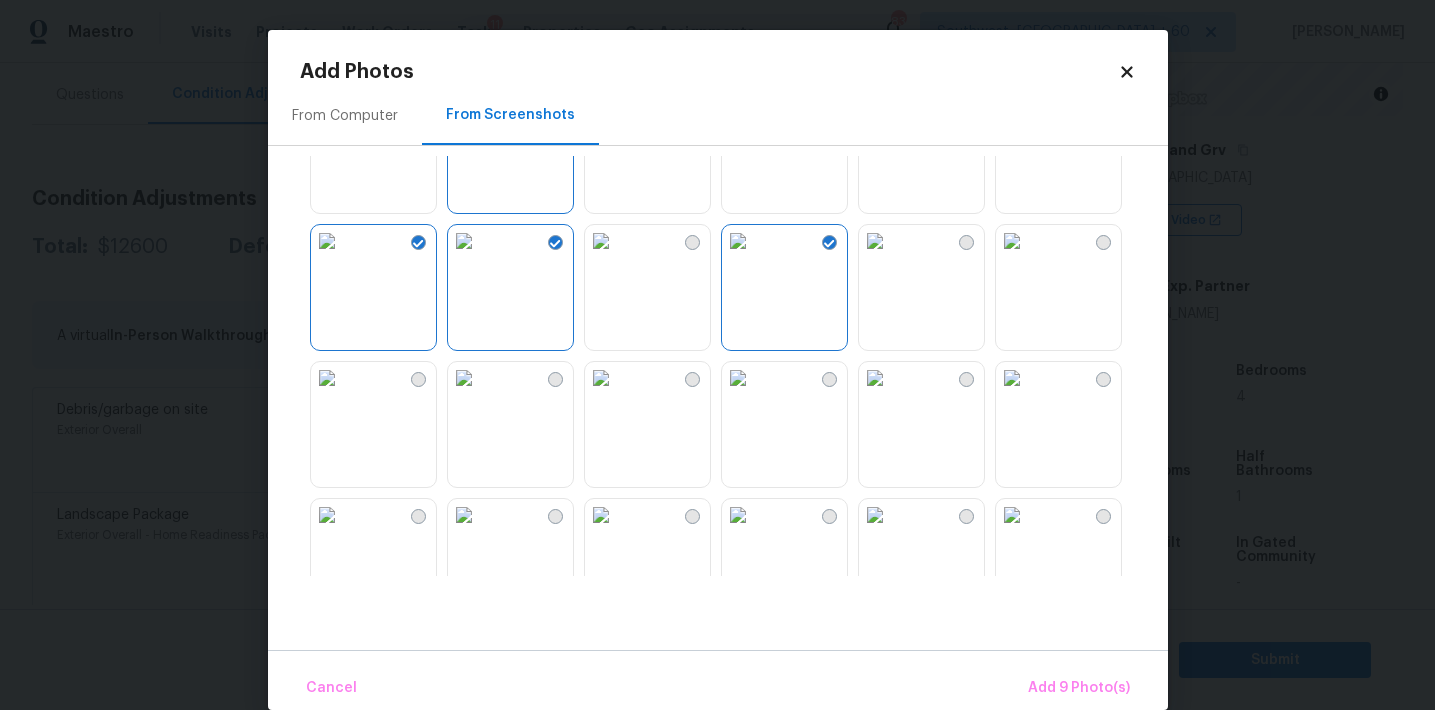 click at bounding box center (875, 378) 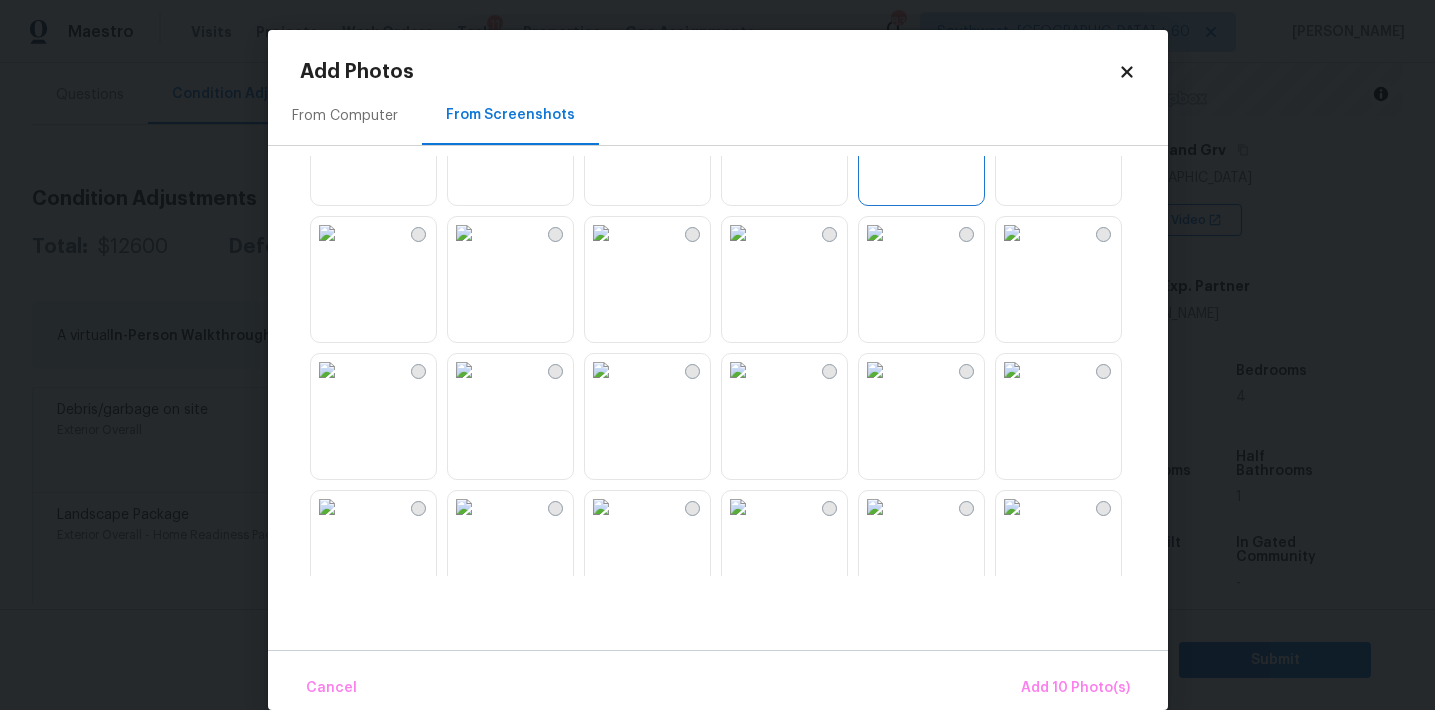 click at bounding box center (601, 233) 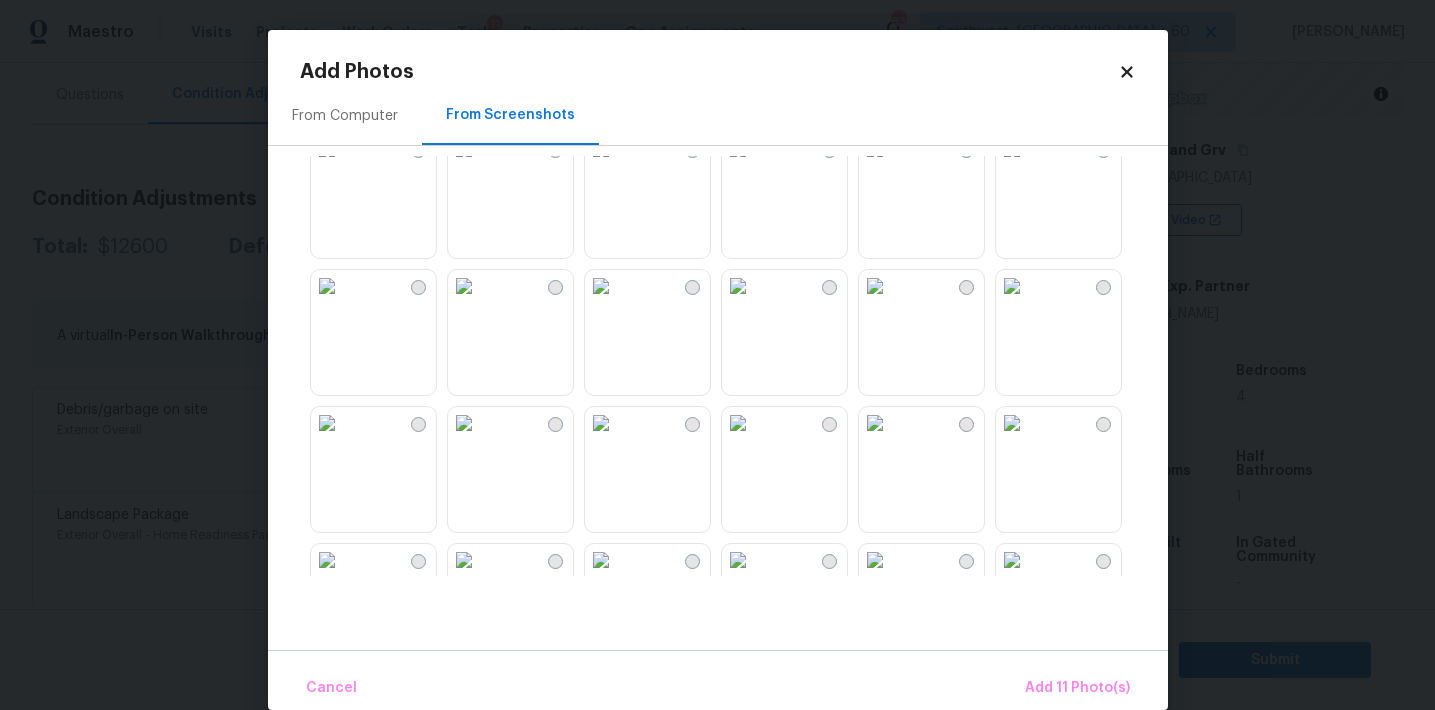 scroll, scrollTop: 1699, scrollLeft: 0, axis: vertical 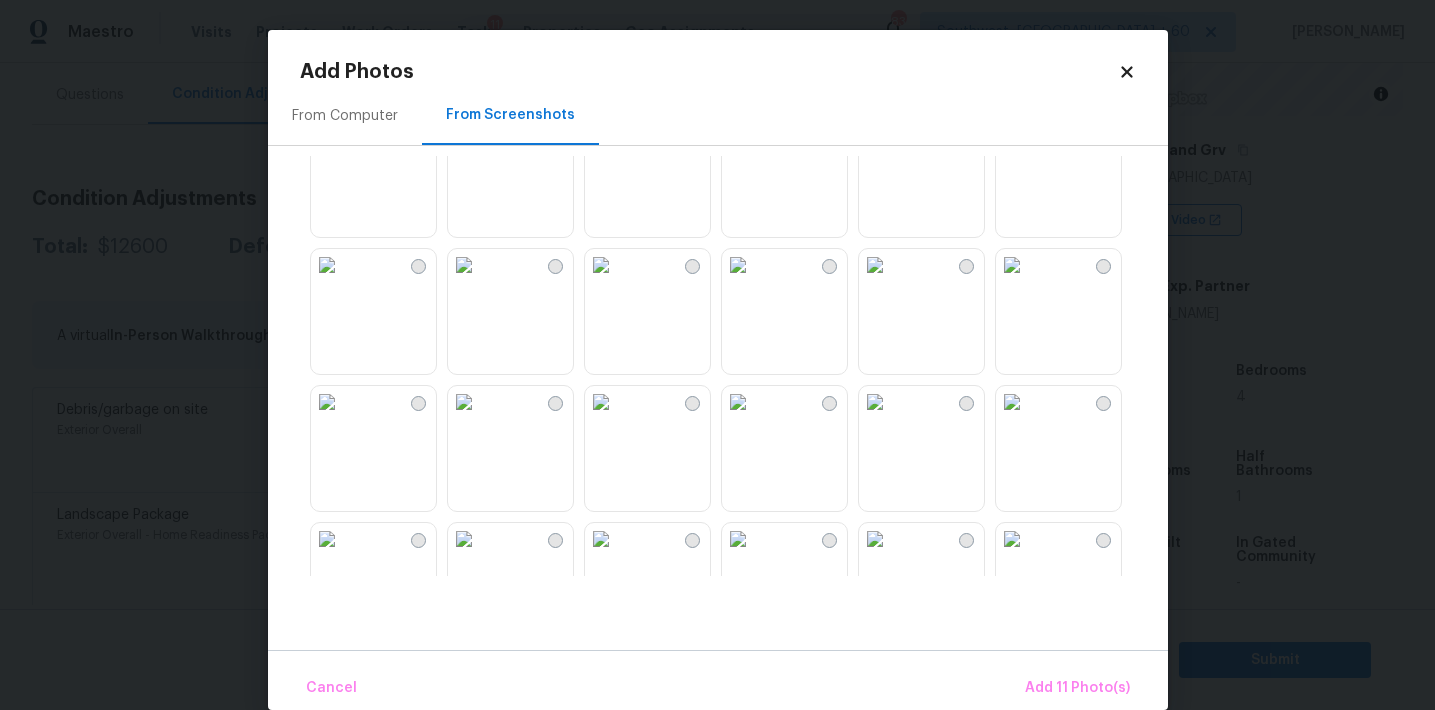 click at bounding box center (327, 402) 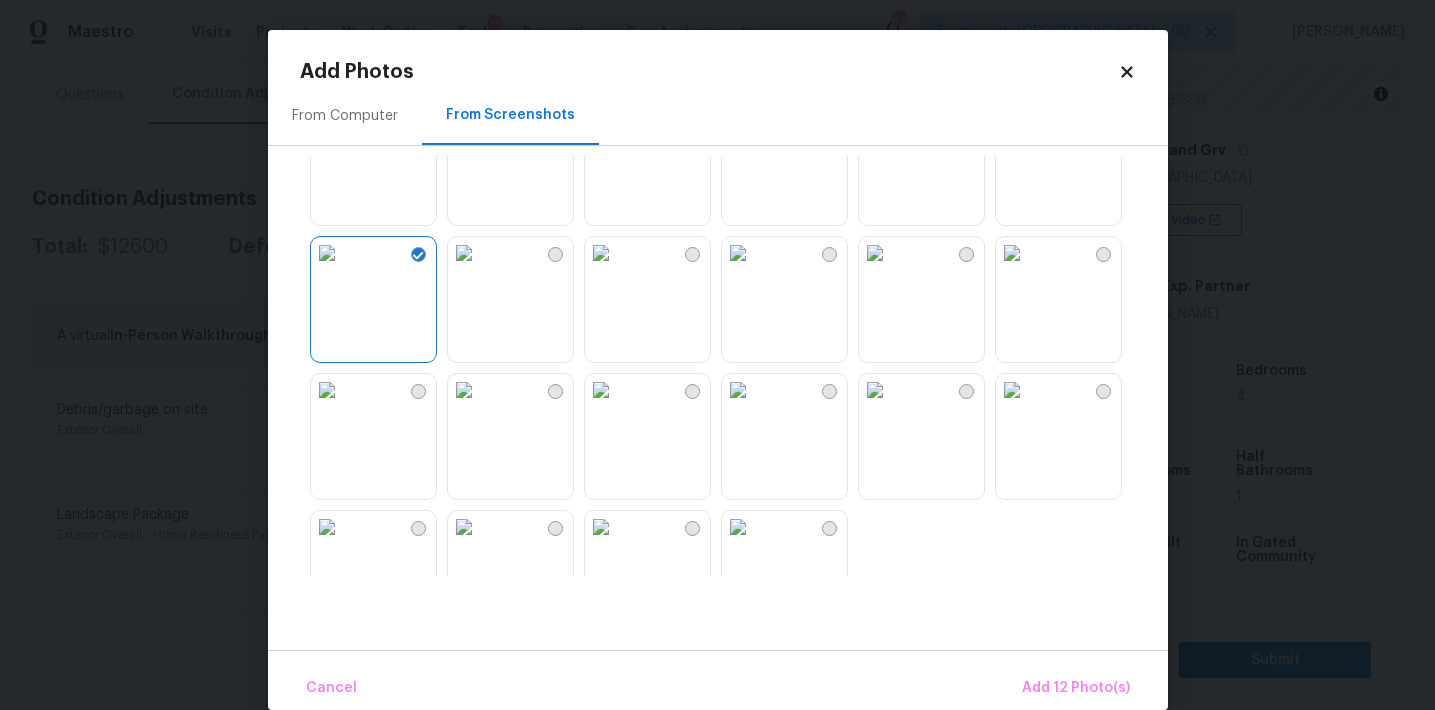 scroll, scrollTop: 1910, scrollLeft: 0, axis: vertical 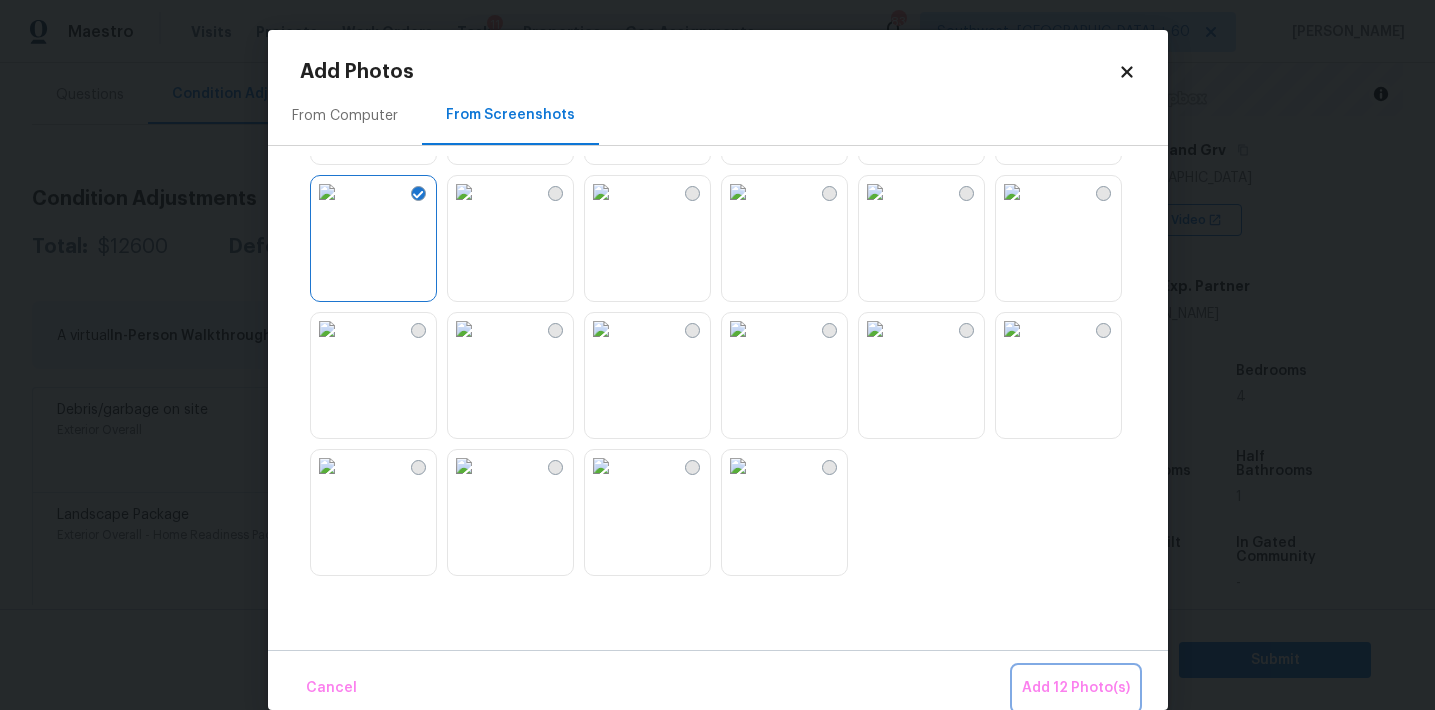 click on "Add 12 Photo(s)" at bounding box center [1076, 688] 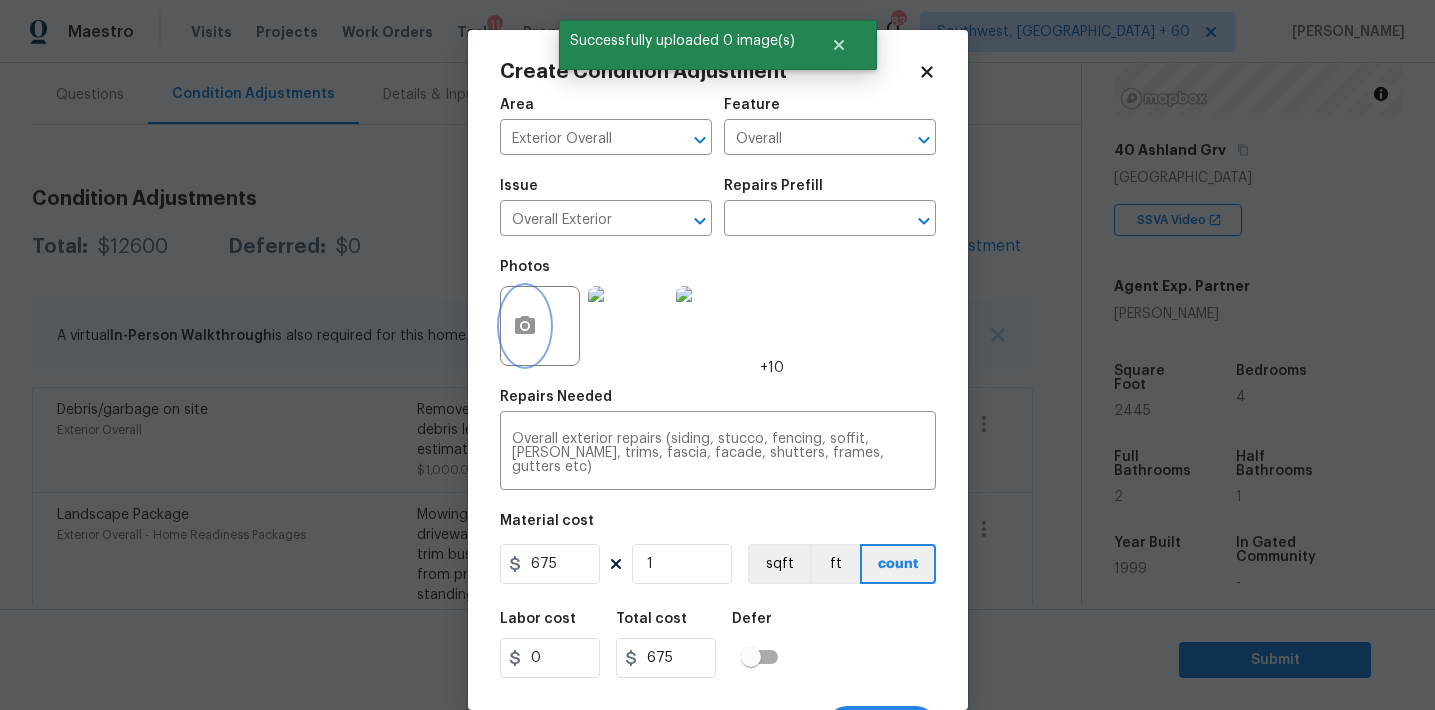 scroll, scrollTop: 37, scrollLeft: 0, axis: vertical 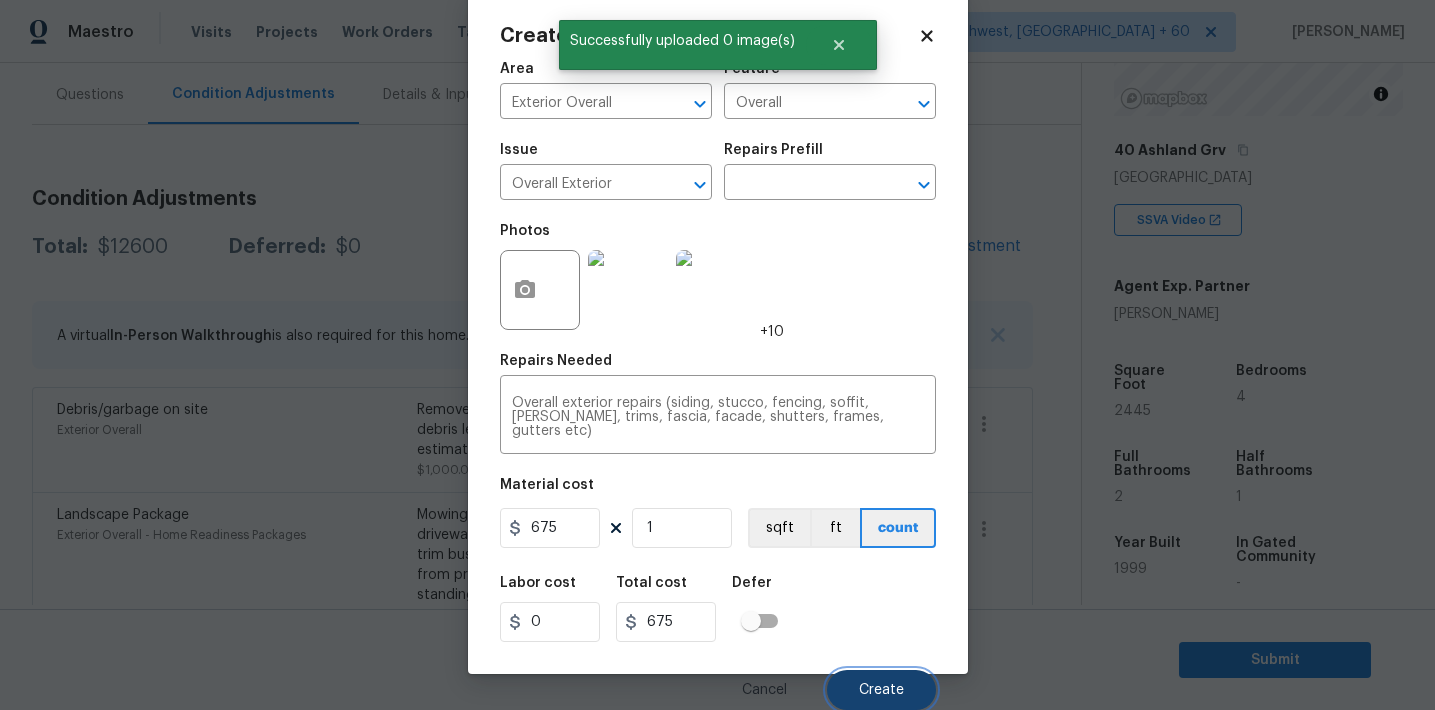 click on "Create" at bounding box center (881, 690) 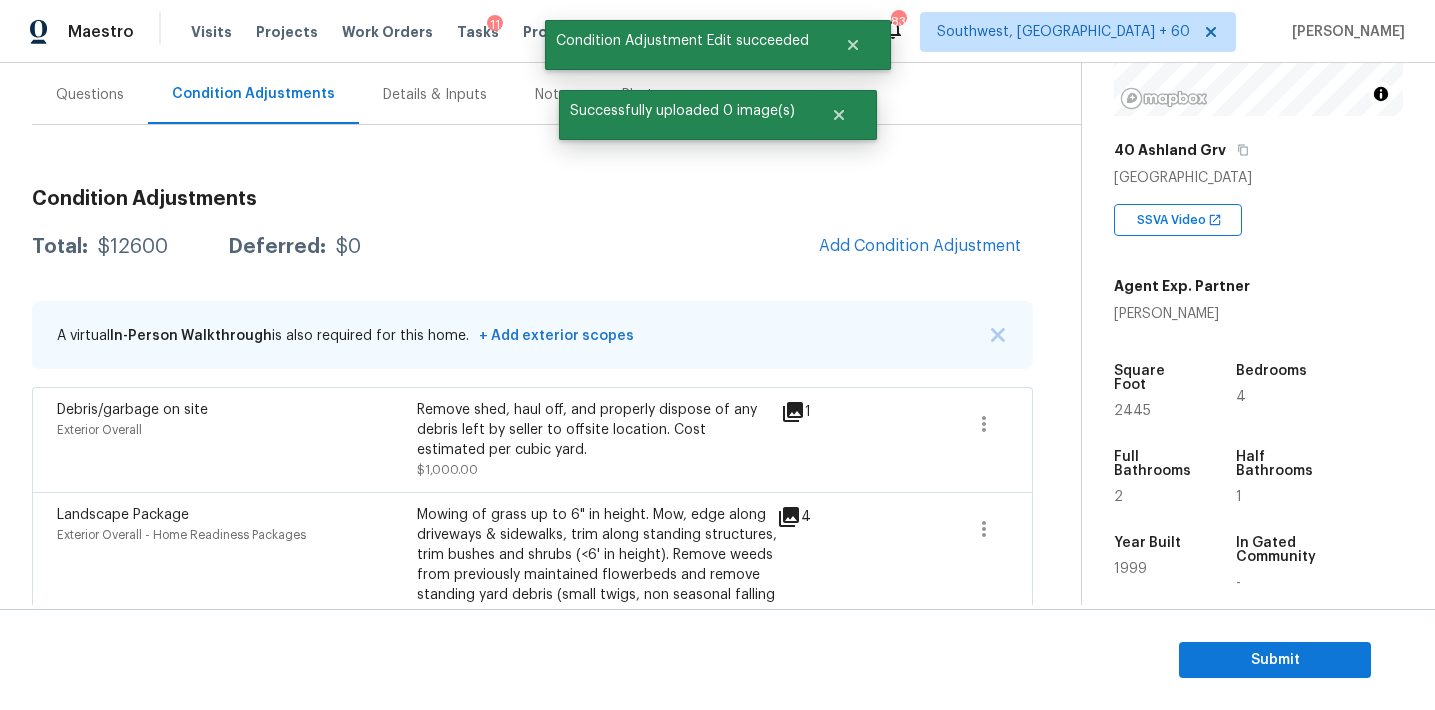 scroll, scrollTop: 30, scrollLeft: 0, axis: vertical 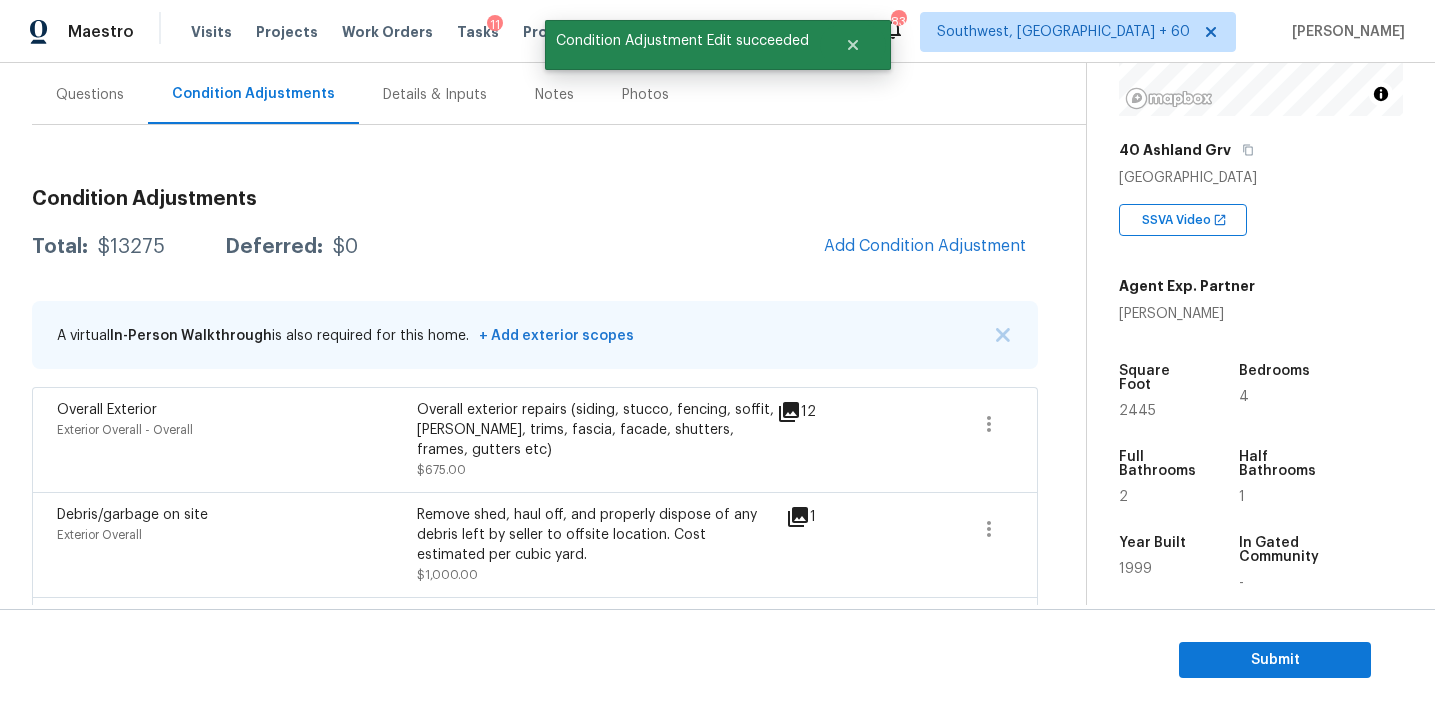 click on "Condition Adjustments Total:  $13275 Deferred:  $0 Add Condition Adjustment A virtual  In-Person Walkthrough  is also required for this home.   + Add exterior scopes Overall Exterior Exterior Overall - Overall Overall exterior repairs (siding, stucco, fencing, soffit, eaves, trims, fascia, facade, shutters, frames, gutters etc)
$675.00   12 Debris/garbage on site Exterior Overall Remove shed, haul off, and properly dispose of any debris left by seller to offsite location. Cost estimated per cubic yard. $1,000.00   1 Landscape Package Exterior Overall - Home Readiness Packages Mowing of grass up to 6" in height. Mow, edge along driveways & sidewalks, trim along standing structures, trim bushes and shrubs (<6' in height). Remove weeds from previously maintained flowerbeds and remove standing yard debris (small twigs, non seasonal falling leaves).  Use leaf blower to remove clippings from hard surfaces." $400.00   4 Pressure Washing Exterior Overall - Siding $200.00   0 Pet Odor Interior Overall $1,500.00   0" at bounding box center (535, 748) 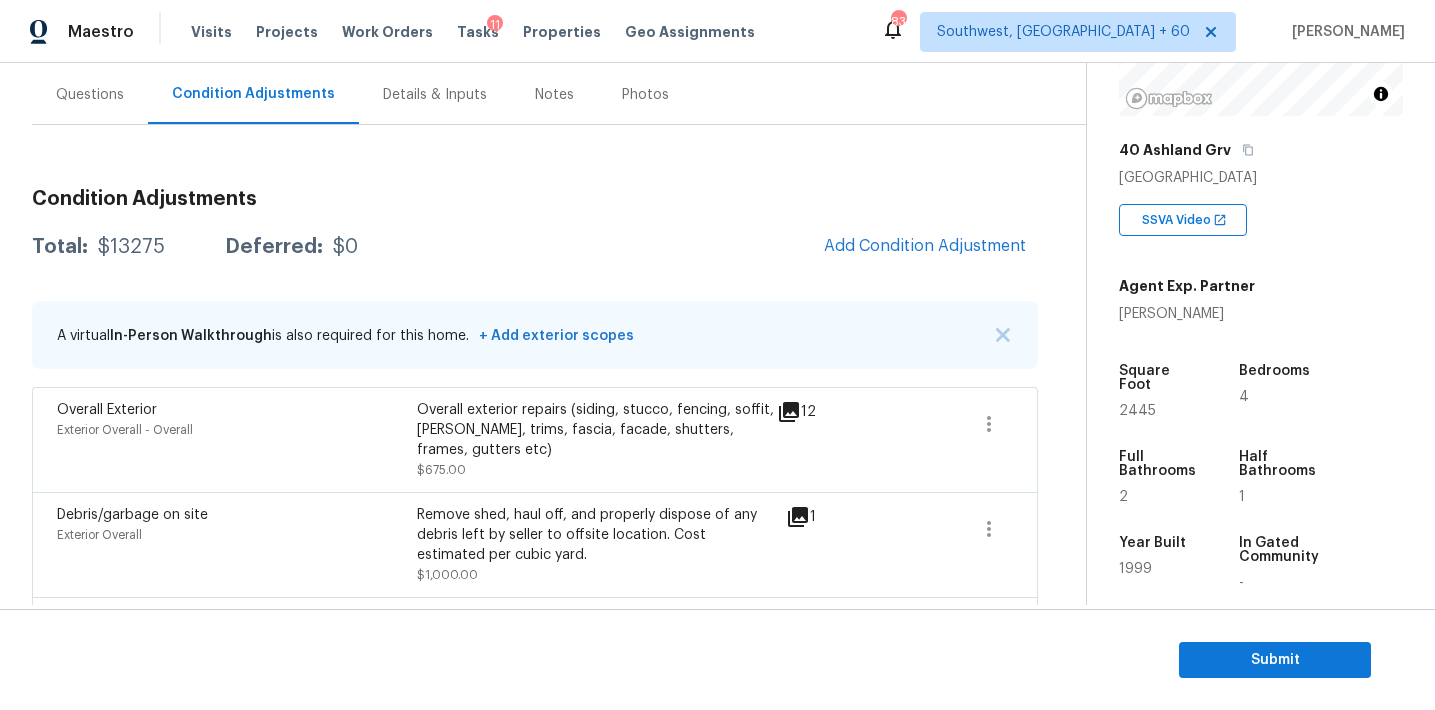 click on "Total:  $13275 Deferred:  $0 Add Condition Adjustment" at bounding box center [535, 247] 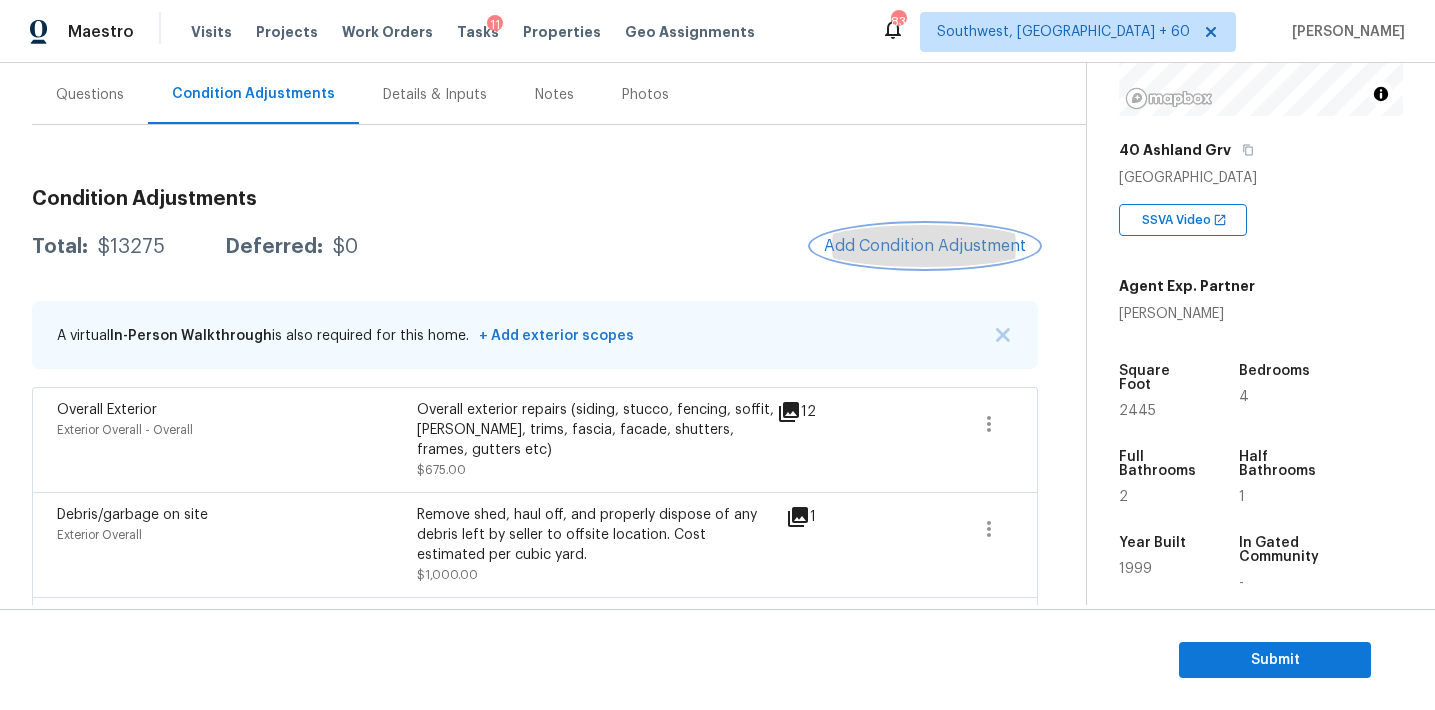 click on "Add Condition Adjustment" at bounding box center [925, 246] 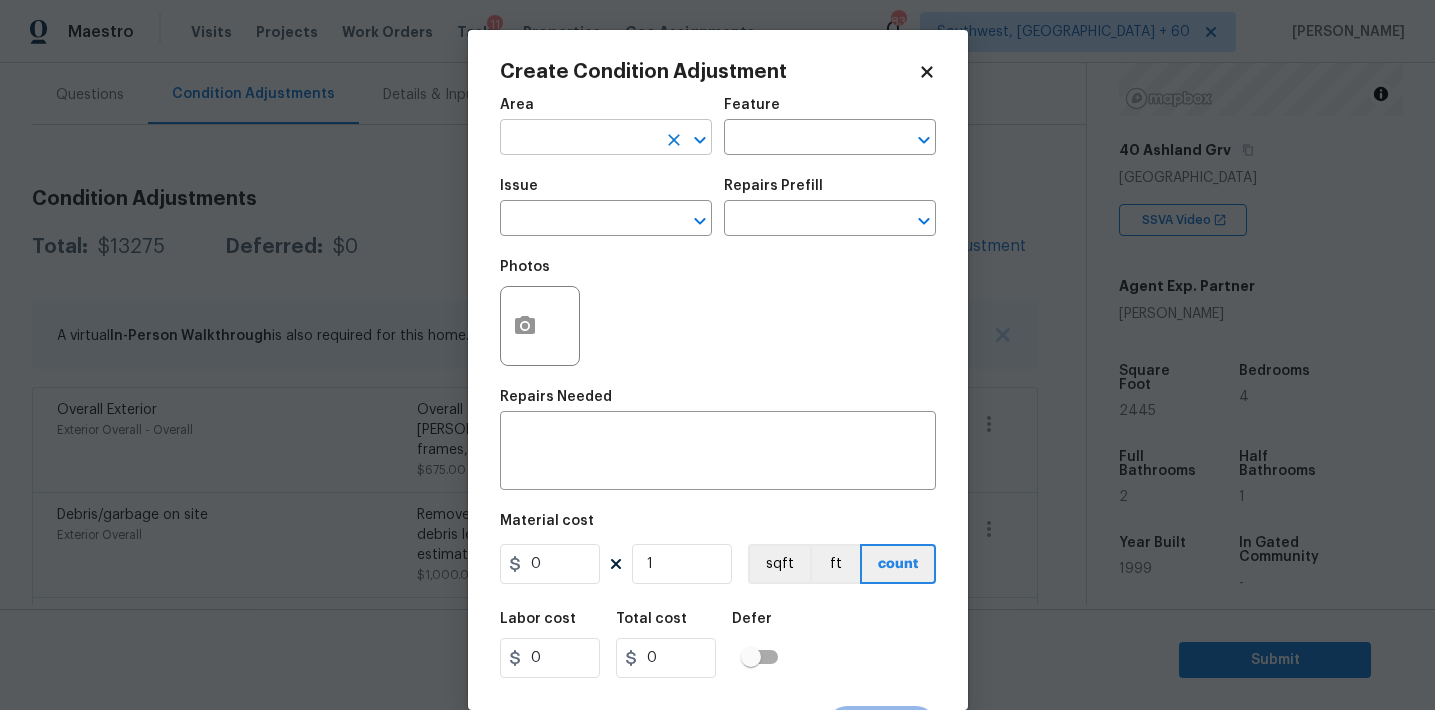 click at bounding box center (578, 139) 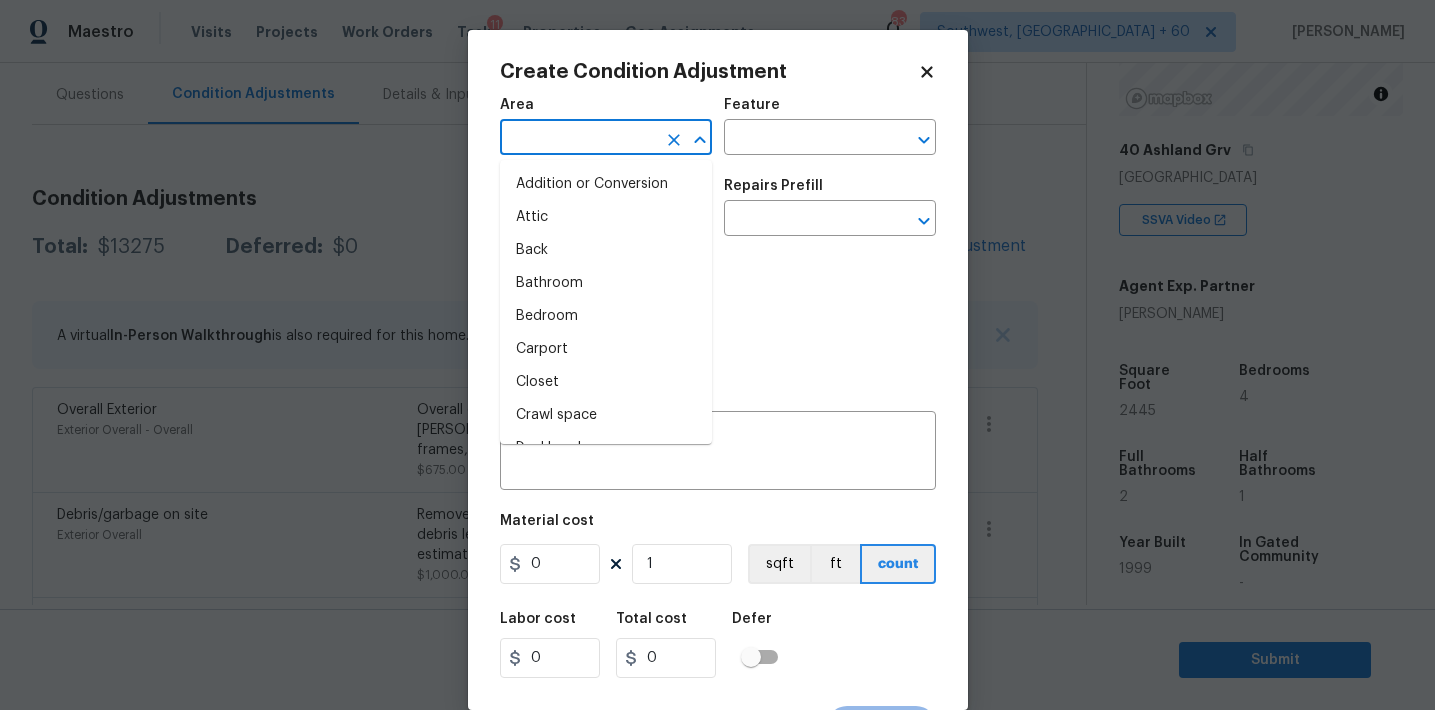 type on "x" 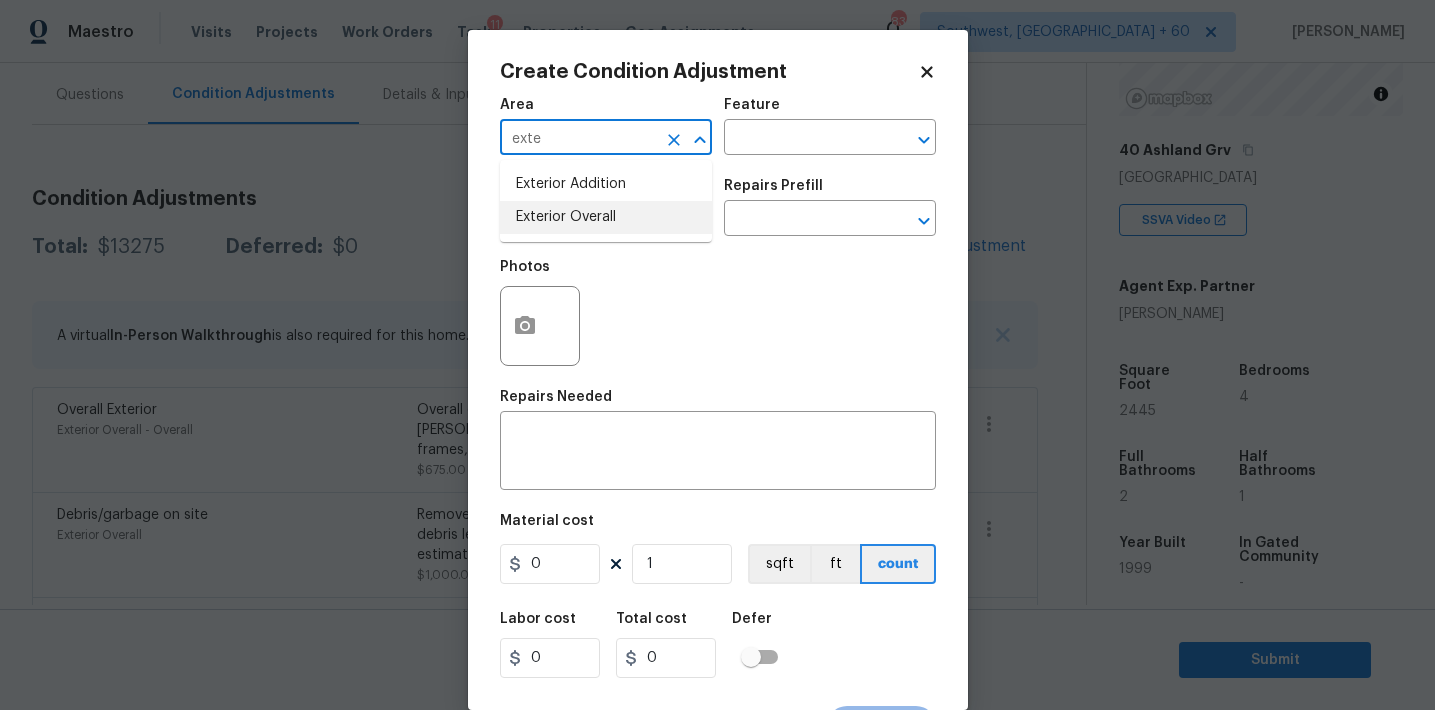 click on "Exterior Overall" at bounding box center [606, 217] 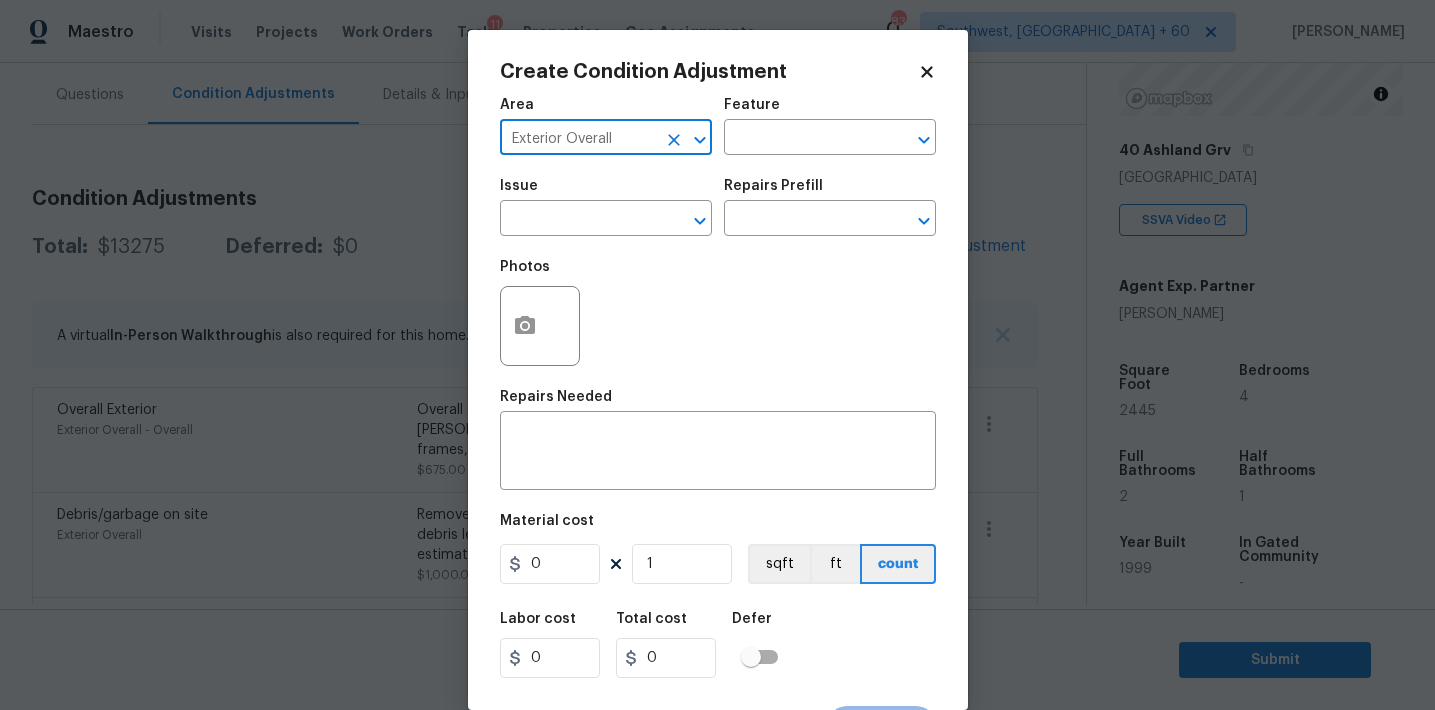 type on "Exterior Overall" 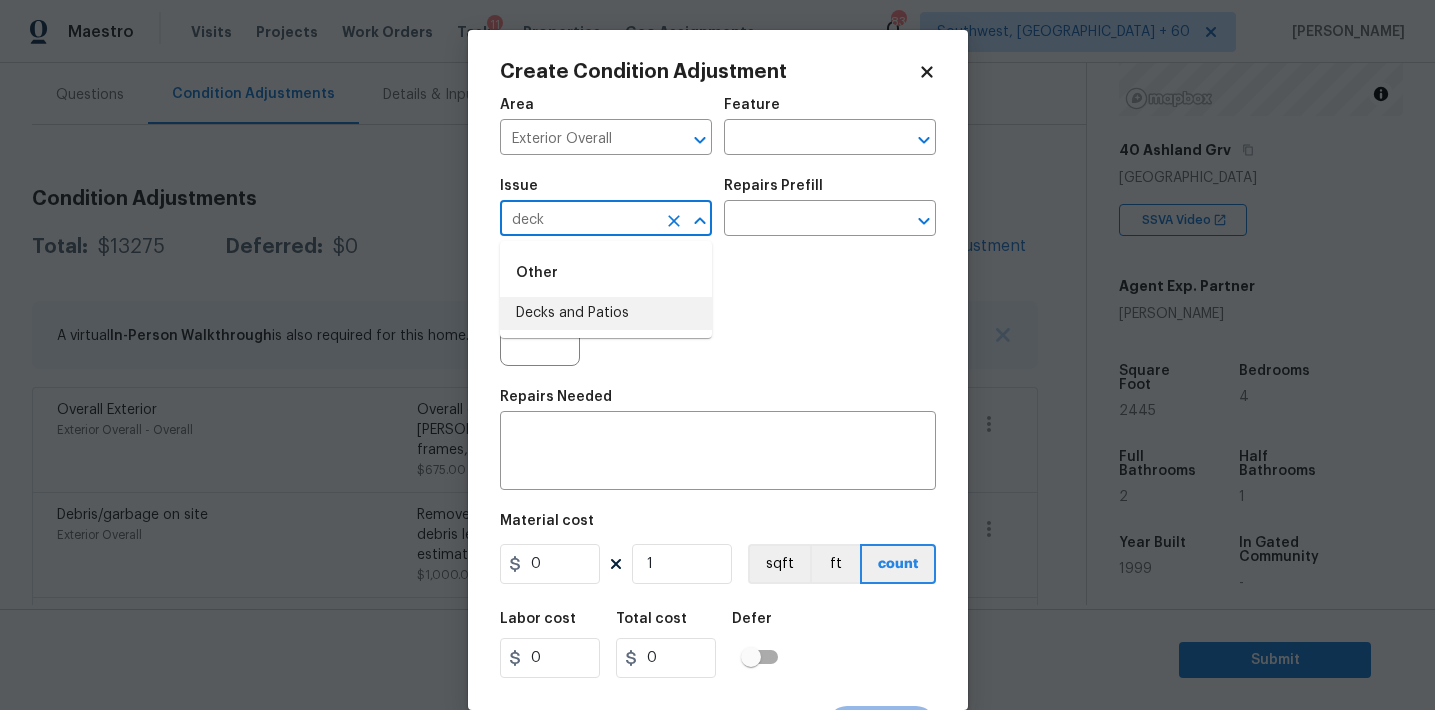 click on "Decks and Patios" at bounding box center [606, 313] 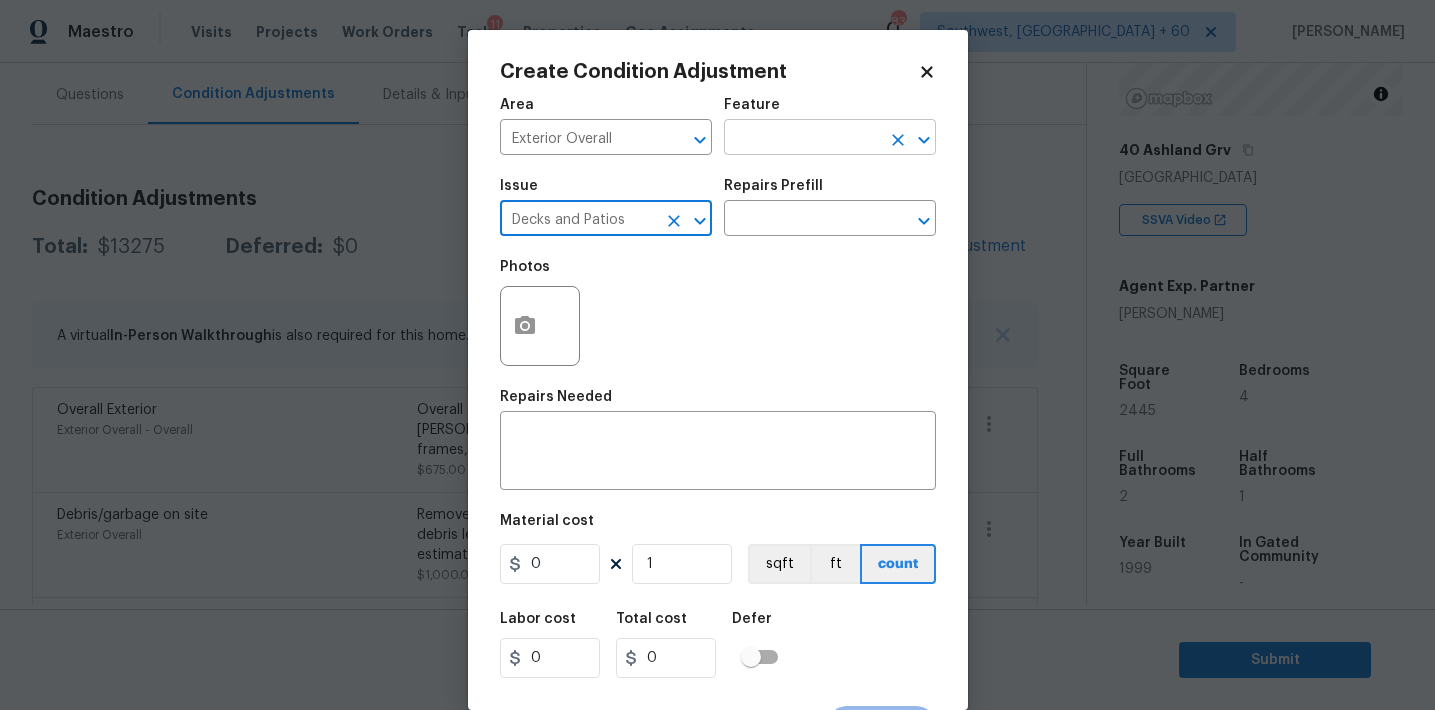 type on "Decks and Patios" 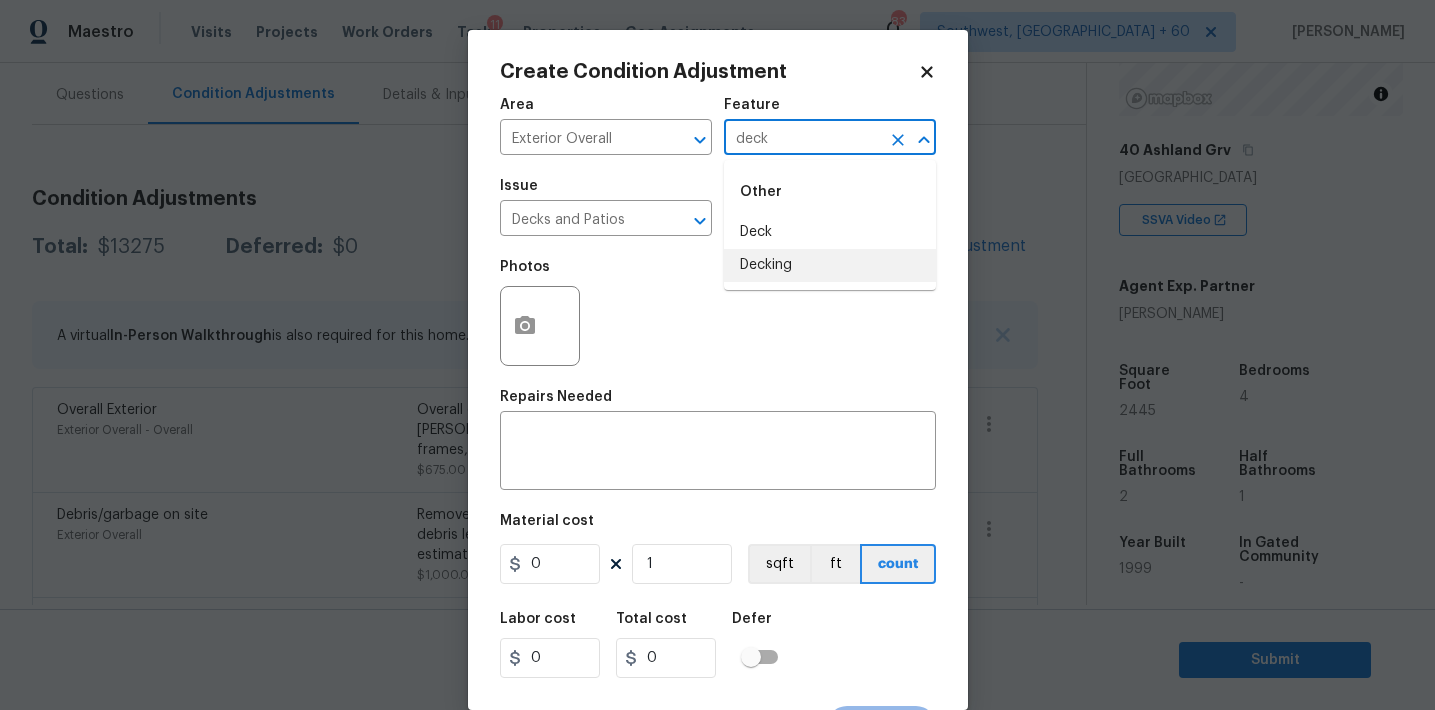 click on "Decking" at bounding box center (830, 265) 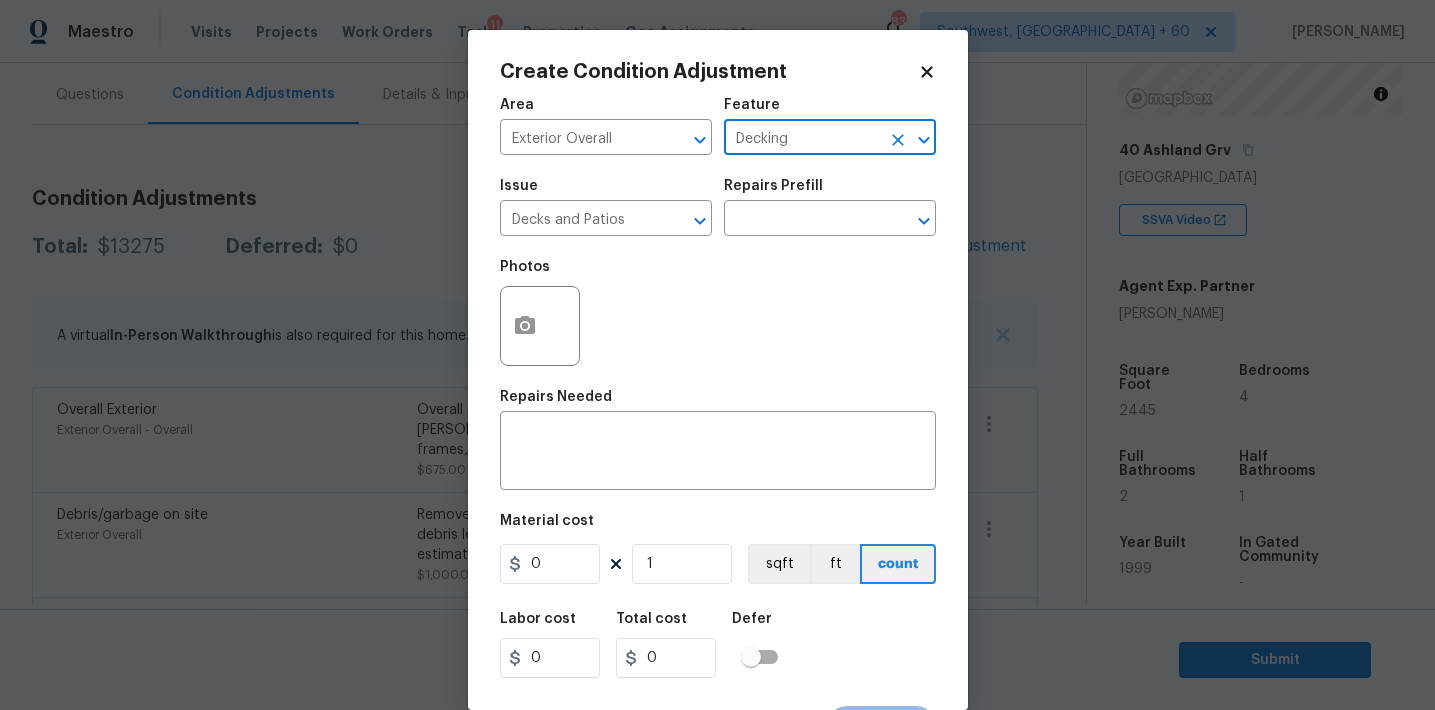 click on "Decking" at bounding box center (802, 139) 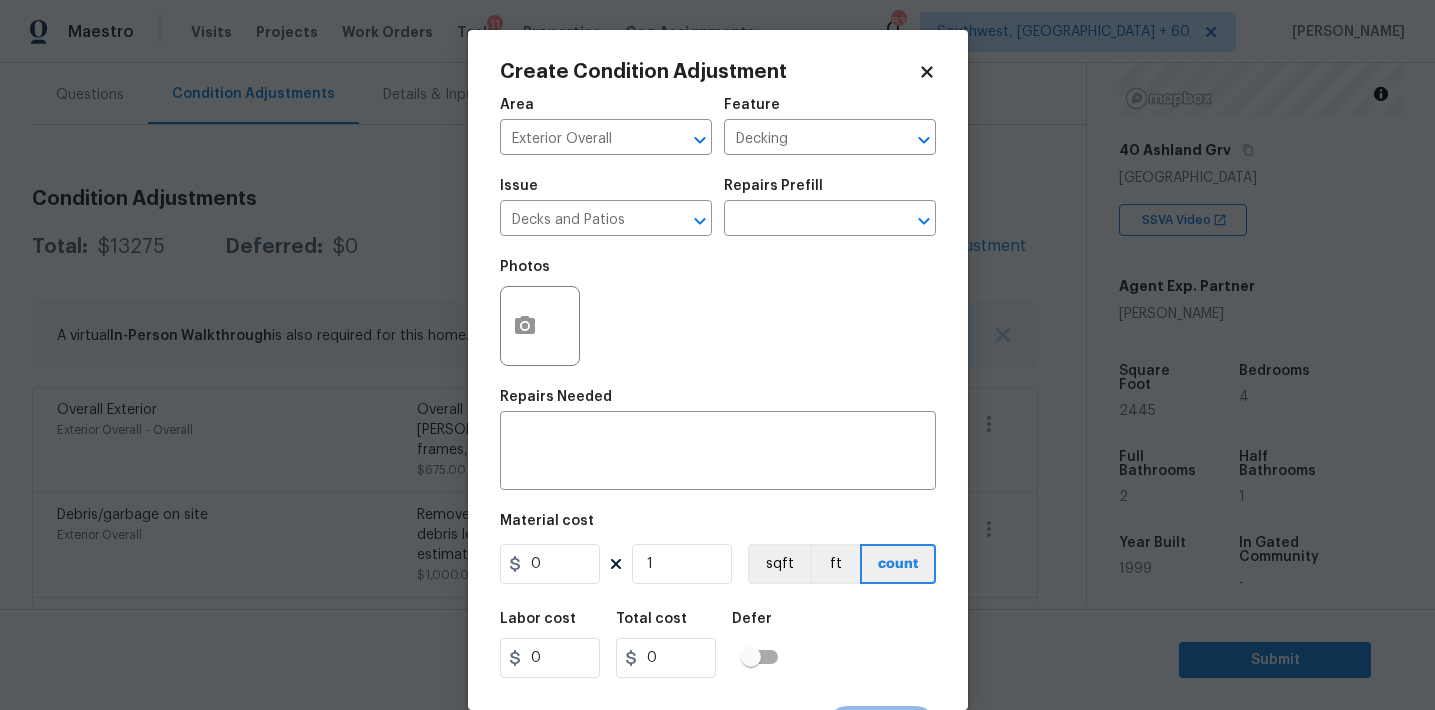 click on "Area Exterior Overall ​ Feature Decking ​ Issue Decks and Patios ​ Repairs Prefill ​ Photos Repairs Needed x ​ Material cost 0 1 sqft ft count Labor cost 0 Total cost 0 Defer Cancel Create" at bounding box center (718, 416) 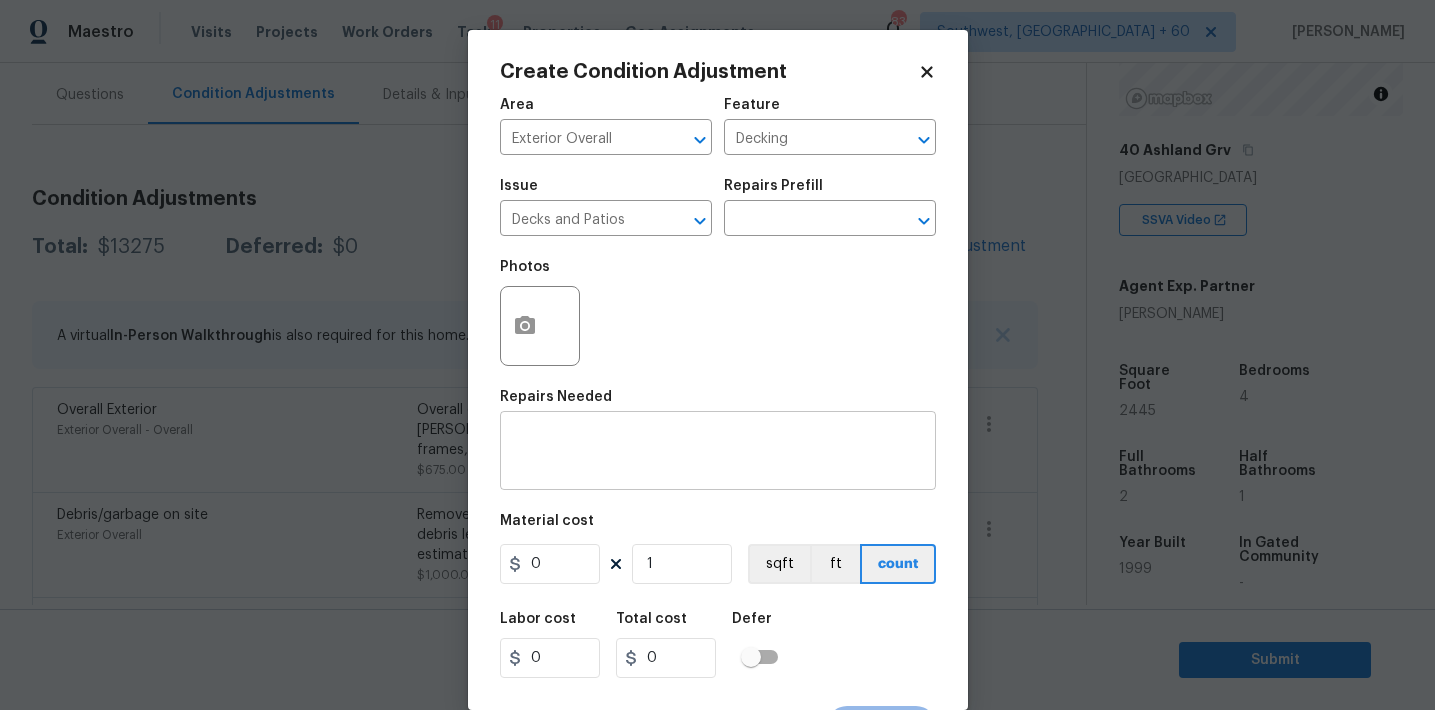click at bounding box center [718, 453] 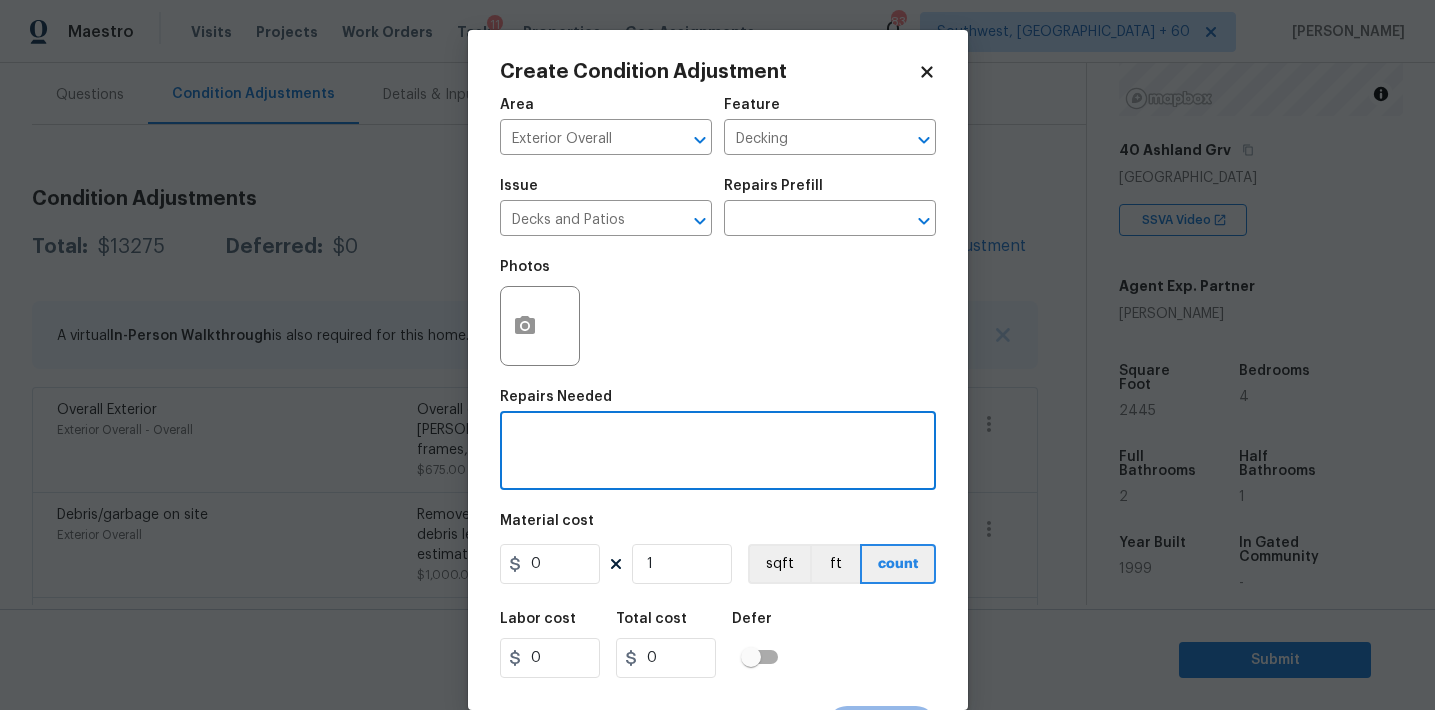 paste on "Decking" 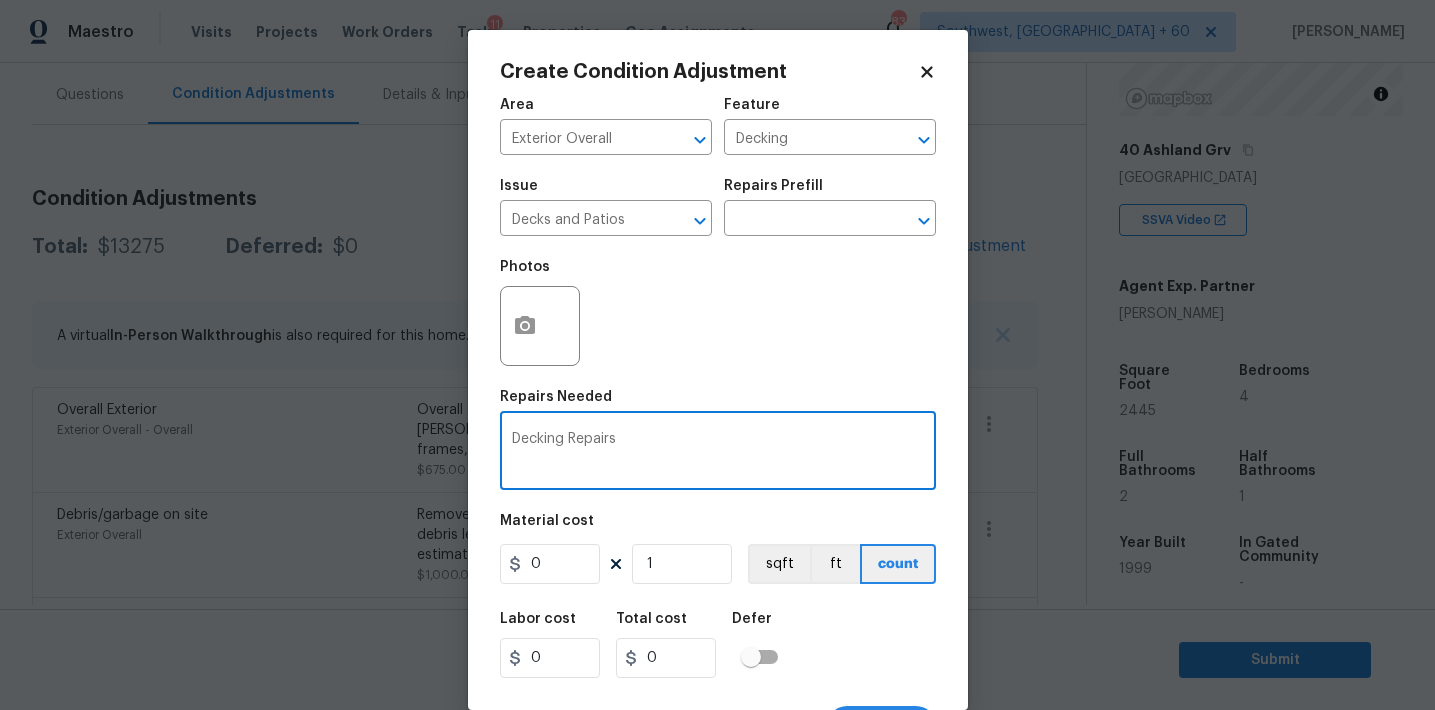 type on "Decking Repairs" 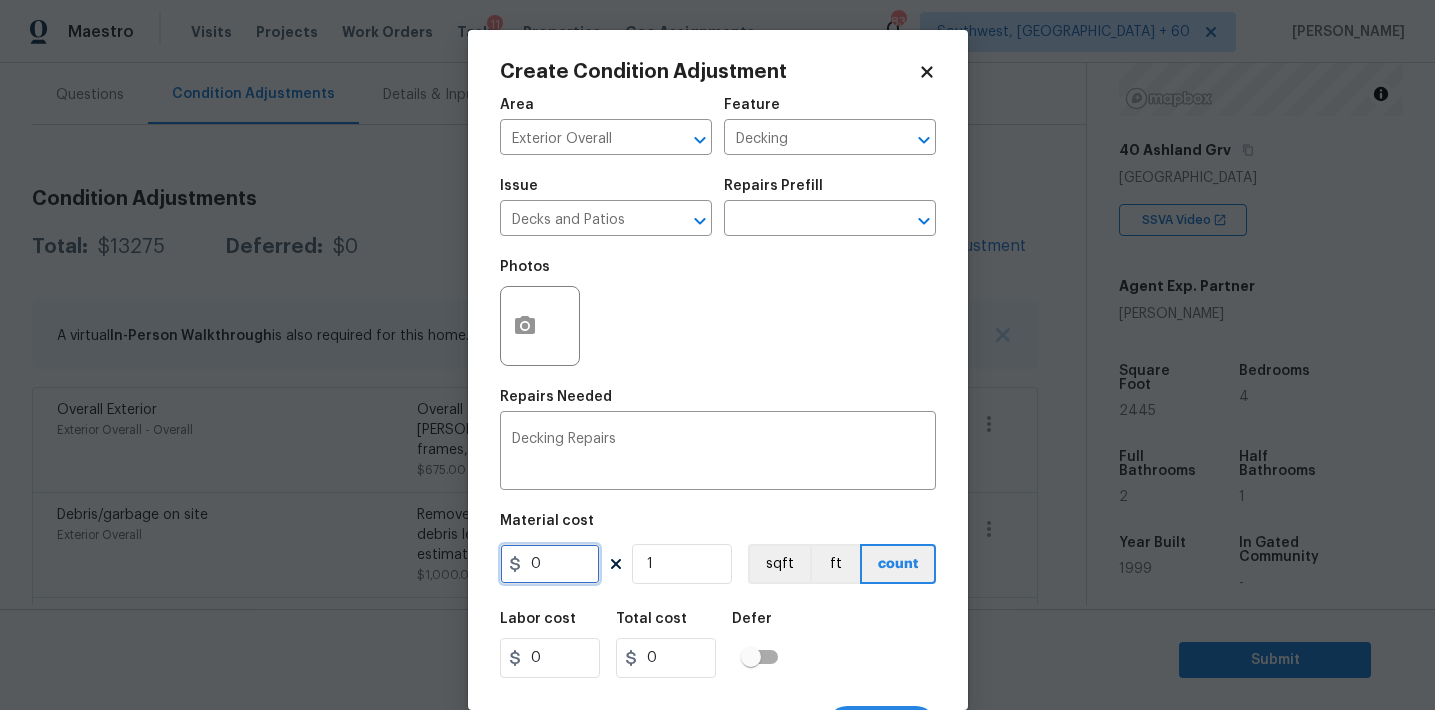 click on "0" at bounding box center (550, 564) 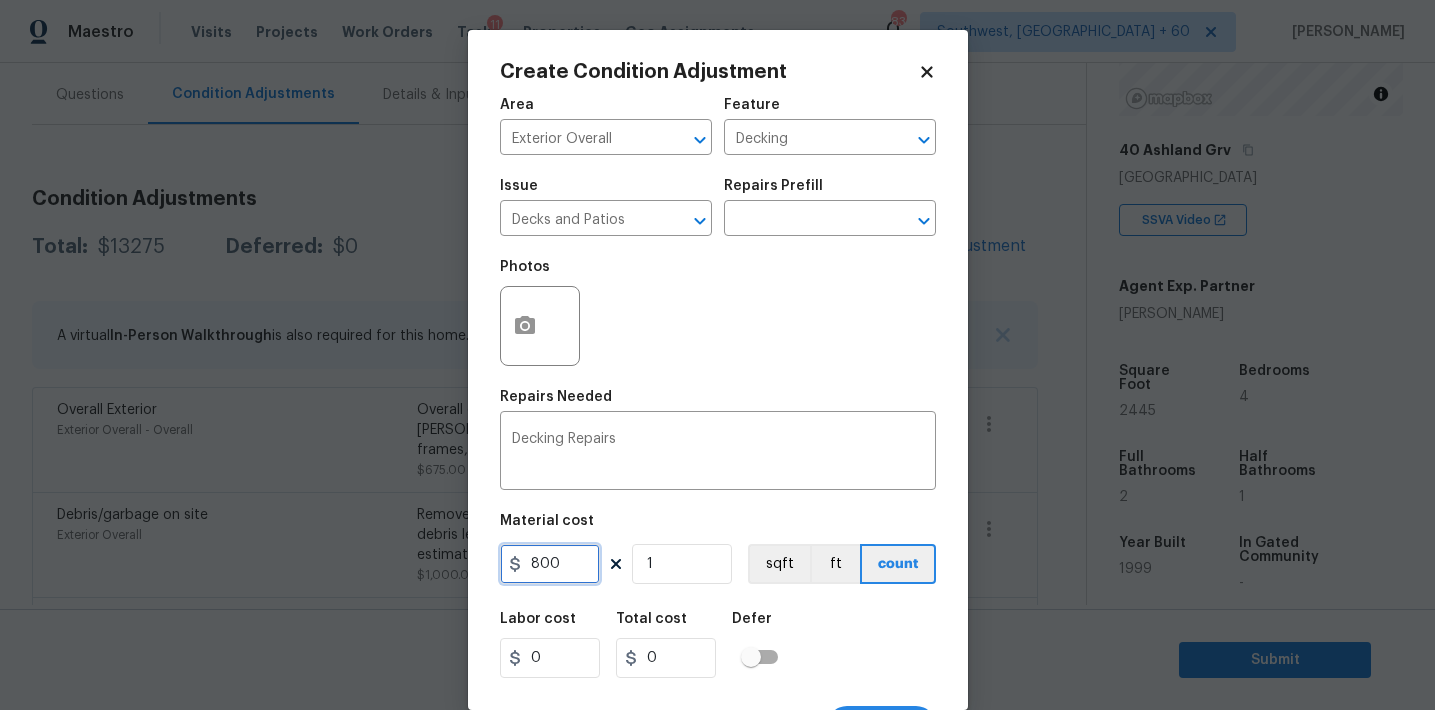 type on "800" 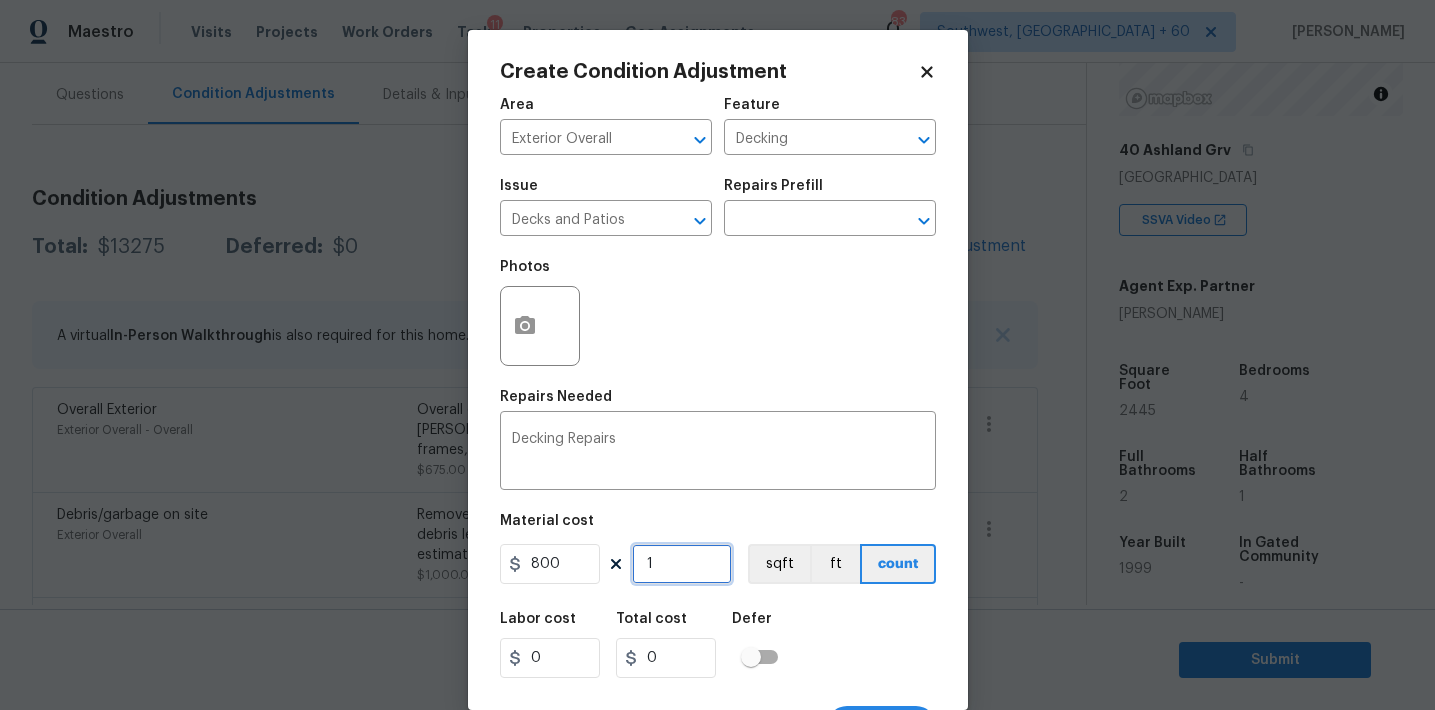 type on "800" 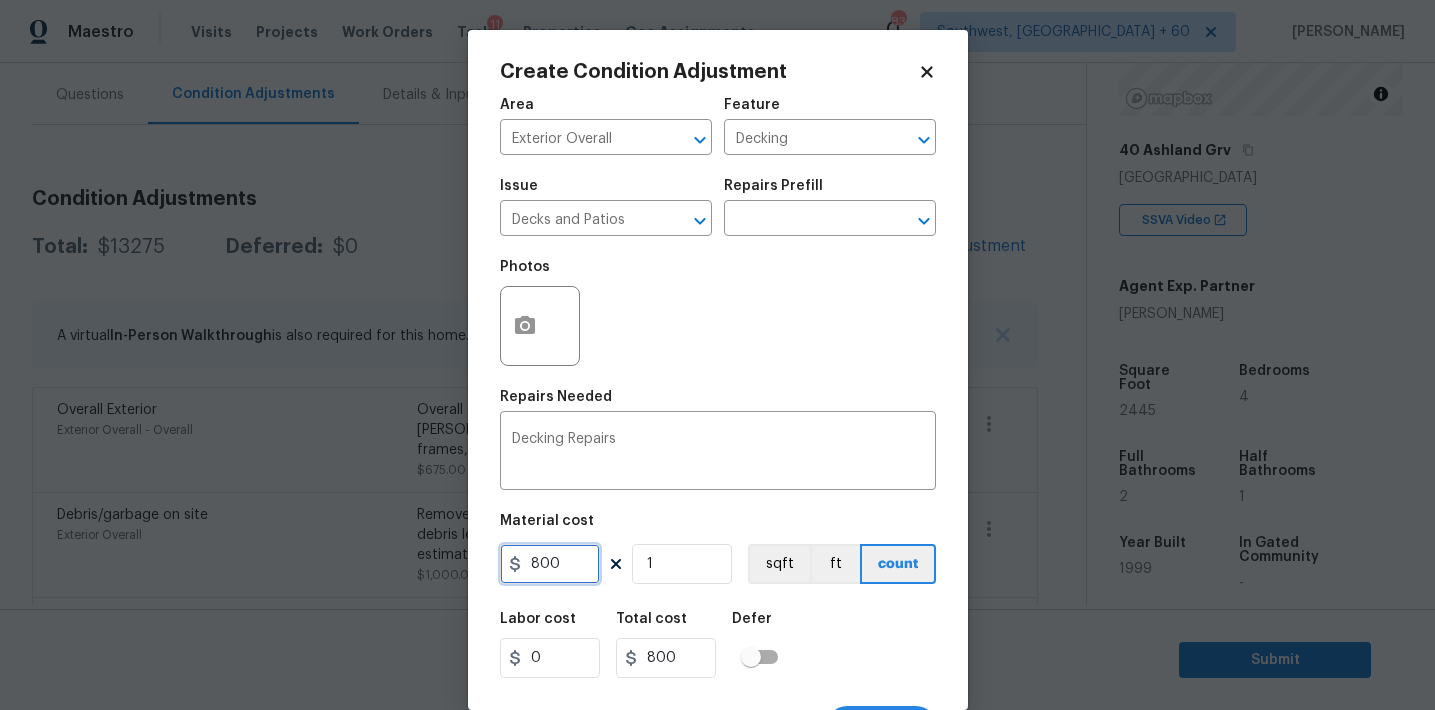 click on "800" at bounding box center [550, 564] 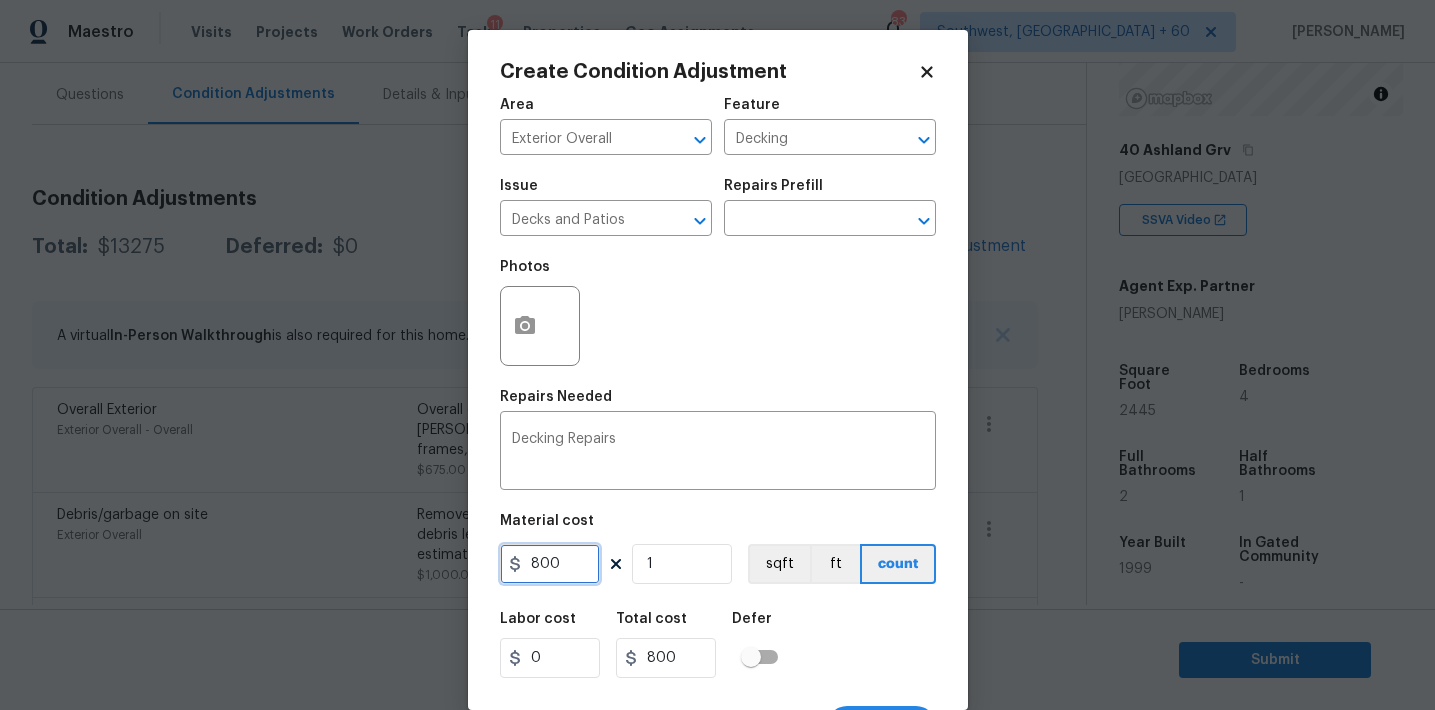 click on "800" at bounding box center (550, 564) 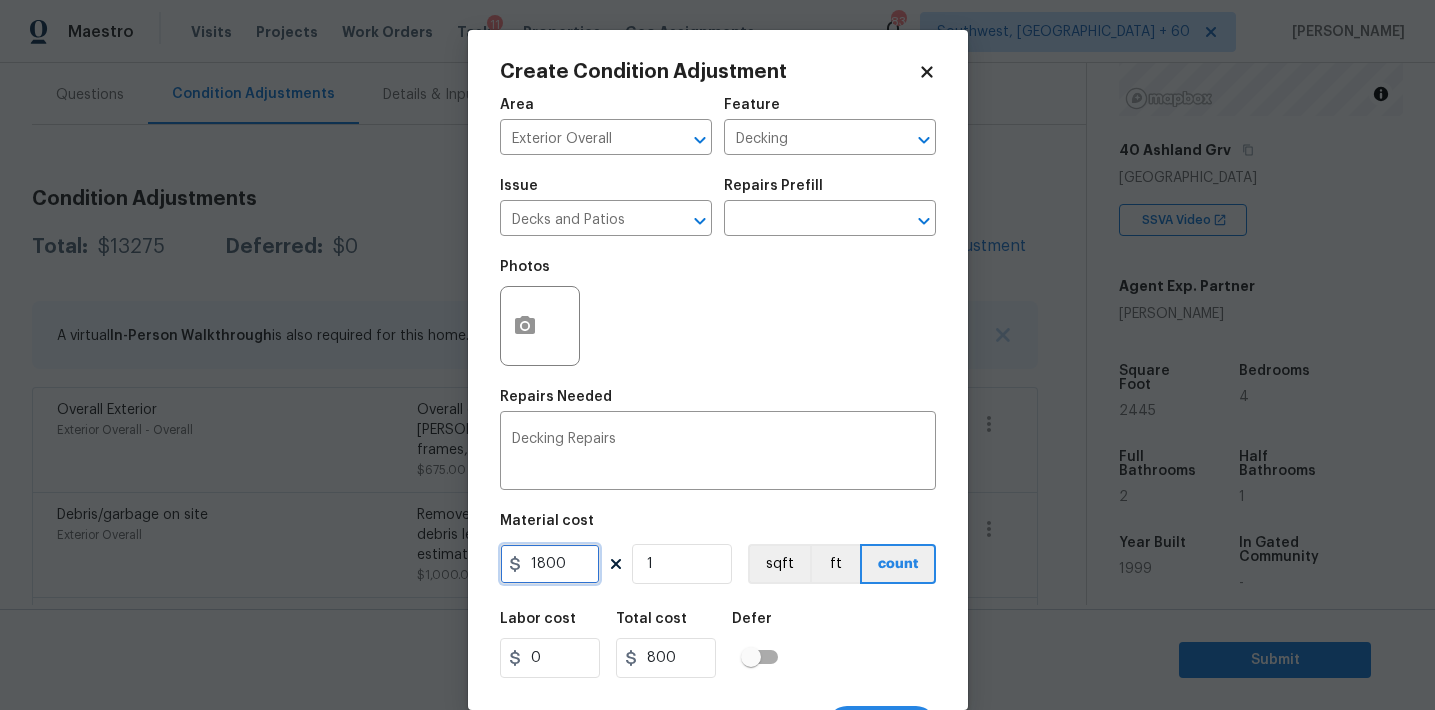 type on "1800" 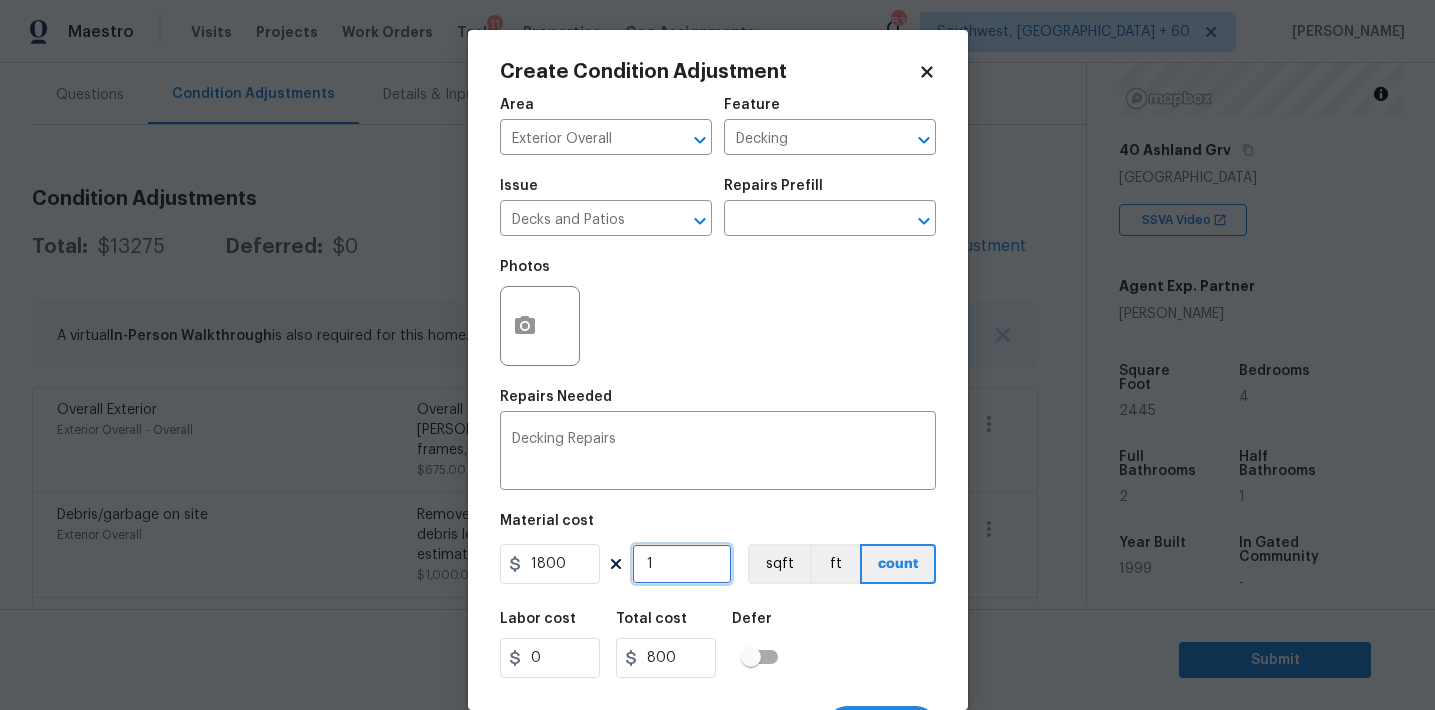 type on "1800" 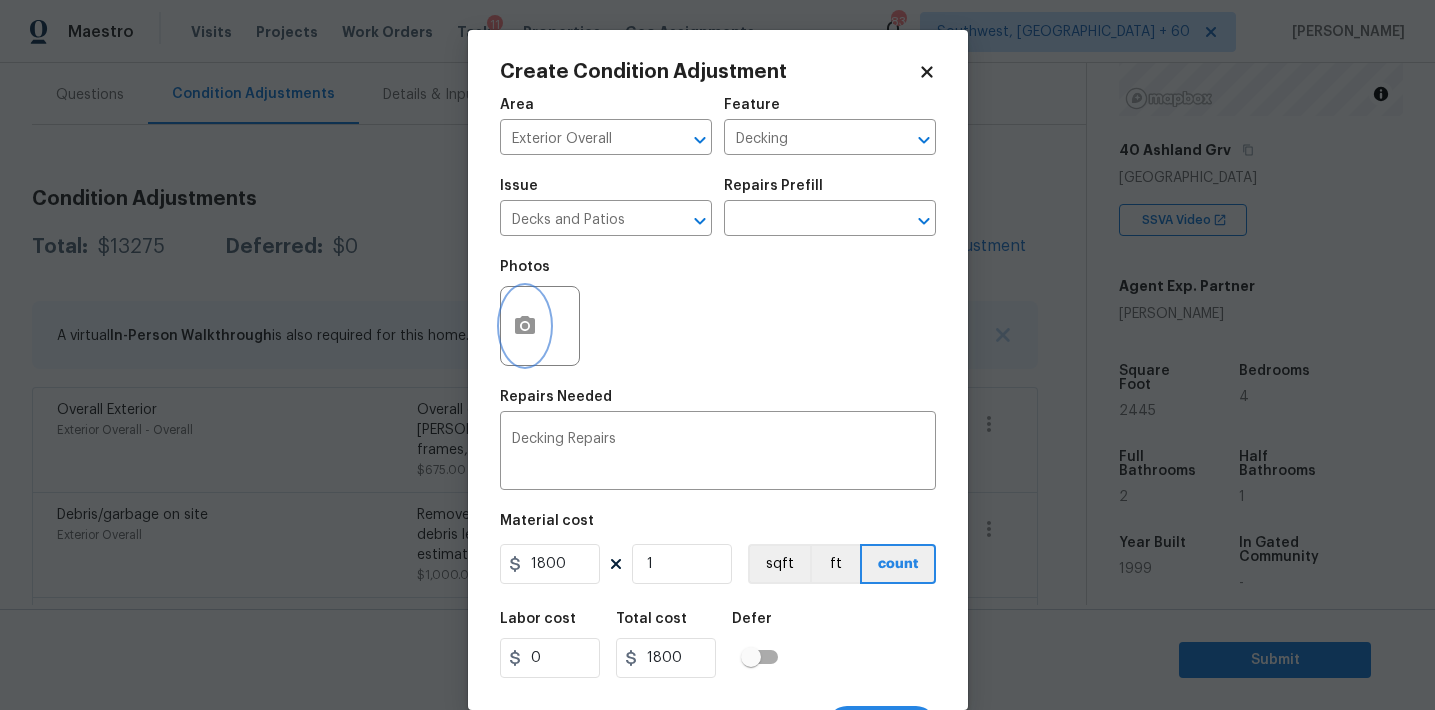 click 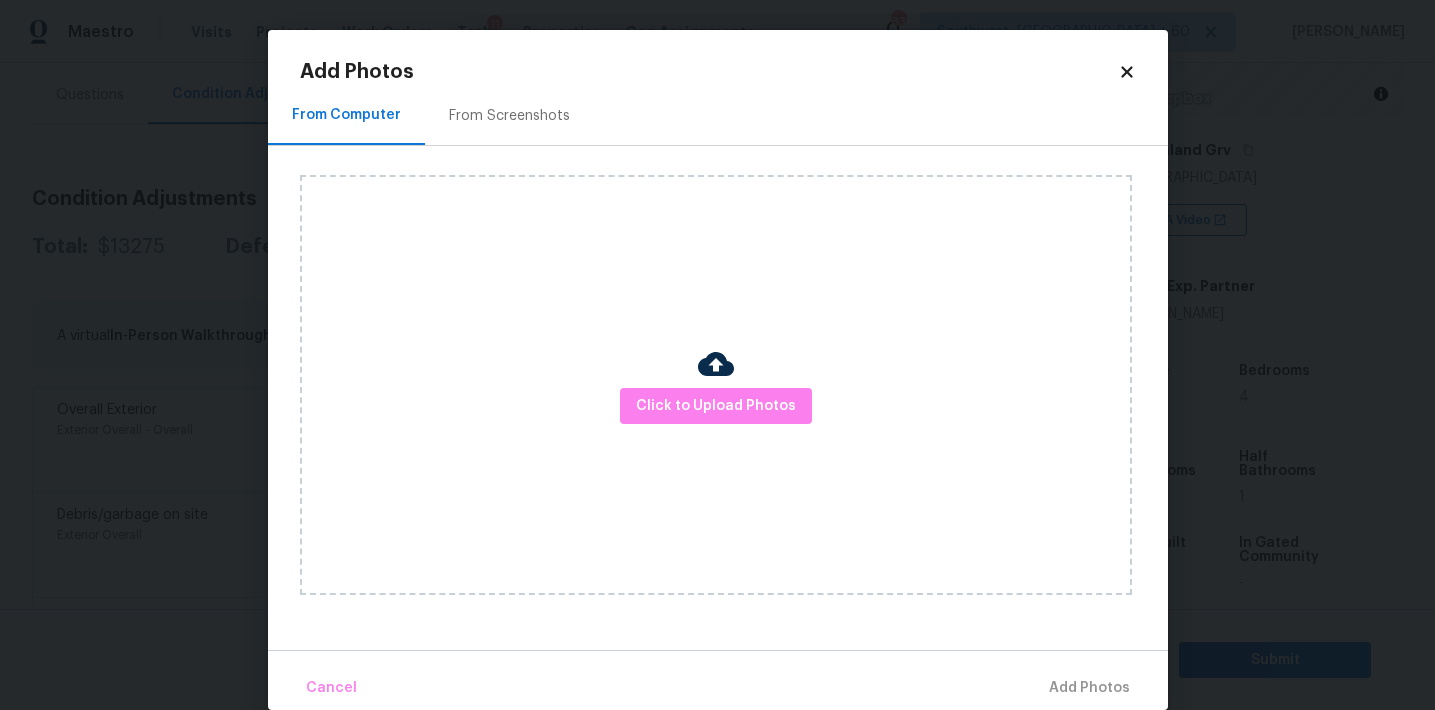 click on "From Screenshots" at bounding box center (509, 116) 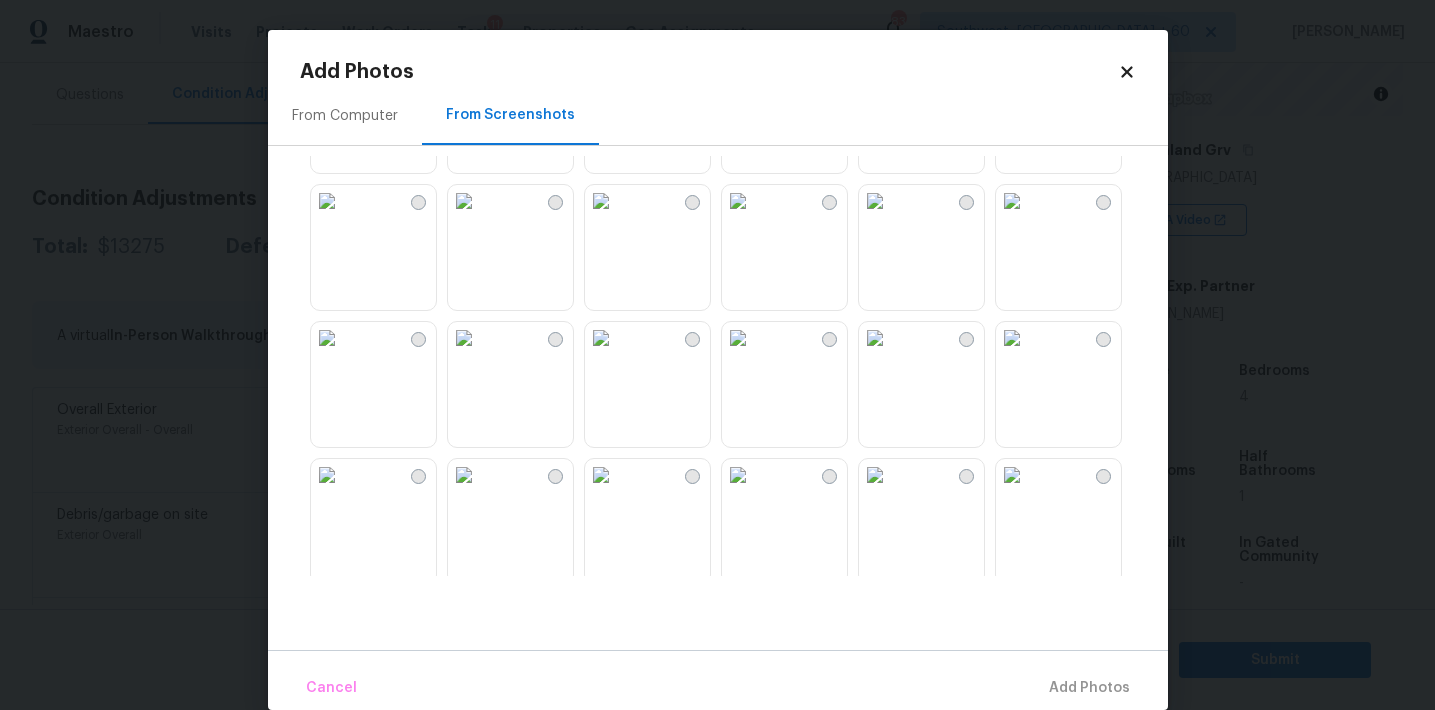 scroll, scrollTop: 132, scrollLeft: 0, axis: vertical 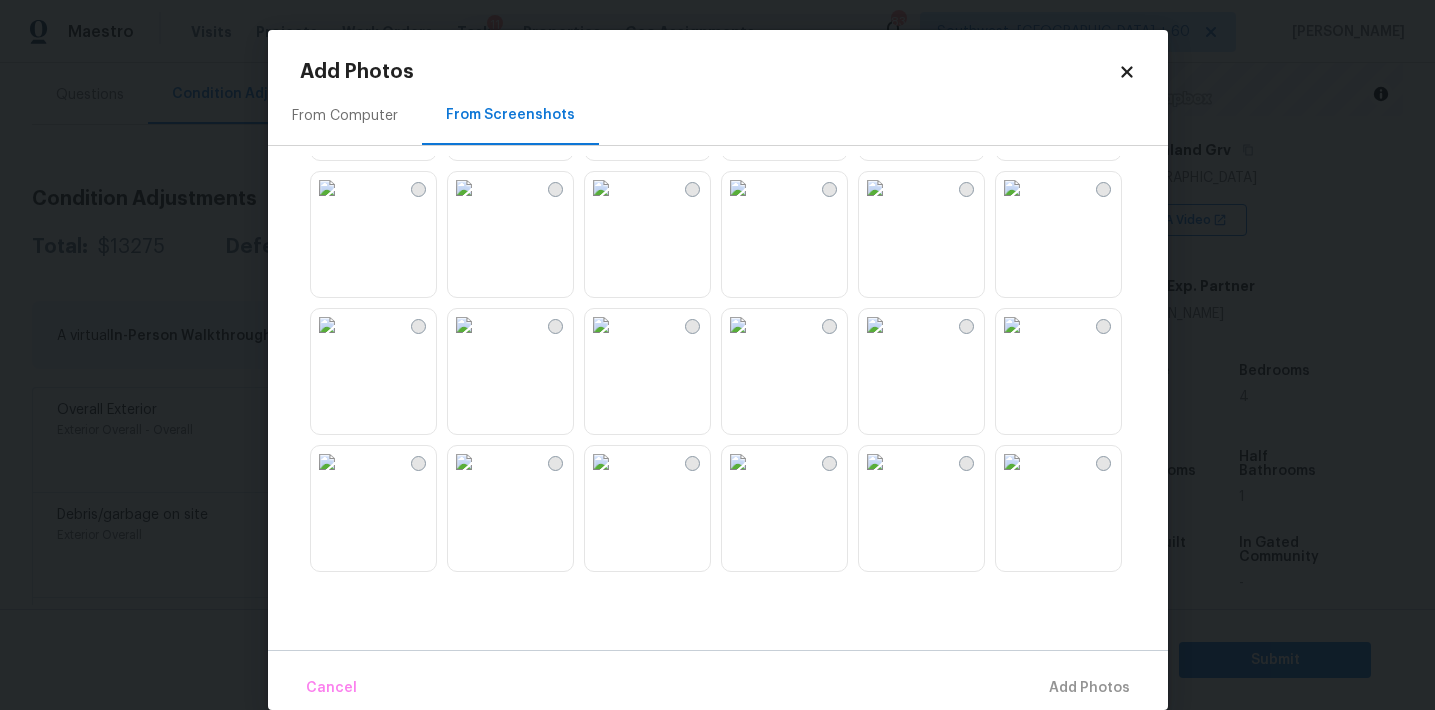 click at bounding box center [327, 325] 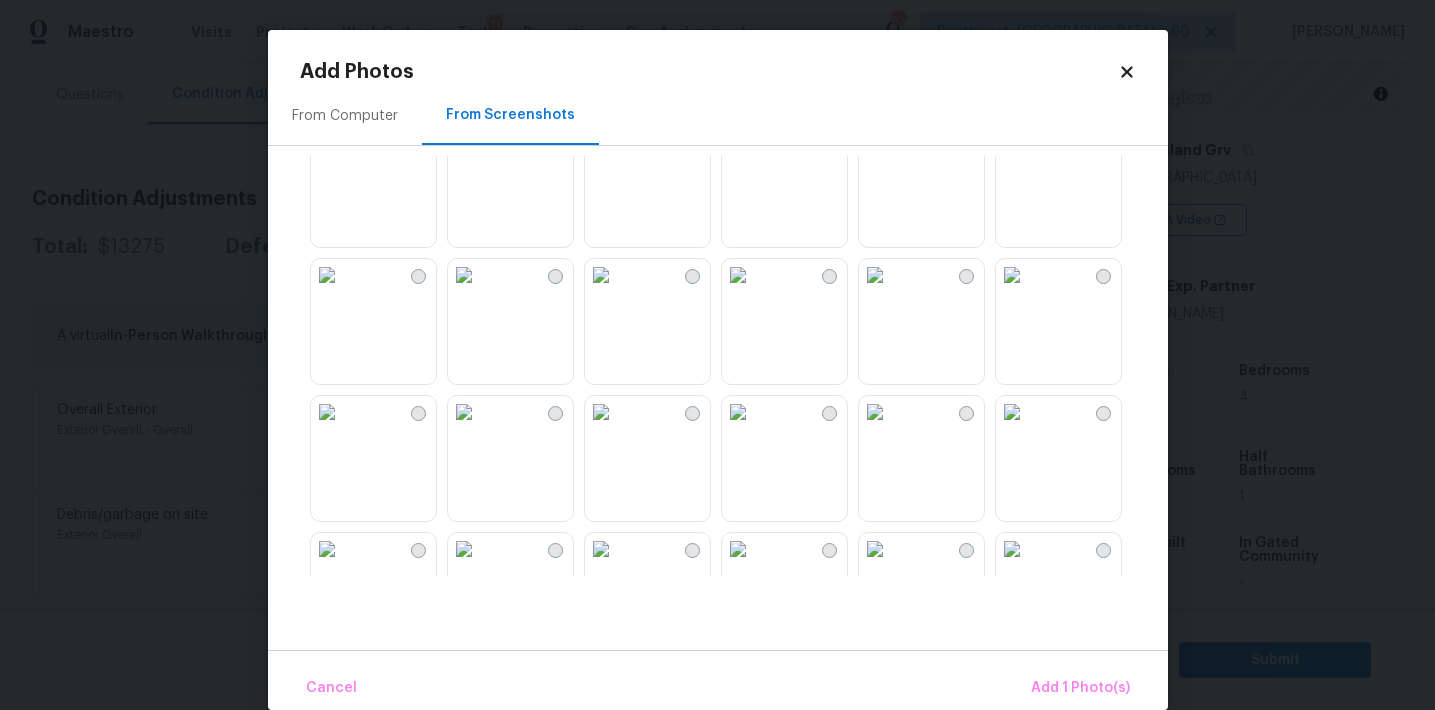 scroll, scrollTop: 494, scrollLeft: 0, axis: vertical 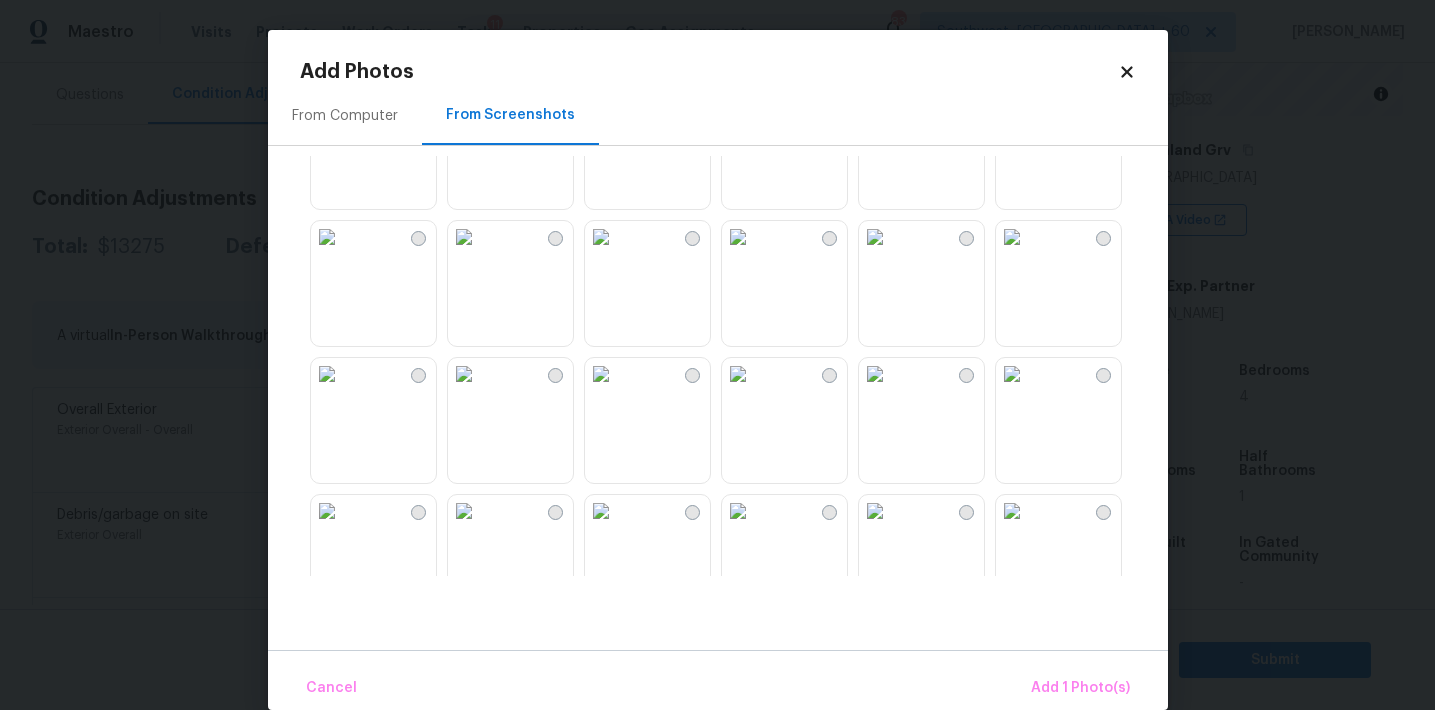 click at bounding box center [738, 237] 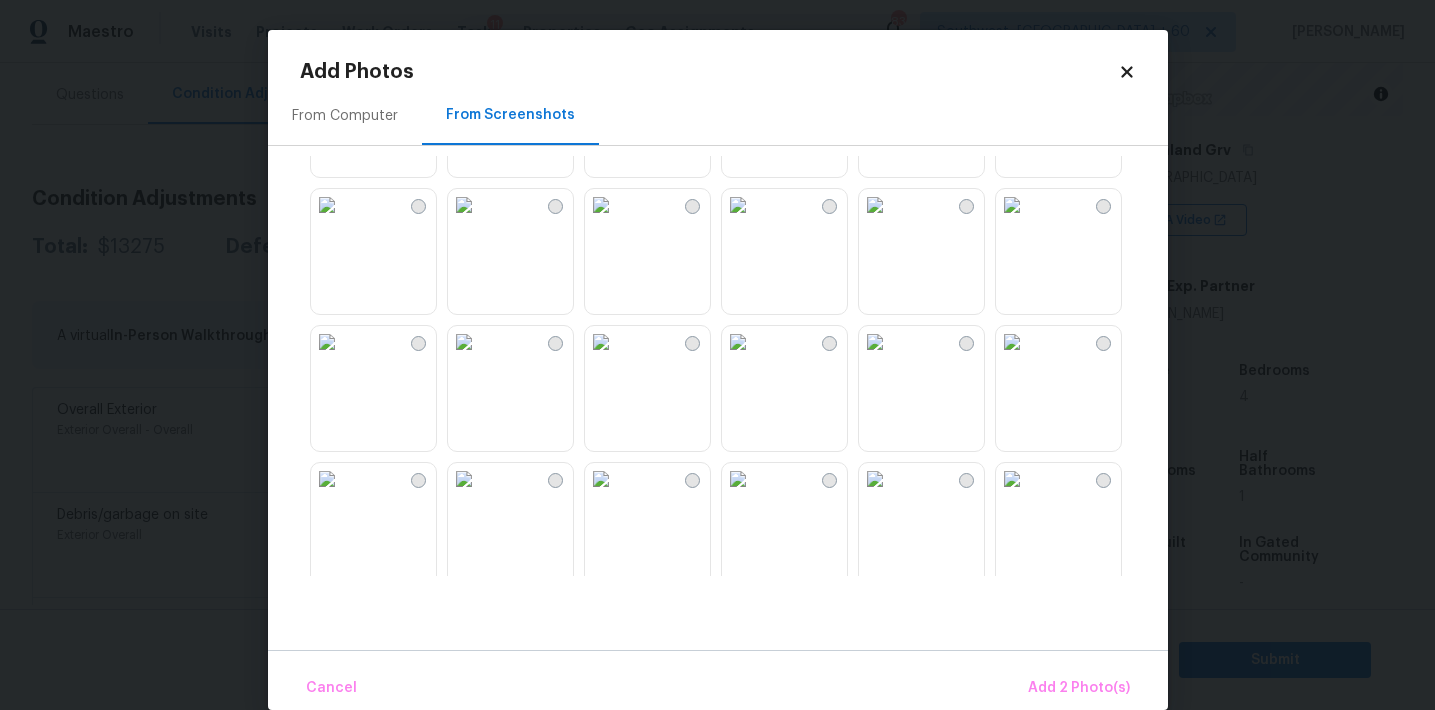 scroll, scrollTop: 1713, scrollLeft: 0, axis: vertical 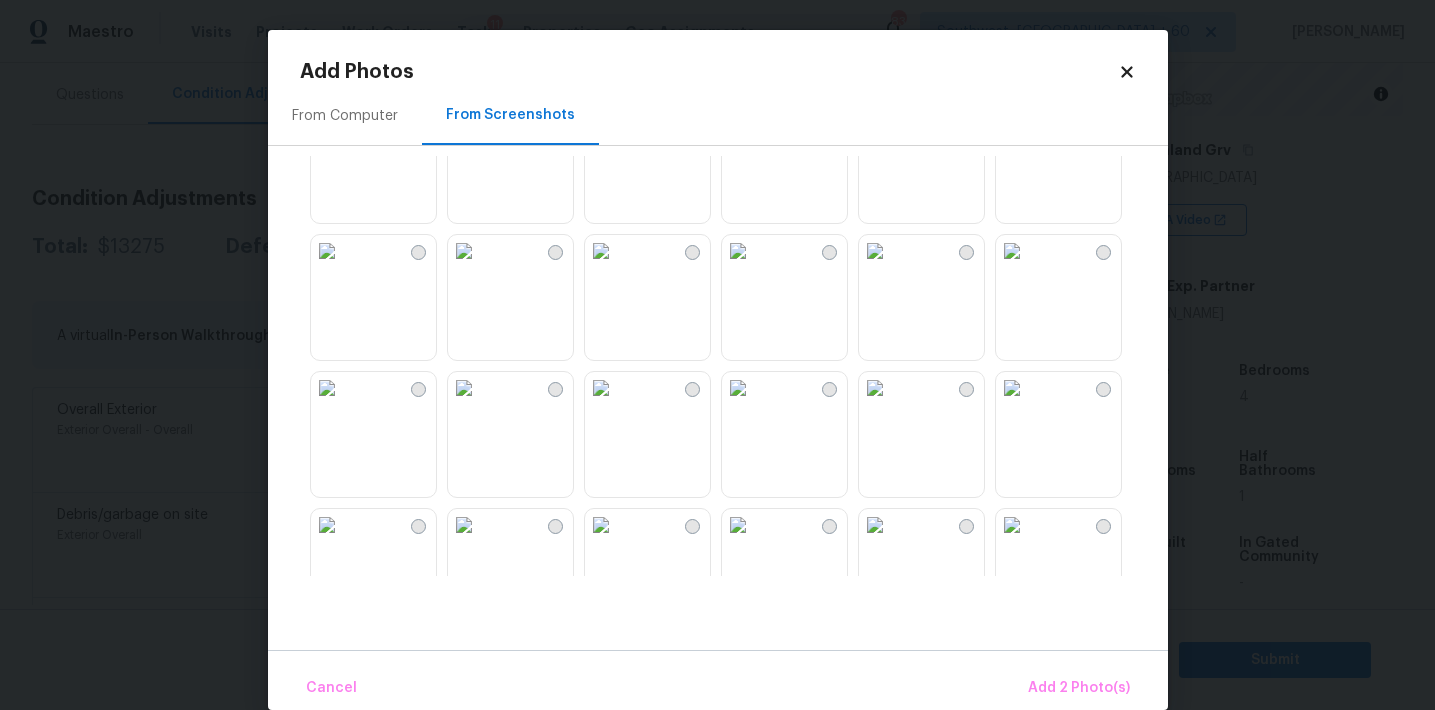 click at bounding box center [464, 251] 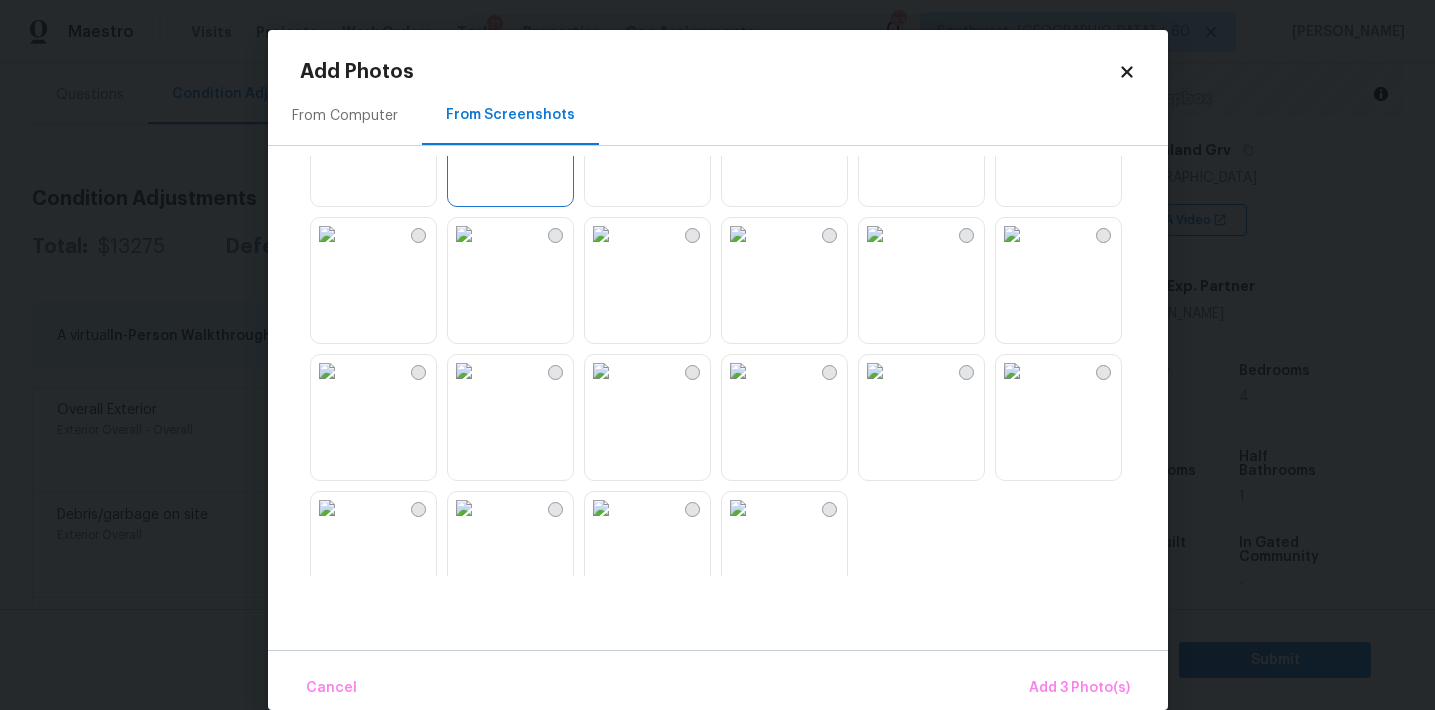 scroll, scrollTop: 1910, scrollLeft: 0, axis: vertical 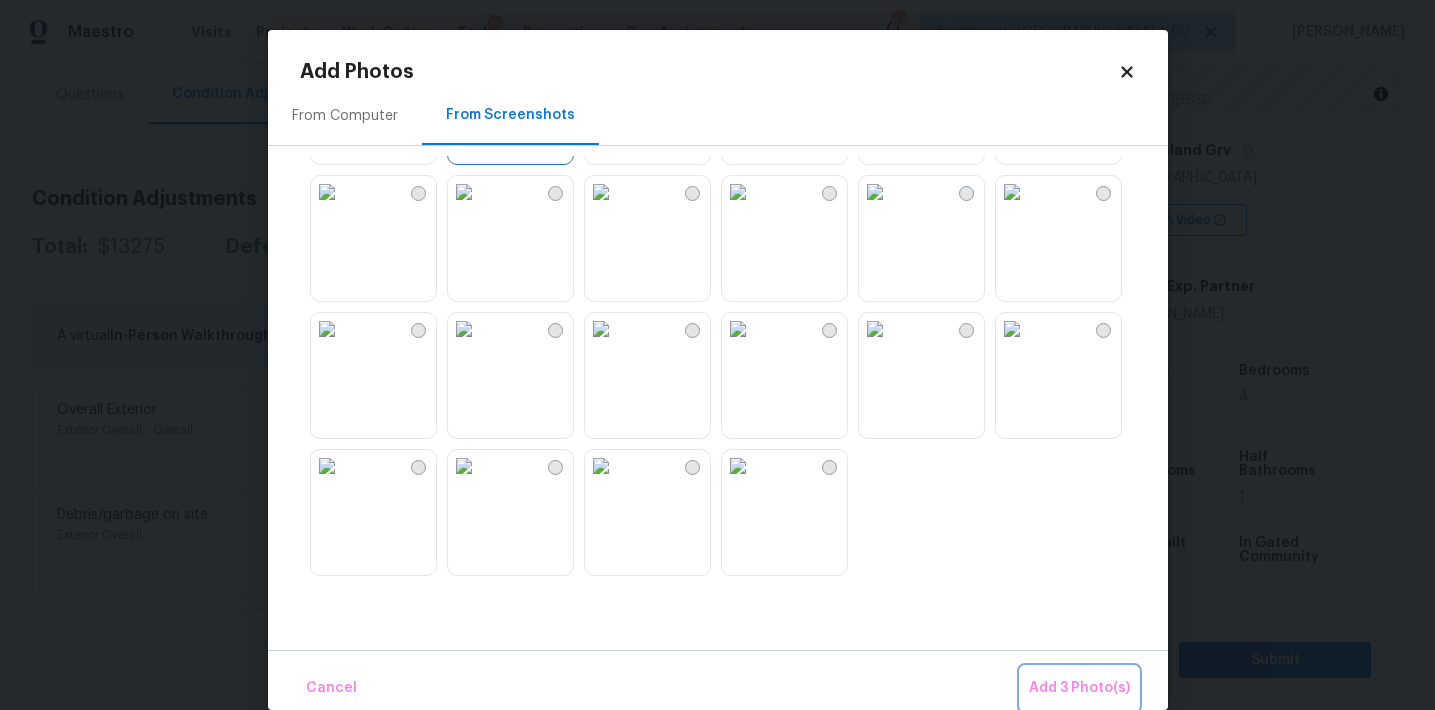 click on "Add 3 Photo(s)" at bounding box center [1079, 688] 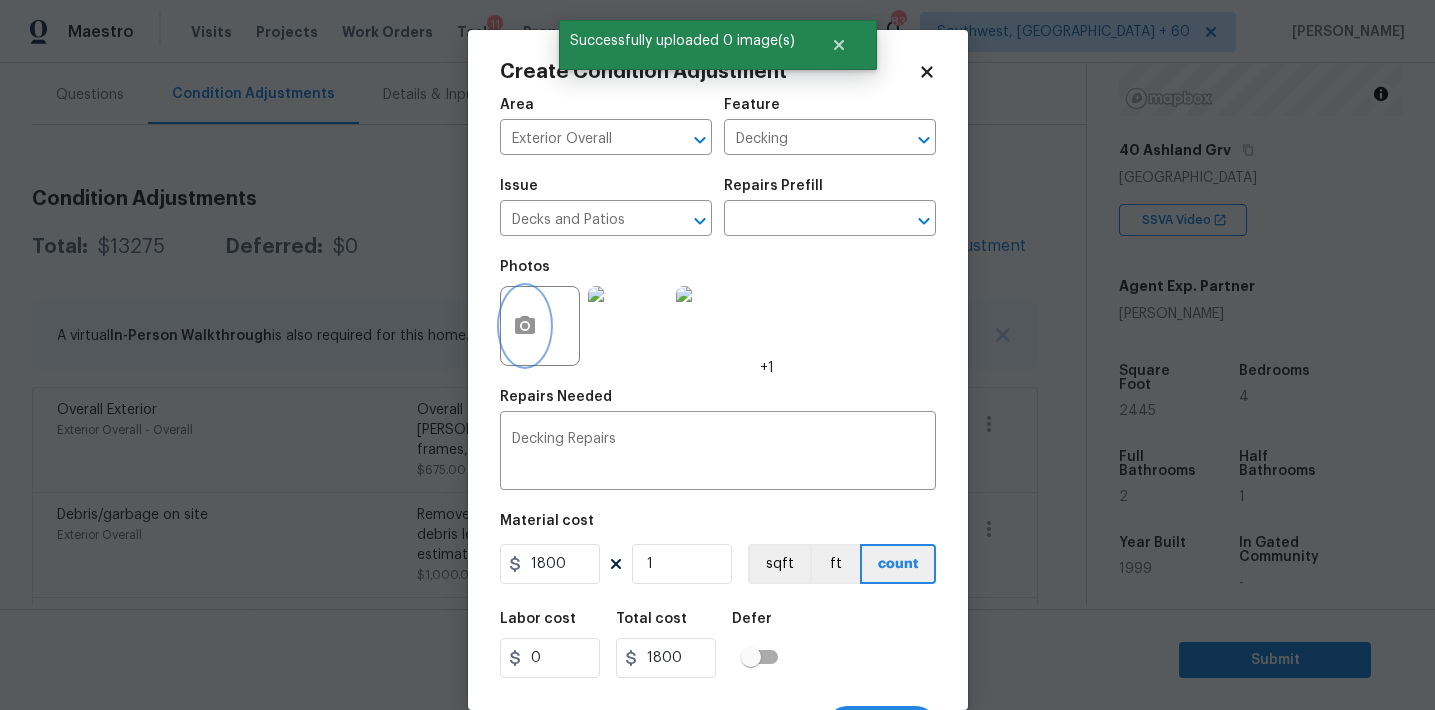 scroll, scrollTop: 37, scrollLeft: 0, axis: vertical 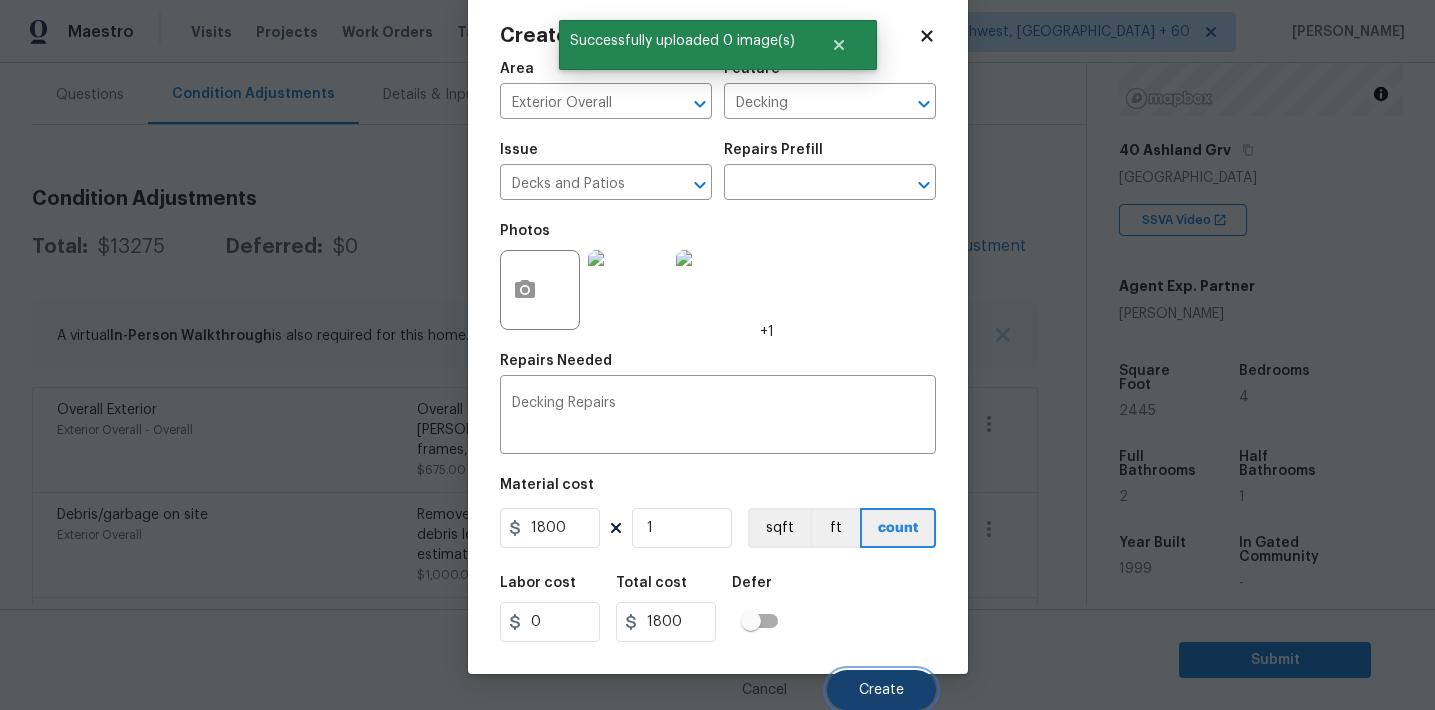 click on "Create" at bounding box center (881, 690) 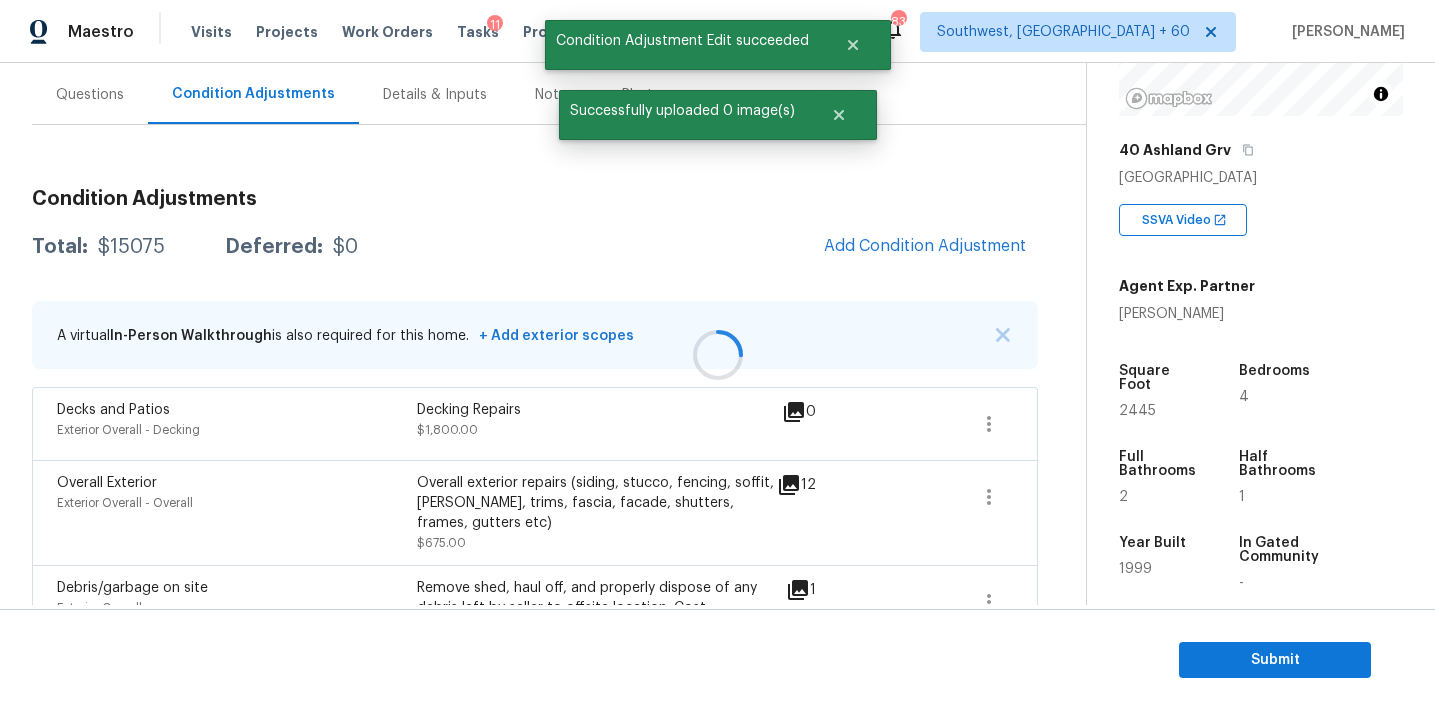 scroll, scrollTop: 30, scrollLeft: 0, axis: vertical 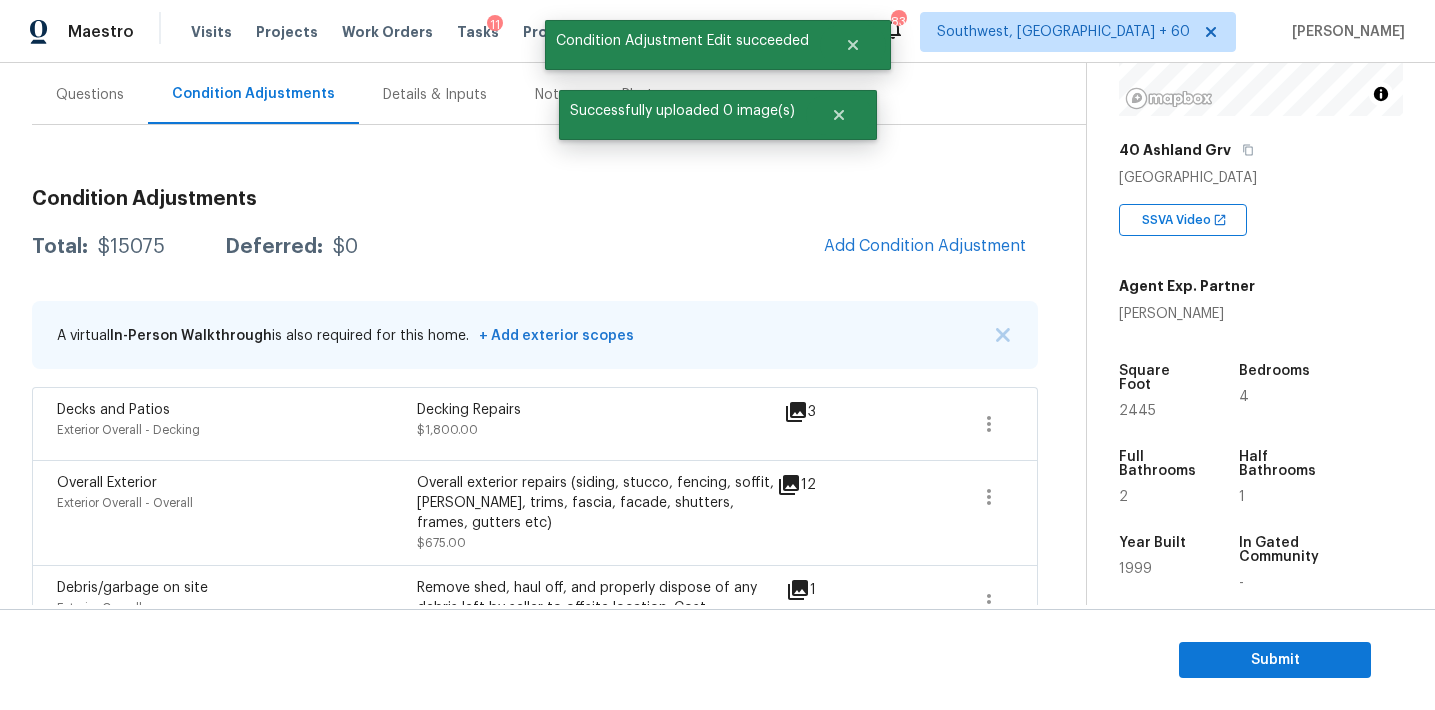 click on "Total:  $15075 Deferred:  $0 Add Condition Adjustment" at bounding box center [535, 247] 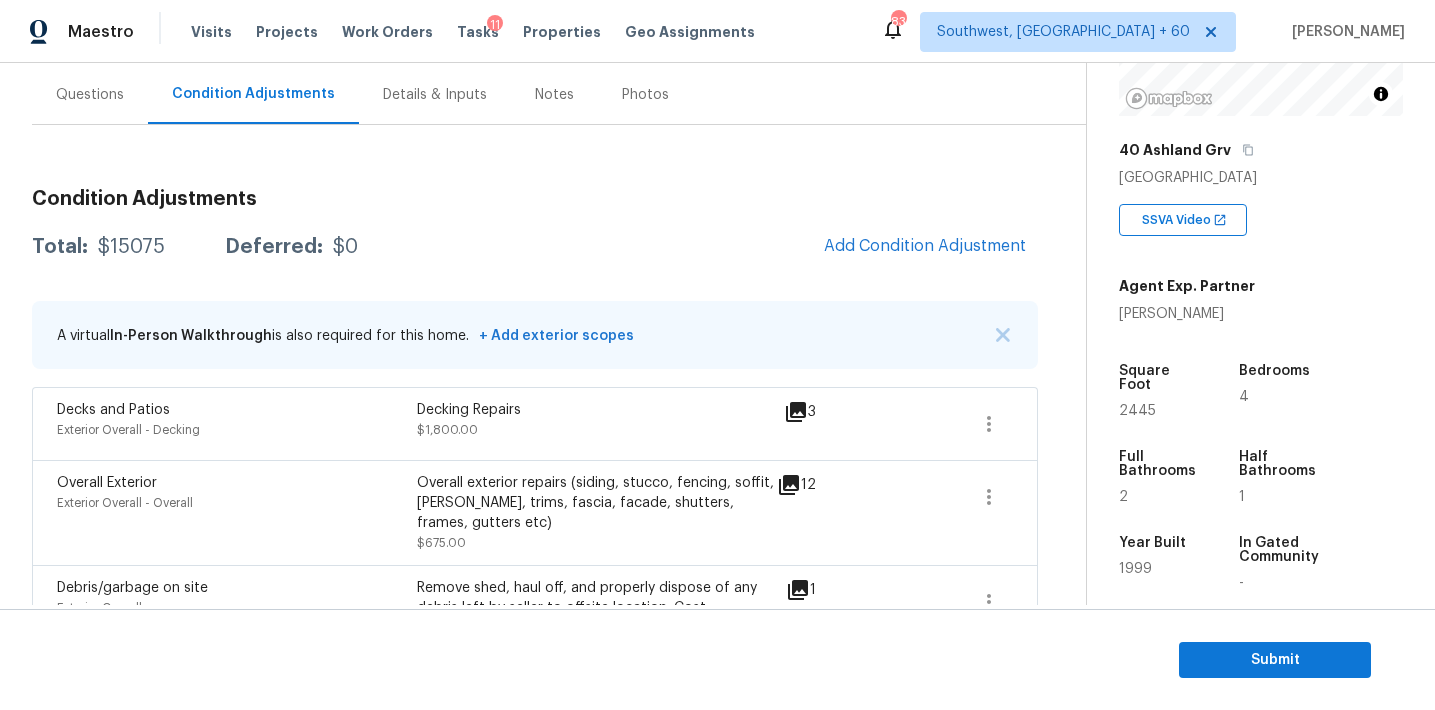 click on "Total:  $15075 Deferred:  $0 Add Condition Adjustment" at bounding box center (535, 247) 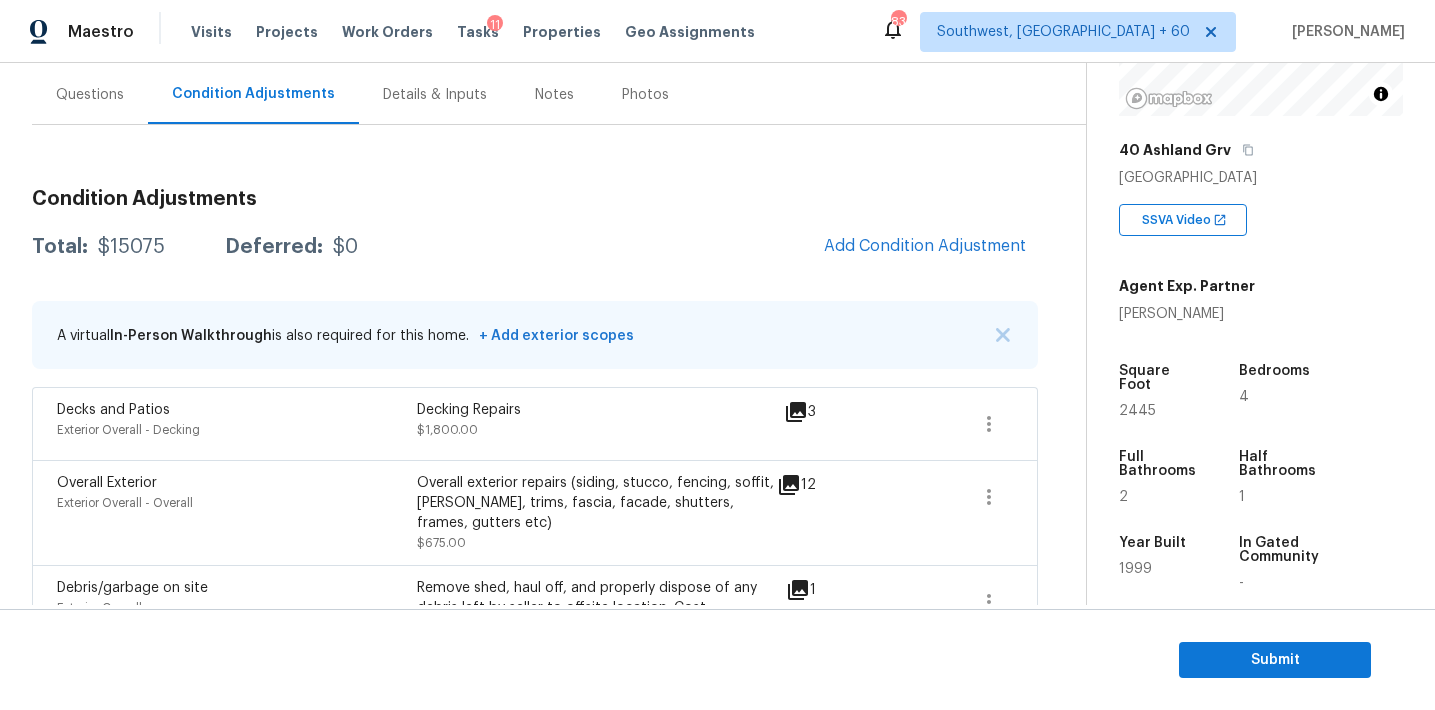 click on "Total:  $15075 Deferred:  $0 Add Condition Adjustment" at bounding box center (535, 247) 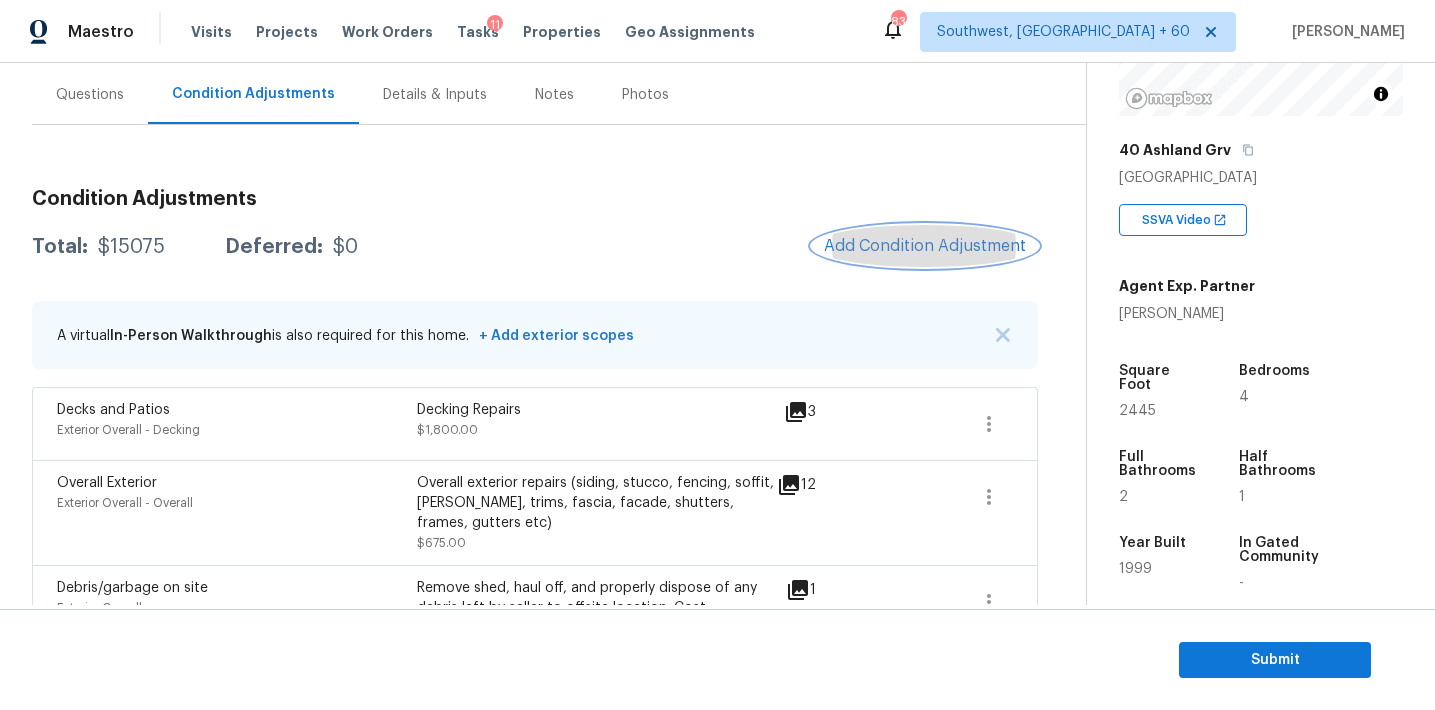 click on "Add Condition Adjustment" at bounding box center [925, 246] 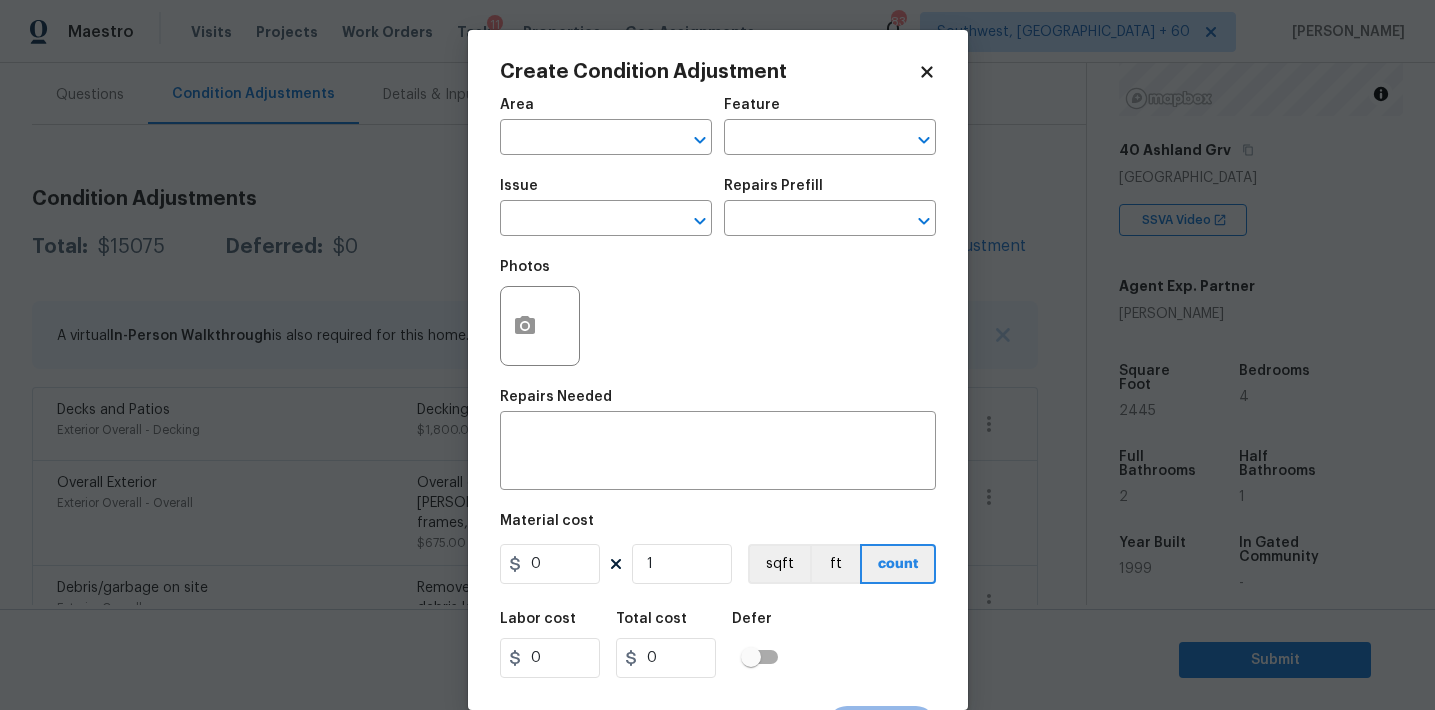 click on "Photos" at bounding box center [718, 313] 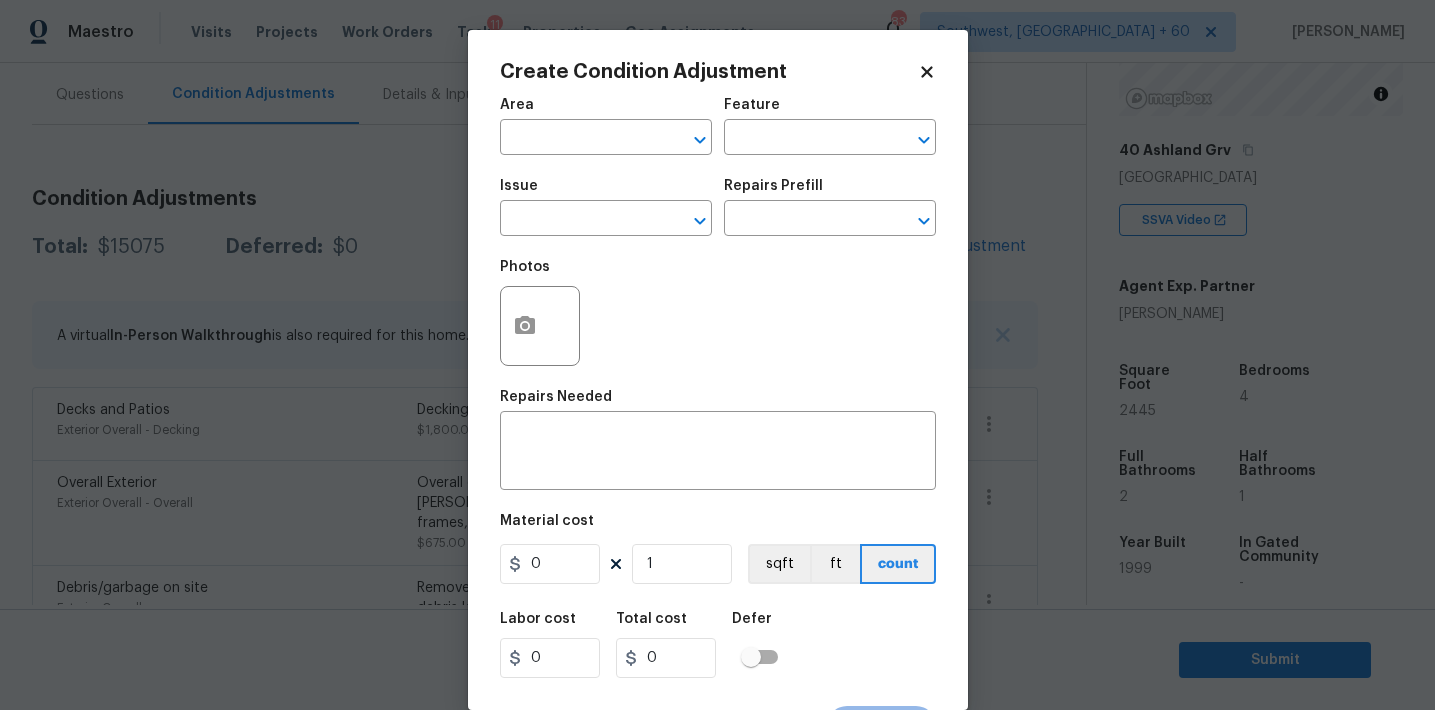 click at bounding box center [540, 326] 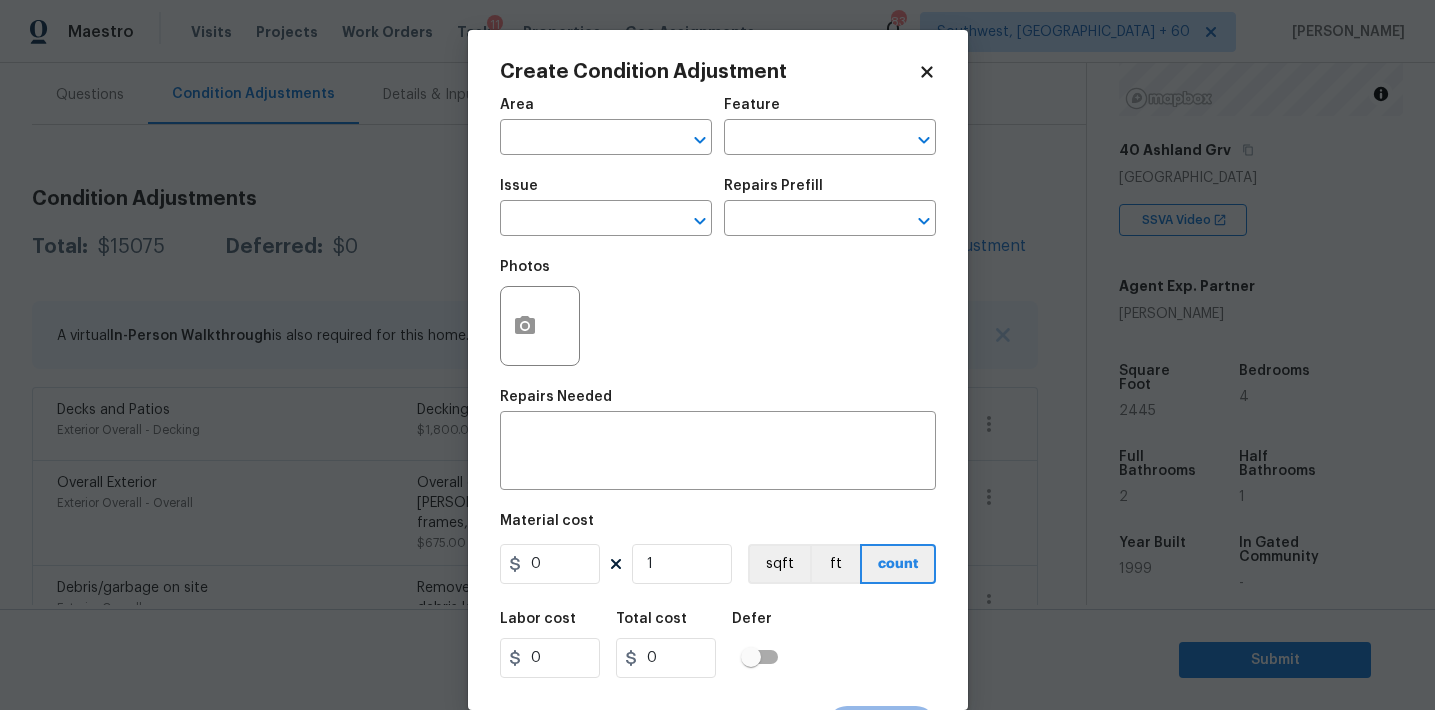 click on "Photos" at bounding box center (718, 313) 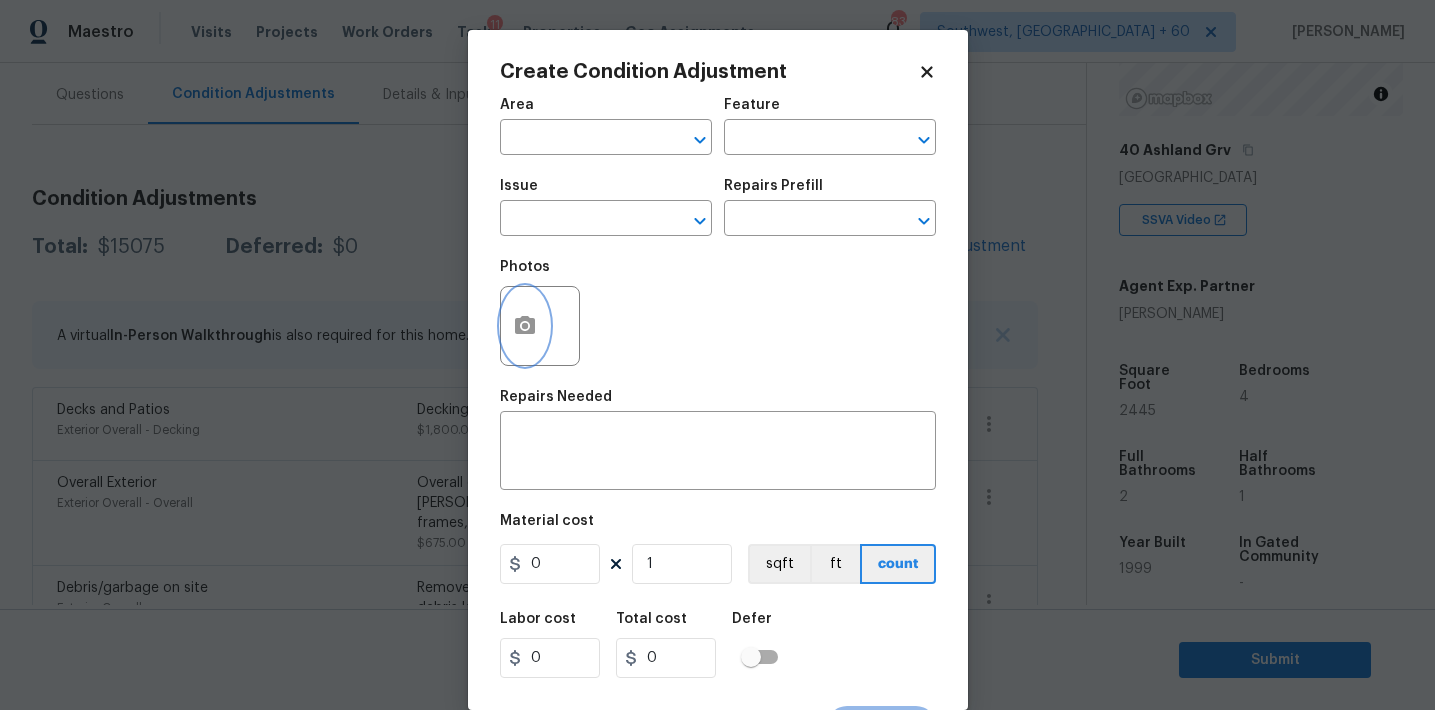 click at bounding box center [525, 326] 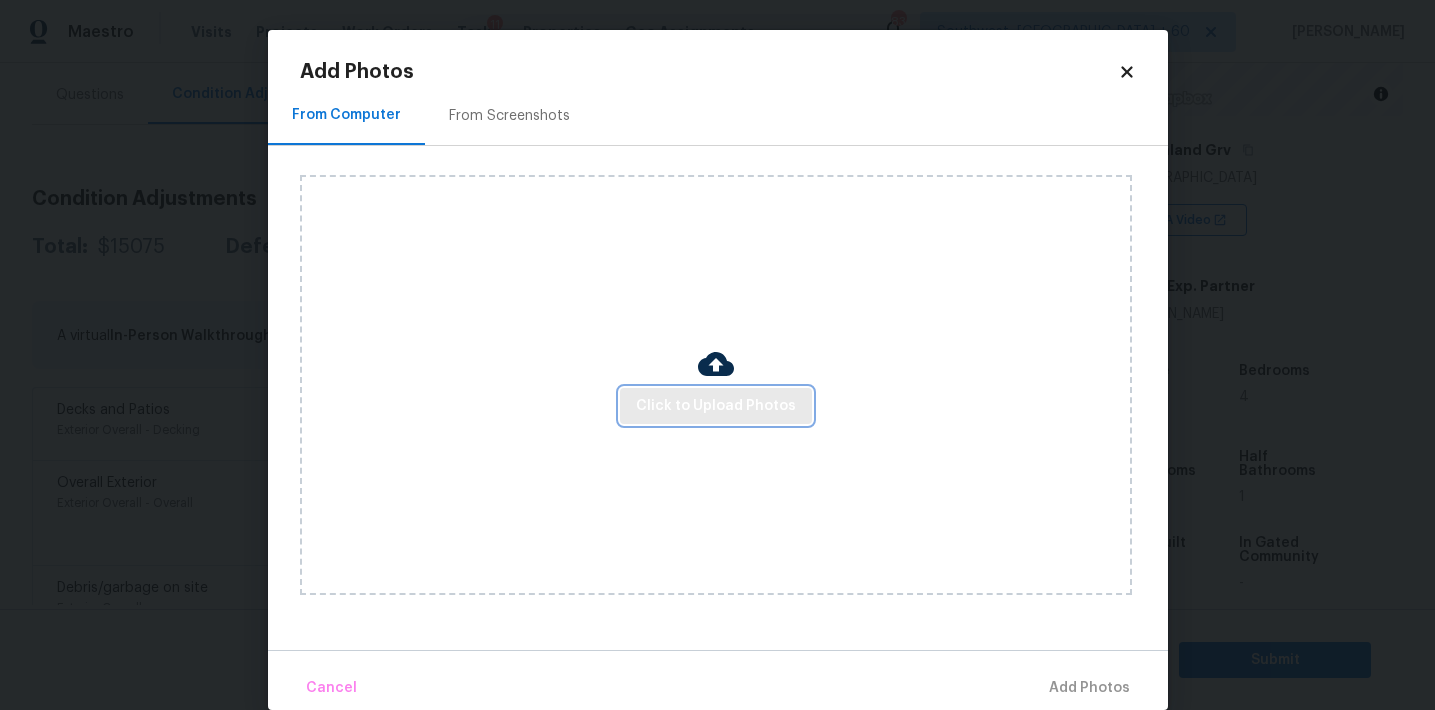 click on "Click to Upload Photos" at bounding box center (716, 406) 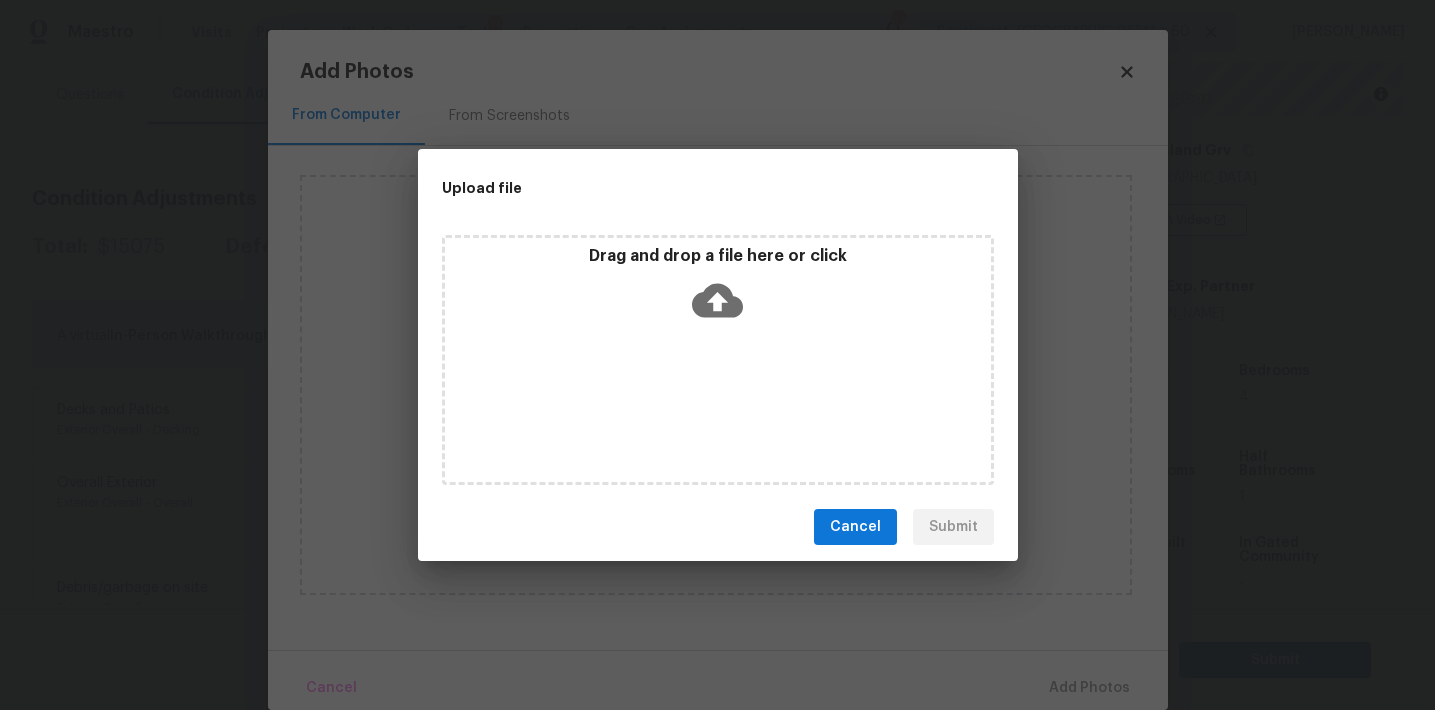 click on "Drag and drop a file here or click" at bounding box center (718, 289) 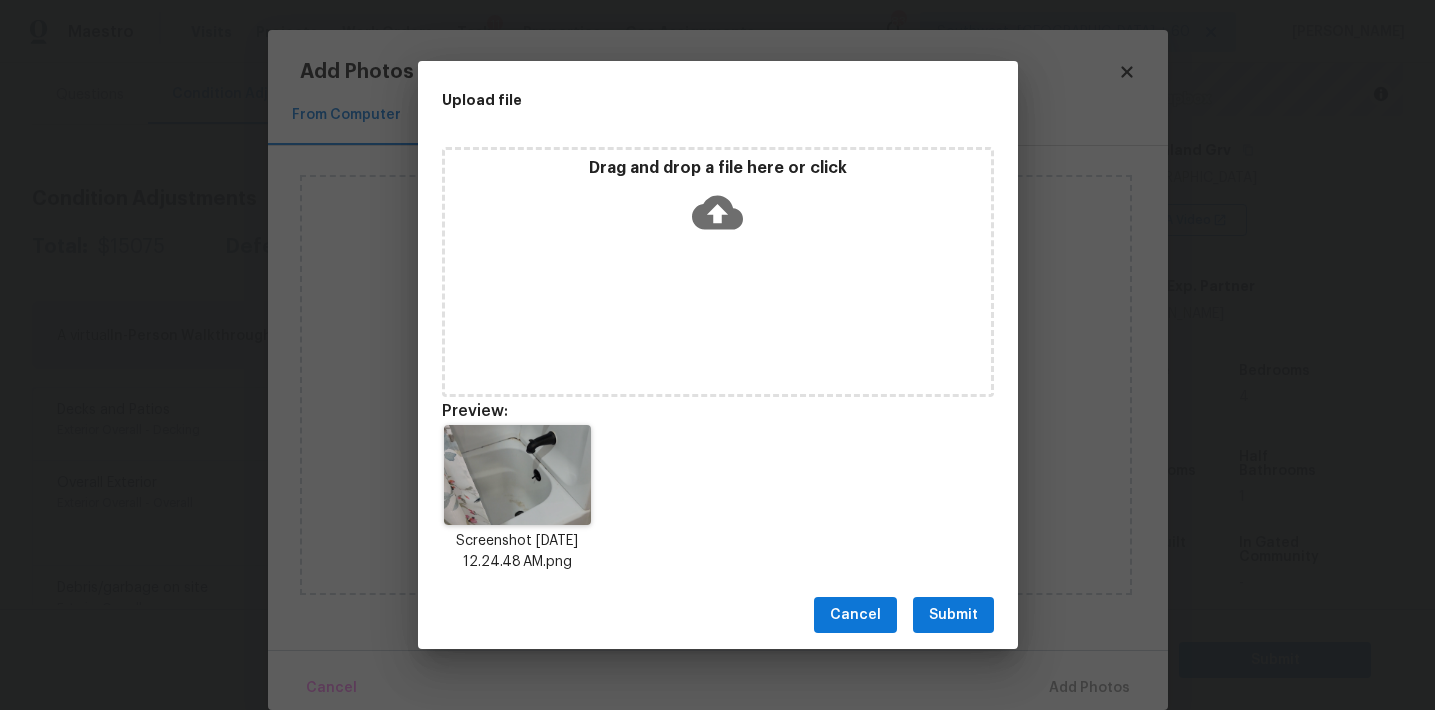 click on "Submit" at bounding box center [953, 615] 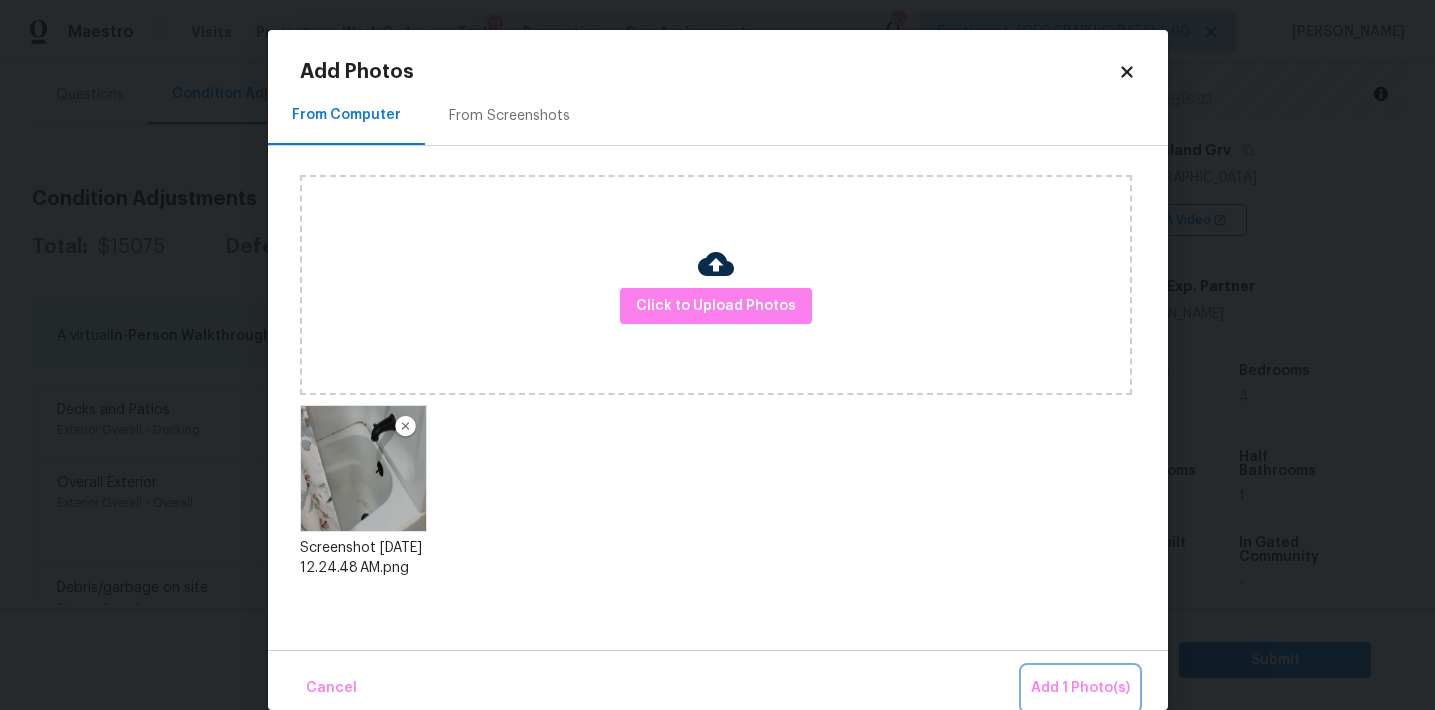 click on "Add 1 Photo(s)" at bounding box center (1080, 688) 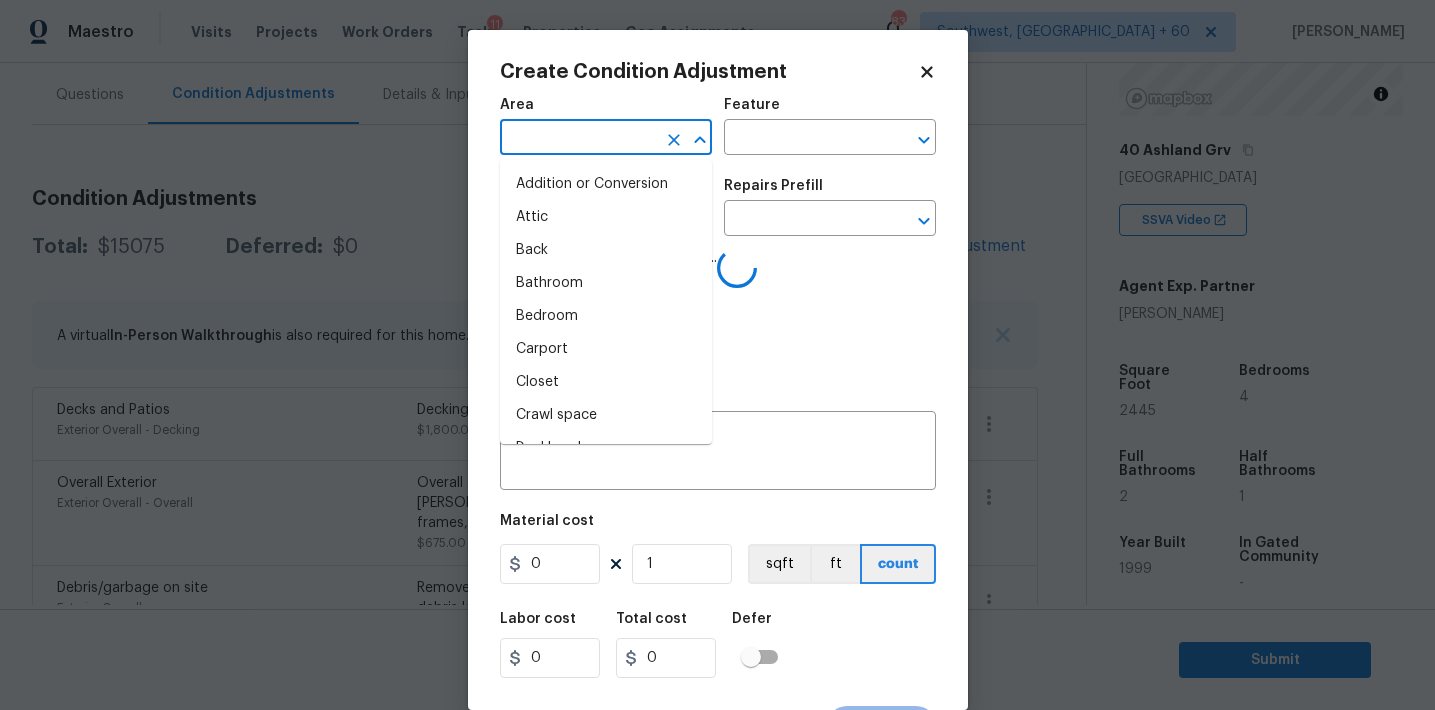 click at bounding box center (578, 139) 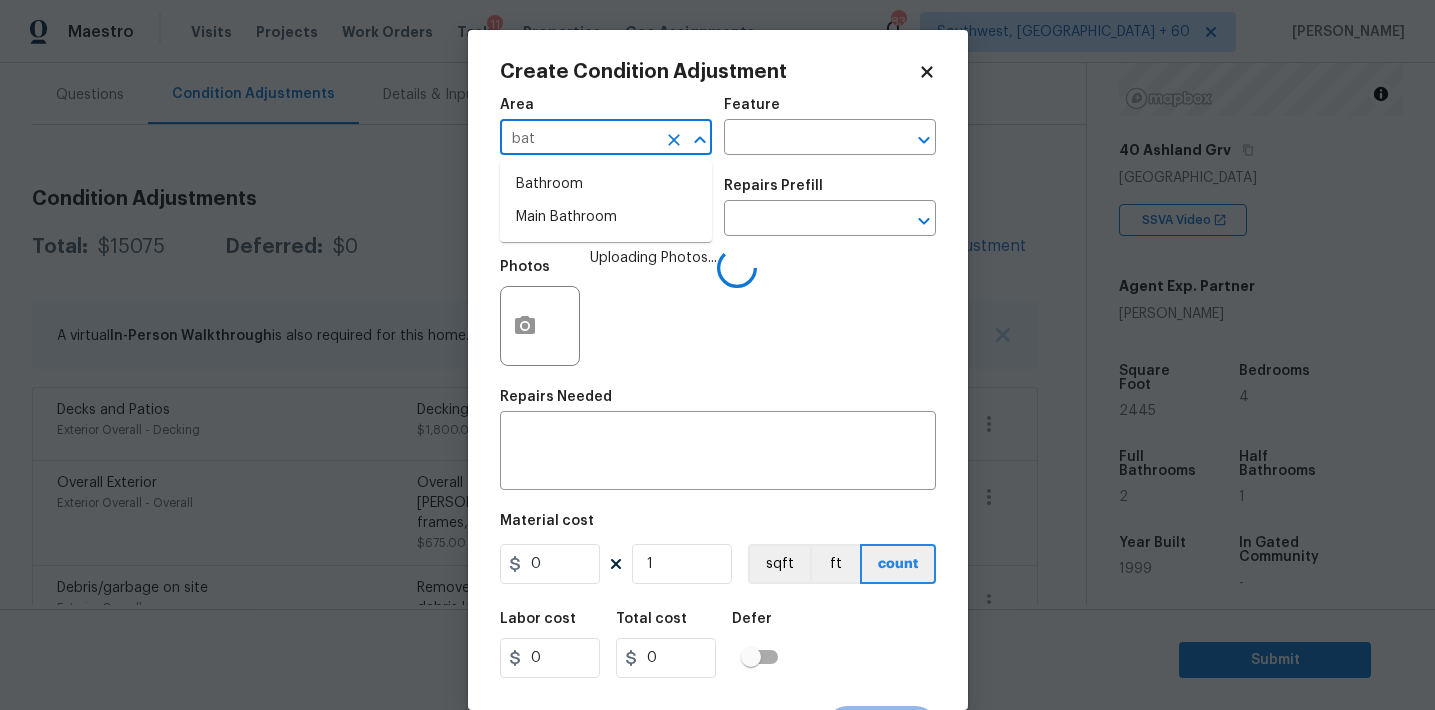 type on "bath" 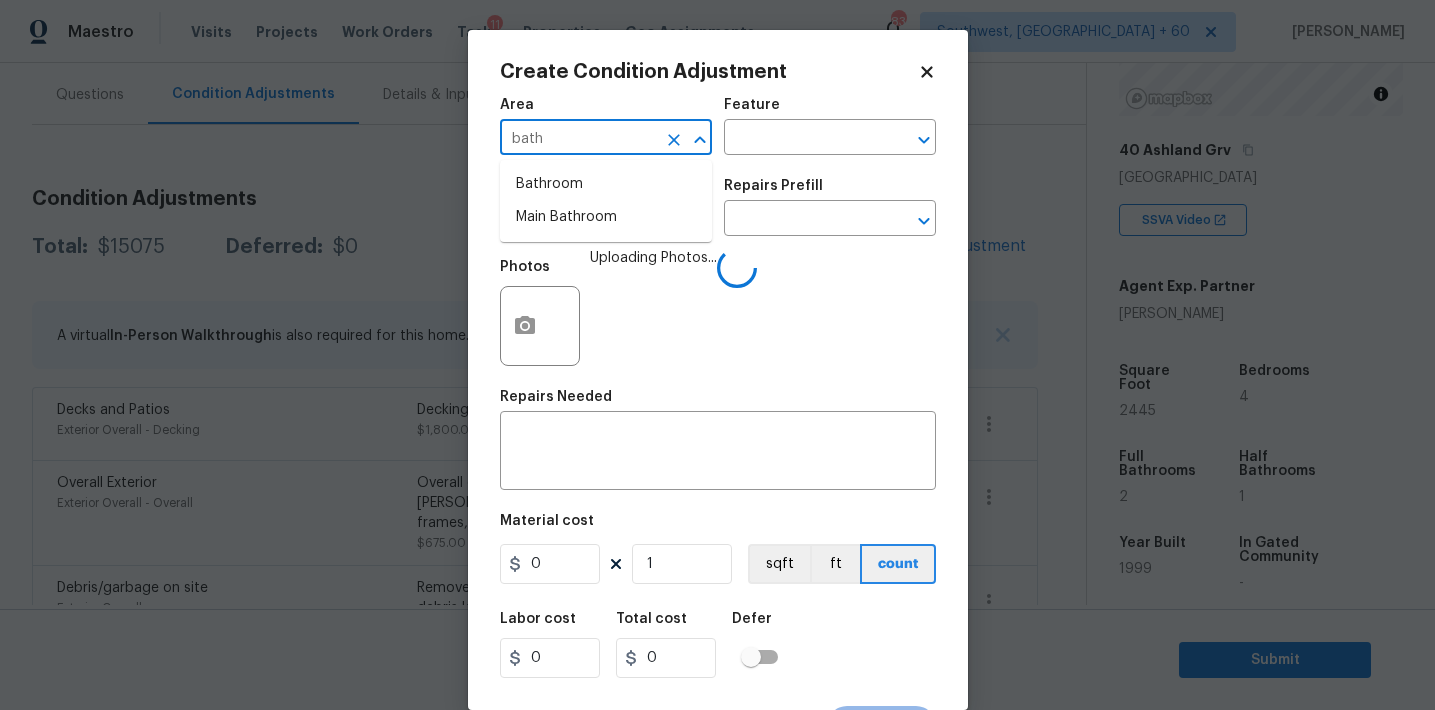 click on "Bathroom Main Bathroom" at bounding box center (606, 201) 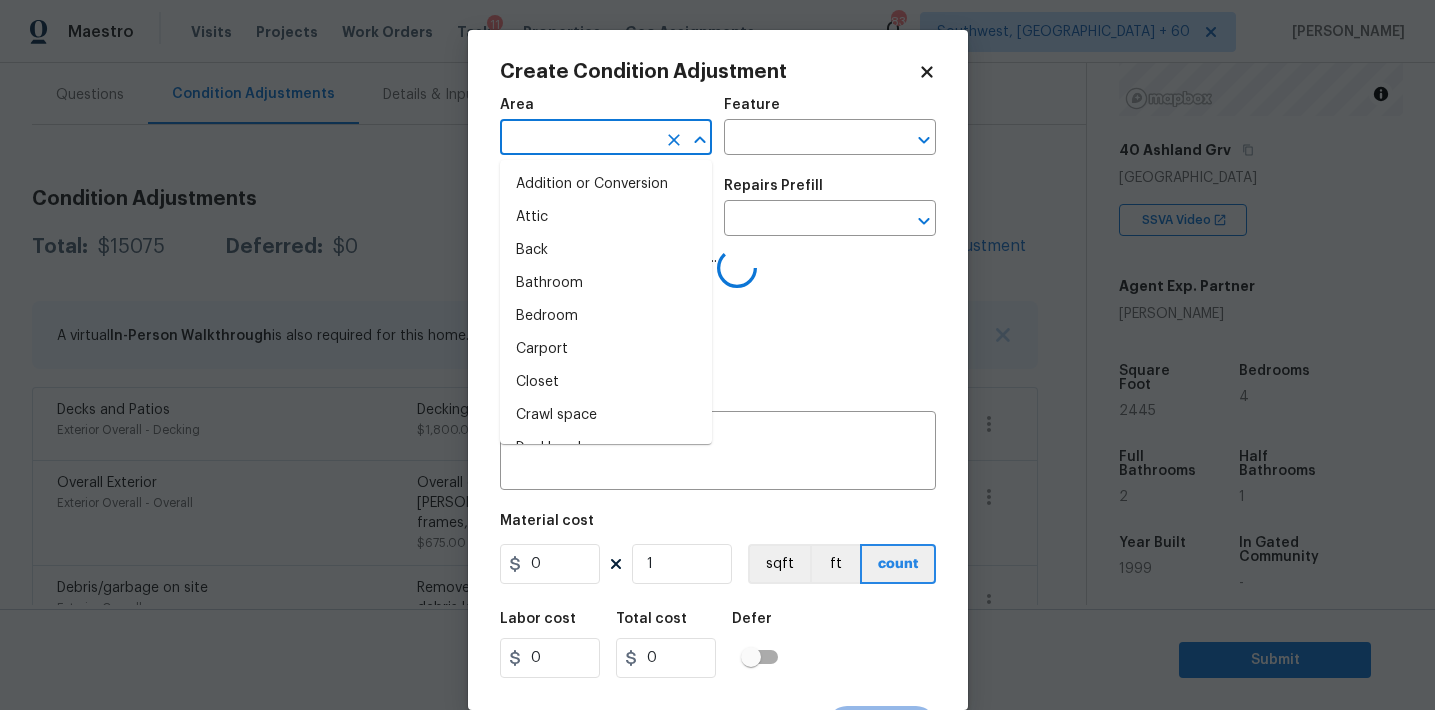 click on "Addition or Conversion" at bounding box center [606, 184] 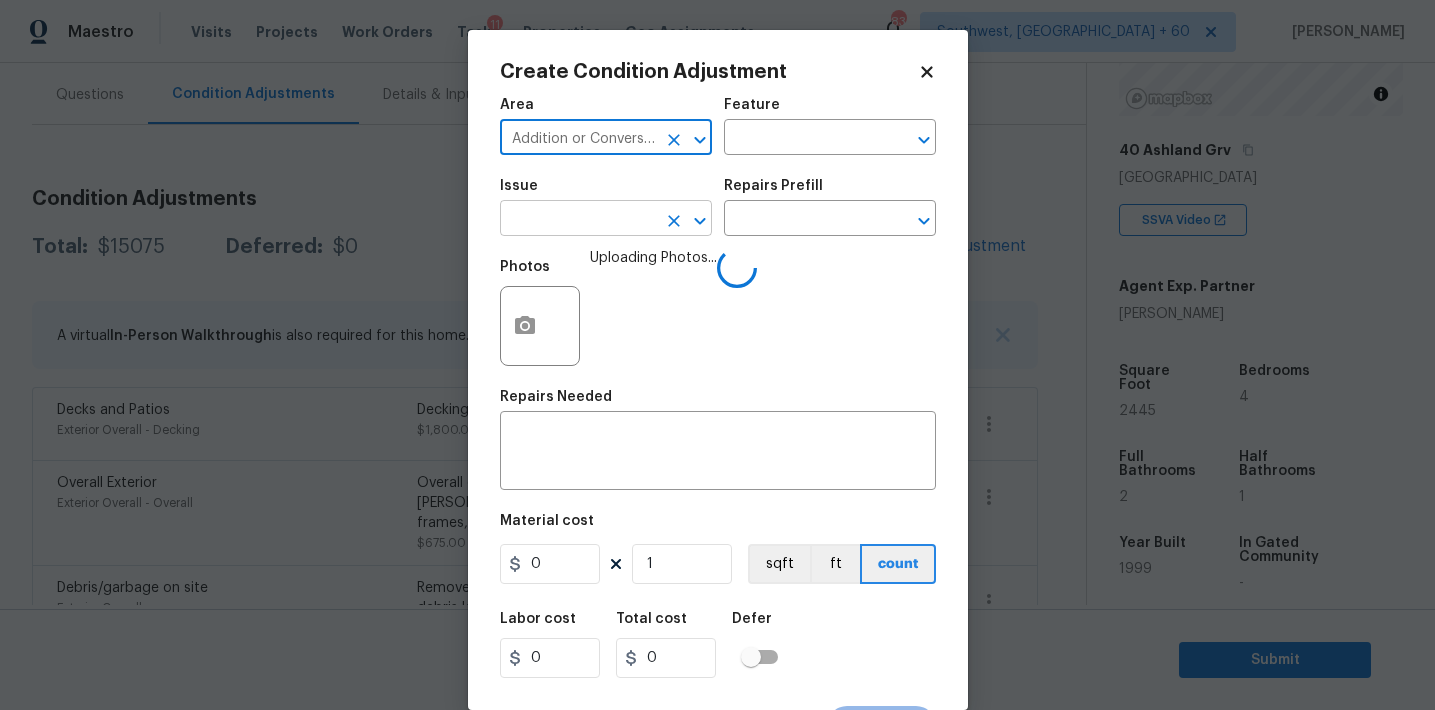 type on "Addition or Conversion" 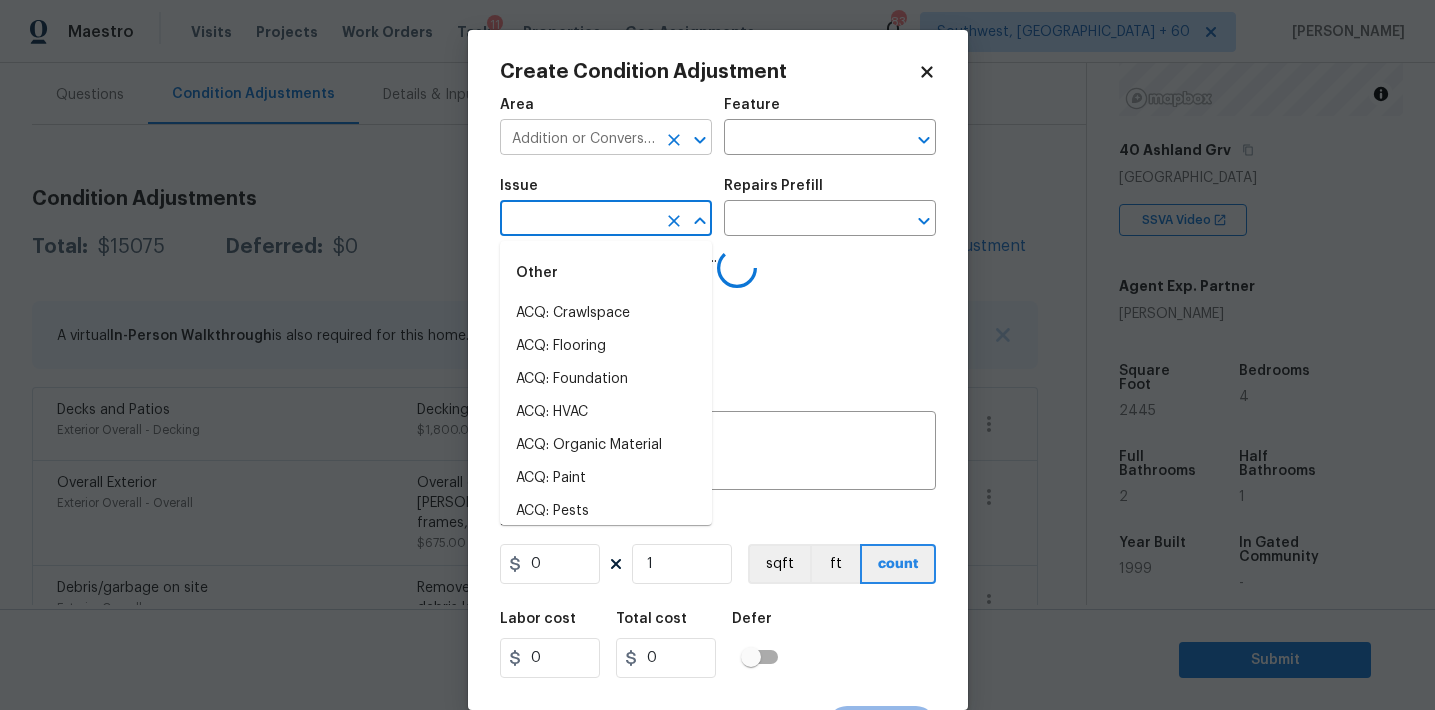 click 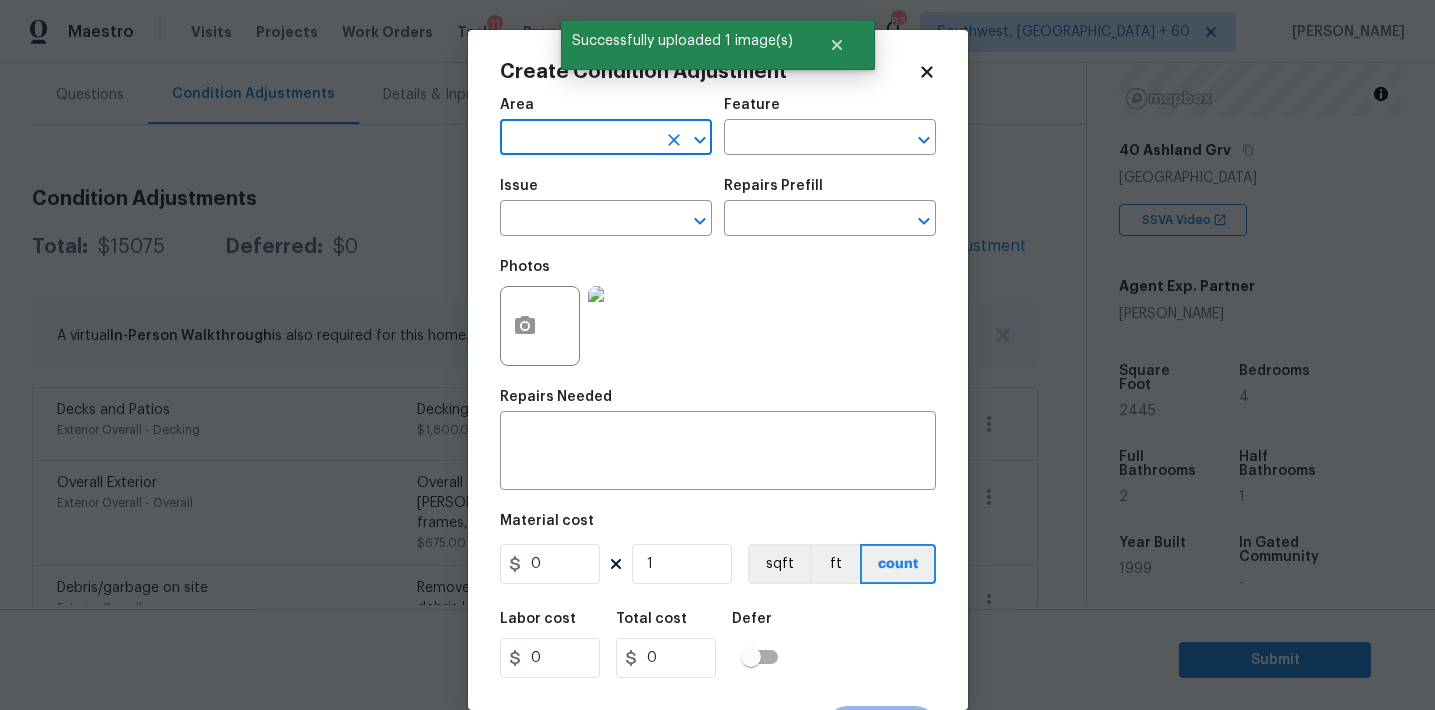 scroll, scrollTop: 0, scrollLeft: 0, axis: both 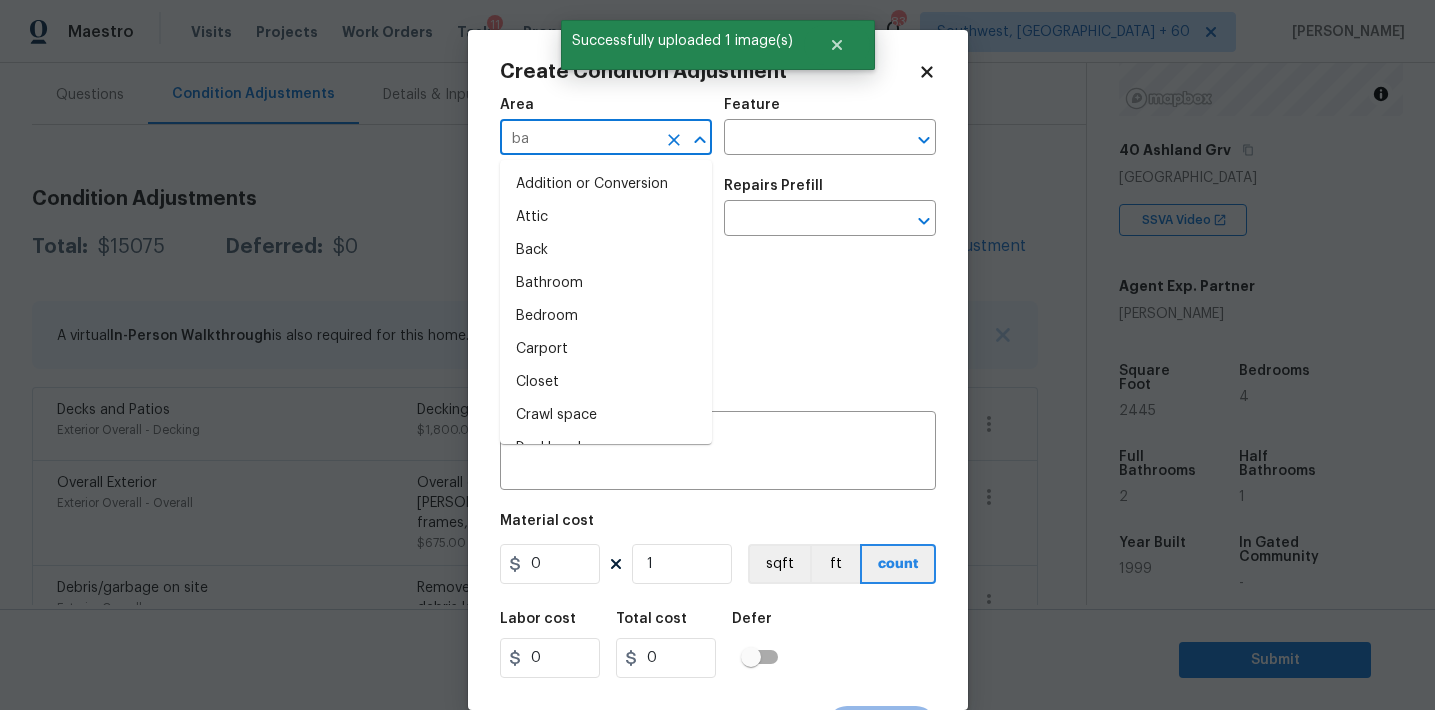 type on "bat" 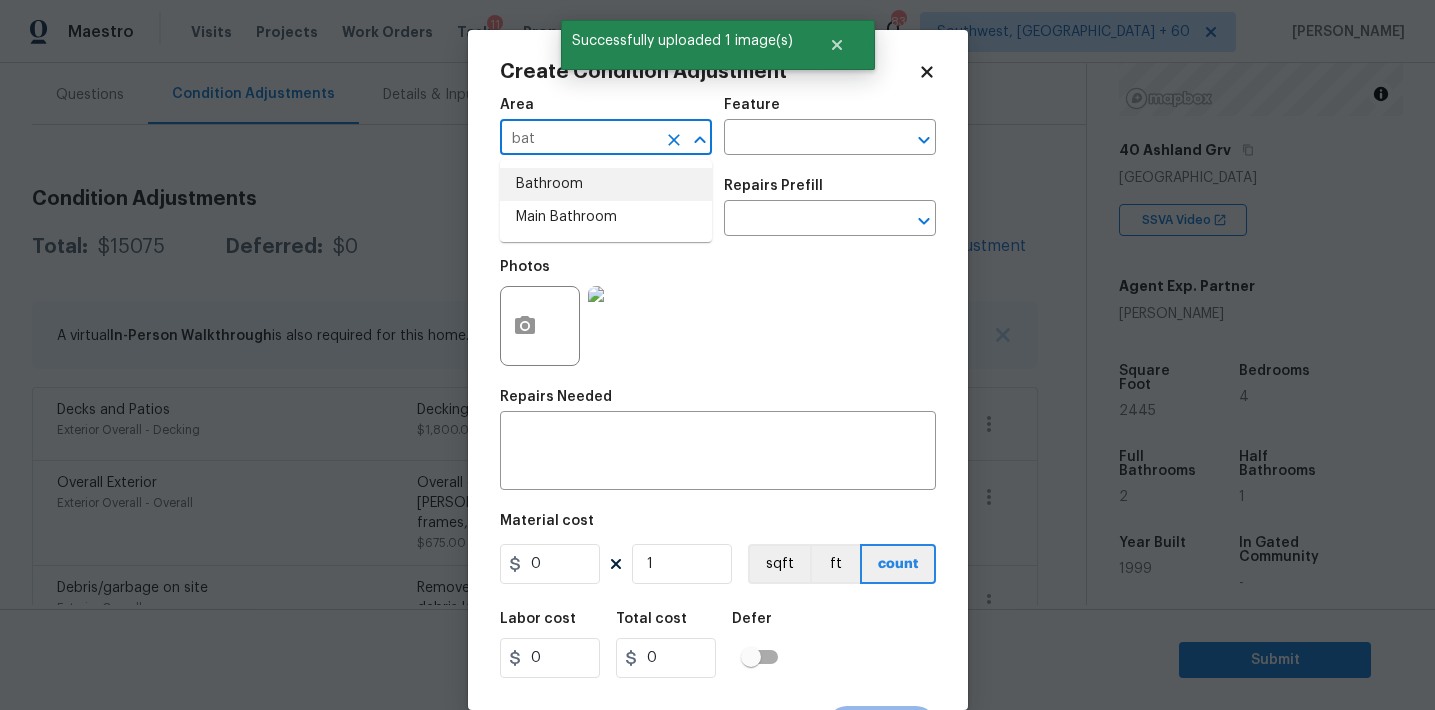 click on "Bathroom" at bounding box center (606, 184) 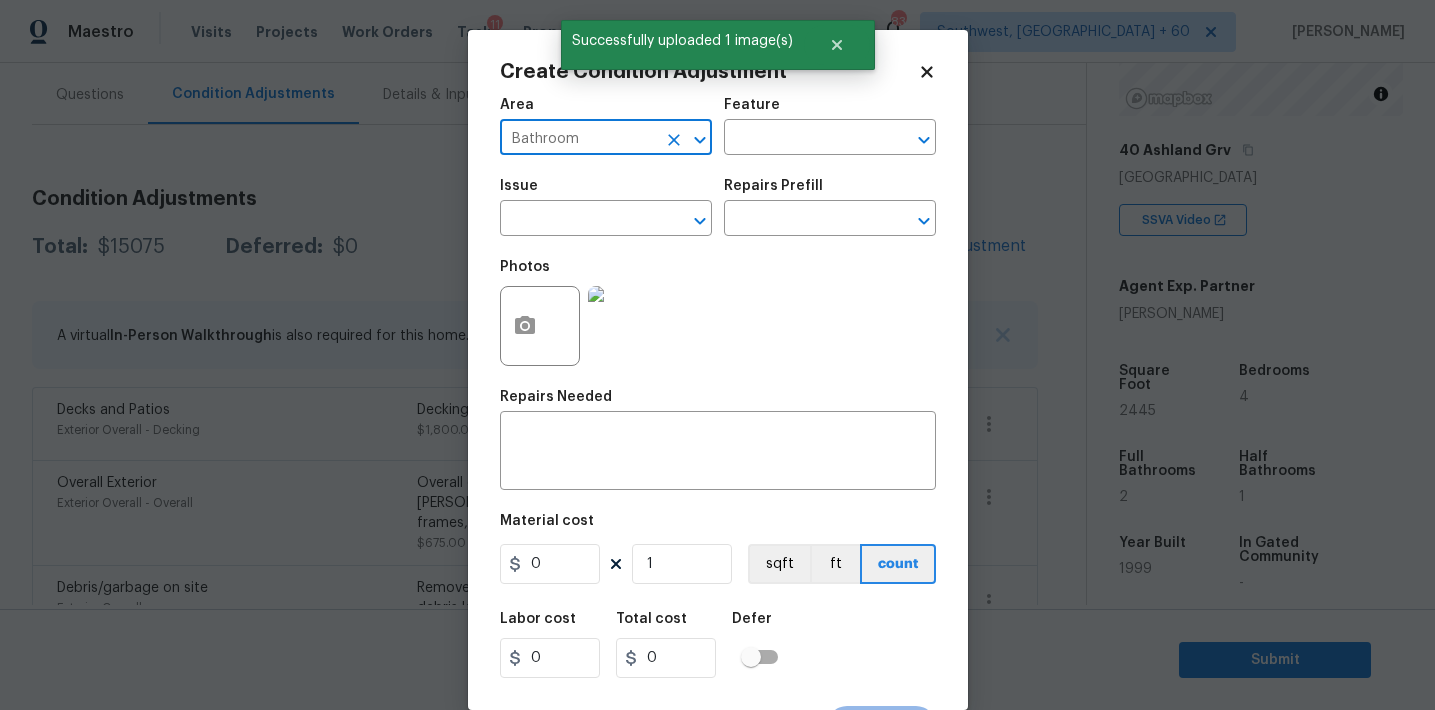 type on "Bathroom" 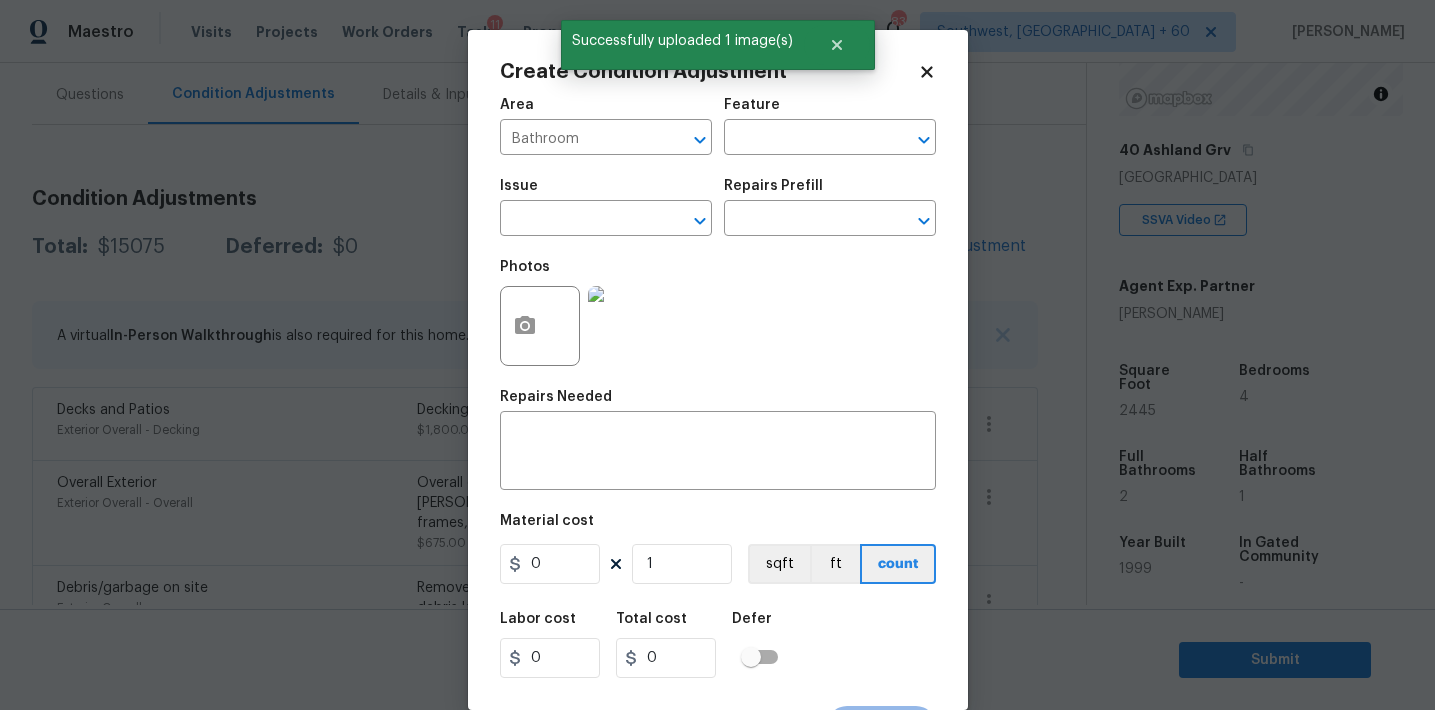 click on "Issue" at bounding box center (606, 192) 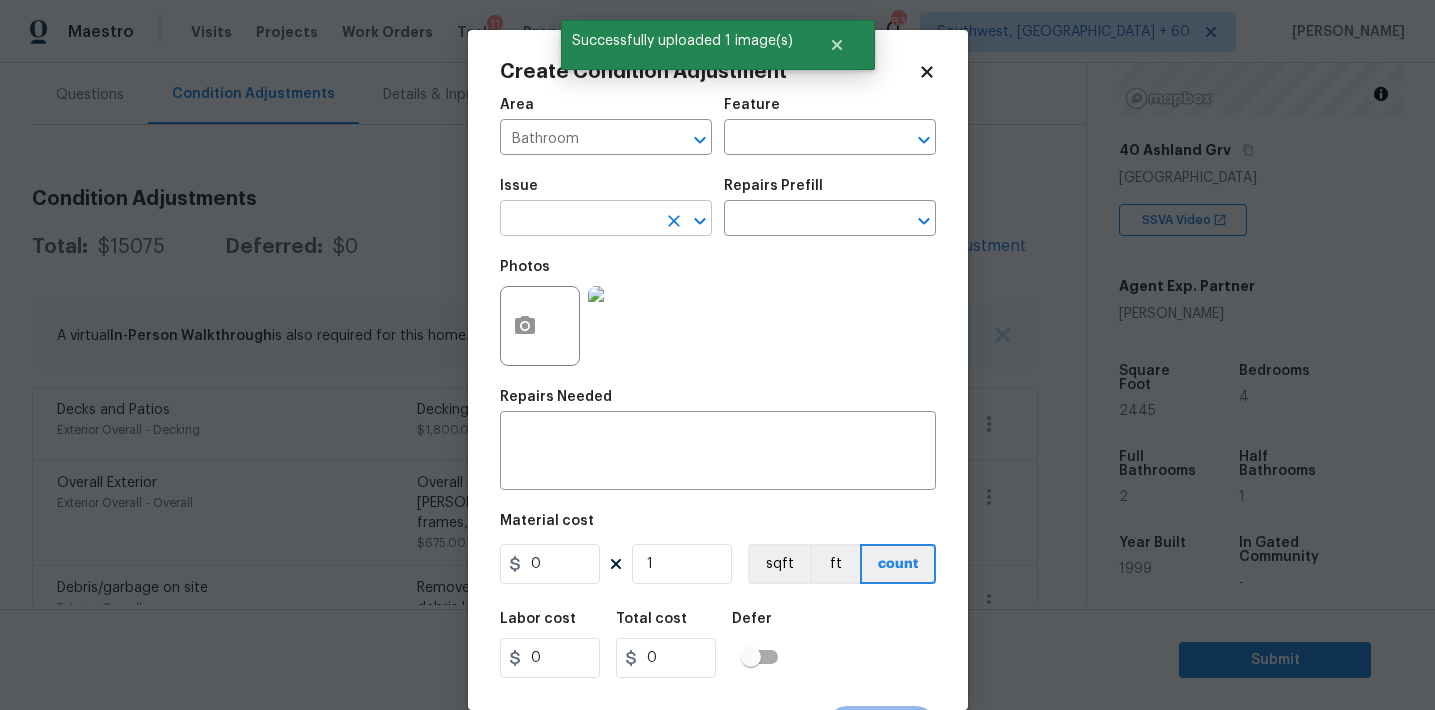 click at bounding box center [578, 220] 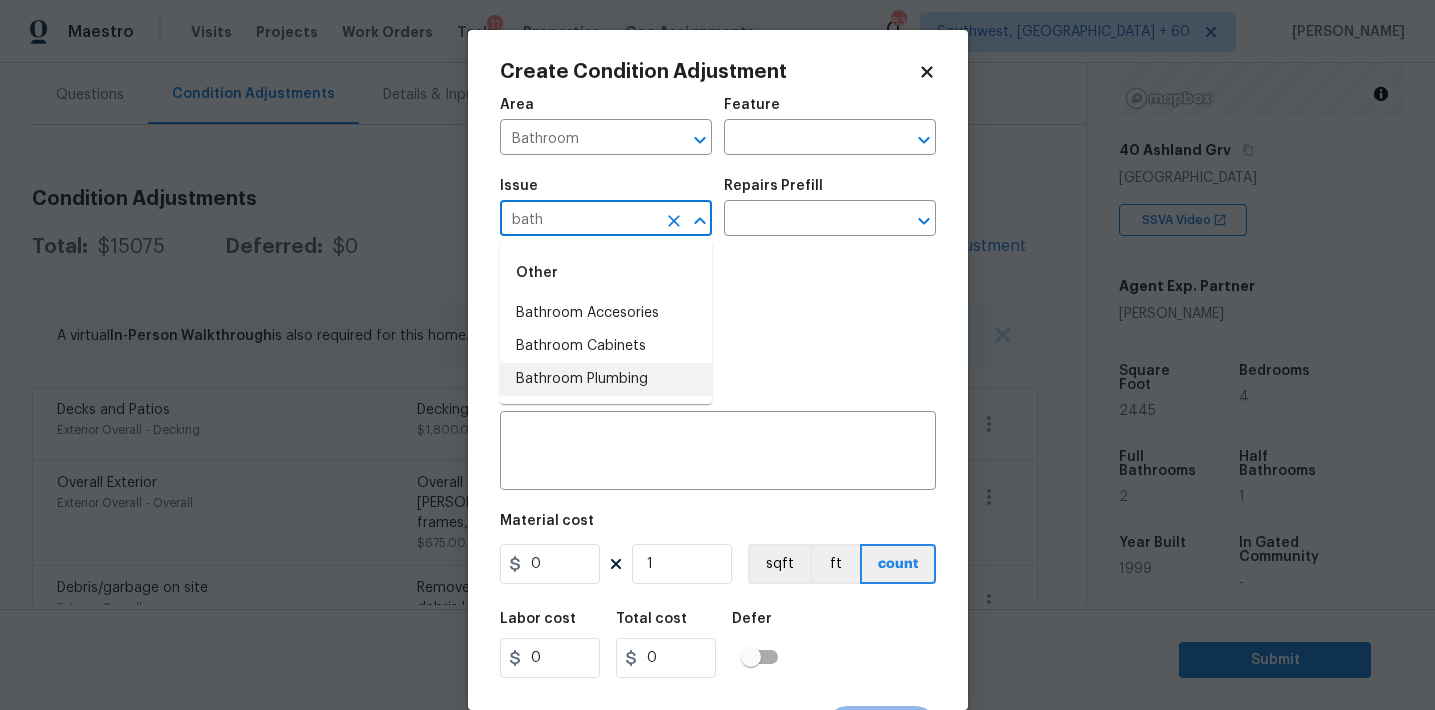 click on "Bathroom Plumbing" at bounding box center (606, 379) 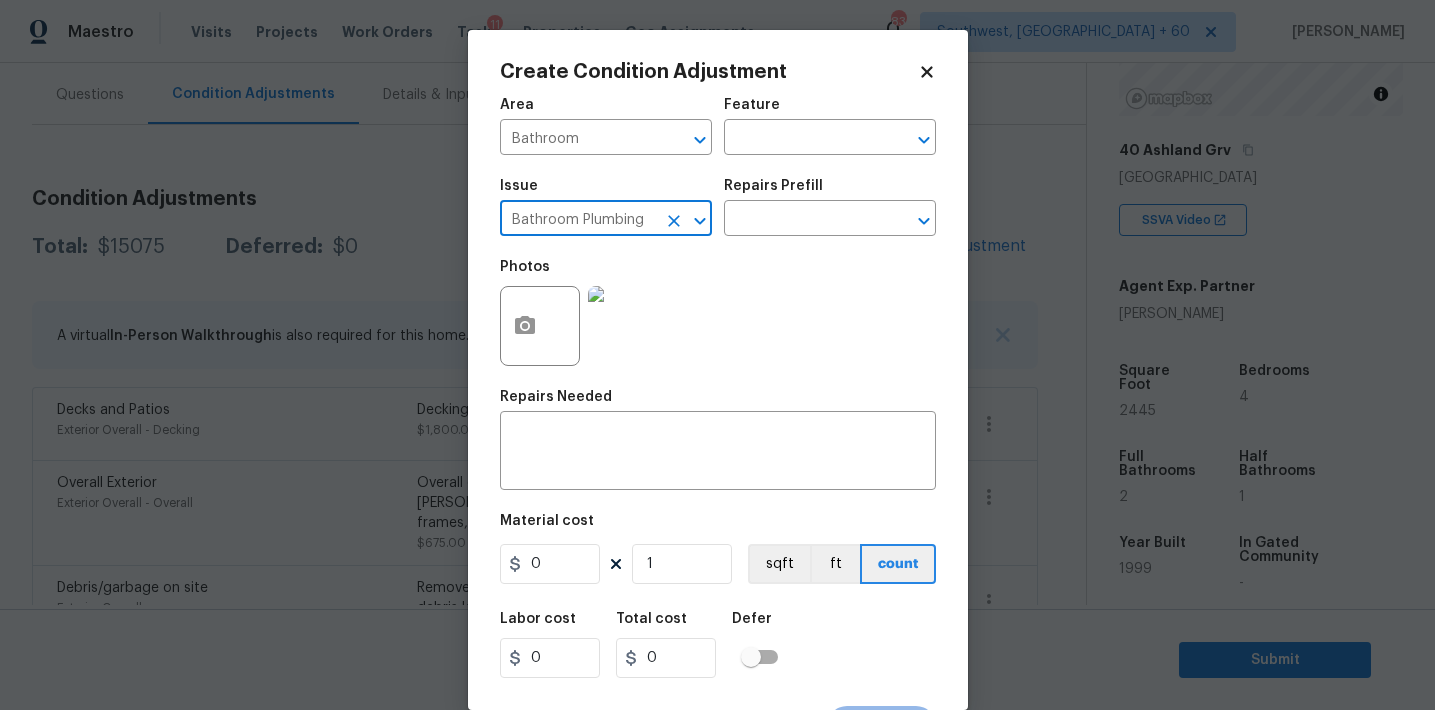 type on "Bathroom Plumbing" 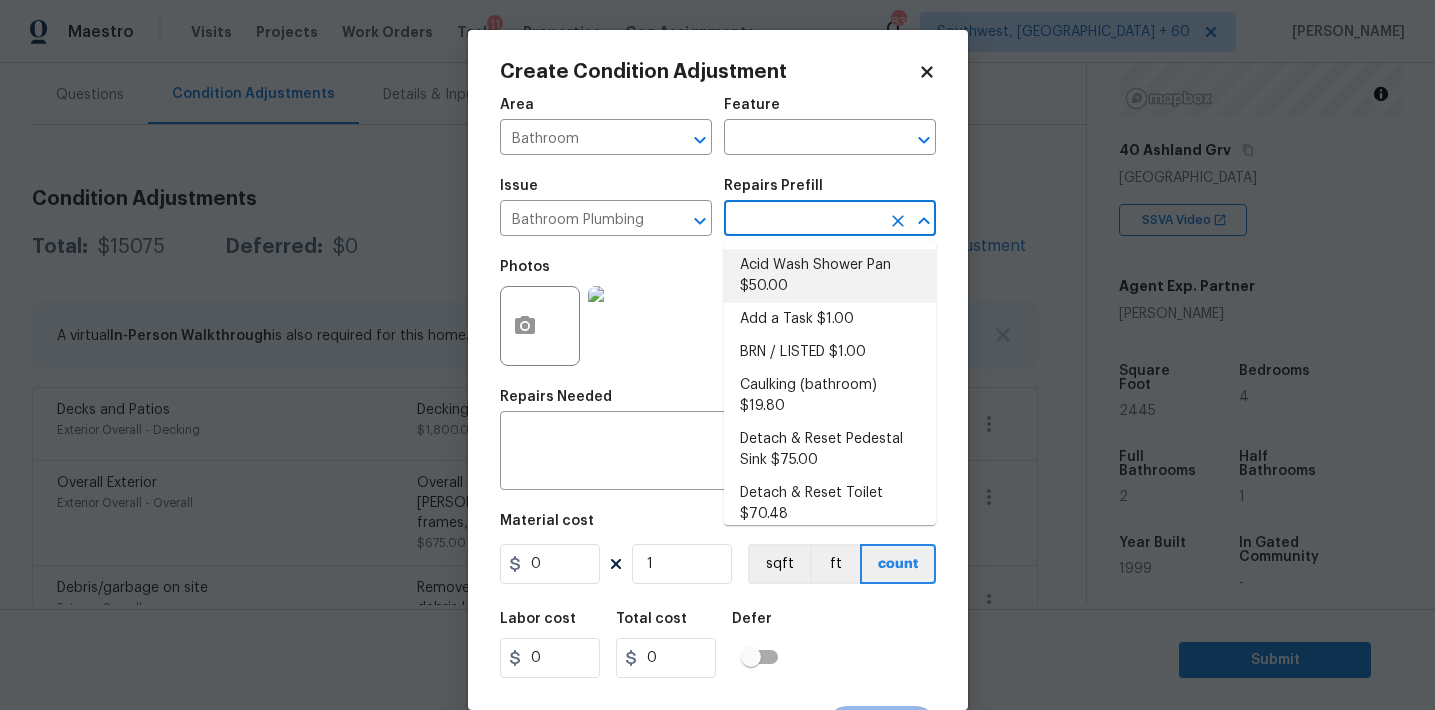 click on "Acid Wash Shower Pan $50.00" at bounding box center (830, 276) 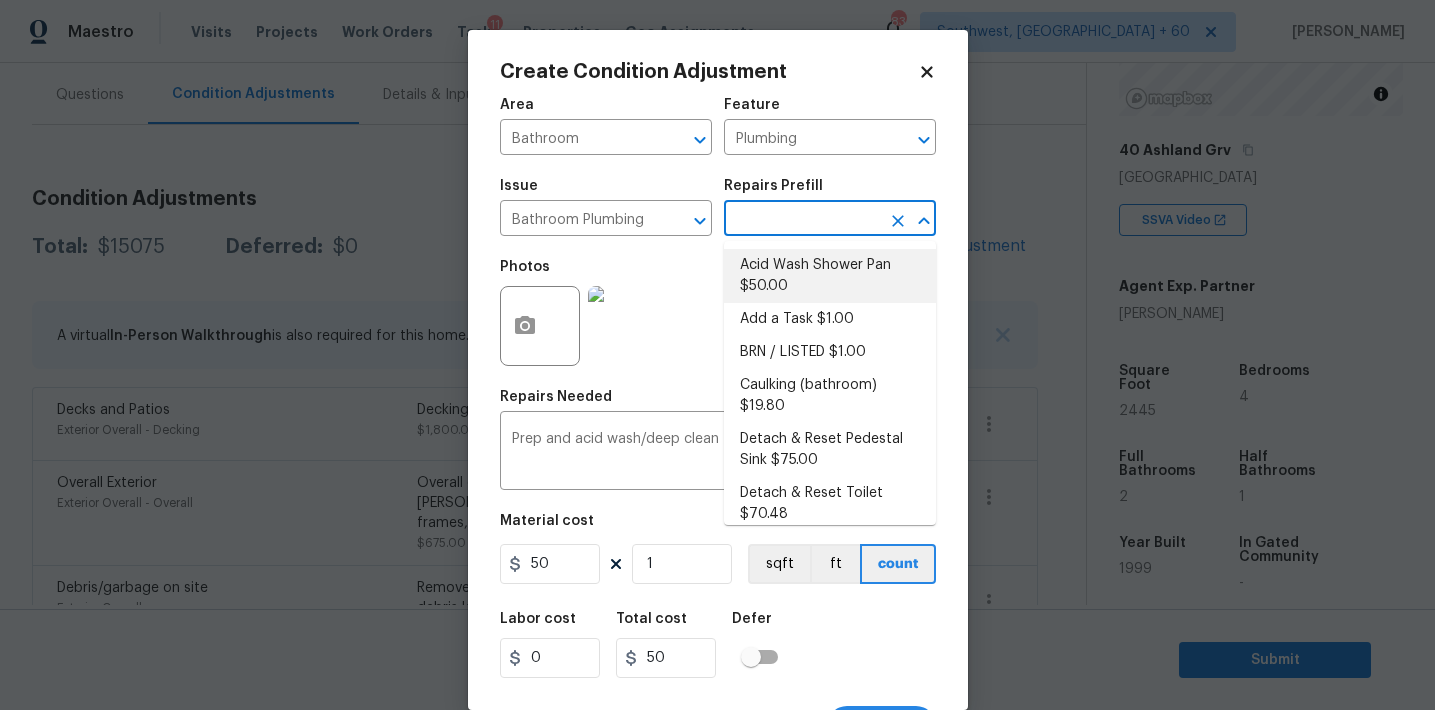 click at bounding box center (802, 220) 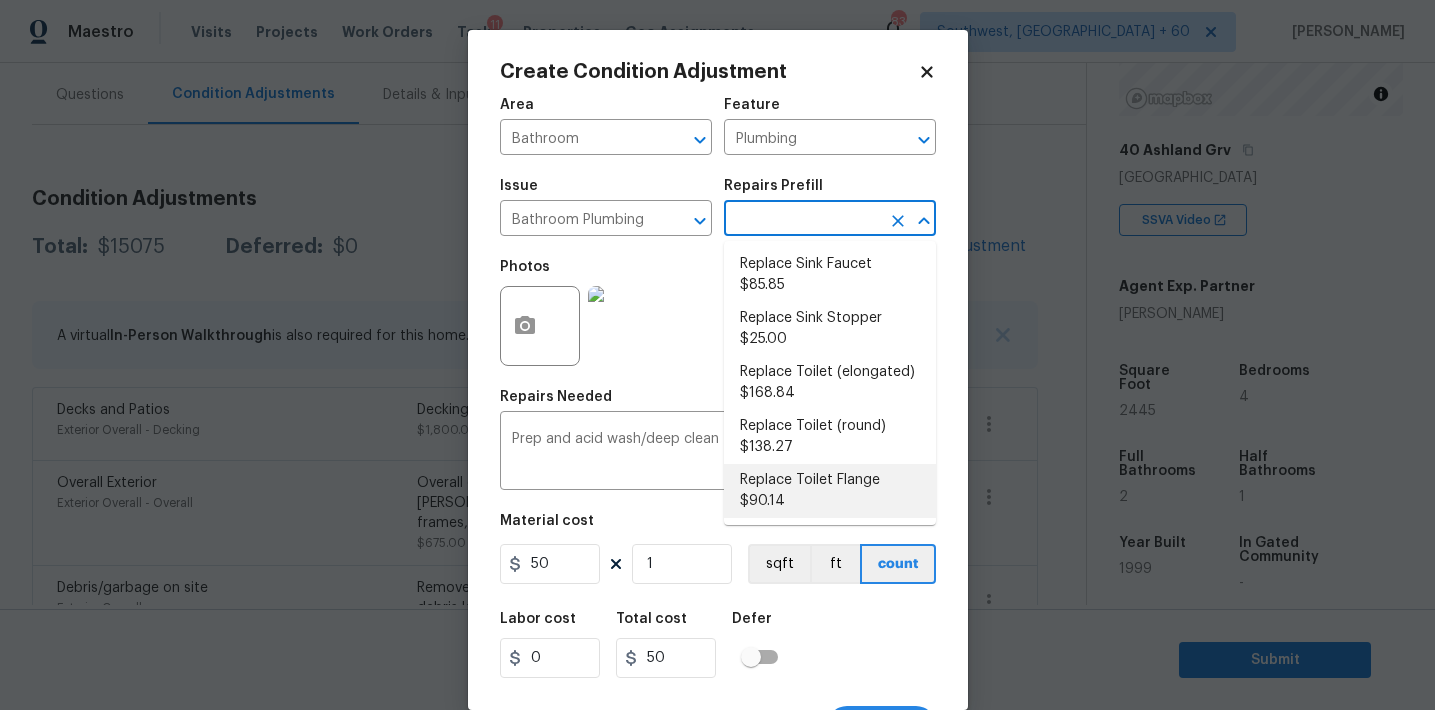 scroll, scrollTop: 1097, scrollLeft: 0, axis: vertical 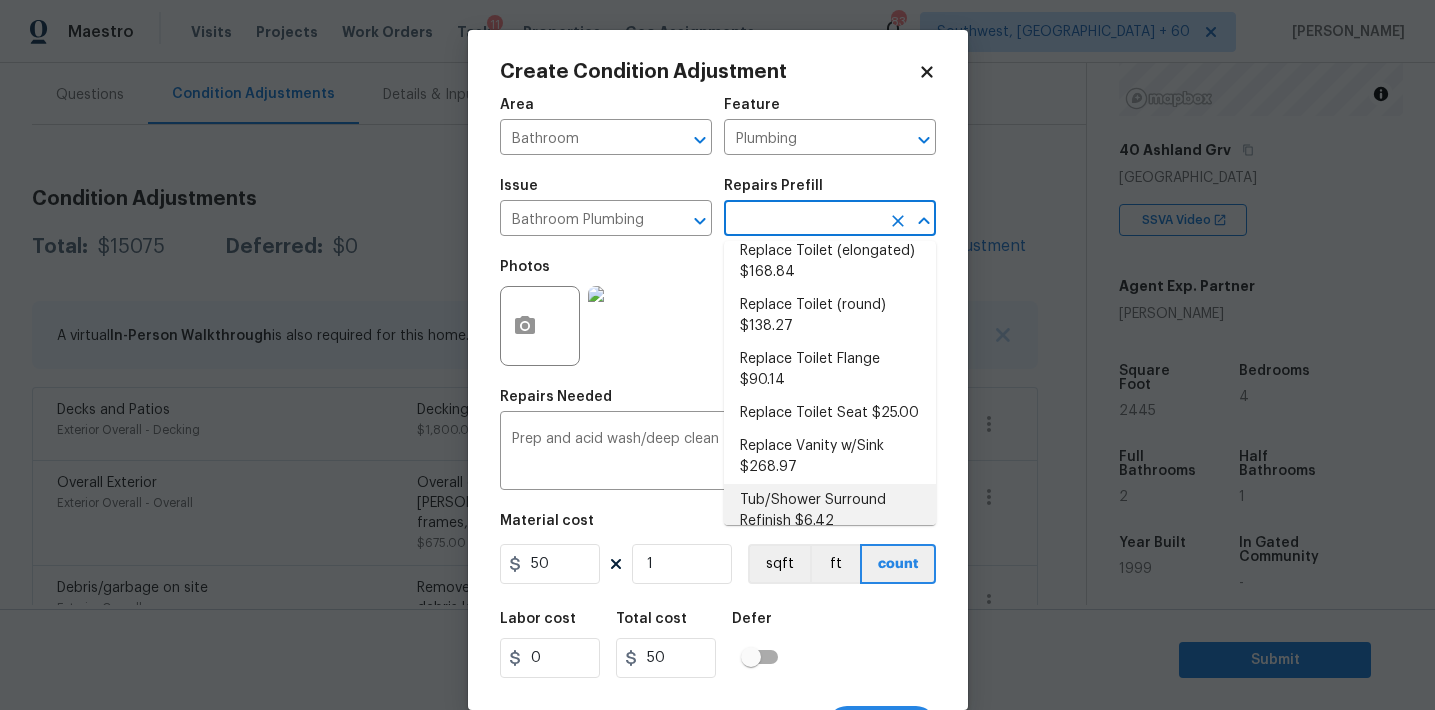 click on "Tub/Shower Surround Refinish $6.42" at bounding box center (830, 511) 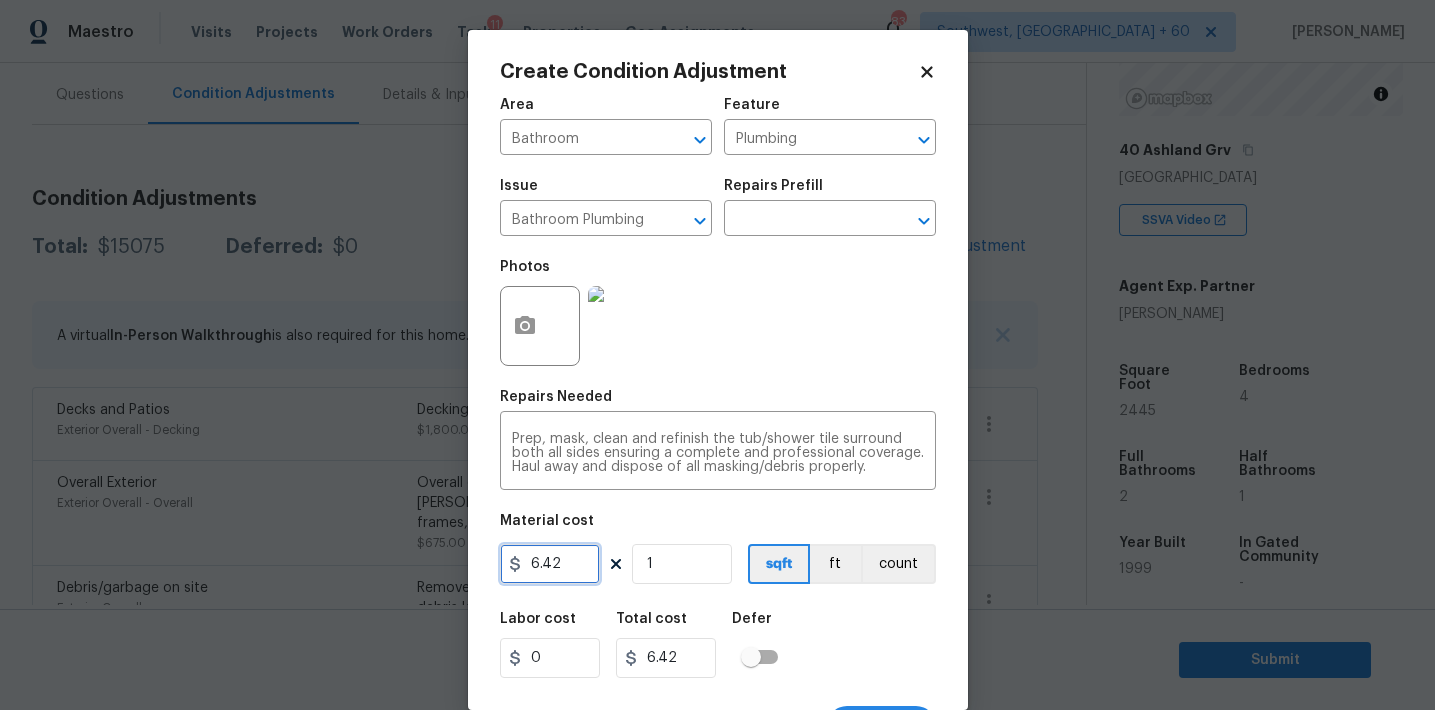 click on "6.42" at bounding box center (550, 564) 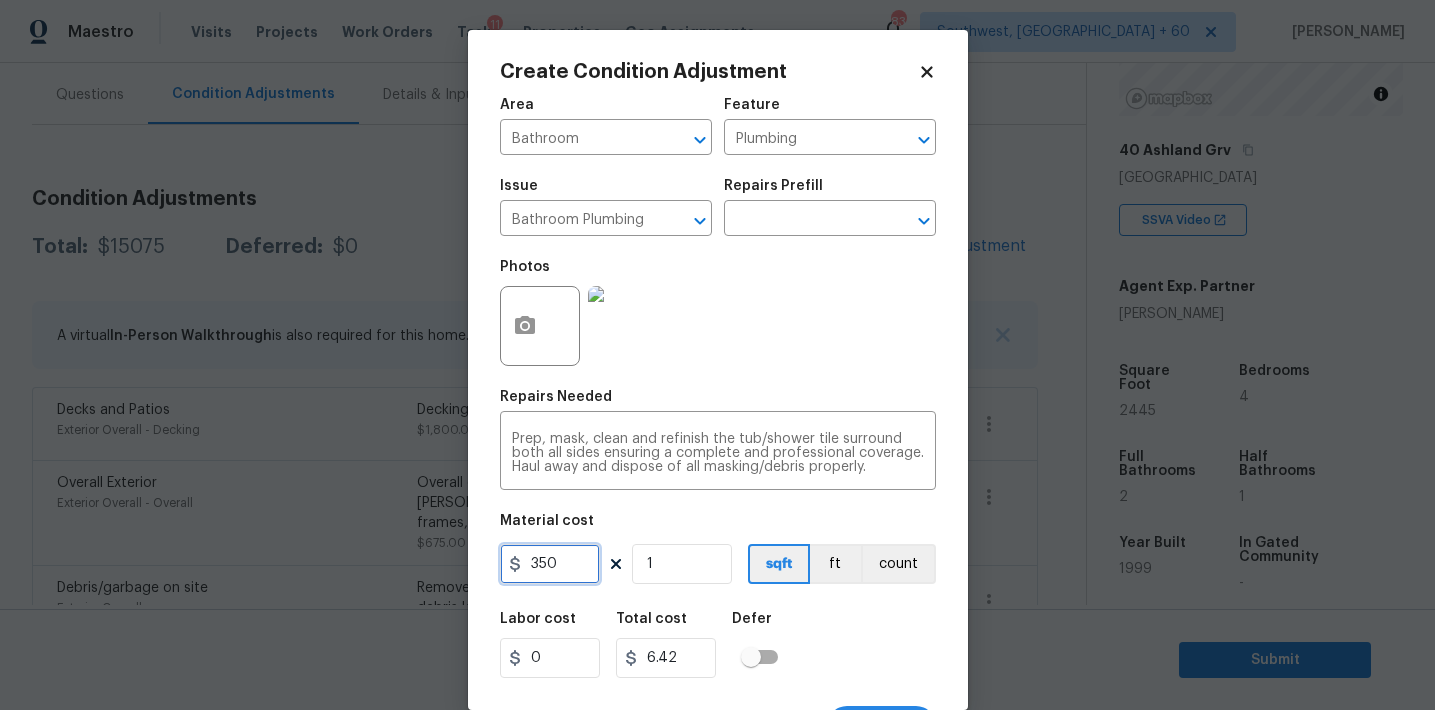 type on "350" 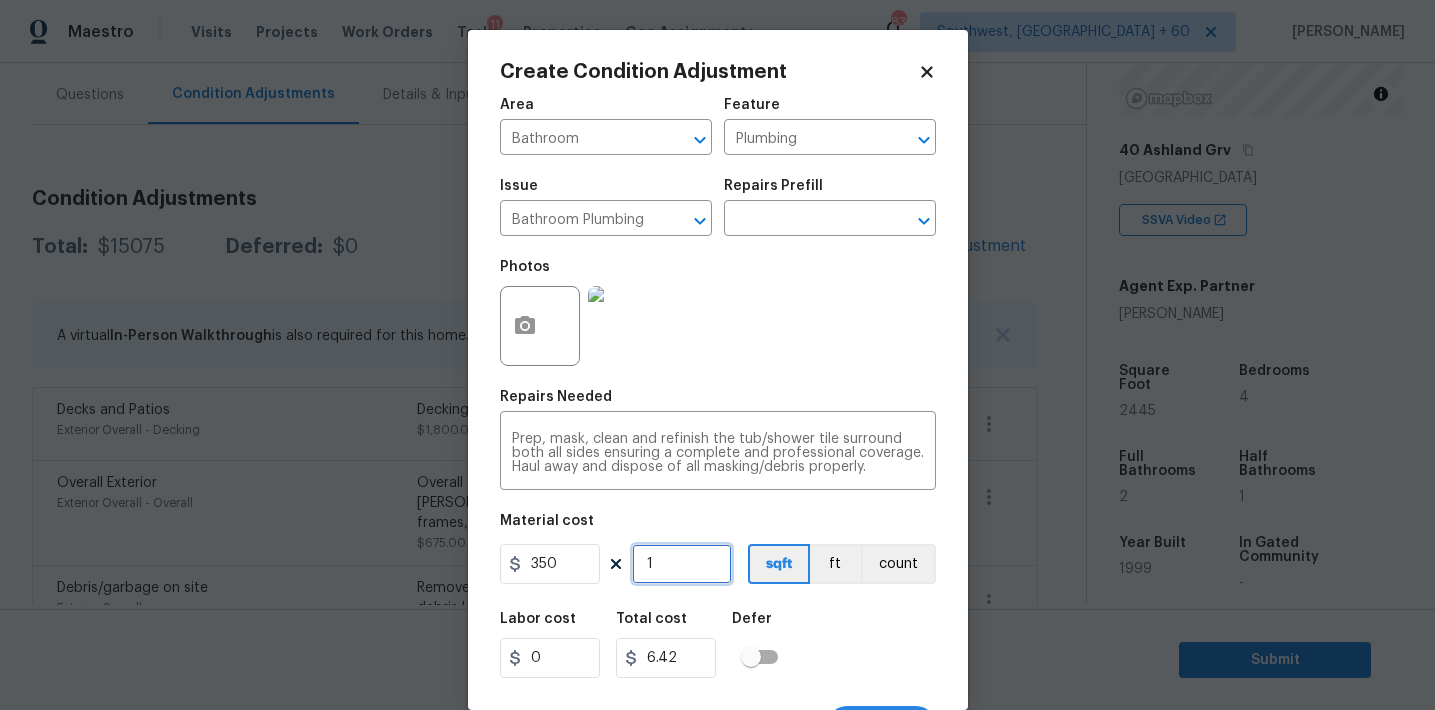 type on "350" 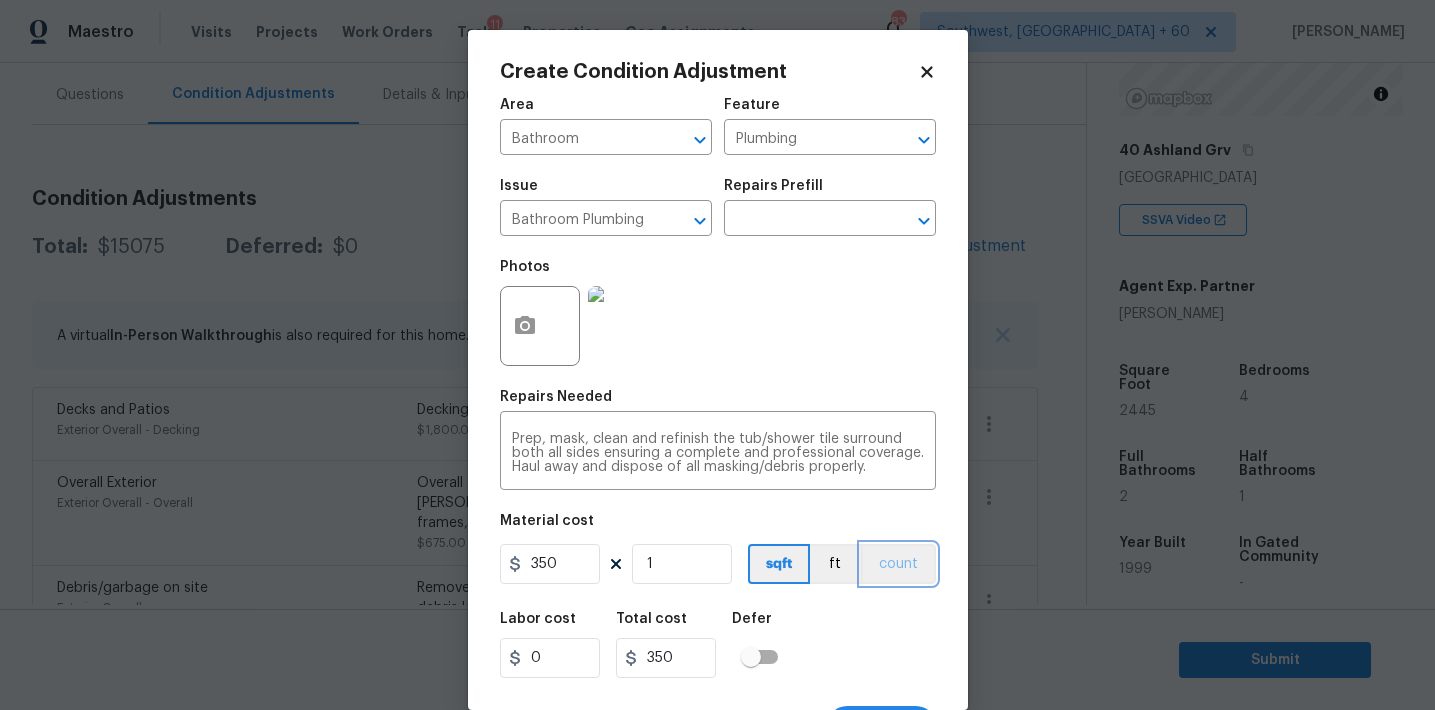 click on "count" at bounding box center (898, 564) 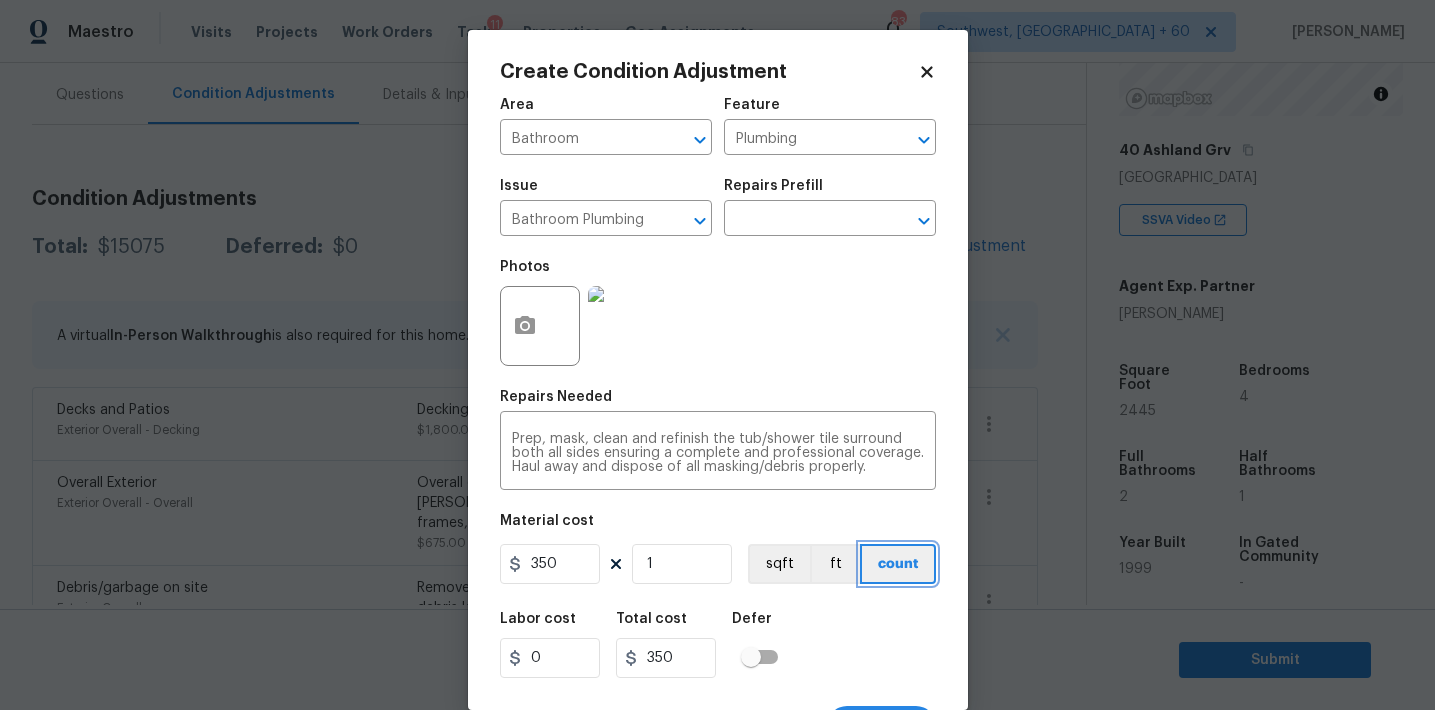 scroll, scrollTop: 37, scrollLeft: 0, axis: vertical 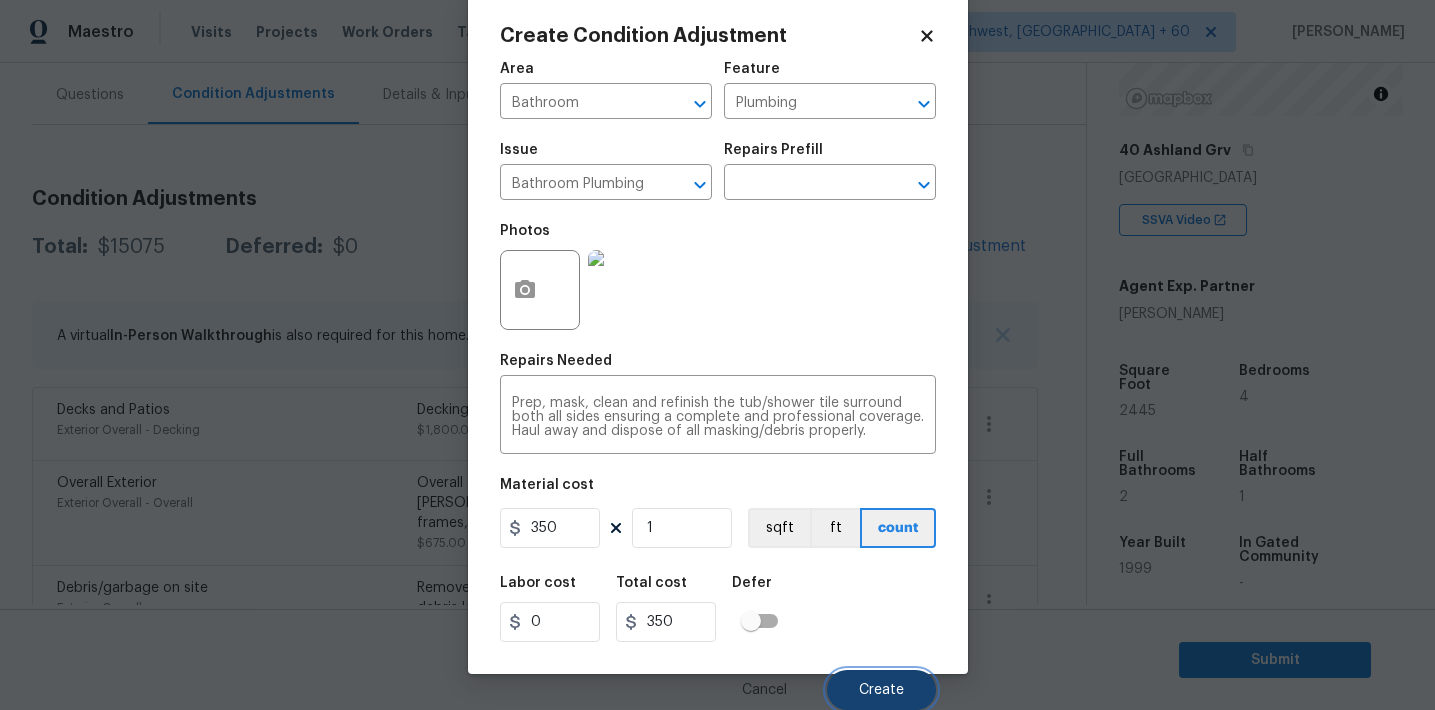 click on "Create" at bounding box center (881, 690) 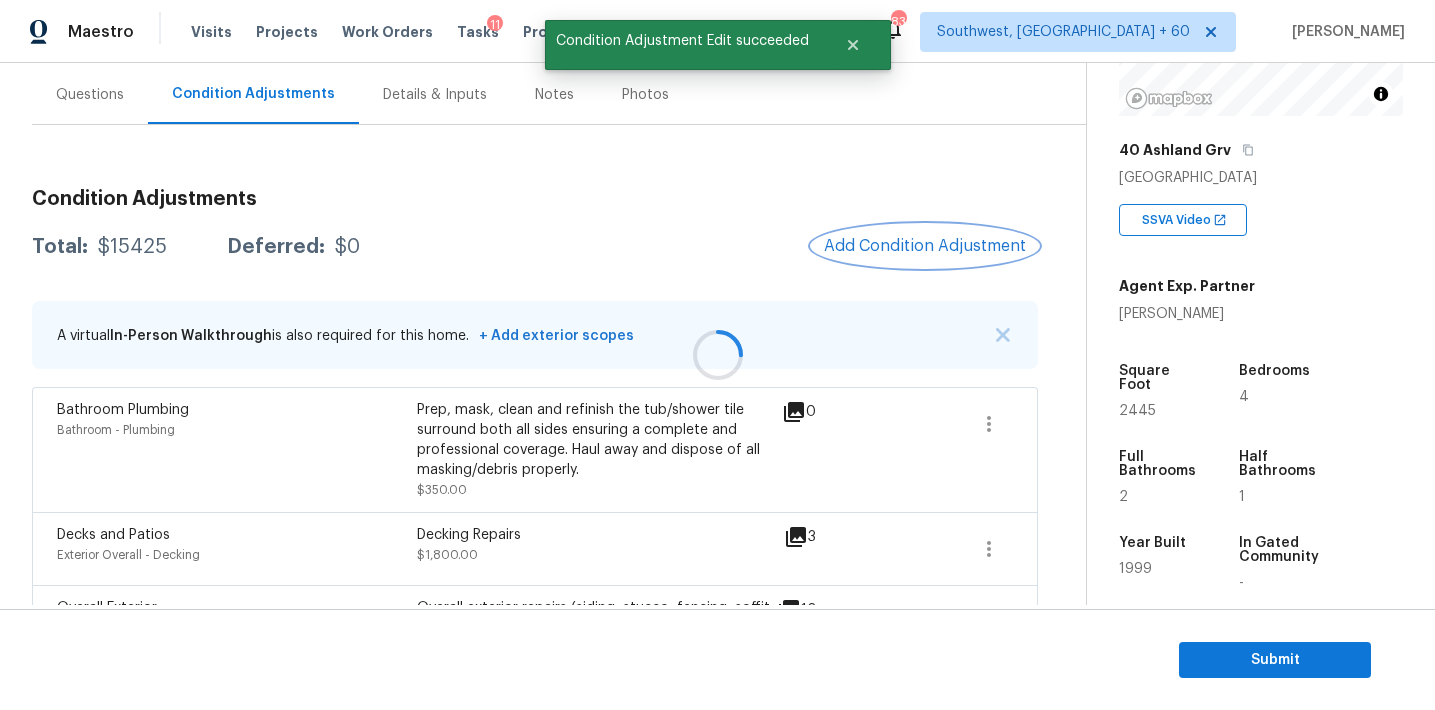 scroll, scrollTop: 0, scrollLeft: 0, axis: both 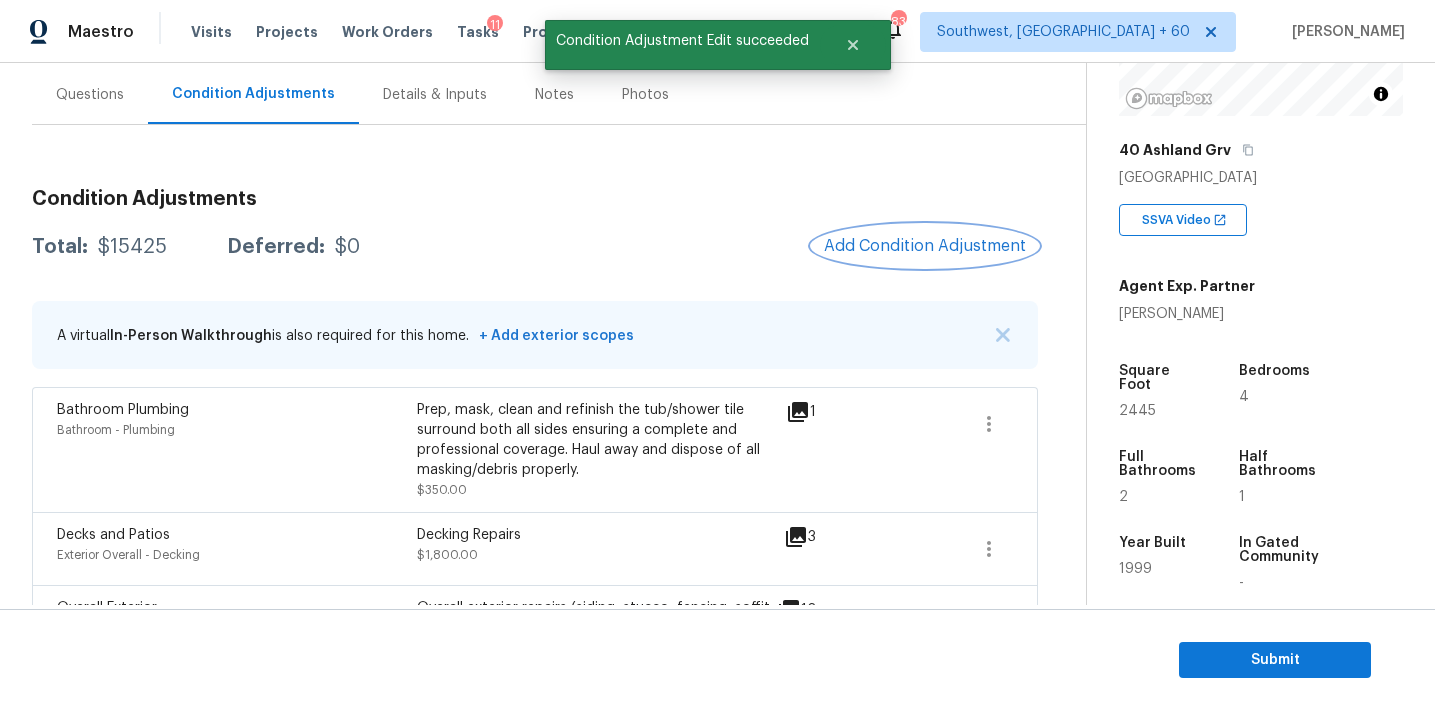 click on "Add Condition Adjustment" at bounding box center (925, 246) 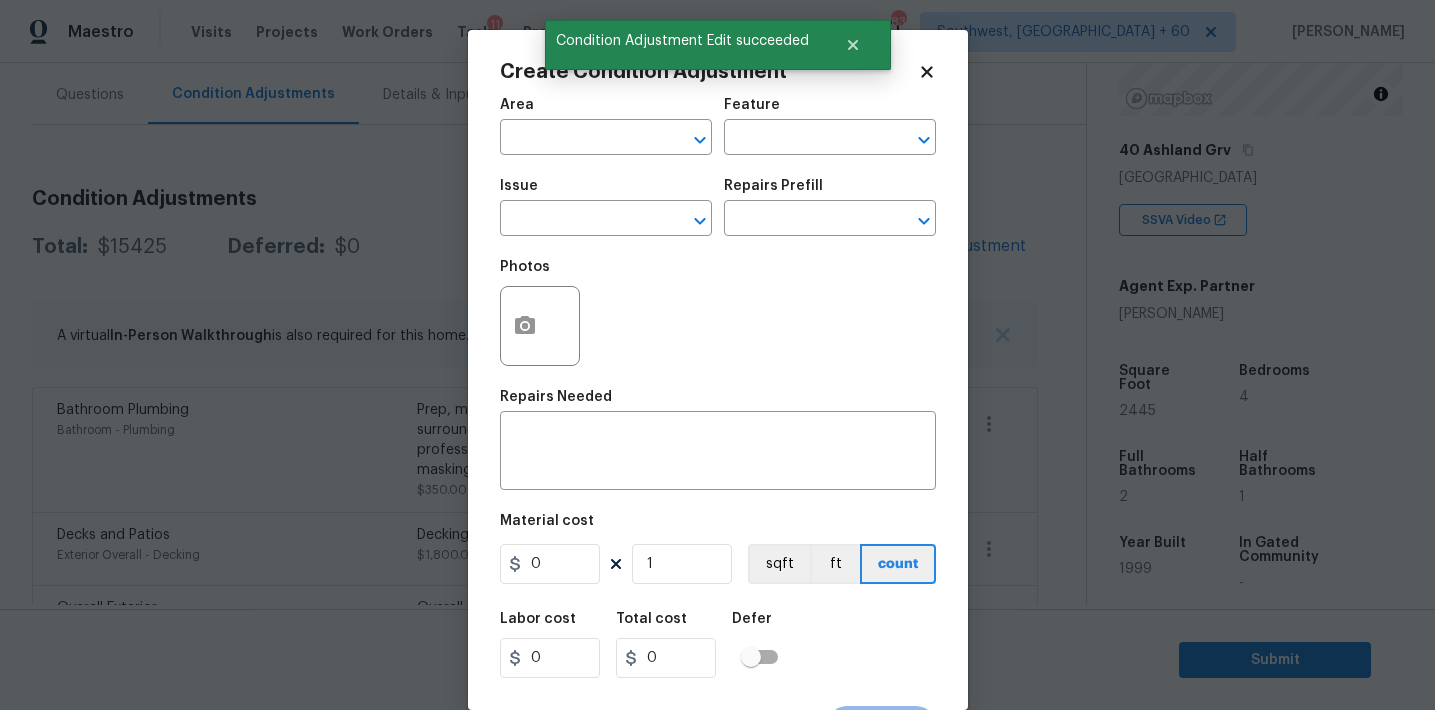 click at bounding box center (540, 326) 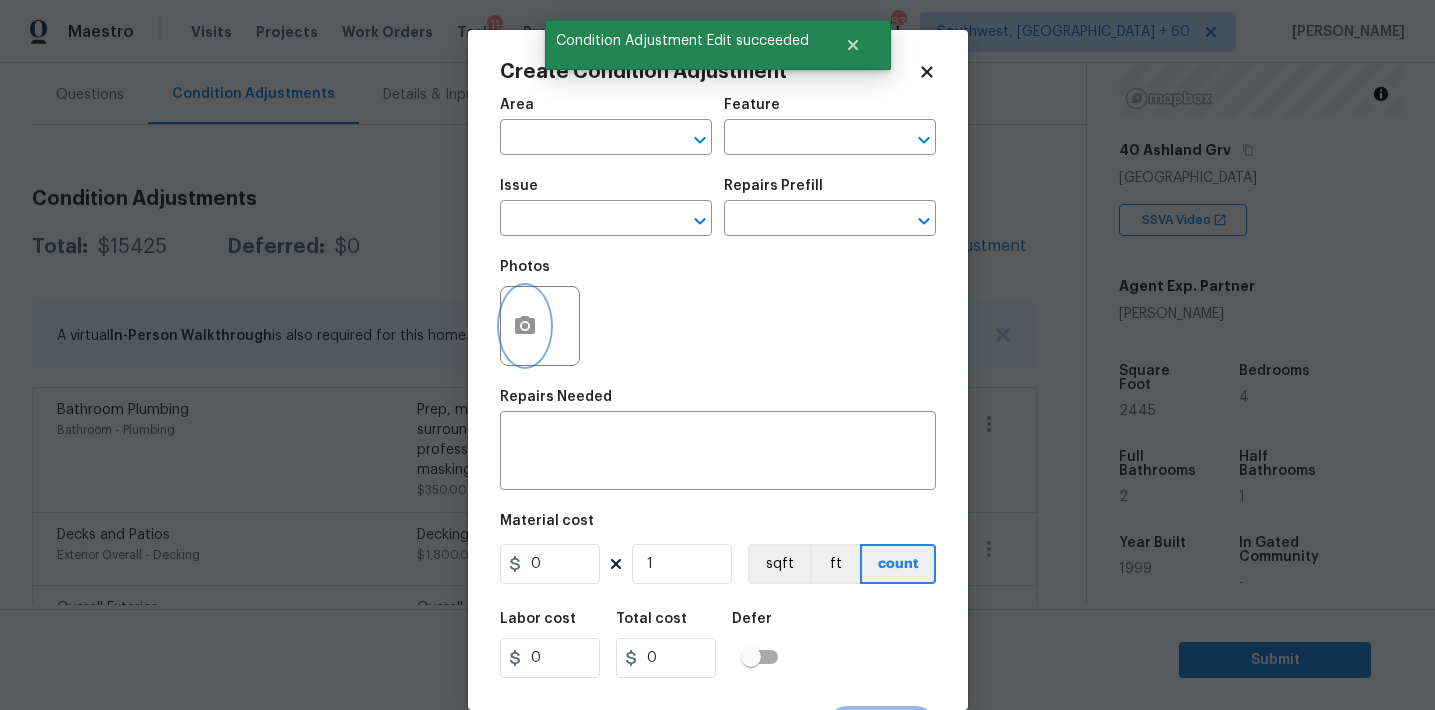 click at bounding box center [525, 326] 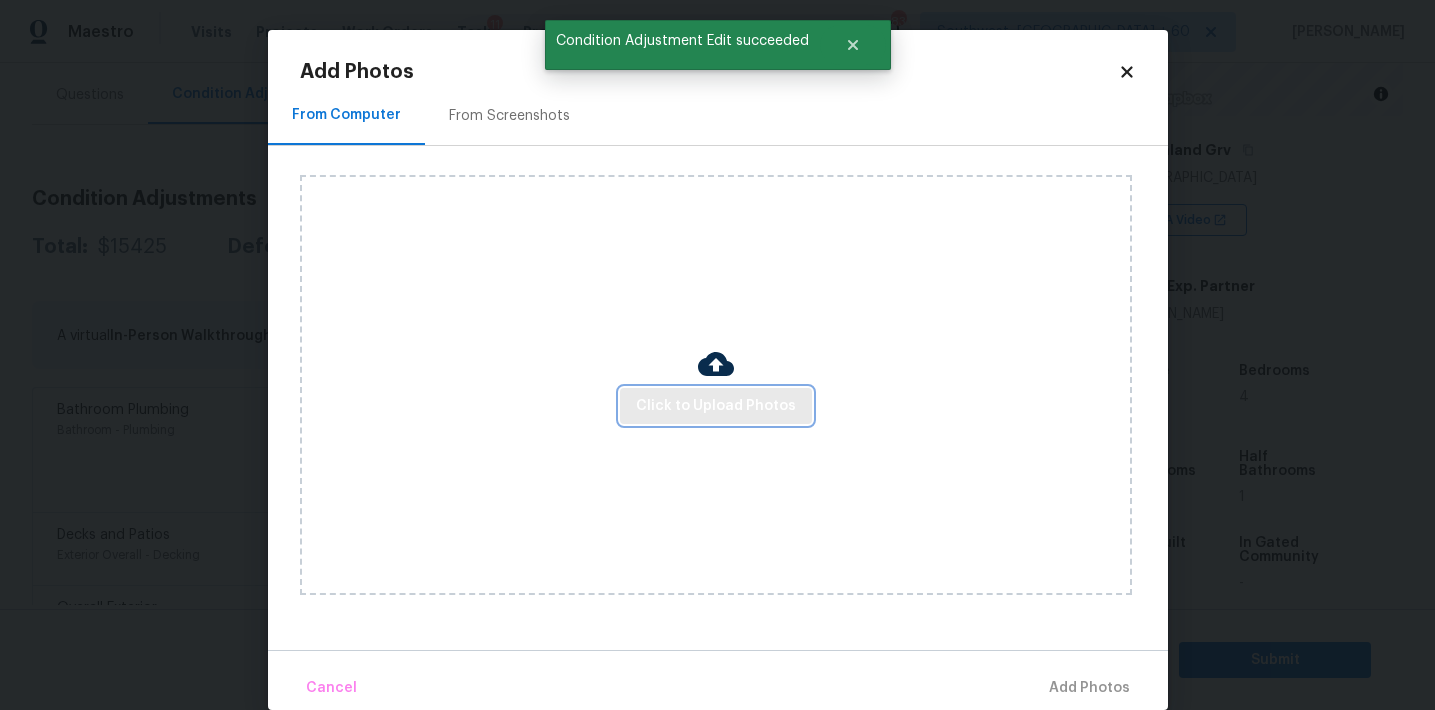 click on "Click to Upload Photos" at bounding box center (716, 406) 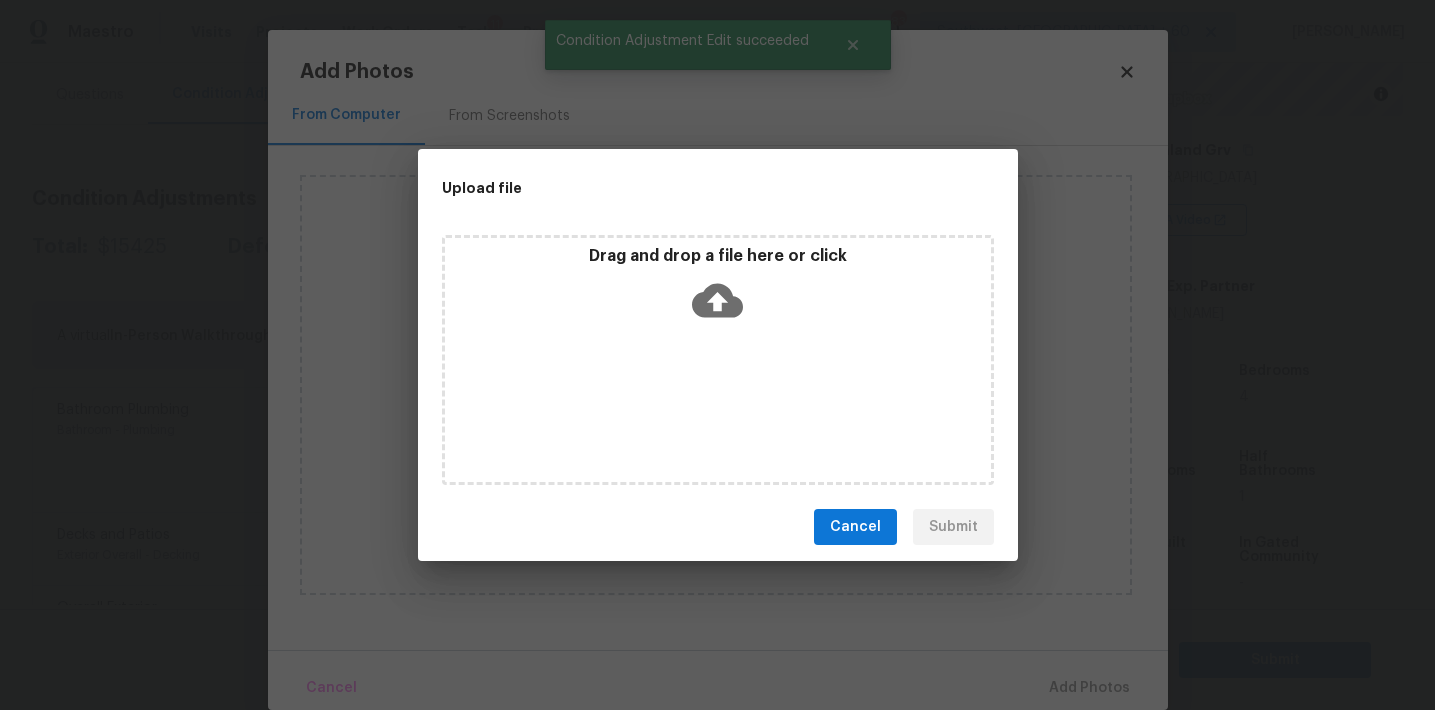 click on "Drag and drop a file here or click" at bounding box center [718, 289] 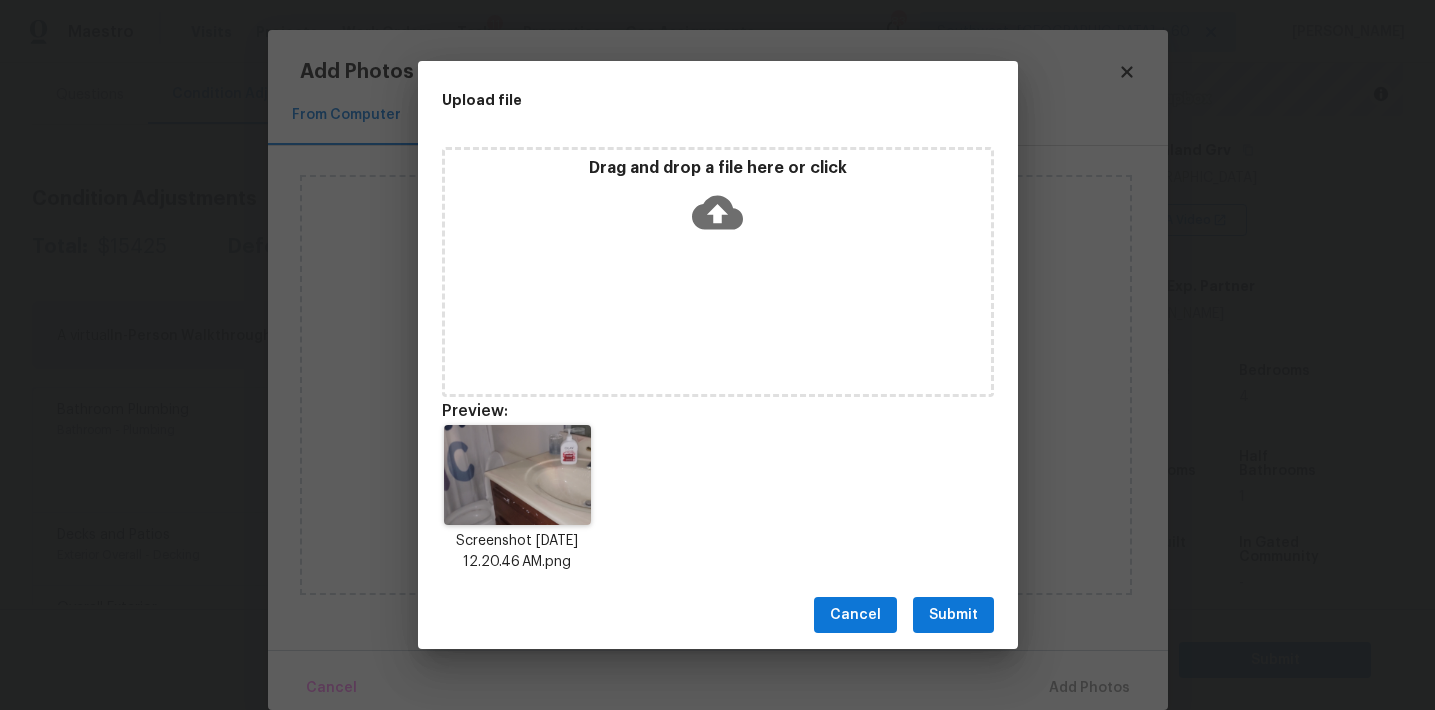 click on "Submit" at bounding box center (953, 615) 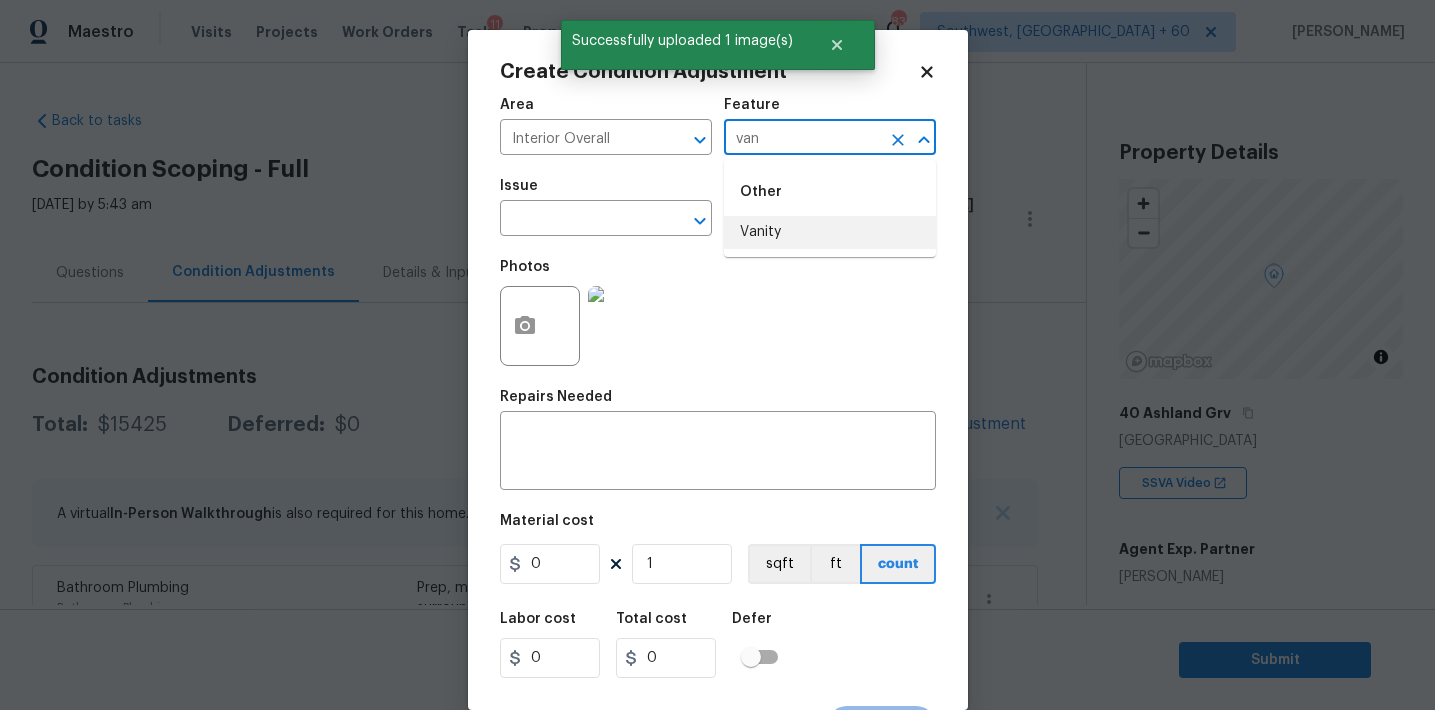 scroll, scrollTop: 0, scrollLeft: 0, axis: both 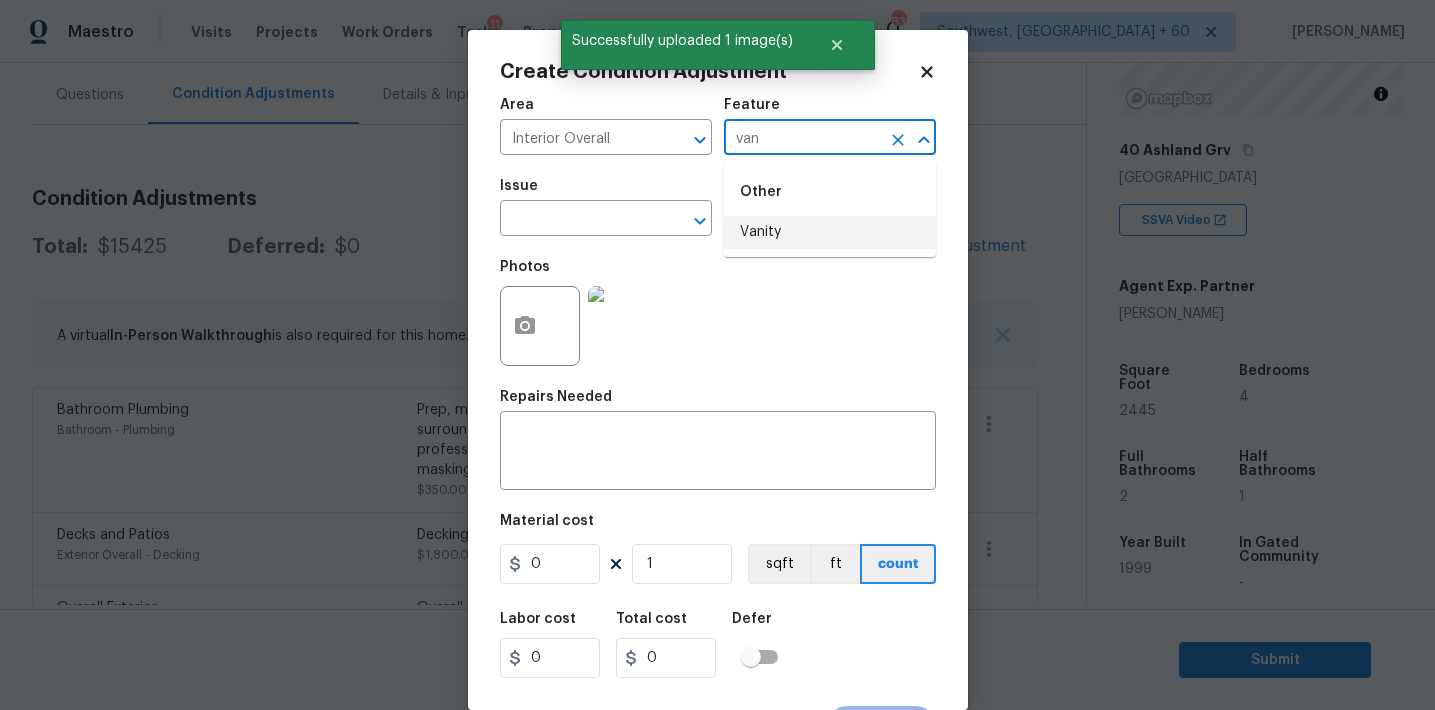 click on "Vanity" at bounding box center [830, 232] 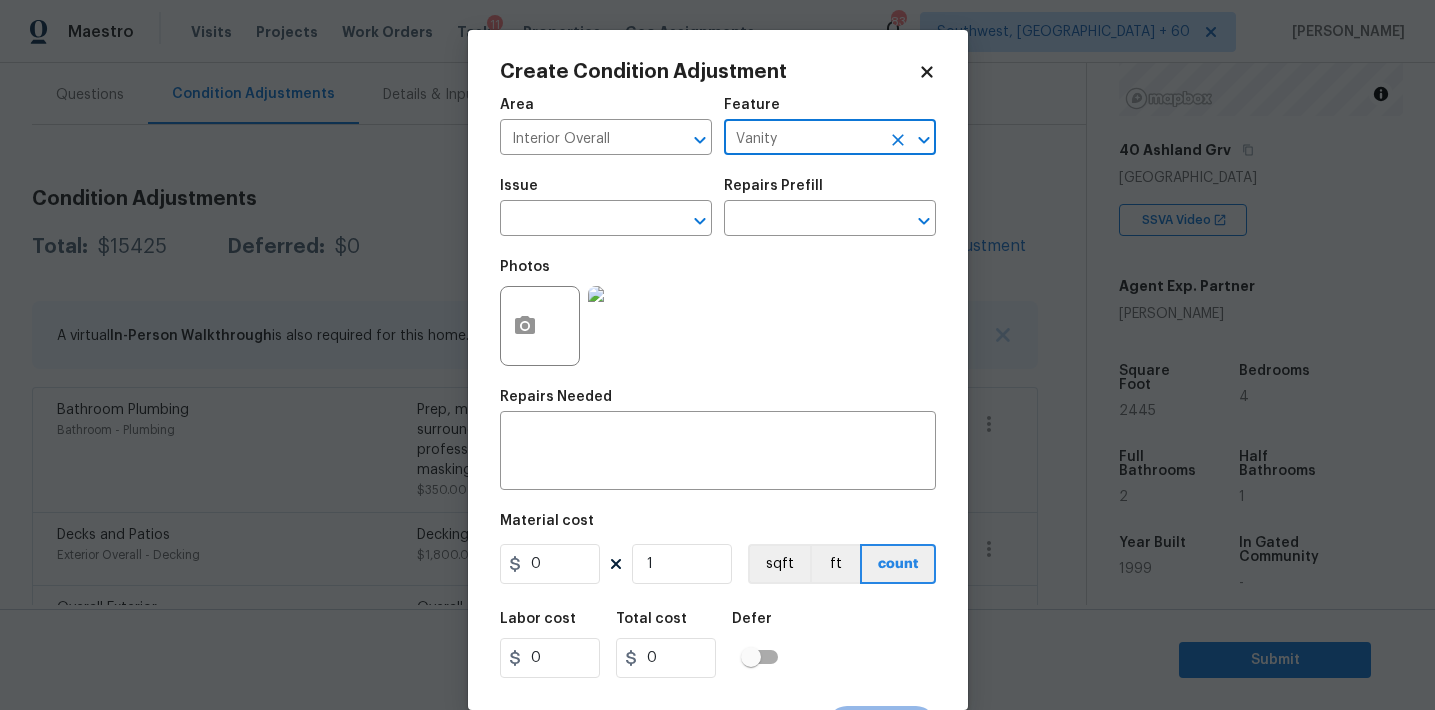 type on "Vanity" 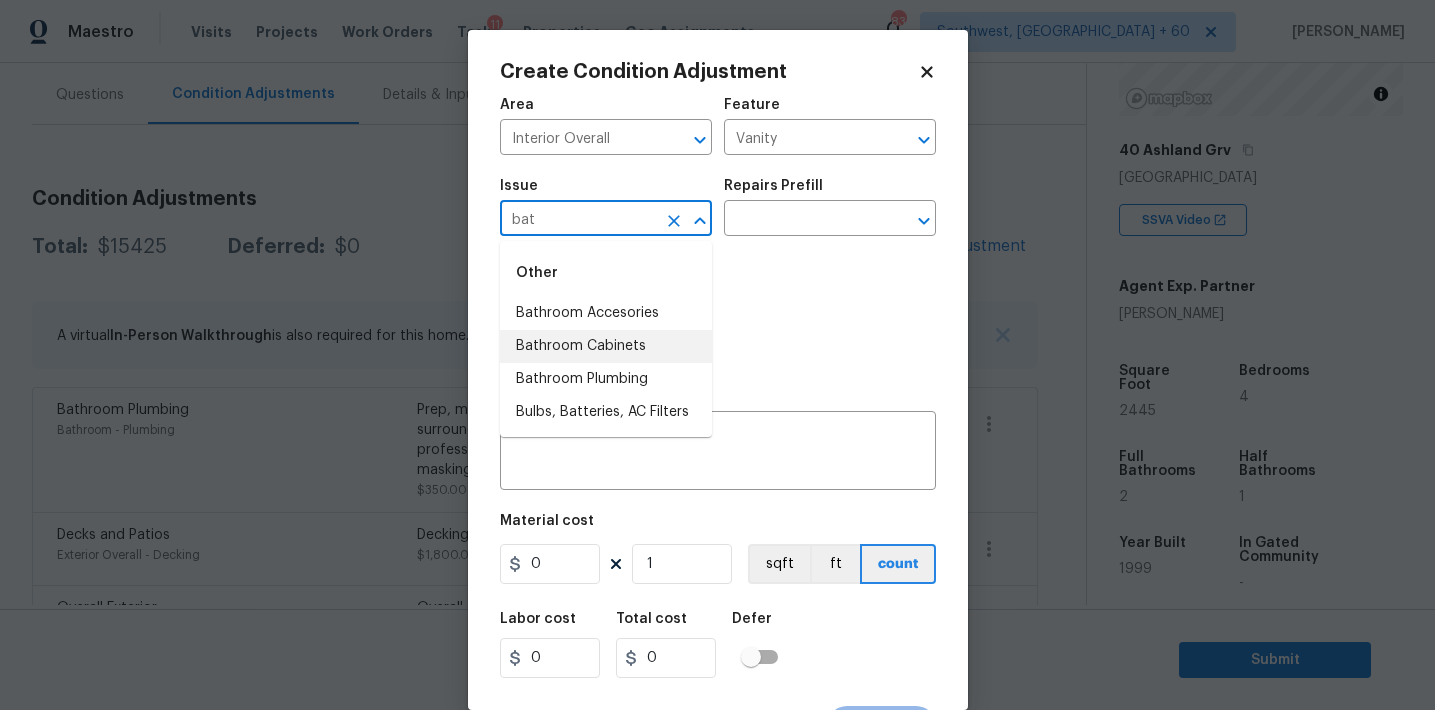 click on "Bathroom Cabinets" at bounding box center [606, 346] 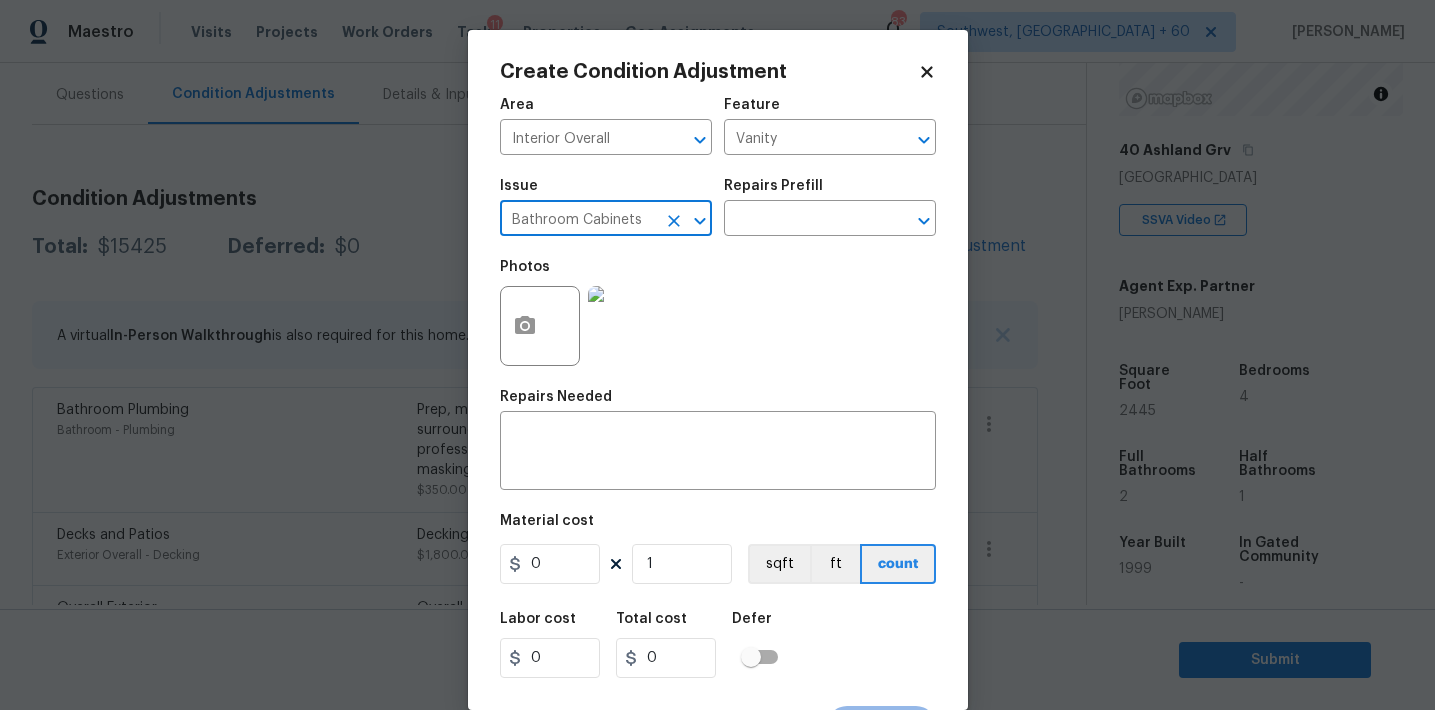 type on "Bathroom Cabinets" 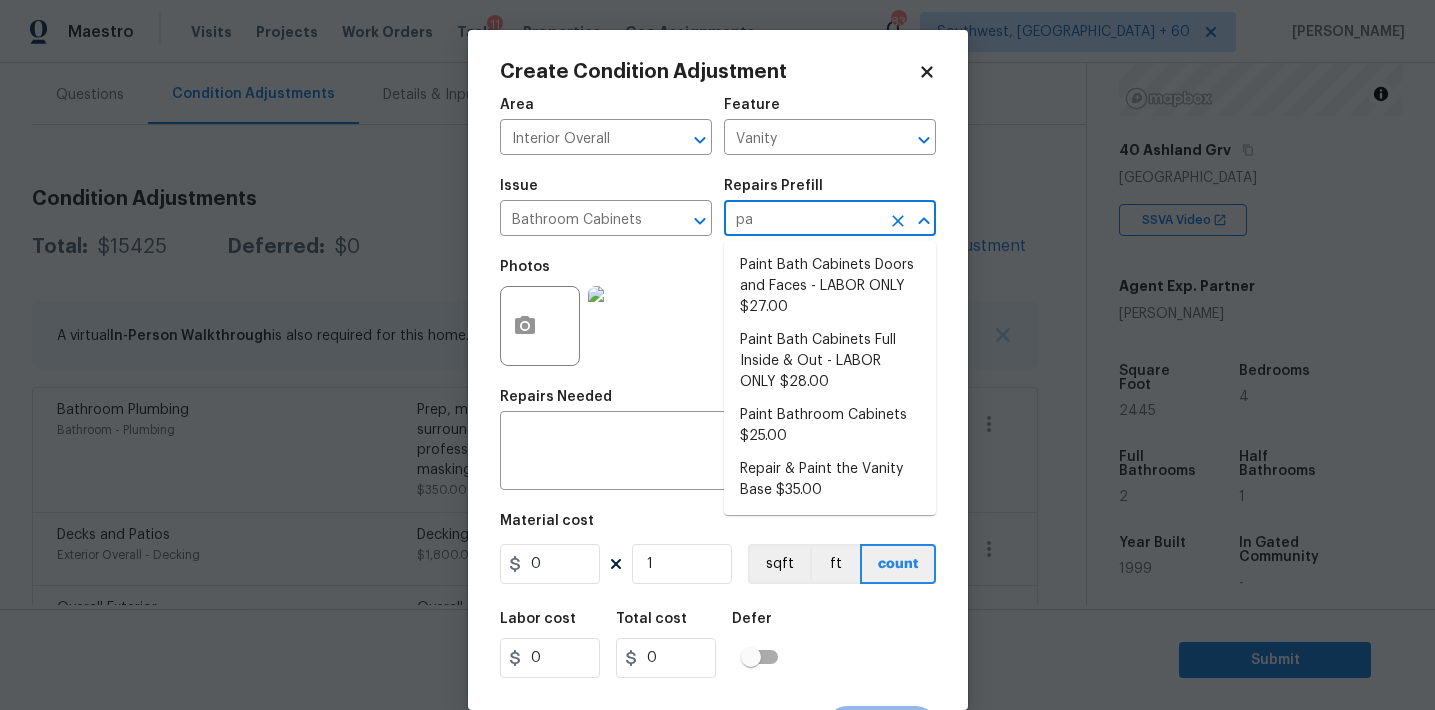 type on "pai" 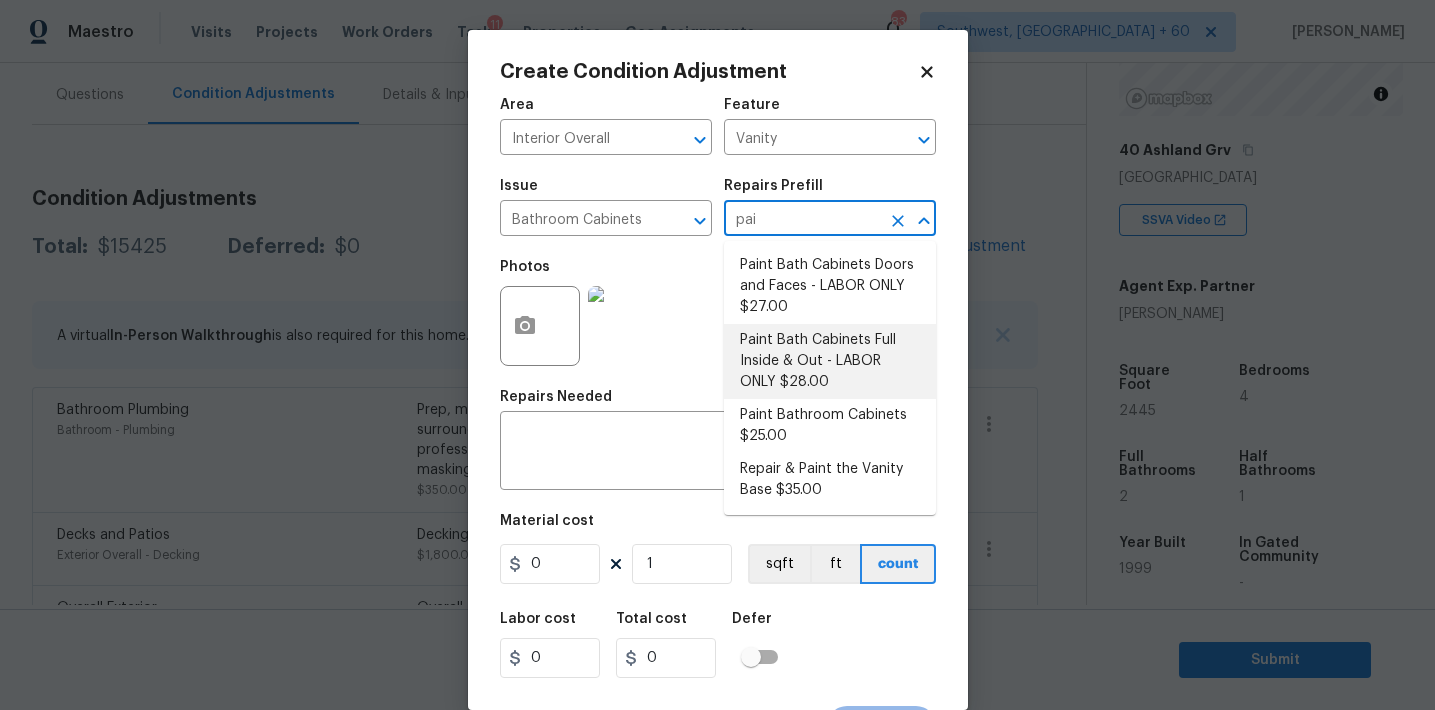 click on "Paint Bath Cabinets Full Inside & Out - LABOR ONLY $28.00" at bounding box center [830, 361] 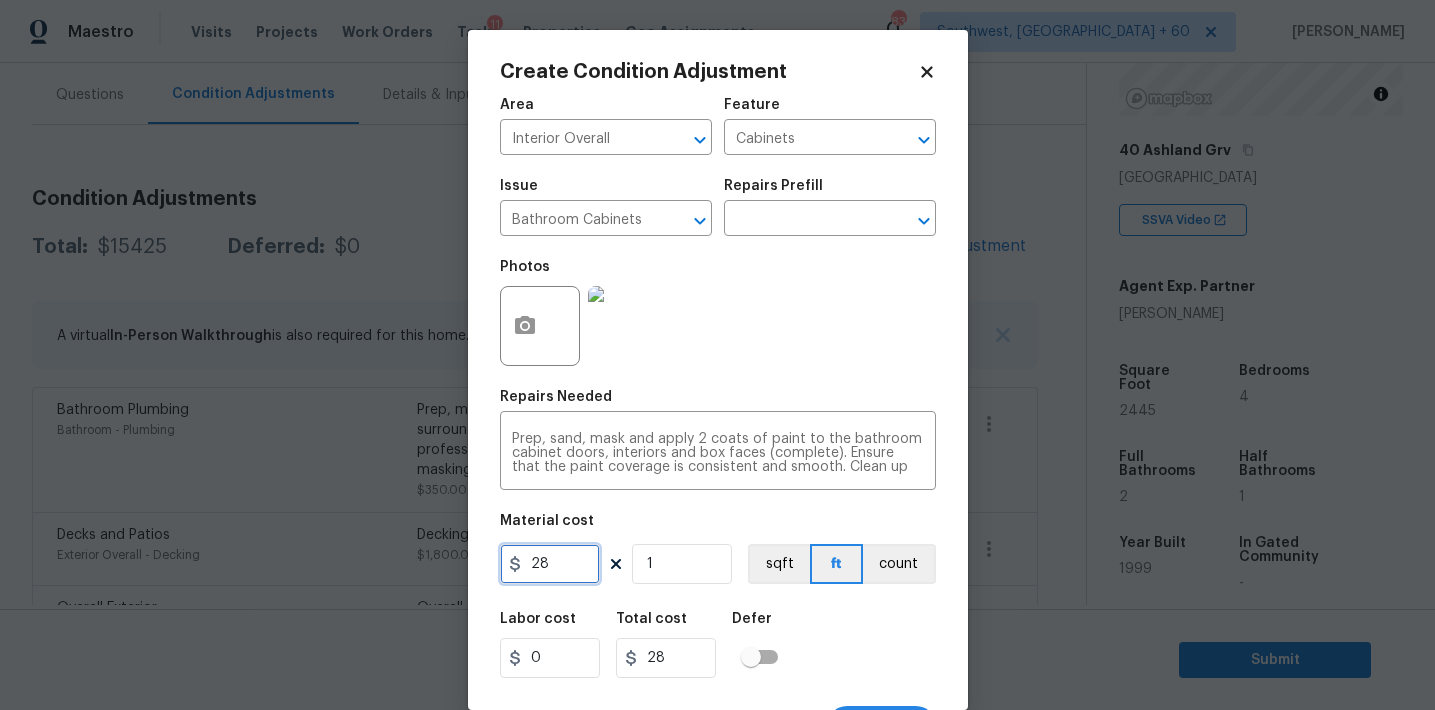 click on "28" at bounding box center [550, 564] 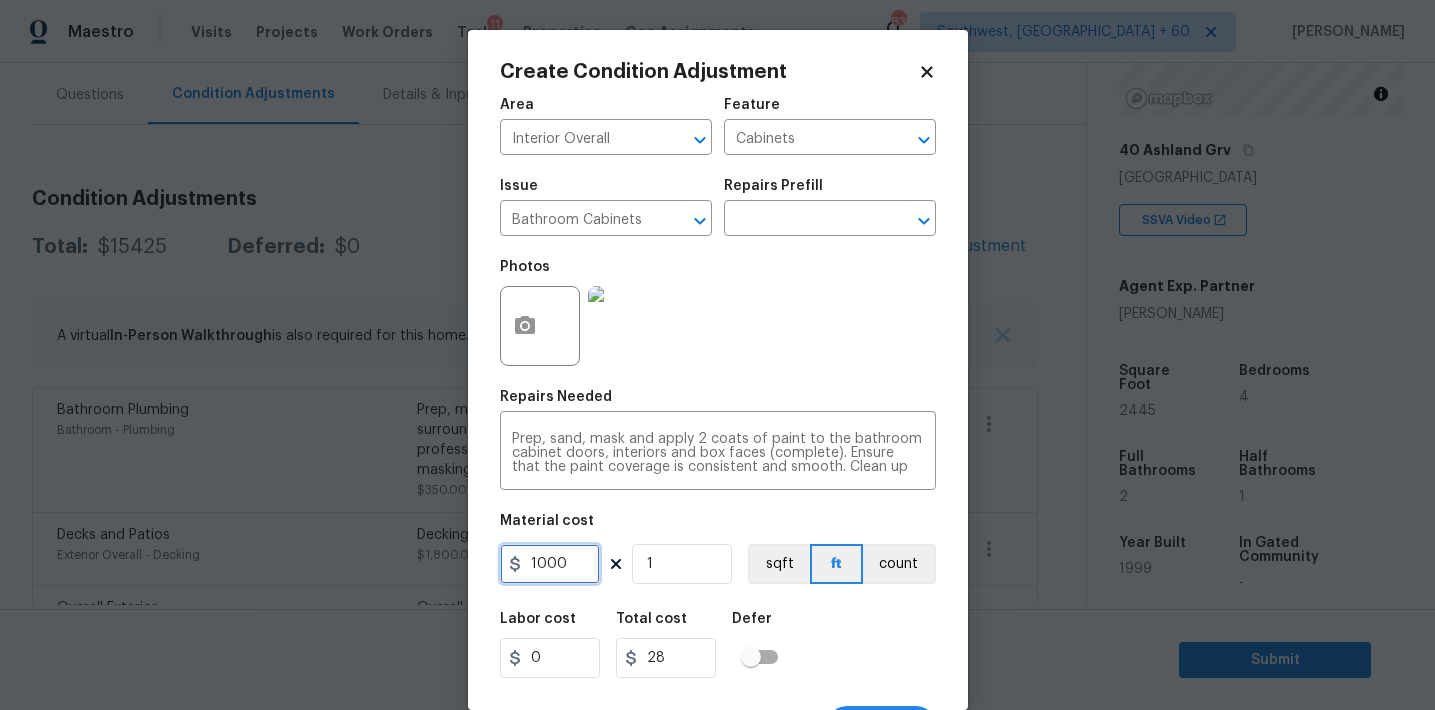 type on "1000" 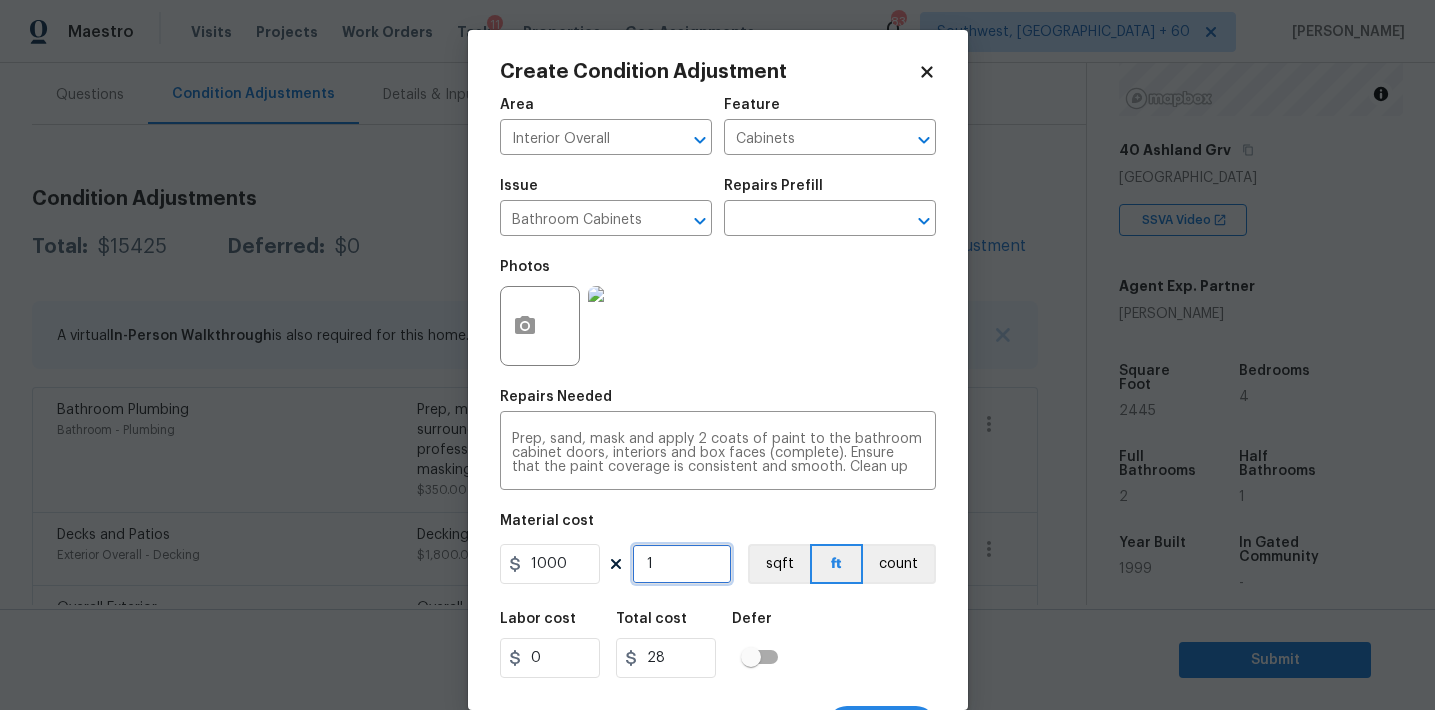 type on "1000" 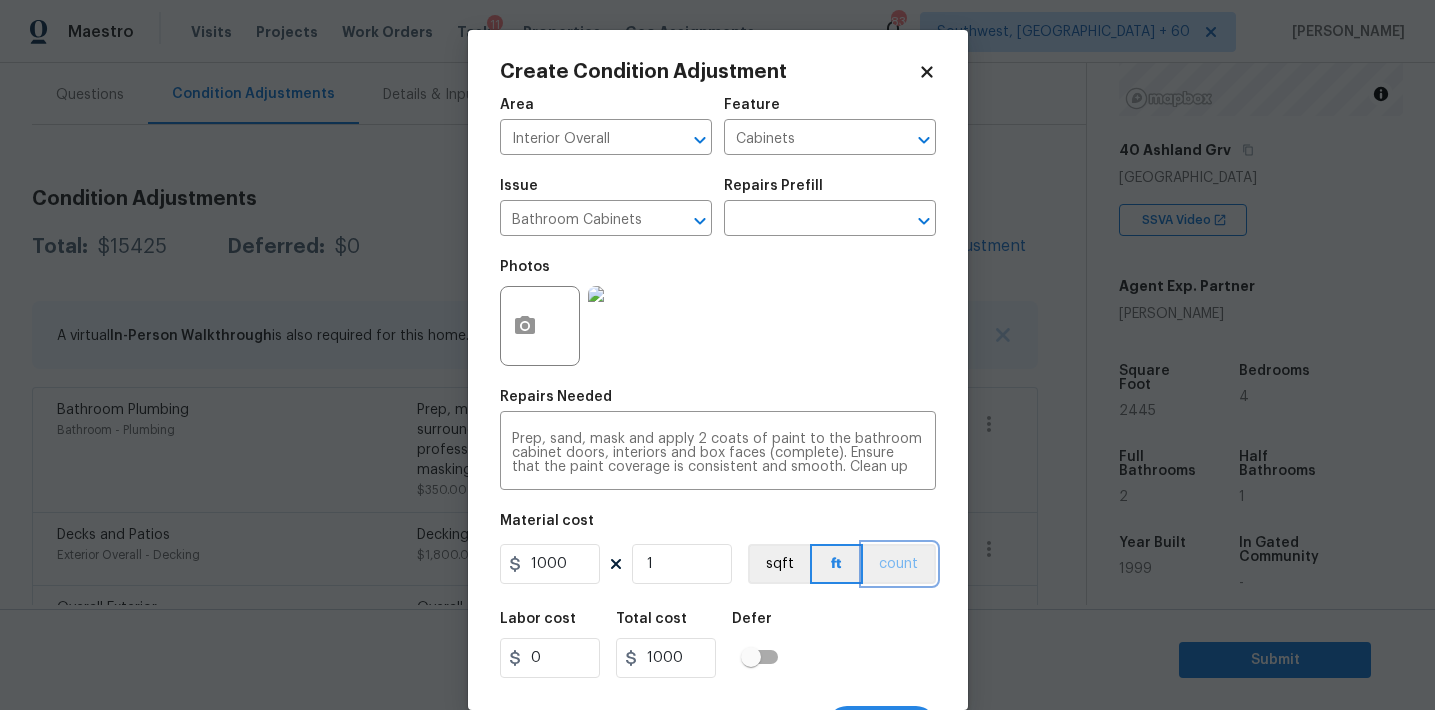 click on "count" at bounding box center [899, 564] 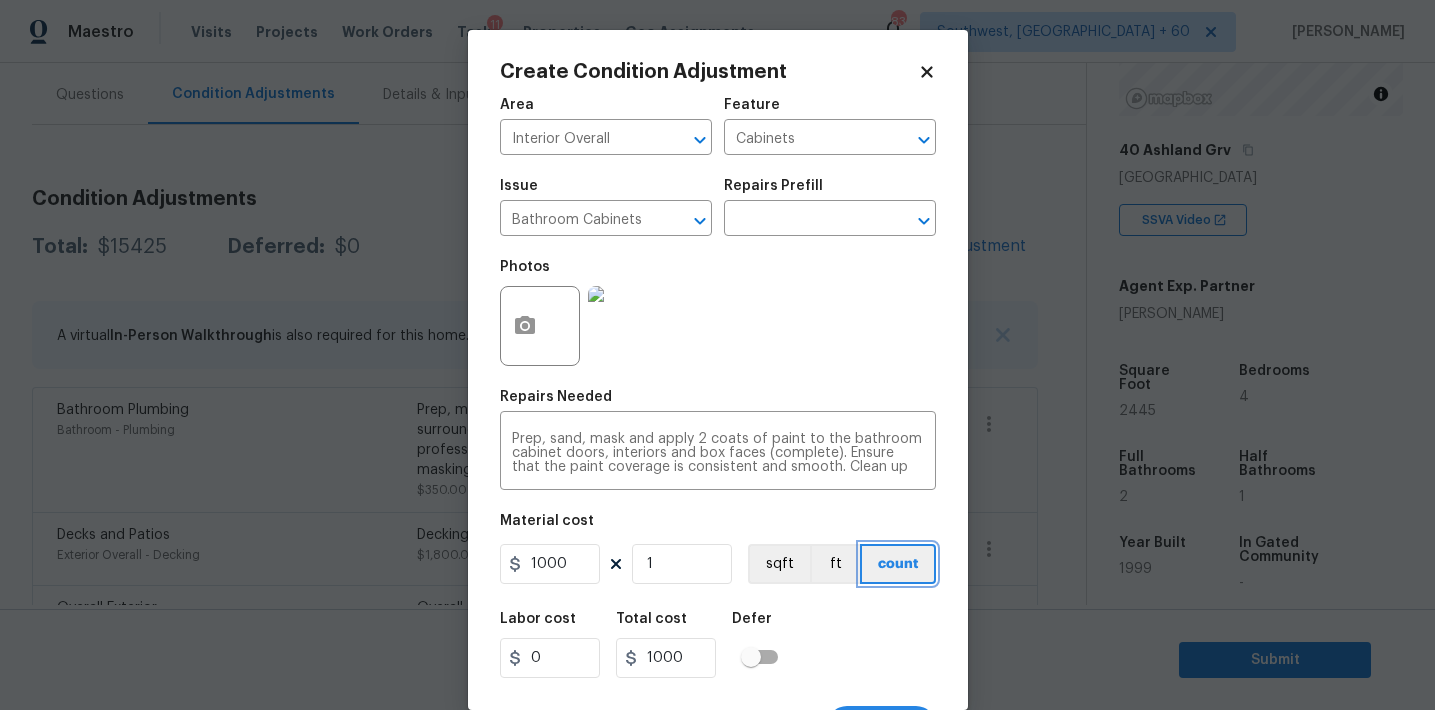 scroll, scrollTop: 37, scrollLeft: 0, axis: vertical 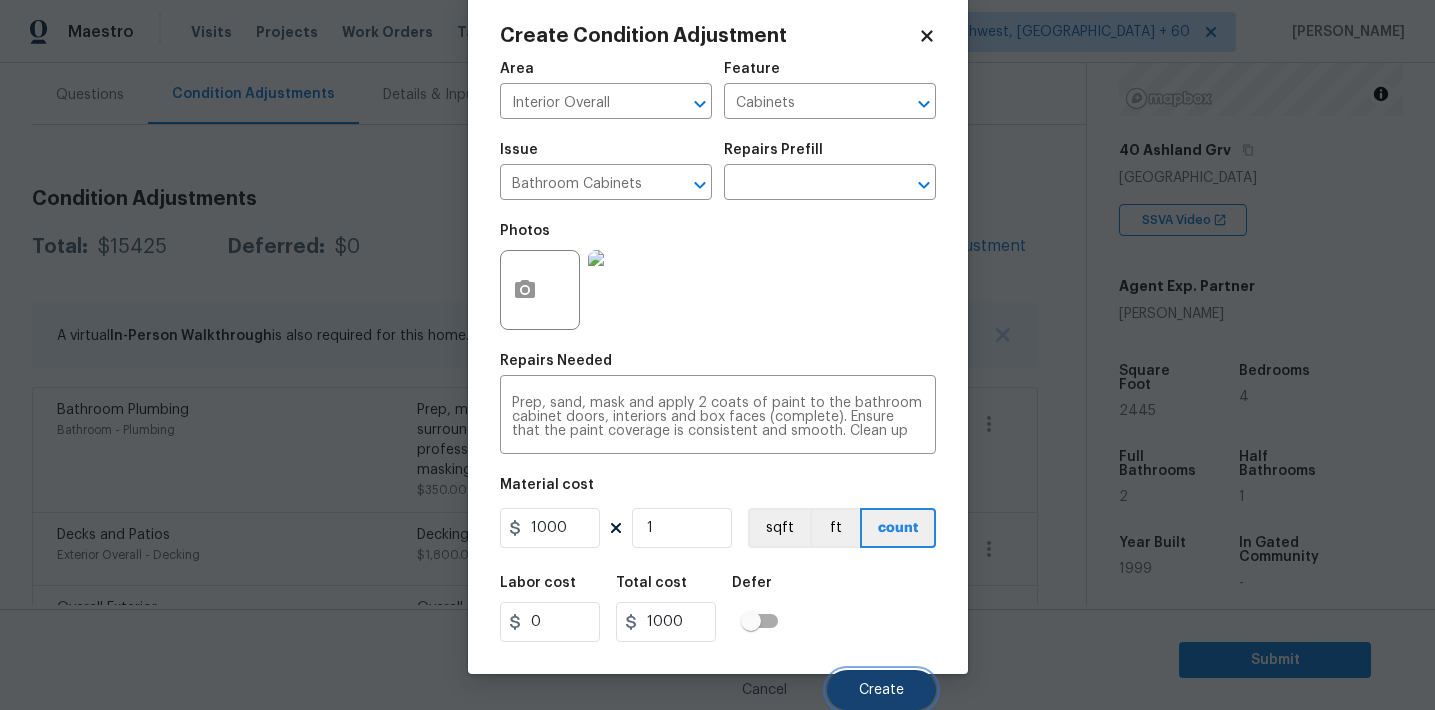 click on "Create" at bounding box center (881, 690) 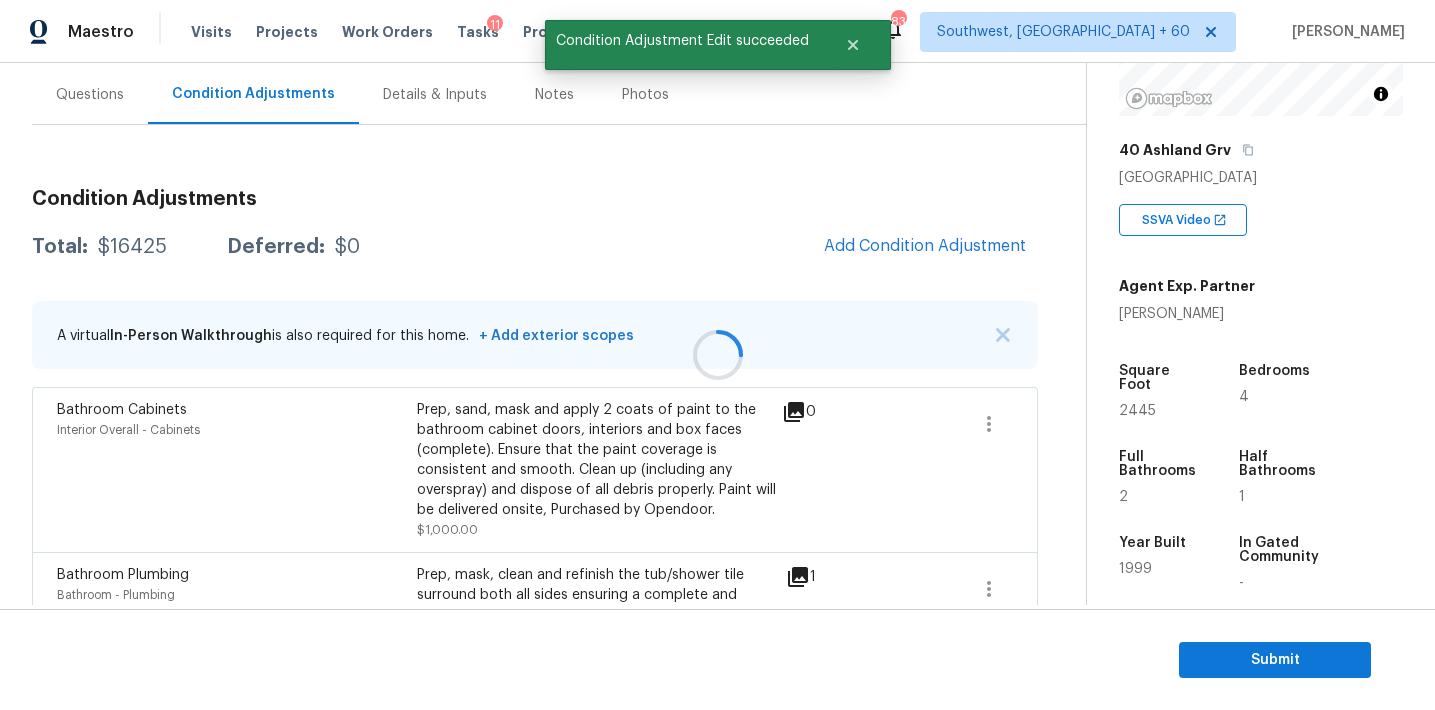 scroll, scrollTop: 30, scrollLeft: 0, axis: vertical 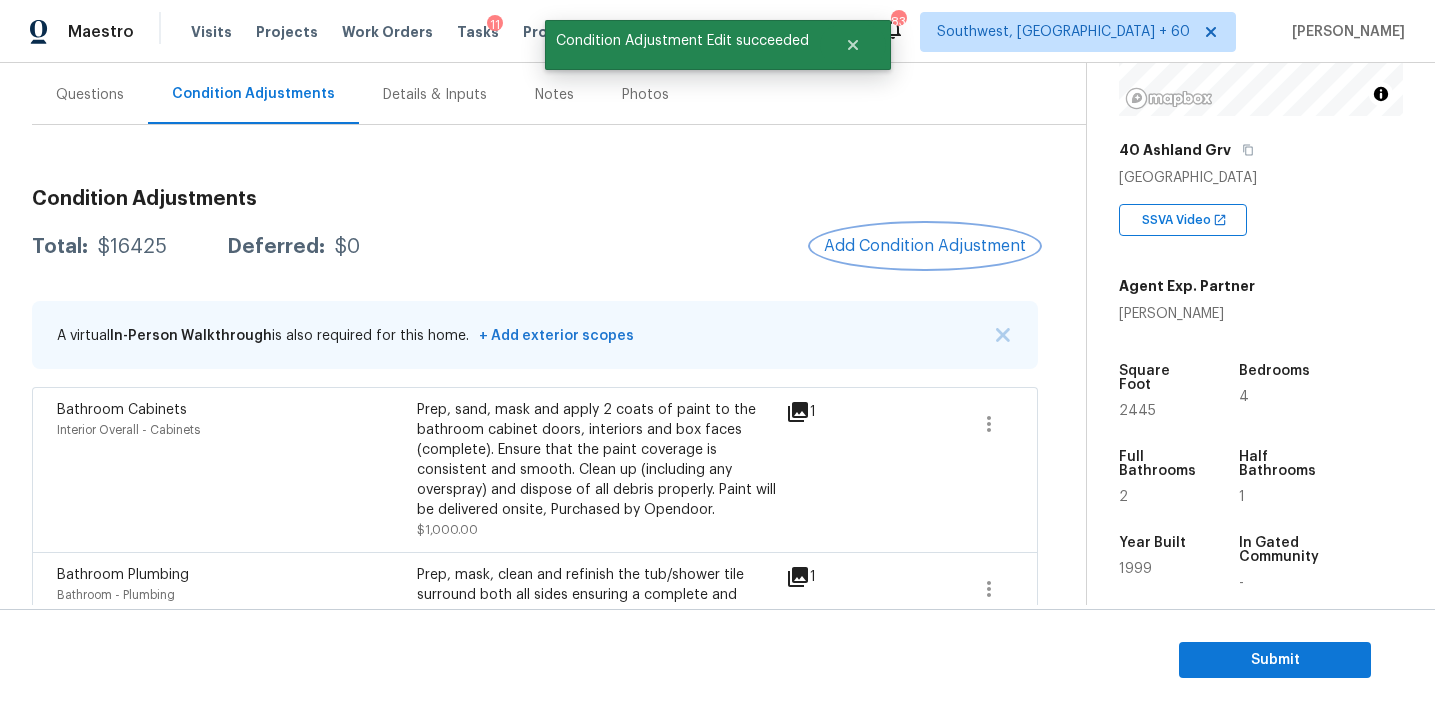 click on "Add Condition Adjustment" at bounding box center (925, 246) 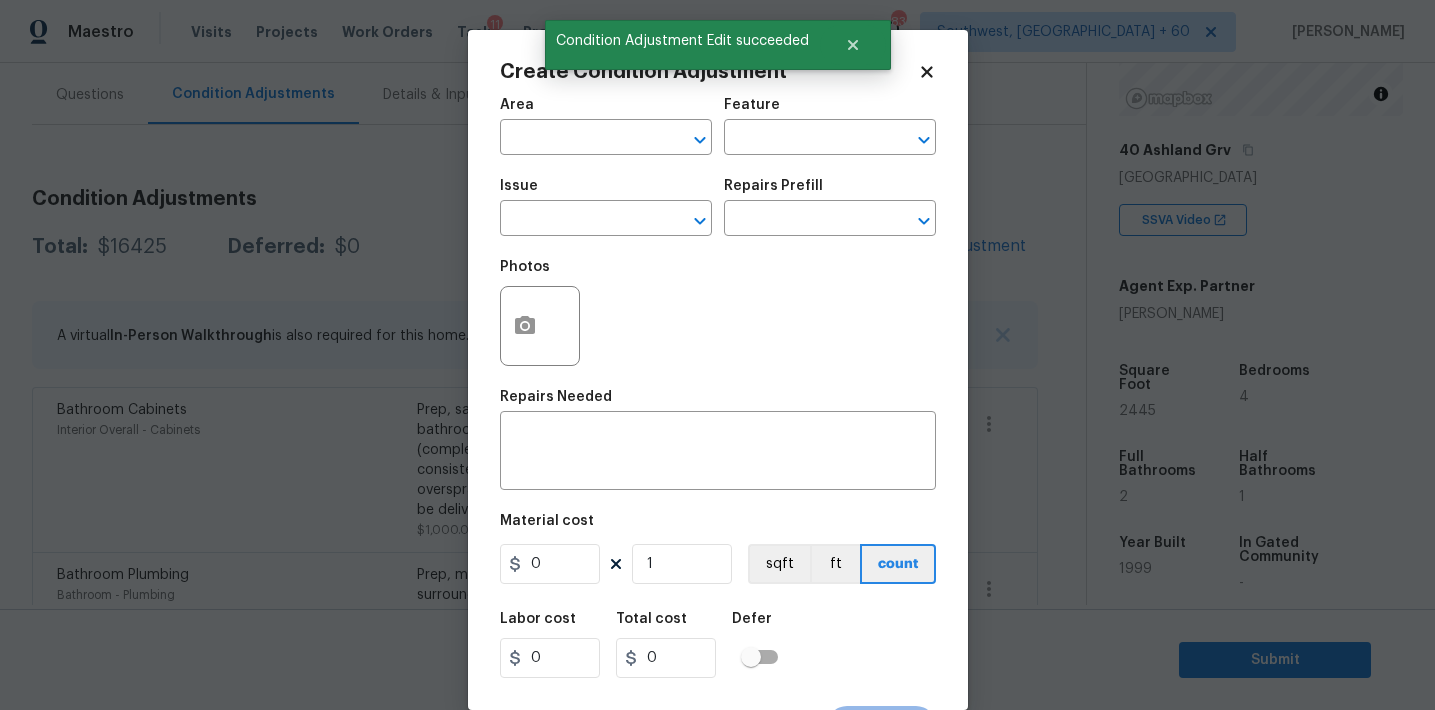 click on "Photos" at bounding box center (718, 313) 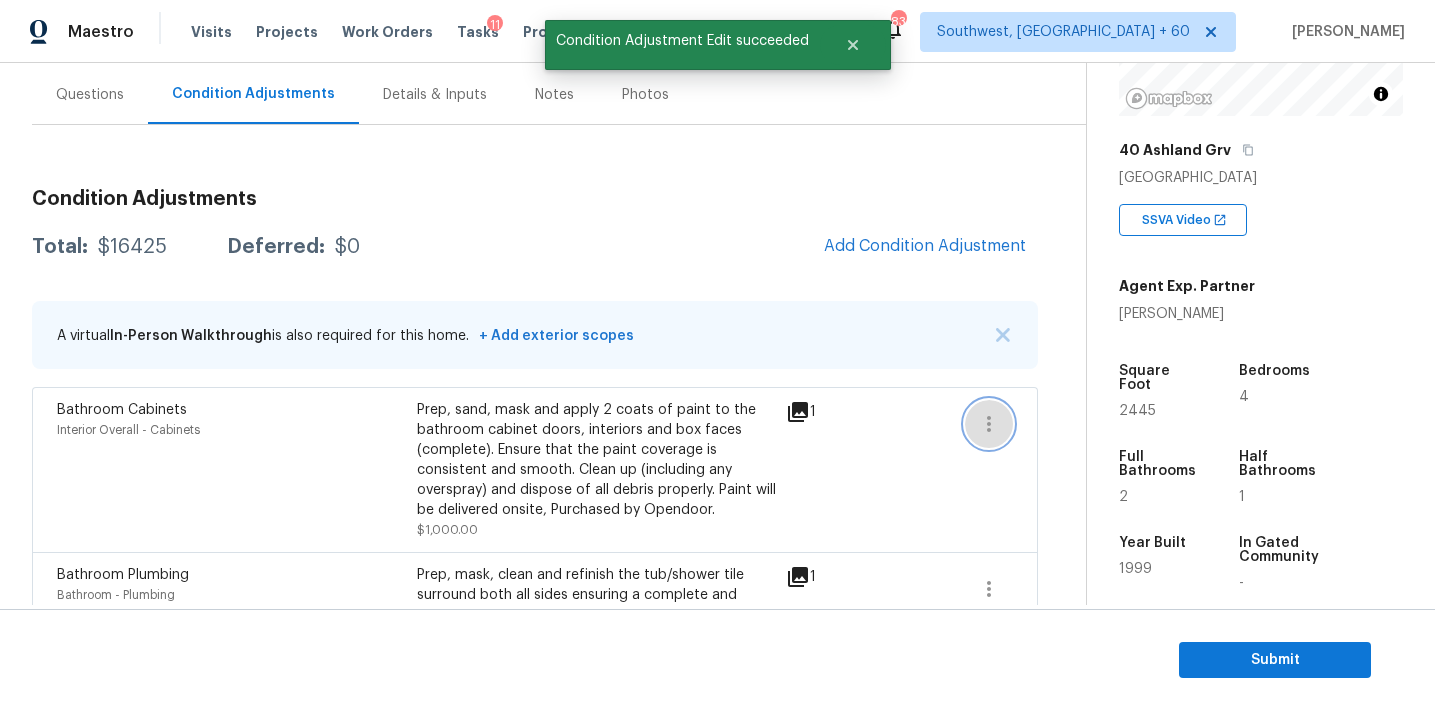 click 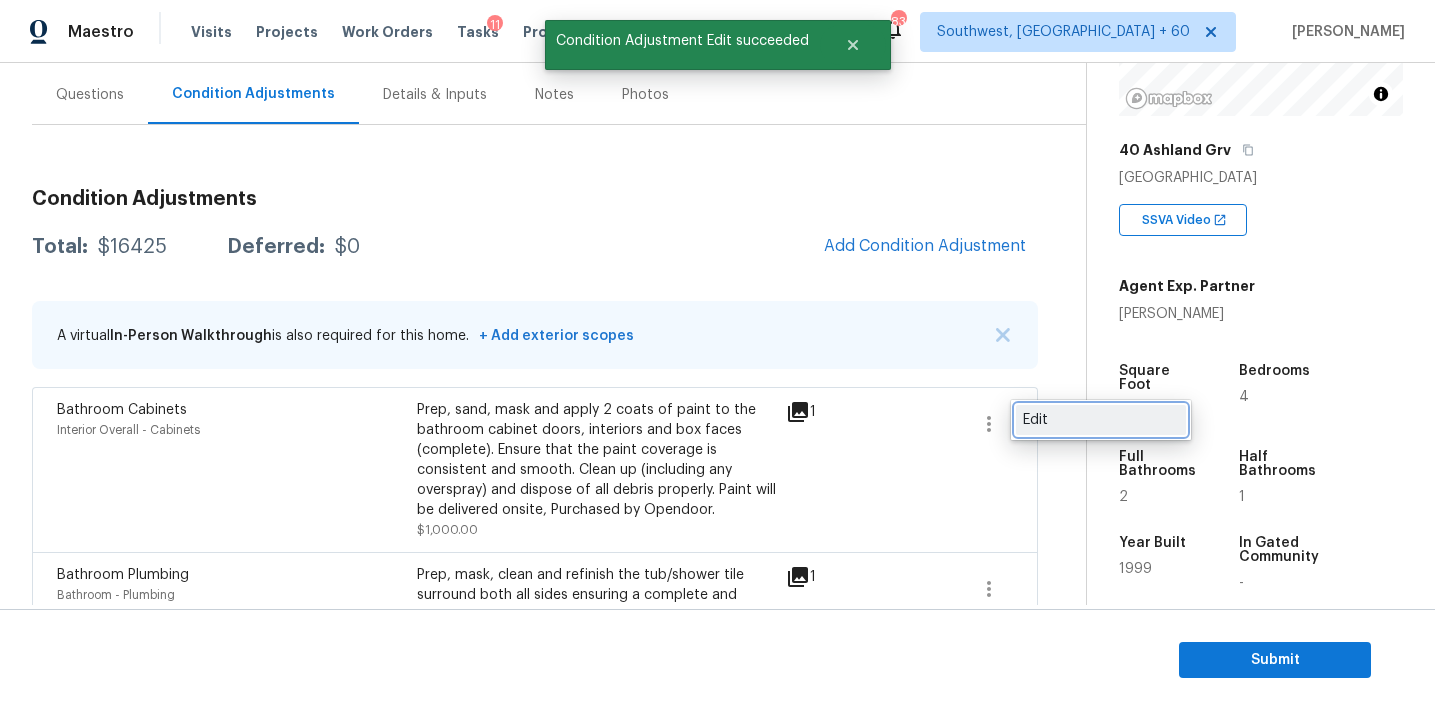 click on "Edit" at bounding box center (1101, 420) 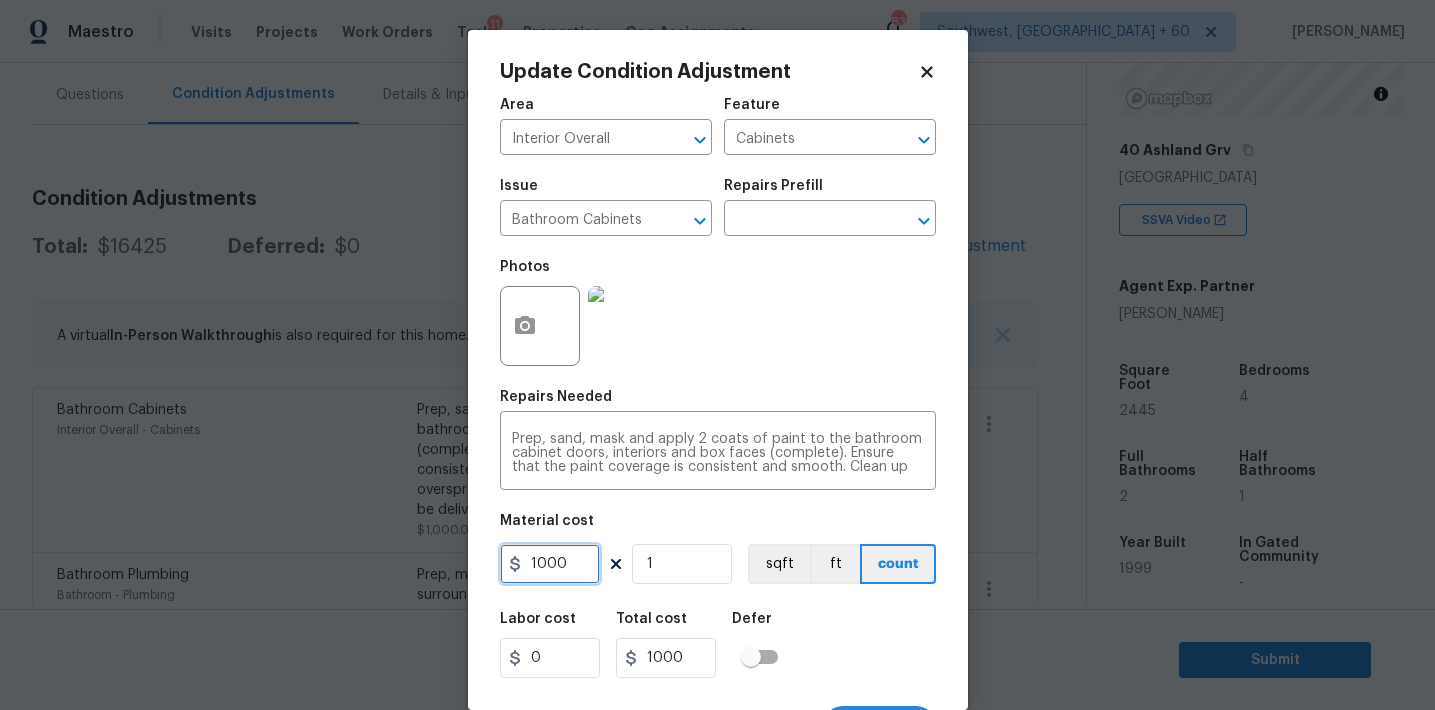 click on "1000" at bounding box center [550, 564] 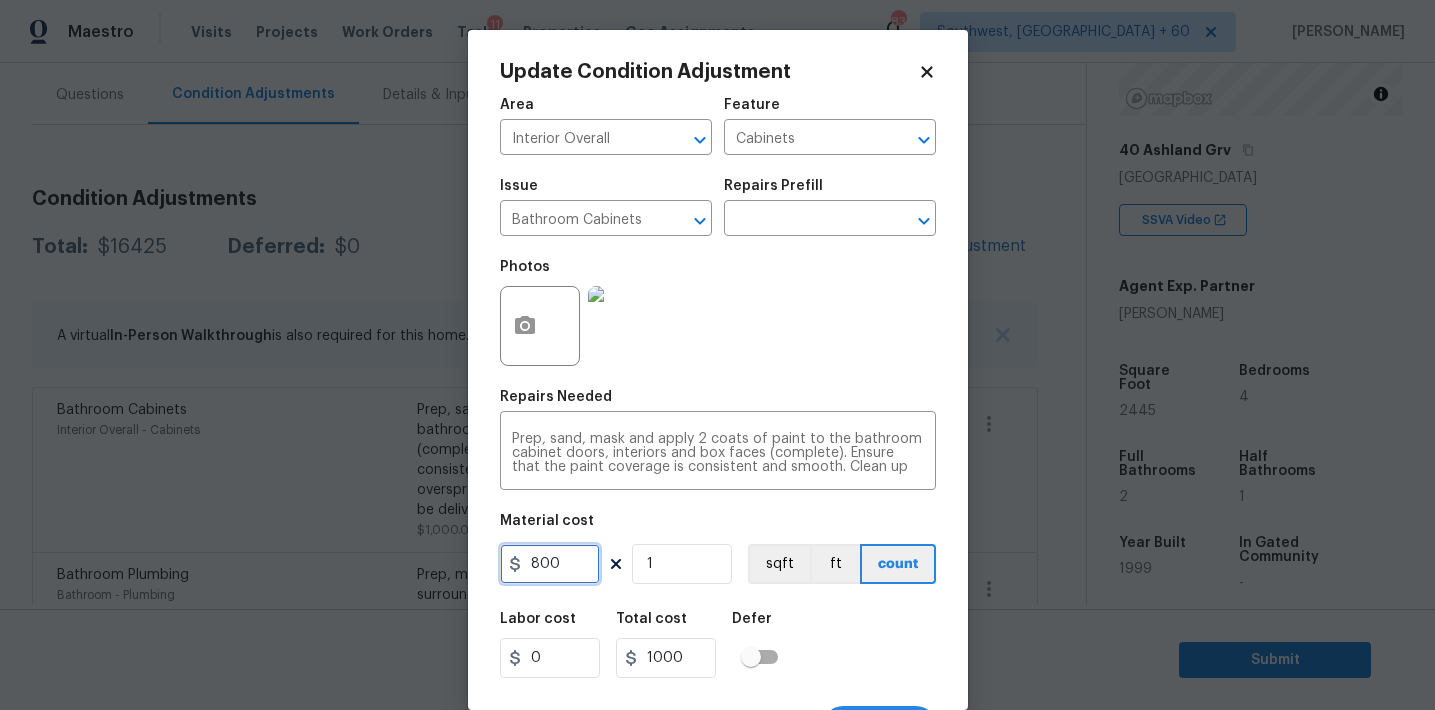 type on "800" 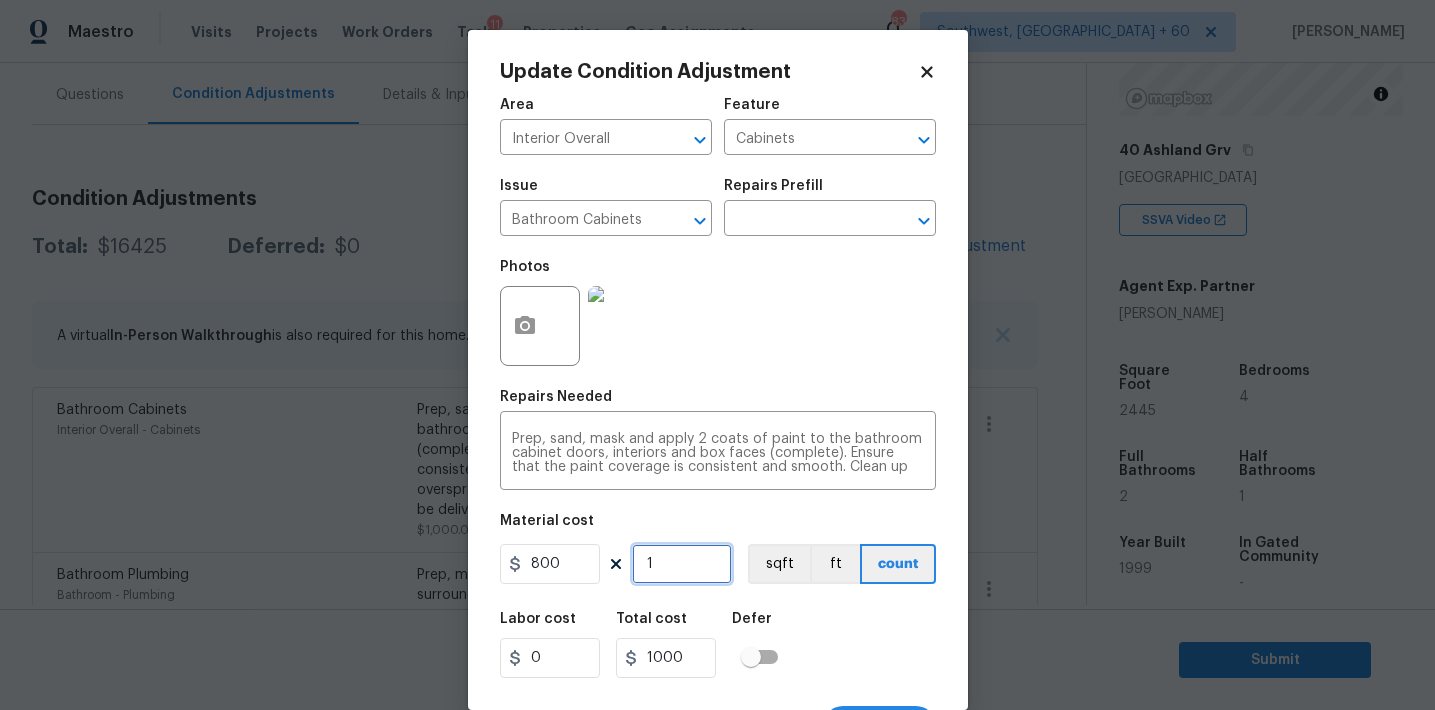 type on "800" 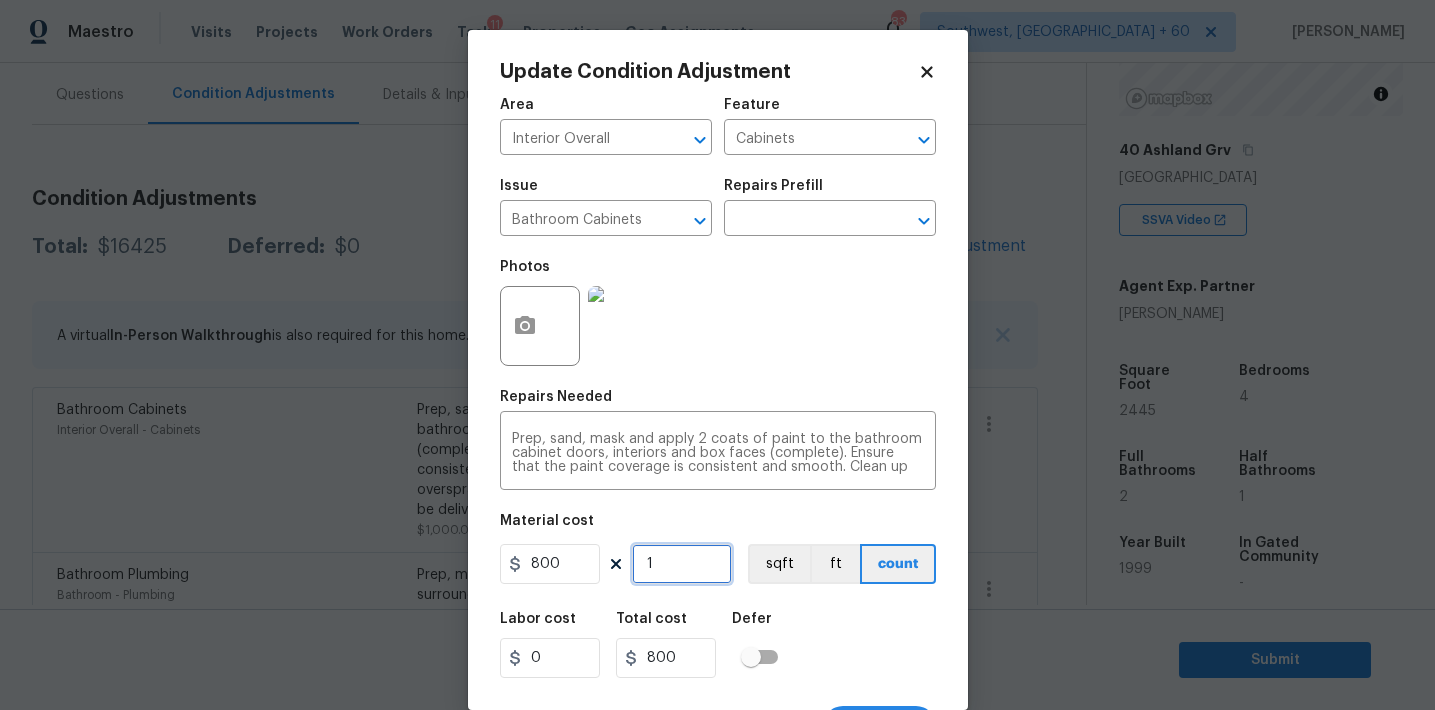 scroll, scrollTop: 37, scrollLeft: 0, axis: vertical 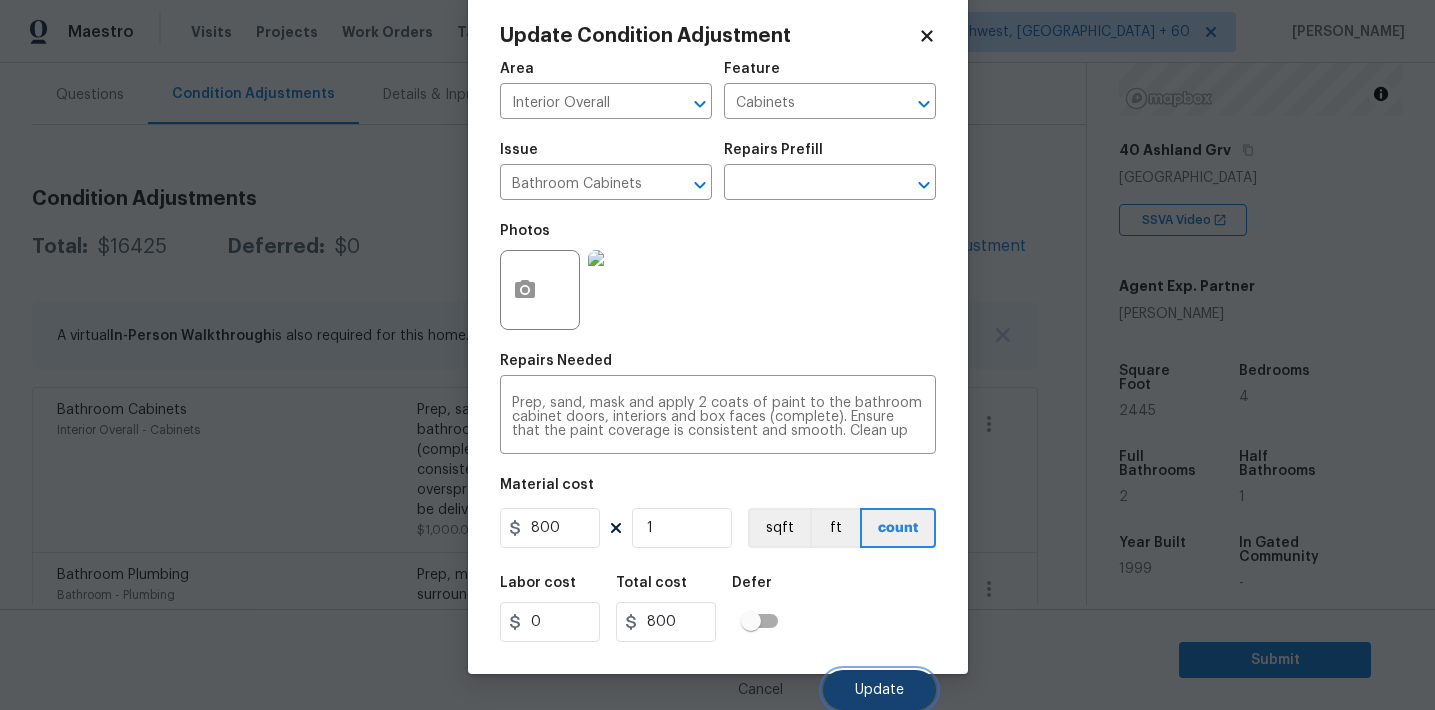 click on "Update" at bounding box center (879, 690) 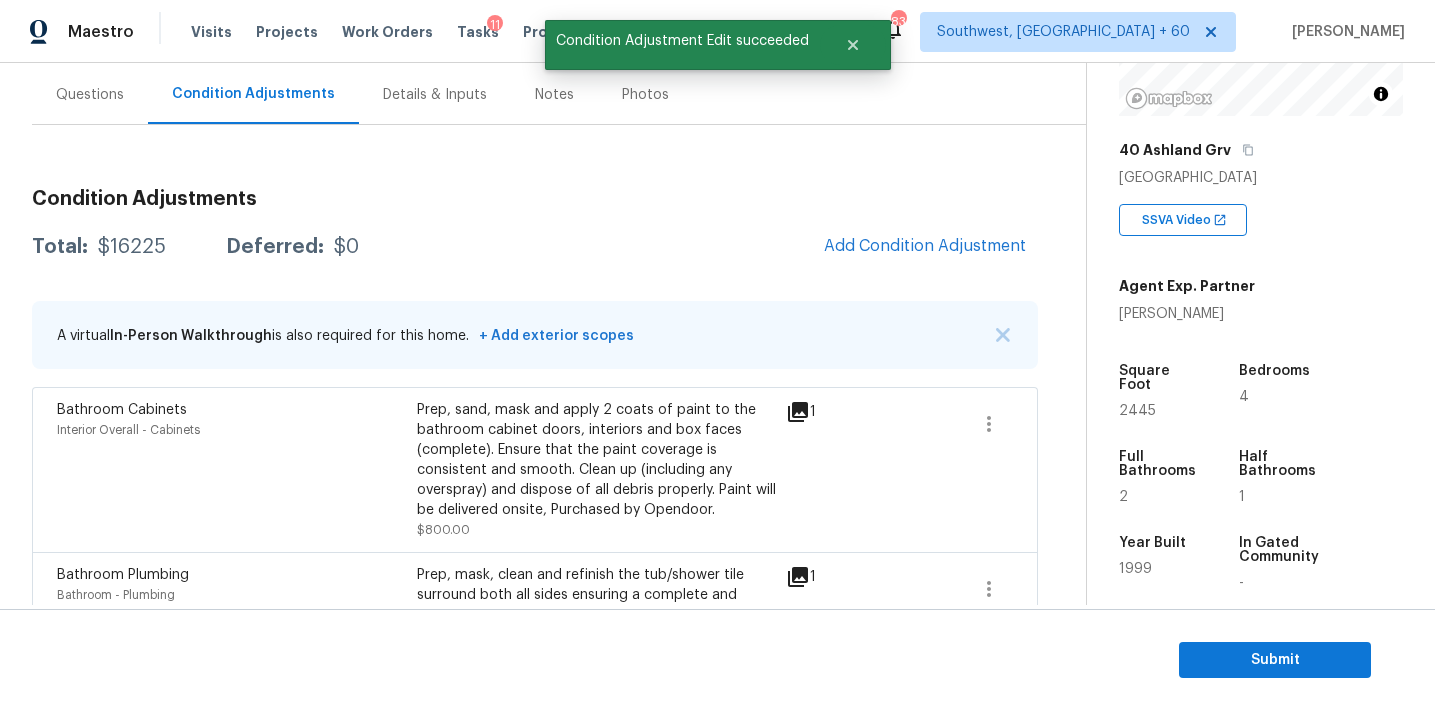 scroll, scrollTop: 0, scrollLeft: 0, axis: both 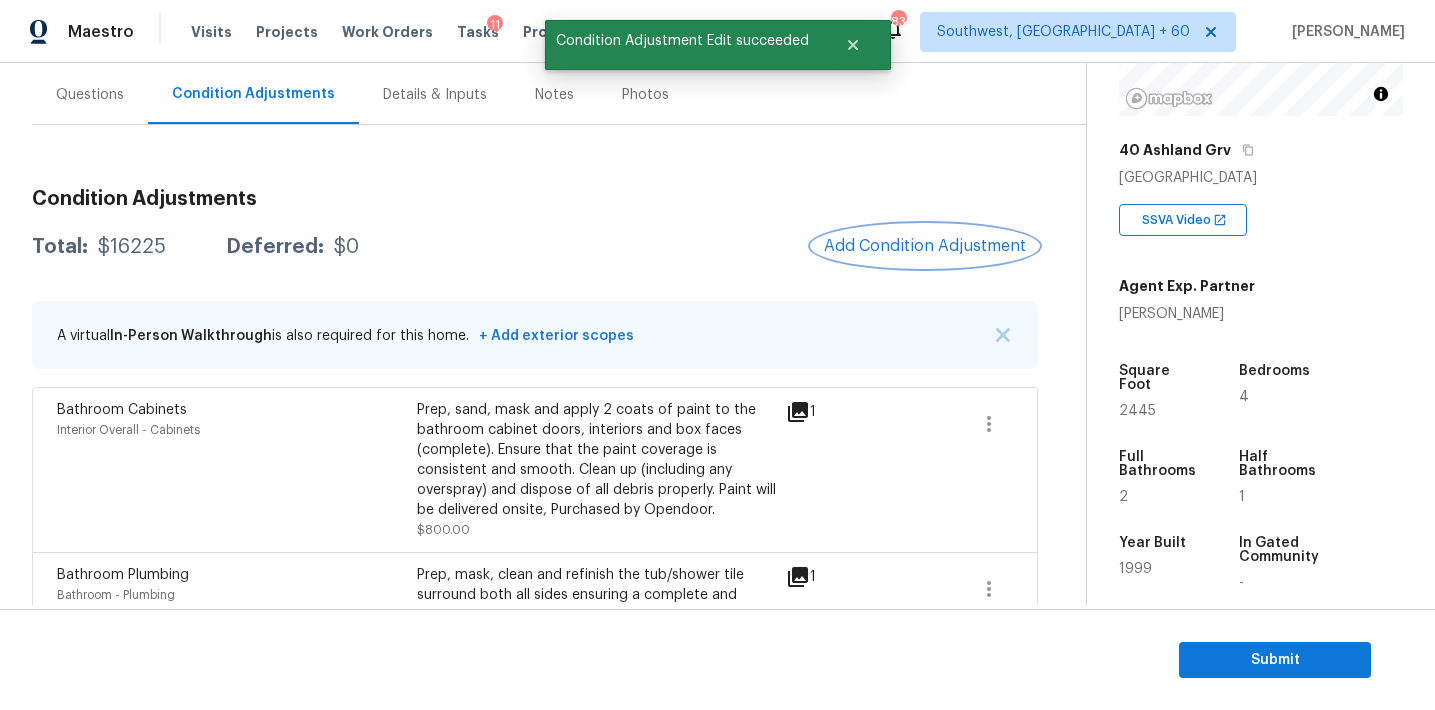 click on "Add Condition Adjustment" at bounding box center [925, 246] 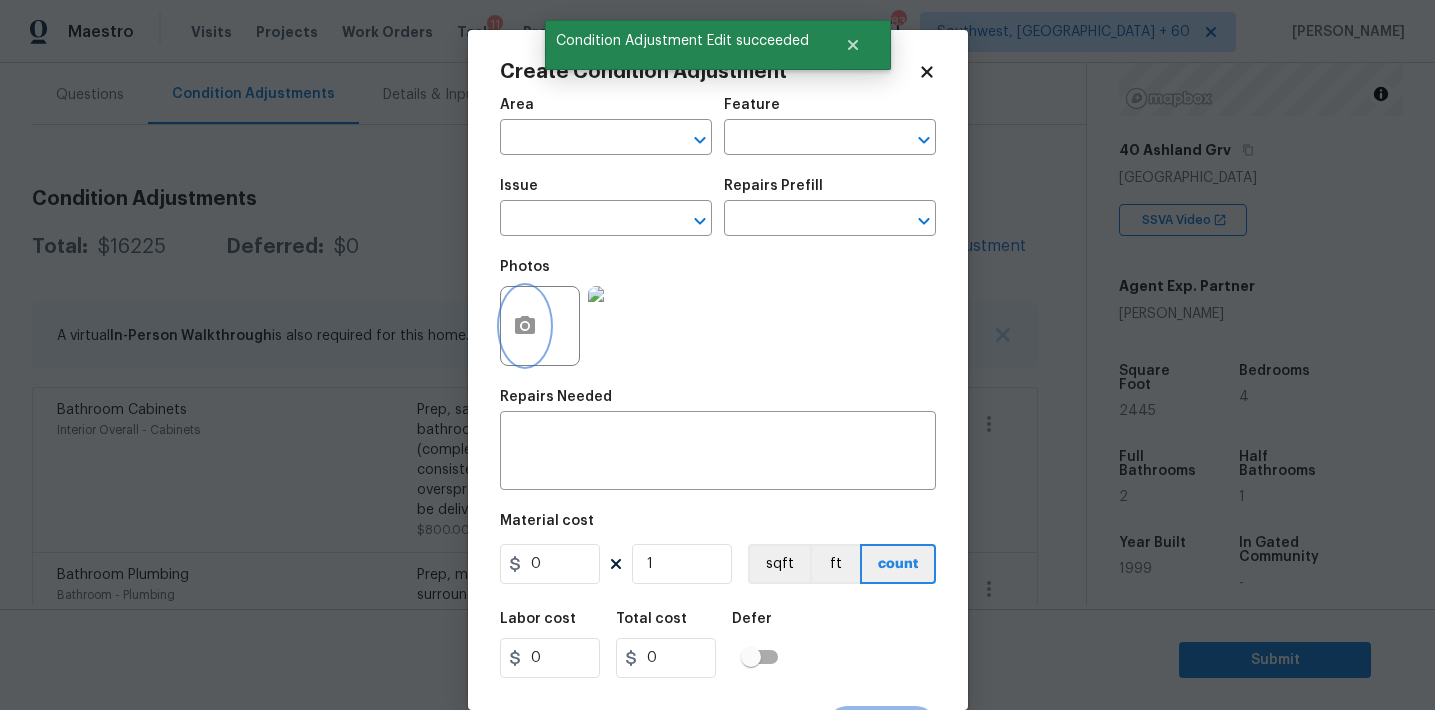 click at bounding box center (525, 326) 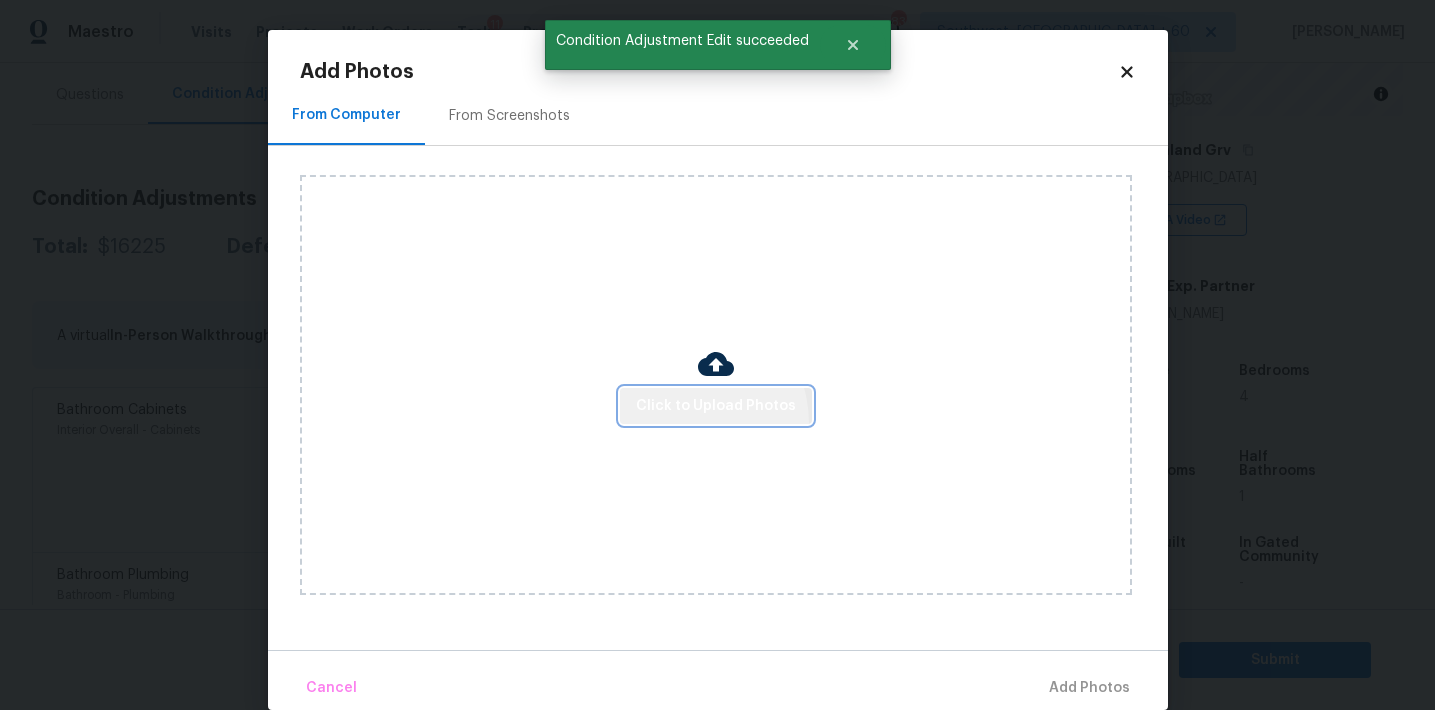 click on "Click to Upload Photos" at bounding box center (716, 406) 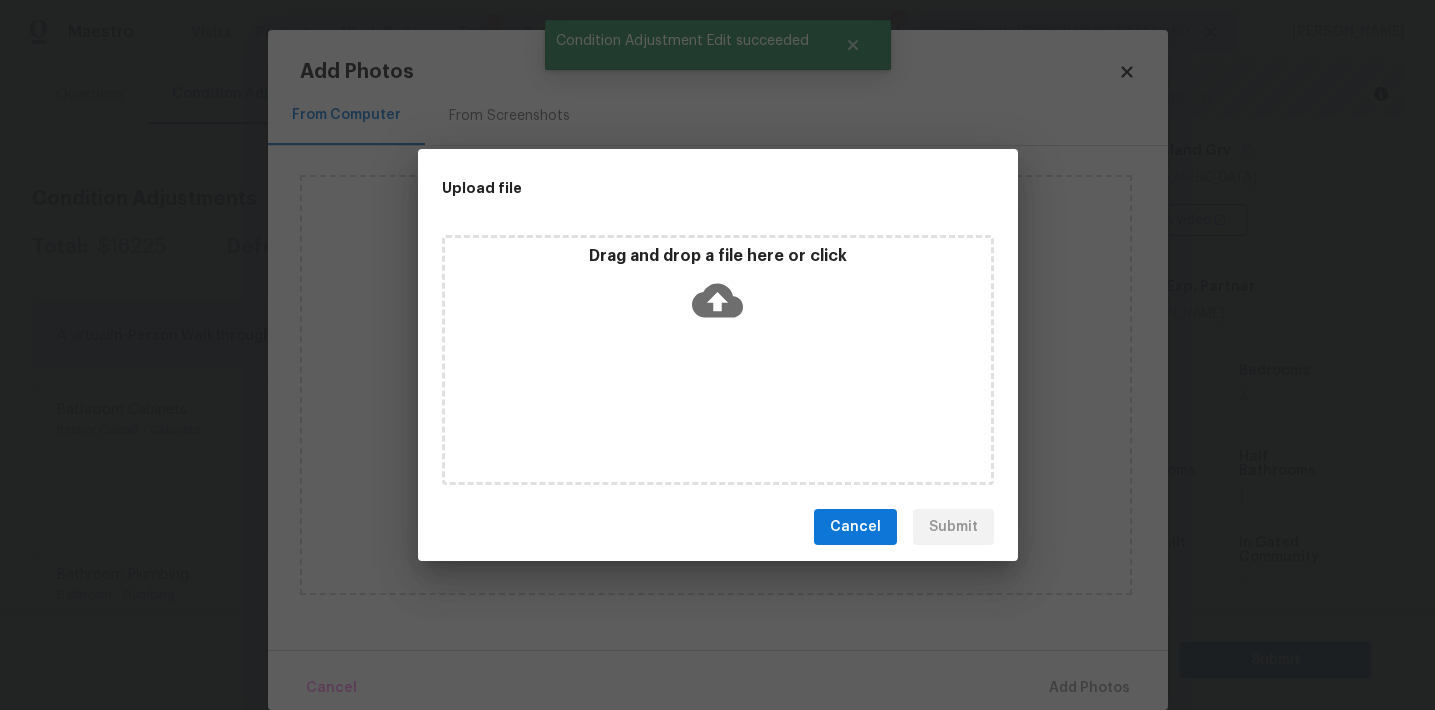 click on "Drag and drop a file here or click" at bounding box center (718, 360) 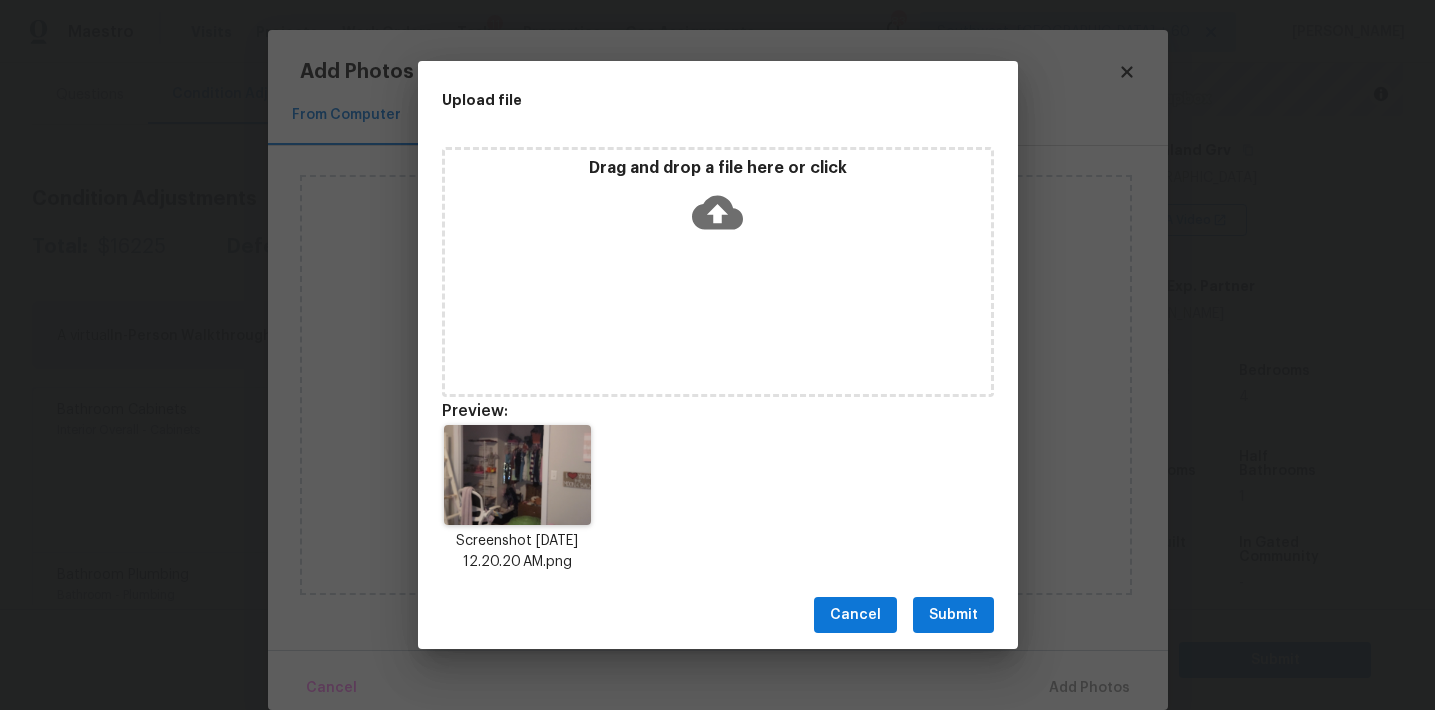 click on "Submit" at bounding box center (953, 615) 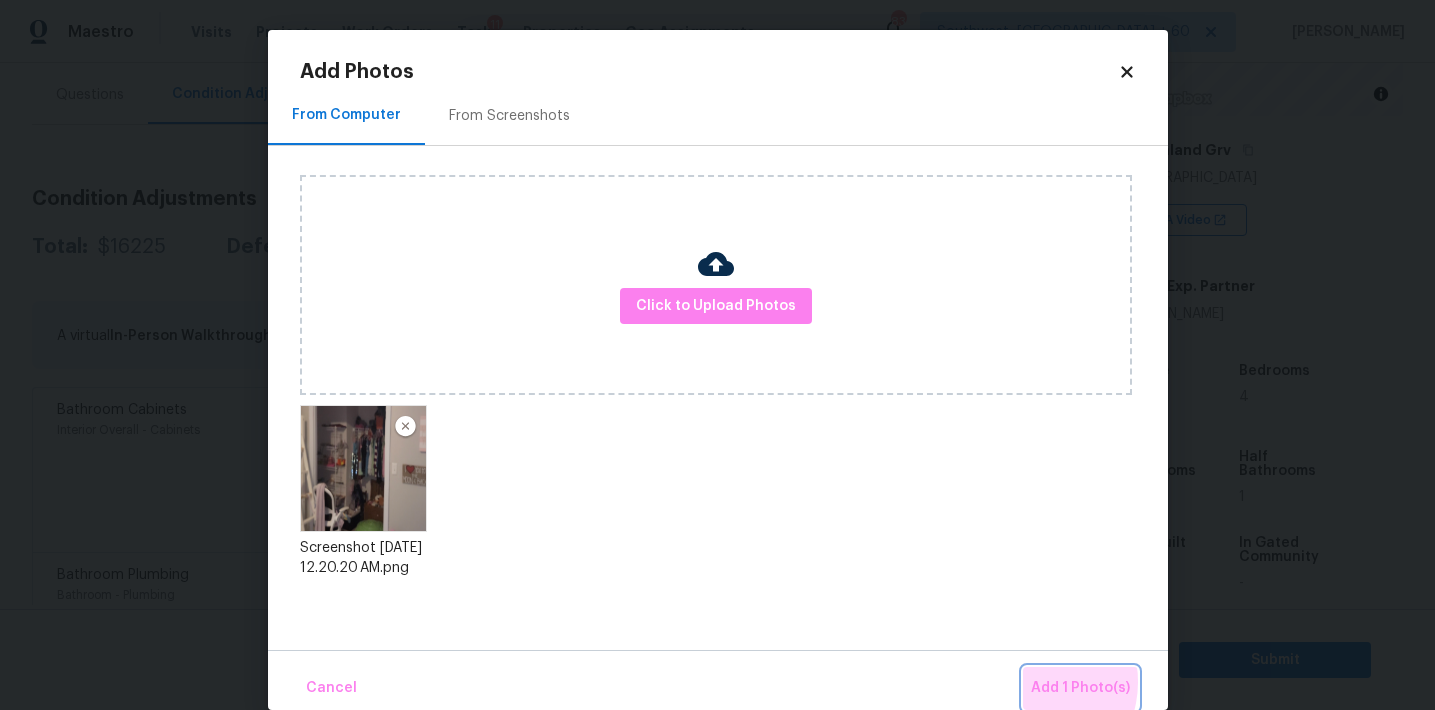 click on "Add 1 Photo(s)" at bounding box center (1080, 688) 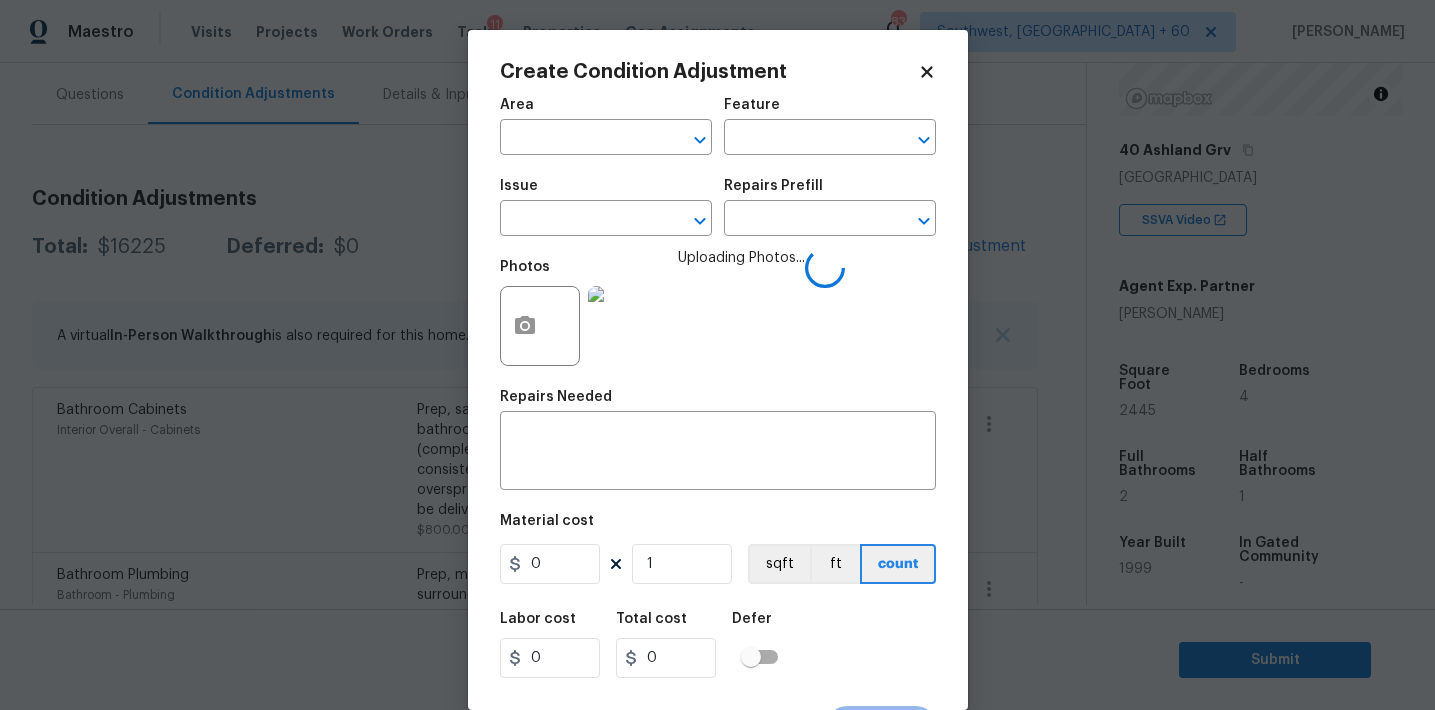 click on "Area ​" at bounding box center (606, 126) 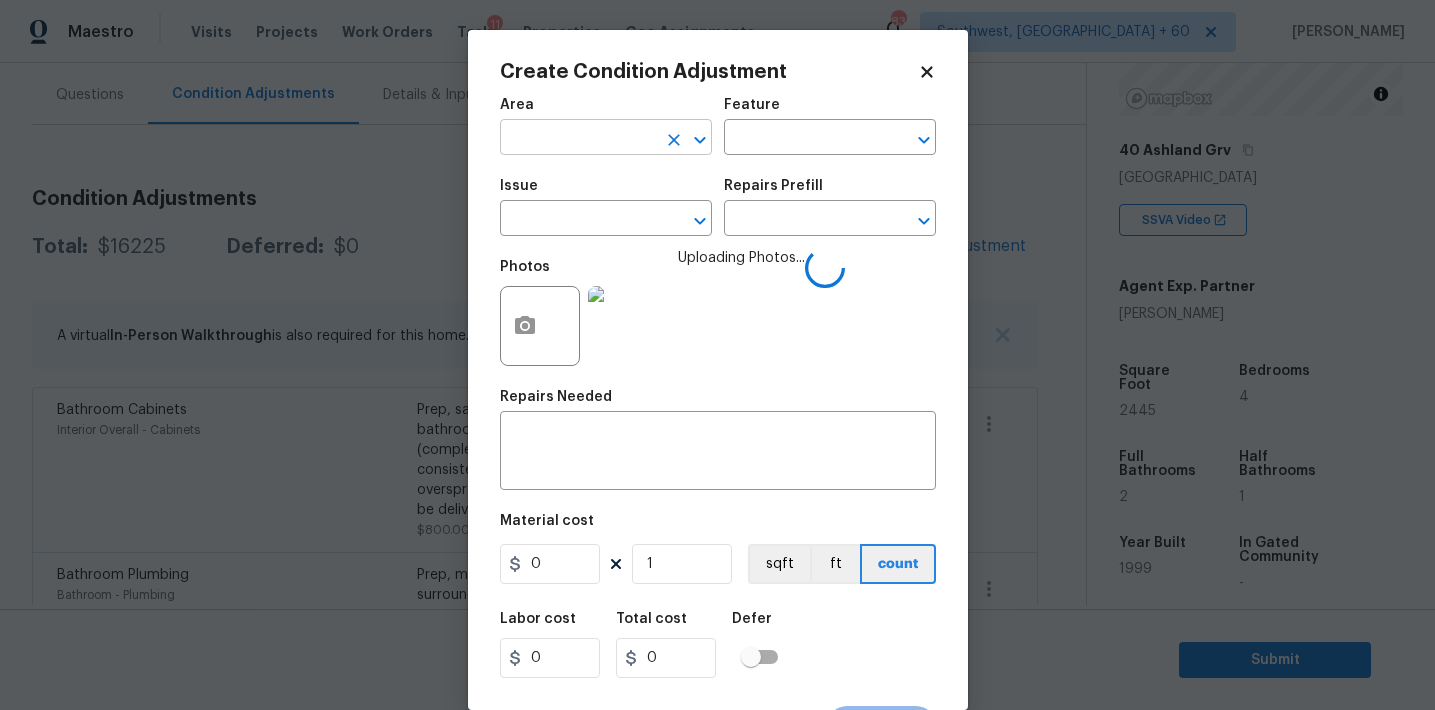click at bounding box center [578, 139] 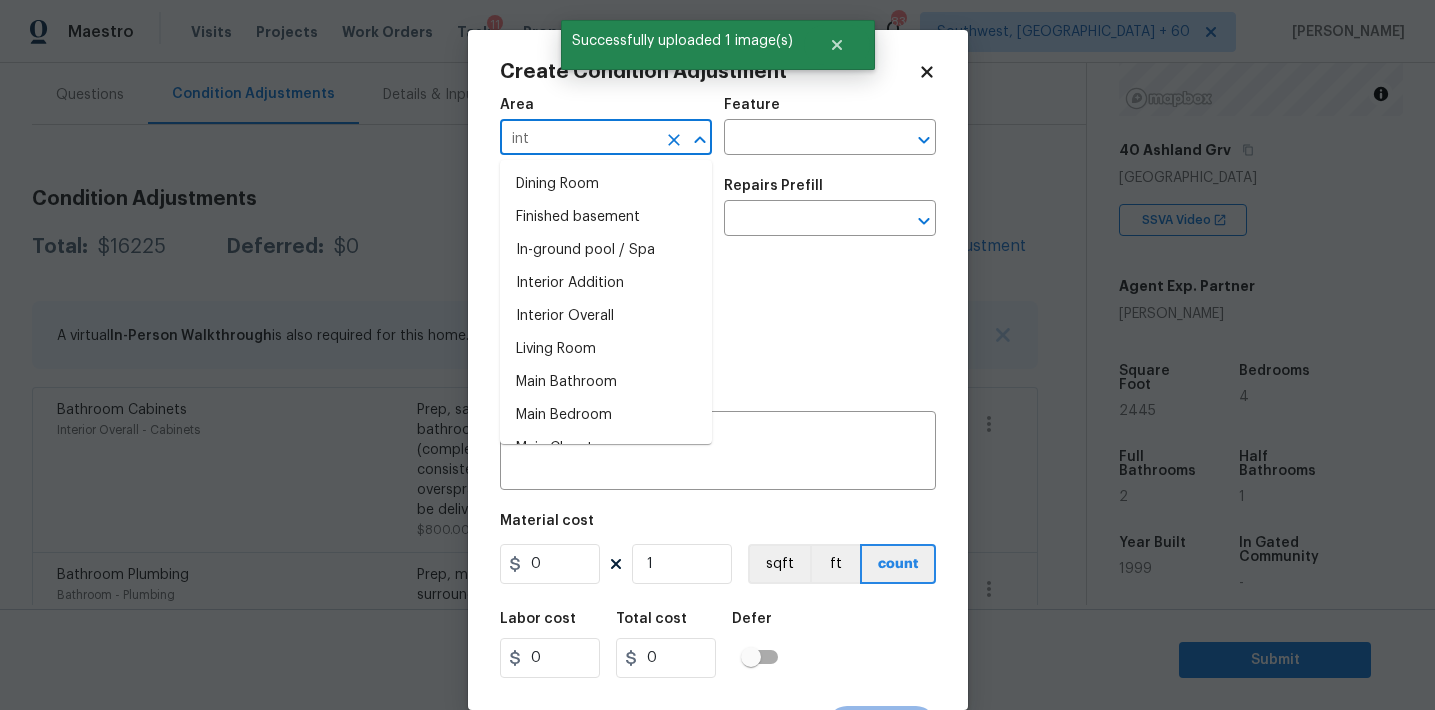 type on "inte" 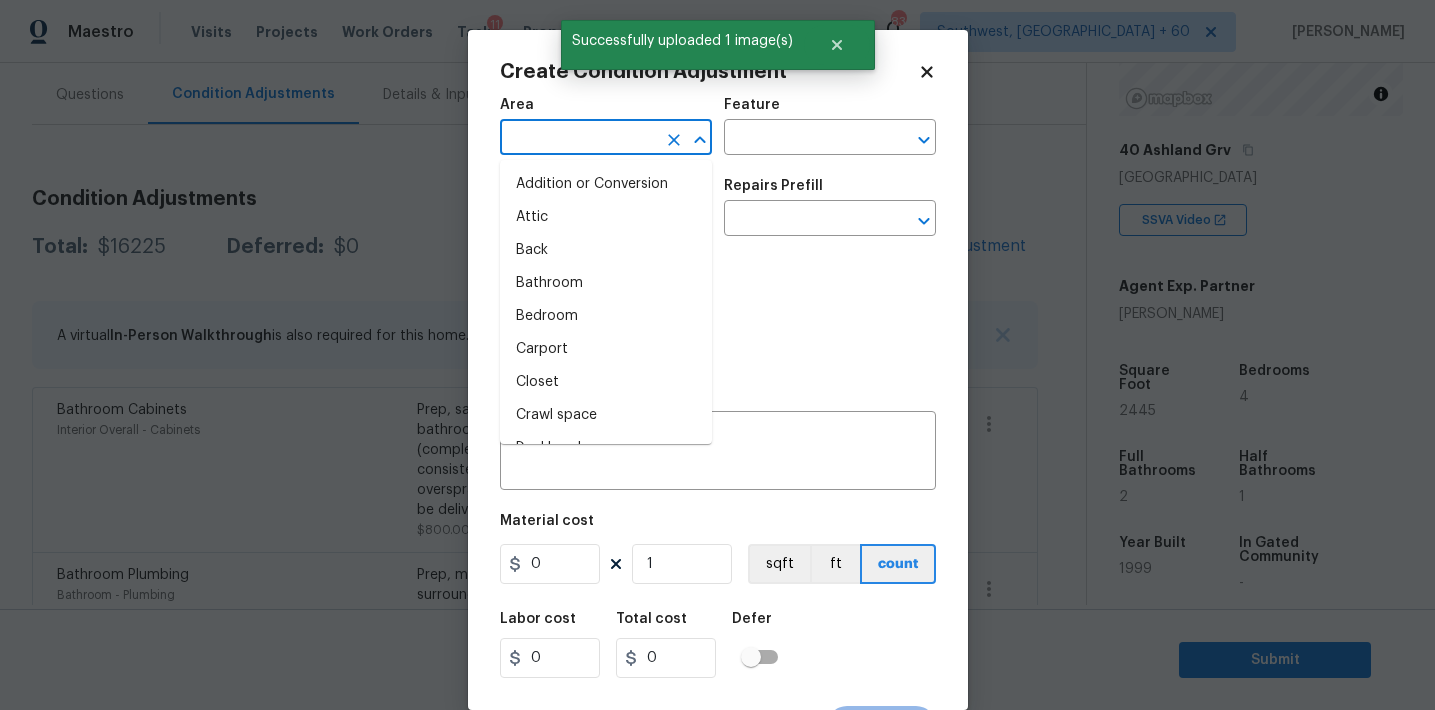 click on "Attic" at bounding box center (606, 217) 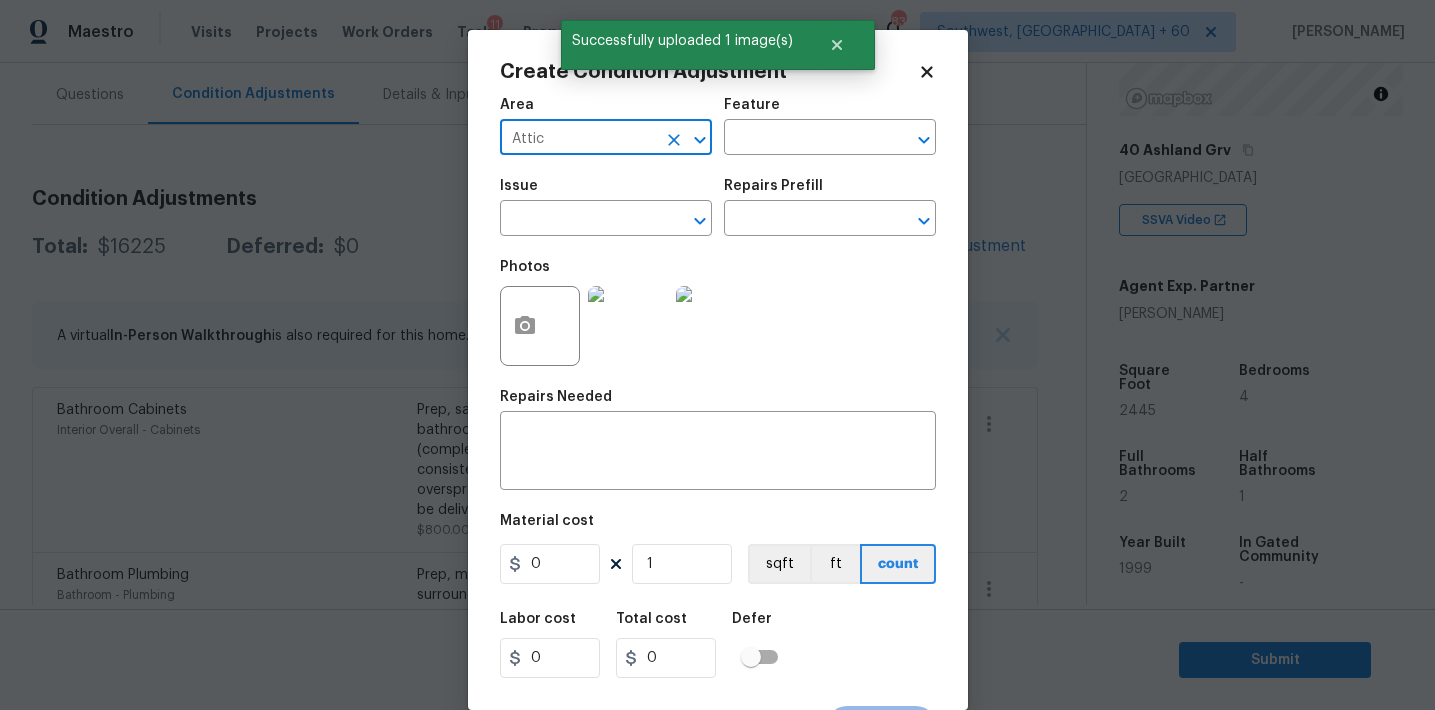 click 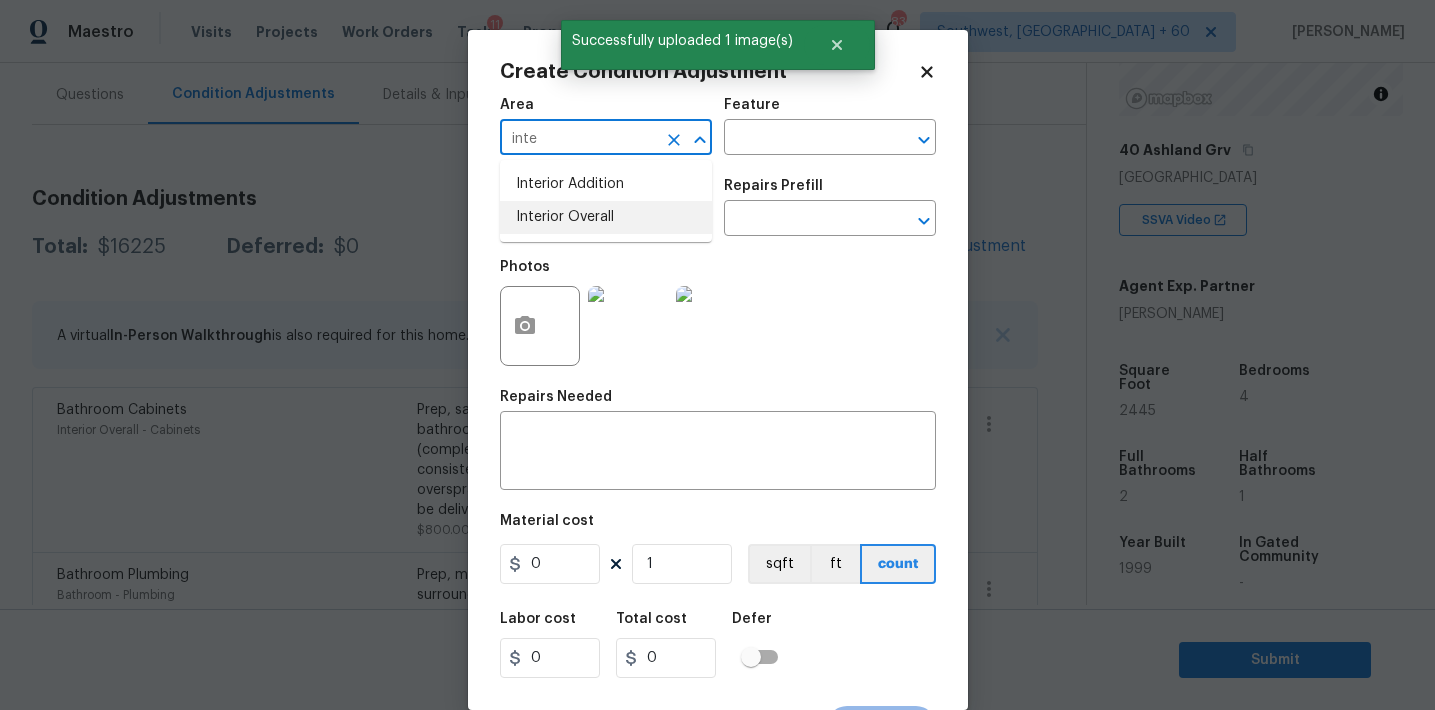 click on "Interior Overall" at bounding box center [606, 217] 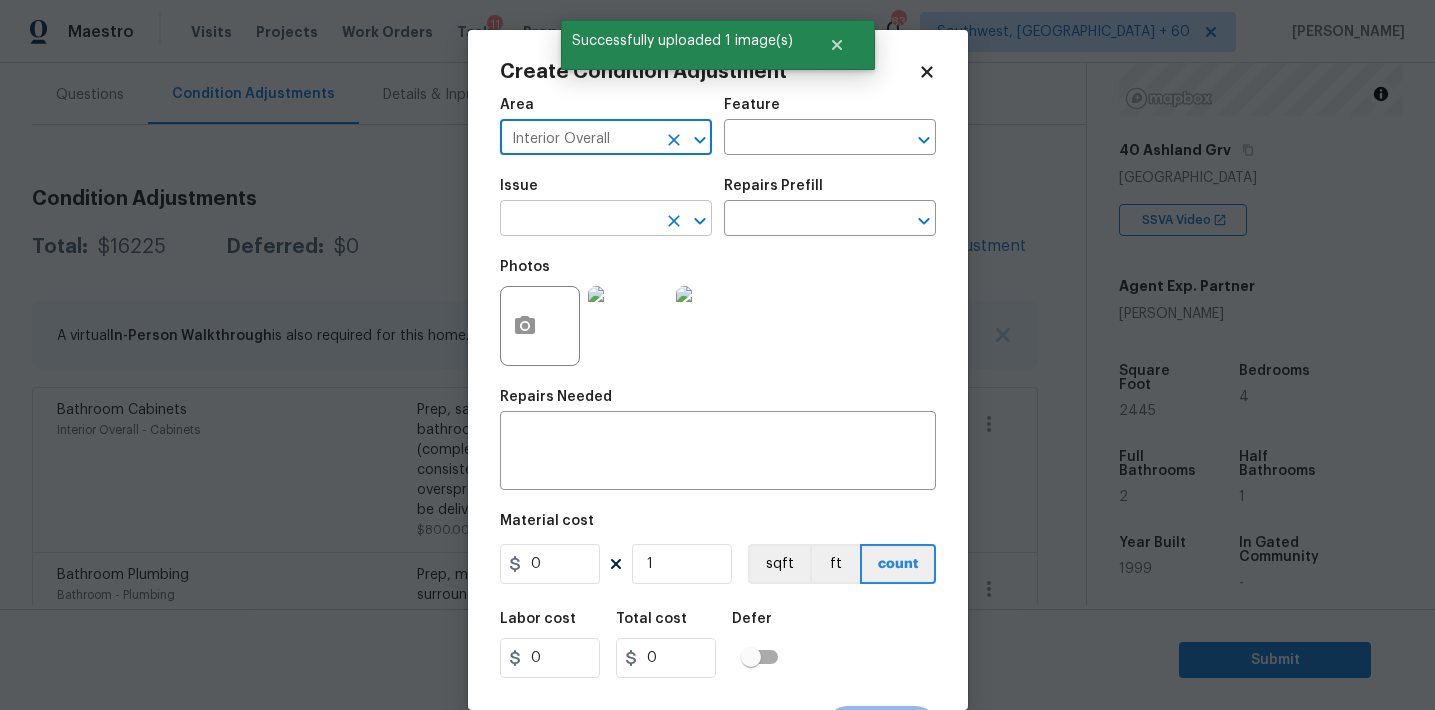 type on "Interior Overall" 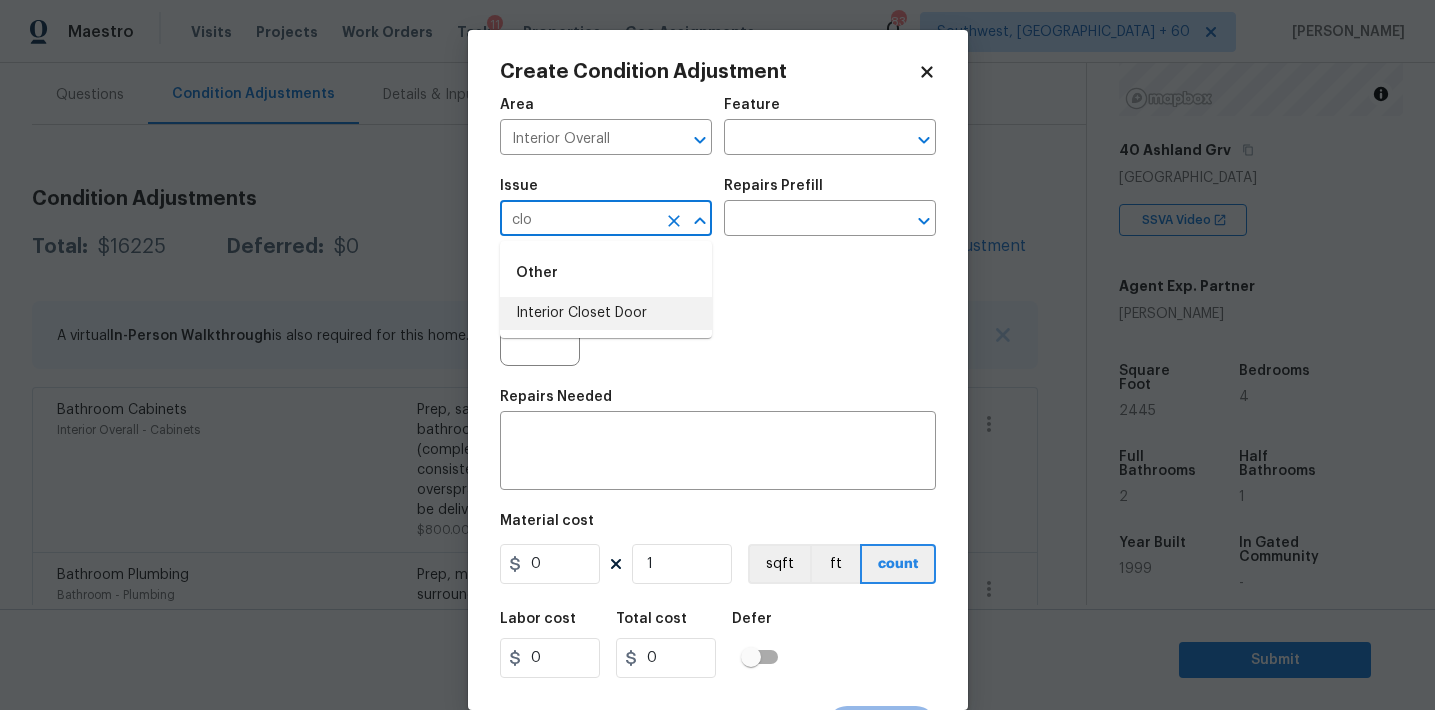 click on "Interior Closet Door" at bounding box center [606, 313] 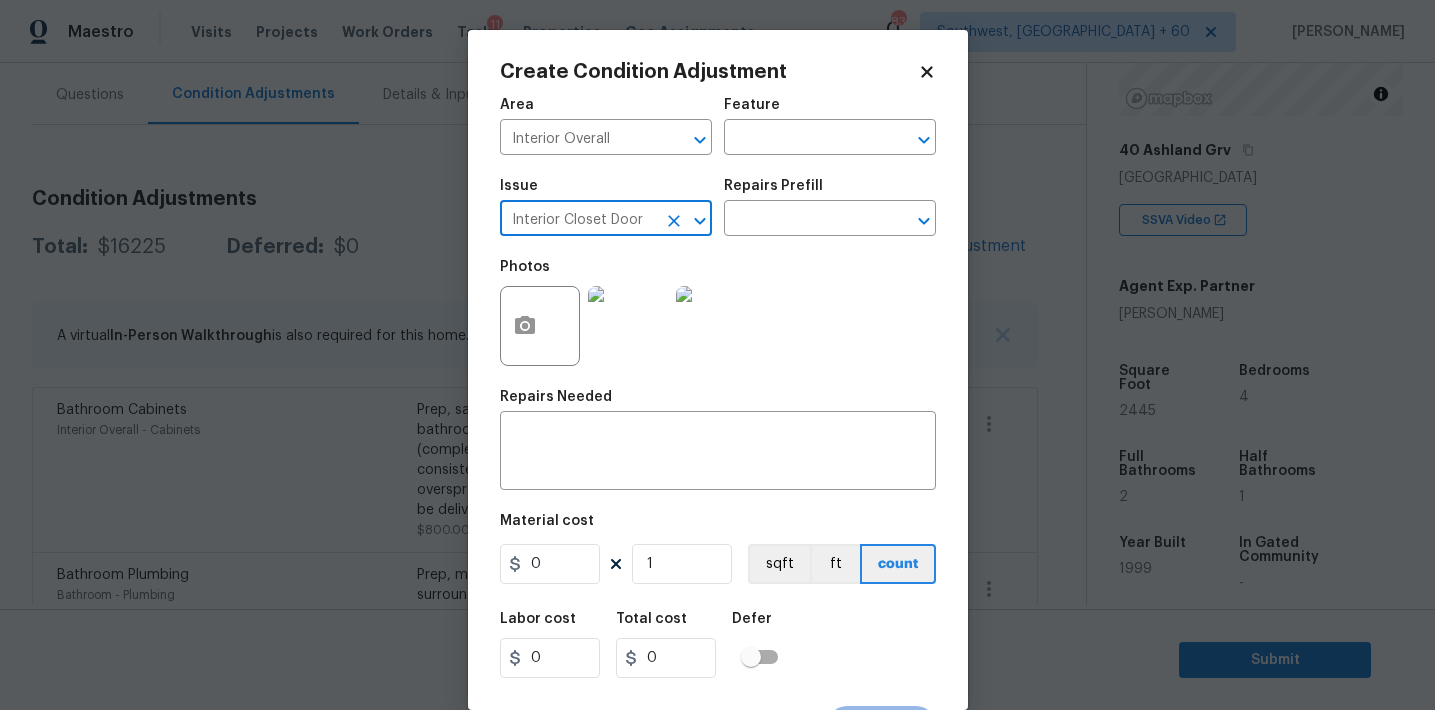 type on "Interior Closet Door" 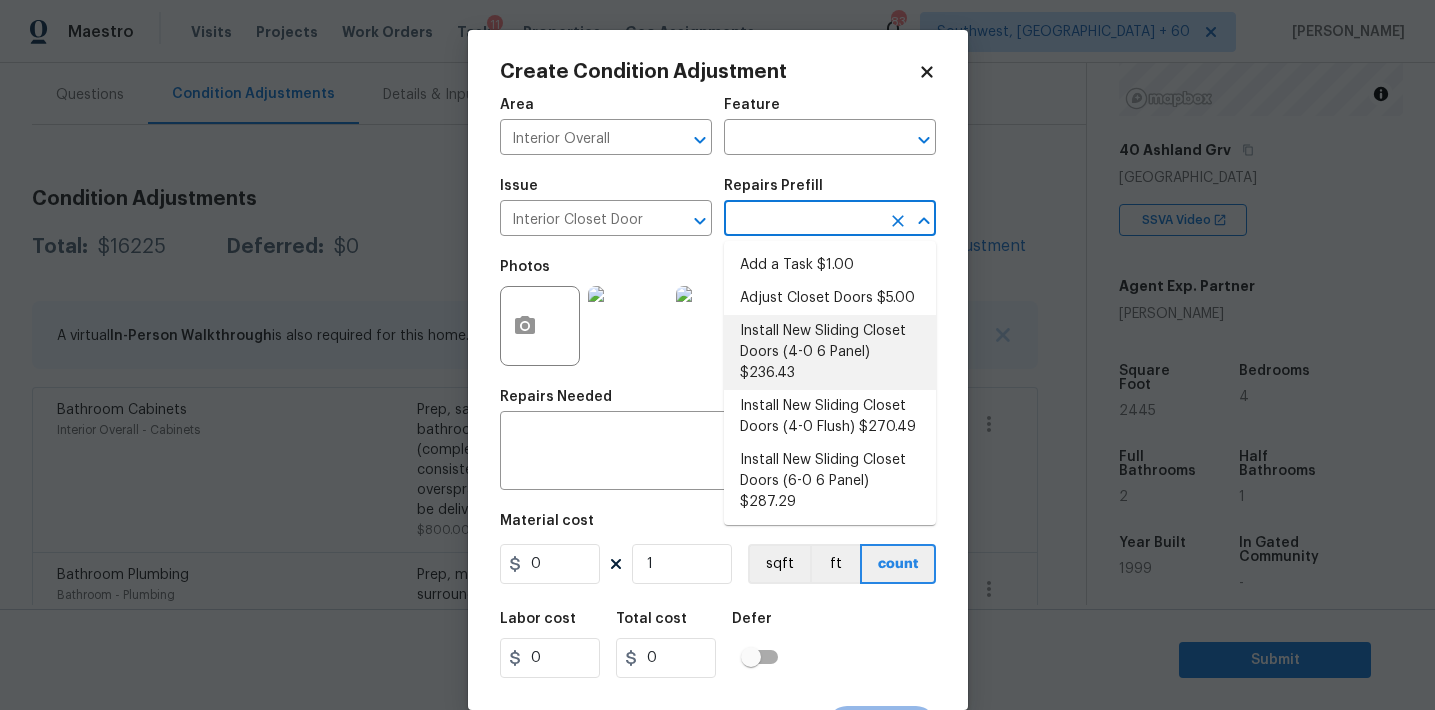 click on "Install New Sliding Closet Doors (4-0 6 Panel) $236.43" at bounding box center [830, 352] 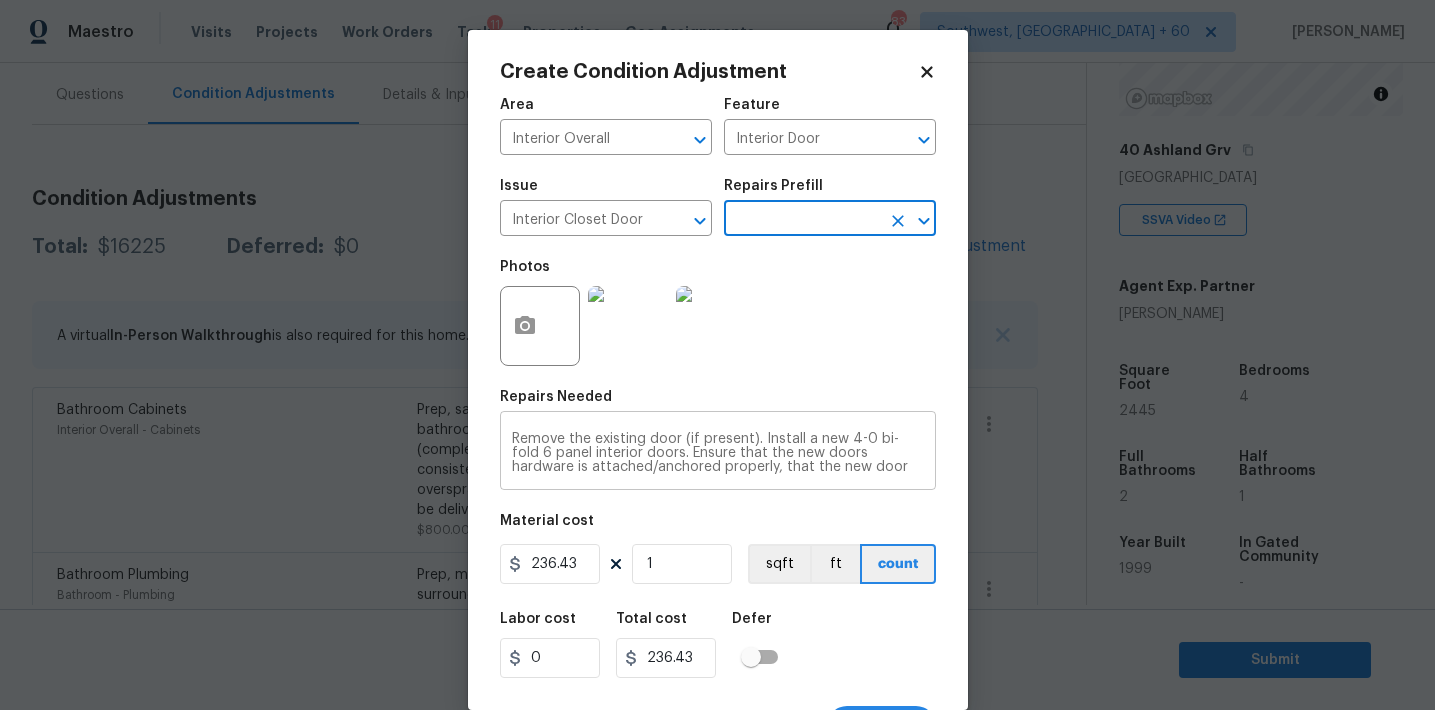 scroll, scrollTop: 37, scrollLeft: 0, axis: vertical 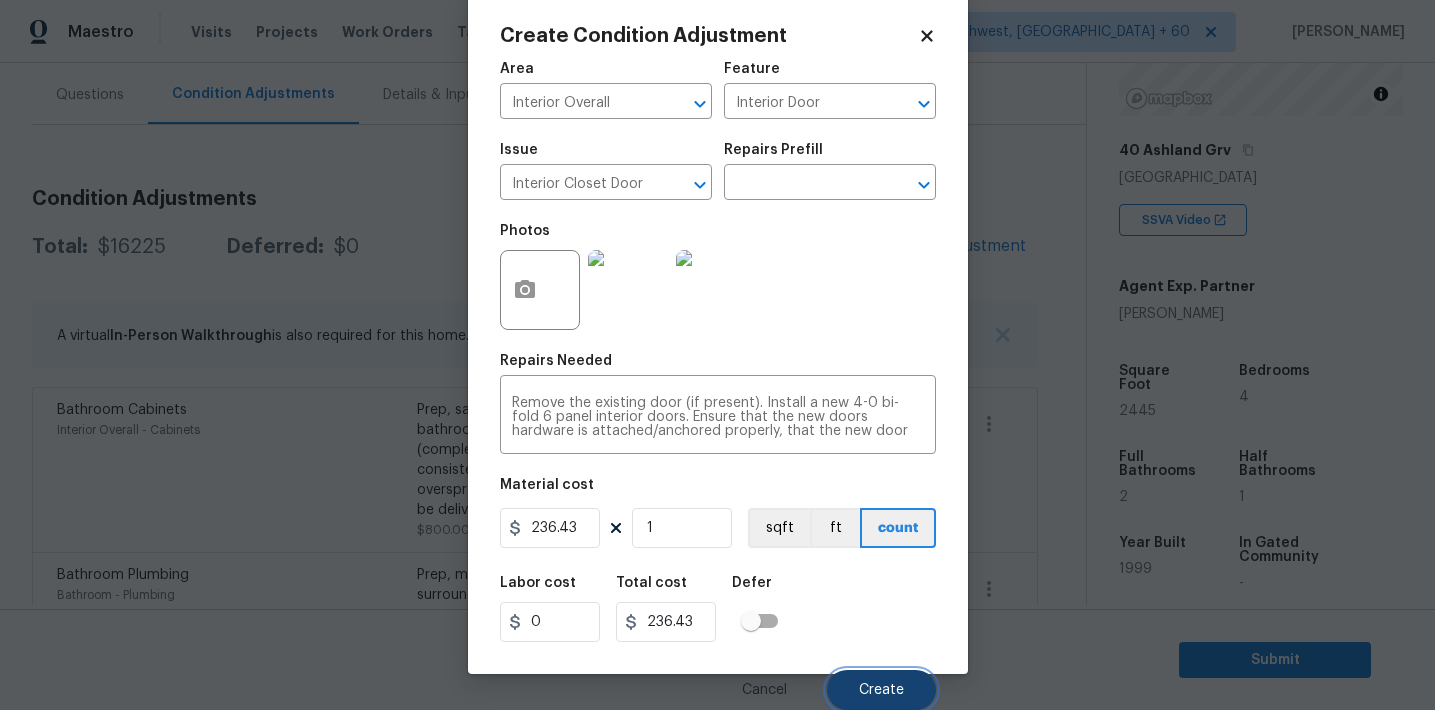 click on "Create" at bounding box center [881, 690] 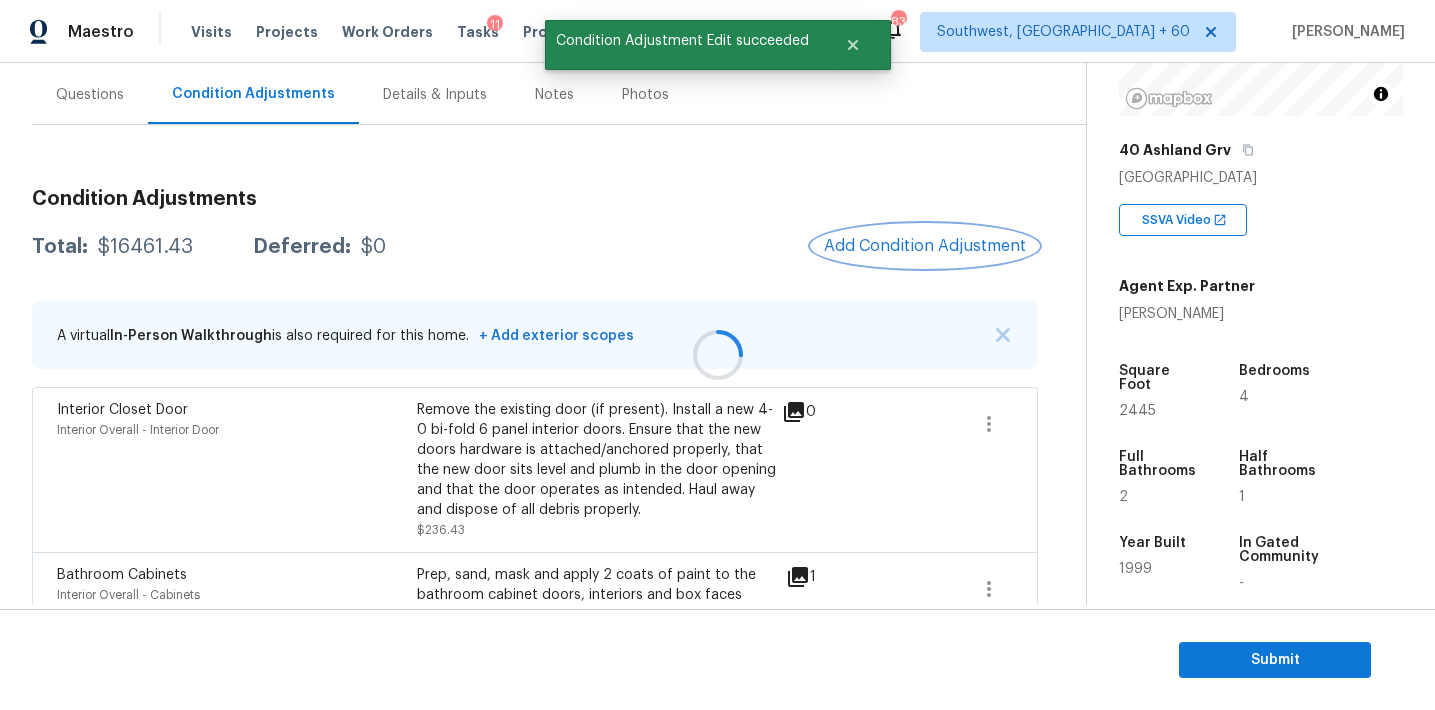 scroll, scrollTop: 0, scrollLeft: 0, axis: both 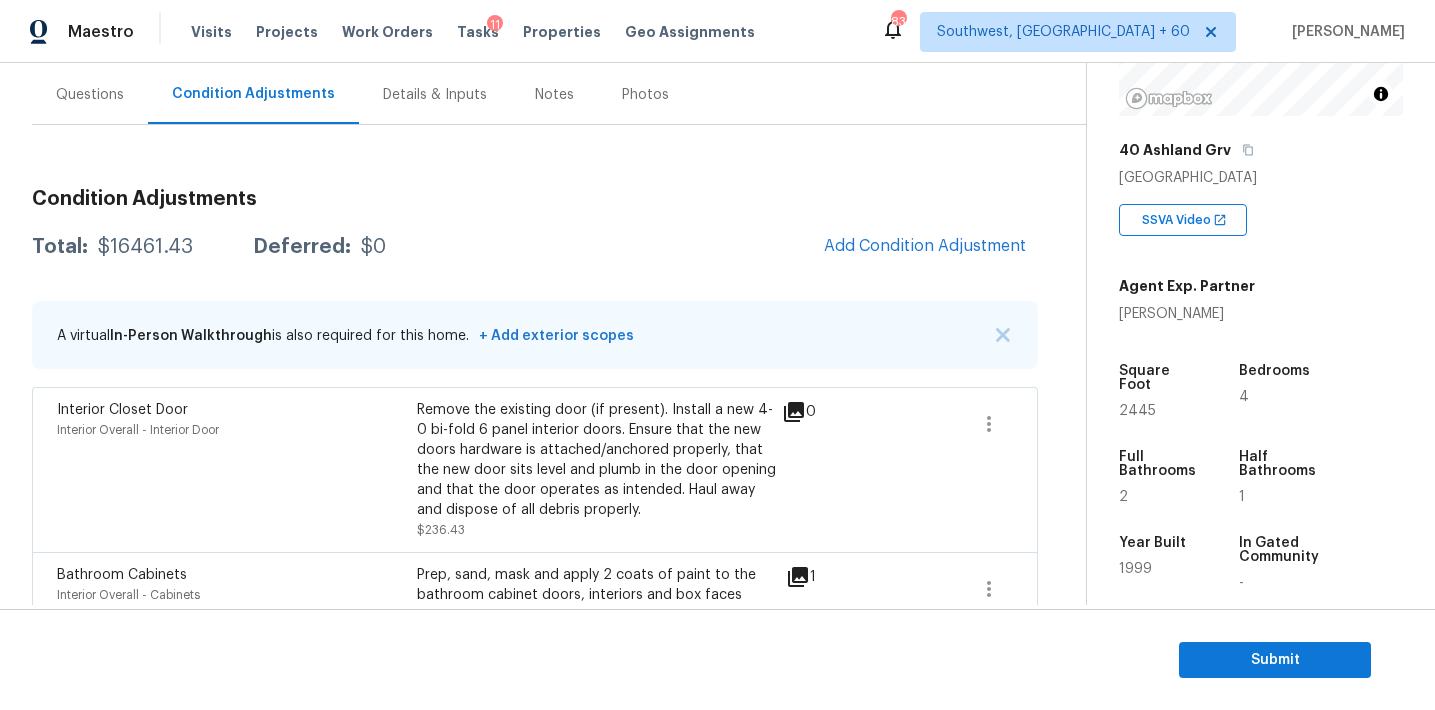 click on "Total:  $16461.43 Deferred:  $0 Add Condition Adjustment" at bounding box center (535, 247) 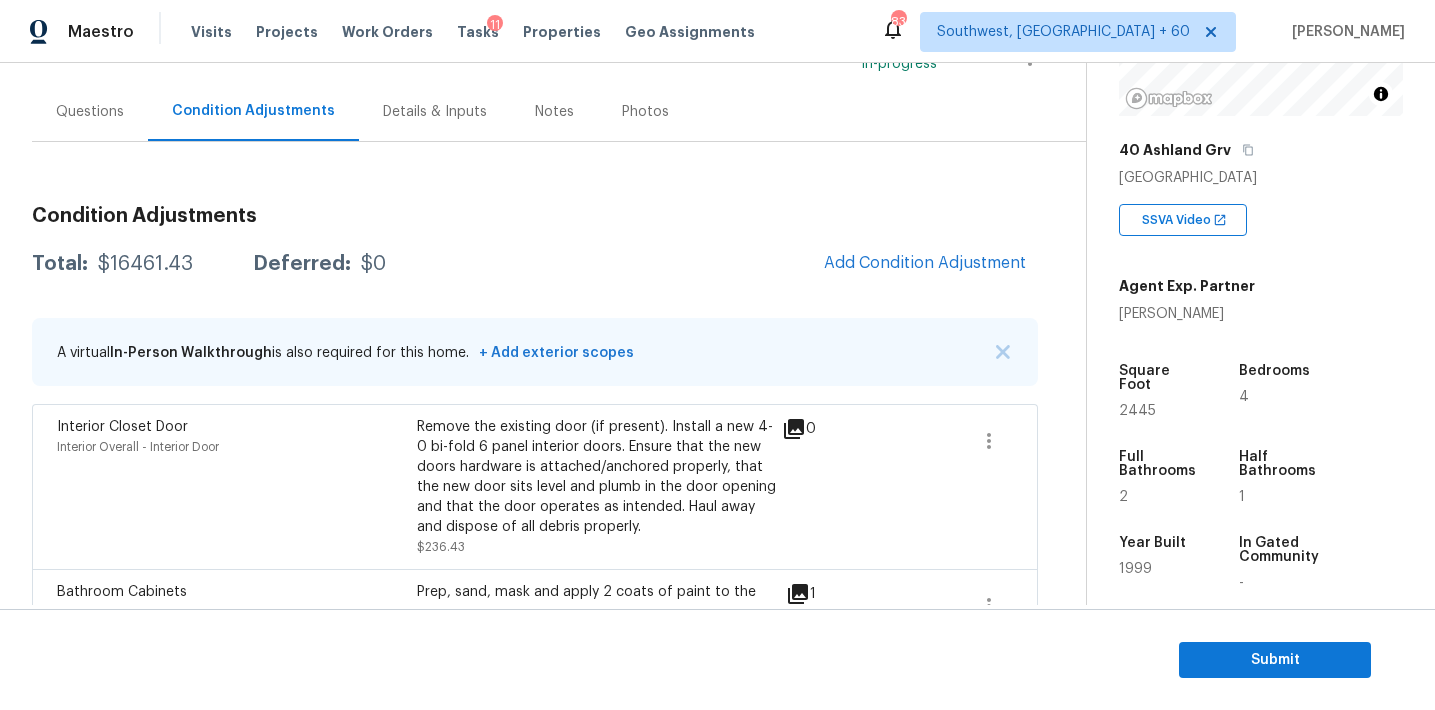 scroll, scrollTop: 168, scrollLeft: 0, axis: vertical 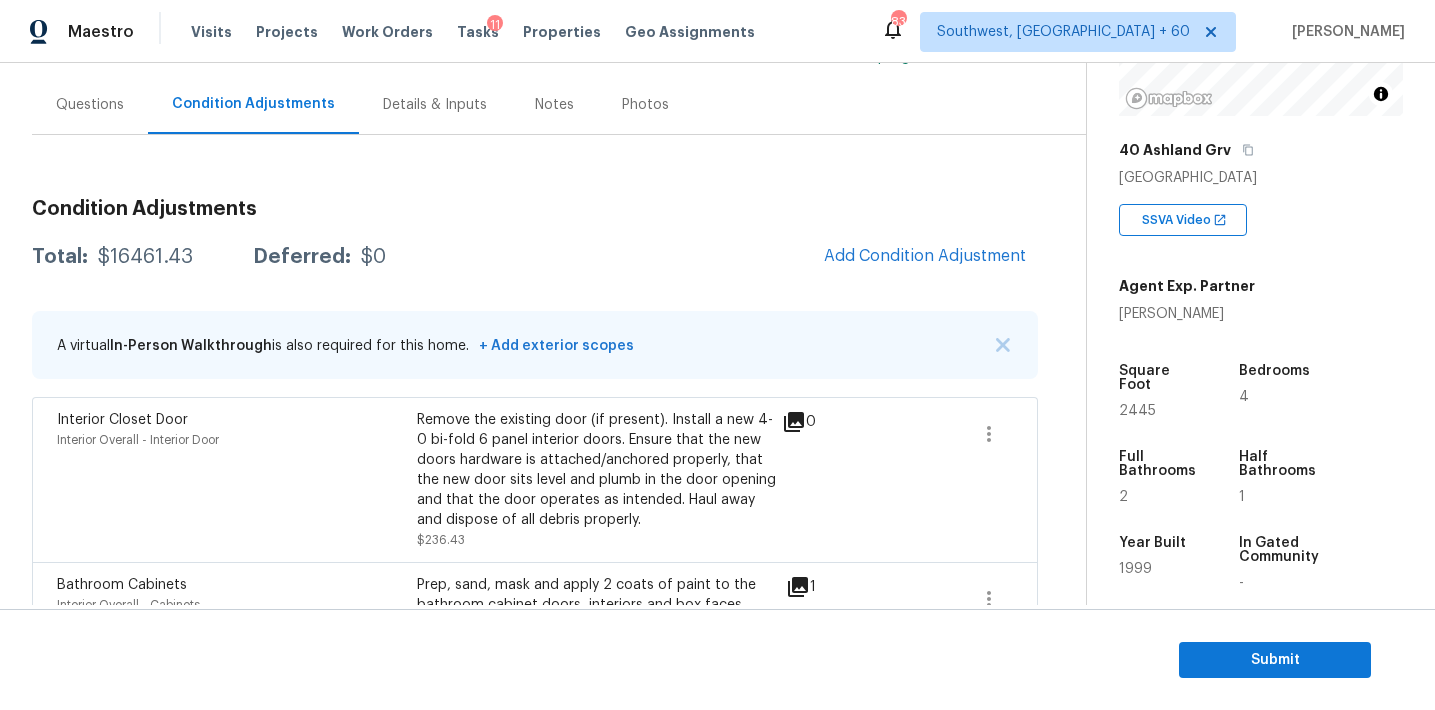 click on "Total:  $16461.43 Deferred:  $0 Add Condition Adjustment" at bounding box center [535, 257] 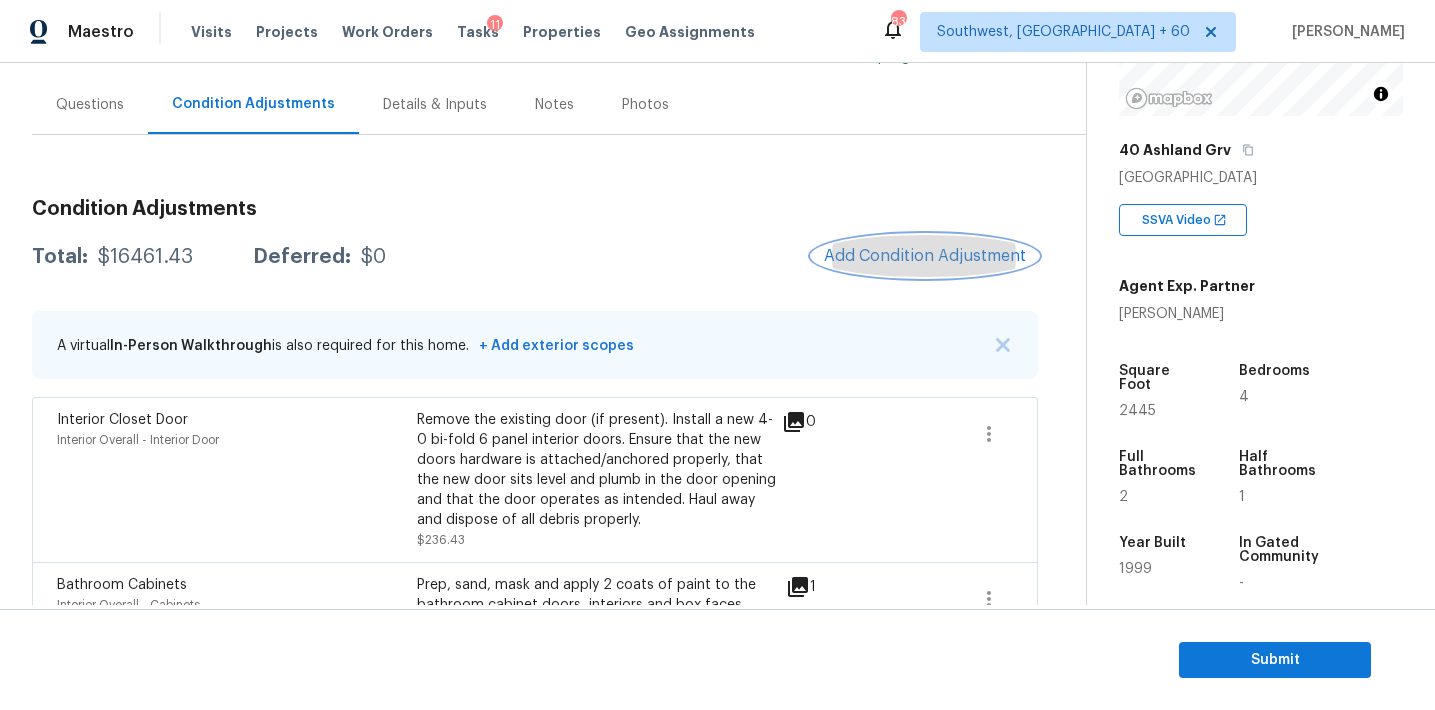 click on "Add Condition Adjustment" at bounding box center (925, 256) 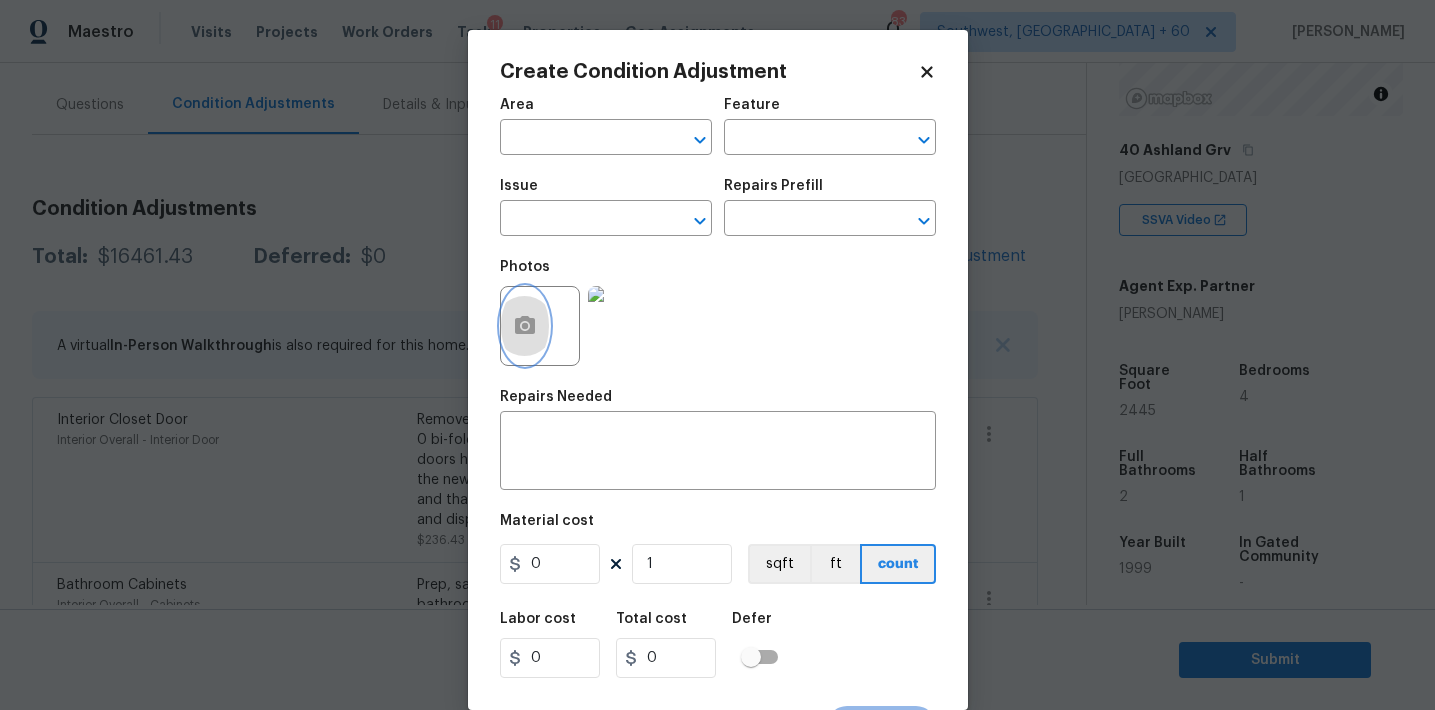 click at bounding box center (525, 326) 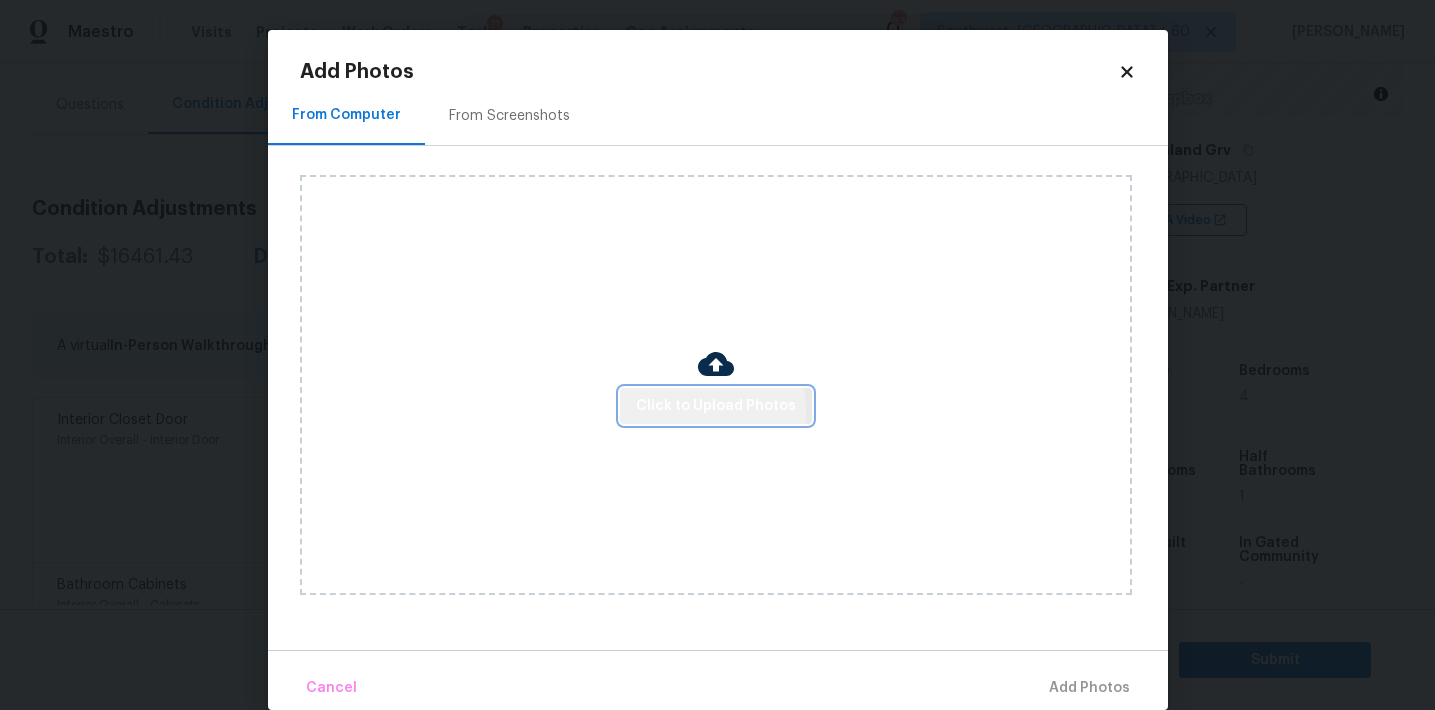click on "Click to Upload Photos" at bounding box center [716, 406] 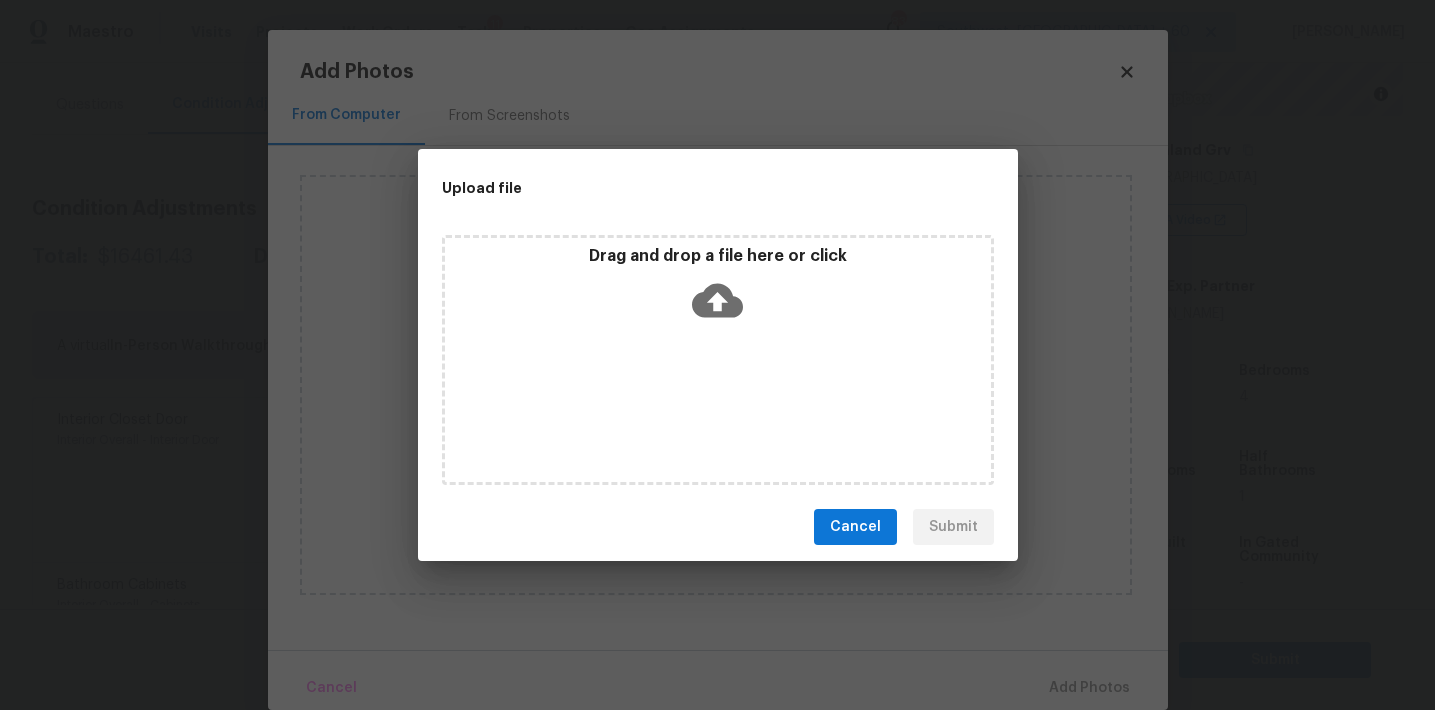 click on "Drag and drop a file here or click" at bounding box center [718, 256] 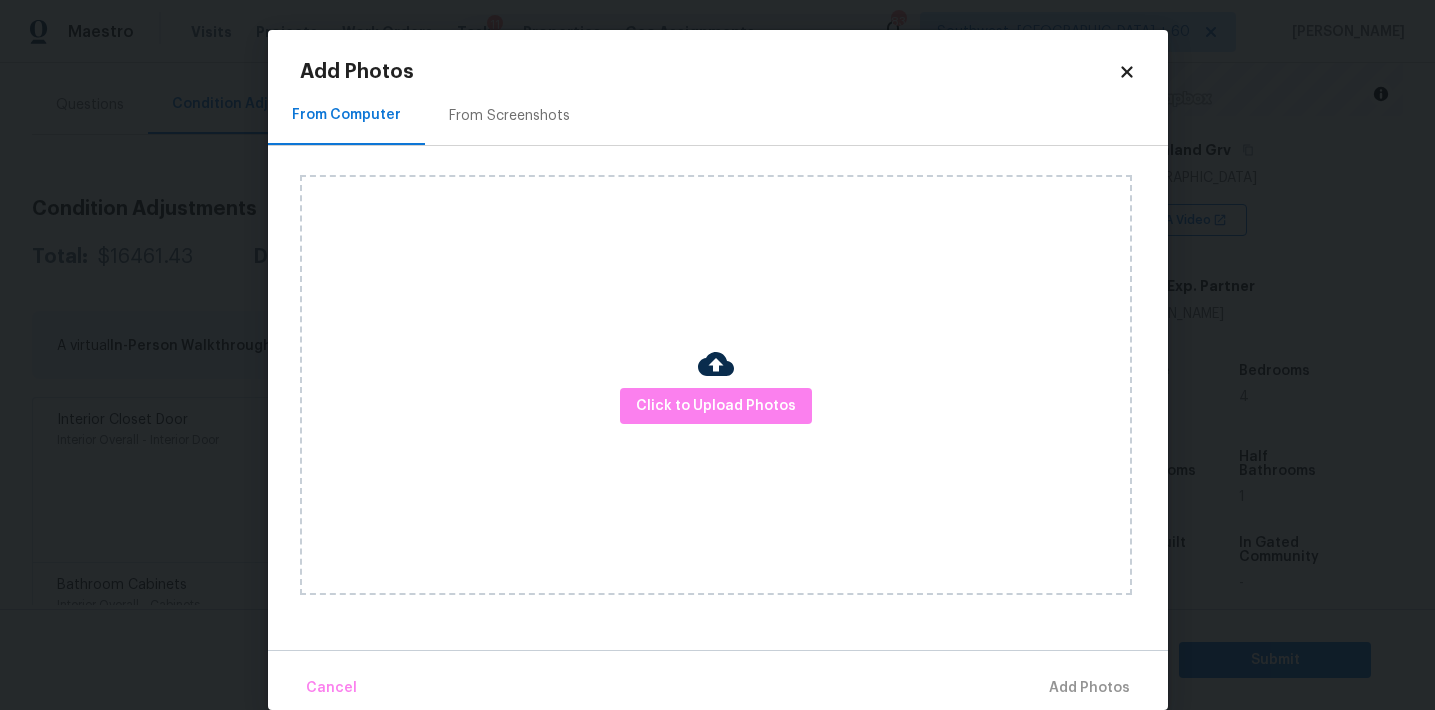 click on "From Screenshots" at bounding box center [509, 115] 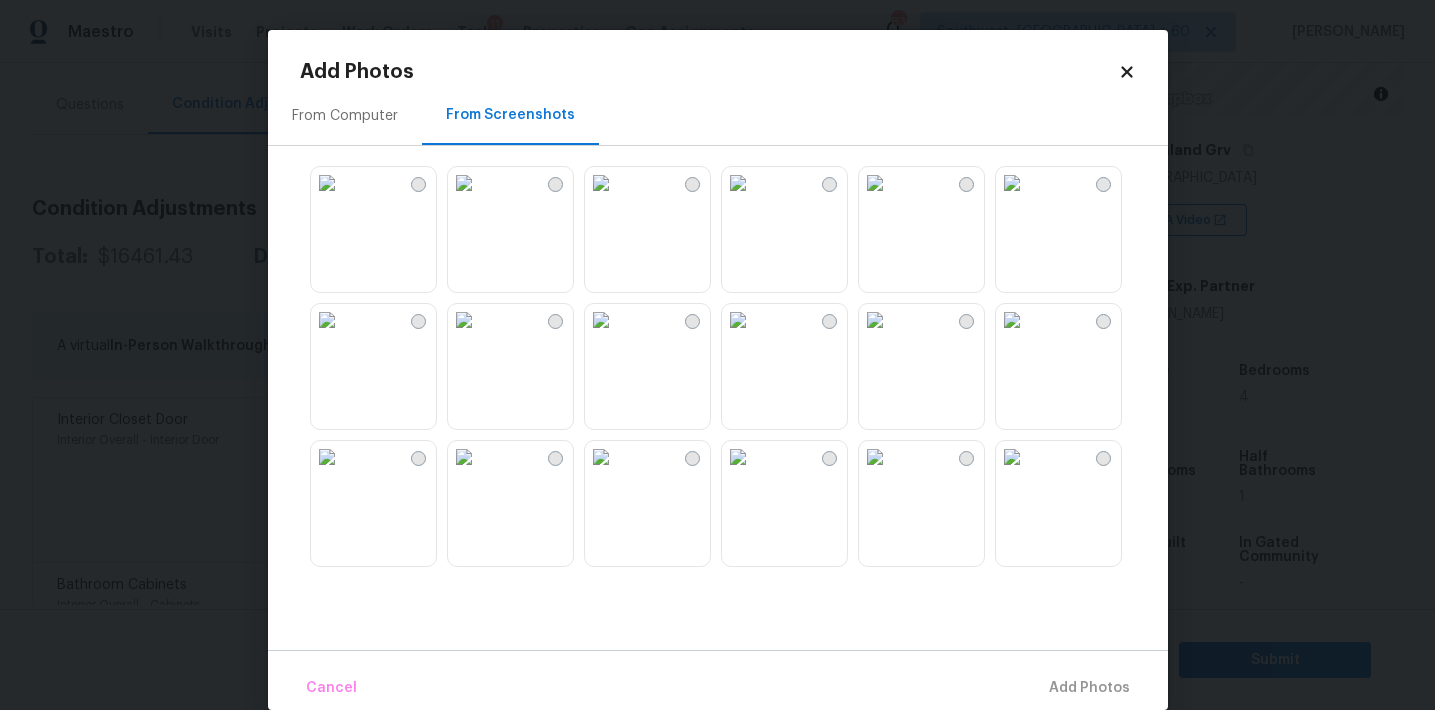 click at bounding box center (327, 183) 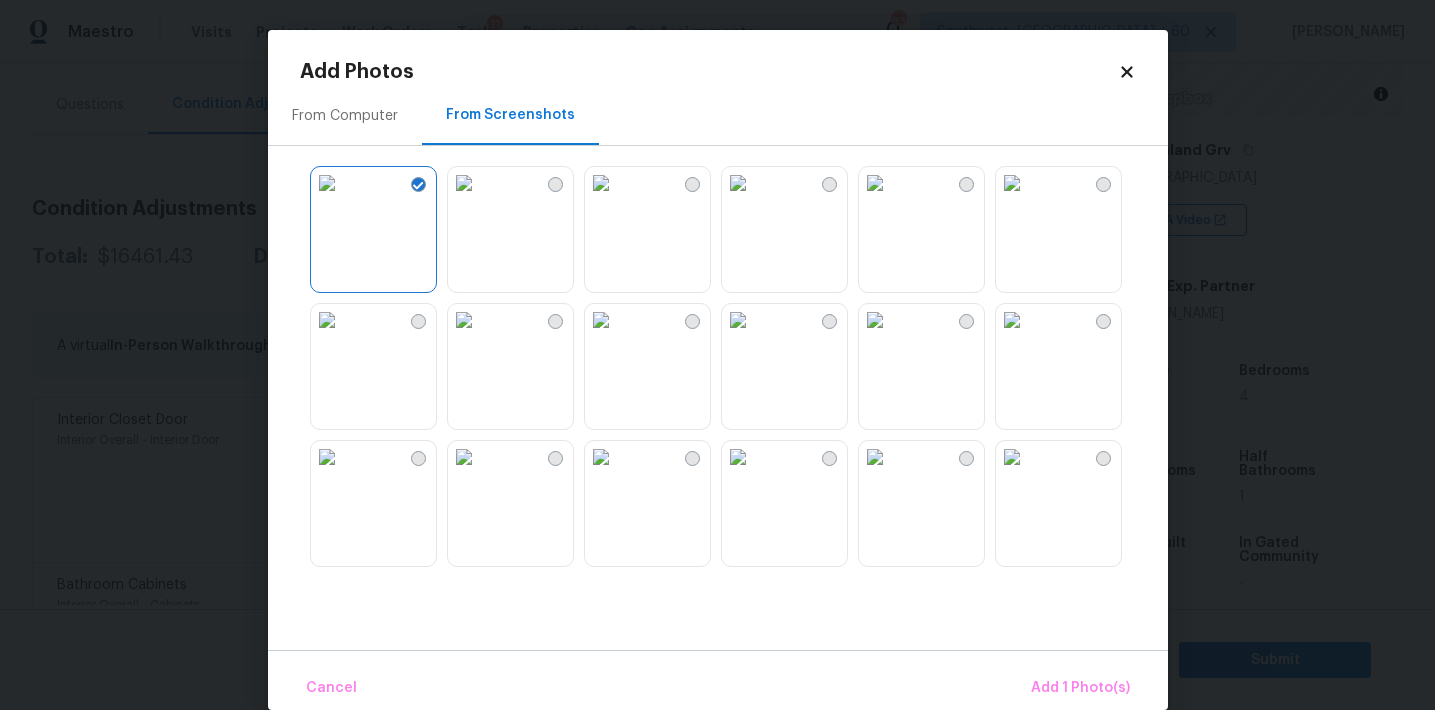 click at bounding box center (601, 320) 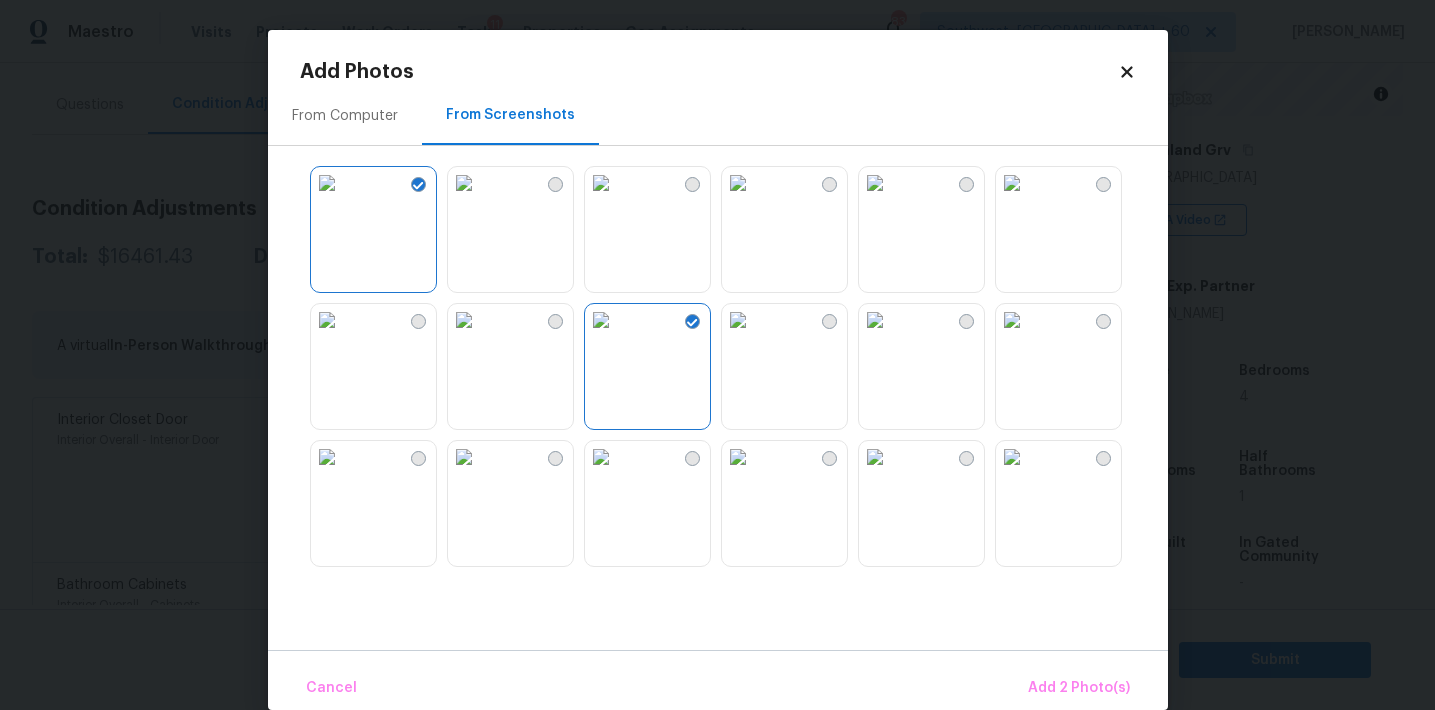 click at bounding box center [875, 183] 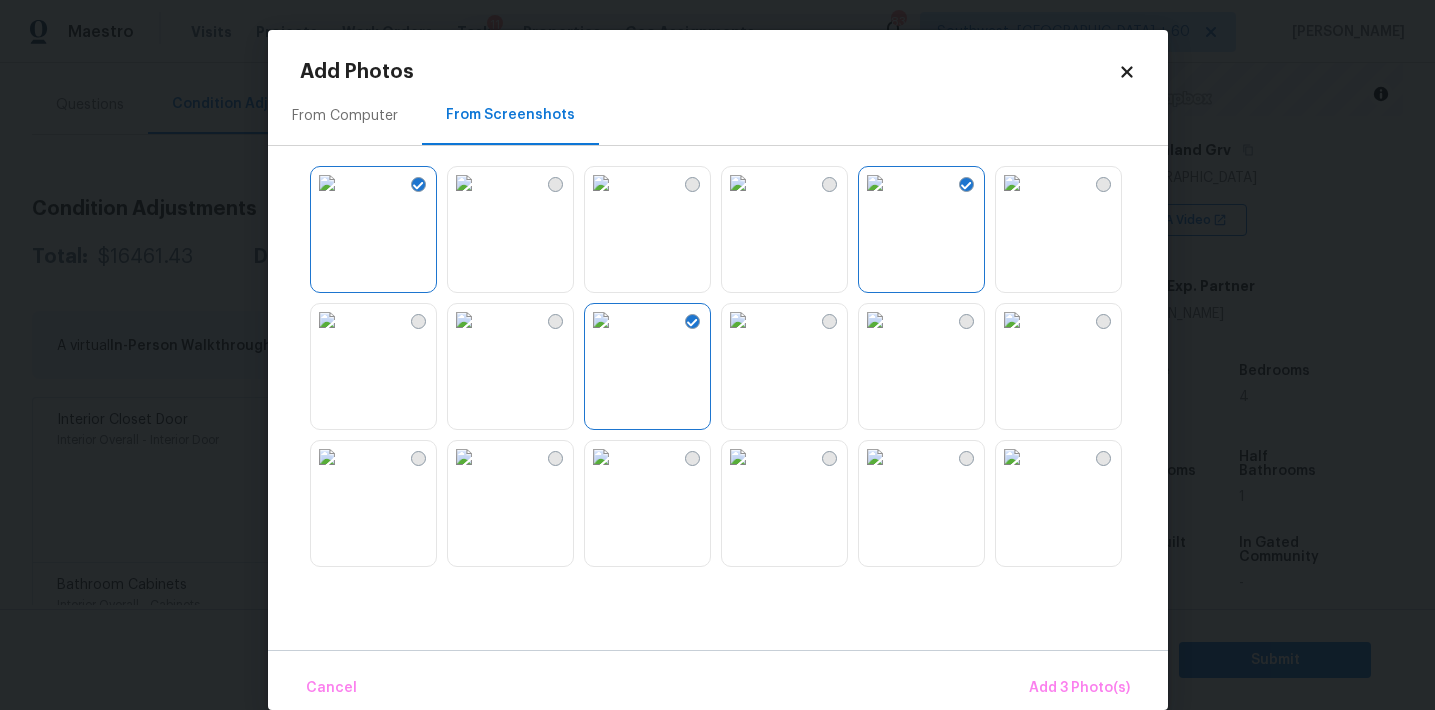 click at bounding box center [1012, 320] 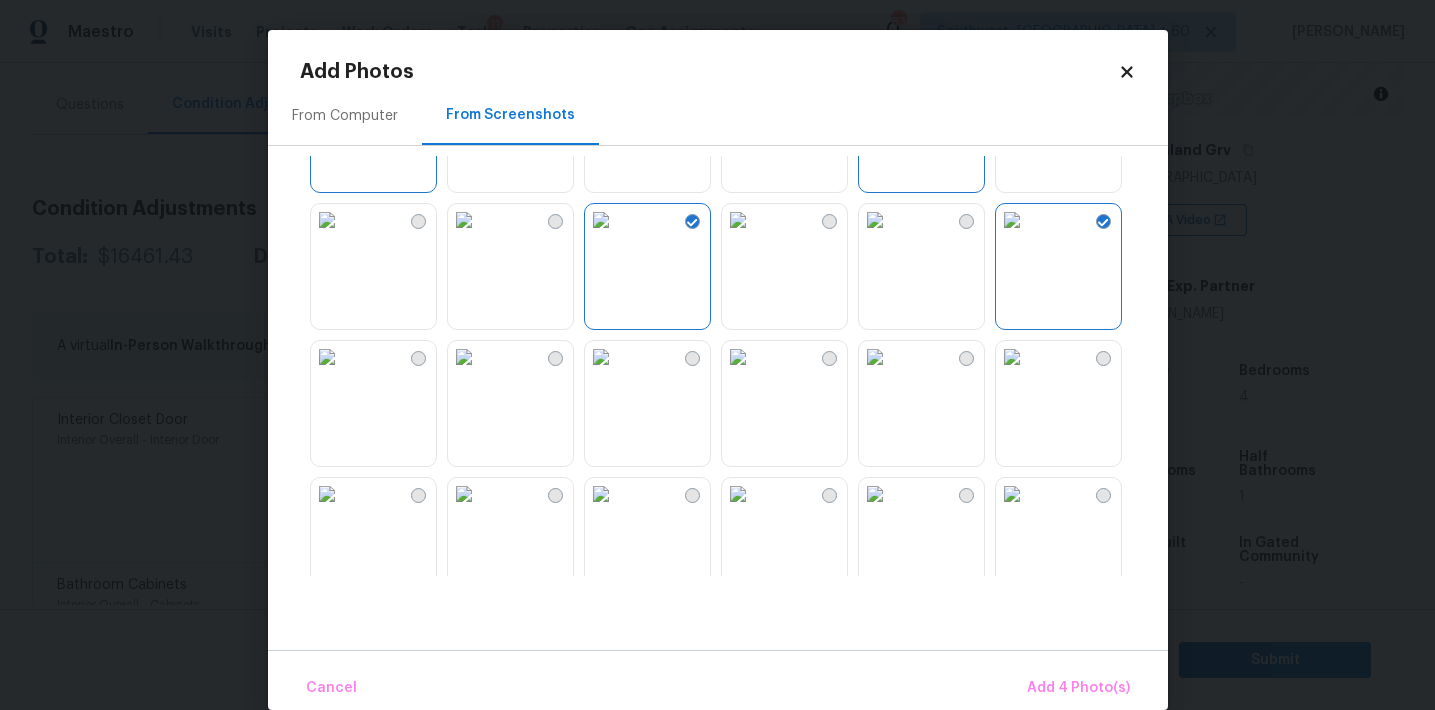 scroll, scrollTop: 216, scrollLeft: 0, axis: vertical 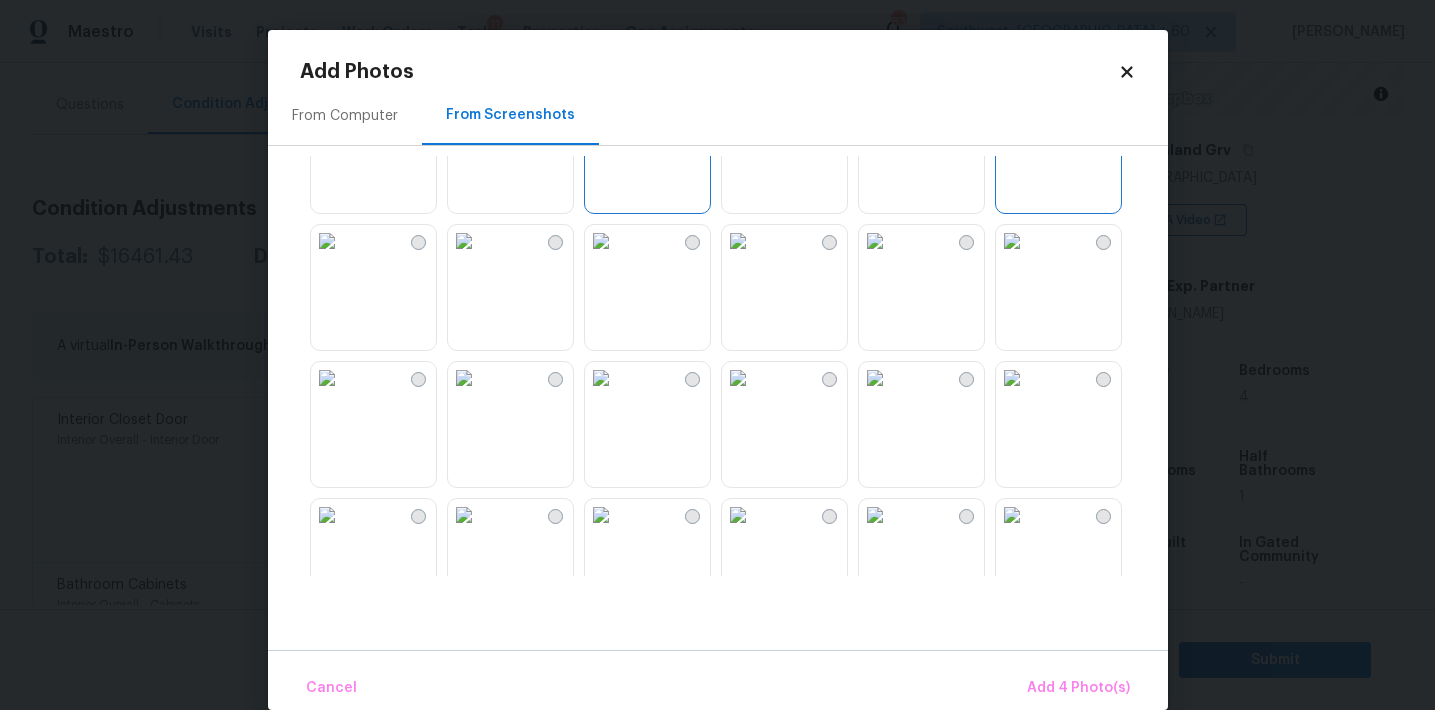click at bounding box center [738, 378] 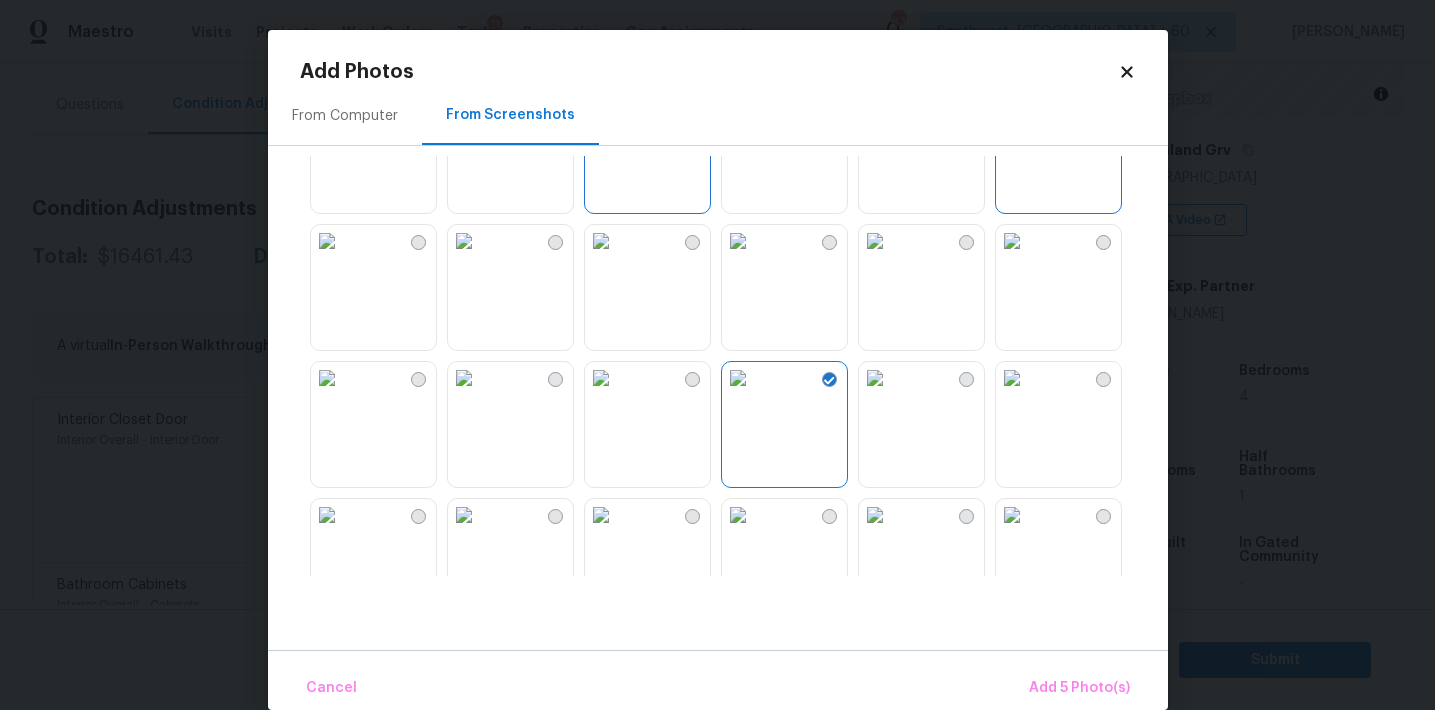 scroll, scrollTop: 318, scrollLeft: 0, axis: vertical 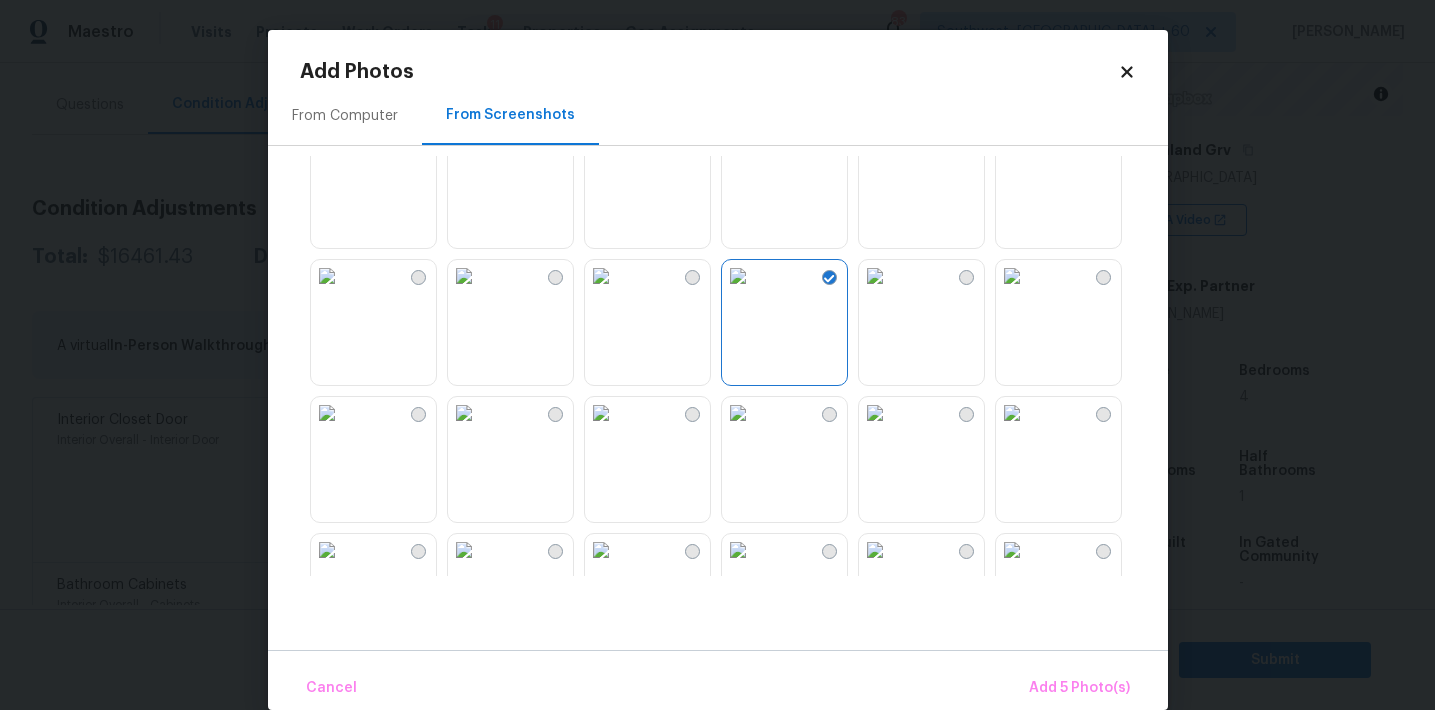 click at bounding box center [601, 413] 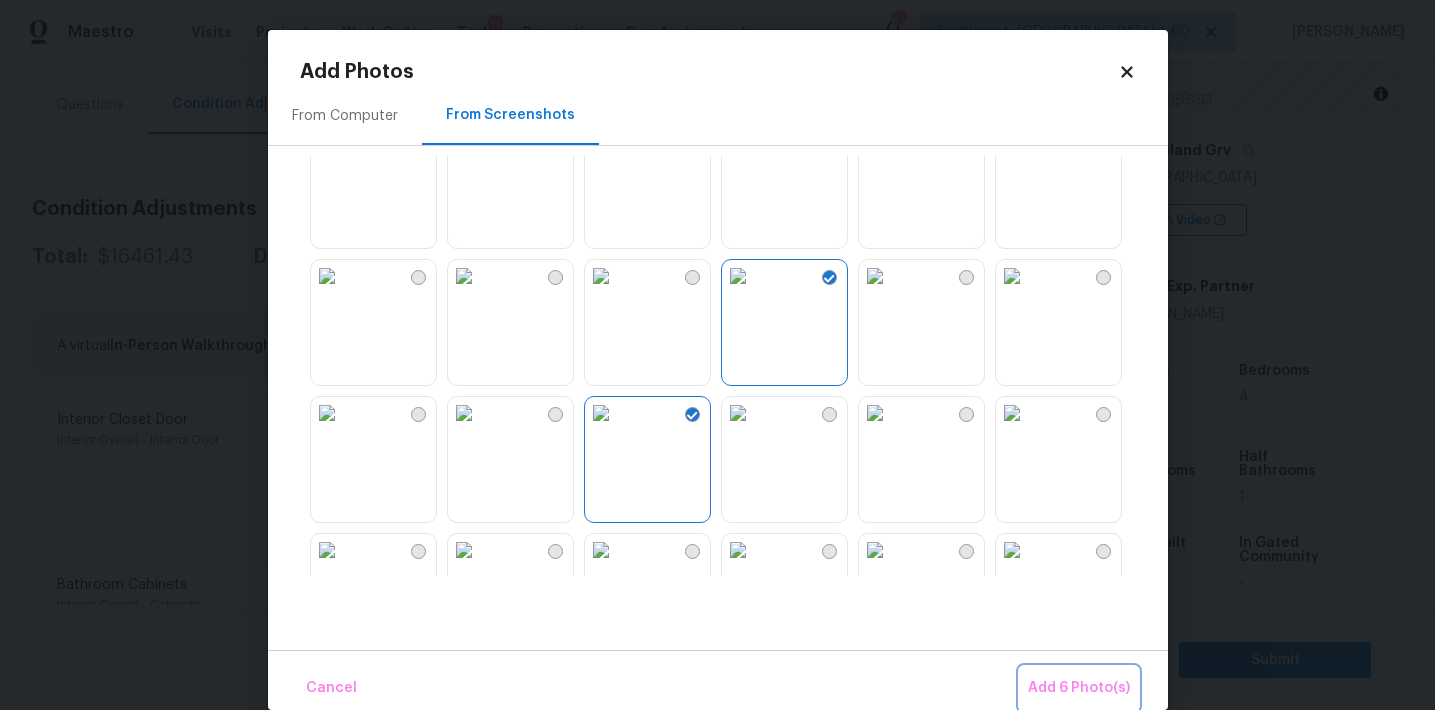 click on "Add 6 Photo(s)" at bounding box center (1079, 688) 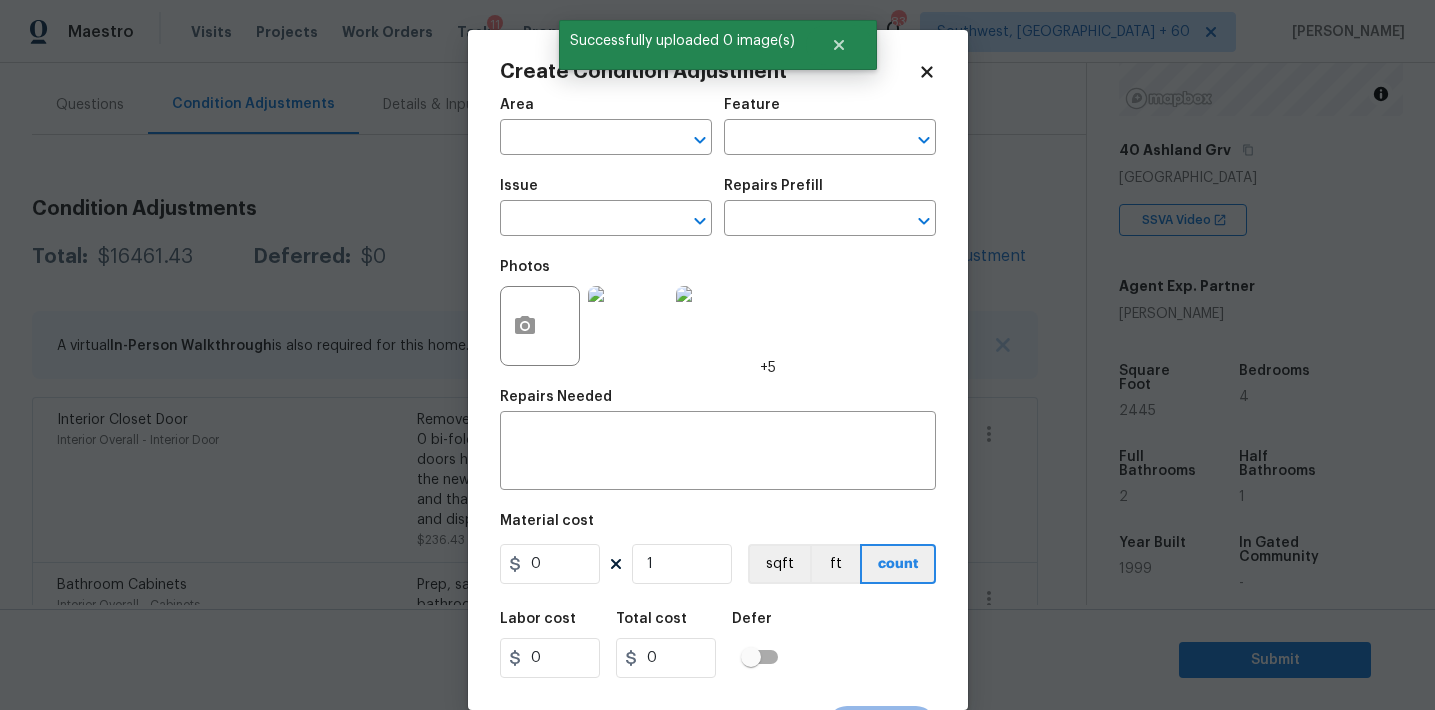 click on "Area" at bounding box center [606, 111] 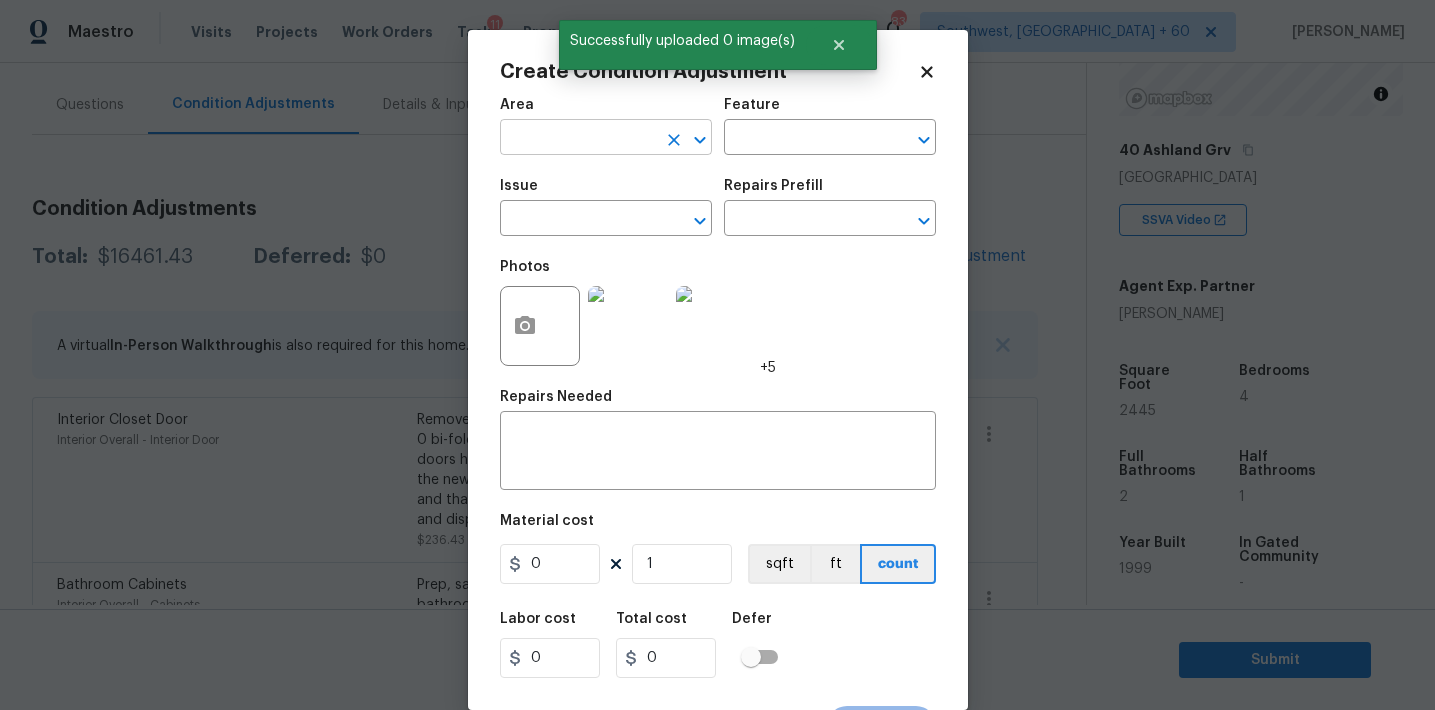 click at bounding box center (578, 139) 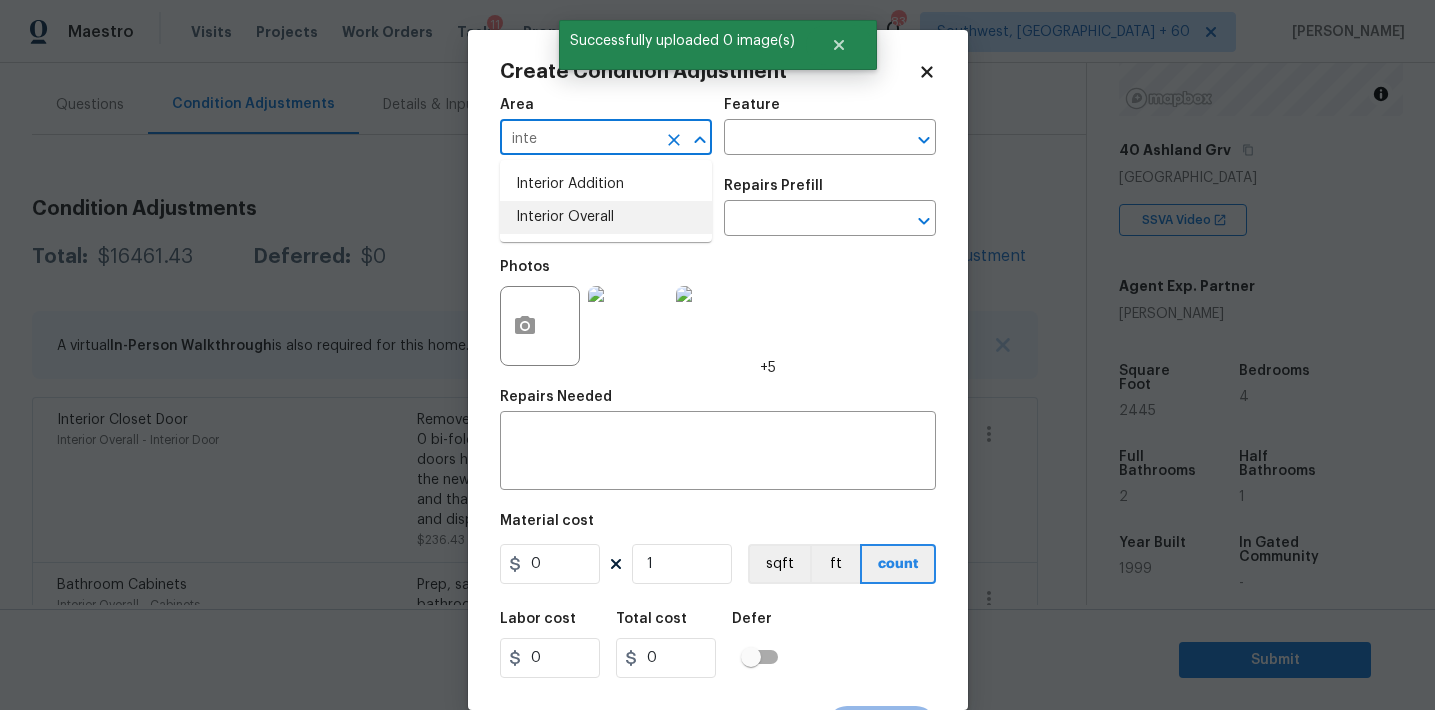 click on "Interior Overall" at bounding box center (606, 217) 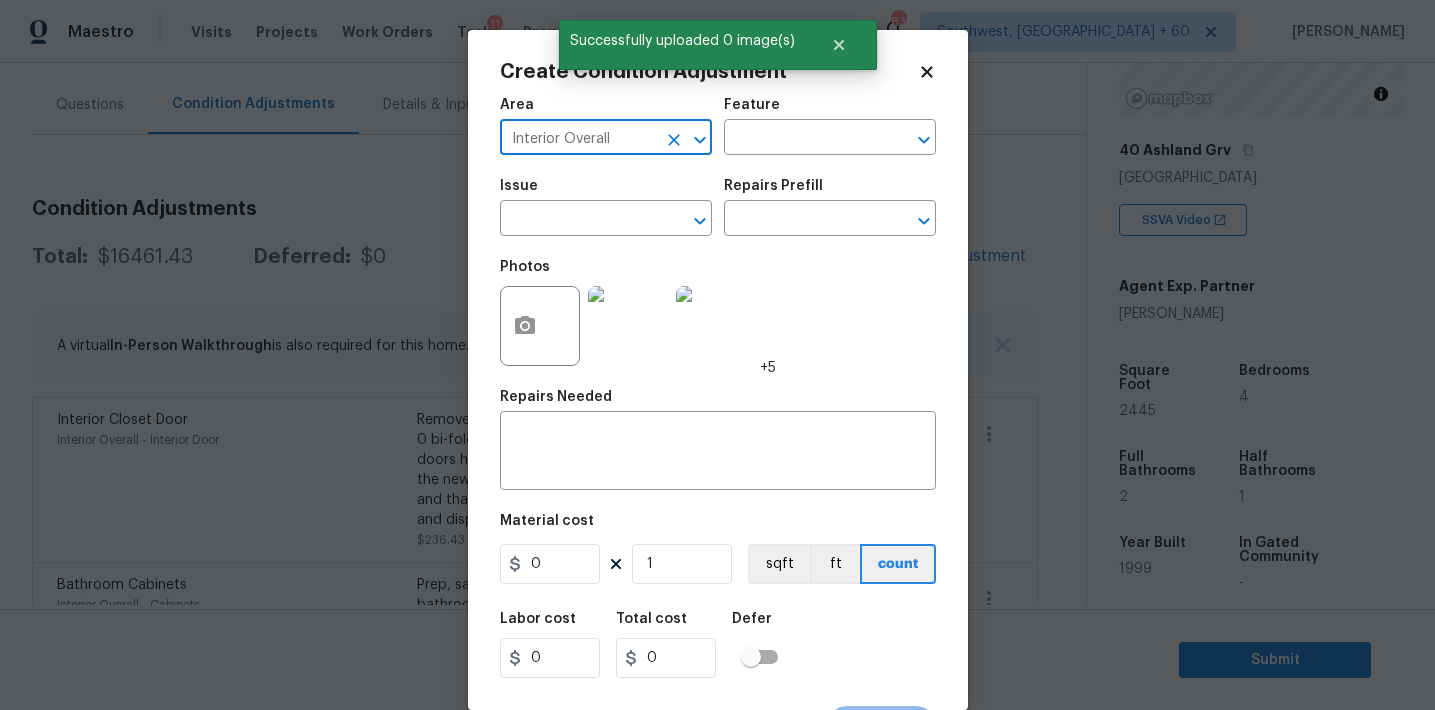 type on "Interior Overall" 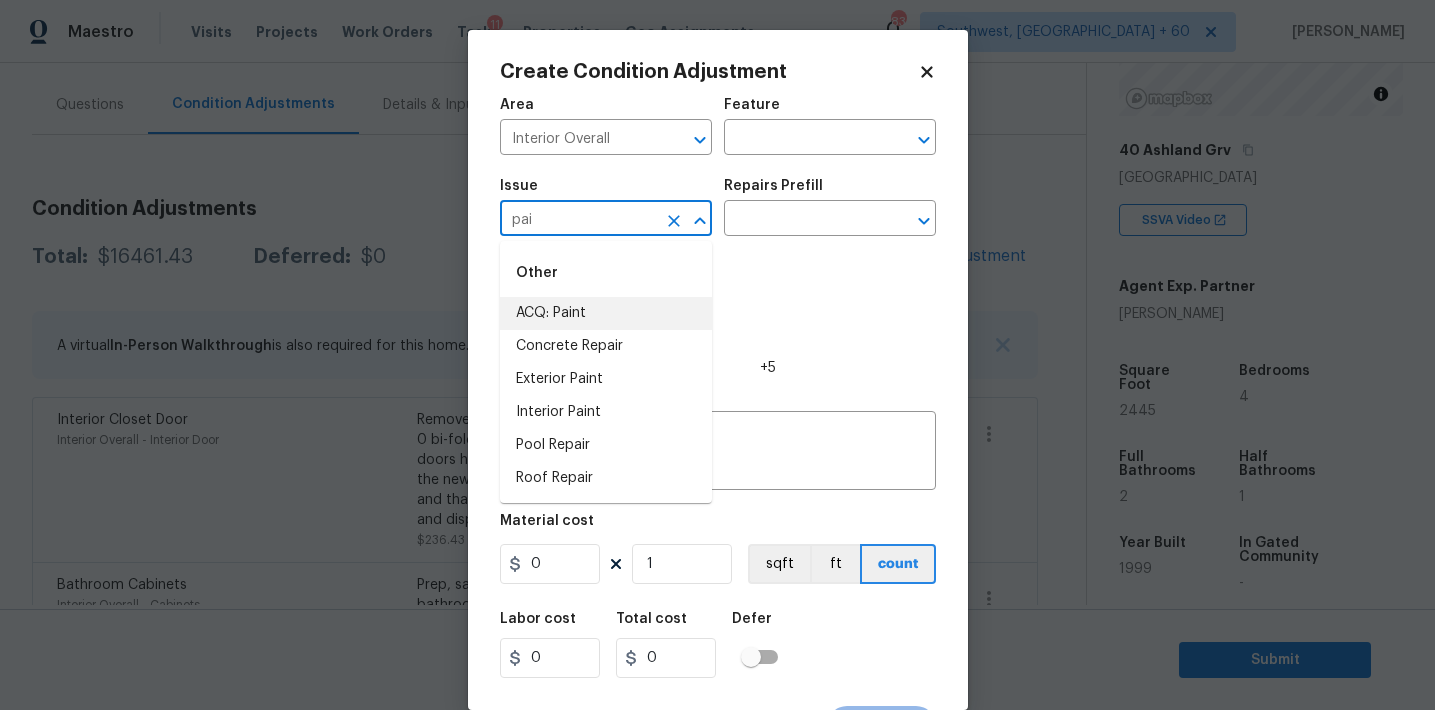 click on "ACQ: Paint" at bounding box center (606, 313) 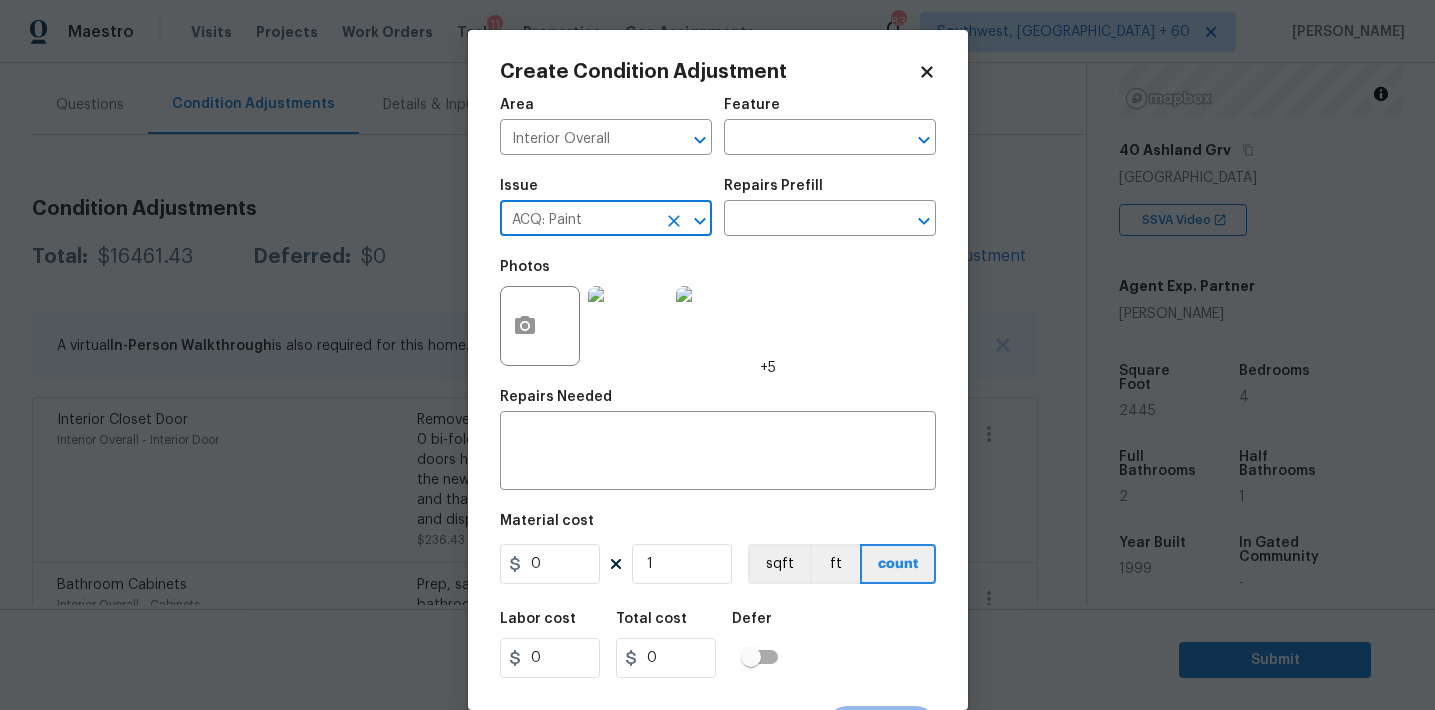 type on "ACQ: Paint" 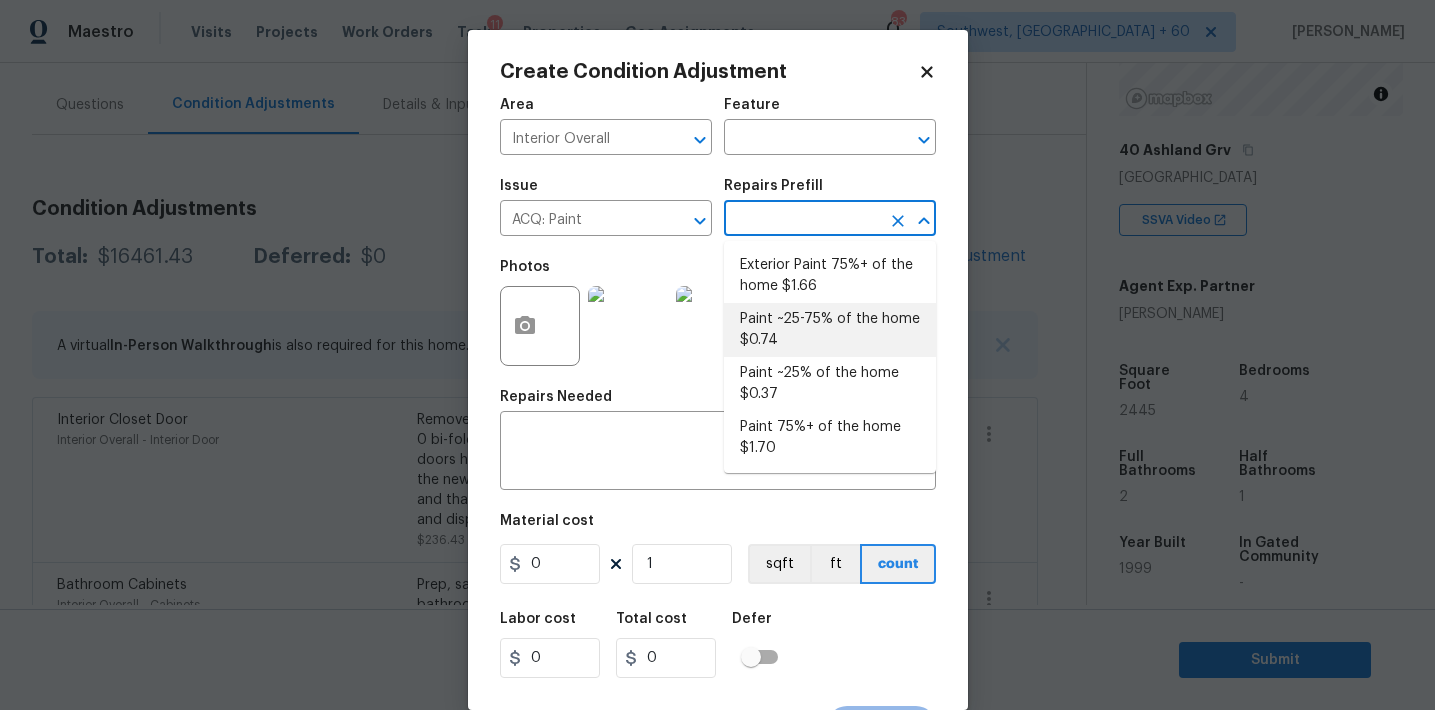 click on "Paint ~25-75% of the home $0.74" at bounding box center (830, 330) 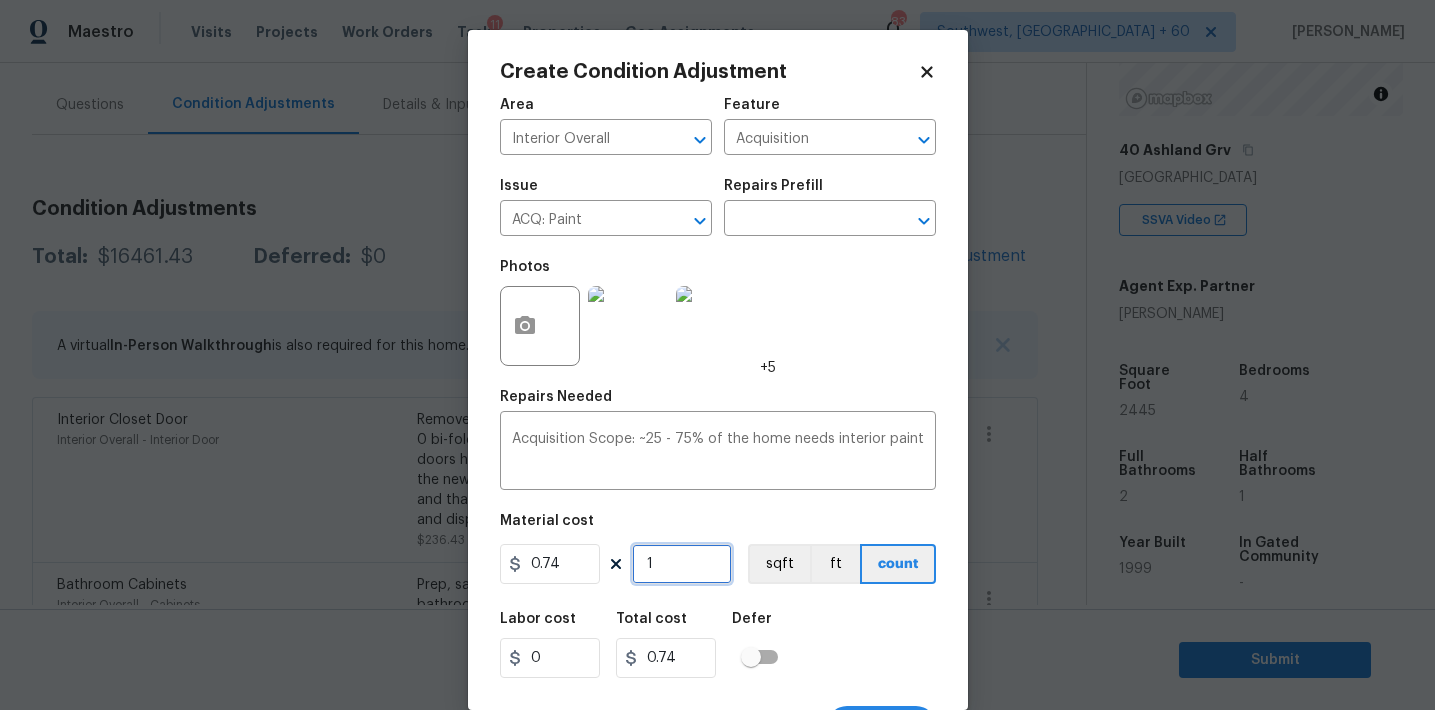 click on "1" at bounding box center (682, 564) 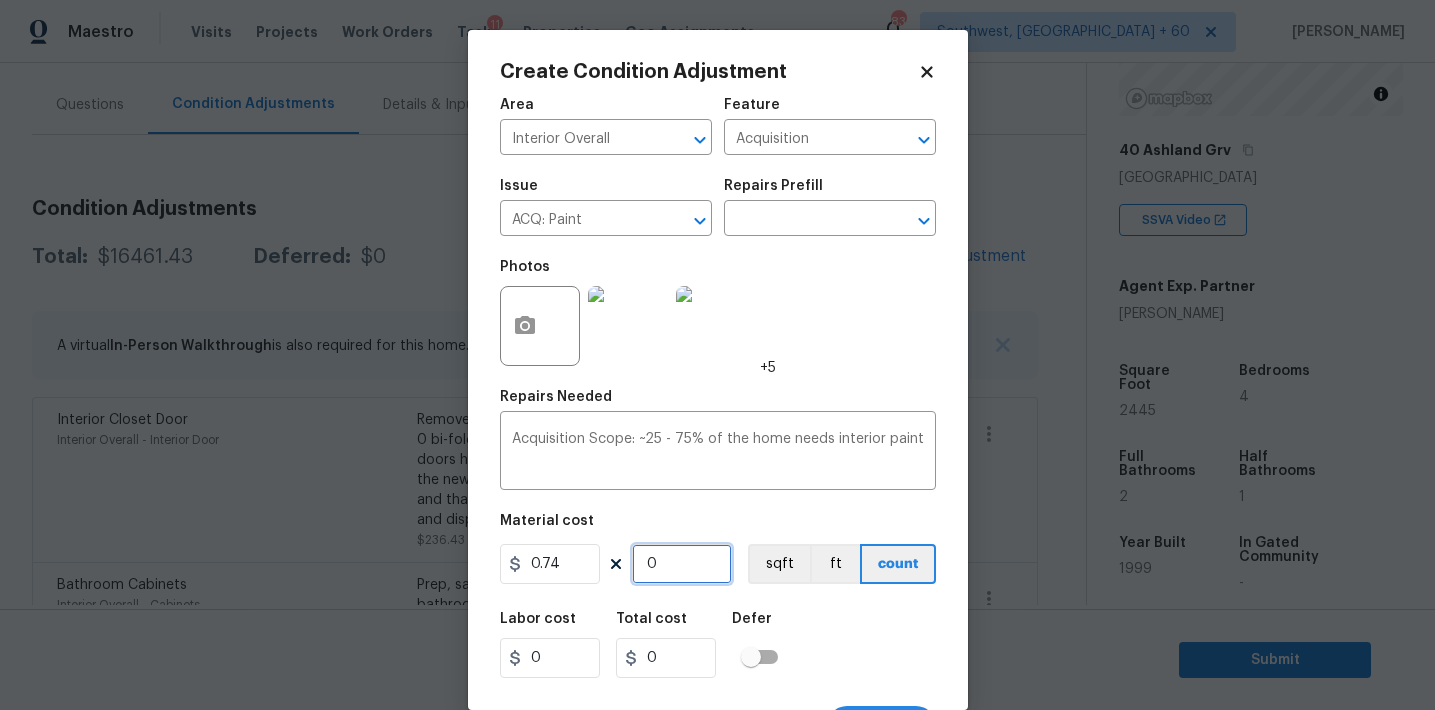 type on "2" 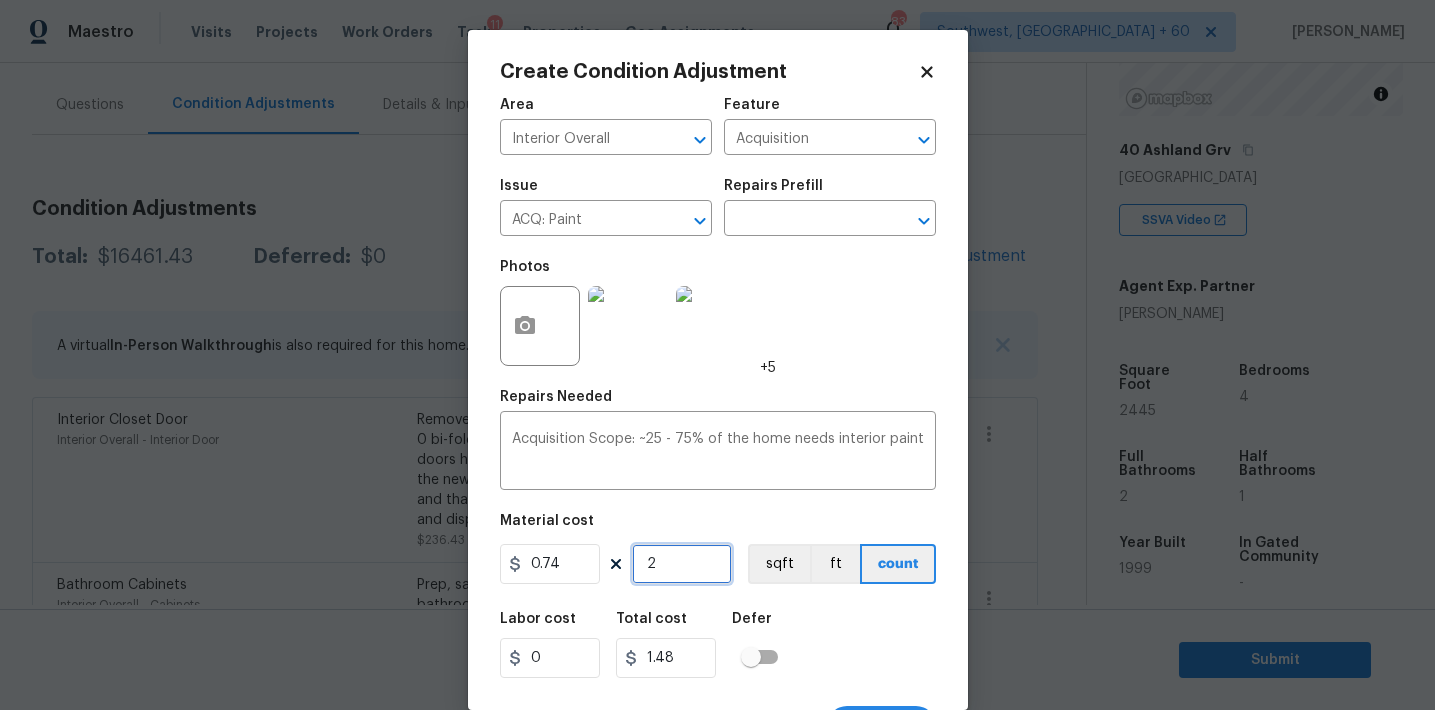 type on "24" 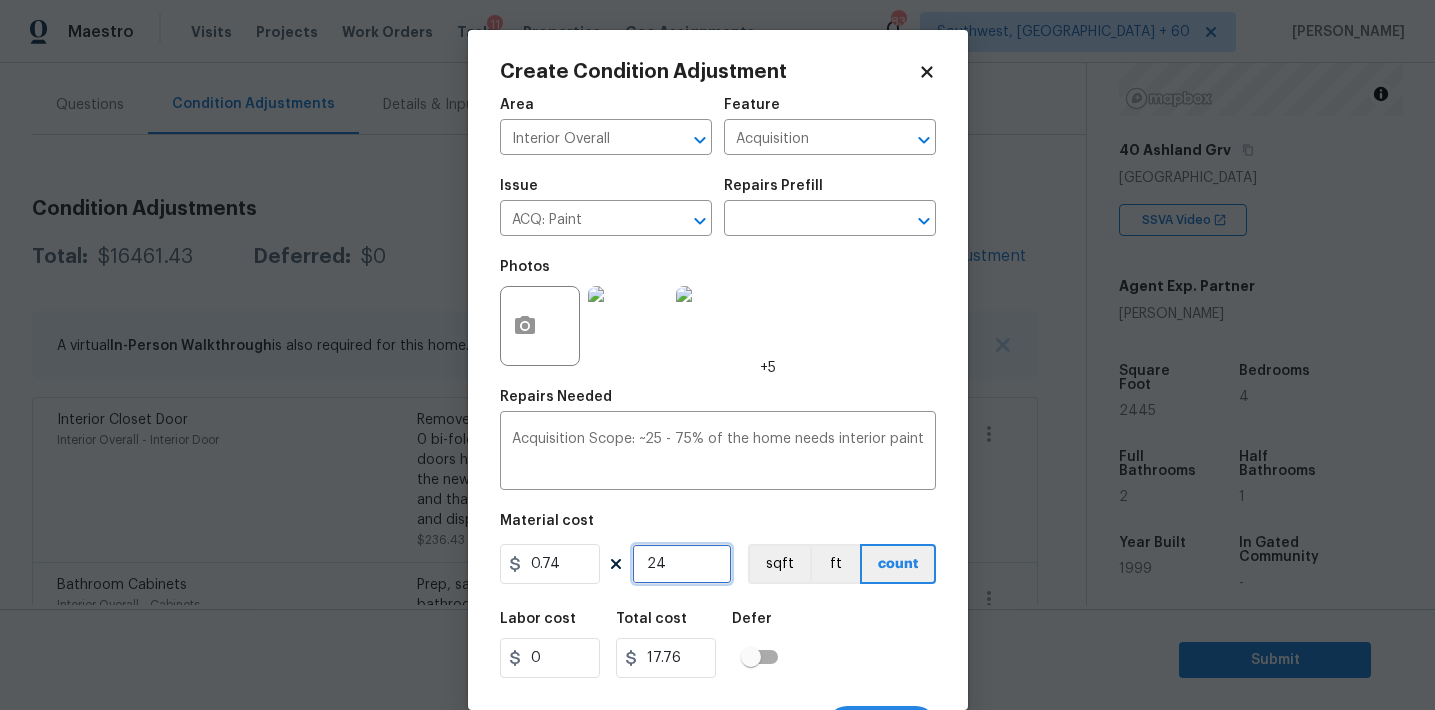 type on "244" 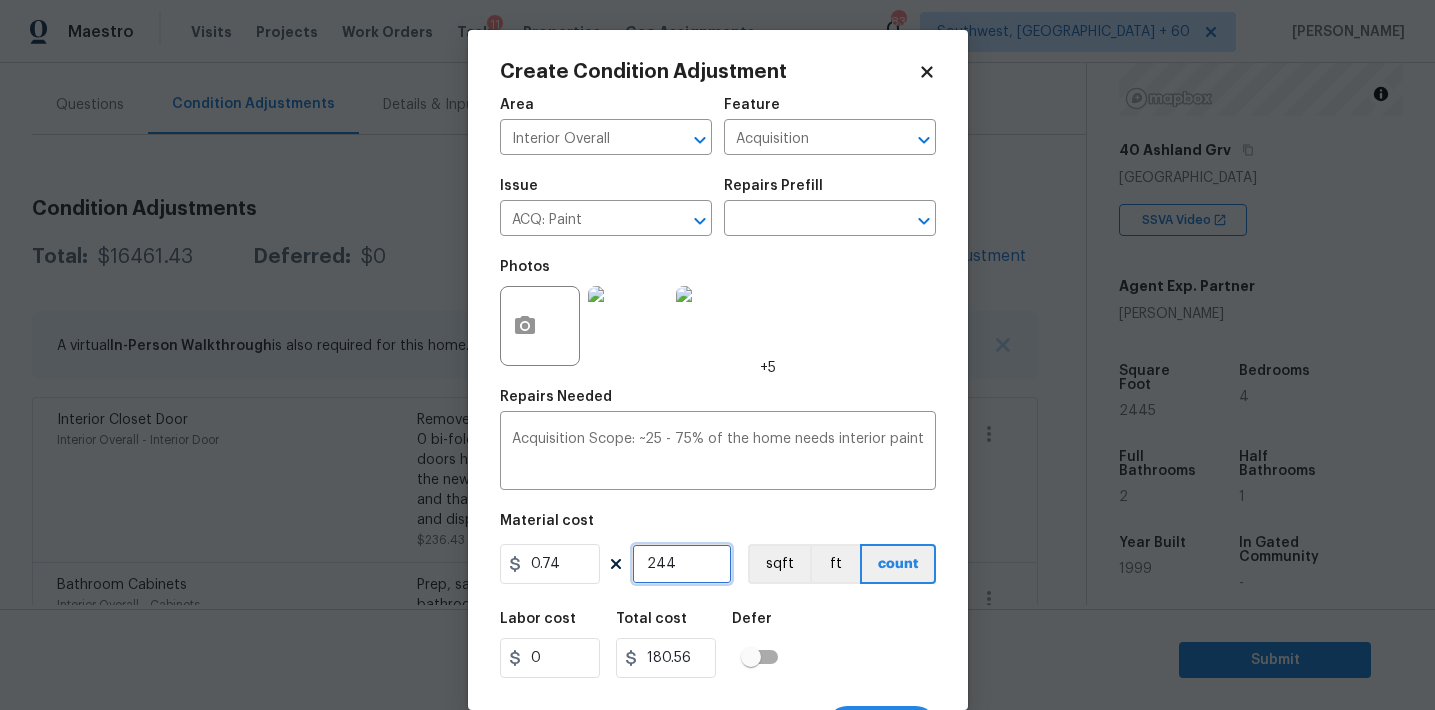 type on "2445" 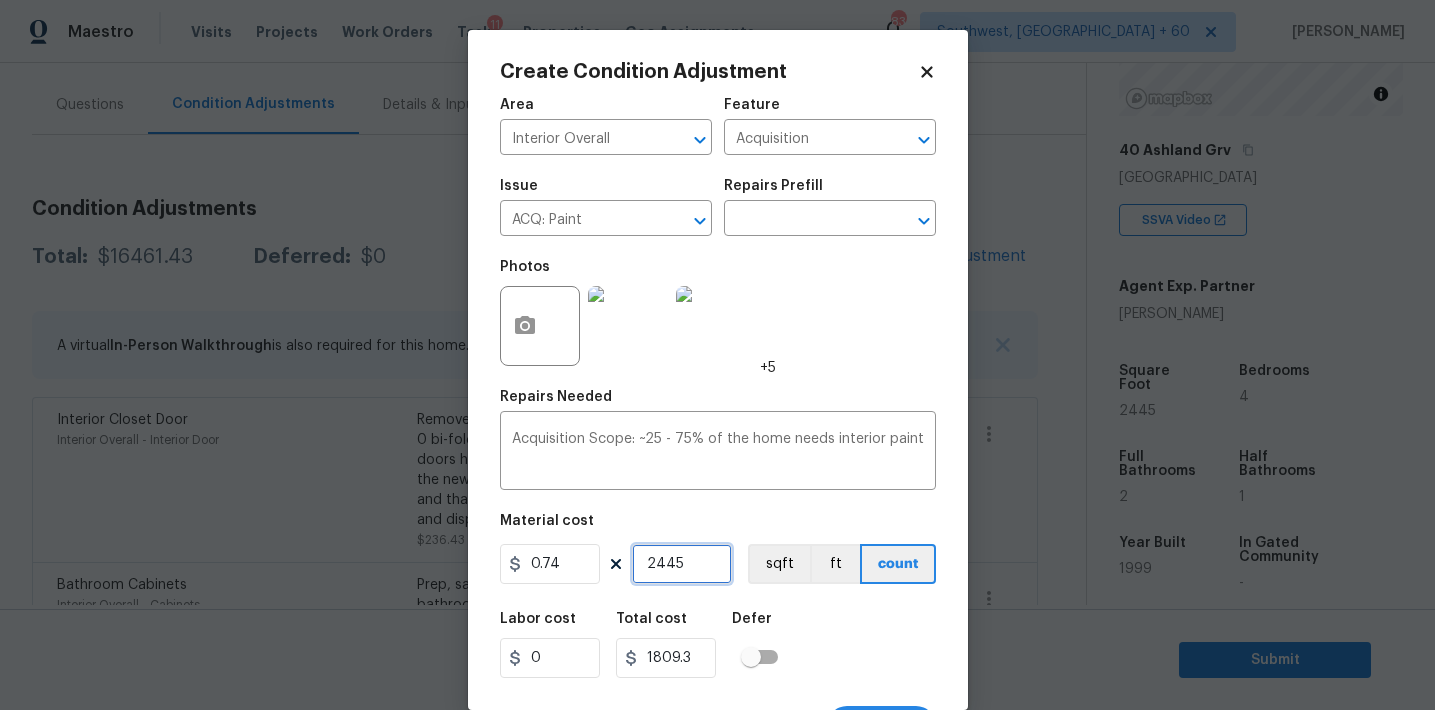 scroll, scrollTop: 37, scrollLeft: 0, axis: vertical 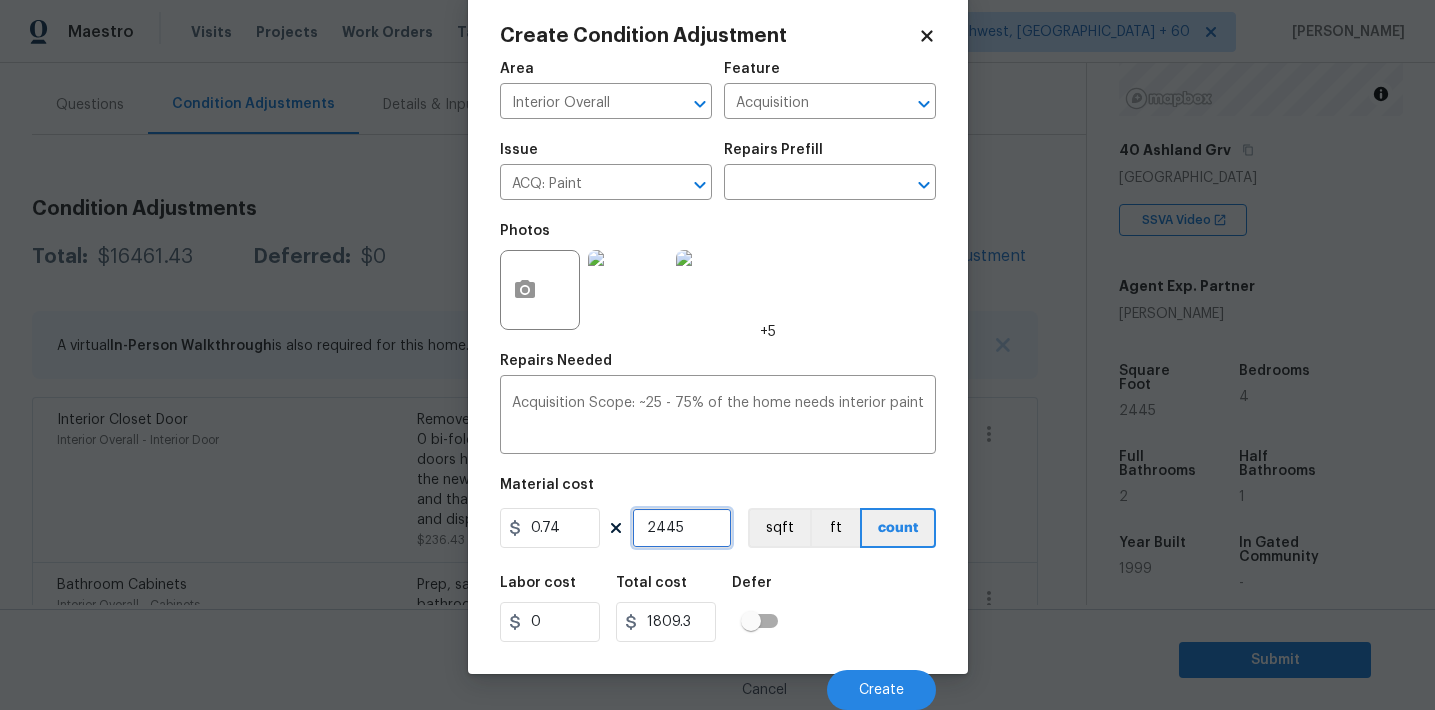 type on "2445" 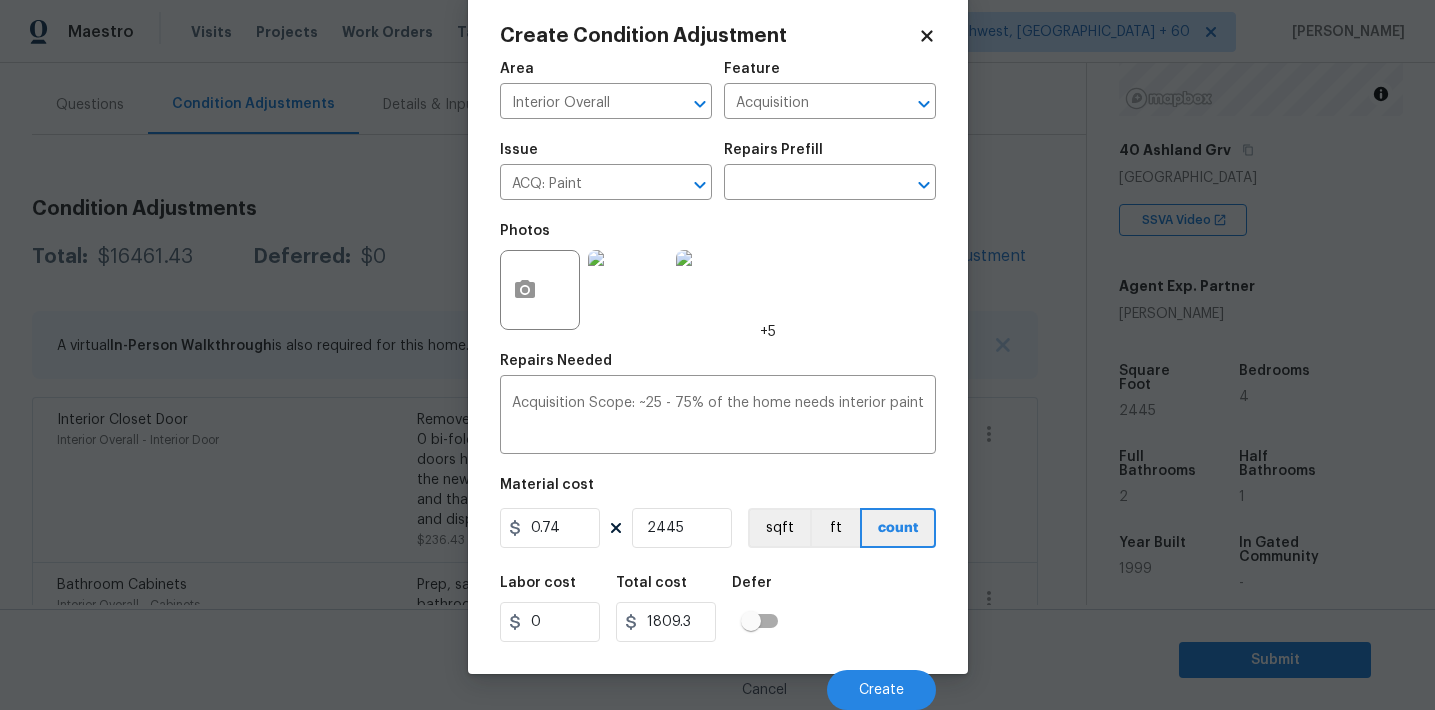 click on "Labor cost 0 Total cost 1809.3 Defer" at bounding box center (718, 609) 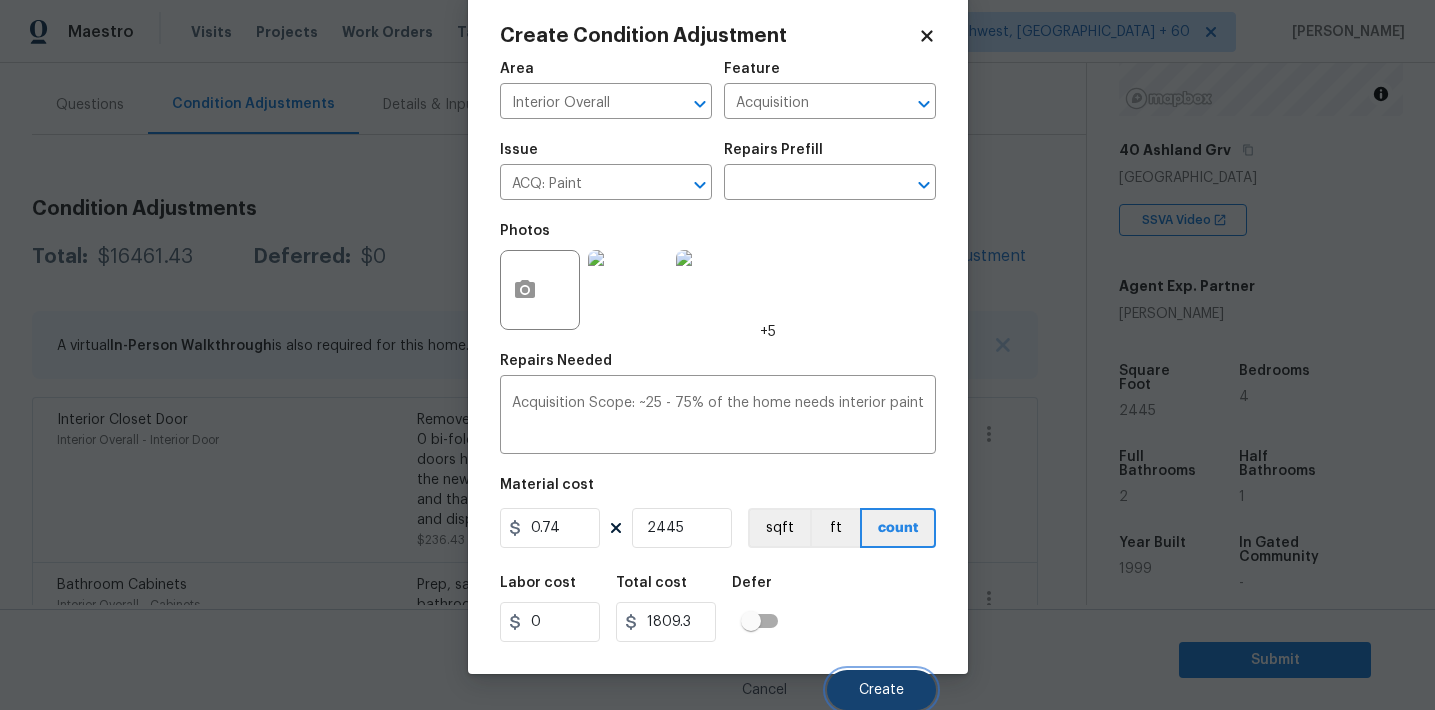 click on "Create" at bounding box center (881, 690) 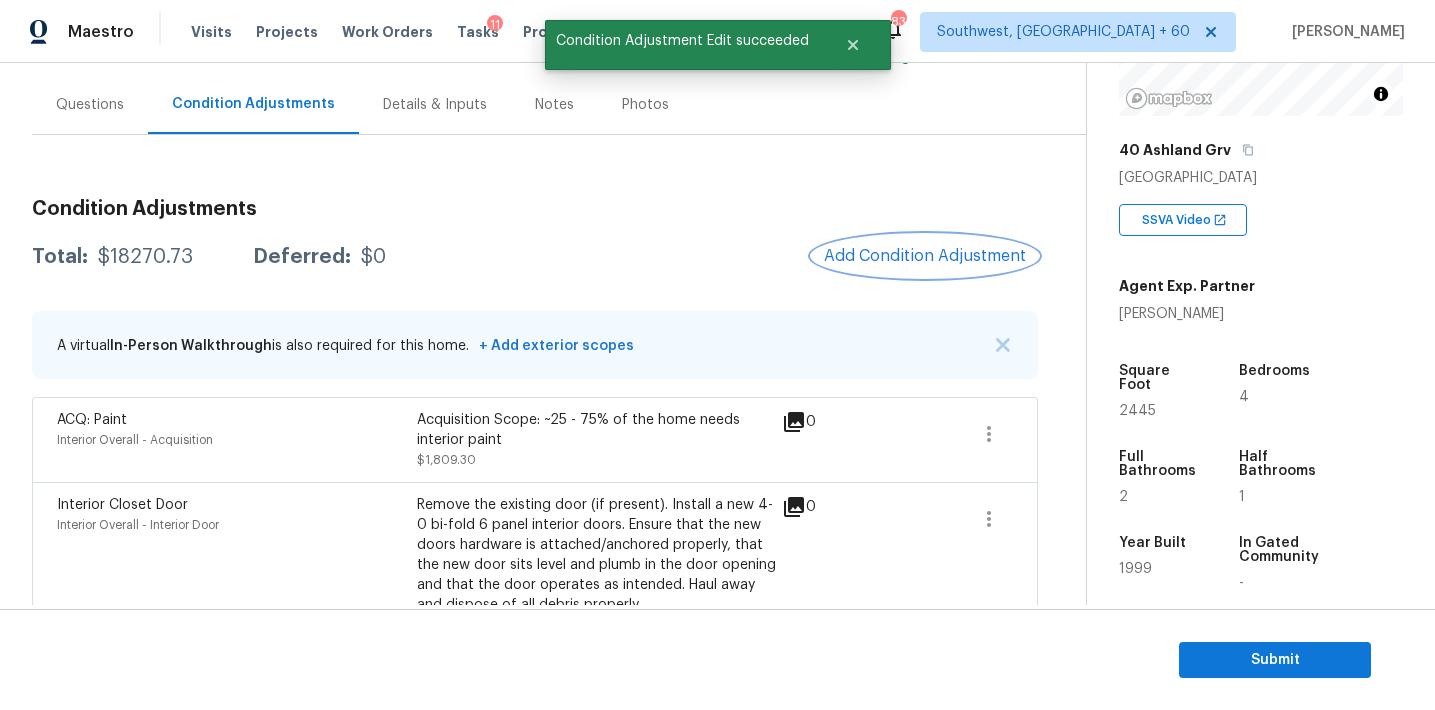 scroll, scrollTop: 0, scrollLeft: 0, axis: both 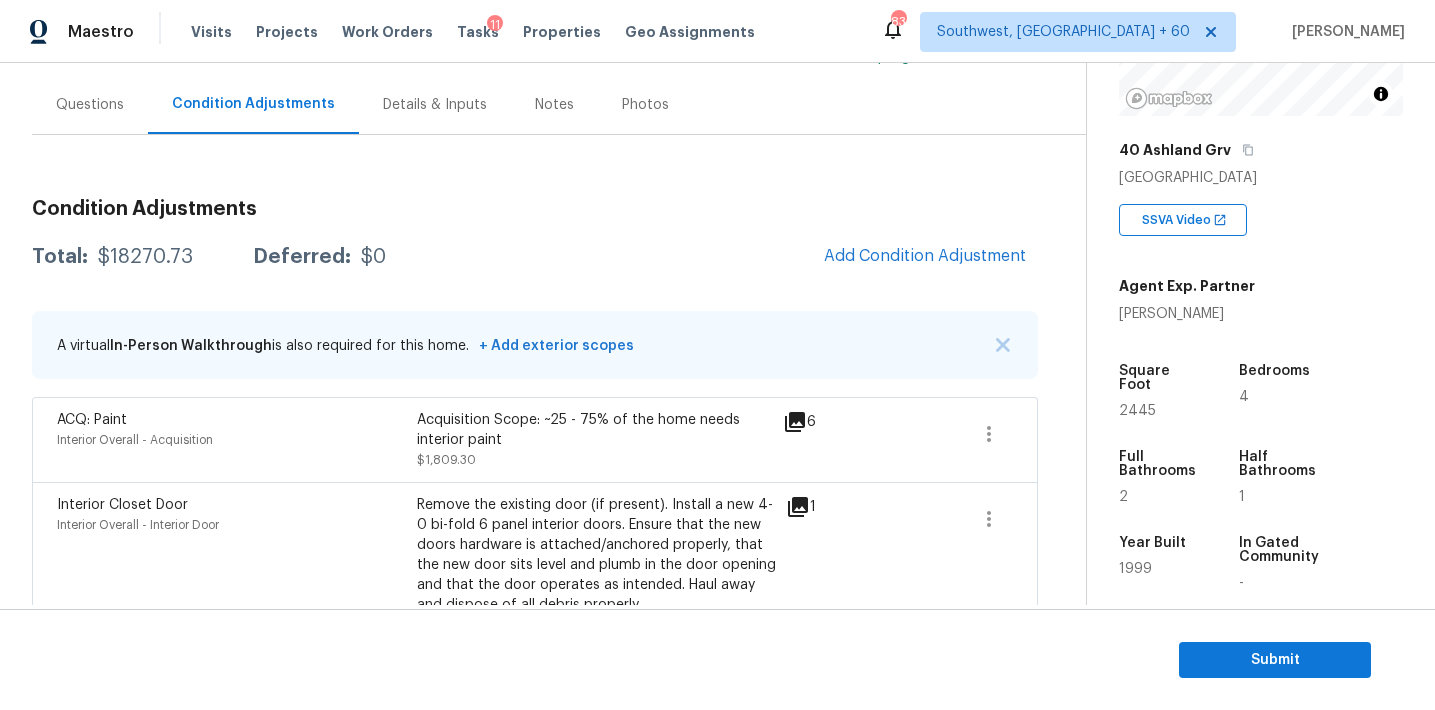 click on "Condition Adjustments Total:  $18270.73 Deferred:  $0 Add Condition Adjustment A virtual  In-Person Walkthrough  is also required for this home.   + Add exterior scopes ACQ: Paint Interior Overall - Acquisition Acquisition Scope: ~25 - 75% of the home needs interior paint $1,809.30   6 Interior Closet Door Interior Overall - Interior Door Remove the existing door (if present). Install a new 4-0 bi-fold 6 panel interior doors. Ensure that the new doors hardware is attached/anchored properly, that the new door sits level and plumb in the door opening and that the door operates as intended. Haul away and dispose of all debris properly. $236.43   1 Bathroom Cabinets Interior Overall - Cabinets Prep, sand, mask and apply 2 coats of paint to the bathroom cabinet doors, interiors and box faces (complete). Ensure that the paint coverage is consistent and smooth. Clean up (including any overspray) and dispose of all debris properly. Paint will be delivered onsite, Purchased by Opendoor. $800.00   1 Bathroom Plumbing" at bounding box center [535, 1065] 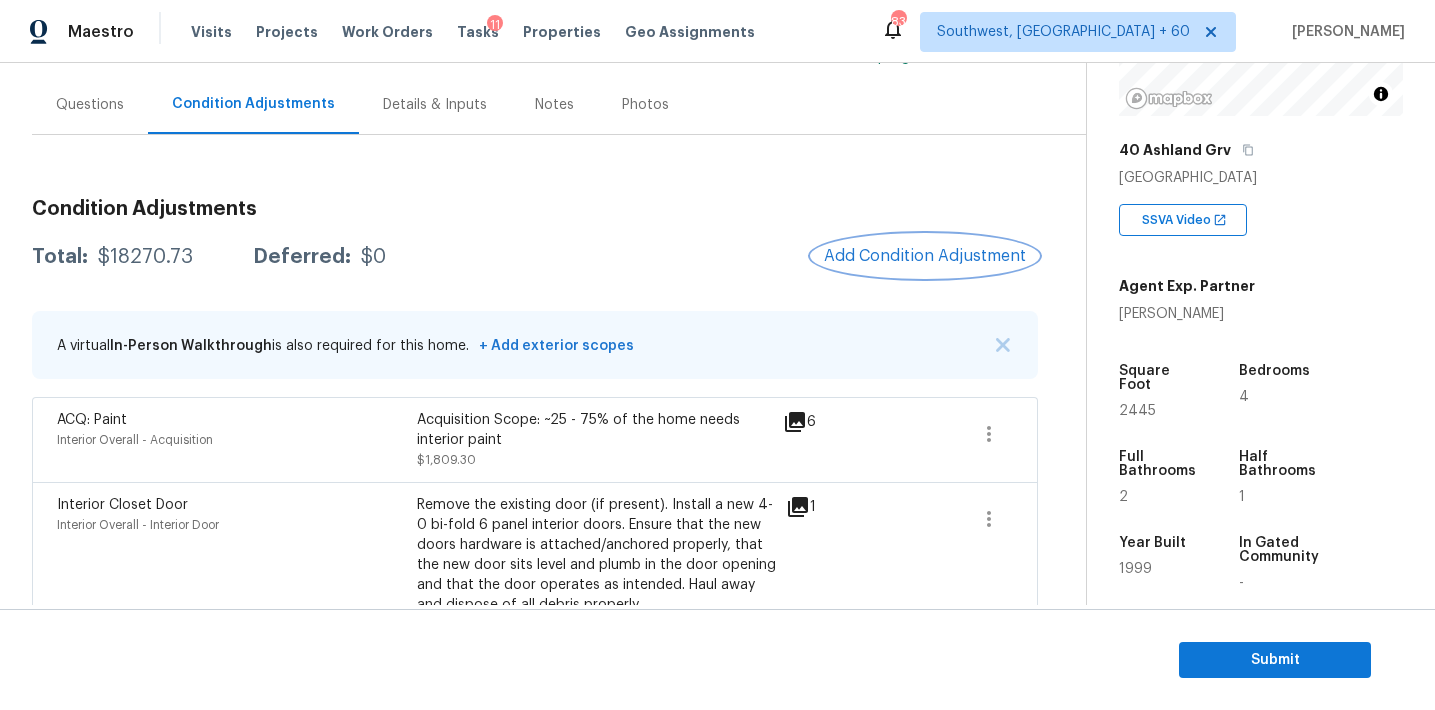 click on "Add Condition Adjustment" at bounding box center [925, 256] 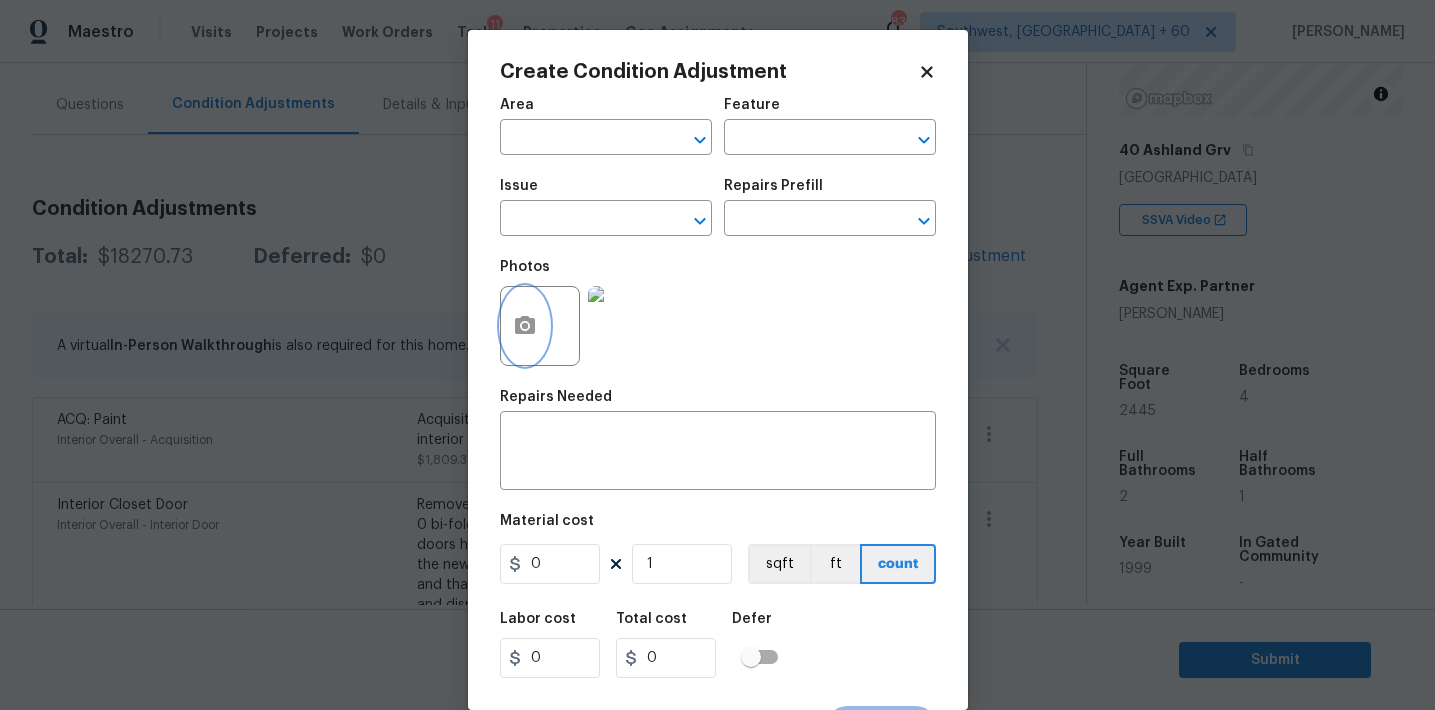 click 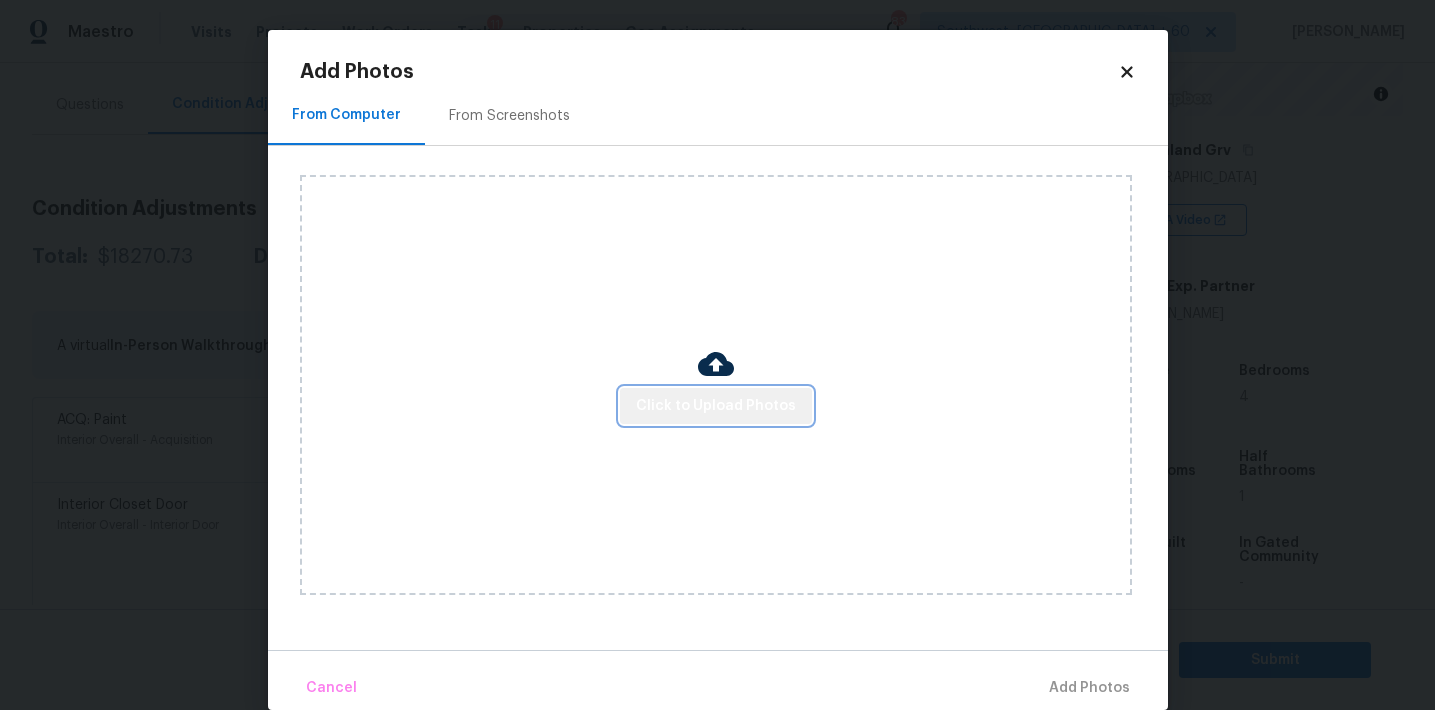 click on "Click to Upload Photos" at bounding box center (716, 406) 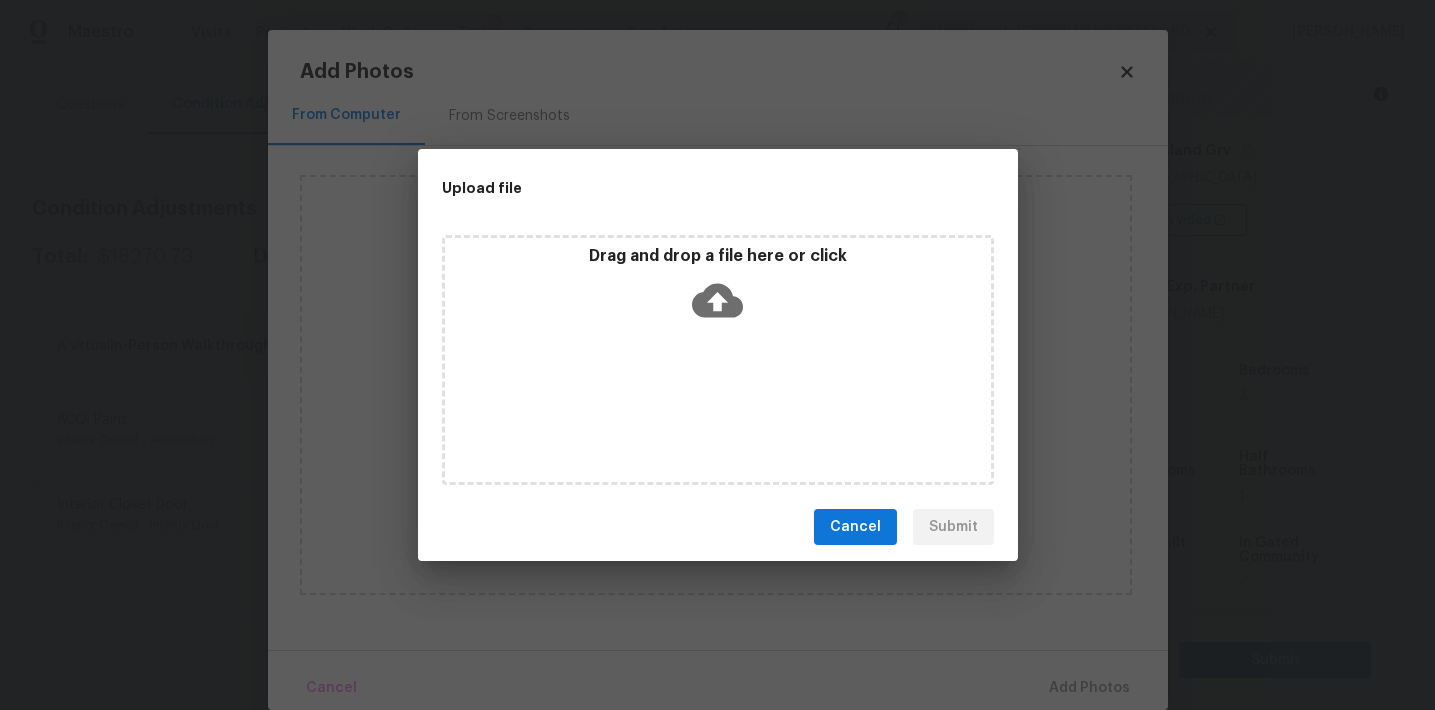 click on "Upload file Drag and drop a file here or click Cancel Submit" at bounding box center (717, 355) 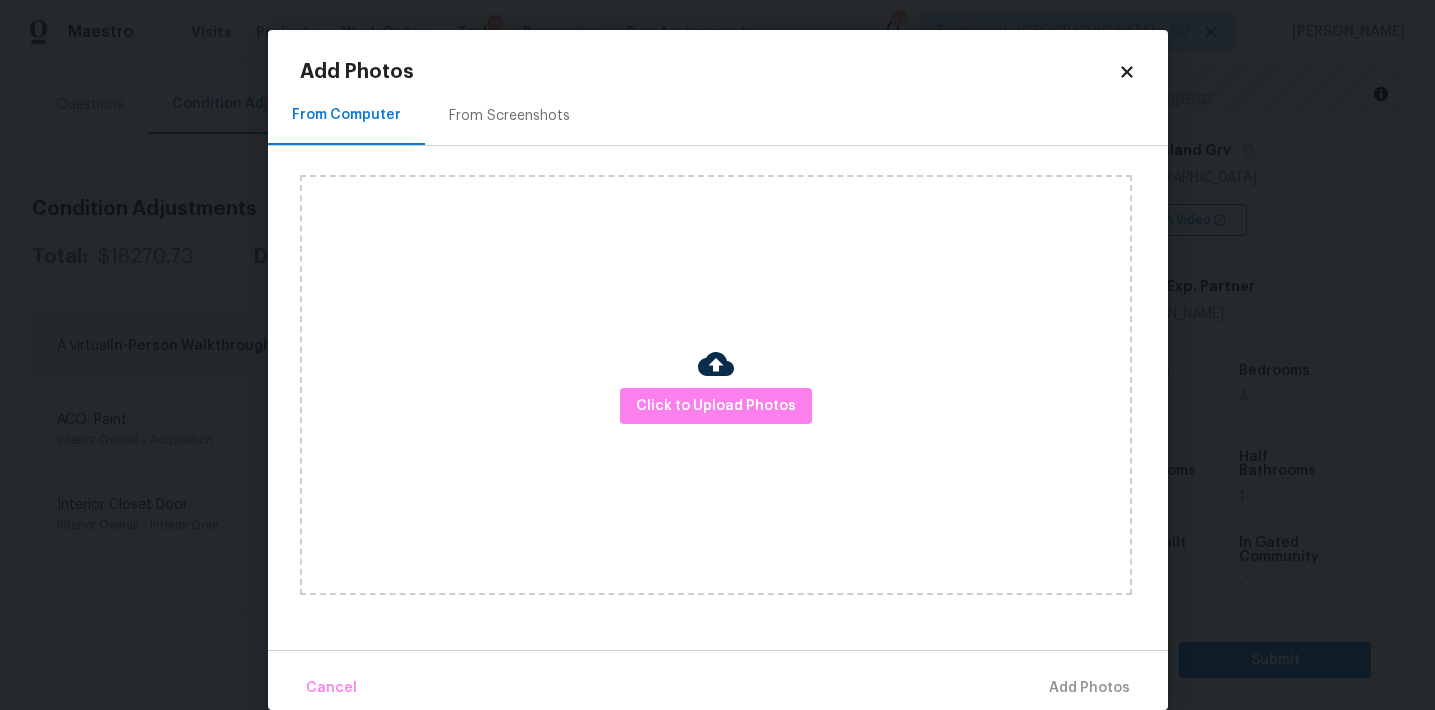 click on "From Screenshots" at bounding box center (509, 116) 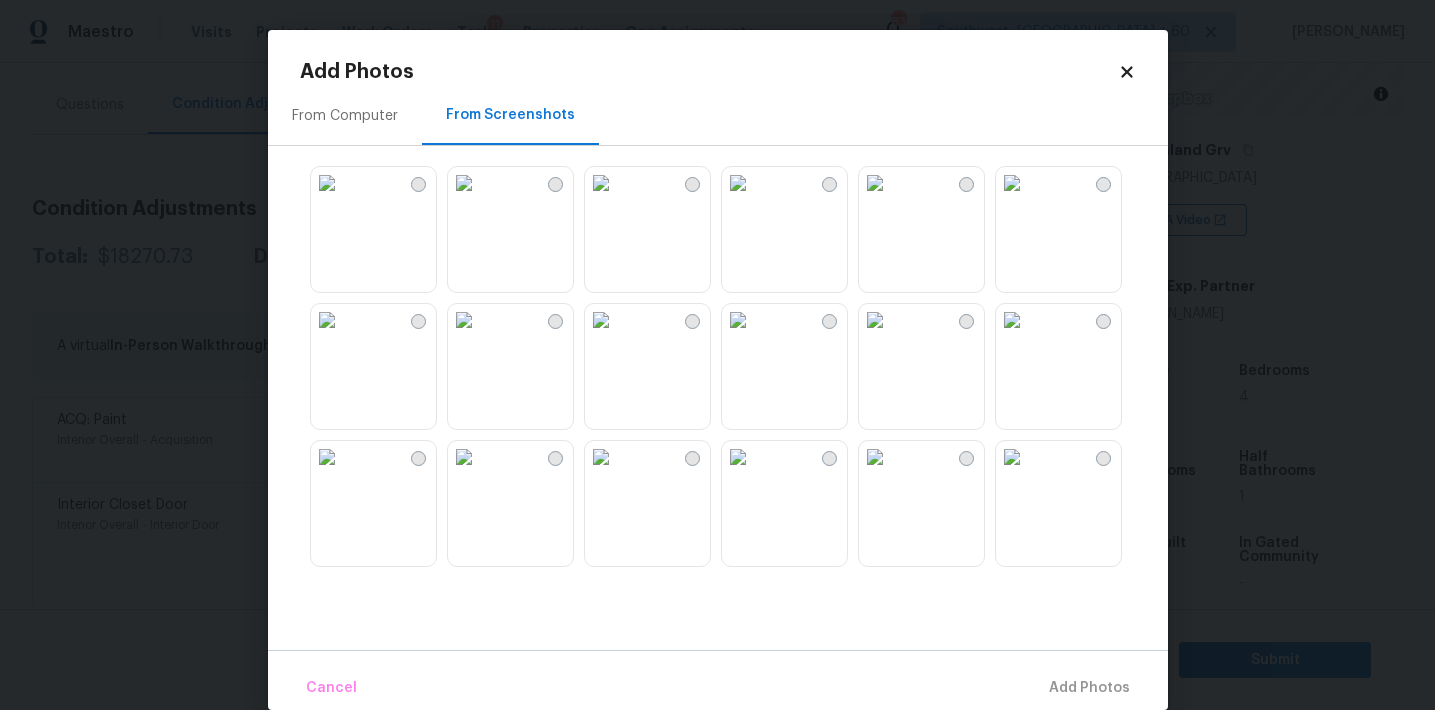 click at bounding box center [464, 320] 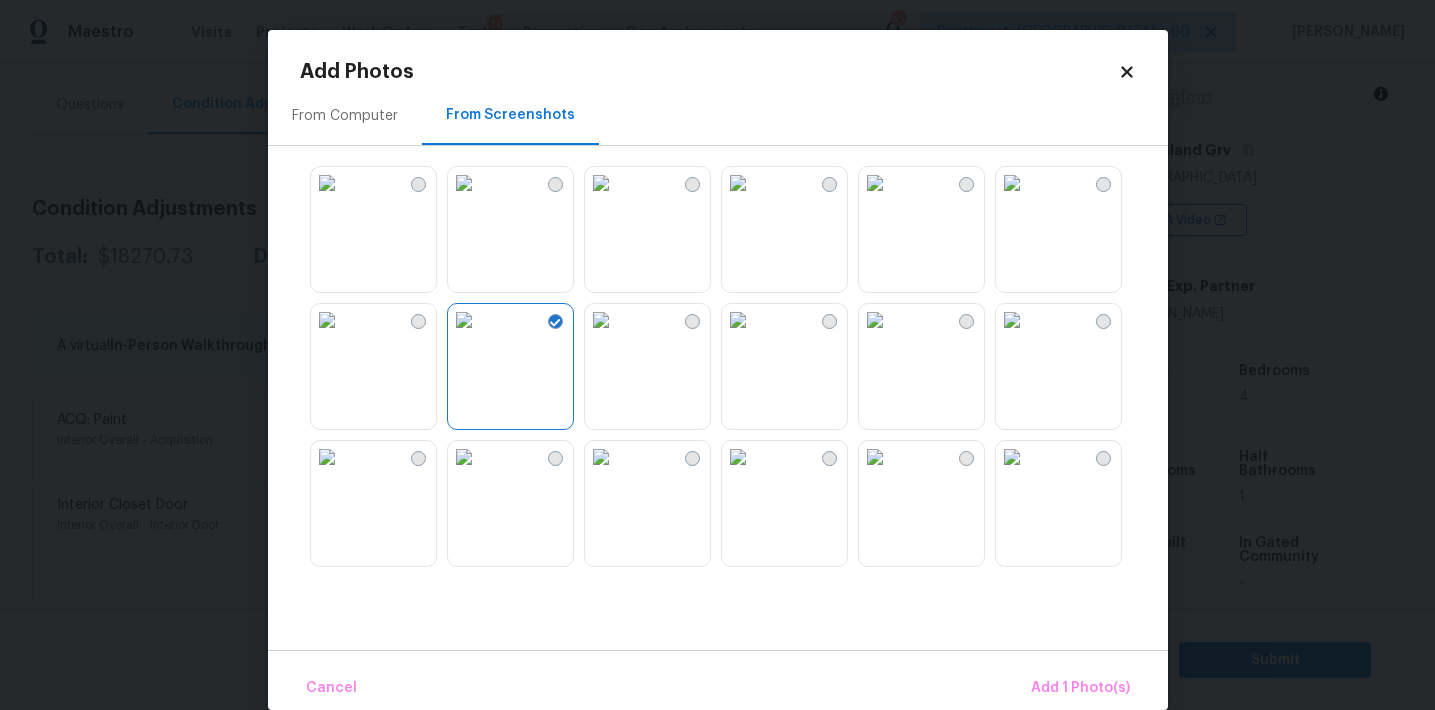 click at bounding box center (601, 183) 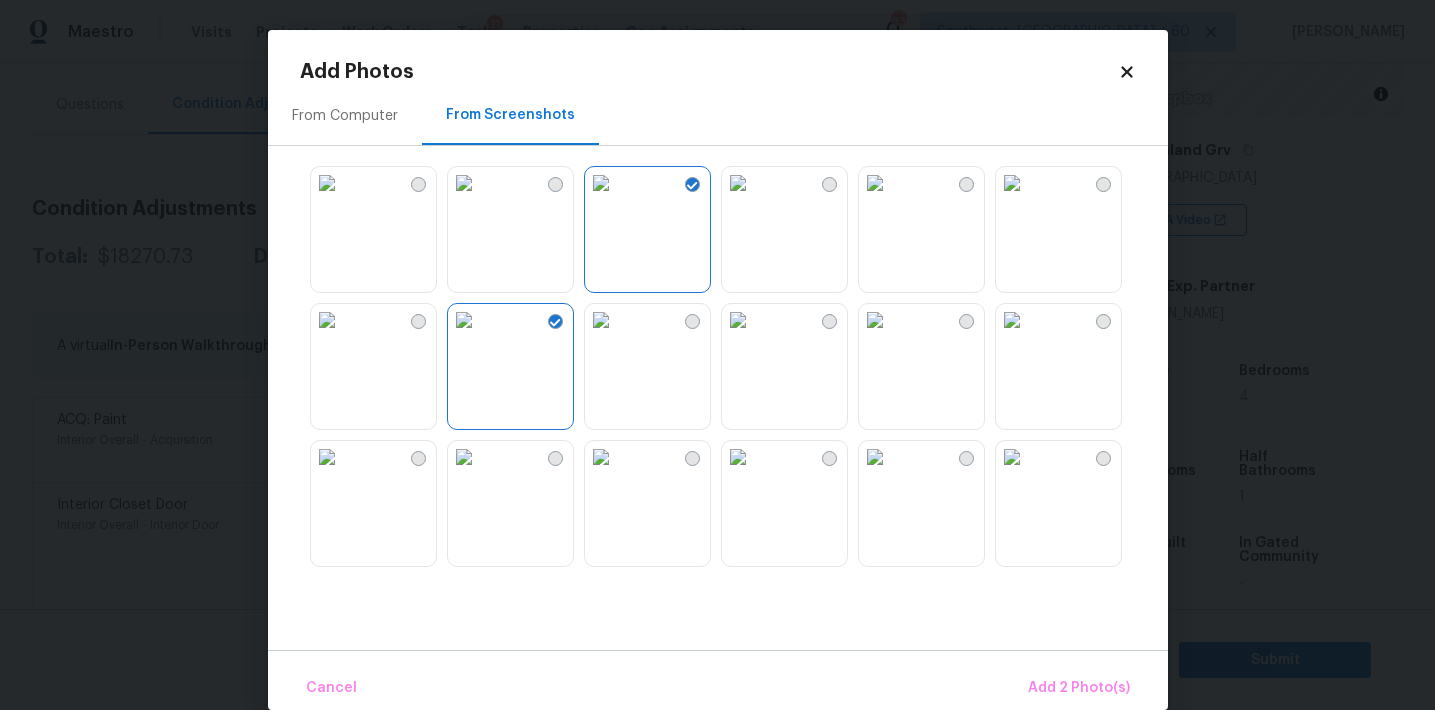 click at bounding box center (875, 183) 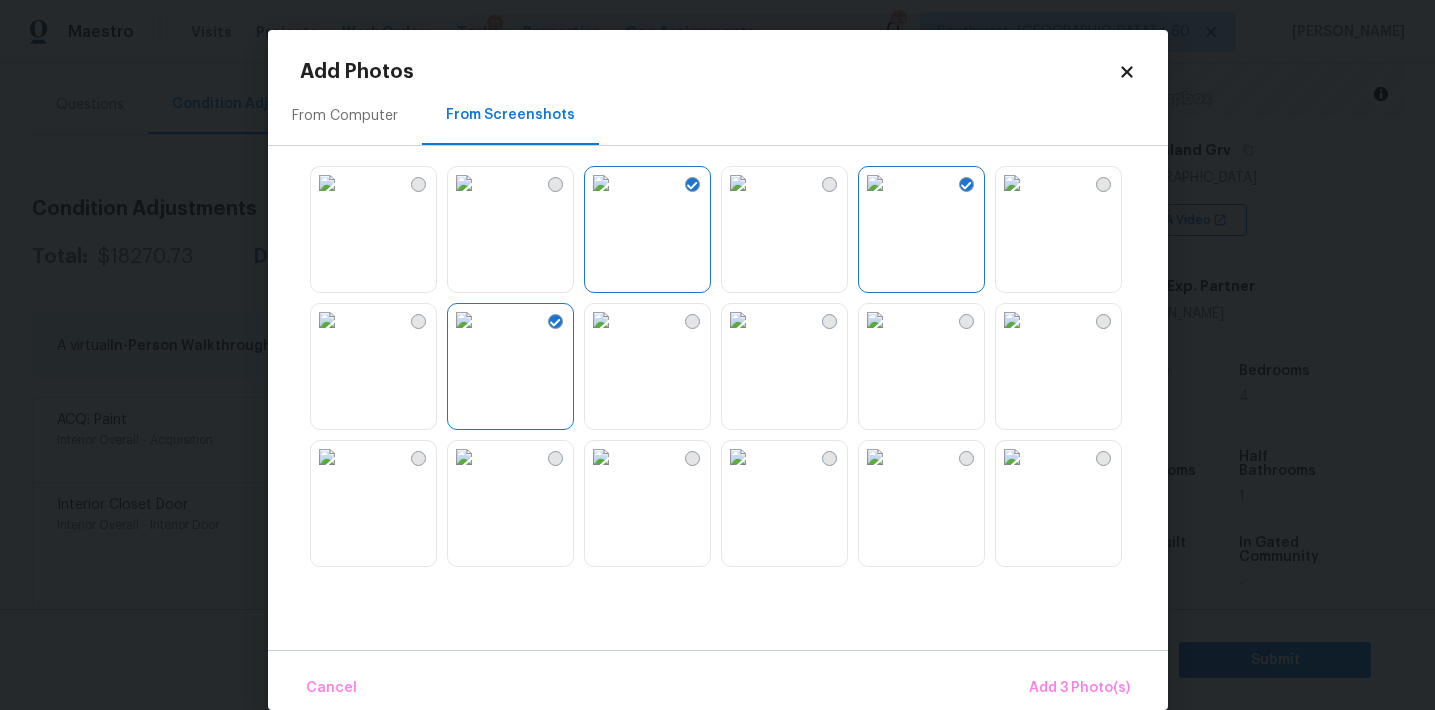 click at bounding box center (734, 366) 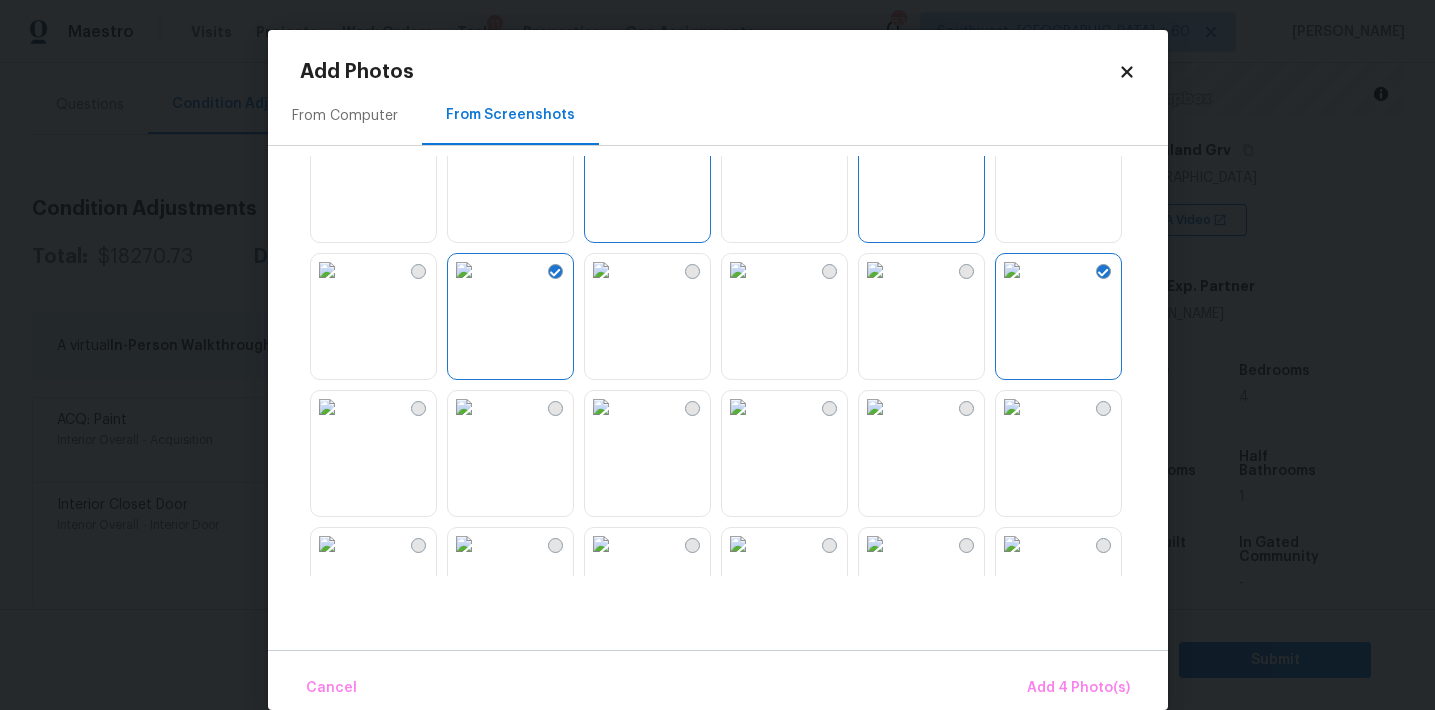 scroll, scrollTop: 84, scrollLeft: 0, axis: vertical 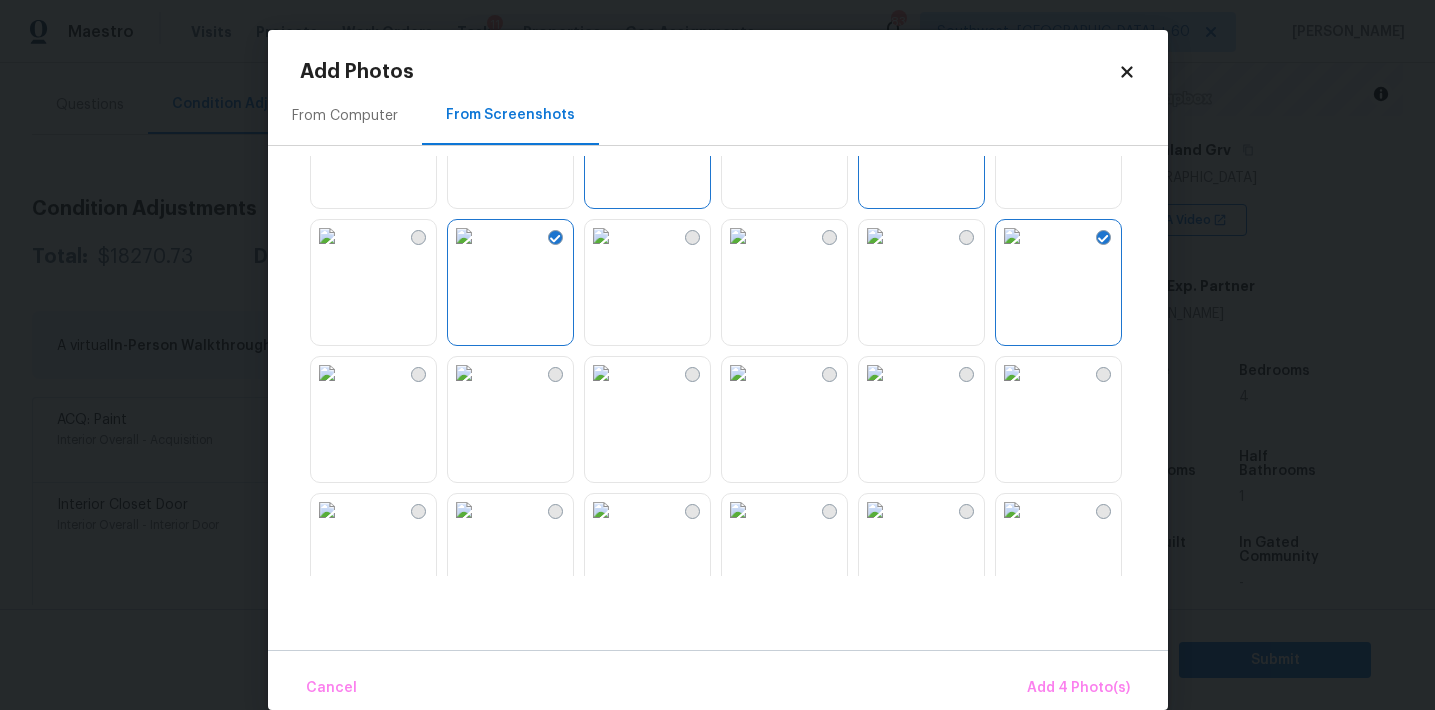 click at bounding box center (875, 236) 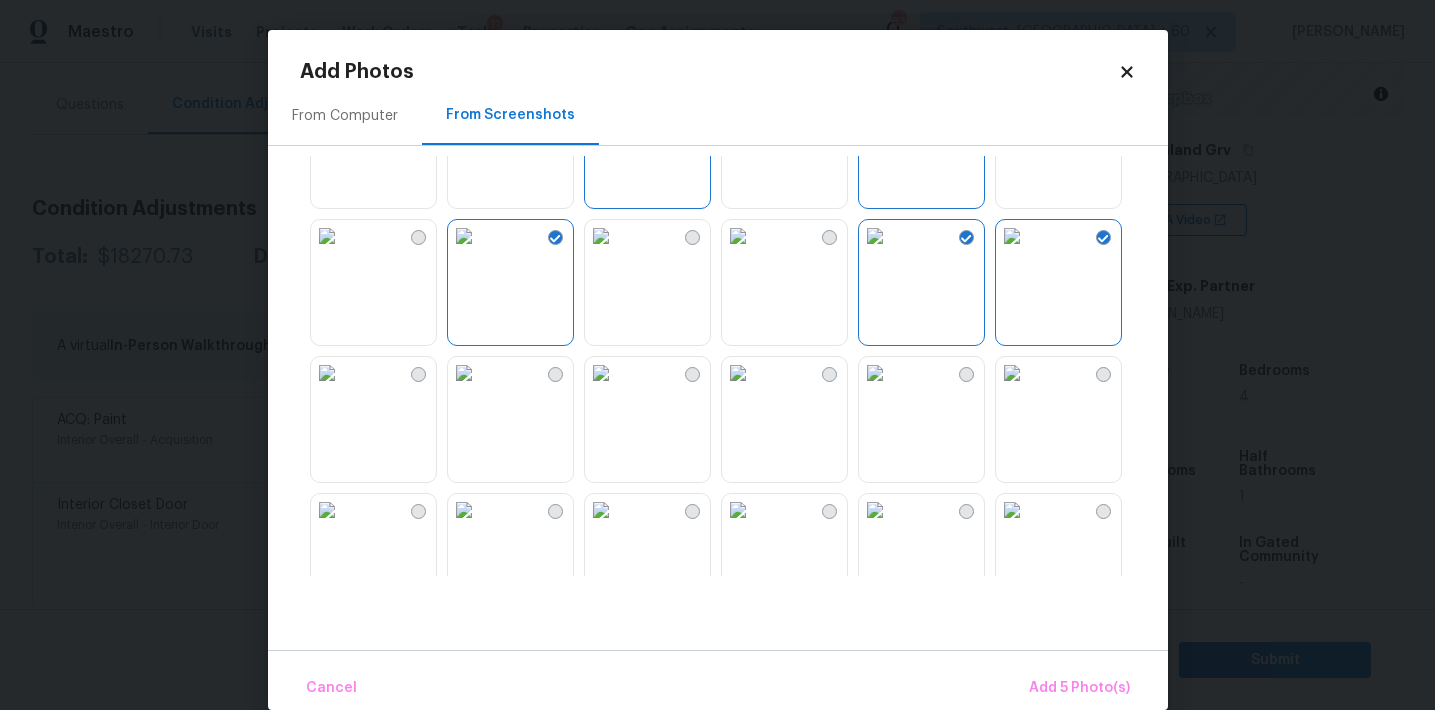 click at bounding box center (738, 373) 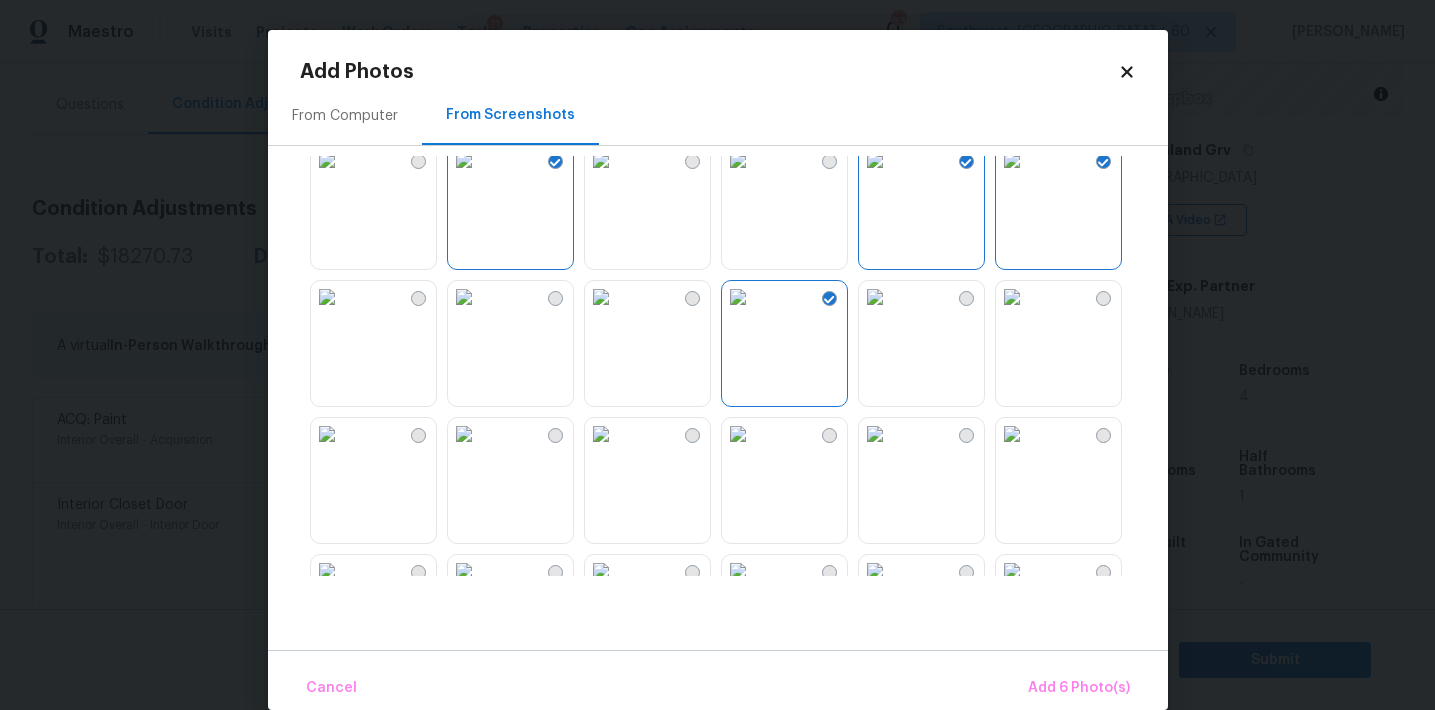 scroll, scrollTop: 225, scrollLeft: 0, axis: vertical 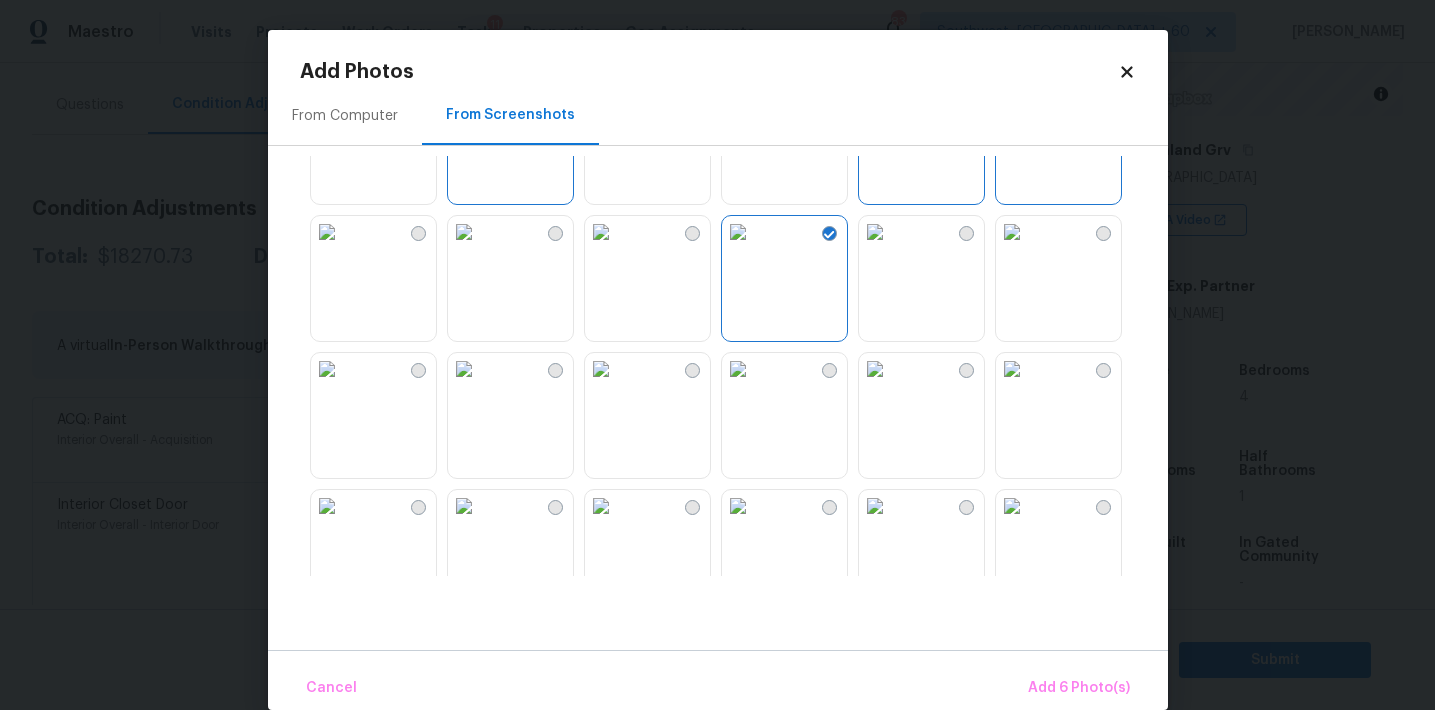 click at bounding box center (875, 369) 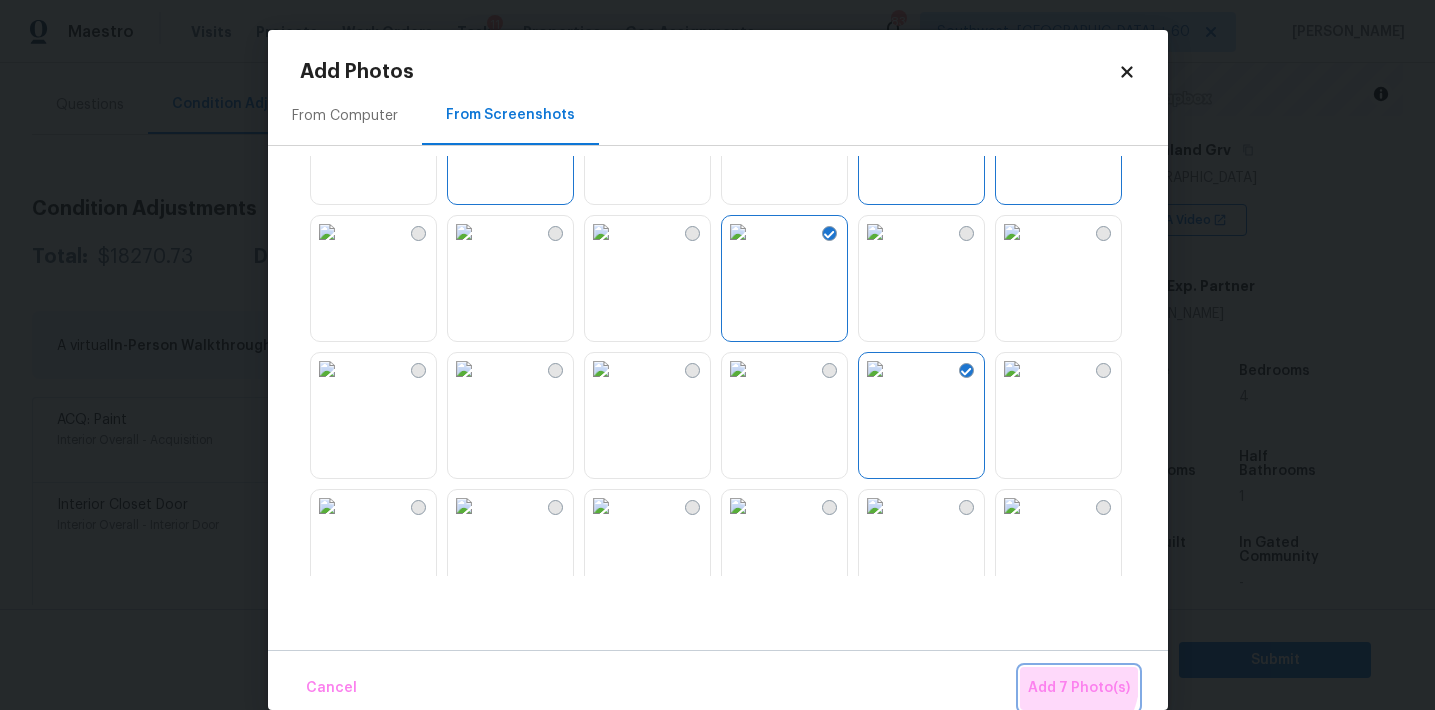 click on "Add 7 Photo(s)" at bounding box center (1079, 688) 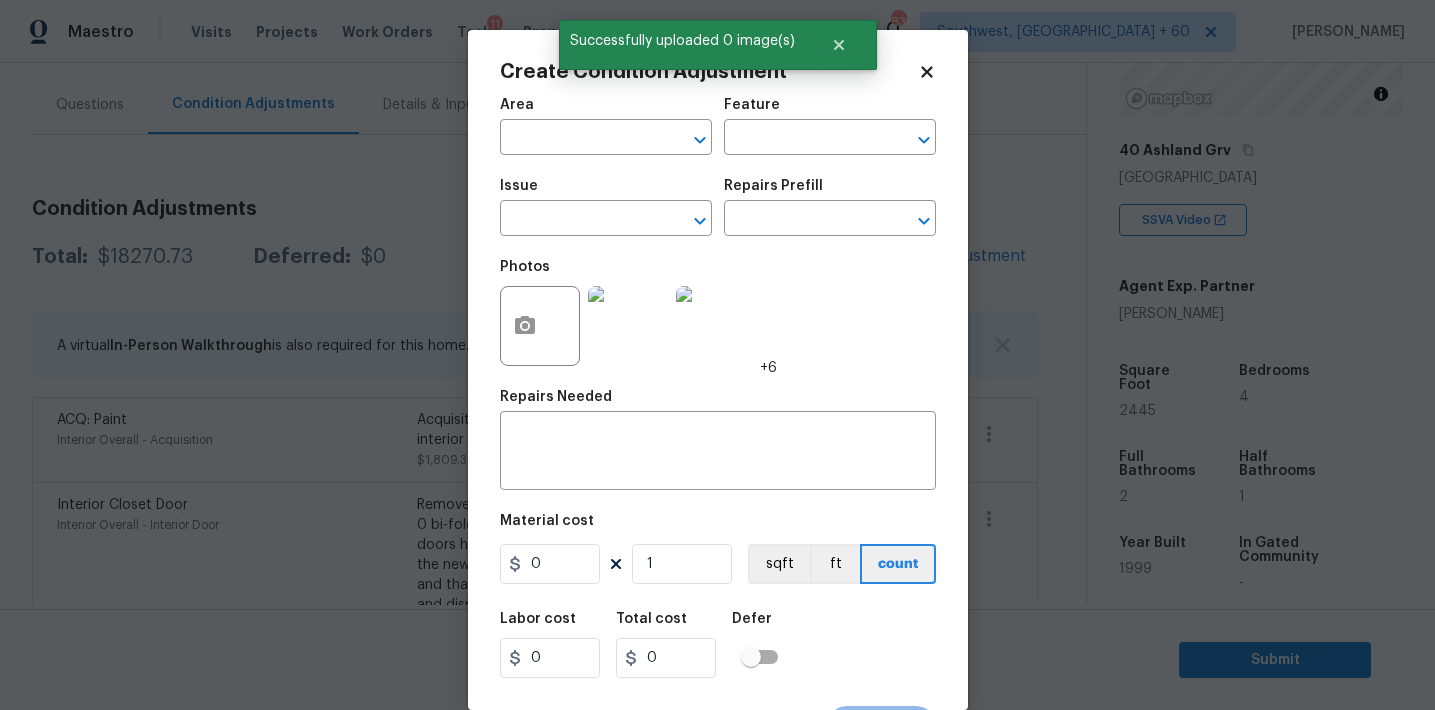click on "Area ​" at bounding box center (606, 126) 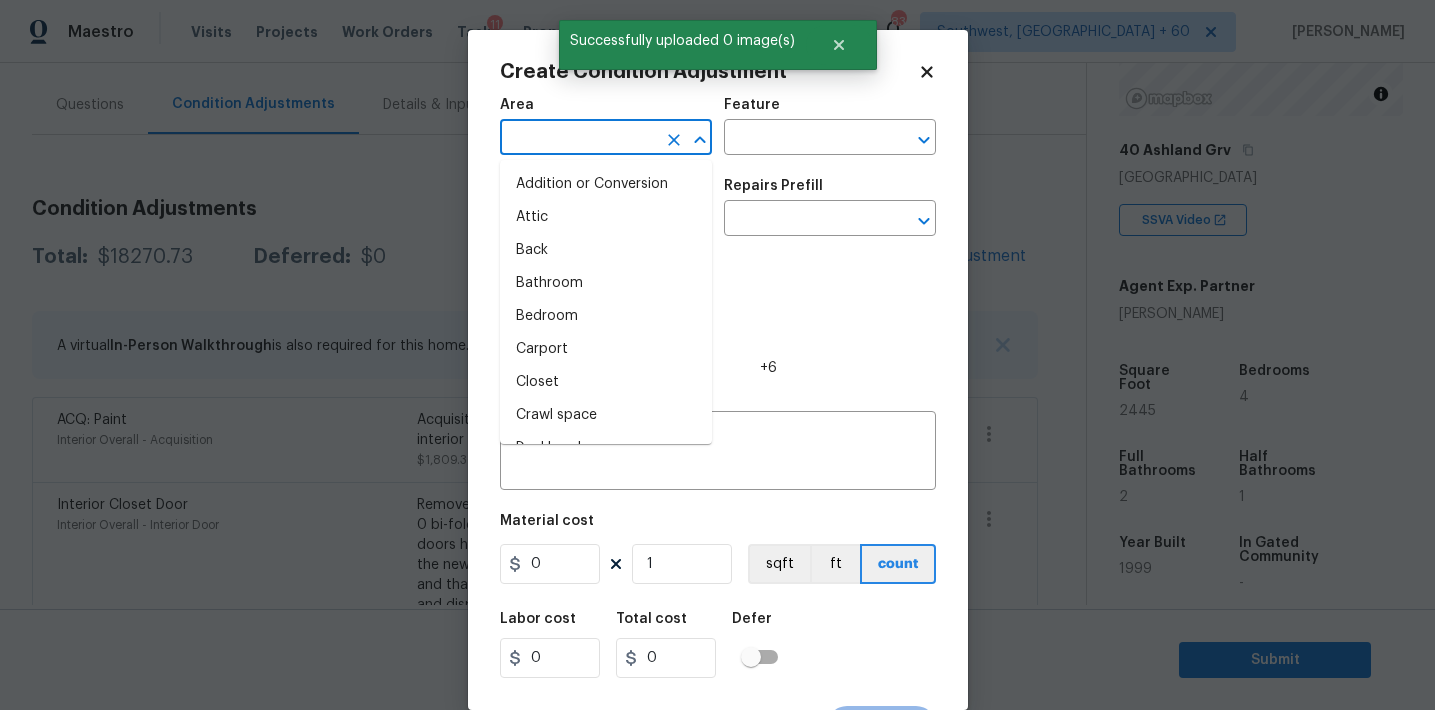 click at bounding box center [578, 139] 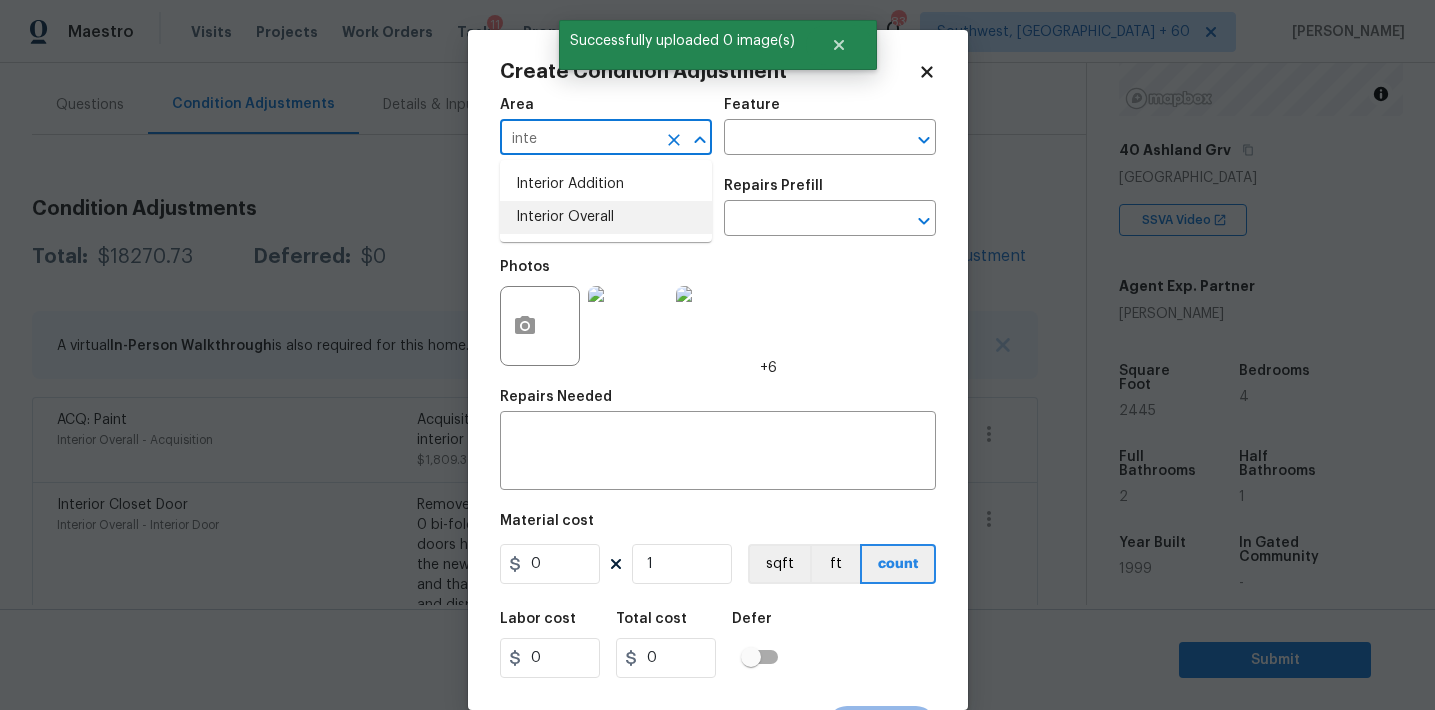 click on "Interior Overall" at bounding box center (606, 217) 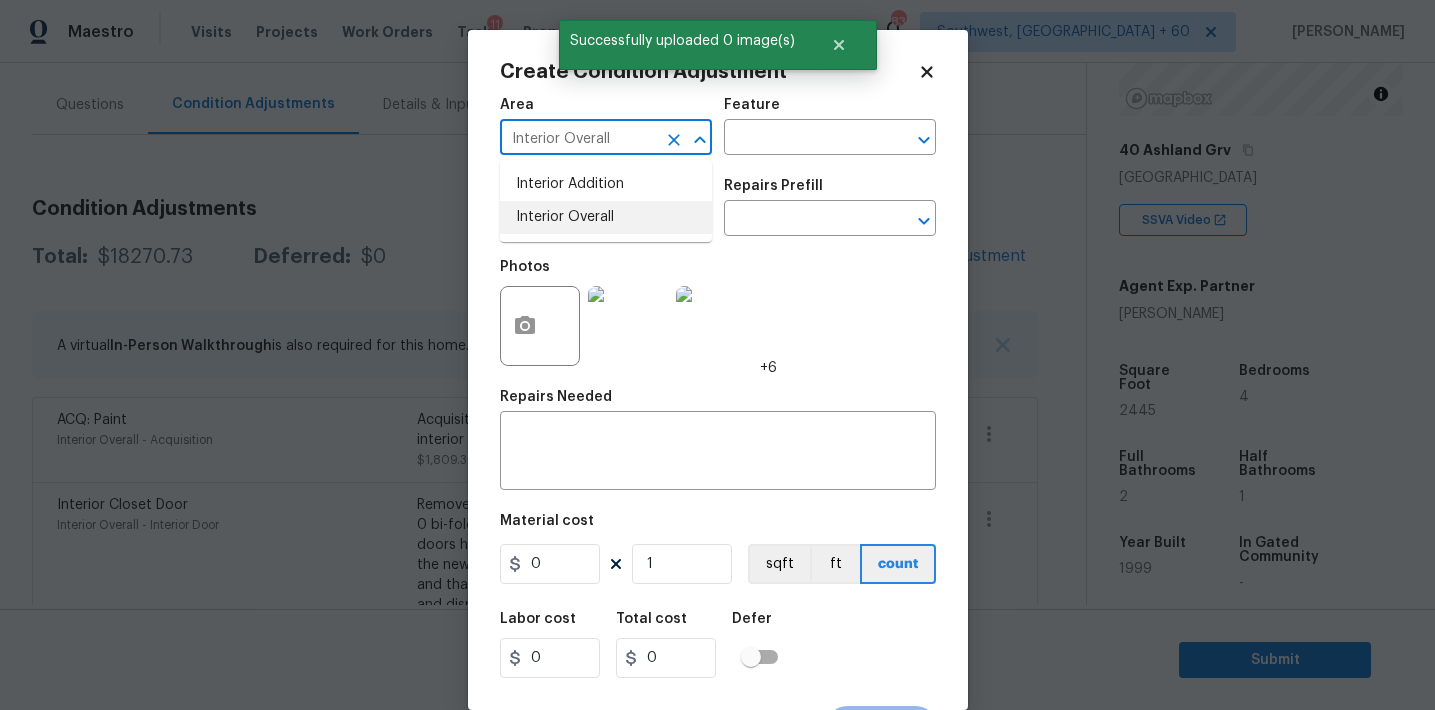 type on "Interior Overall" 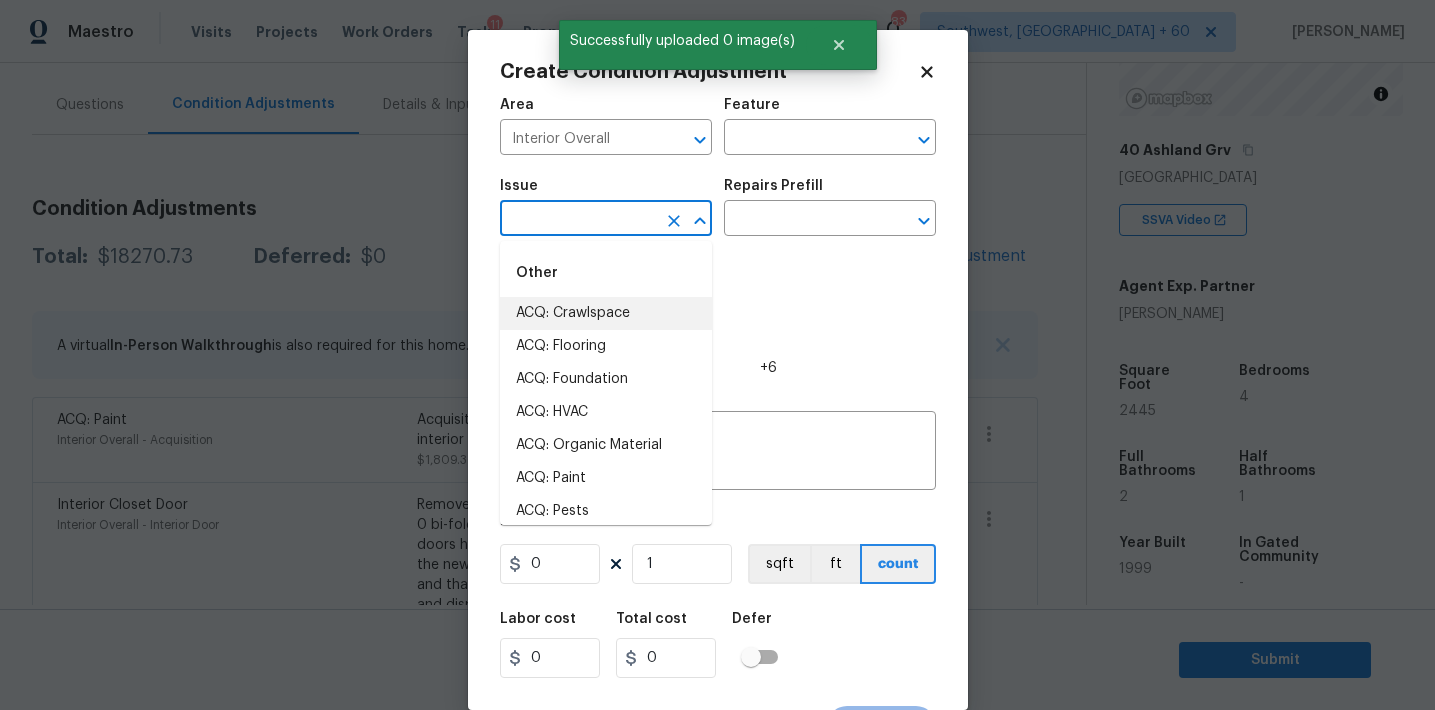 click on "ACQ: Flooring" at bounding box center (606, 346) 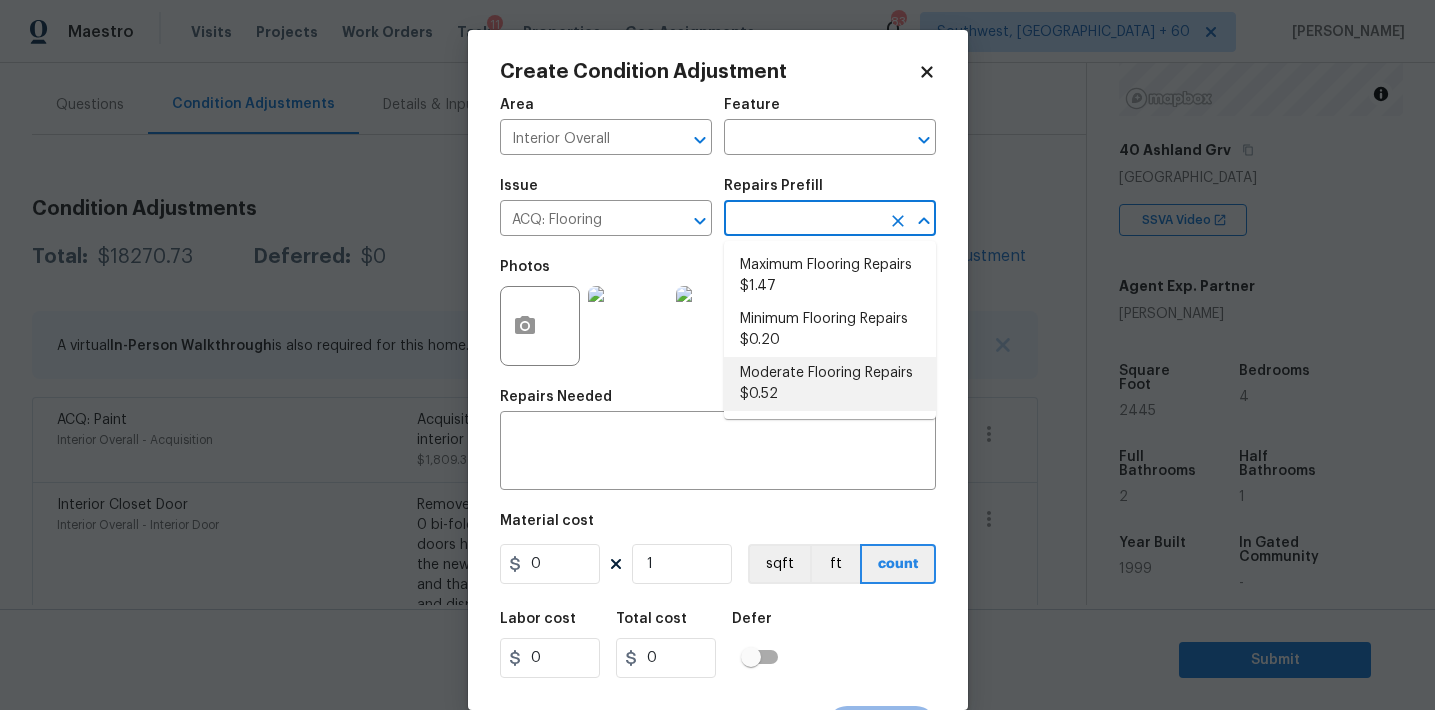 click on "Moderate Flooring Repairs $0.52" at bounding box center (830, 384) 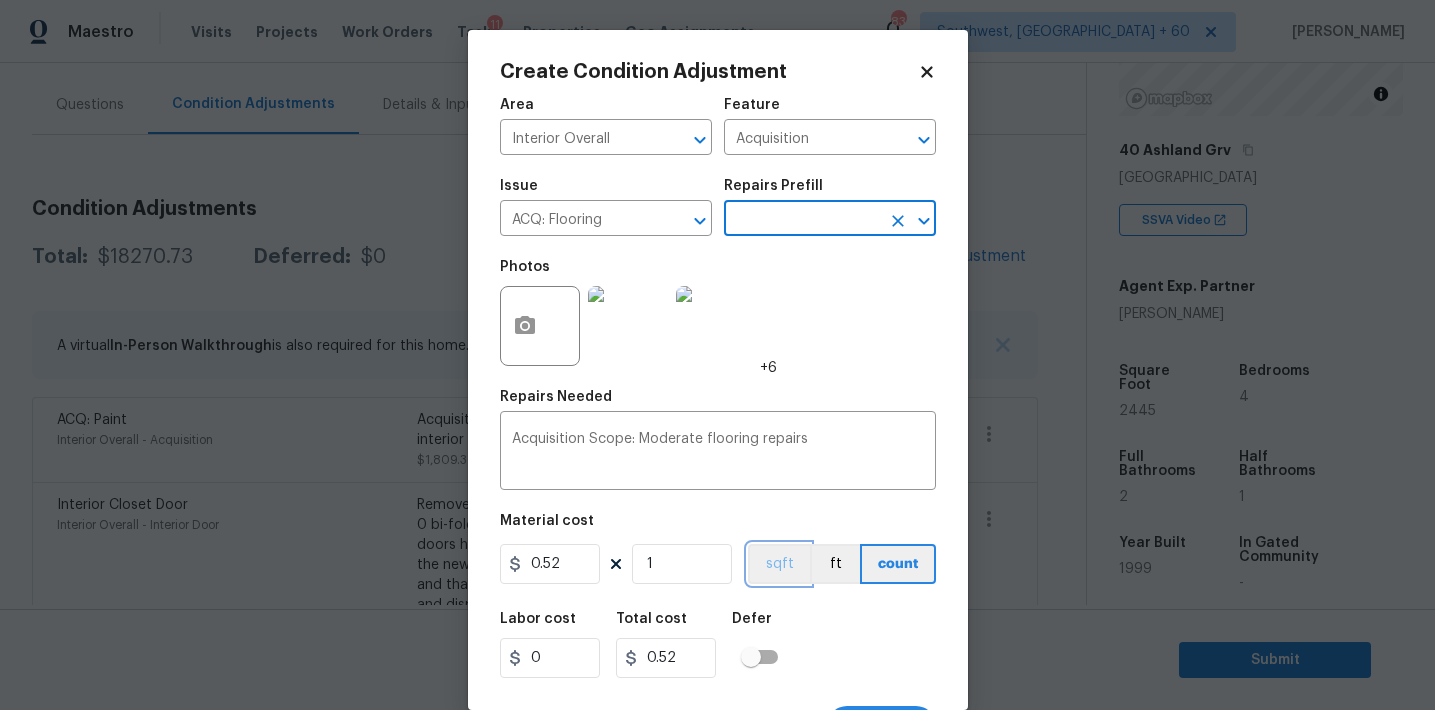 click on "sqft" at bounding box center (779, 564) 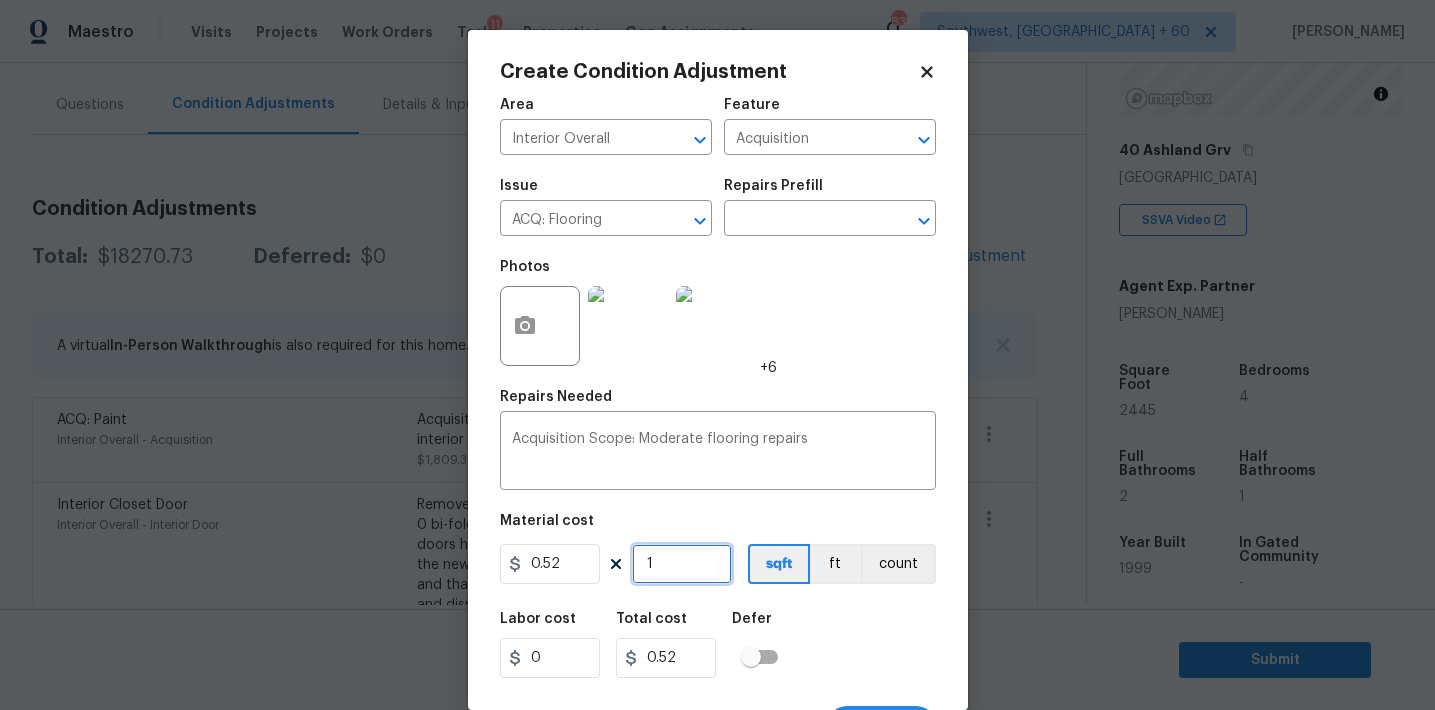 click on "1" at bounding box center [682, 564] 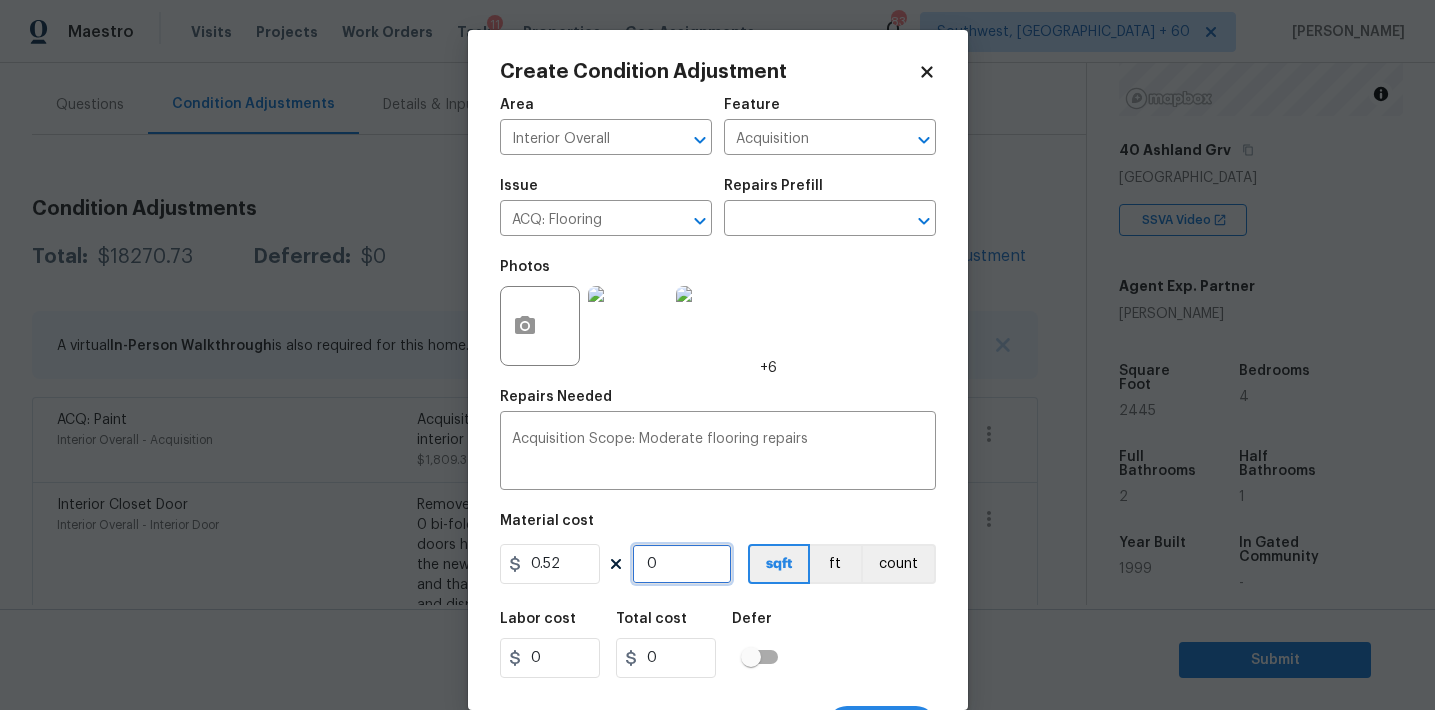 paste on "2445" 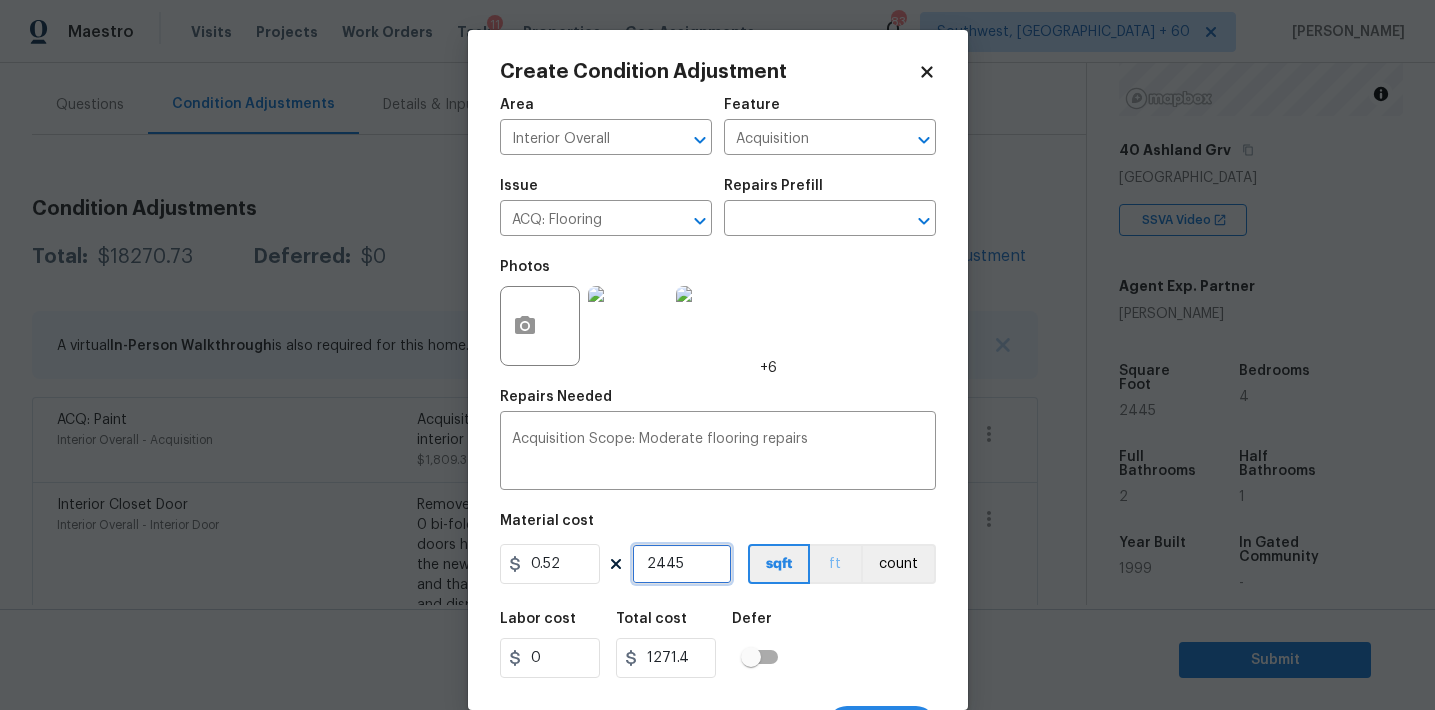 type on "2445" 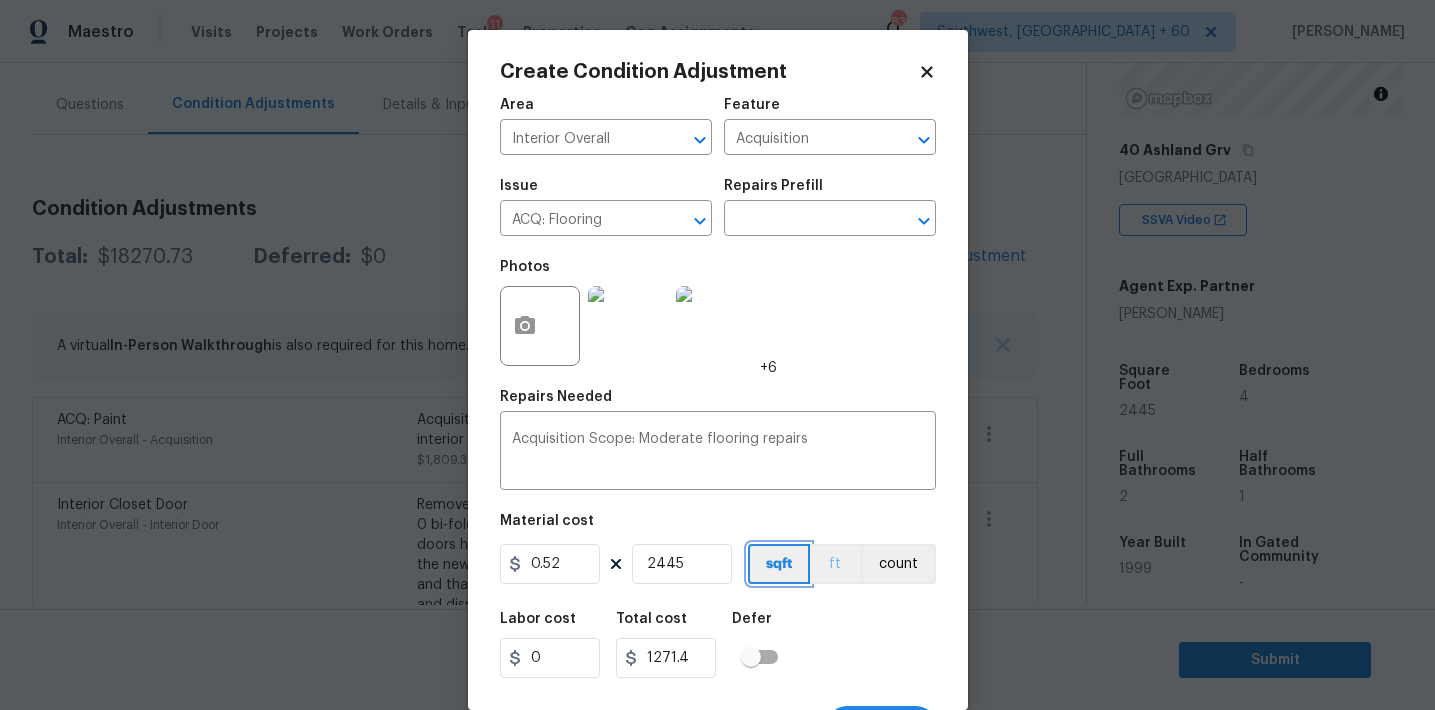 type 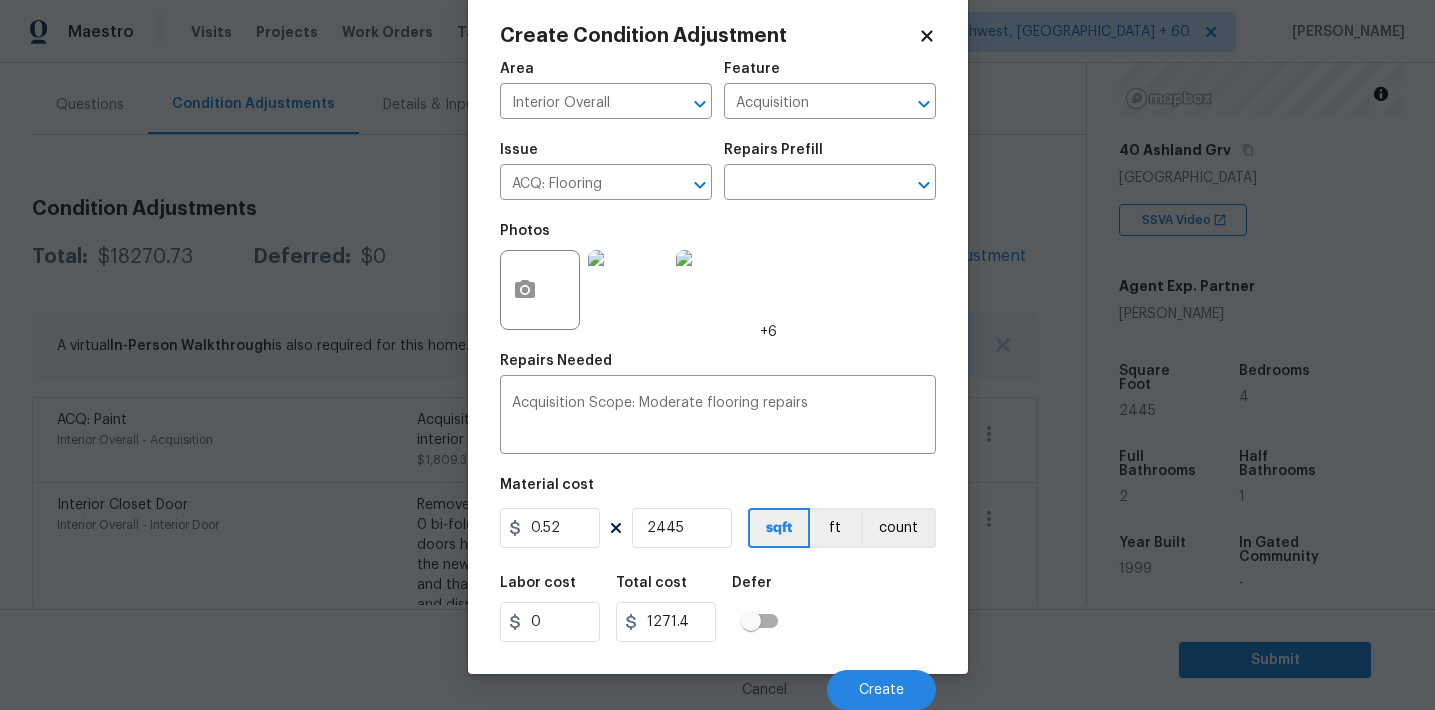 click on "Labor cost 0 Total cost 1271.4 Defer" at bounding box center (718, 609) 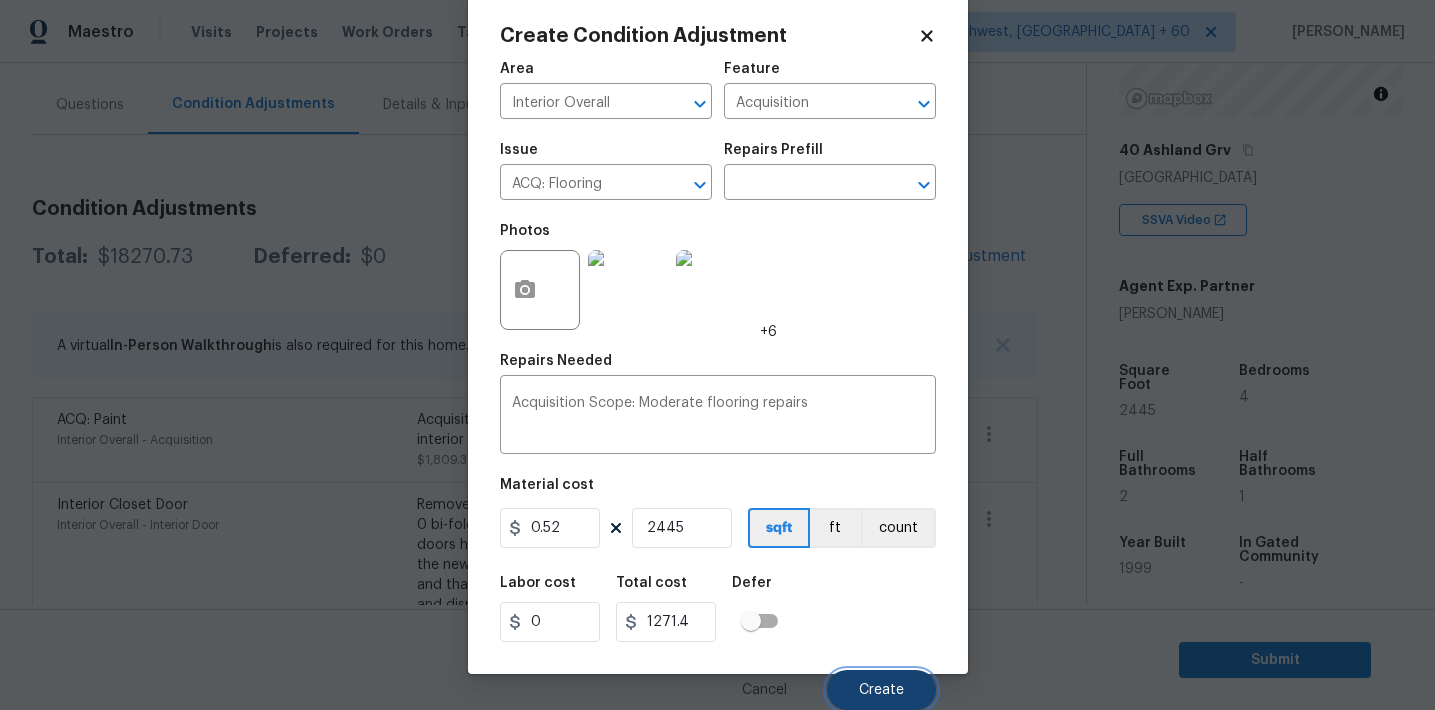 click on "Create" at bounding box center (881, 690) 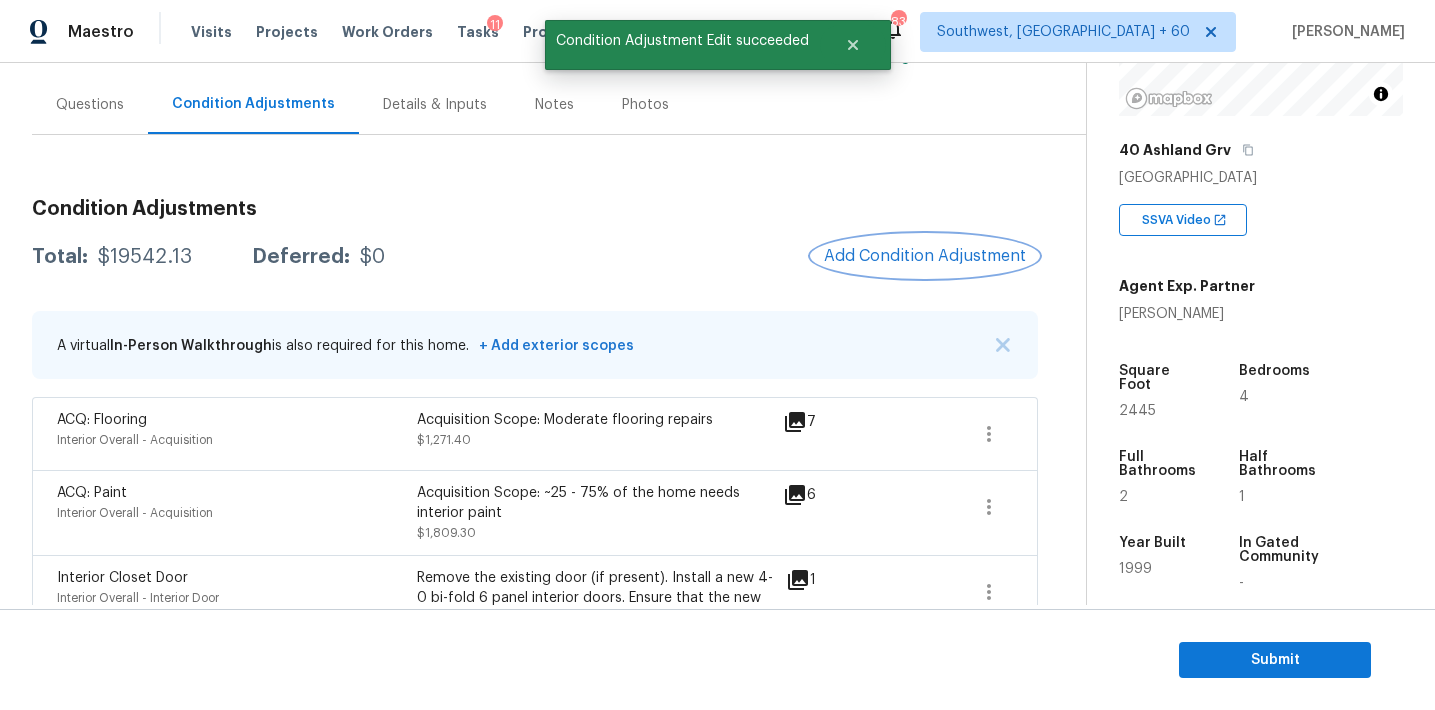 scroll, scrollTop: 0, scrollLeft: 0, axis: both 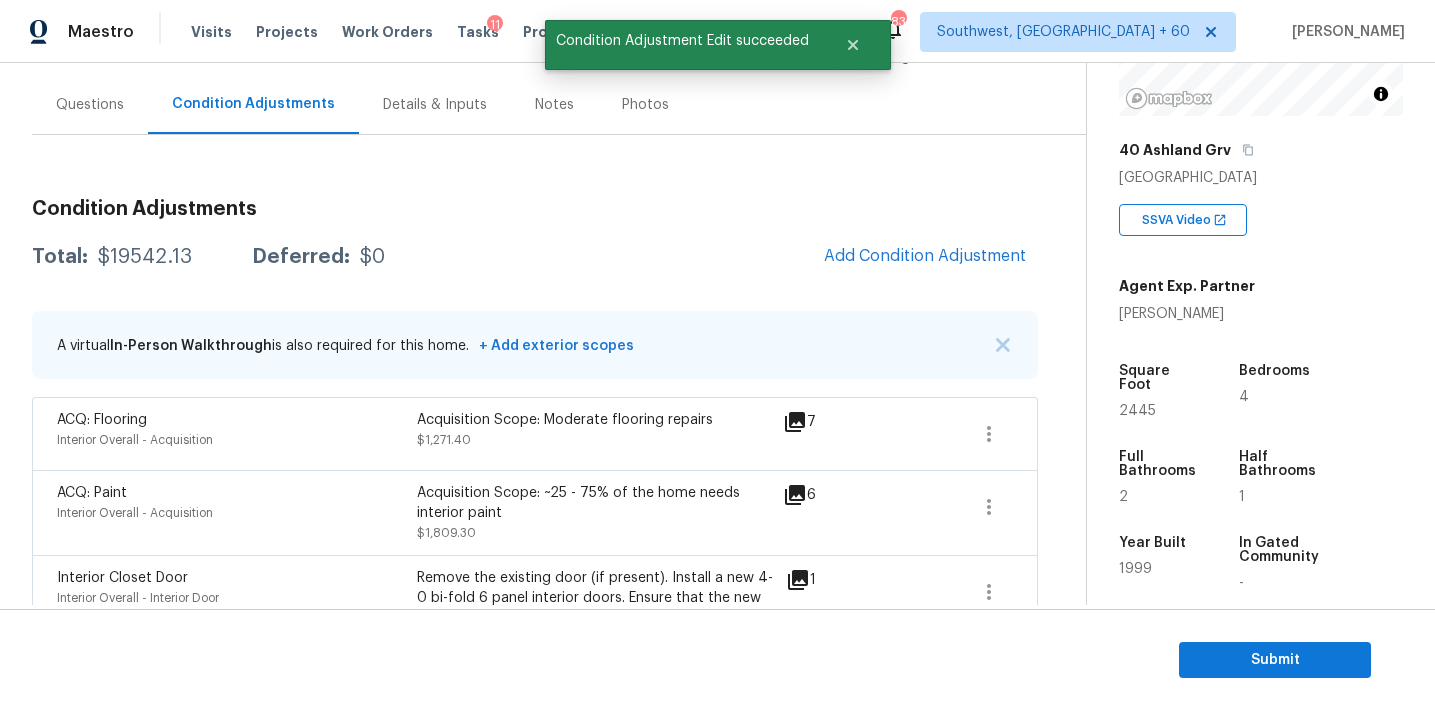click on "Condition Adjustments Total:  $19542.13 Deferred:  $0 Add Condition Adjustment A virtual  In-Person Walkthrough  is also required for this home.   + Add exterior scopes ACQ: Flooring Interior Overall - Acquisition Acquisition Scope: Moderate flooring repairs $1,271.40   7 ACQ: Paint Interior Overall - Acquisition Acquisition Scope: ~25 - 75% of the home needs interior paint $1,809.30   6 Interior Closet Door Interior Overall - Interior Door Remove the existing door (if present). Install a new 4-0 bi-fold 6 panel interior doors. Ensure that the new doors hardware is attached/anchored properly, that the new door sits level and plumb in the door opening and that the door operates as intended. Haul away and dispose of all debris properly. $236.43   1 Bathroom Cabinets Interior Overall - Cabinets $800.00   1 Bathroom Plumbing Bathroom - Plumbing $350.00   1 Decks and Patios Exterior Overall - Decking Decking Repairs $1,800.00   3 Overall Exterior Exterior Overall - Overall $675.00   12 Debris/garbage on site   1" at bounding box center [535, 1101] 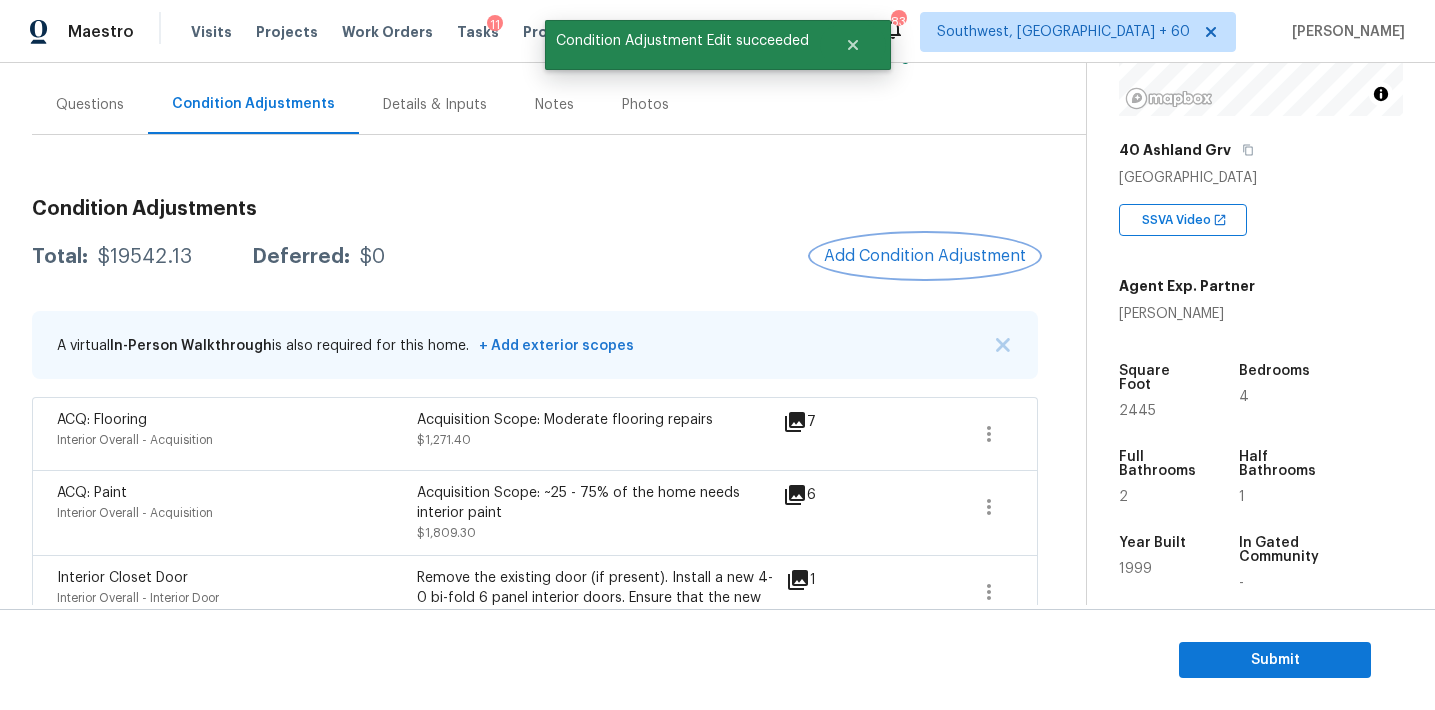 click on "Add Condition Adjustment" at bounding box center (925, 256) 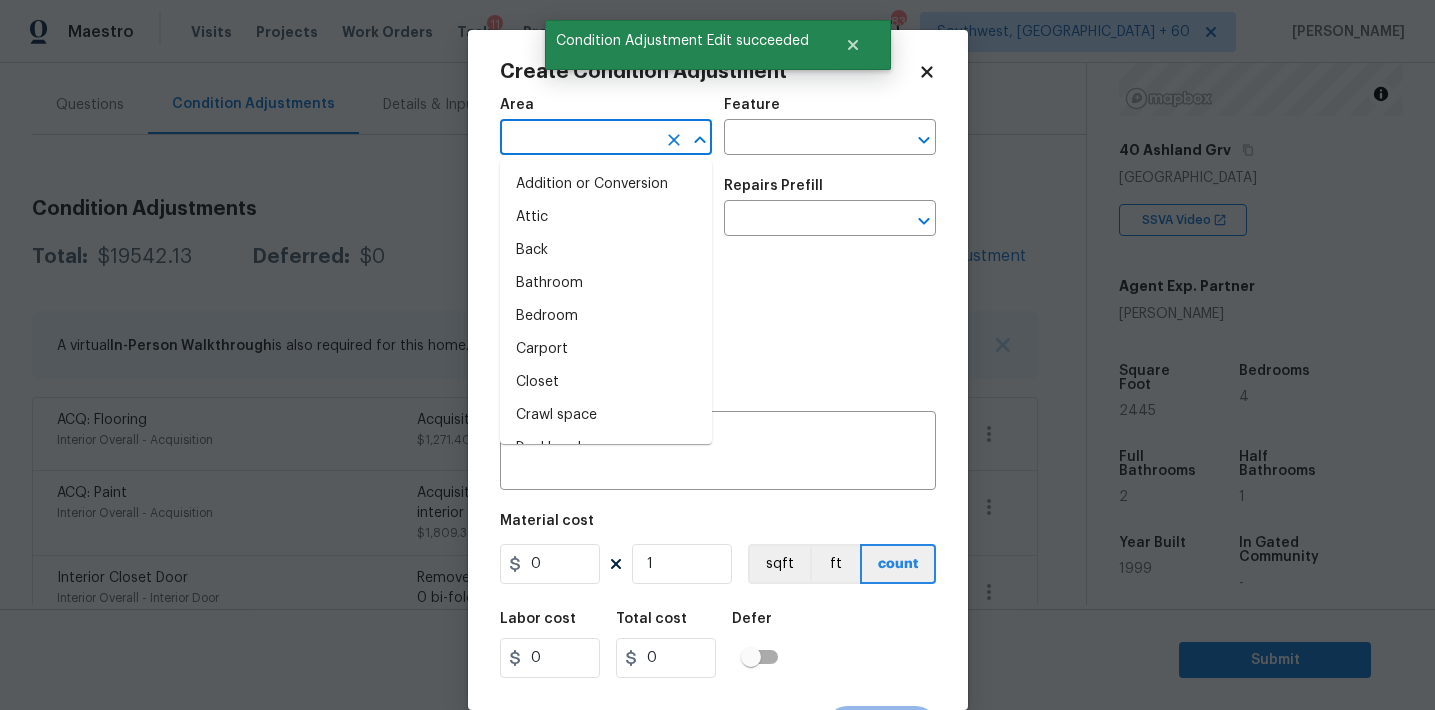 click at bounding box center [578, 139] 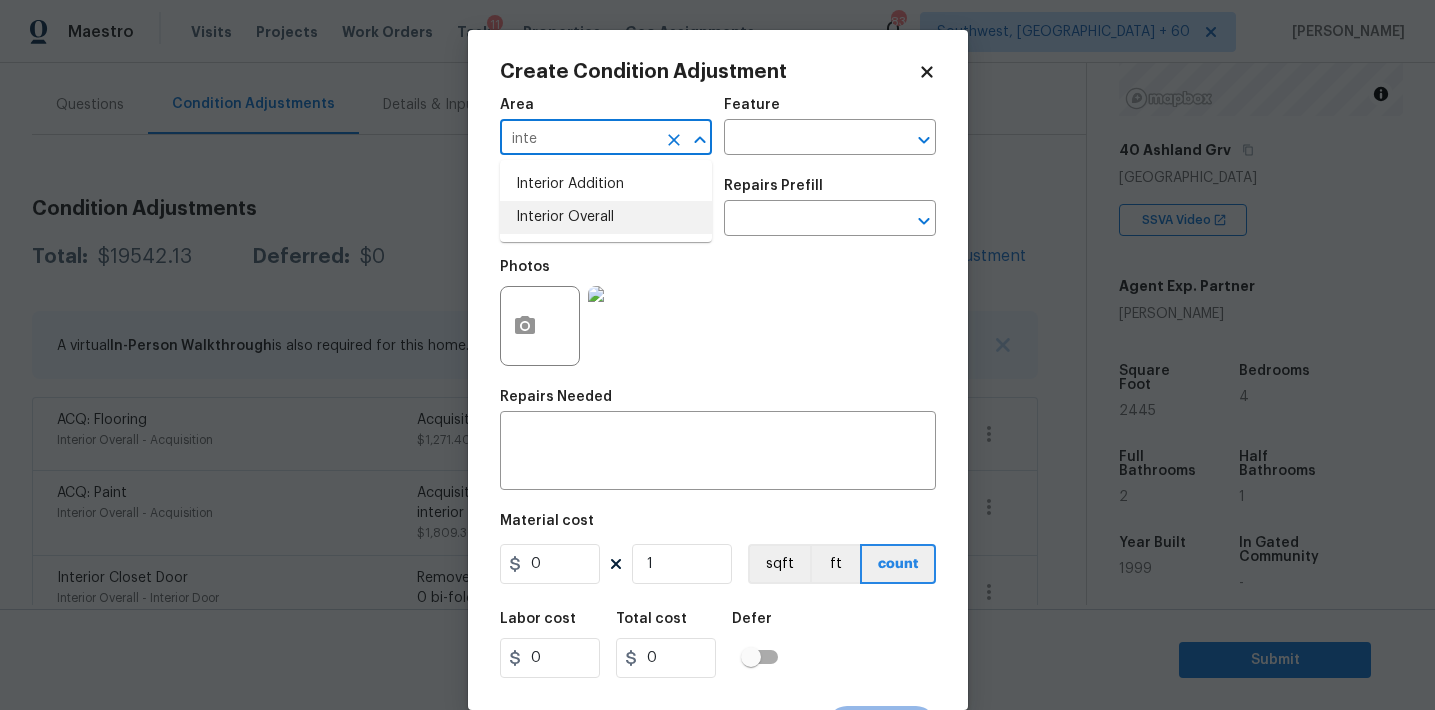 click on "Interior Overall" at bounding box center (606, 217) 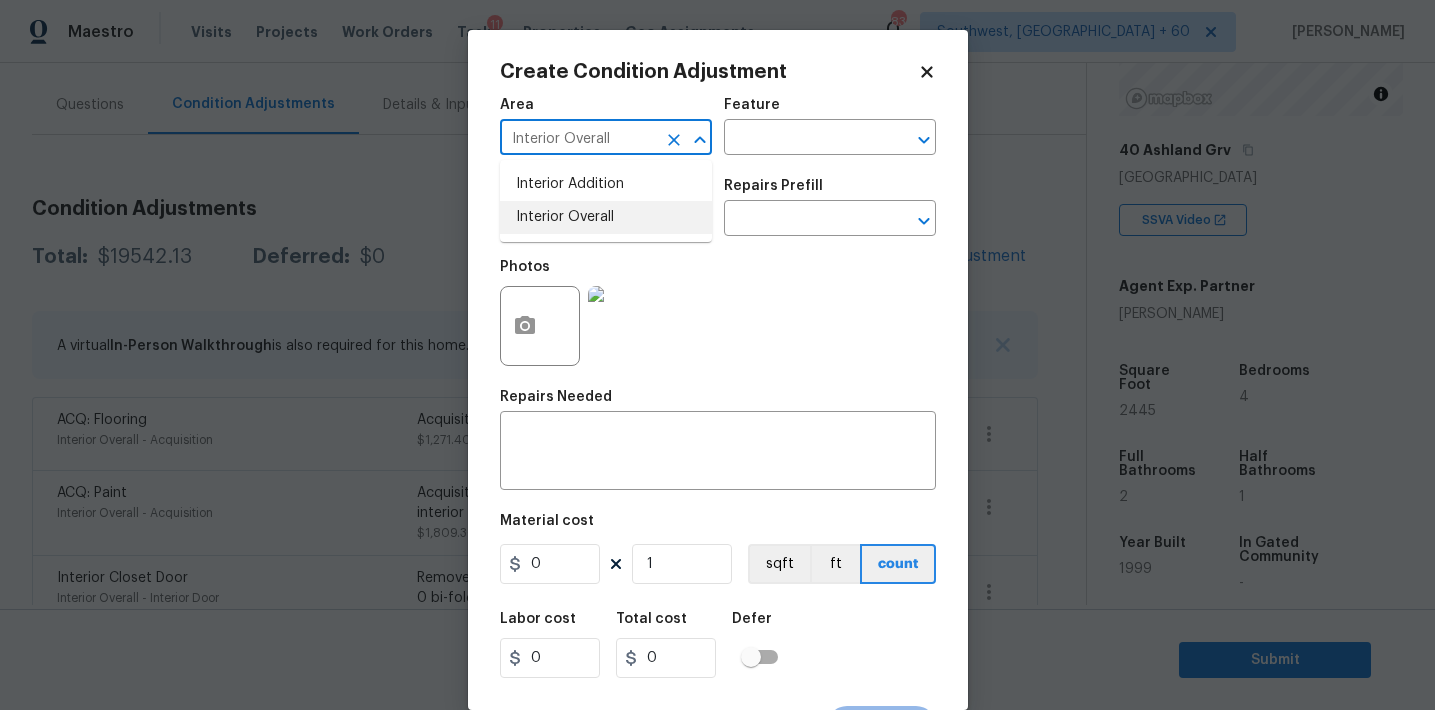 type on "Interior Overall" 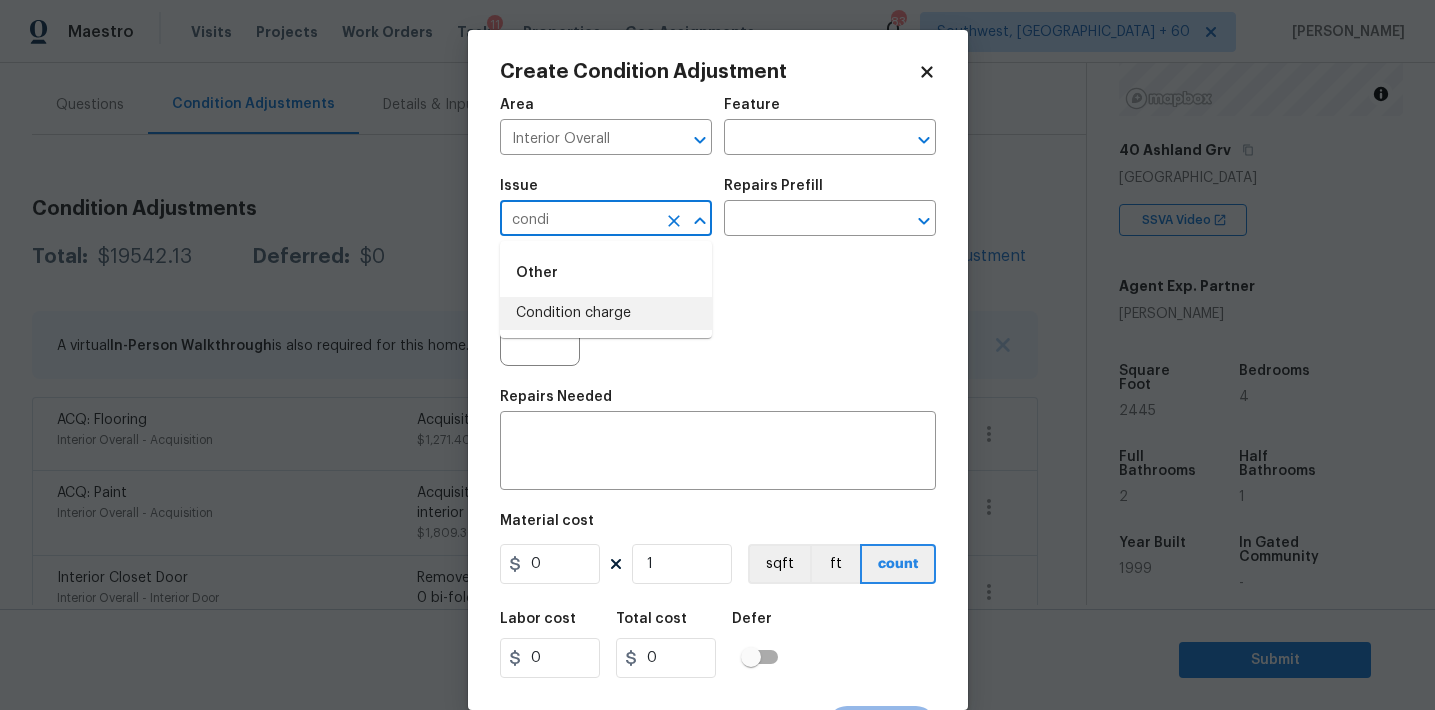 click on "Condition charge" at bounding box center (606, 313) 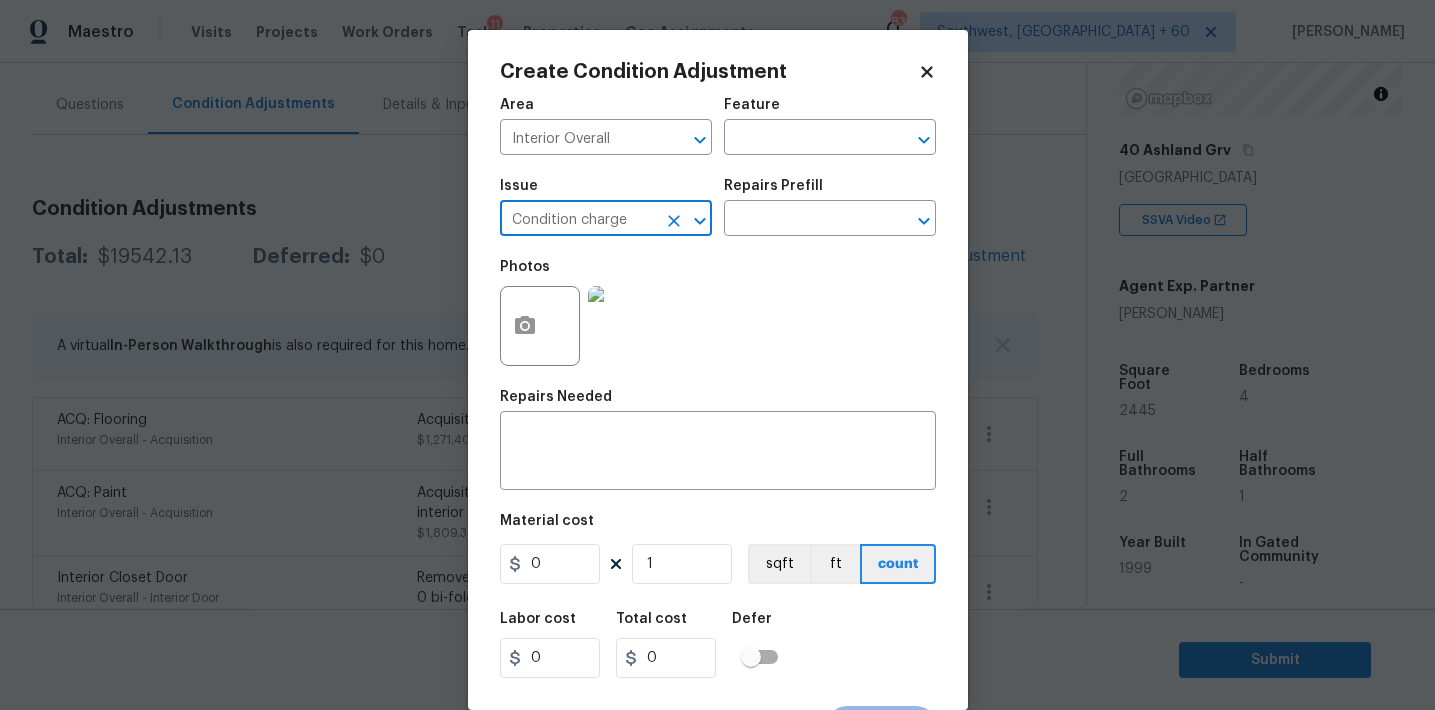 type on "Condition charge" 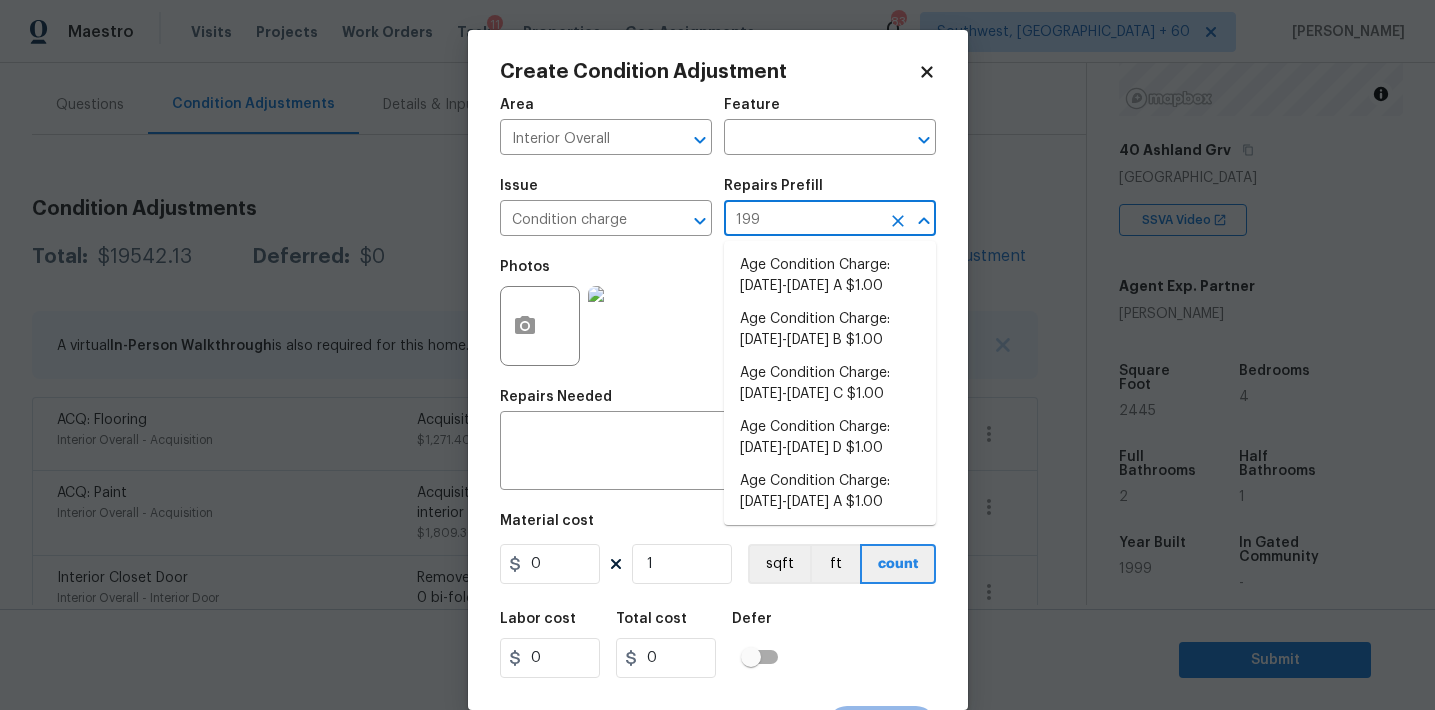type on "1993" 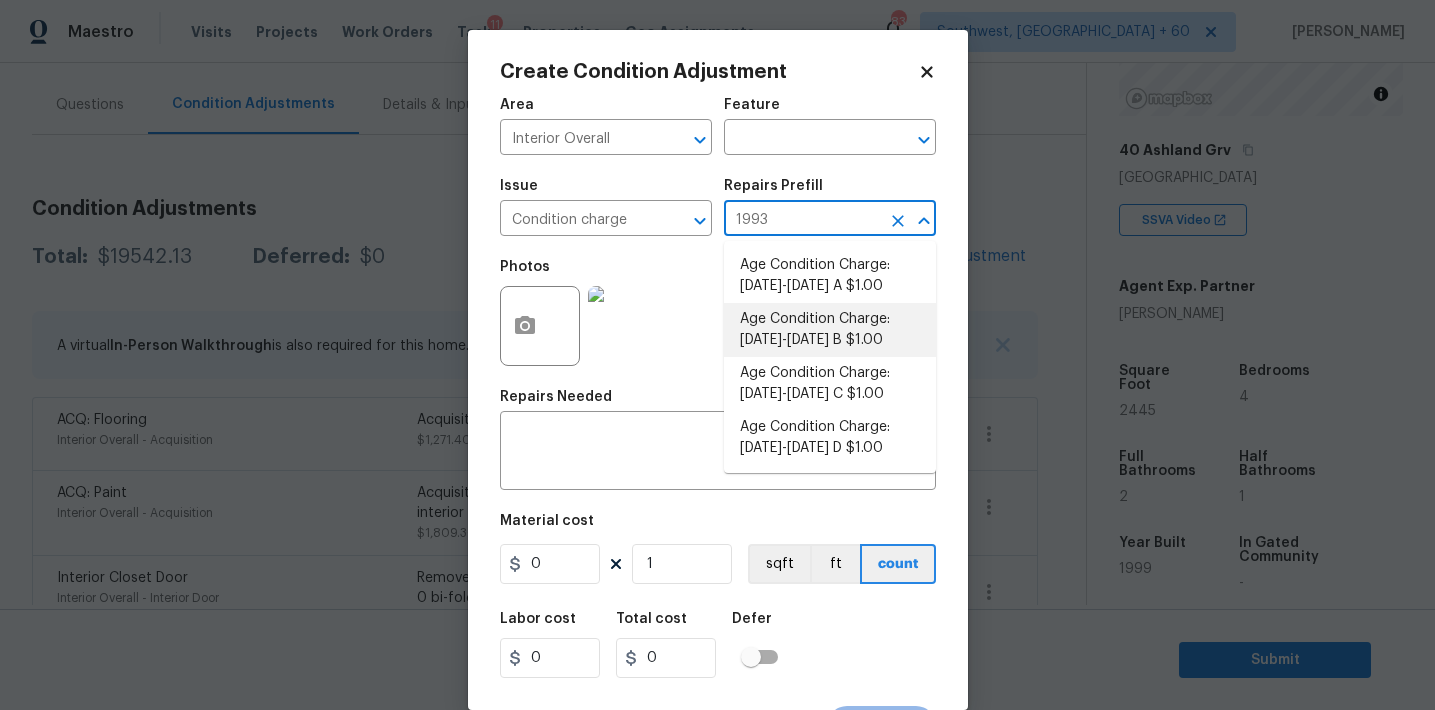 click on "Age Condition Charge: 1993-2008 B	 $1.00" at bounding box center (830, 330) 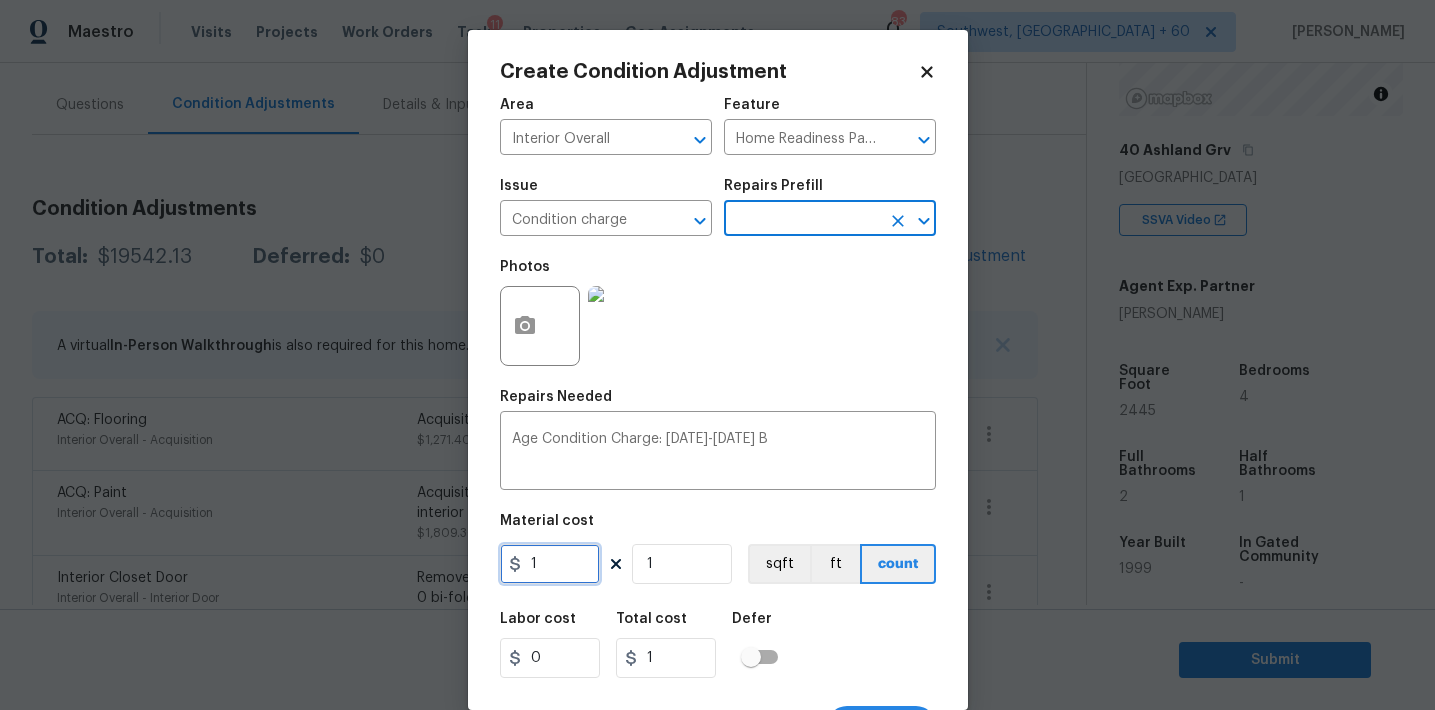 click on "1" at bounding box center [550, 564] 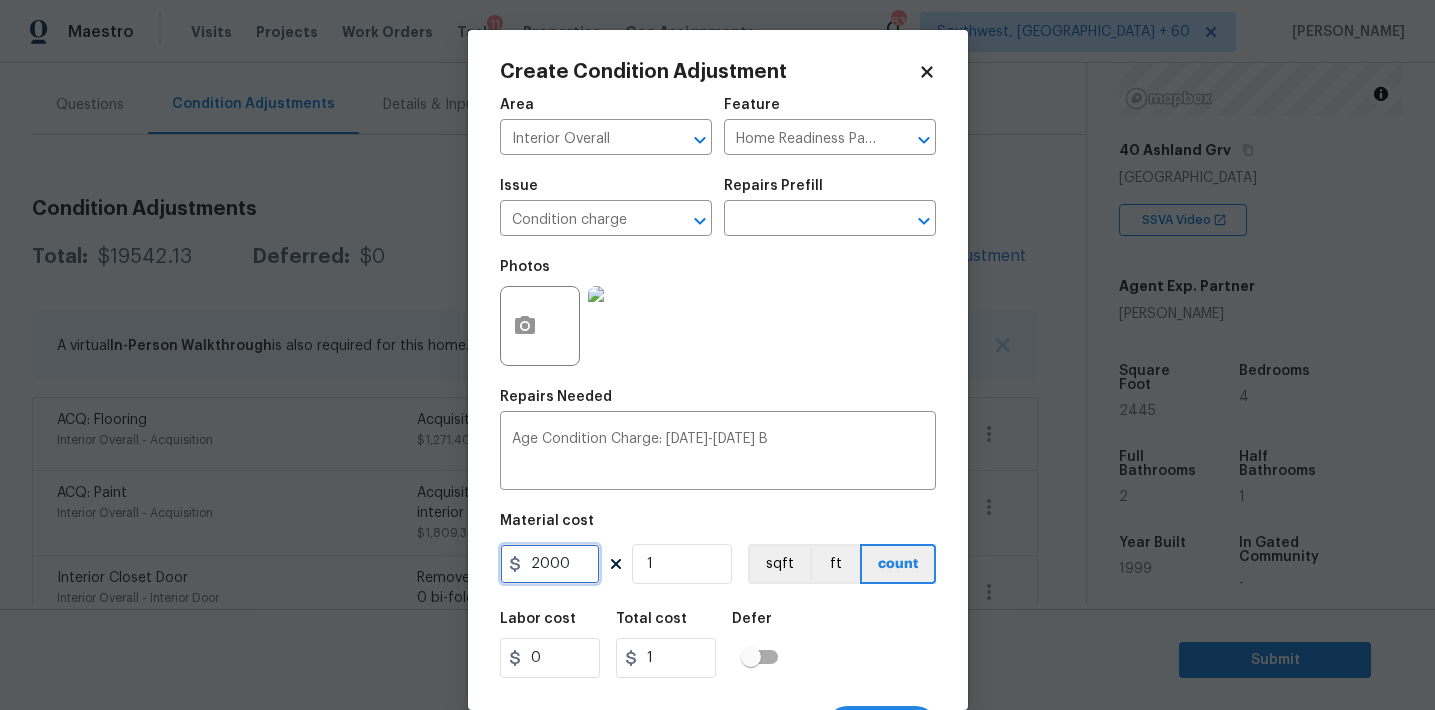 type on "2000" 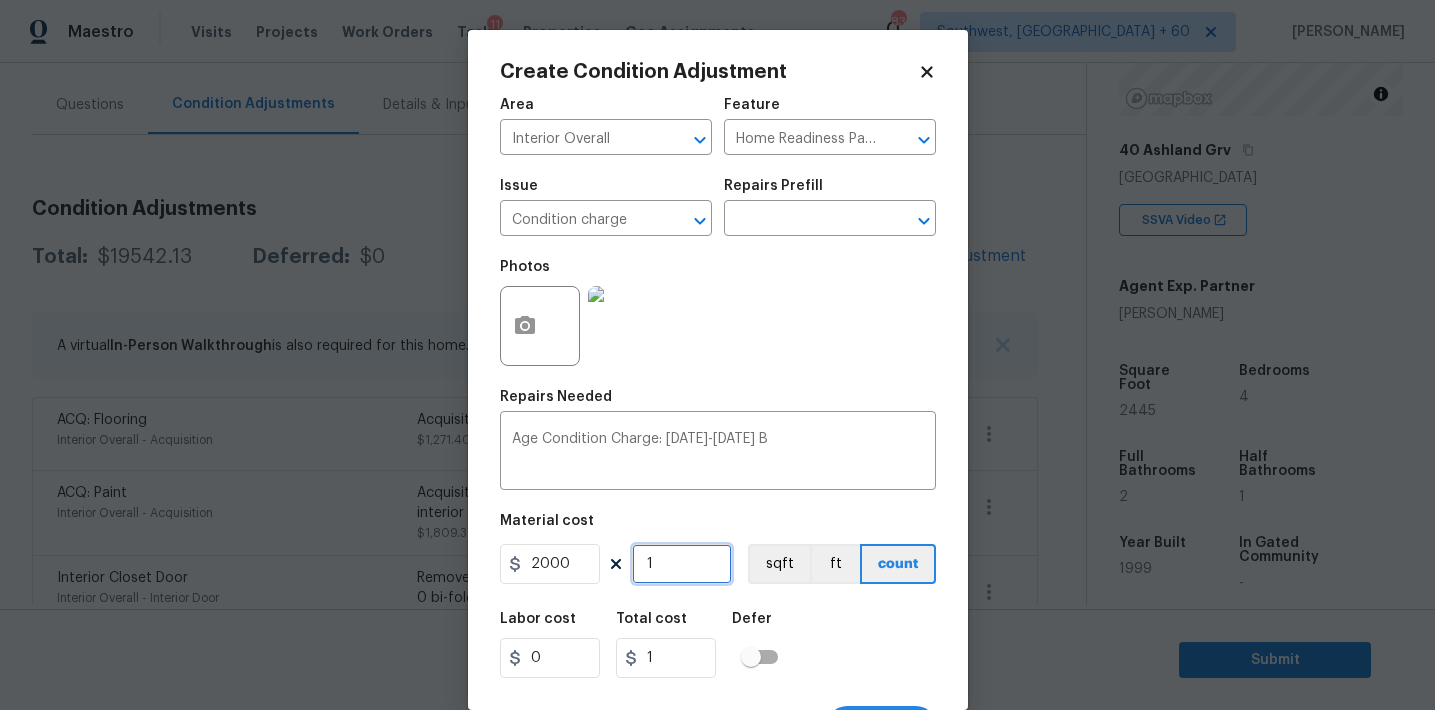 type on "2000" 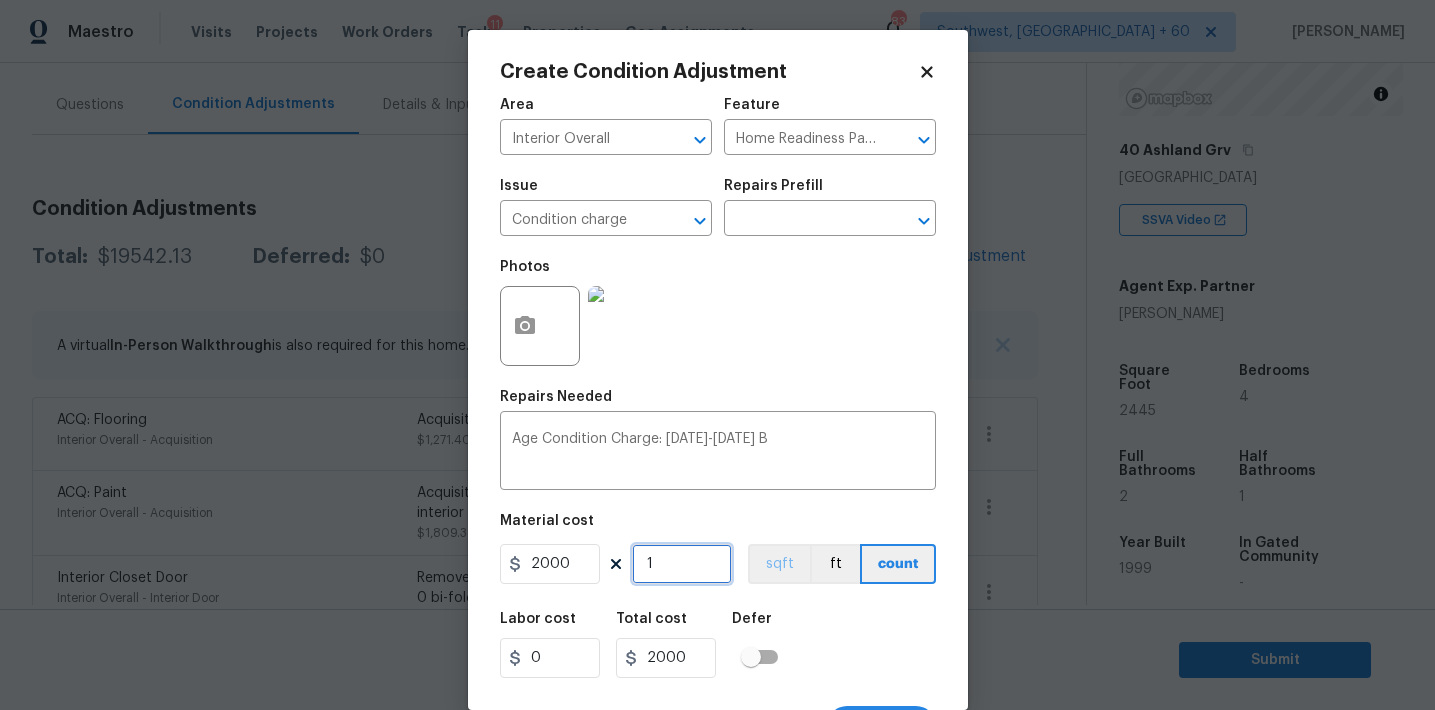 scroll, scrollTop: 37, scrollLeft: 0, axis: vertical 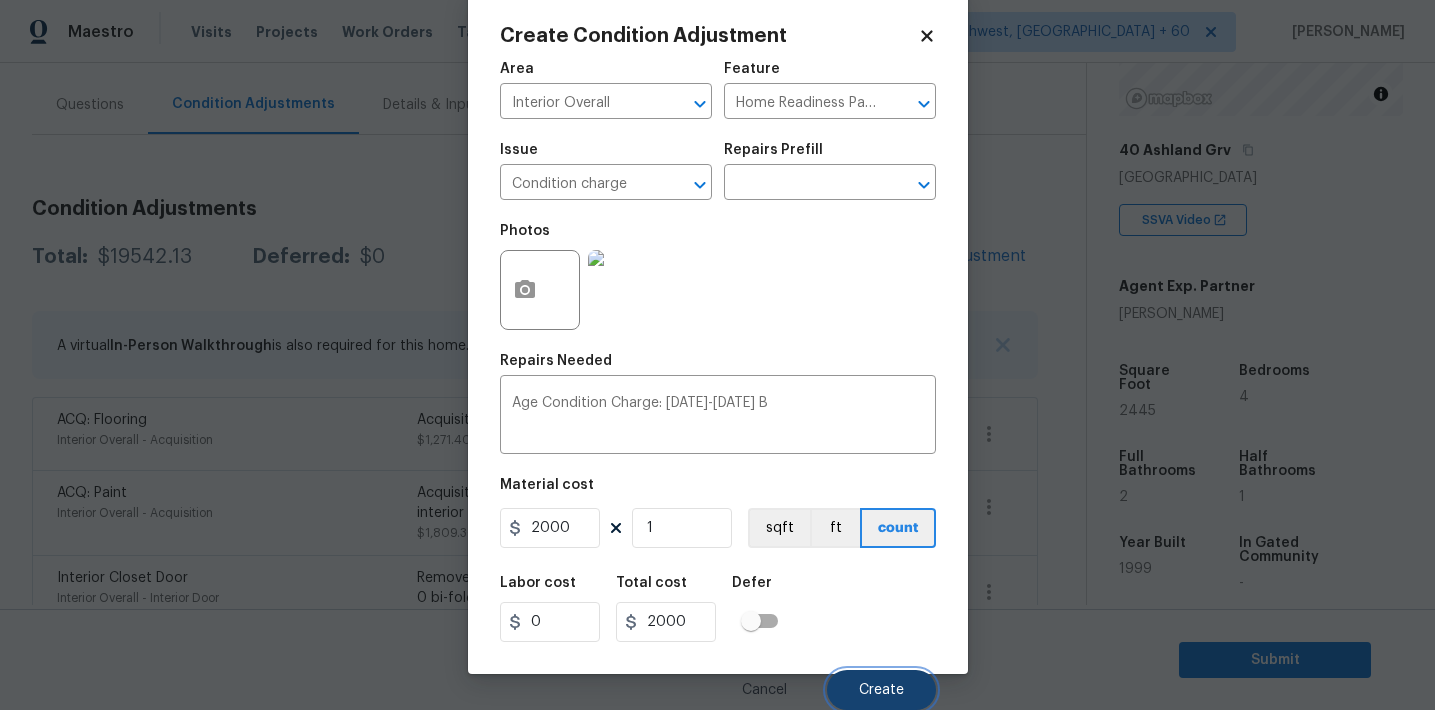 click on "Create" at bounding box center (881, 690) 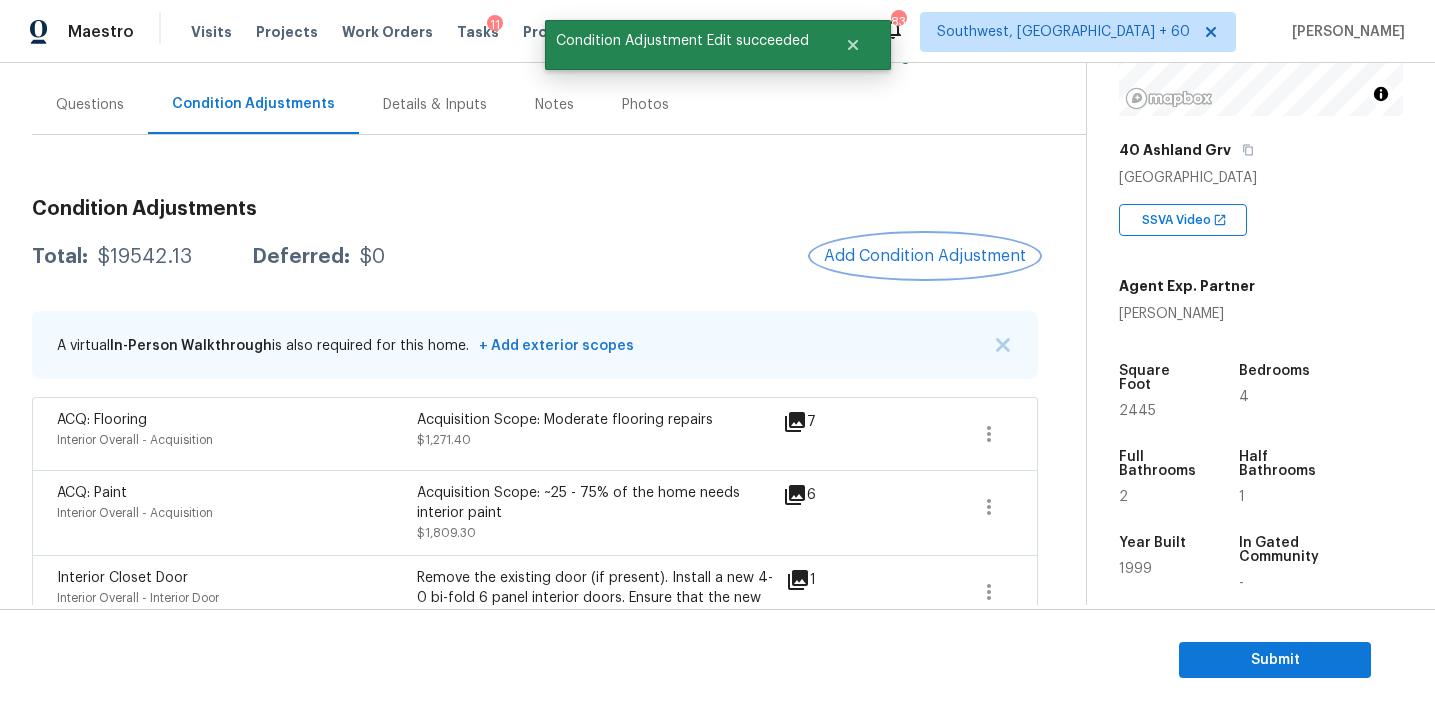 scroll, scrollTop: 0, scrollLeft: 0, axis: both 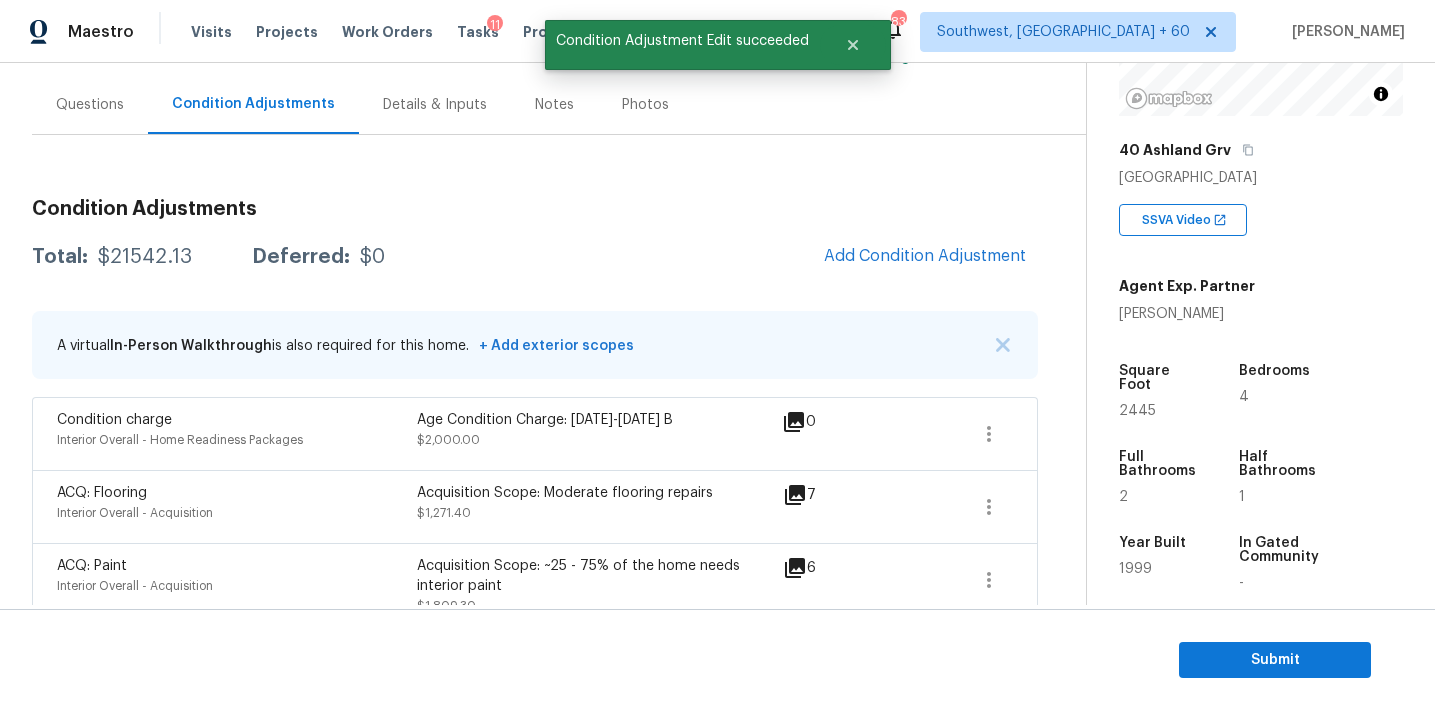 click on "$21542.13" at bounding box center (145, 257) 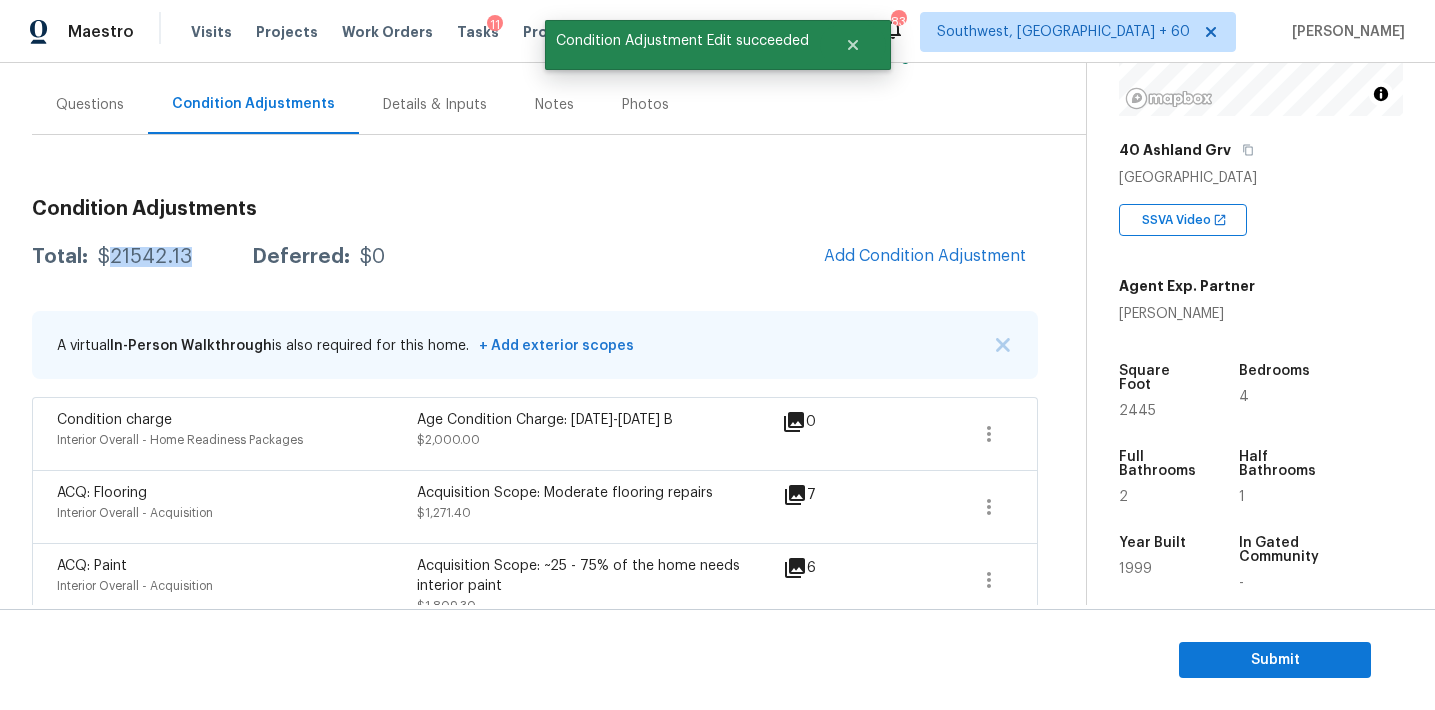 click on "$21542.13" at bounding box center (145, 257) 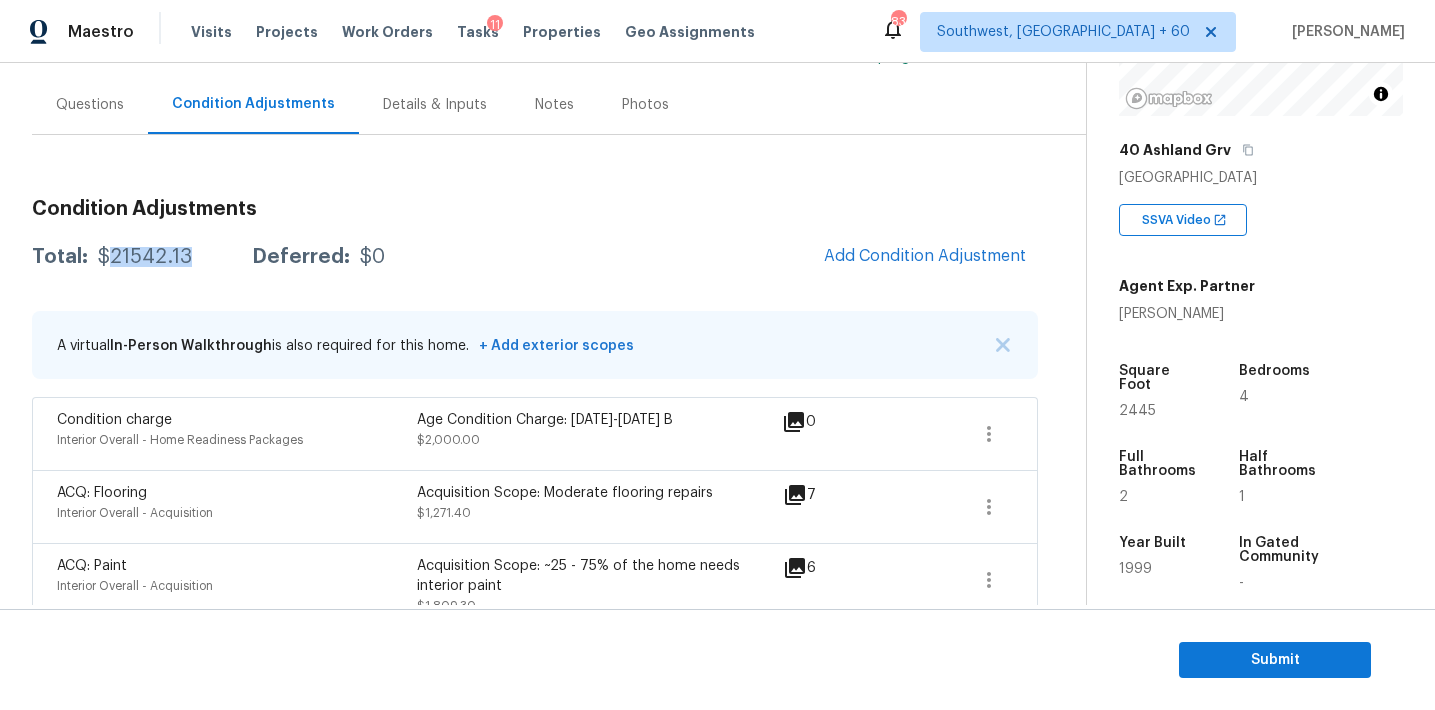 copy on "21542.13" 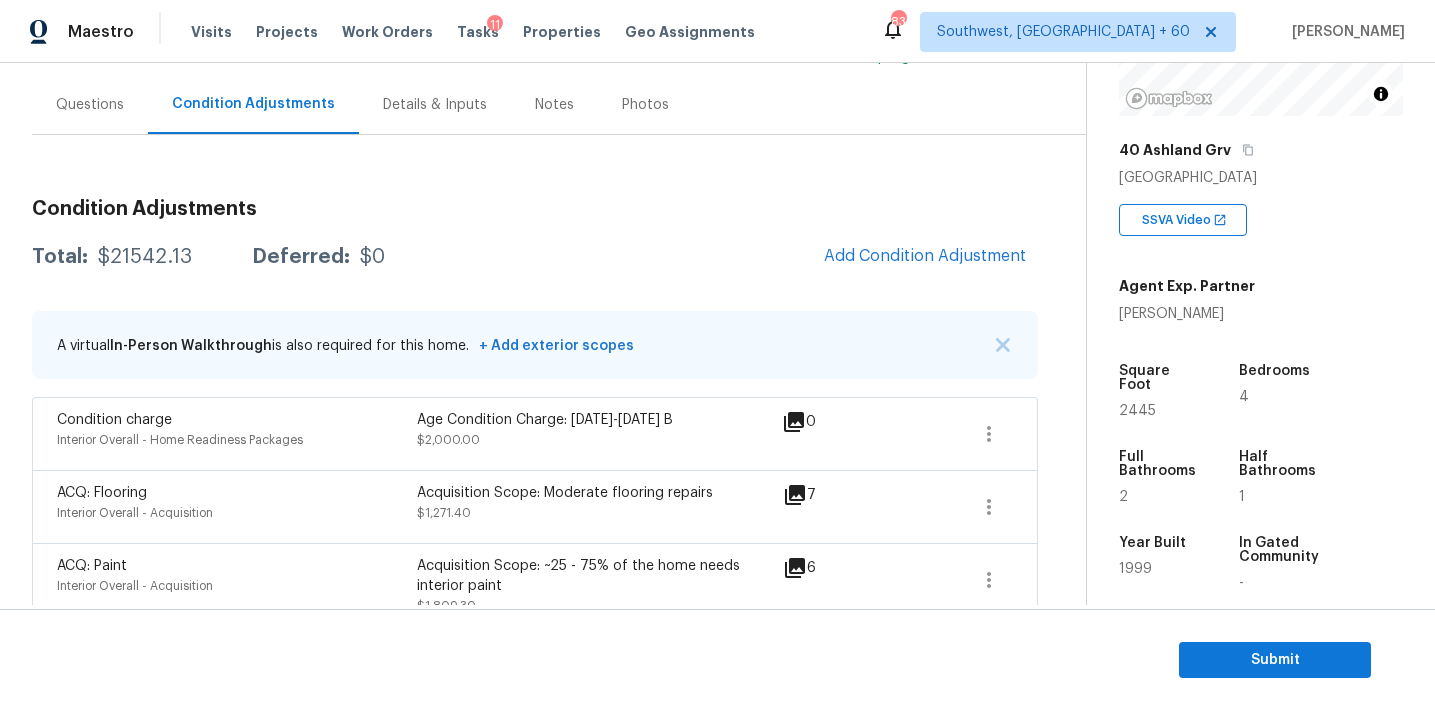 click on "Total:  $21542.13 Deferred:  $0 Add Condition Adjustment" at bounding box center (535, 257) 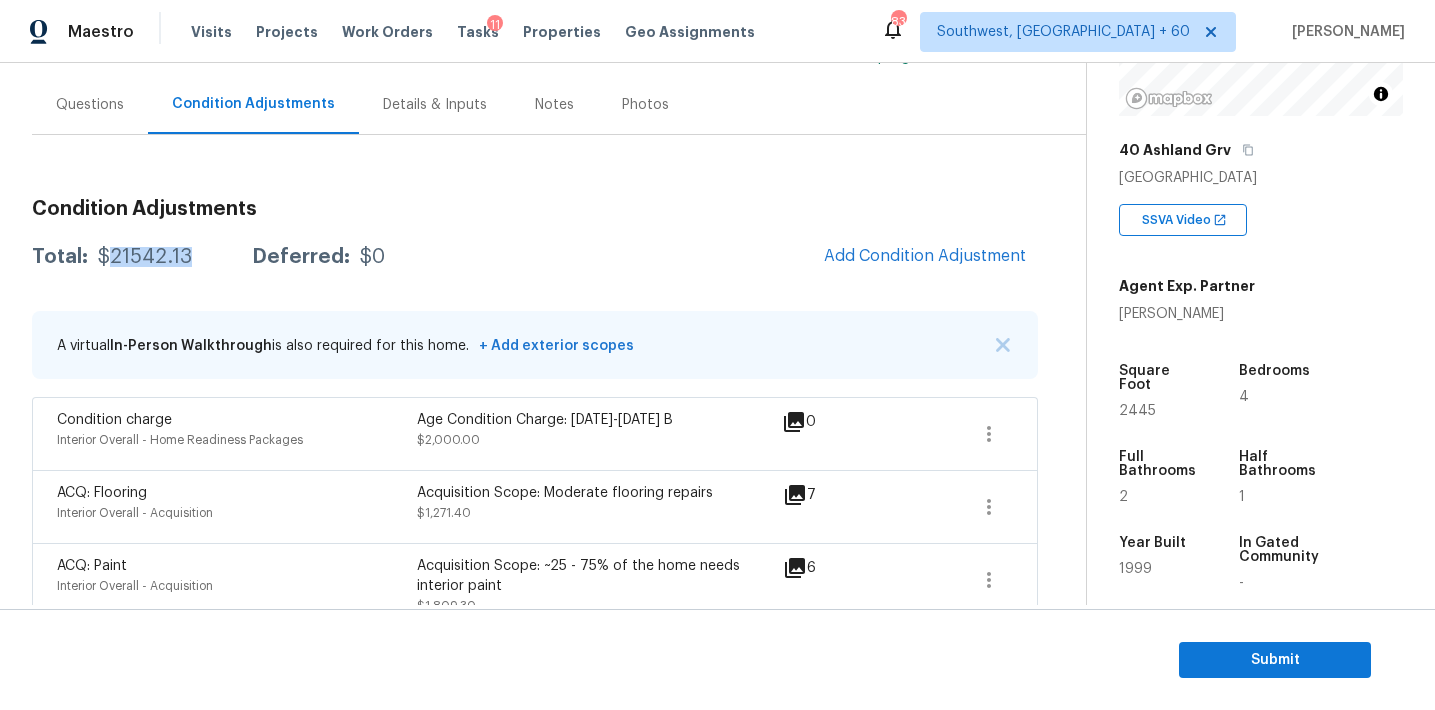 click on "$21542.13" at bounding box center (145, 257) 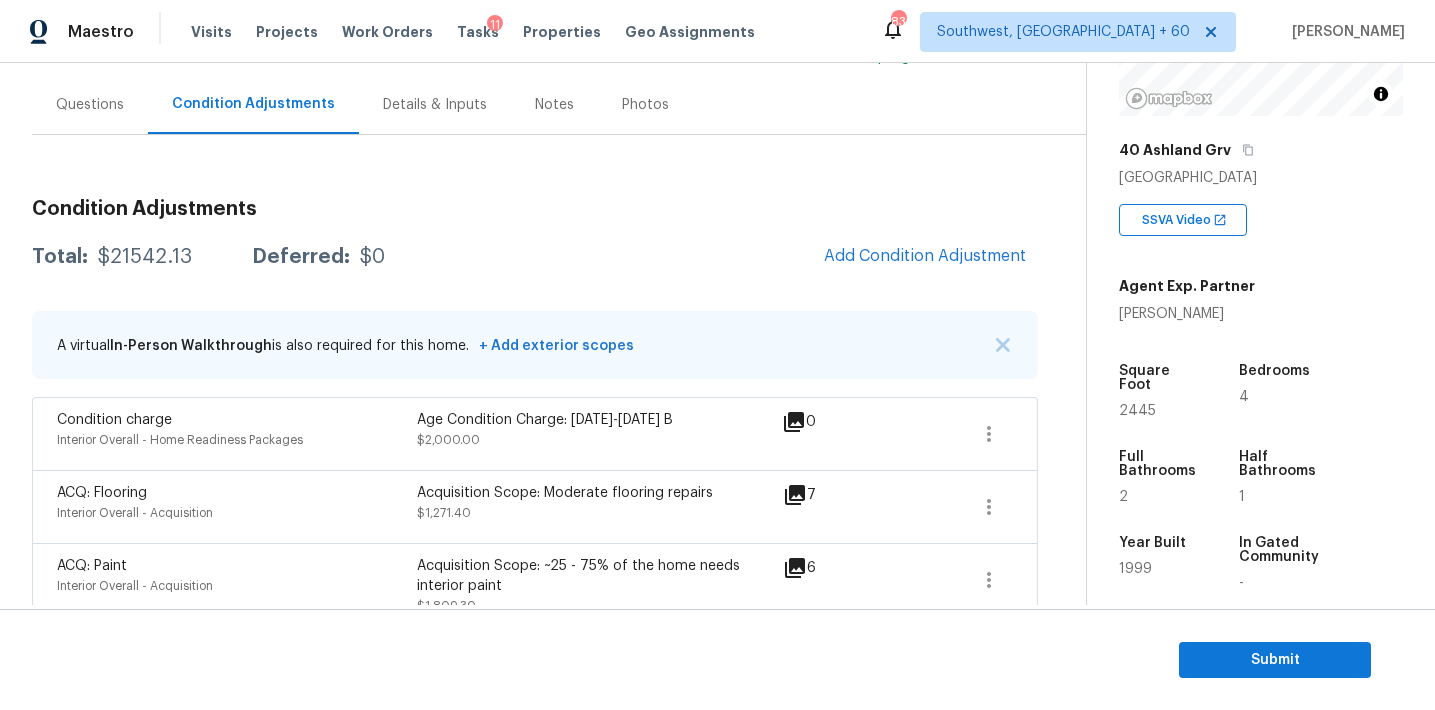 click on "Total:  $21542.13 Deferred:  $0 Add Condition Adjustment" at bounding box center [535, 257] 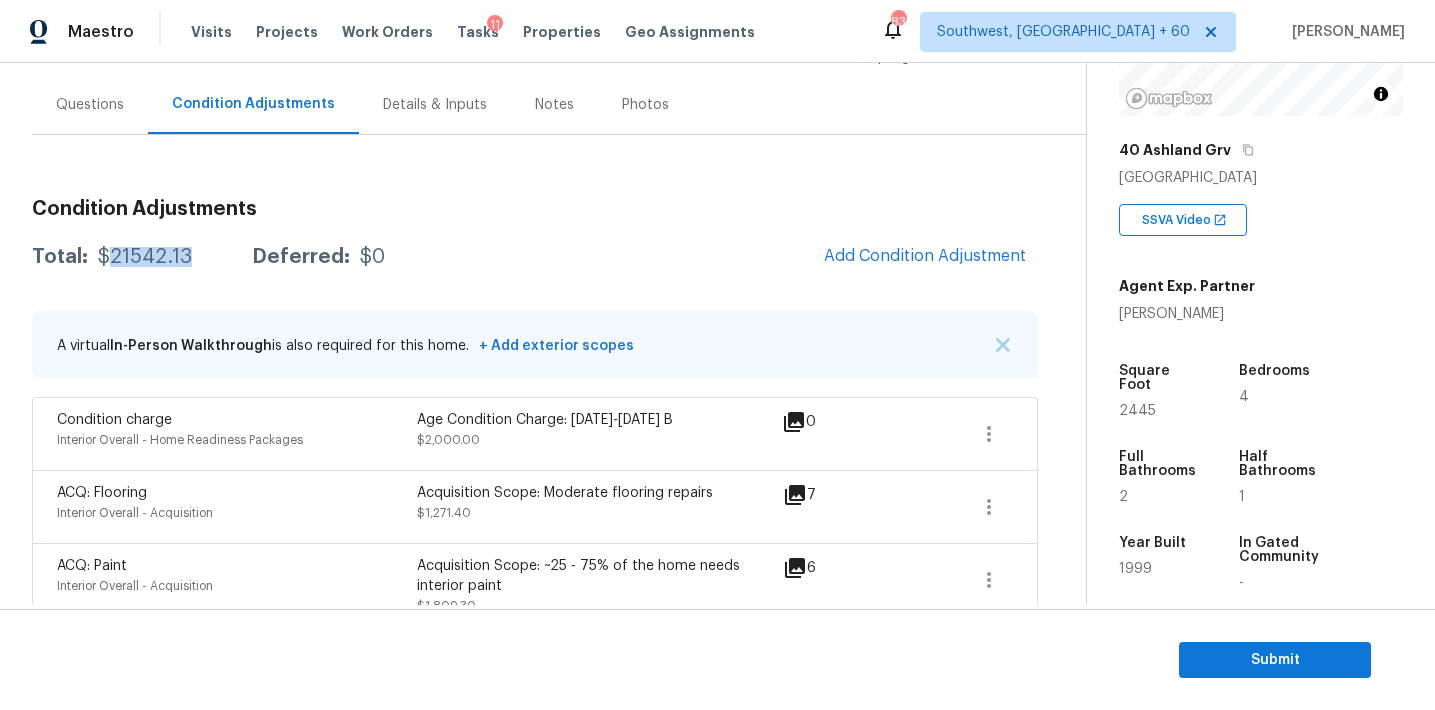 click on "$21542.13" at bounding box center [145, 257] 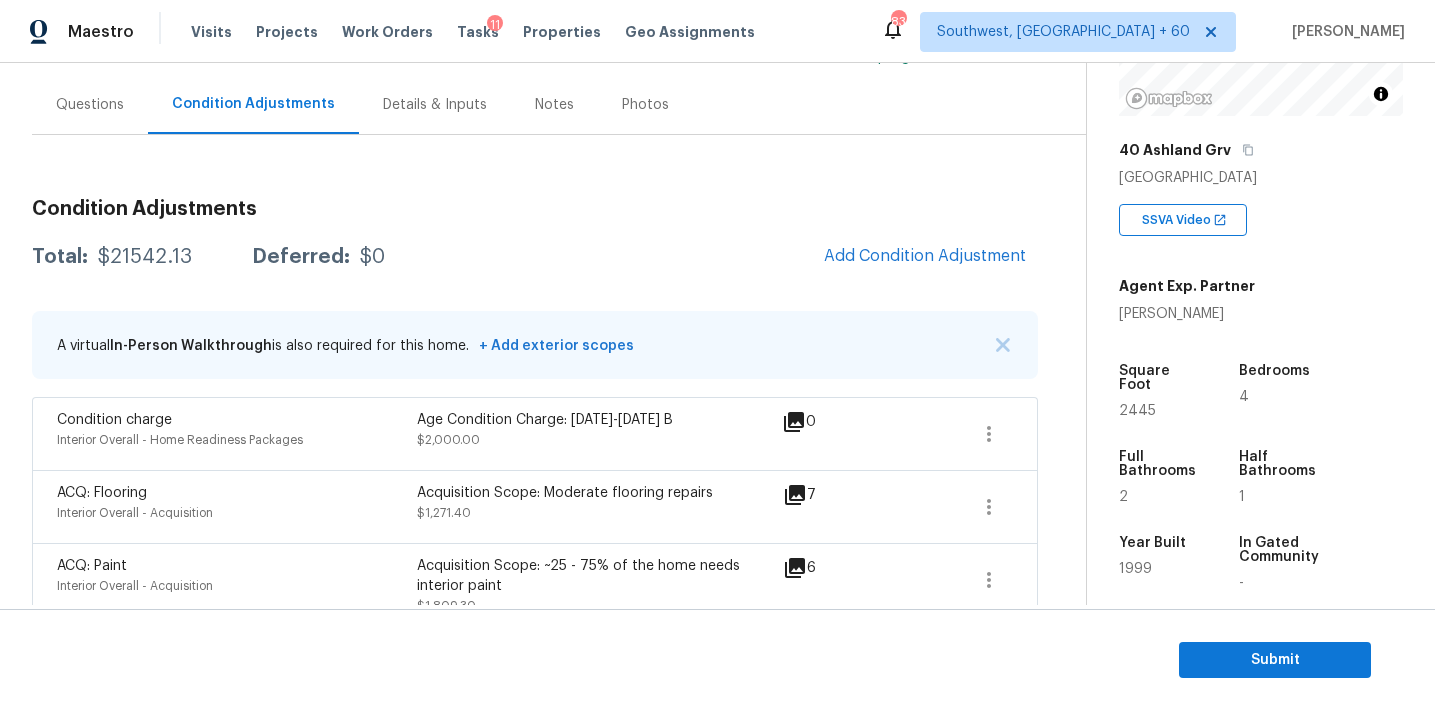 click on "Condition Adjustments Total:  $21542.13 Deferred:  $0 Add Condition Adjustment A virtual  In-Person Walkthrough  is also required for this home.   + Add exterior scopes Condition charge Interior Overall - Home Readiness Packages Age Condition Charge: 1993-2008 B	 $2,000.00   0 ACQ: Flooring Interior Overall - Acquisition Acquisition Scope: Moderate flooring repairs $1,271.40   7 ACQ: Paint Interior Overall - Acquisition Acquisition Scope: ~25 - 75% of the home needs interior paint $1,809.30   6 Interior Closet Door Interior Overall - Interior Door Remove the existing door (if present). Install a new 4-0 bi-fold 6 panel interior doors. Ensure that the new doors hardware is attached/anchored properly, that the new door sits level and plumb in the door opening and that the door operates as intended. Haul away and dispose of all debris properly. $236.43   1 Bathroom Cabinets Interior Overall - Cabinets $800.00   1 Bathroom Plumbing Bathroom - Plumbing $350.00   1 Decks and Patios Exterior Overall - Decking   3" at bounding box center (535, 1114) 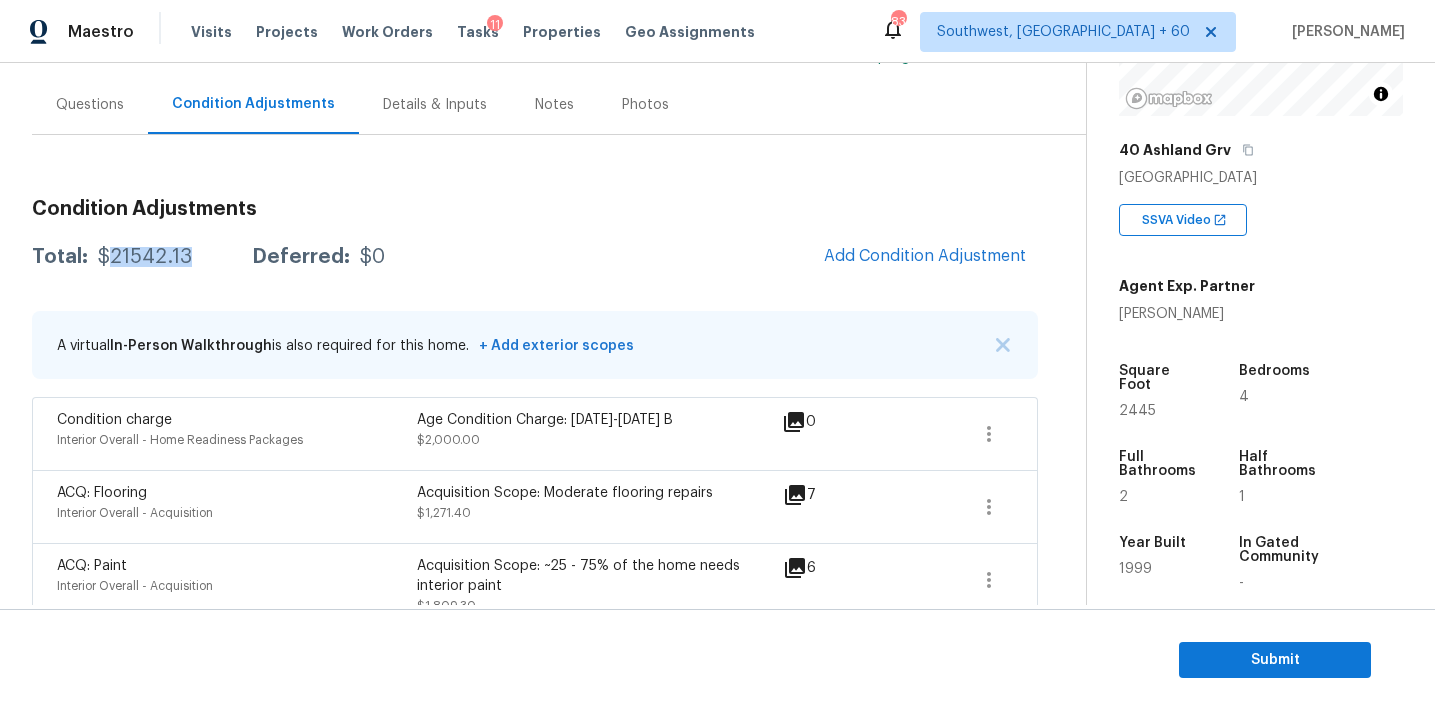click on "$21542.13" at bounding box center (145, 257) 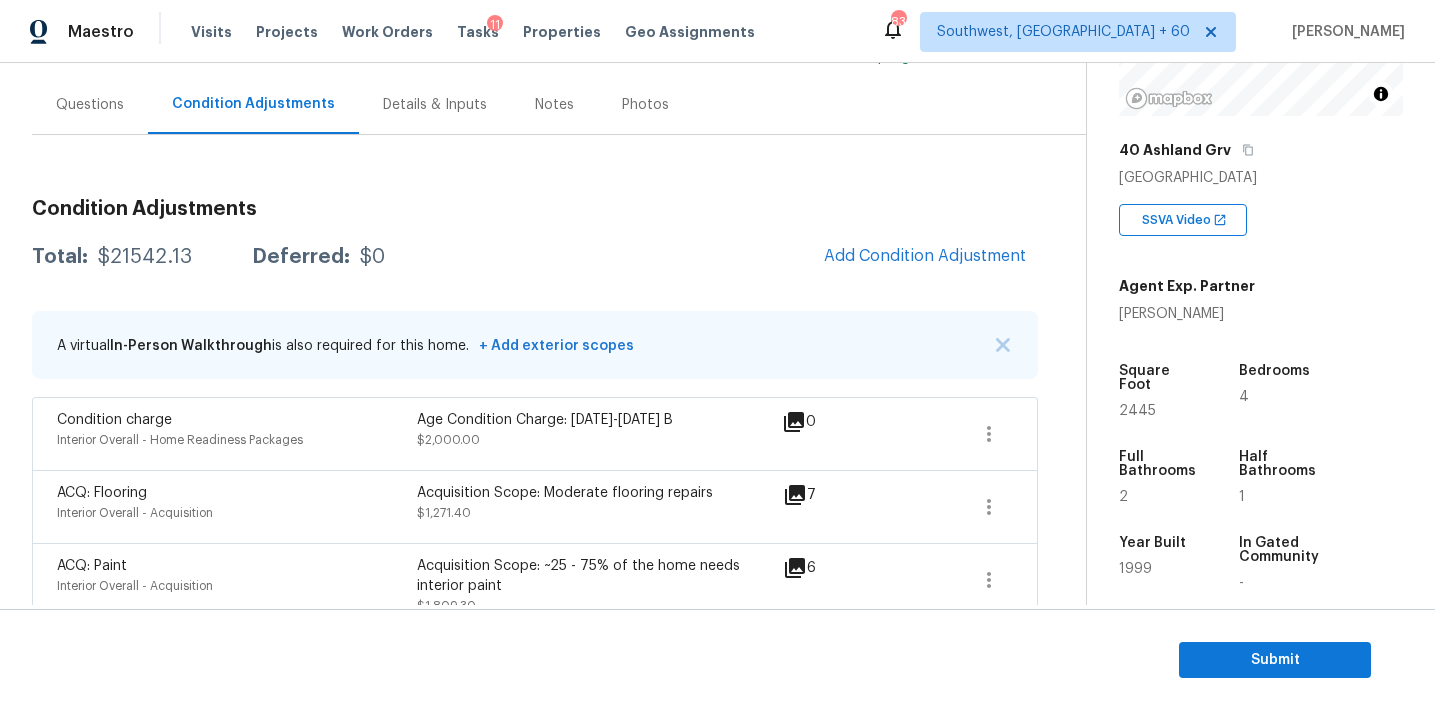 click on "Condition Adjustments Total:  $21542.13 Deferred:  $0 Add Condition Adjustment A virtual  In-Person Walkthrough  is also required for this home.   + Add exterior scopes Condition charge Interior Overall - Home Readiness Packages Age Condition Charge: 1993-2008 B	 $2,000.00   0 ACQ: Flooring Interior Overall - Acquisition Acquisition Scope: Moderate flooring repairs $1,271.40   7 ACQ: Paint Interior Overall - Acquisition Acquisition Scope: ~25 - 75% of the home needs interior paint $1,809.30   6 Interior Closet Door Interior Overall - Interior Door Remove the existing door (if present). Install a new 4-0 bi-fold 6 panel interior doors. Ensure that the new doors hardware is attached/anchored properly, that the new door sits level and plumb in the door opening and that the door operates as intended. Haul away and dispose of all debris properly. $236.43   1 Bathroom Cabinets Interior Overall - Cabinets $800.00   1 Bathroom Plumbing Bathroom - Plumbing $350.00   1 Decks and Patios Exterior Overall - Decking   3" at bounding box center (535, 1138) 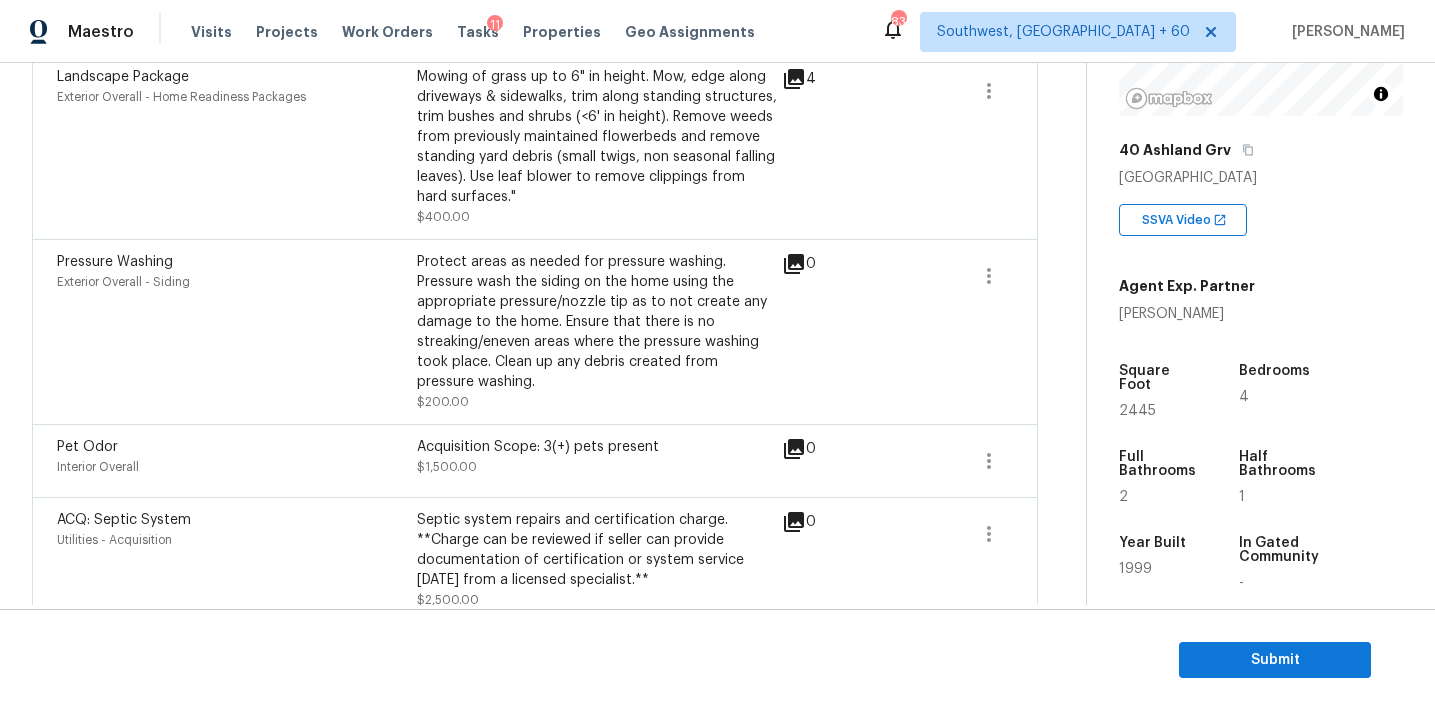 scroll, scrollTop: 1667, scrollLeft: 0, axis: vertical 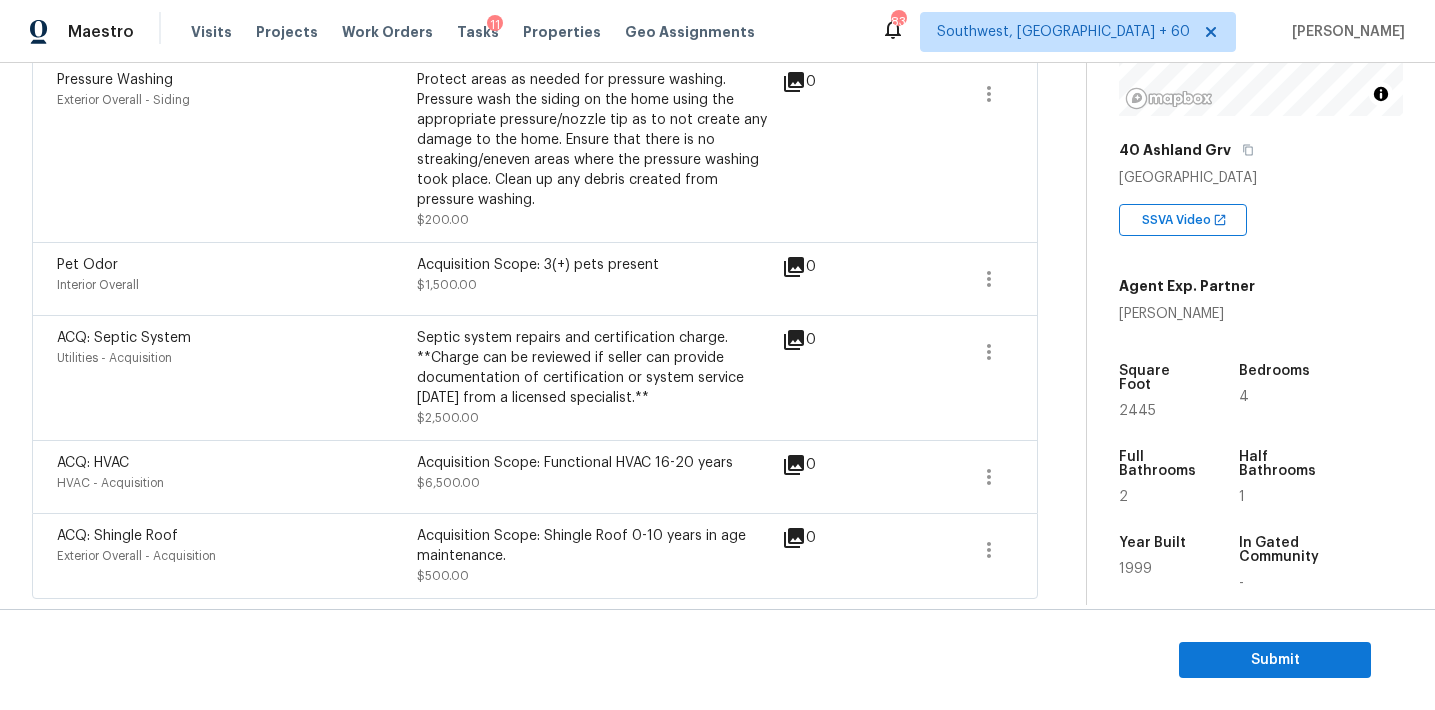click on "Pressure Washing Exterior Overall - Siding" at bounding box center (237, 150) 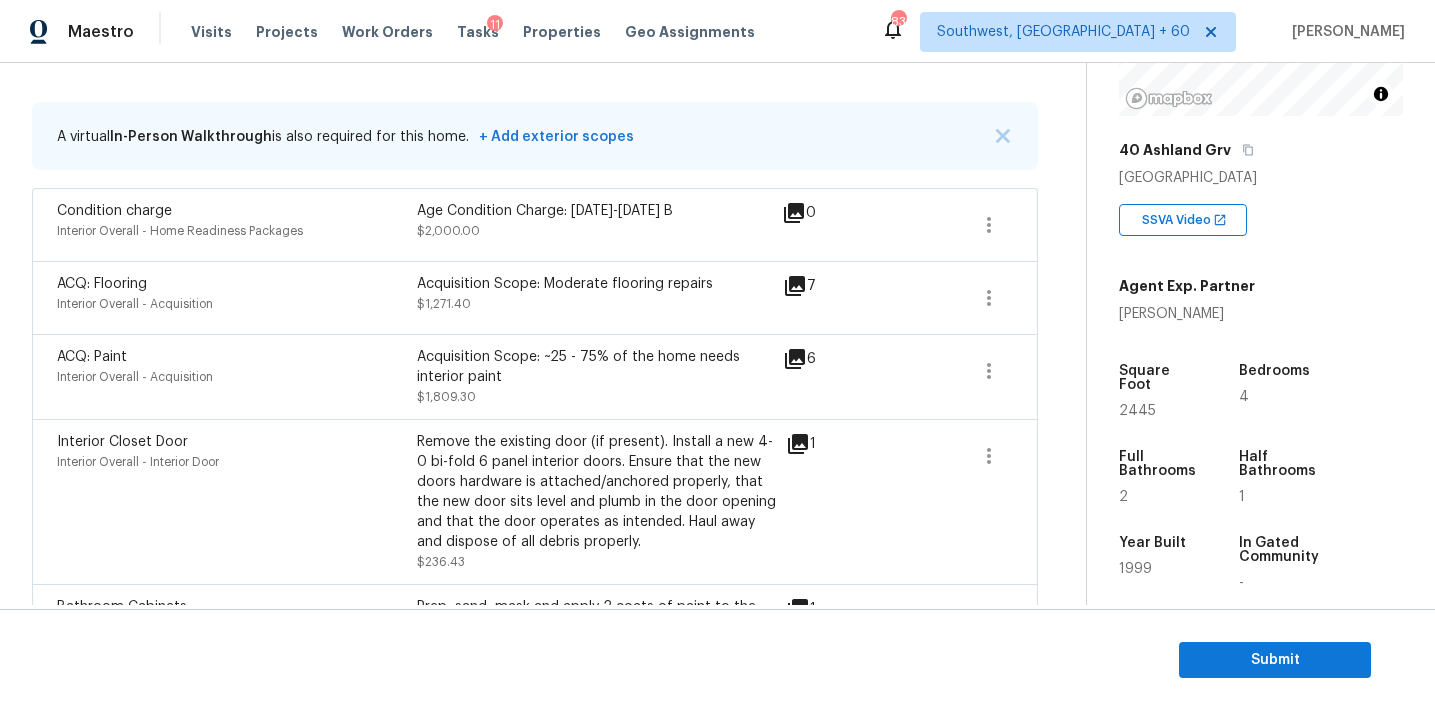 scroll, scrollTop: 373, scrollLeft: 0, axis: vertical 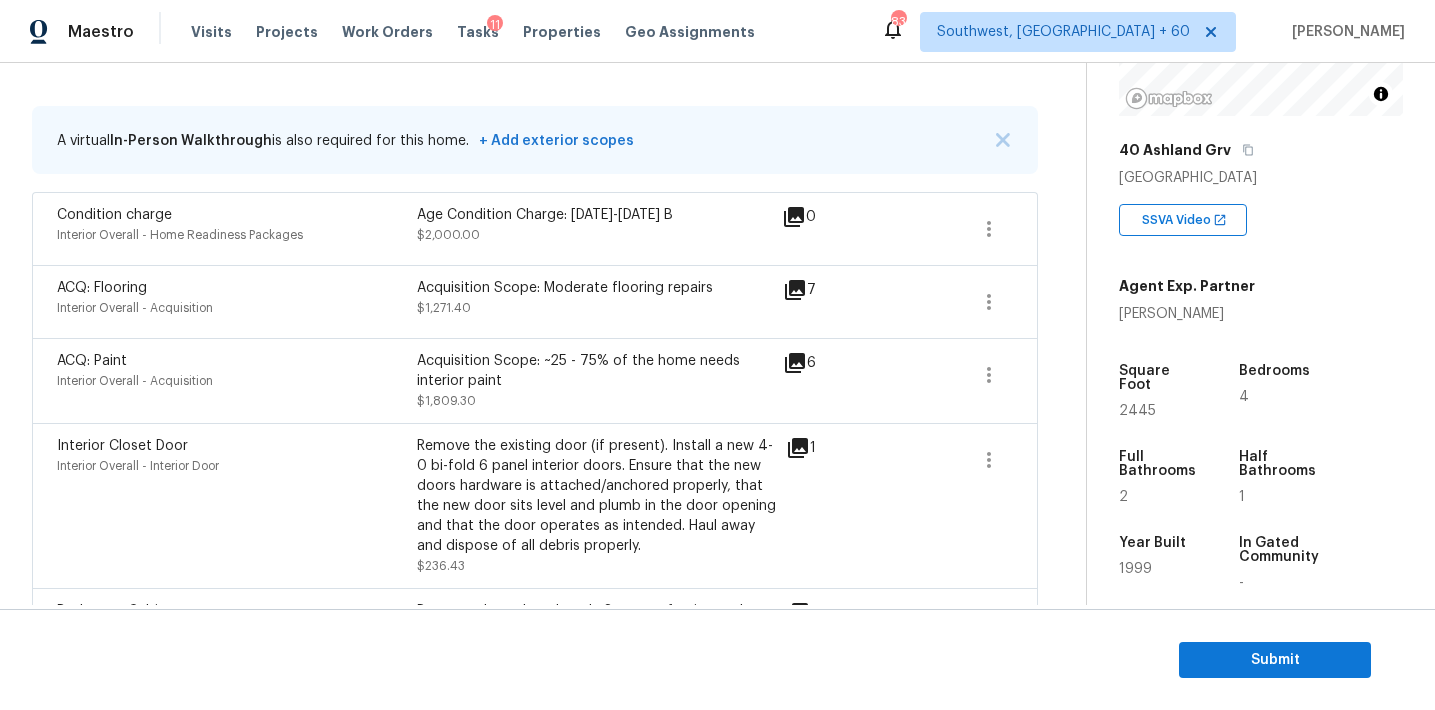 click on "A virtual  In-Person Walkthrough  is also required for this home.   + Add exterior scopes" at bounding box center (345, 141) 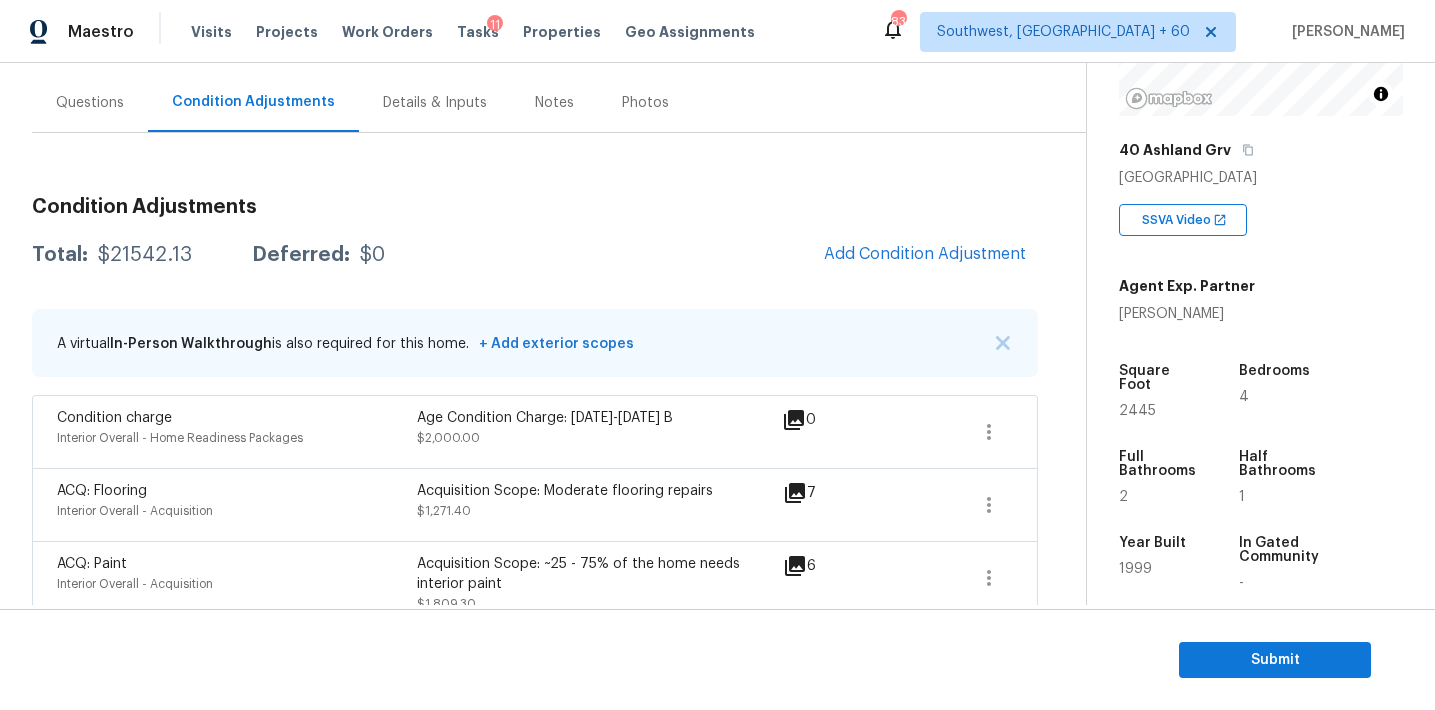 scroll, scrollTop: 177, scrollLeft: 0, axis: vertical 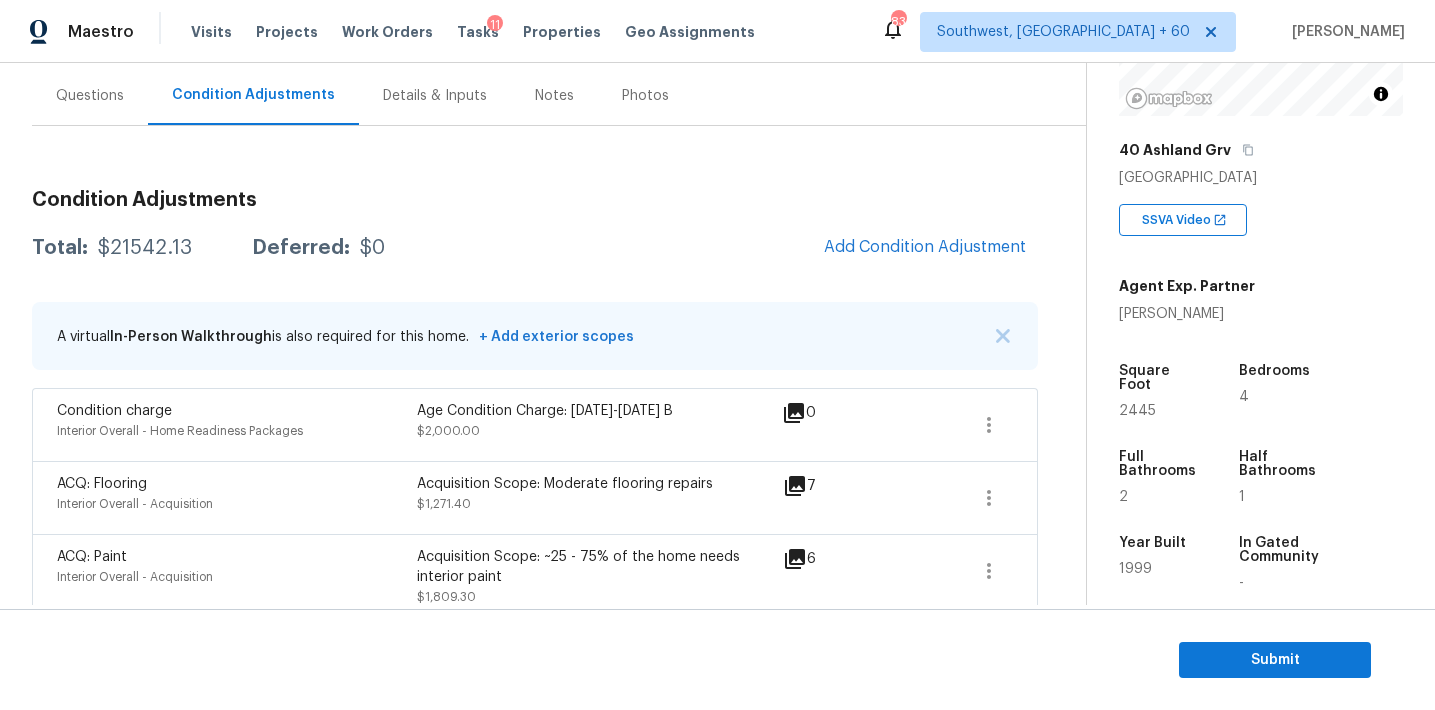 click on "Questions" at bounding box center (90, 96) 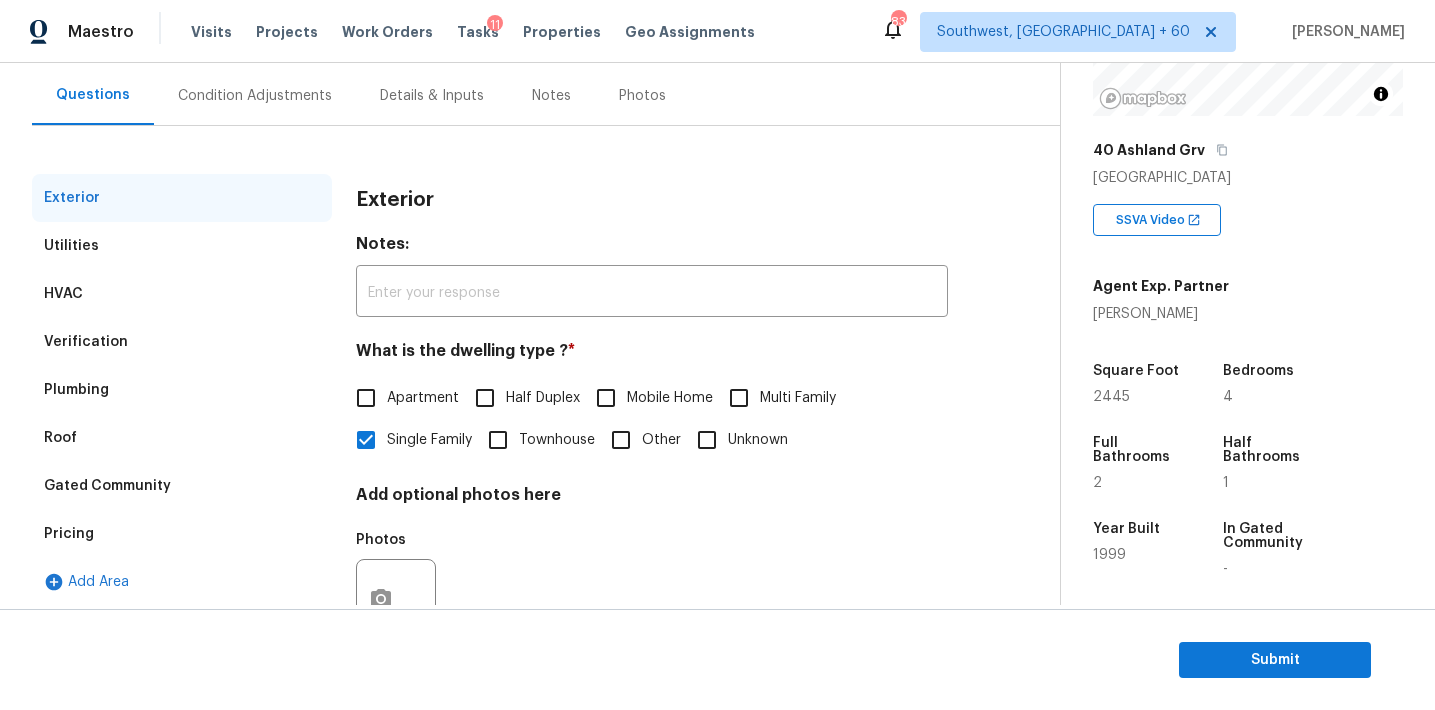 click on "Pricing" at bounding box center [182, 534] 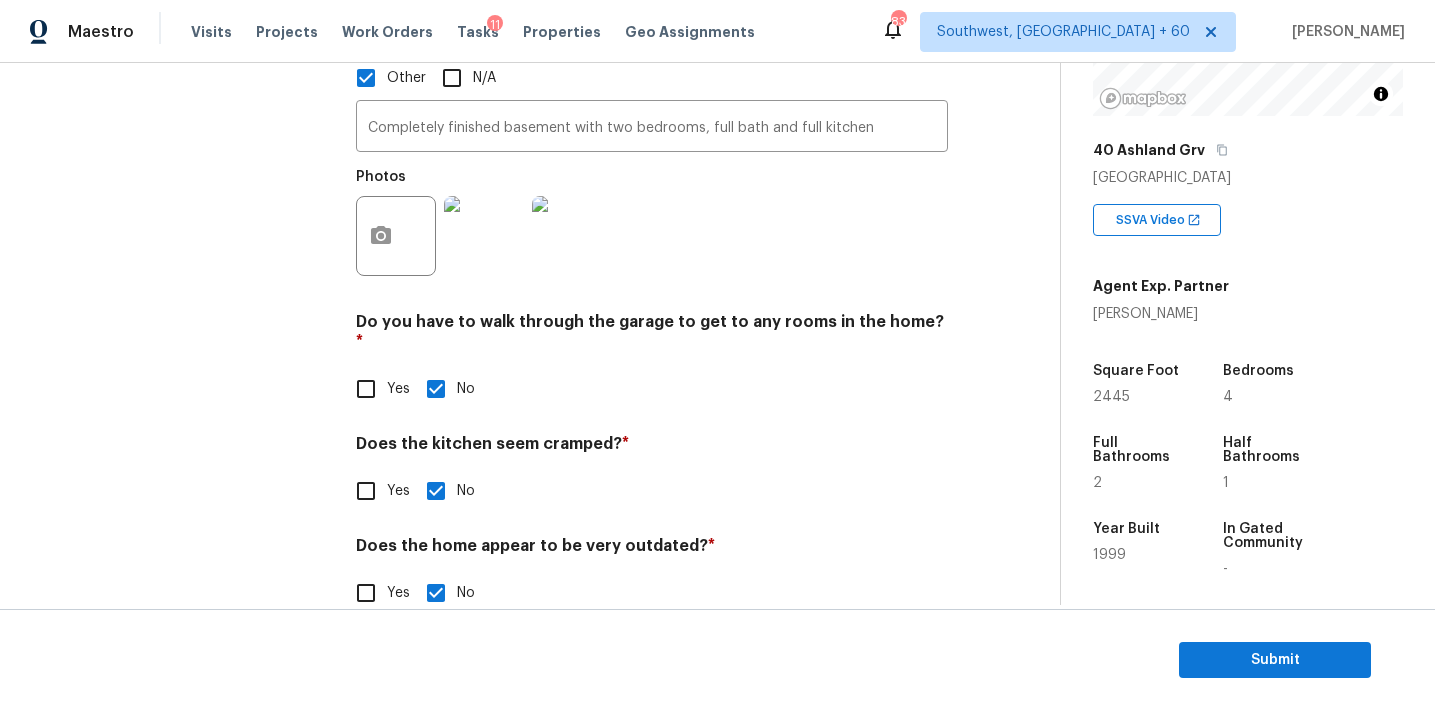 scroll, scrollTop: 552, scrollLeft: 0, axis: vertical 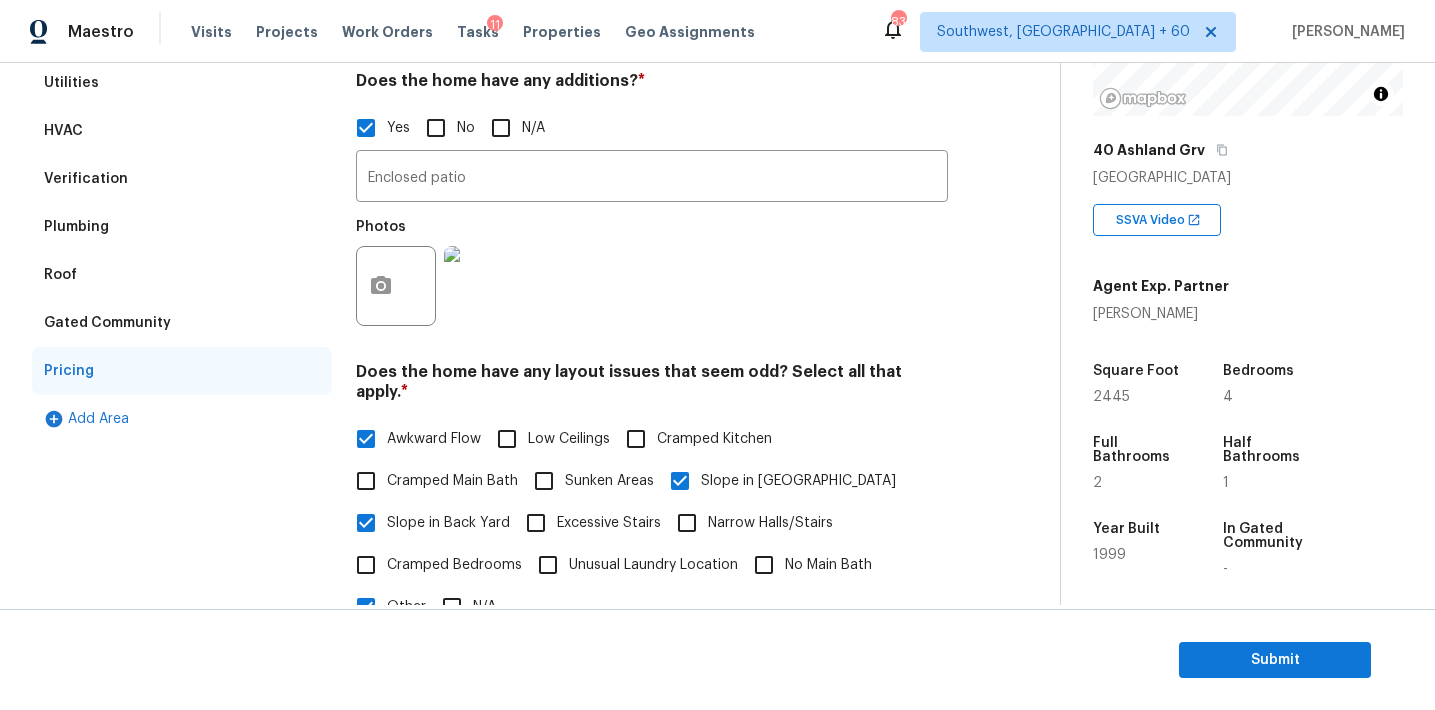 click on "Verification" at bounding box center (182, 179) 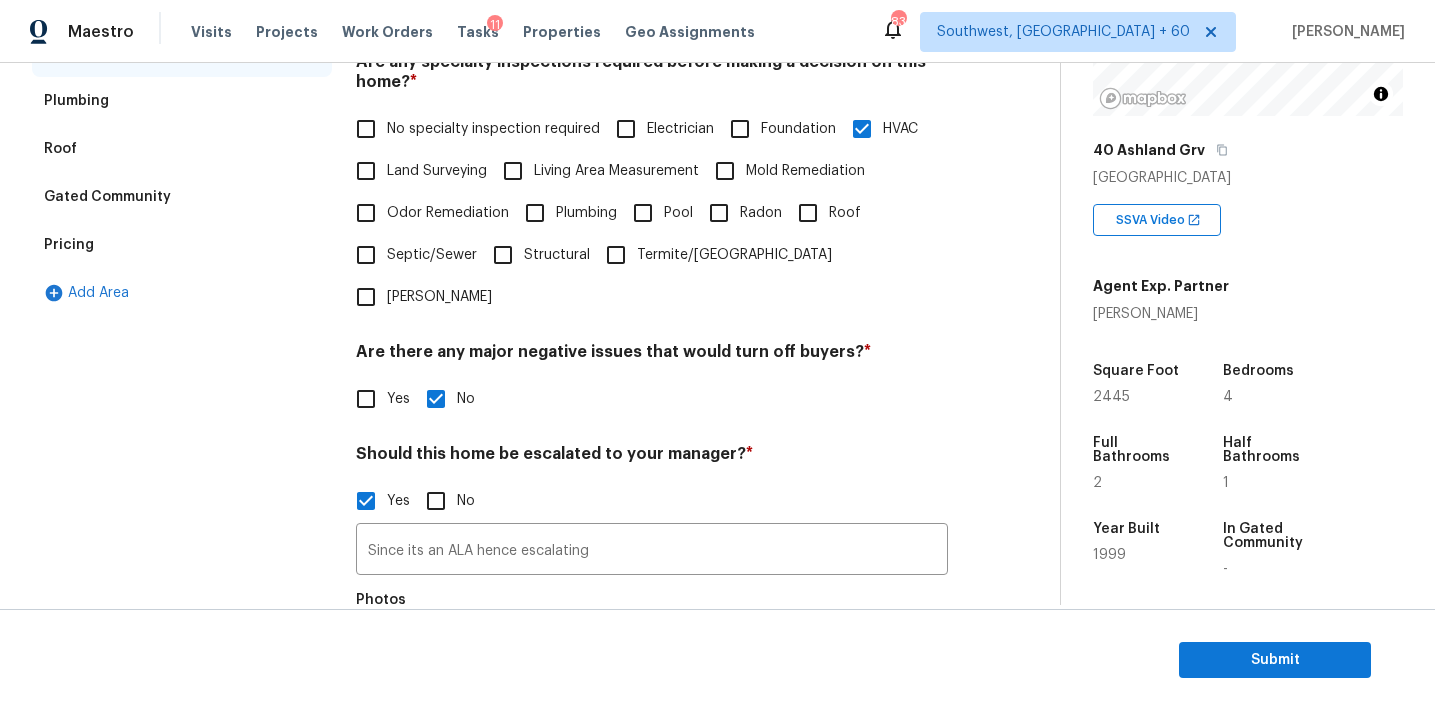 scroll, scrollTop: 397, scrollLeft: 0, axis: vertical 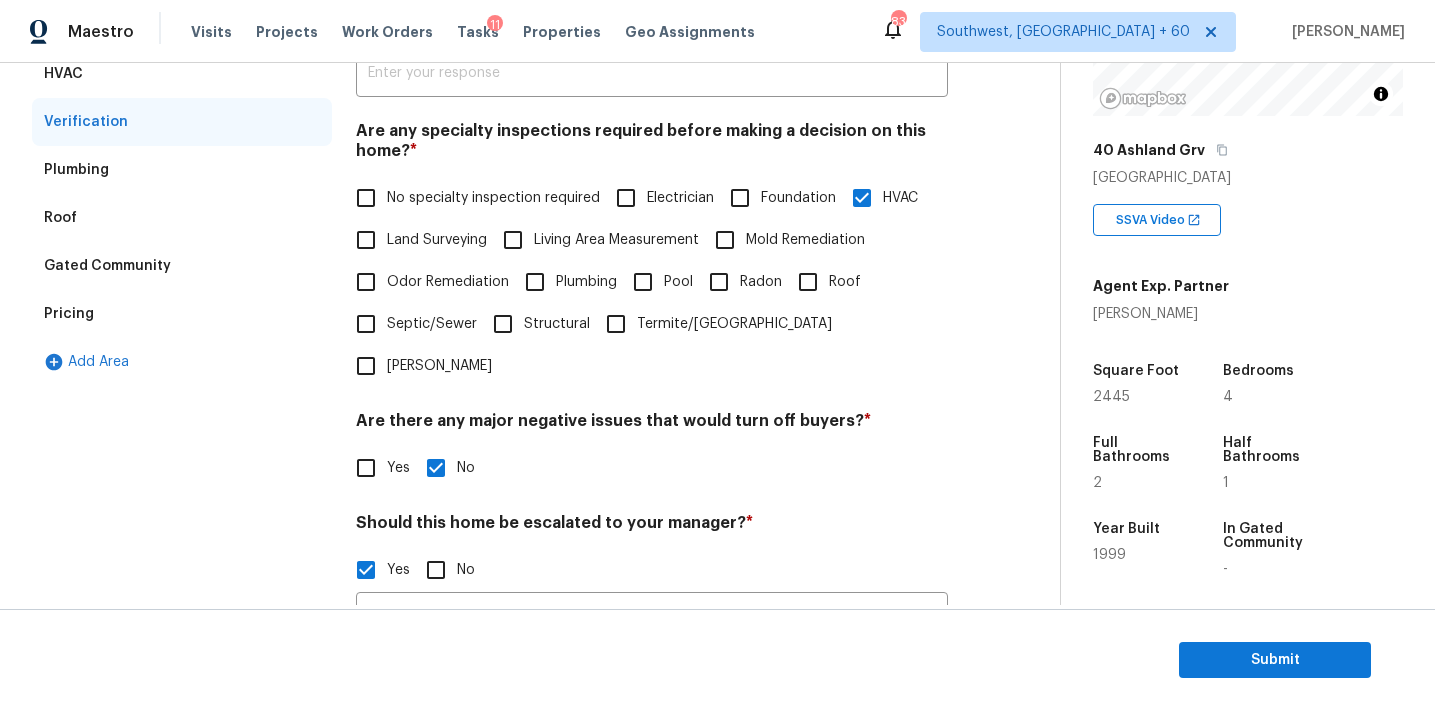 click on "Pricing" at bounding box center (182, 314) 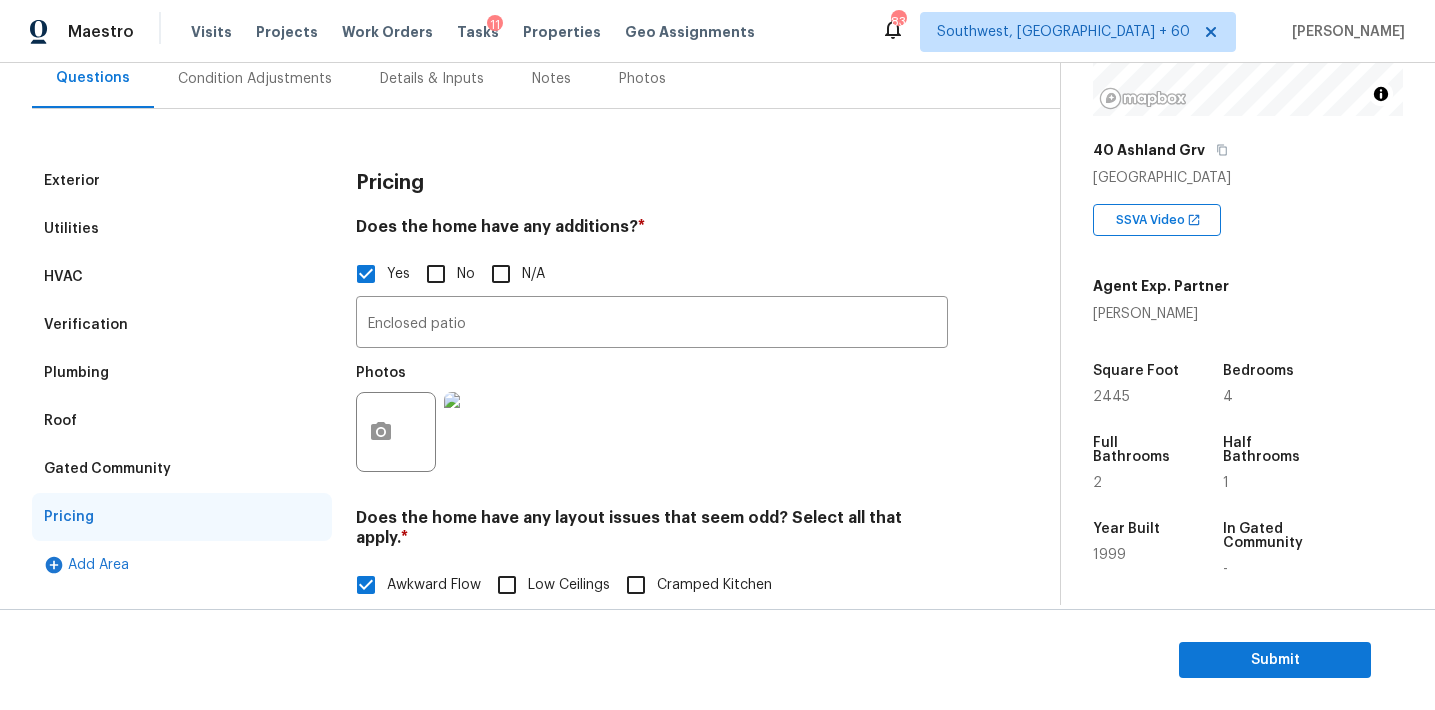 click on "Gated Community" at bounding box center (182, 469) 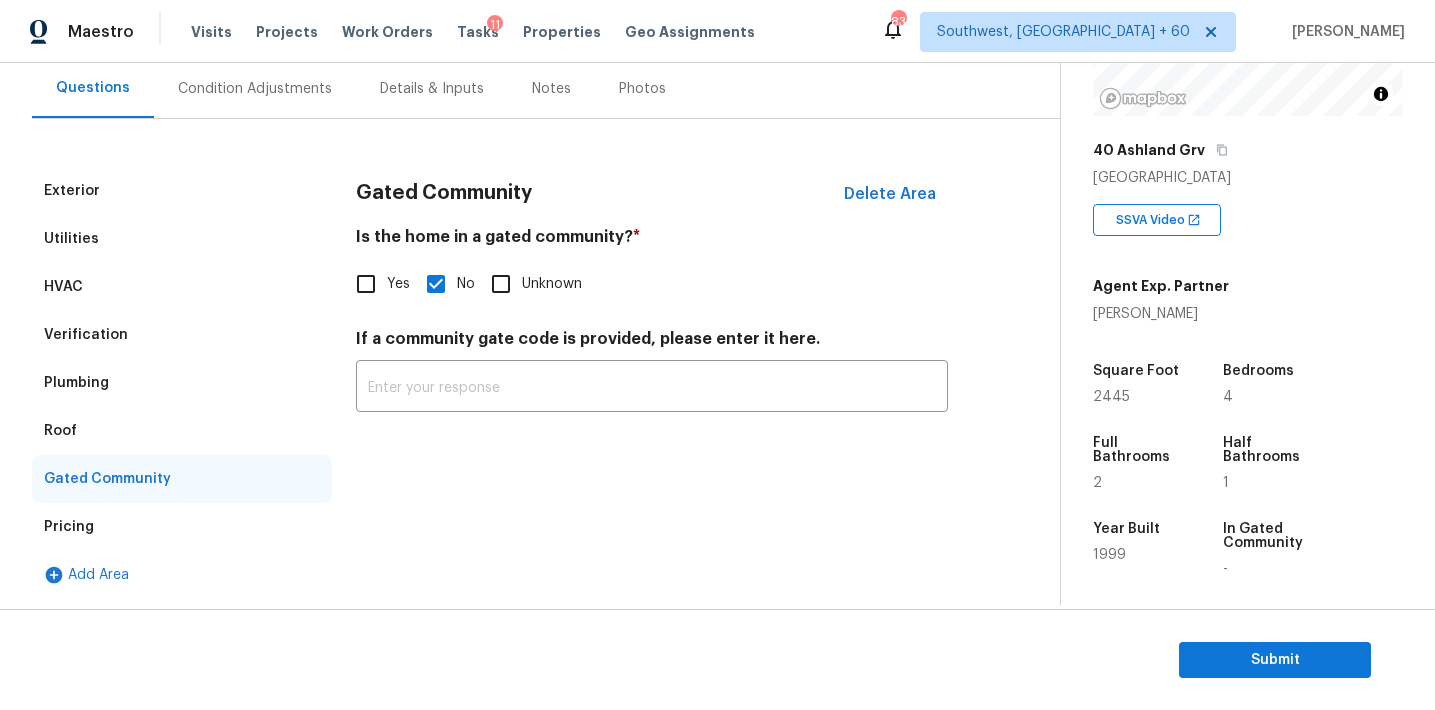 scroll, scrollTop: 184, scrollLeft: 0, axis: vertical 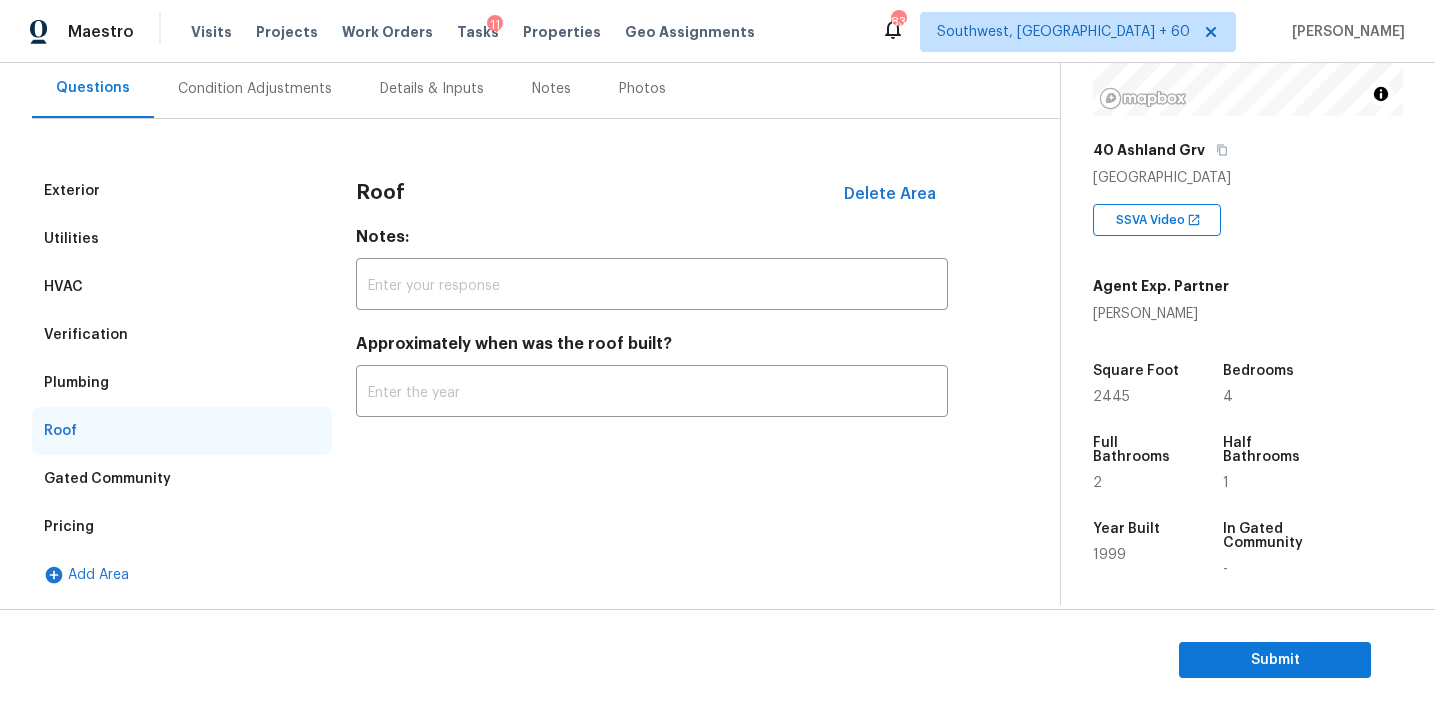 click on "Plumbing" at bounding box center (182, 383) 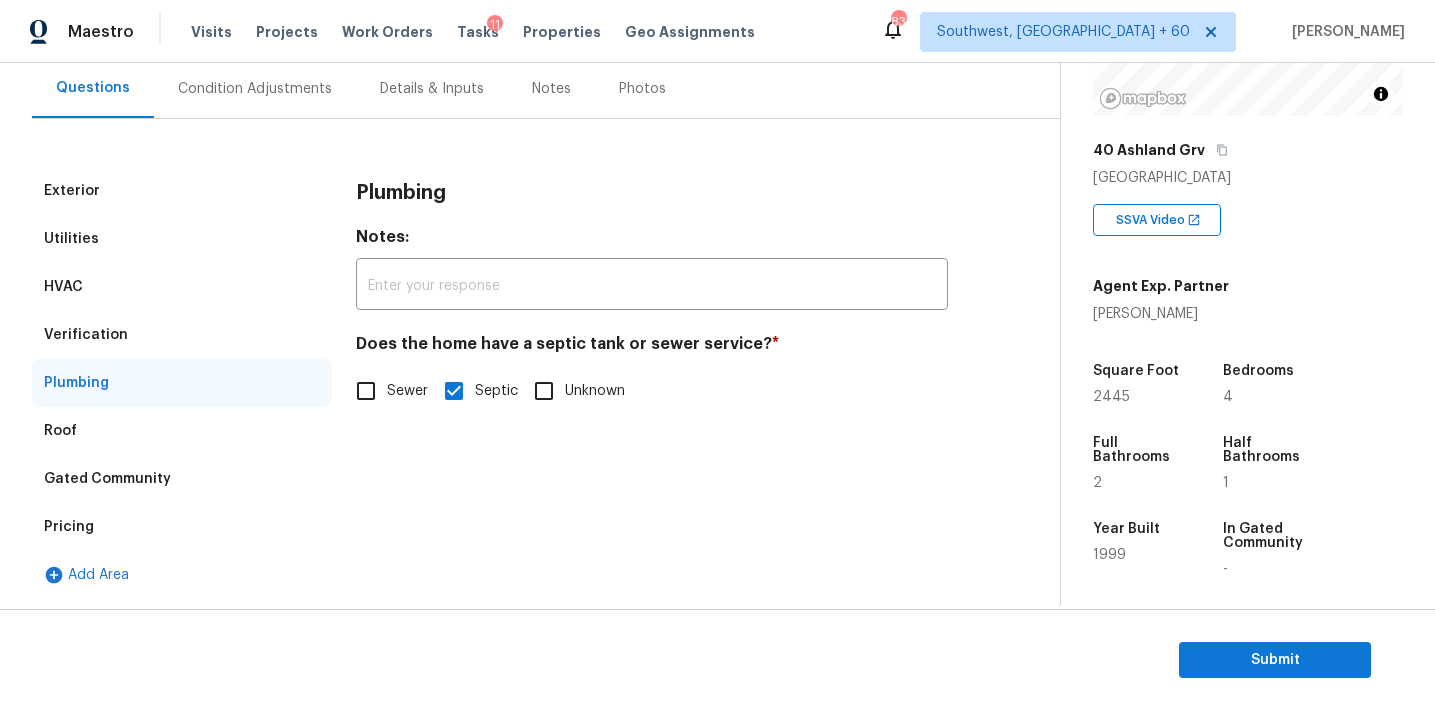 click on "Verification" at bounding box center (182, 335) 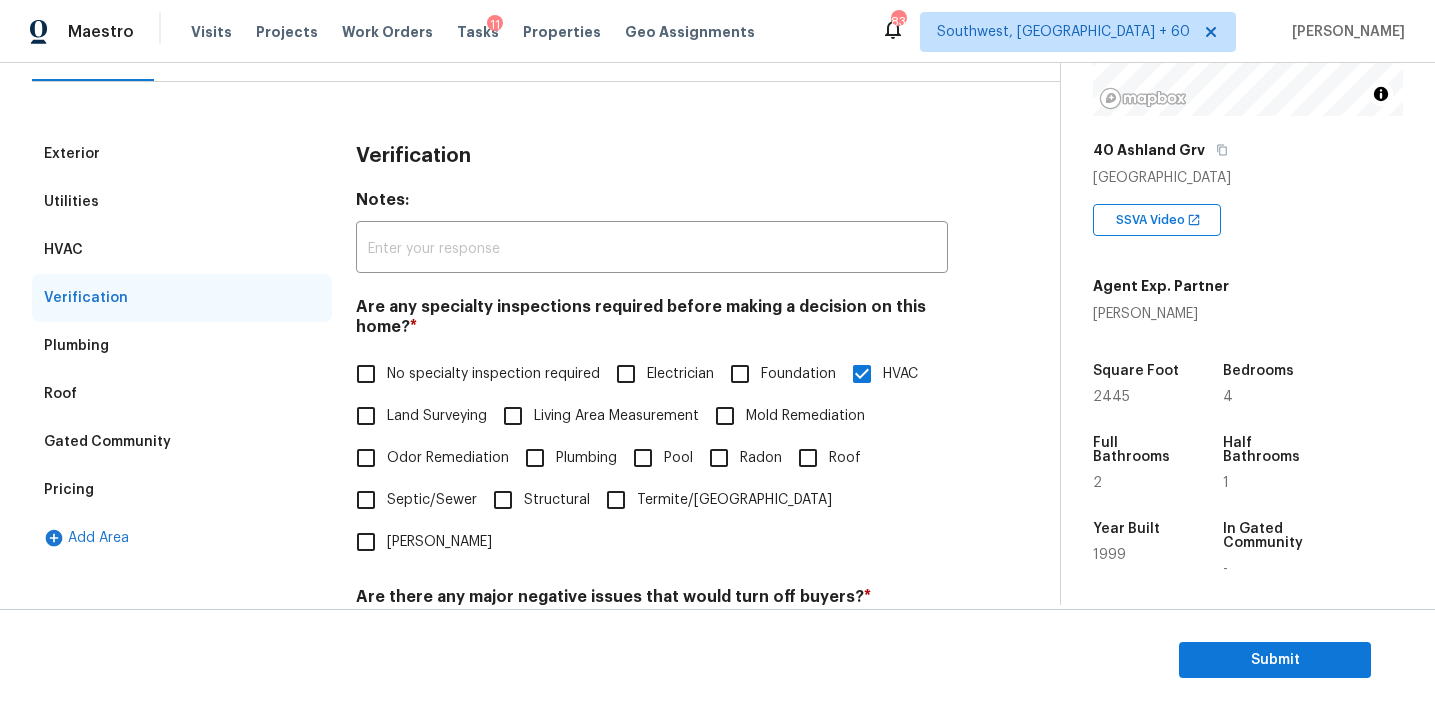 click on "HVAC" at bounding box center [182, 250] 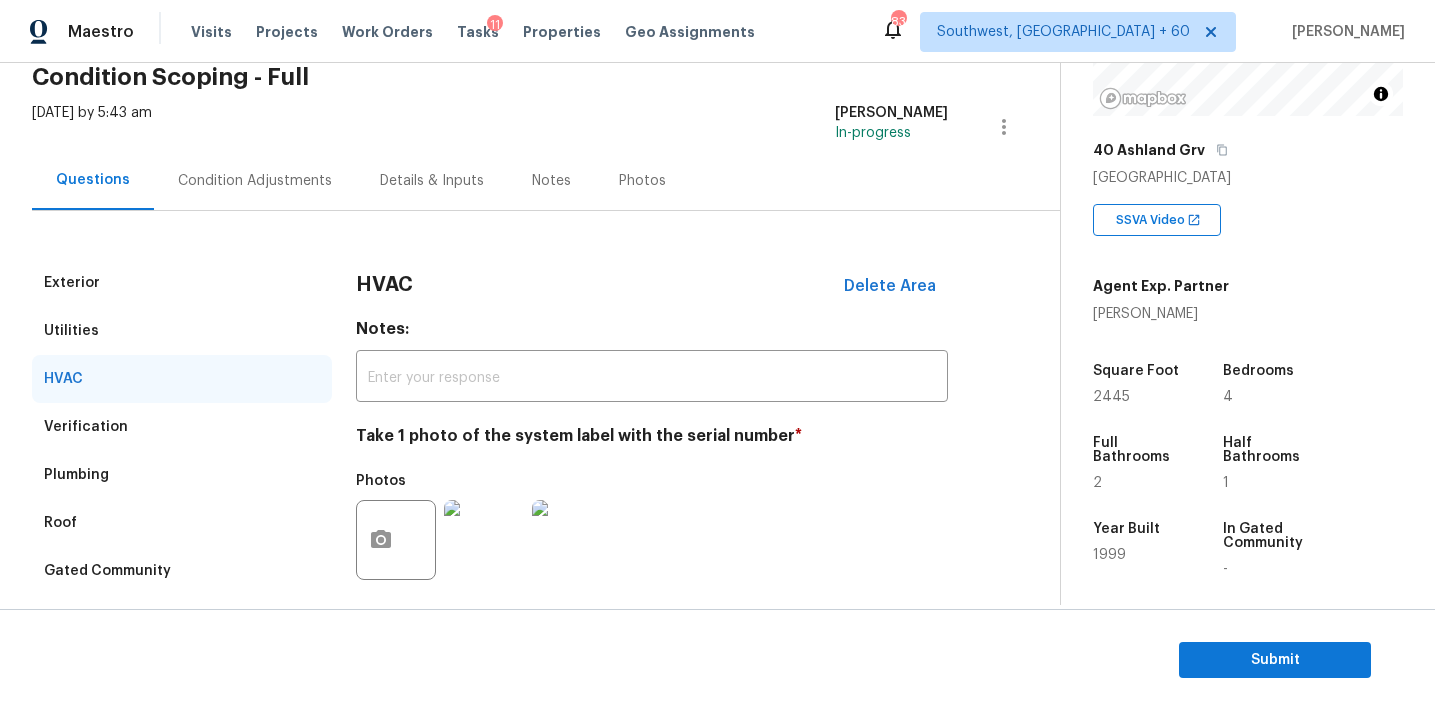 click on "Utilities" at bounding box center [182, 331] 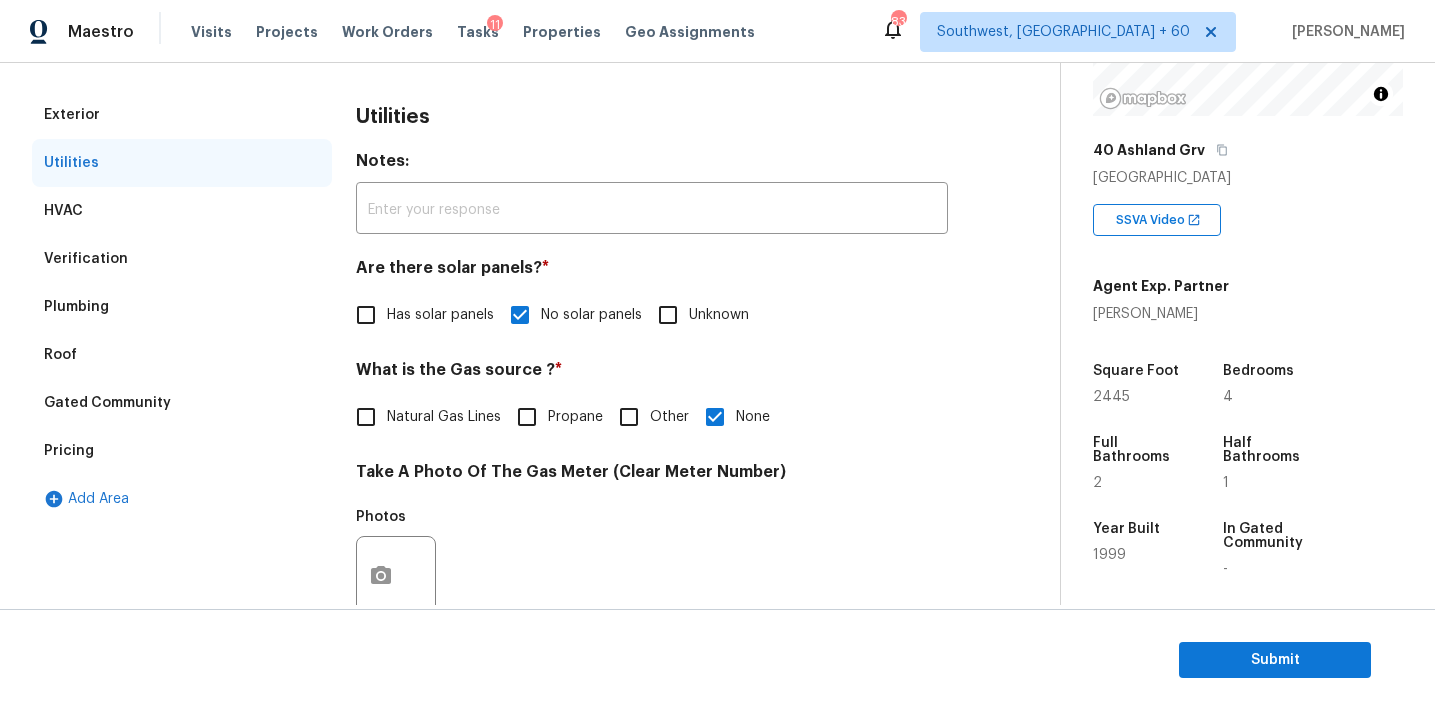 click on "Exterior" at bounding box center (182, 115) 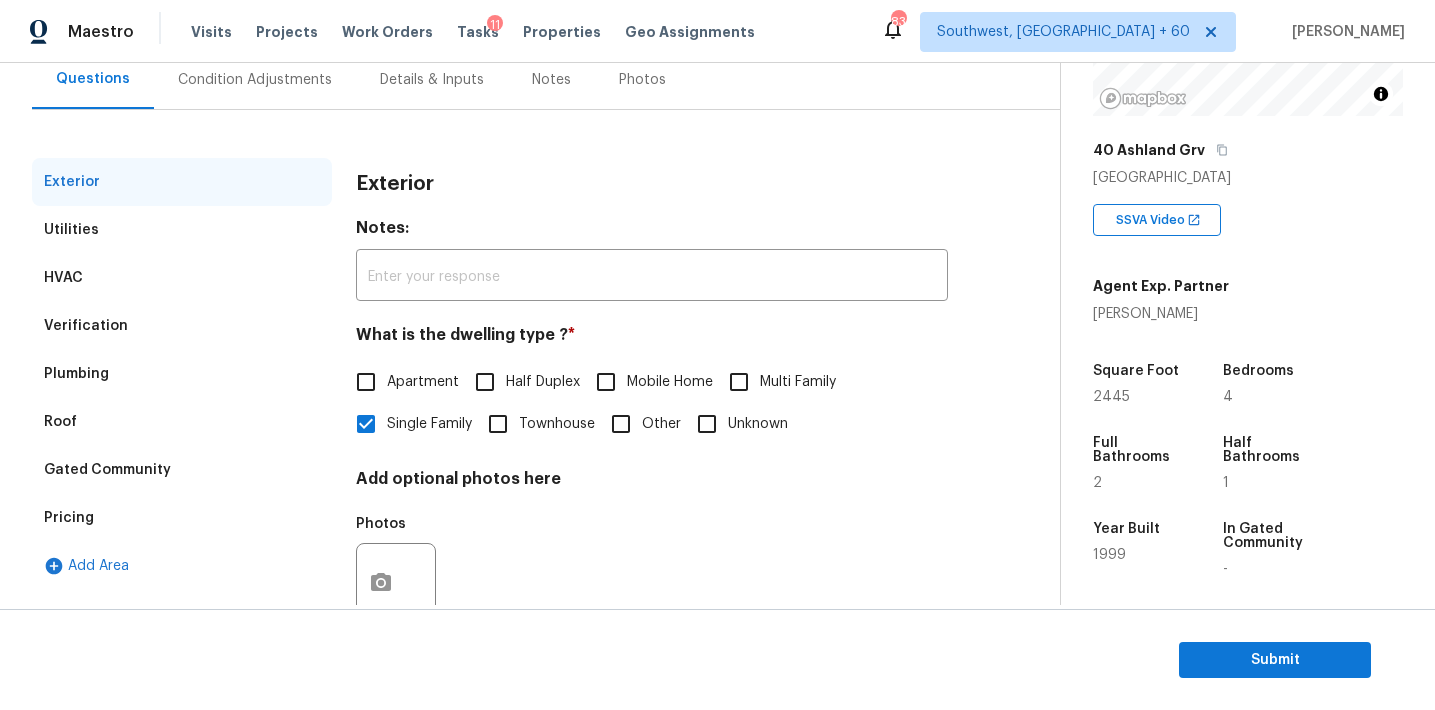 click on "Condition Adjustments" at bounding box center [255, 79] 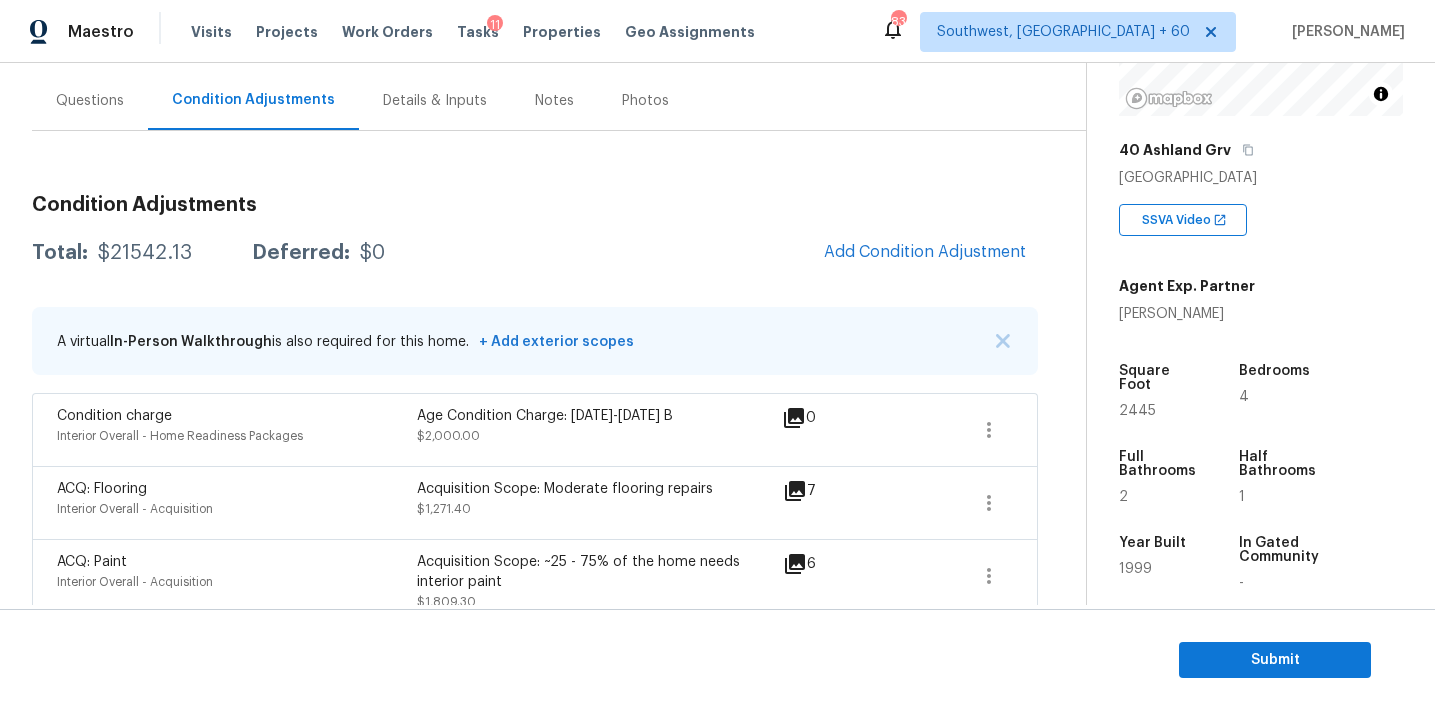 scroll, scrollTop: 173, scrollLeft: 0, axis: vertical 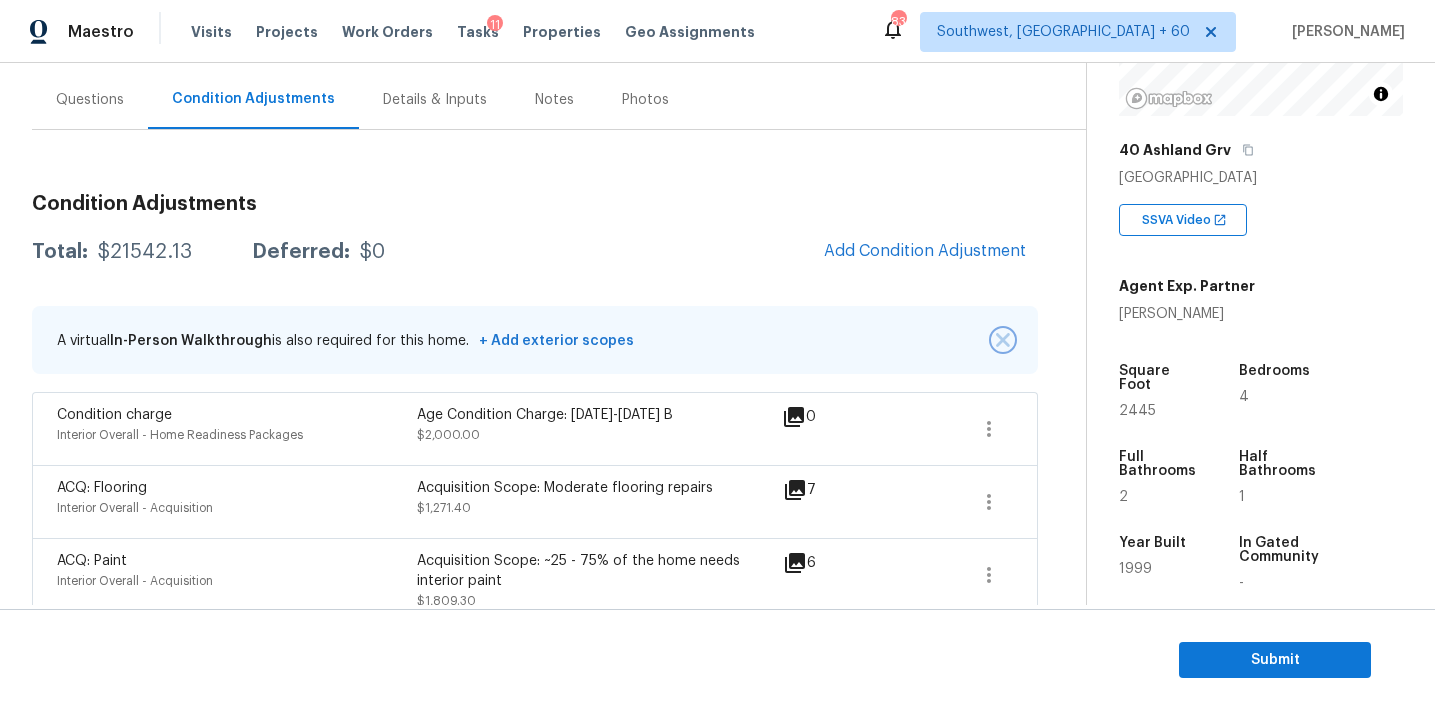 click at bounding box center (1003, 340) 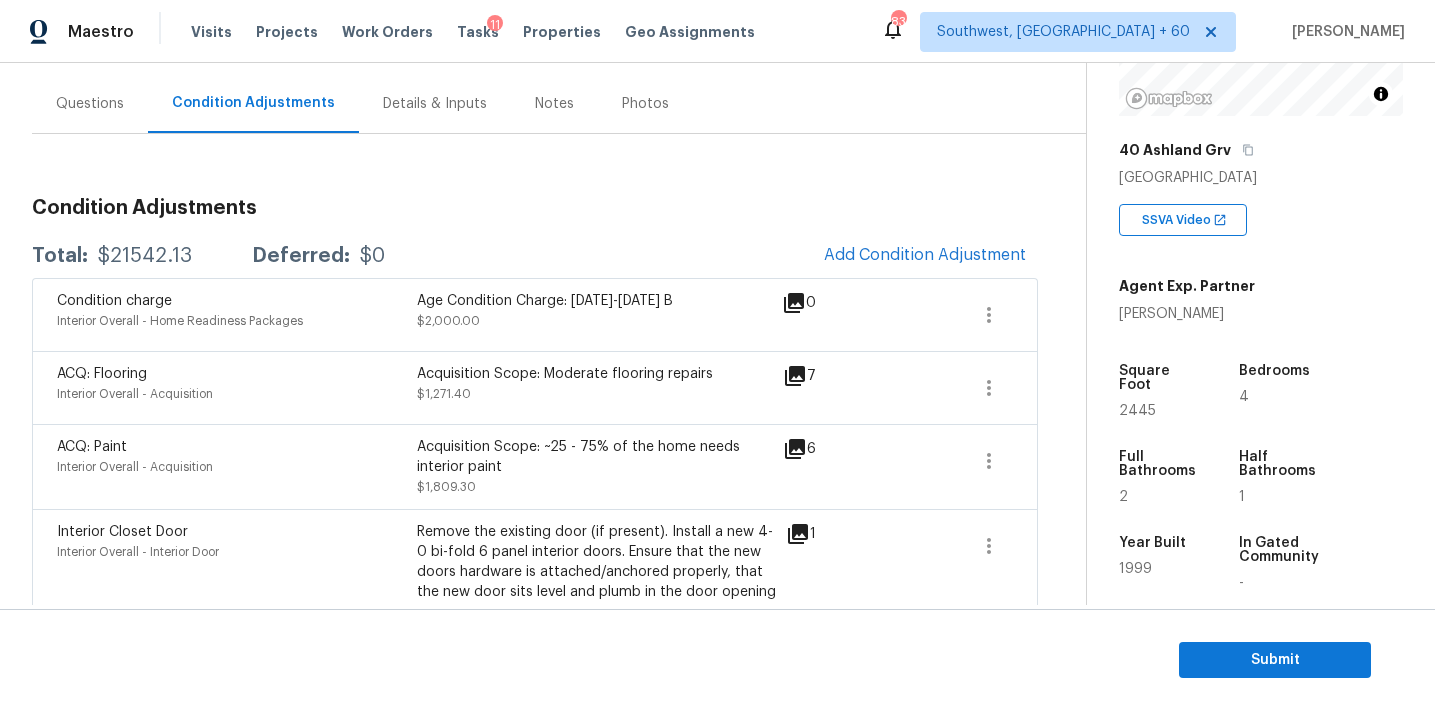 scroll, scrollTop: 179, scrollLeft: 0, axis: vertical 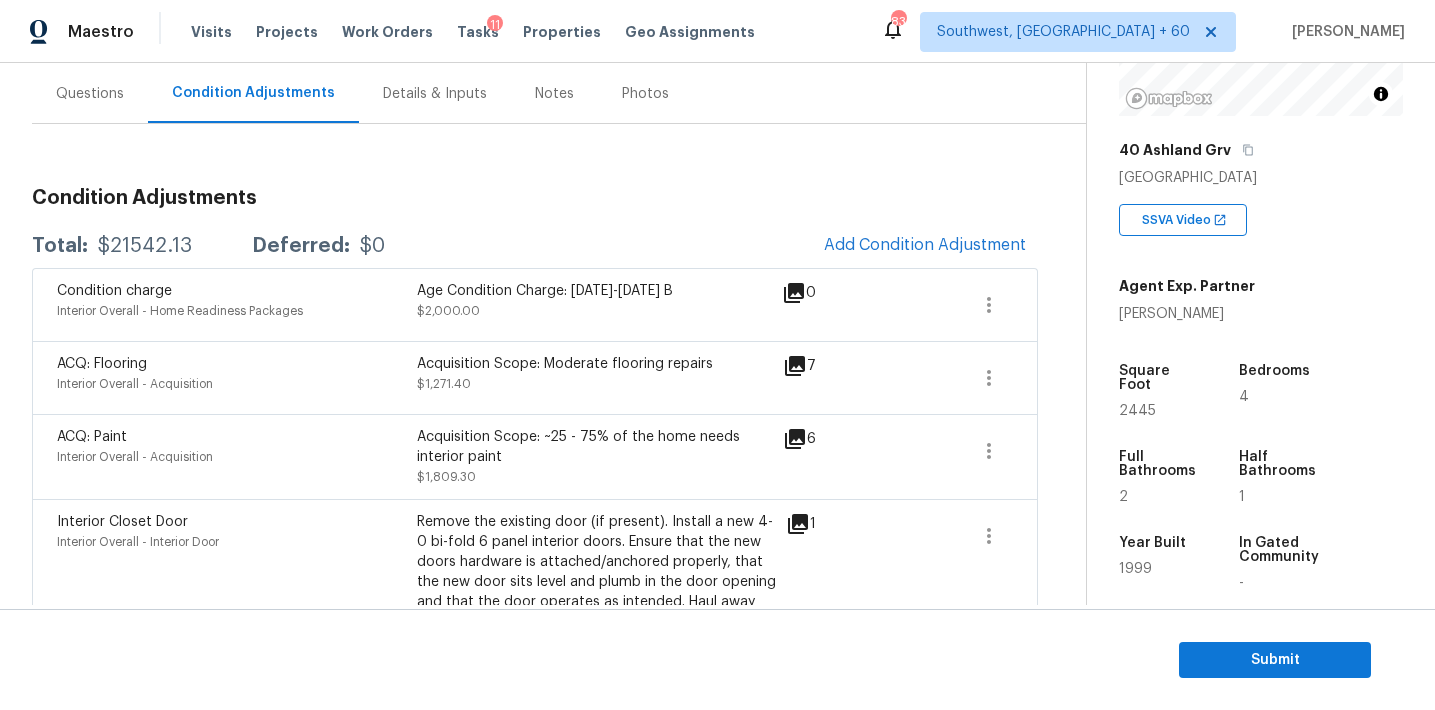 click on "Condition Adjustments Total:  $21542.13 Deferred:  $0 Add Condition Adjustment Condition charge Interior Overall - Home Readiness Packages Age Condition Charge: 1993-2008 B	 $2,000.00   0 ACQ: Flooring Interior Overall - Acquisition Acquisition Scope: Moderate flooring repairs $1,271.40   7 ACQ: Paint Interior Overall - Acquisition Acquisition Scope: ~25 - 75% of the home needs interior paint $1,809.30   6 Interior Closet Door Interior Overall - Interior Door Remove the existing door (if present). Install a new 4-0 bi-fold 6 panel interior doors. Ensure that the new doors hardware is attached/anchored properly, that the new door sits level and plumb in the door opening and that the door operates as intended. Haul away and dispose of all debris properly. $236.43   1 Bathroom Cabinets Interior Overall - Cabinets $800.00   1 Bathroom Plumbing Bathroom - Plumbing $350.00   1 Decks and Patios Exterior Overall - Decking Decking Repairs $1,800.00   3 Overall Exterior Exterior Overall - Overall $675.00   12 $1,000.00" at bounding box center [535, 1068] 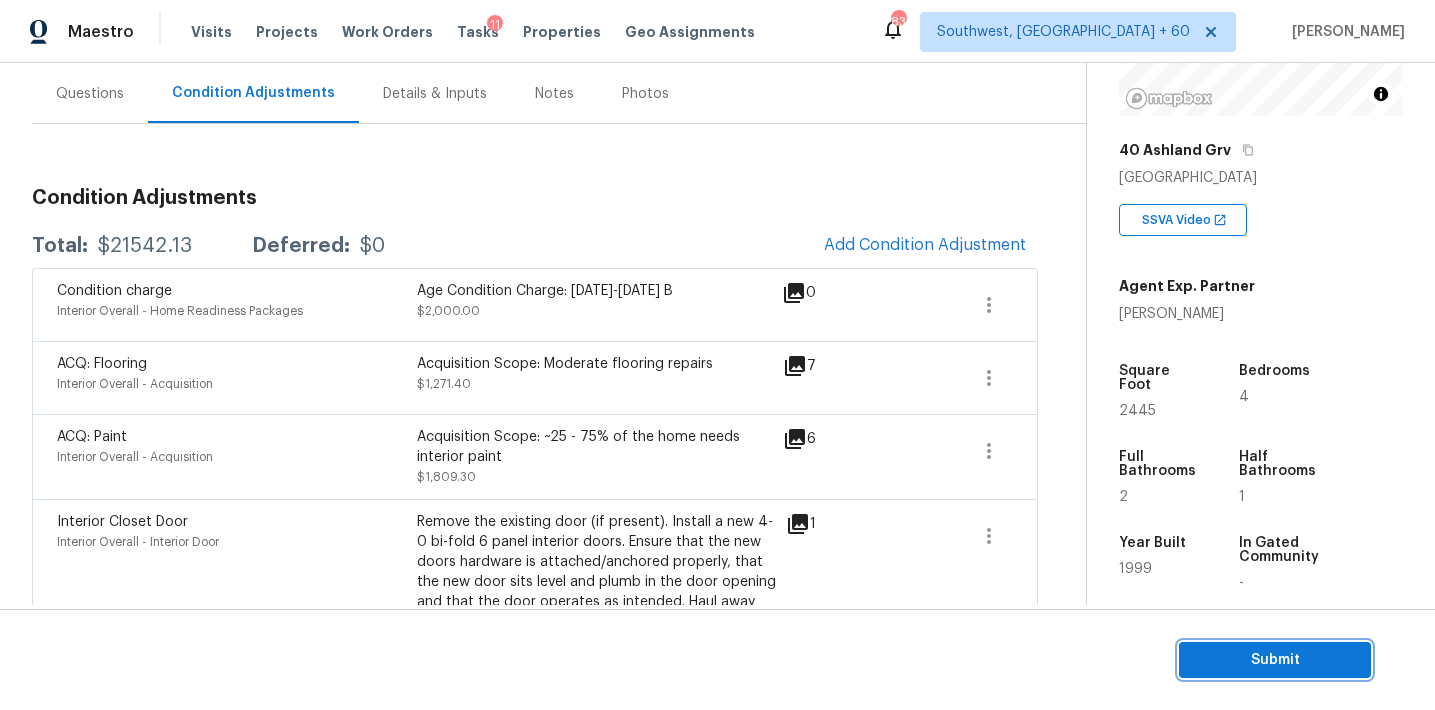 click on "Submit" at bounding box center [1275, 660] 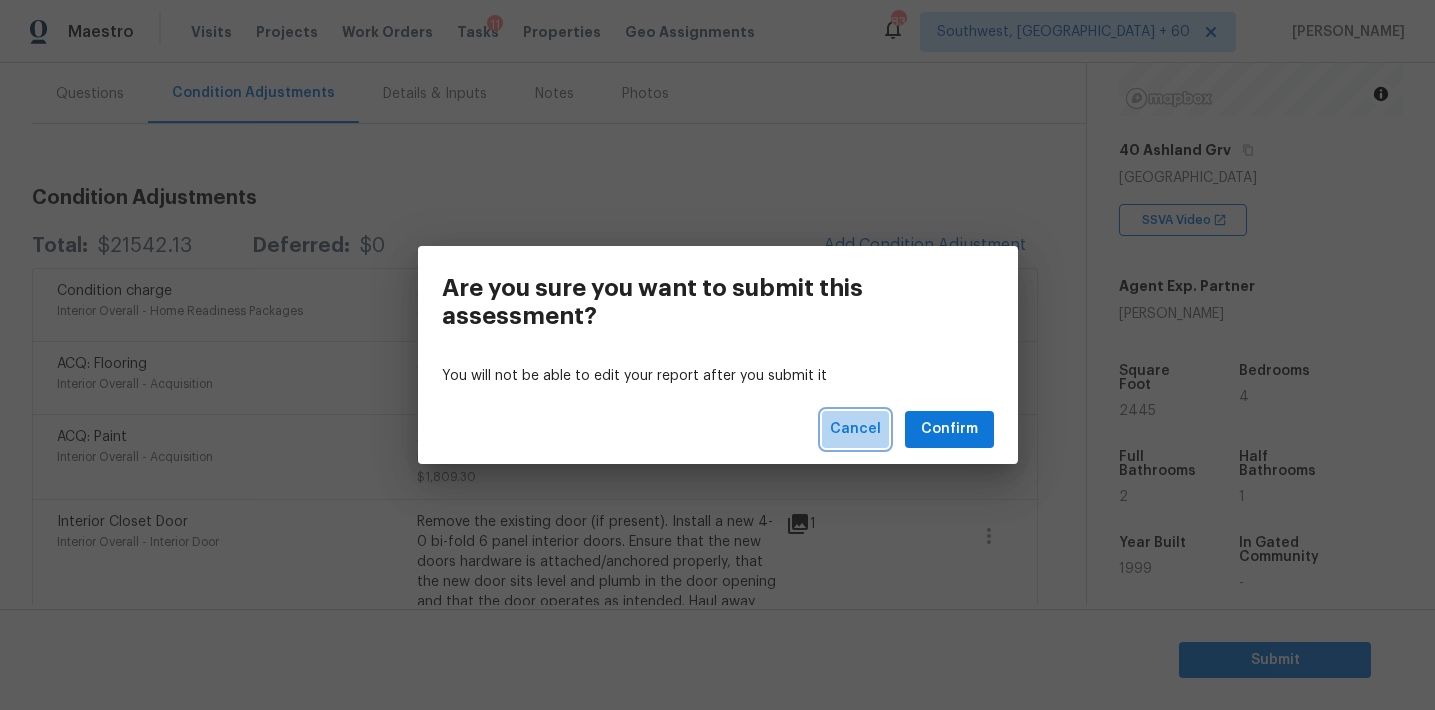 click on "Cancel" at bounding box center (855, 429) 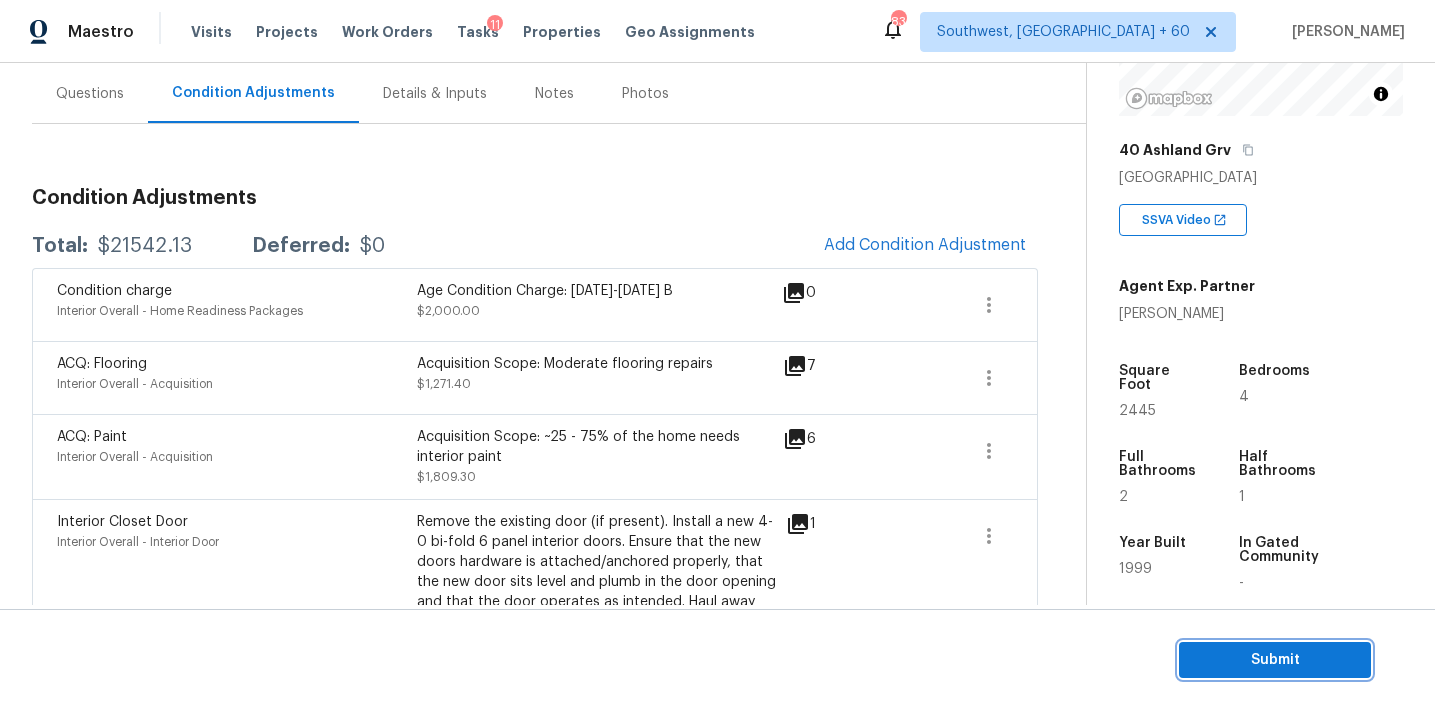 click on "Submit" at bounding box center [1275, 660] 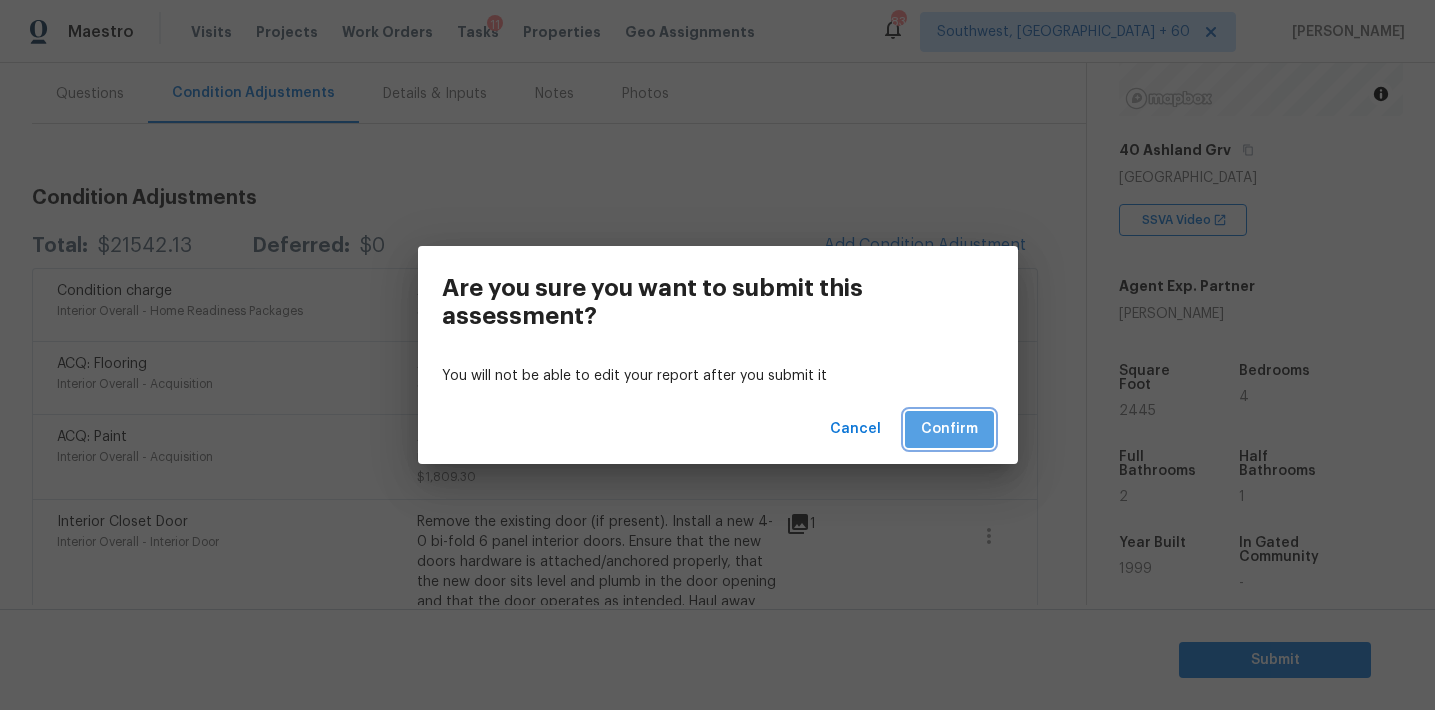 click on "Confirm" at bounding box center (949, 429) 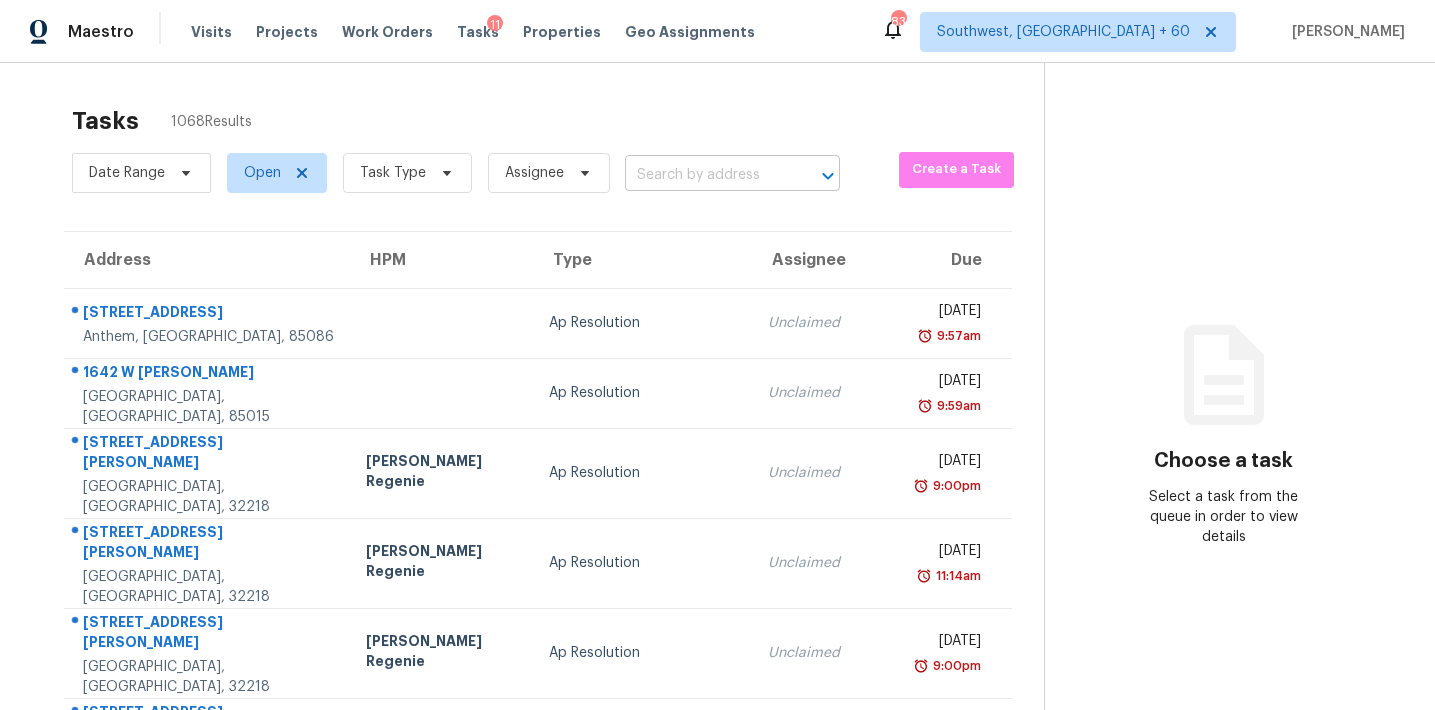 click at bounding box center (704, 175) 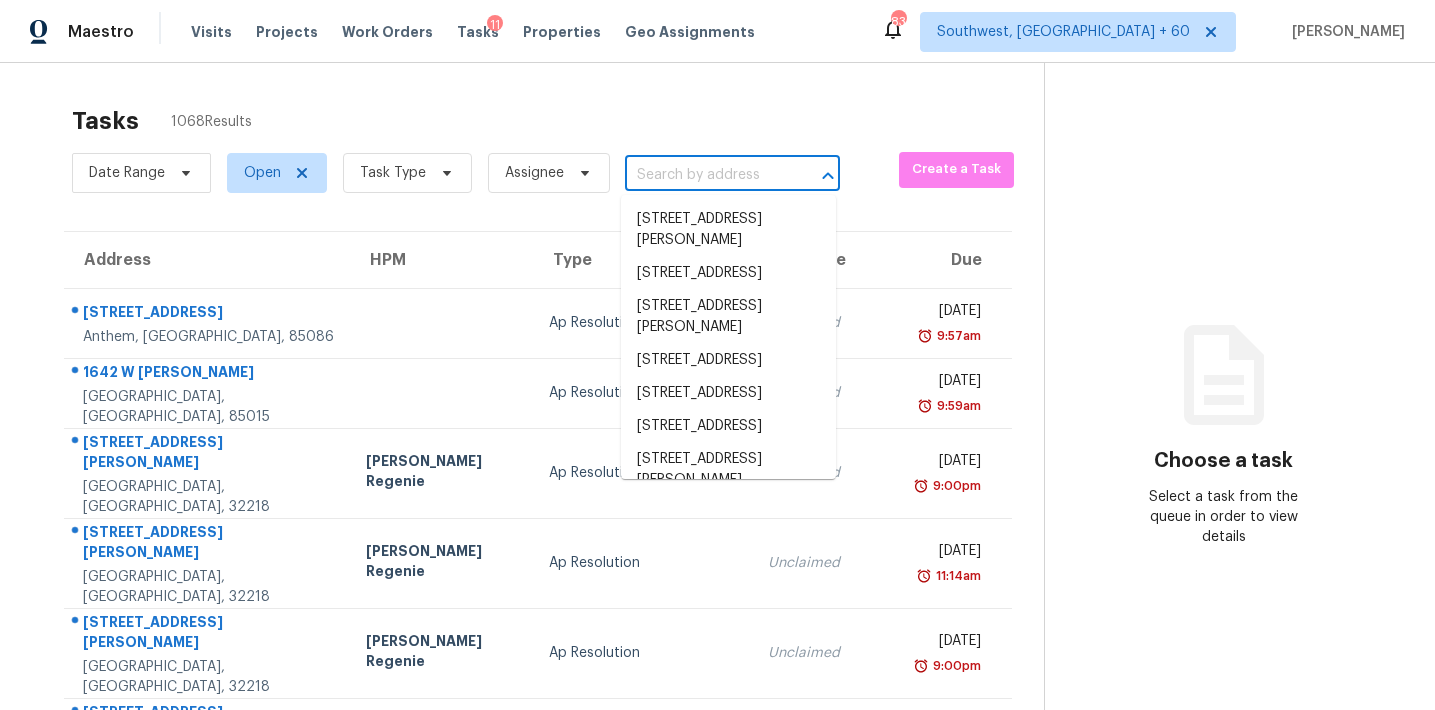 paste on "143 Sienna Blf, Dallas, GA, 30132" 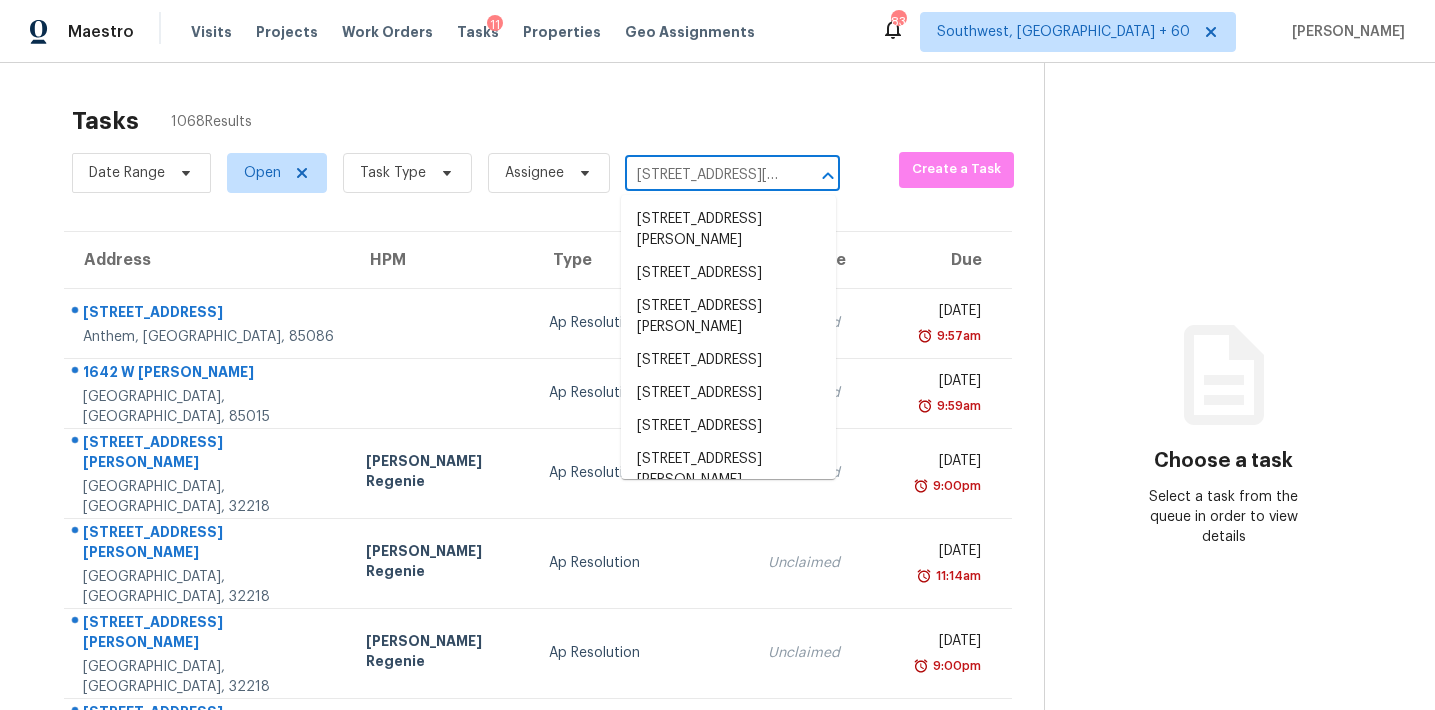 scroll, scrollTop: 0, scrollLeft: 64, axis: horizontal 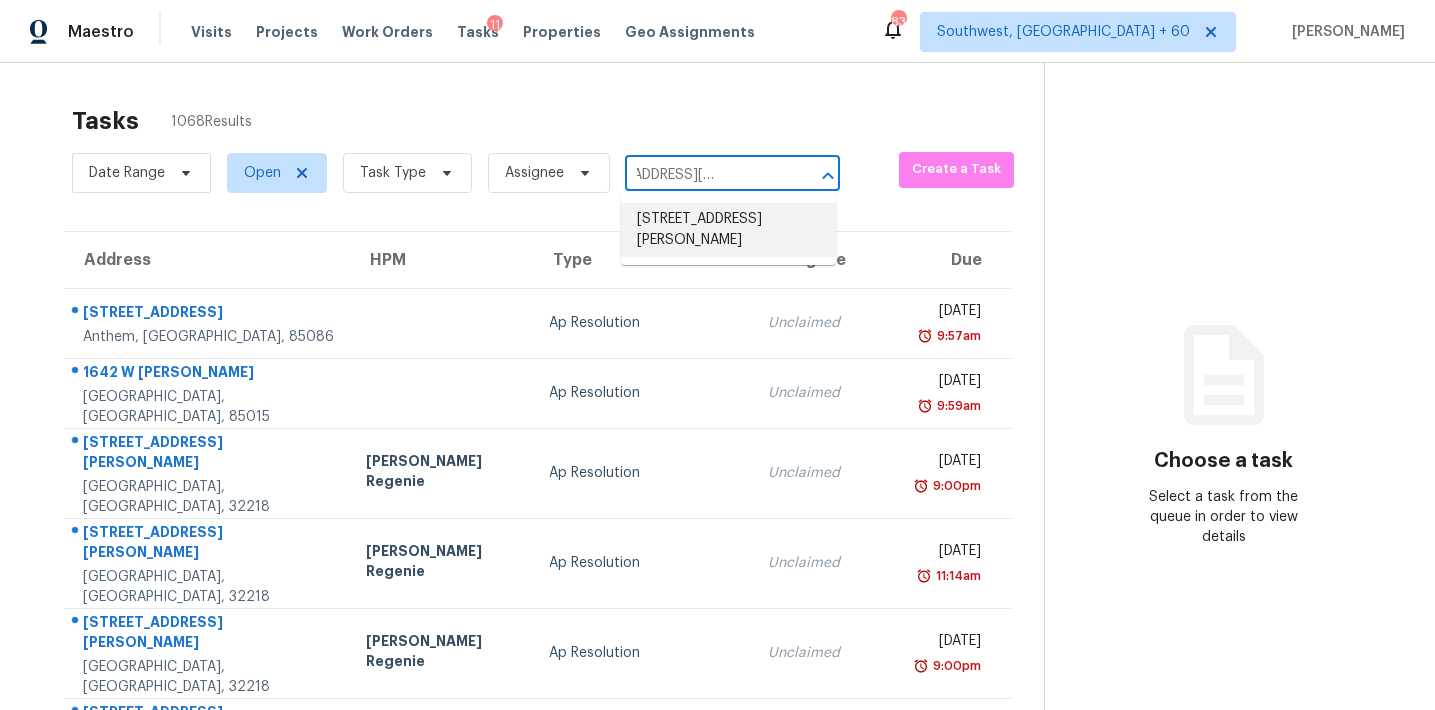 click on "143 Sienna Blf, Dallas, GA 30132" at bounding box center (728, 230) 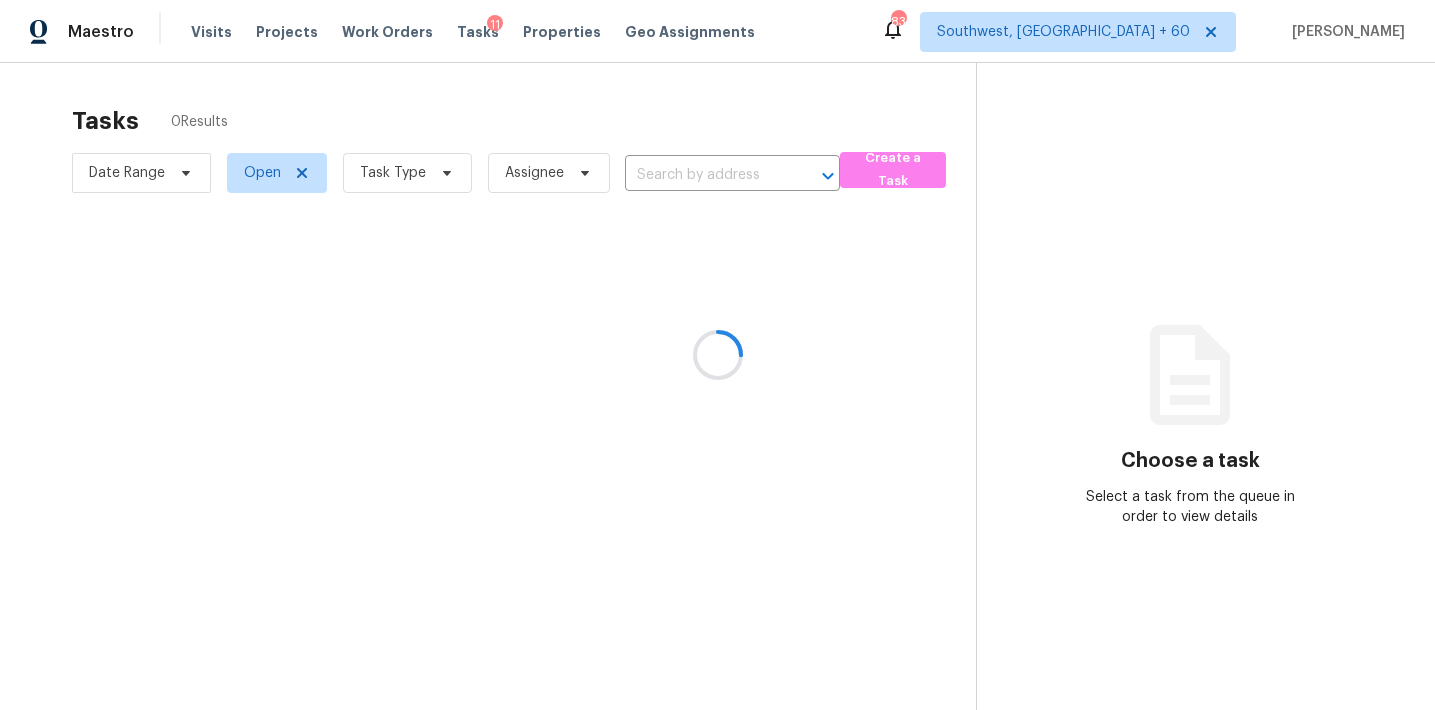 type on "143 Sienna Blf, Dallas, GA 30132" 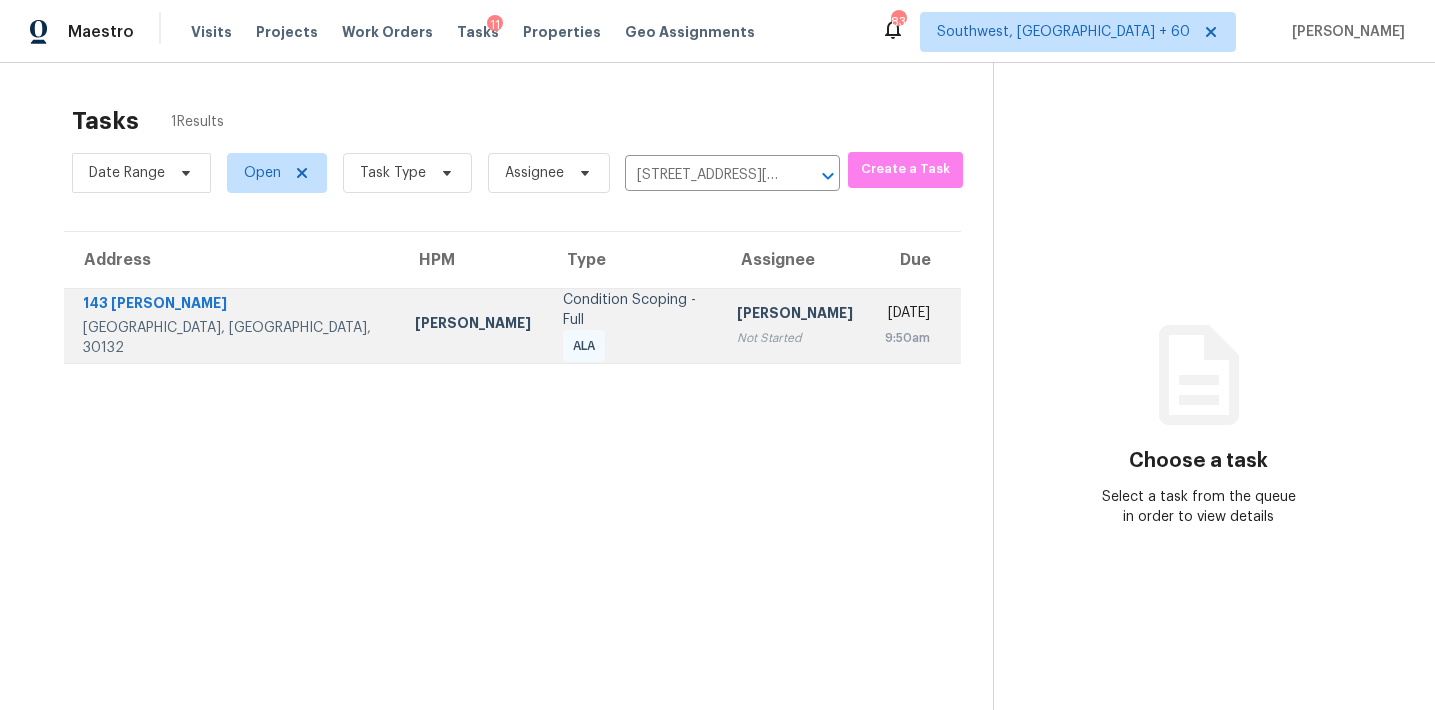 click on "Hariharan GV" at bounding box center [795, 315] 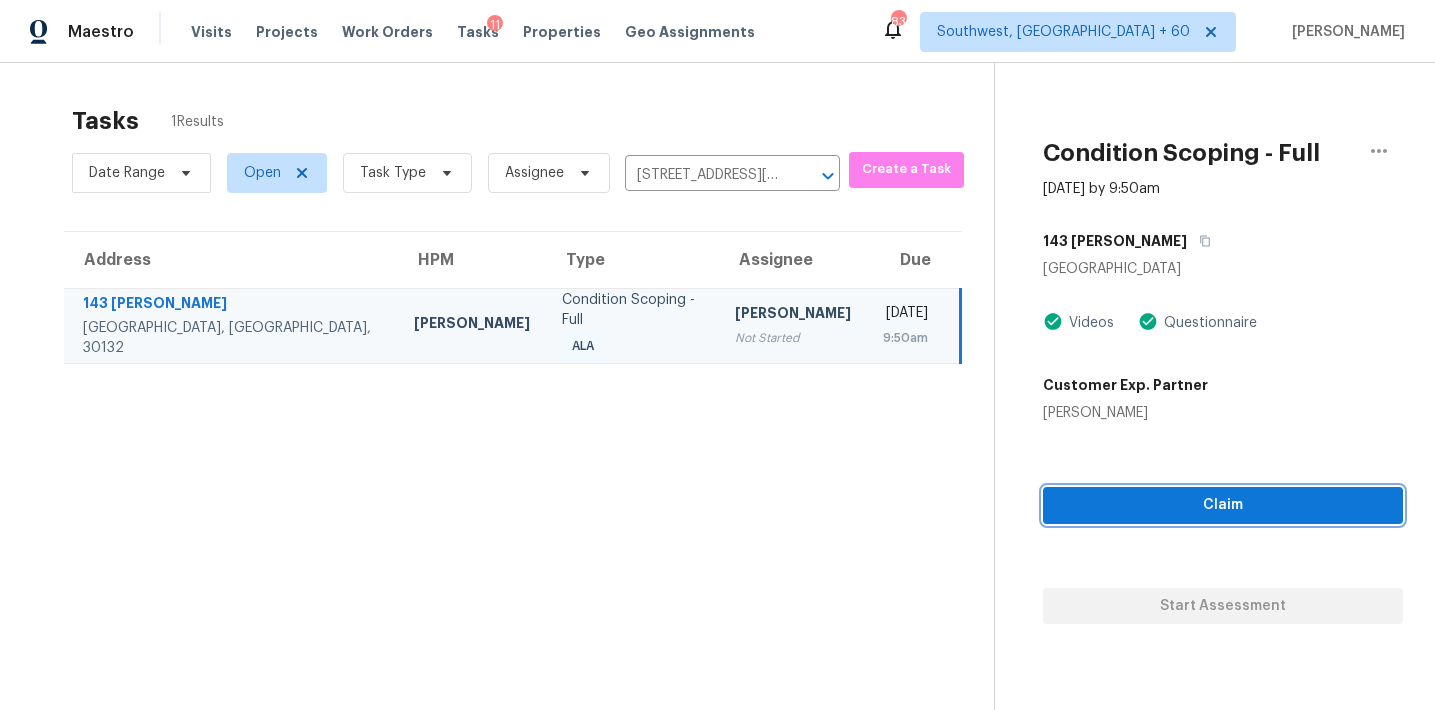 click on "Claim" at bounding box center [1223, 505] 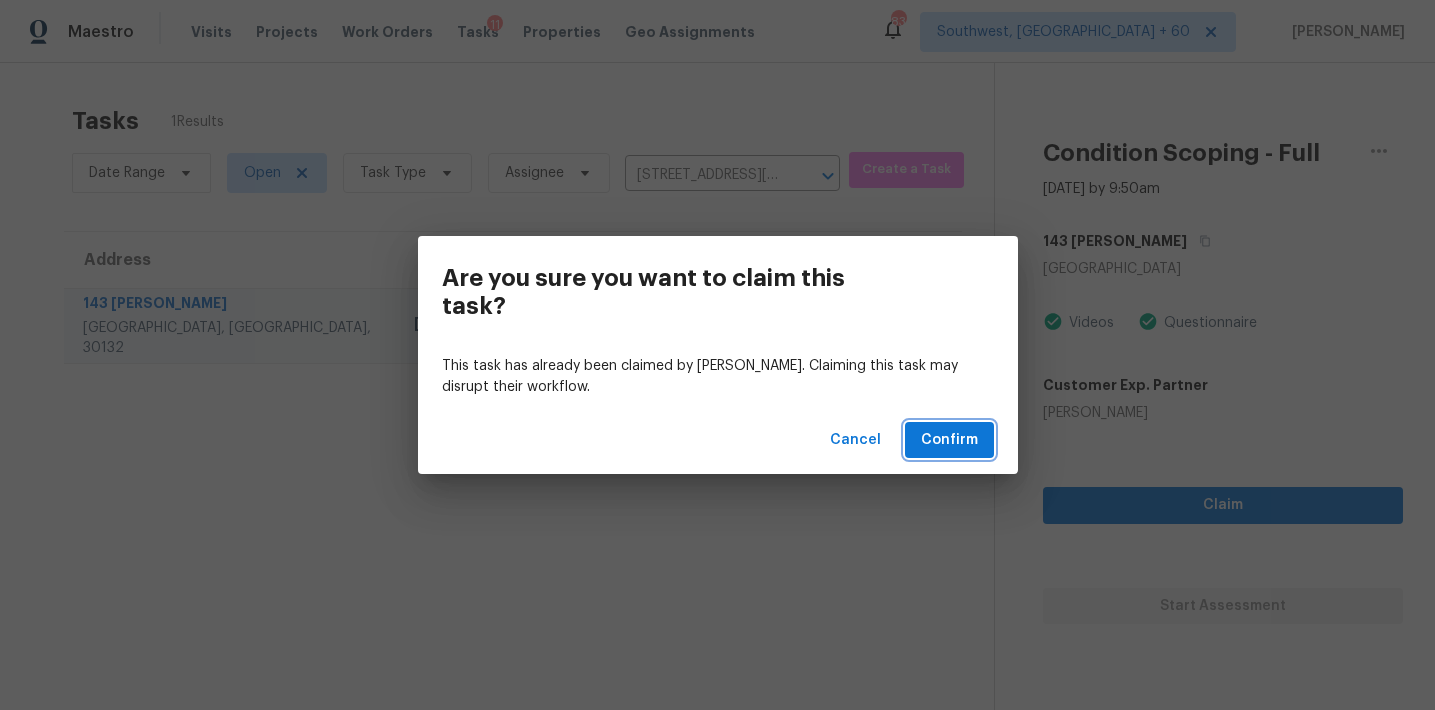 click on "Confirm" at bounding box center (949, 440) 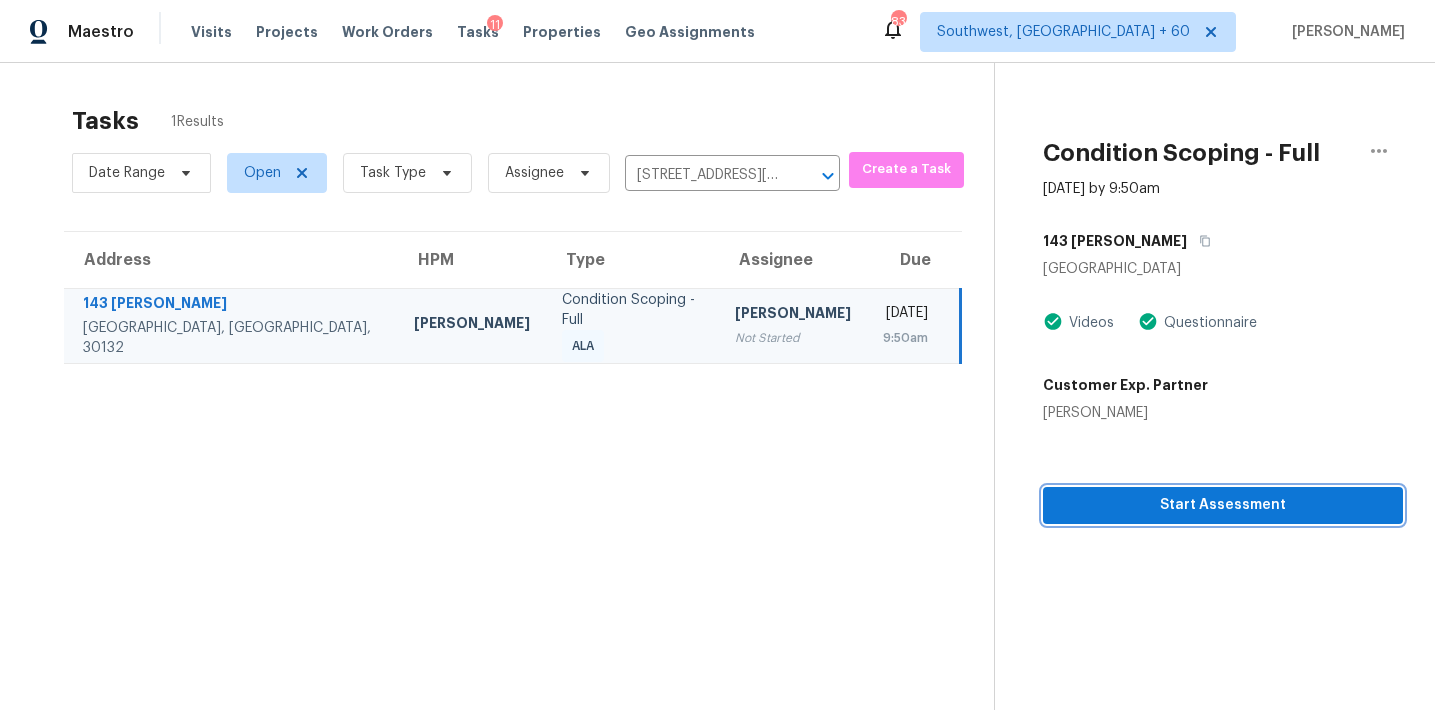 click on "Start Assessment" at bounding box center (1223, 505) 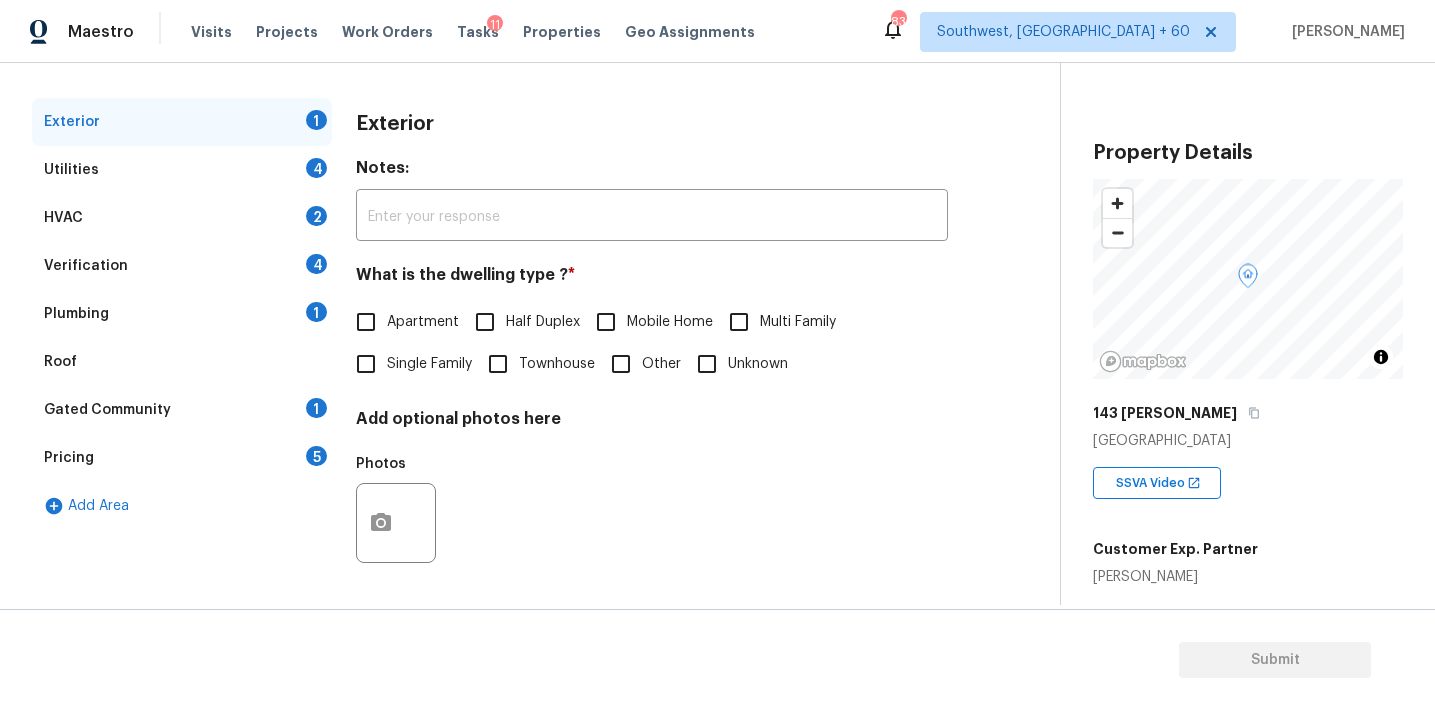 click on "Pricing 5" at bounding box center (182, 458) 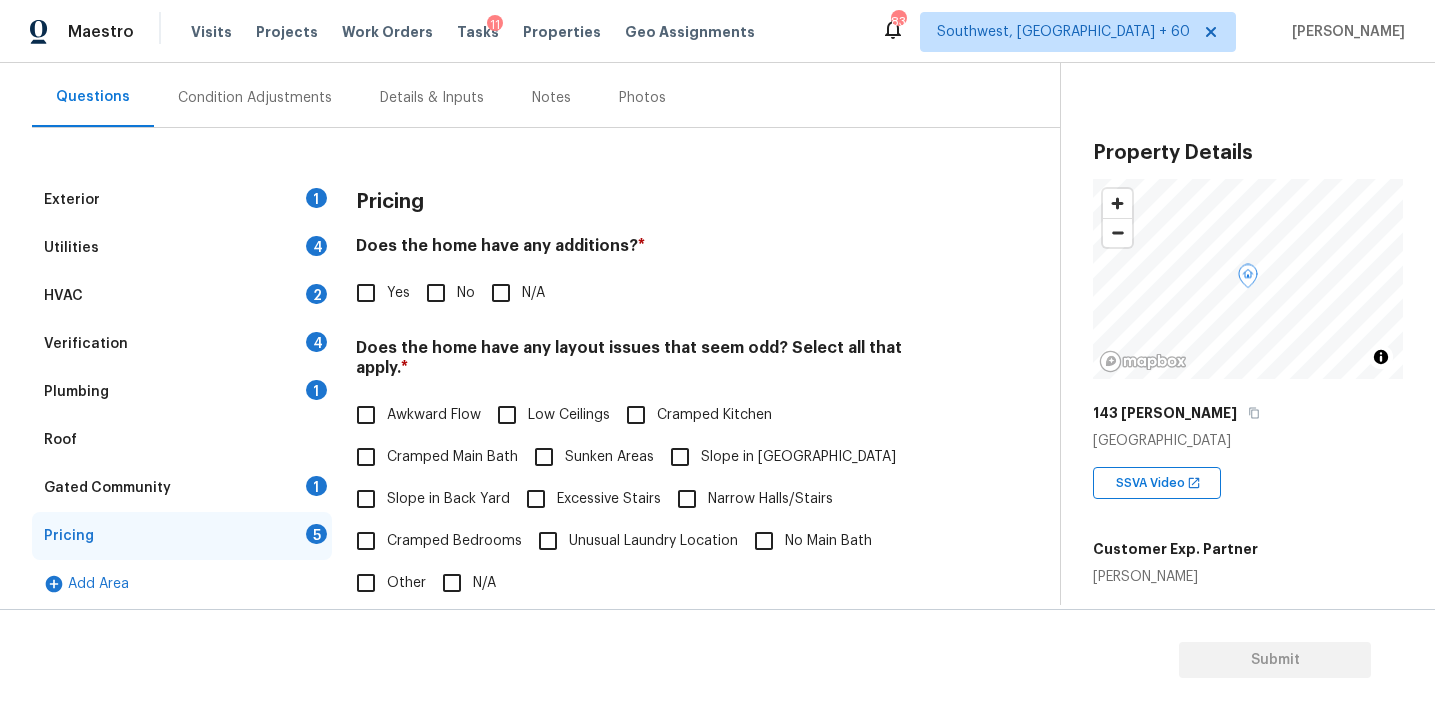 scroll, scrollTop: 177, scrollLeft: 0, axis: vertical 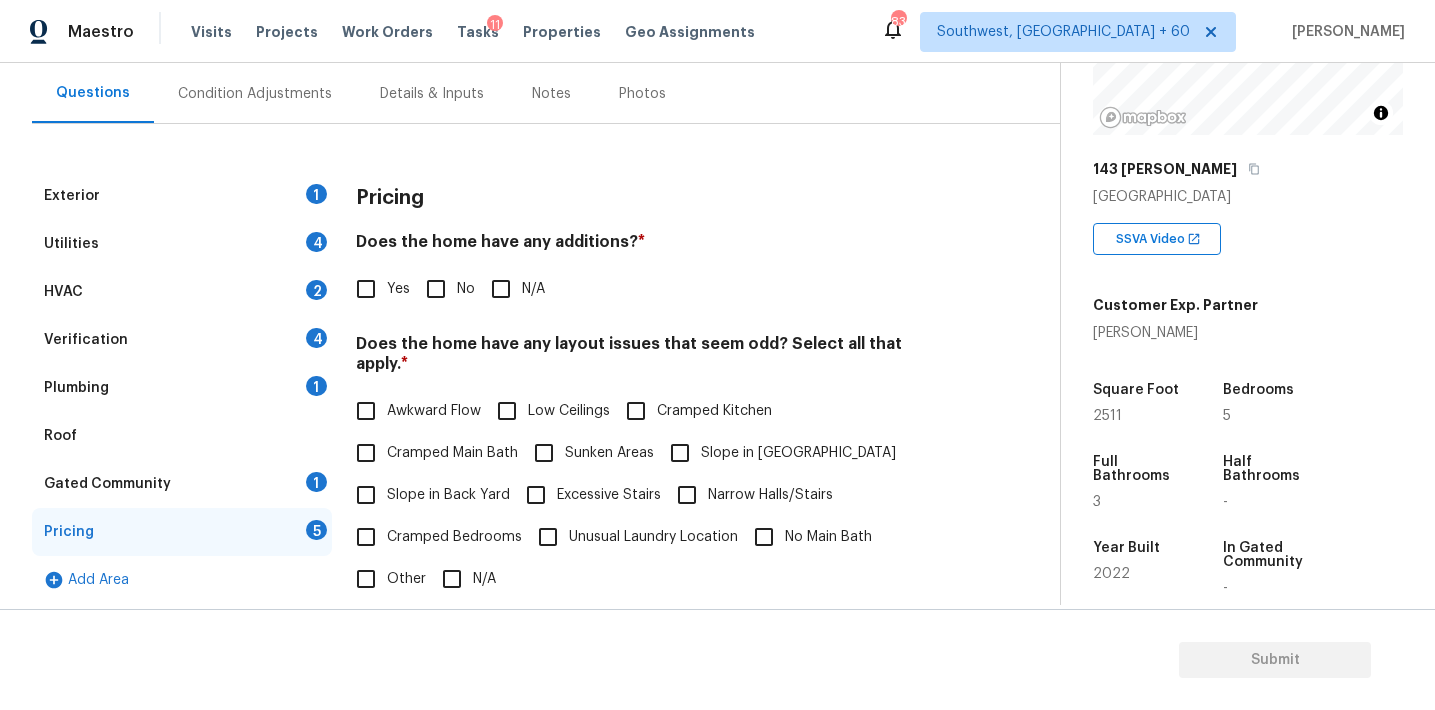click on "Verification 4" at bounding box center [182, 340] 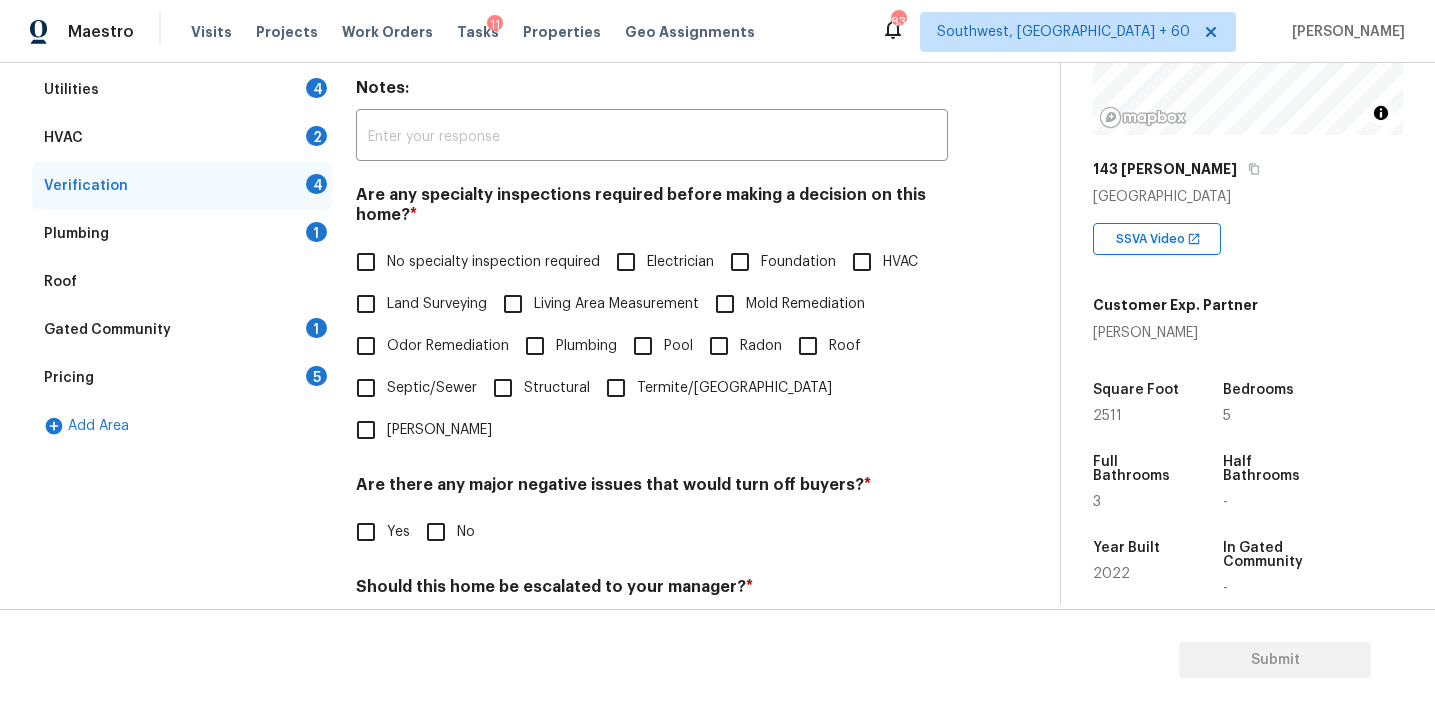 scroll, scrollTop: 458, scrollLeft: 0, axis: vertical 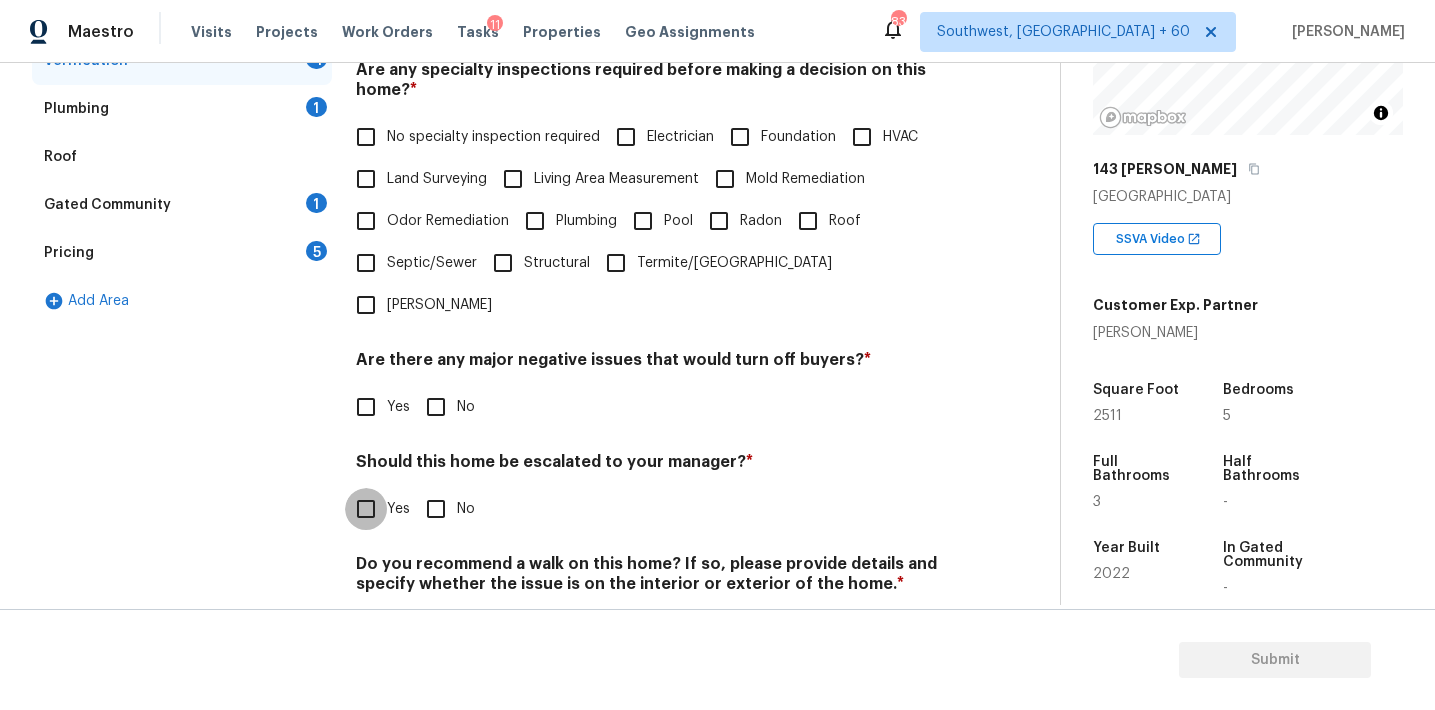 click on "Yes" at bounding box center (366, 509) 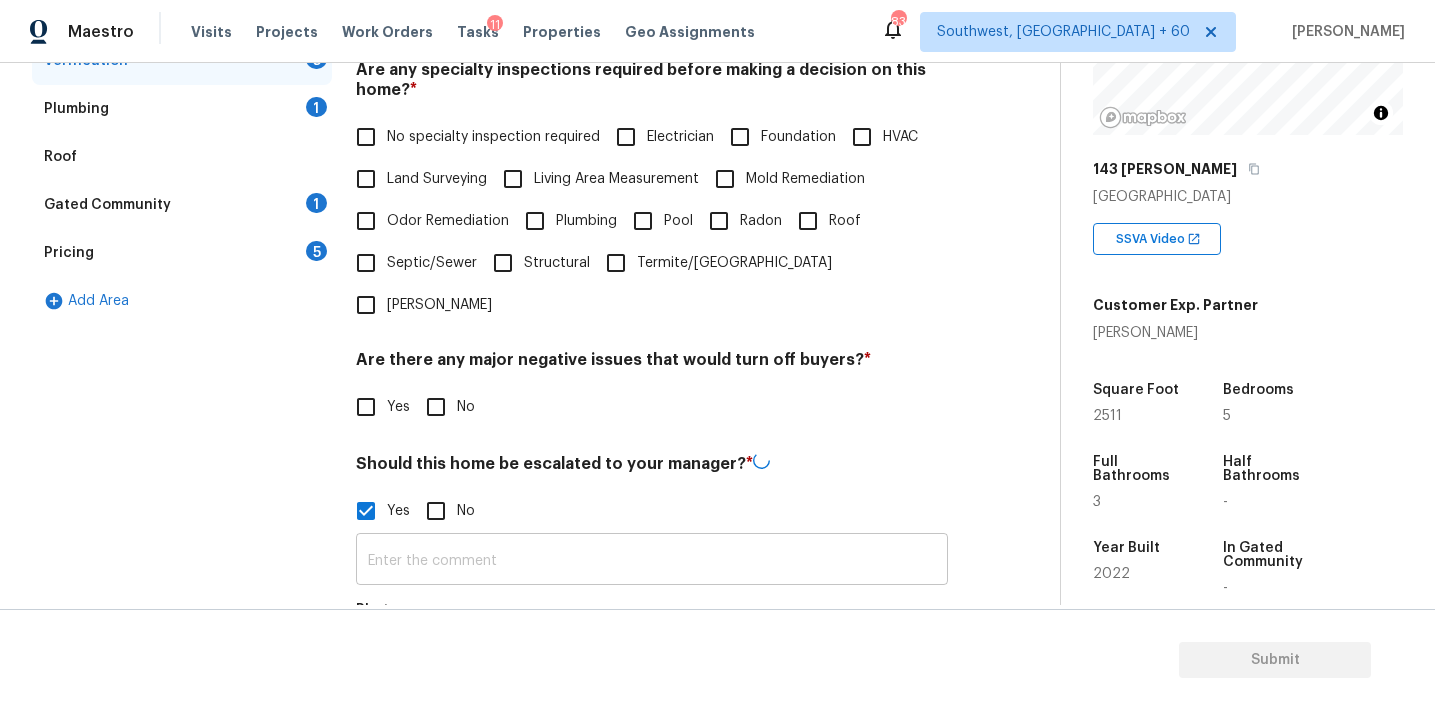 click at bounding box center [652, 561] 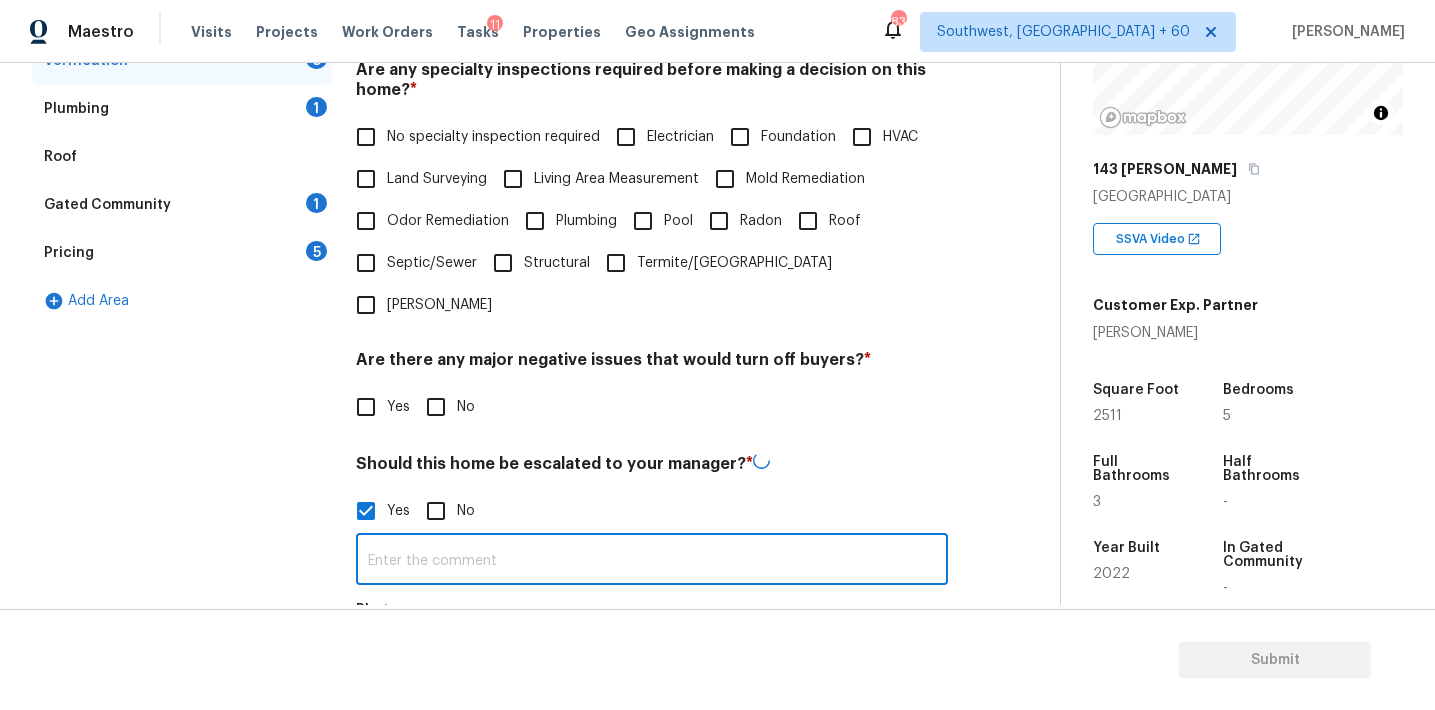paste on "Agent-led offers pilot / Kitchen table" 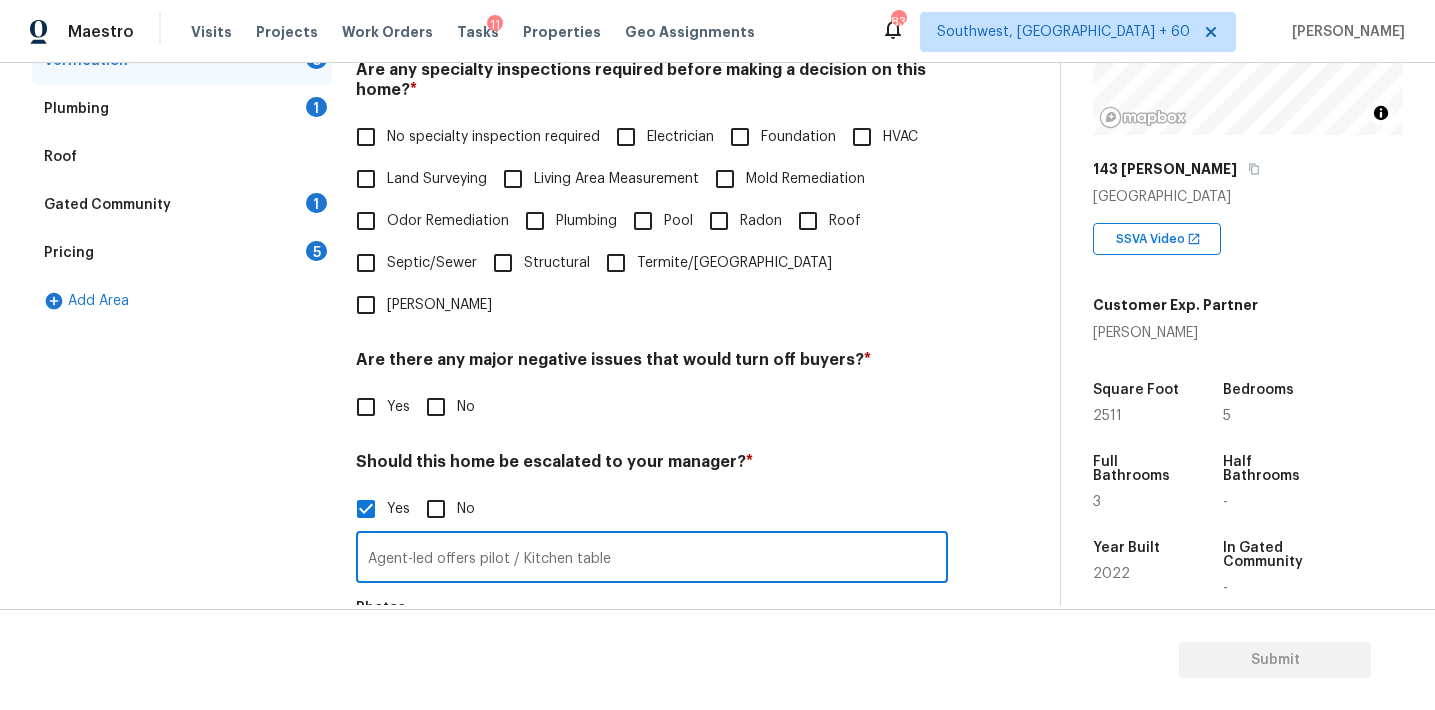 click on "Agent-led offers pilot / Kitchen table" at bounding box center (652, 559) 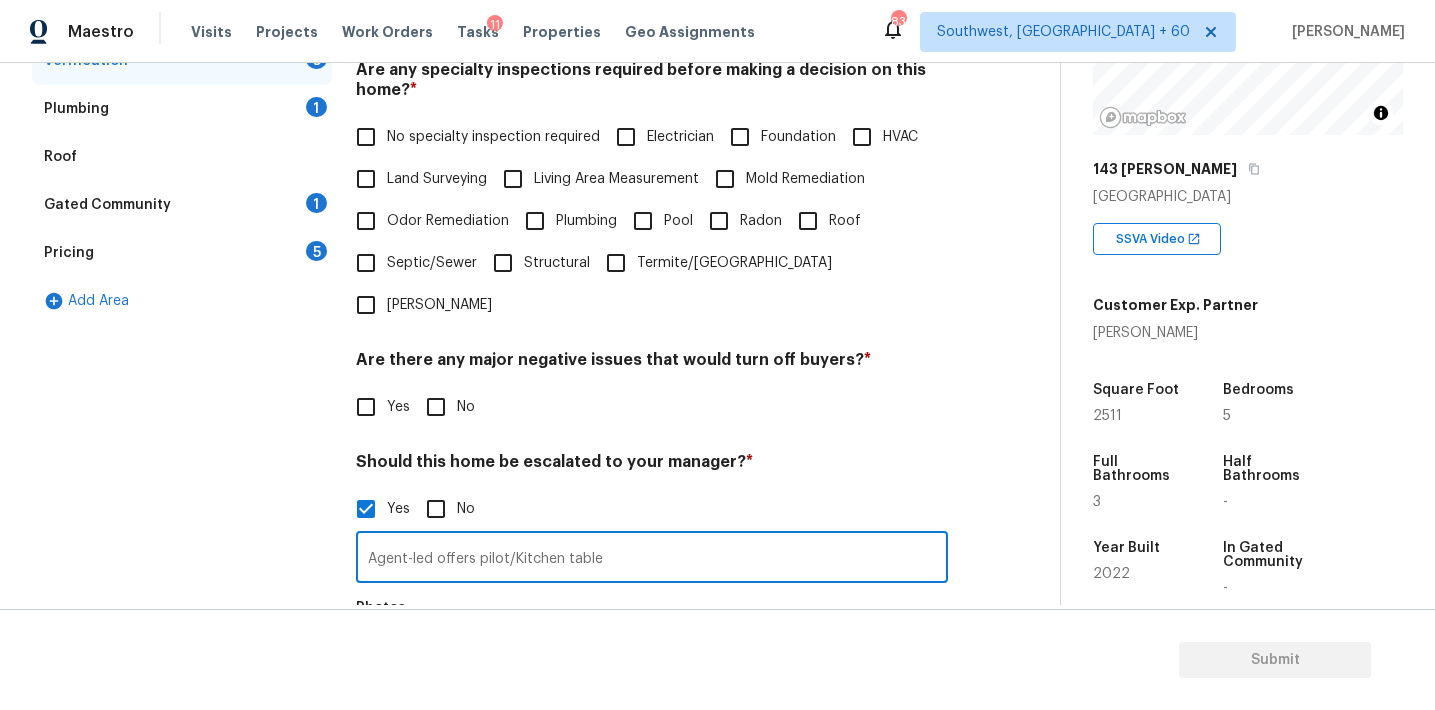 type on "Agent-led offers pilot/Kitchen table" 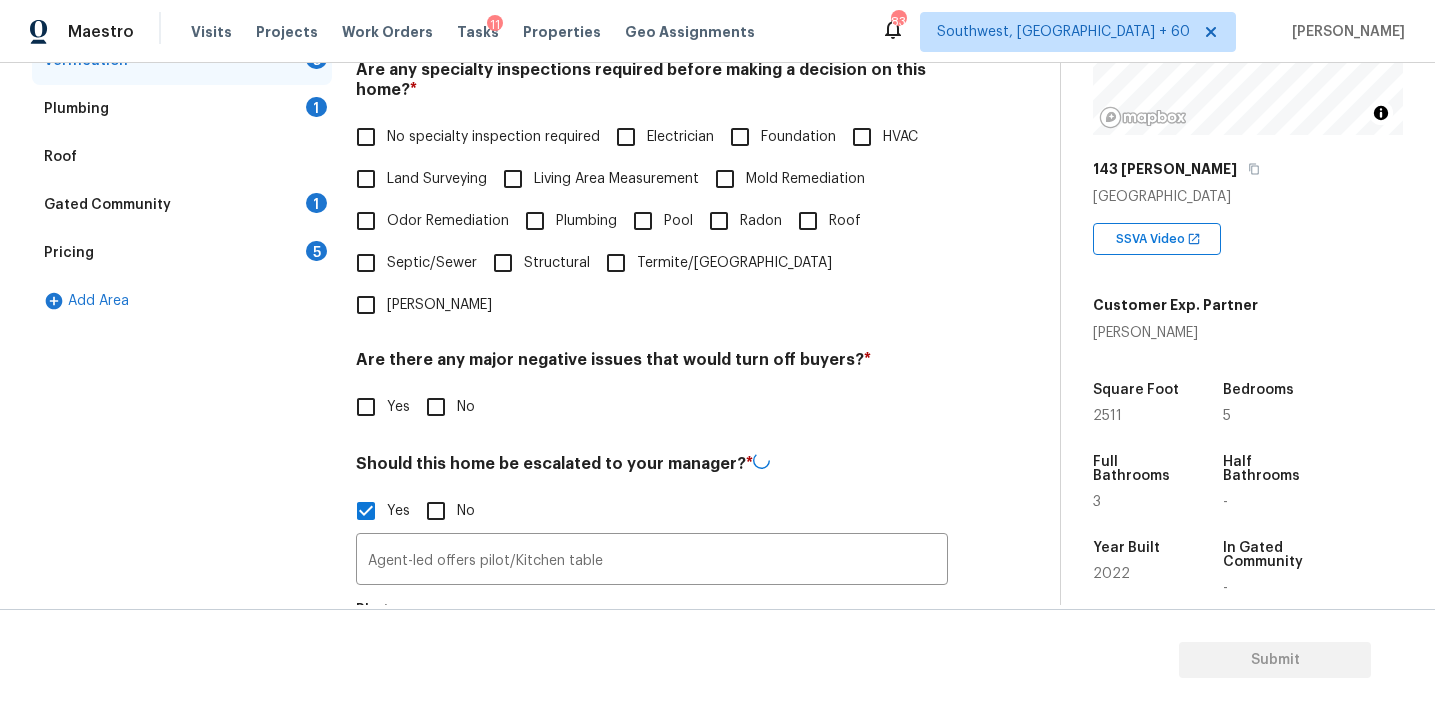 click on "Exterior 1 Utilities 4 HVAC 2 Verification 5 Plumbing 1 Roof Gated Community 1 Pricing 5 Add Area" at bounding box center [182, 380] 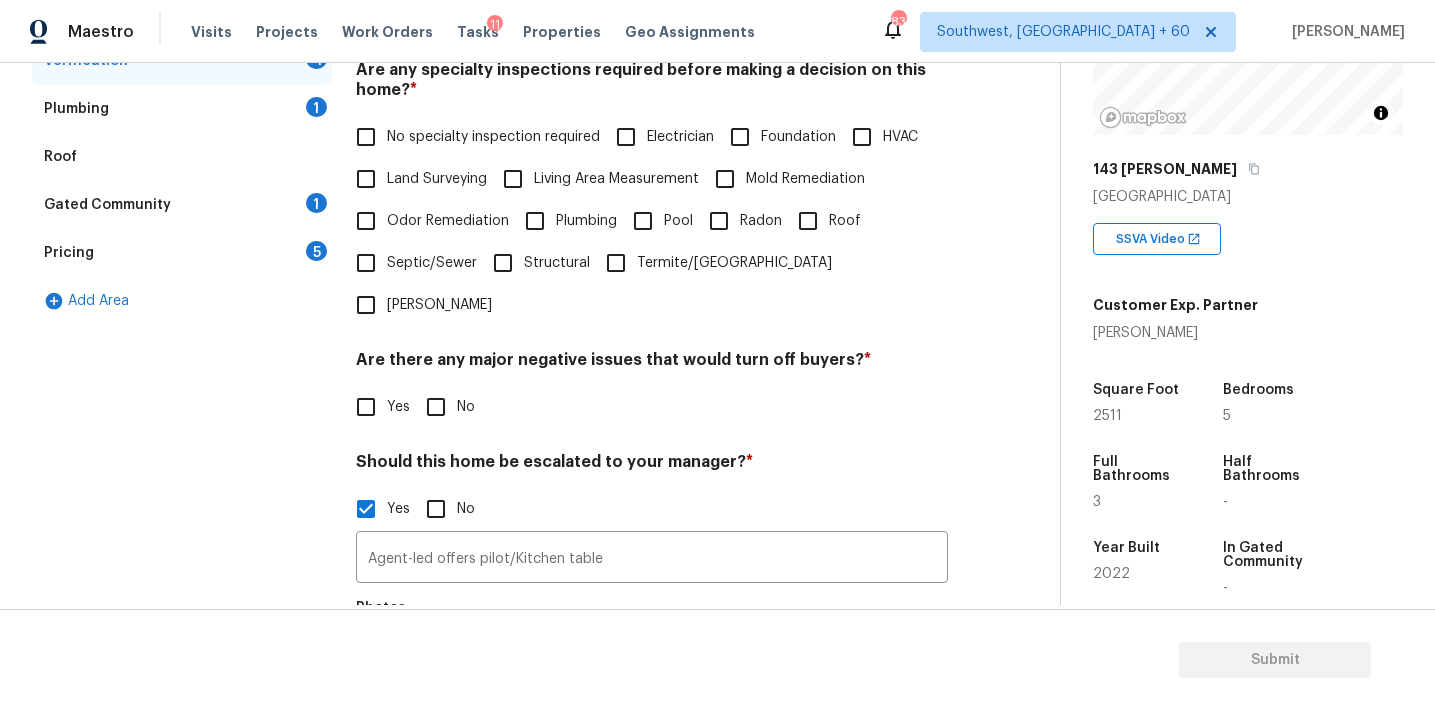 click on "Pricing 5" at bounding box center [182, 253] 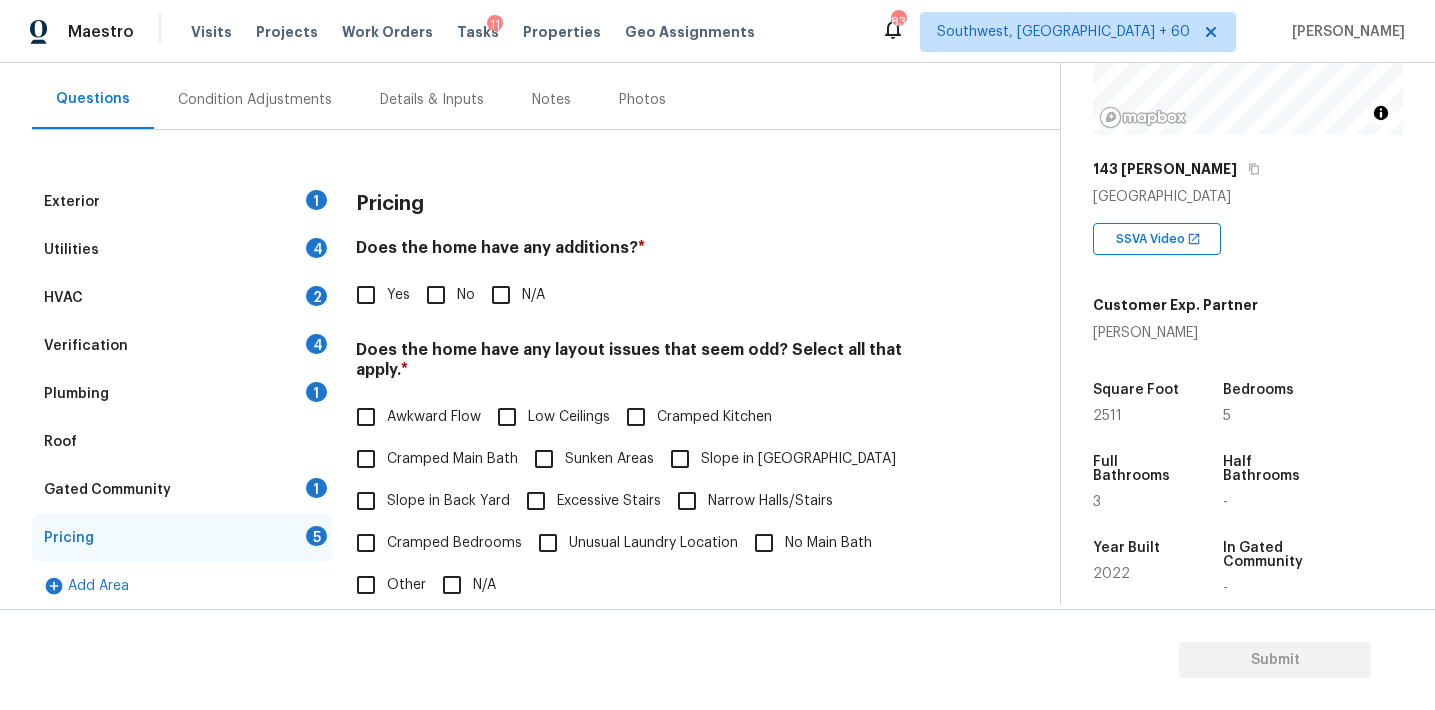 scroll, scrollTop: 165, scrollLeft: 0, axis: vertical 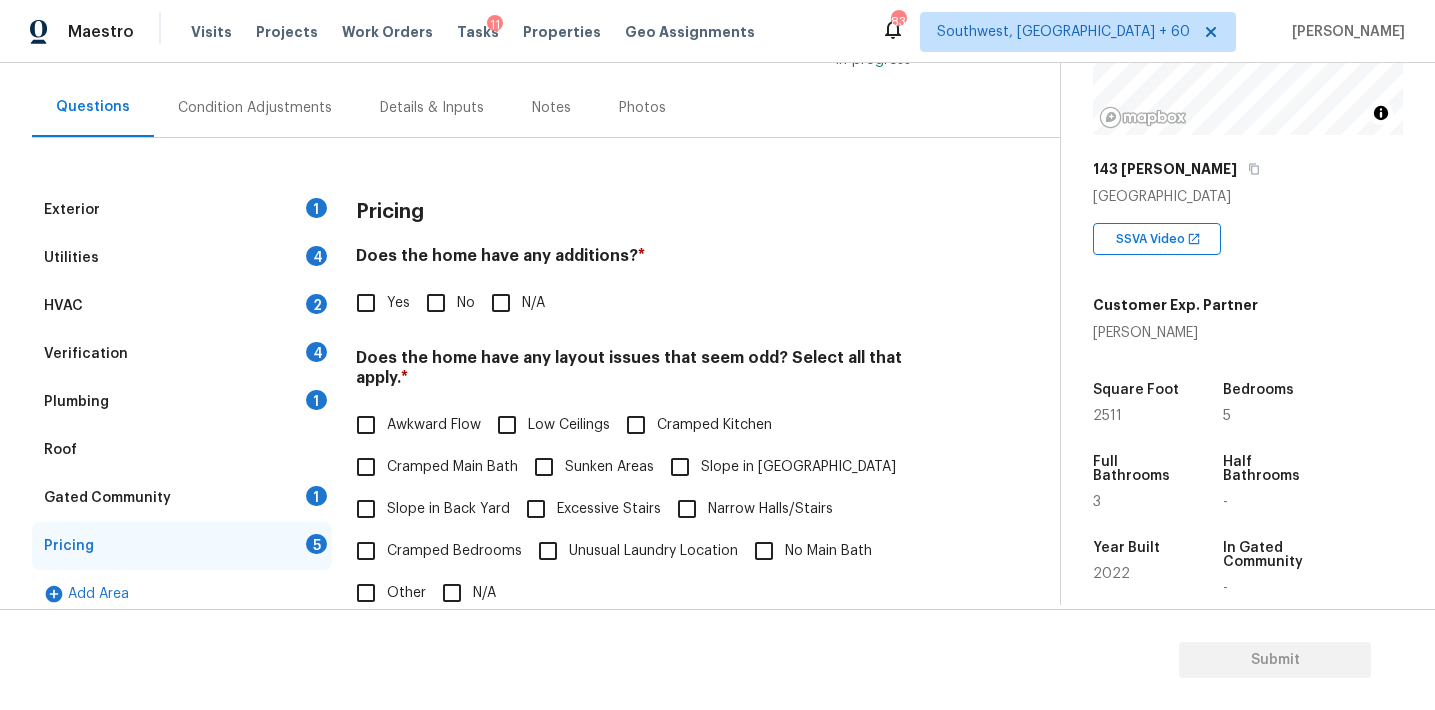 click on "Pricing" at bounding box center (652, 212) 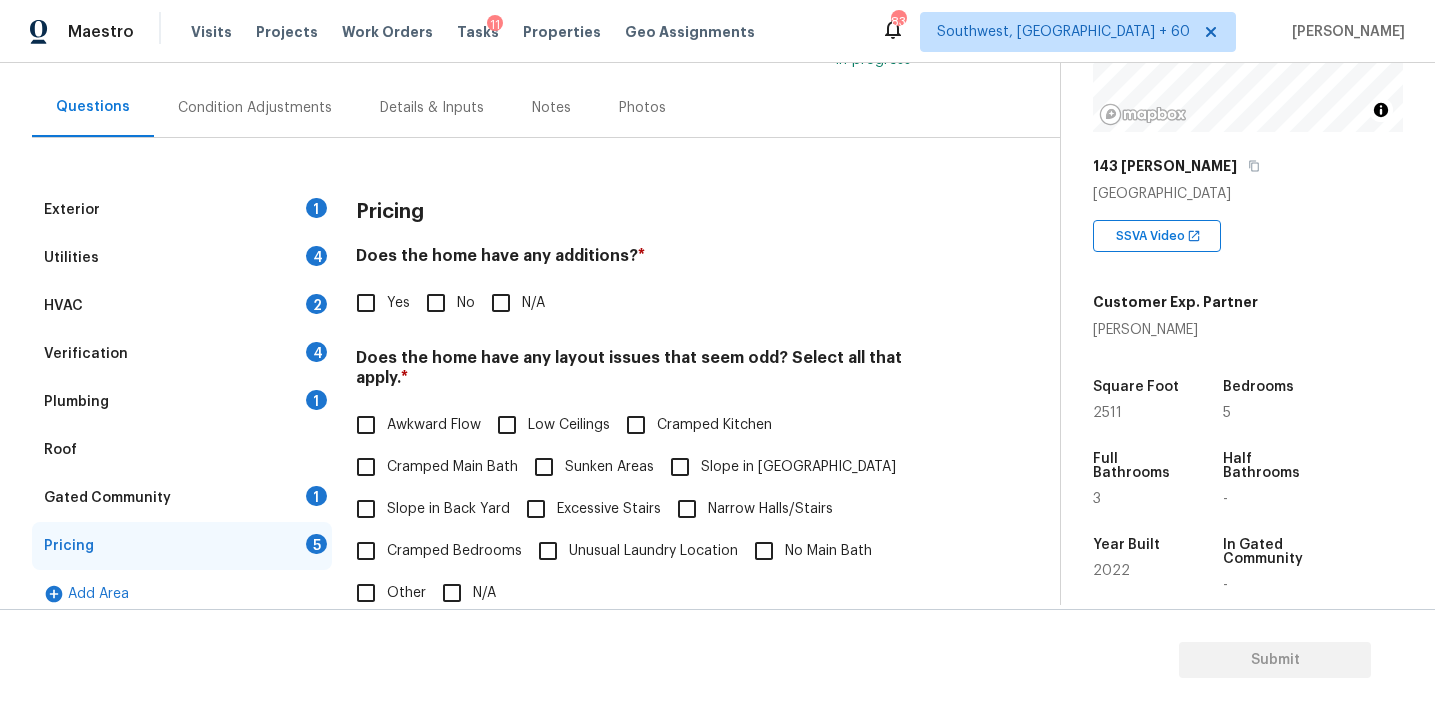 scroll, scrollTop: 255, scrollLeft: 0, axis: vertical 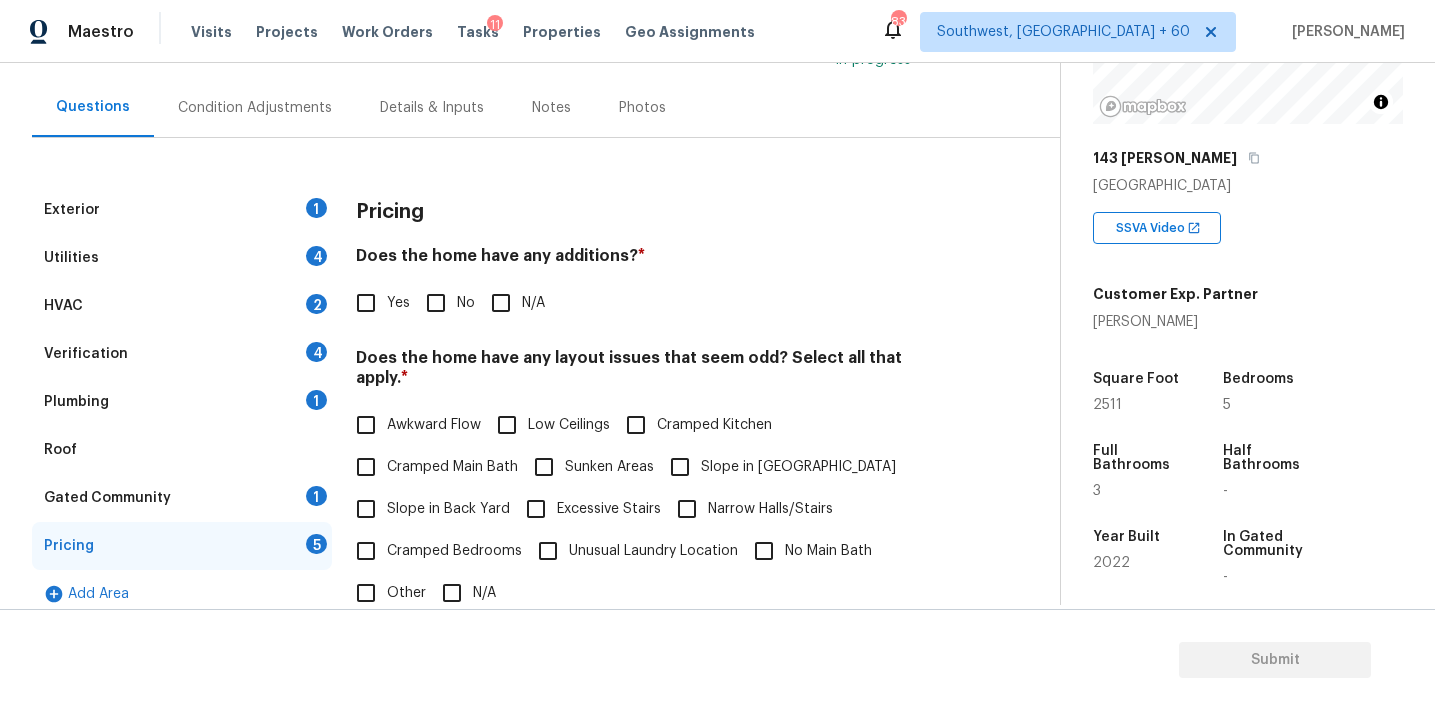click on "Pricing" at bounding box center (390, 212) 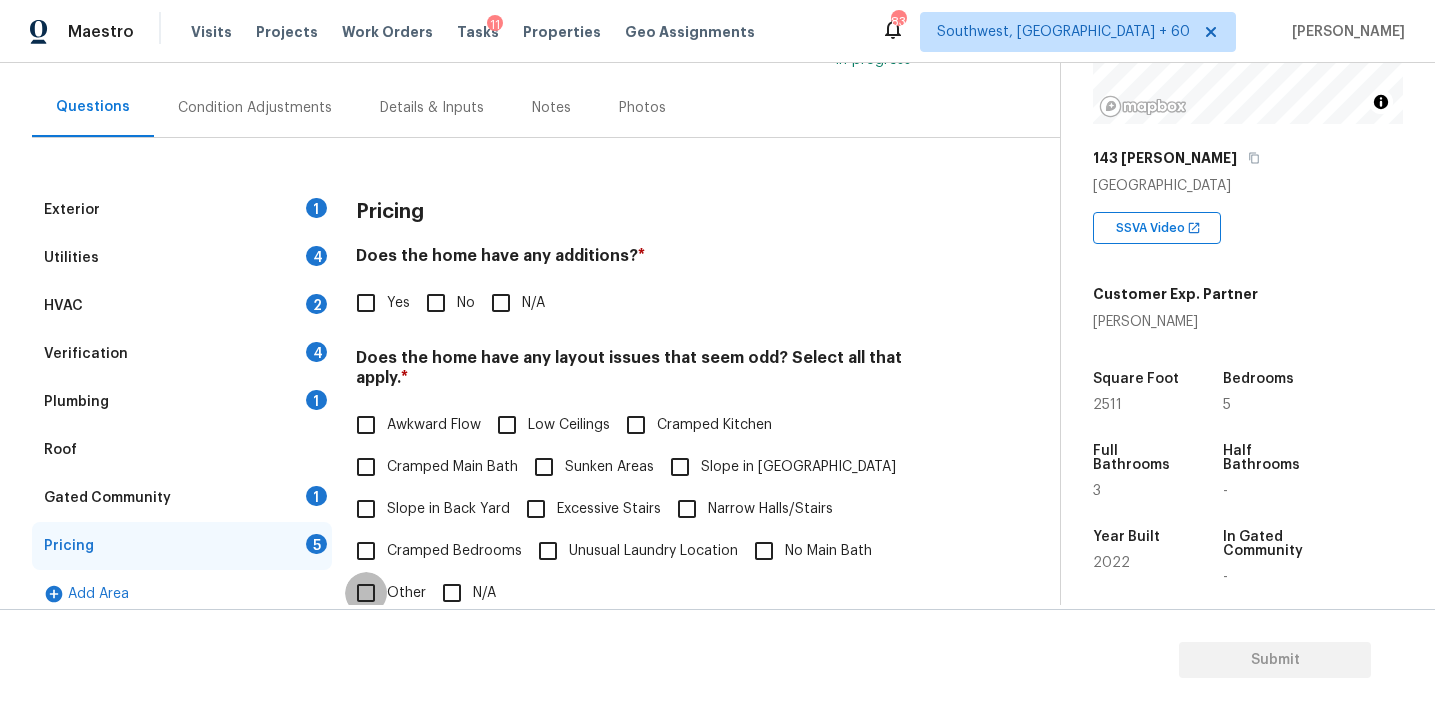 click on "Other" at bounding box center (366, 593) 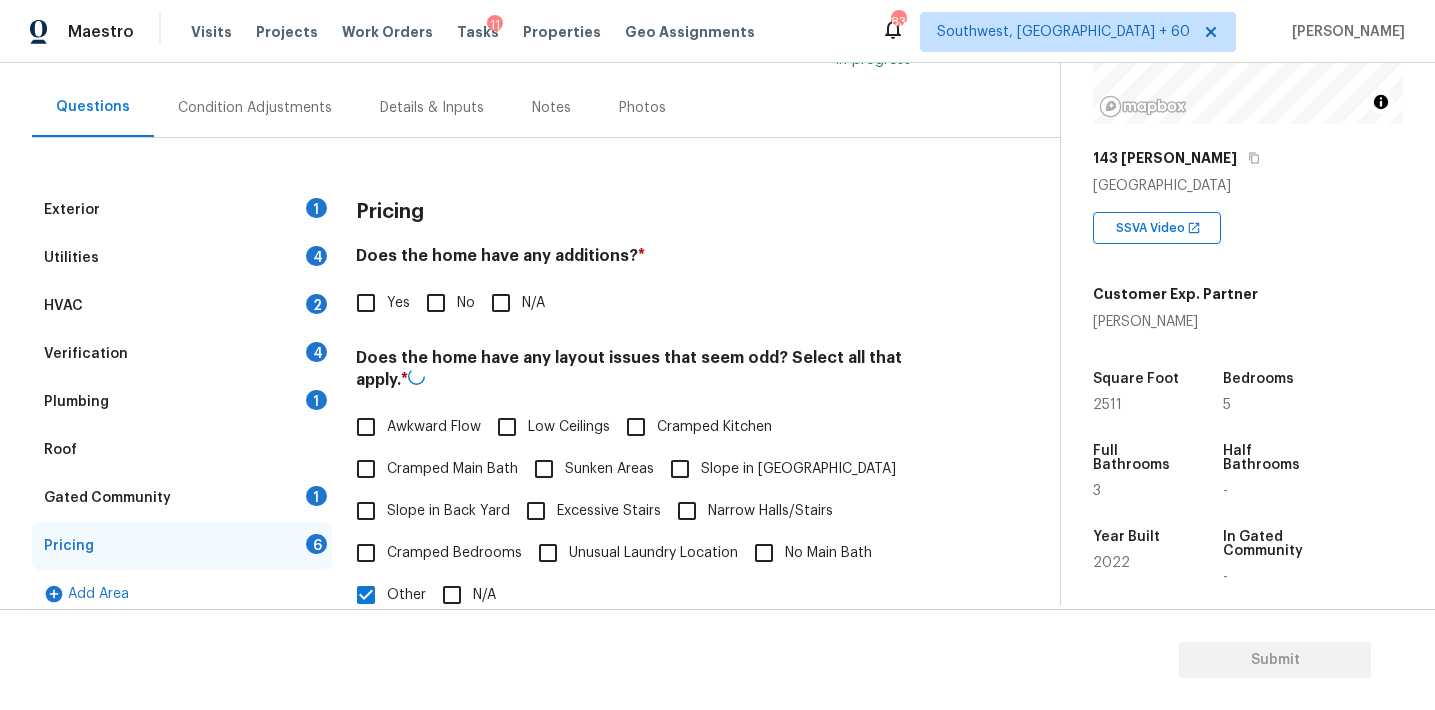 scroll, scrollTop: 325, scrollLeft: 0, axis: vertical 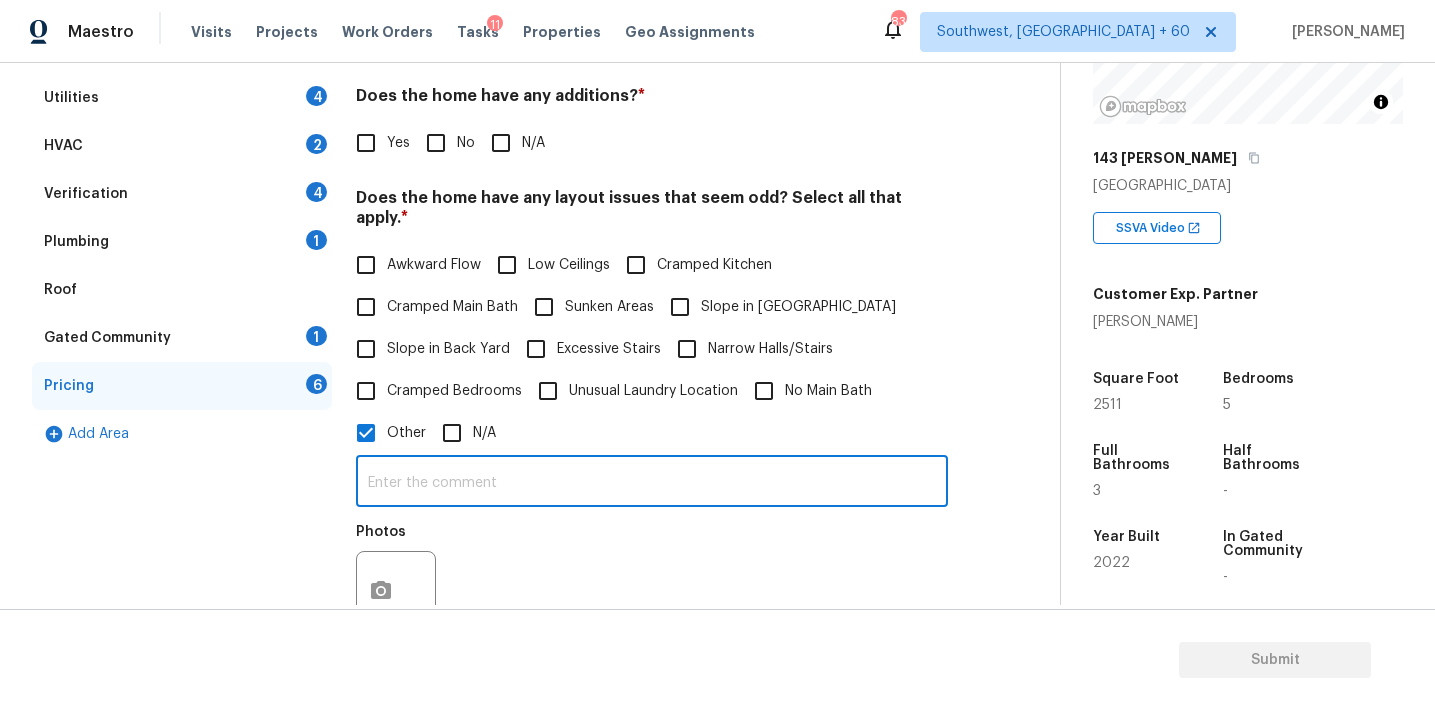click at bounding box center (652, 483) 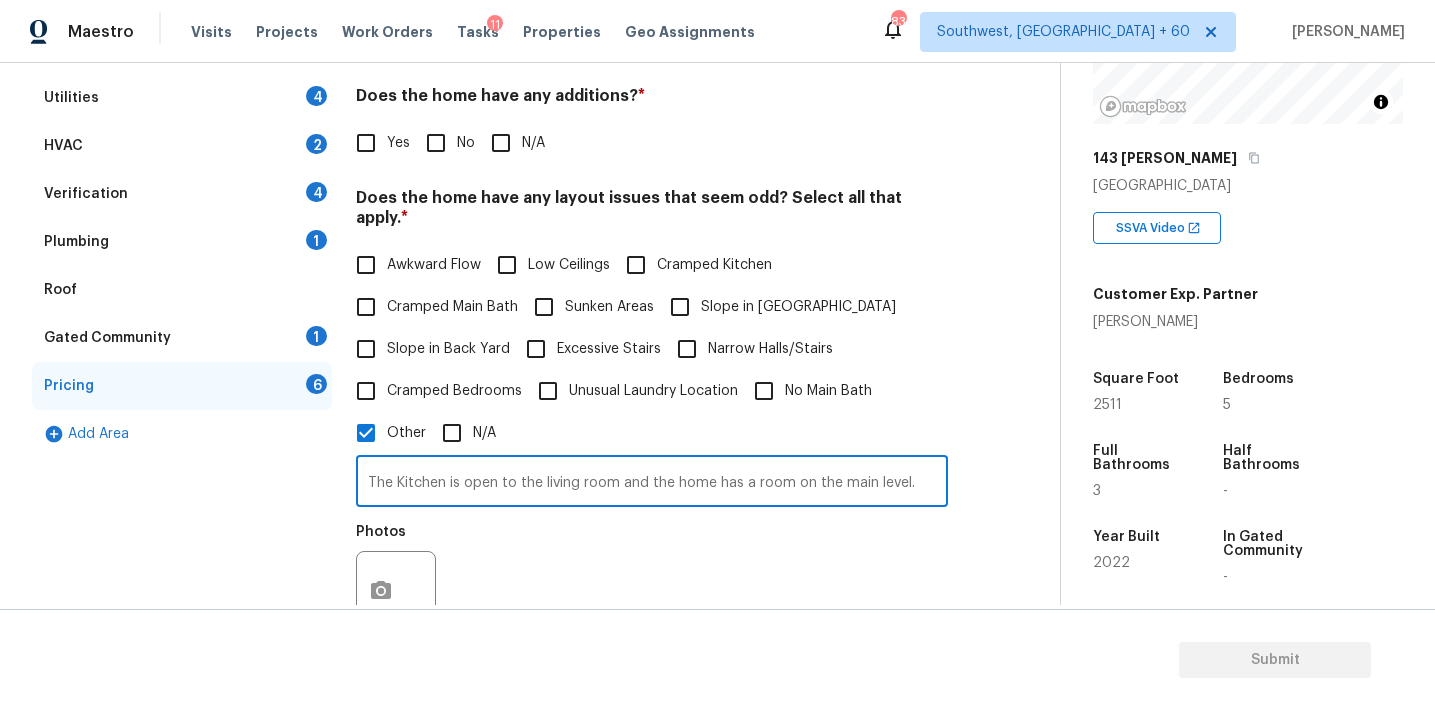 type on "The Kitchen is open to the living room and the home has a room on the main level." 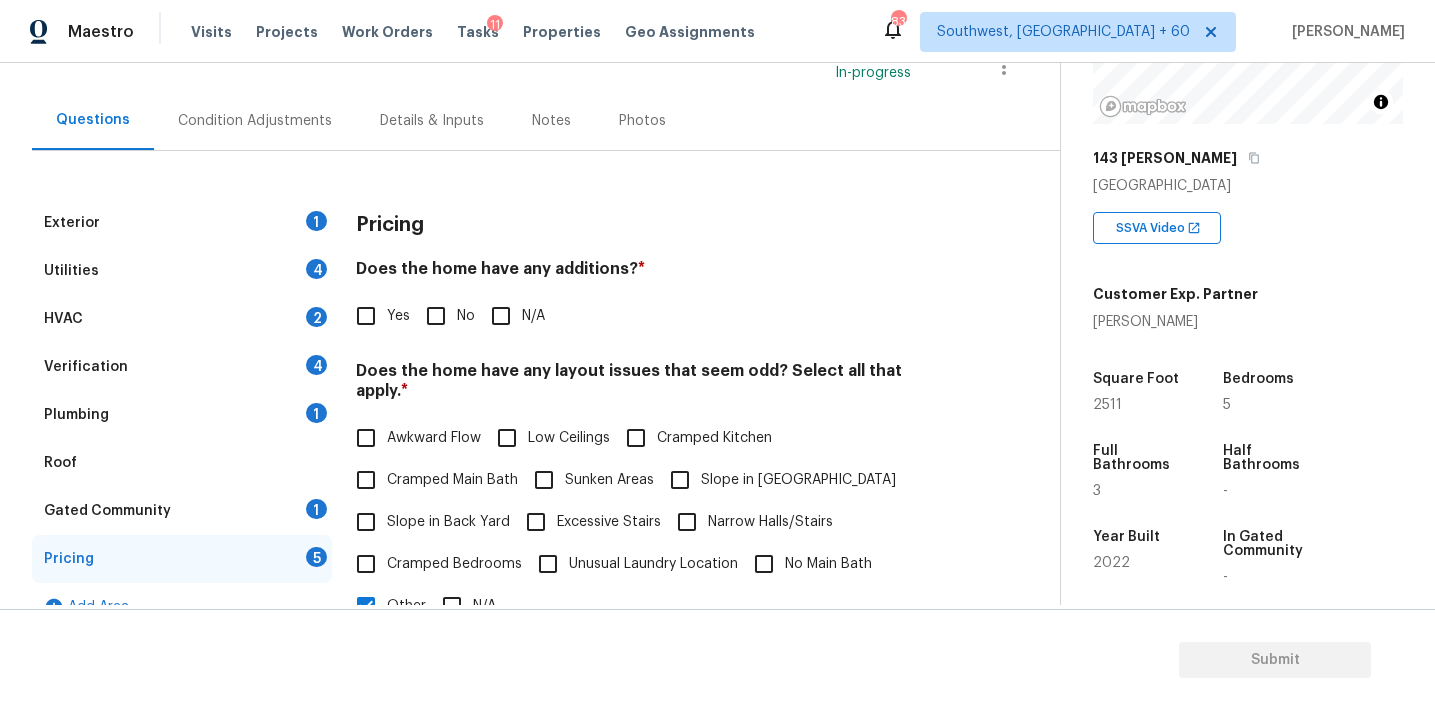 scroll, scrollTop: 181, scrollLeft: 0, axis: vertical 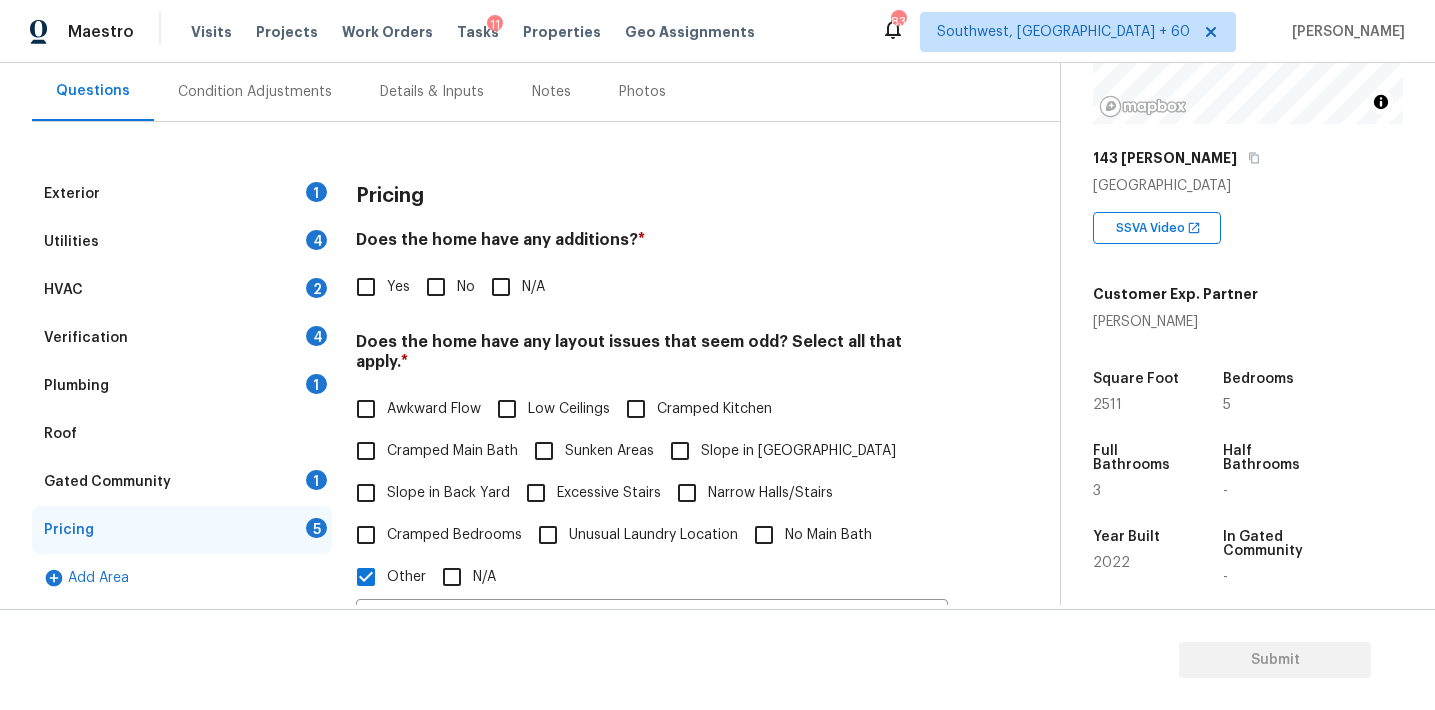 click on "Yes No N/A" at bounding box center [652, 287] 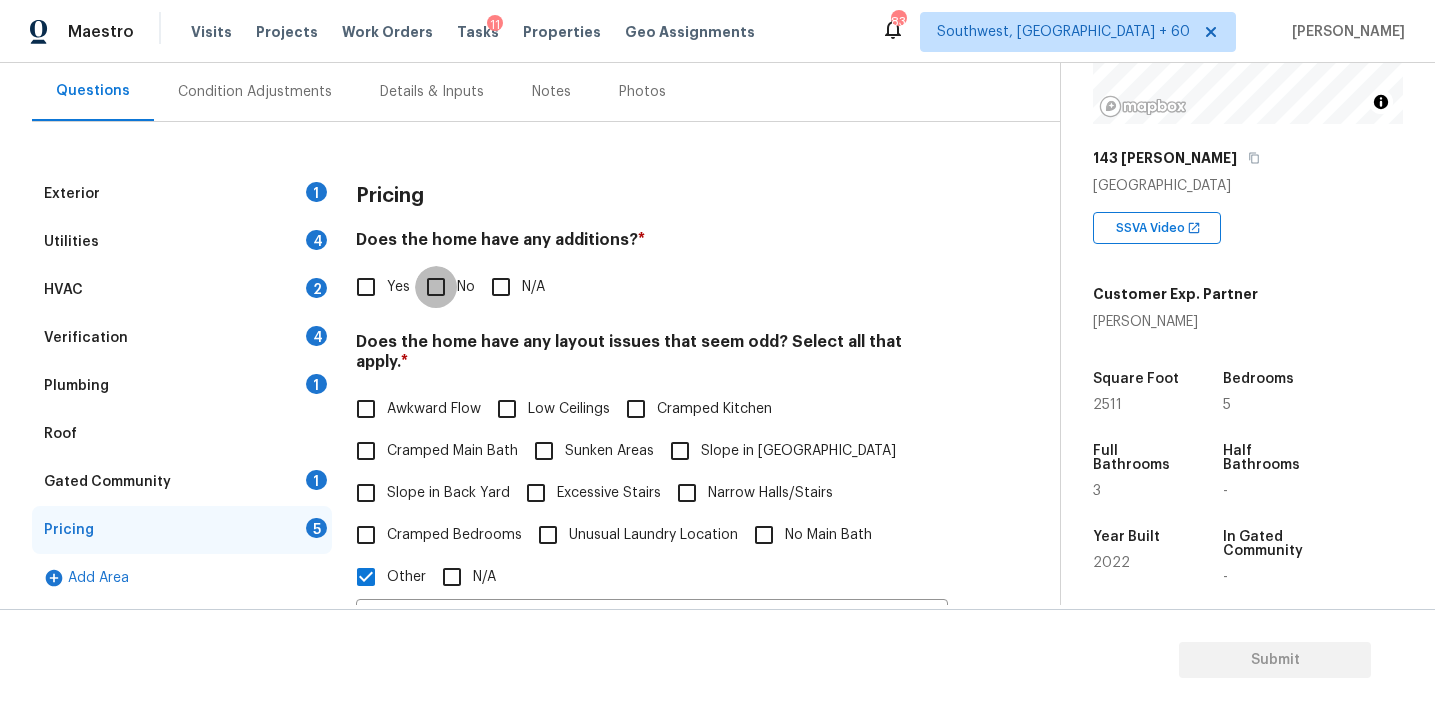 click on "No" at bounding box center [436, 287] 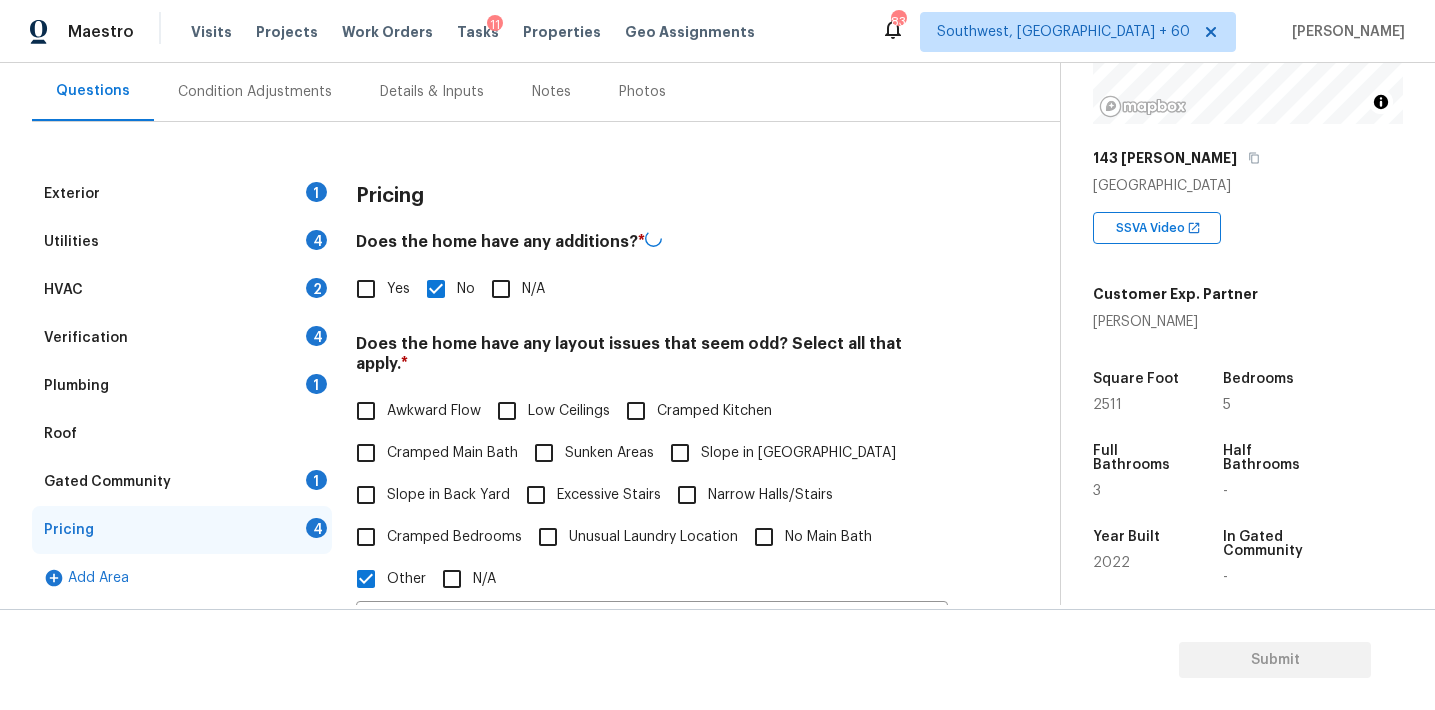 scroll, scrollTop: 302, scrollLeft: 0, axis: vertical 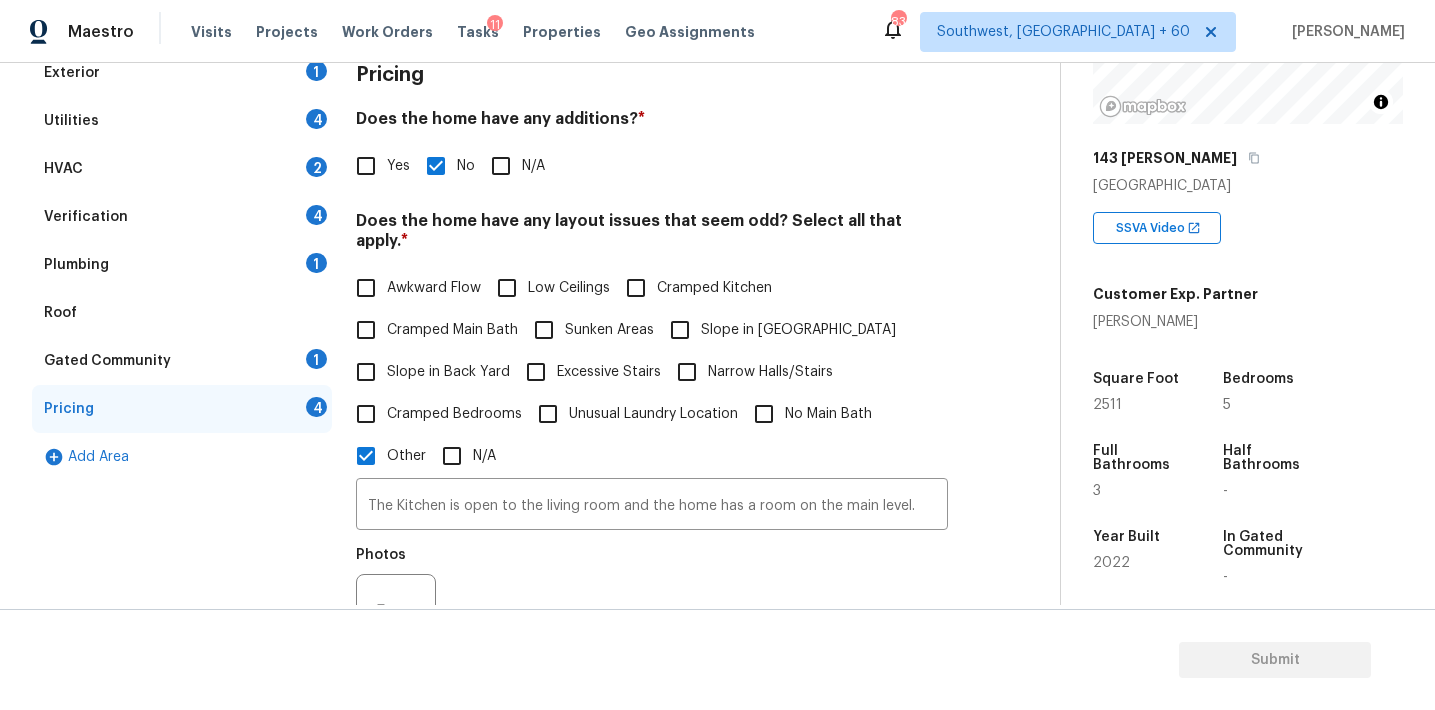 click on "Slope in [GEOGRAPHIC_DATA]" at bounding box center [798, 330] 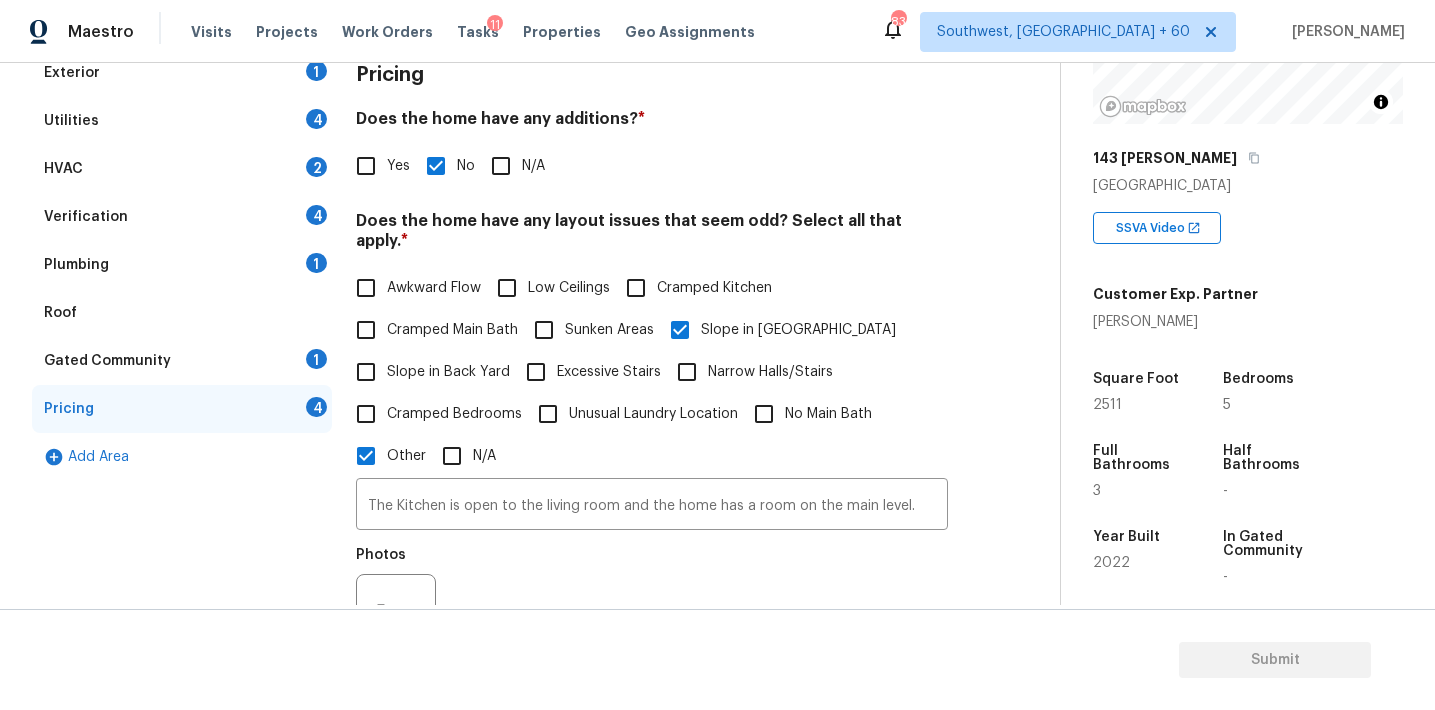 click on "Slope in Back Yard" at bounding box center (448, 372) 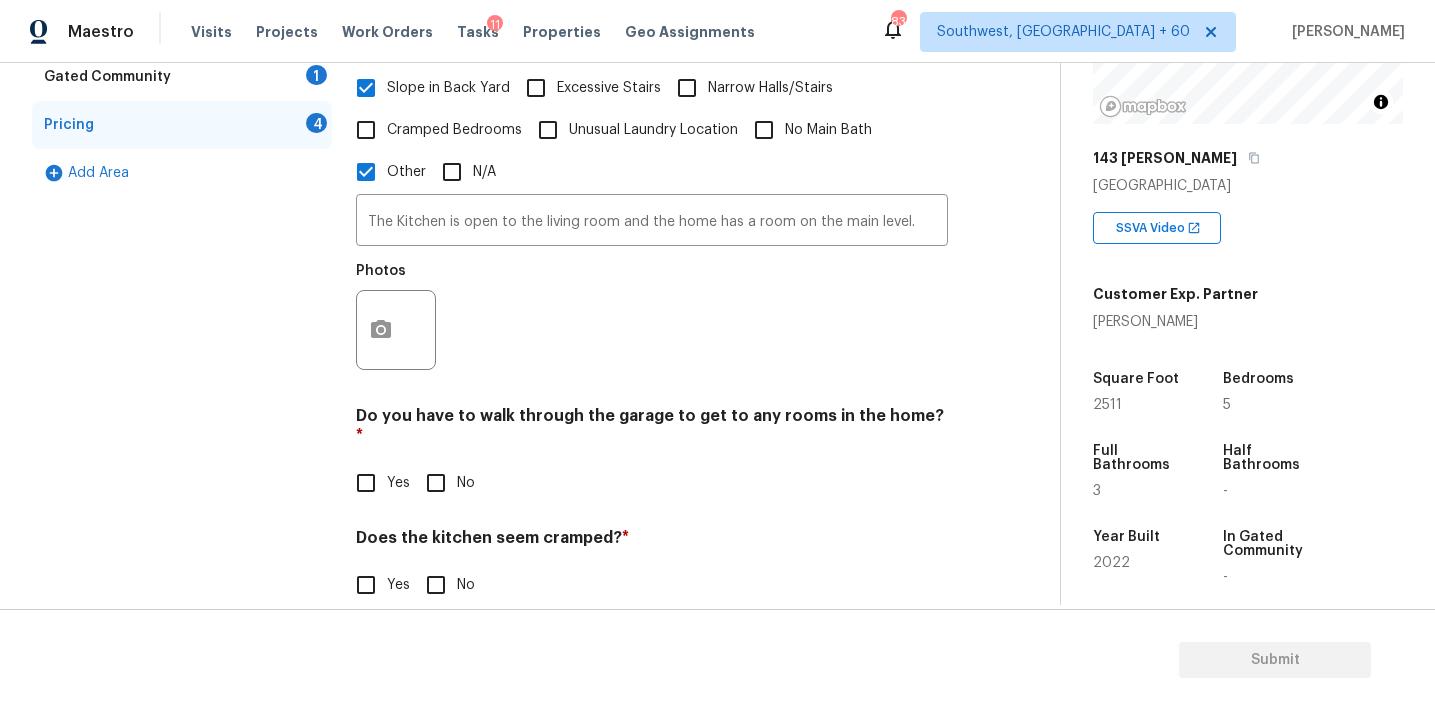 scroll, scrollTop: 653, scrollLeft: 0, axis: vertical 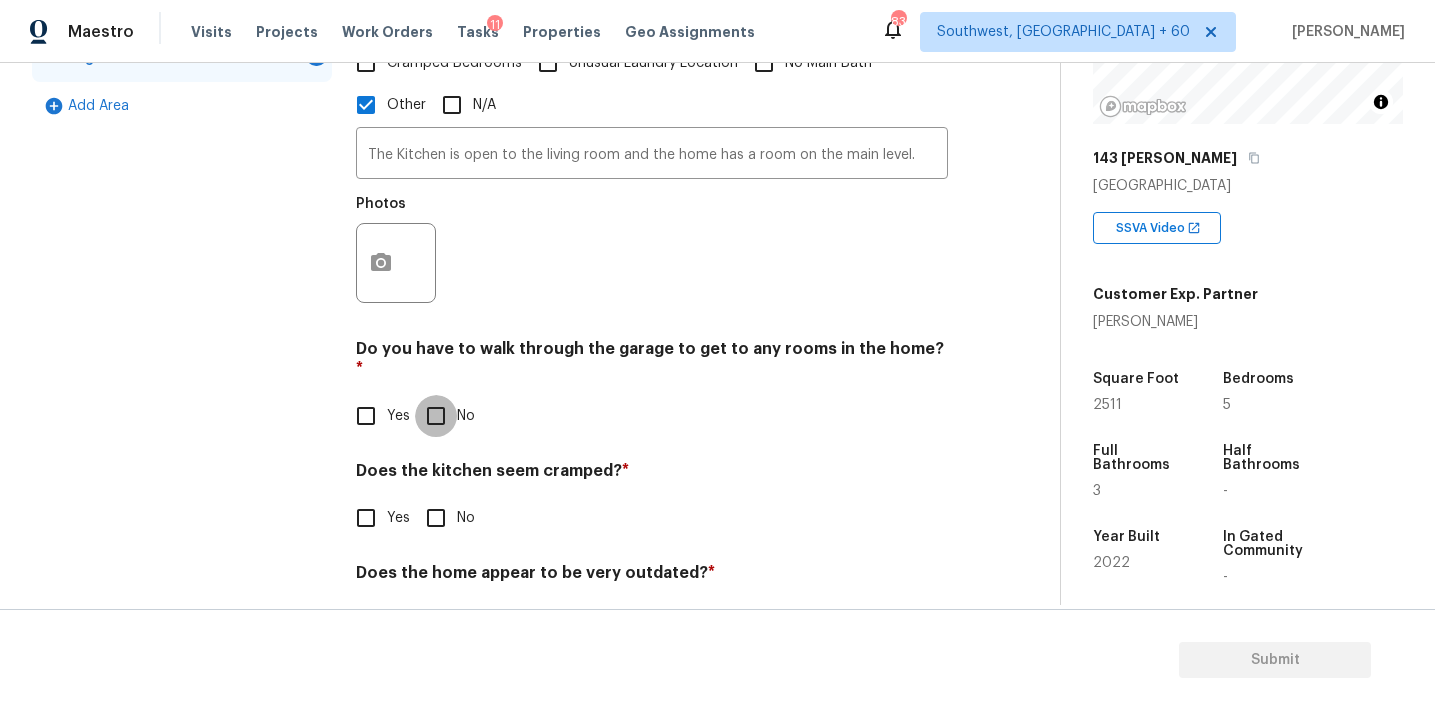 click on "No" at bounding box center [436, 416] 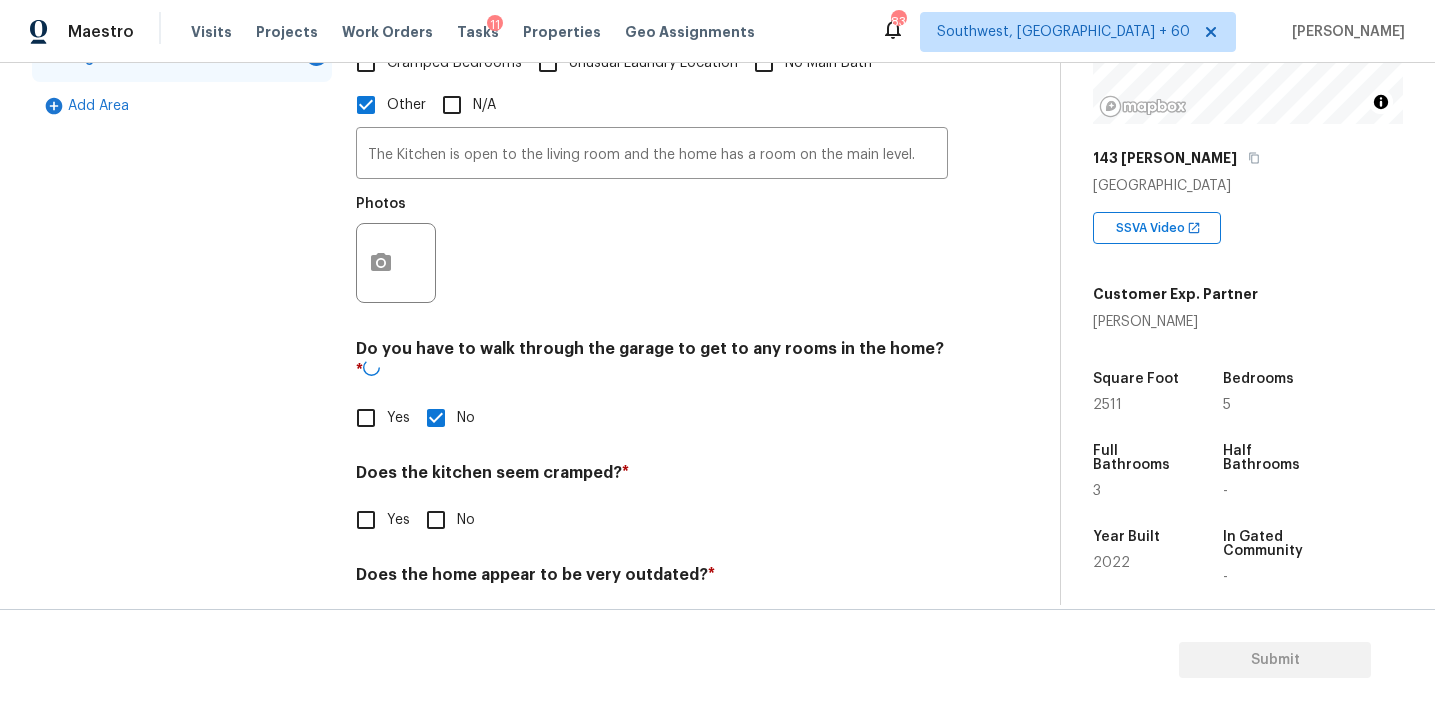 click on "No" at bounding box center [436, 520] 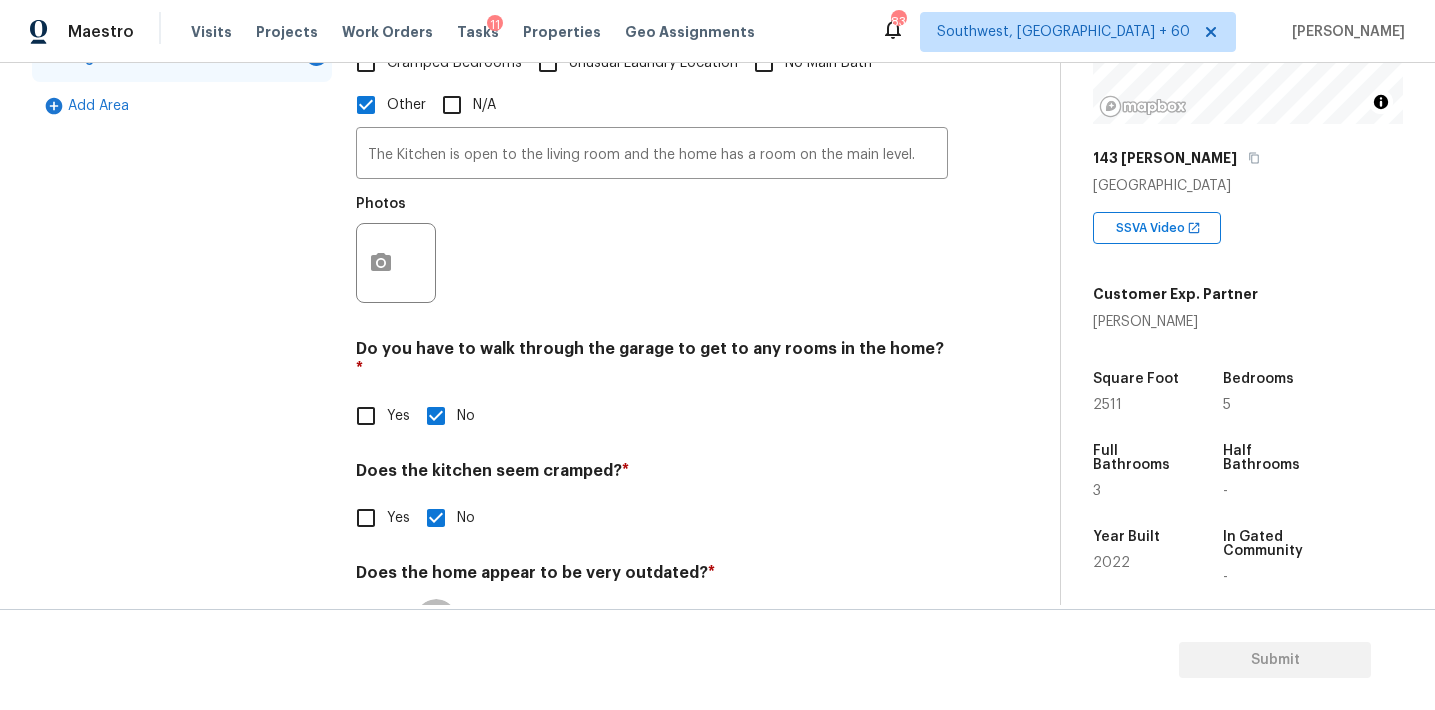 click on "No" at bounding box center (436, 620) 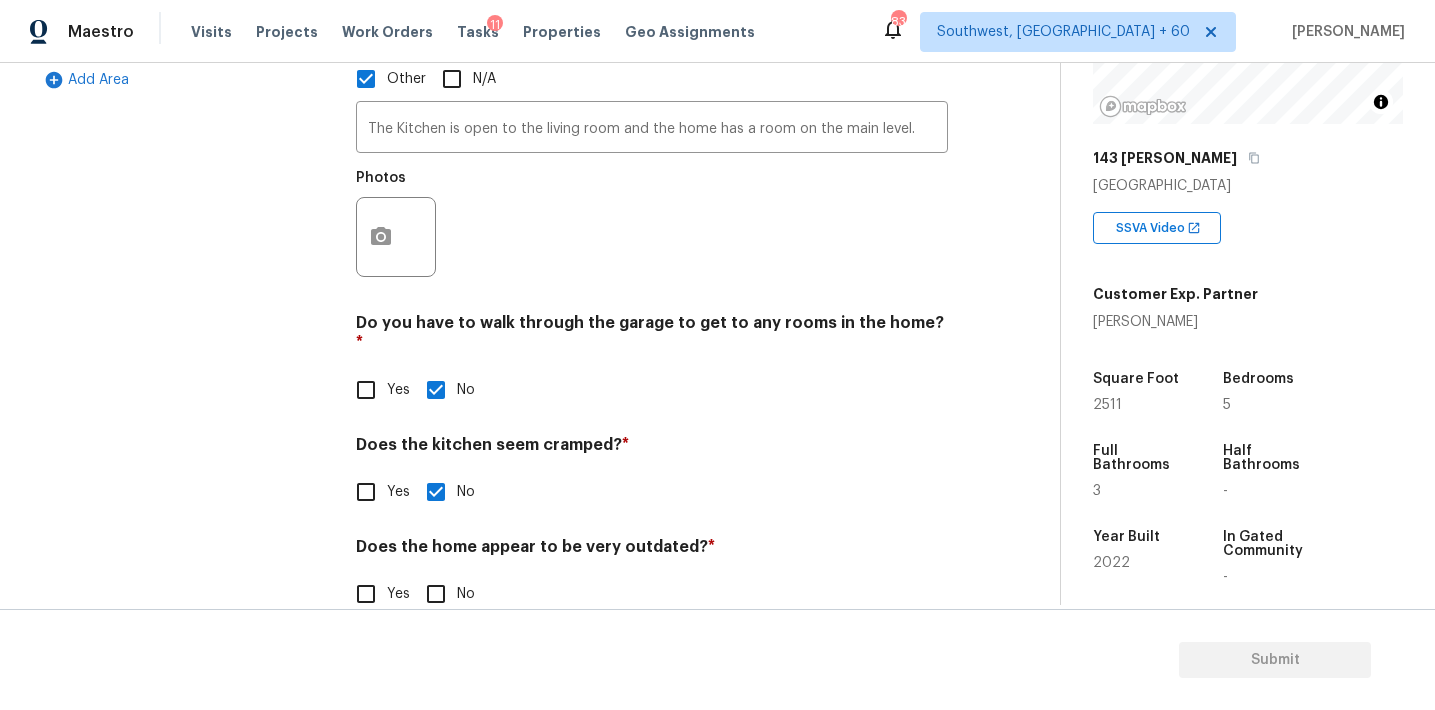 click on "No" at bounding box center [436, 594] 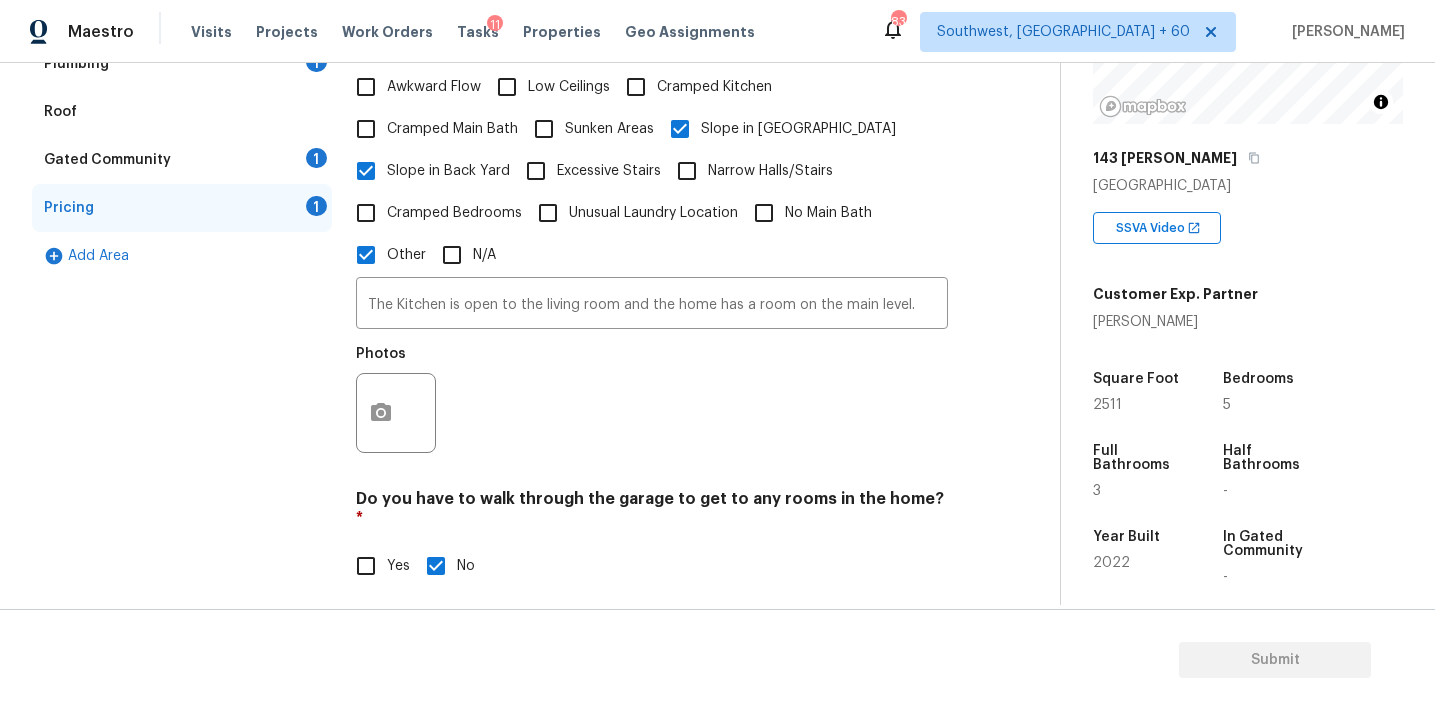scroll, scrollTop: 480, scrollLeft: 0, axis: vertical 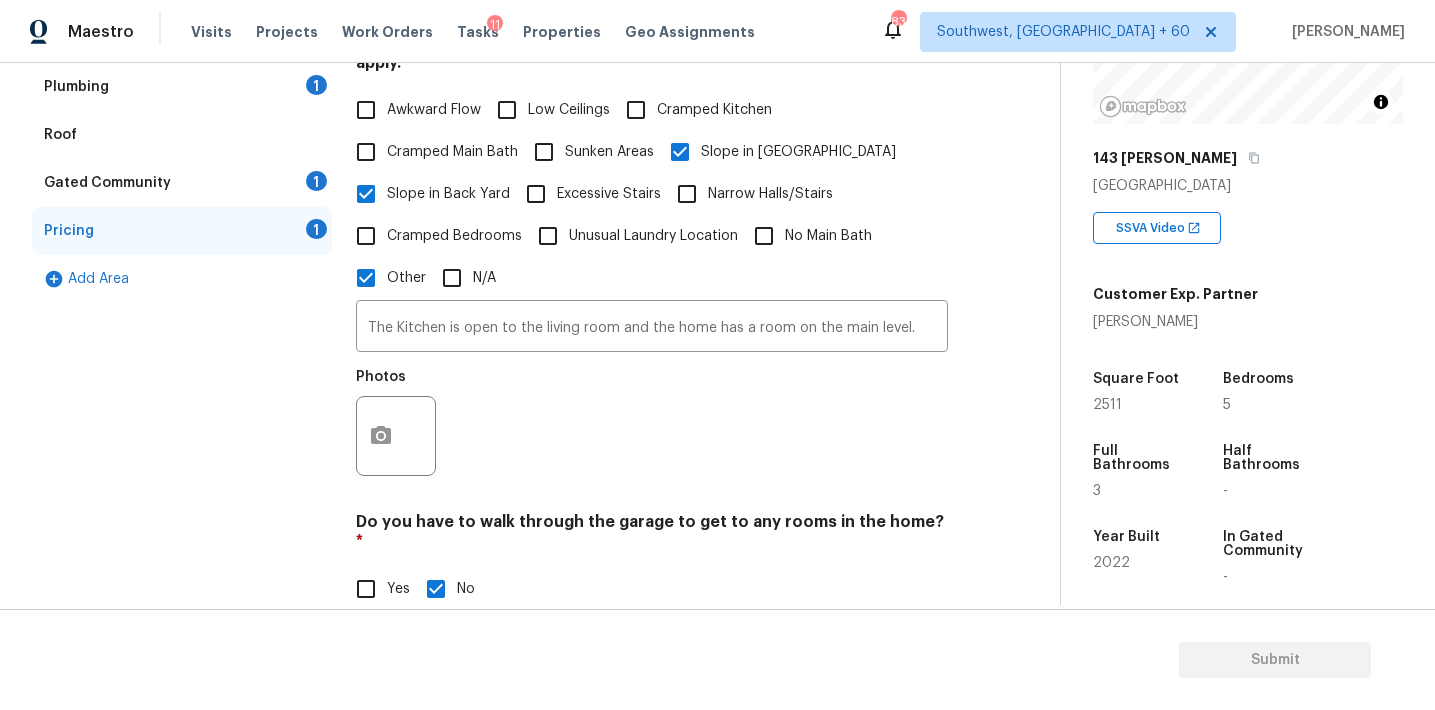 click on "Photos" at bounding box center [652, 423] 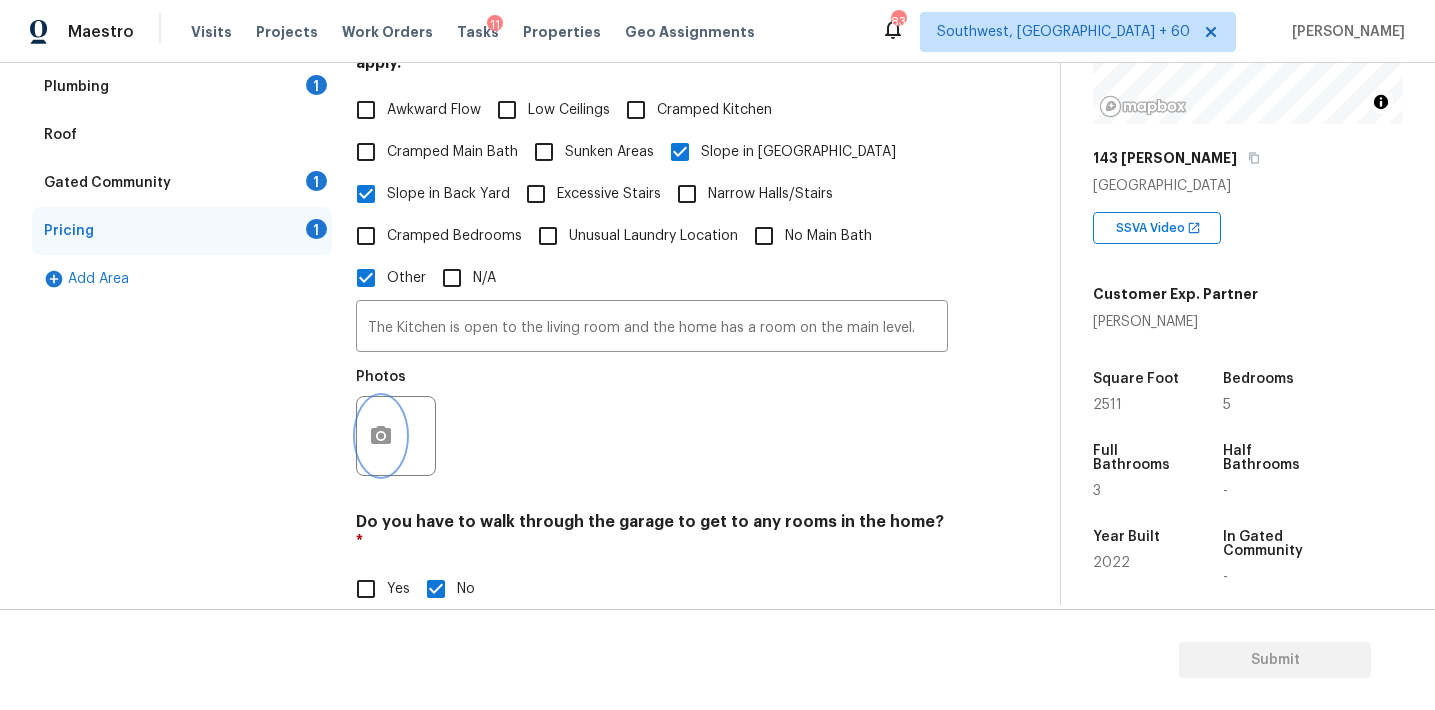 click at bounding box center (381, 436) 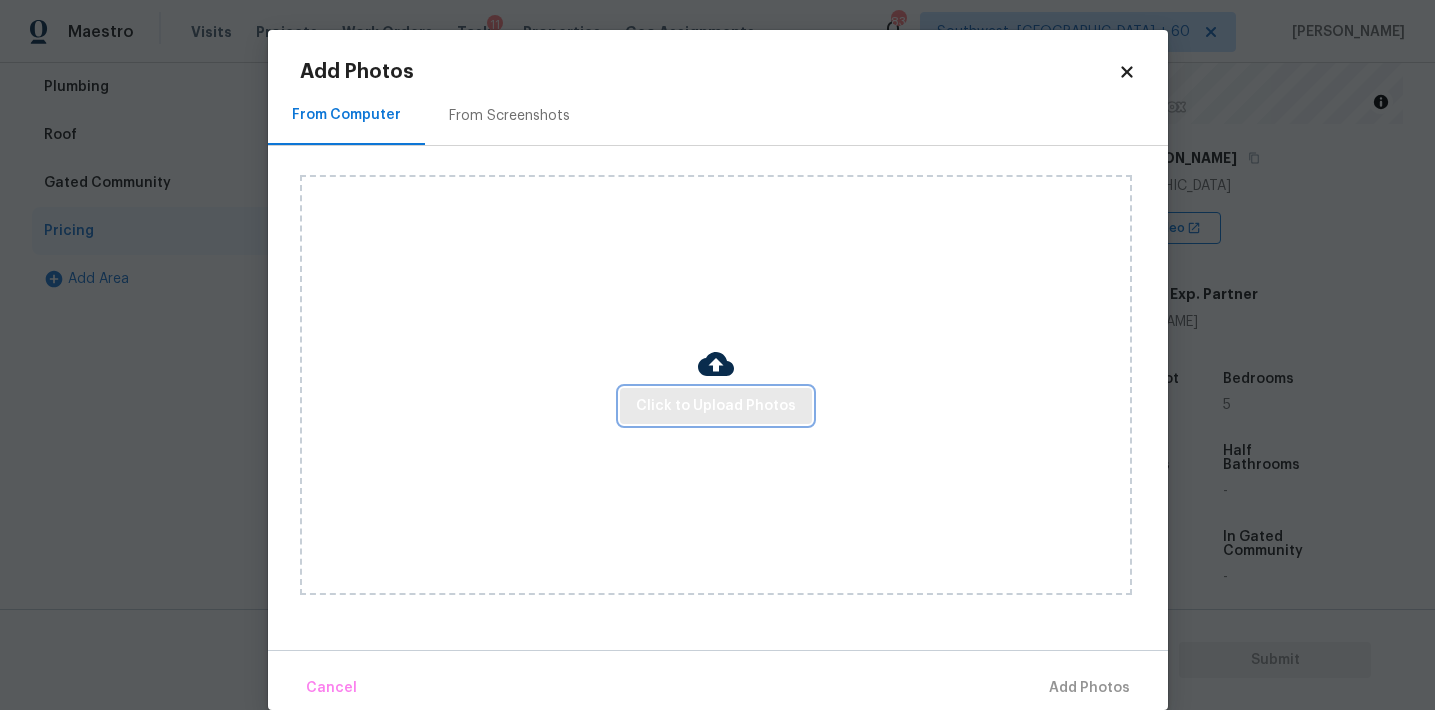 click on "Click to Upload Photos" at bounding box center [716, 406] 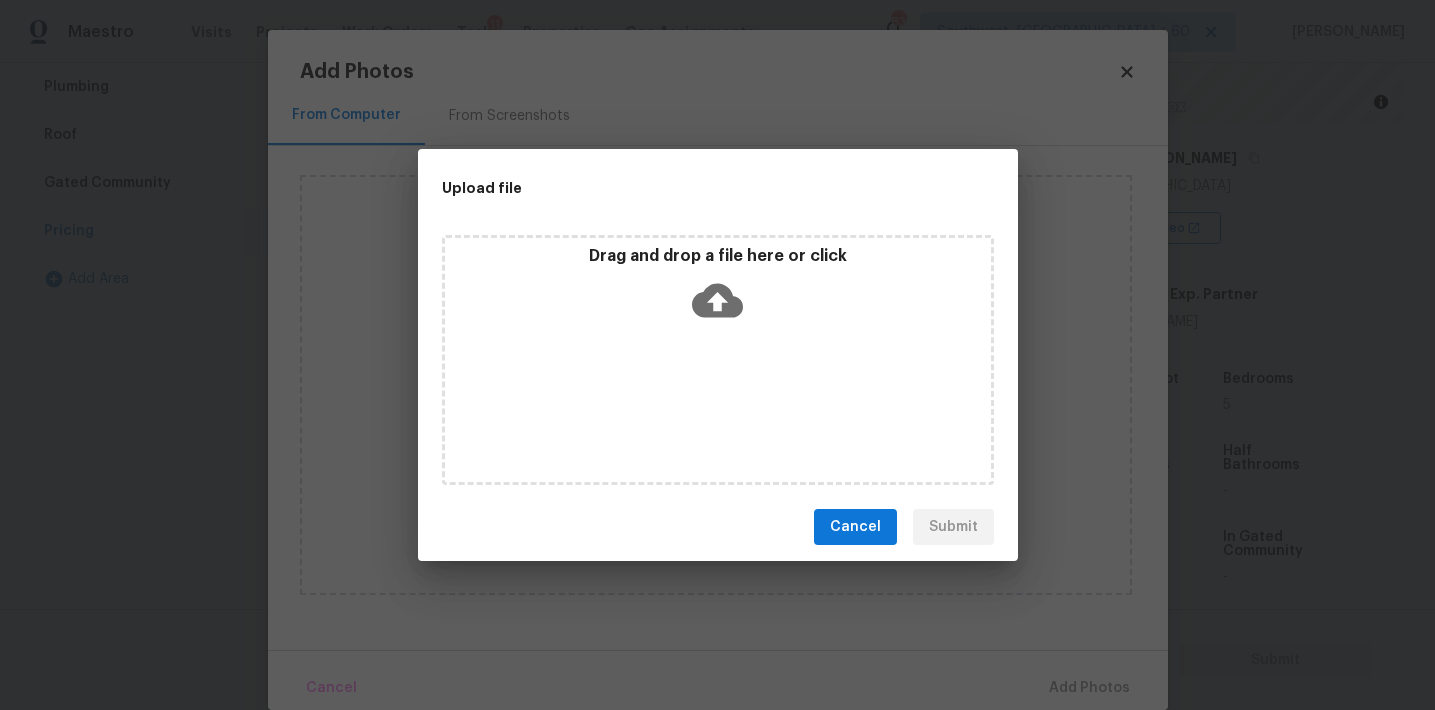 click on "Drag and drop a file here or click" at bounding box center [718, 360] 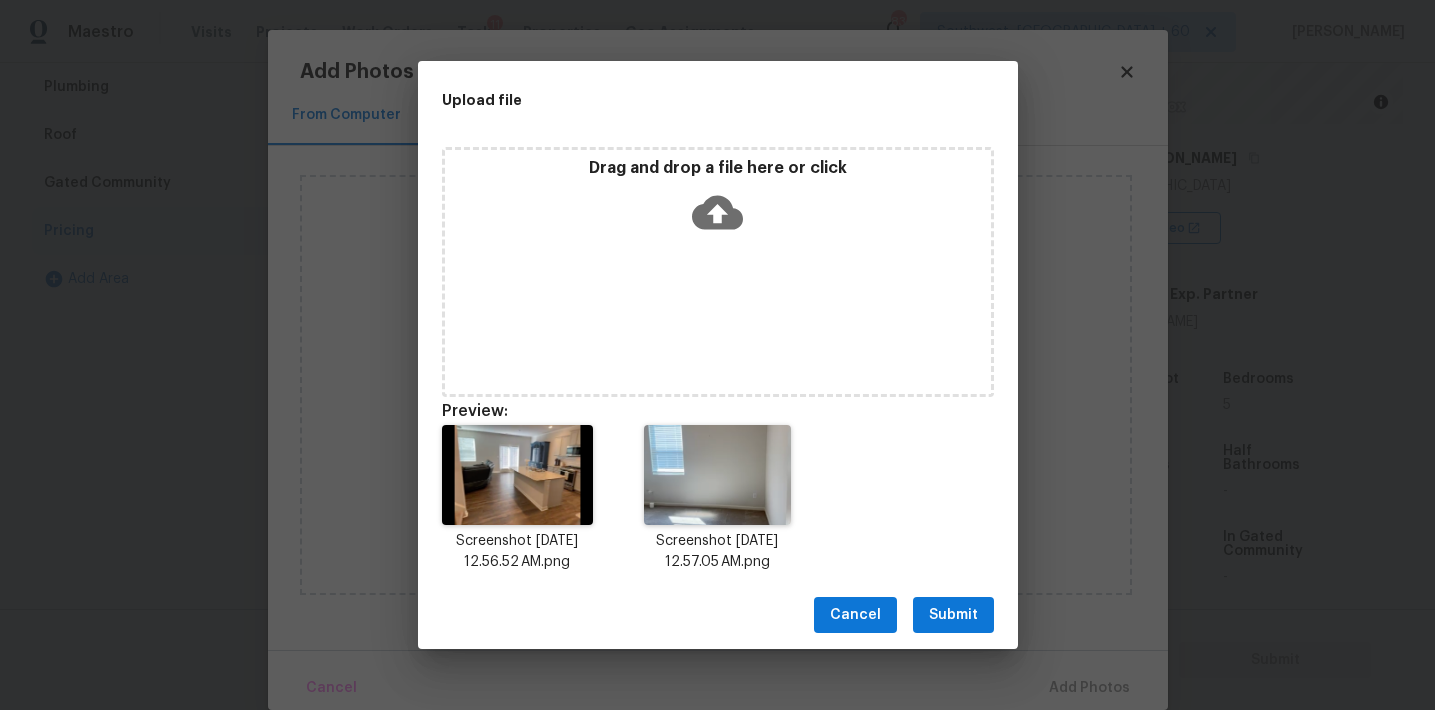 click on "Submit" at bounding box center [953, 615] 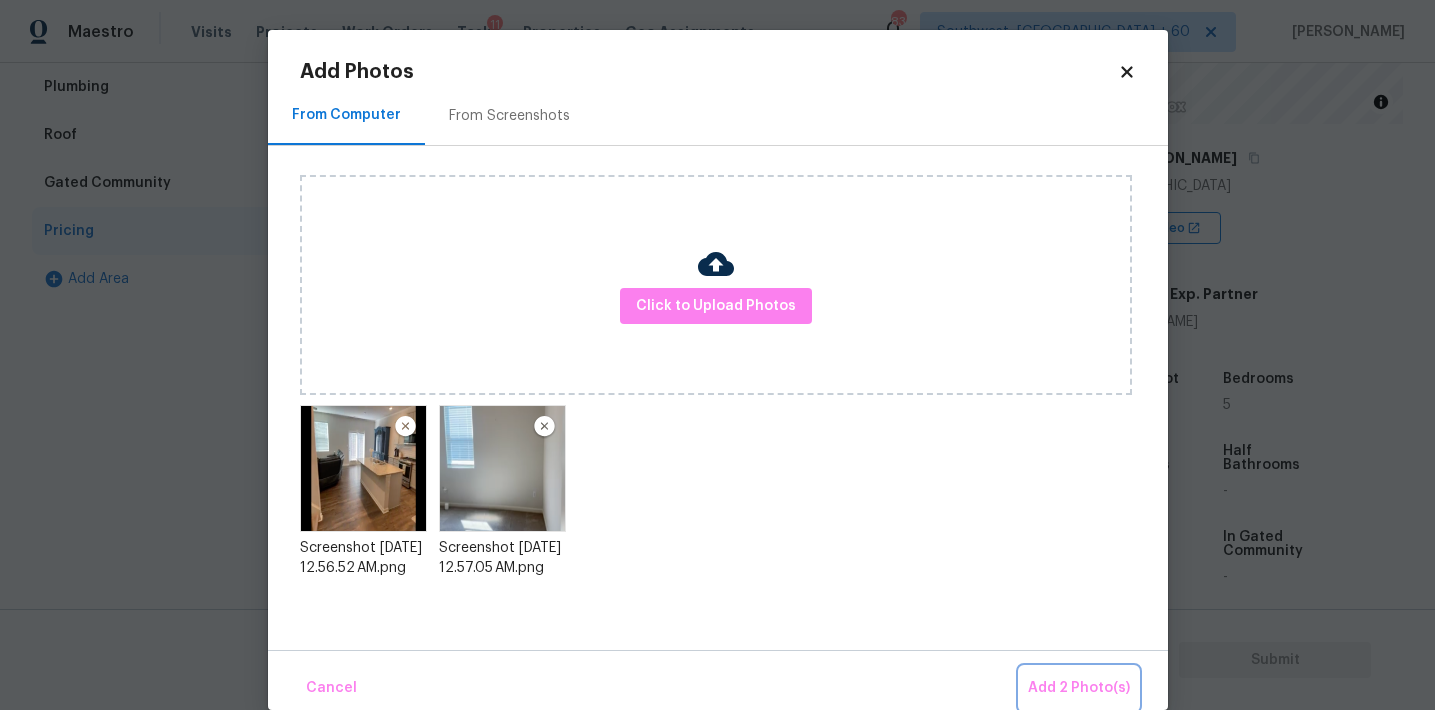 click on "Add 2 Photo(s)" at bounding box center (1079, 688) 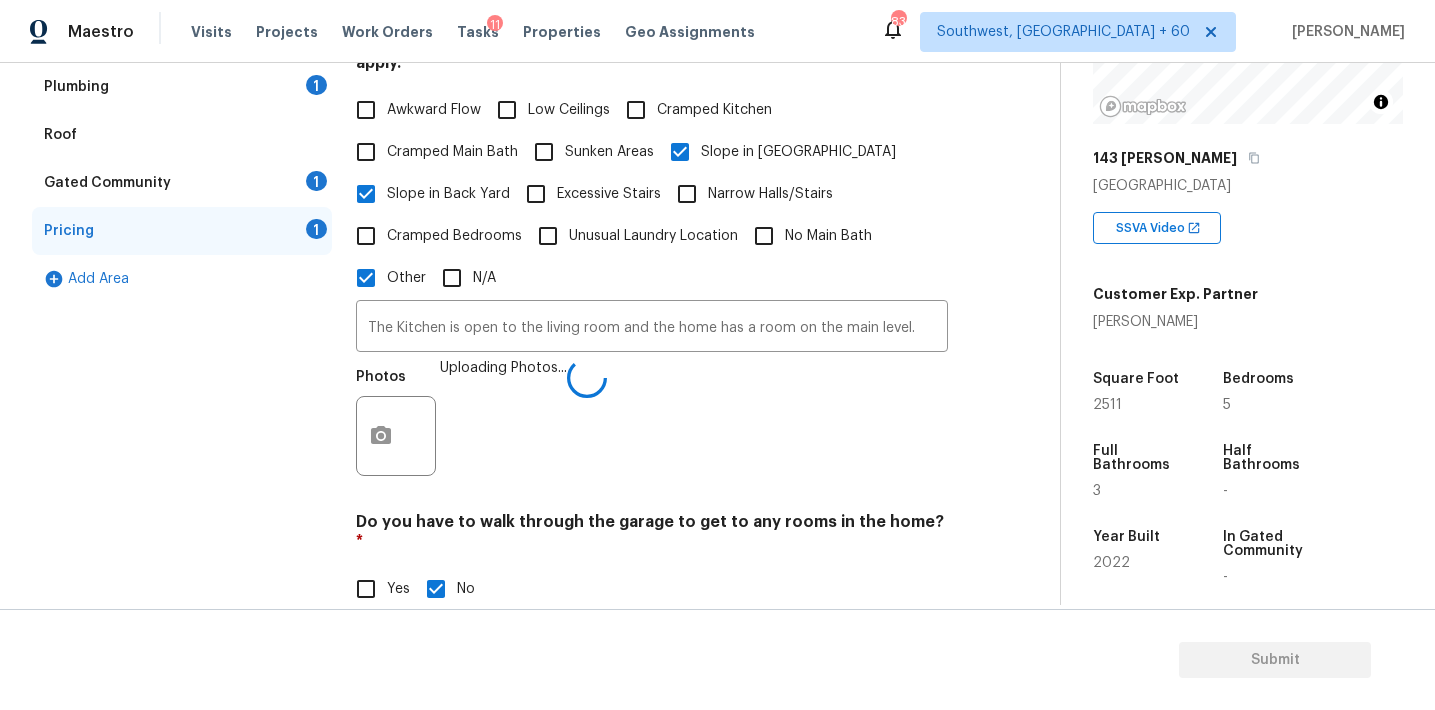 click on "Photos Uploading Photos..." at bounding box center (652, 423) 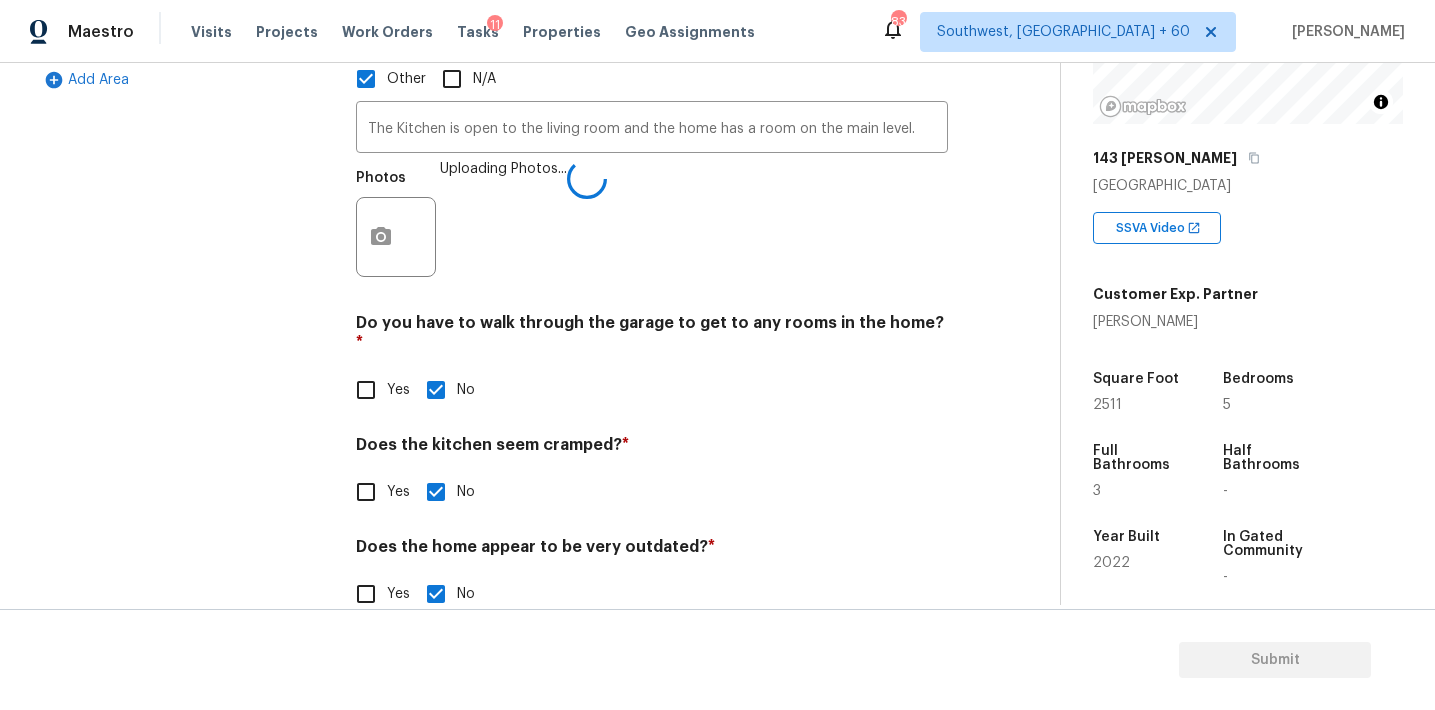click on "Does the kitchen seem cramped?  *" at bounding box center (652, 449) 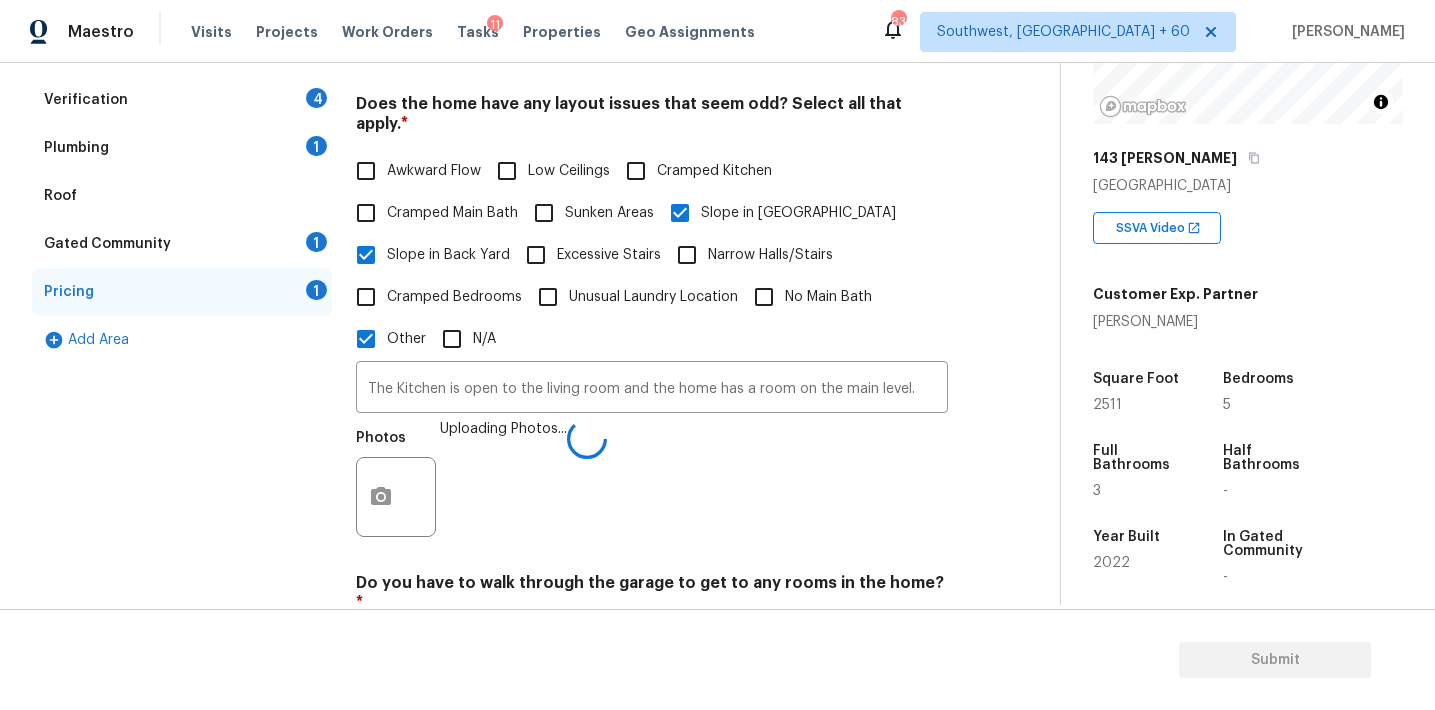 scroll, scrollTop: 417, scrollLeft: 0, axis: vertical 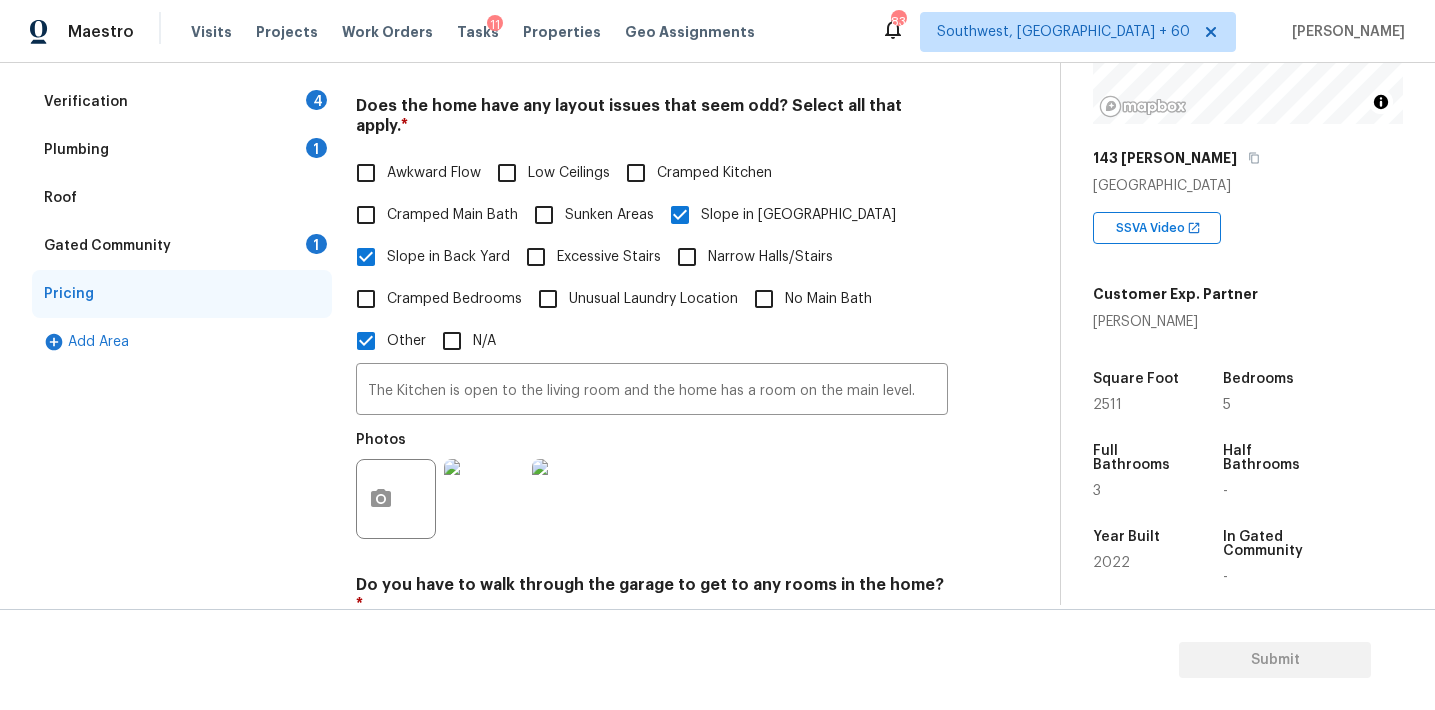 click on "1" at bounding box center (316, 244) 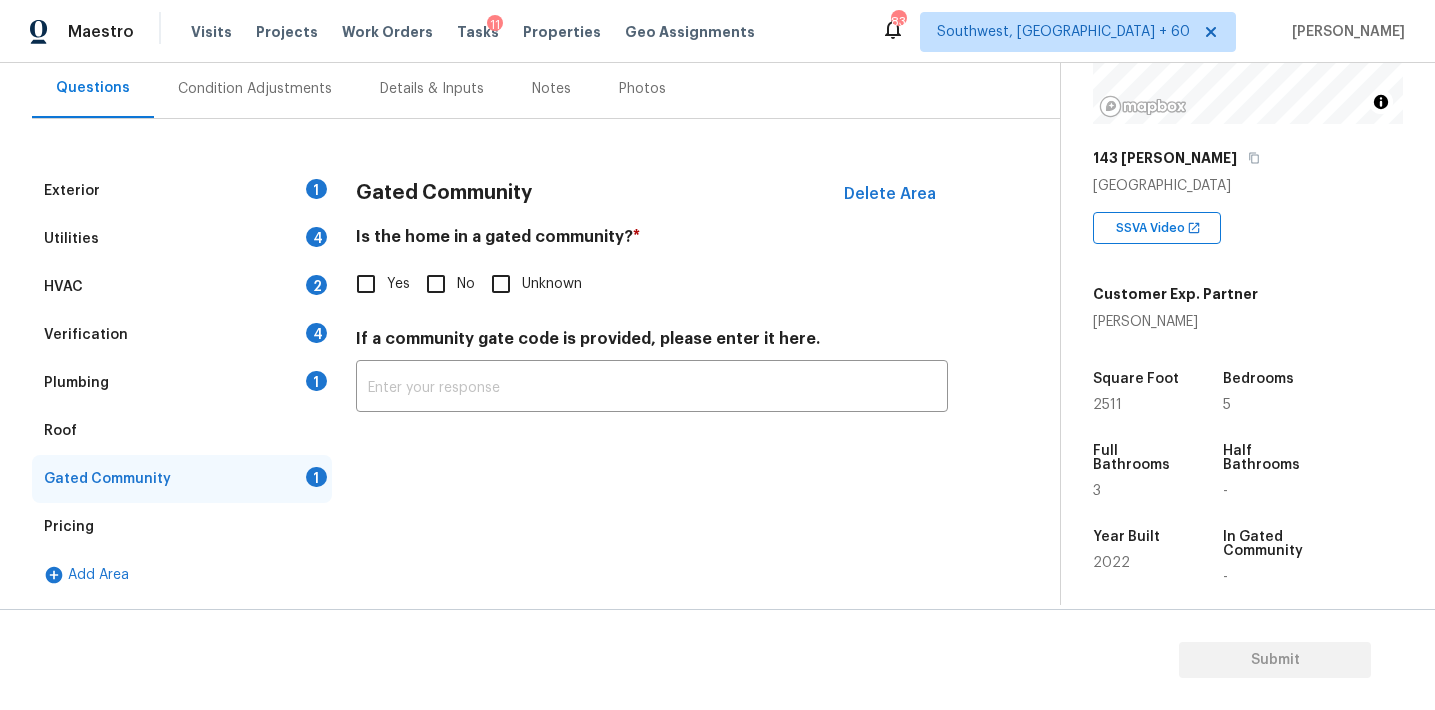 click on "No" at bounding box center [436, 284] 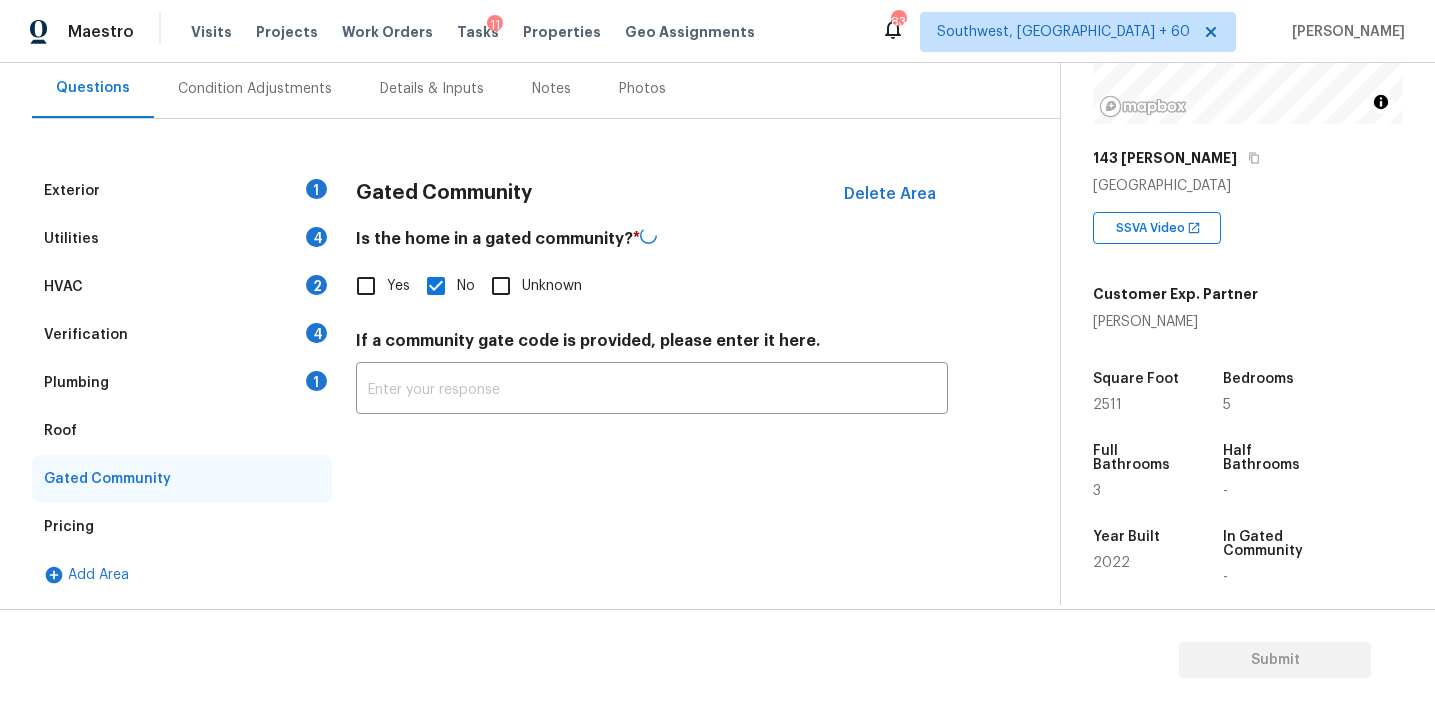 click on "Roof" at bounding box center (182, 431) 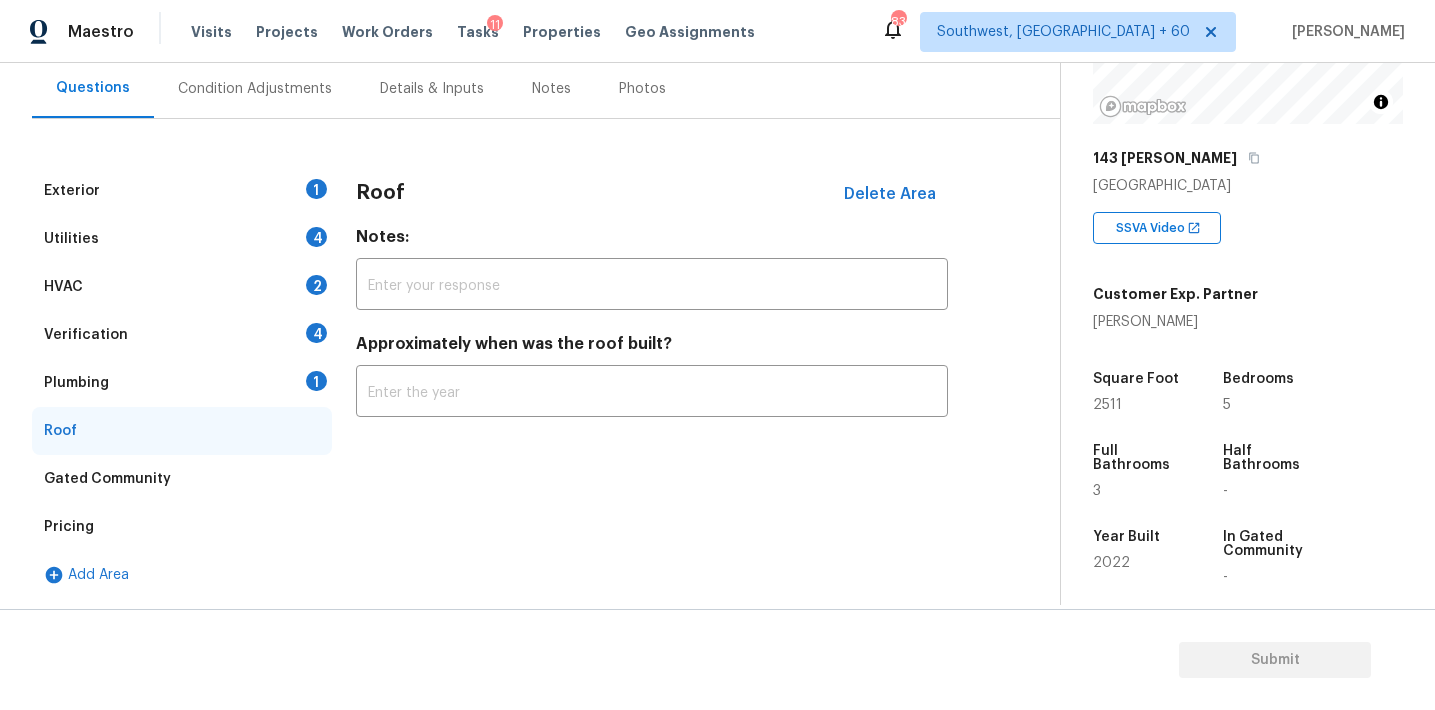 click on "Plumbing 1" at bounding box center (182, 383) 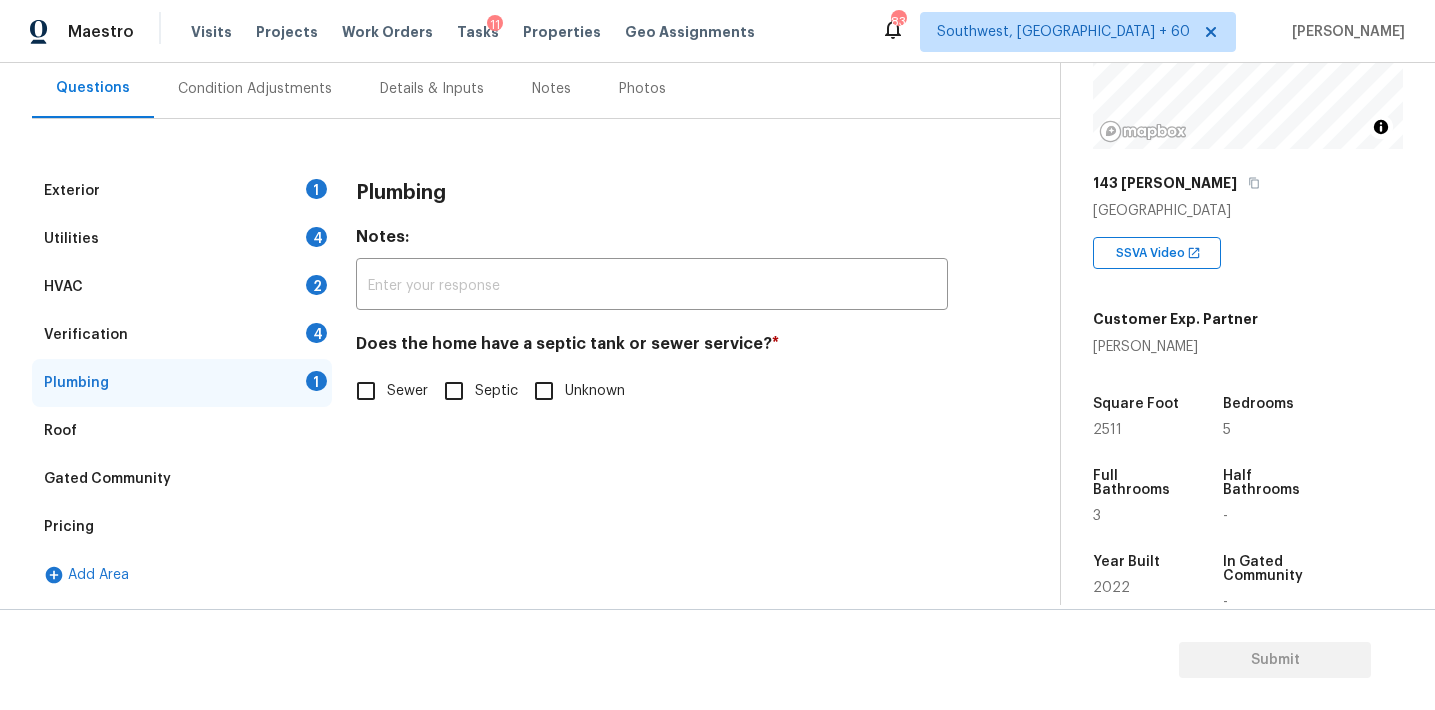 scroll, scrollTop: 237, scrollLeft: 0, axis: vertical 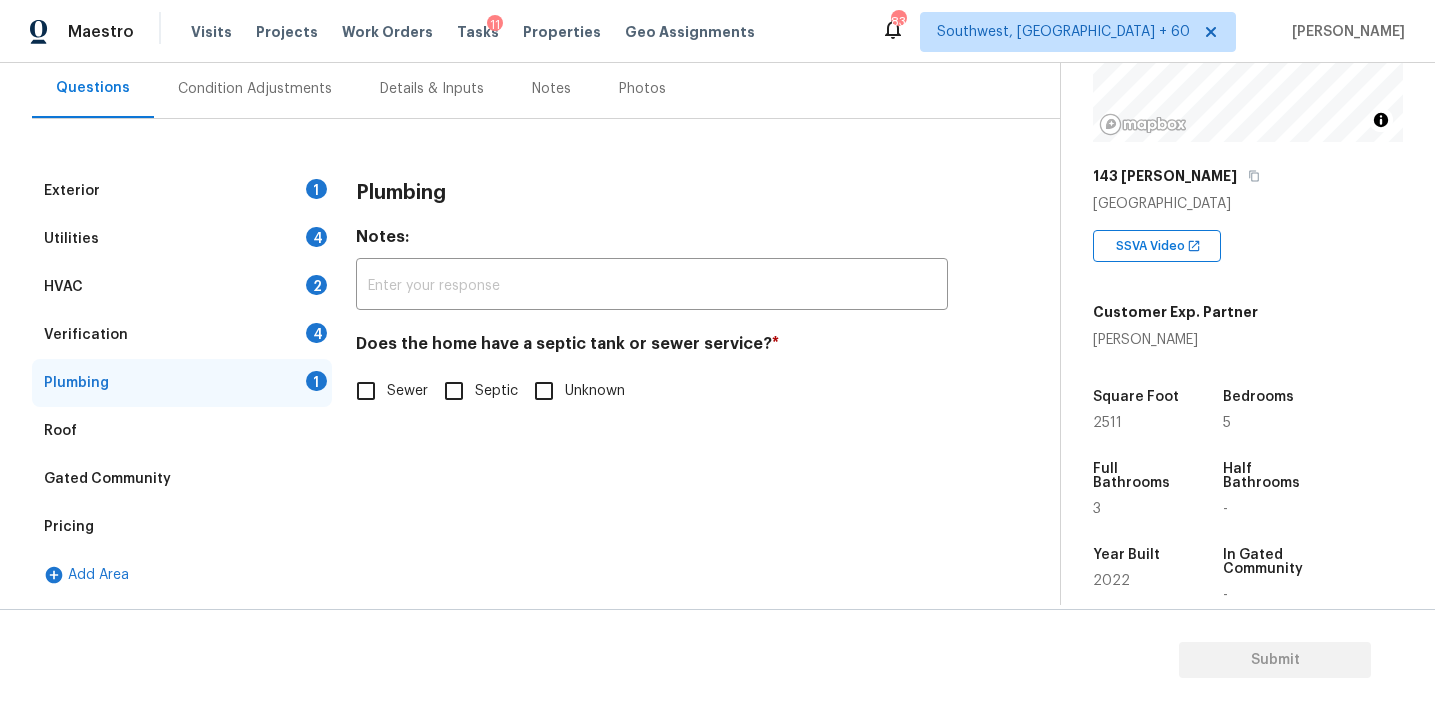 click on "Sewer" at bounding box center [366, 391] 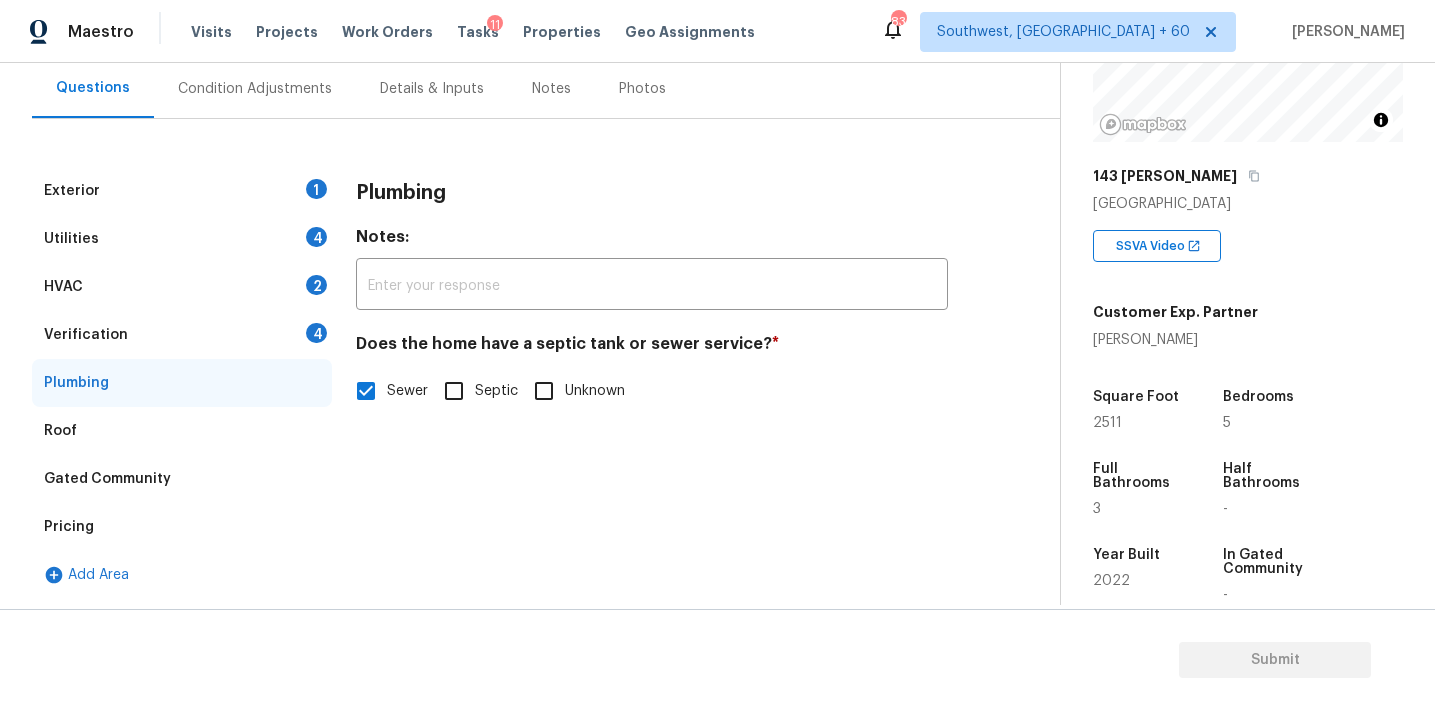 click on "Verification 4" at bounding box center [182, 335] 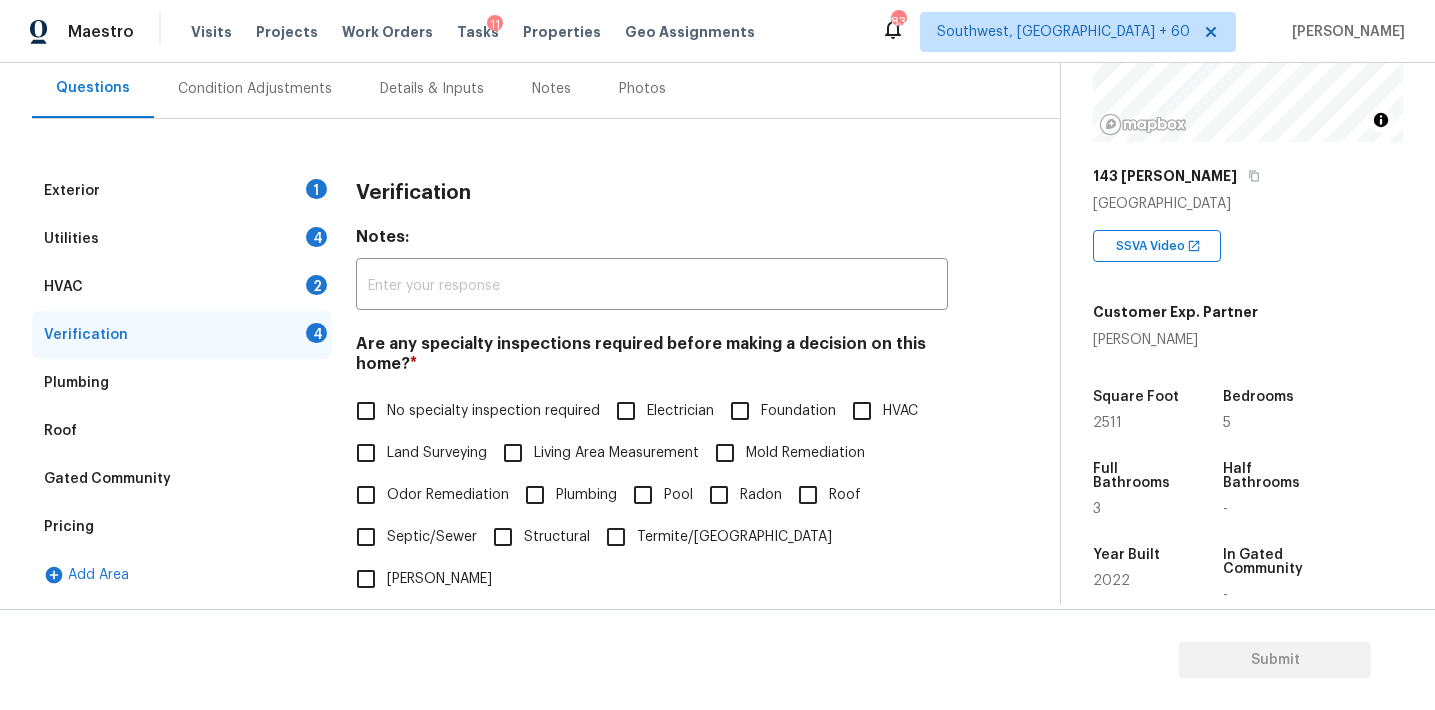 click on "Are any specialty inspections required before making a decision on this home?  *" at bounding box center [652, 358] 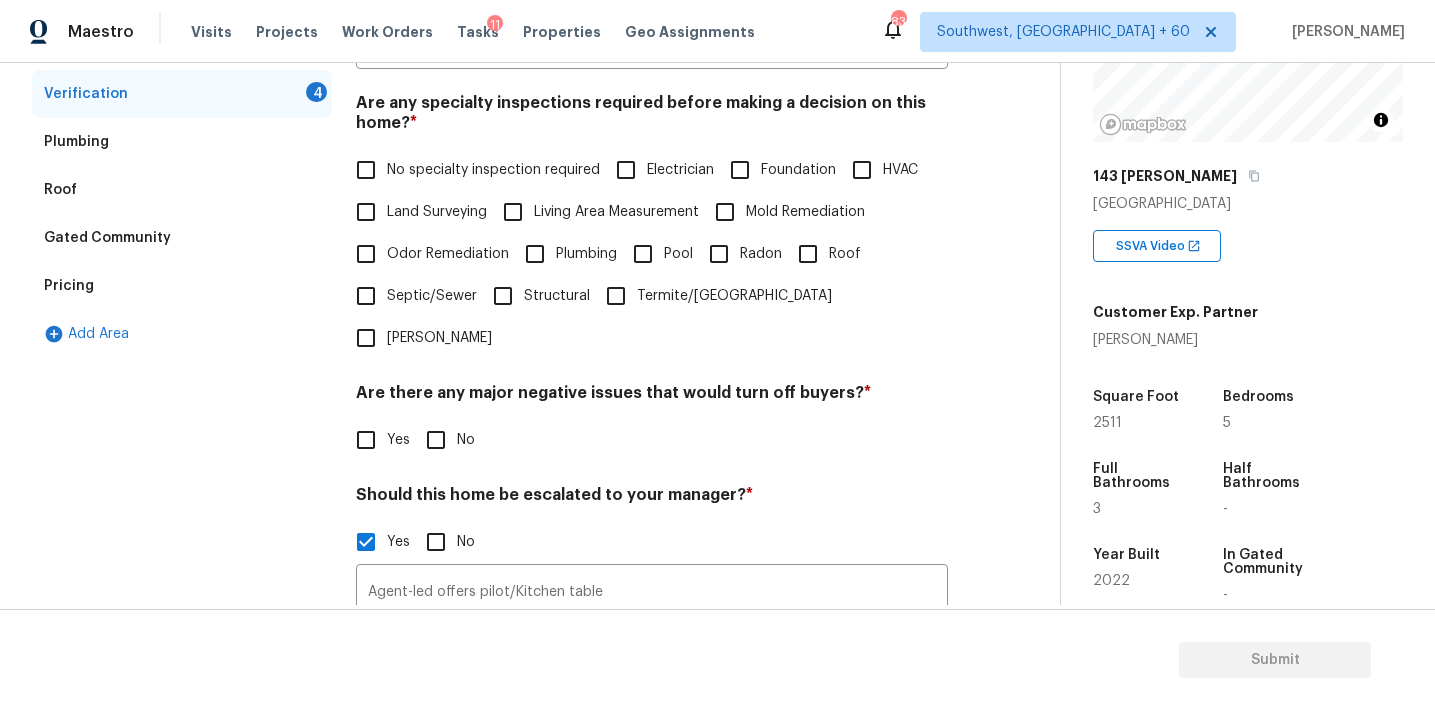 click on "No" at bounding box center (436, 440) 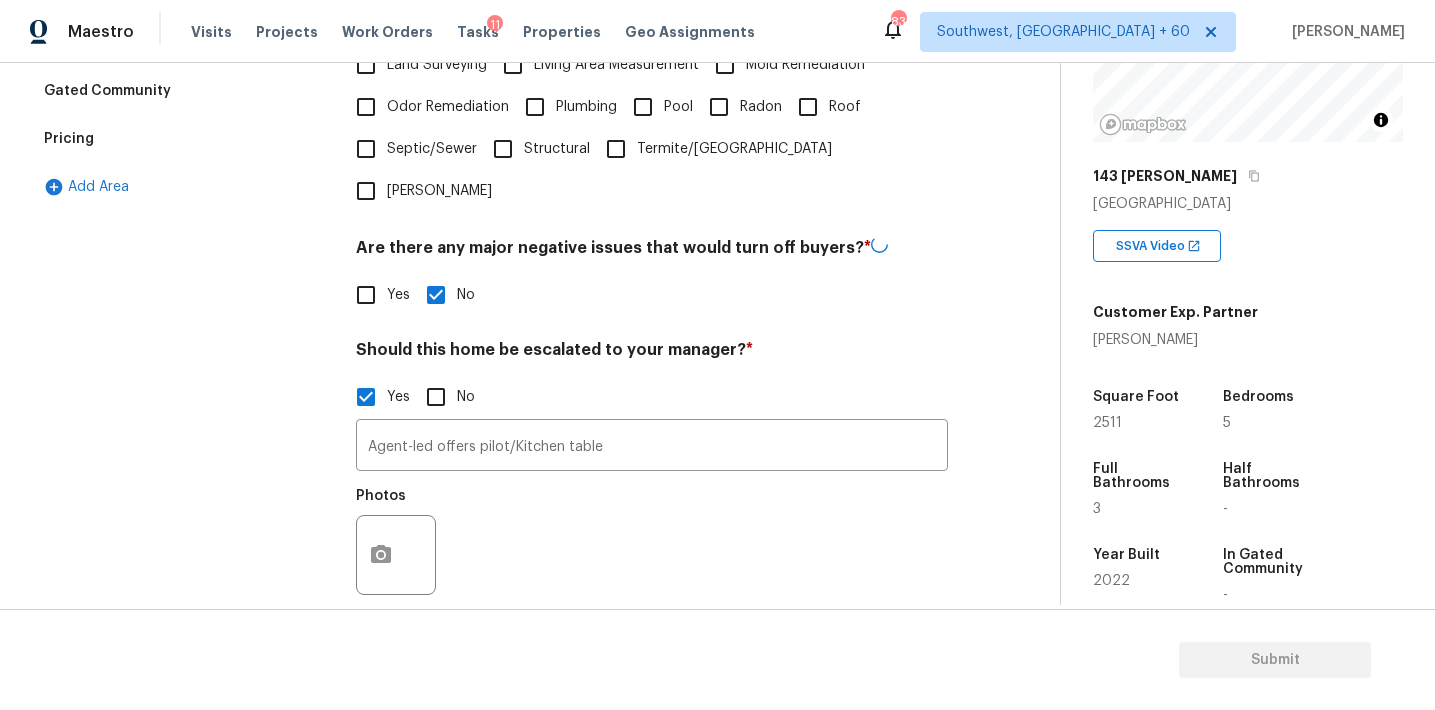 scroll, scrollTop: 683, scrollLeft: 0, axis: vertical 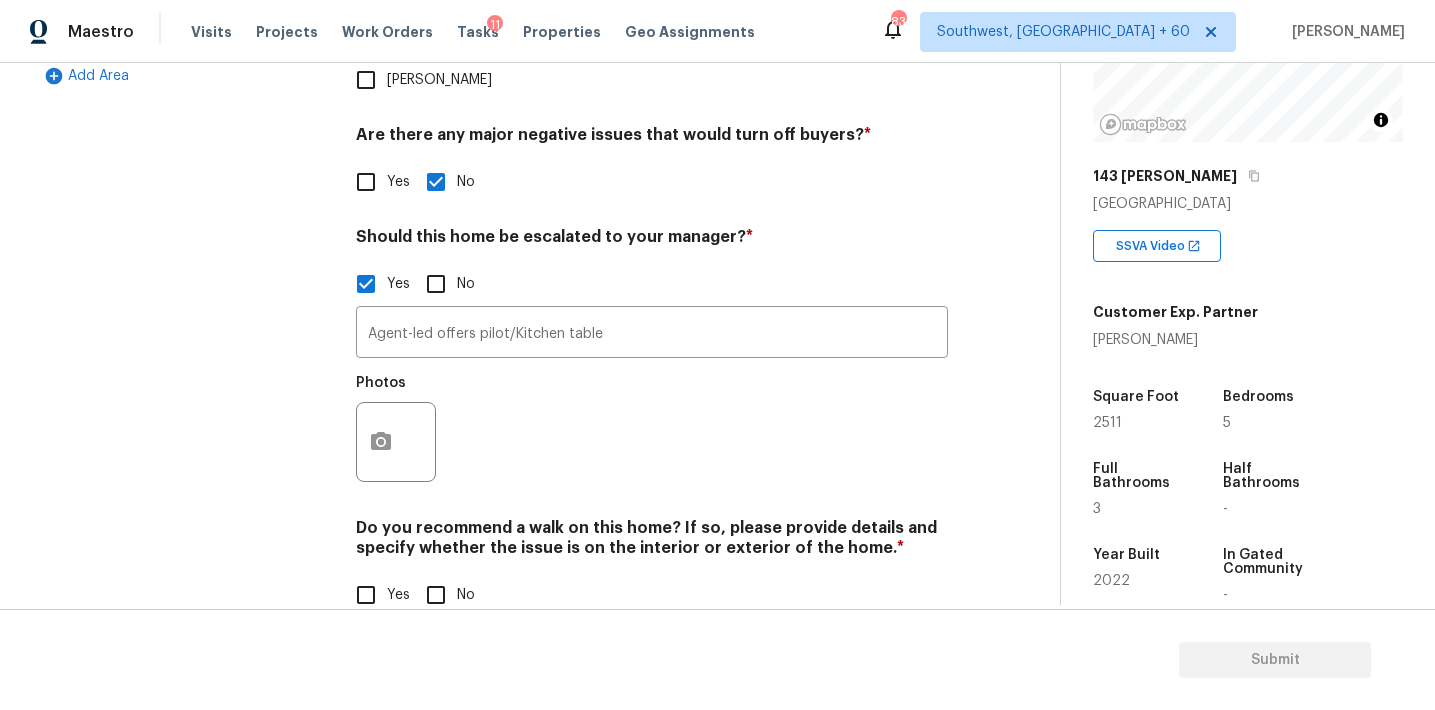 click on "No" at bounding box center (436, 595) 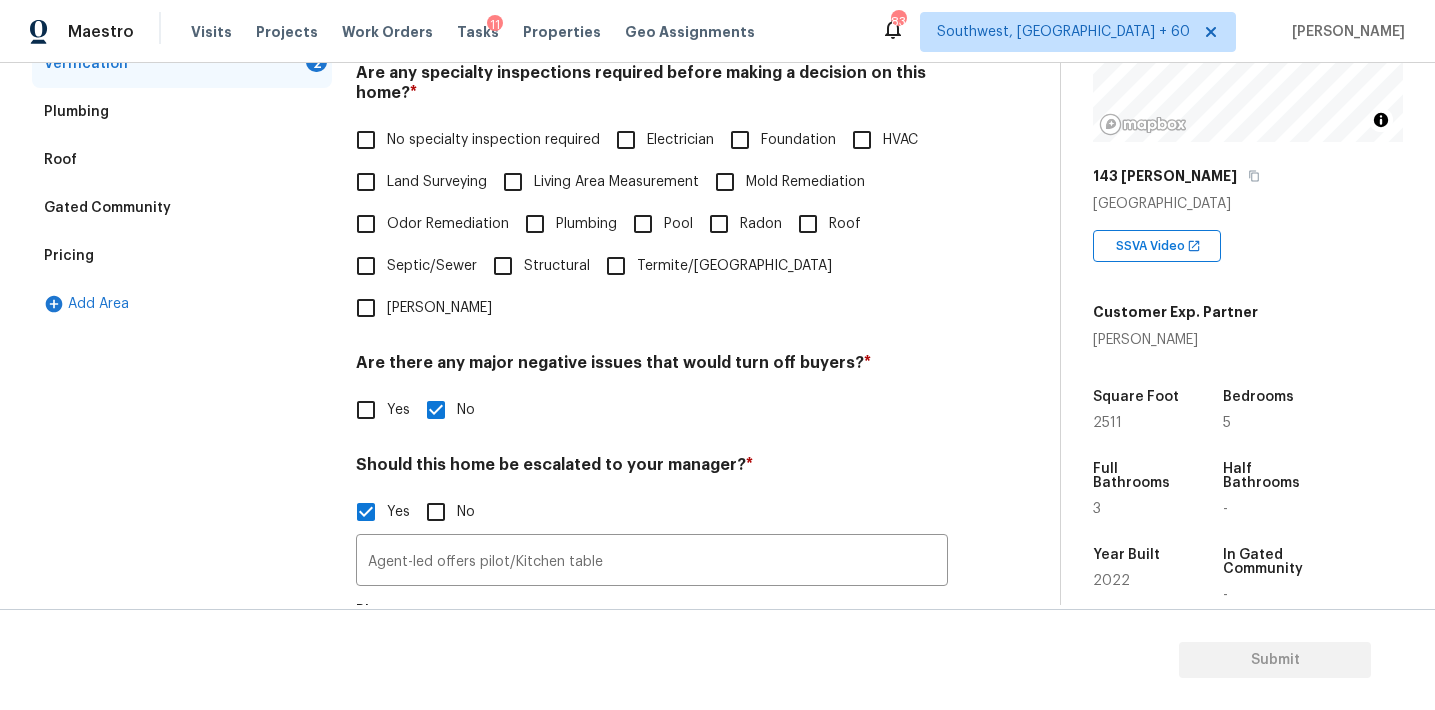 scroll, scrollTop: 427, scrollLeft: 0, axis: vertical 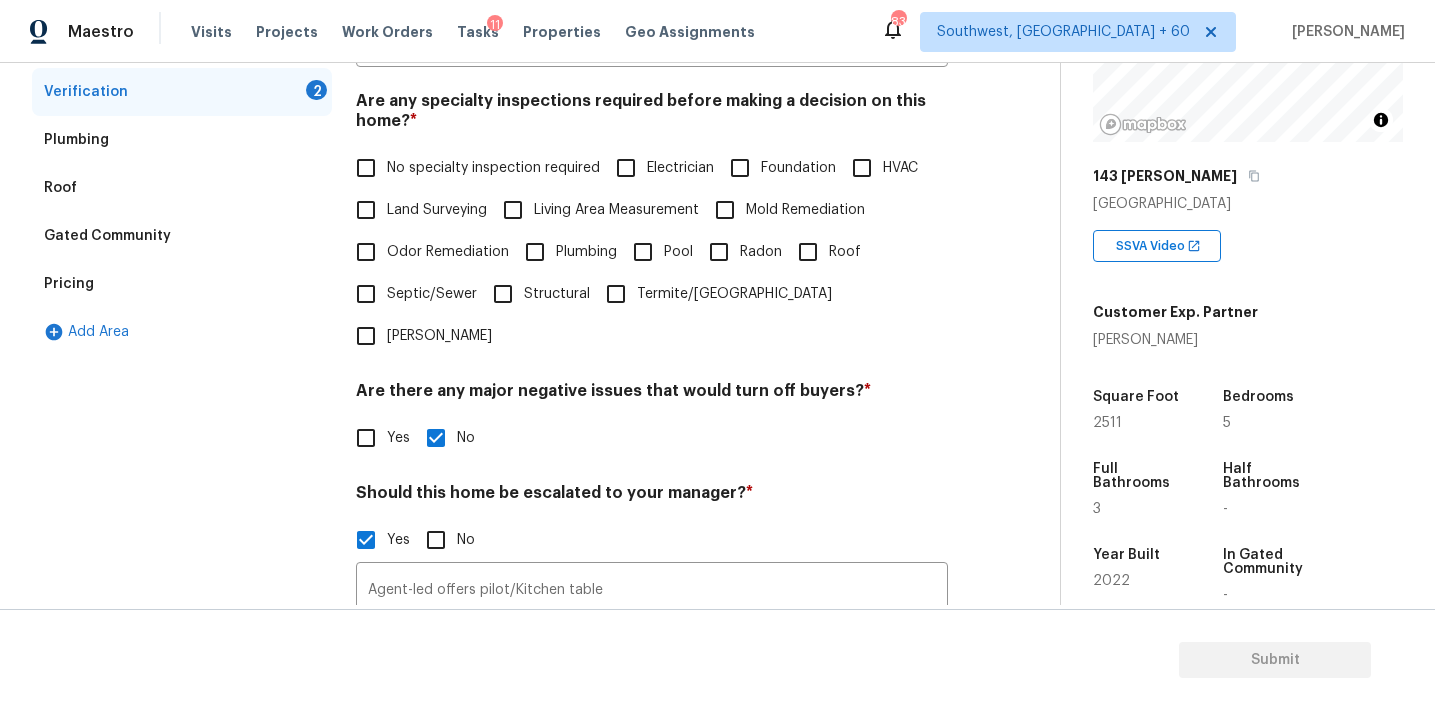 click on "No specialty inspection required" at bounding box center (493, 168) 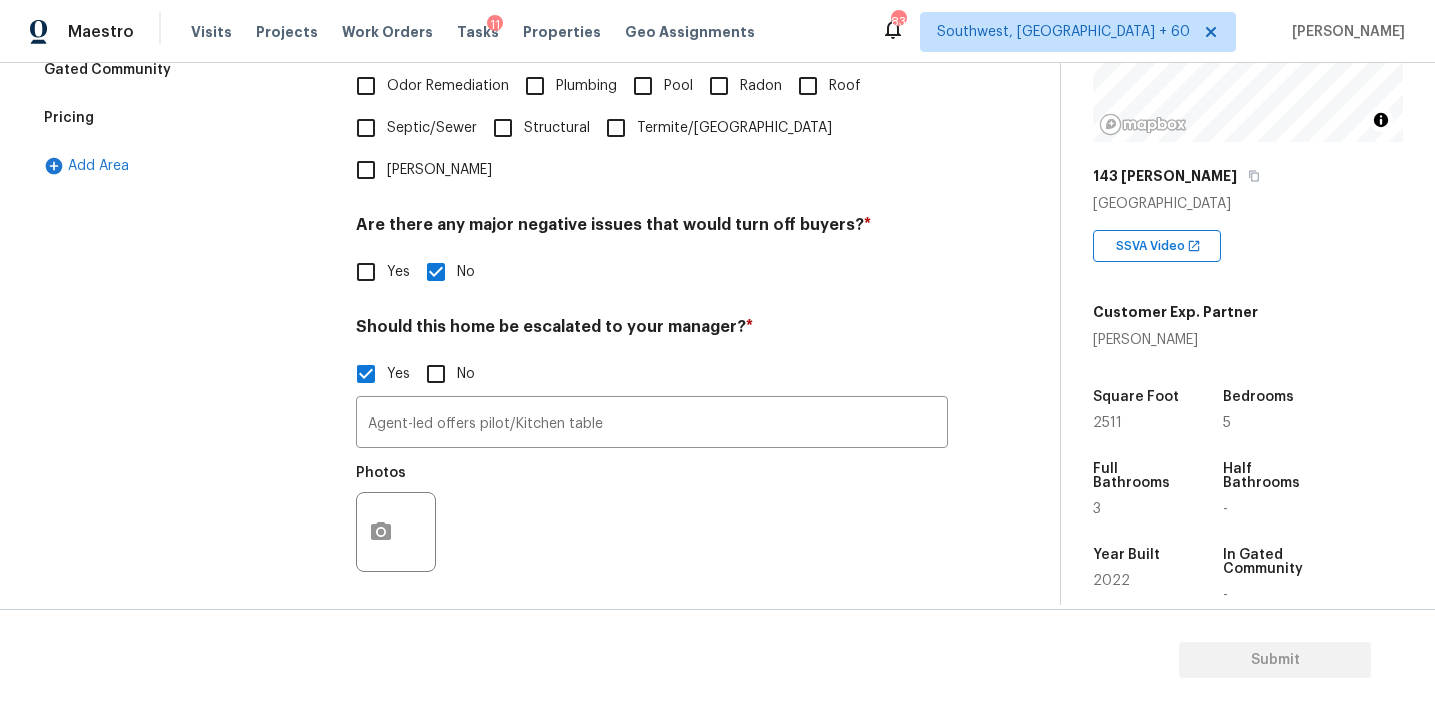 scroll, scrollTop: 683, scrollLeft: 0, axis: vertical 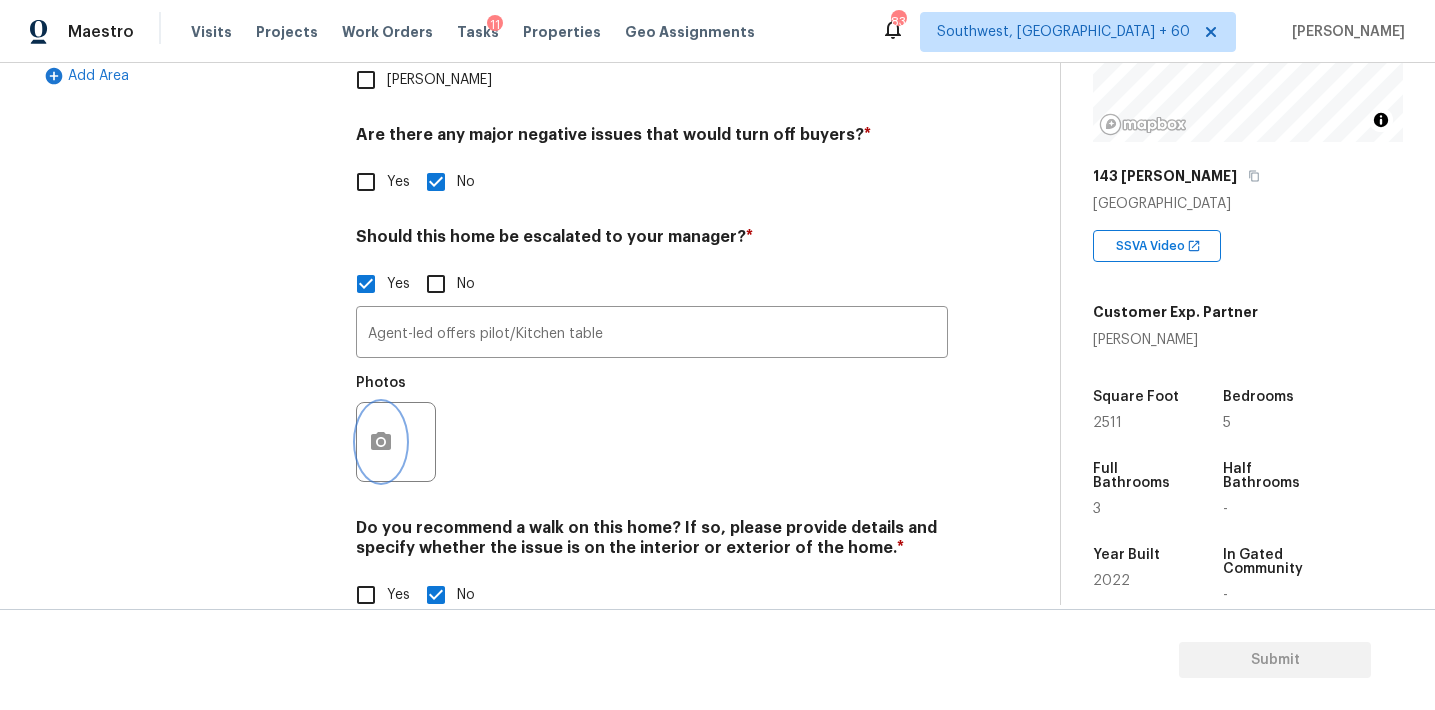 click 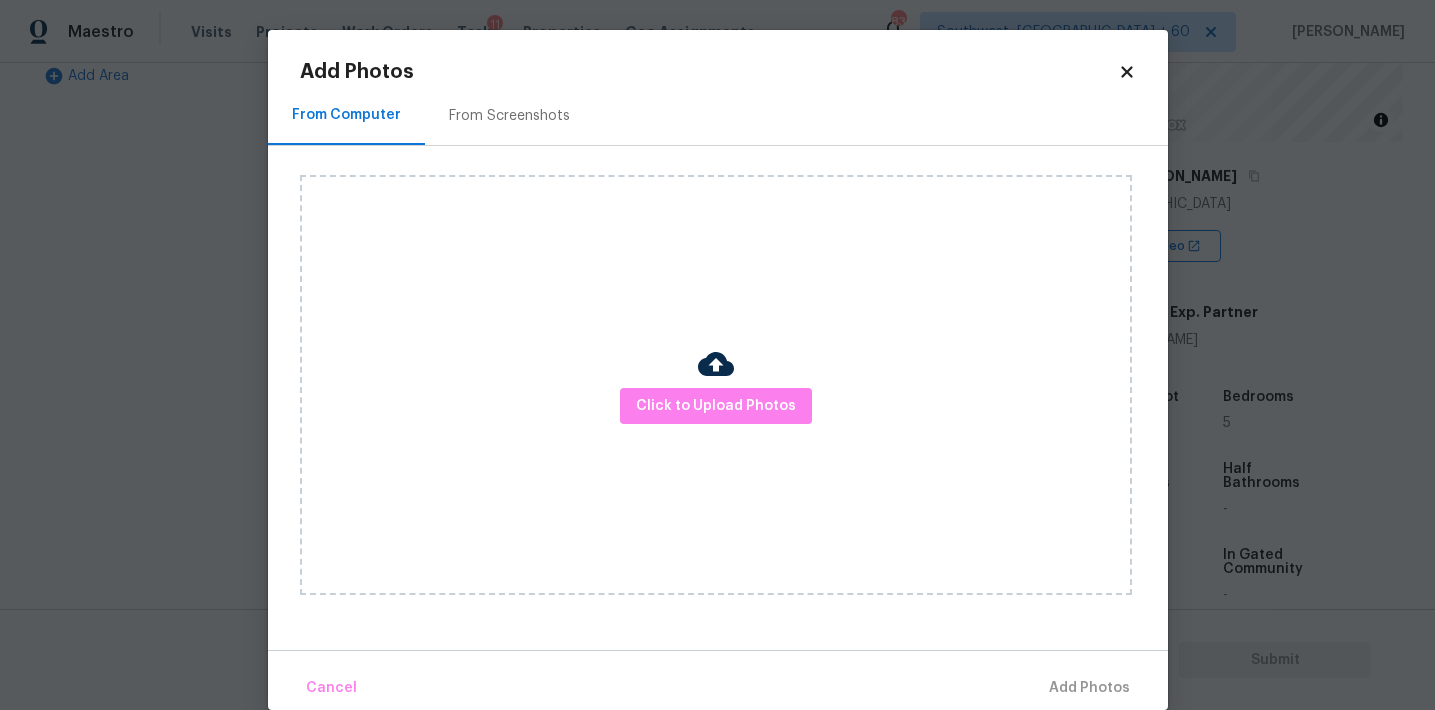click on "From Screenshots" at bounding box center [509, 116] 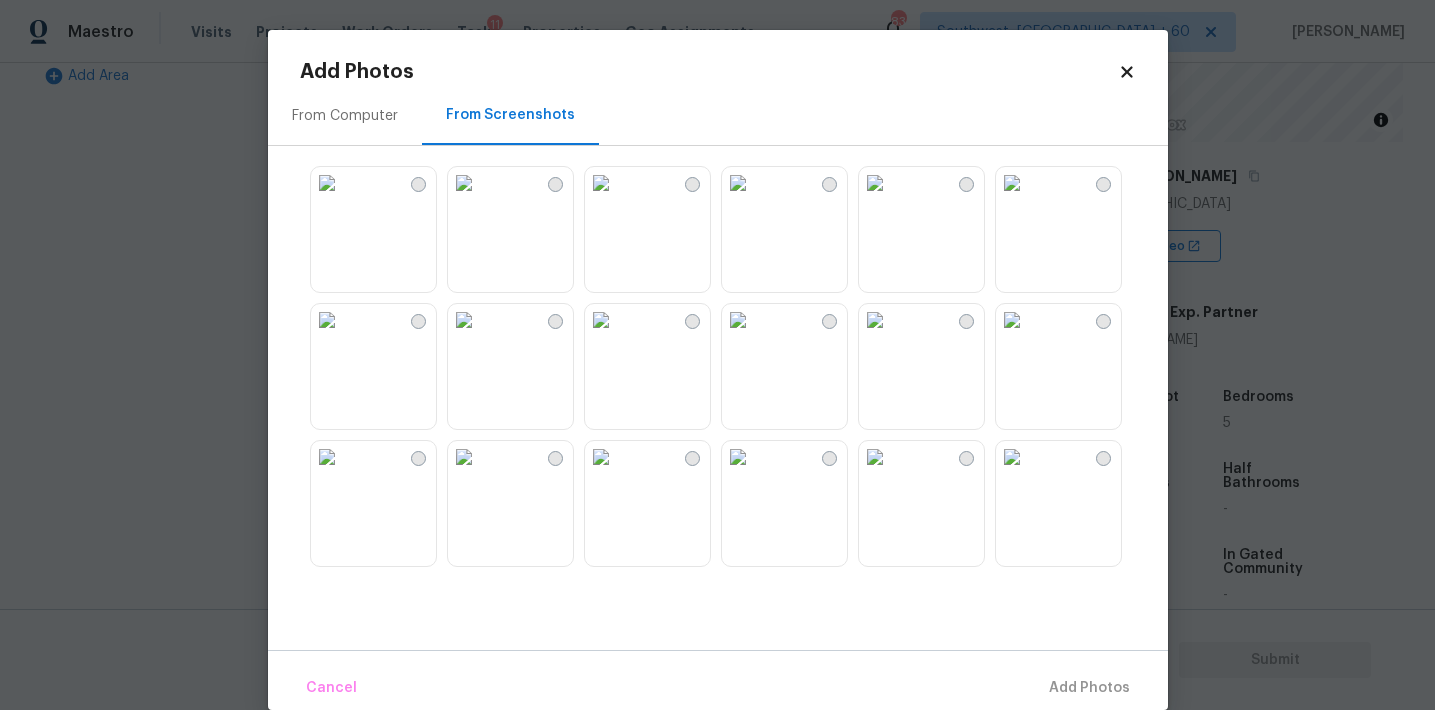 scroll, scrollTop: 37, scrollLeft: 0, axis: vertical 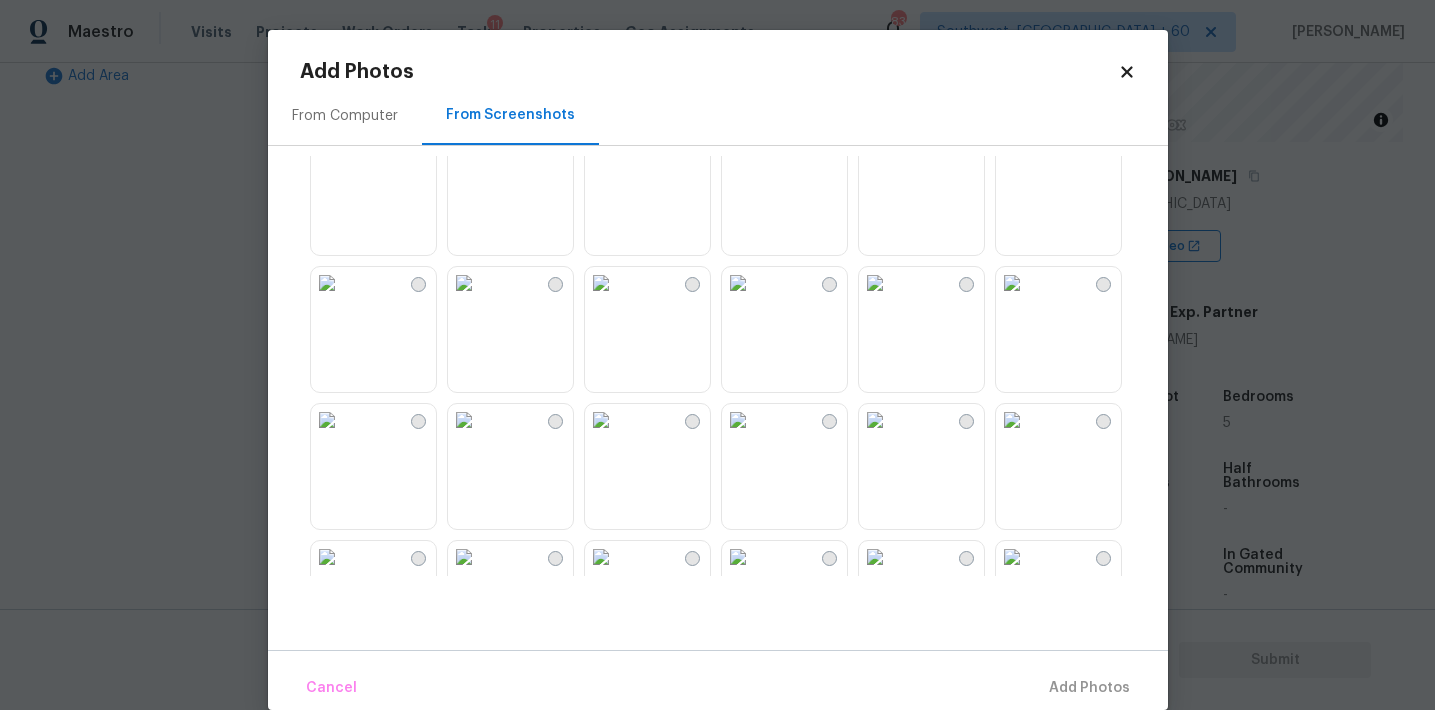 click at bounding box center [327, 283] 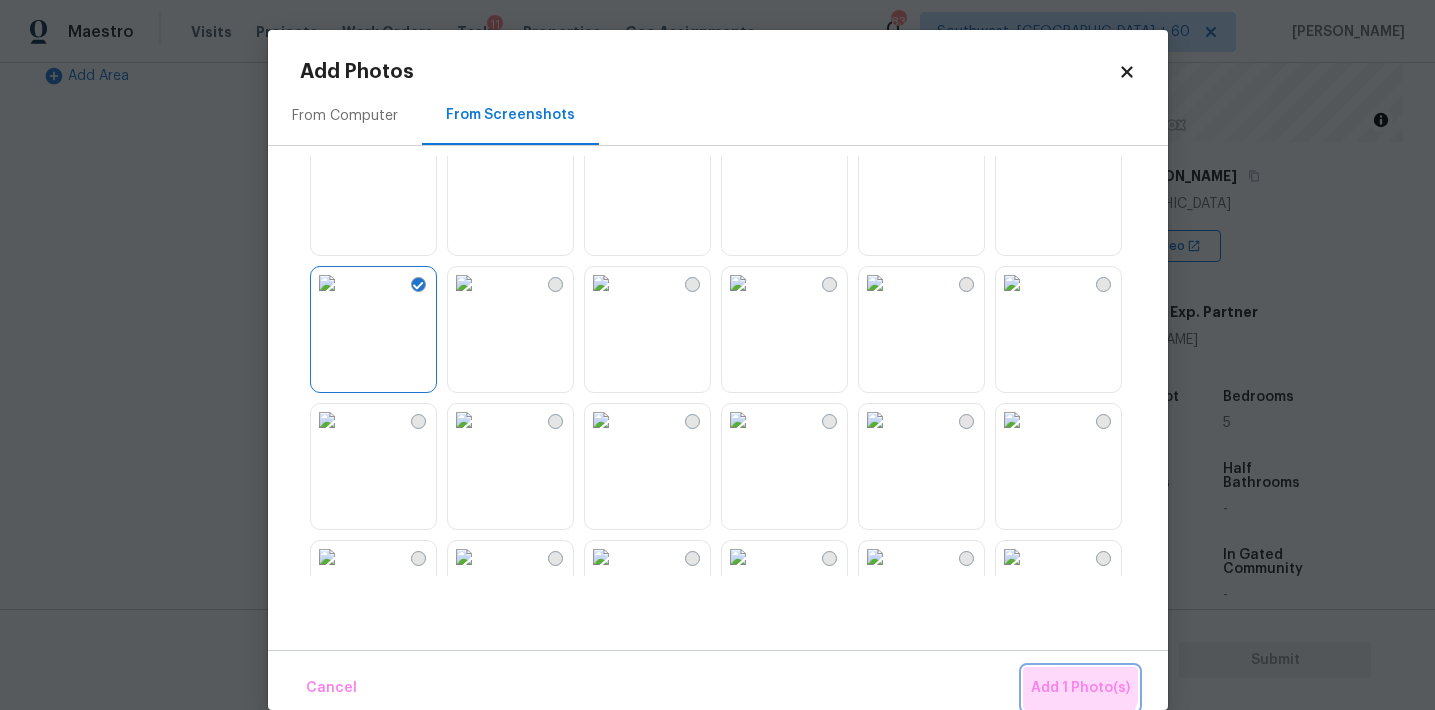 click on "Add 1 Photo(s)" at bounding box center [1080, 688] 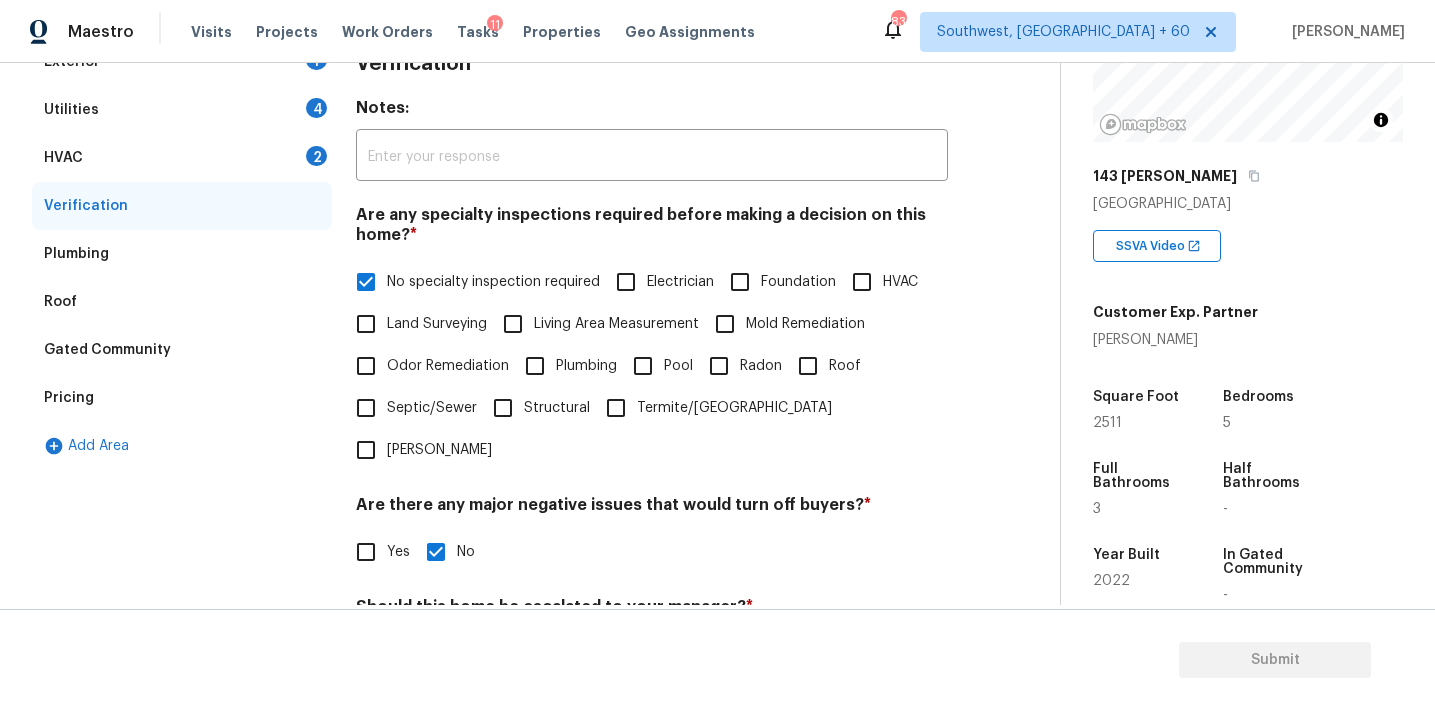 scroll, scrollTop: 292, scrollLeft: 0, axis: vertical 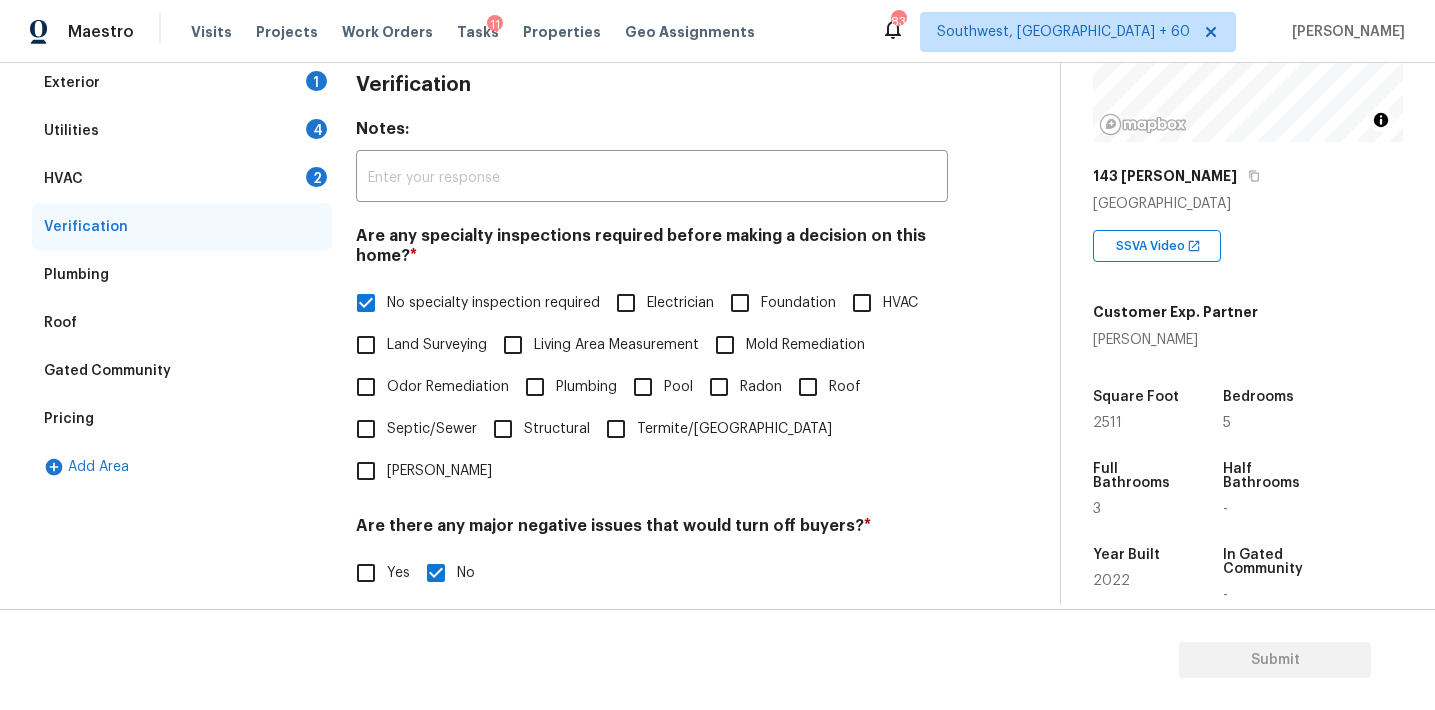 click on "HVAC 2" at bounding box center [182, 179] 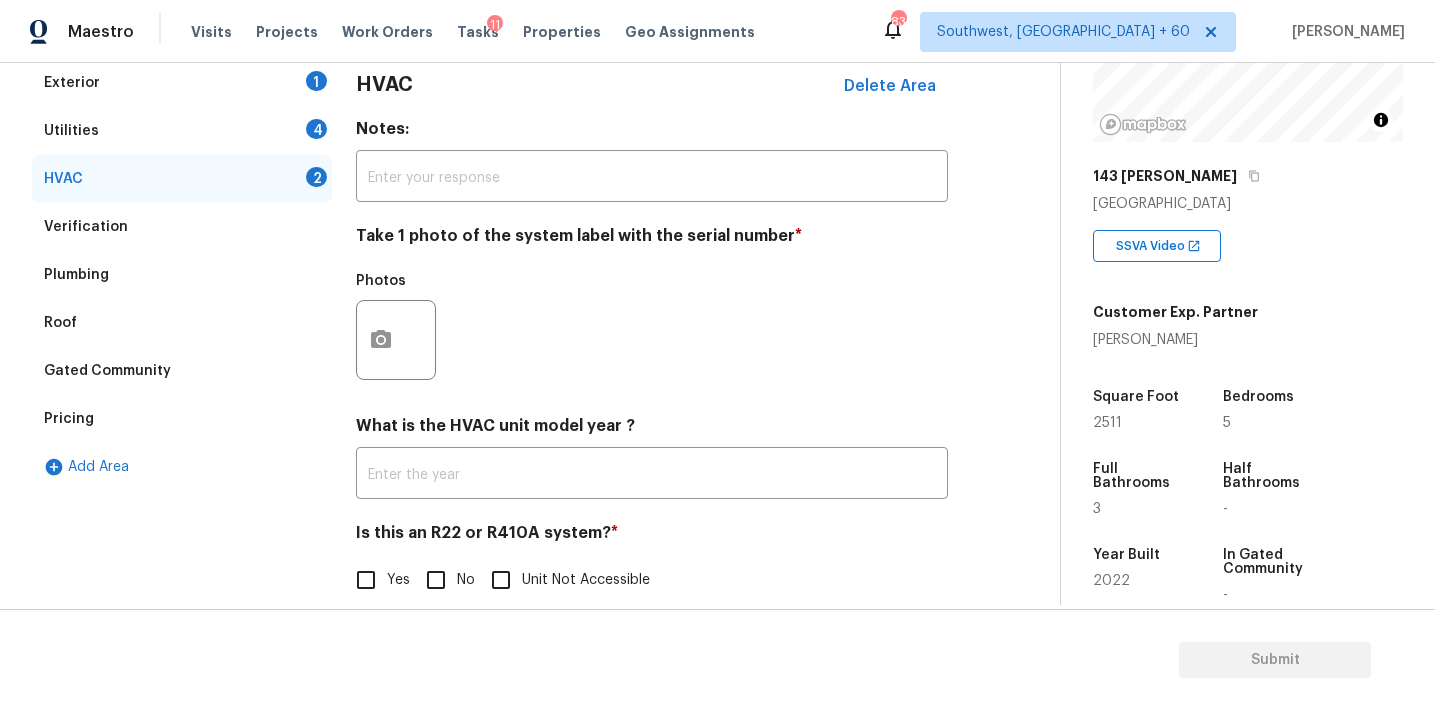 click on "Yes No Unit Not Accessible" at bounding box center (652, 580) 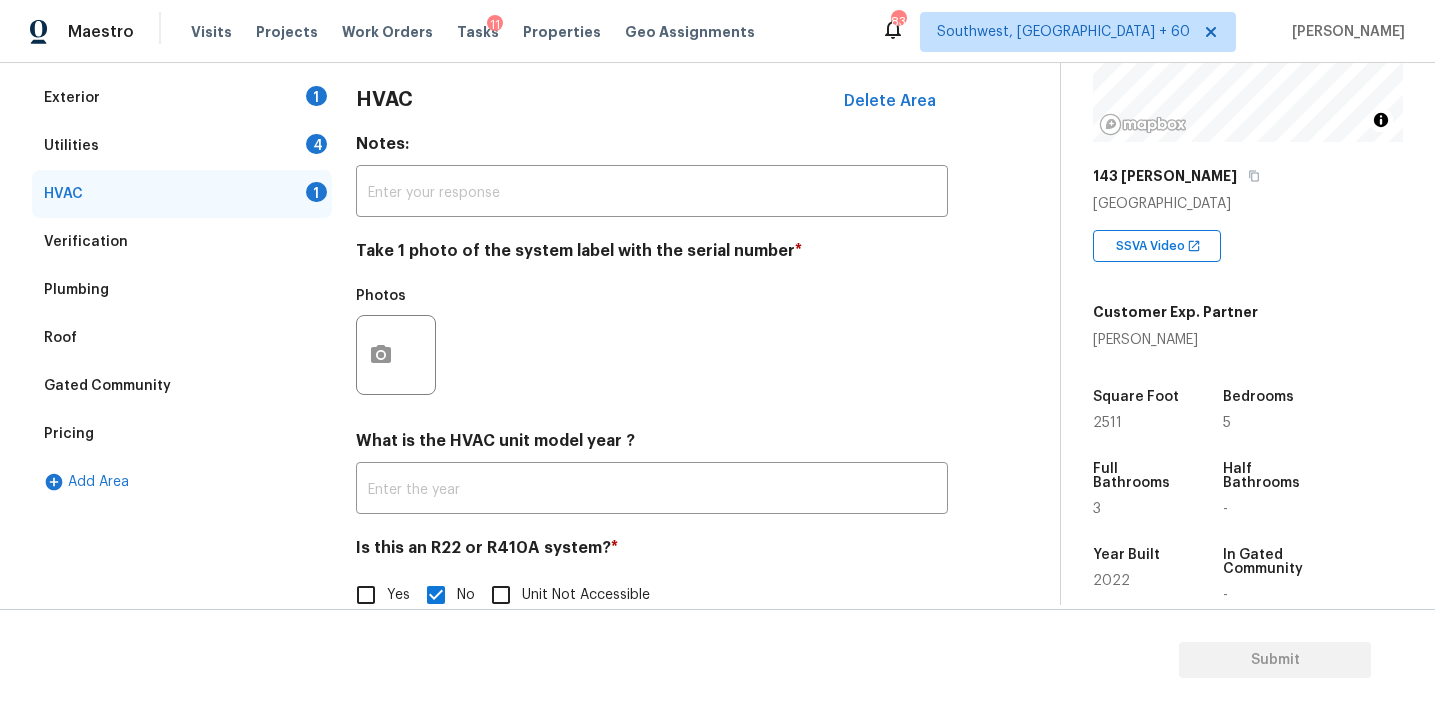scroll, scrollTop: 276, scrollLeft: 0, axis: vertical 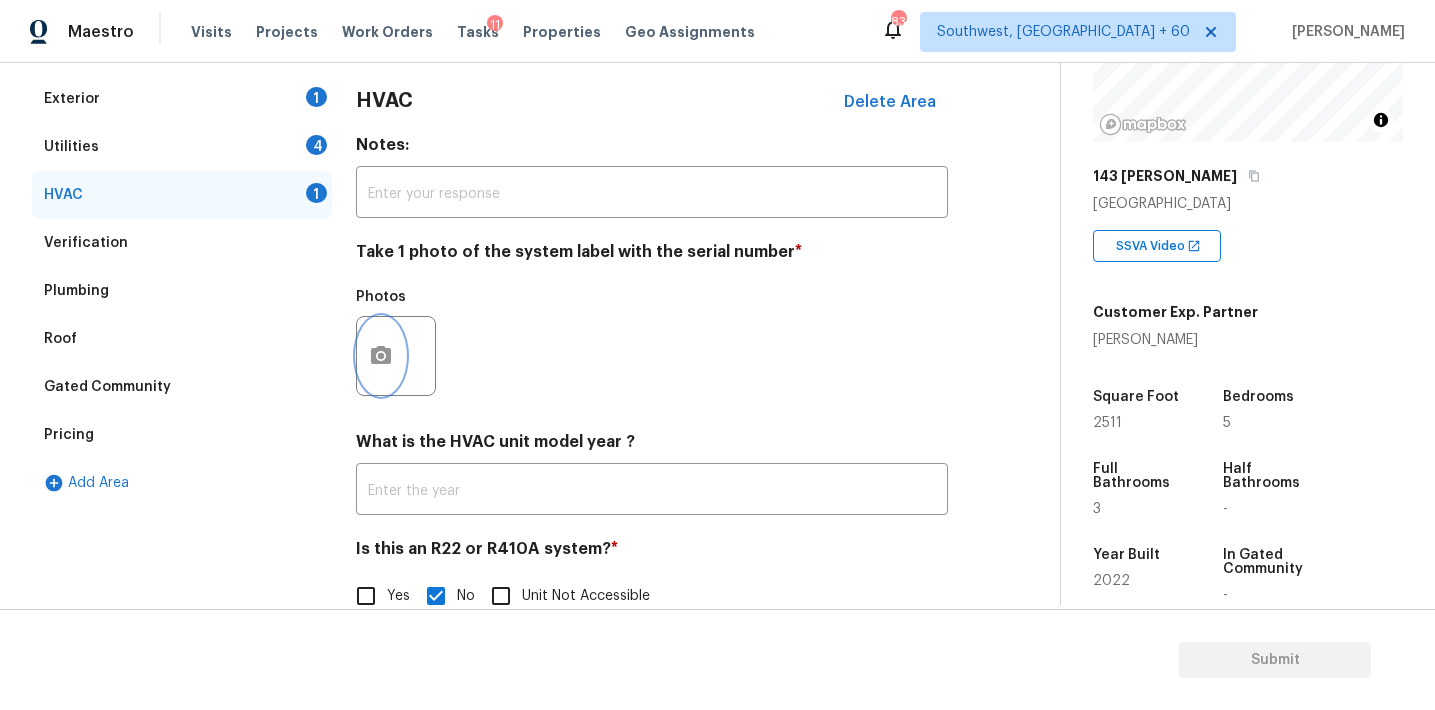 click at bounding box center [381, 356] 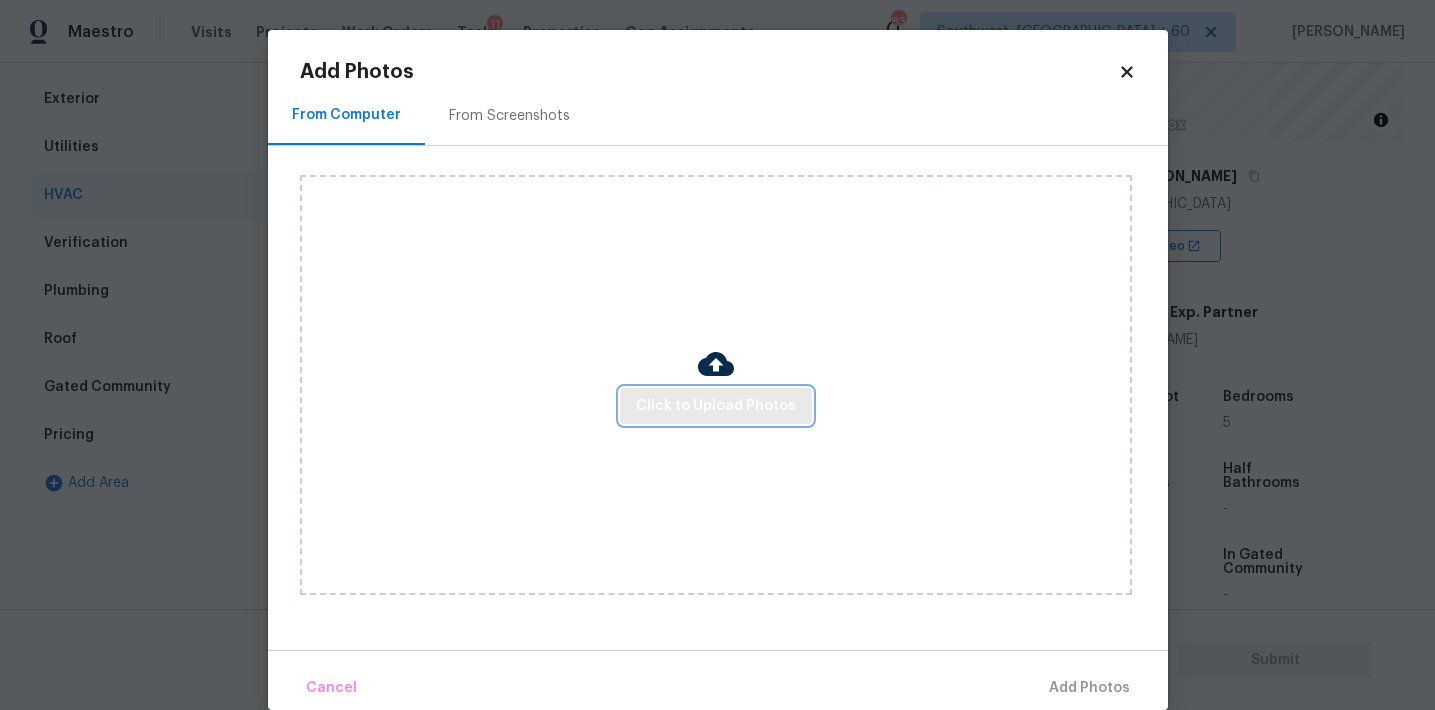 click on "Click to Upload Photos" at bounding box center (716, 406) 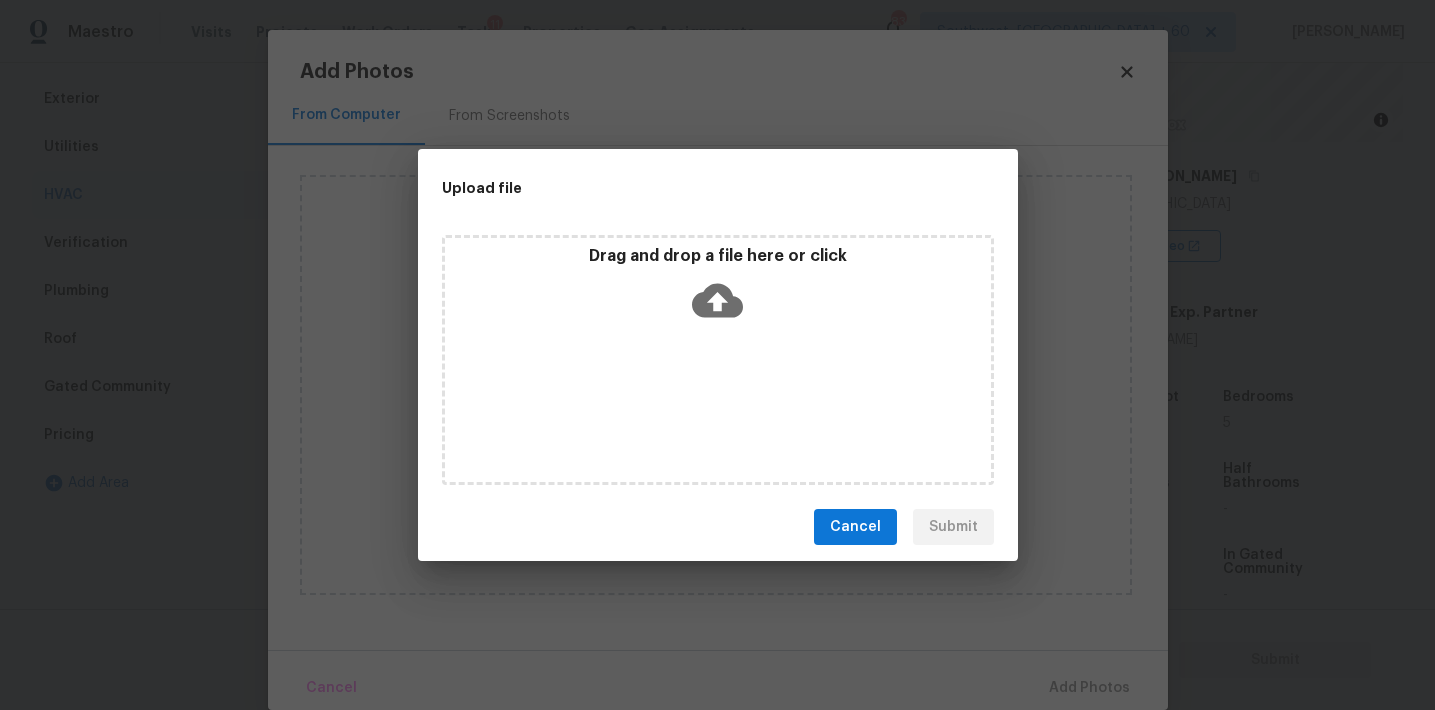 click on "Drag and drop a file here or click" at bounding box center (718, 256) 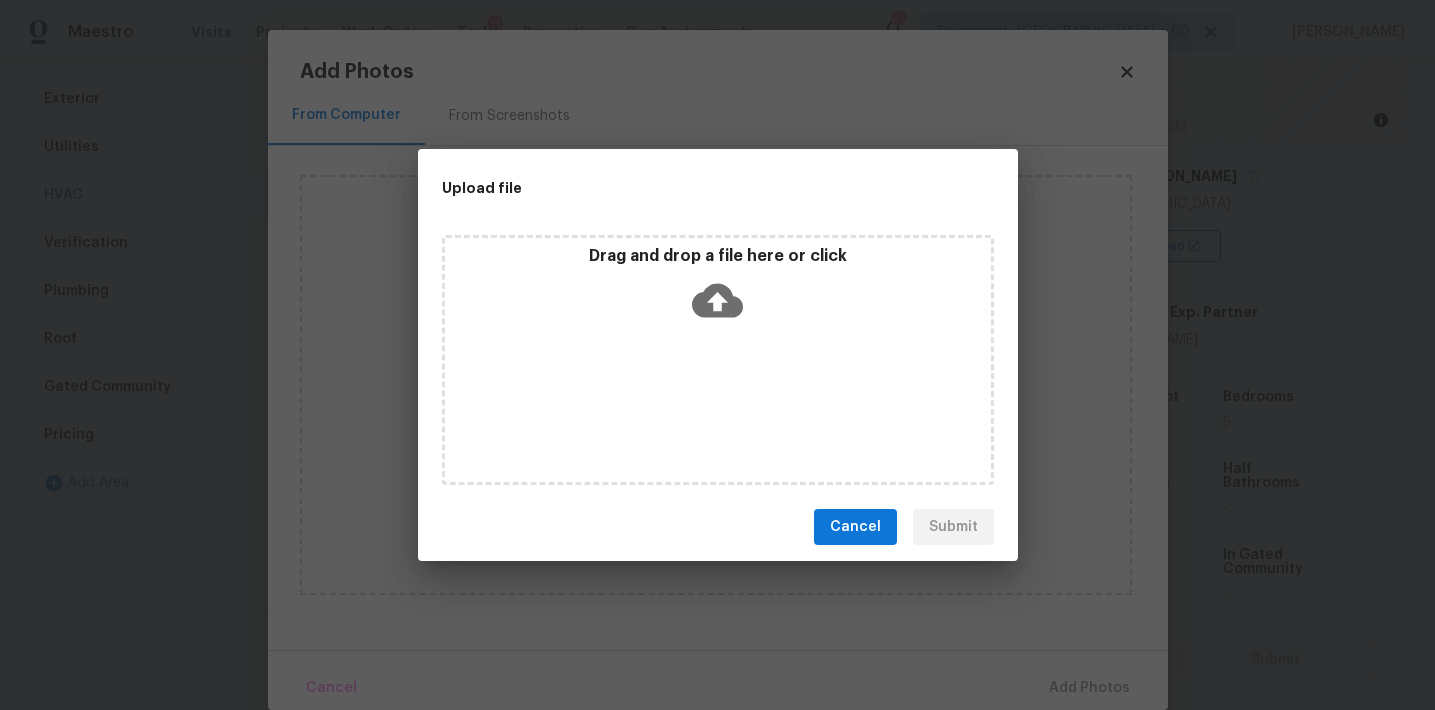 click on "Upload file Drag and drop a file here or click Cancel Submit" at bounding box center (717, 355) 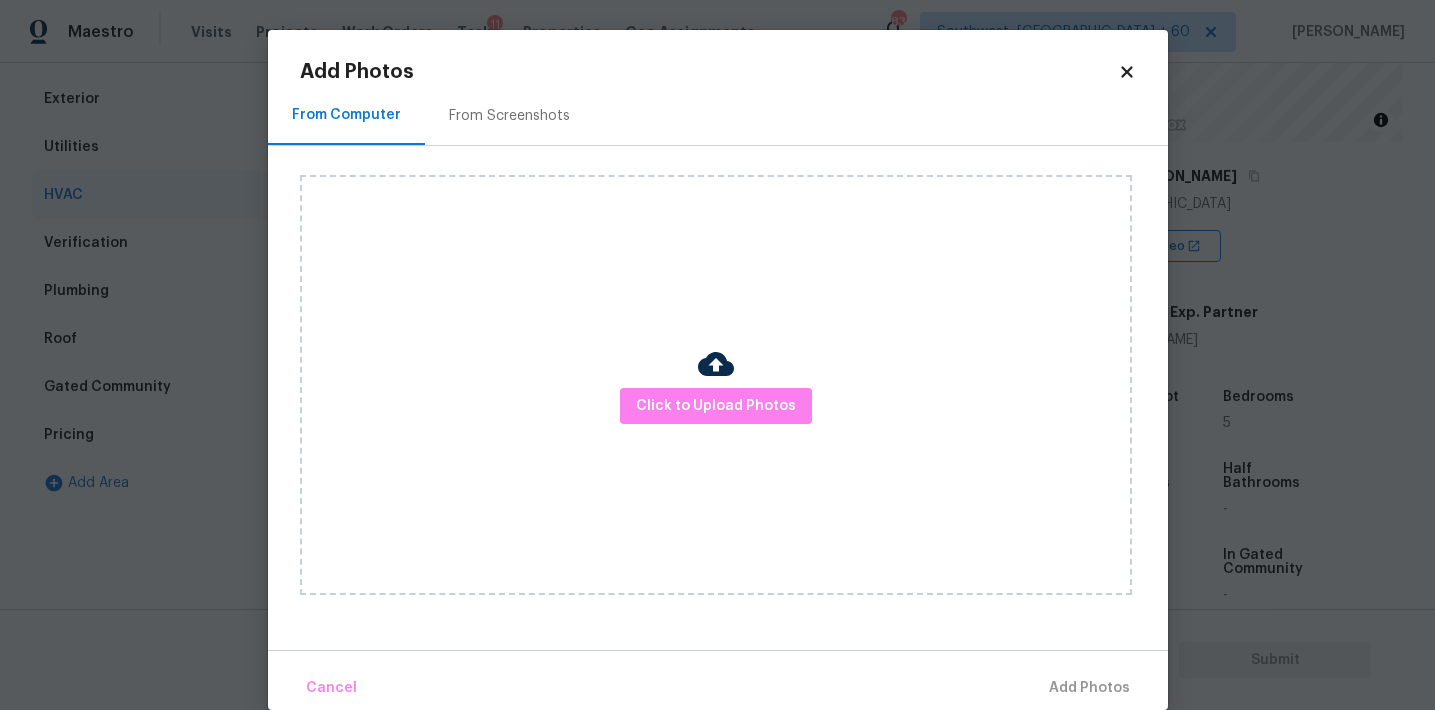 click on "From Screenshots" at bounding box center (509, 116) 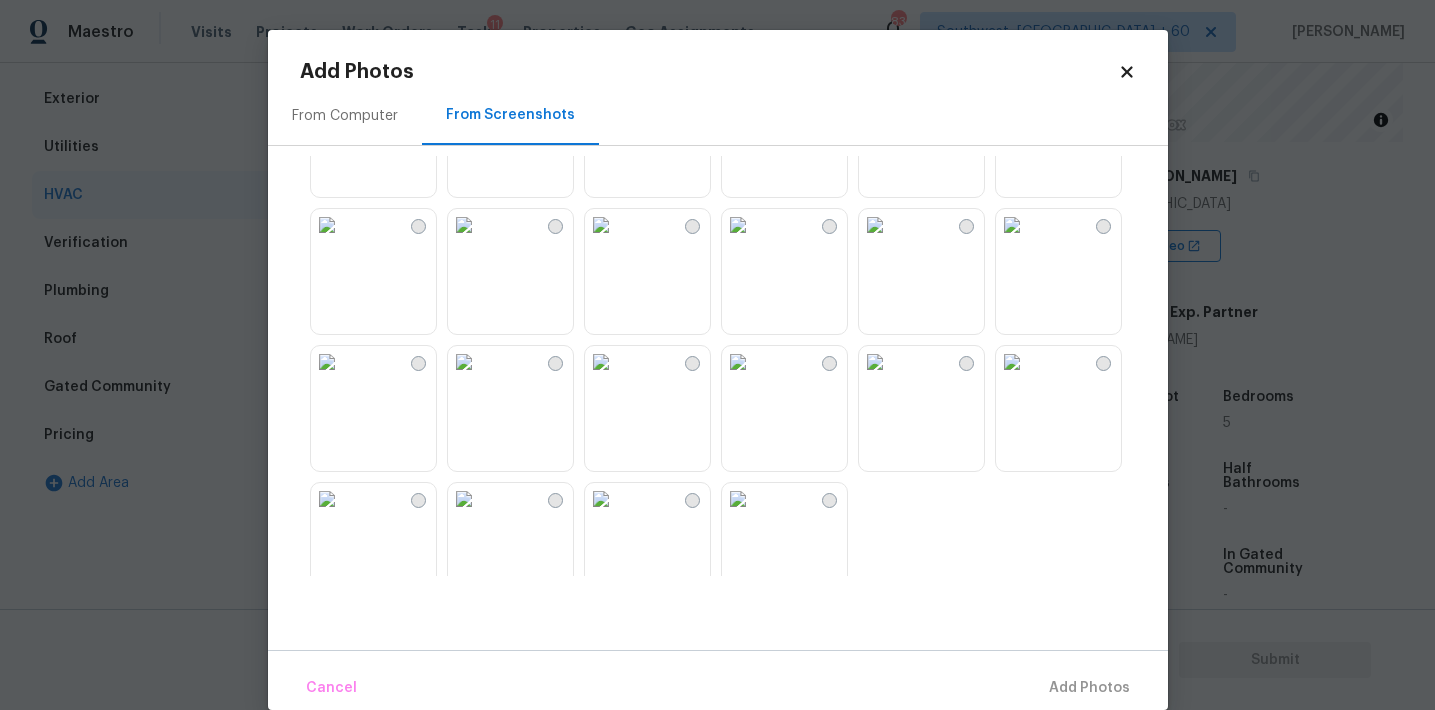 scroll, scrollTop: 1910, scrollLeft: 0, axis: vertical 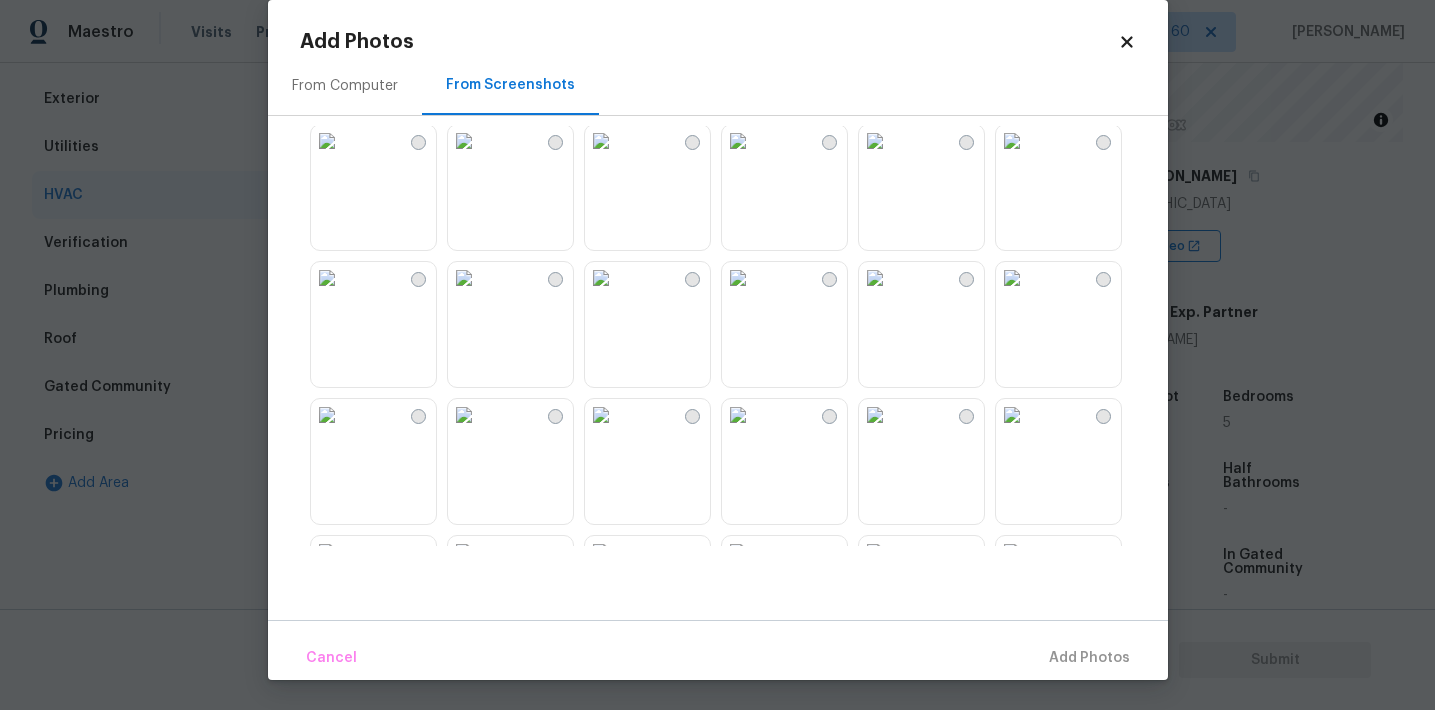 click at bounding box center [738, 278] 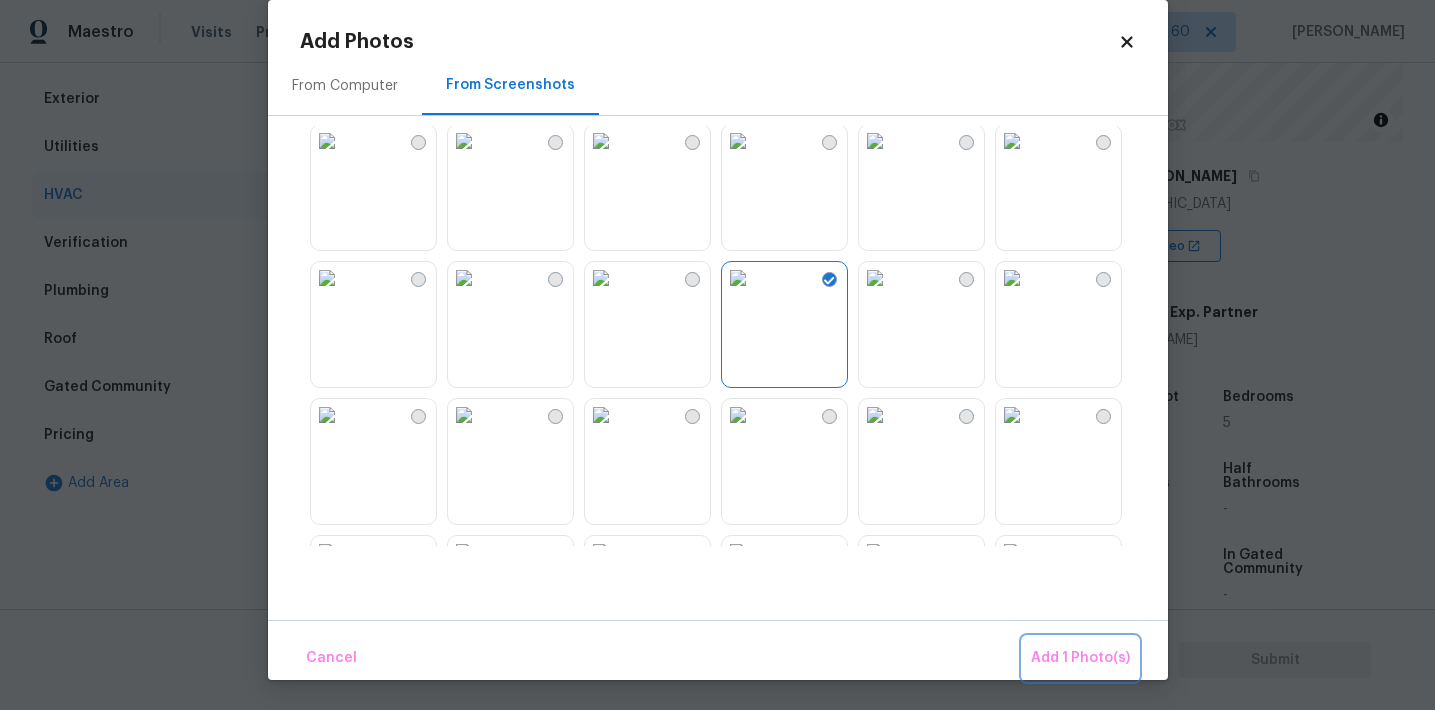 click on "Add 1 Photo(s)" at bounding box center (1080, 658) 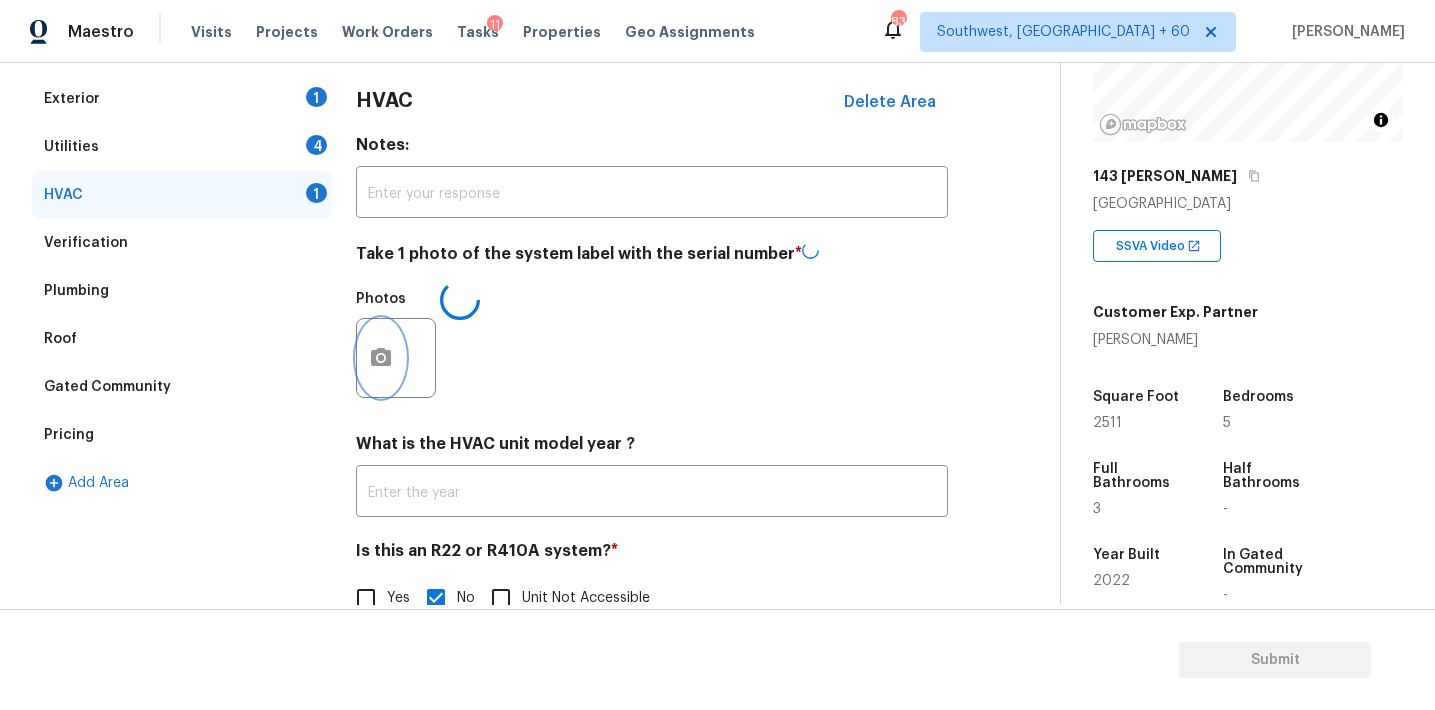 scroll, scrollTop: 0, scrollLeft: 0, axis: both 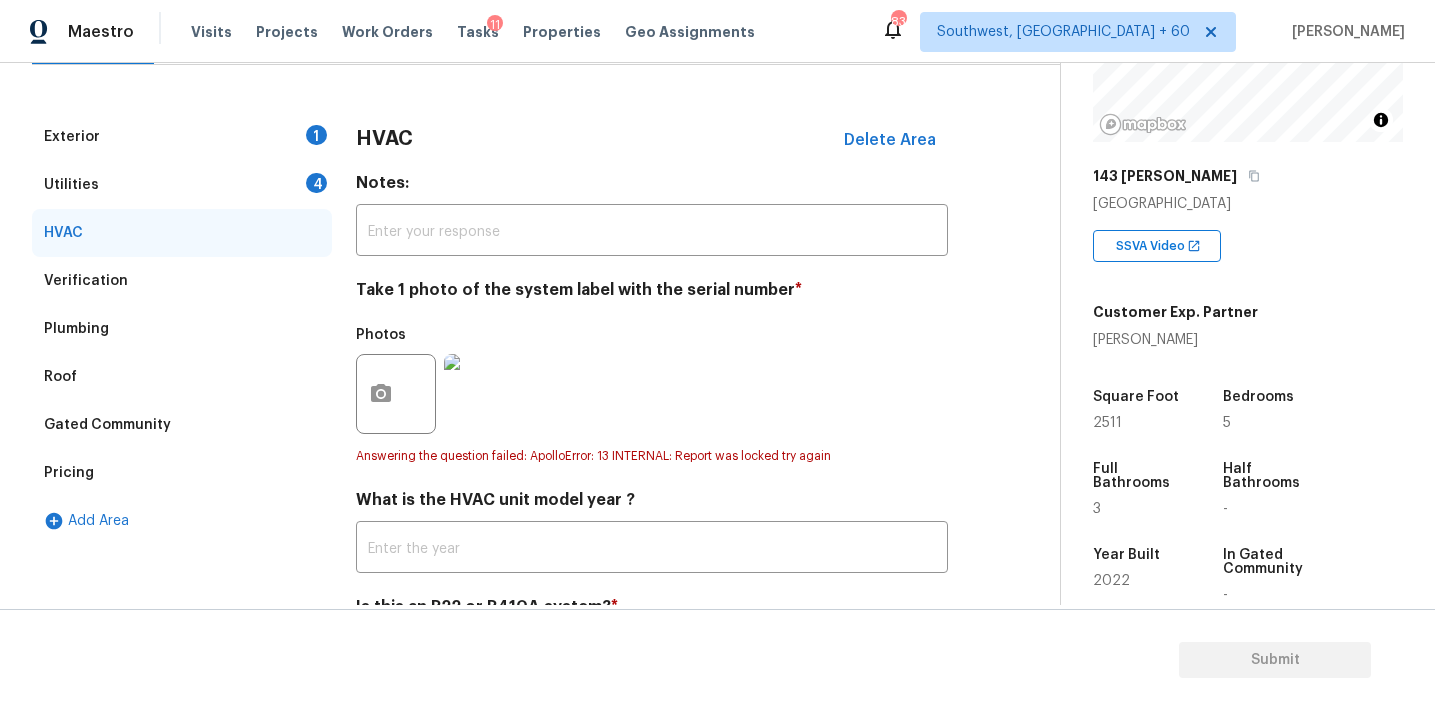 click on "Utilities 4" at bounding box center (182, 185) 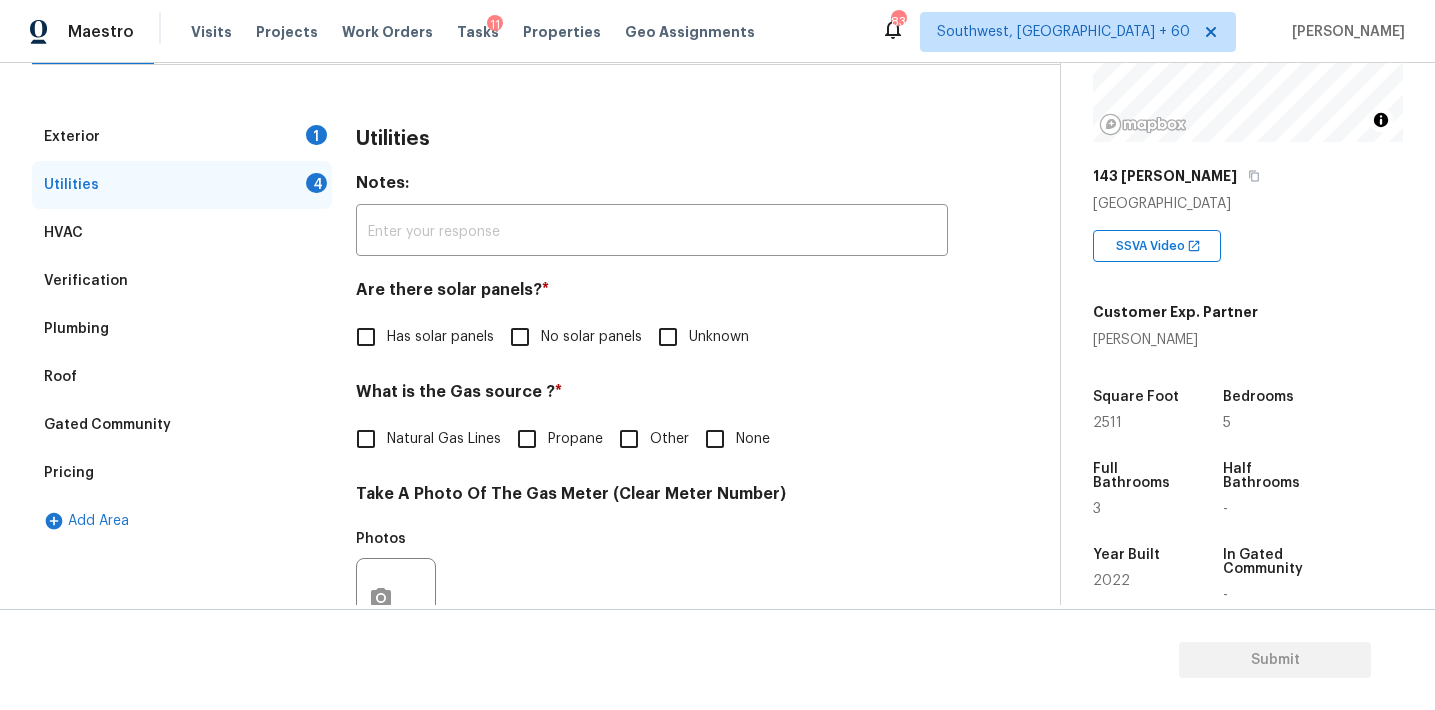 click on "No solar panels" at bounding box center [591, 337] 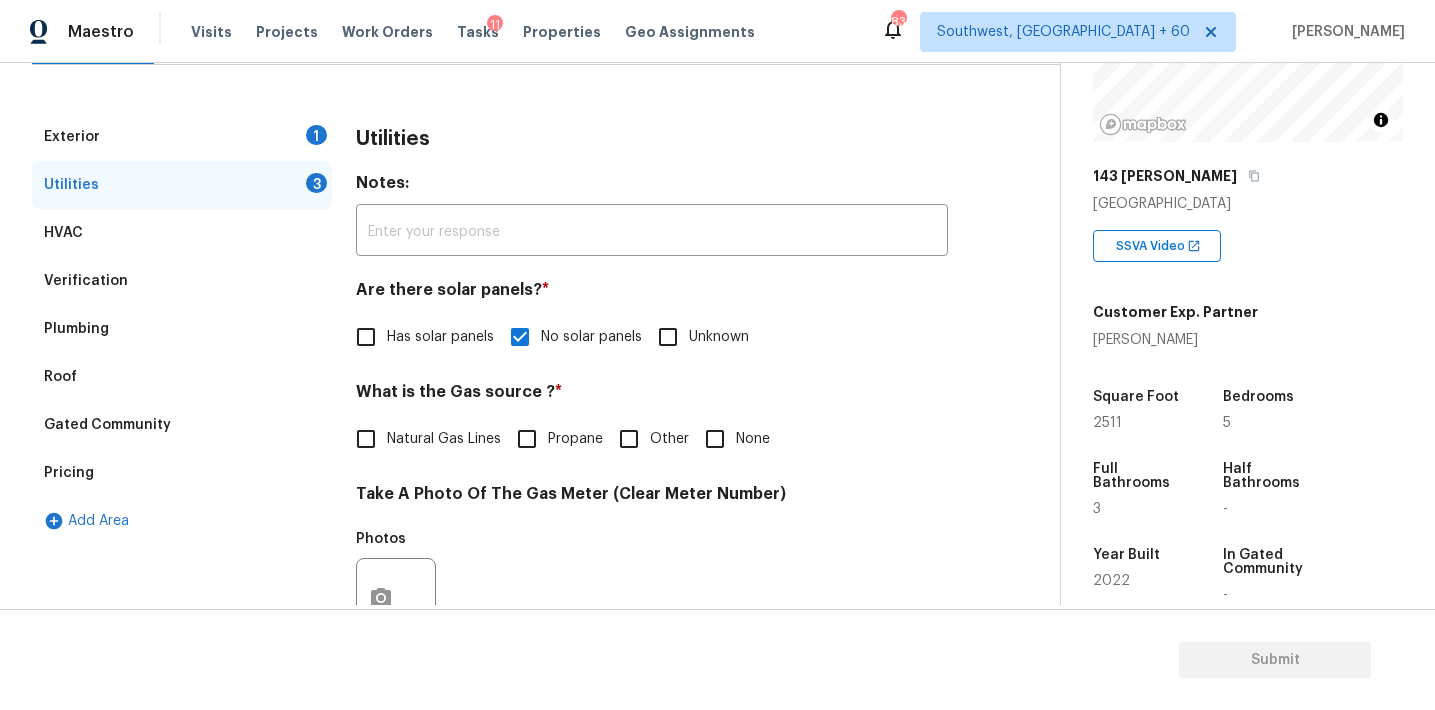 click on "Utilities Notes: ​ Are there solar panels?  * Has solar panels No solar panels Unknown What is the Gas source ?  * Natural Gas Lines Propane Other None Take A Photo Of The Gas Meter (Clear Meter Number) Photos Take A Photo Of The Water Meter (Clear Meter Number) Photos Take A Photo Of The Electric Meter (Clear Meter Number)  * Photos Does the home have a septic tank or sewer service?  * Sewer Septic Unknown" at bounding box center (652, 634) 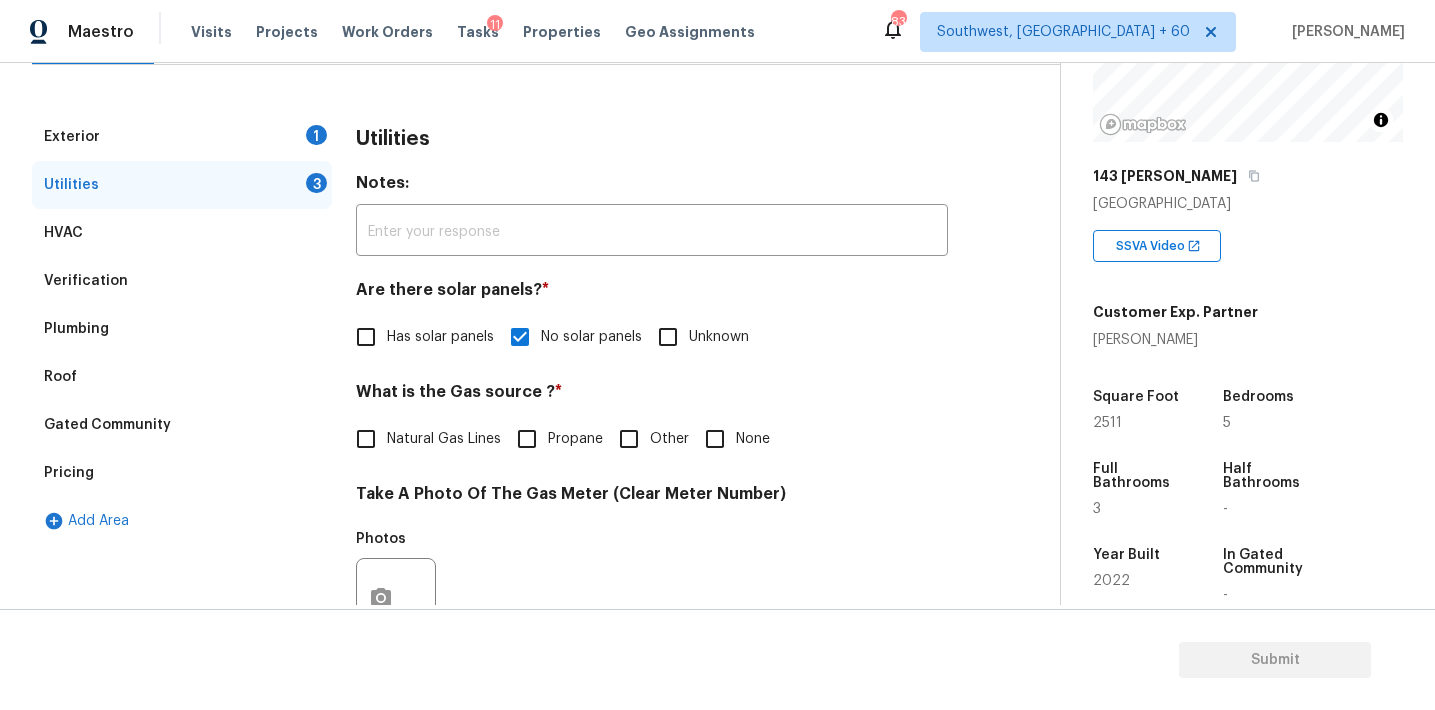 click on "None" at bounding box center [715, 439] 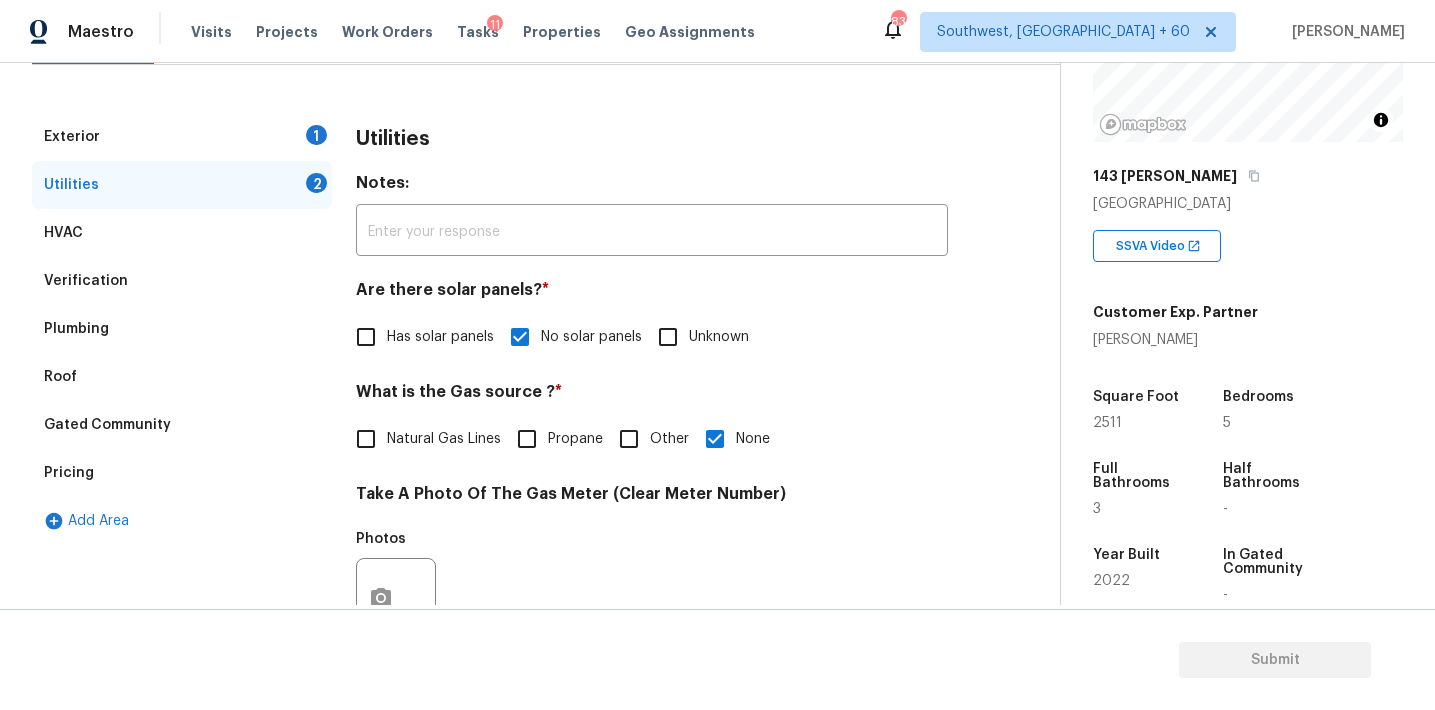 scroll, scrollTop: 795, scrollLeft: 0, axis: vertical 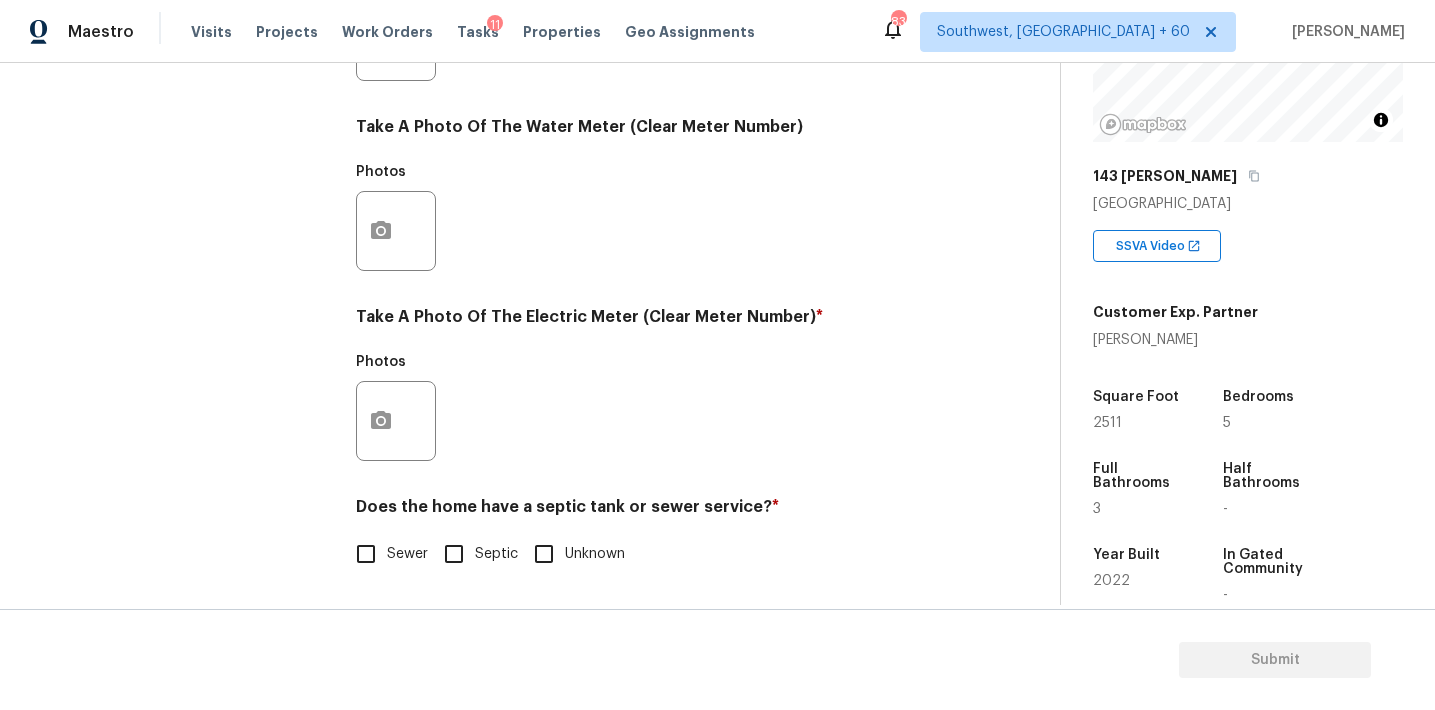 click on "Sewer" at bounding box center [407, 554] 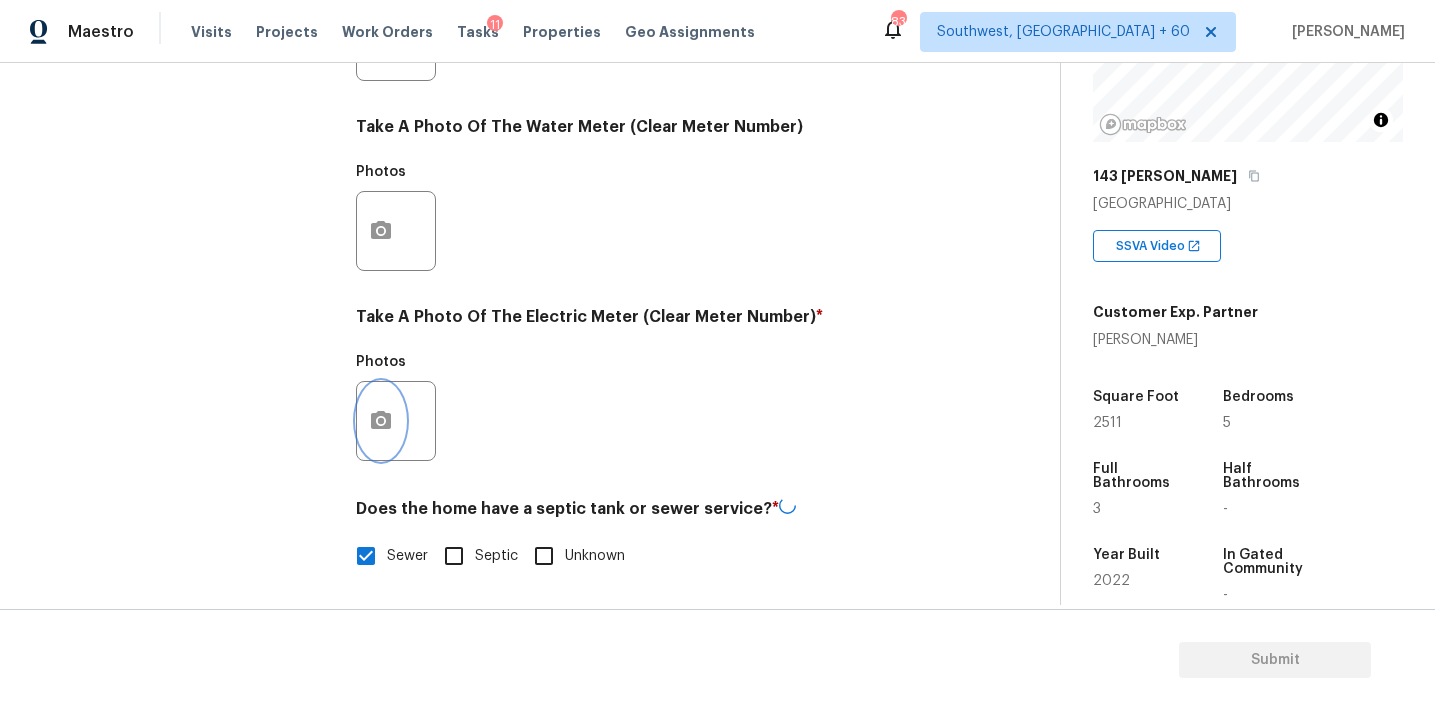 click 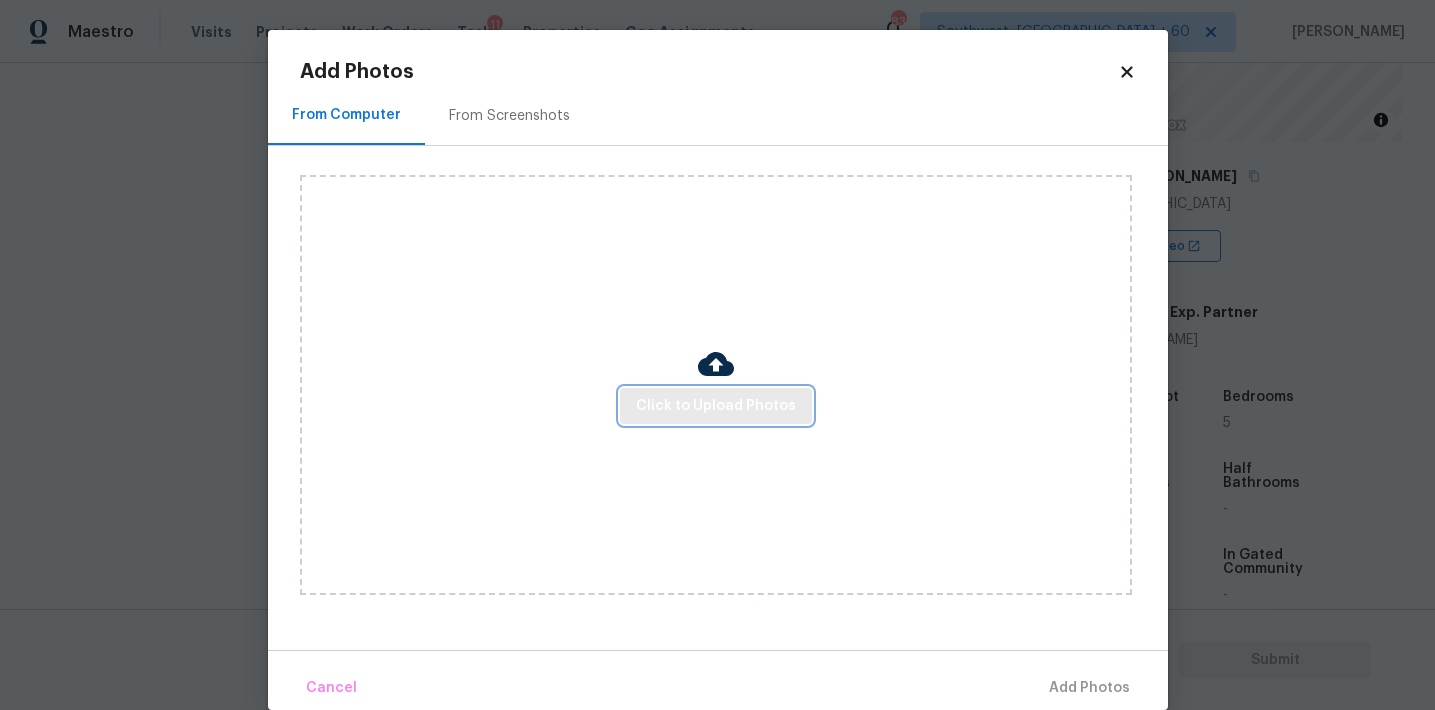 click on "Click to Upload Photos" at bounding box center (716, 406) 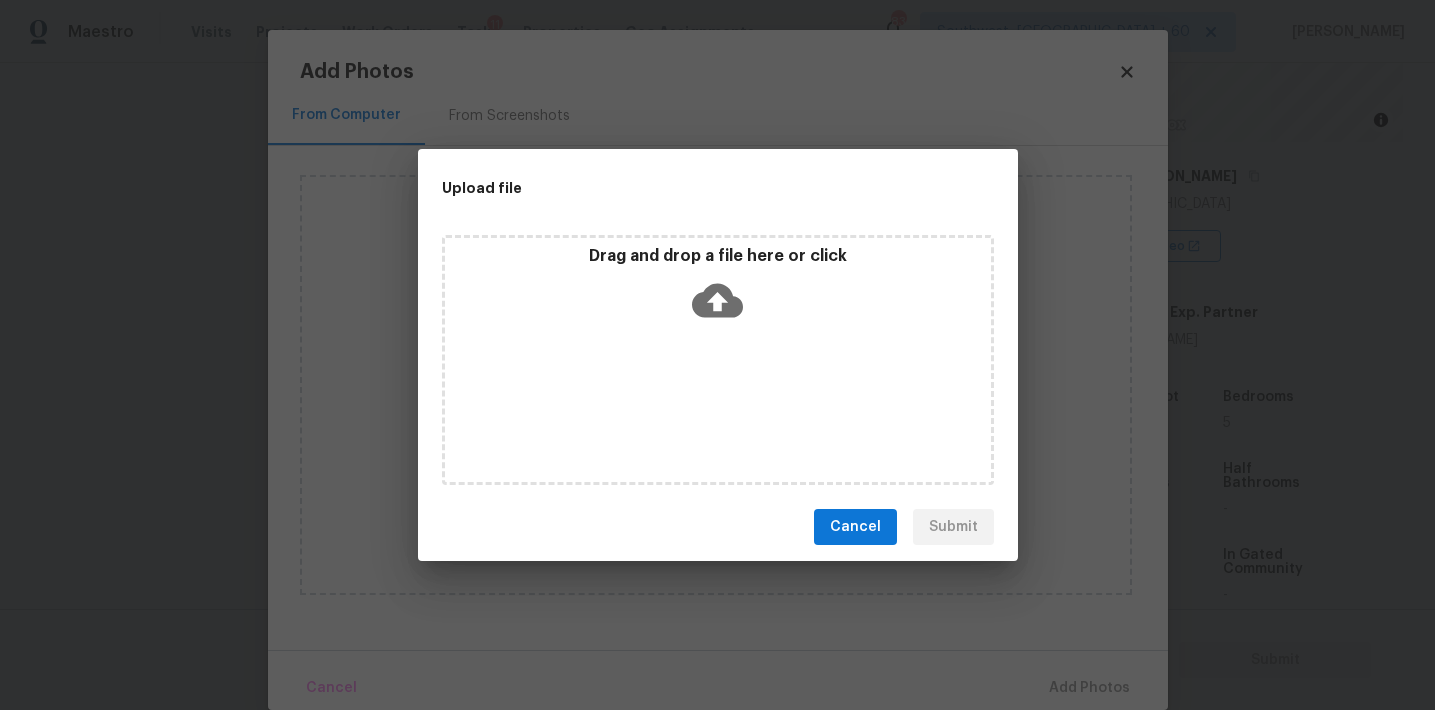 click on "Drag and drop a file here or click" at bounding box center (718, 256) 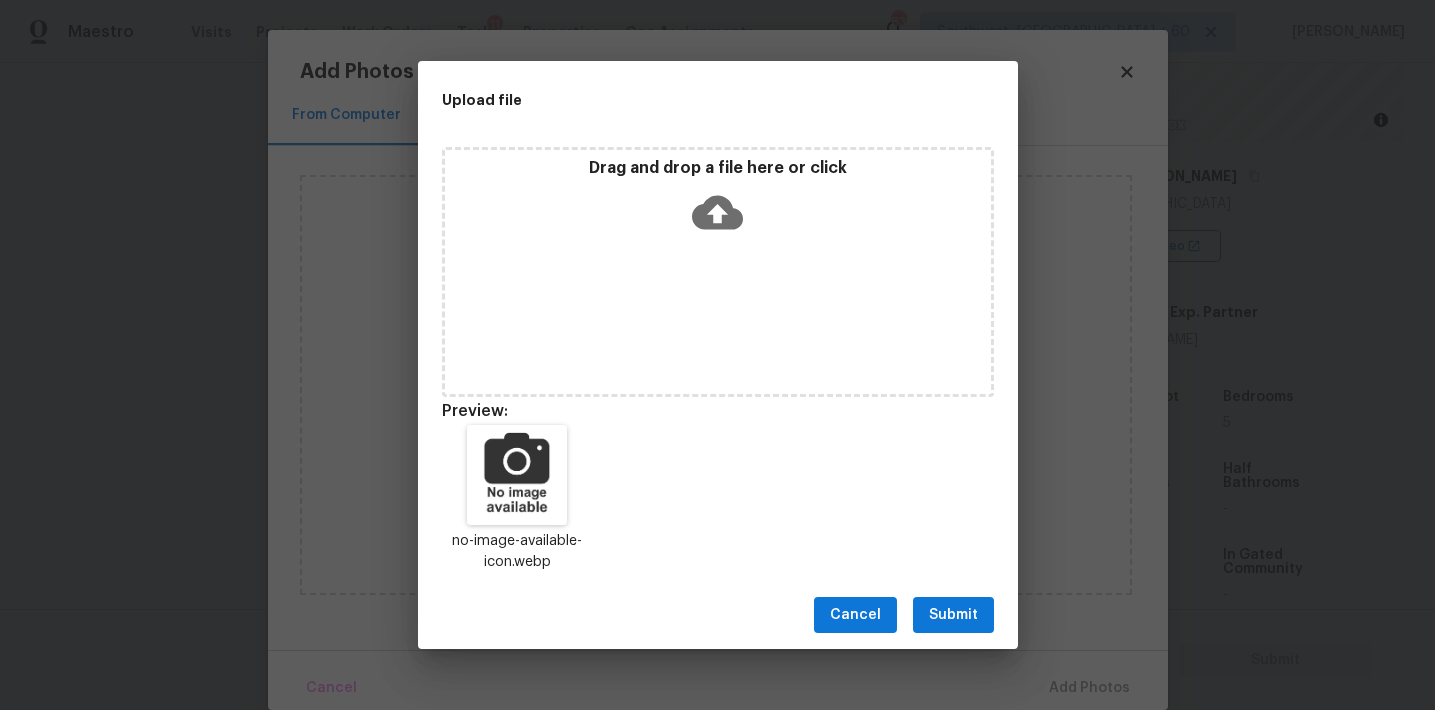click on "Submit" at bounding box center [953, 615] 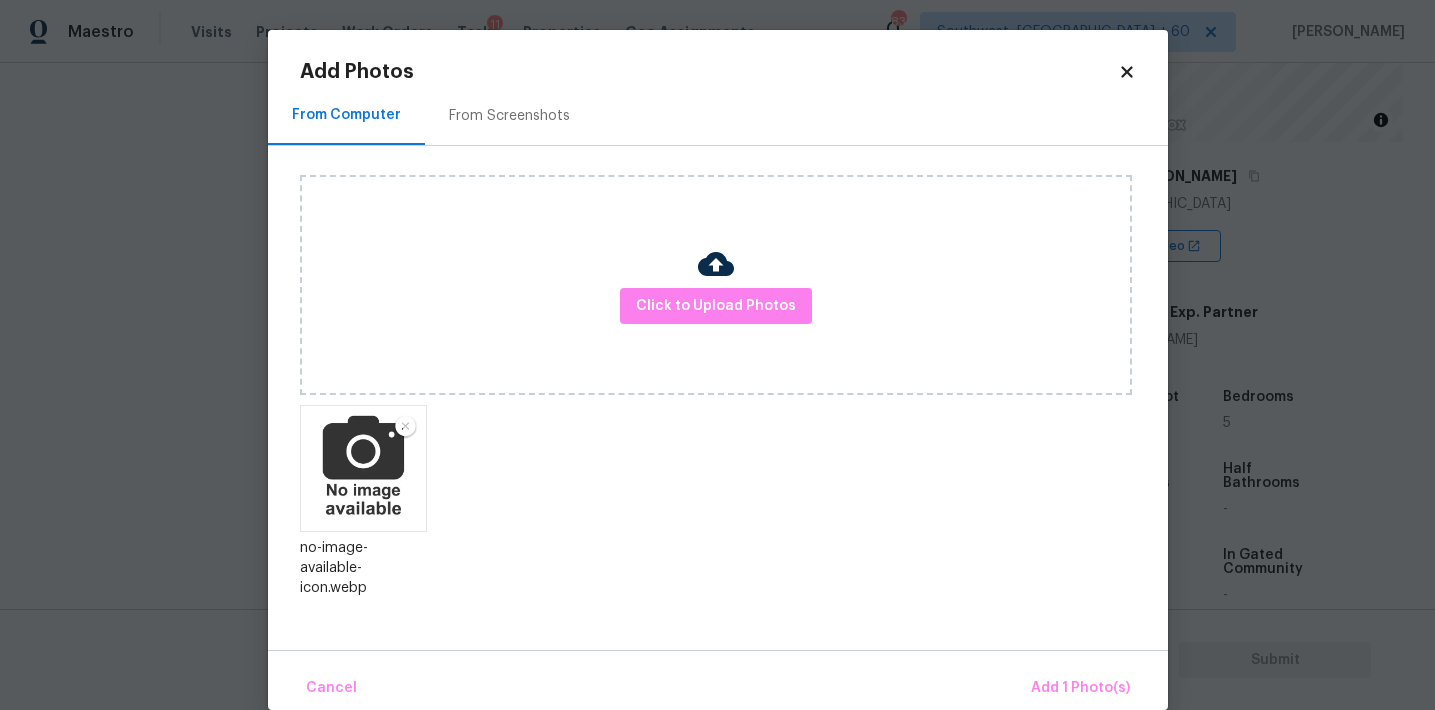 click on "Cancel Add 1 Photo(s)" at bounding box center [718, 680] 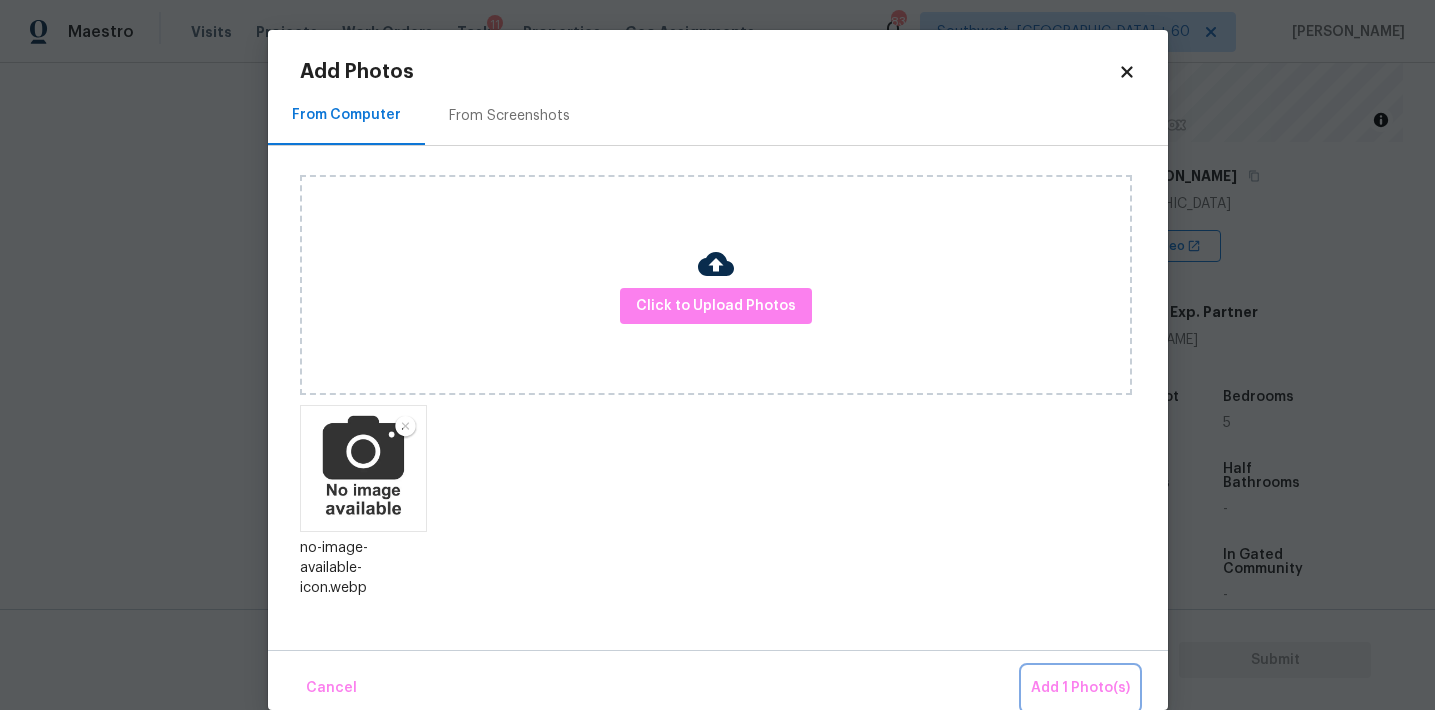 click on "Add 1 Photo(s)" at bounding box center (1080, 688) 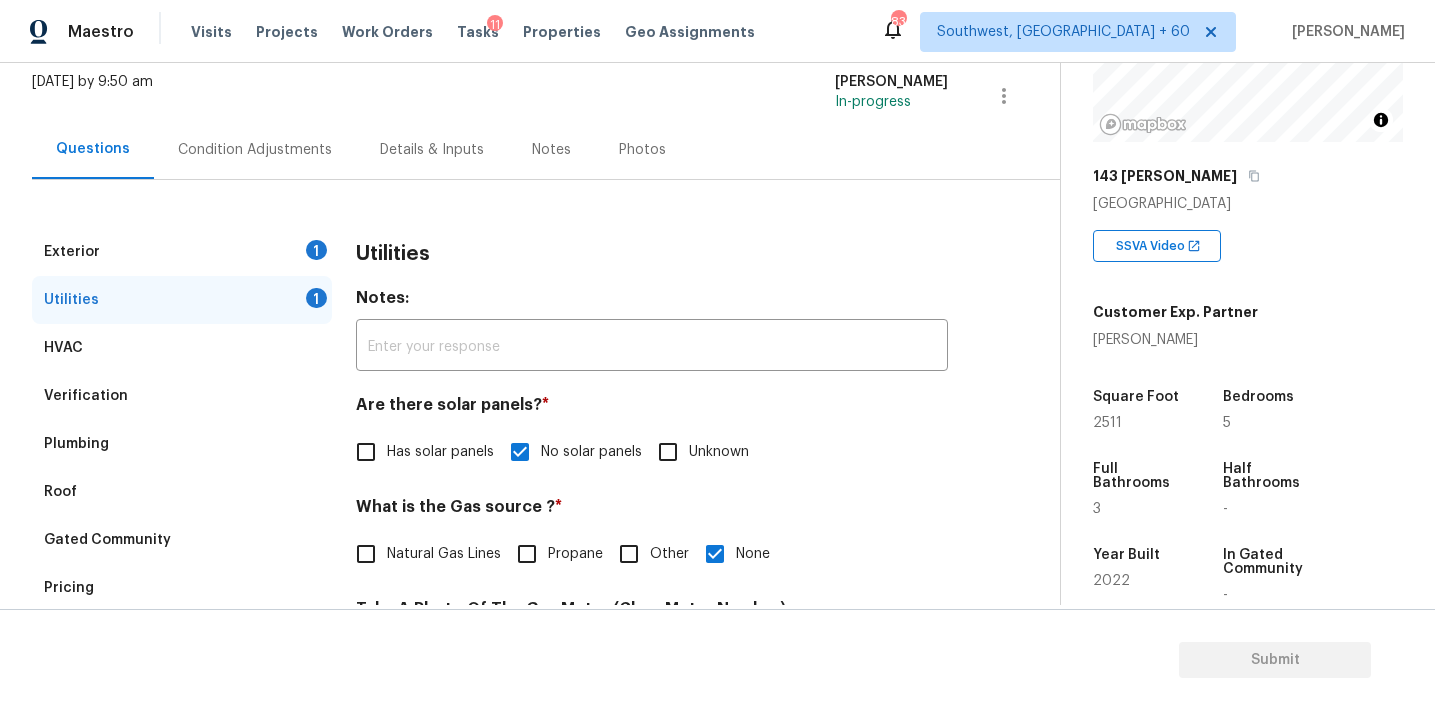 click on "Utilities" at bounding box center [652, 254] 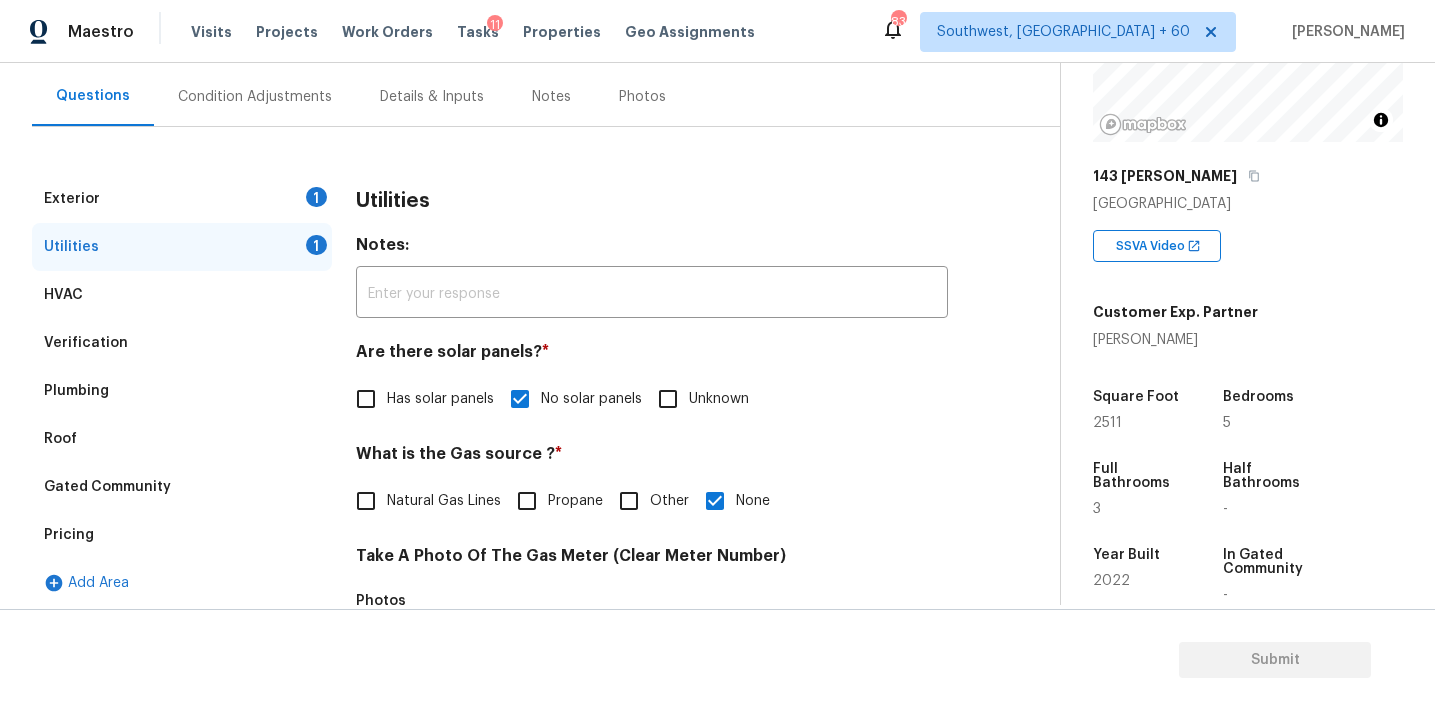 scroll, scrollTop: 181, scrollLeft: 0, axis: vertical 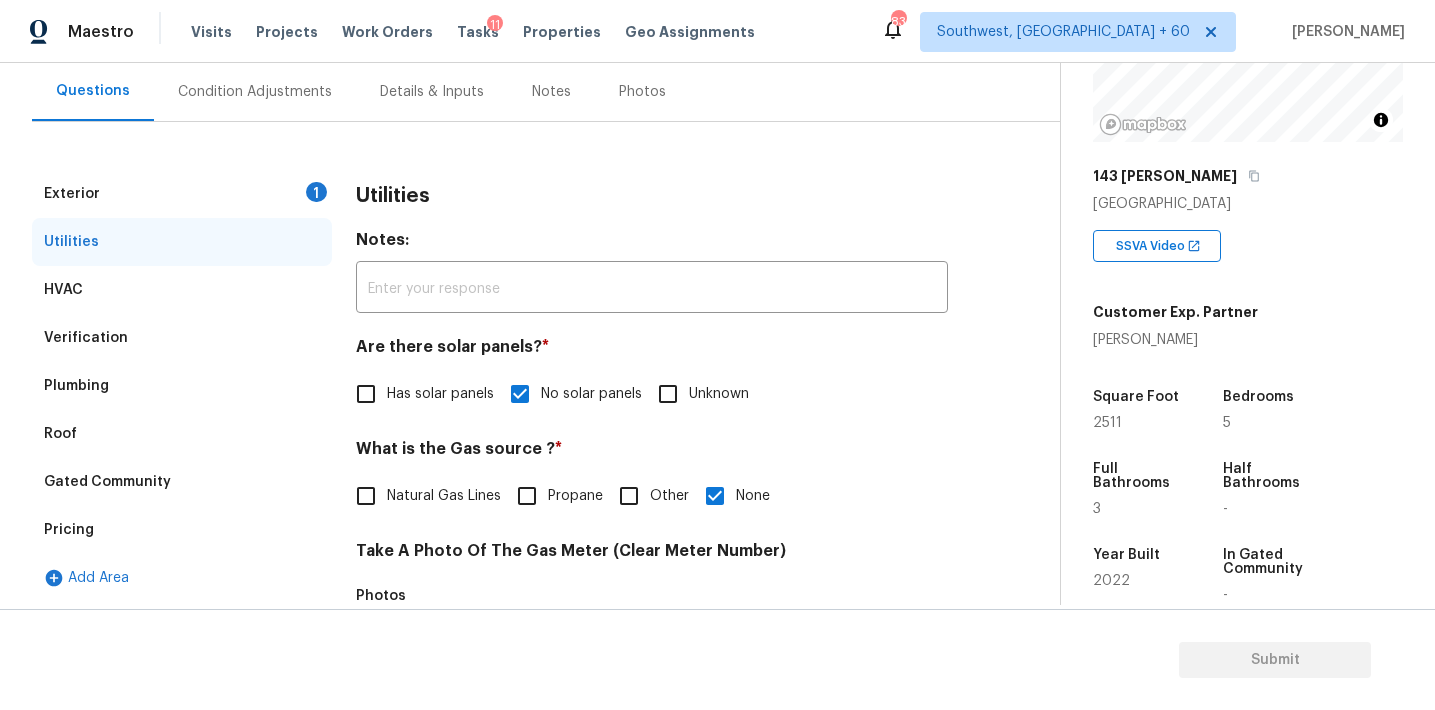 click on "1" at bounding box center [316, 192] 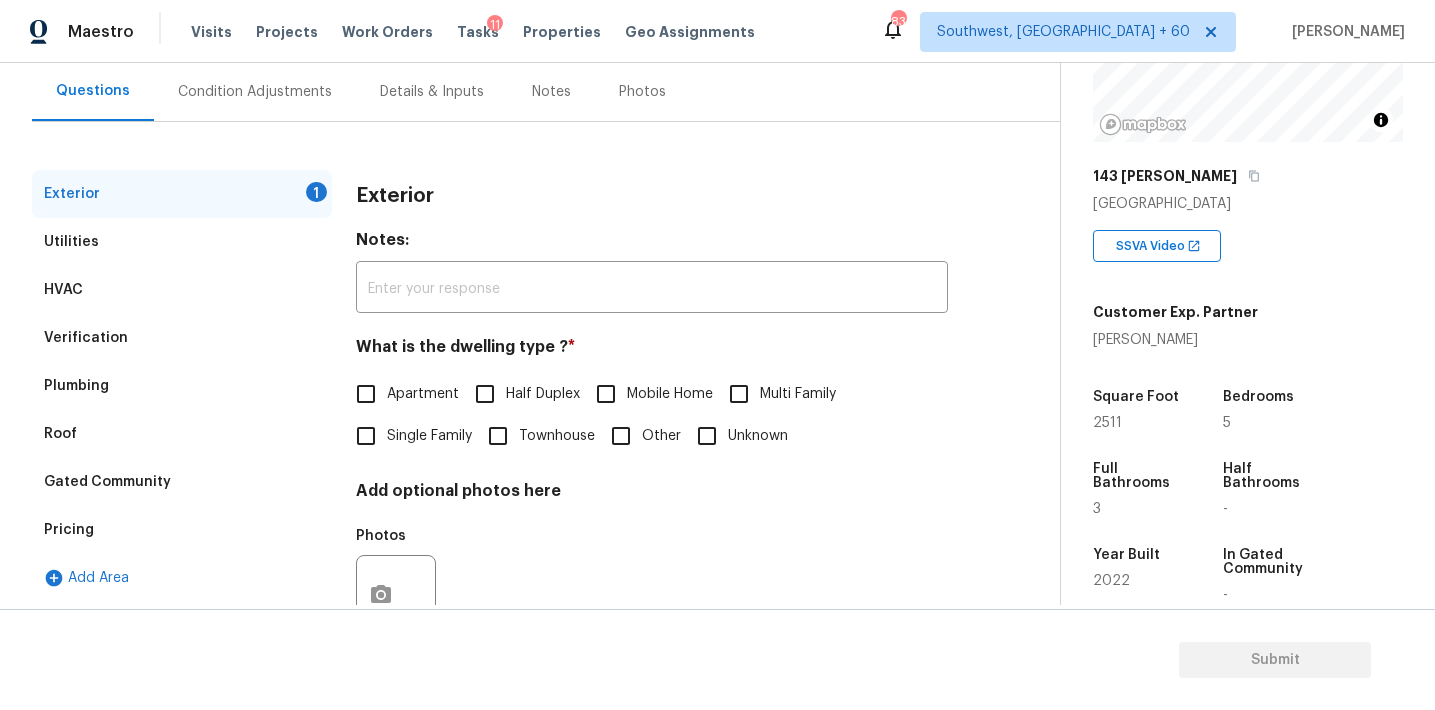 click on "Single Family" at bounding box center (429, 436) 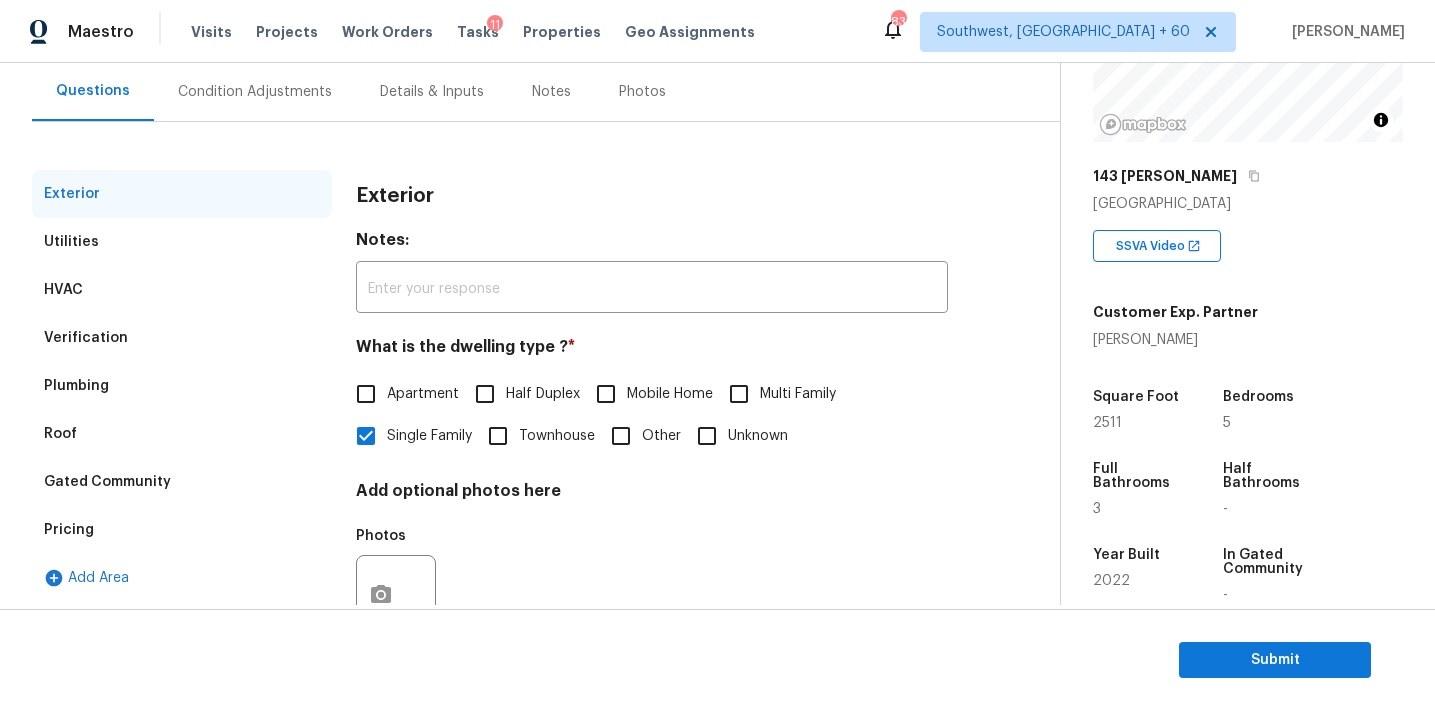 click on "Exterior Utilities HVAC Verification Plumbing Roof Gated Community Pricing Add Area Exterior Notes: ​ What is the dwelling type ?  * Apartment Half Duplex Mobile Home Multi Family Single Family Townhouse Other Unknown Add optional photos here Photos" at bounding box center (522, 420) 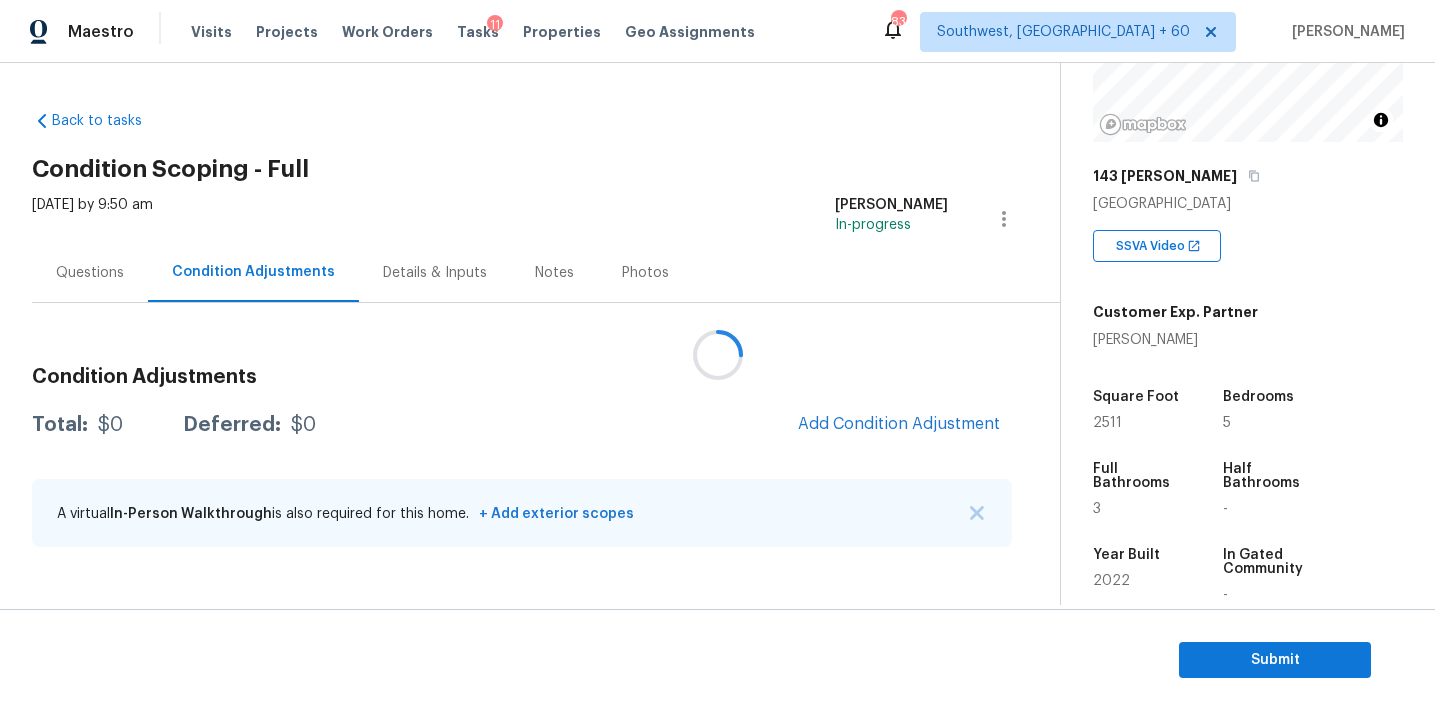 scroll, scrollTop: 0, scrollLeft: 0, axis: both 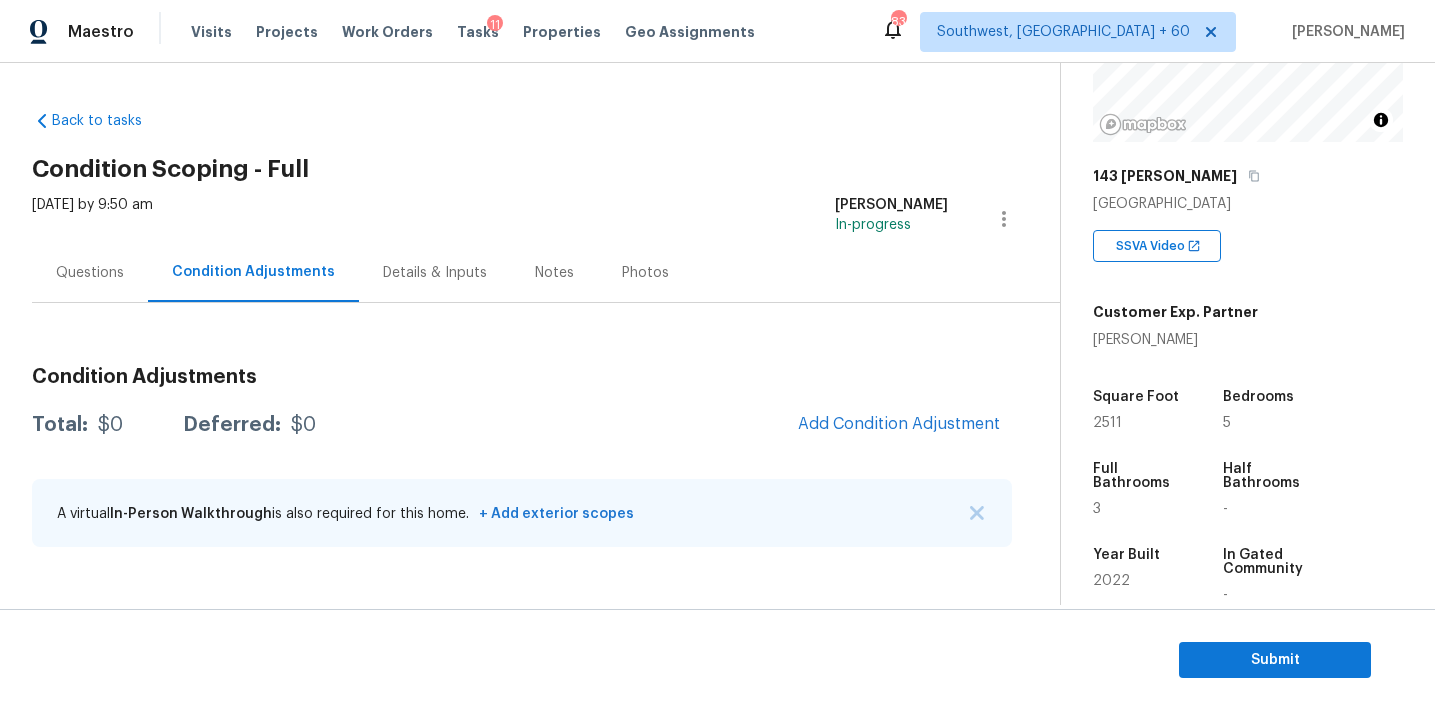 click on "Condition Adjustments Total:  $0 Deferred:  $0 Add Condition Adjustment A virtual  In-Person Walkthrough  is also required for this home.   + Add exterior scopes" at bounding box center [522, 434] 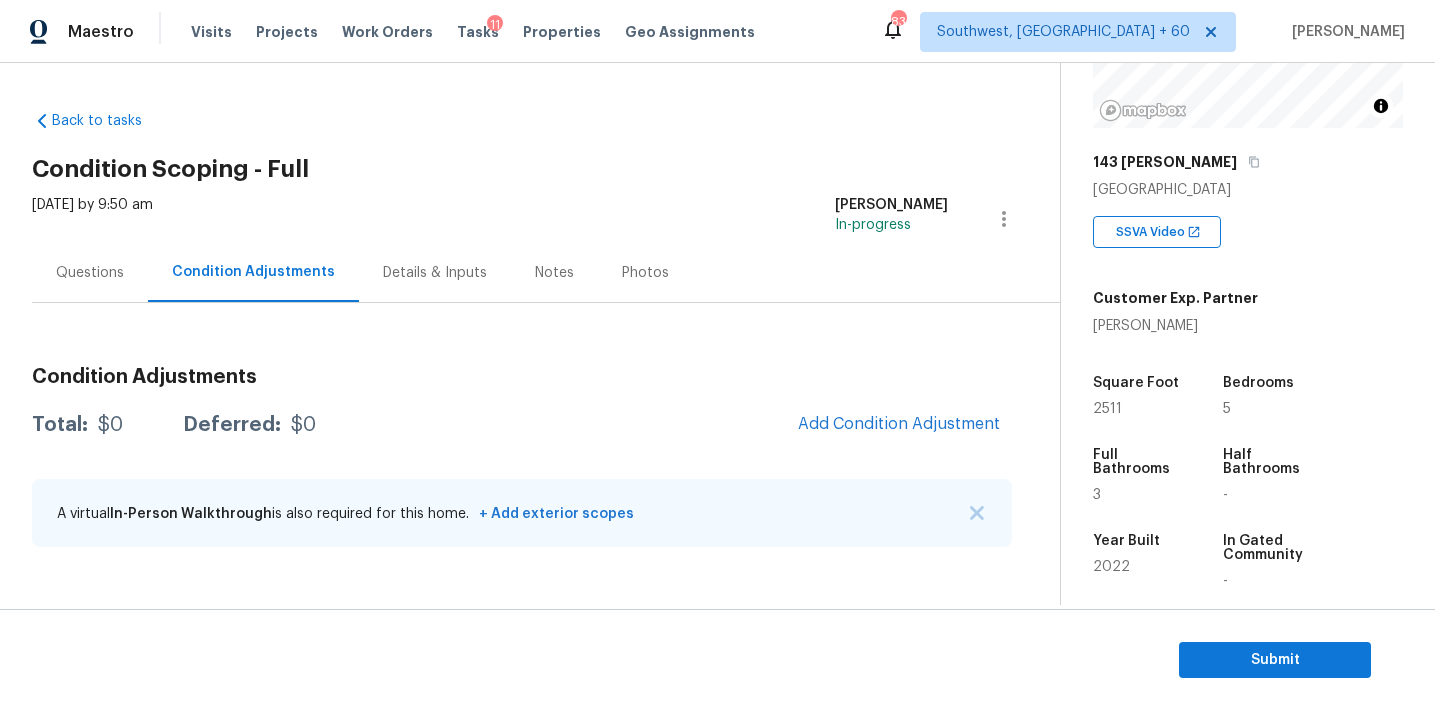 scroll, scrollTop: 252, scrollLeft: 0, axis: vertical 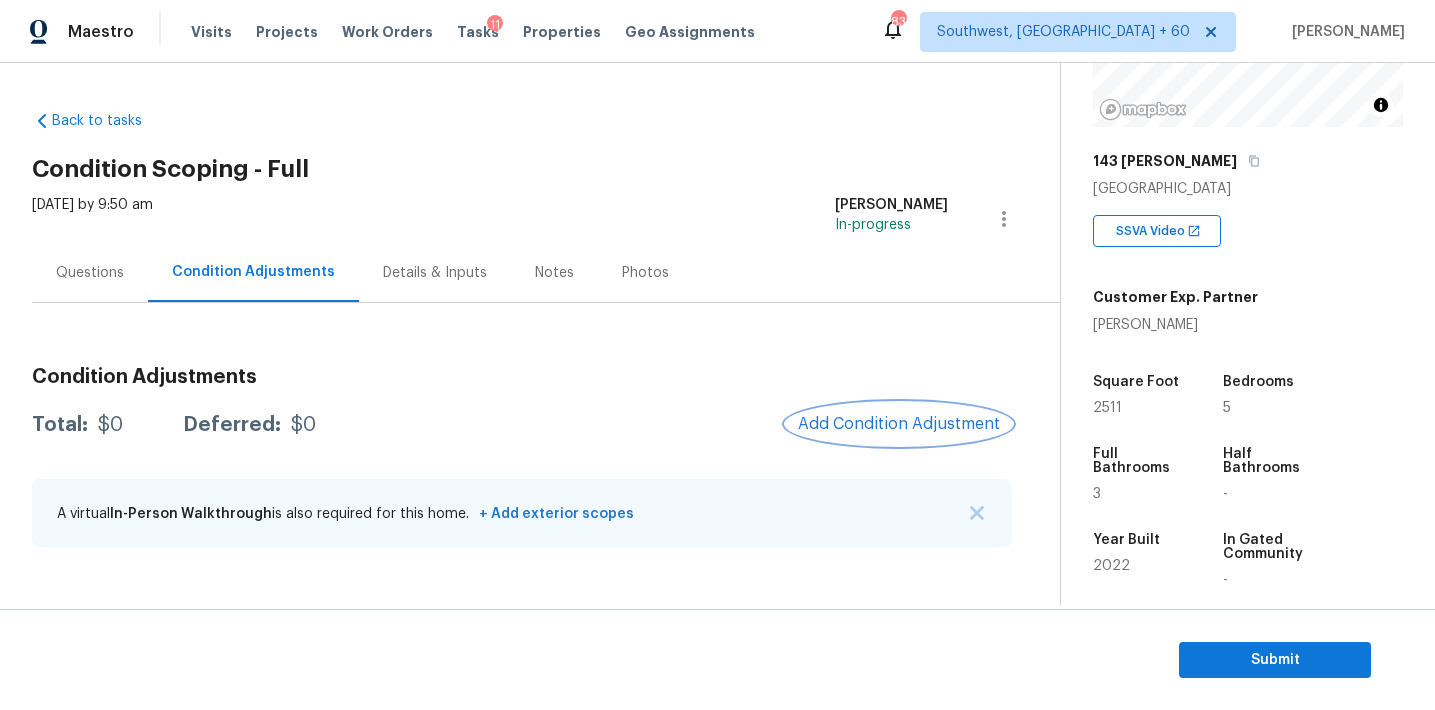 click on "Add Condition Adjustment" at bounding box center (899, 424) 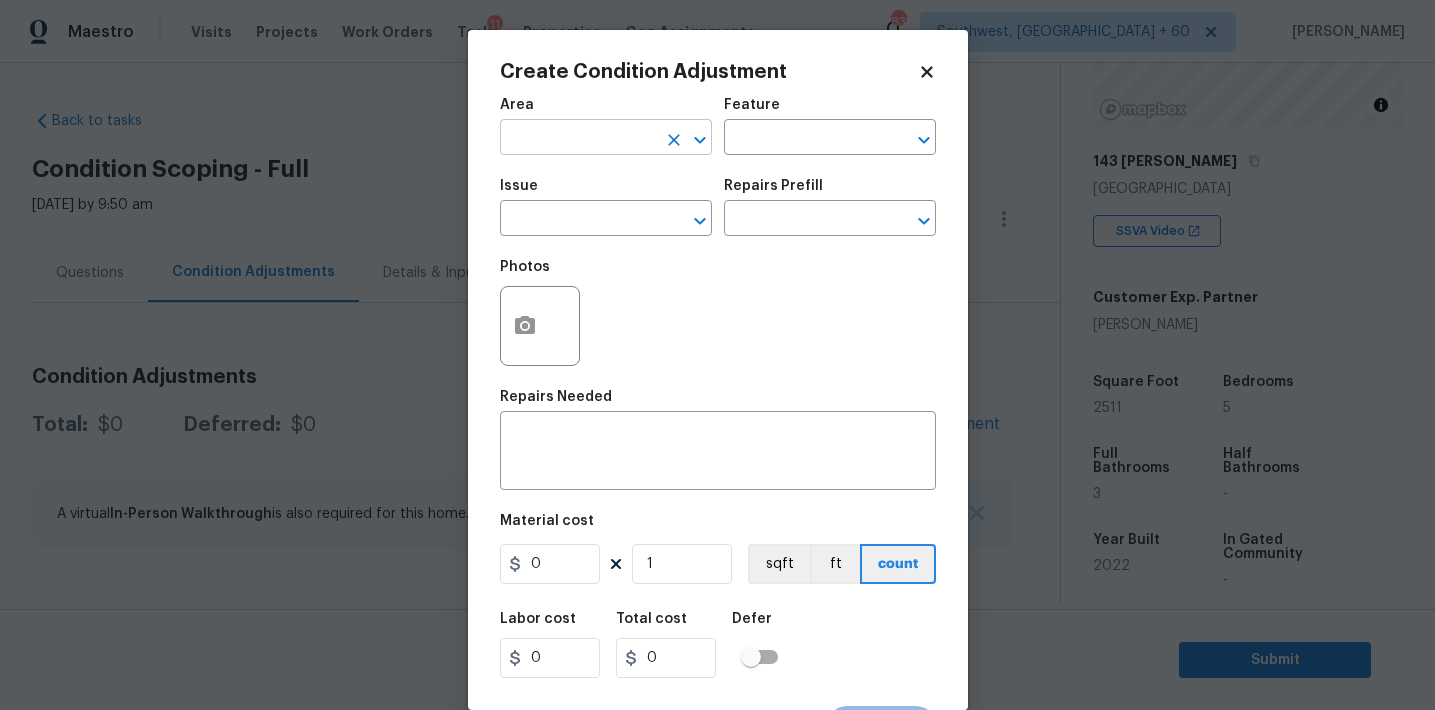 click at bounding box center (578, 139) 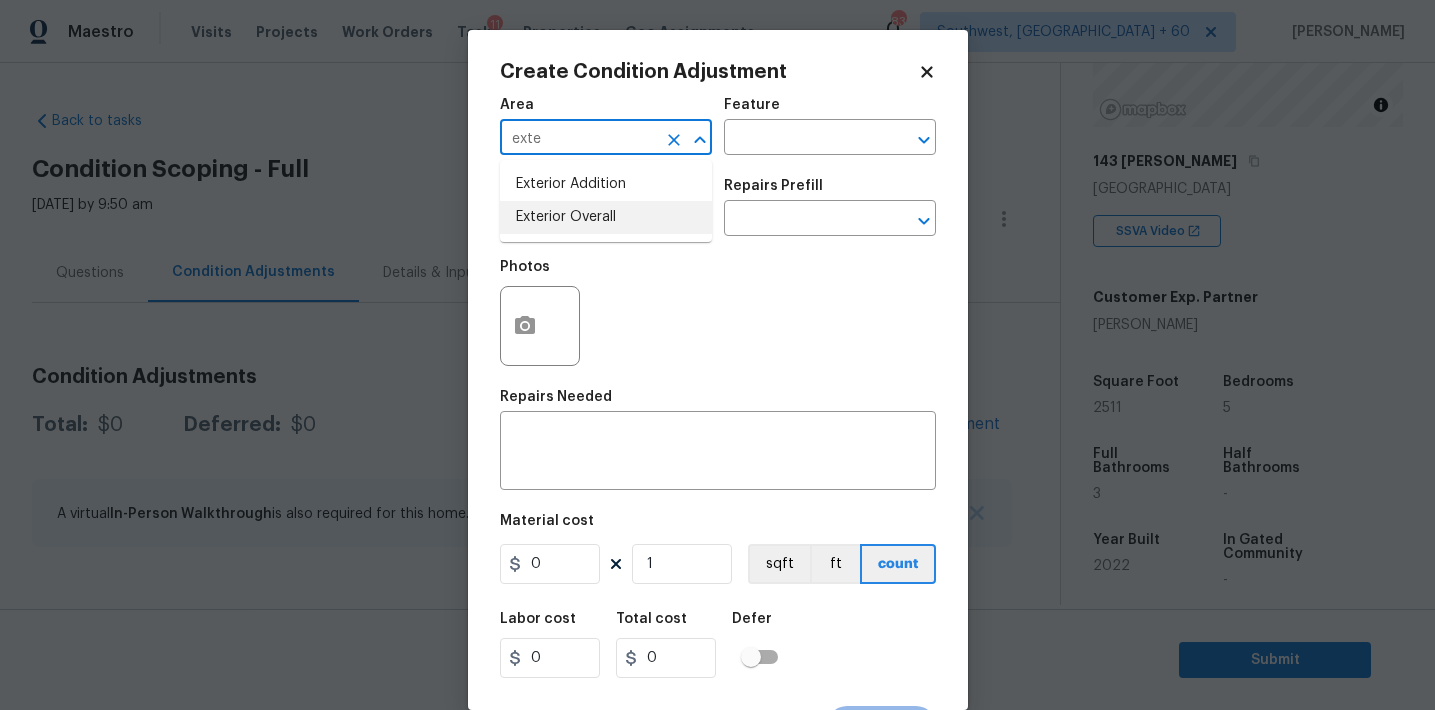 click on "Exterior Overall" at bounding box center [606, 217] 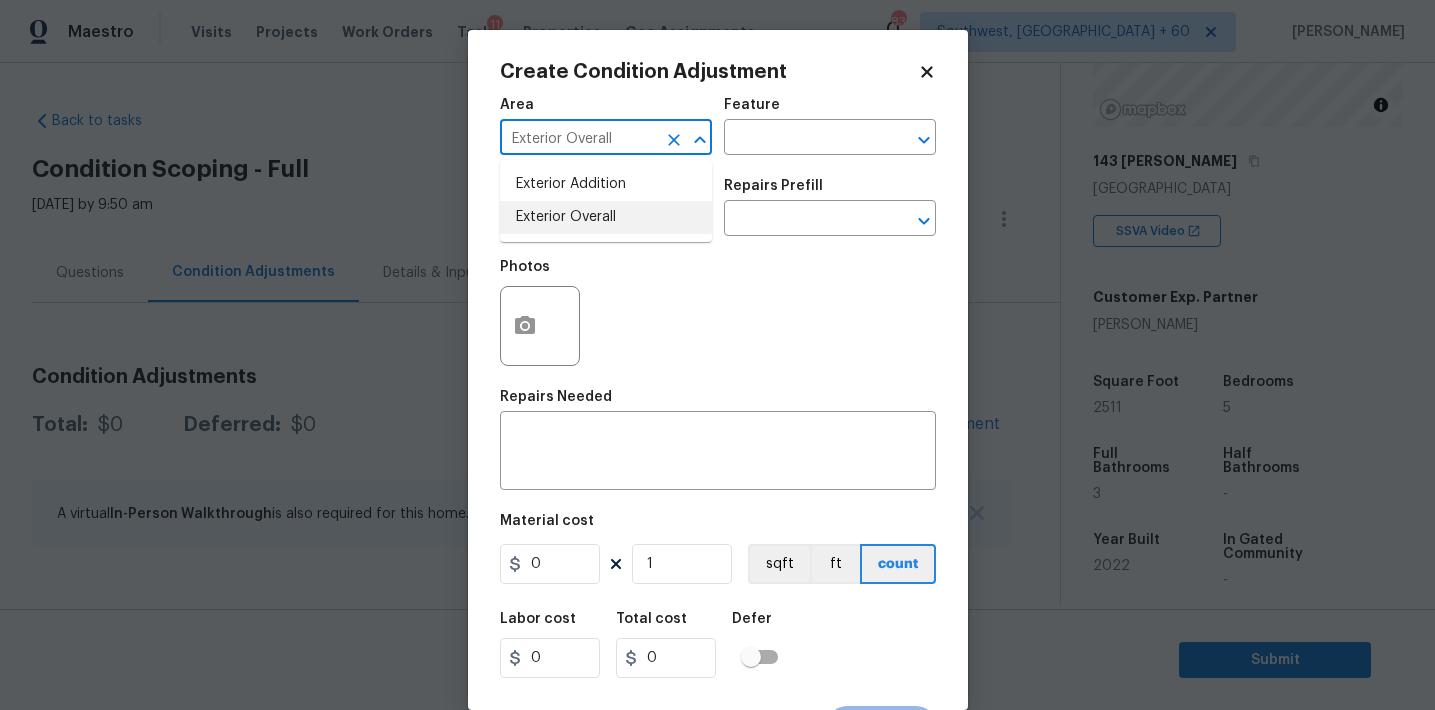 type on "Exterior Overall" 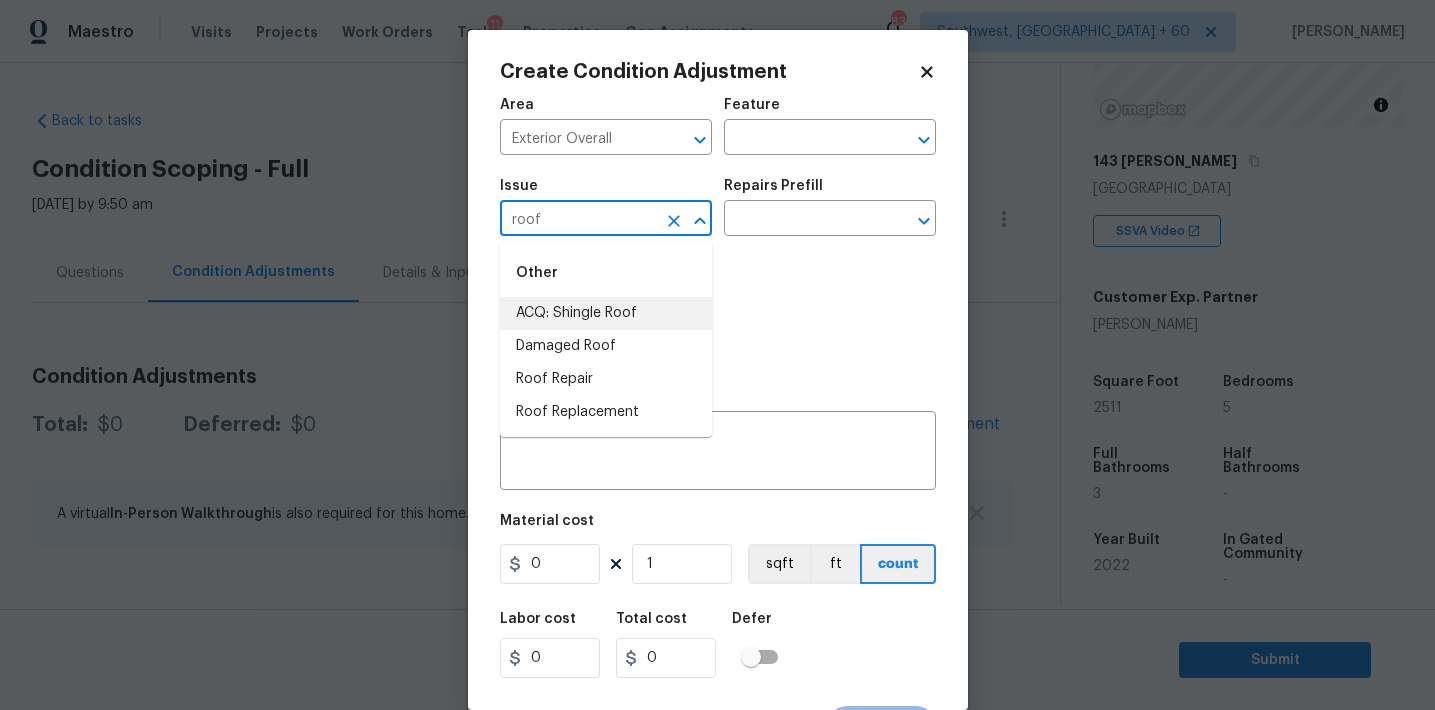 click on "ACQ: Shingle Roof" at bounding box center [606, 313] 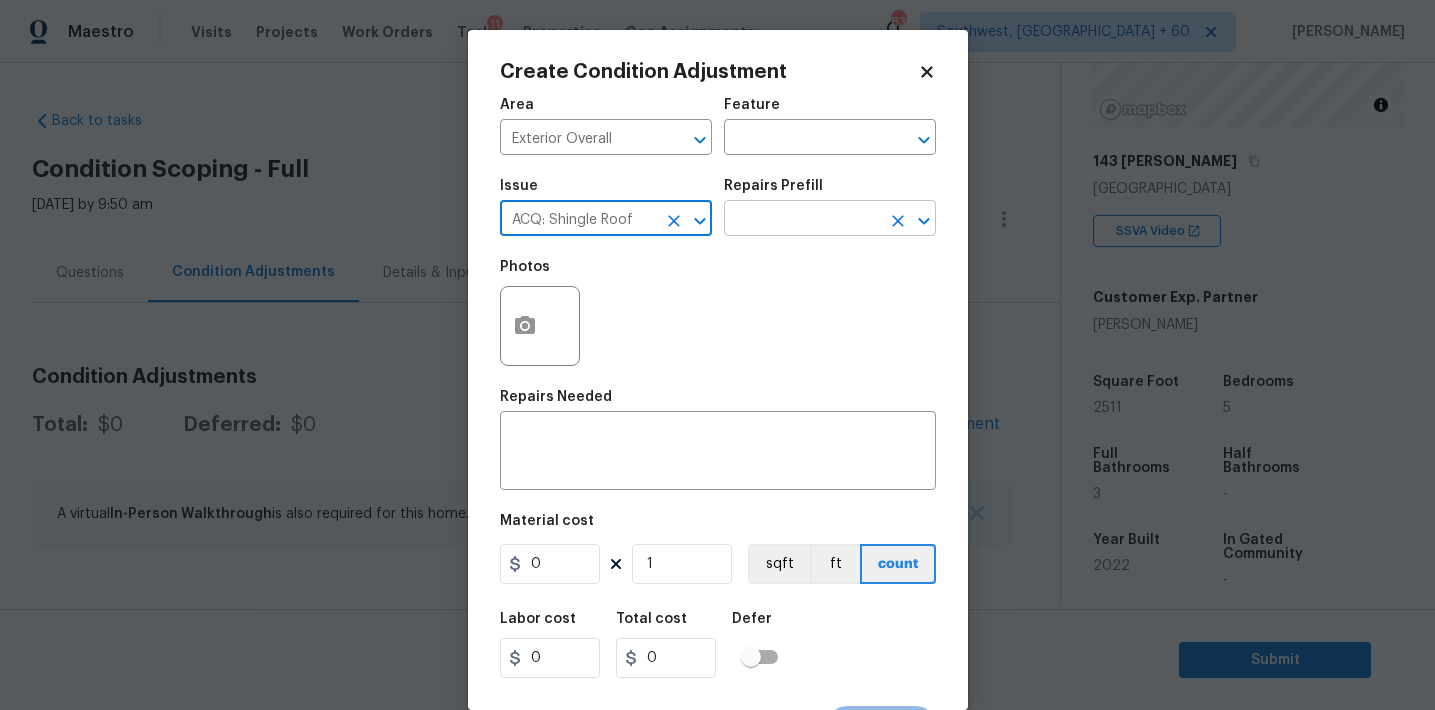 type on "ACQ: Shingle Roof" 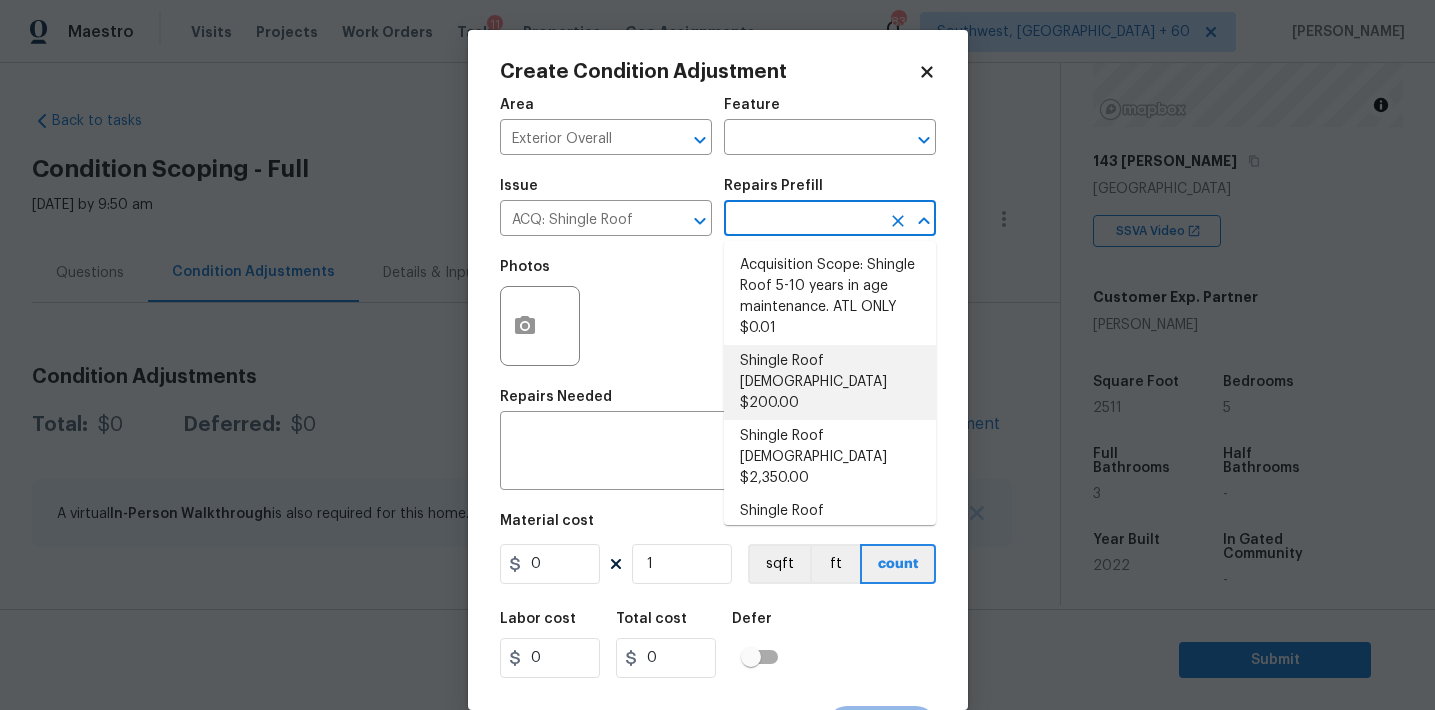 click on "Shingle Roof 0-10 Years Old $200.00" at bounding box center [830, 382] 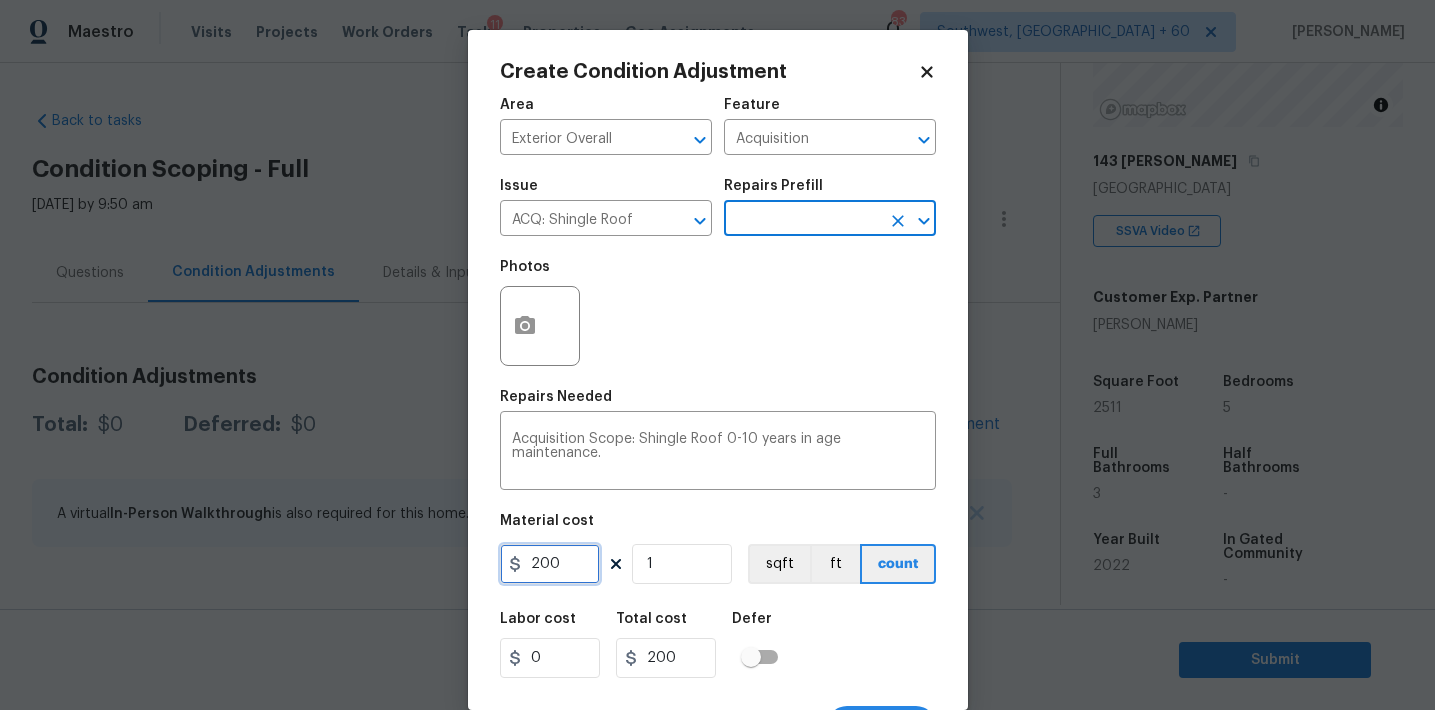 click on "200" at bounding box center (550, 564) 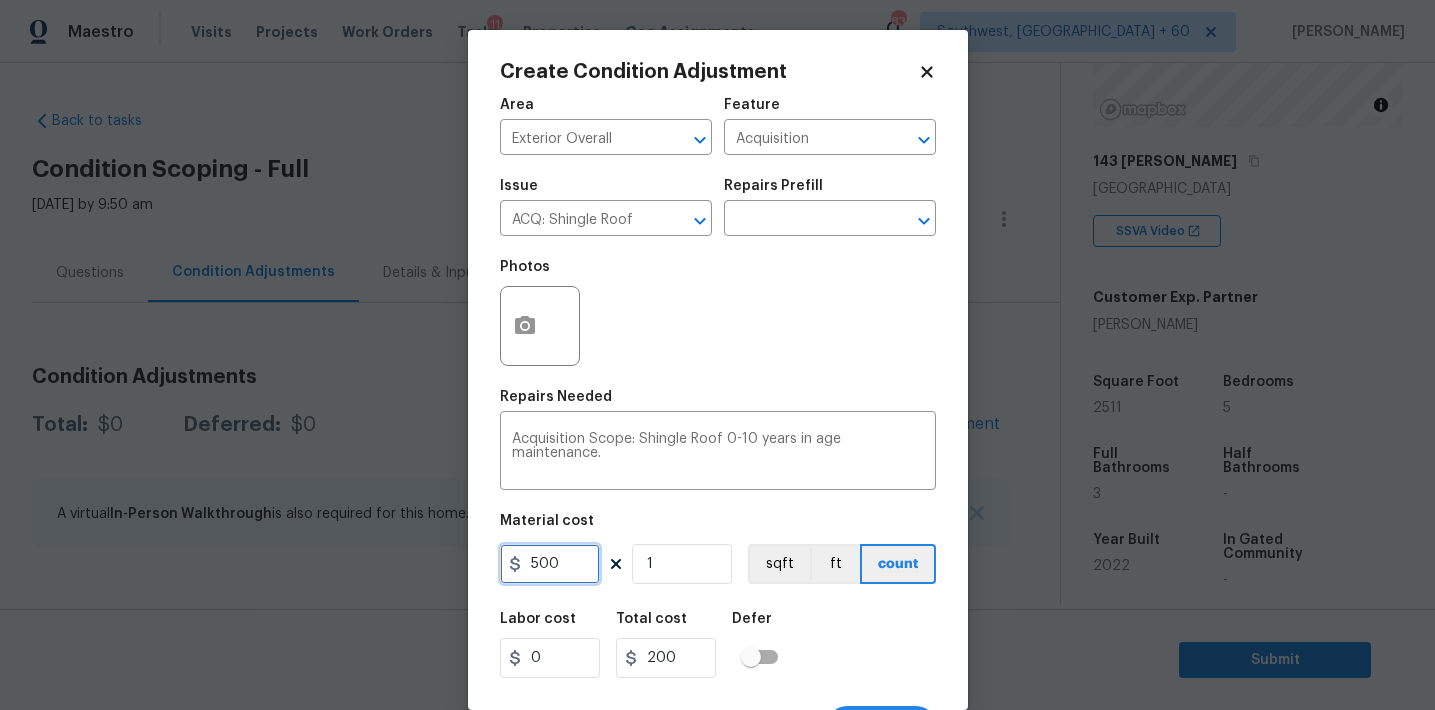 type on "500" 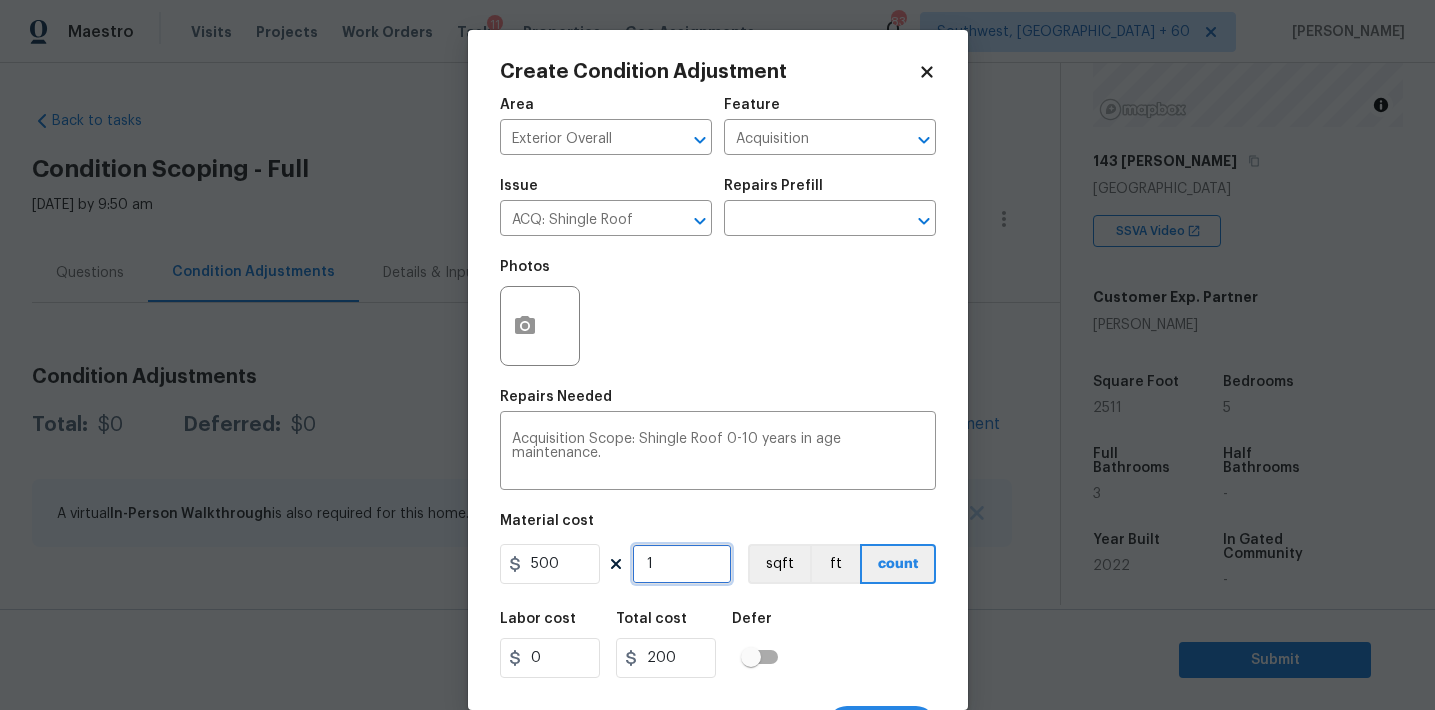 type on "500" 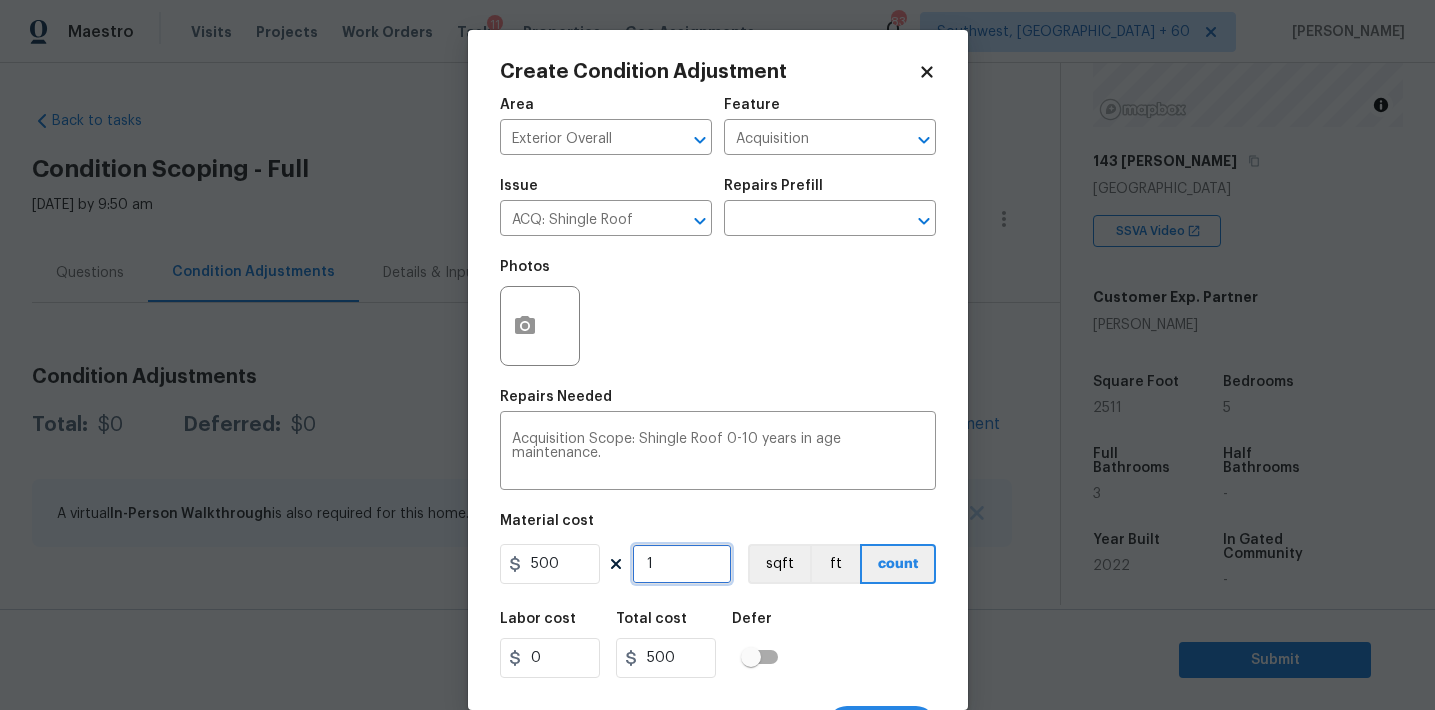 scroll, scrollTop: 37, scrollLeft: 0, axis: vertical 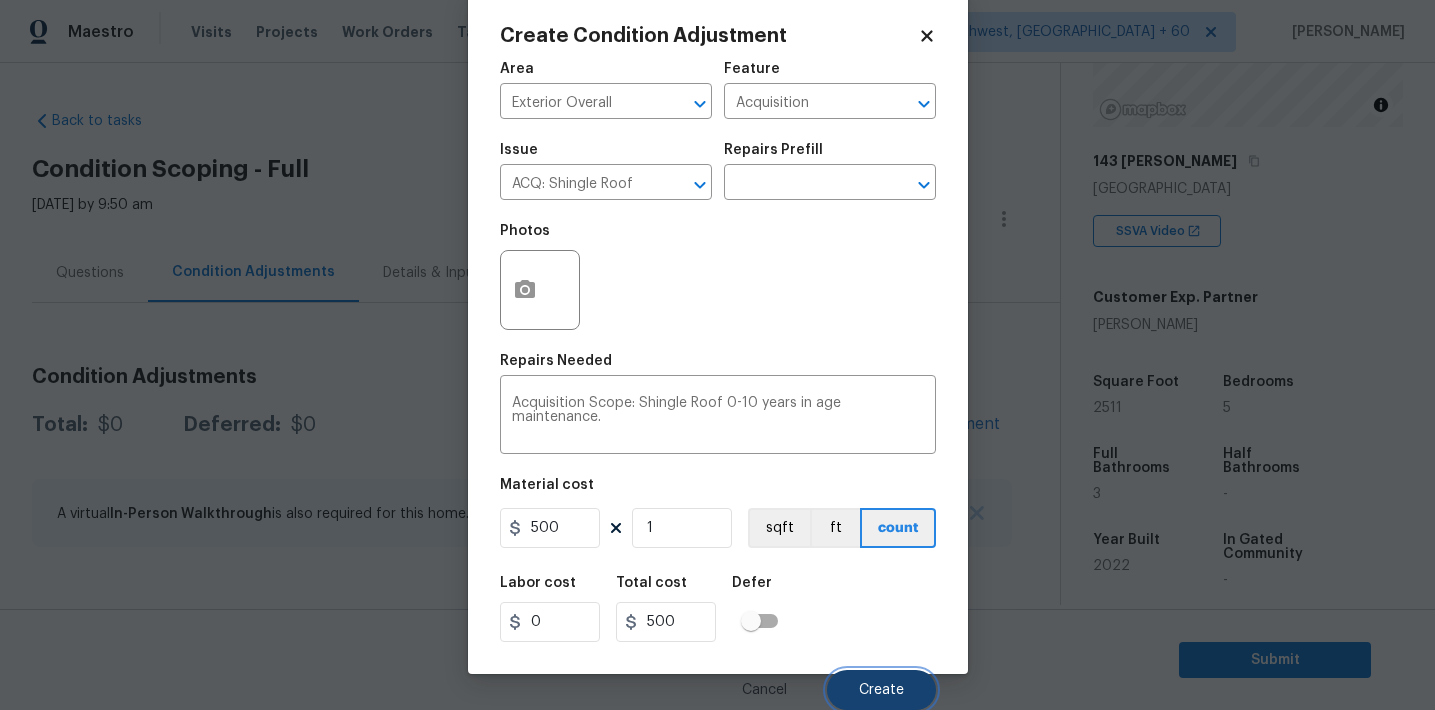 click on "Create" at bounding box center (881, 690) 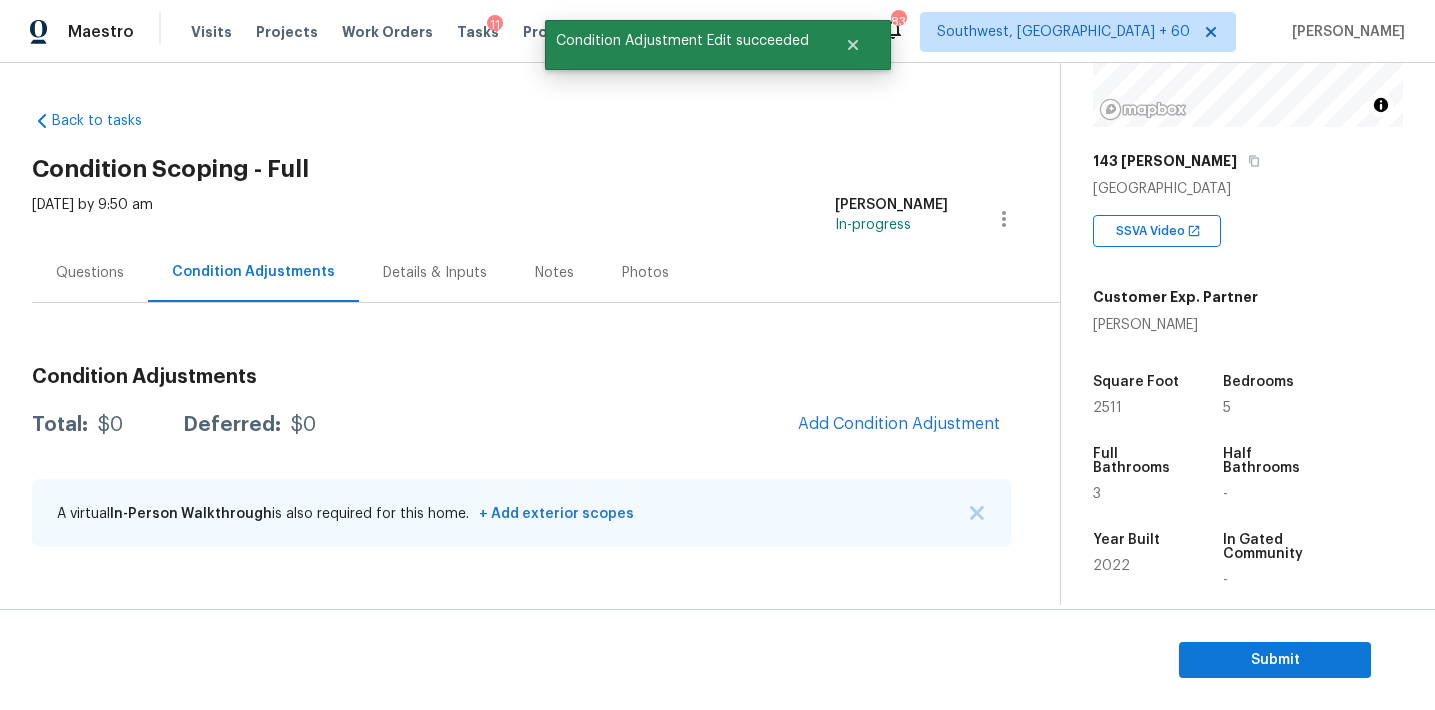 scroll, scrollTop: 30, scrollLeft: 0, axis: vertical 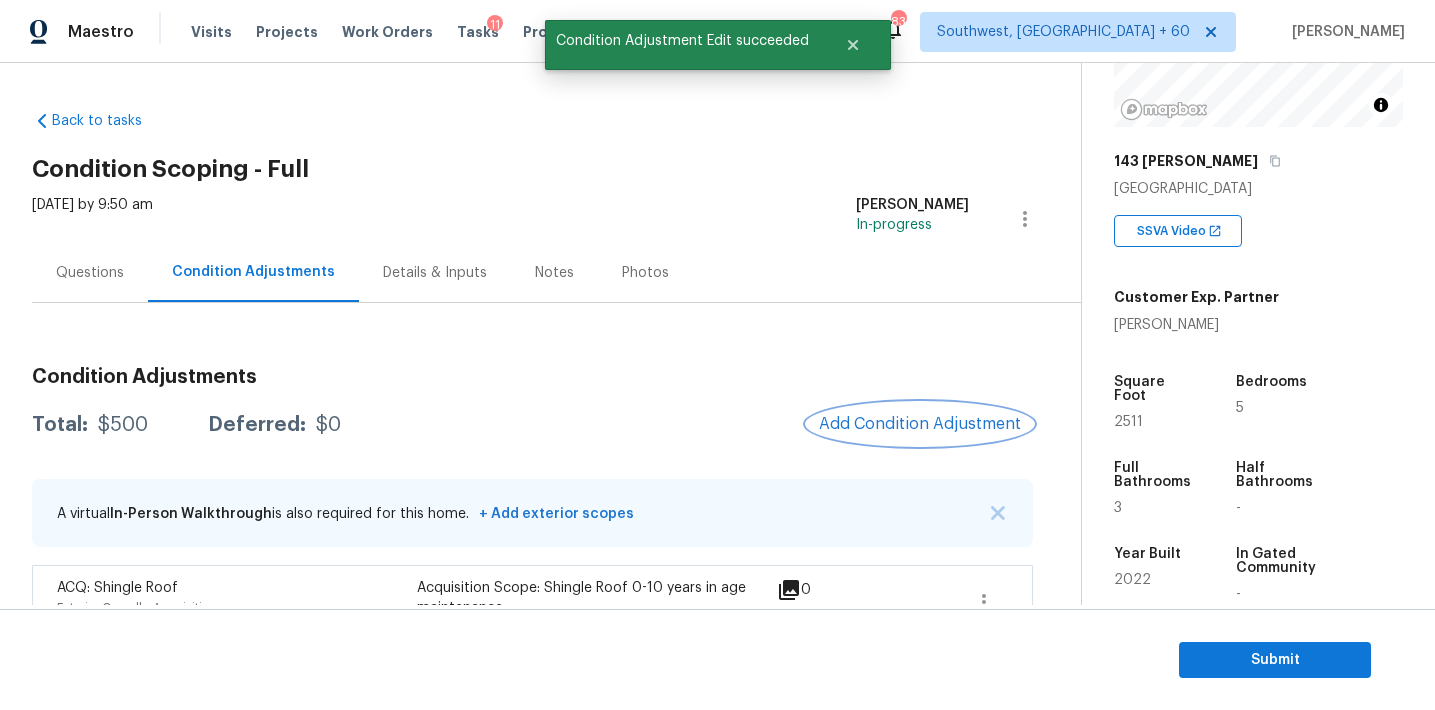 click on "Add Condition Adjustment" at bounding box center [920, 424] 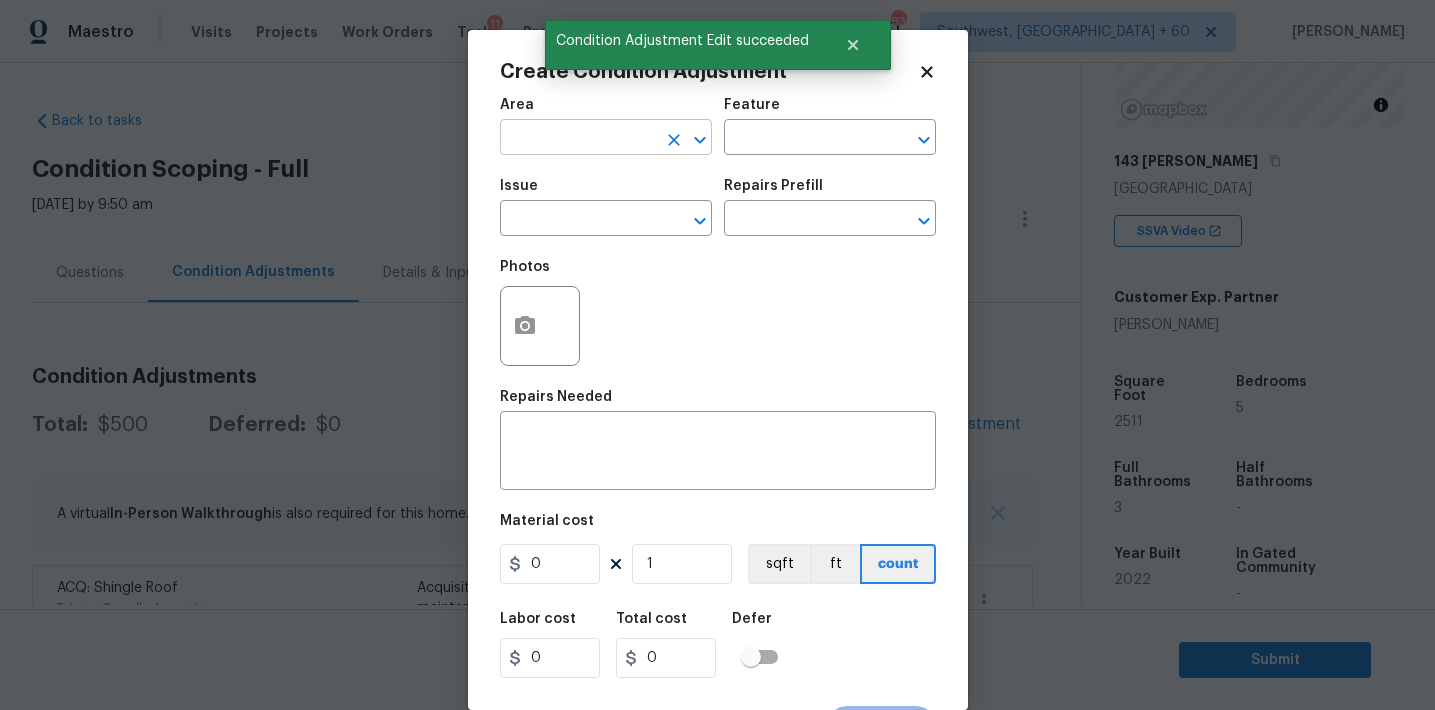 click at bounding box center (578, 139) 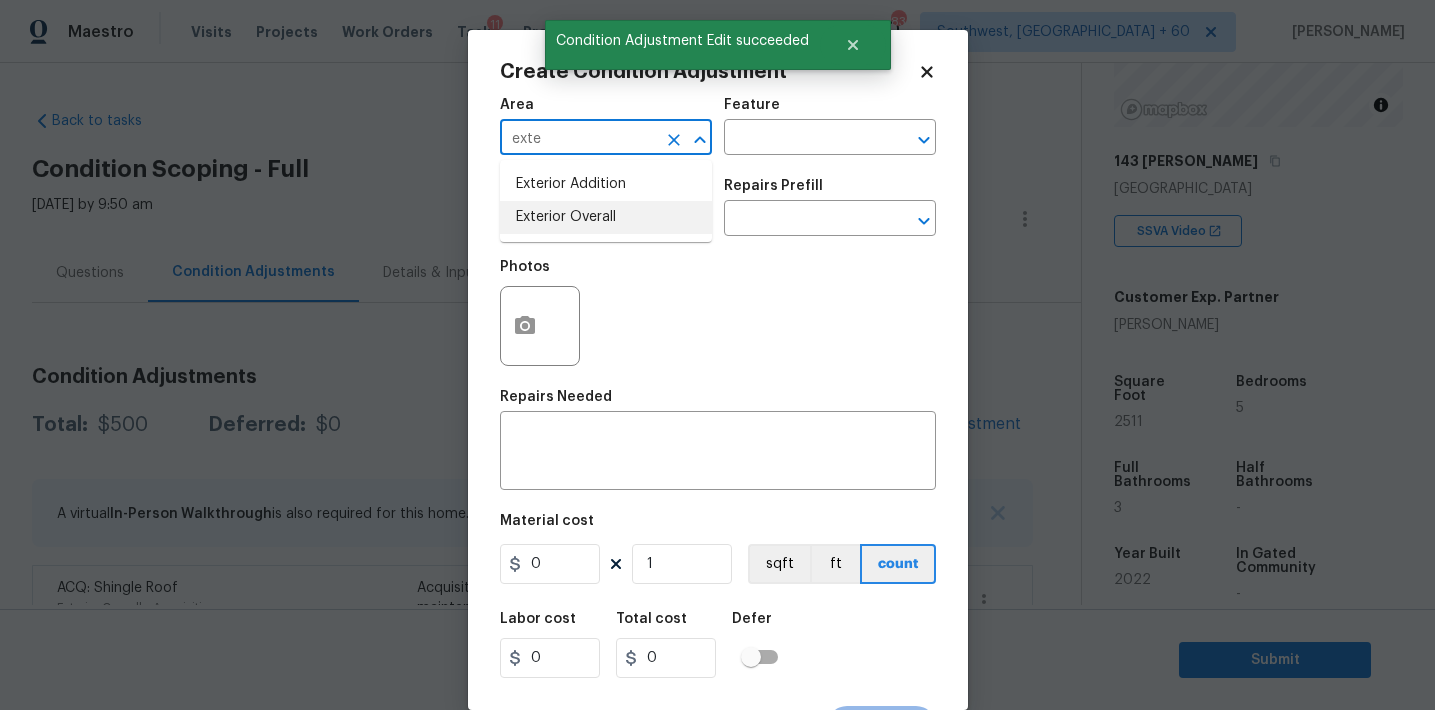 click on "Exterior Overall" at bounding box center (606, 217) 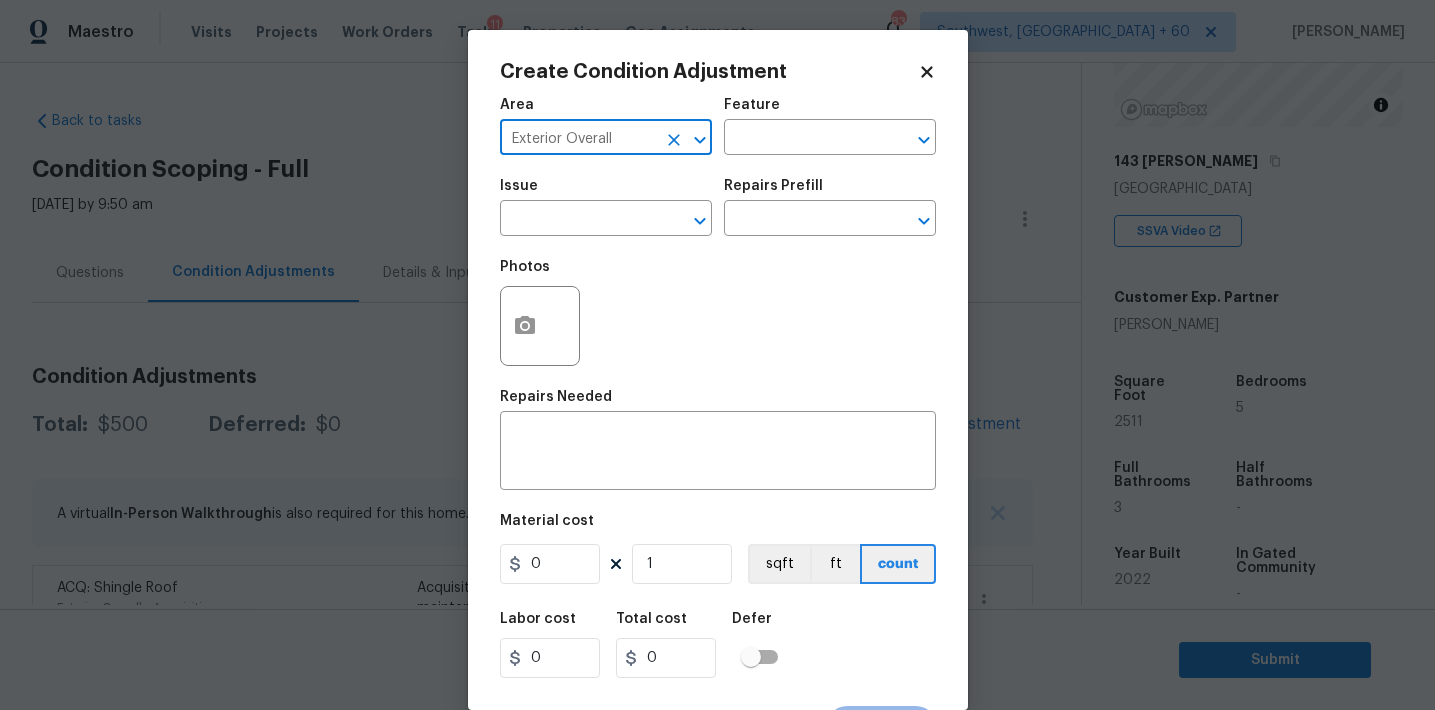 type on "Exterior Overall" 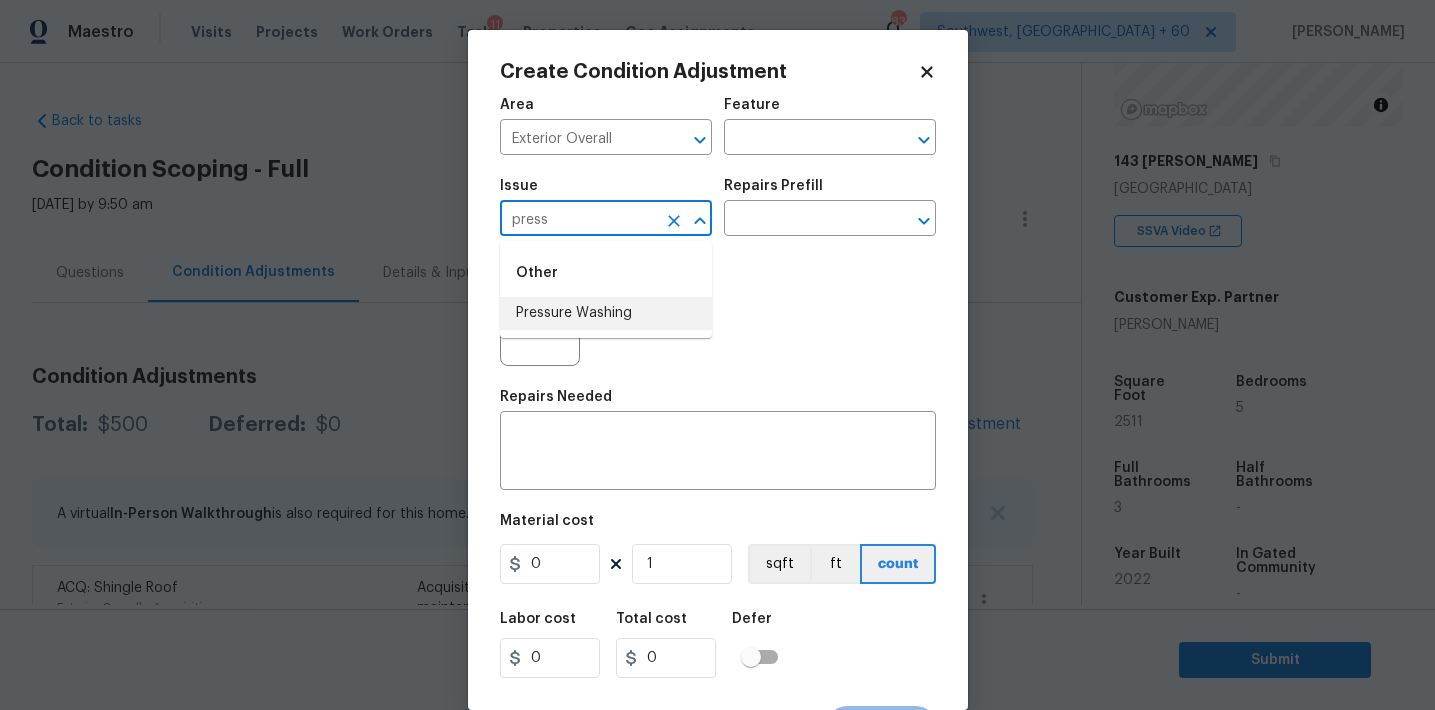 click on "Pressure Washing" at bounding box center (606, 313) 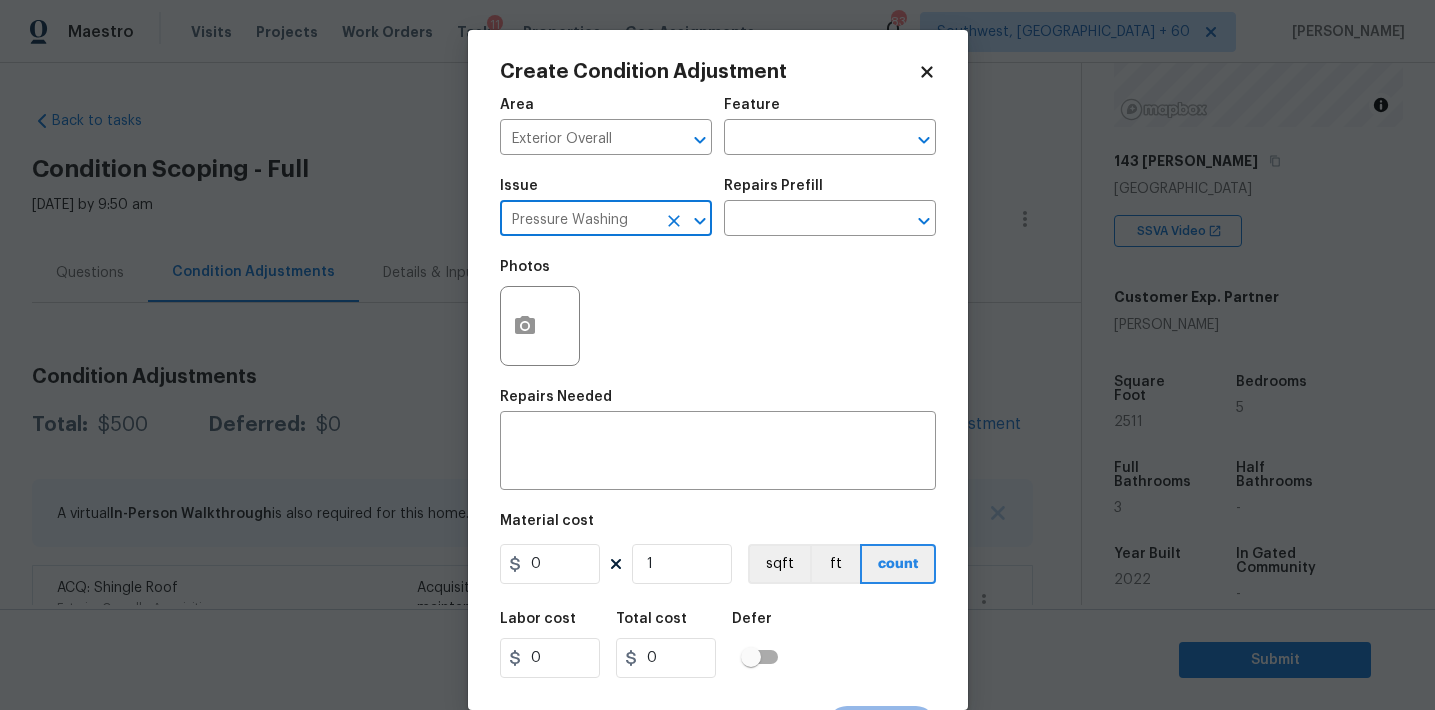 type on "Pressure Washing" 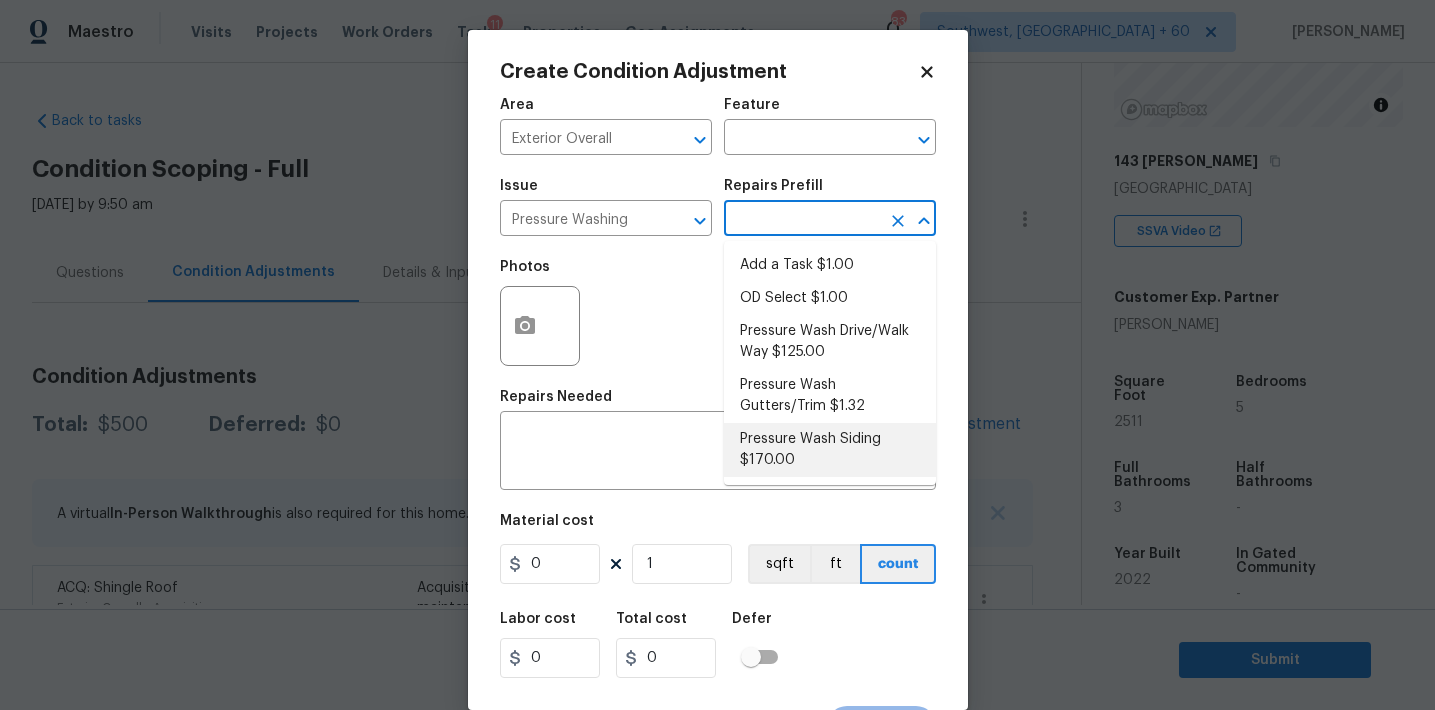 click on "Pressure Wash Siding $170.00" at bounding box center [830, 450] 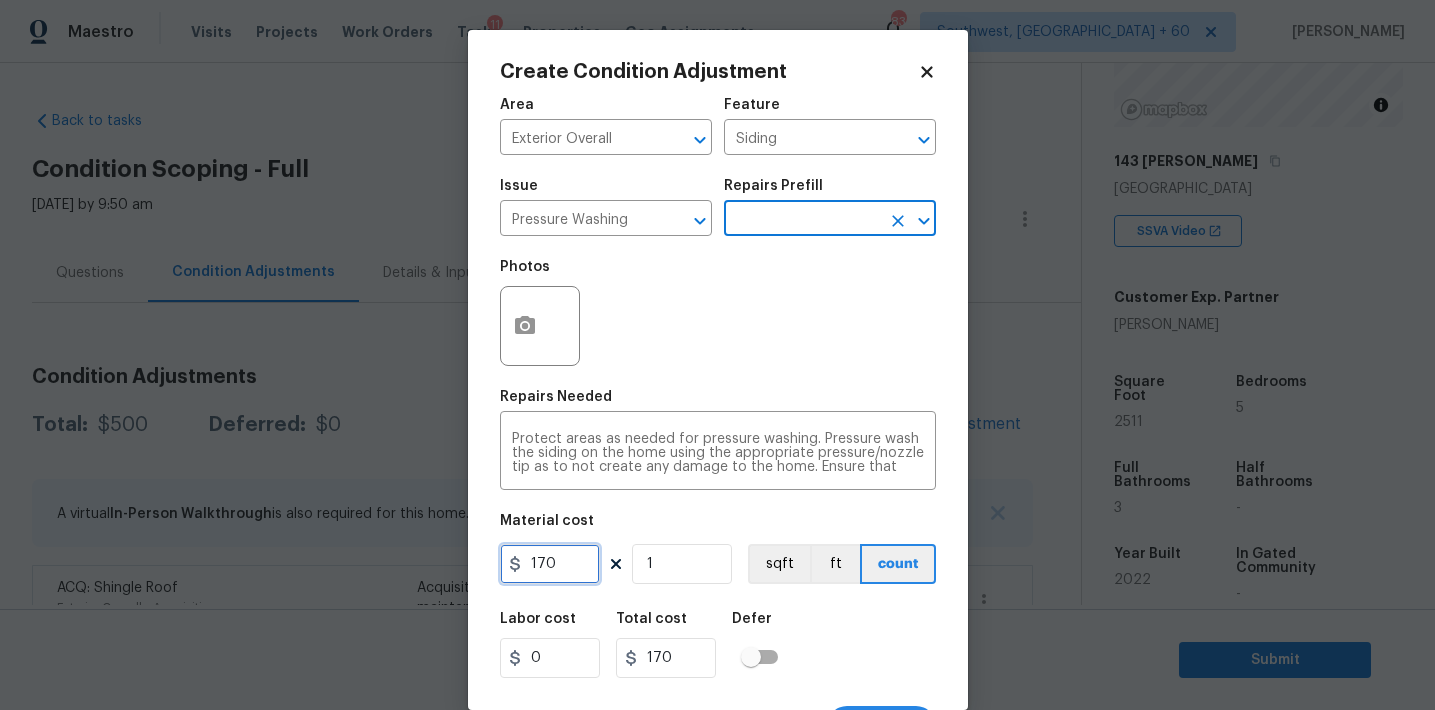 click on "170" at bounding box center (550, 564) 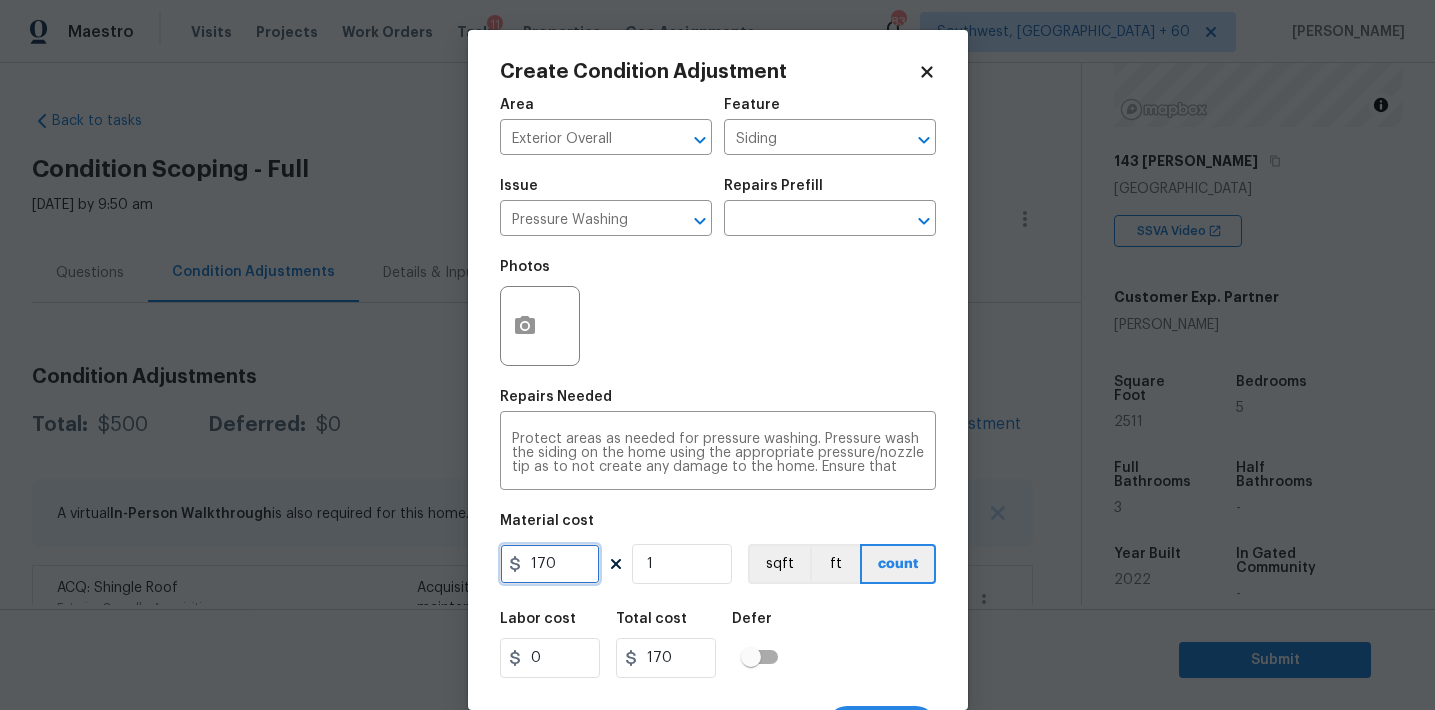 click on "170" at bounding box center (550, 564) 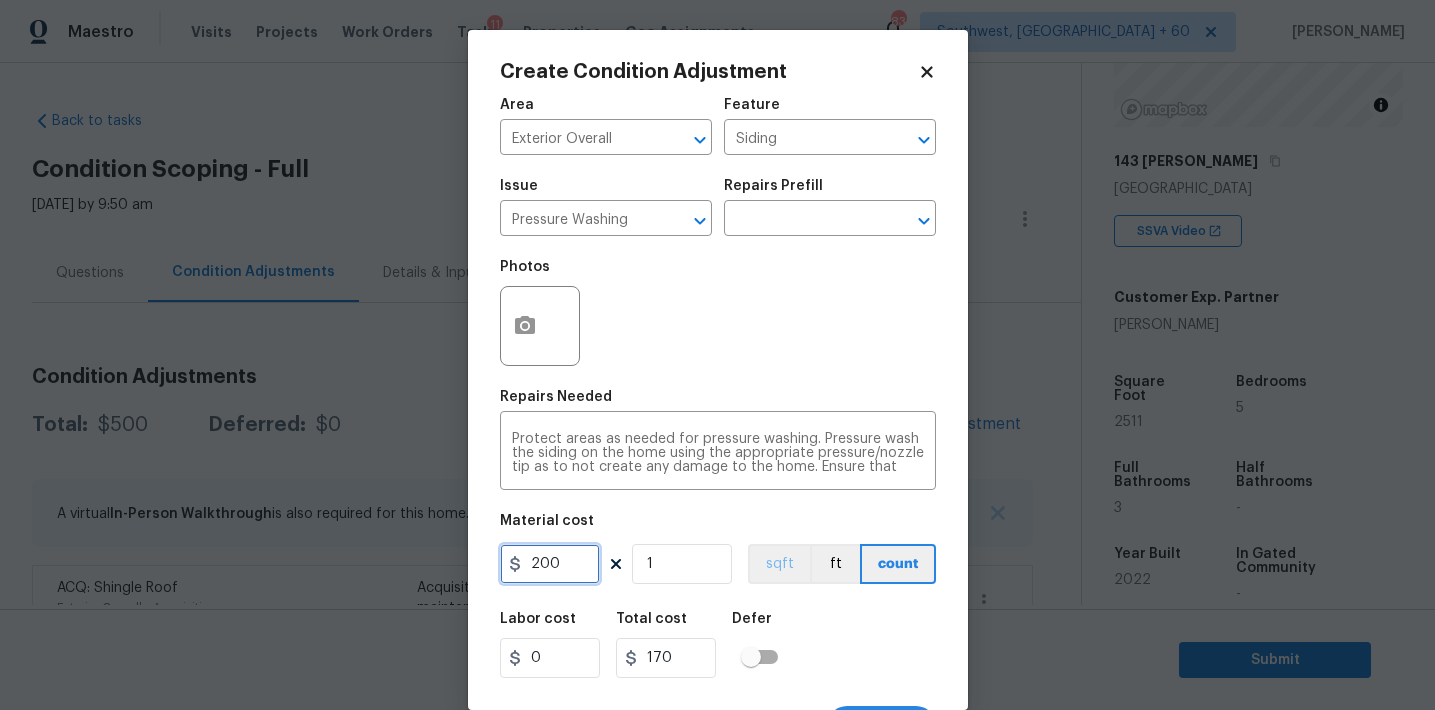 type on "200" 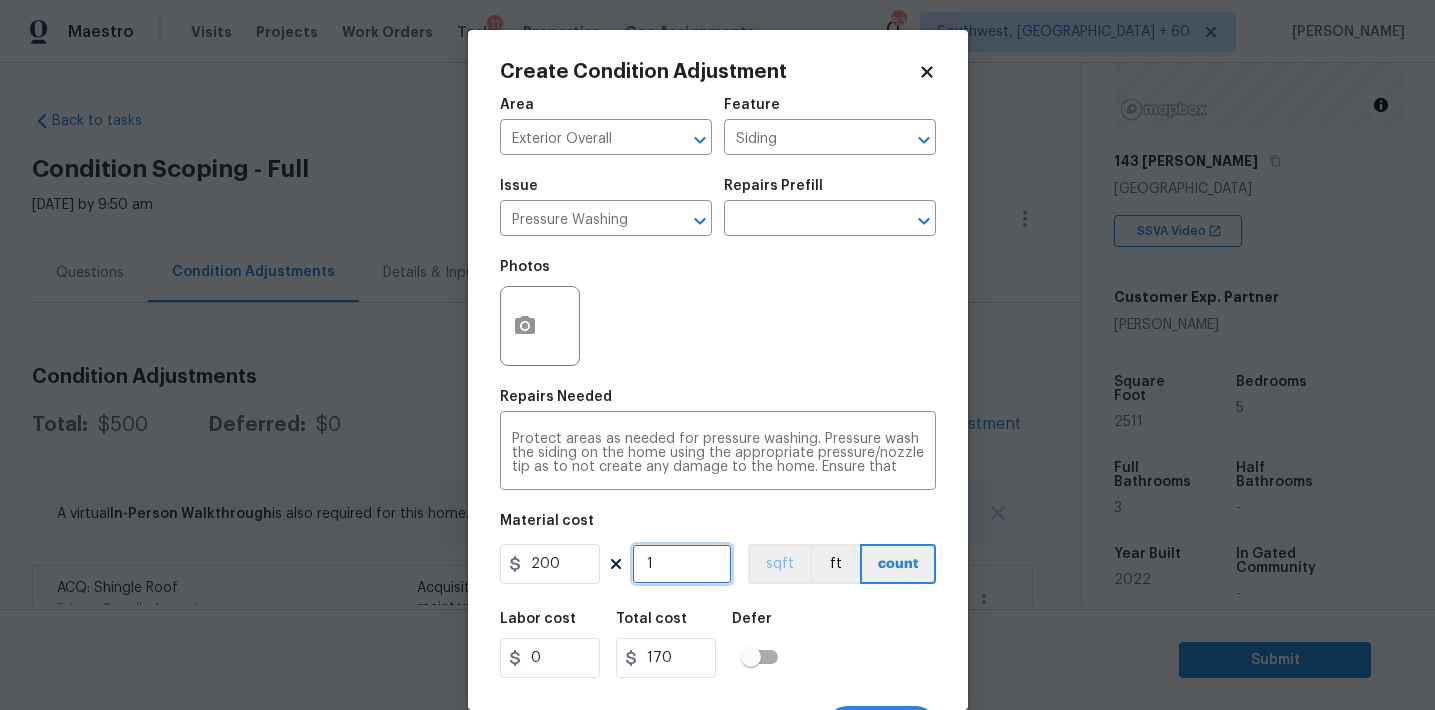 type on "200" 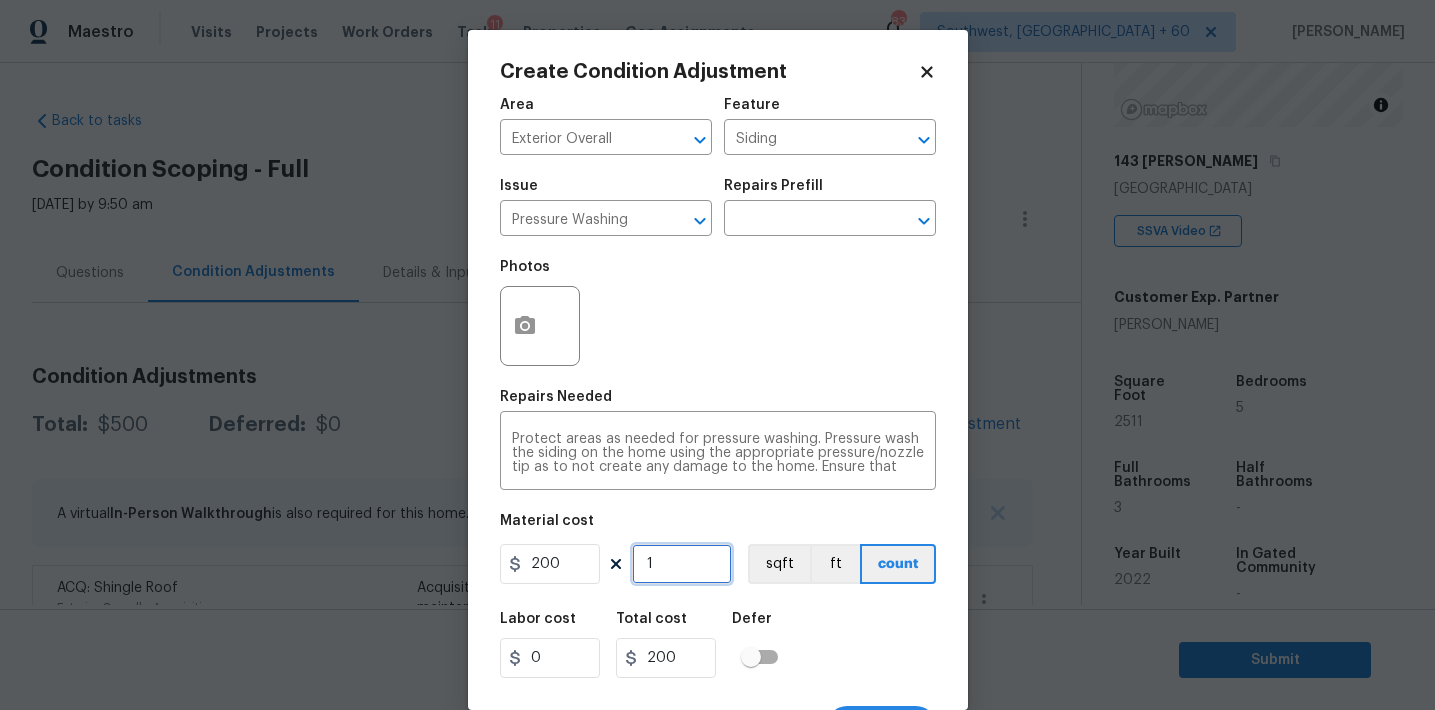 scroll, scrollTop: 37, scrollLeft: 0, axis: vertical 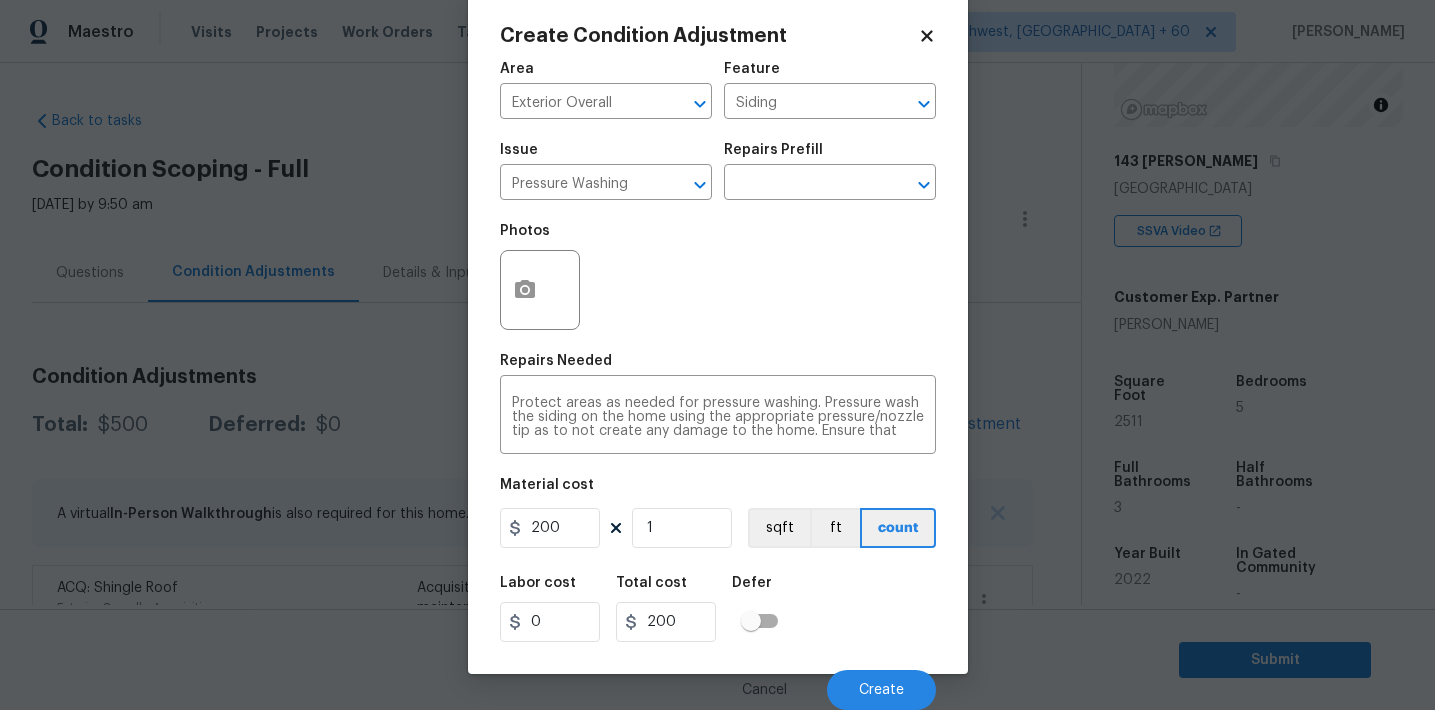 click on "Cancel Create" at bounding box center (718, 682) 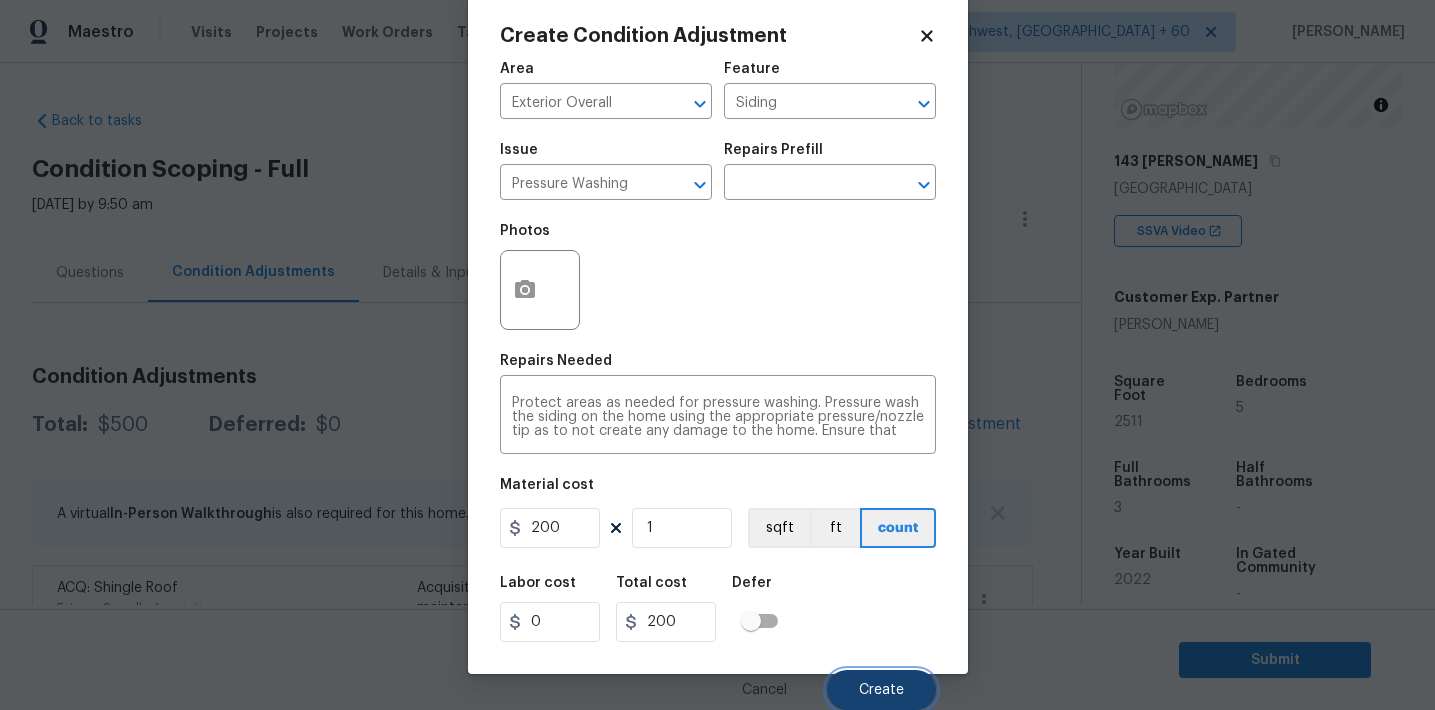 click on "Create" at bounding box center (881, 690) 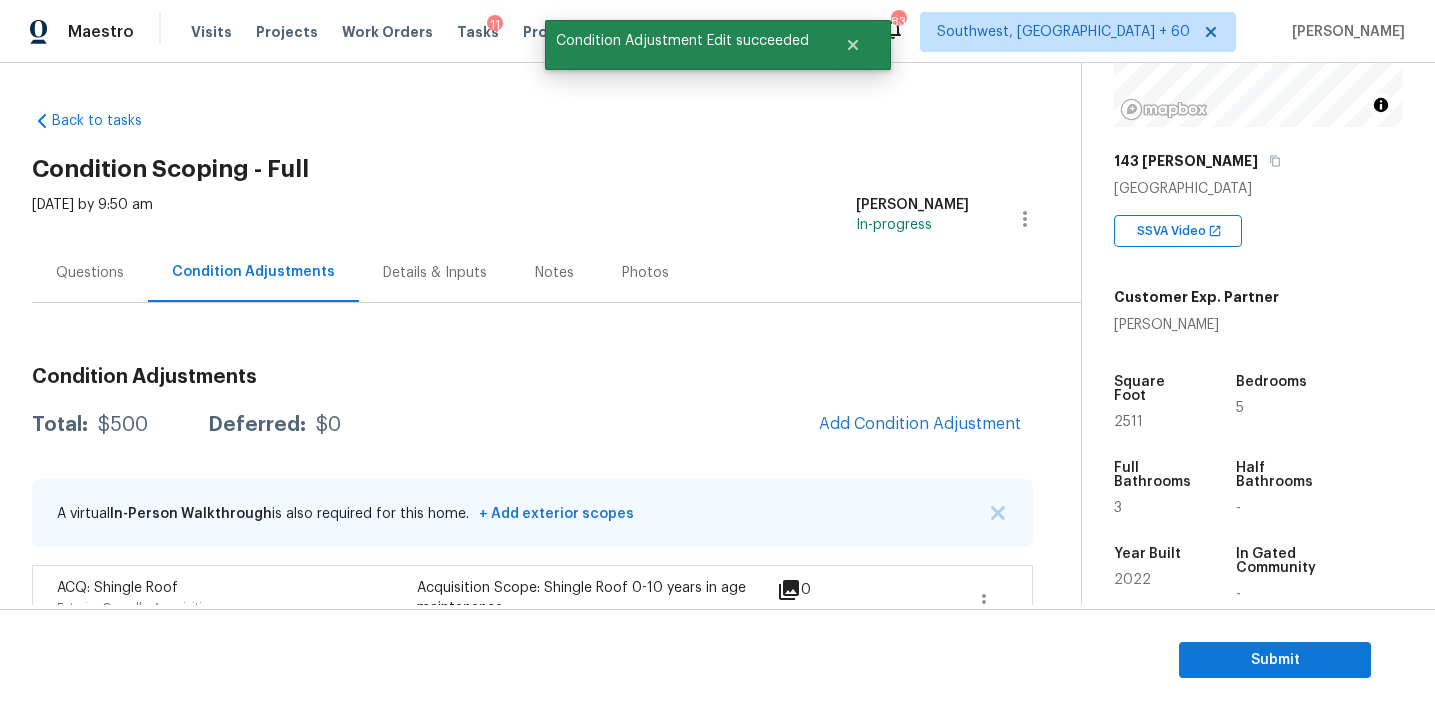 scroll, scrollTop: 30, scrollLeft: 0, axis: vertical 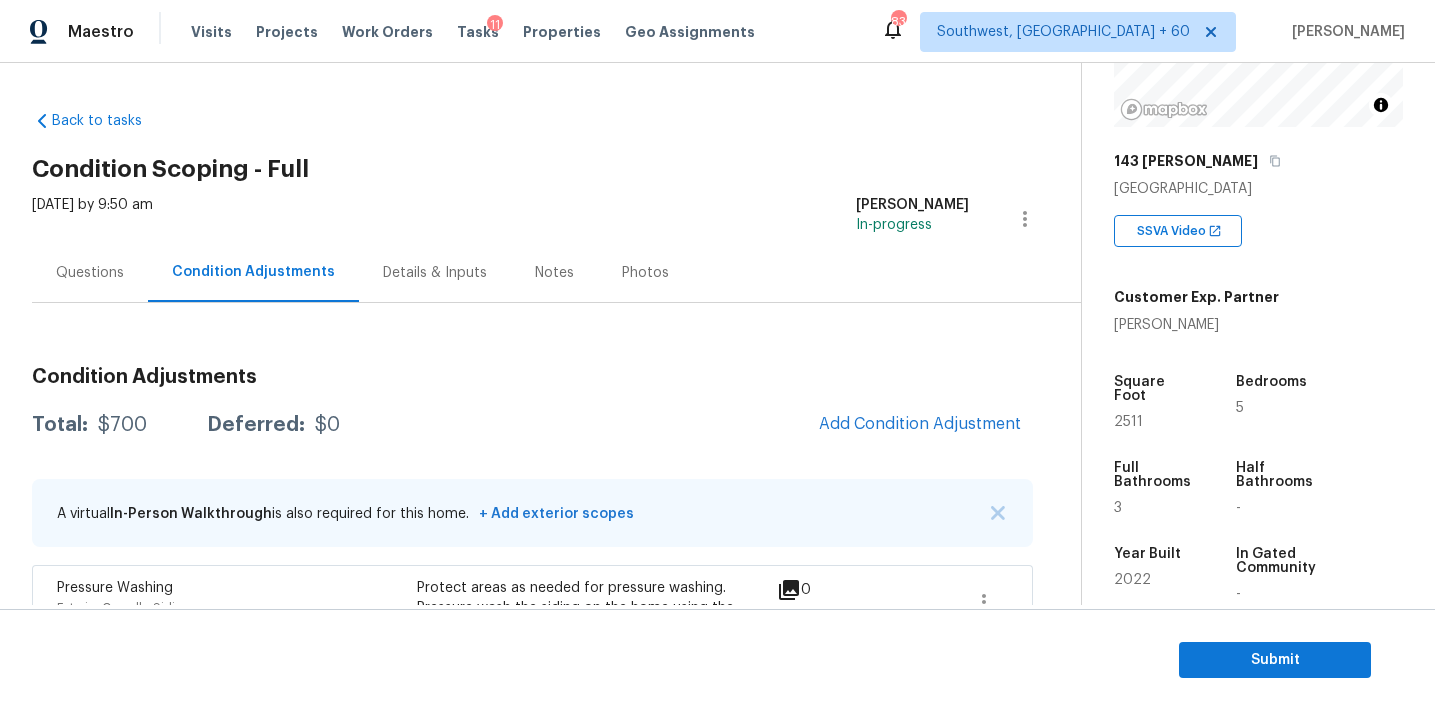 click on "Condition Adjustments" at bounding box center [532, 377] 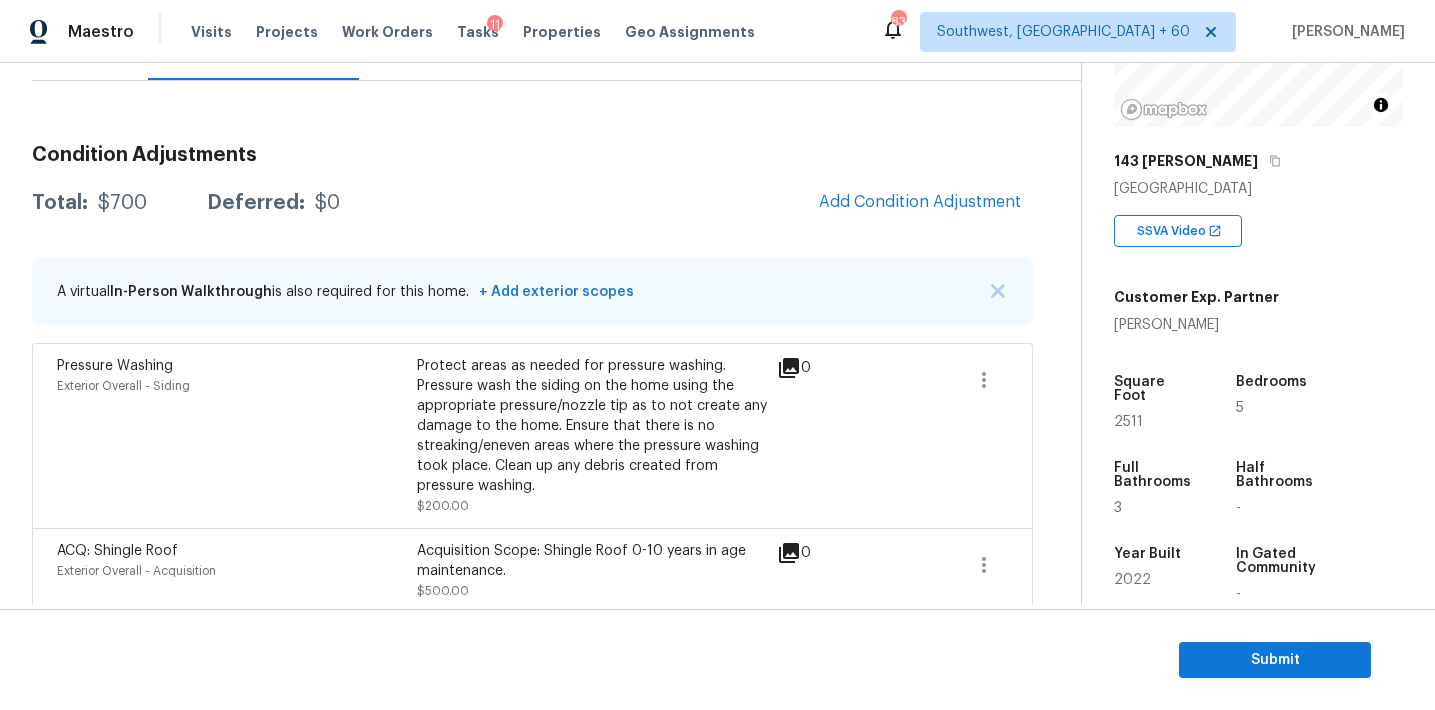 scroll, scrollTop: 238, scrollLeft: 0, axis: vertical 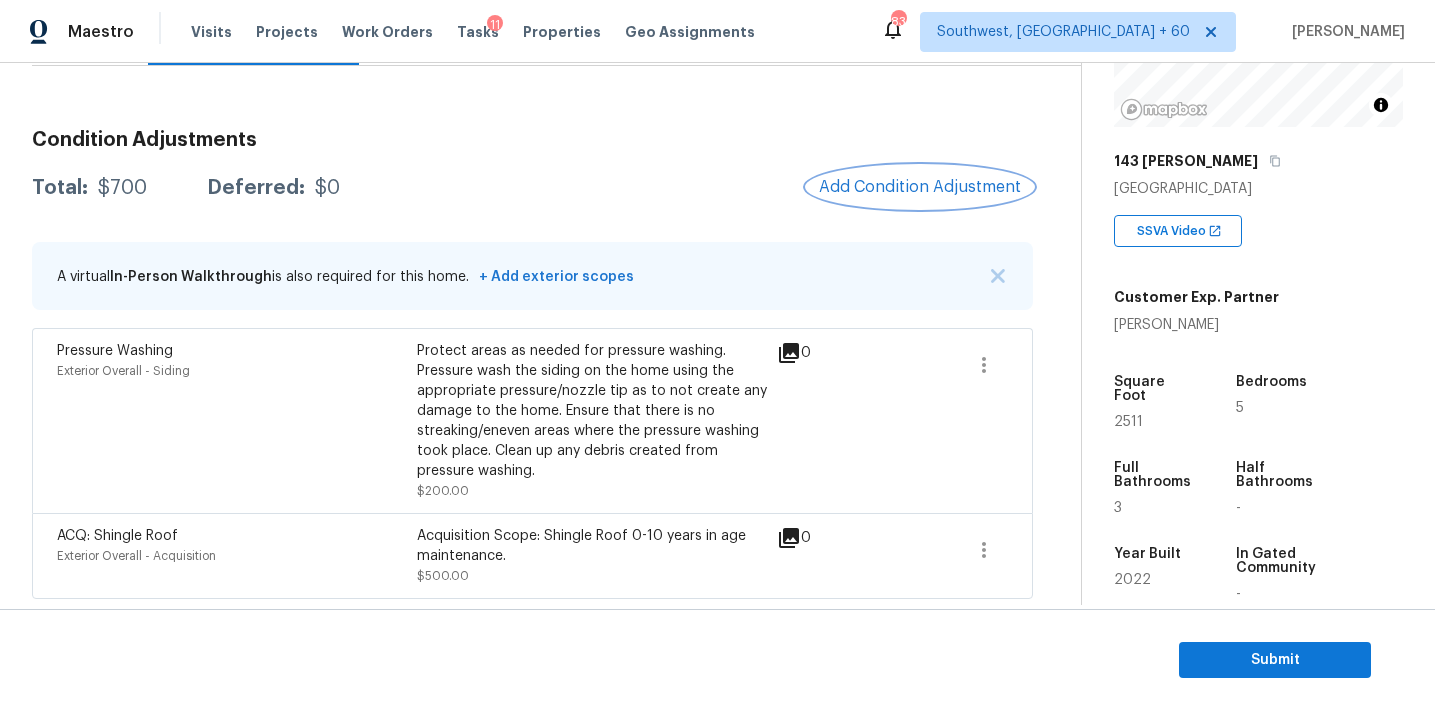 click on "Add Condition Adjustment" at bounding box center [920, 187] 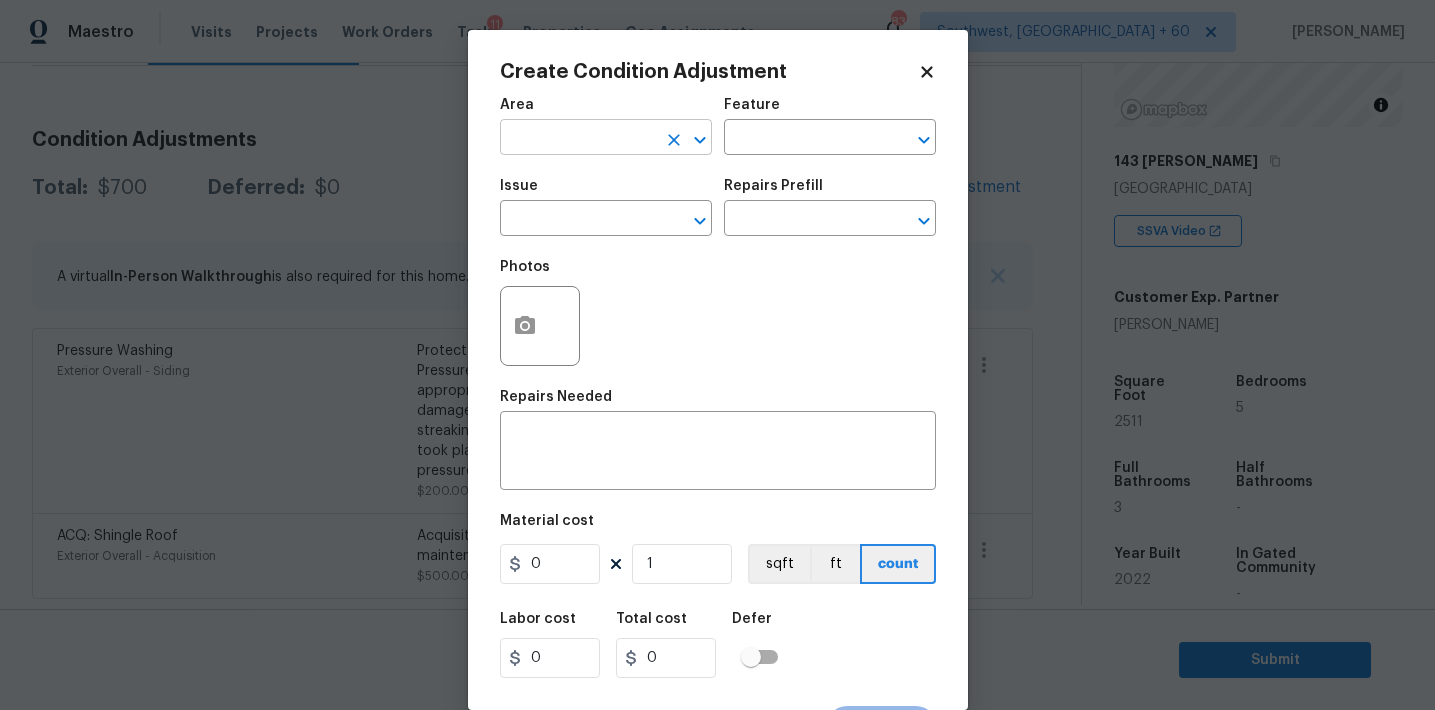 click at bounding box center (578, 139) 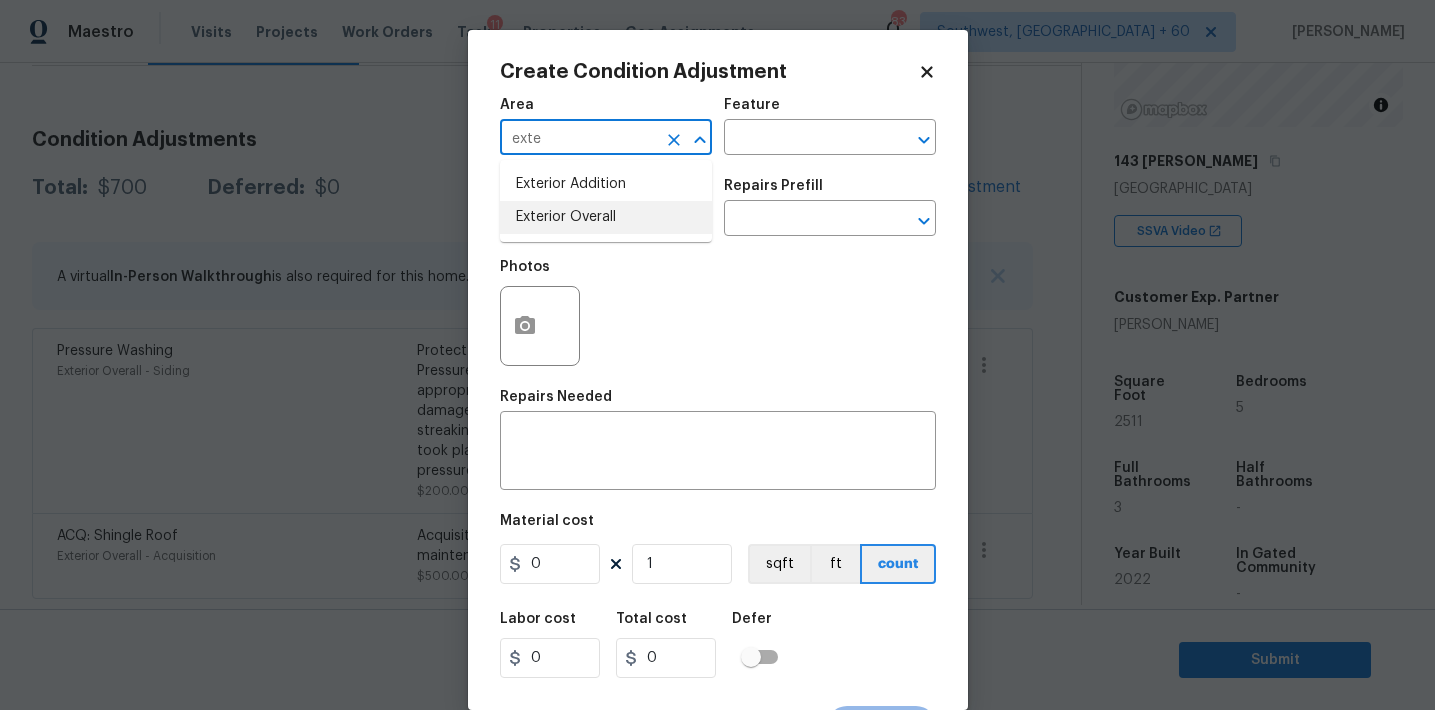 click on "Exterior Overall" at bounding box center (606, 217) 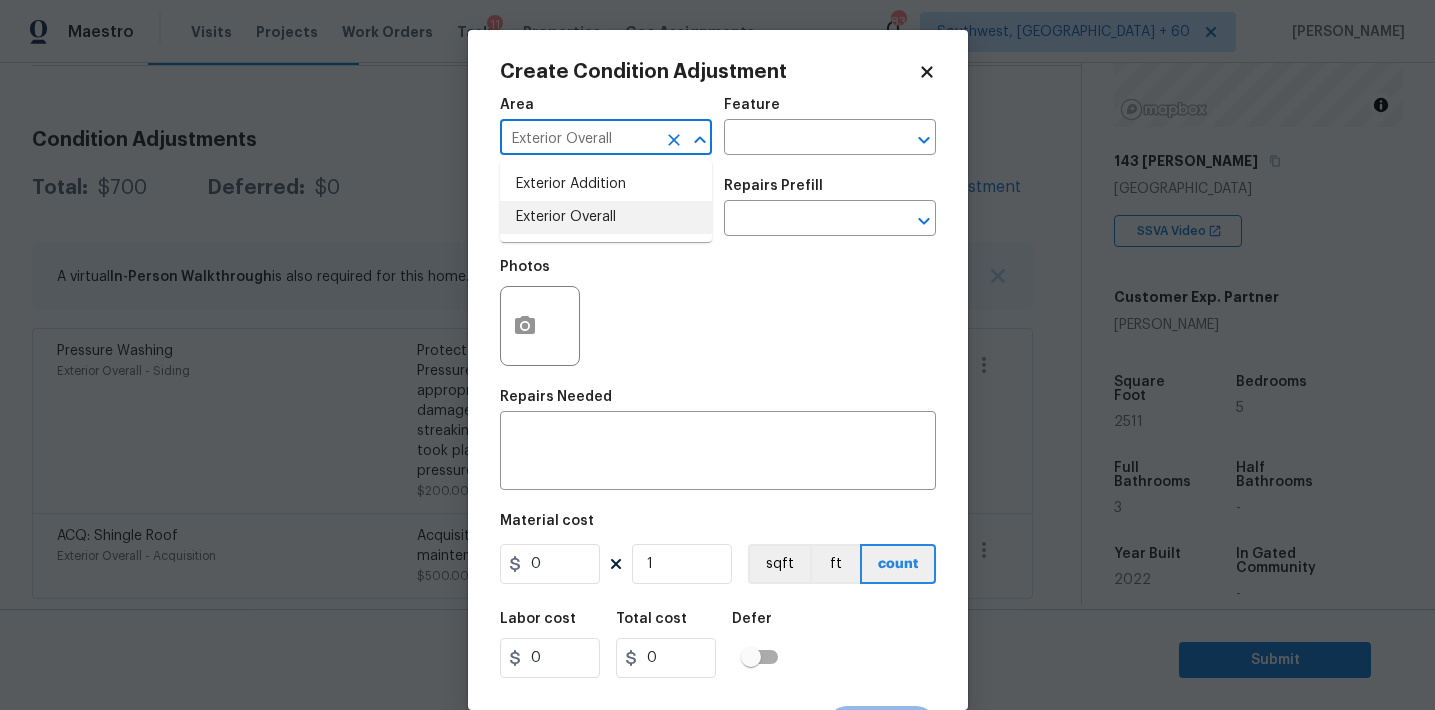 type on "Exterior Overall" 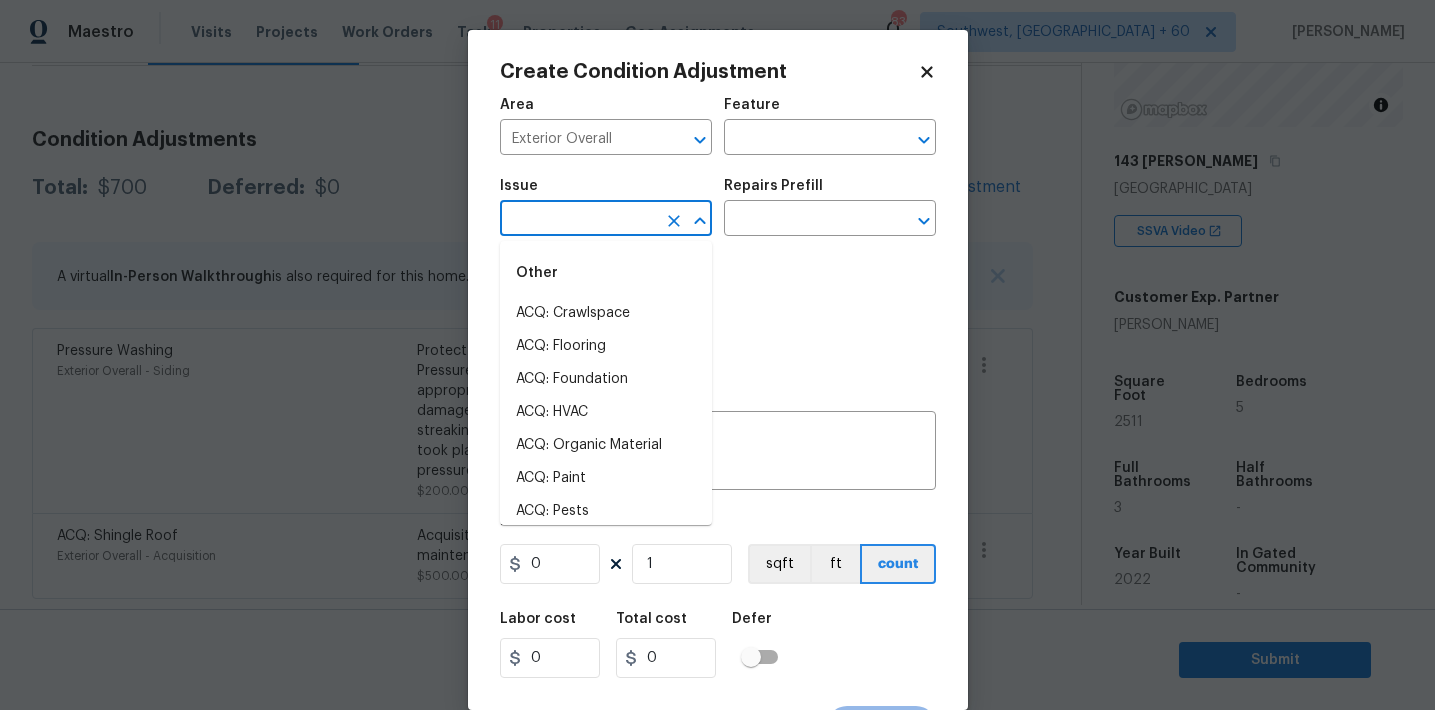 click at bounding box center (578, 220) 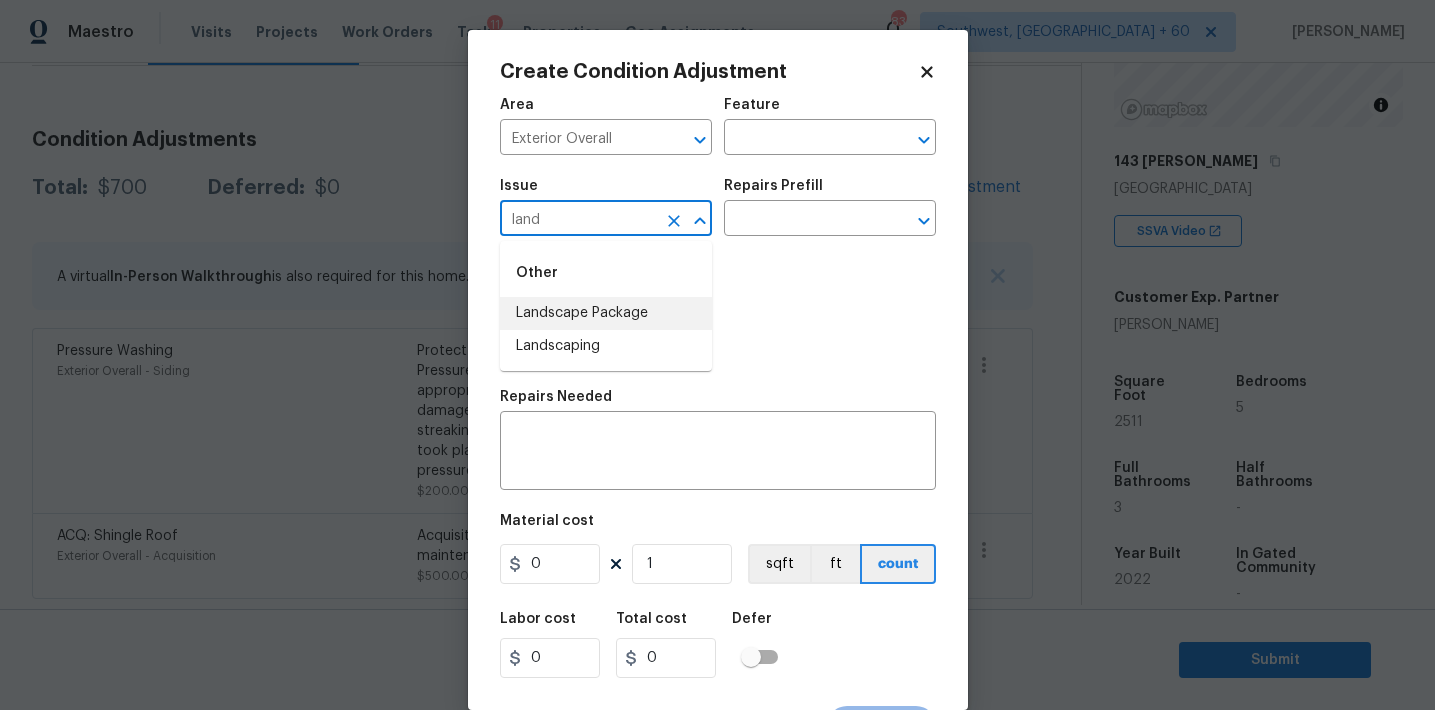 click on "Landscape Package" at bounding box center [606, 313] 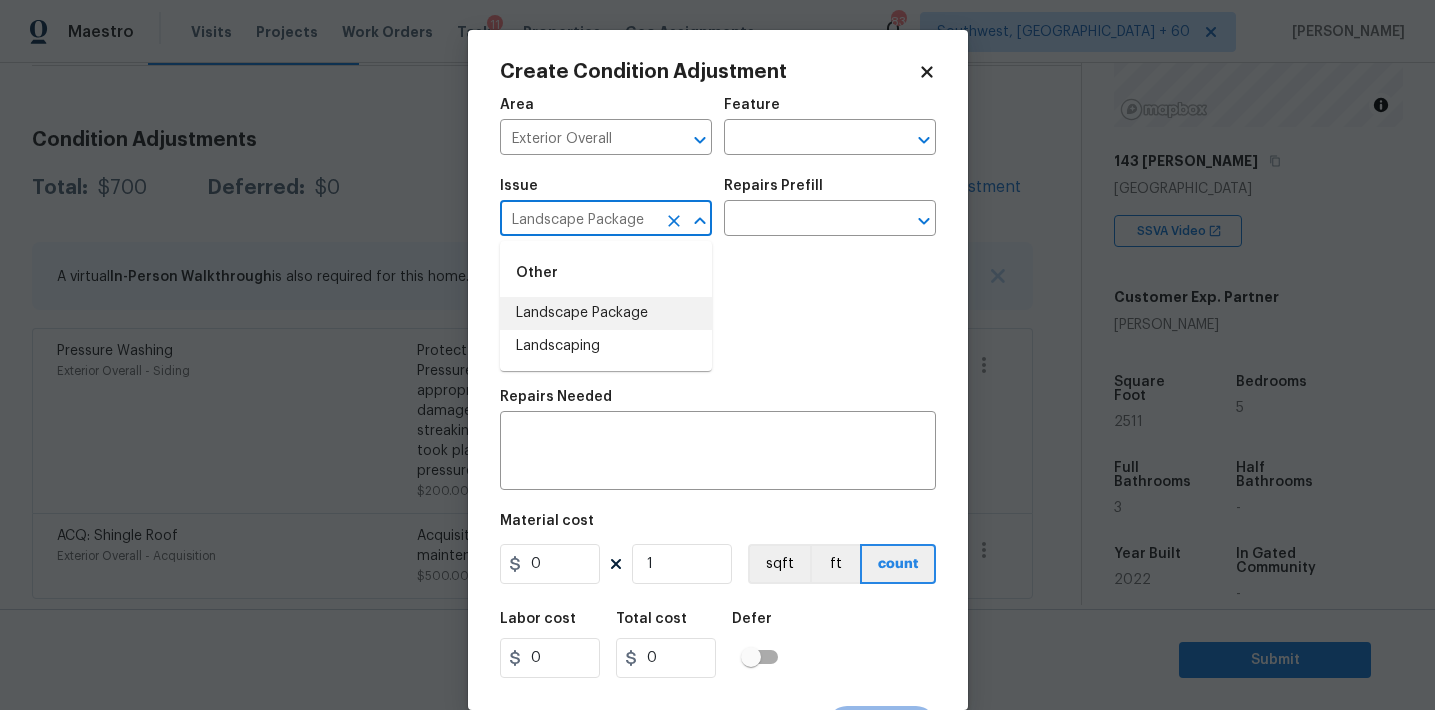 type on "Landscape Package" 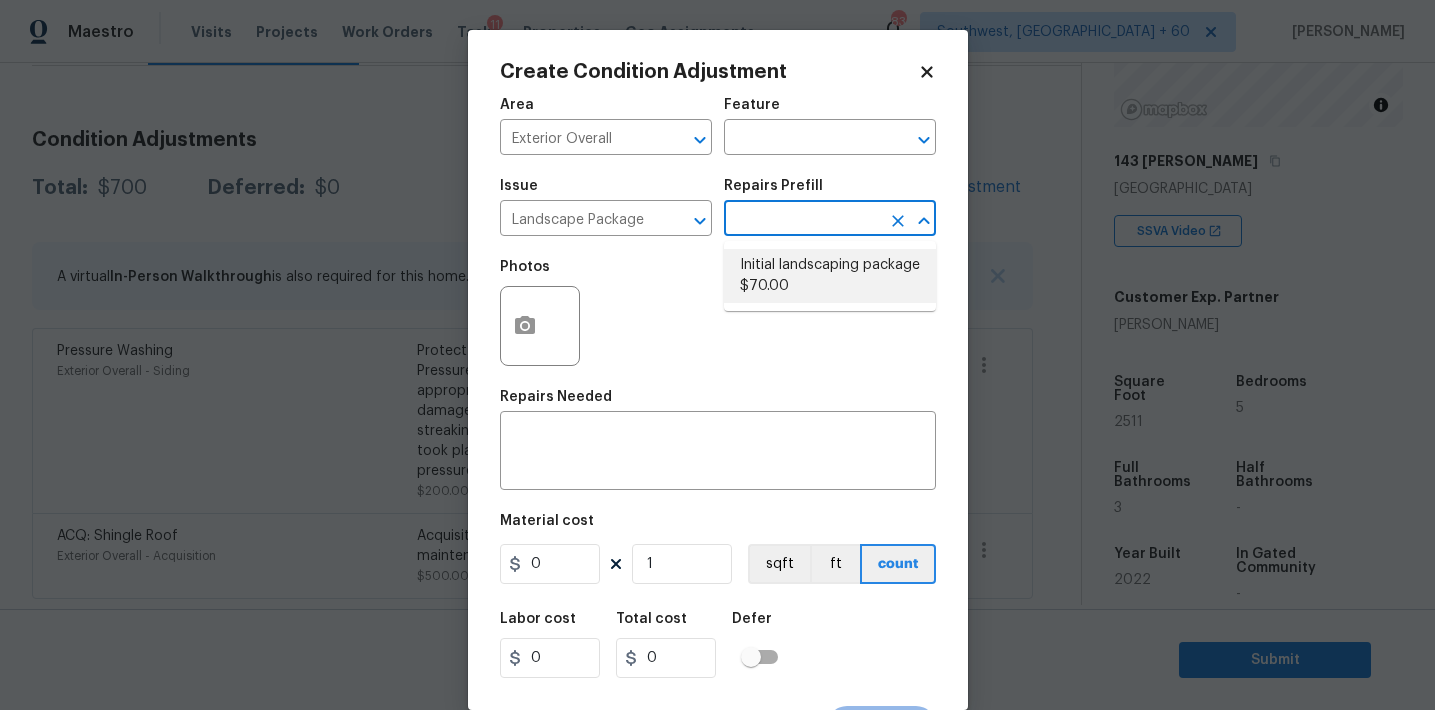 click on "Initial landscaping package $70.00" at bounding box center [830, 276] 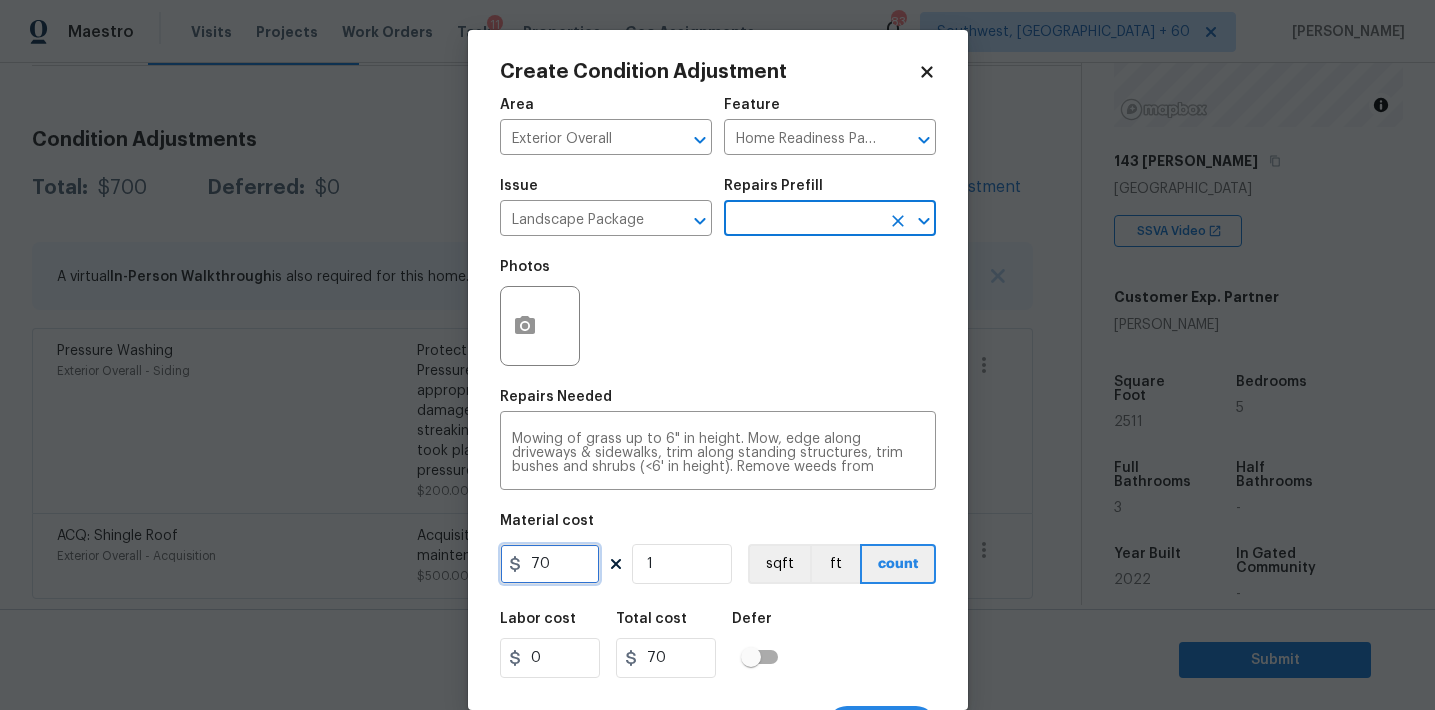 click on "70" at bounding box center (550, 564) 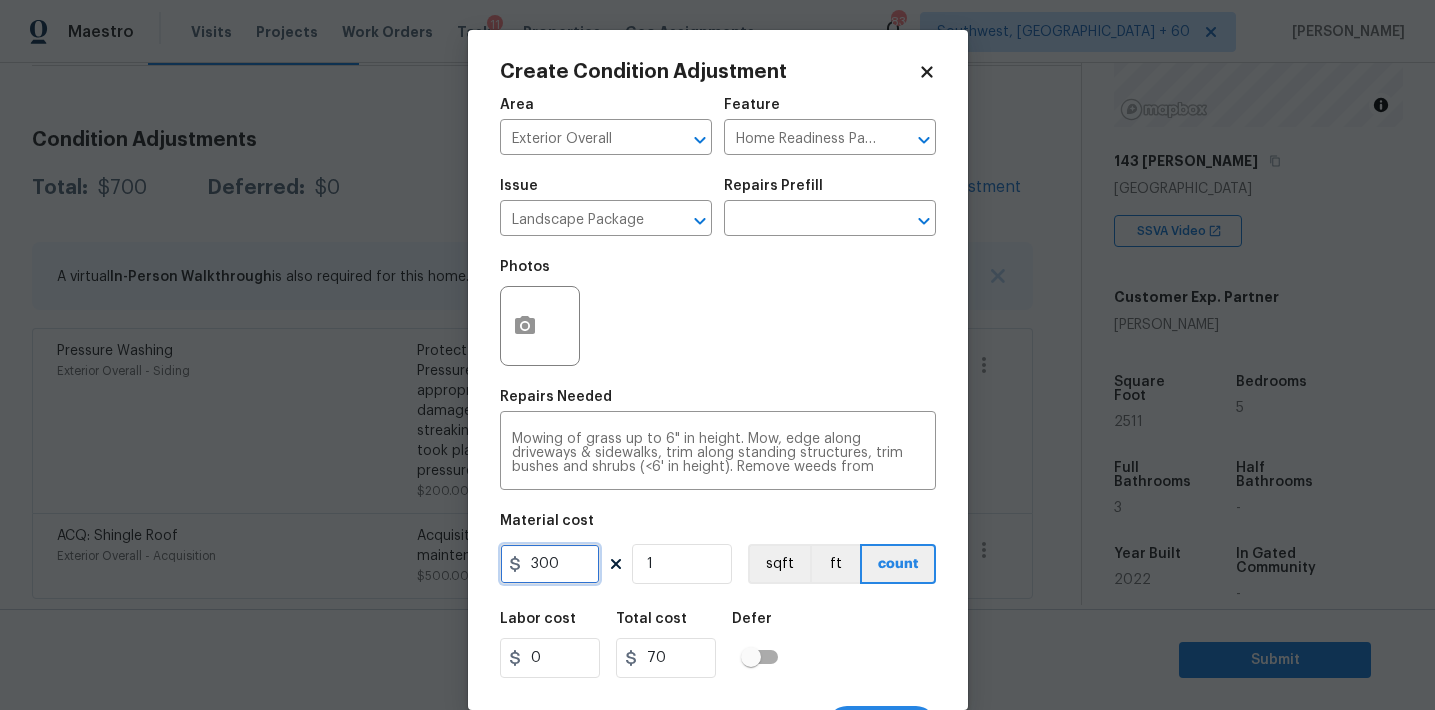type on "300" 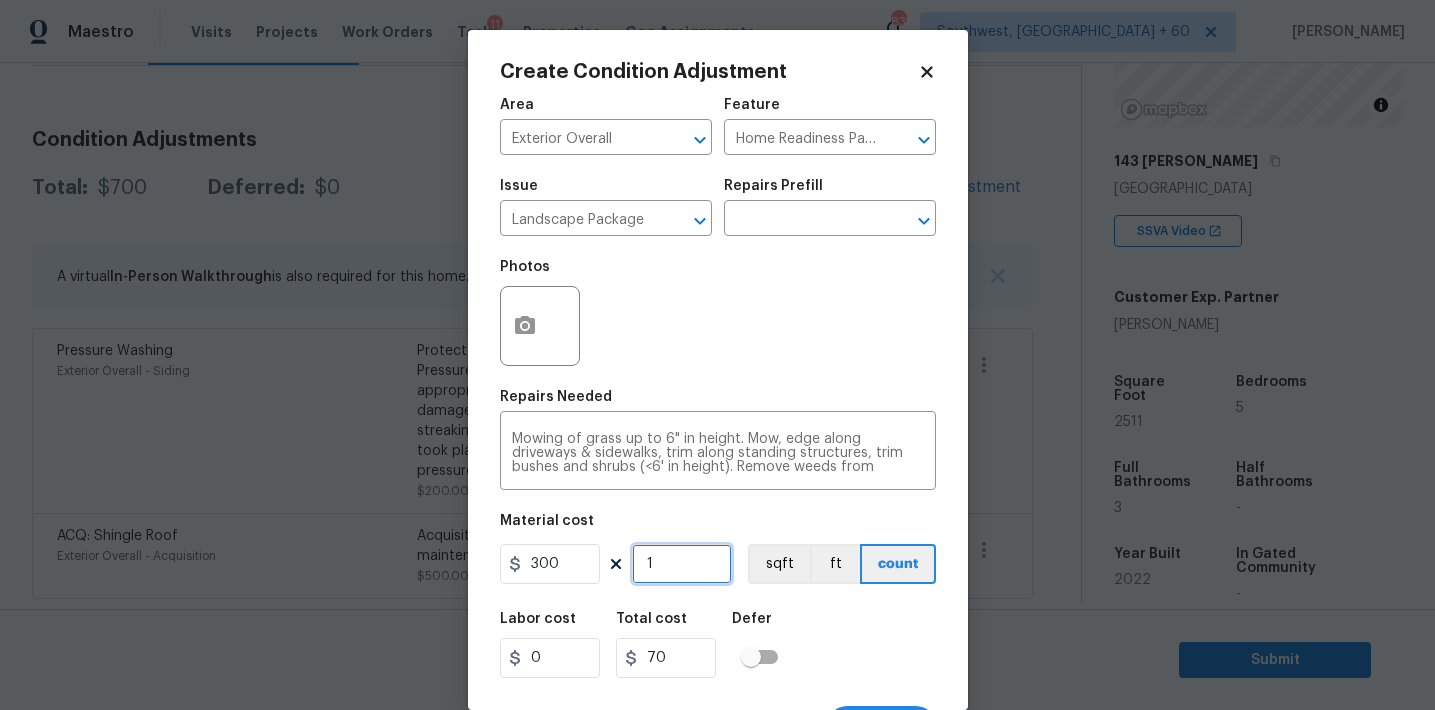 type on "300" 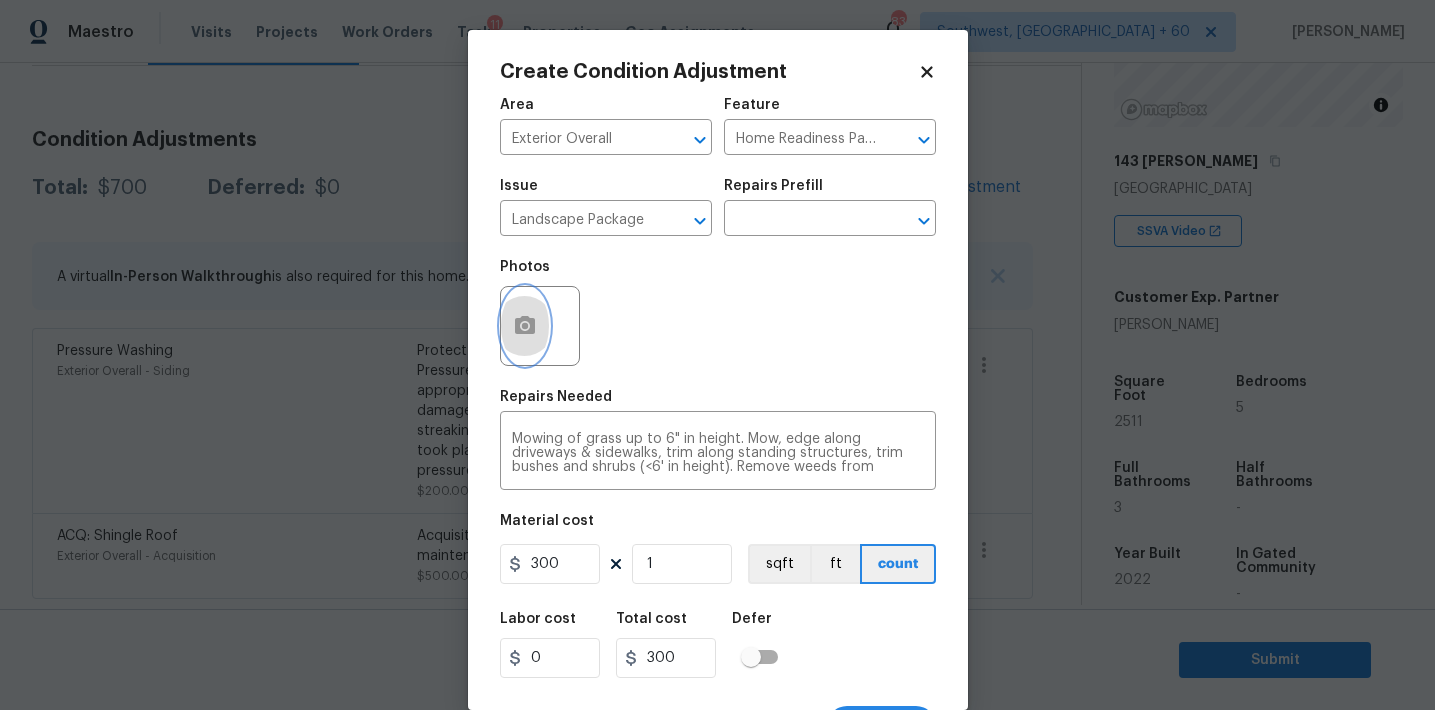 click 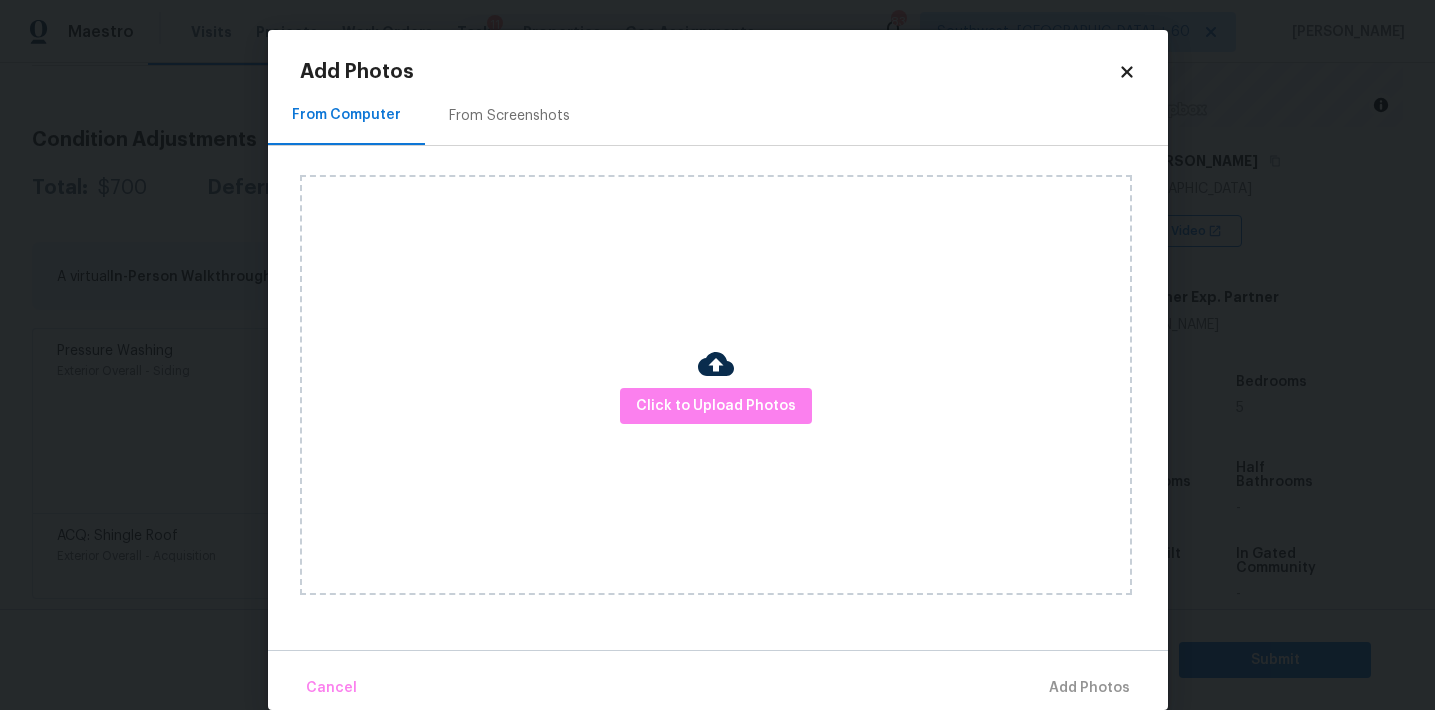click on "From Screenshots" at bounding box center (509, 116) 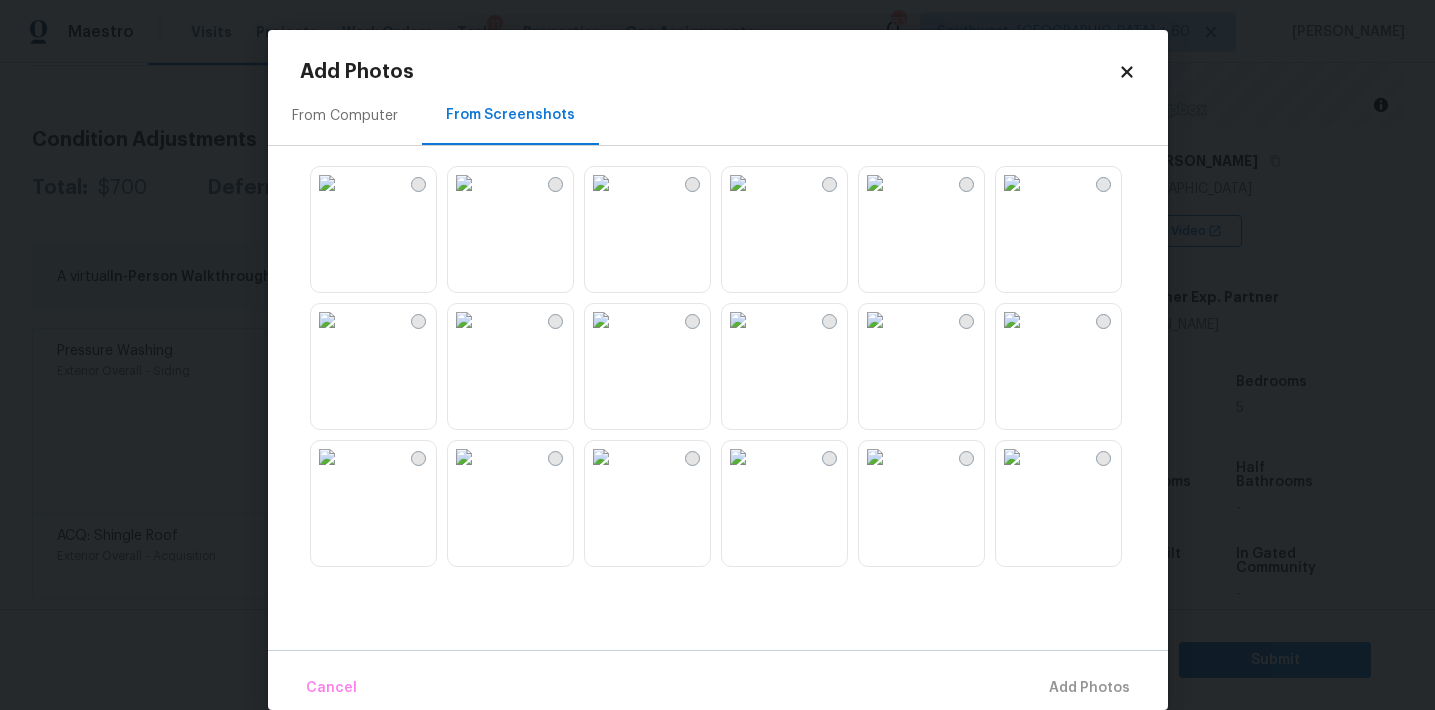 click at bounding box center [464, 183] 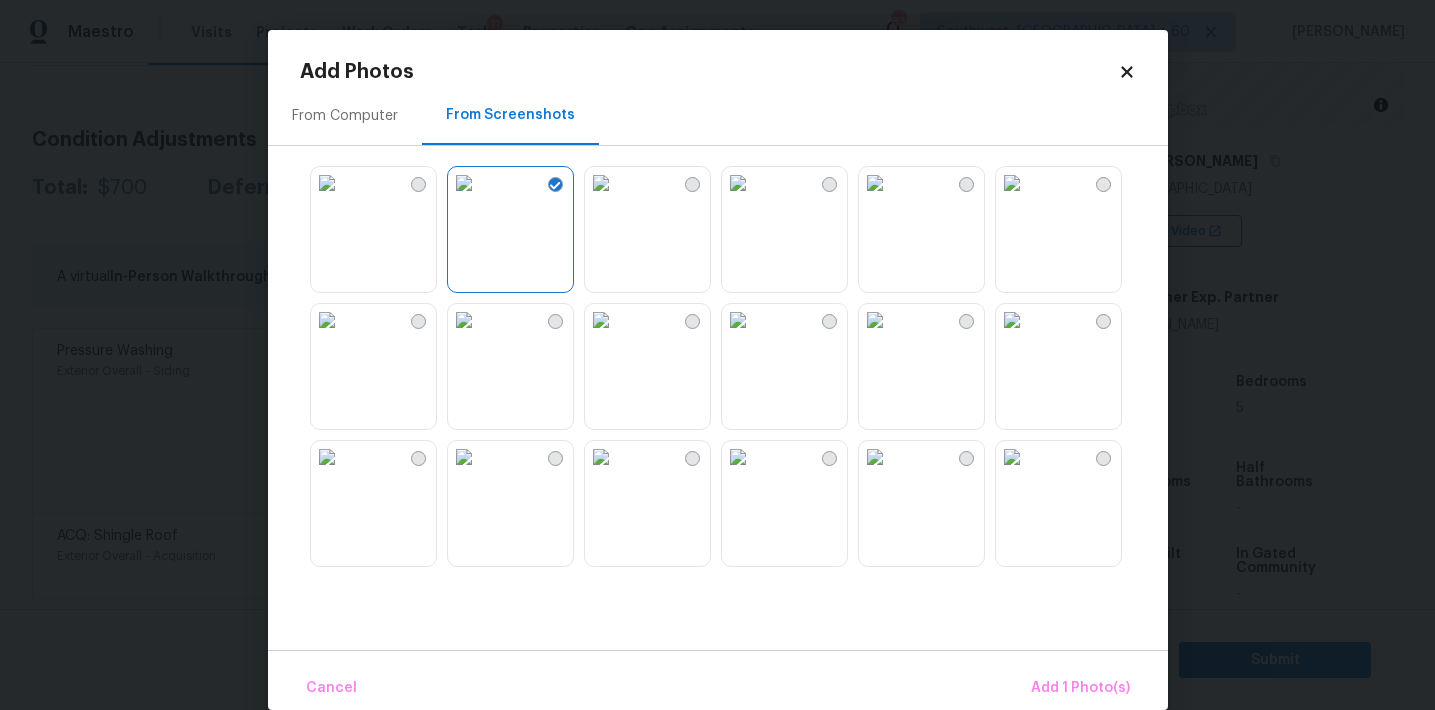 click at bounding box center (875, 183) 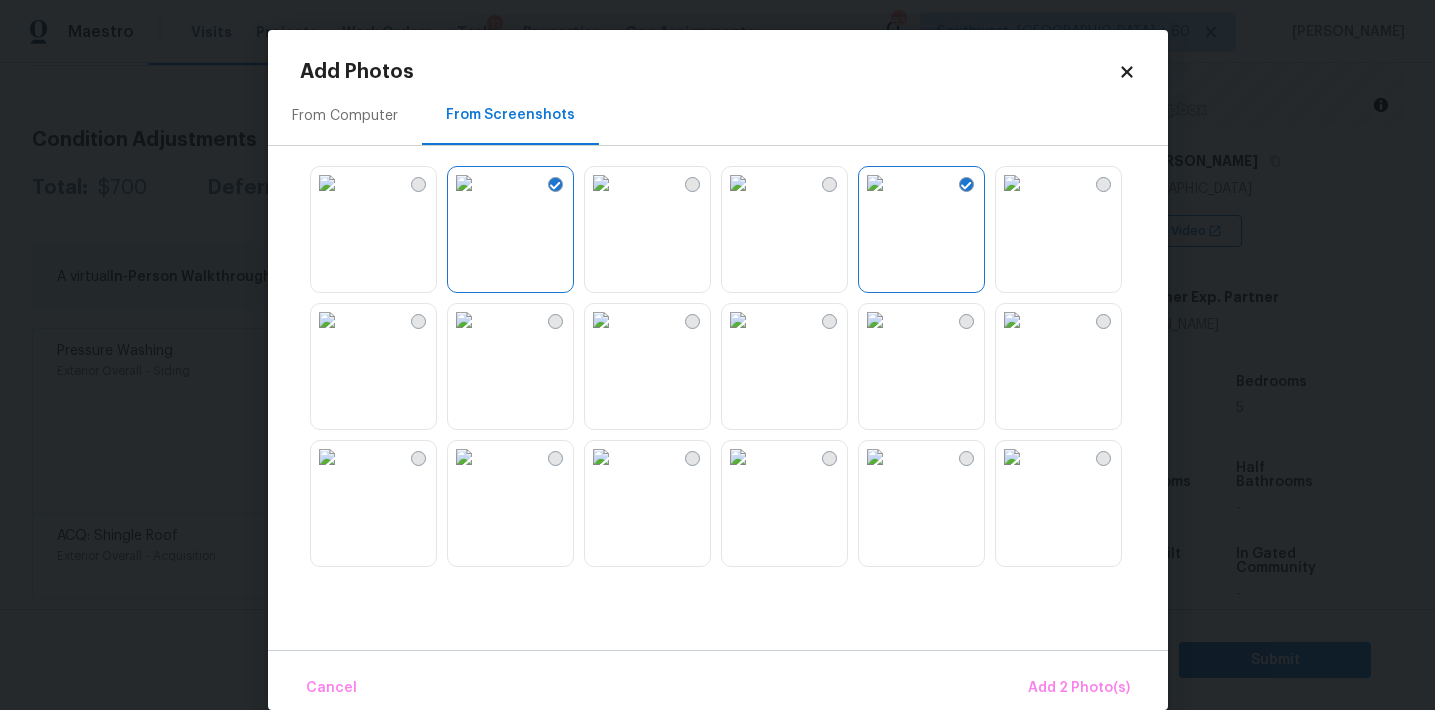 click at bounding box center [464, 457] 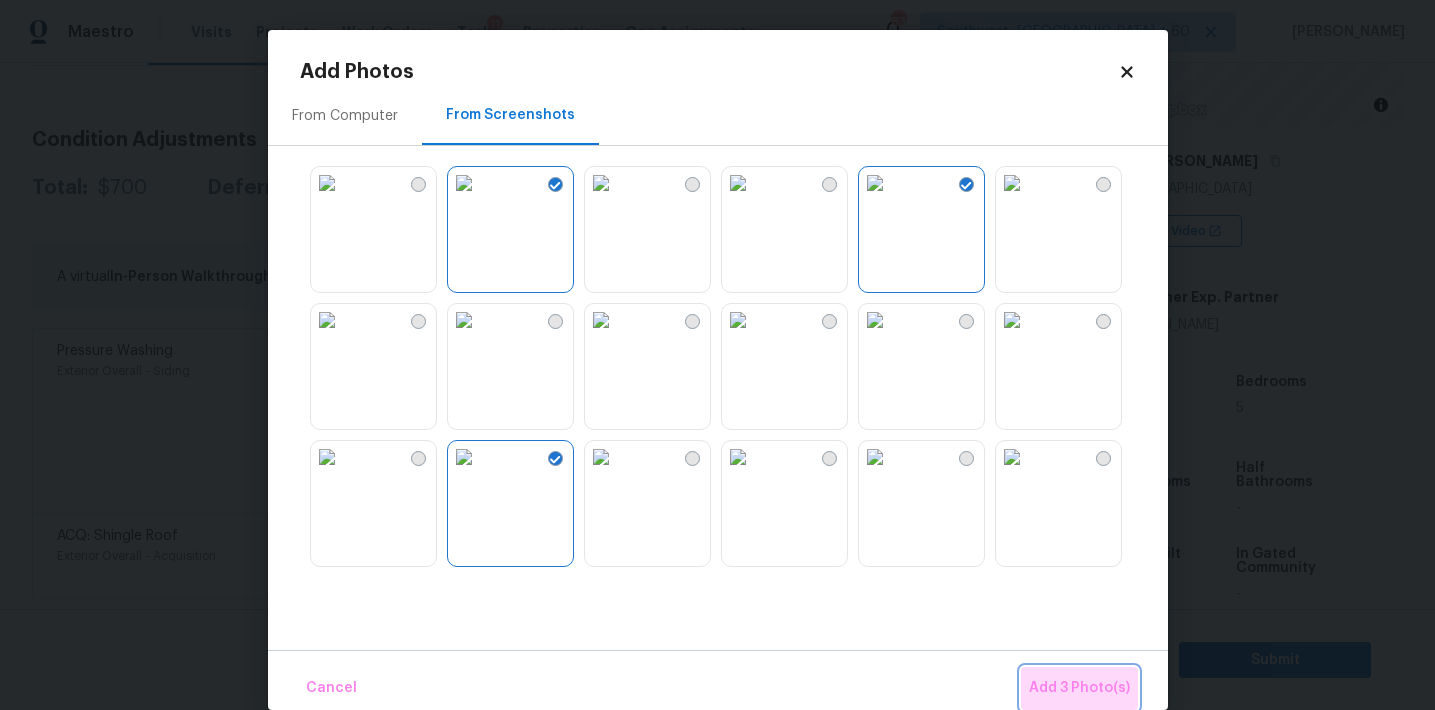 click on "Add 3 Photo(s)" at bounding box center (1079, 688) 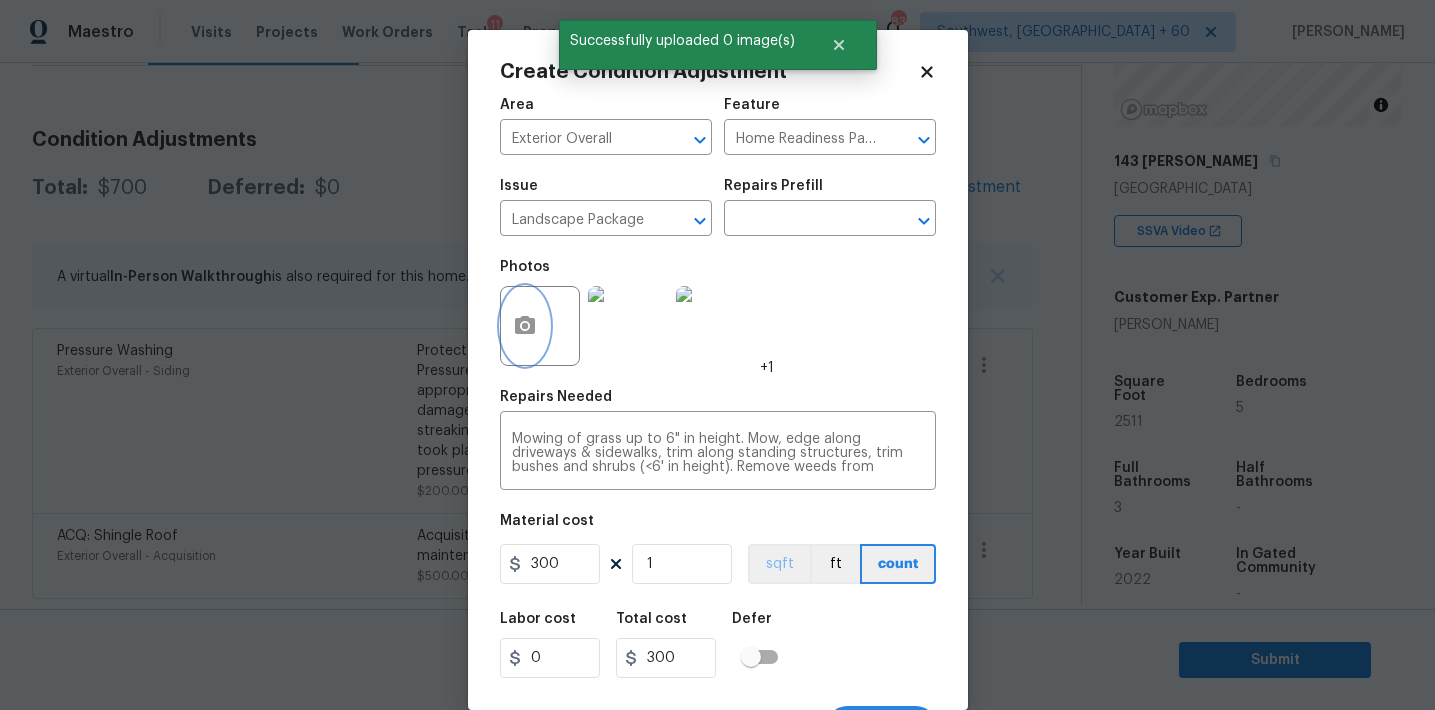 scroll, scrollTop: 37, scrollLeft: 0, axis: vertical 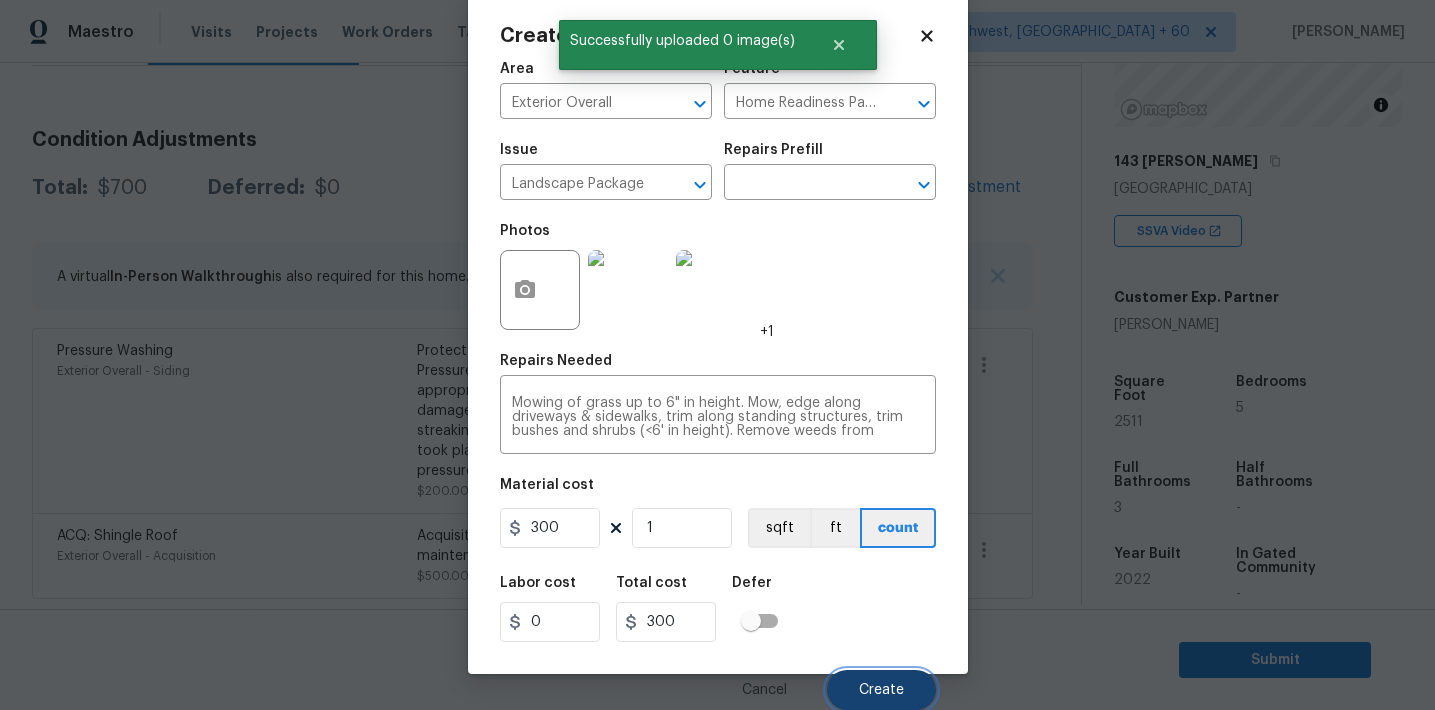 click on "Create" at bounding box center [881, 690] 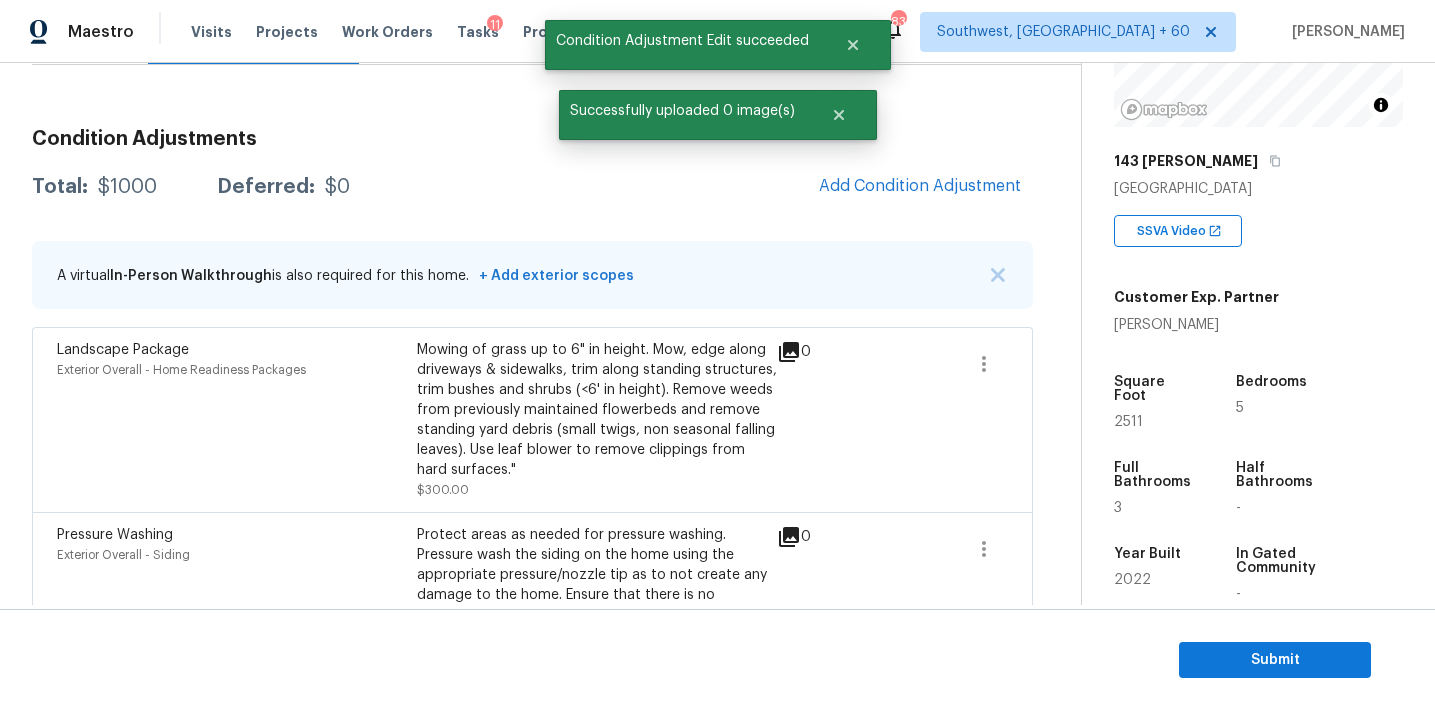 scroll, scrollTop: 30, scrollLeft: 0, axis: vertical 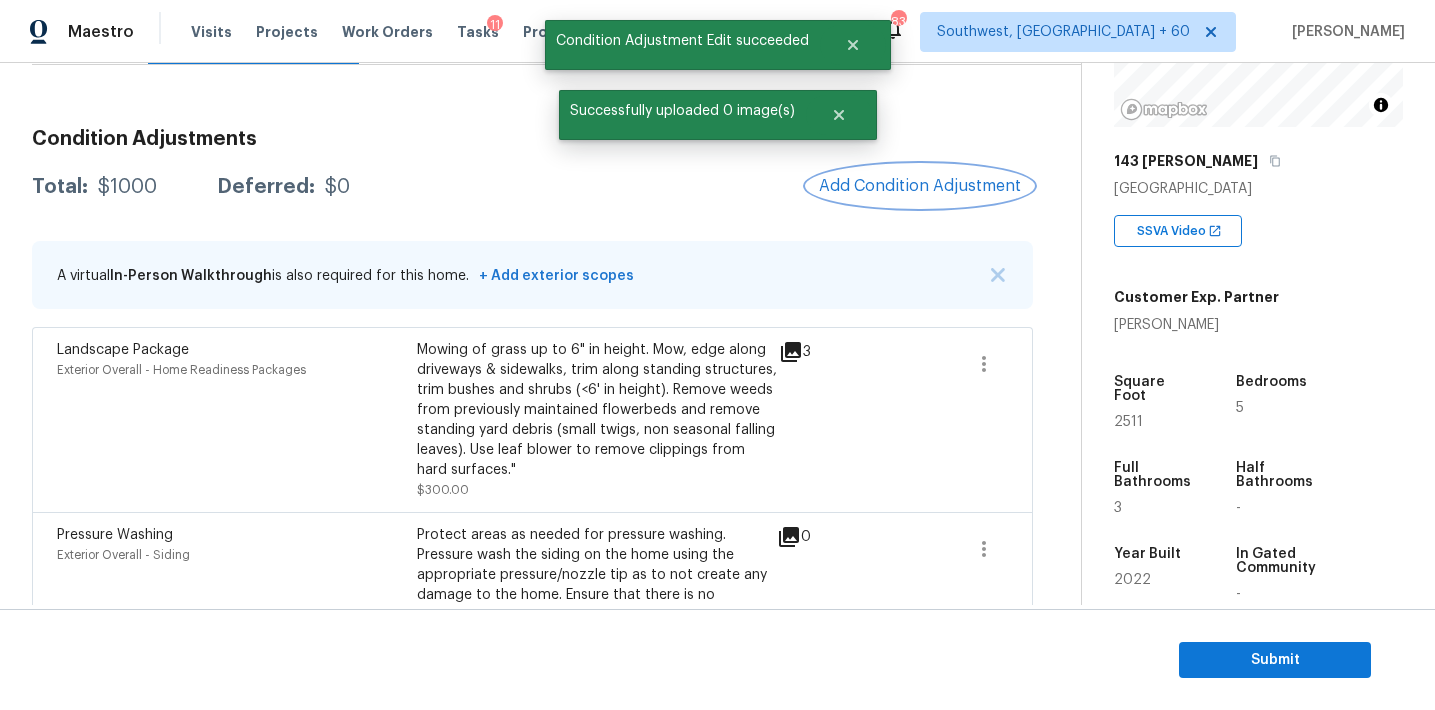 click on "Add Condition Adjustment" at bounding box center [920, 186] 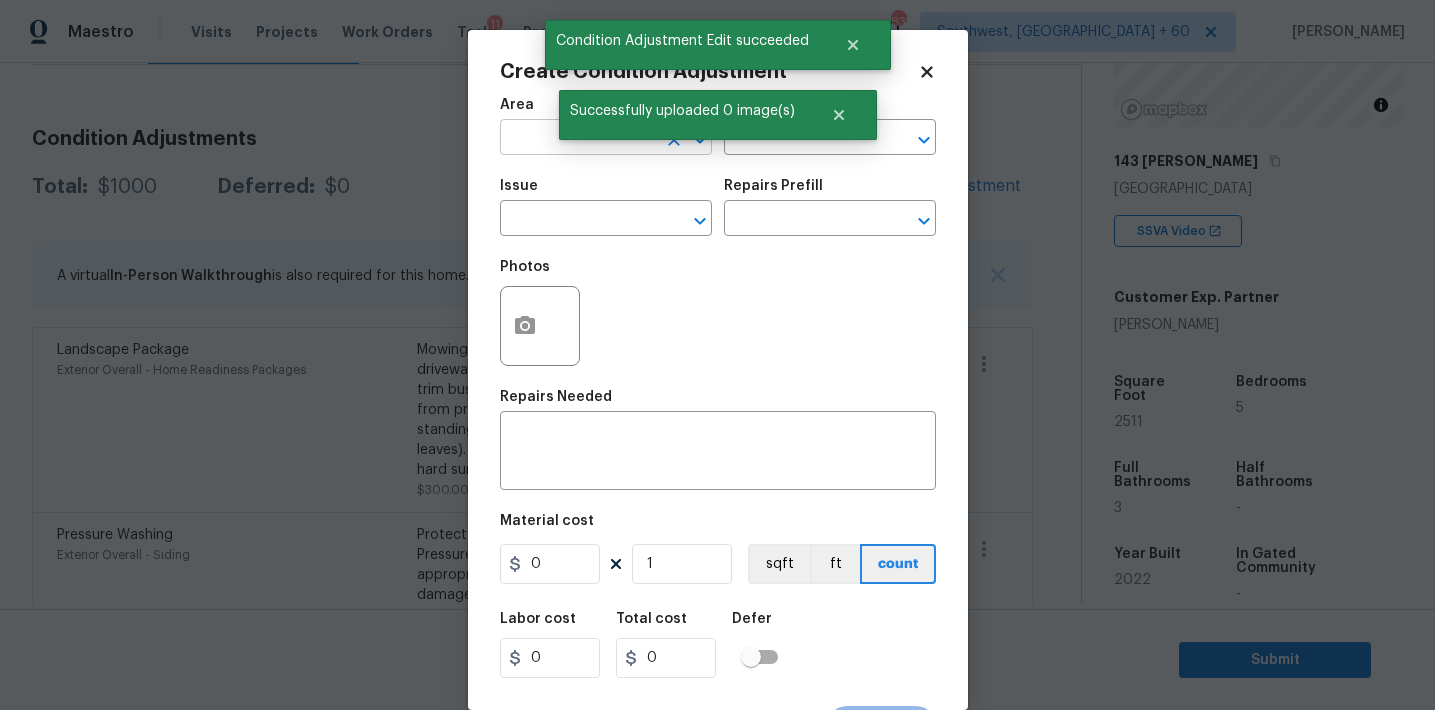 click at bounding box center (578, 139) 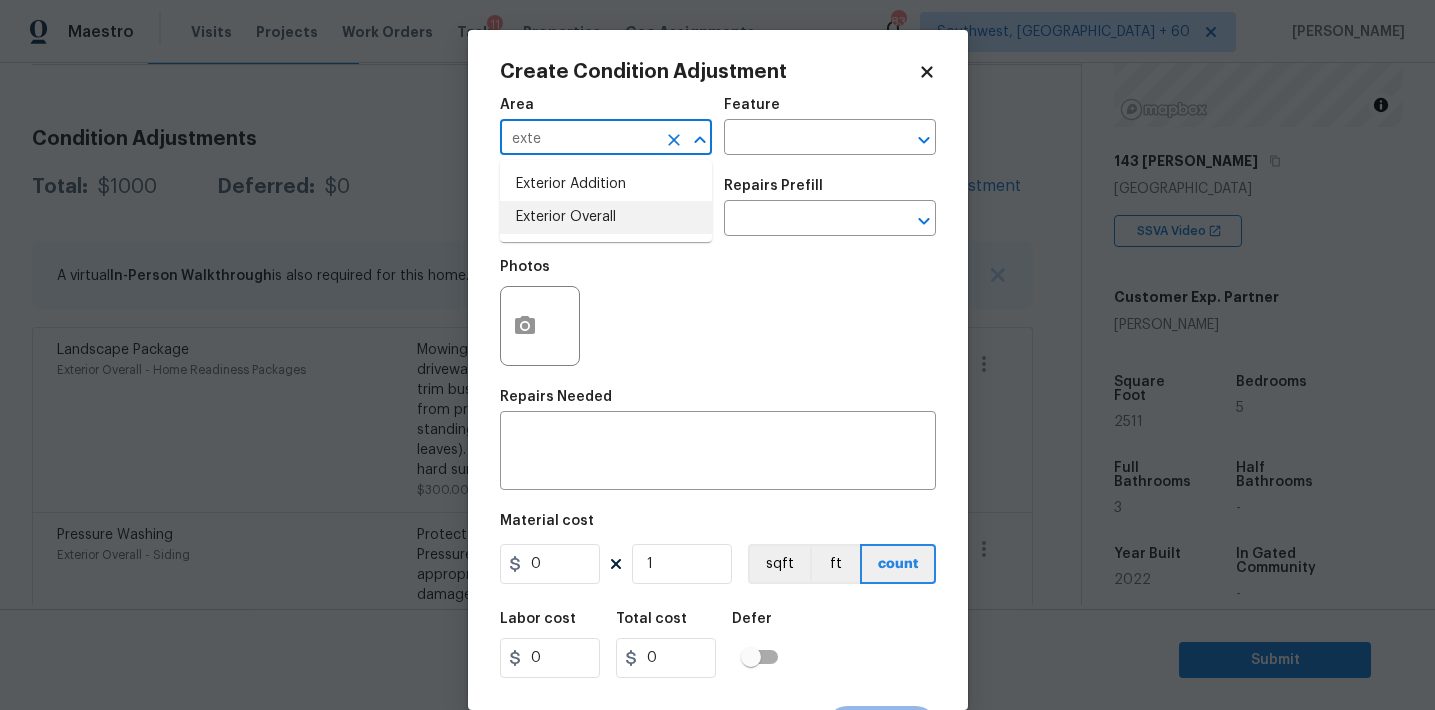 click on "Exterior Overall" at bounding box center [606, 217] 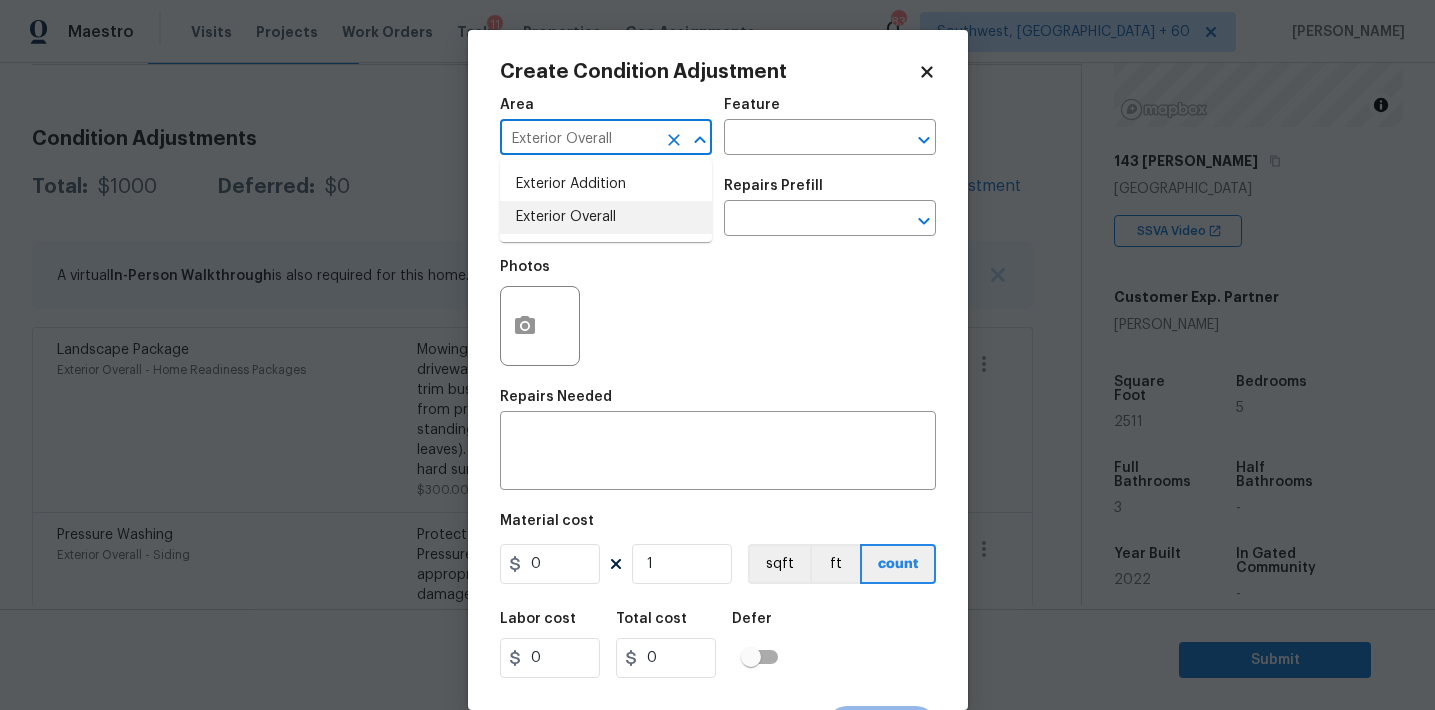 type on "Exterior Overall" 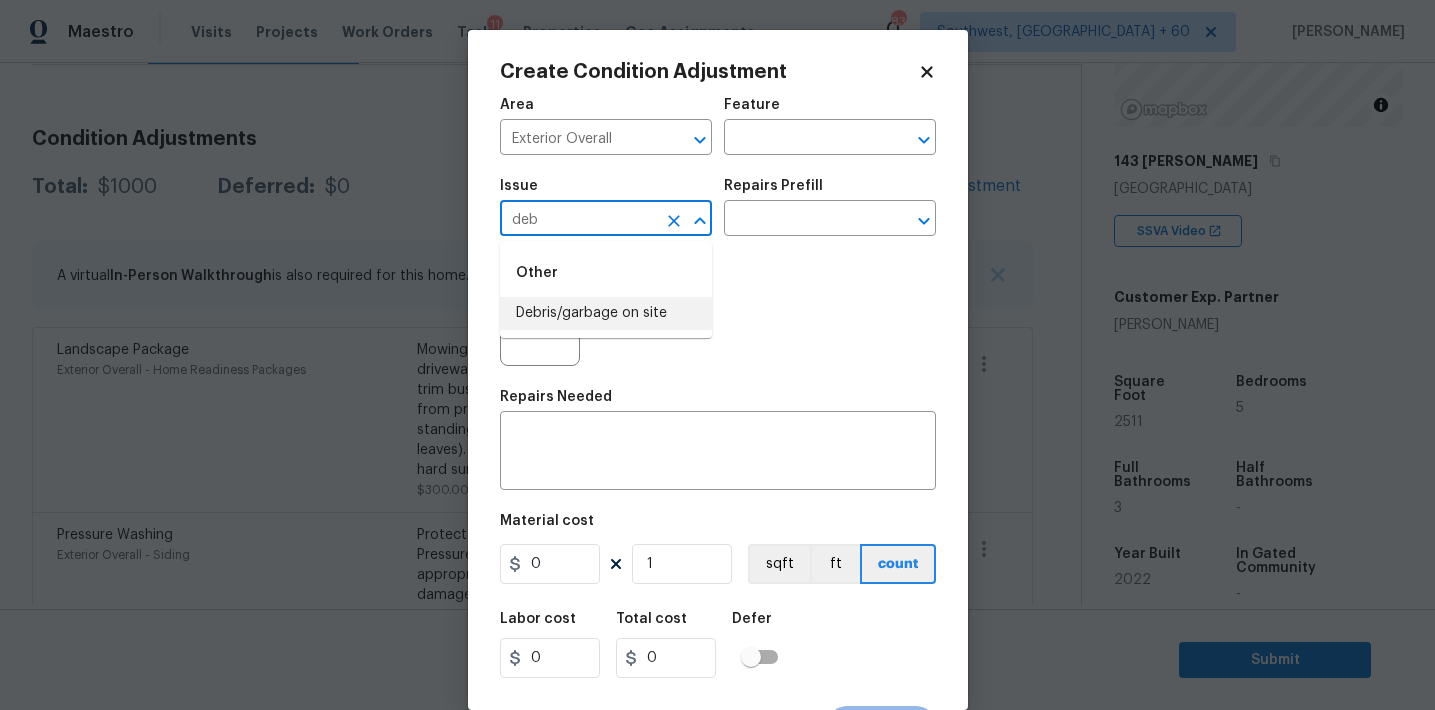 click on "Debris/garbage on site" at bounding box center (606, 313) 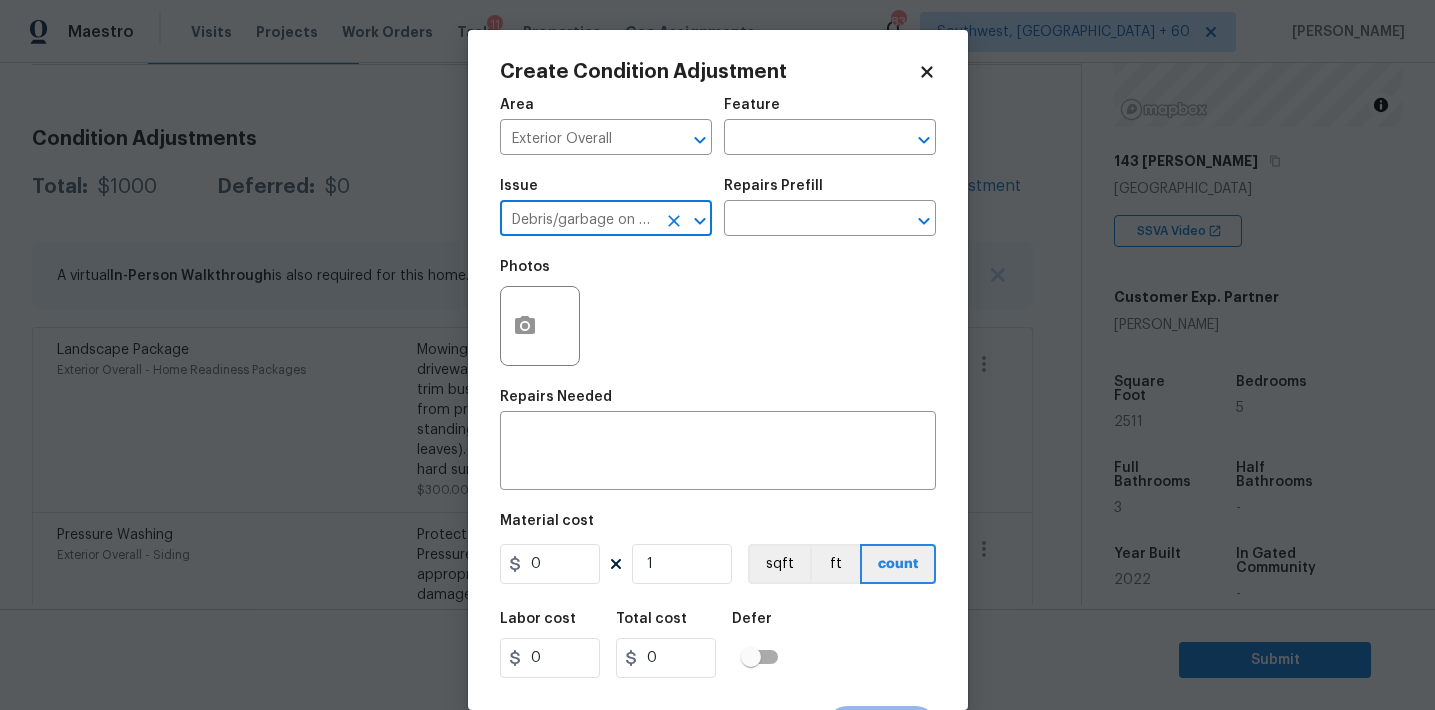 type on "Debris/garbage on site" 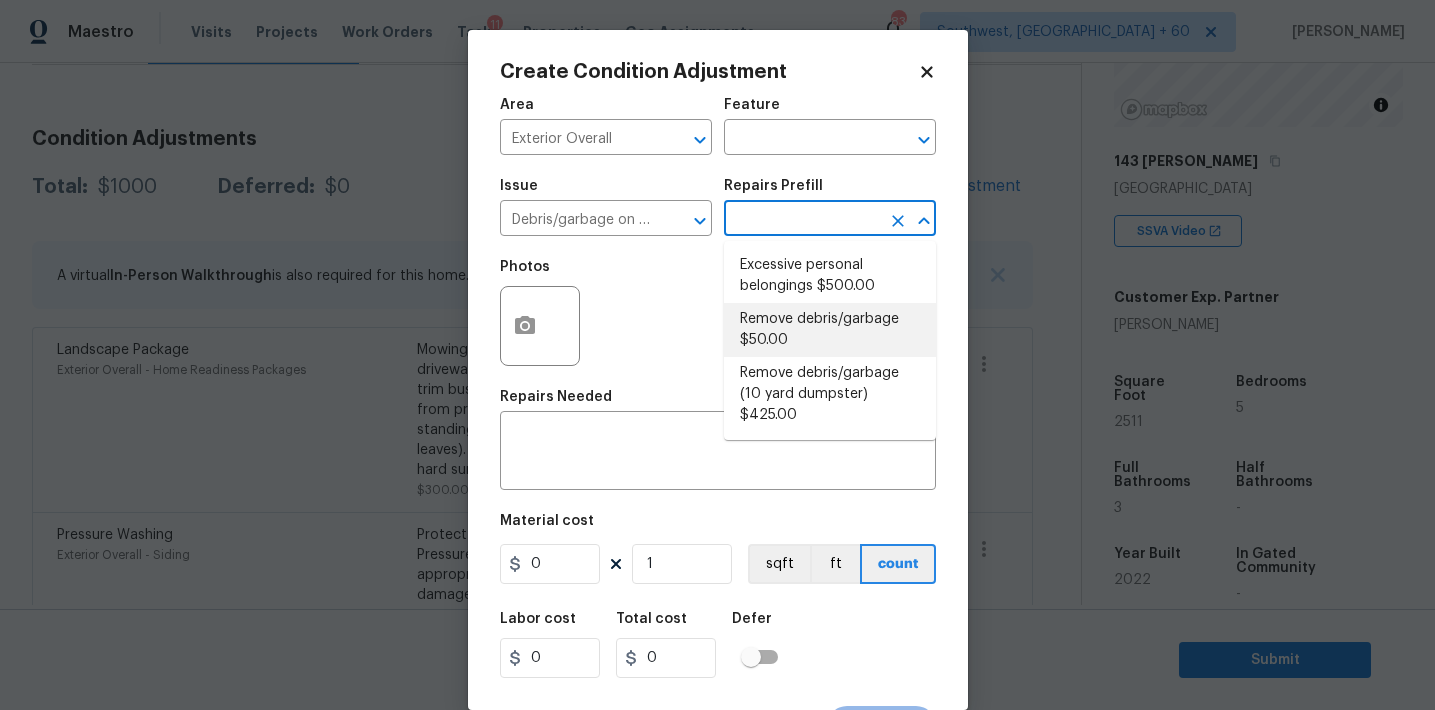 click on "Remove debris/garbage $50.00" at bounding box center [830, 330] 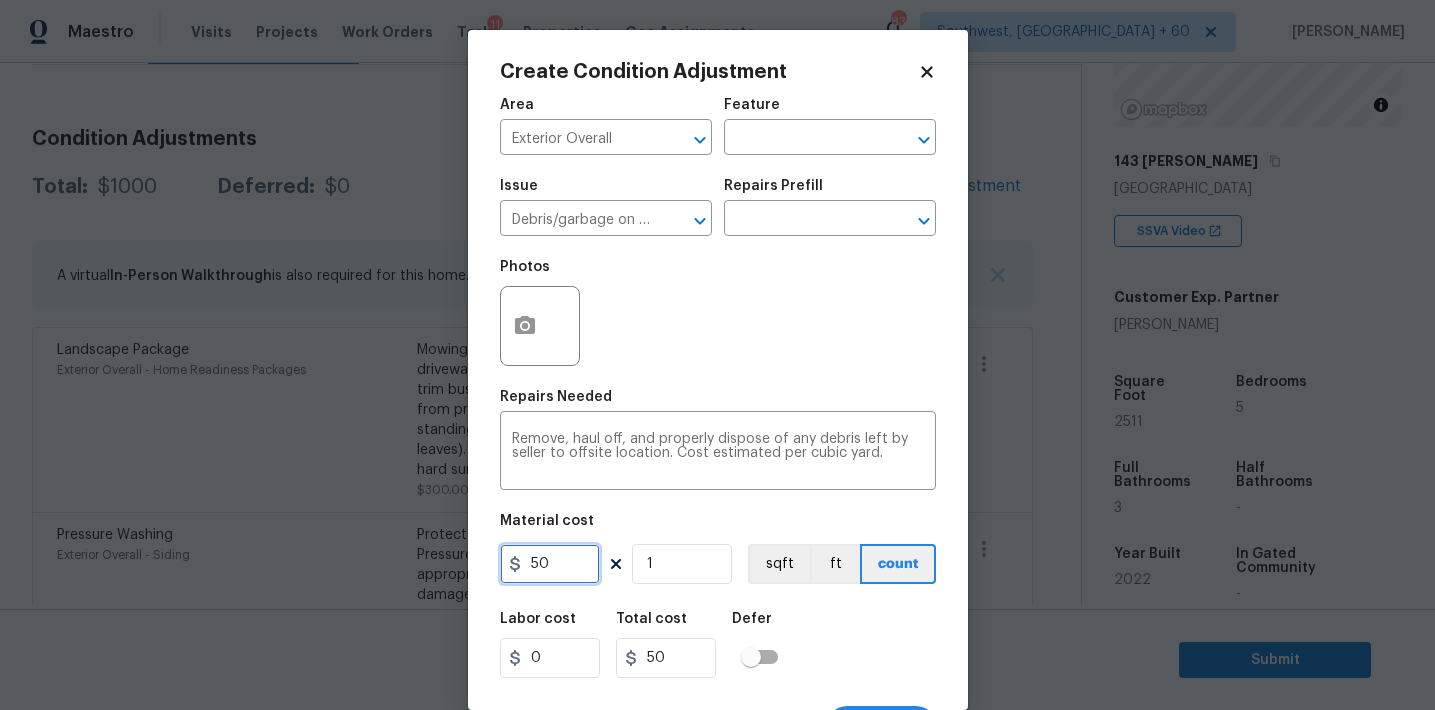 click on "50" at bounding box center (550, 564) 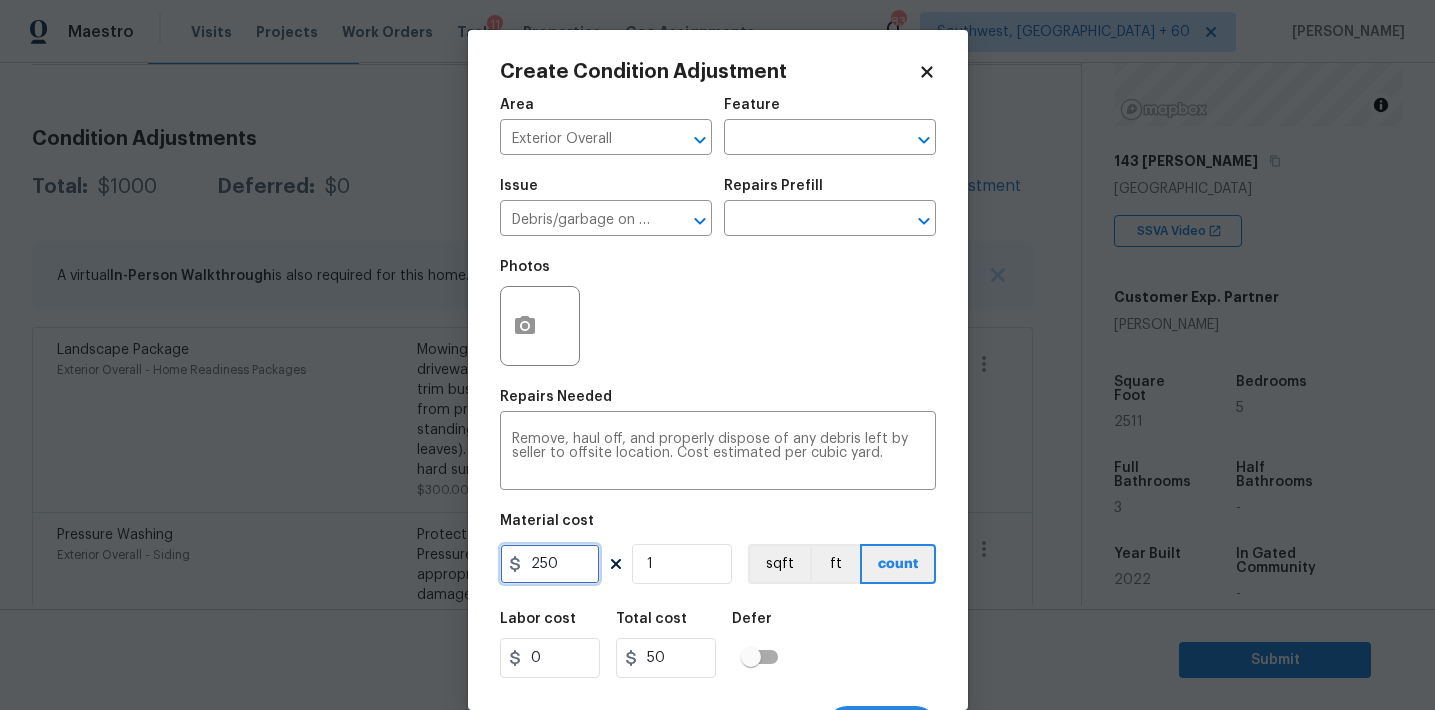 type on "250" 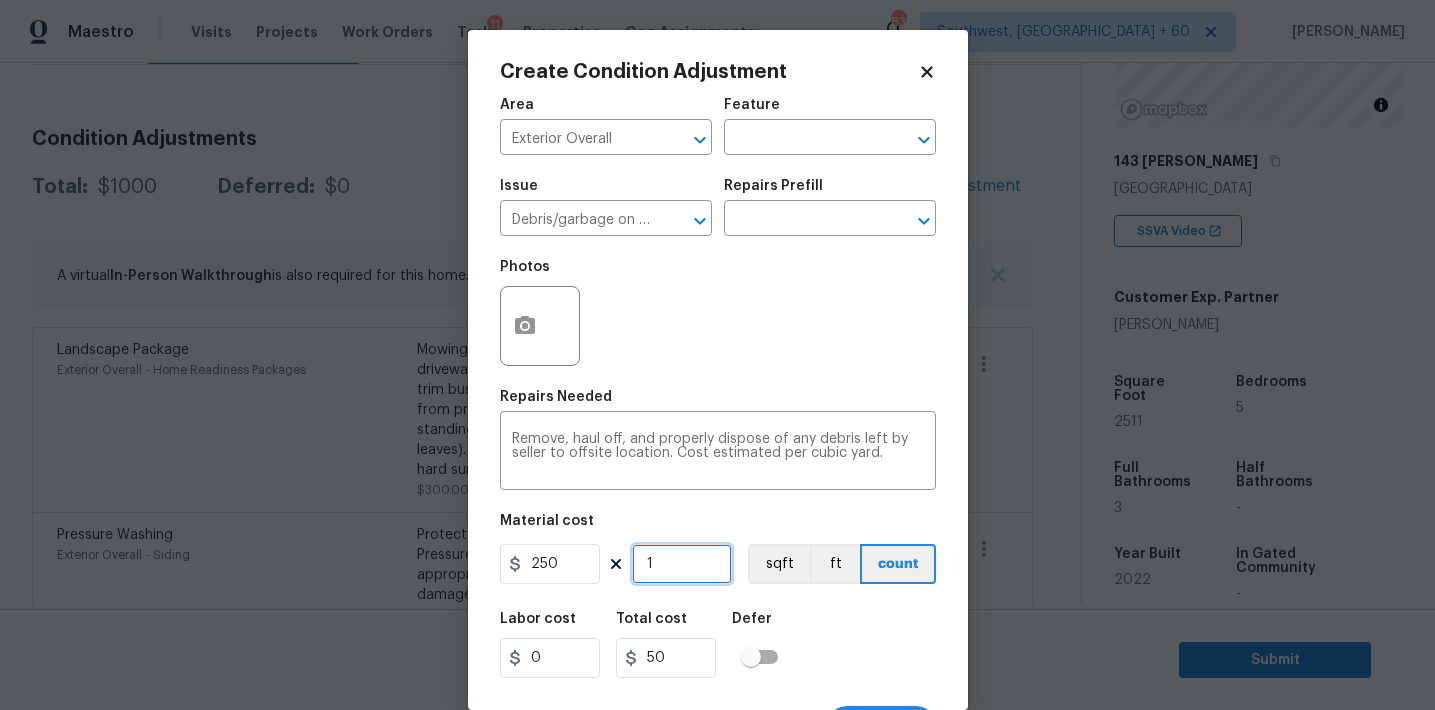 type on "250" 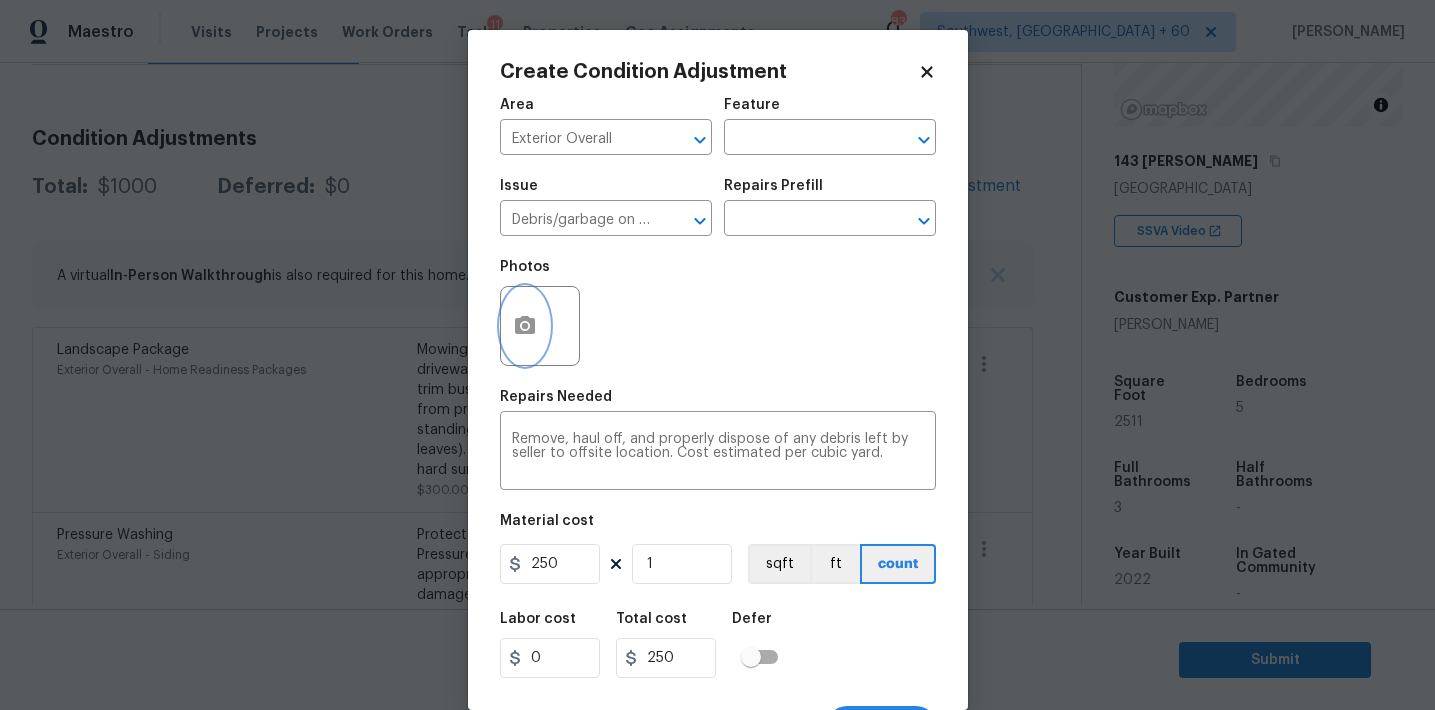 click at bounding box center [525, 326] 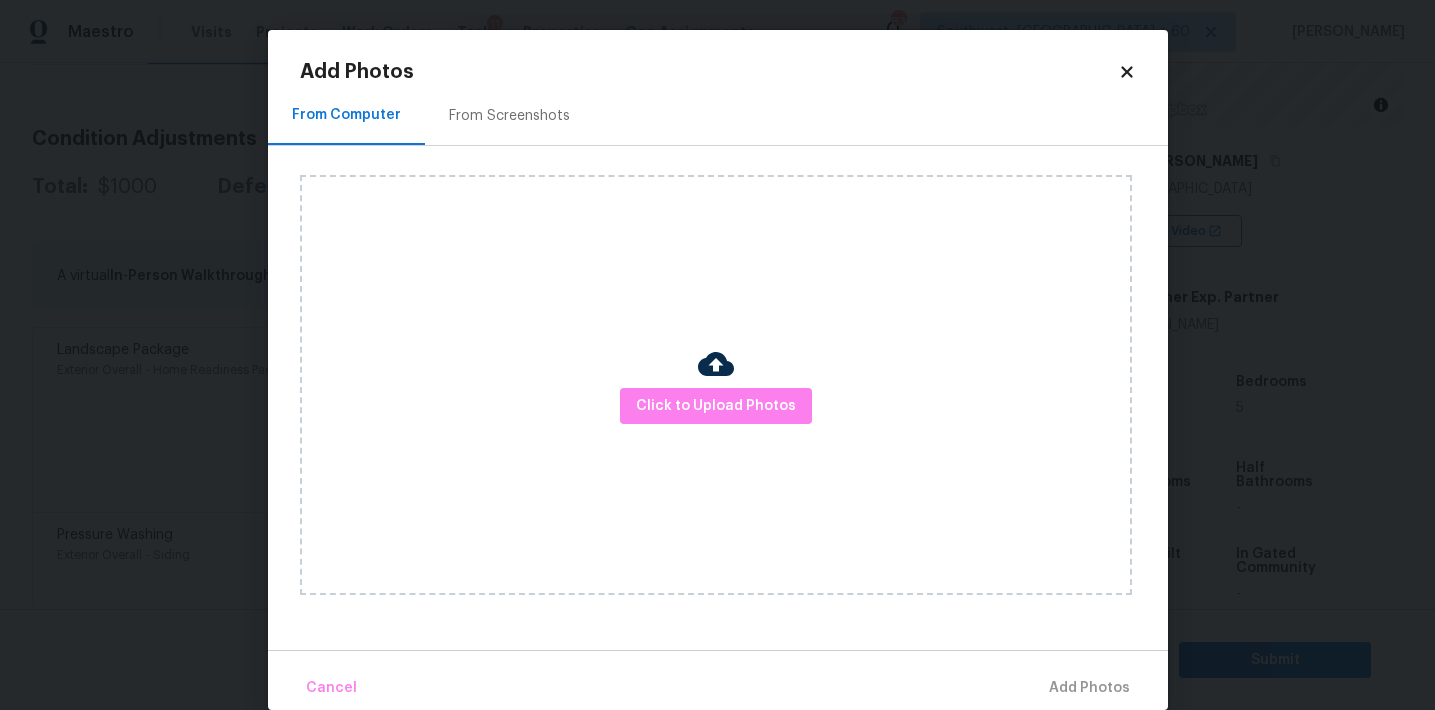 click on "Add Photos From Computer From Screenshots Click to Upload Photos Cancel Add Photos" at bounding box center (718, 370) 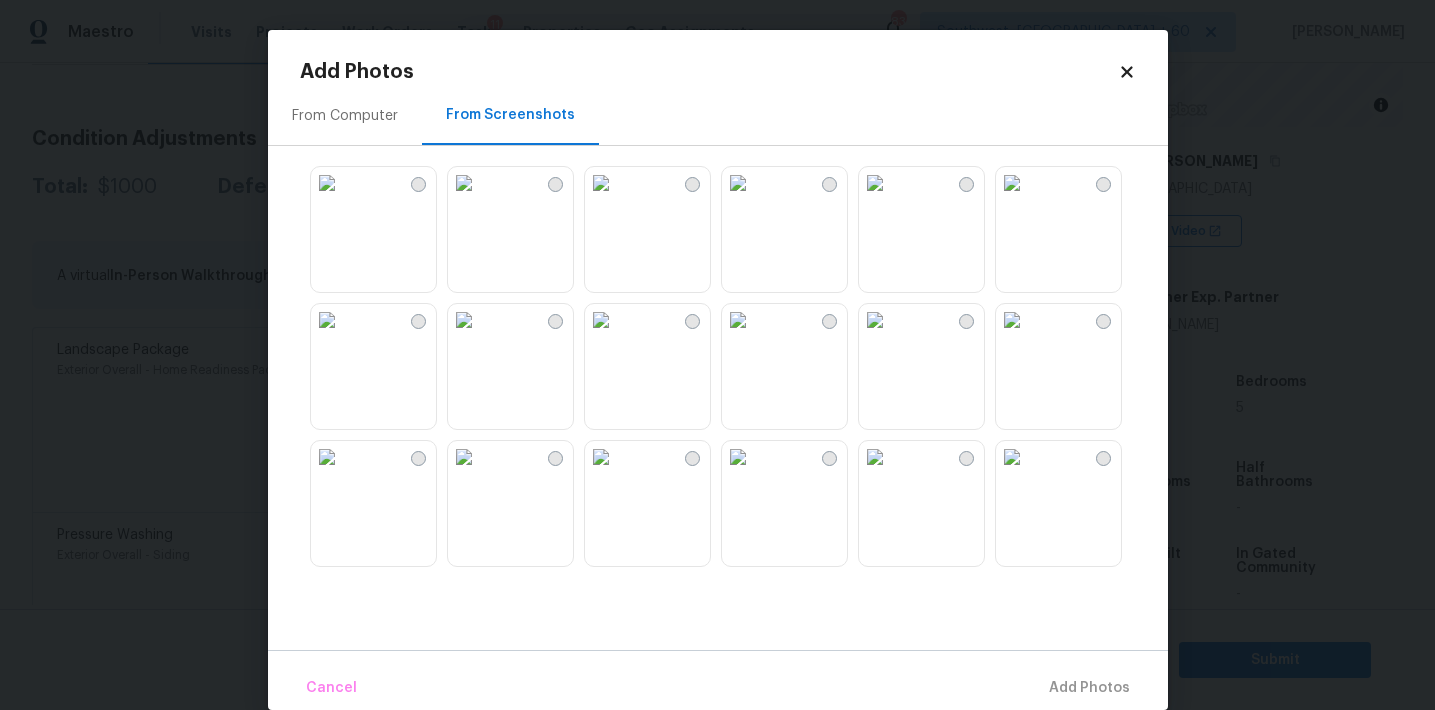 click at bounding box center [464, 457] 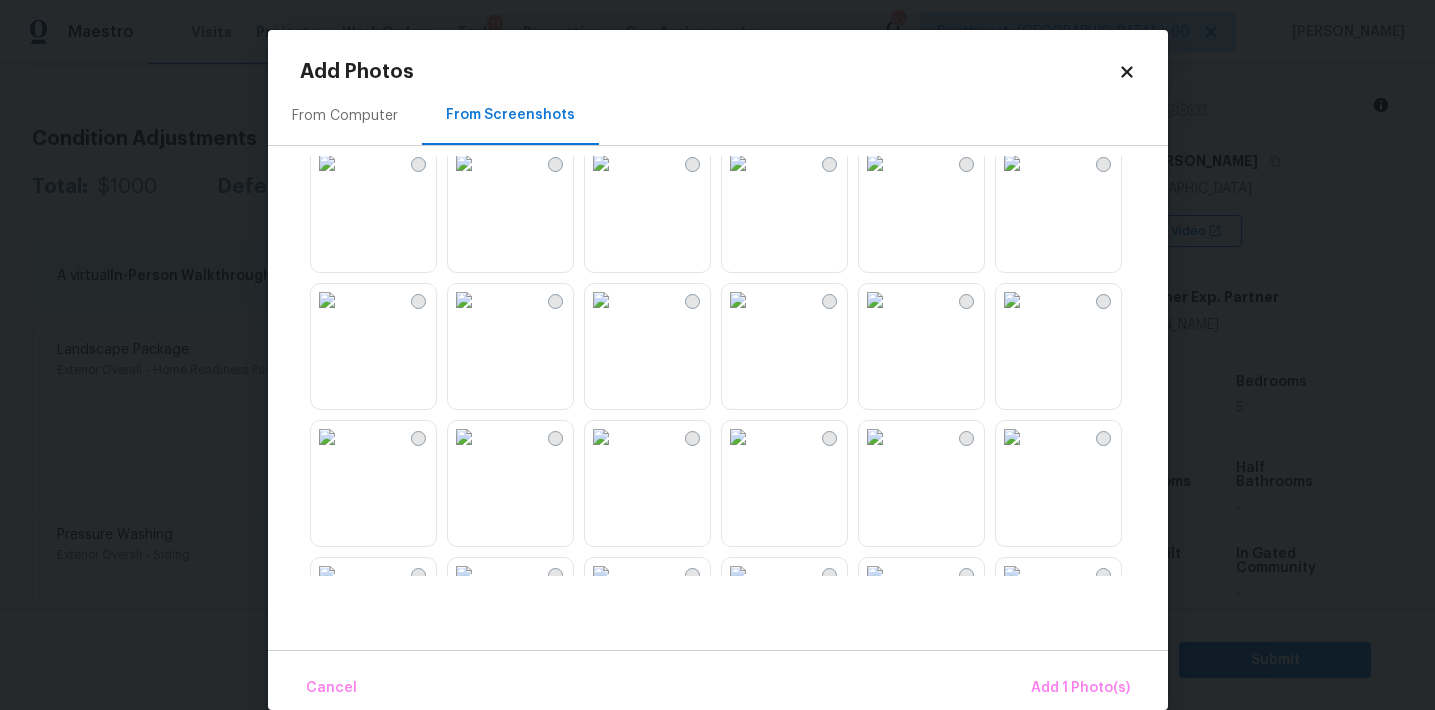 scroll, scrollTop: 652, scrollLeft: 0, axis: vertical 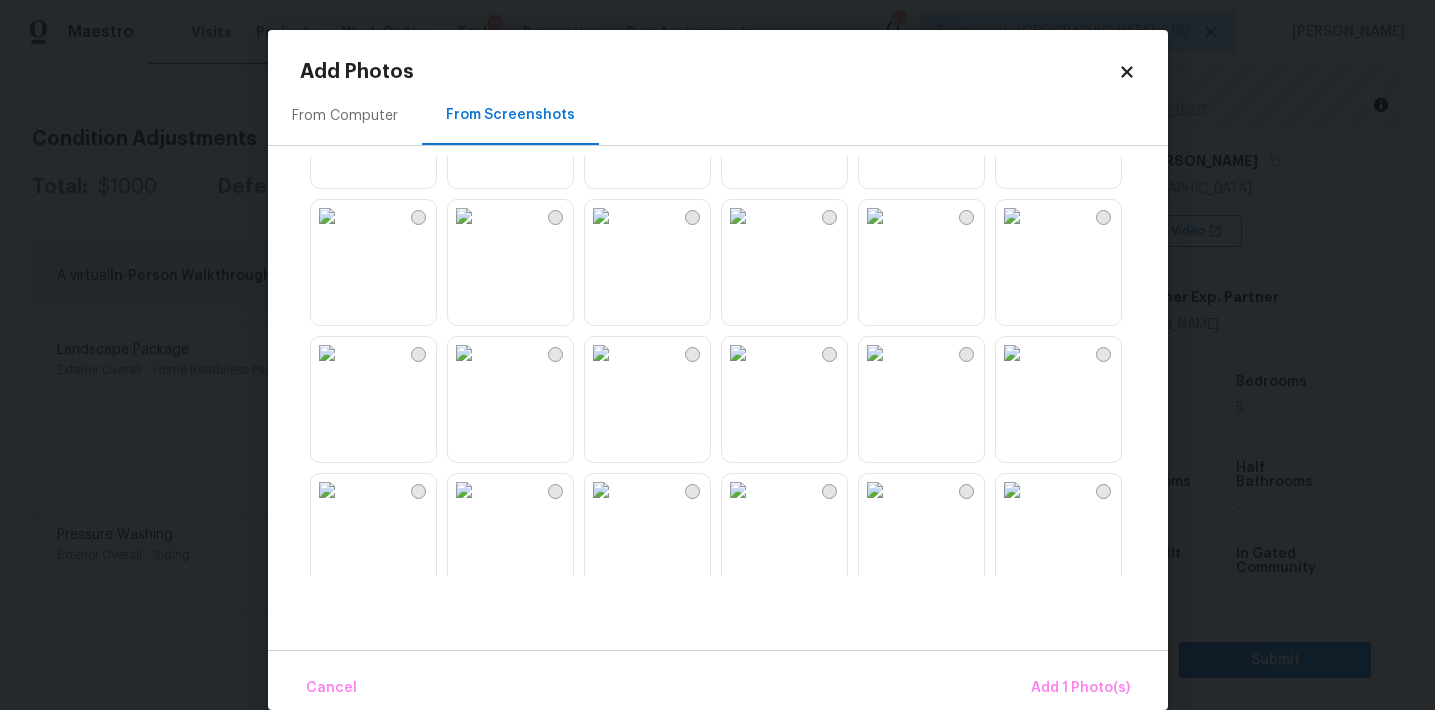 click at bounding box center [601, 216] 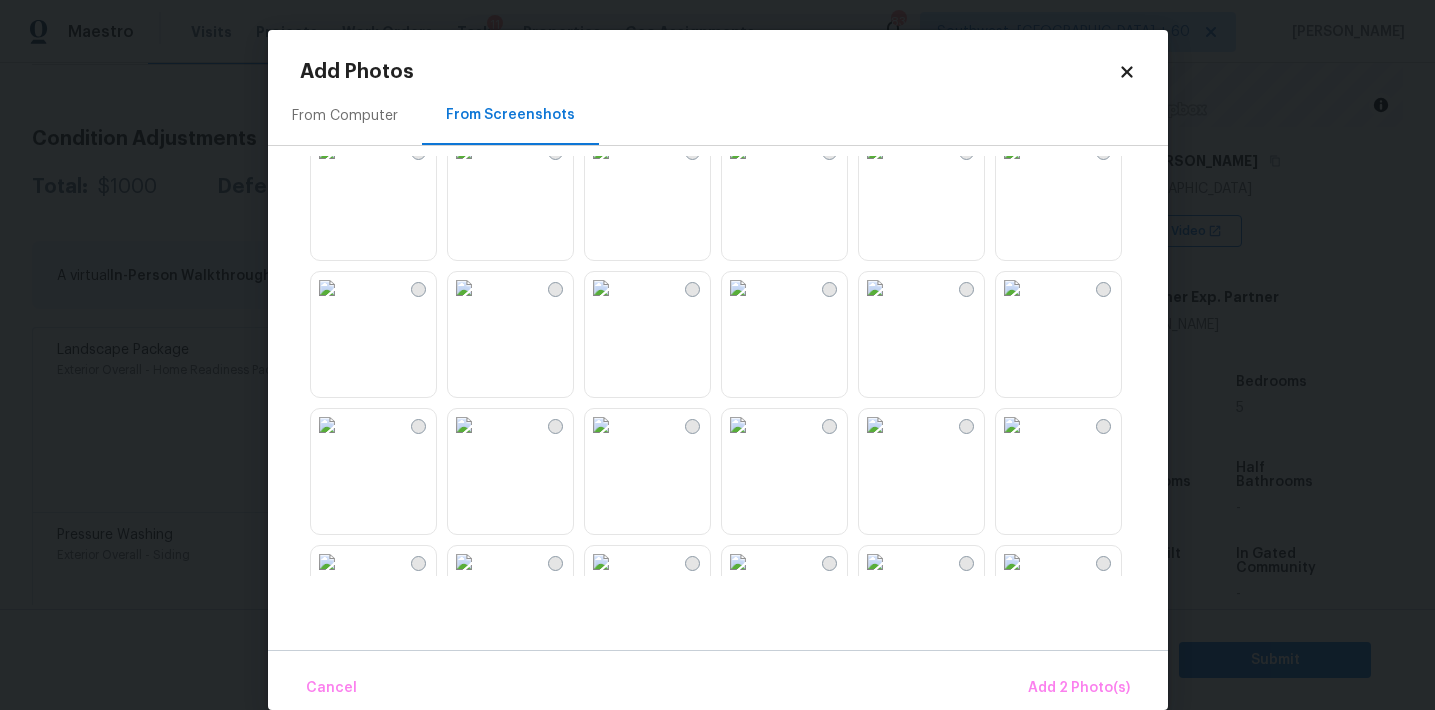 scroll, scrollTop: 1280, scrollLeft: 0, axis: vertical 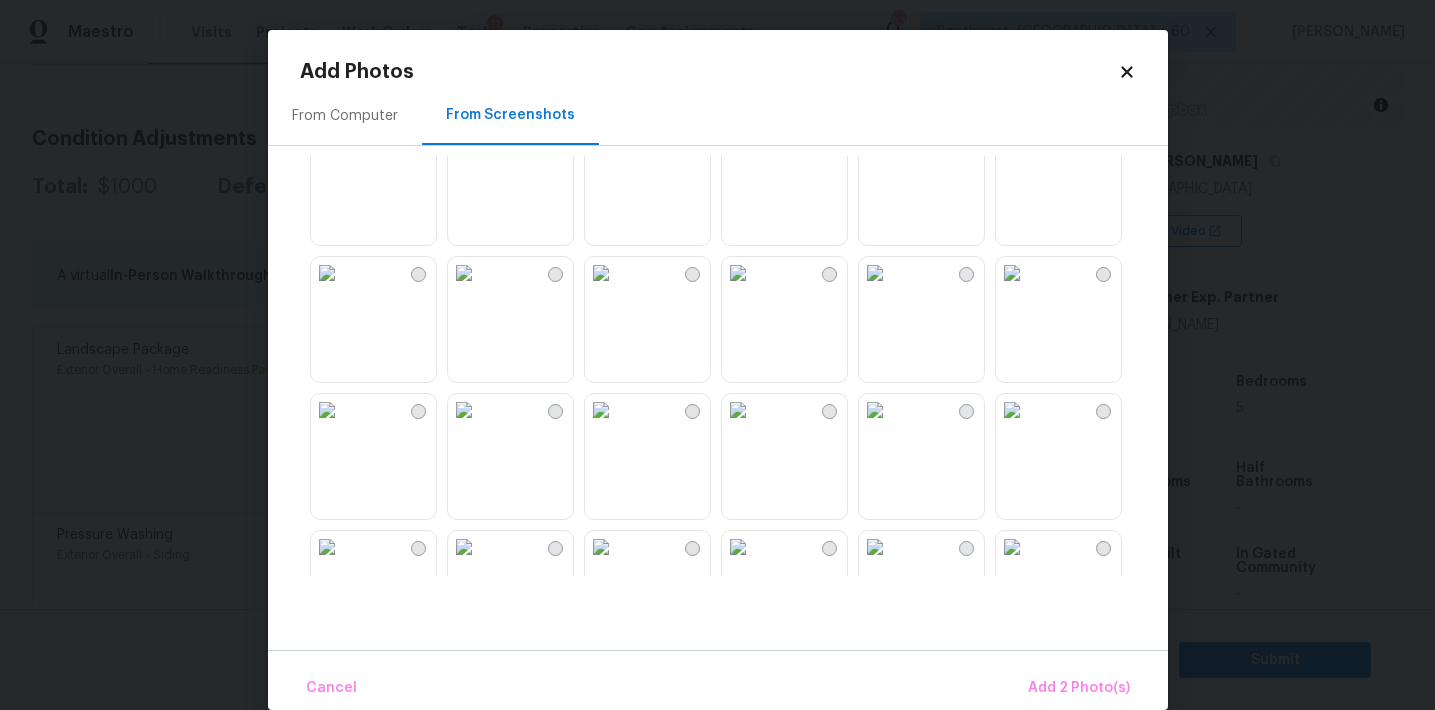 click at bounding box center [1012, 410] 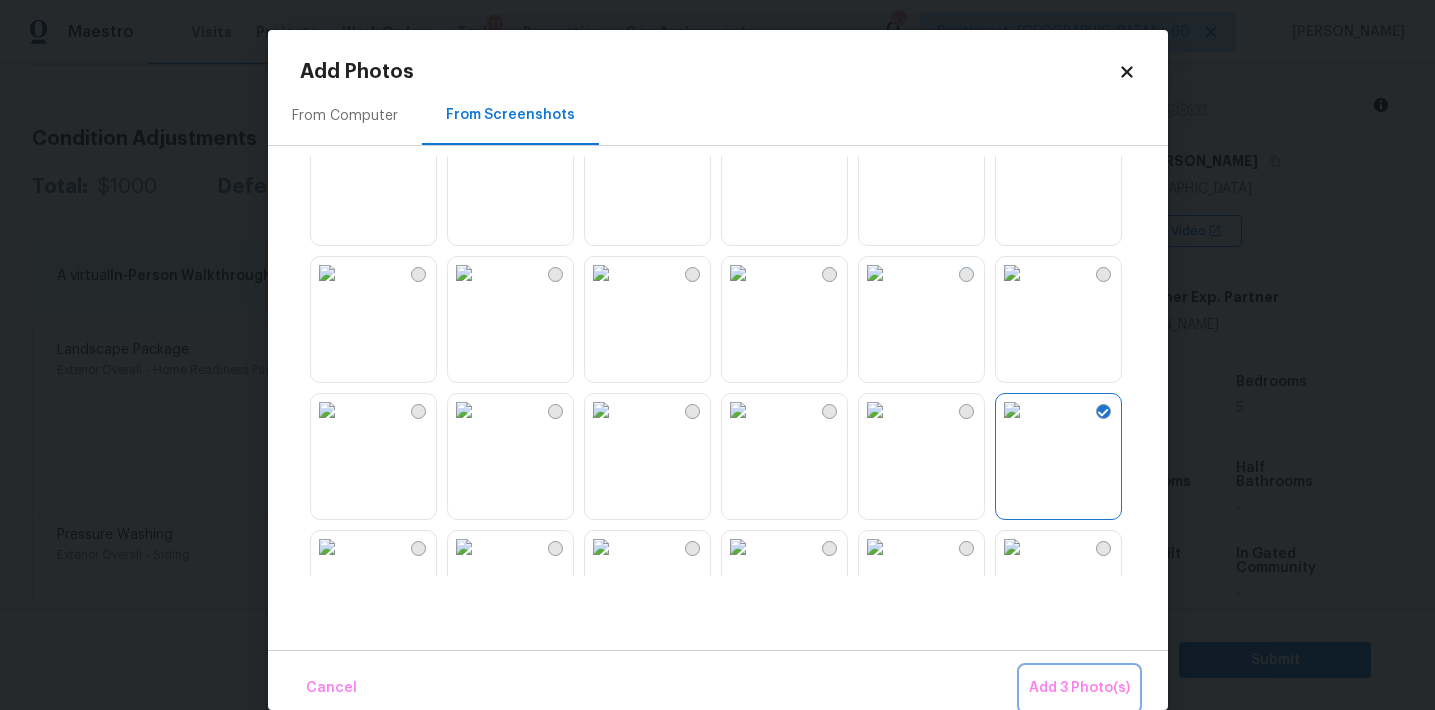 click on "Add 3 Photo(s)" at bounding box center (1079, 688) 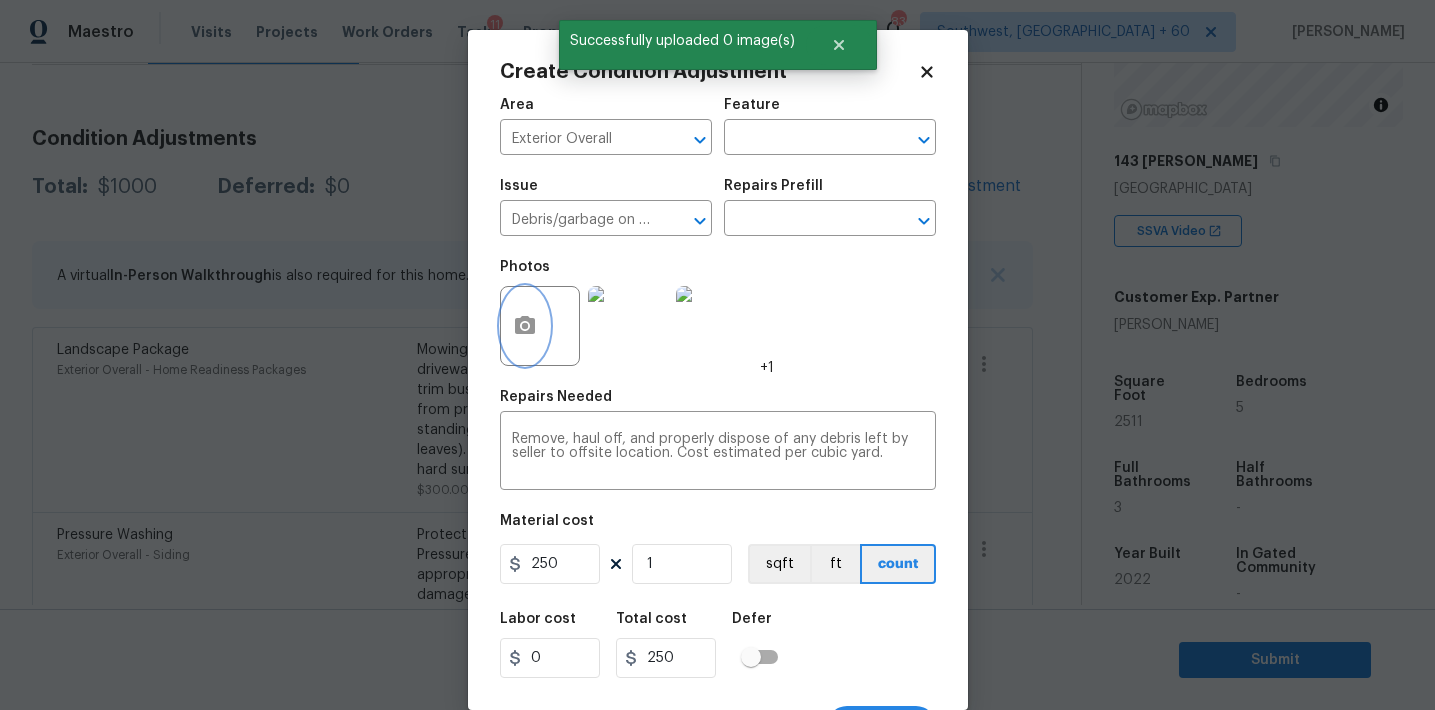 scroll, scrollTop: 37, scrollLeft: 0, axis: vertical 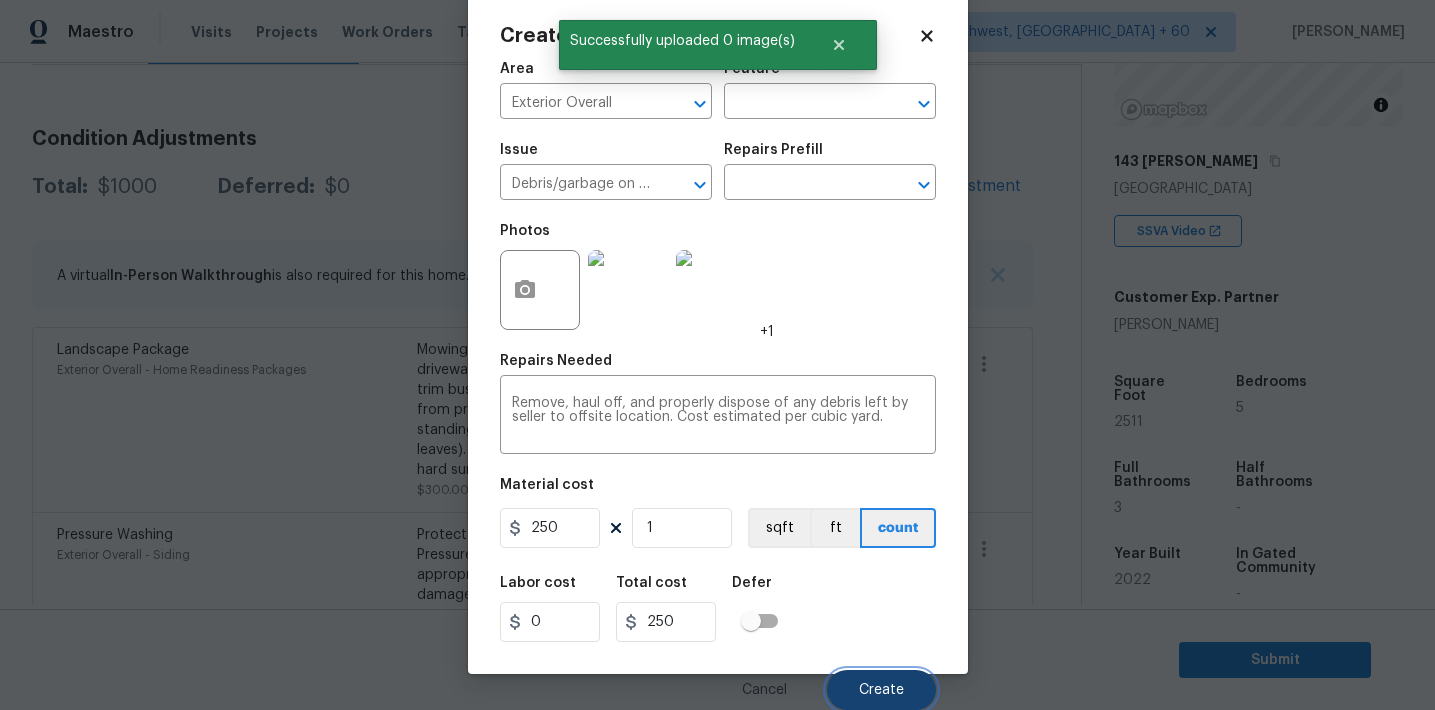 click on "Create" at bounding box center [881, 690] 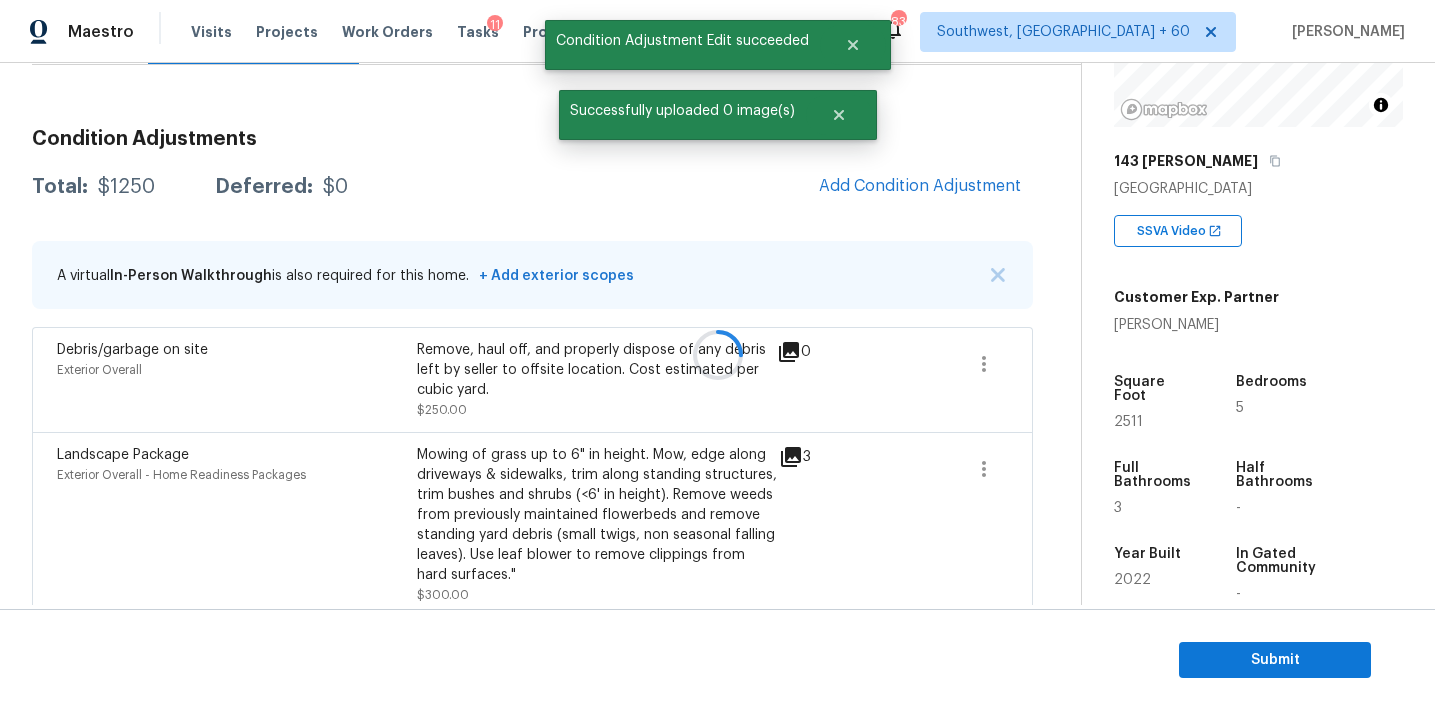 scroll, scrollTop: 30, scrollLeft: 0, axis: vertical 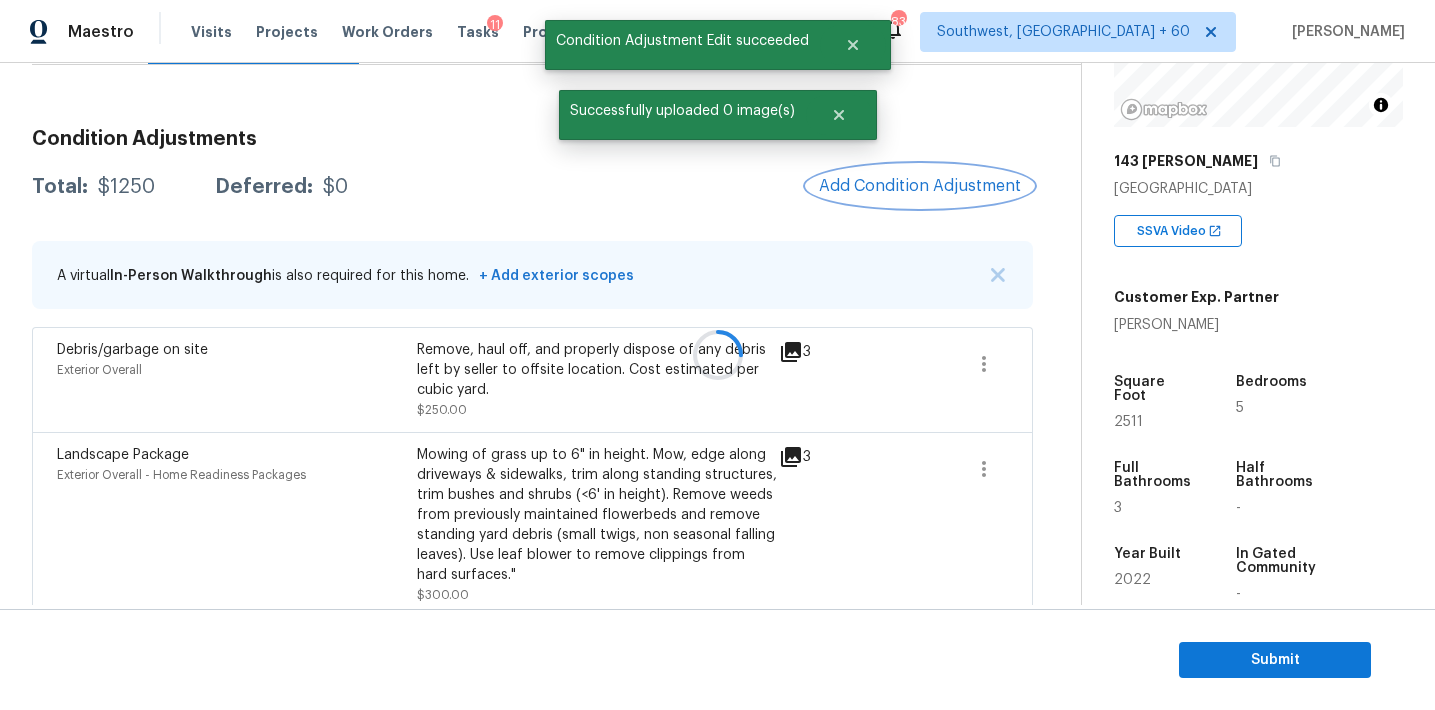 click on "Add Condition Adjustment" at bounding box center [920, 186] 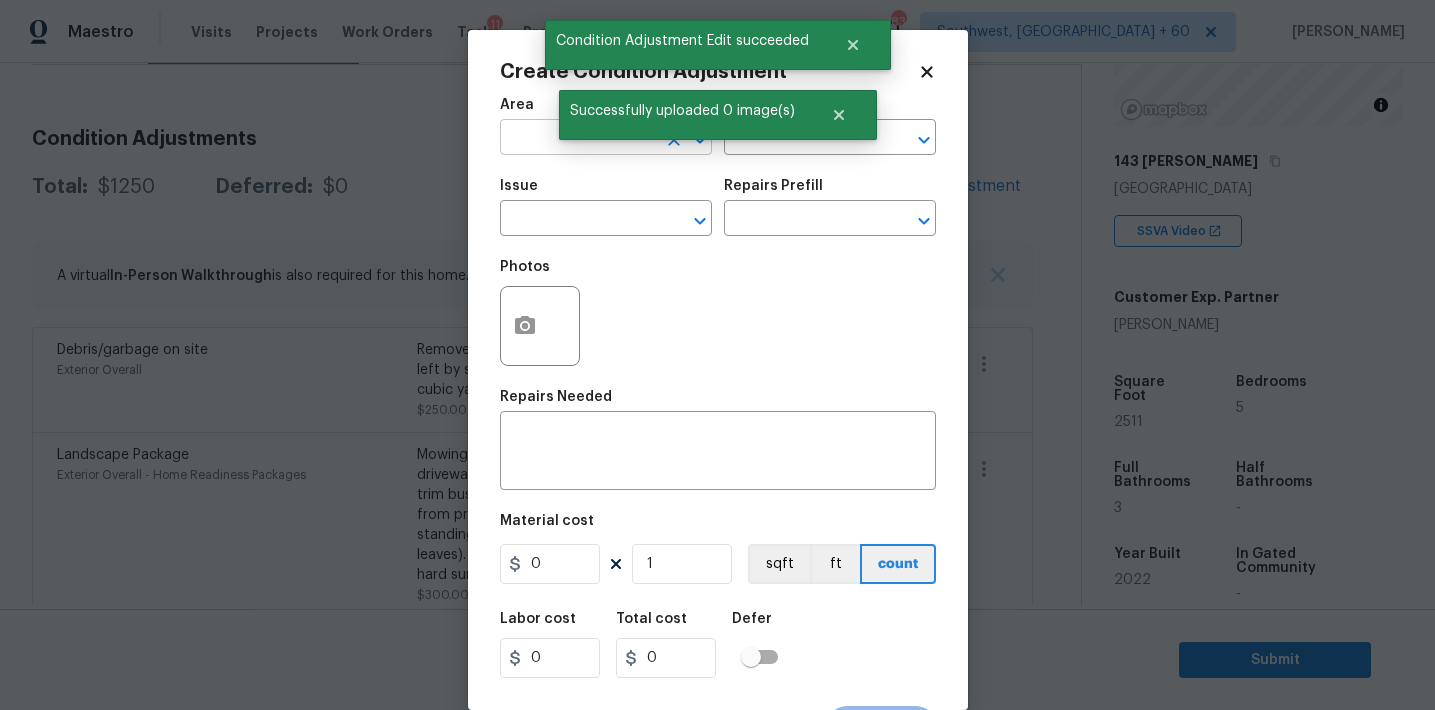 click at bounding box center [578, 139] 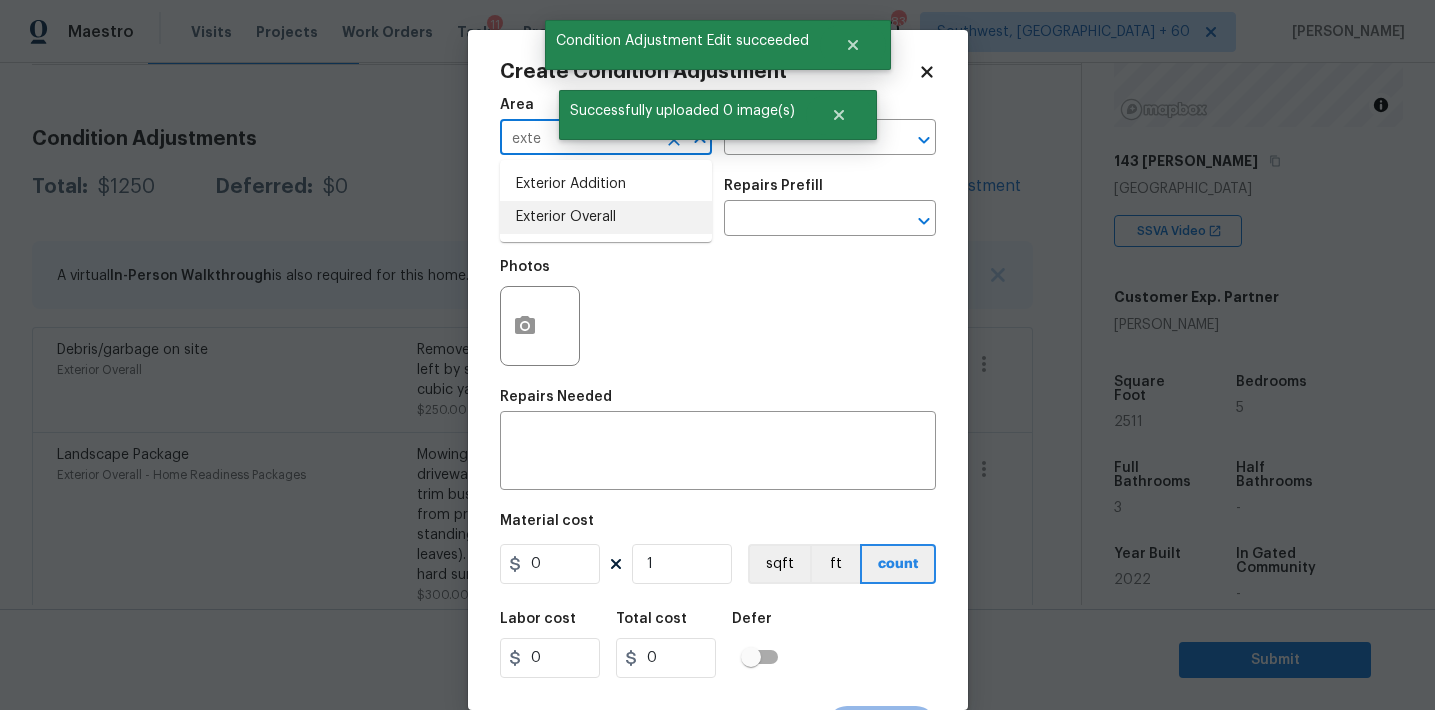 click on "Exterior Overall" at bounding box center [606, 217] 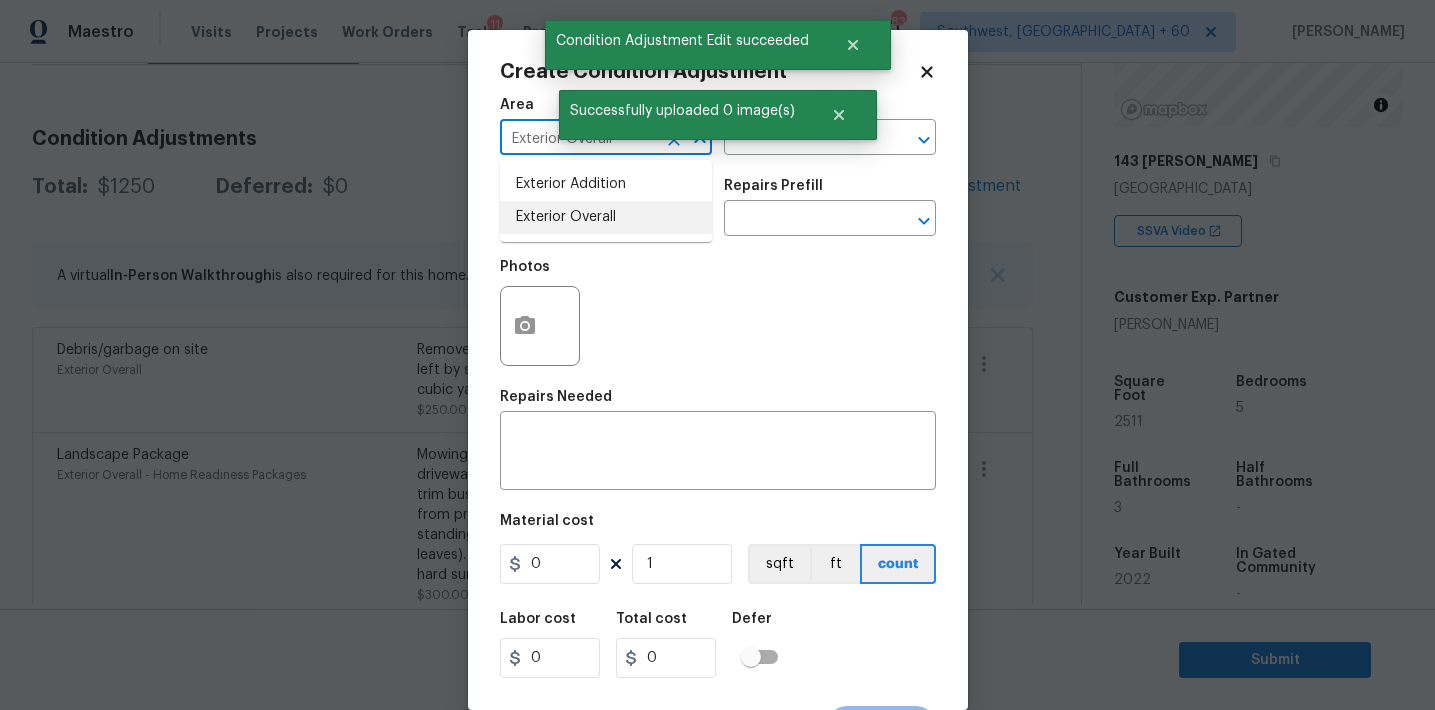 type on "Exterior Overall" 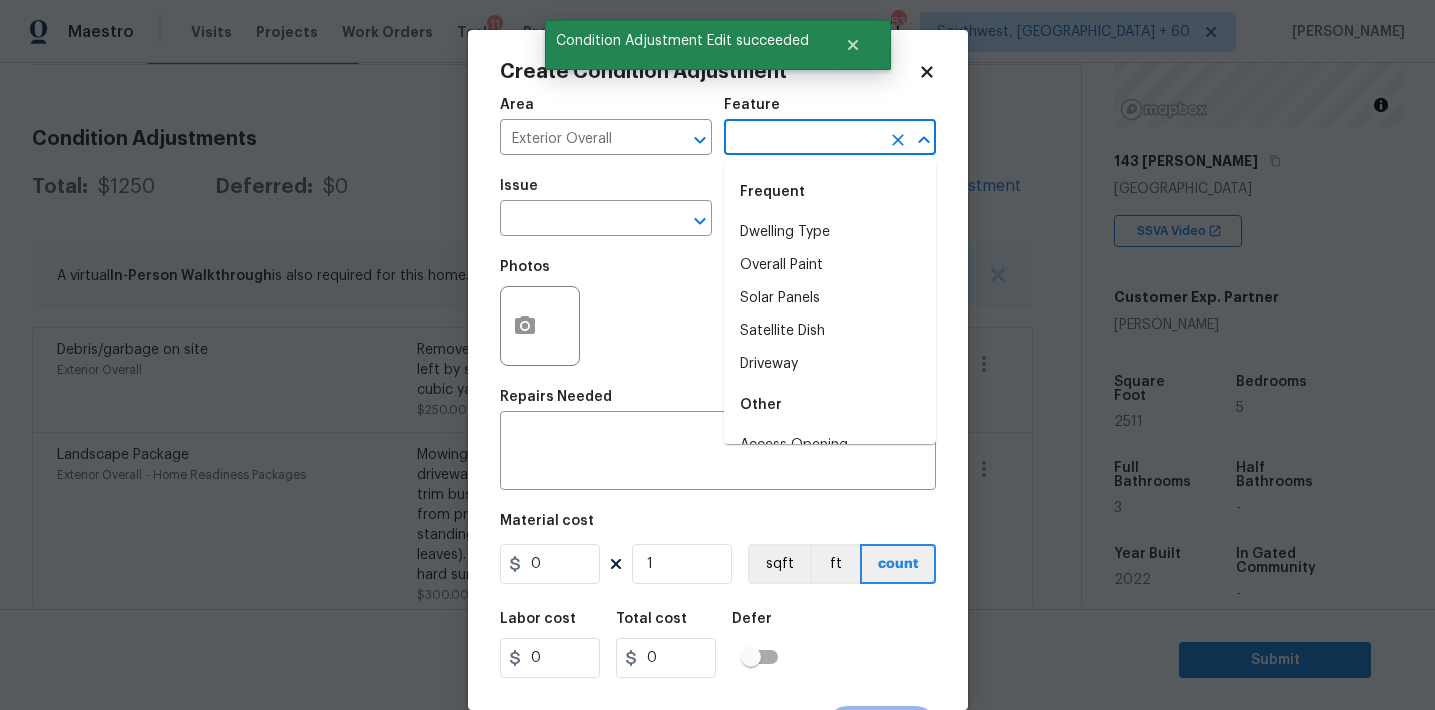 type on "i" 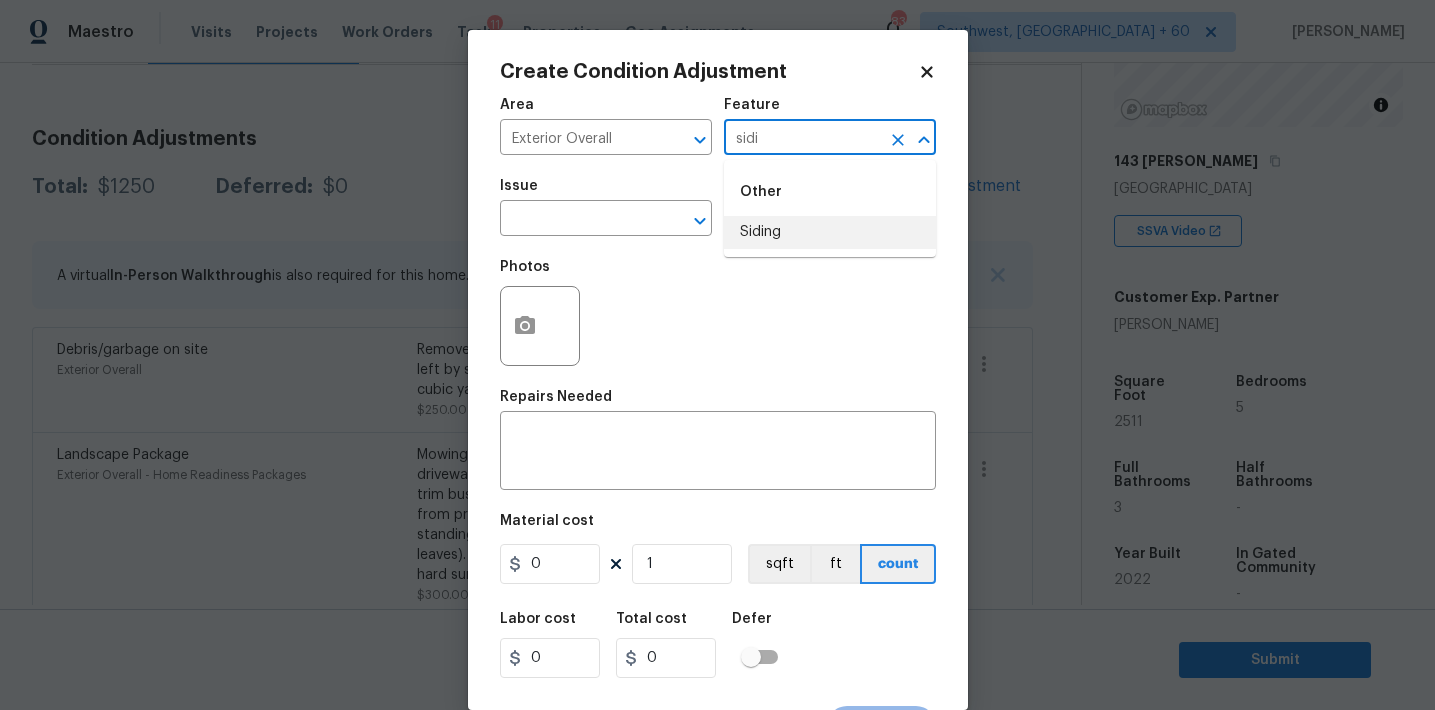 click on "Siding" at bounding box center (830, 232) 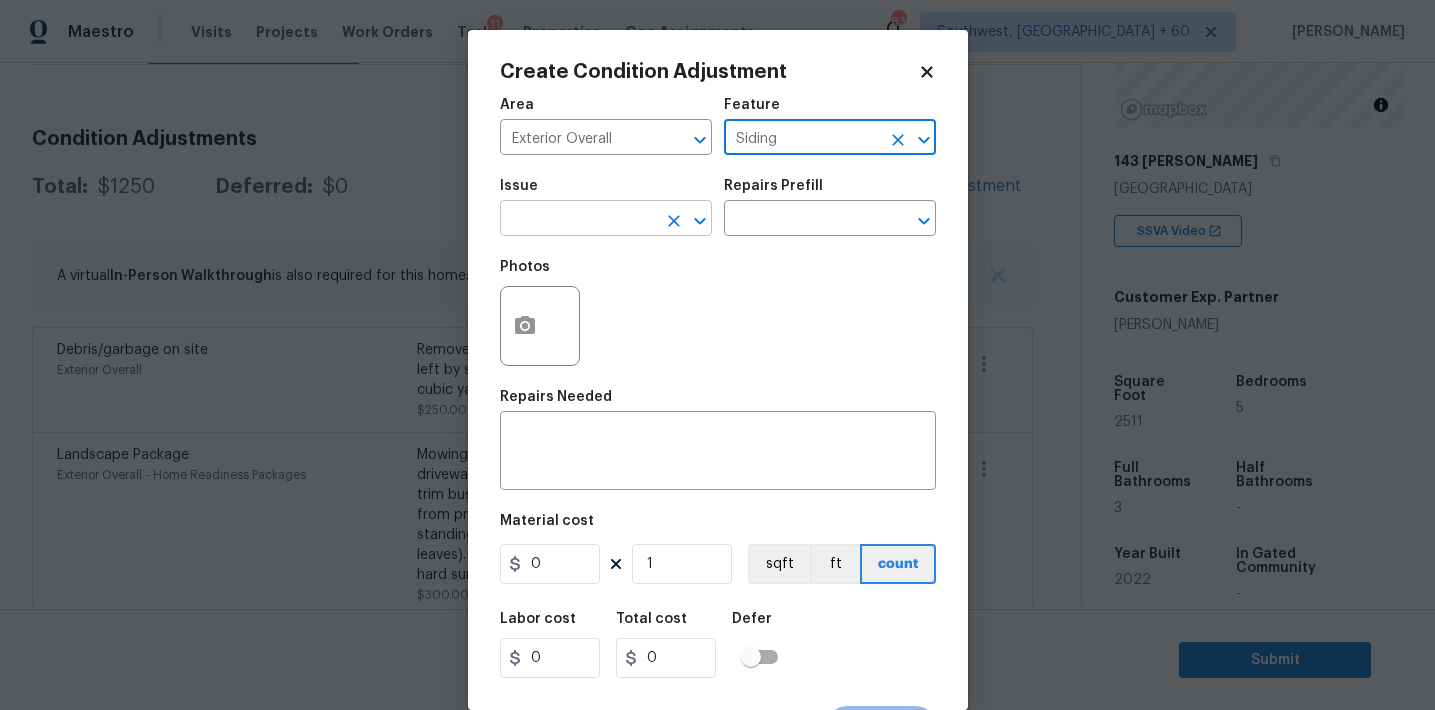 type on "Siding" 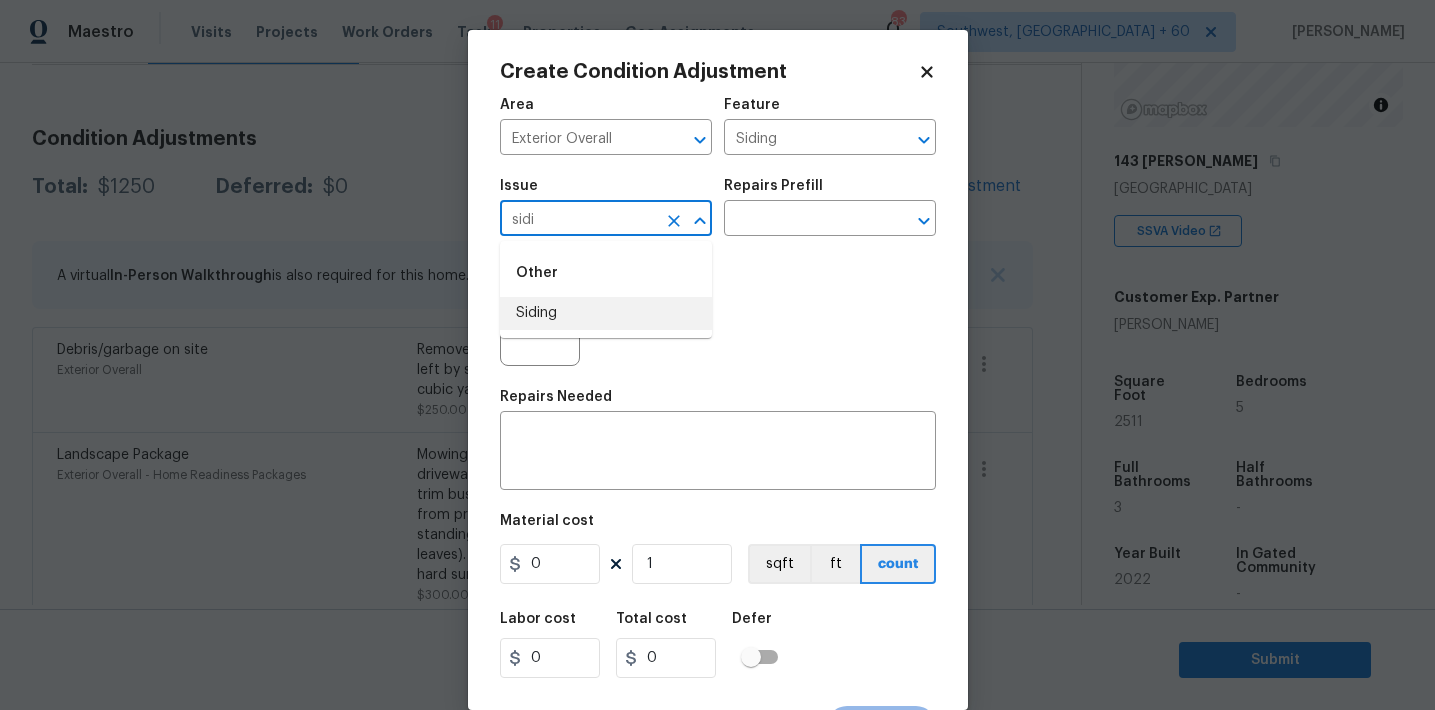 click on "Siding" at bounding box center (606, 313) 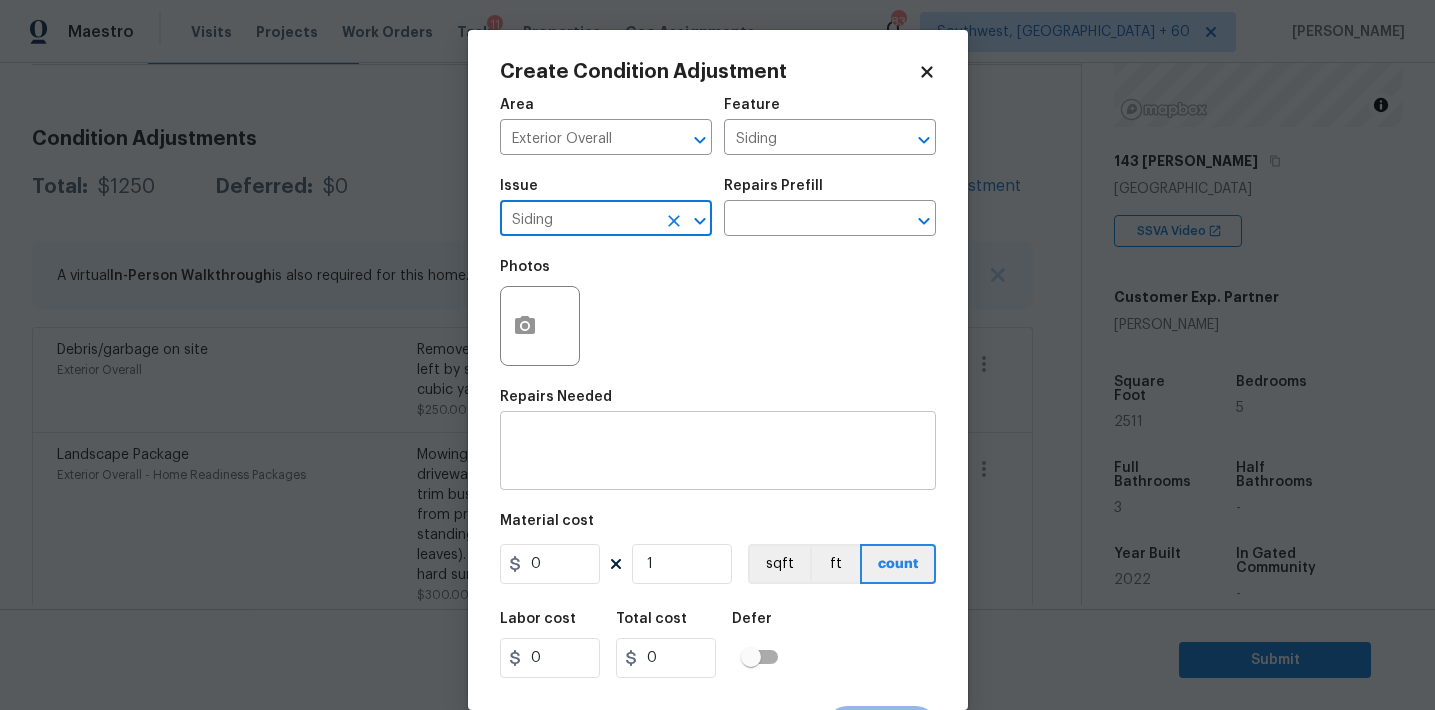type on "Siding" 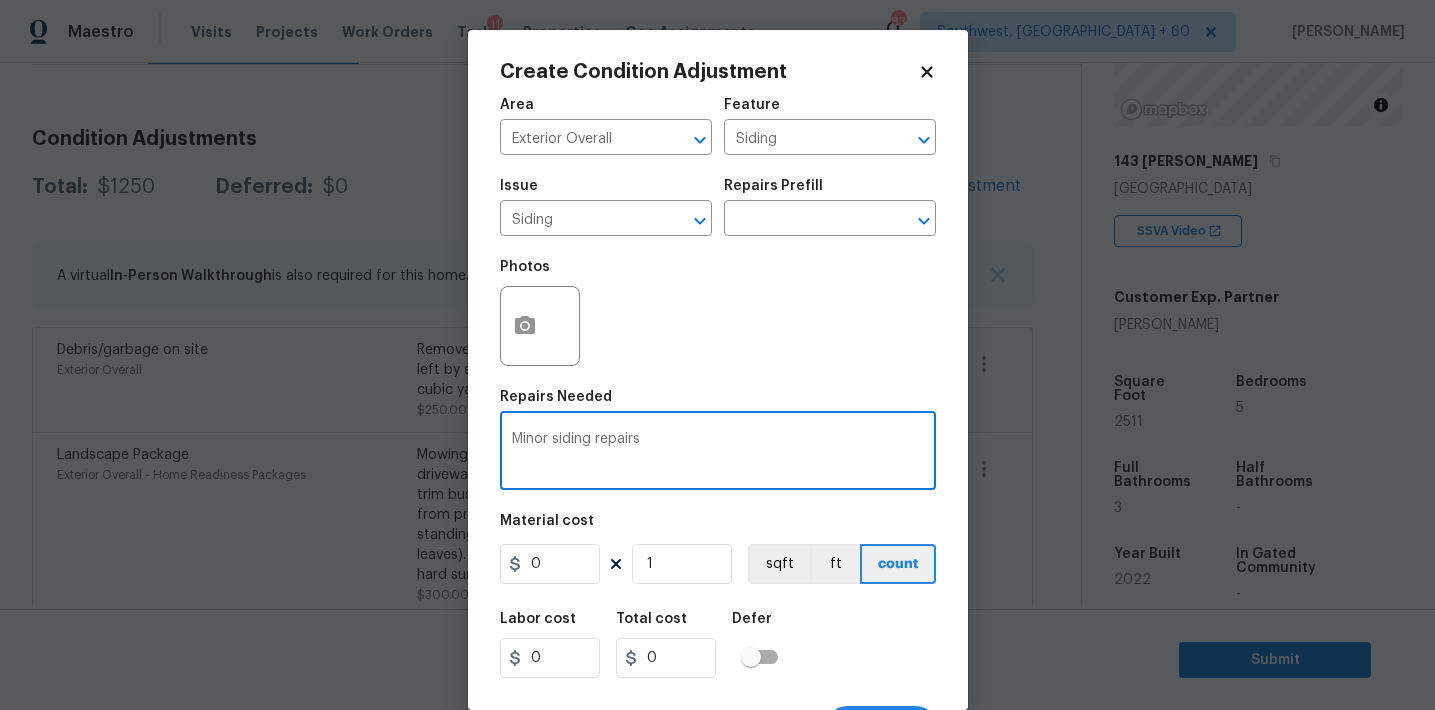 type on "Minor siding repairs" 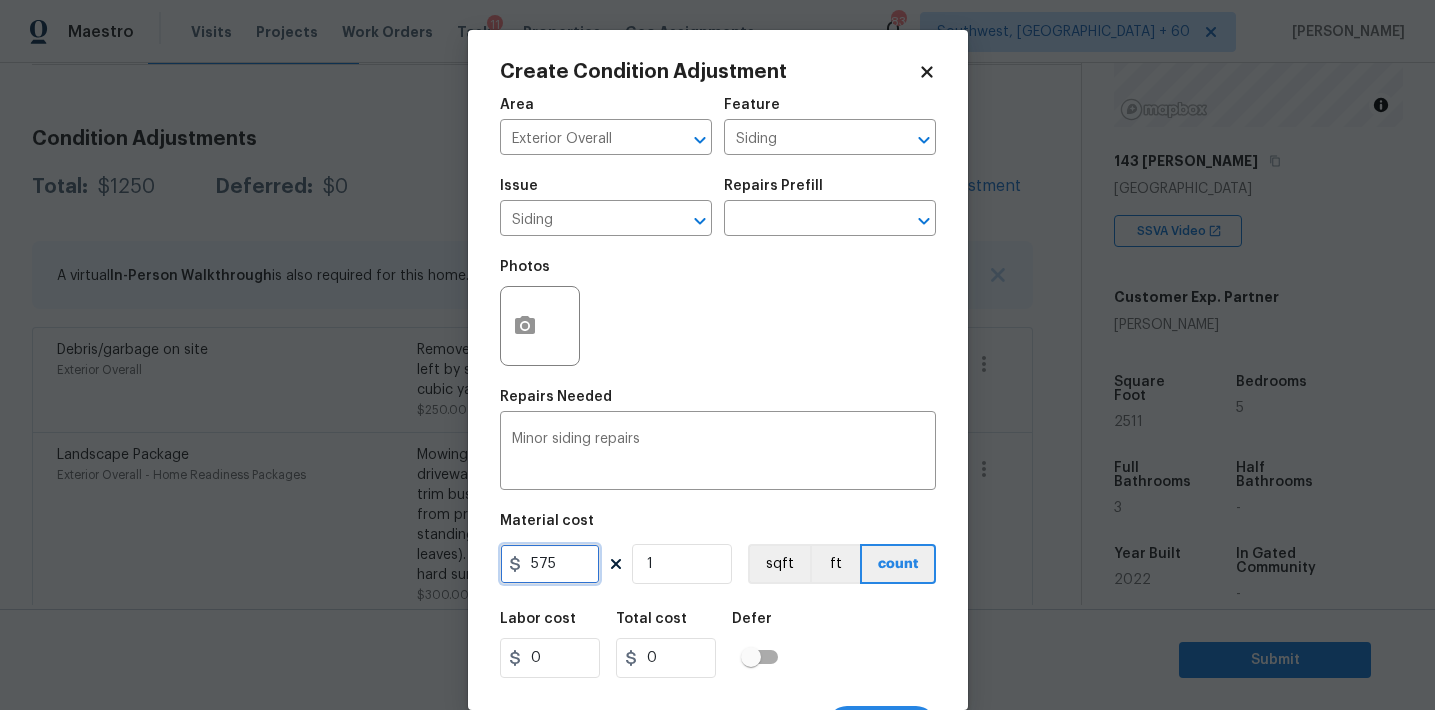 click on "575" at bounding box center [550, 564] 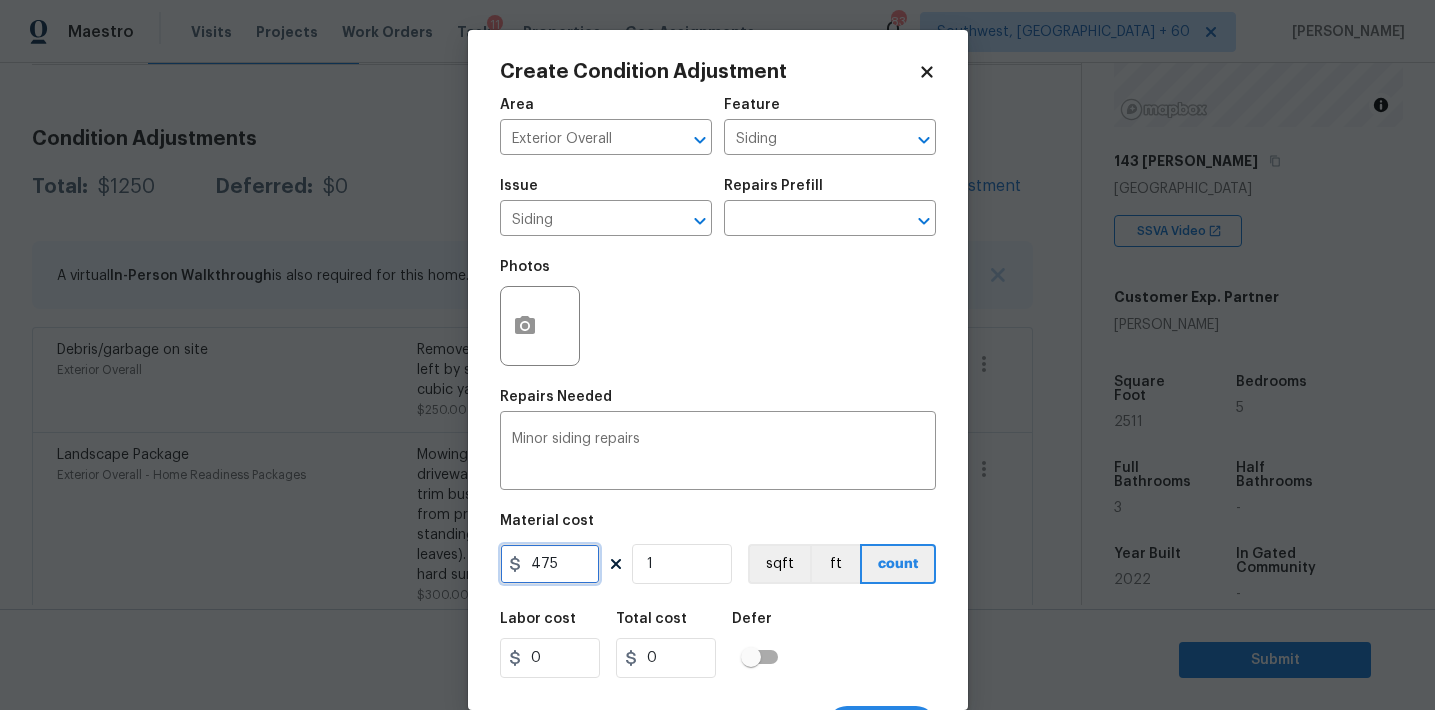 type on "475" 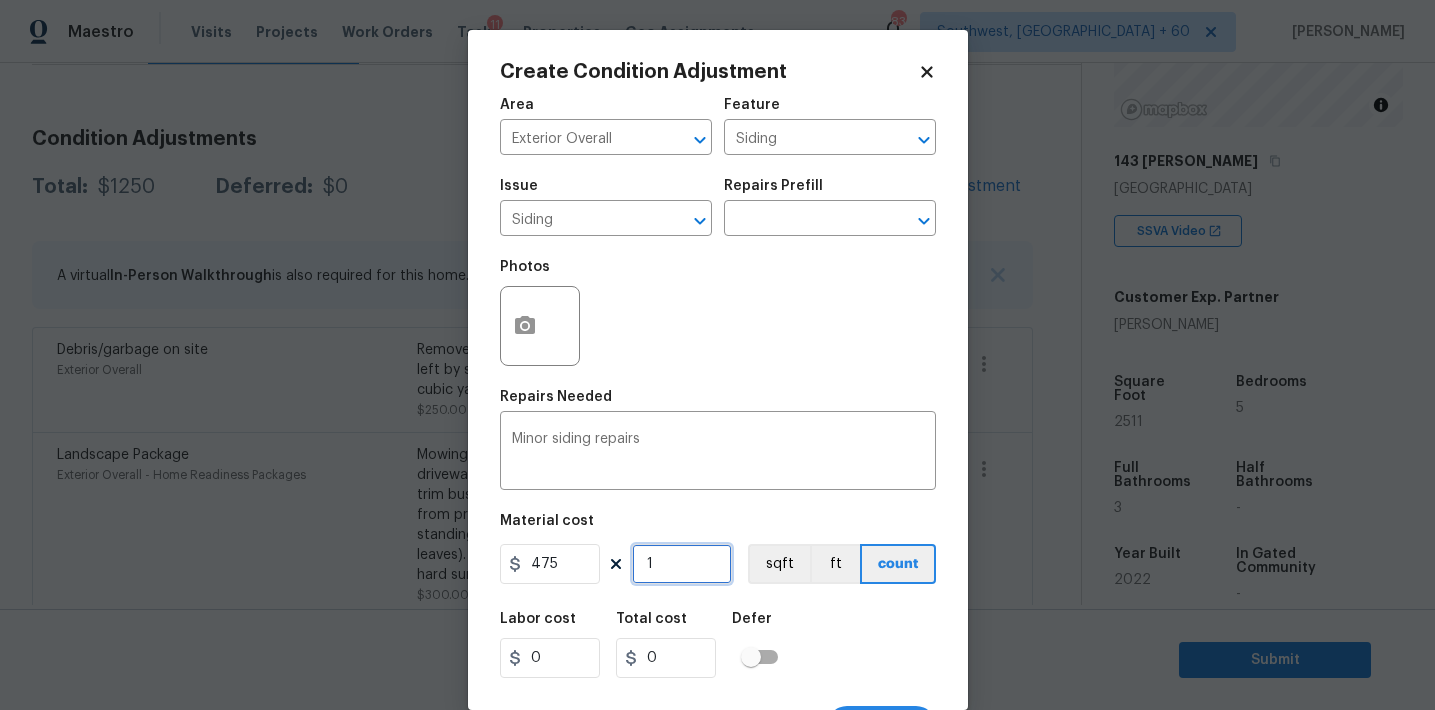 type on "475" 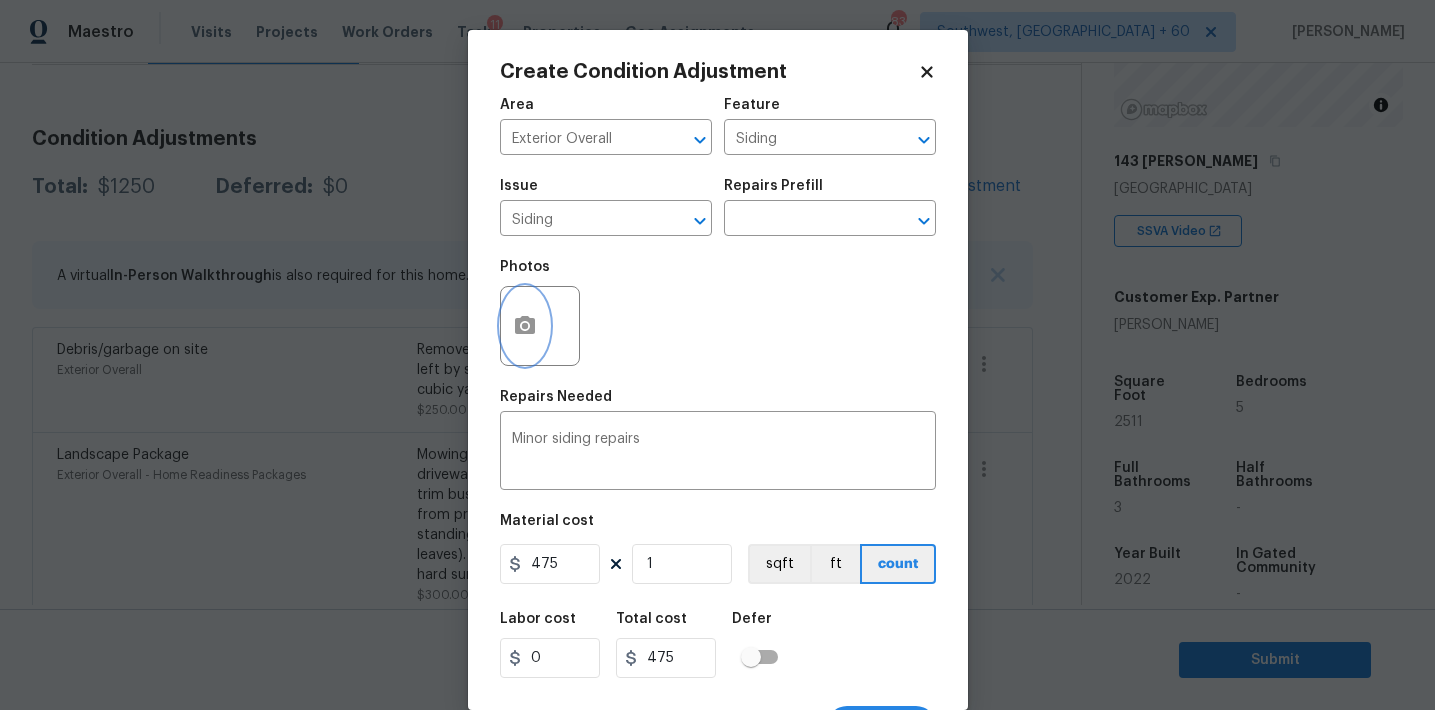 click 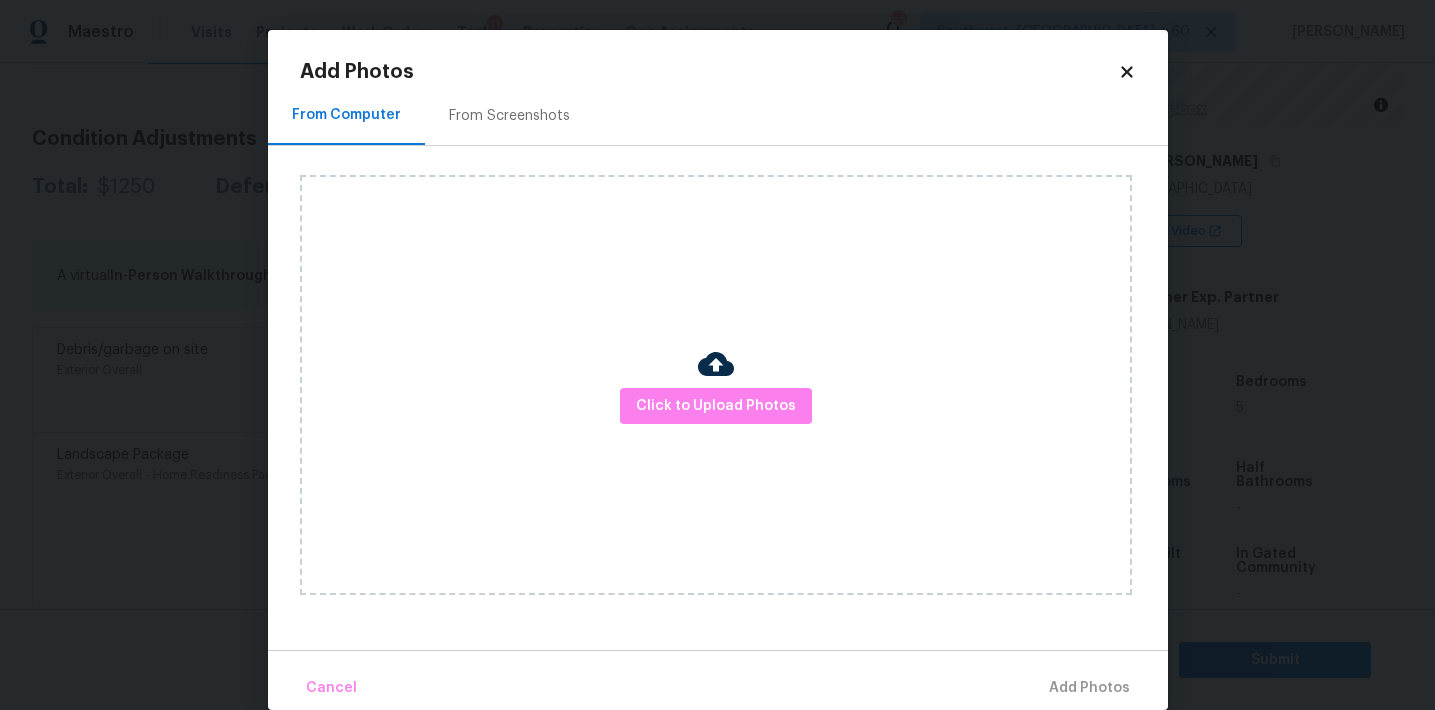 click on "From Screenshots" at bounding box center [509, 116] 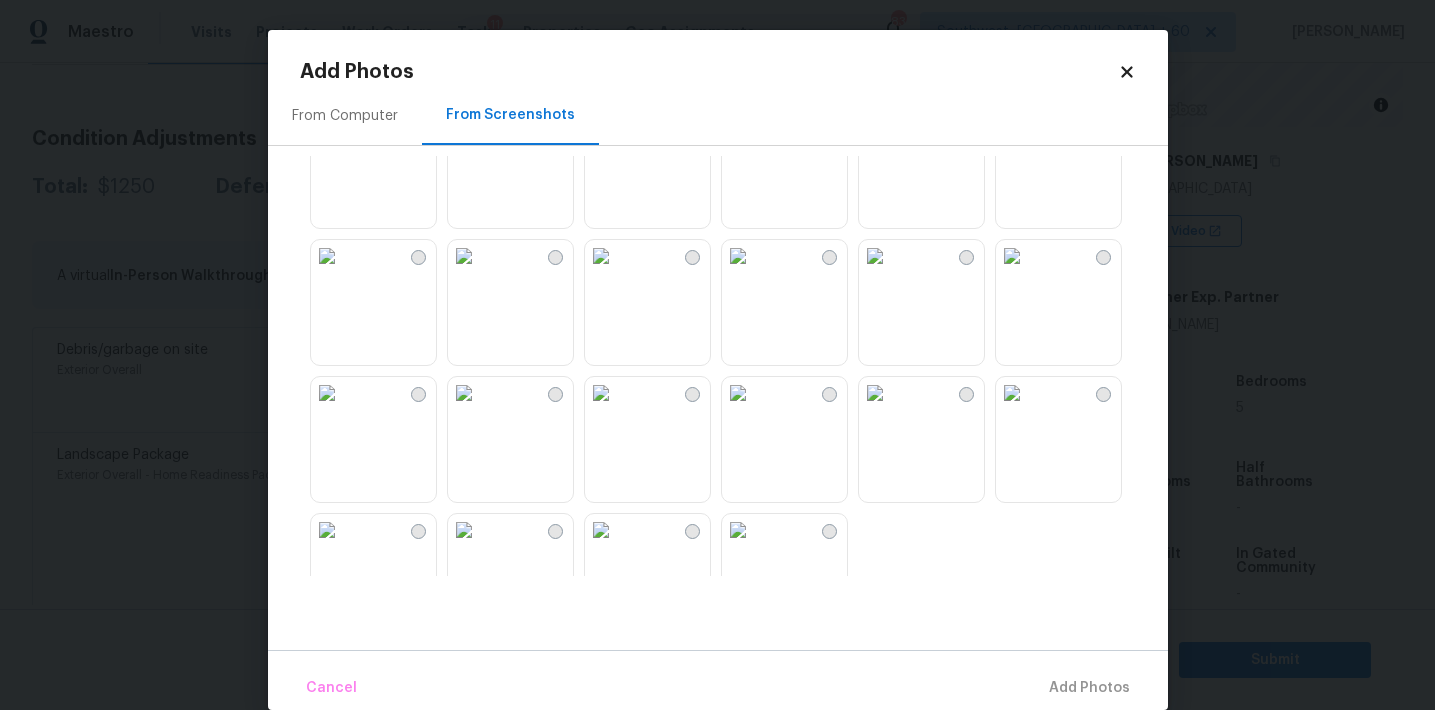 scroll, scrollTop: 1910, scrollLeft: 0, axis: vertical 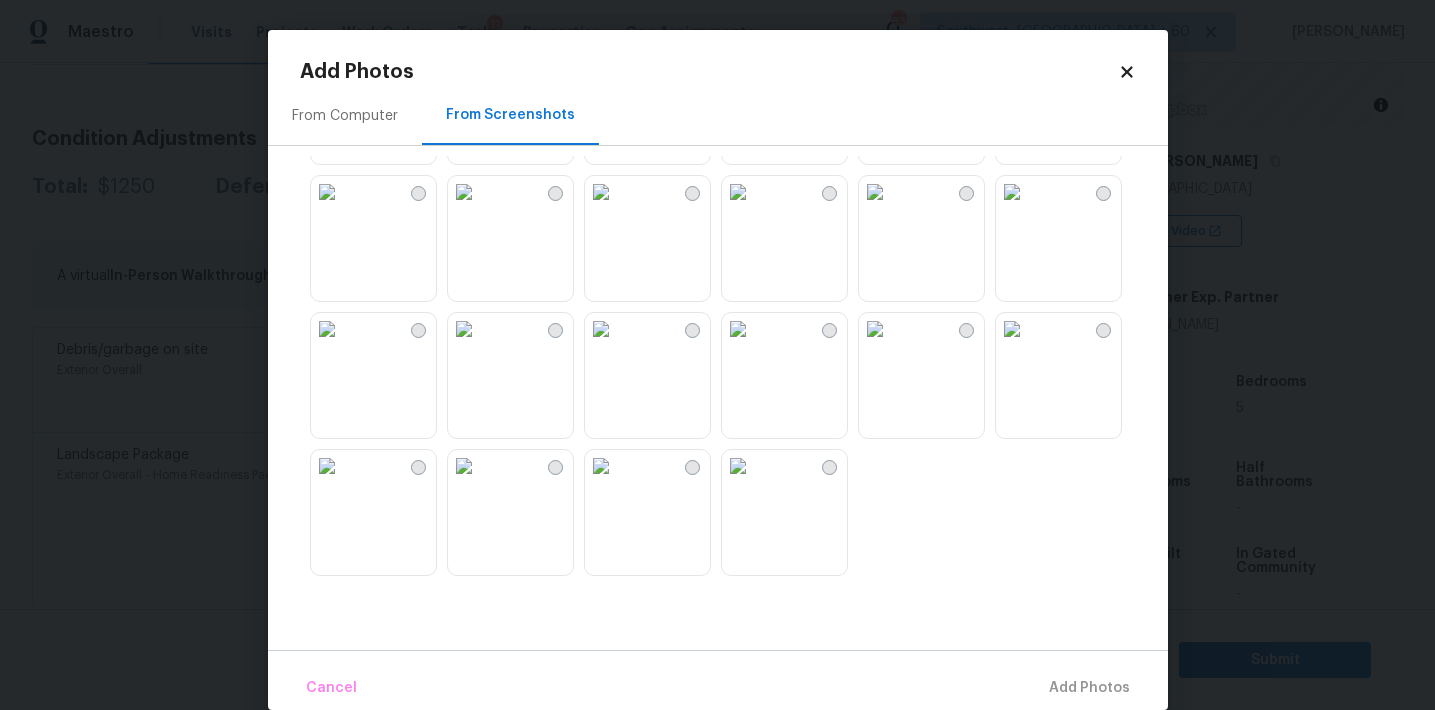 click at bounding box center (738, 466) 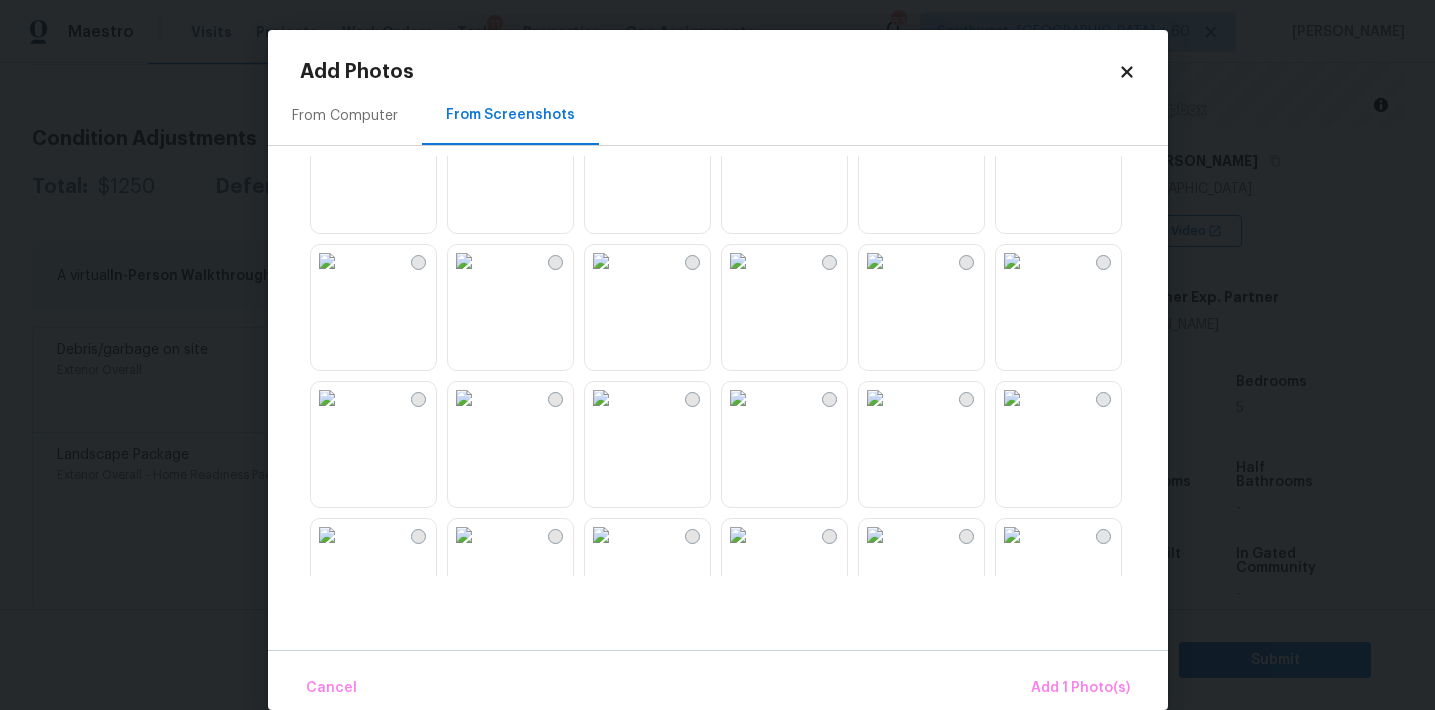 scroll, scrollTop: 1559, scrollLeft: 0, axis: vertical 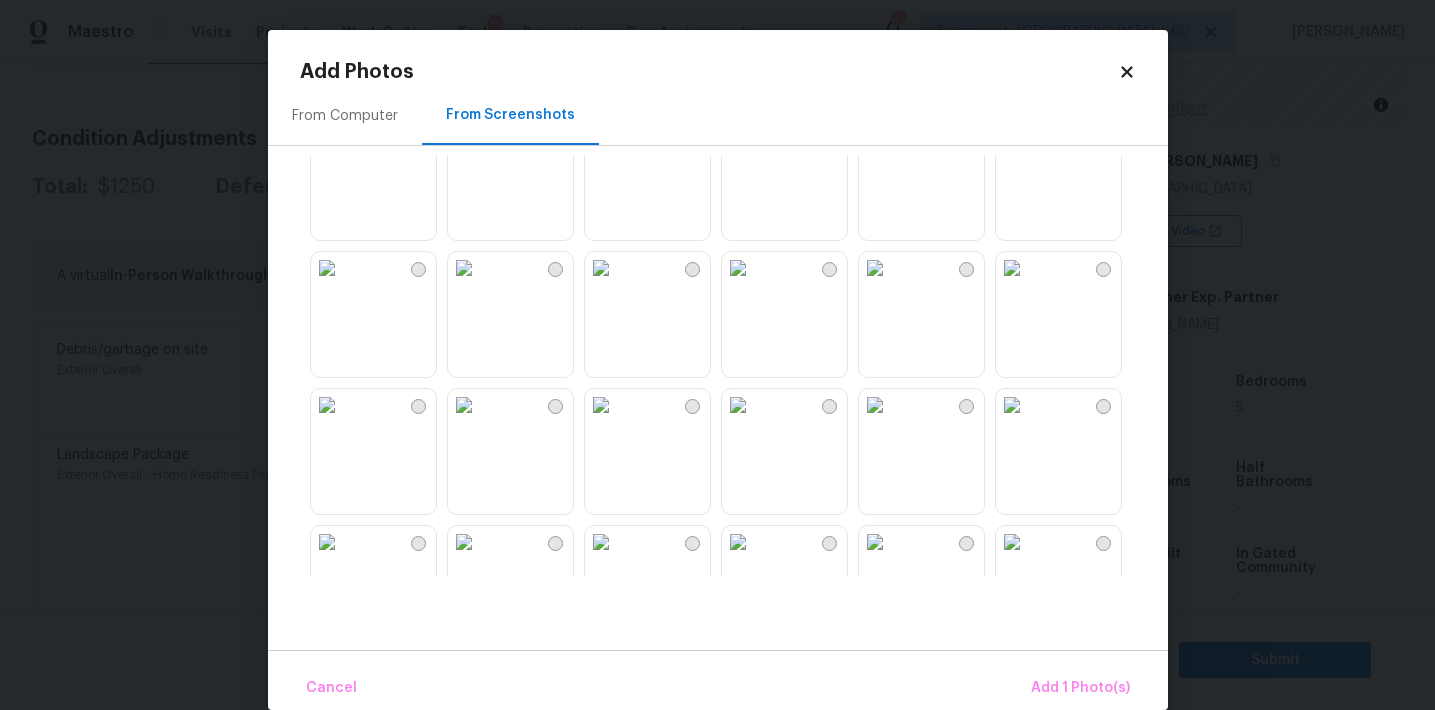 click at bounding box center (738, 268) 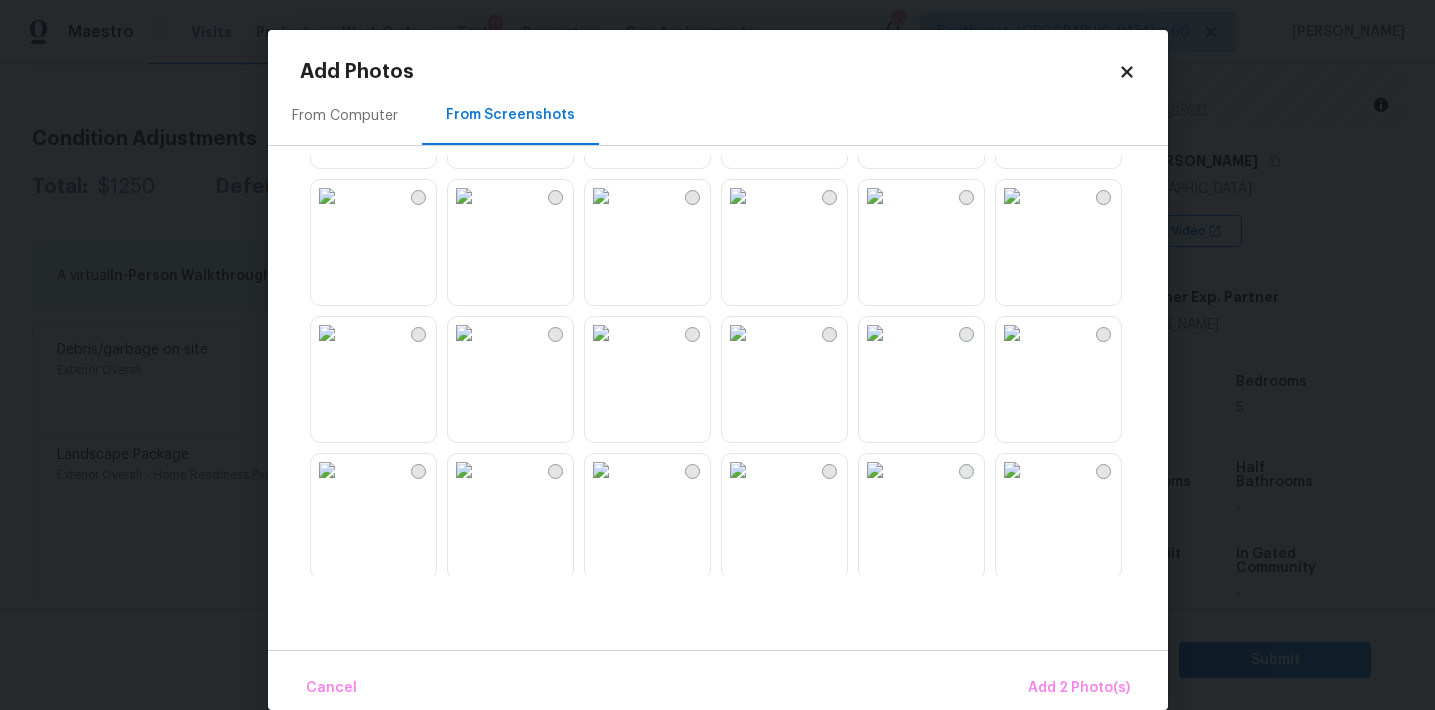 scroll, scrollTop: 1206, scrollLeft: 0, axis: vertical 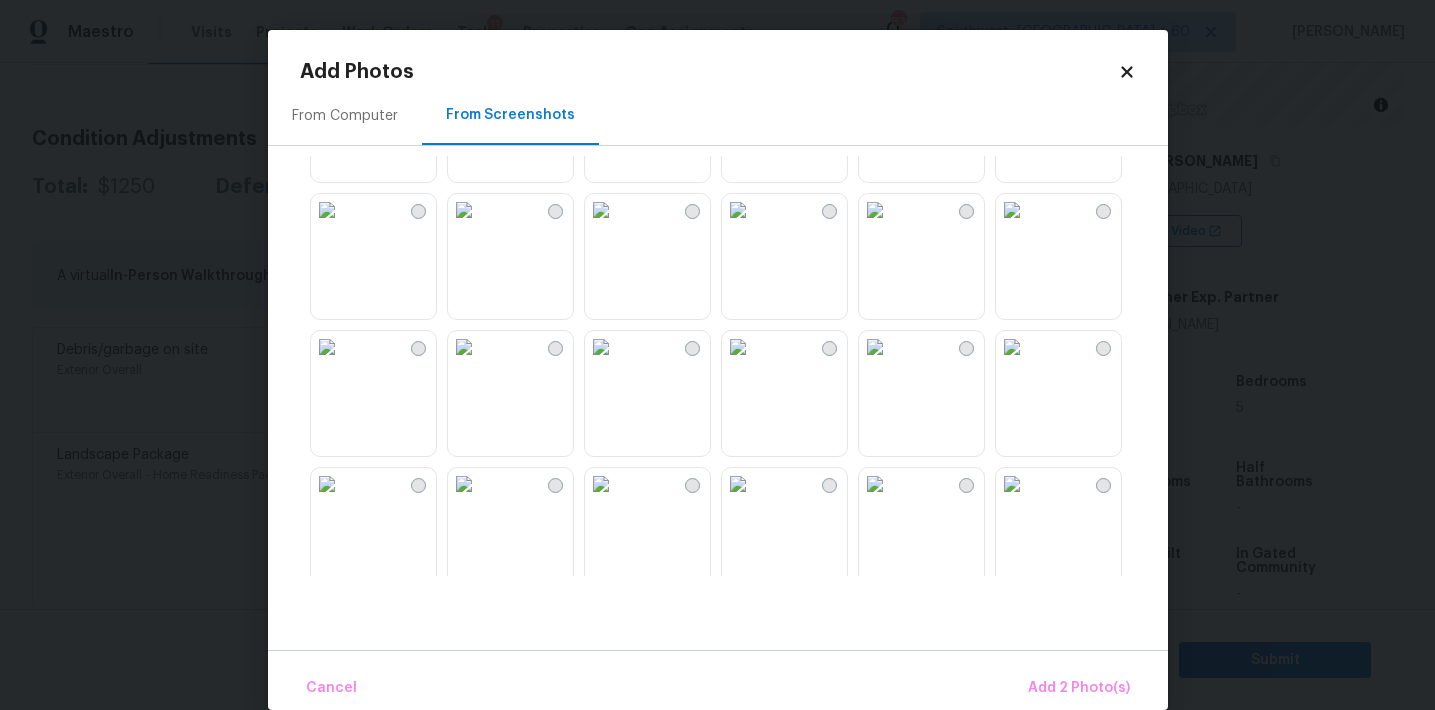 click at bounding box center [738, 347] 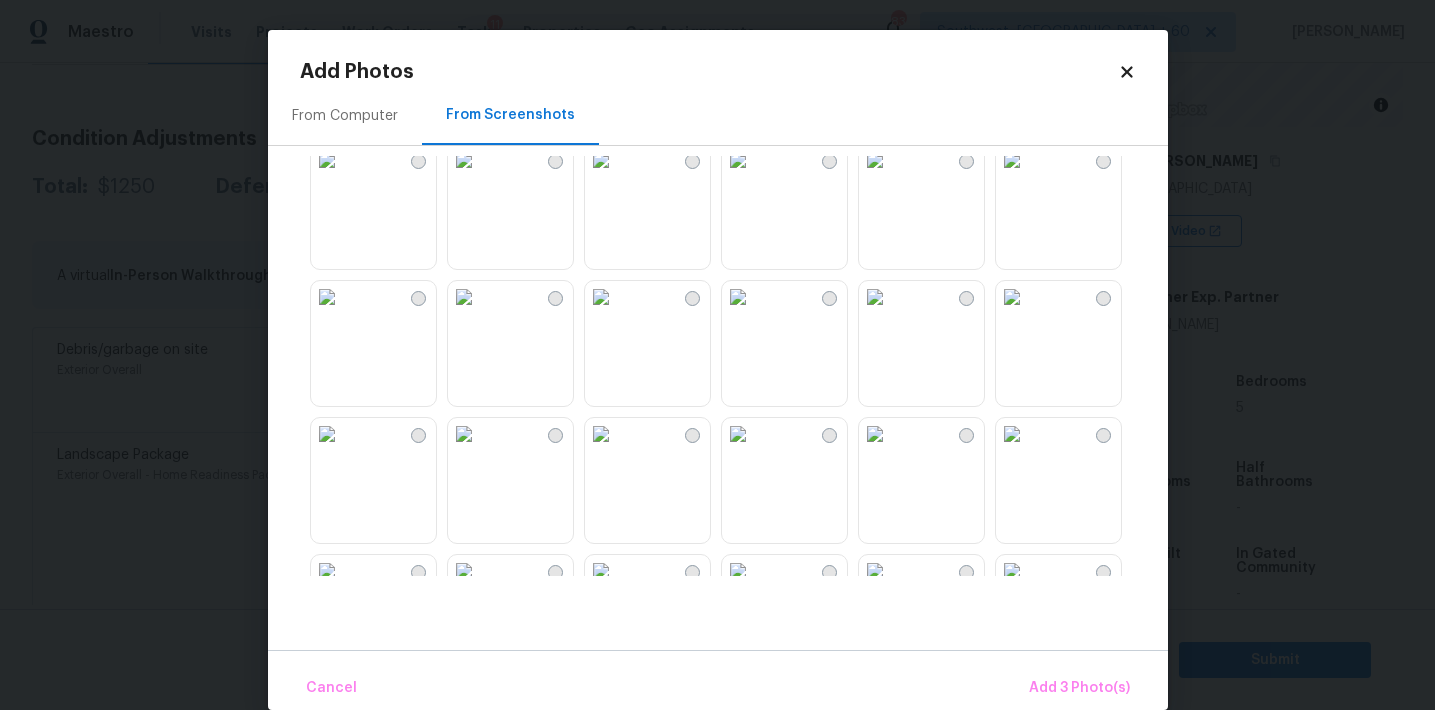scroll, scrollTop: 554, scrollLeft: 0, axis: vertical 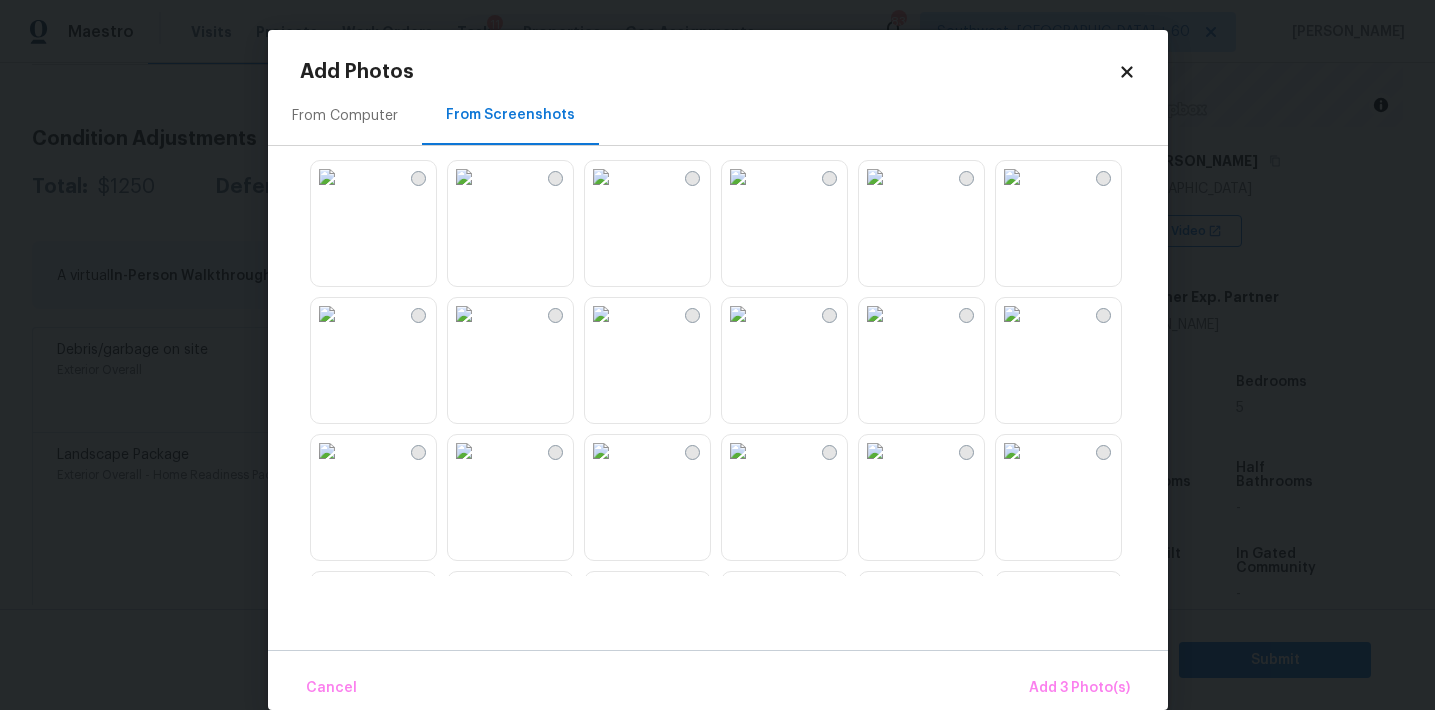 click at bounding box center [601, 314] 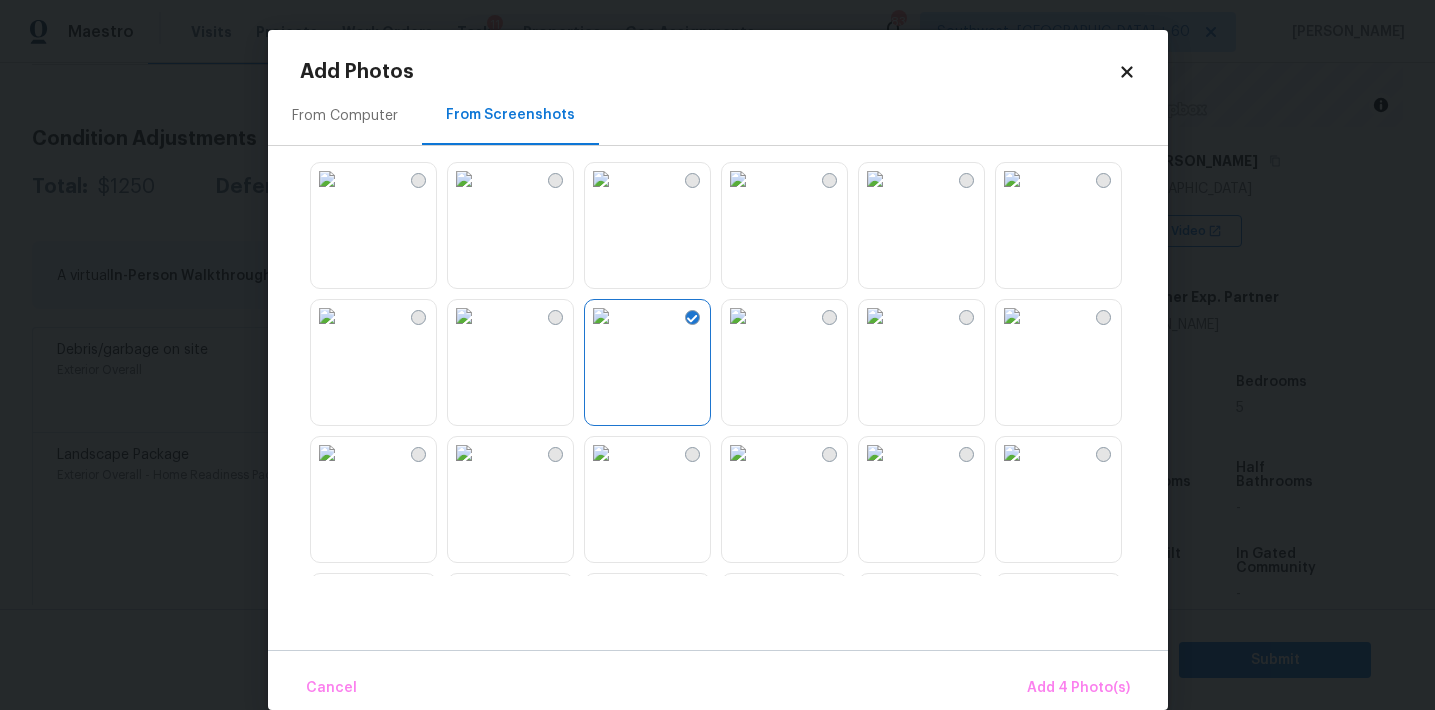 click at bounding box center (738, 316) 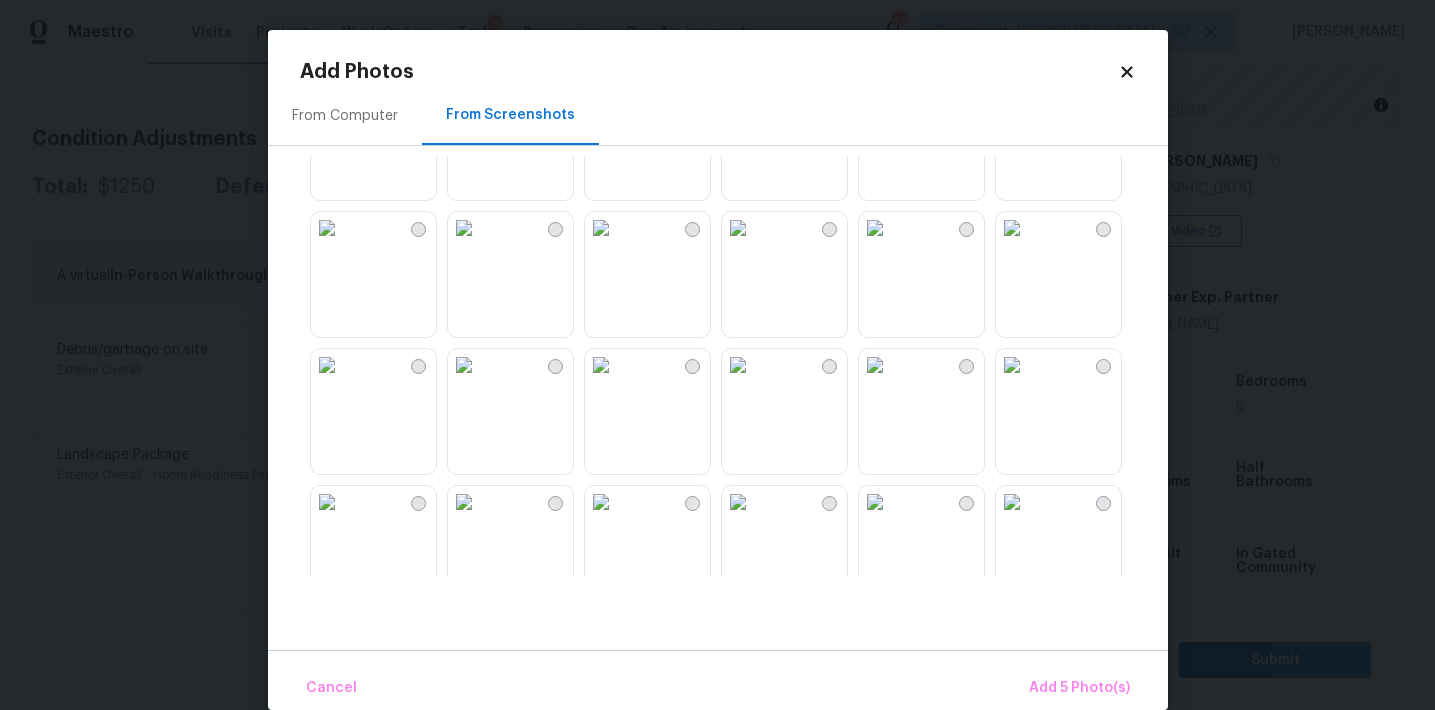 scroll, scrollTop: 143, scrollLeft: 0, axis: vertical 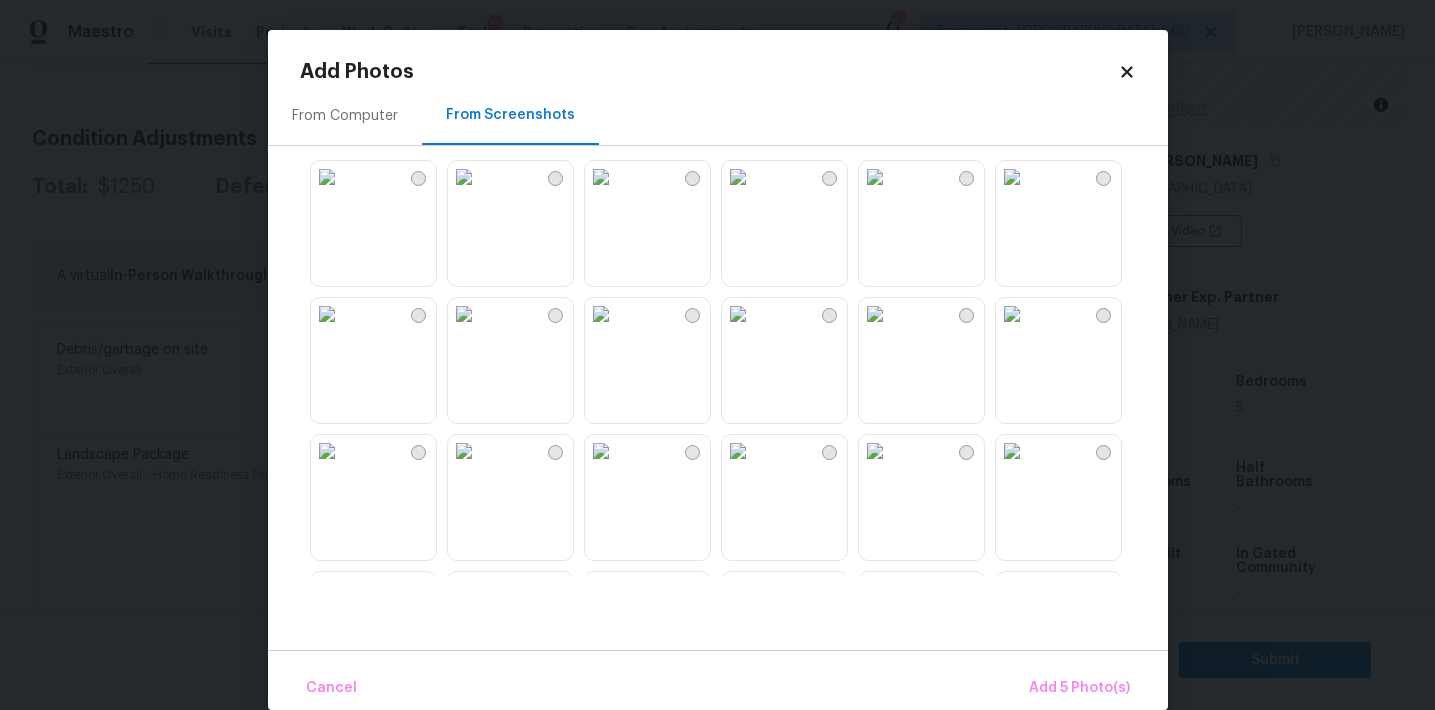click at bounding box center (464, 314) 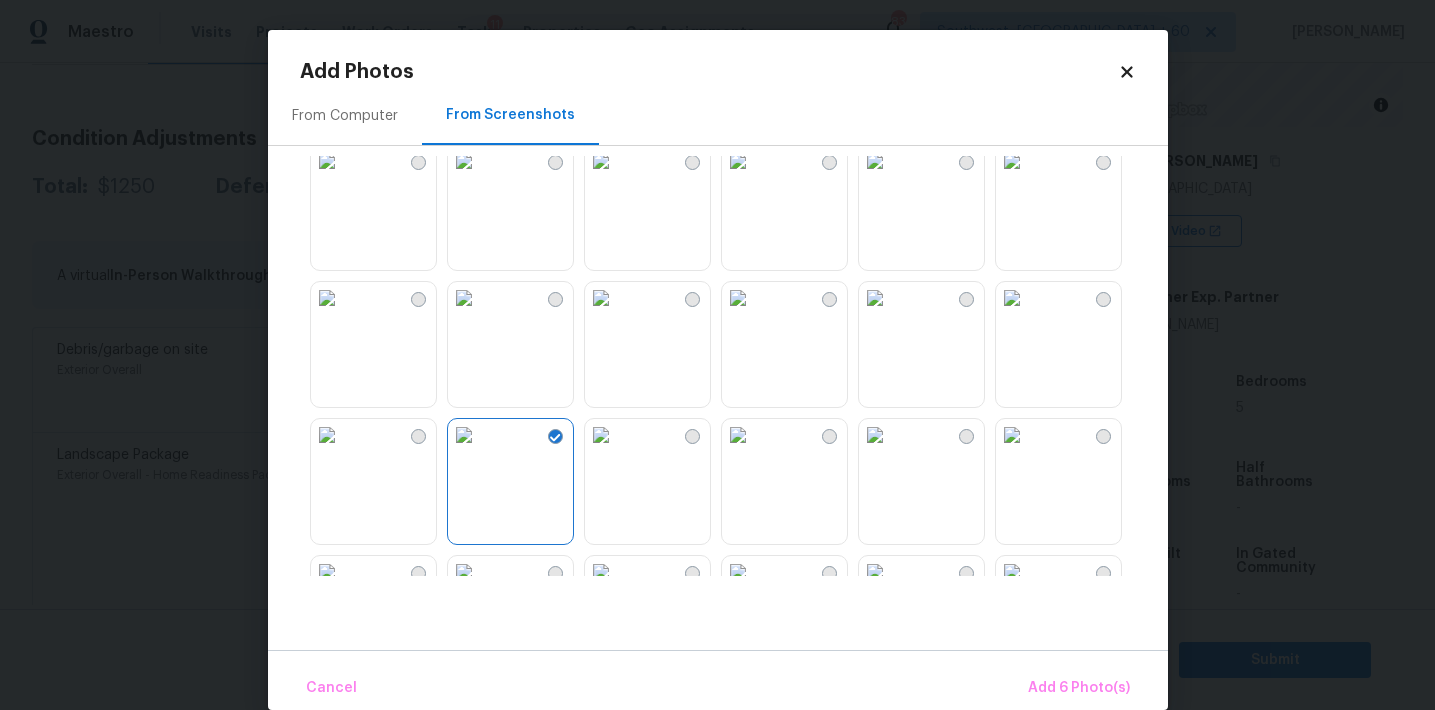 scroll, scrollTop: 0, scrollLeft: 0, axis: both 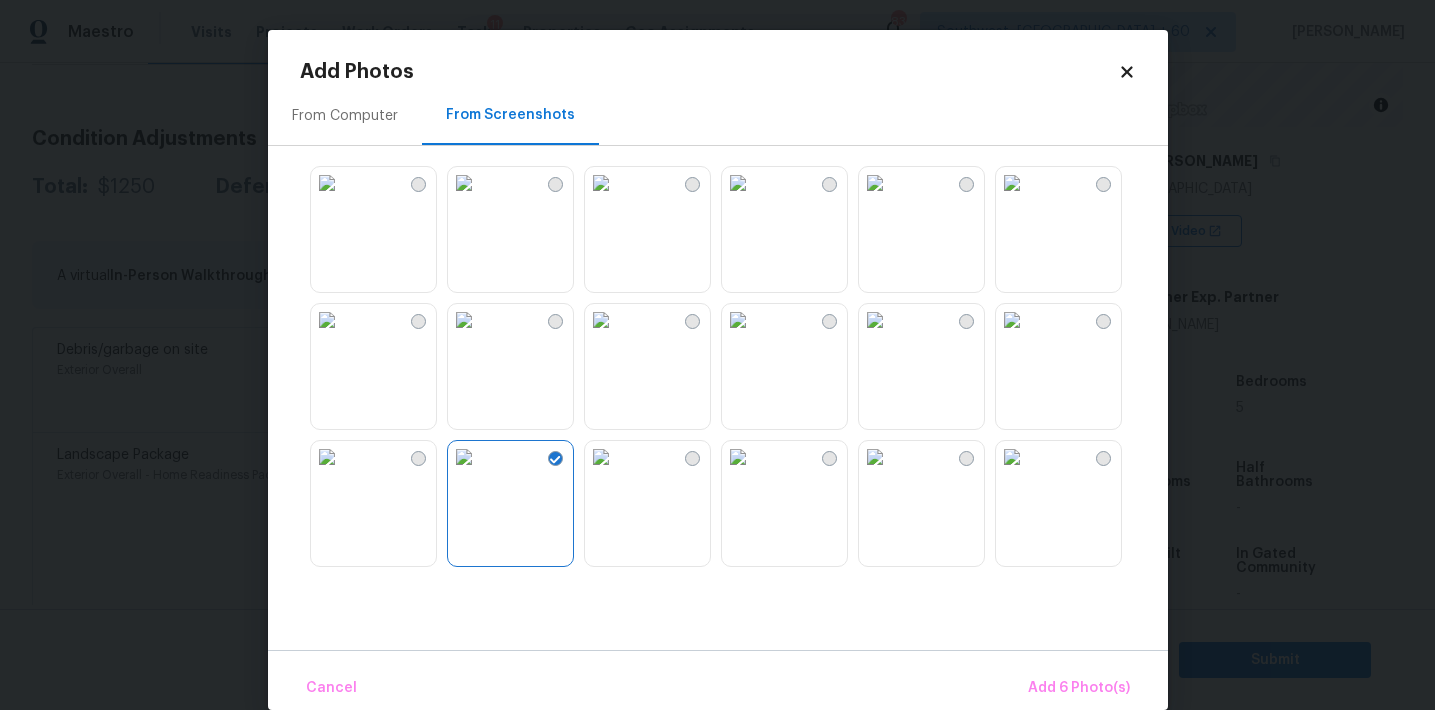 click at bounding box center (601, 183) 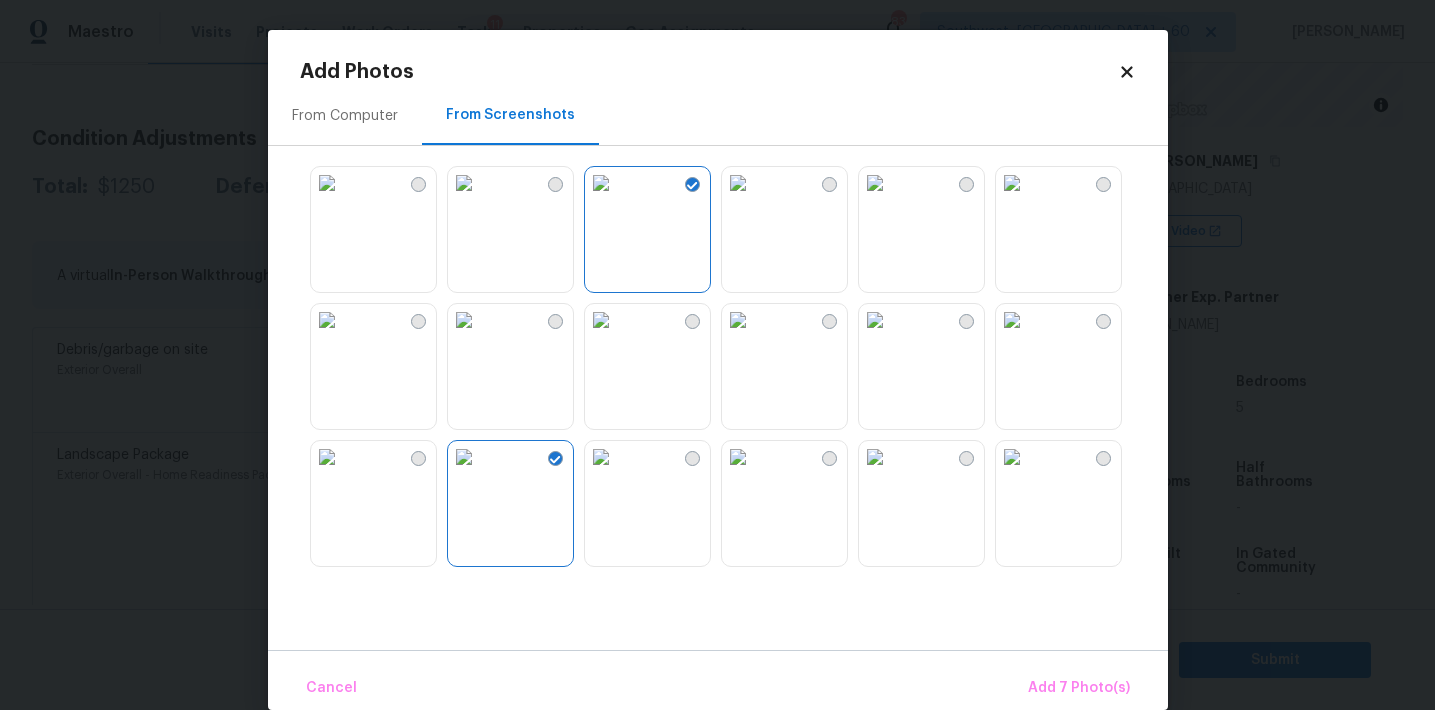 click at bounding box center [875, 183] 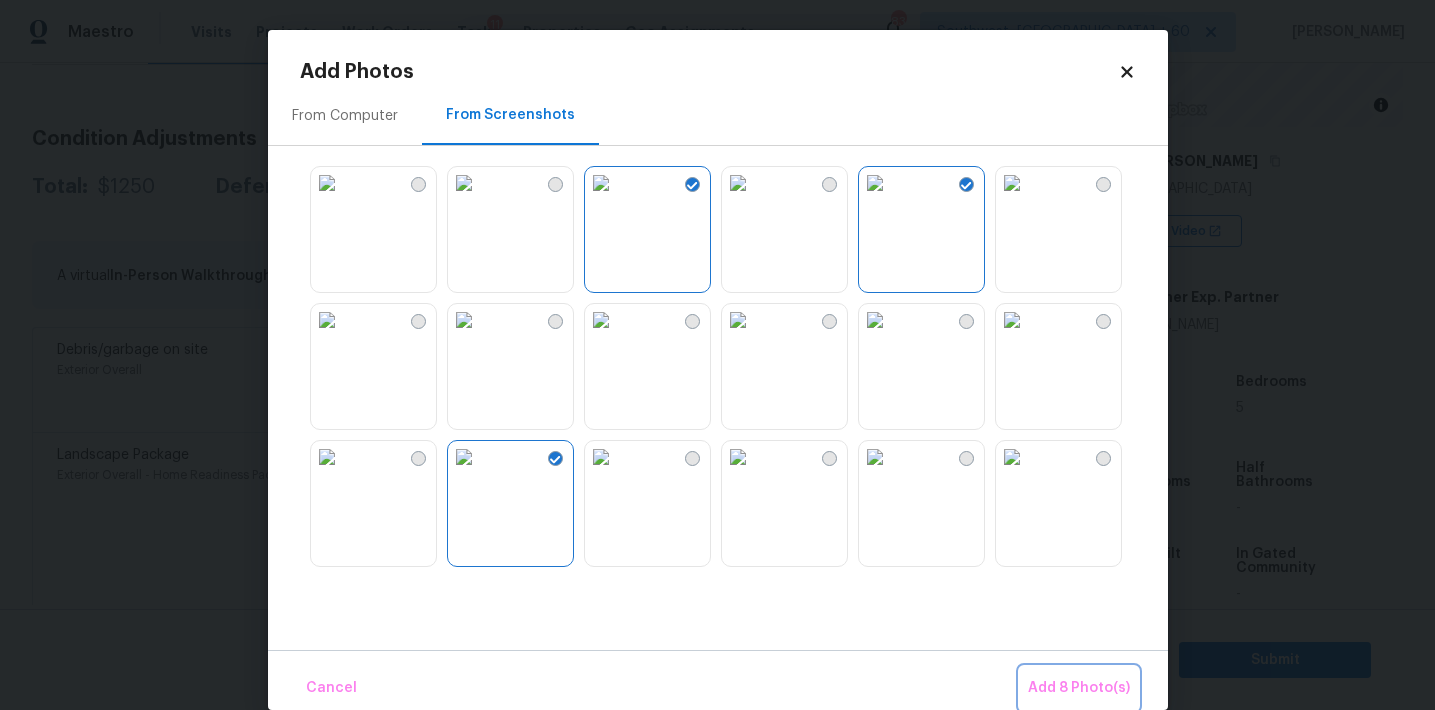 click on "Add 8 Photo(s)" at bounding box center (1079, 688) 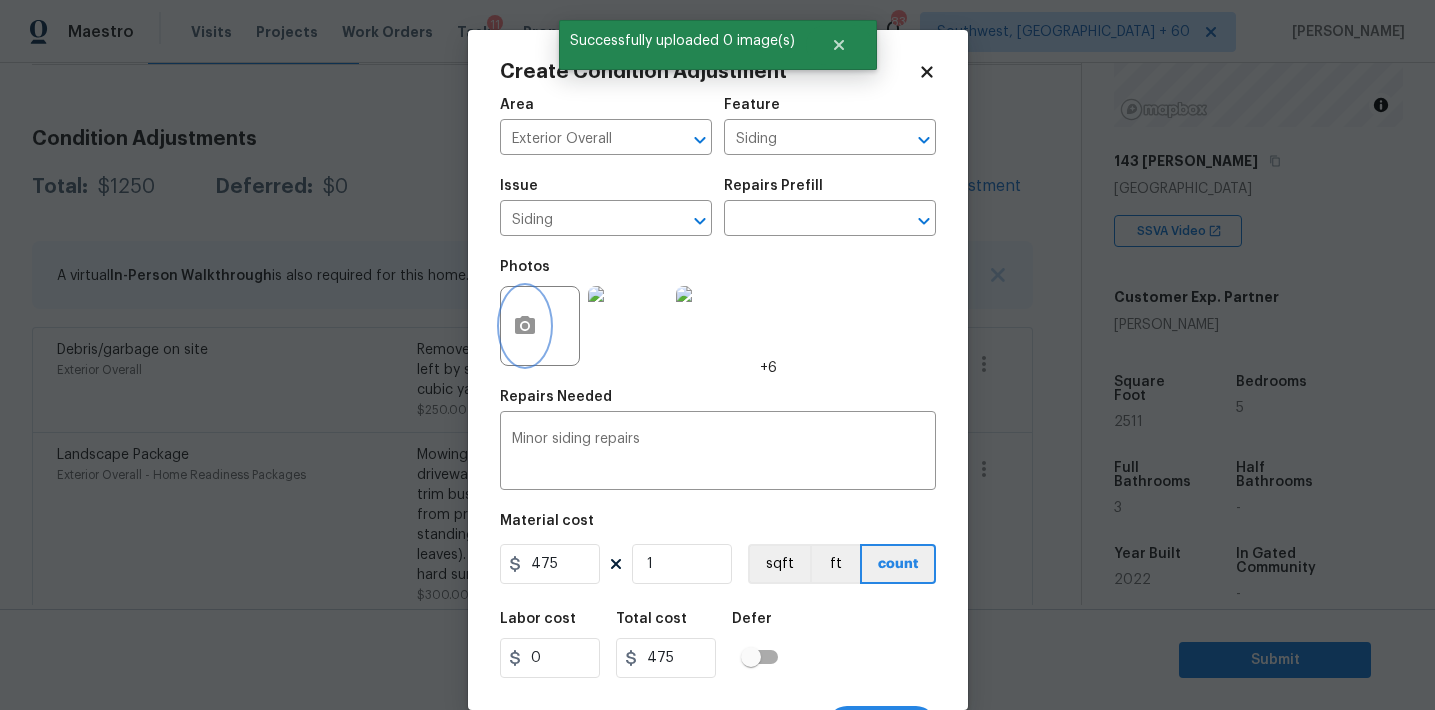 scroll, scrollTop: 37, scrollLeft: 0, axis: vertical 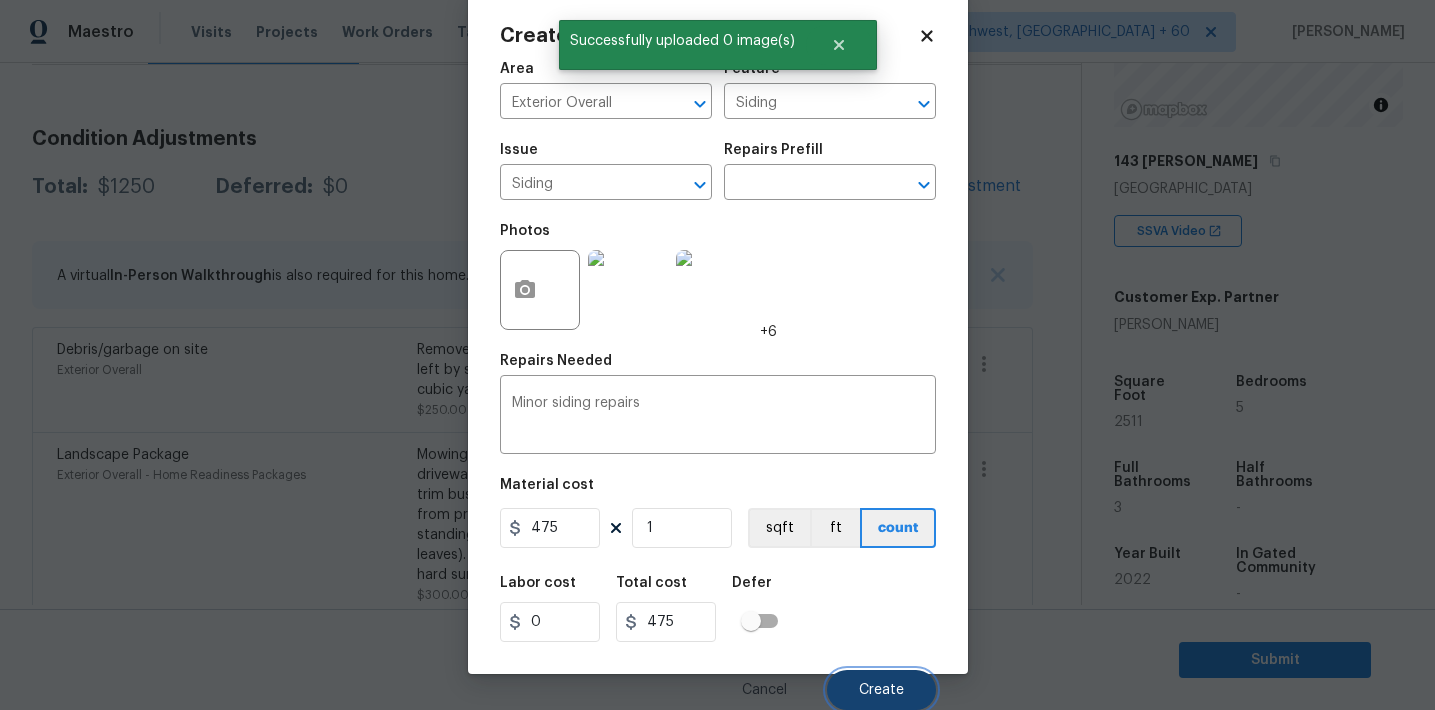 click on "Create" at bounding box center (881, 690) 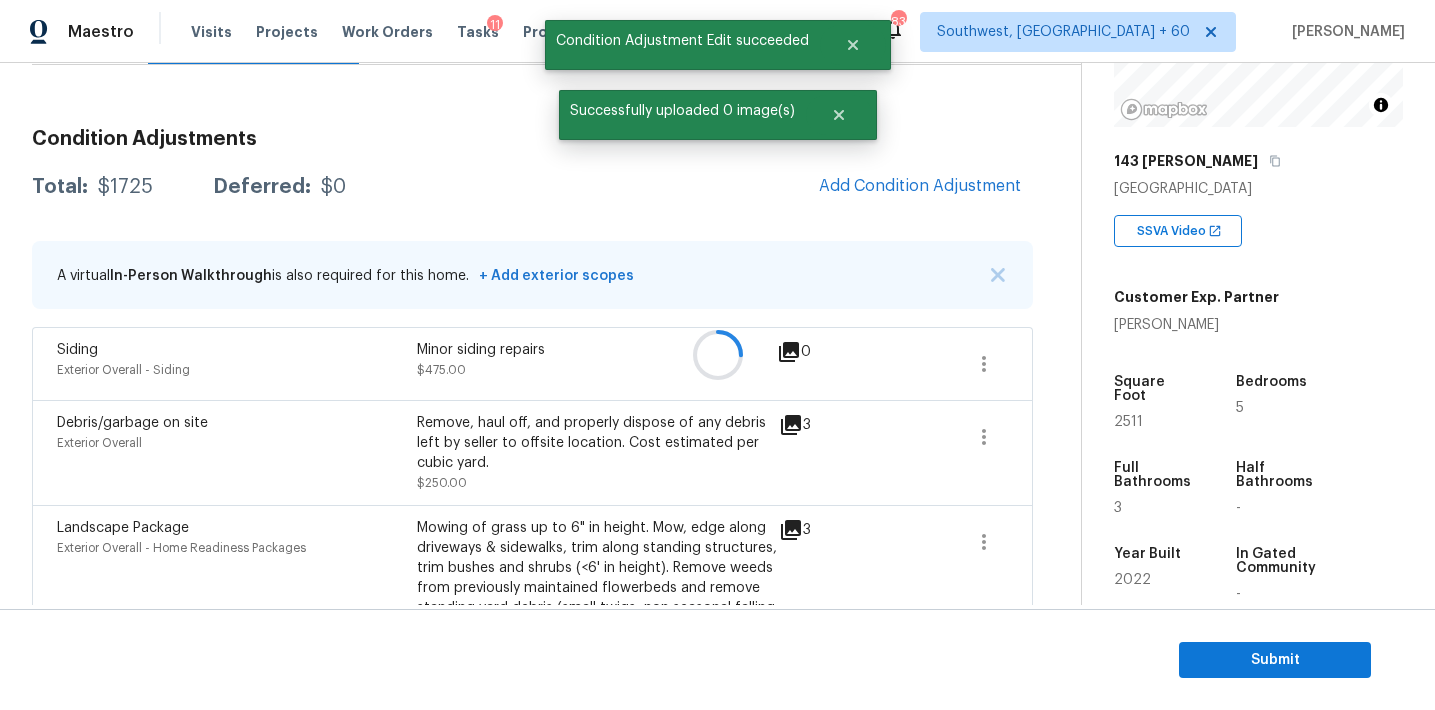 scroll, scrollTop: 30, scrollLeft: 0, axis: vertical 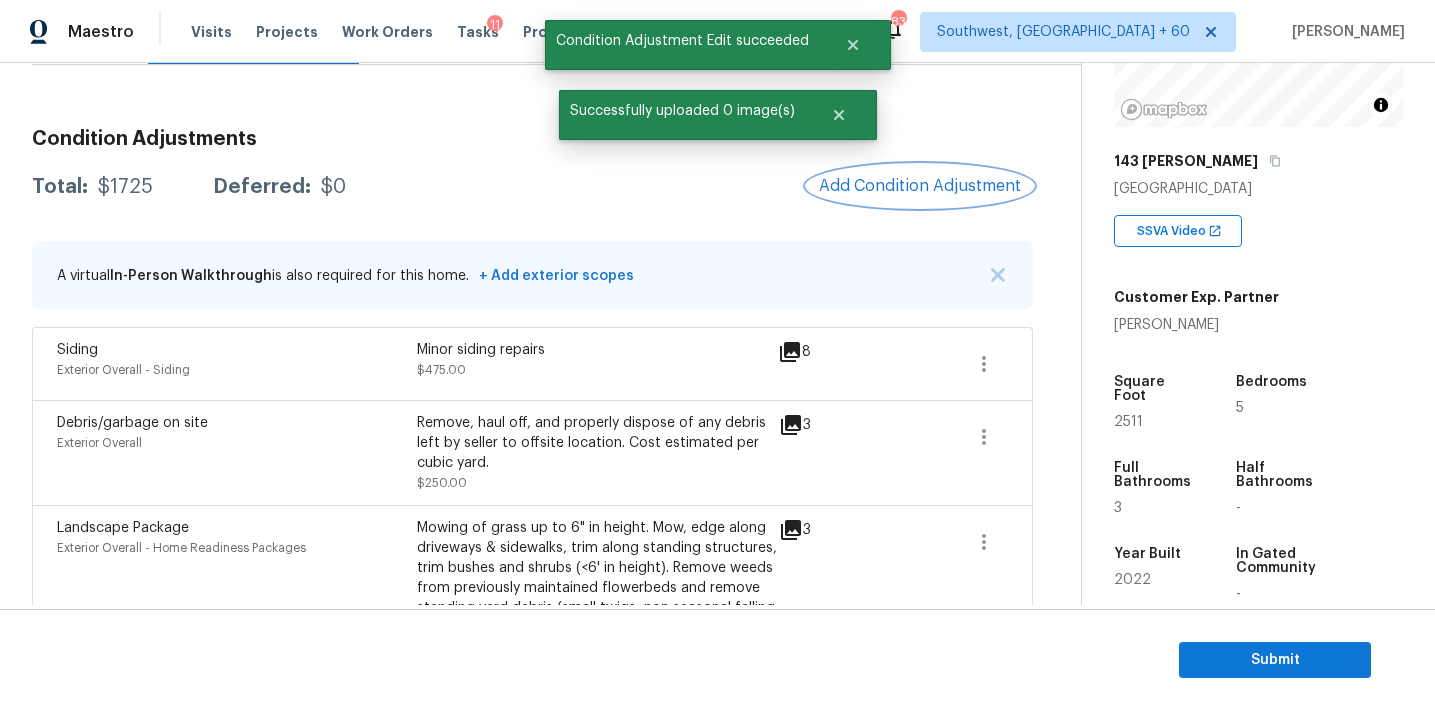 click on "Add Condition Adjustment" at bounding box center (920, 186) 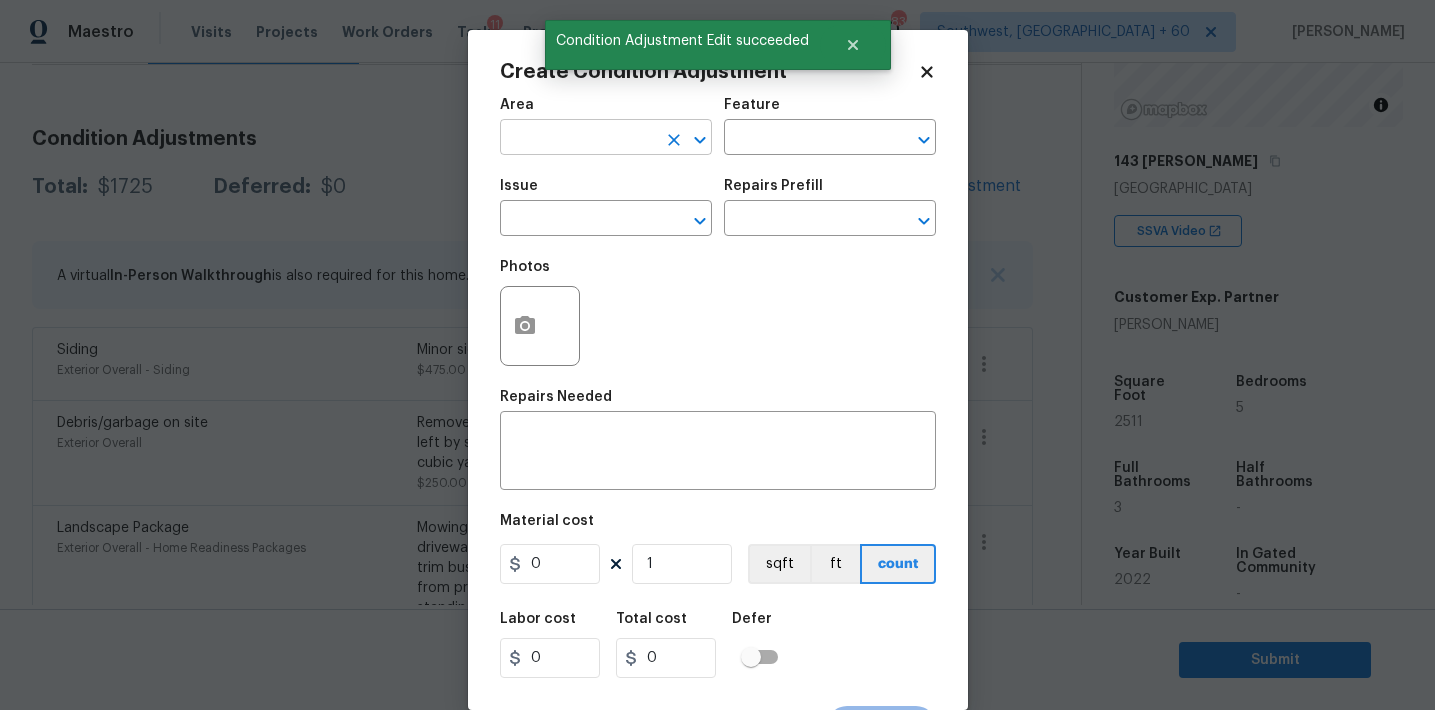 click at bounding box center (578, 139) 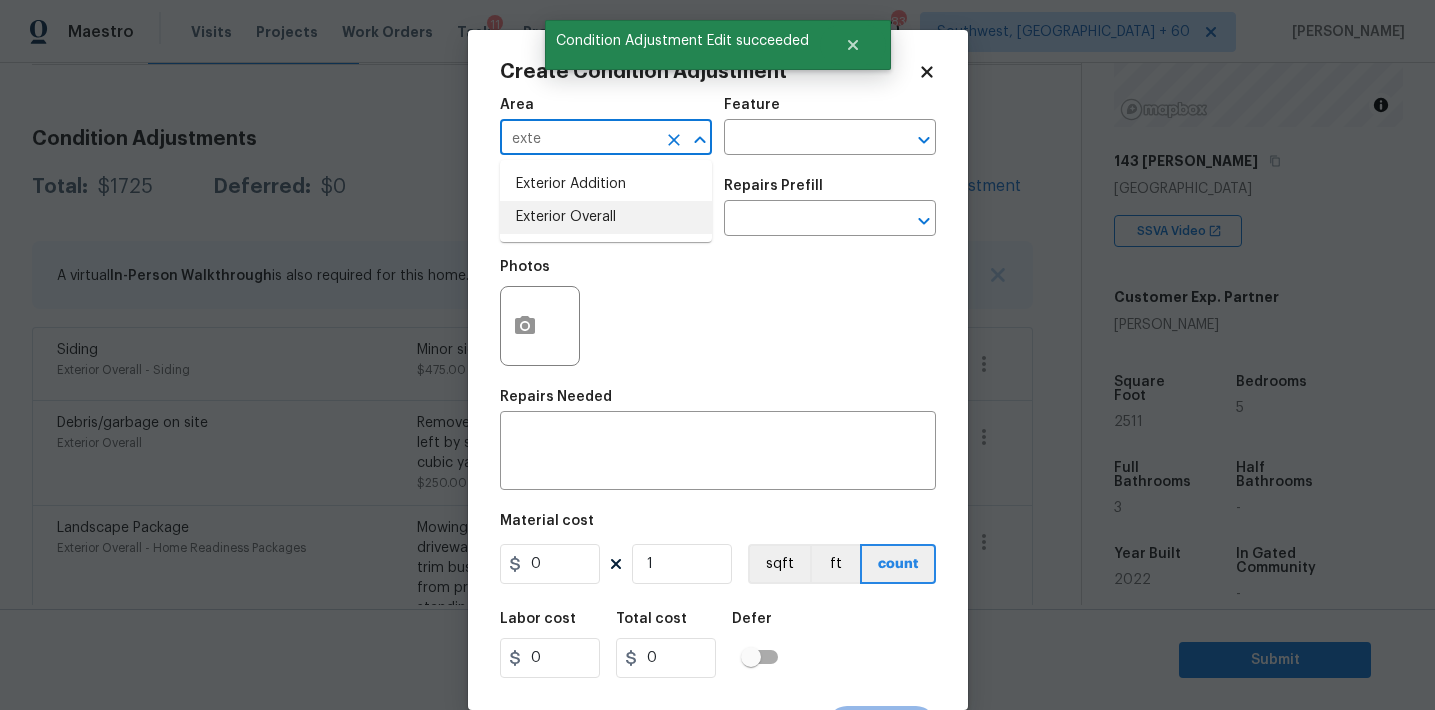 click on "Exterior Overall" at bounding box center (606, 217) 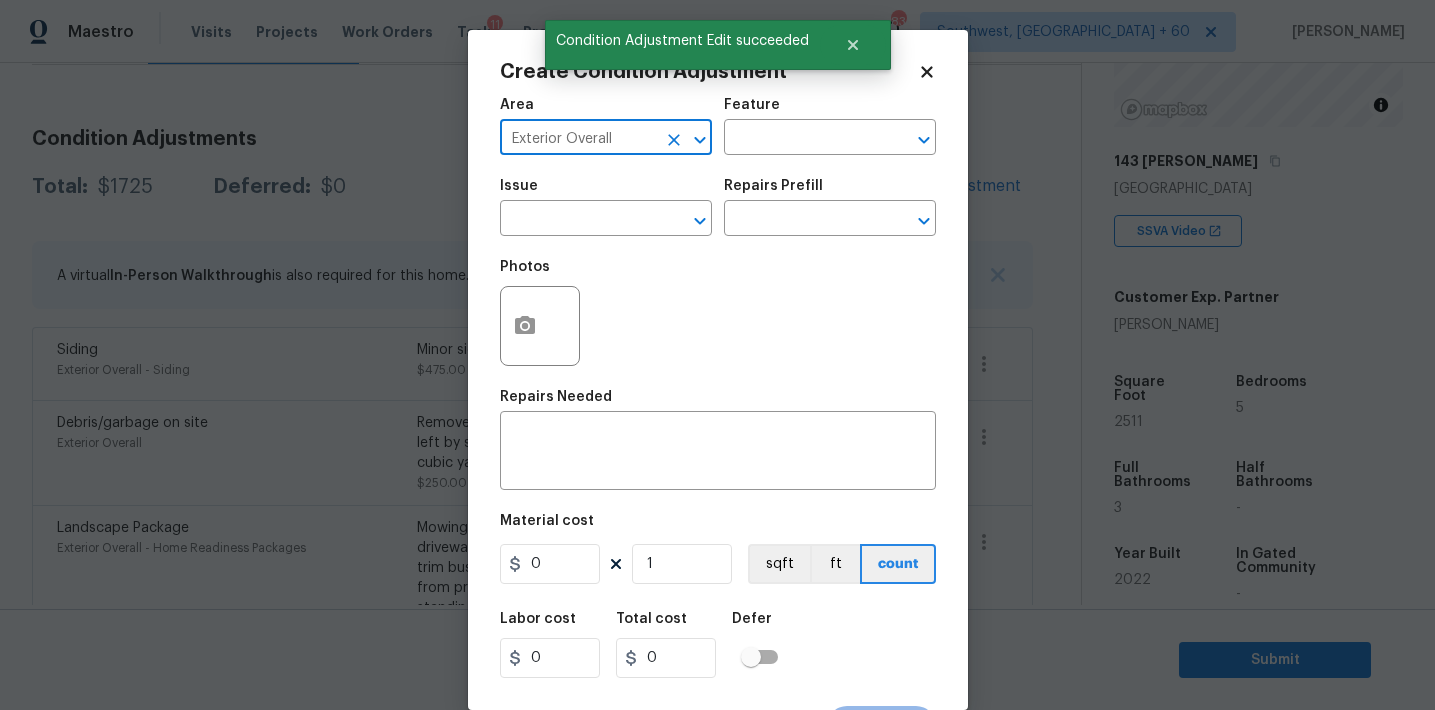 type on "Exterior Overall" 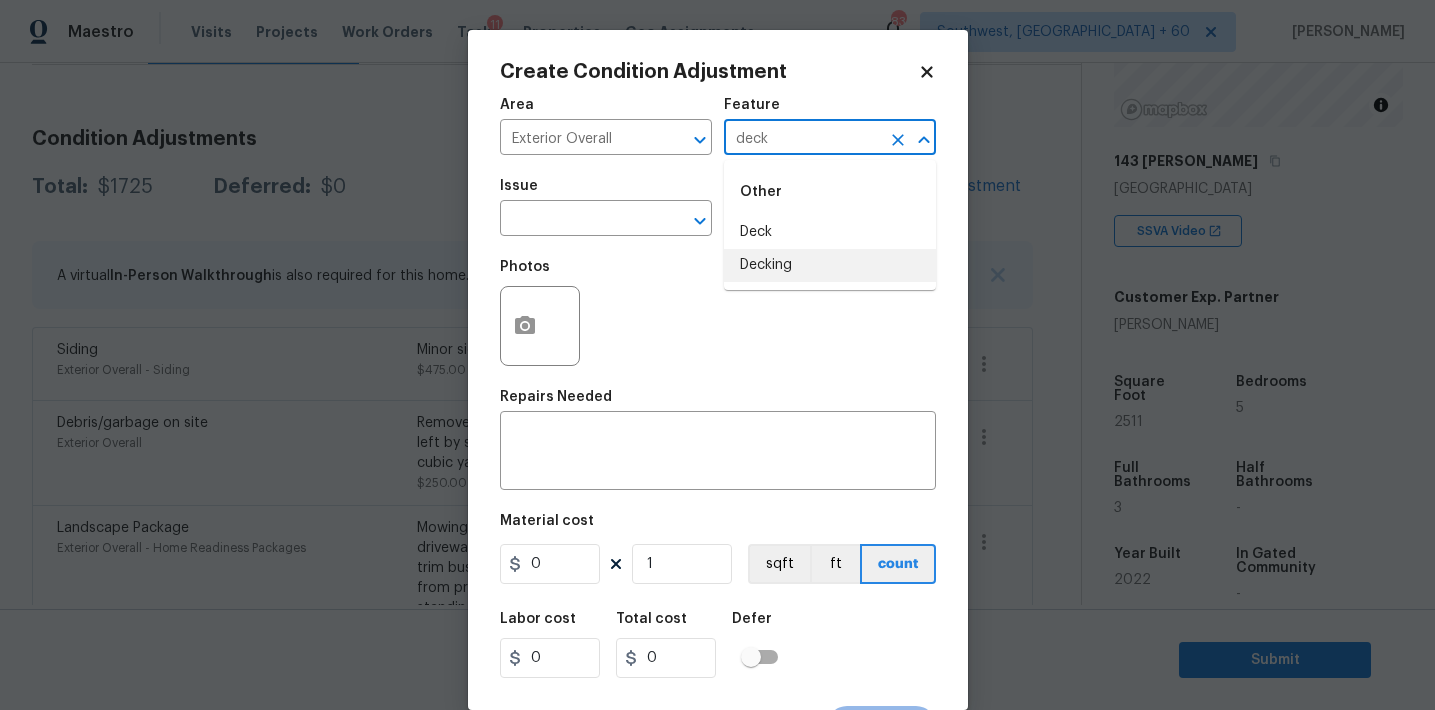 click on "Decking" at bounding box center [830, 265] 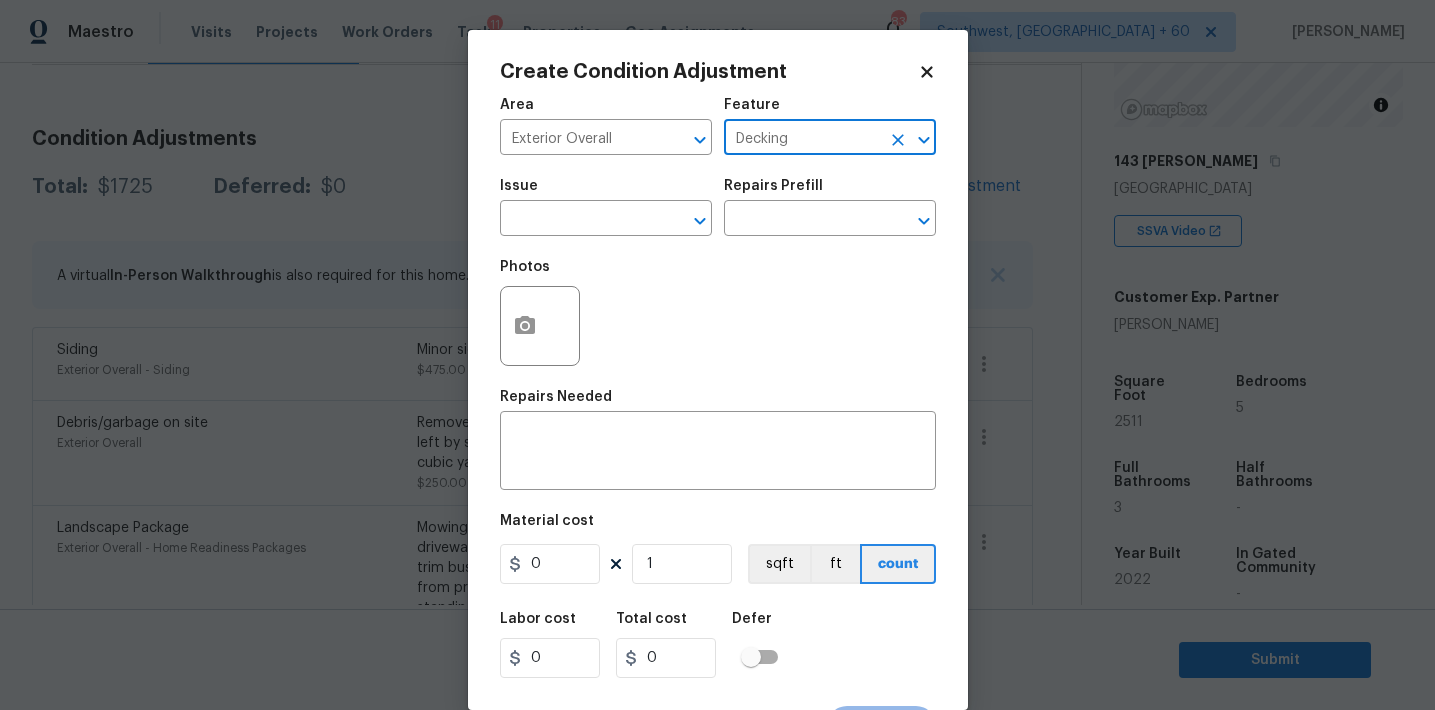 type on "Decking" 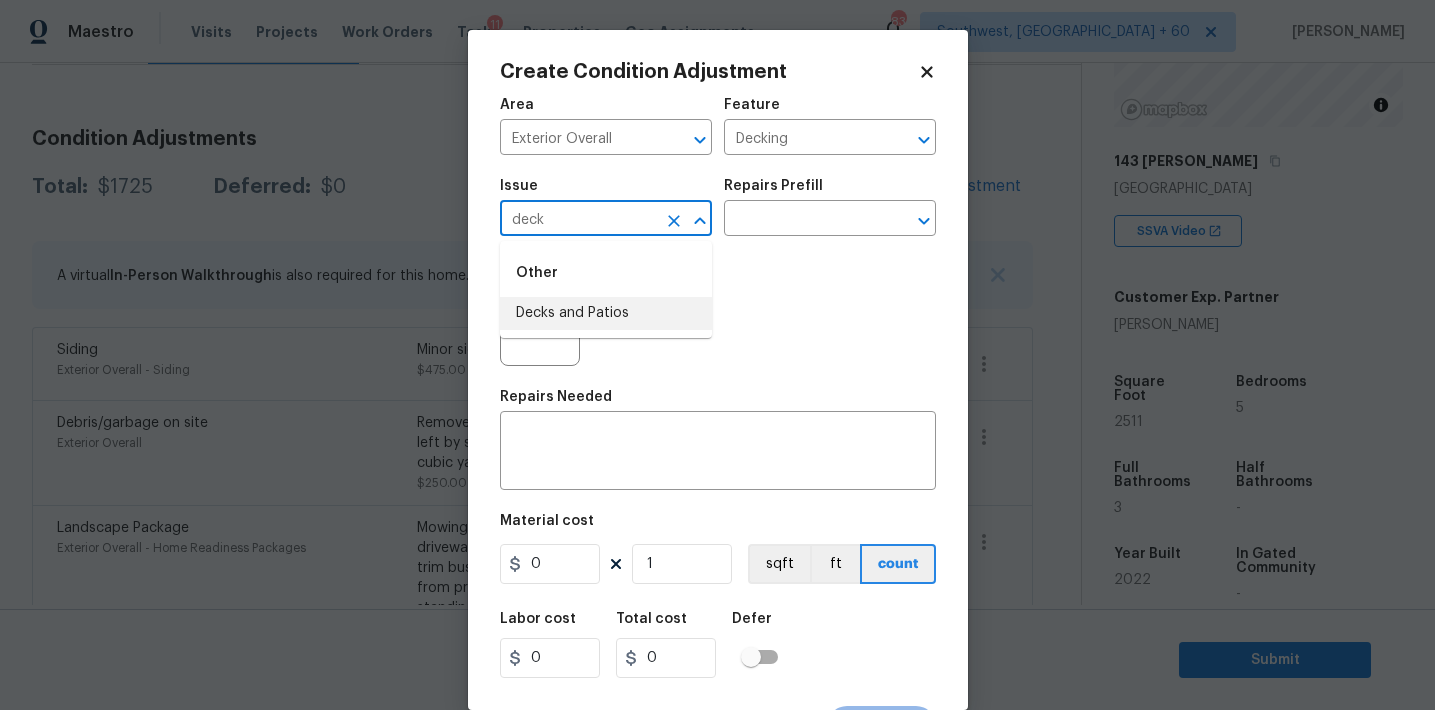 click on "Decks and Patios" at bounding box center (606, 313) 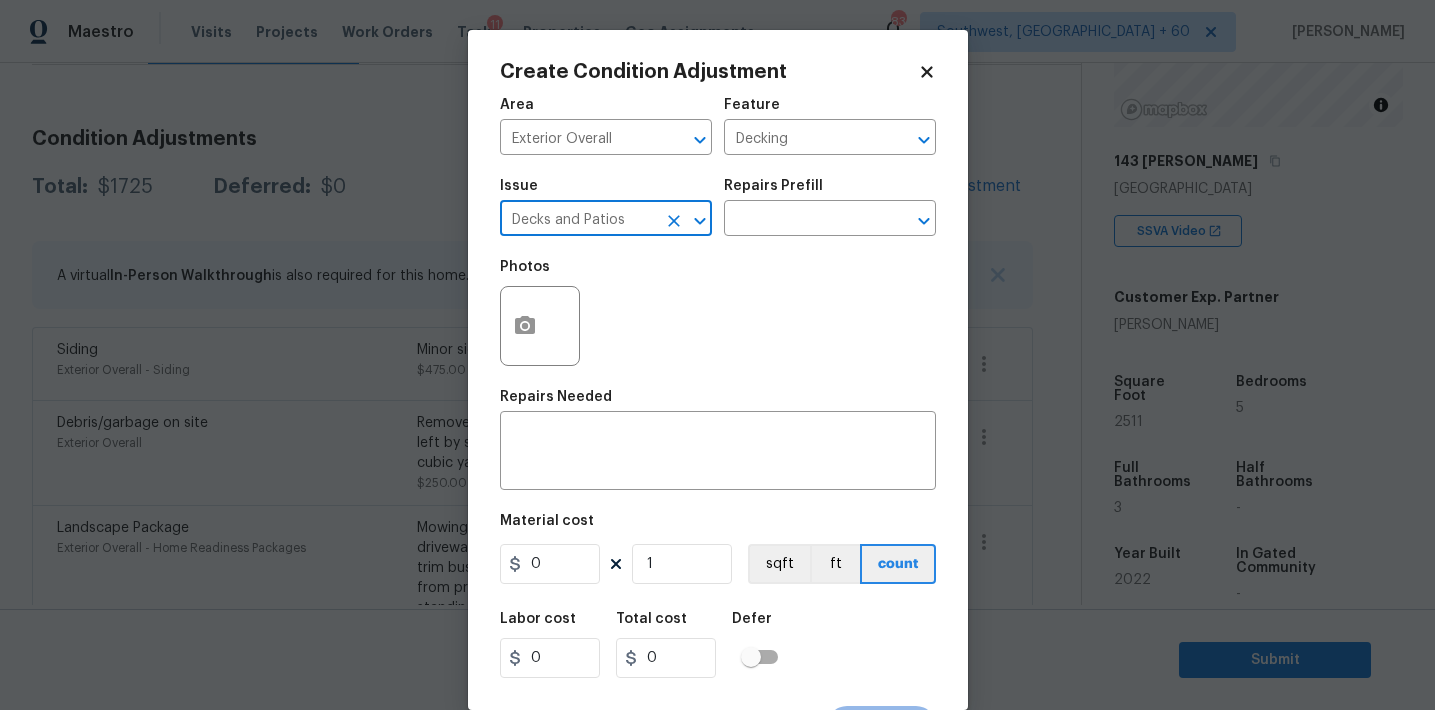 click on "Decks and Patios" at bounding box center [578, 220] 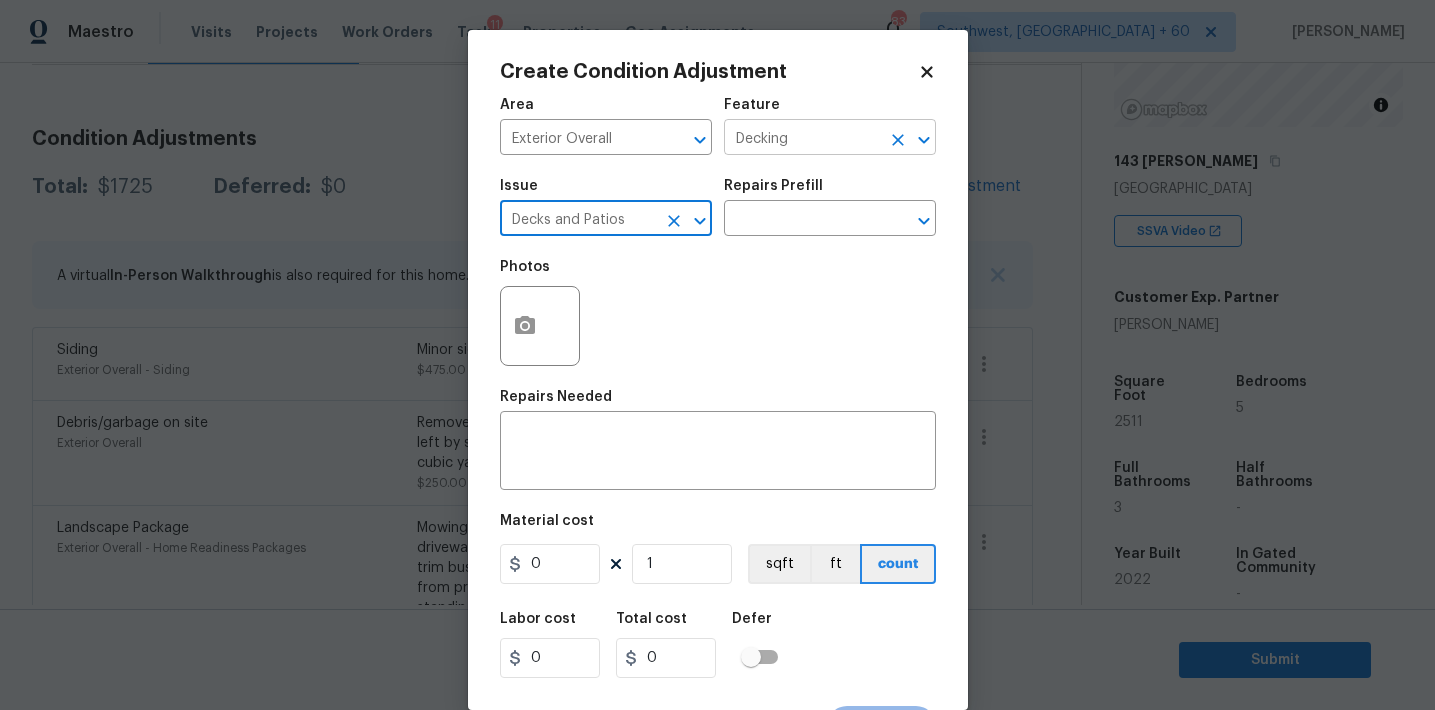 type on "Decks and Patios" 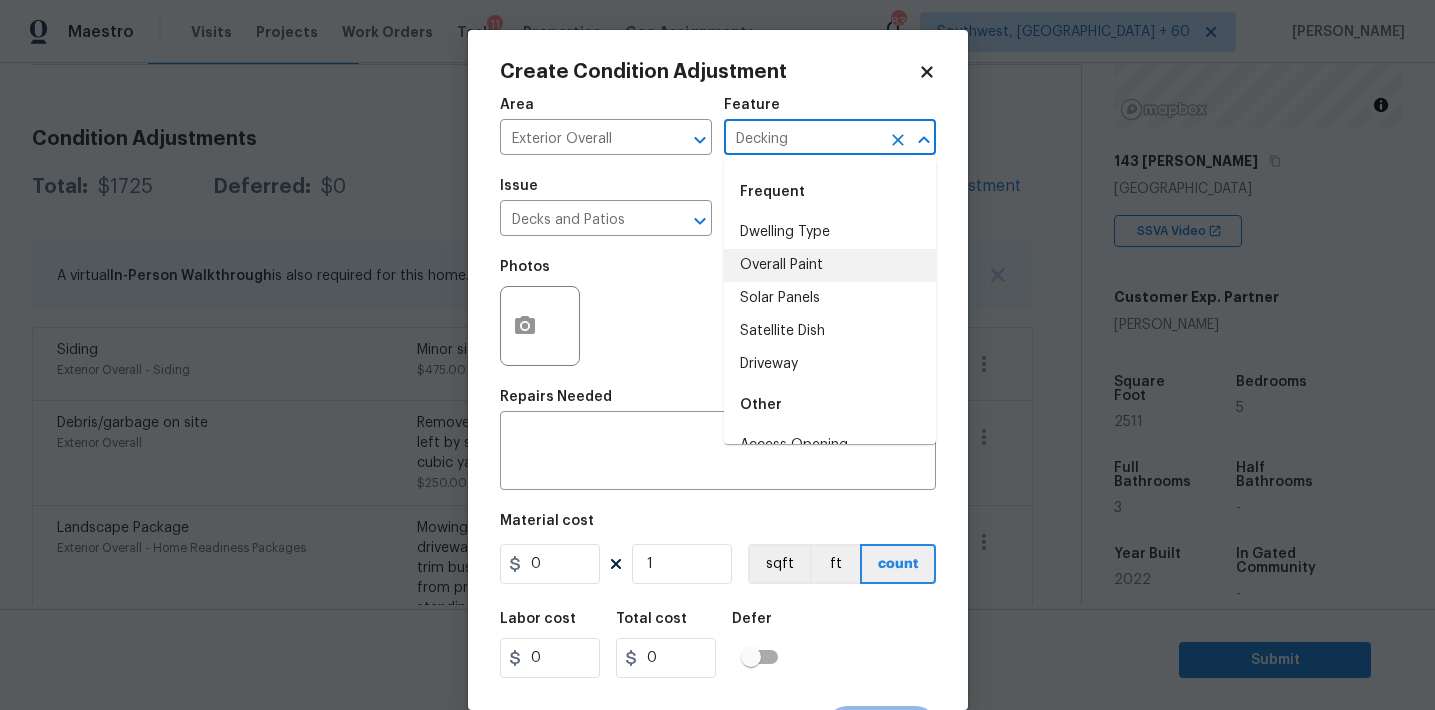 click on "Decking" at bounding box center [802, 139] 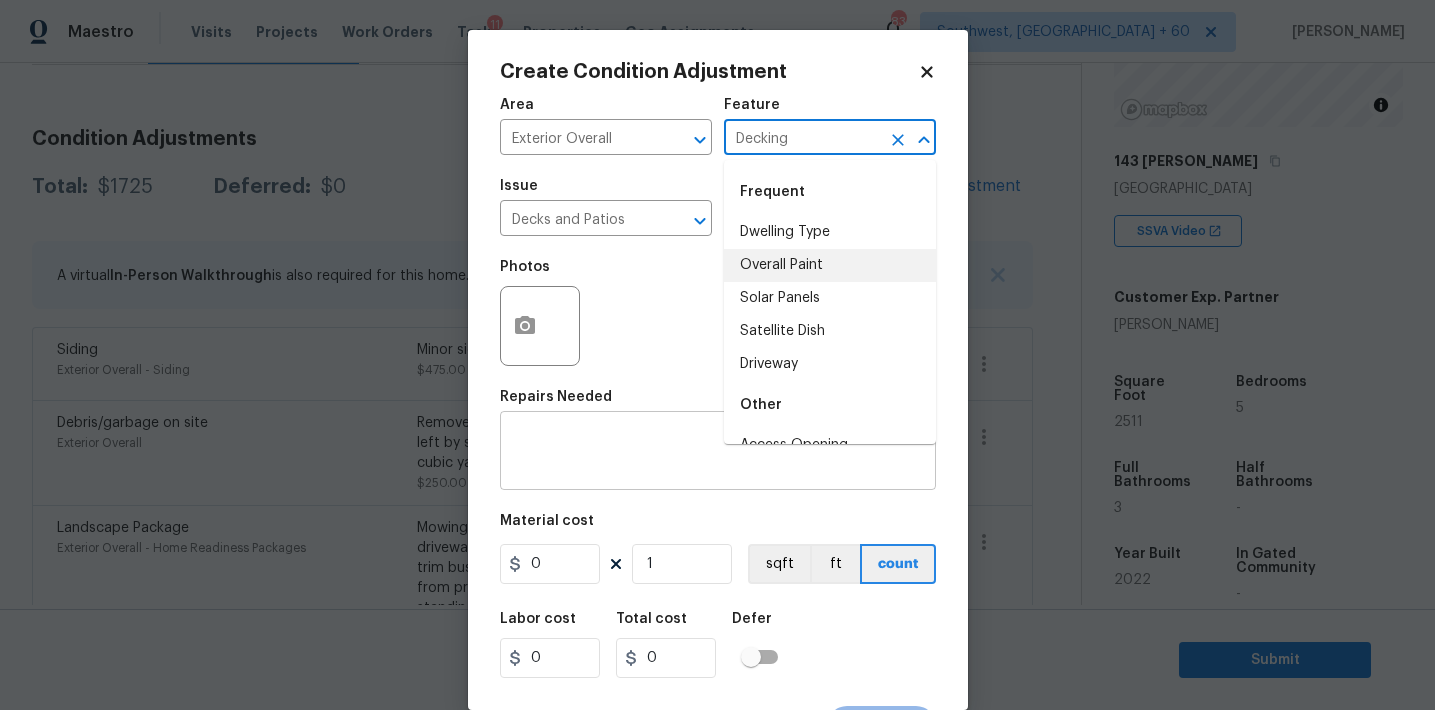 click at bounding box center [718, 453] 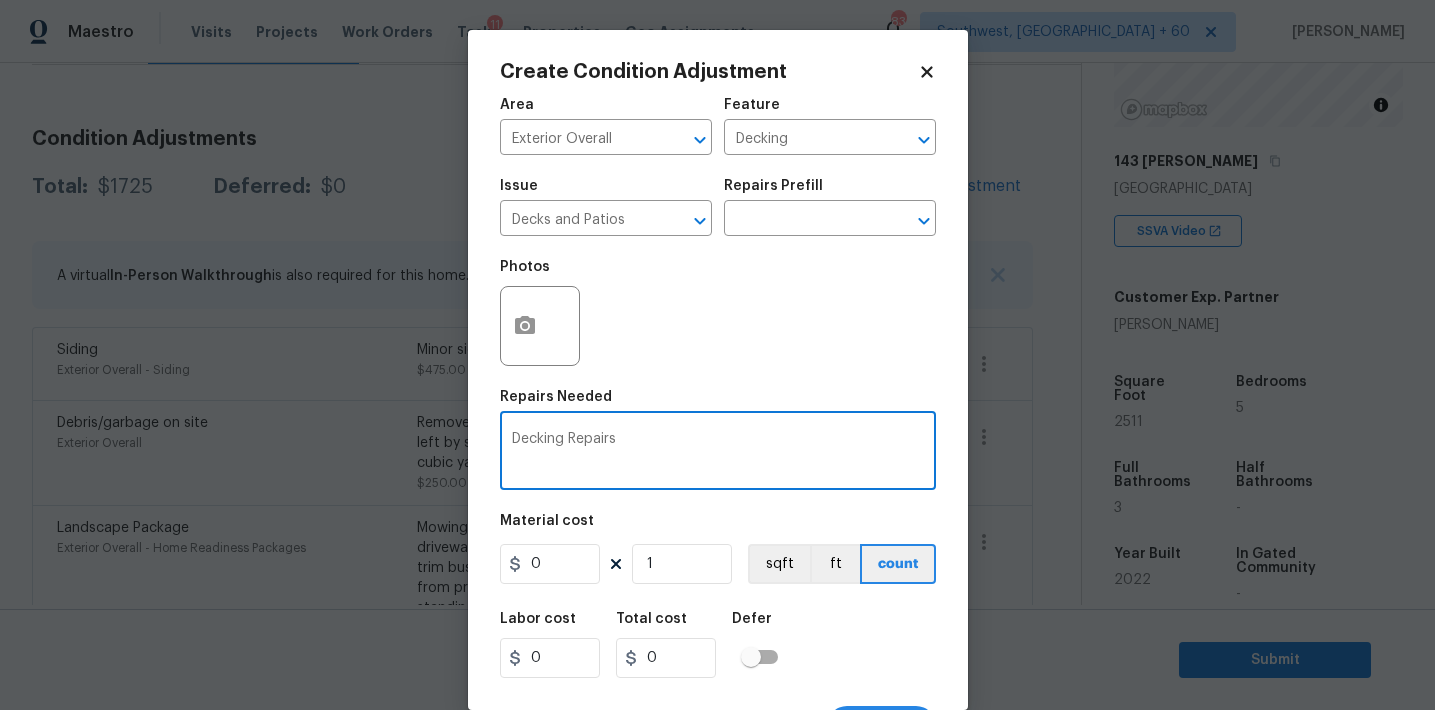 type on "Decking Repairs" 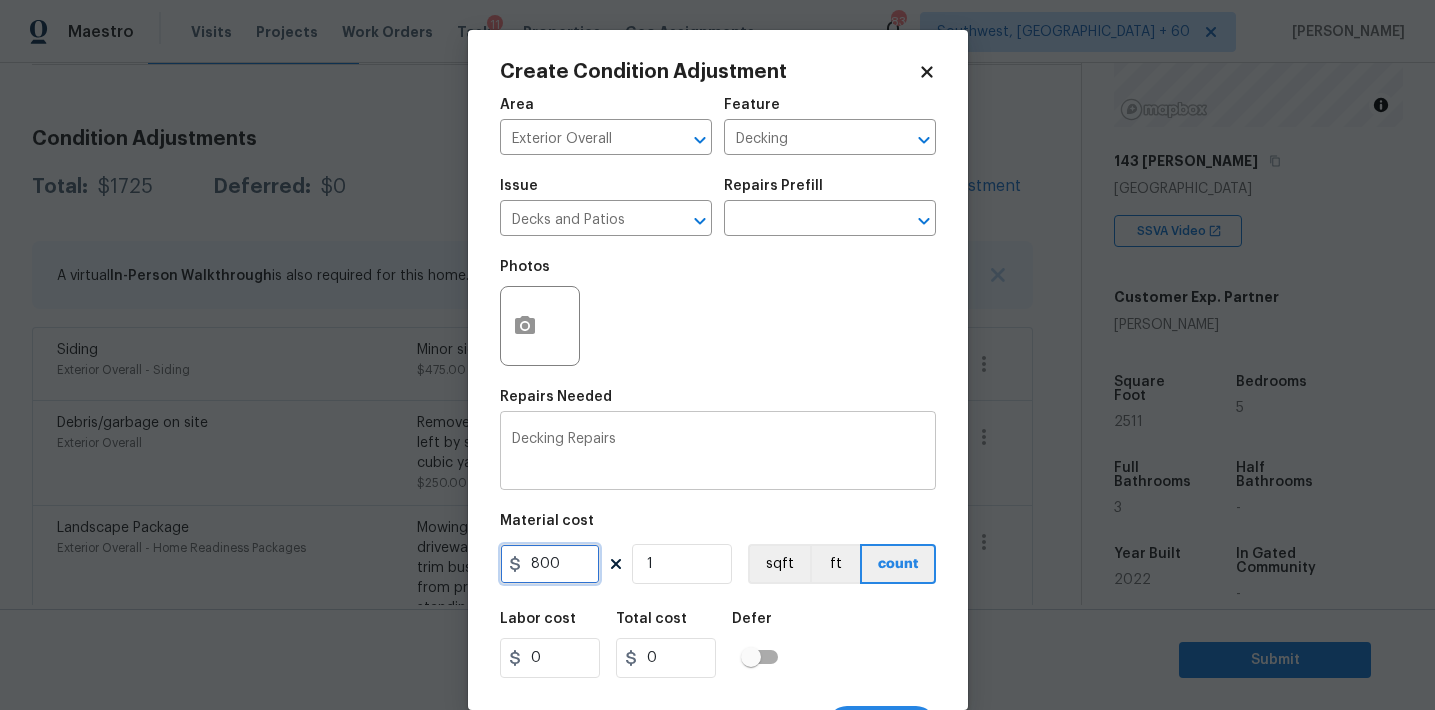 type on "800" 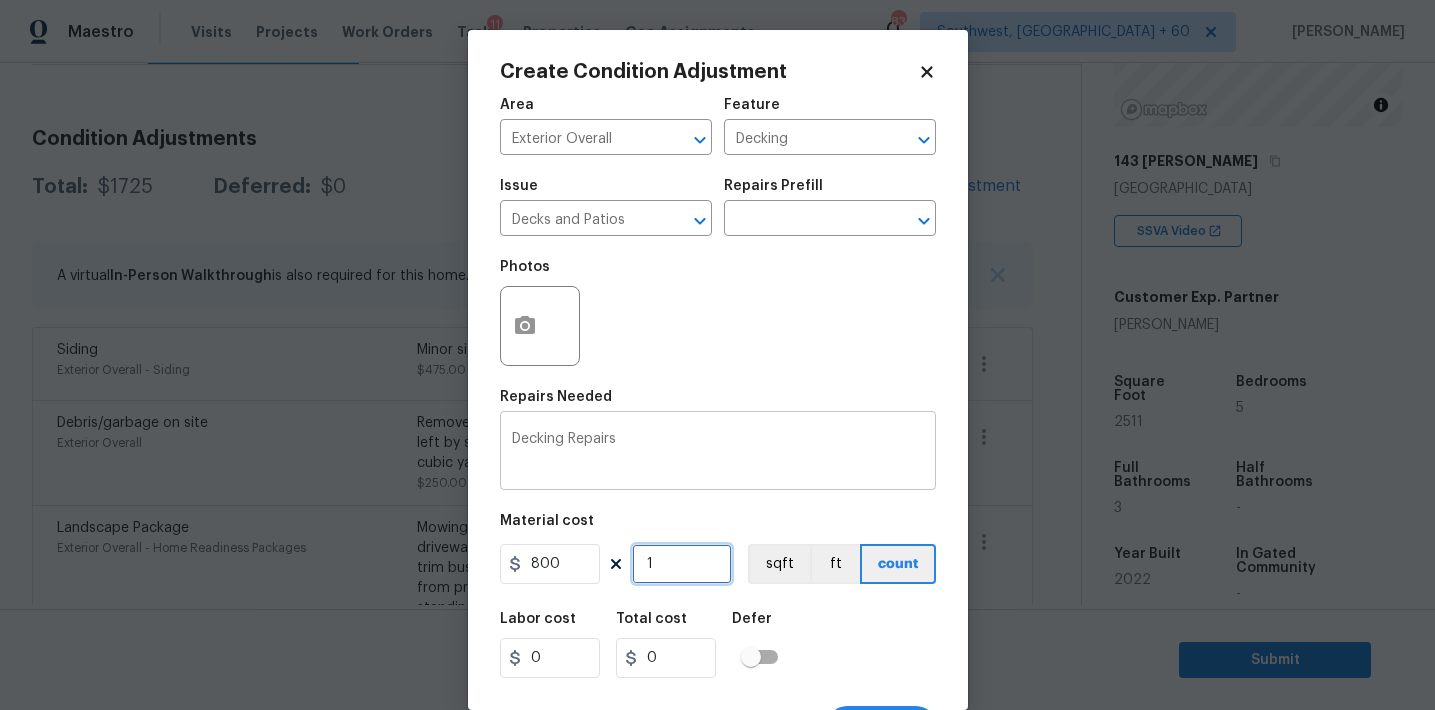 type on "800" 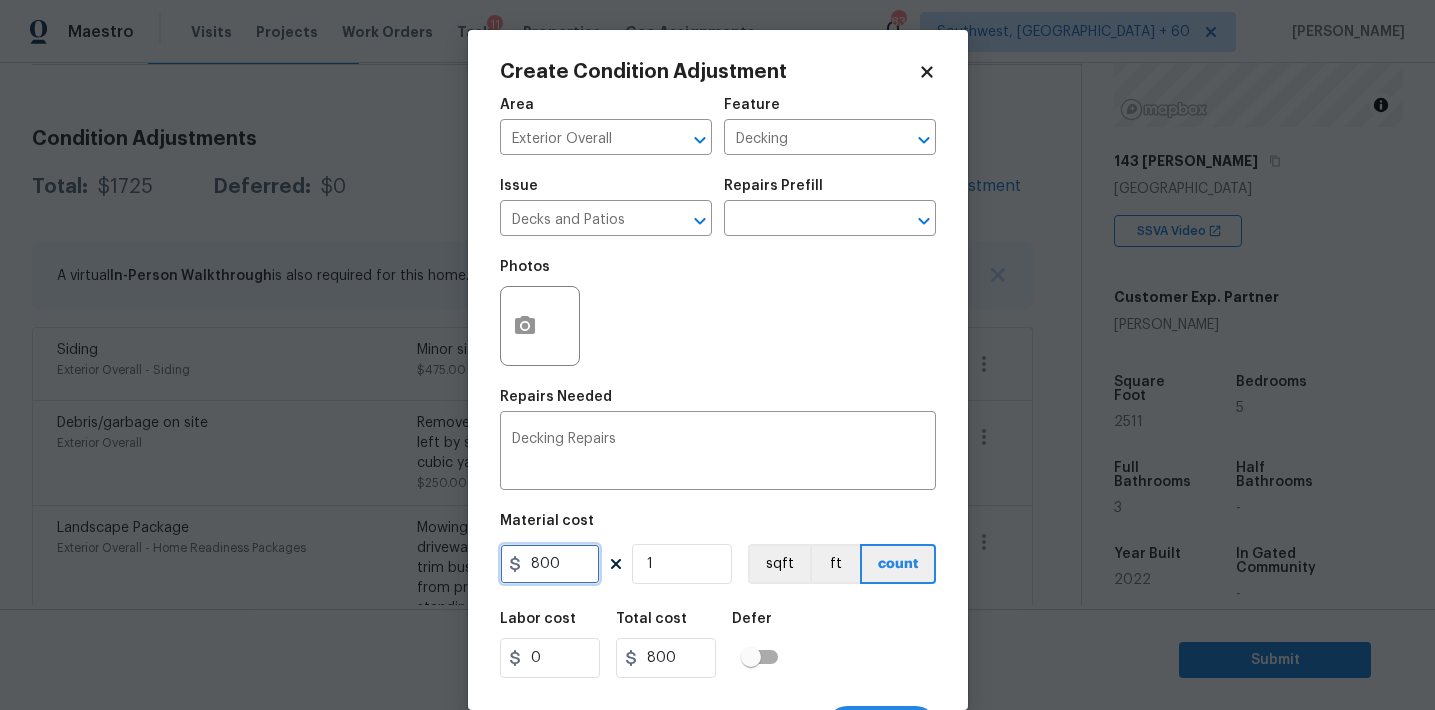 click on "800" at bounding box center (550, 564) 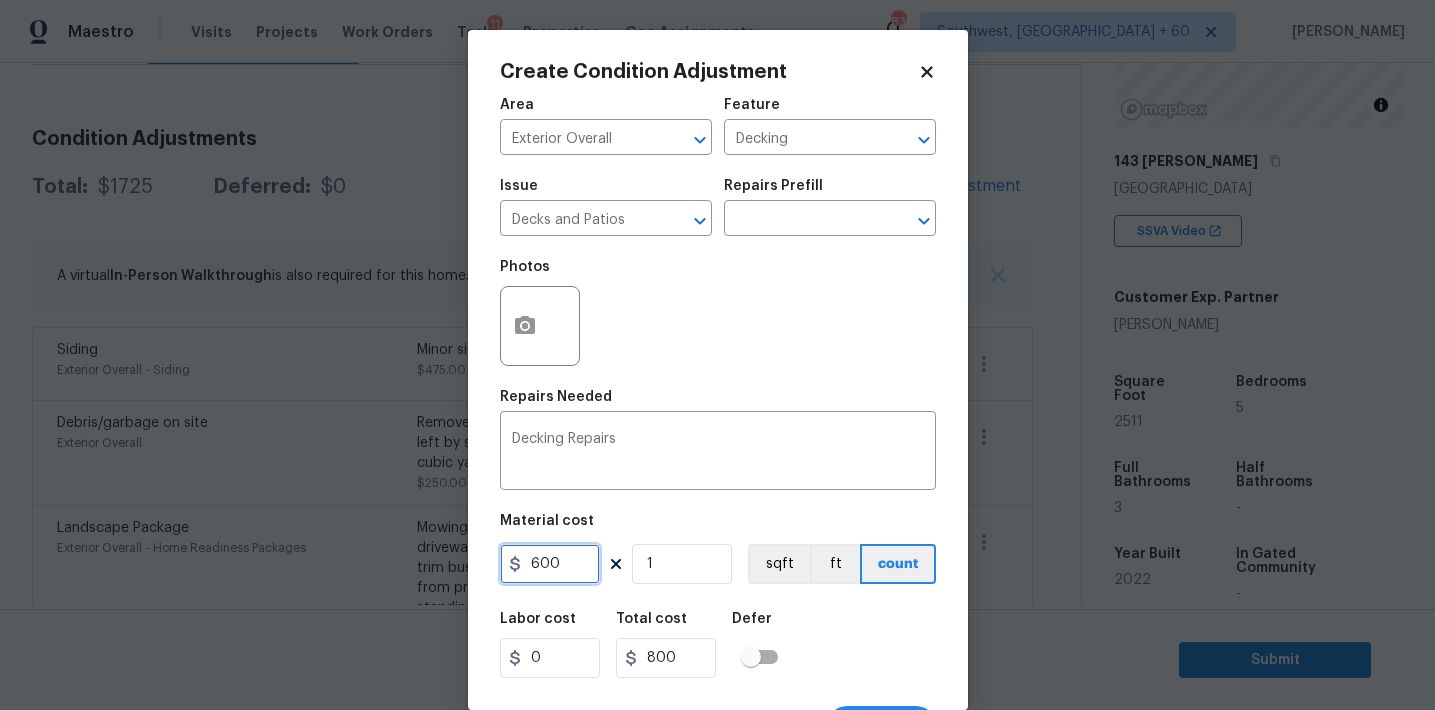 type on "600" 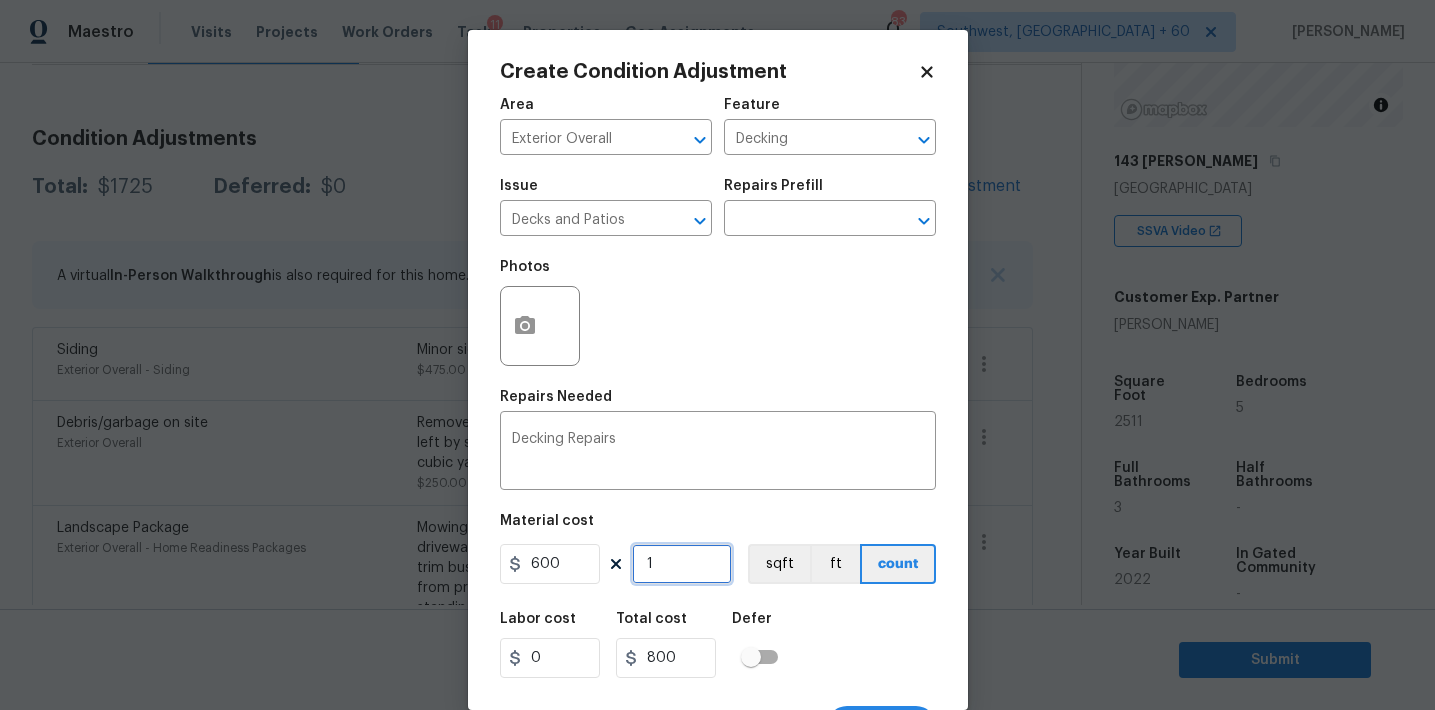 type on "600" 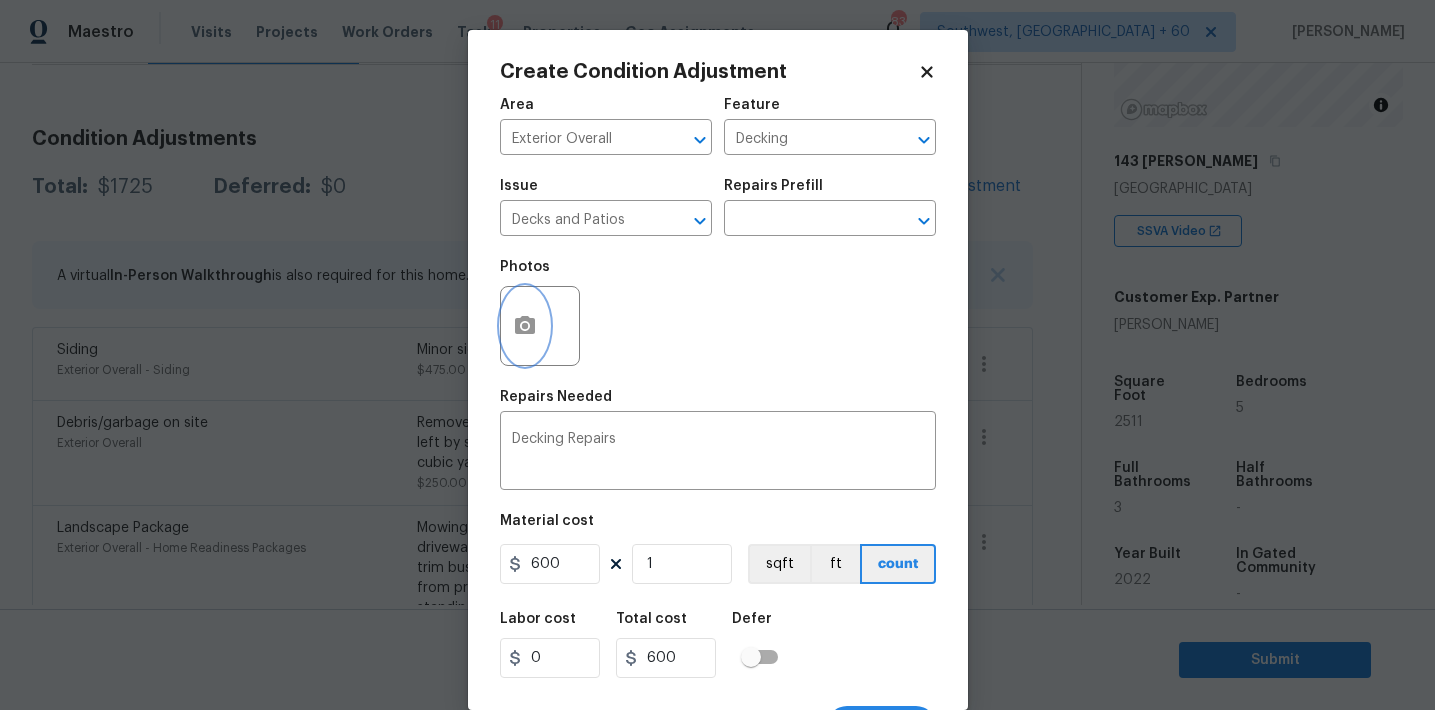 click at bounding box center [525, 326] 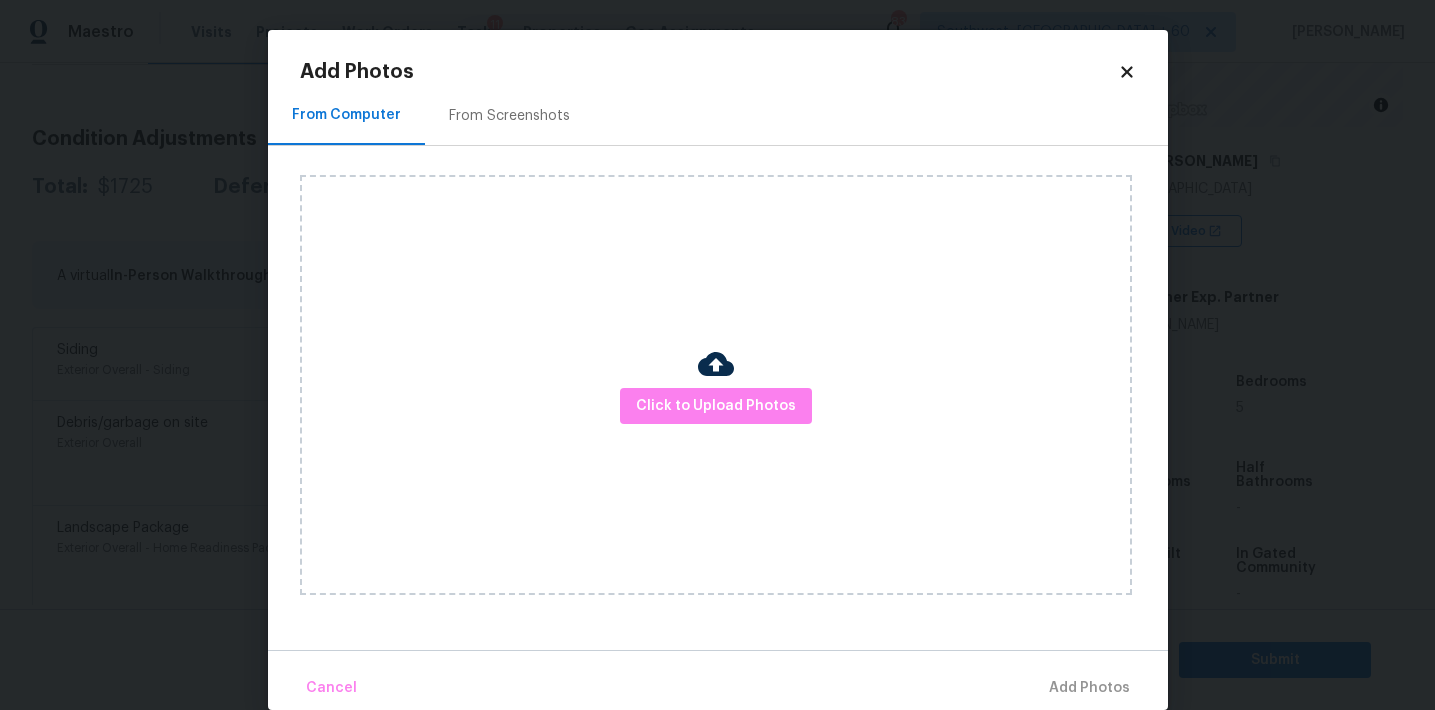click on "From Screenshots" at bounding box center [509, 116] 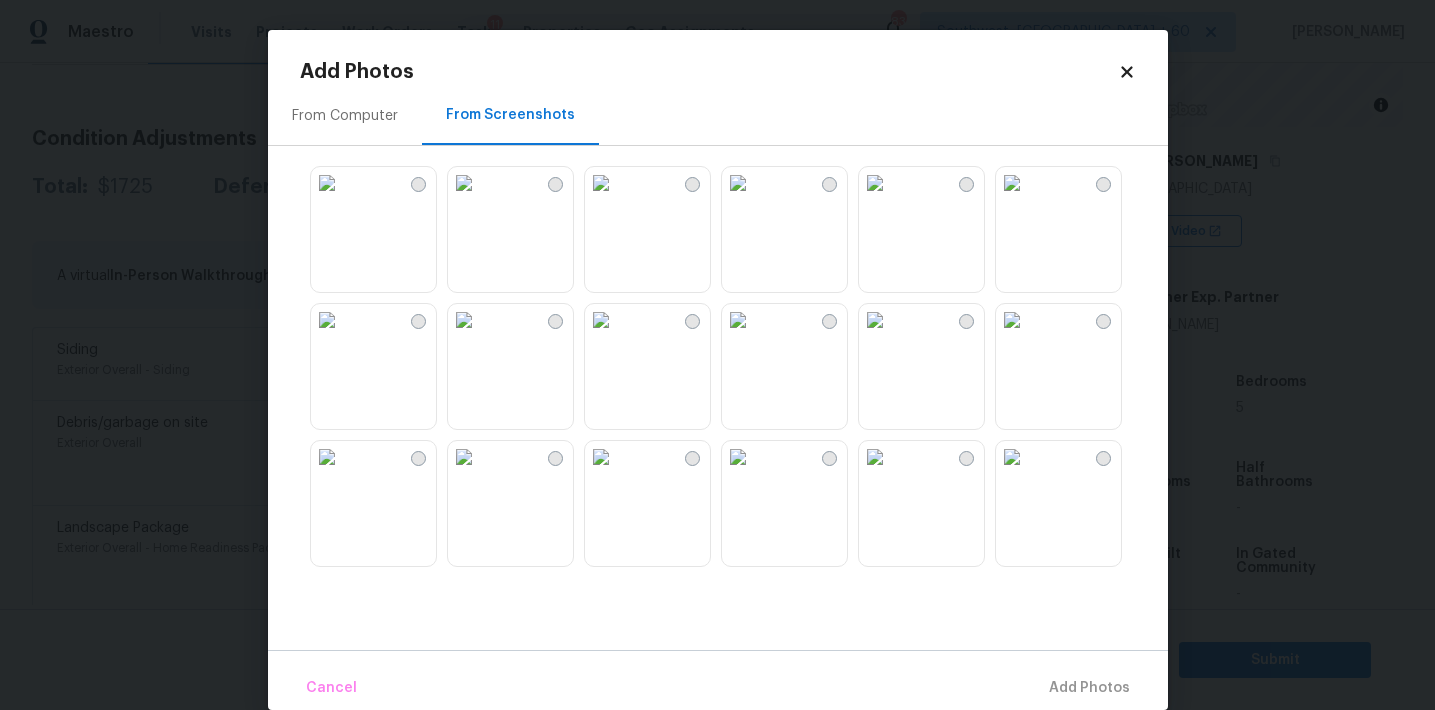 scroll, scrollTop: 77, scrollLeft: 0, axis: vertical 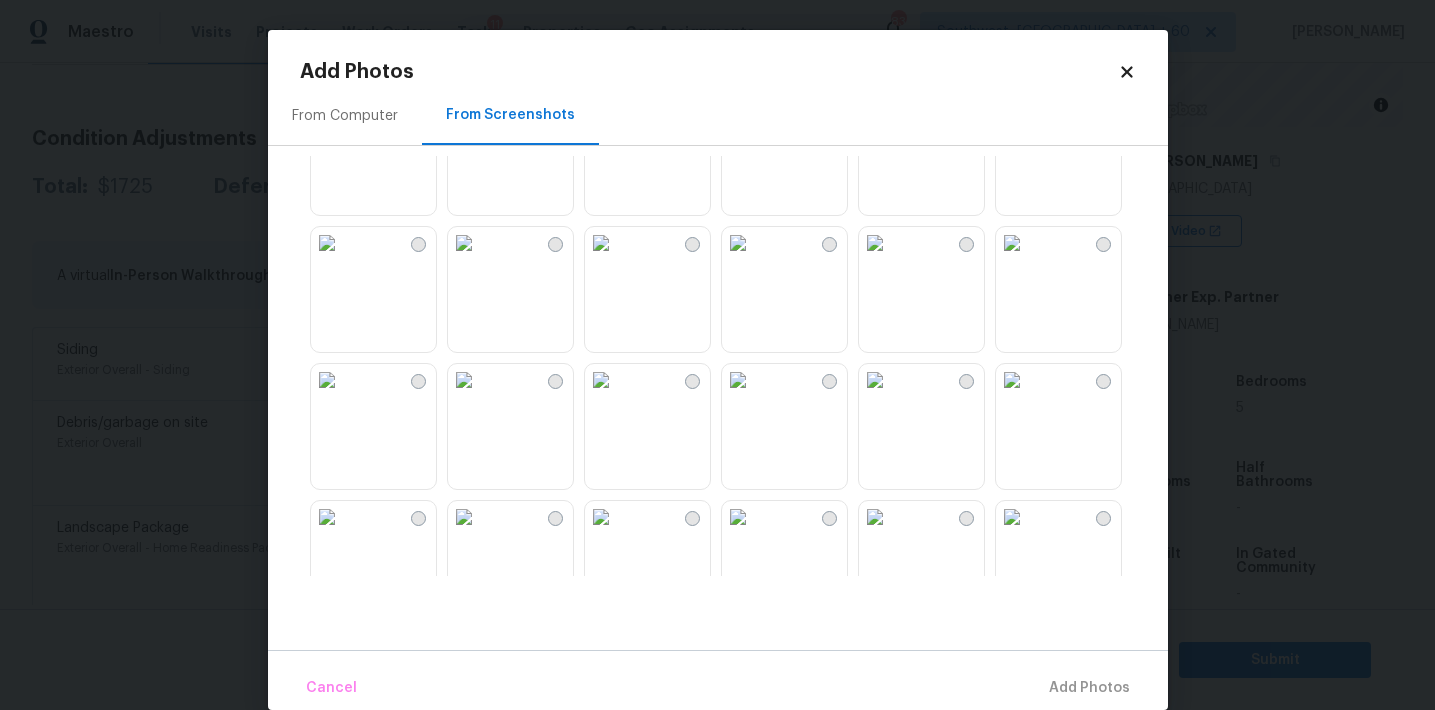 click at bounding box center (327, 106) 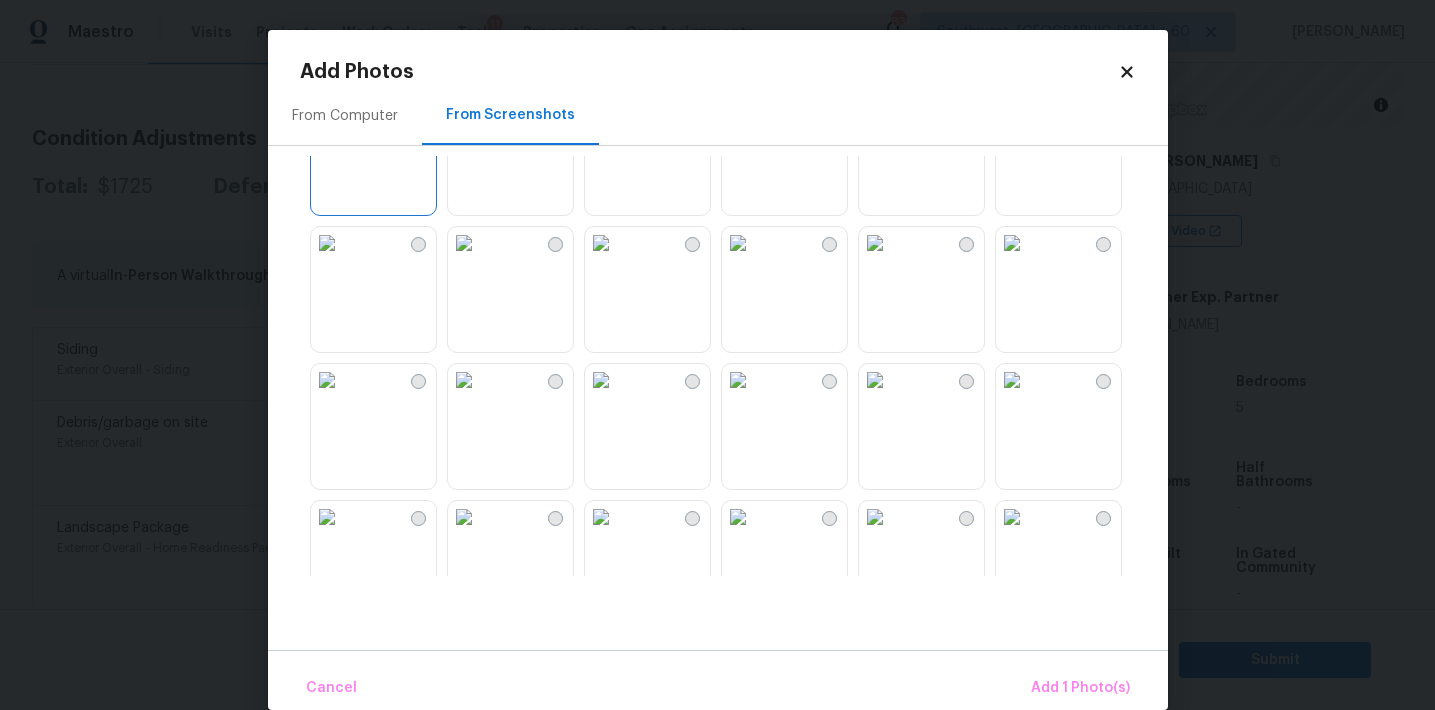 click at bounding box center [464, 243] 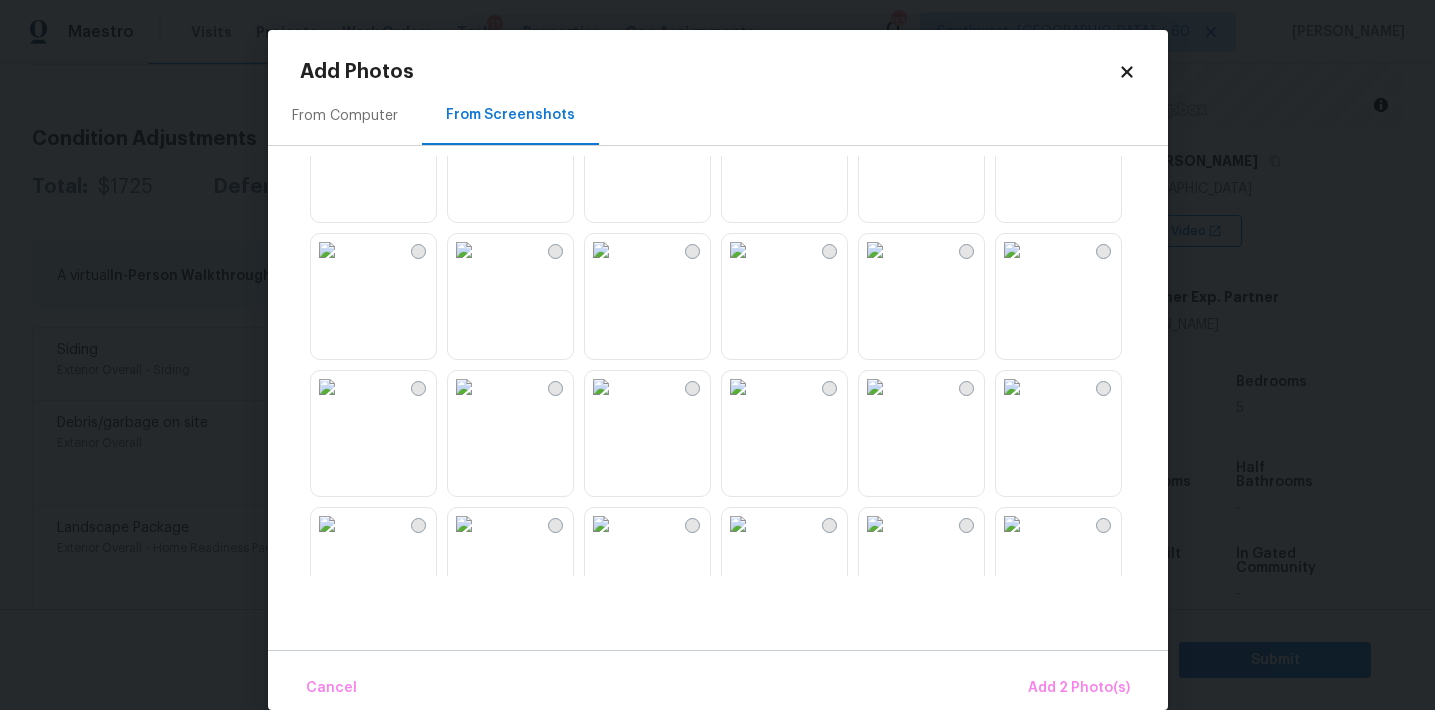 scroll, scrollTop: 958, scrollLeft: 0, axis: vertical 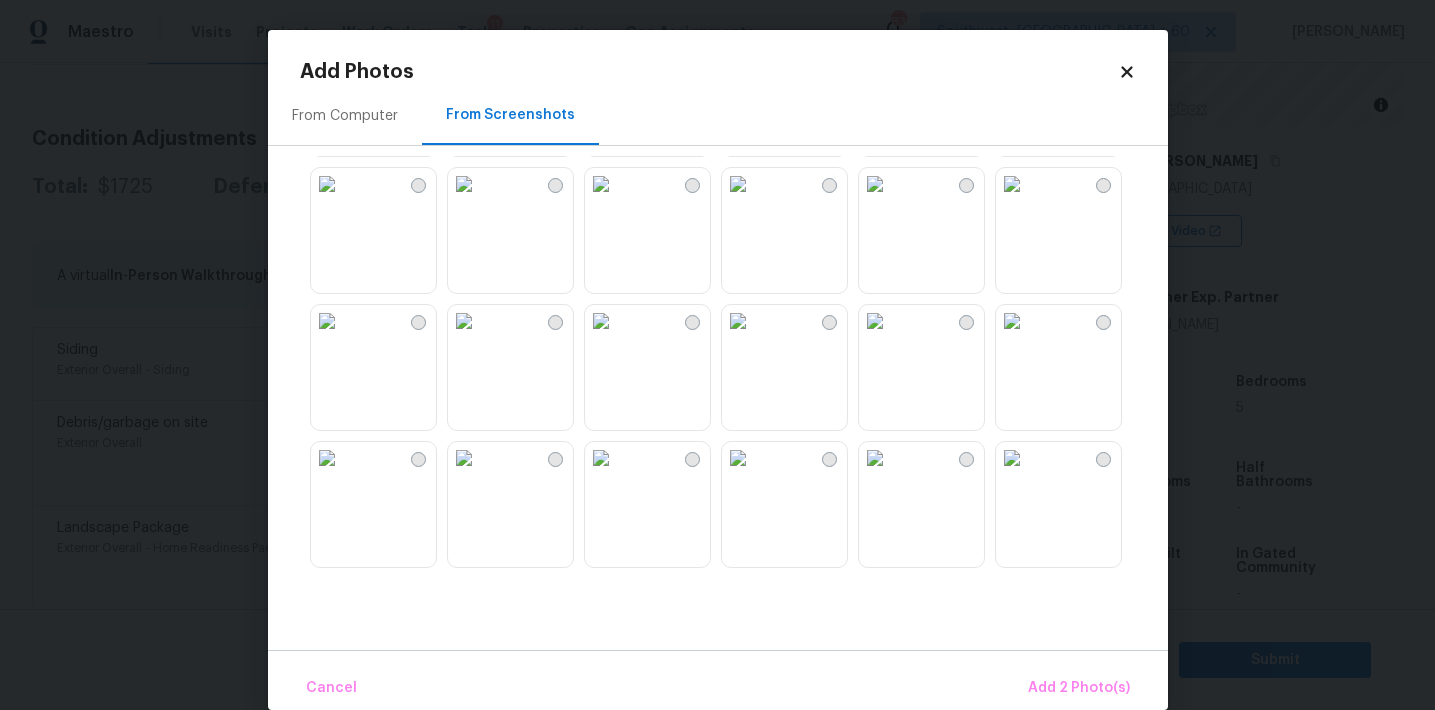 click at bounding box center (601, 321) 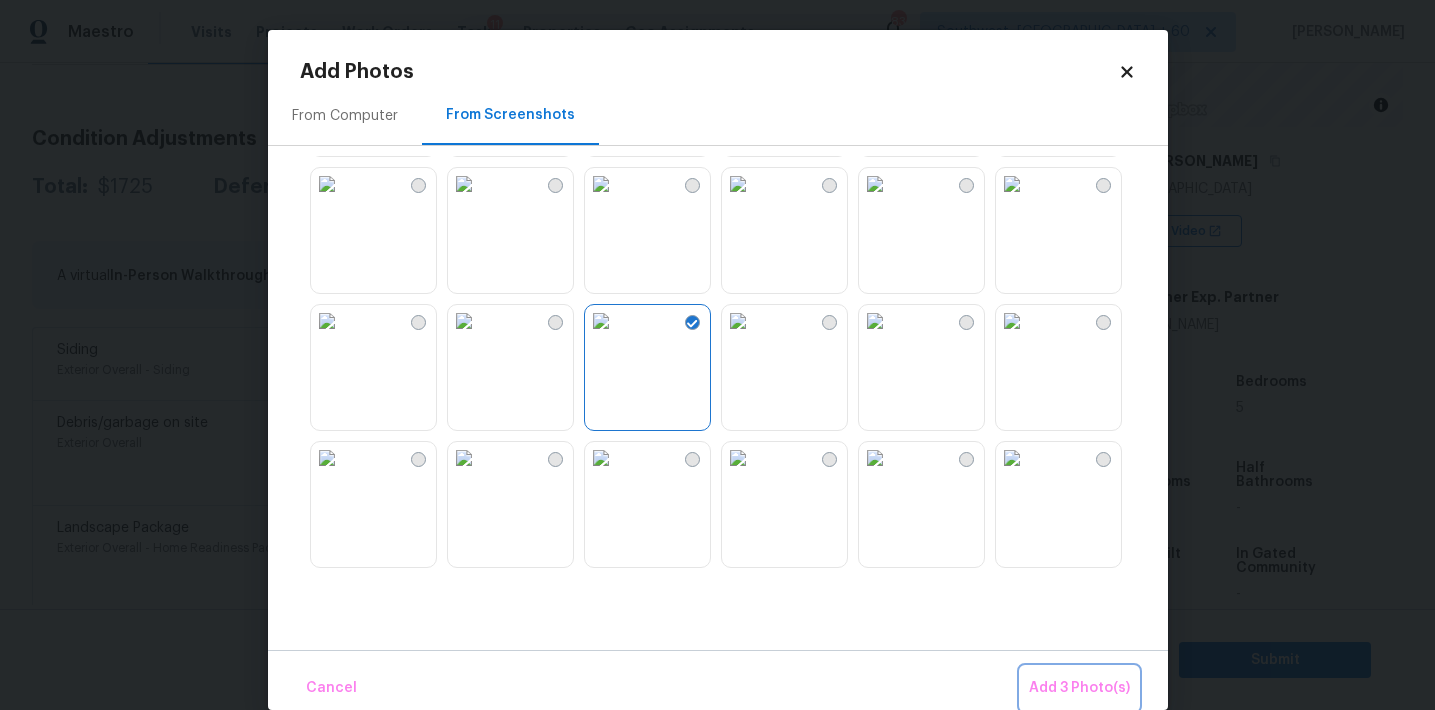 click on "Add 3 Photo(s)" at bounding box center (1079, 688) 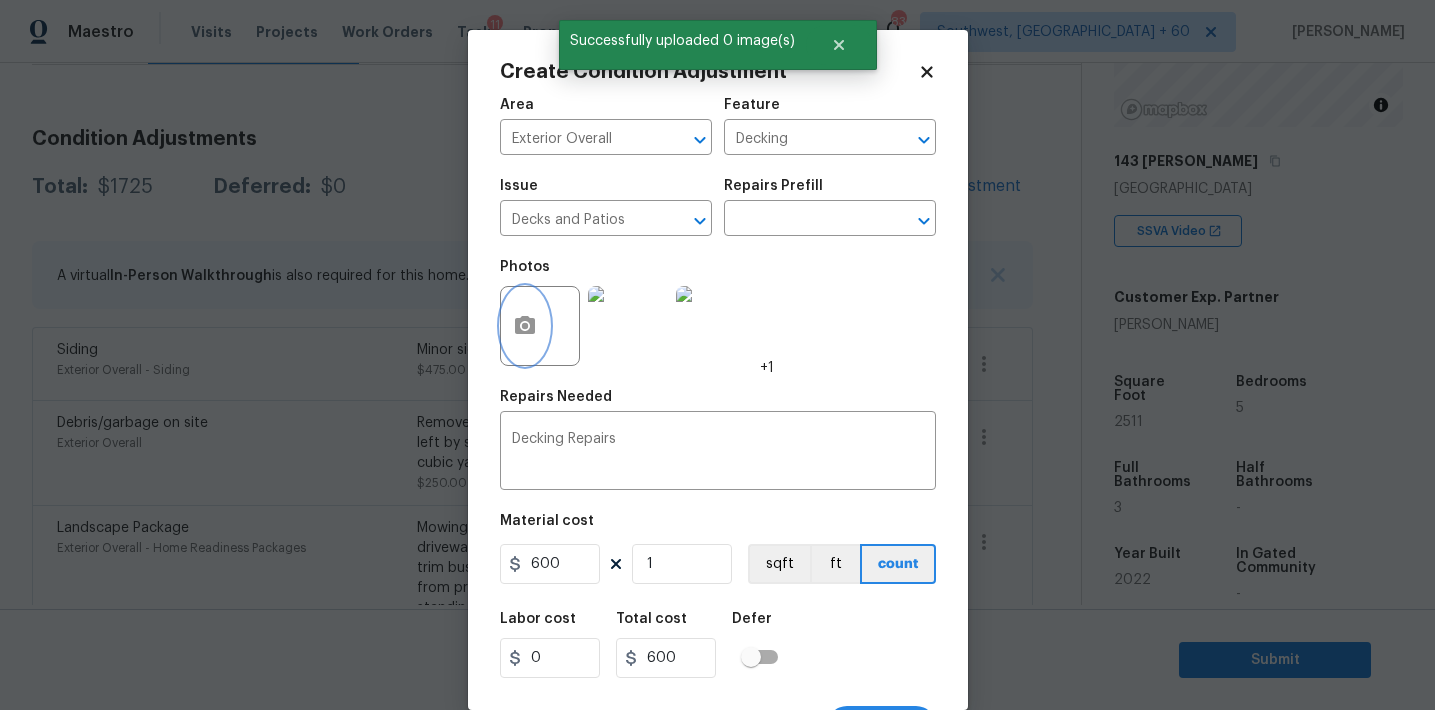 scroll, scrollTop: 37, scrollLeft: 0, axis: vertical 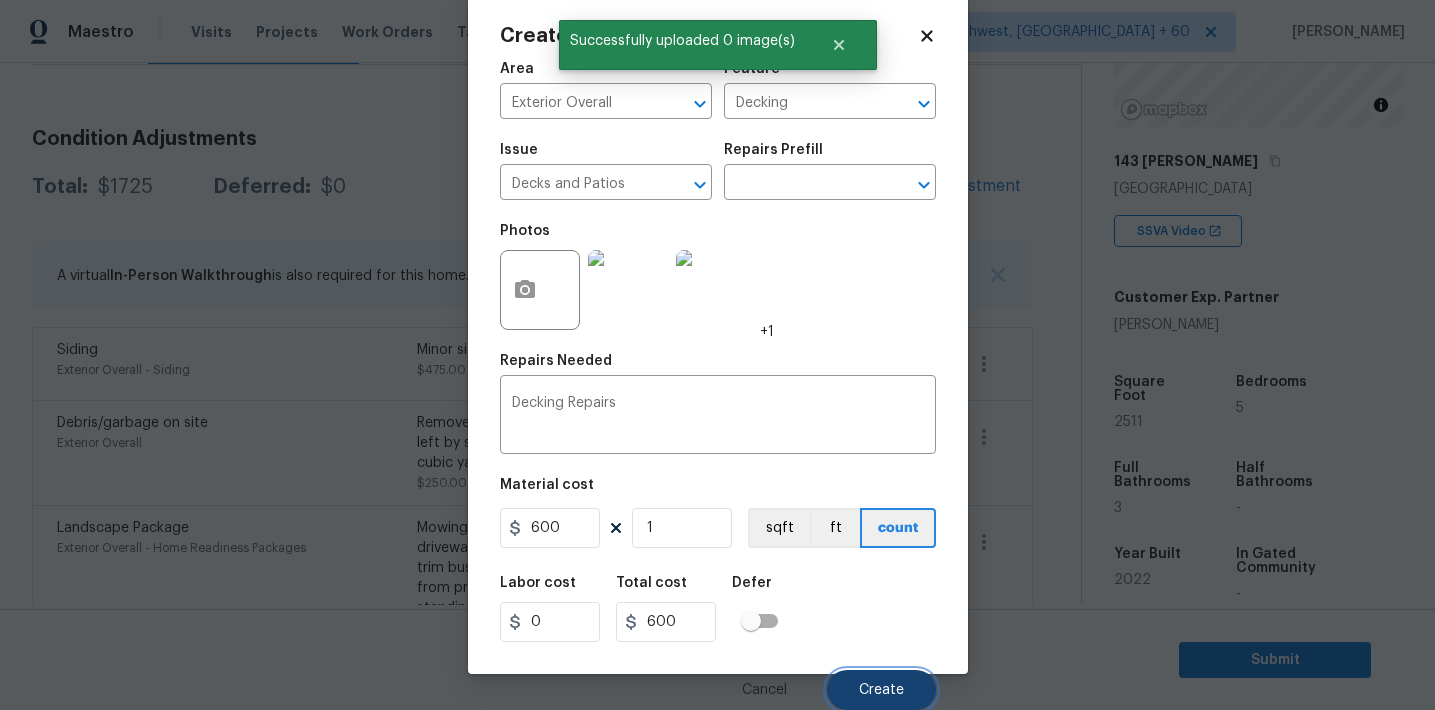 click on "Create" at bounding box center (881, 690) 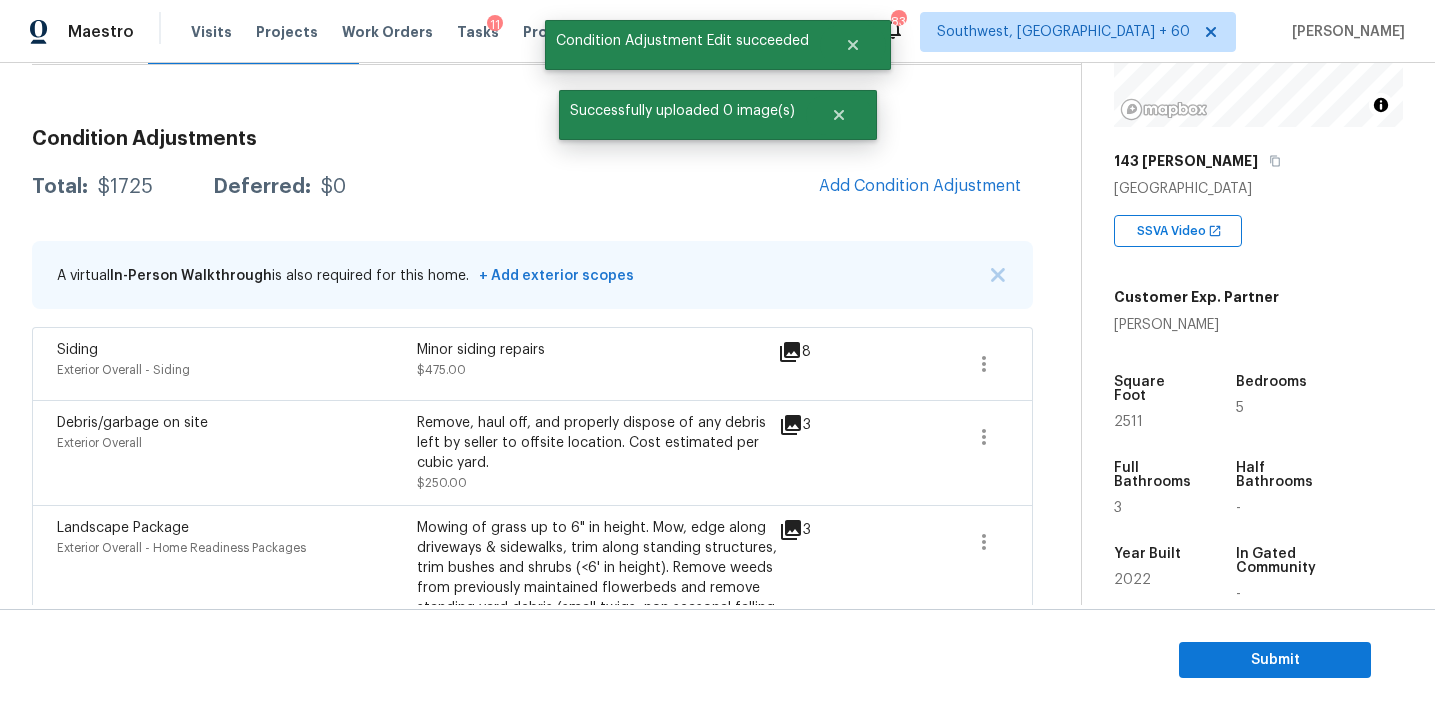 scroll, scrollTop: 30, scrollLeft: 0, axis: vertical 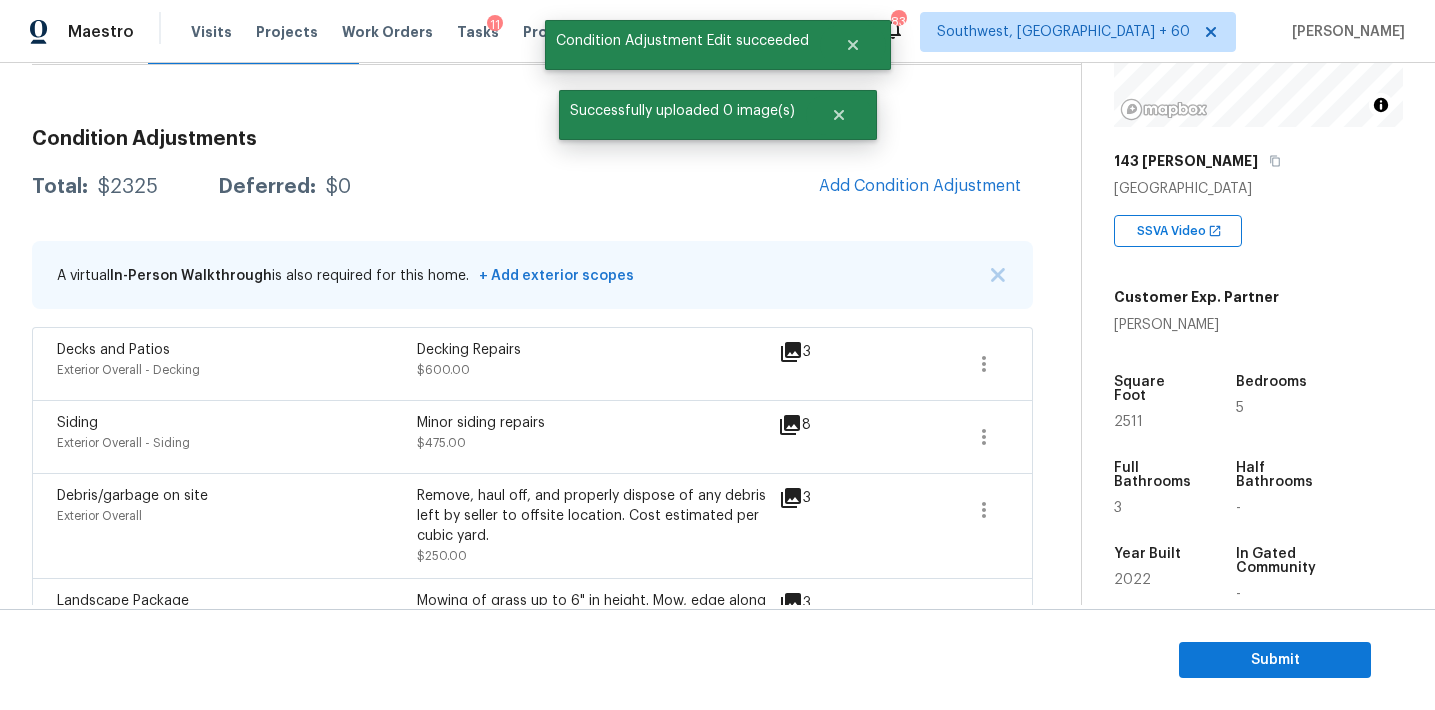 click on "Total:  $2325 Deferred:  $0 Add Condition Adjustment" at bounding box center [532, 187] 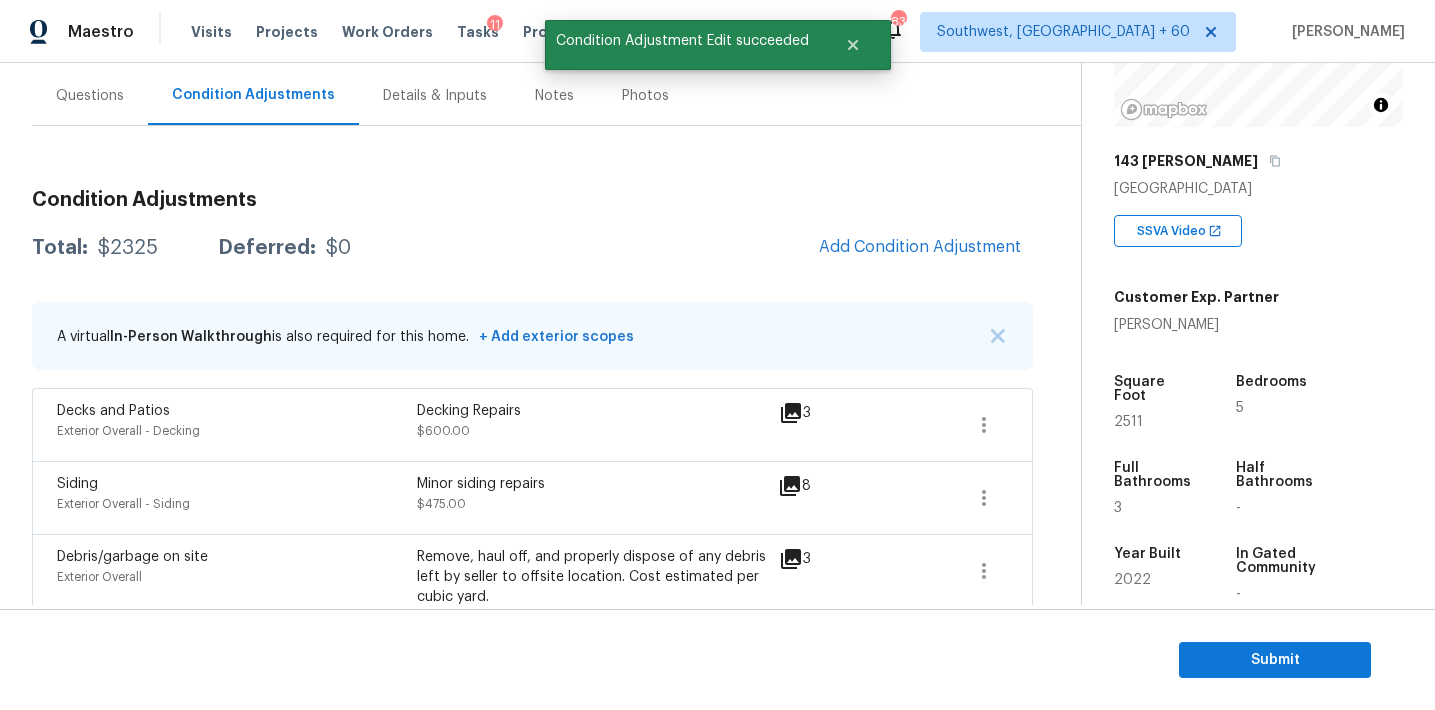 scroll, scrollTop: 170, scrollLeft: 0, axis: vertical 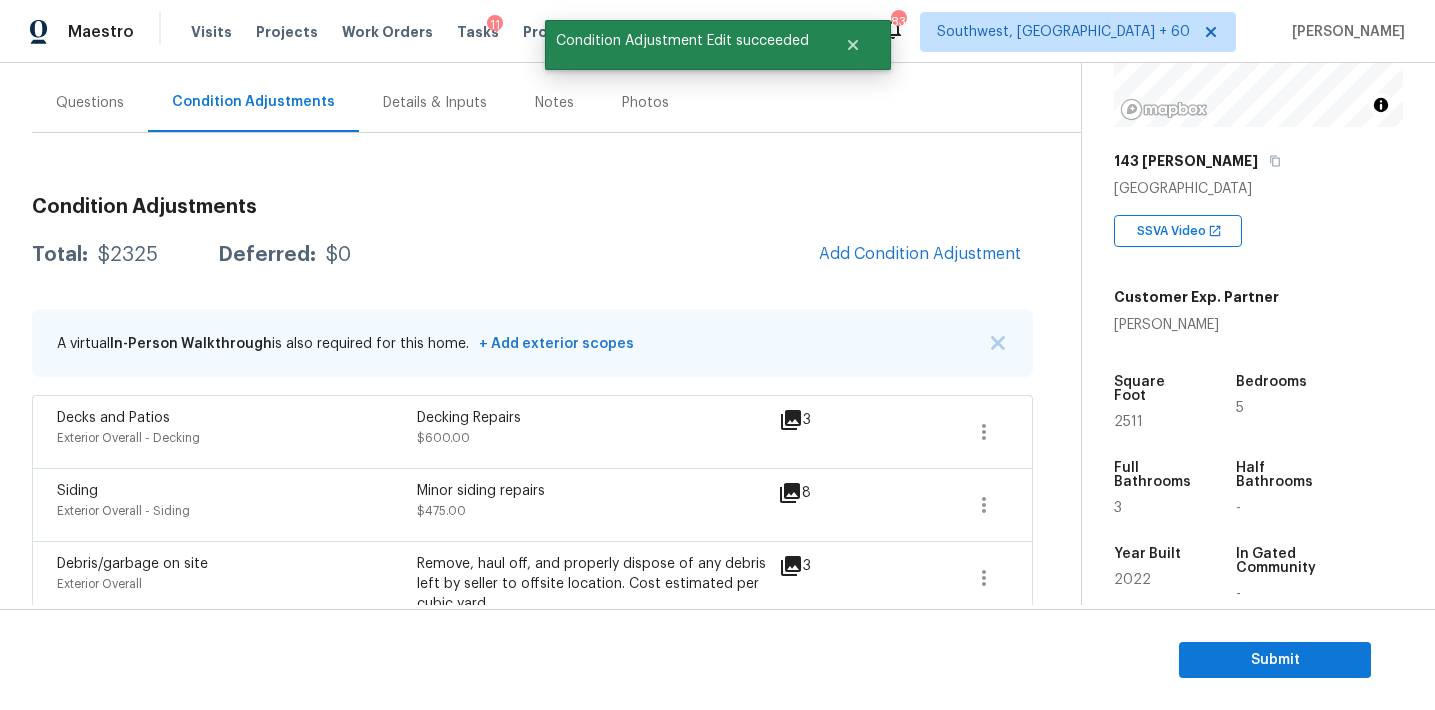 click on "Total:  $2325 Deferred:  $0 Add Condition Adjustment" at bounding box center (532, 255) 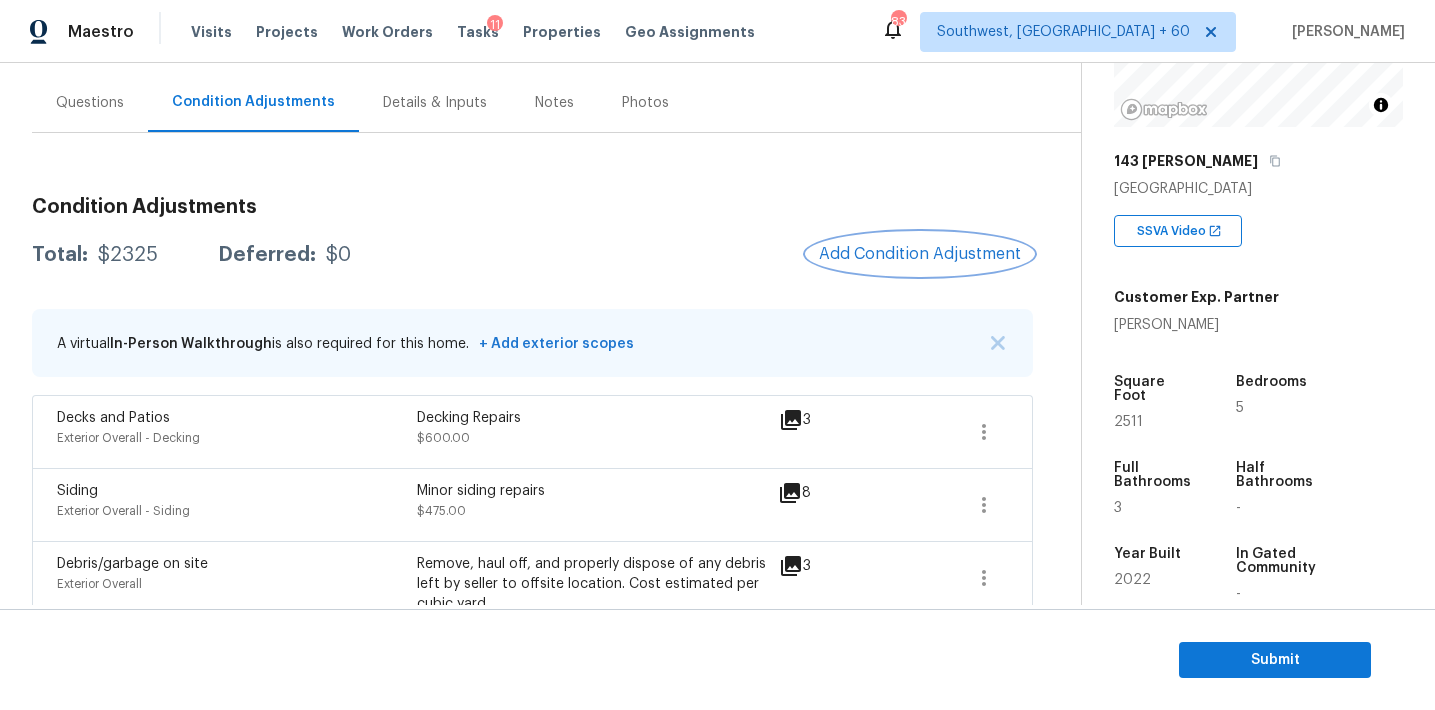 click on "Add Condition Adjustment" at bounding box center [920, 254] 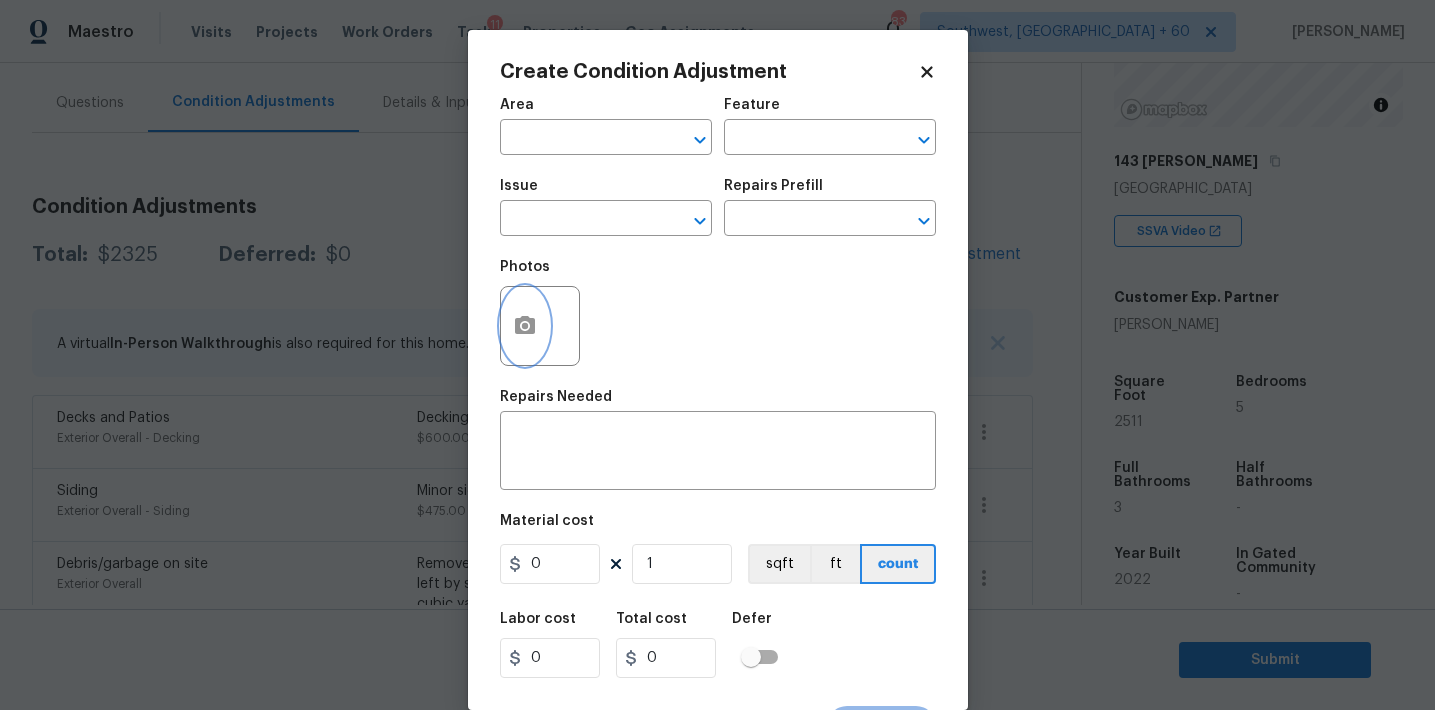 click at bounding box center [525, 326] 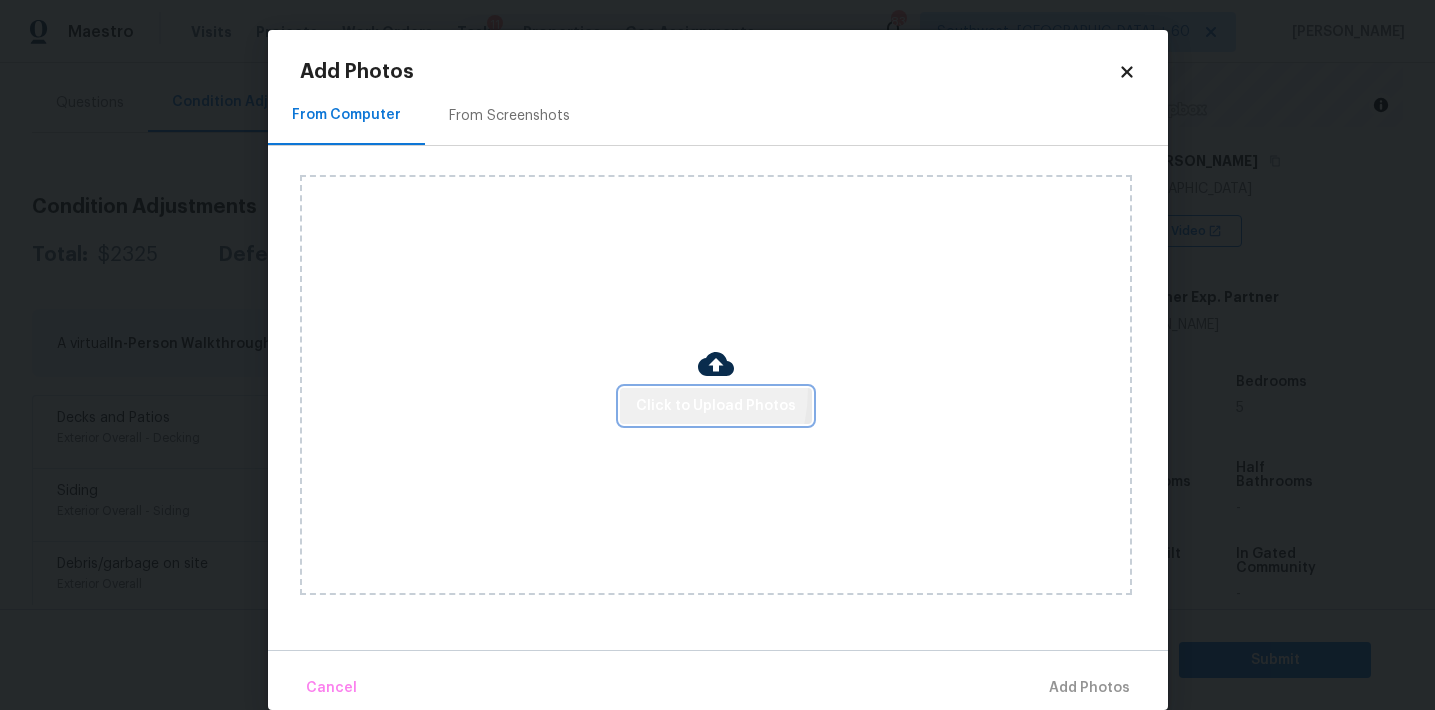 click on "Click to Upload Photos" at bounding box center [716, 406] 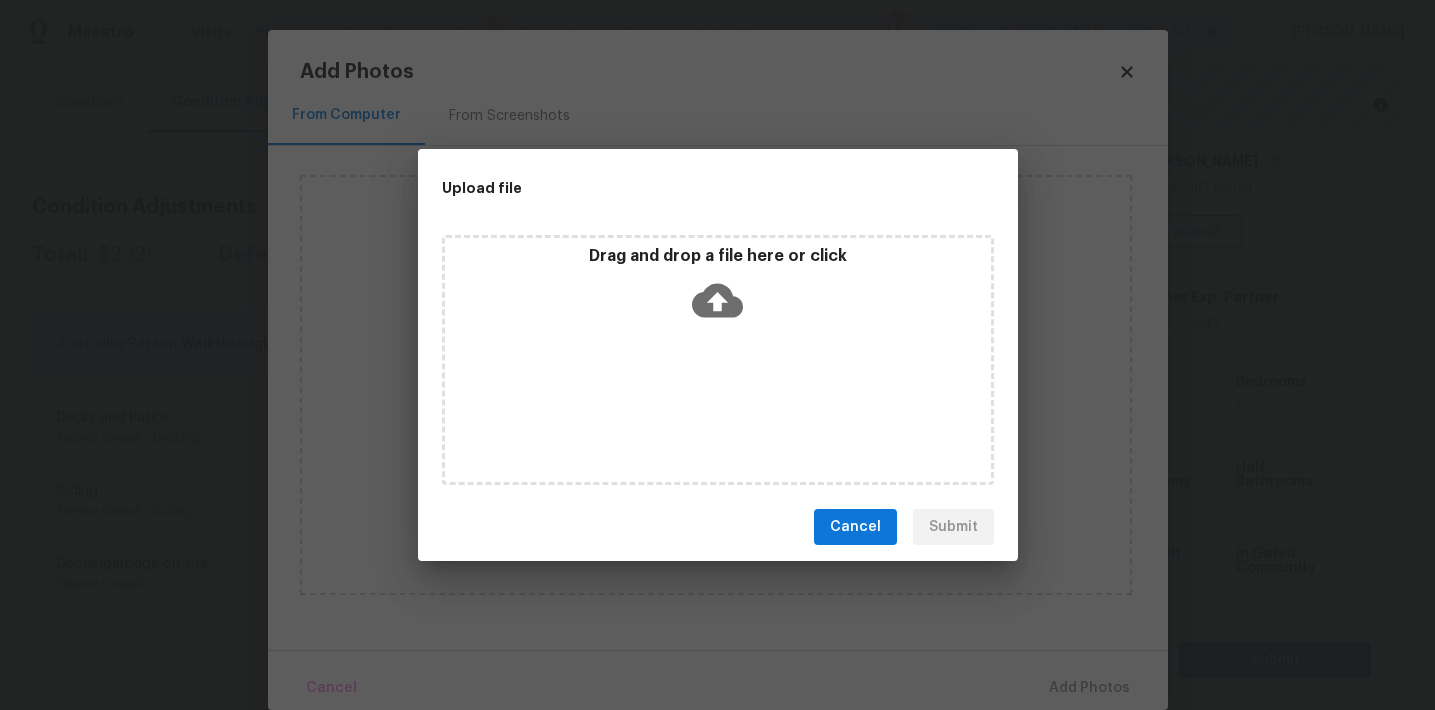 click on "Drag and drop a file here or click" at bounding box center [718, 360] 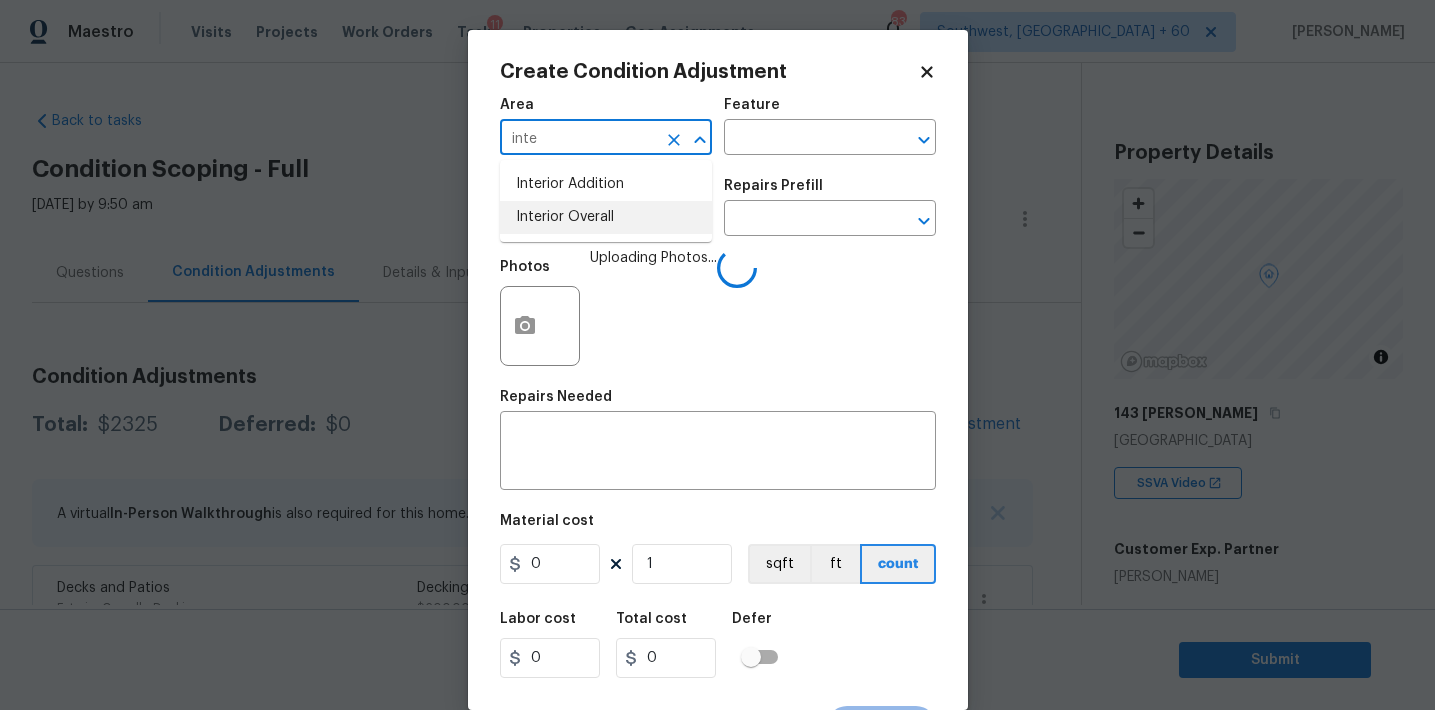 scroll, scrollTop: 0, scrollLeft: 0, axis: both 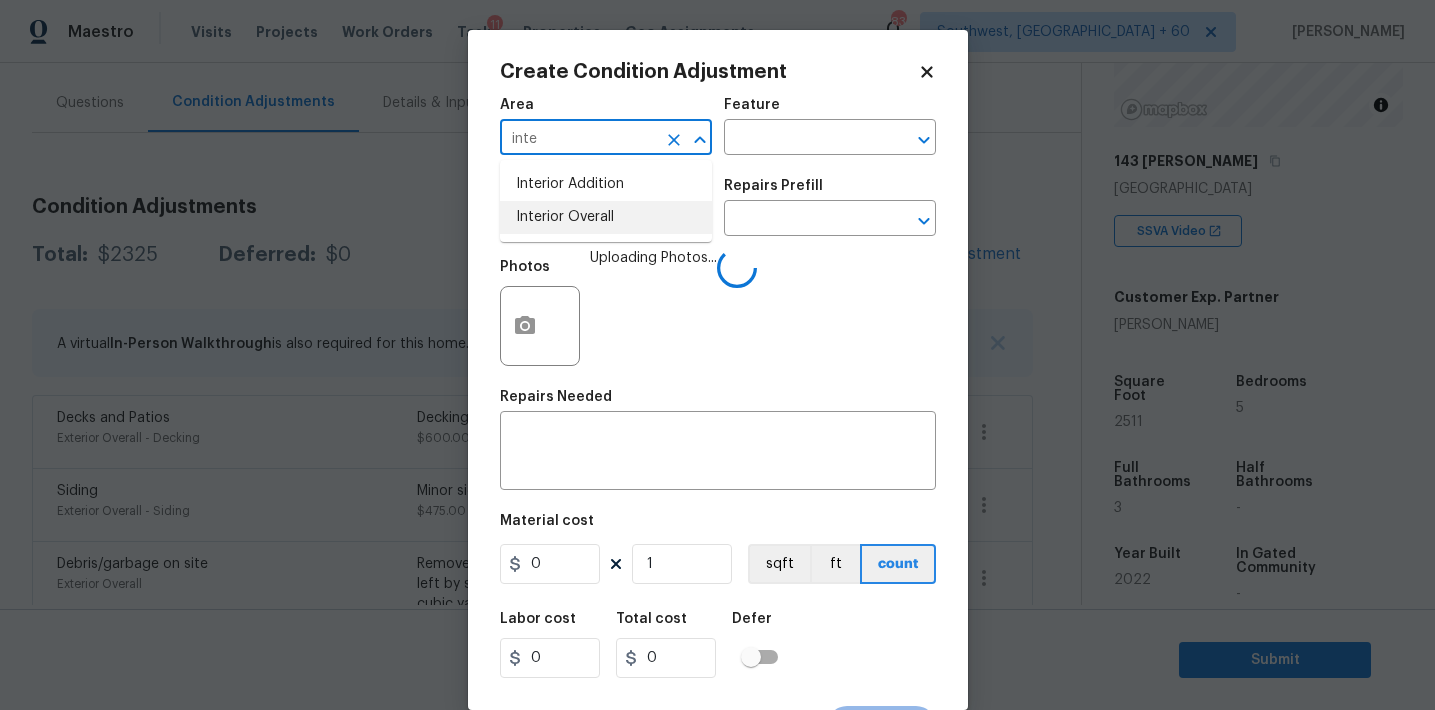 click on "Interior Overall" at bounding box center (606, 217) 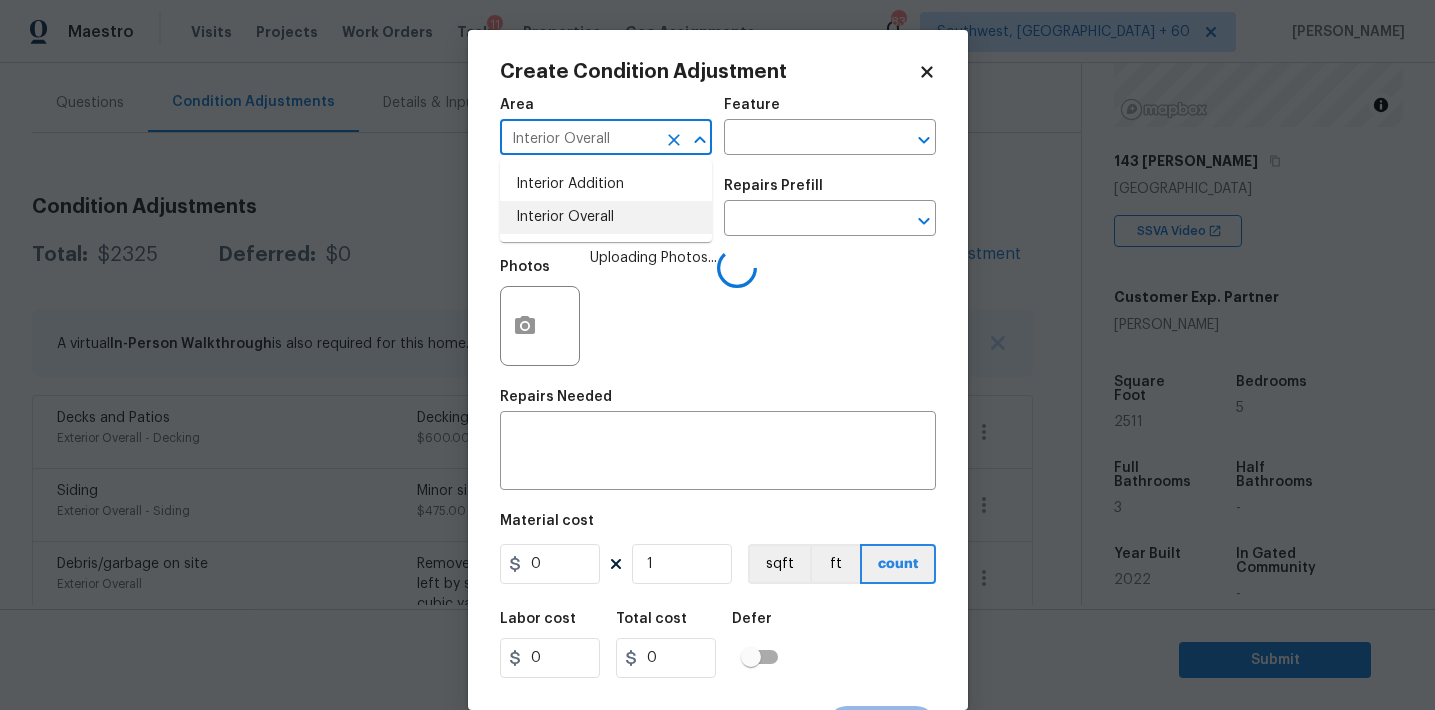 type on "Interior Overall" 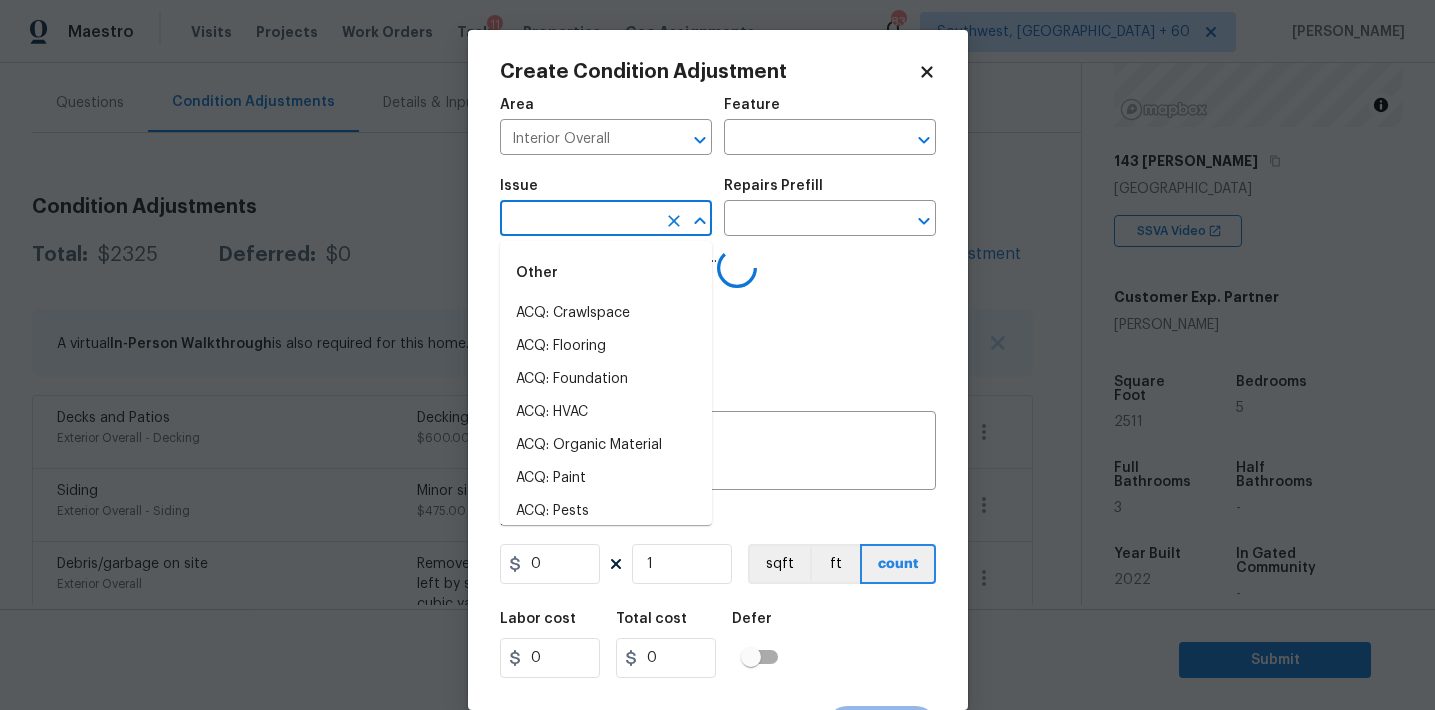 click at bounding box center [578, 220] 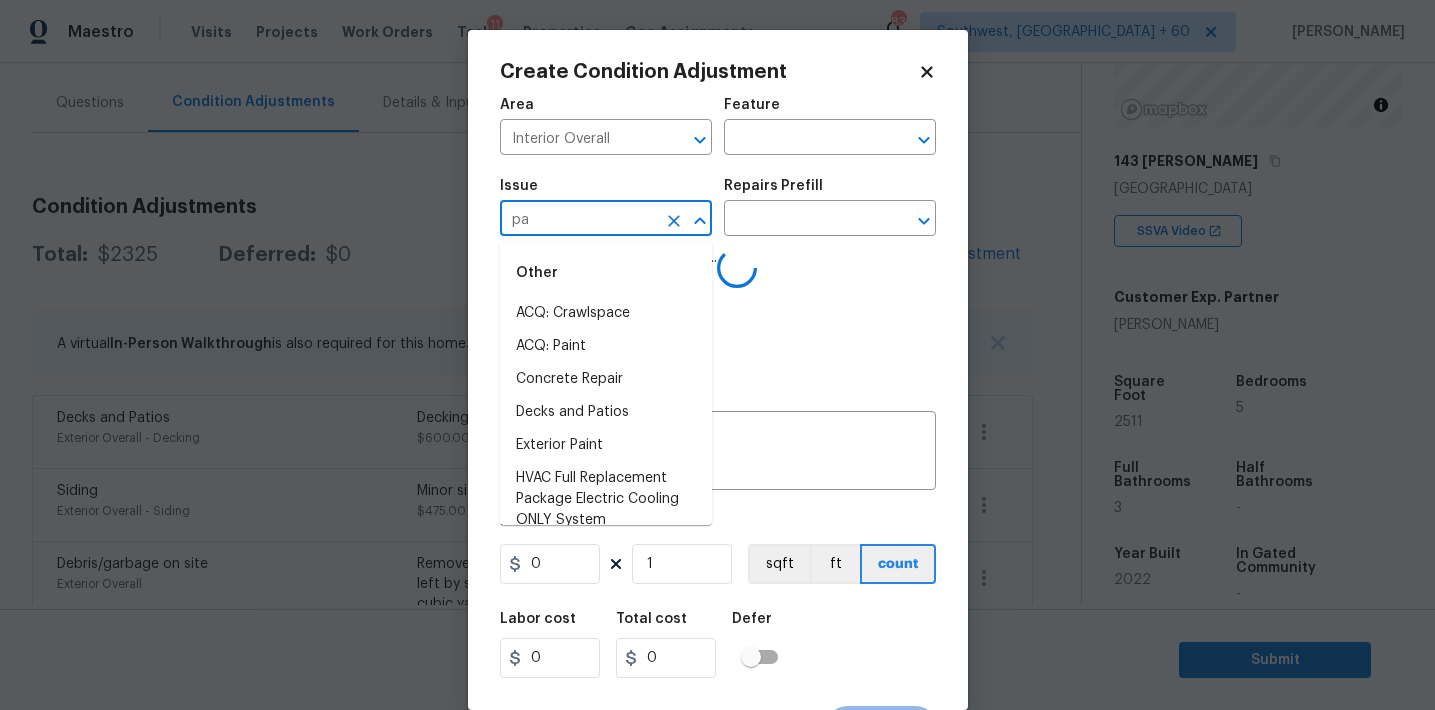 type on "pai" 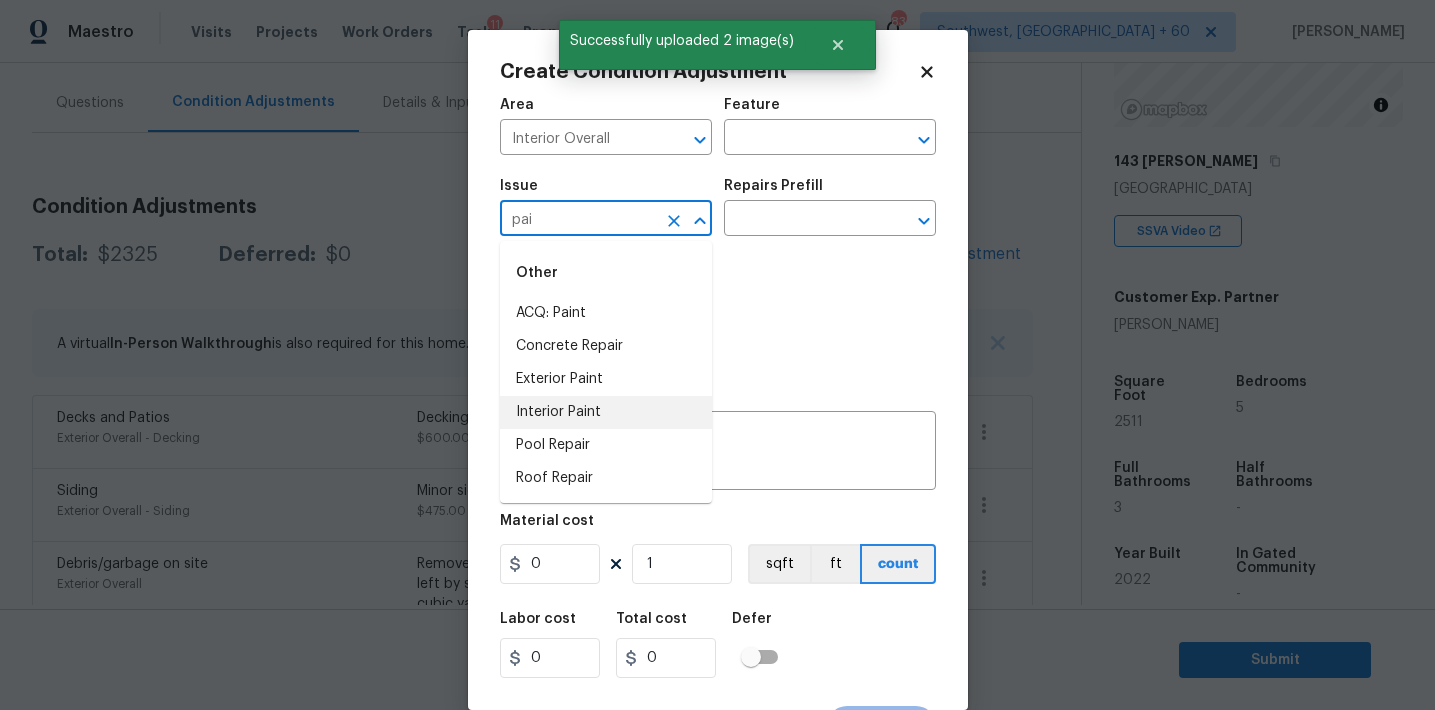 click on "Interior Paint" at bounding box center [606, 412] 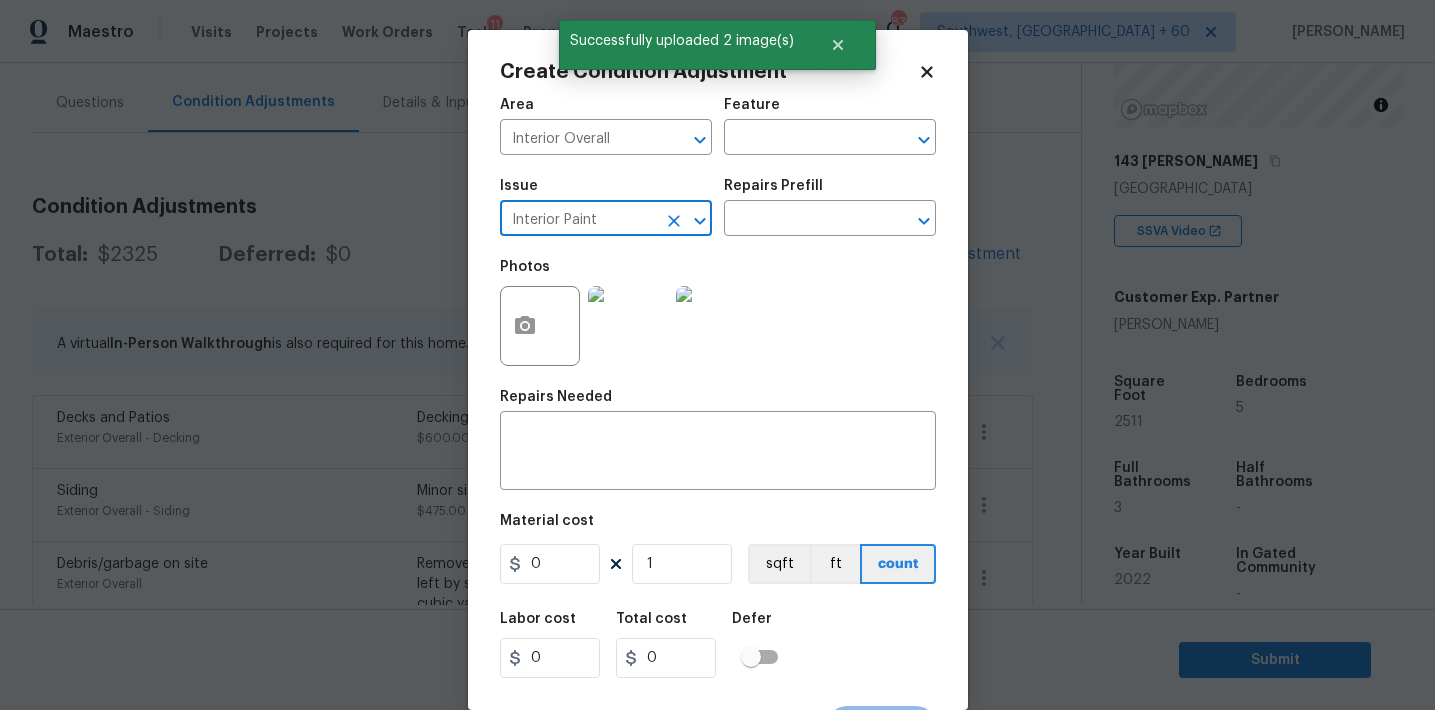 type on "Interior Paint" 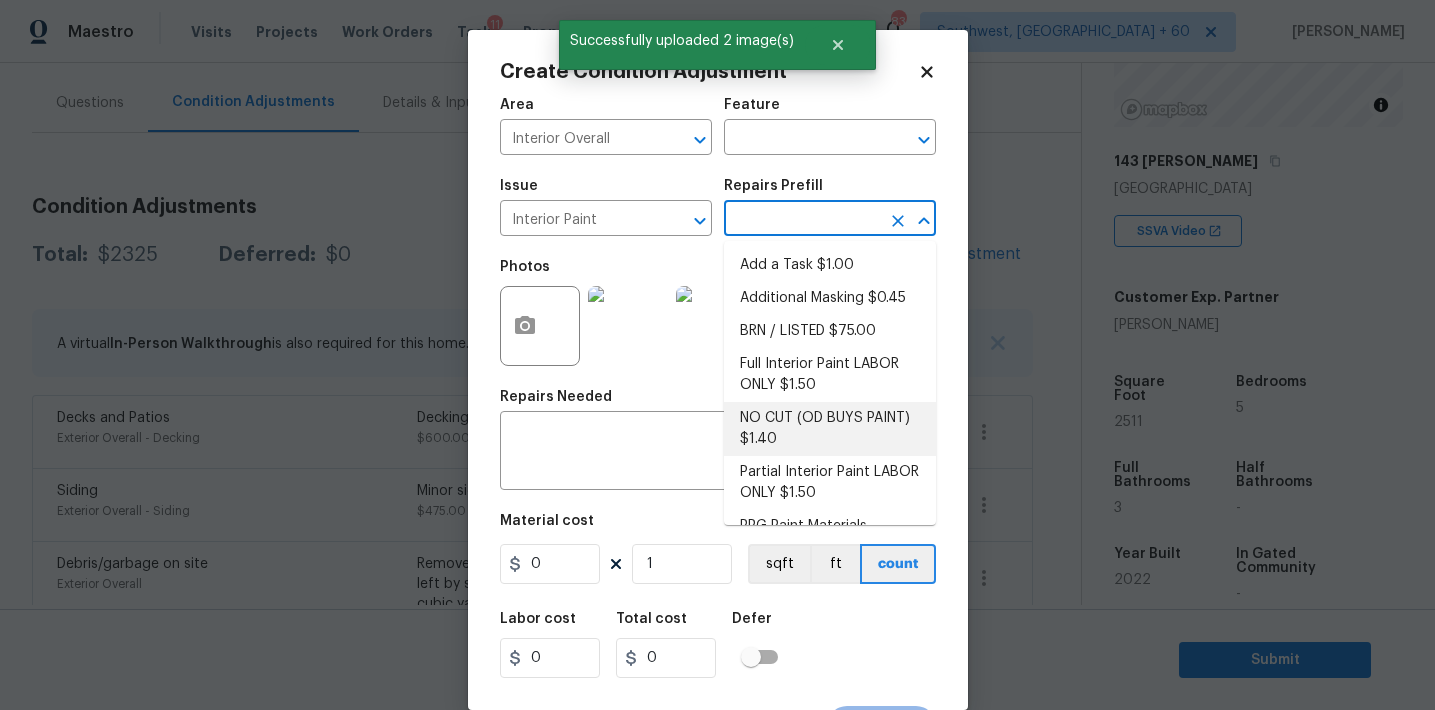 scroll, scrollTop: 80, scrollLeft: 0, axis: vertical 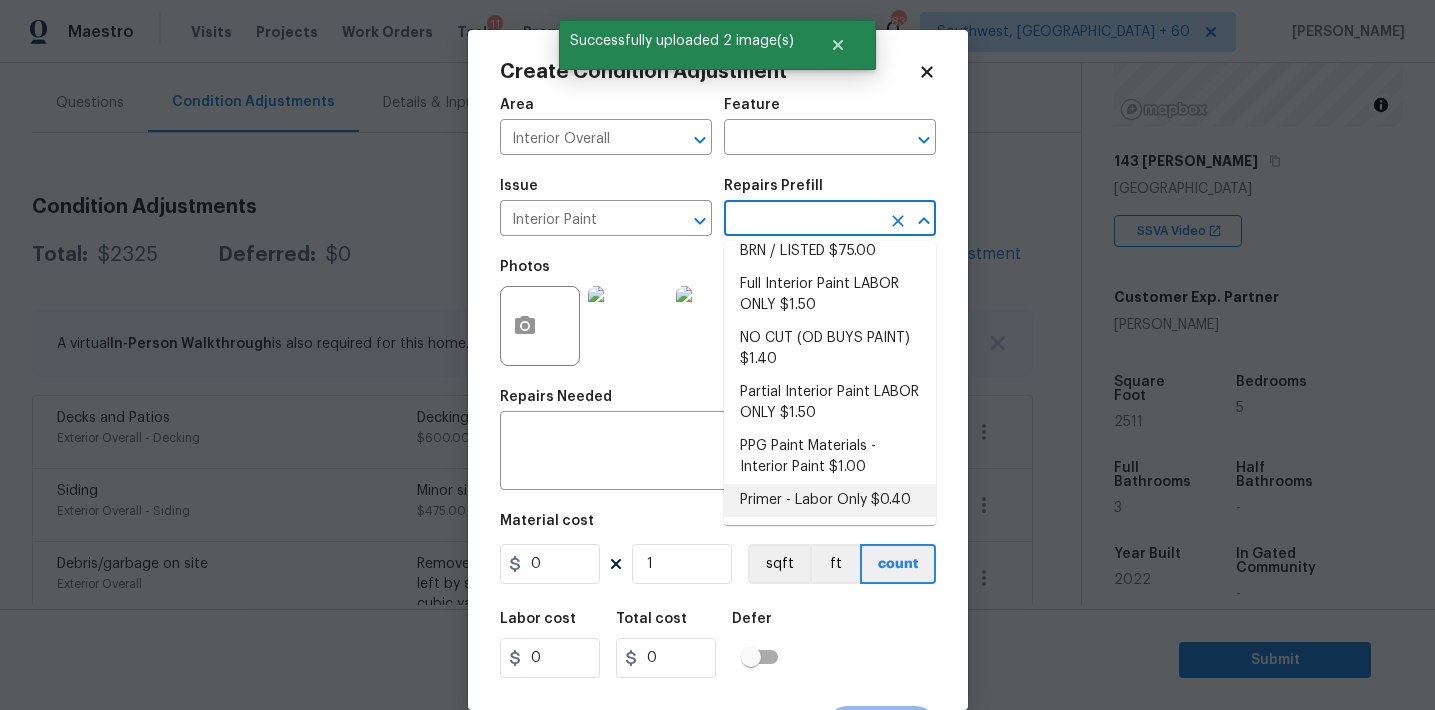 click on "Primer - Labor Only $0.40" at bounding box center (830, 500) 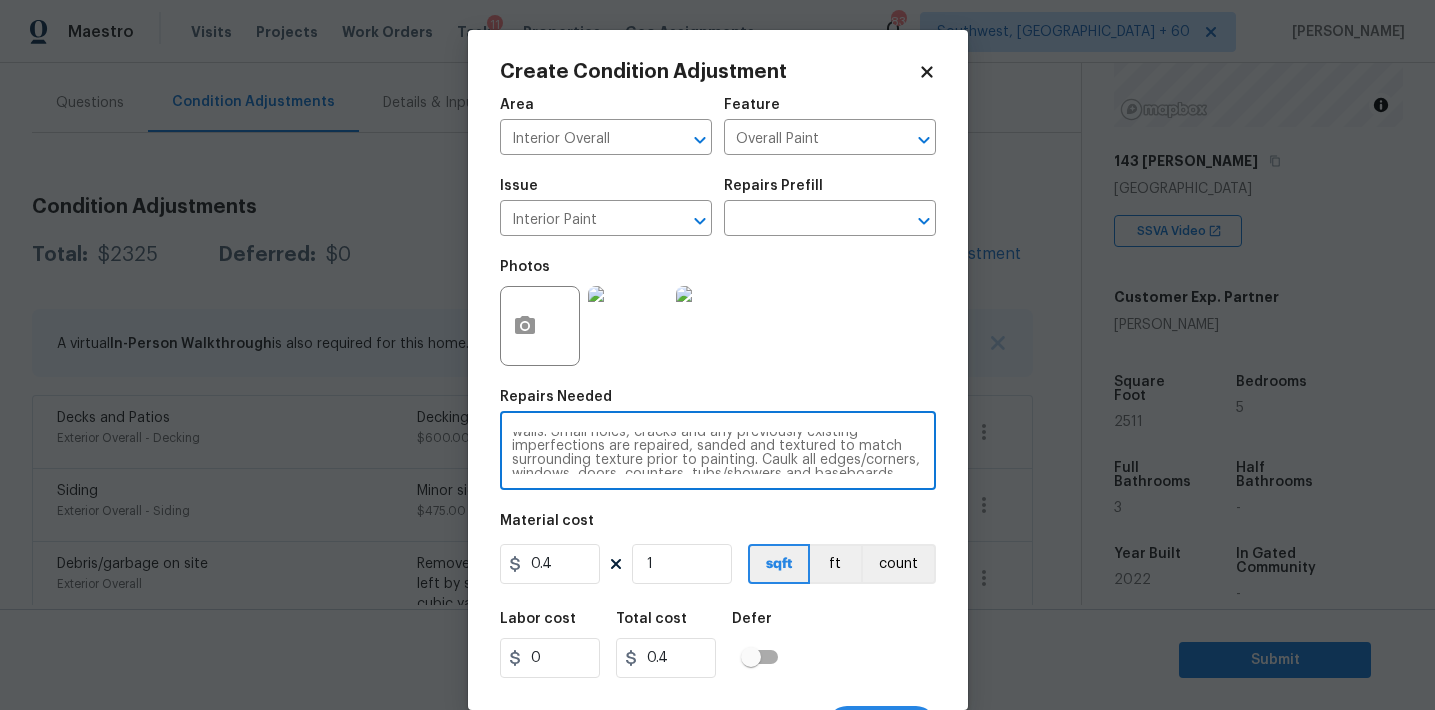 scroll, scrollTop: 42, scrollLeft: 0, axis: vertical 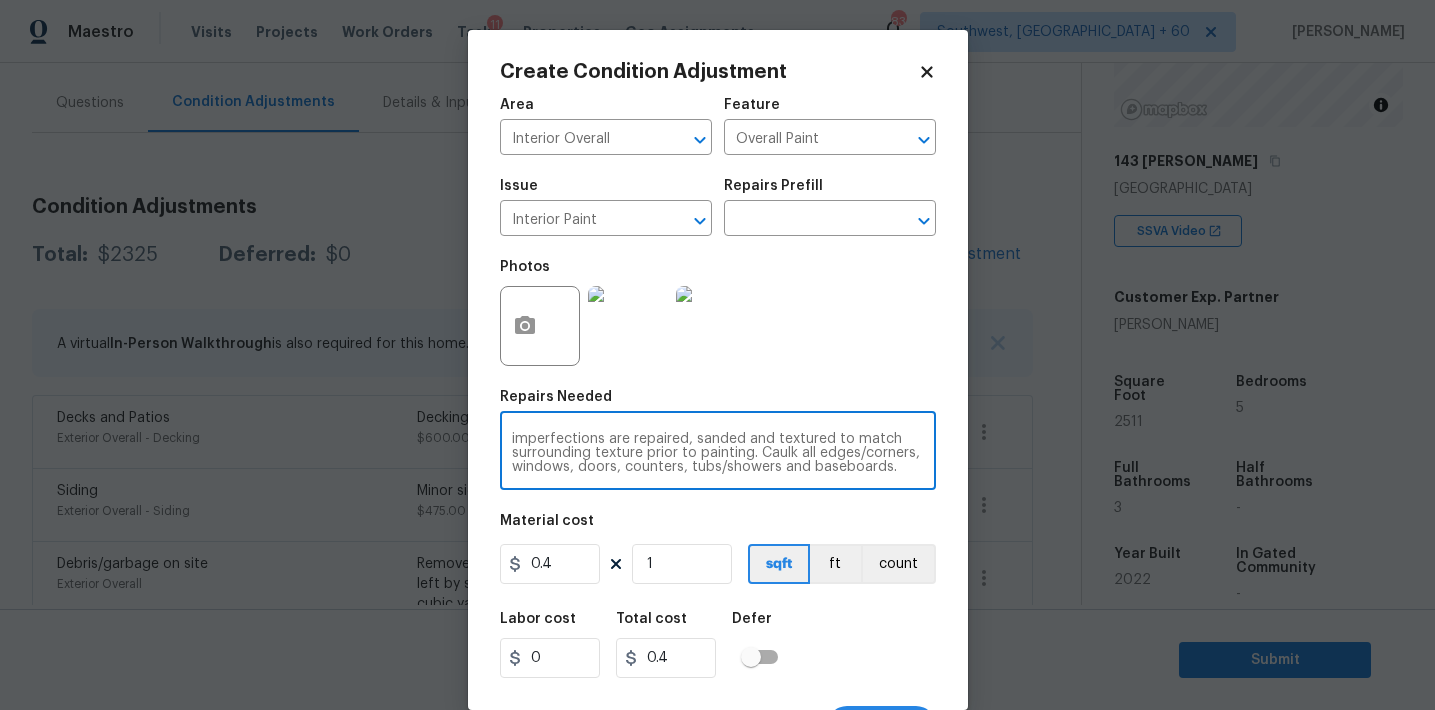 drag, startPoint x: 610, startPoint y: 440, endPoint x: 830, endPoint y: 473, distance: 222.46123 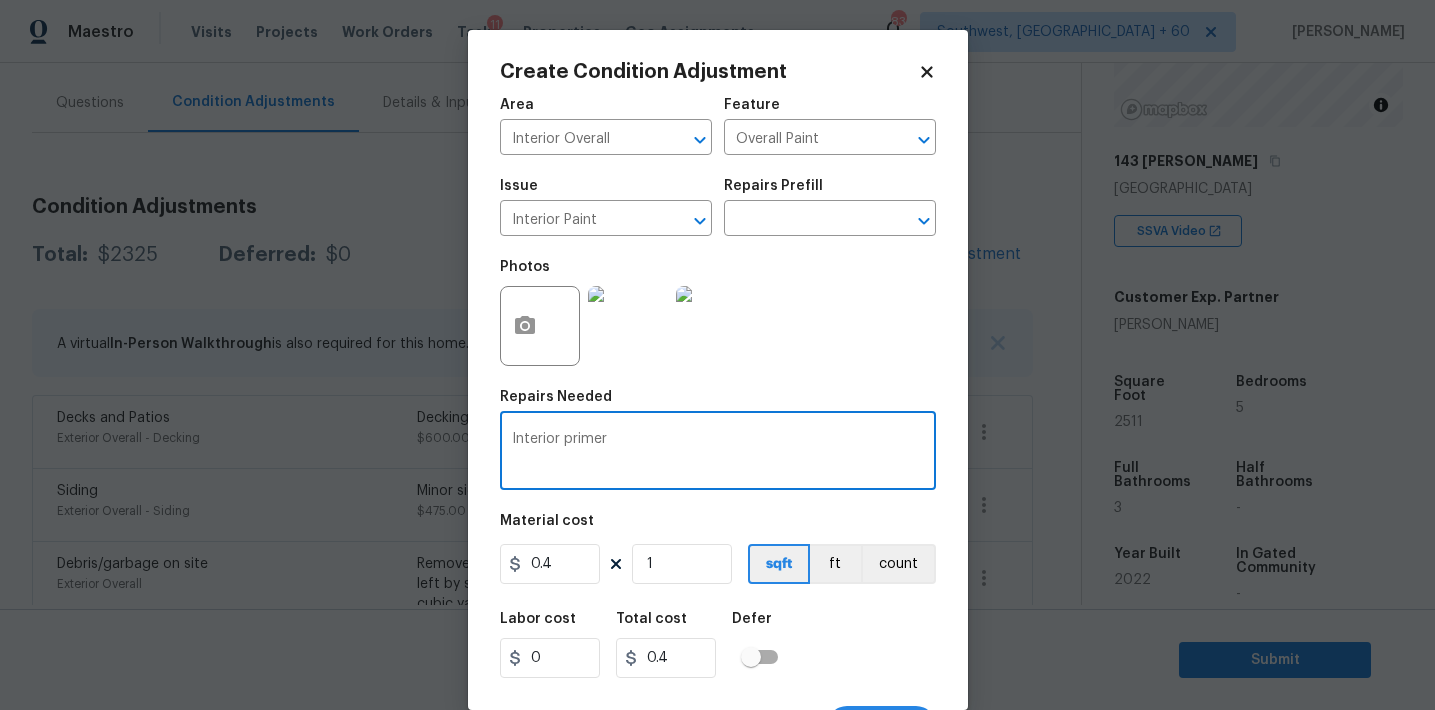 scroll, scrollTop: 0, scrollLeft: 0, axis: both 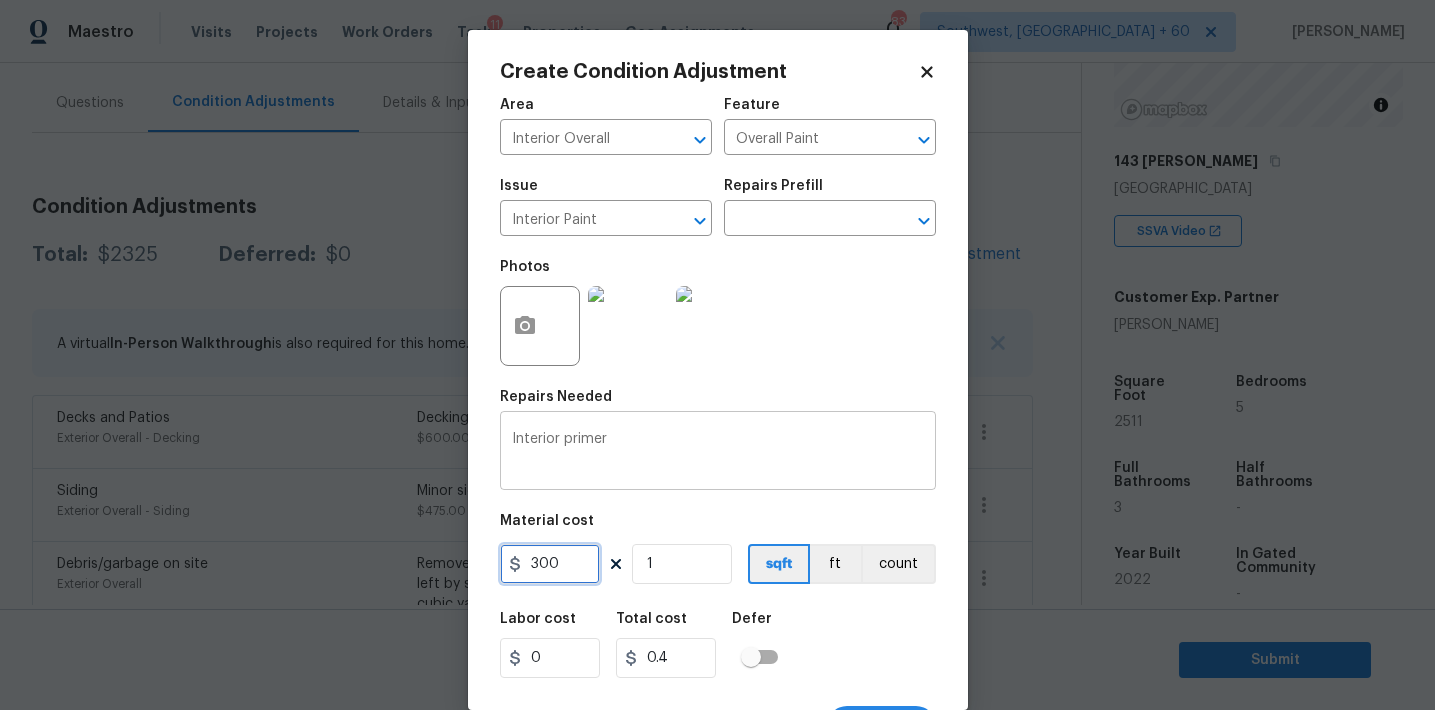 type on "300" 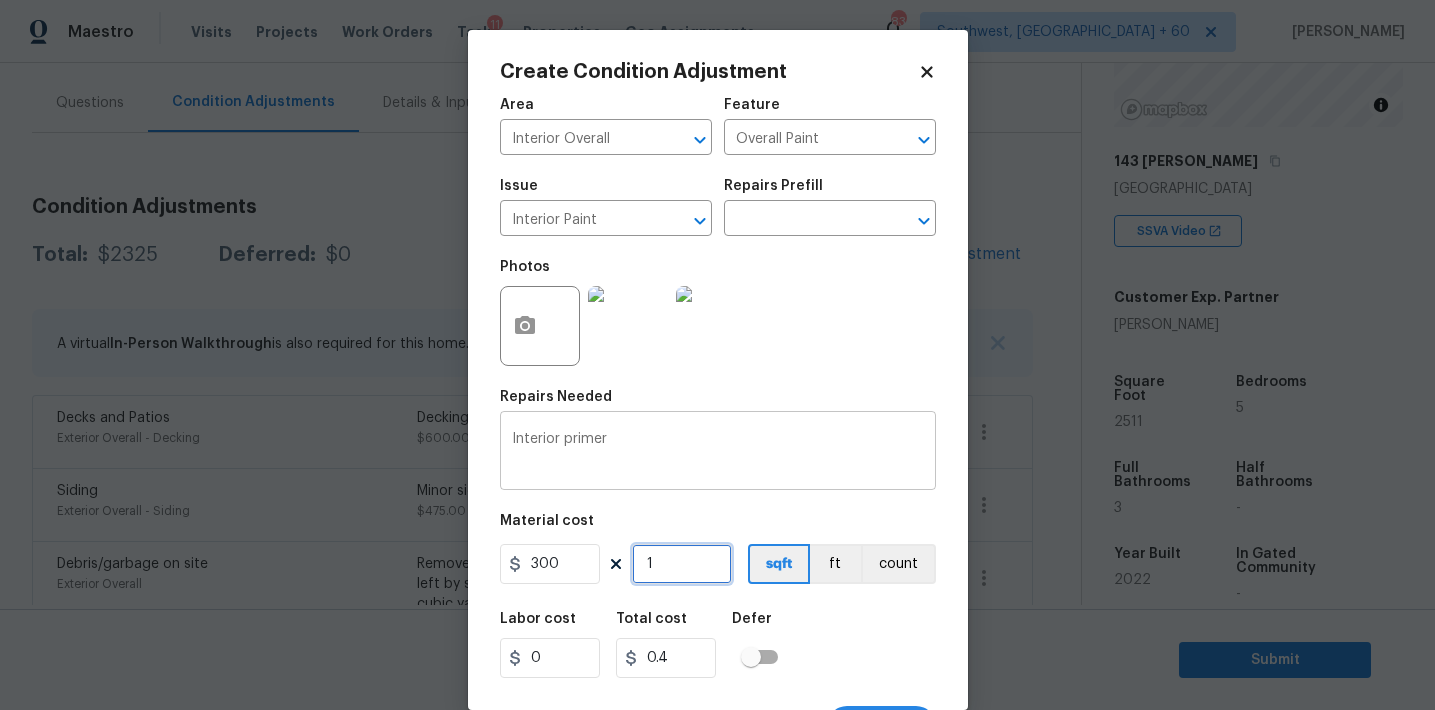 type on "300" 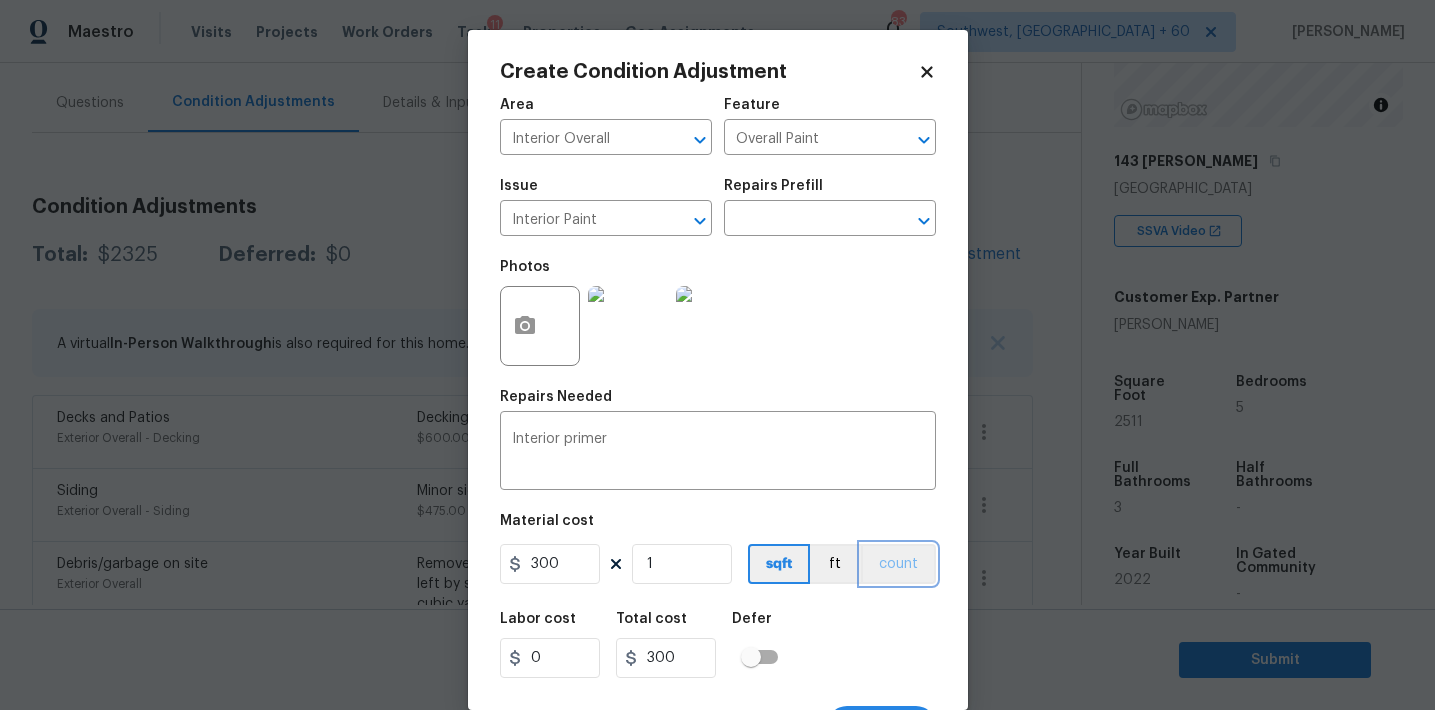 click on "count" at bounding box center [898, 564] 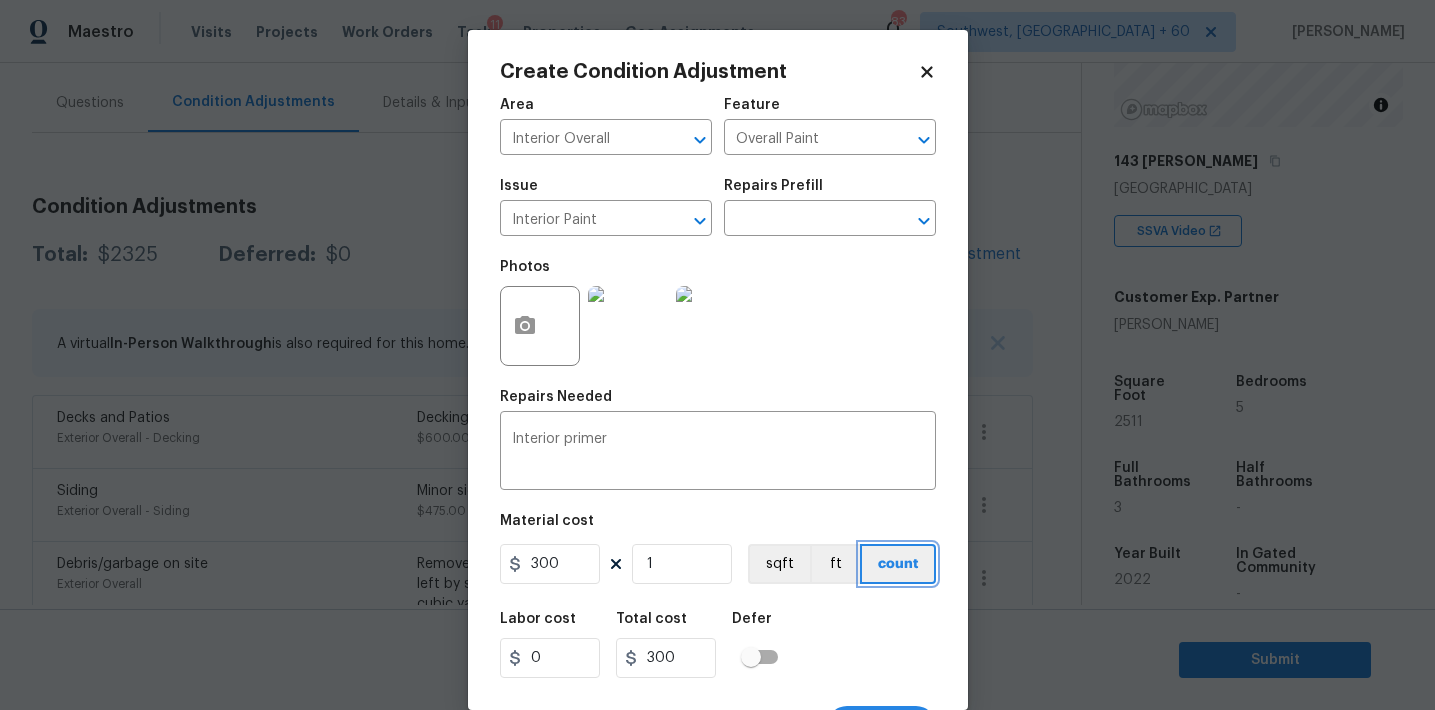 scroll, scrollTop: 37, scrollLeft: 0, axis: vertical 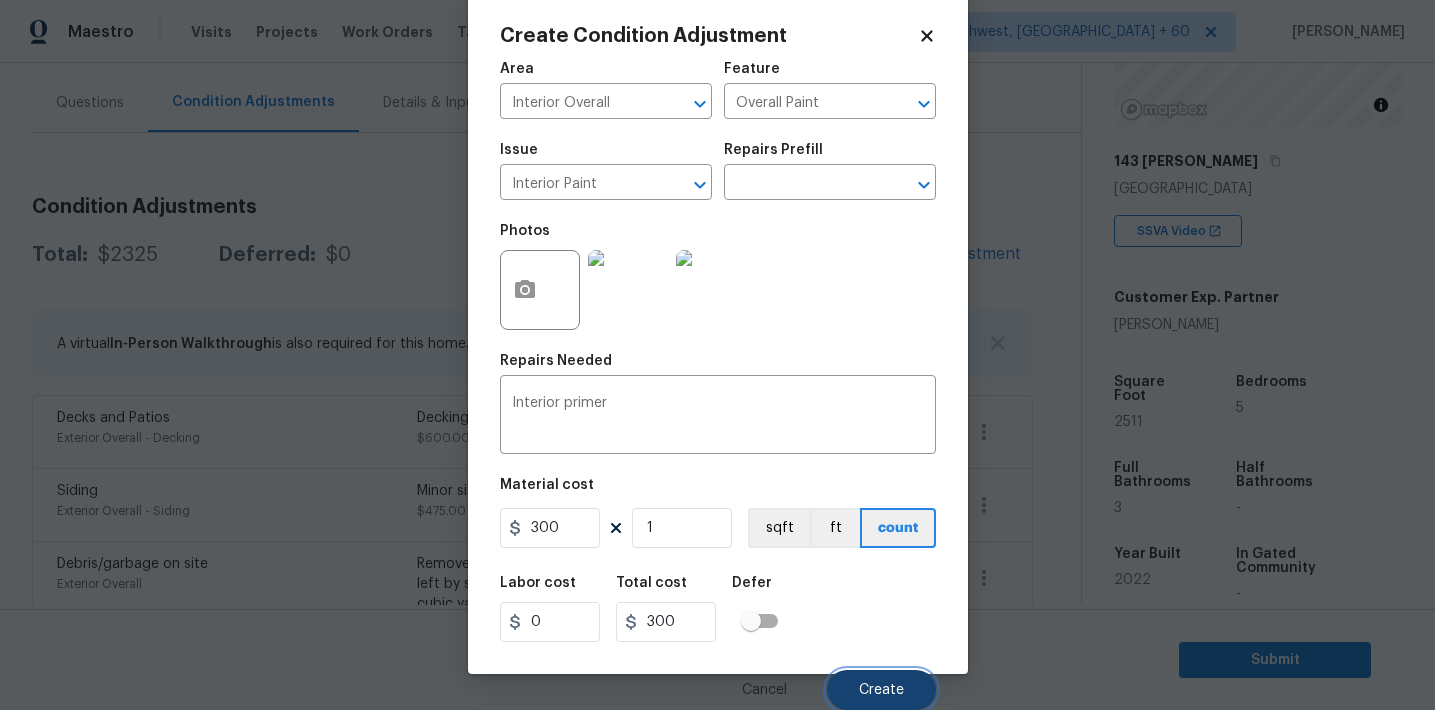 click on "Create" at bounding box center [881, 690] 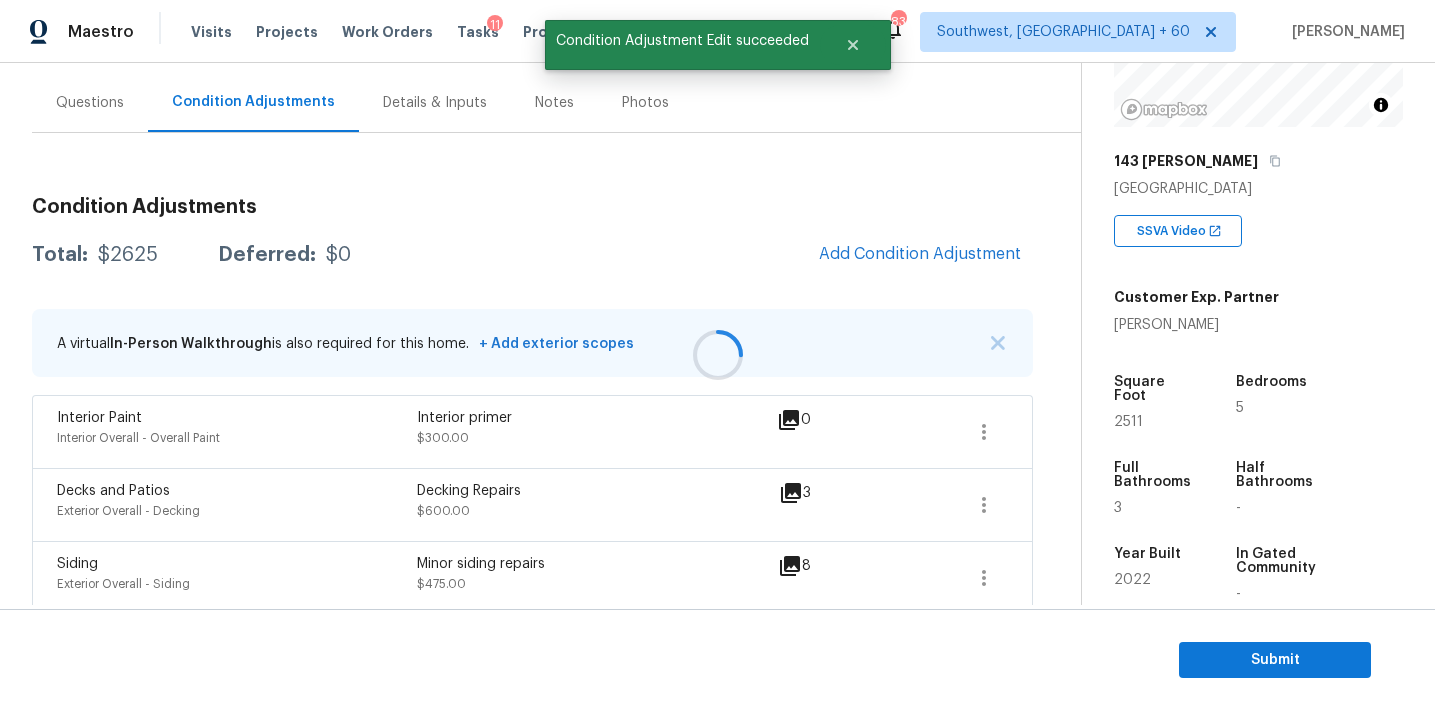 scroll, scrollTop: 0, scrollLeft: 0, axis: both 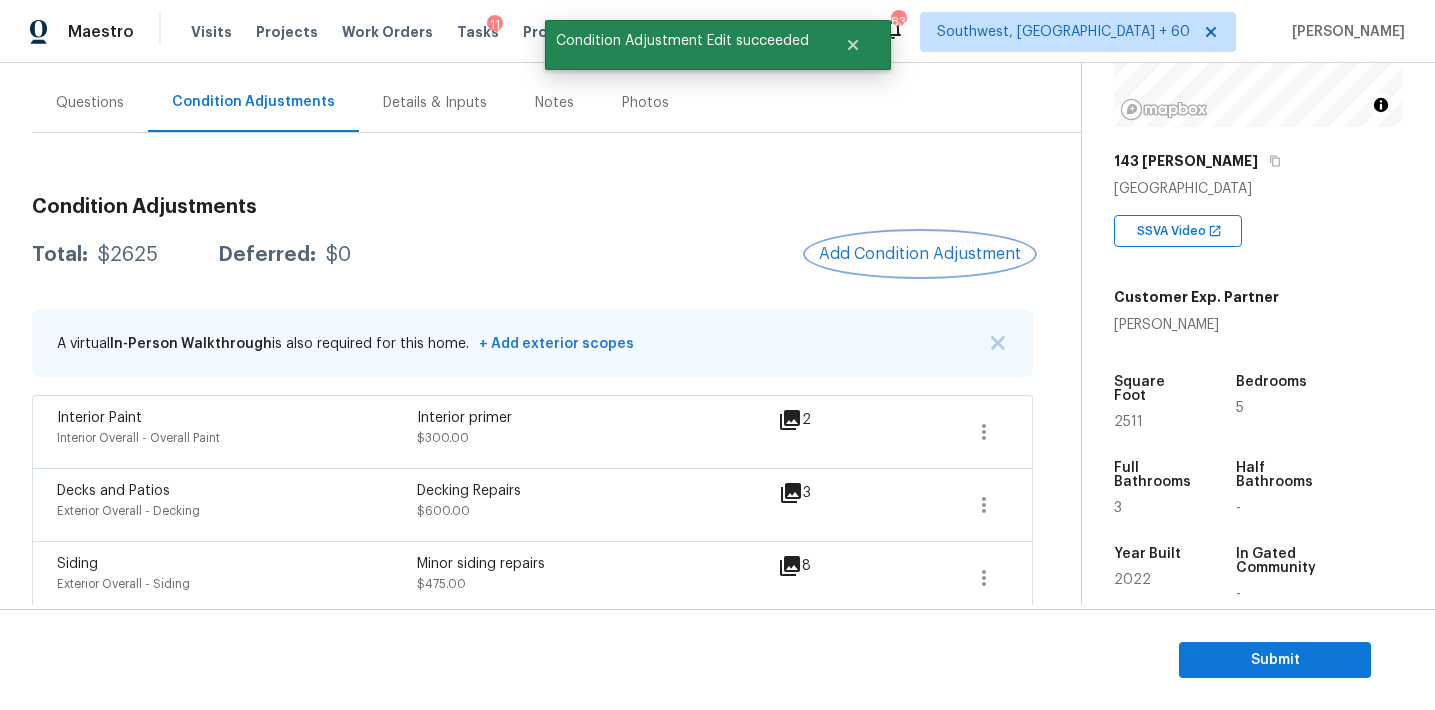 click on "Add Condition Adjustment" at bounding box center (920, 254) 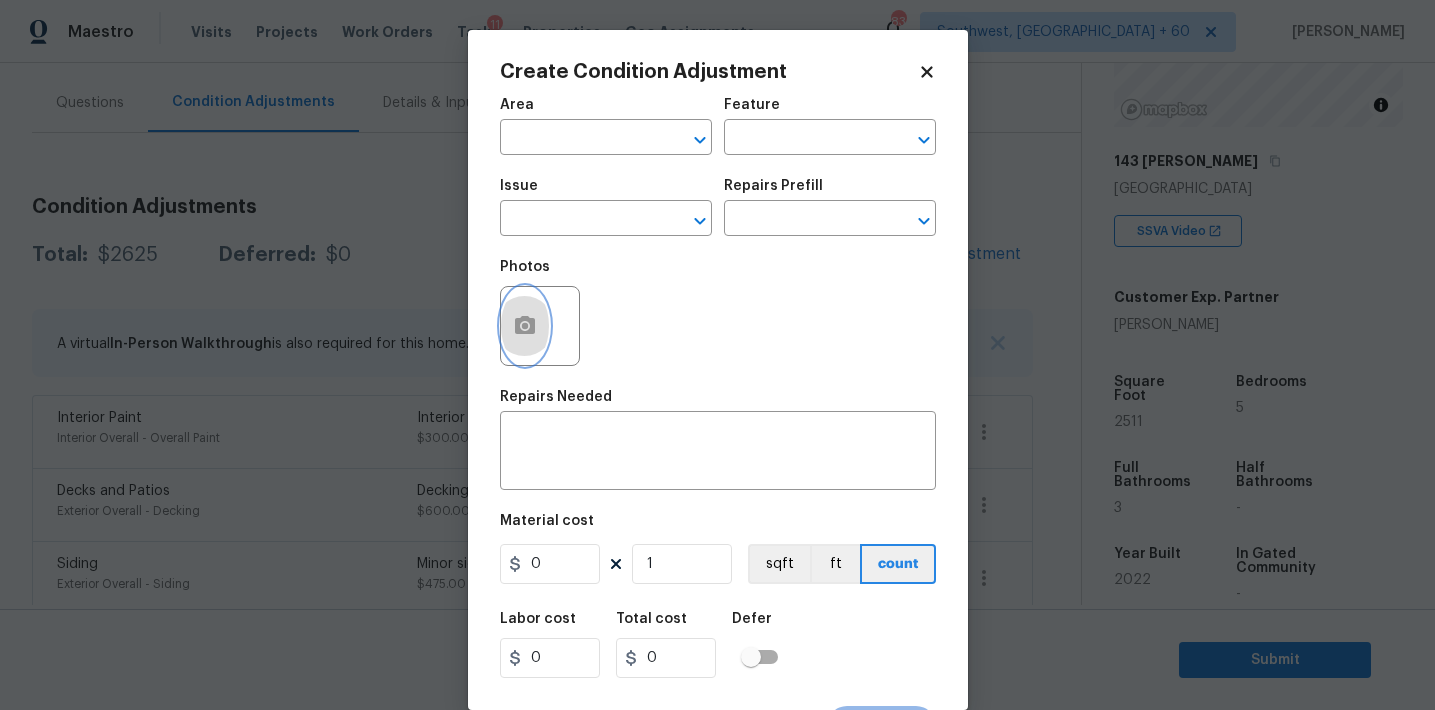 click at bounding box center (525, 326) 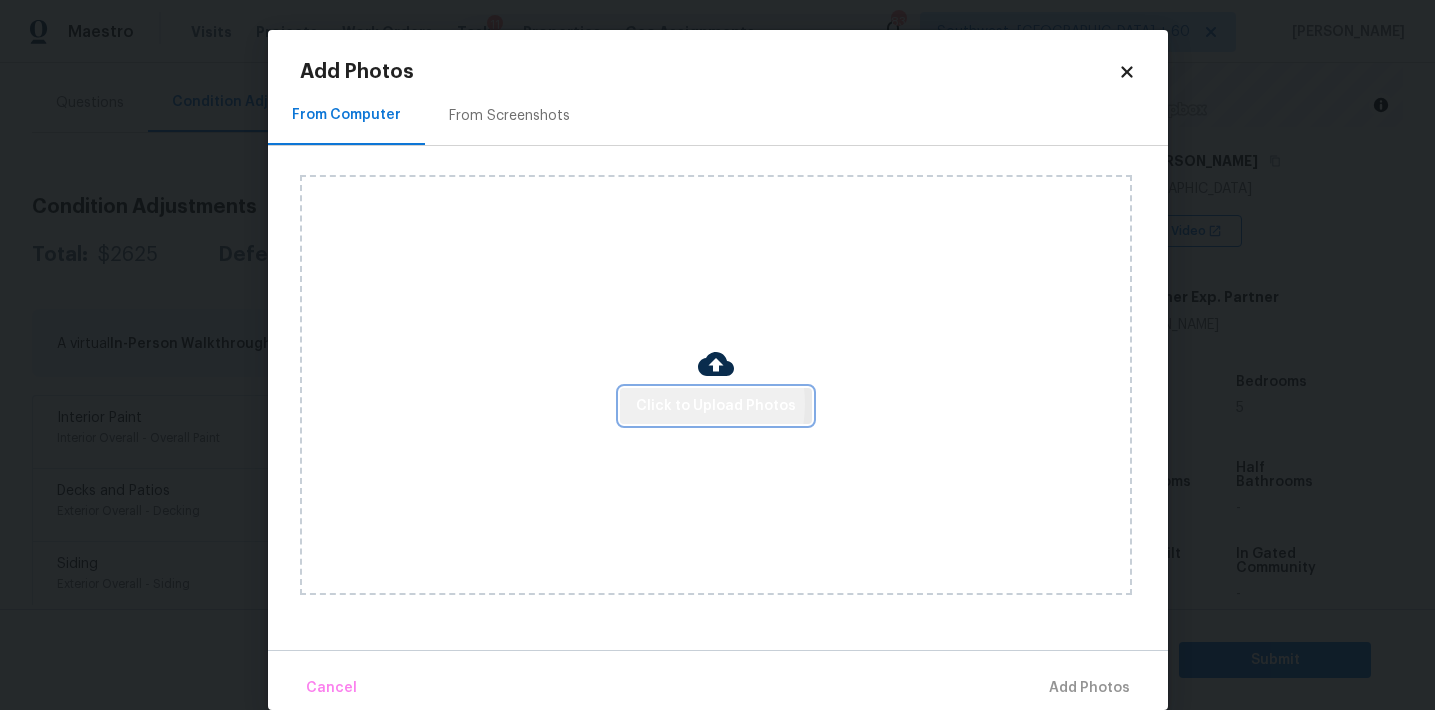 click on "Click to Upload Photos" at bounding box center (716, 406) 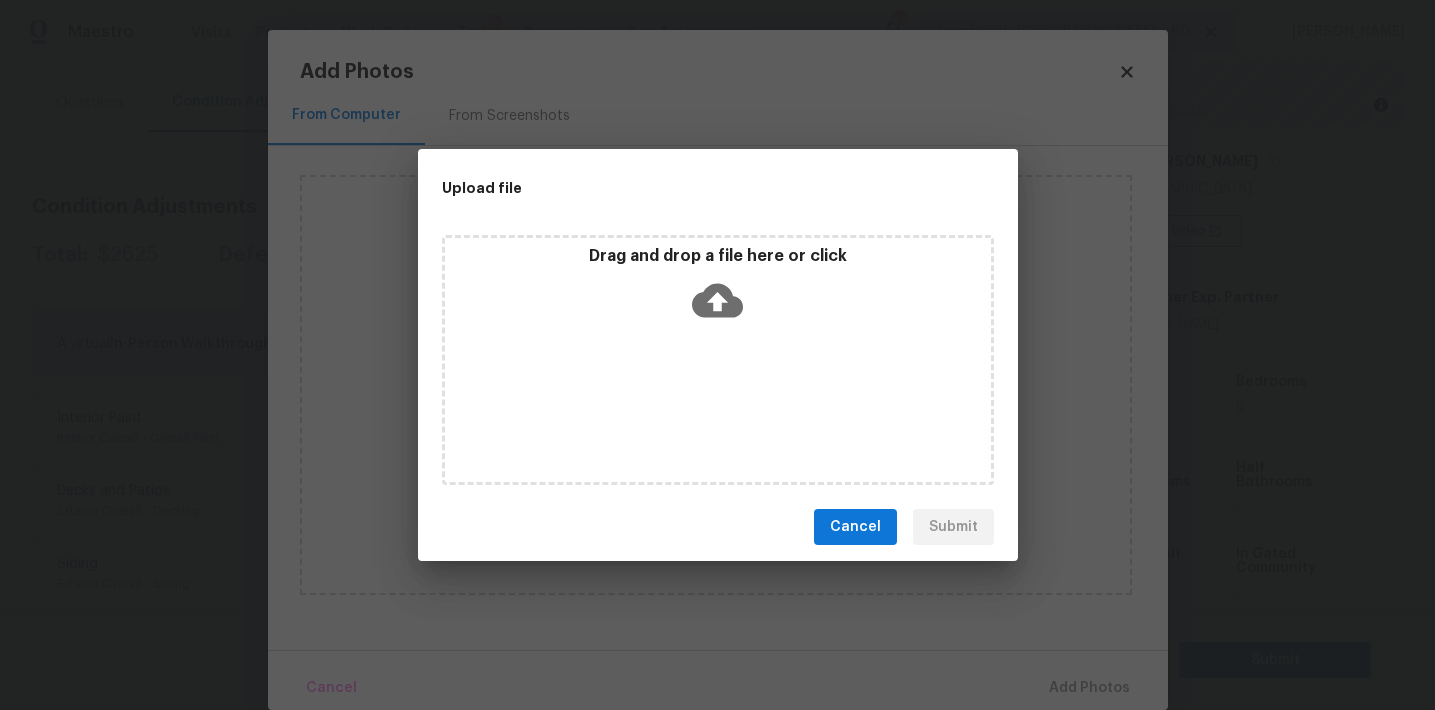 click on "Drag and drop a file here or click" at bounding box center (718, 256) 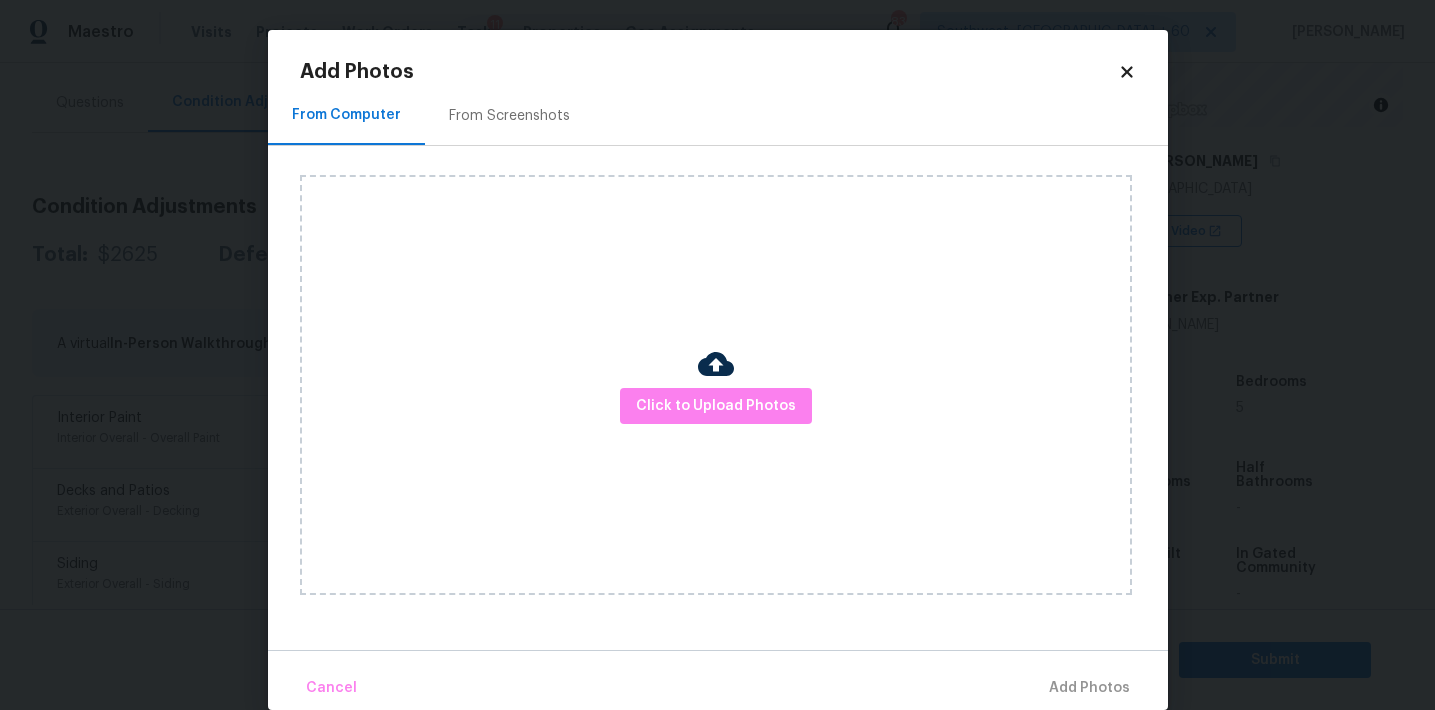 click 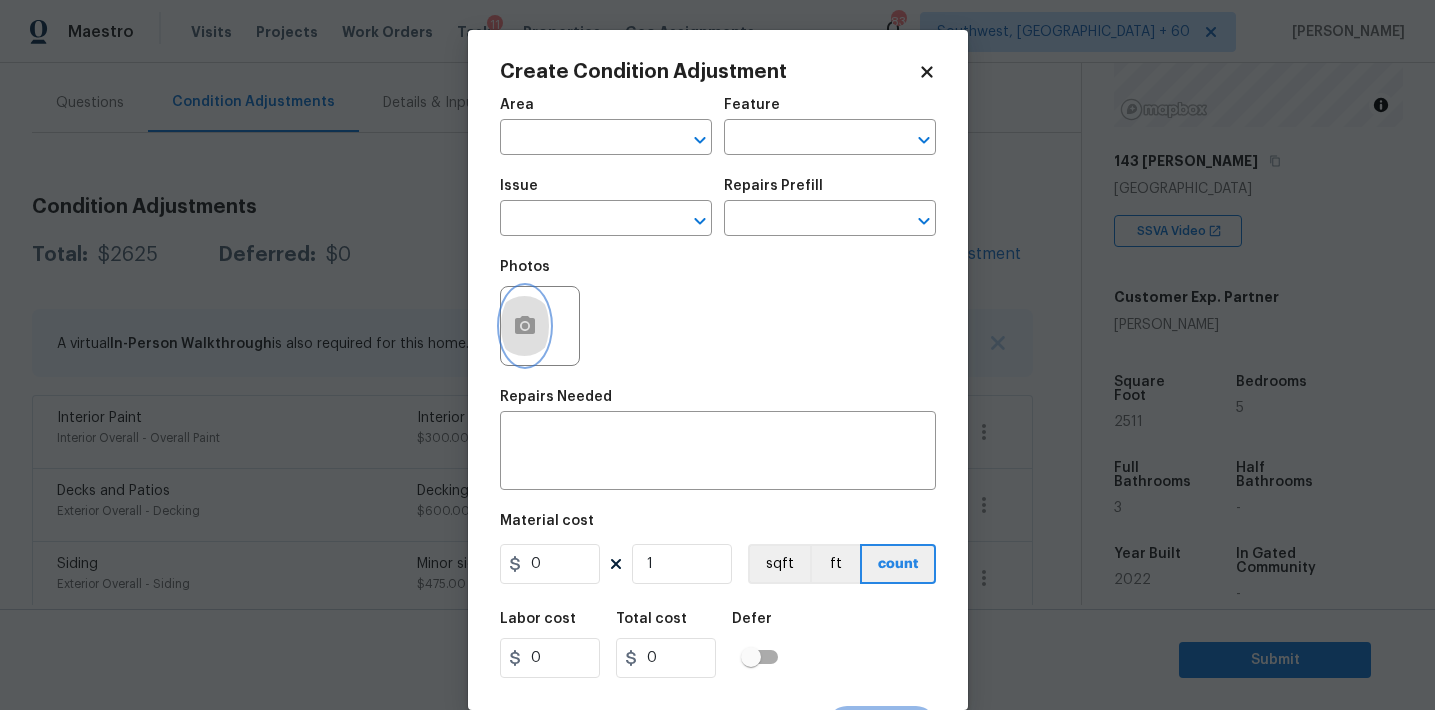click 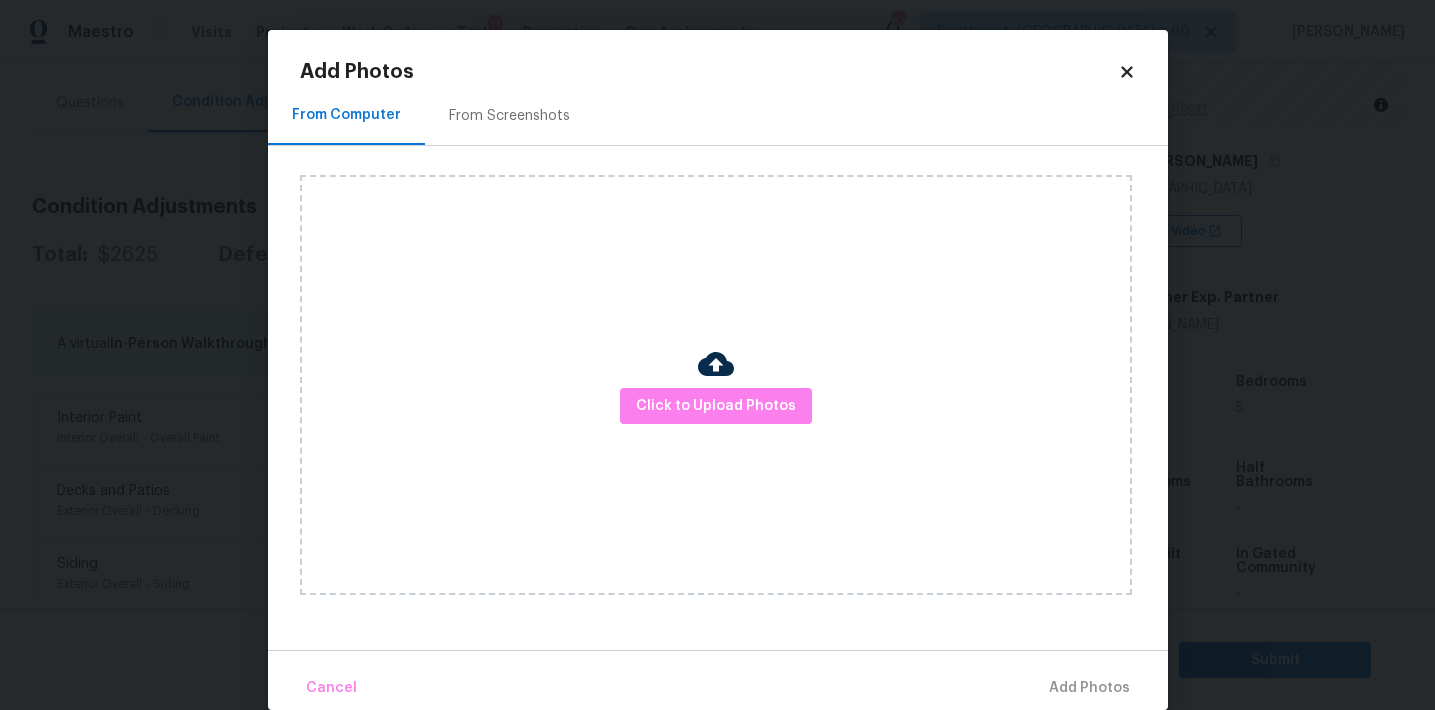 click on "From Screenshots" at bounding box center (509, 116) 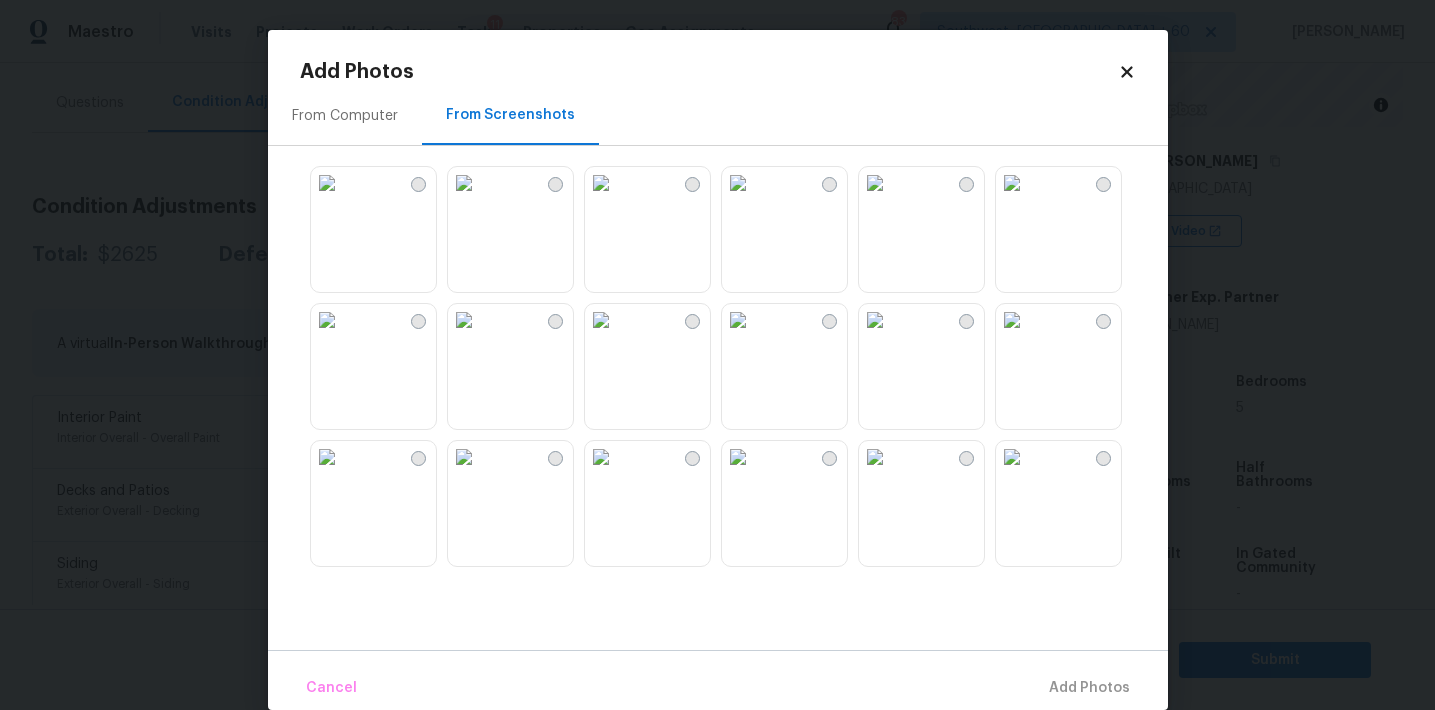 click at bounding box center [738, 183] 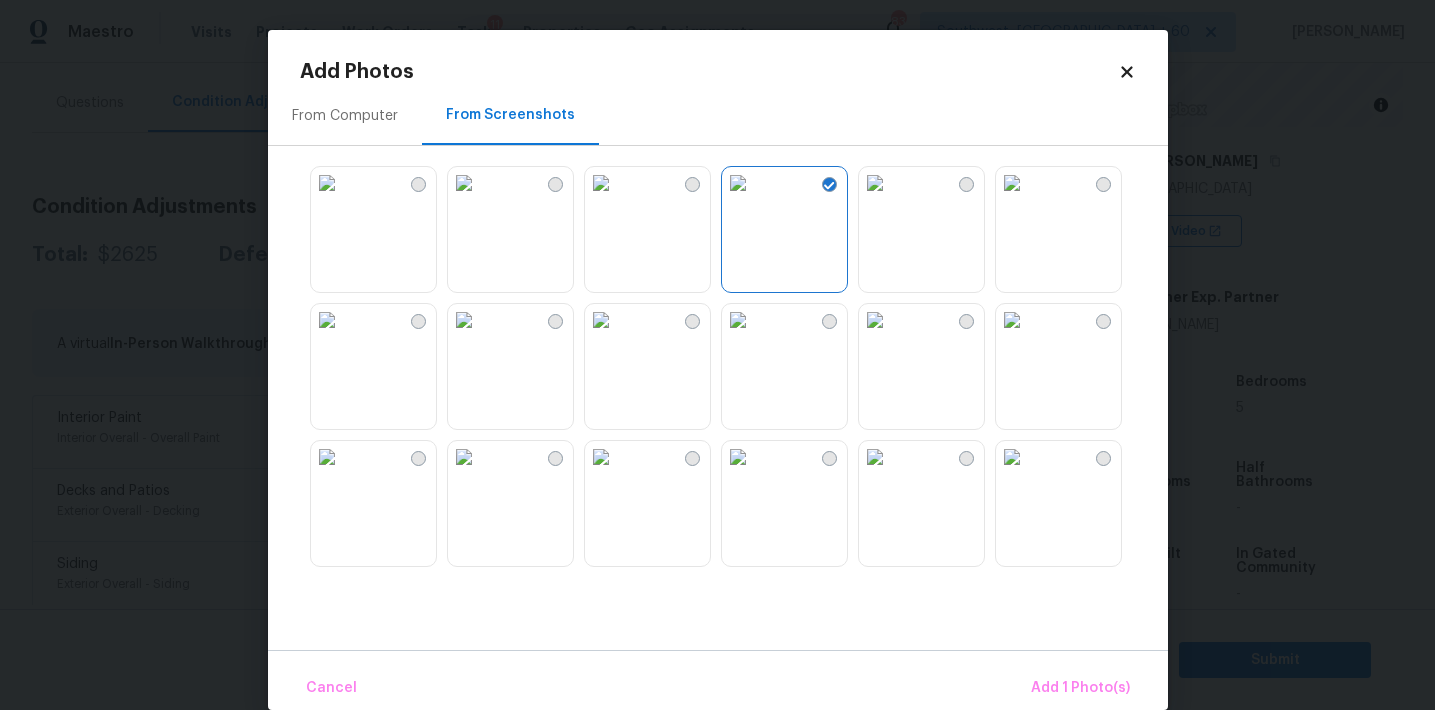 click at bounding box center (1012, 320) 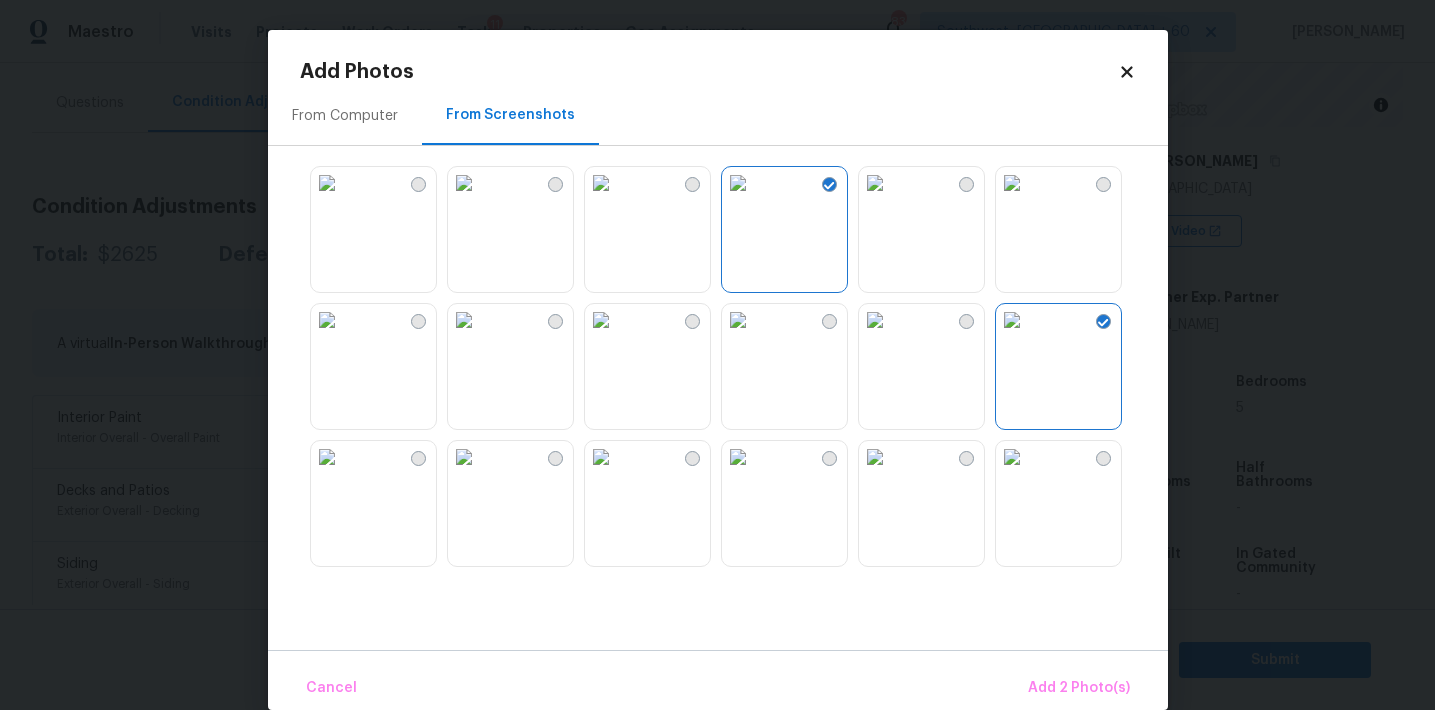 click at bounding box center (1012, 457) 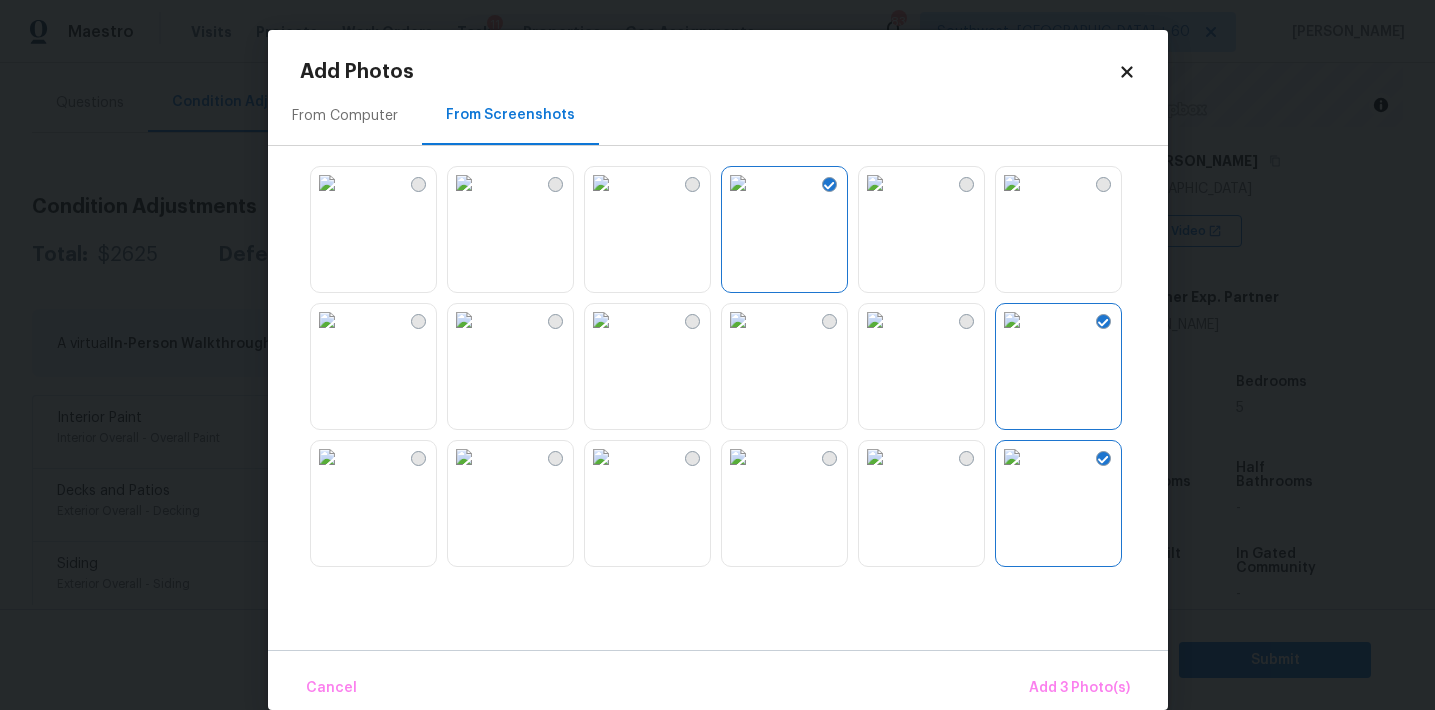 click at bounding box center [734, 366] 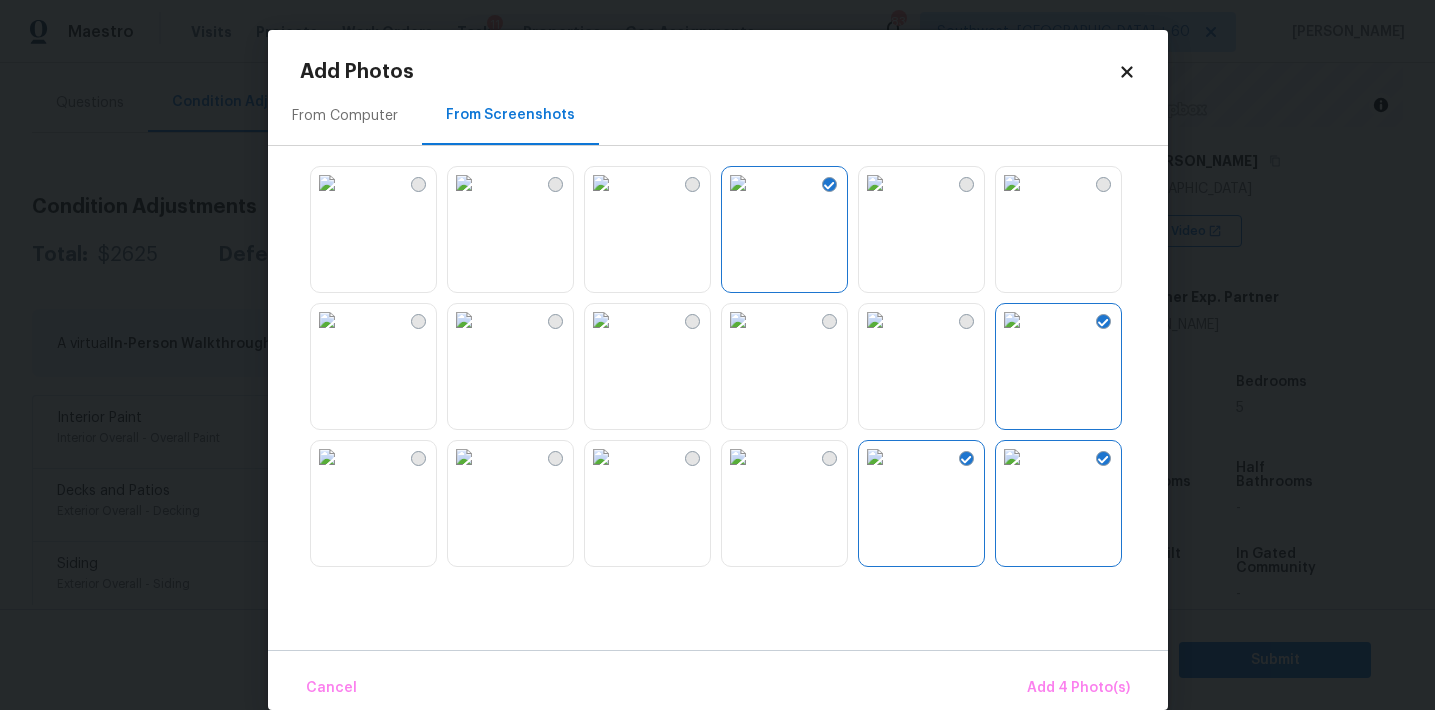 click at bounding box center (601, 457) 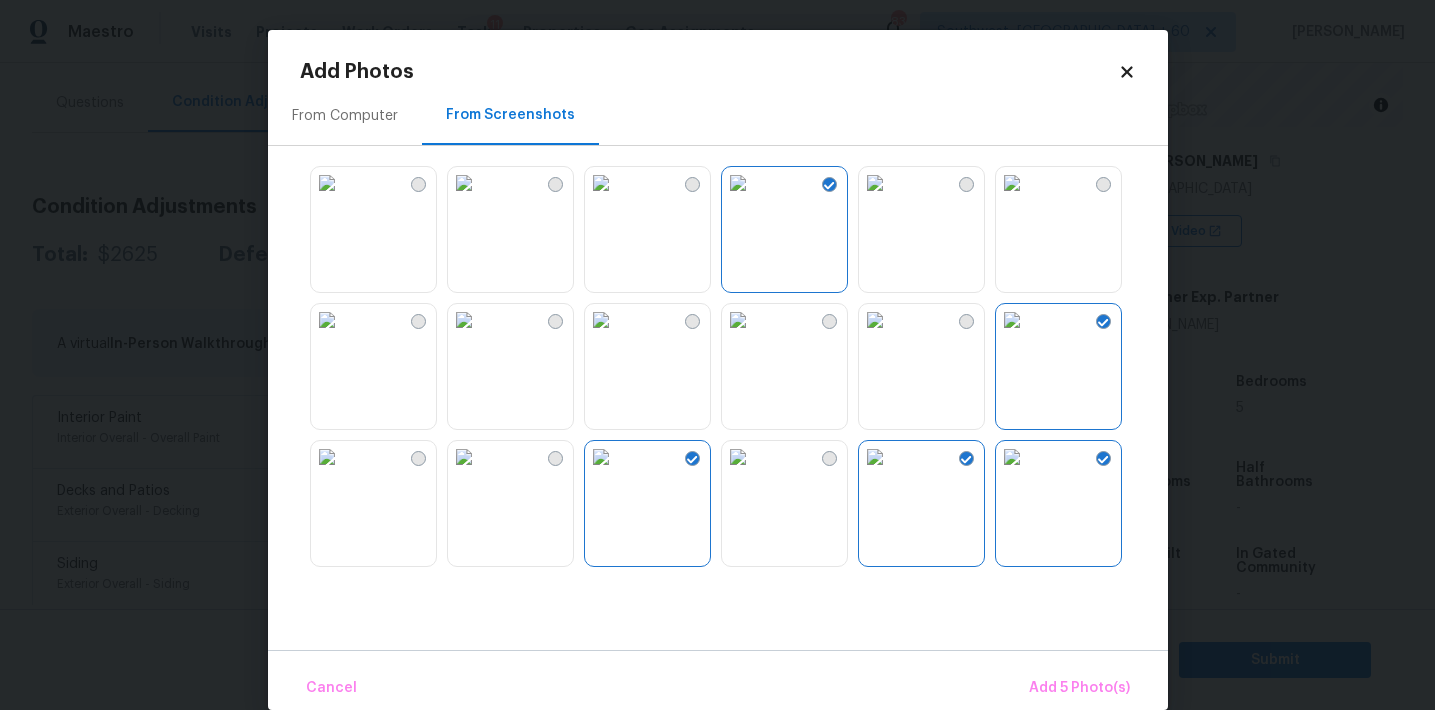 click on "Cancel Add 5 Photo(s)" at bounding box center [718, 680] 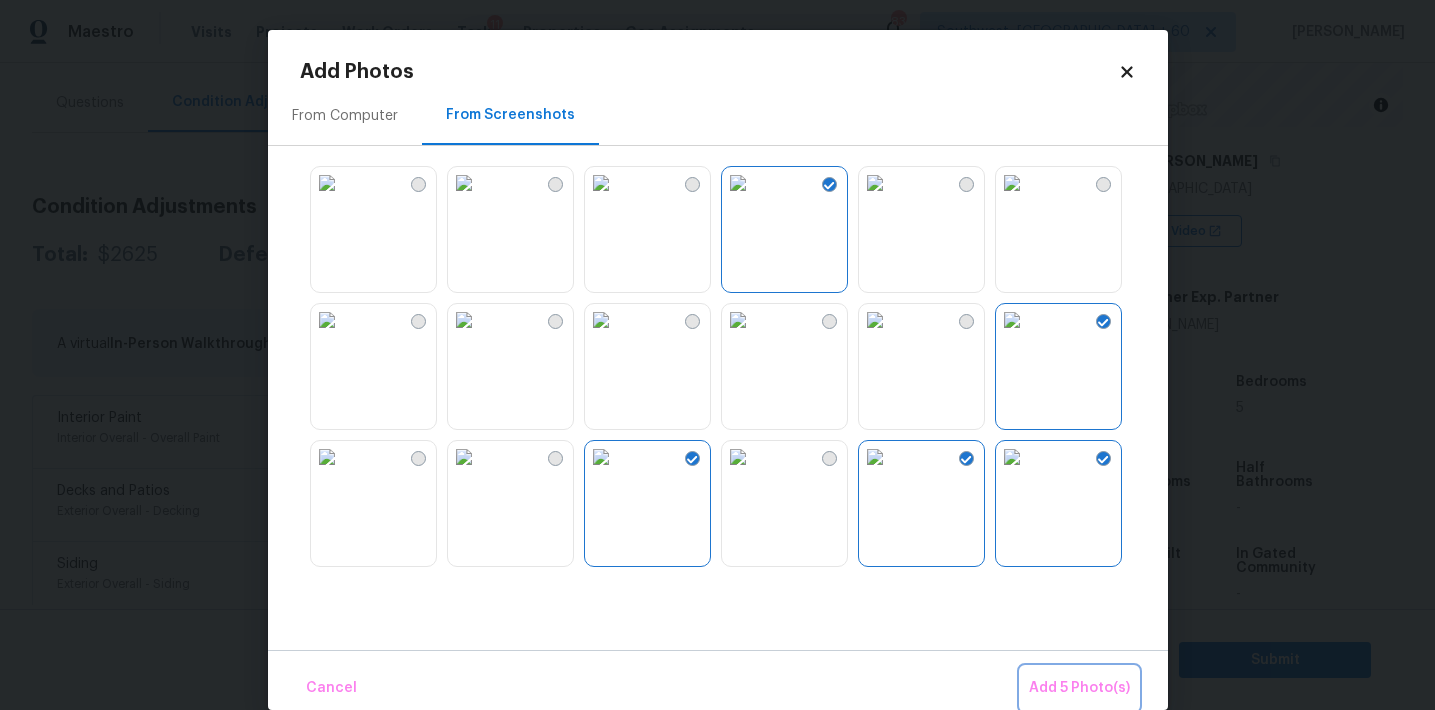 click on "Add 5 Photo(s)" at bounding box center (1079, 688) 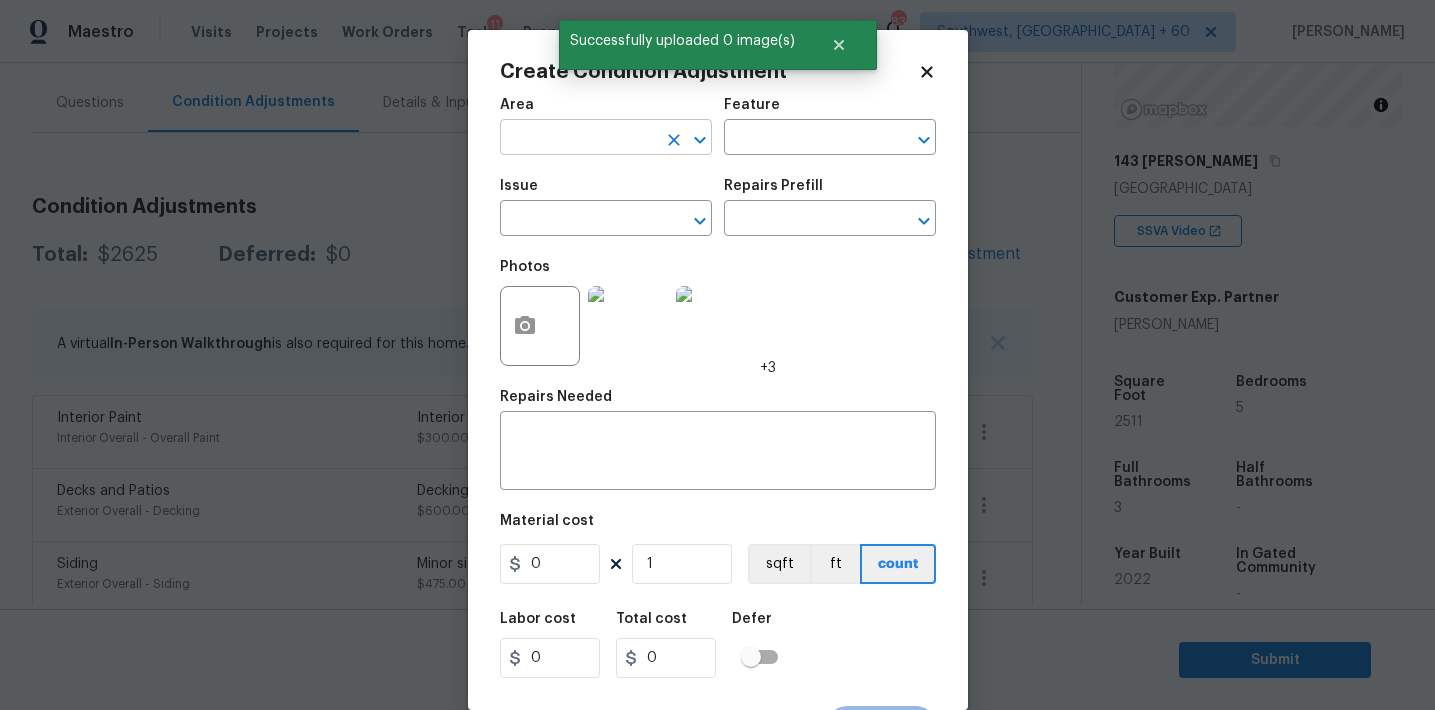 click at bounding box center [578, 139] 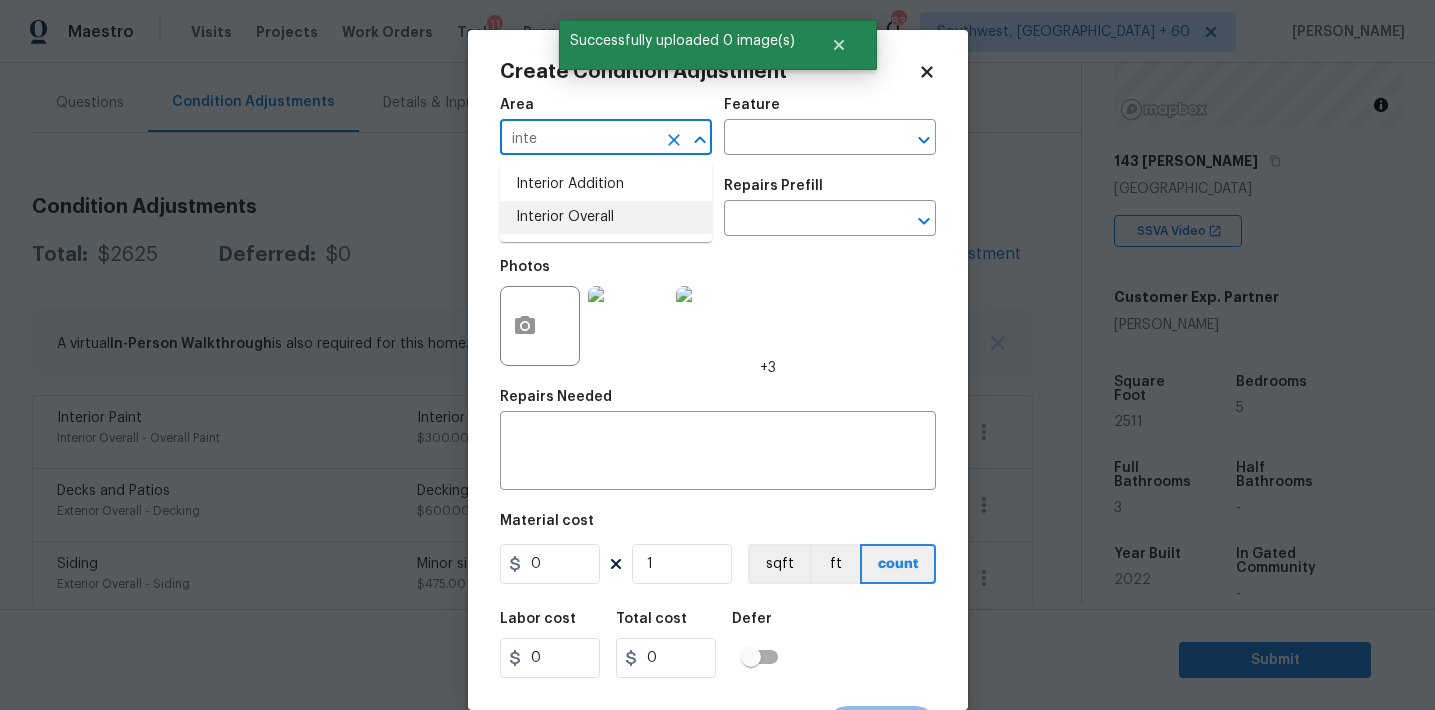 click on "Interior Overall" at bounding box center (606, 217) 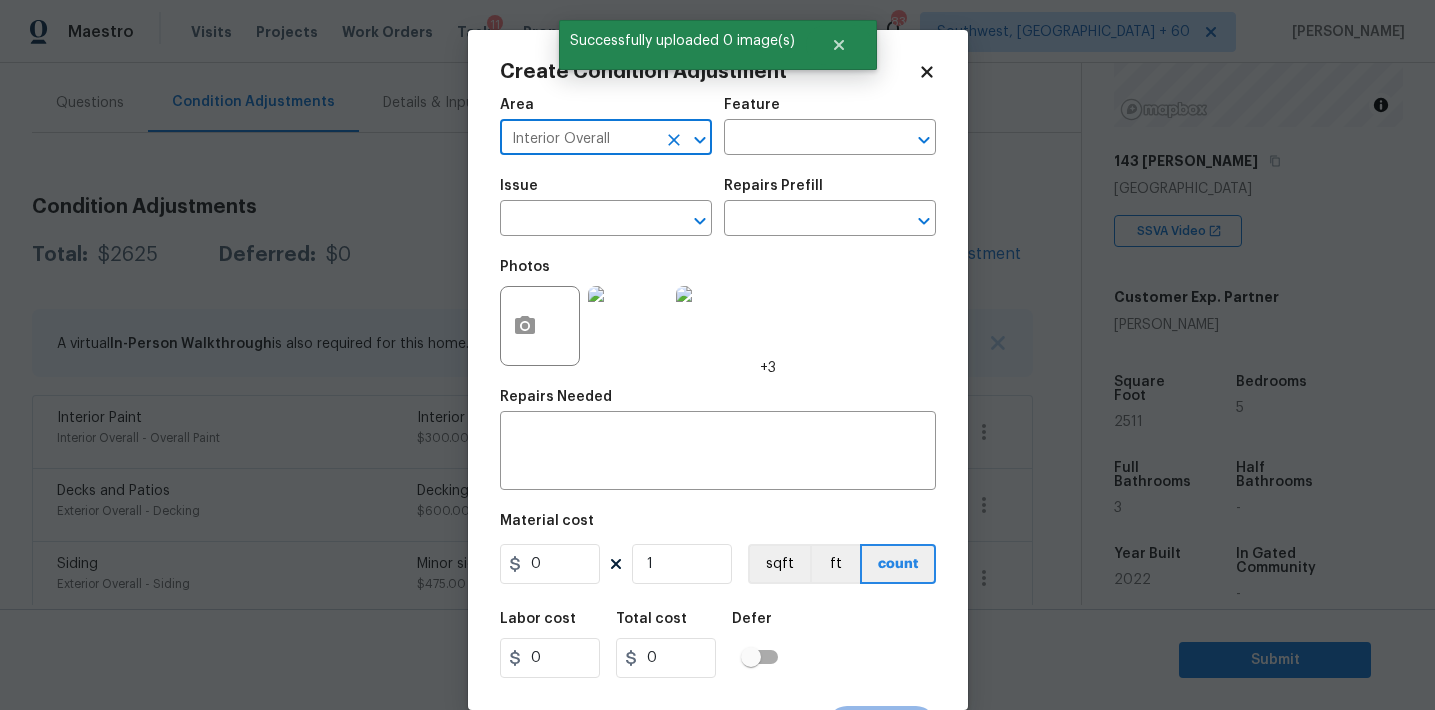 type on "Interior Overall" 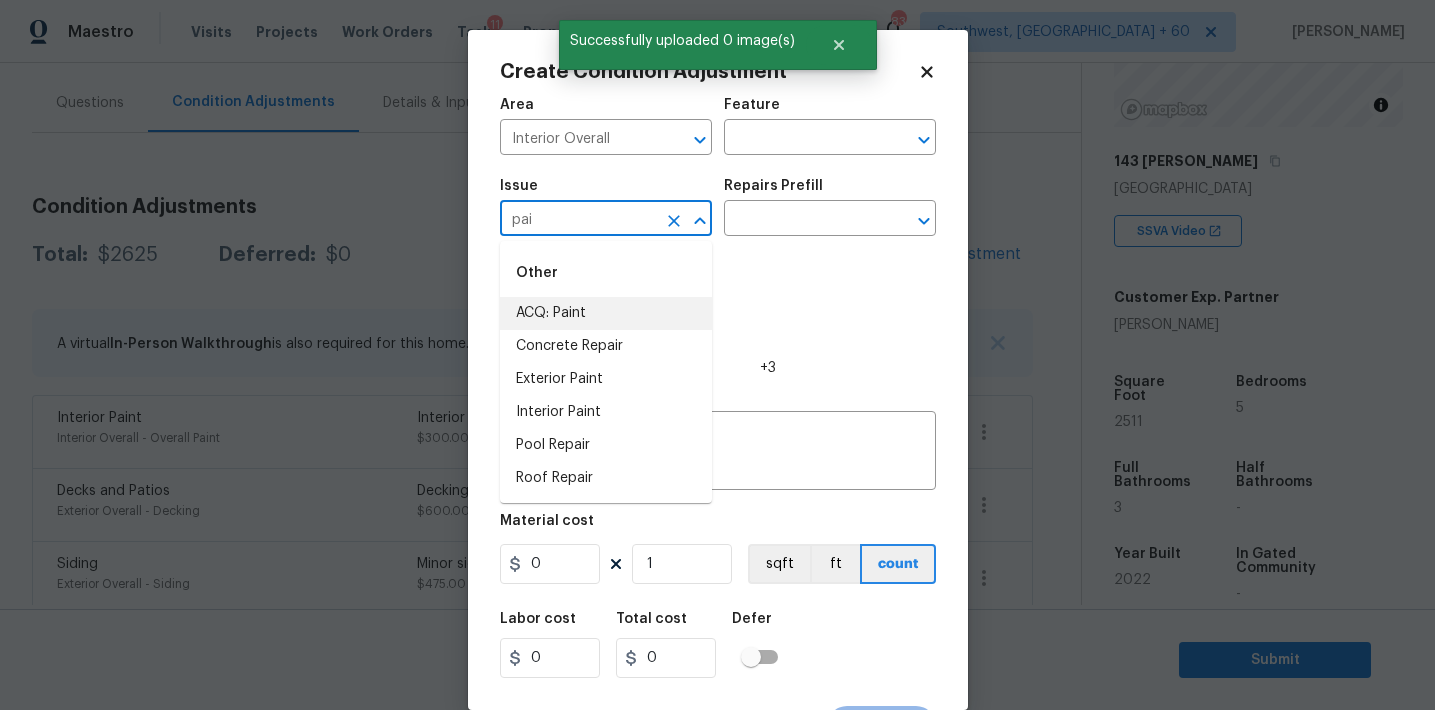 click on "ACQ: Paint" at bounding box center [606, 313] 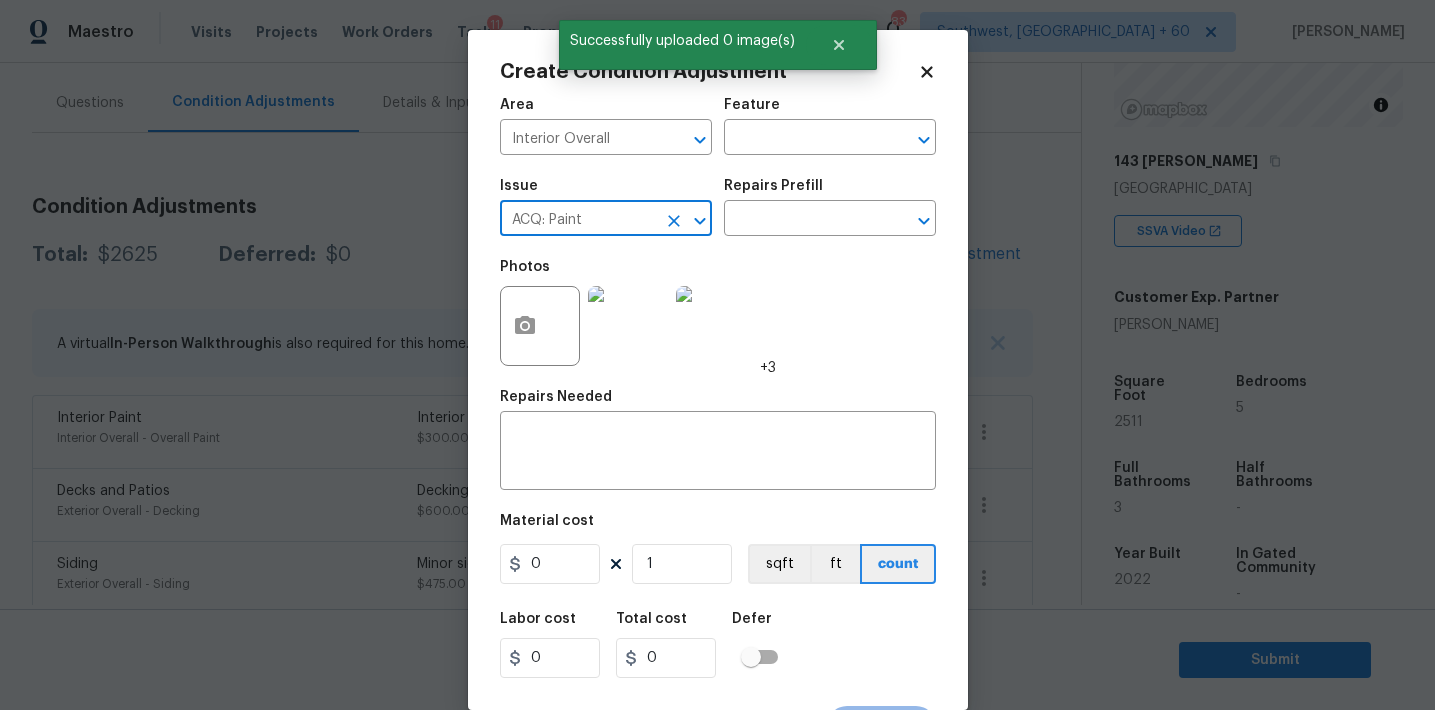 type on "ACQ: Paint" 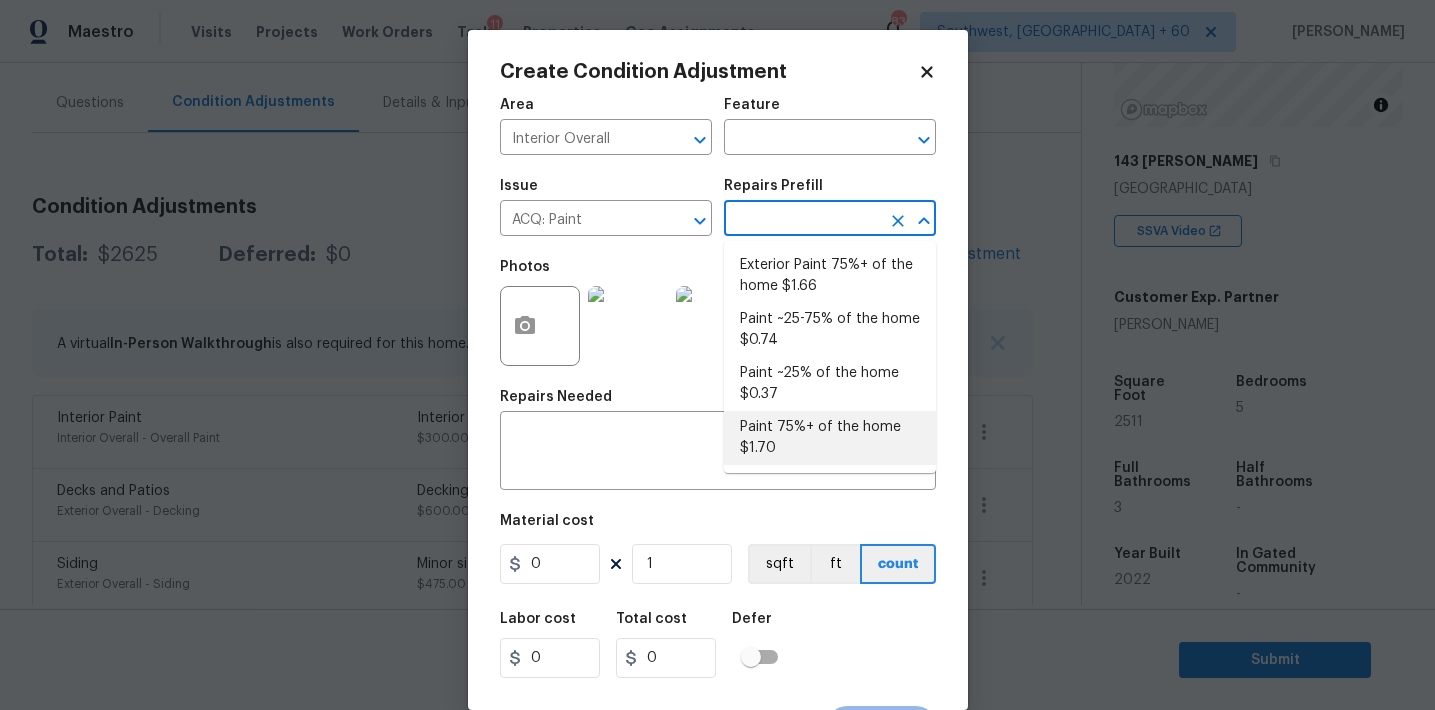 click on "Paint 75%+ of the home $1.70" at bounding box center [830, 438] 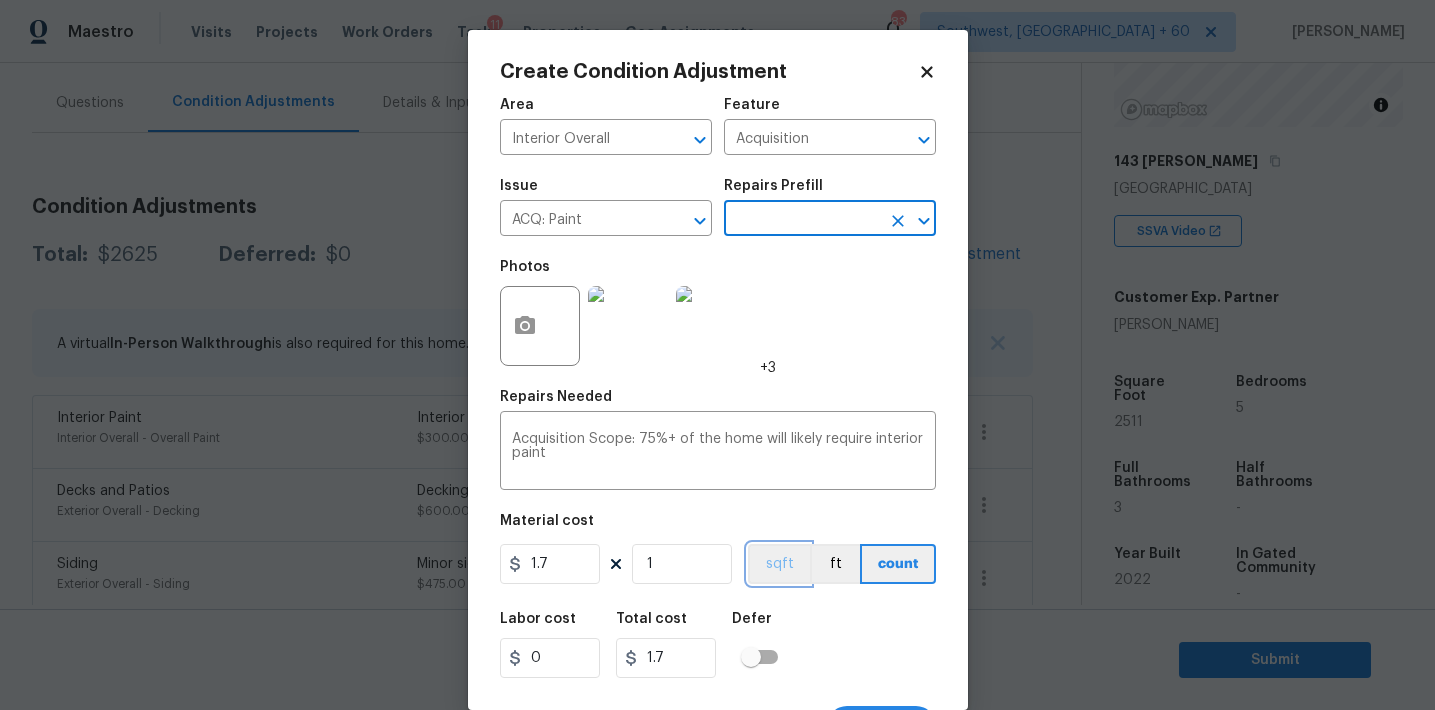 click on "sqft" at bounding box center [779, 564] 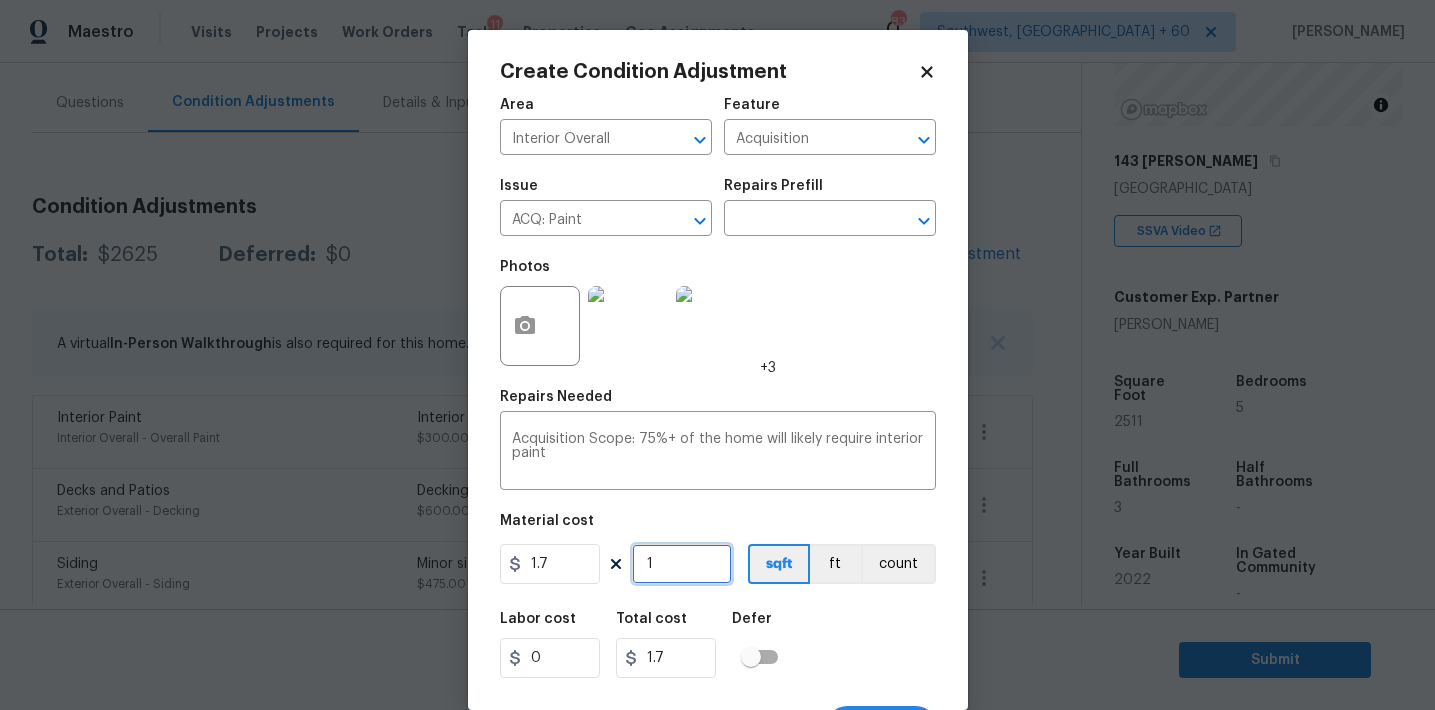 click on "1" at bounding box center (682, 564) 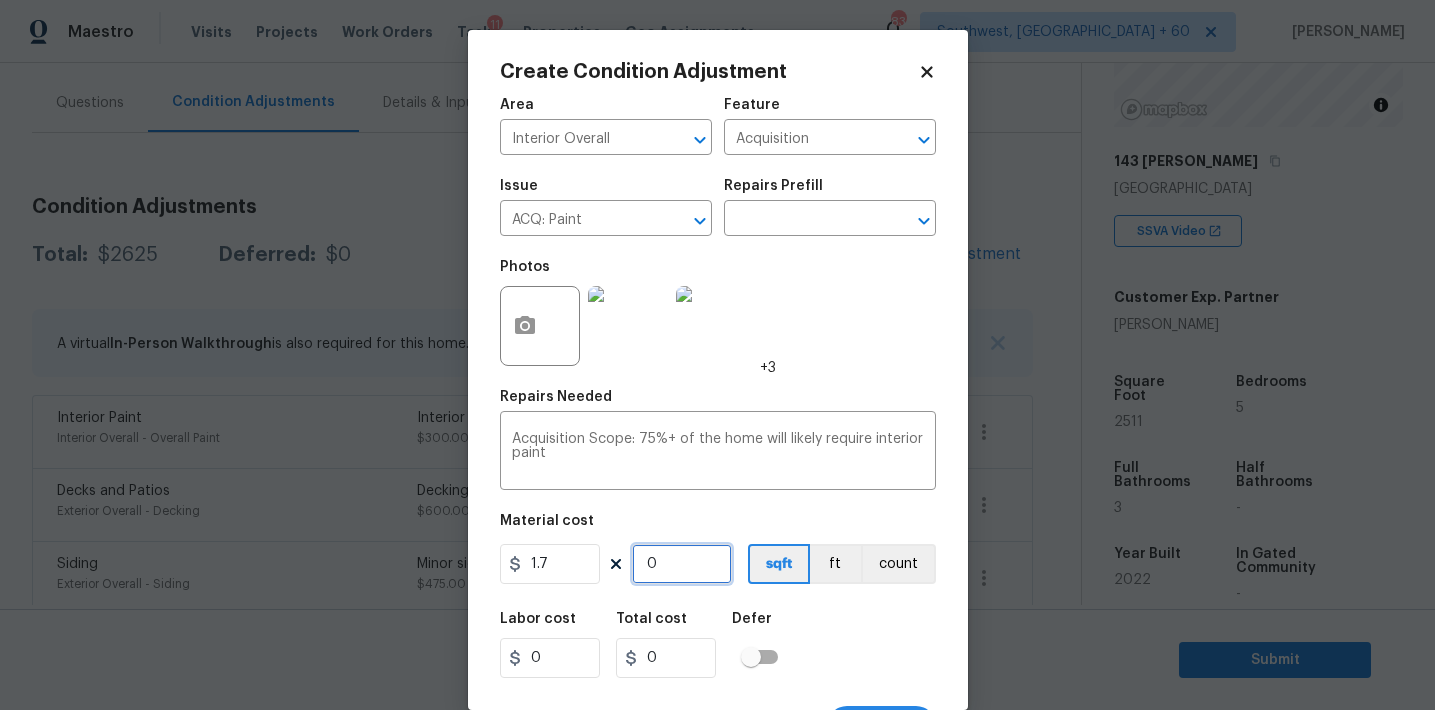 type on "2" 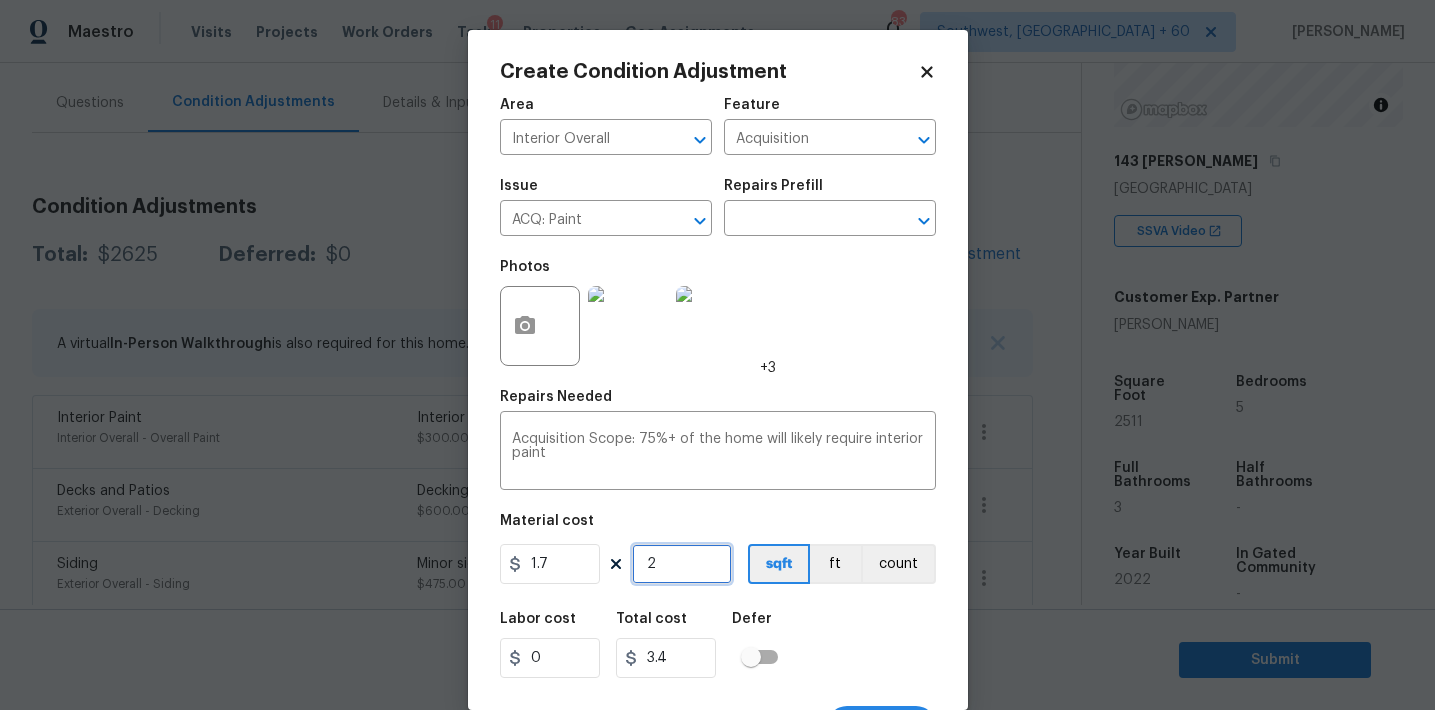 type on "25" 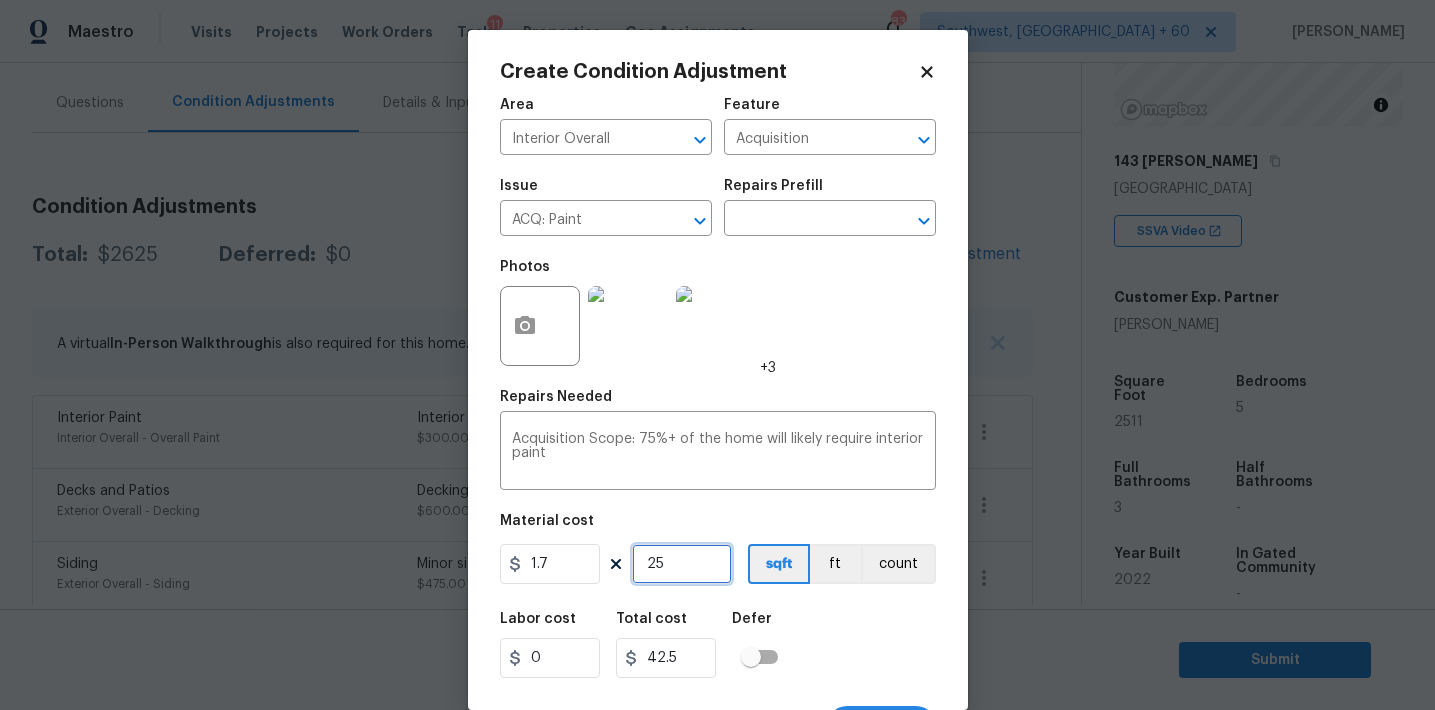 type on "251" 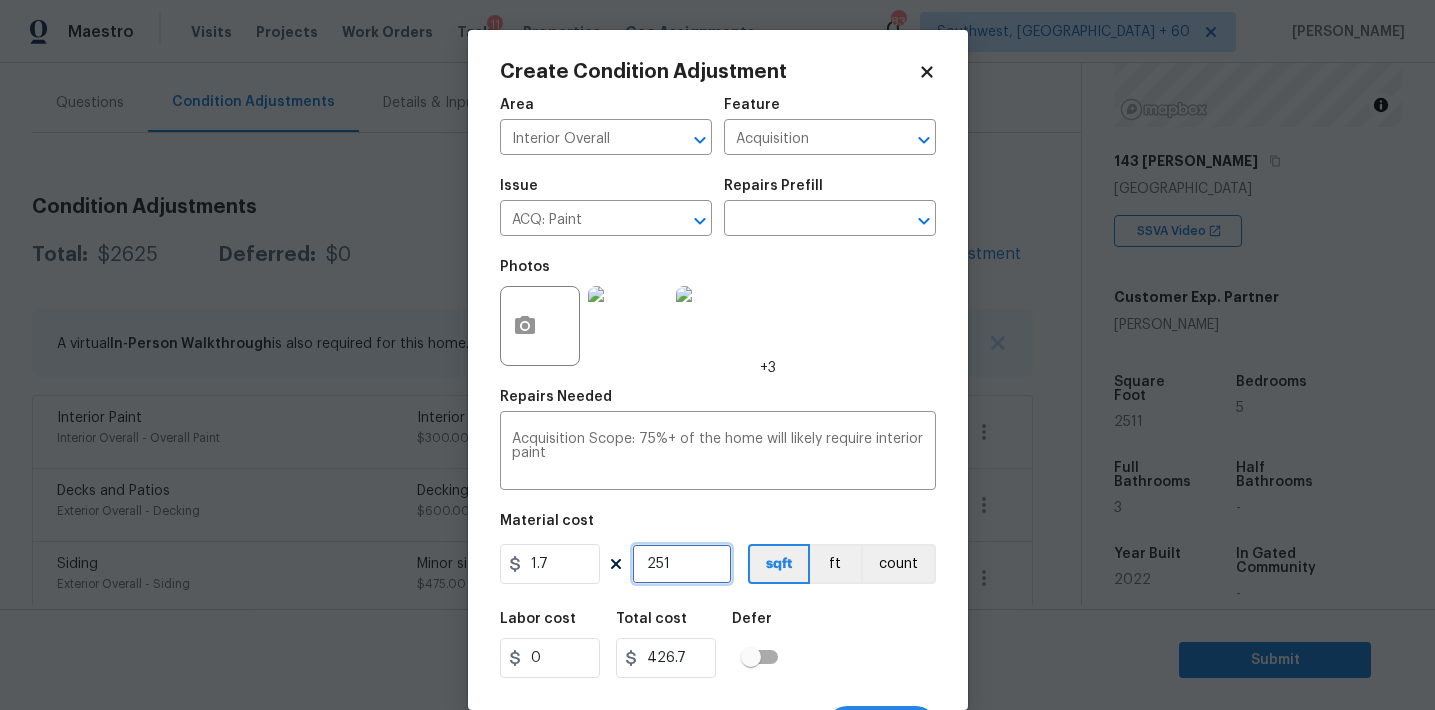 type on "2511" 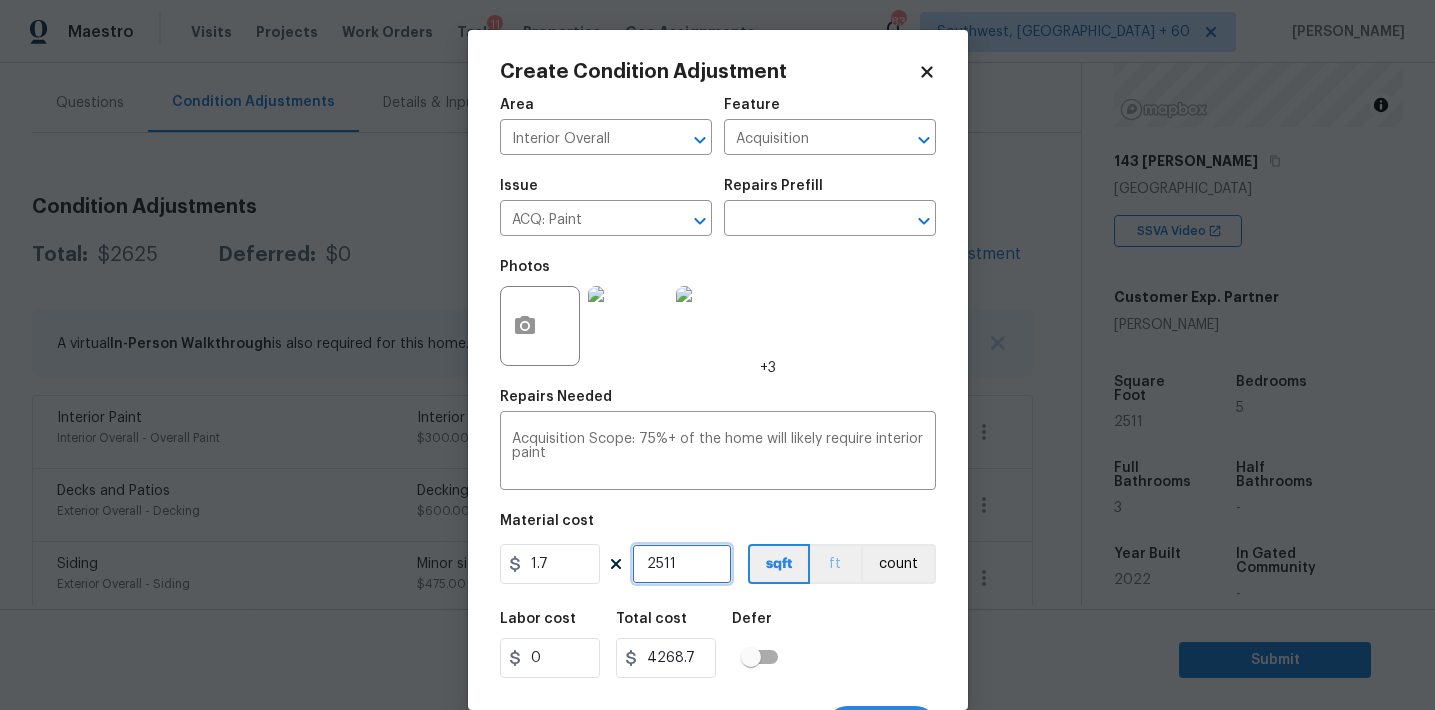 scroll, scrollTop: 37, scrollLeft: 0, axis: vertical 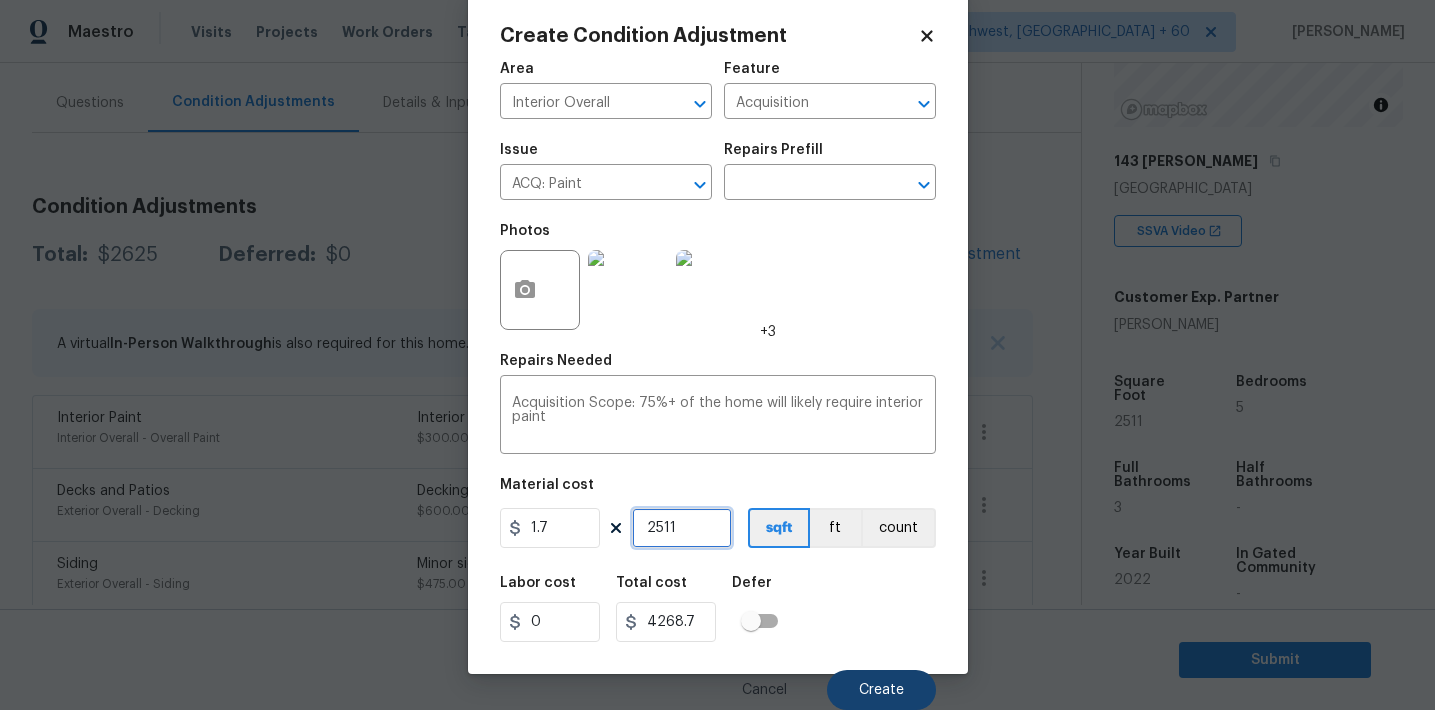 type on "2511" 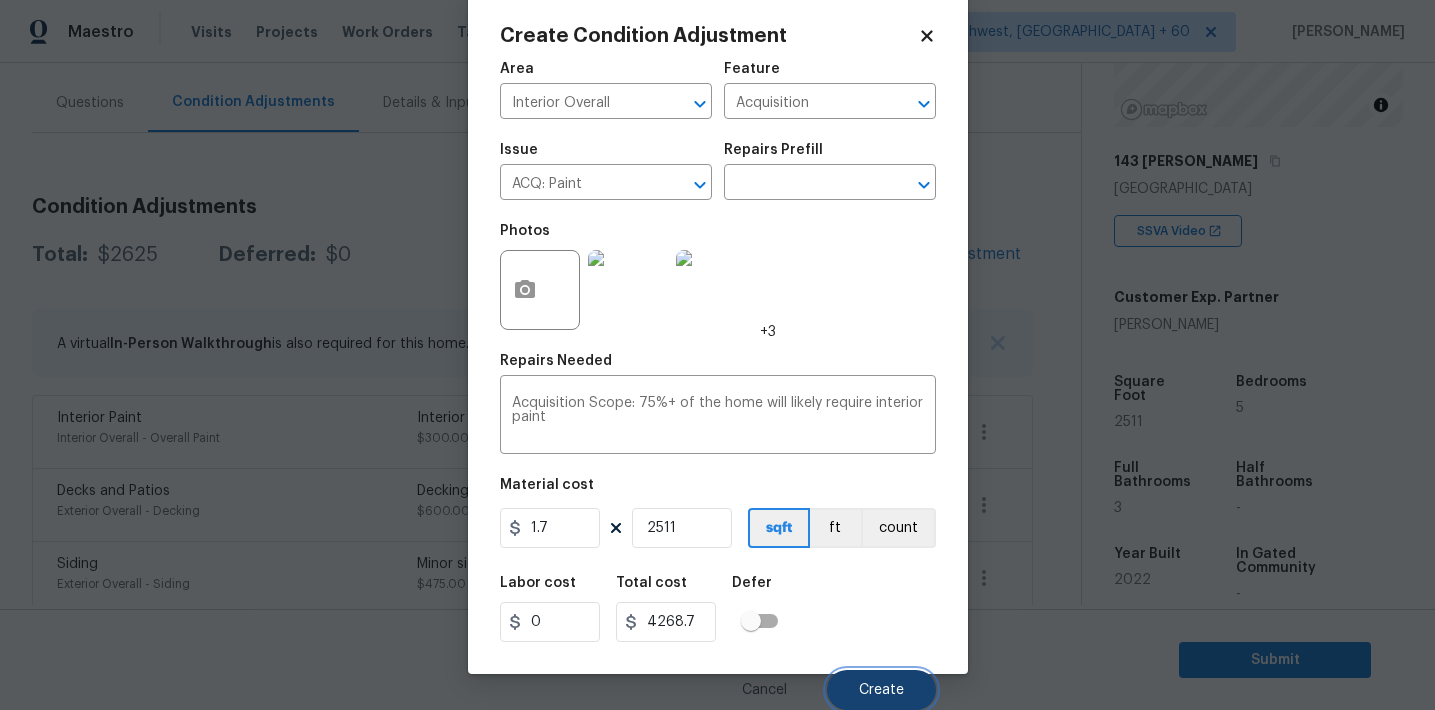click on "Create" at bounding box center [881, 690] 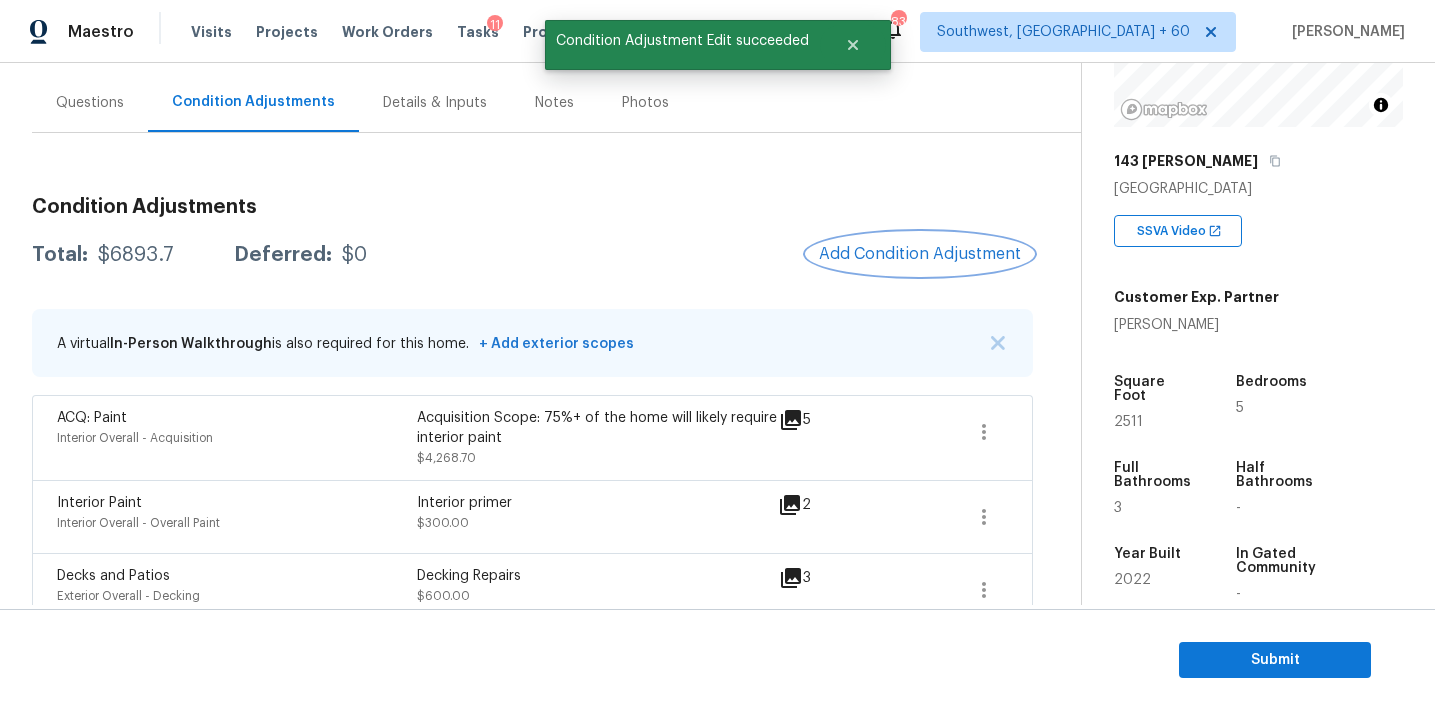 scroll, scrollTop: 0, scrollLeft: 0, axis: both 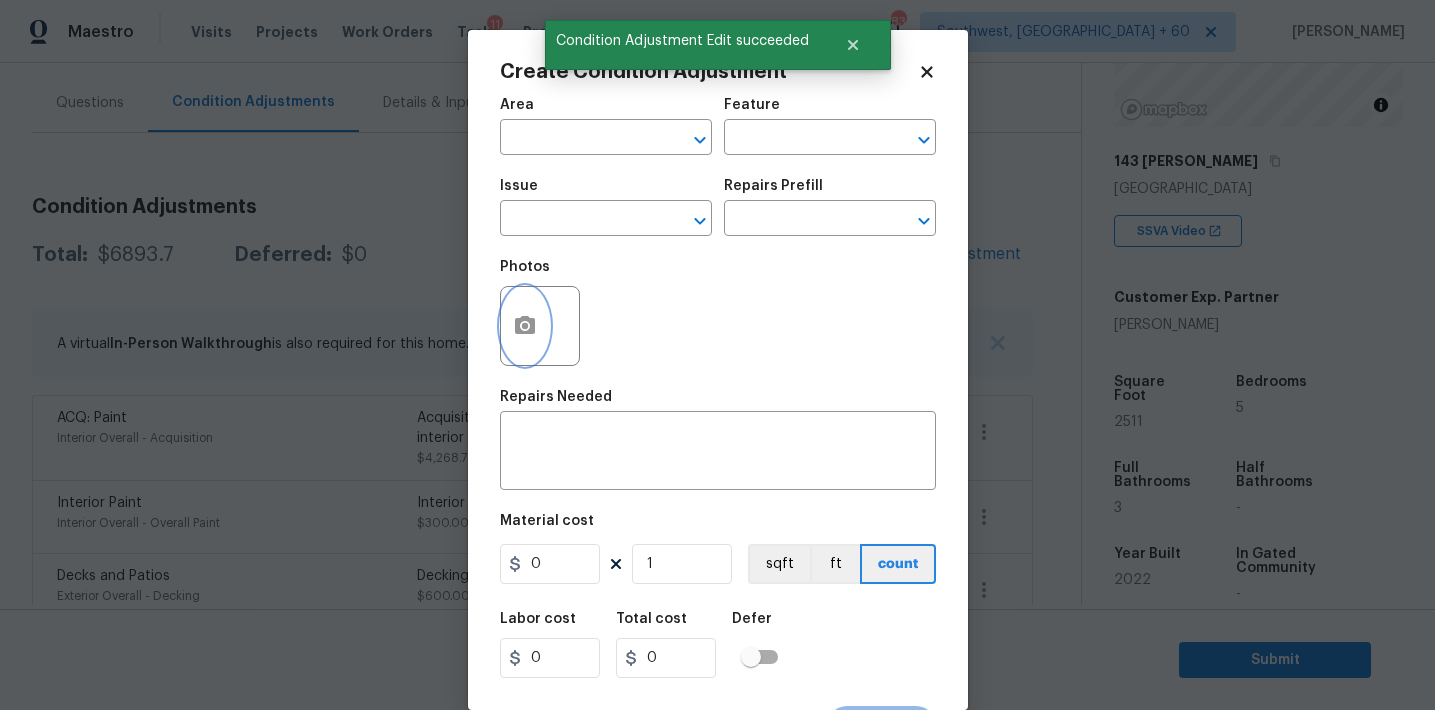 click 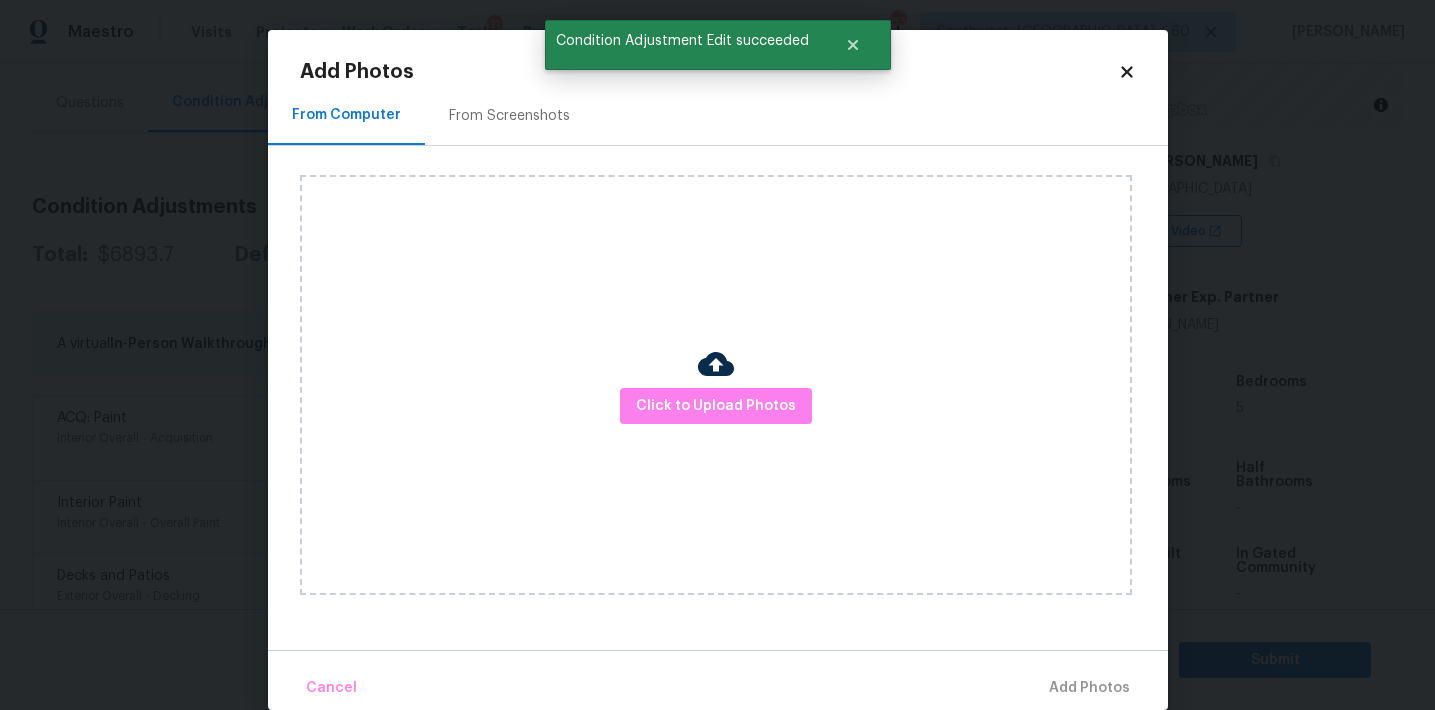 click on "From Screenshots" at bounding box center (509, 116) 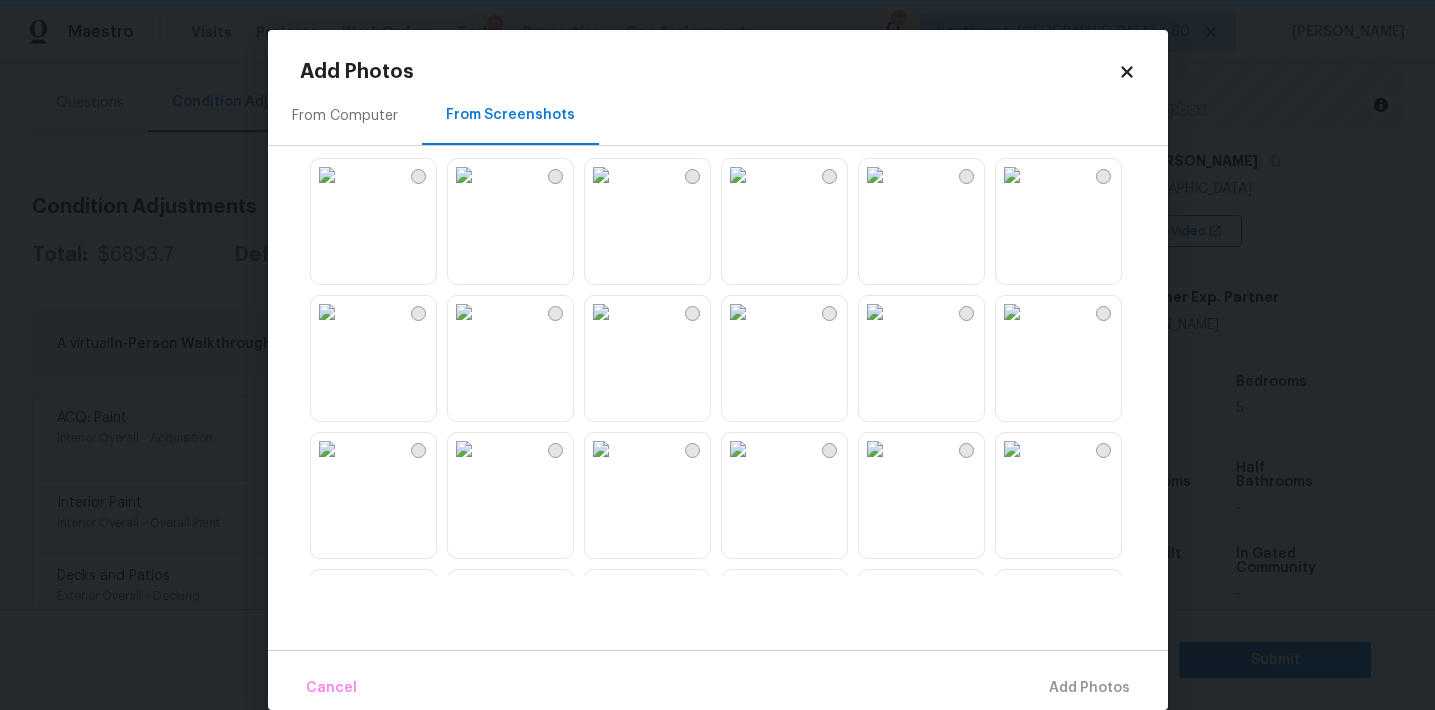 scroll, scrollTop: 0, scrollLeft: 0, axis: both 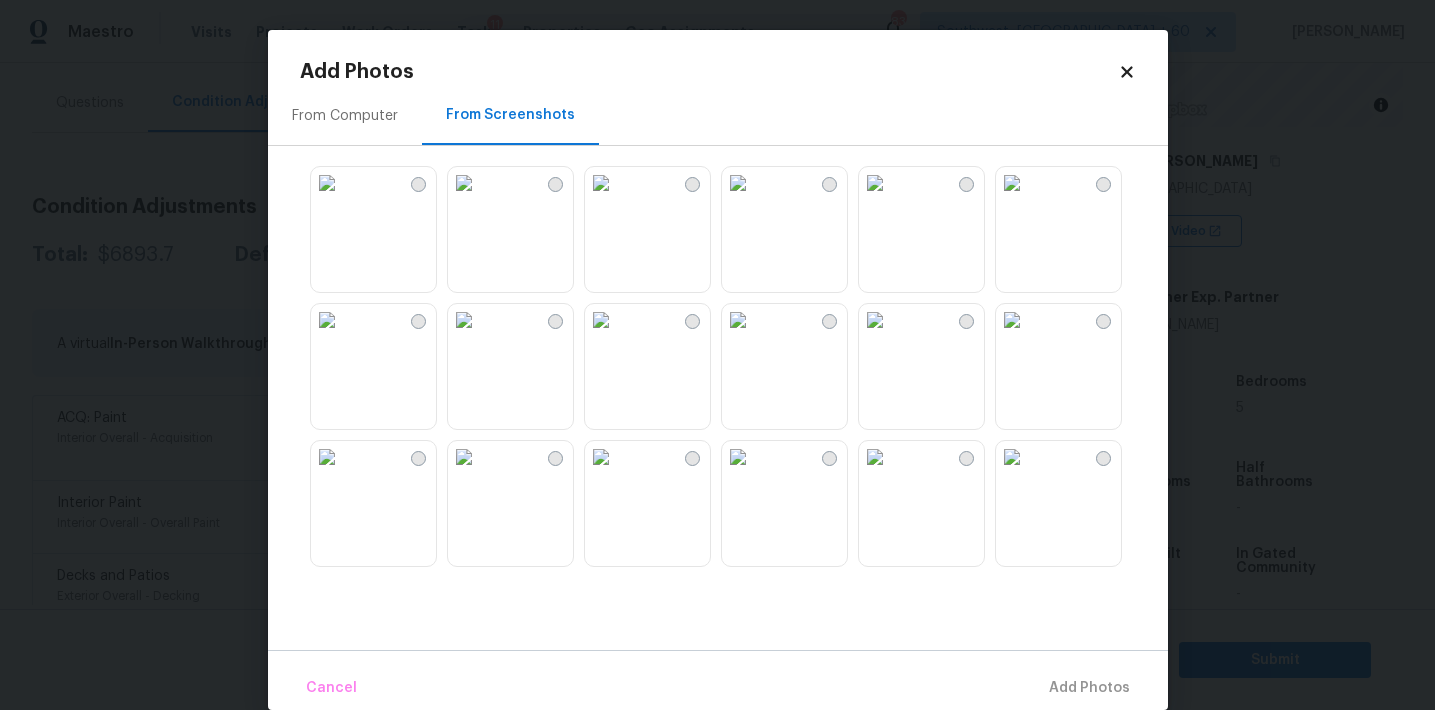 click at bounding box center (1012, 320) 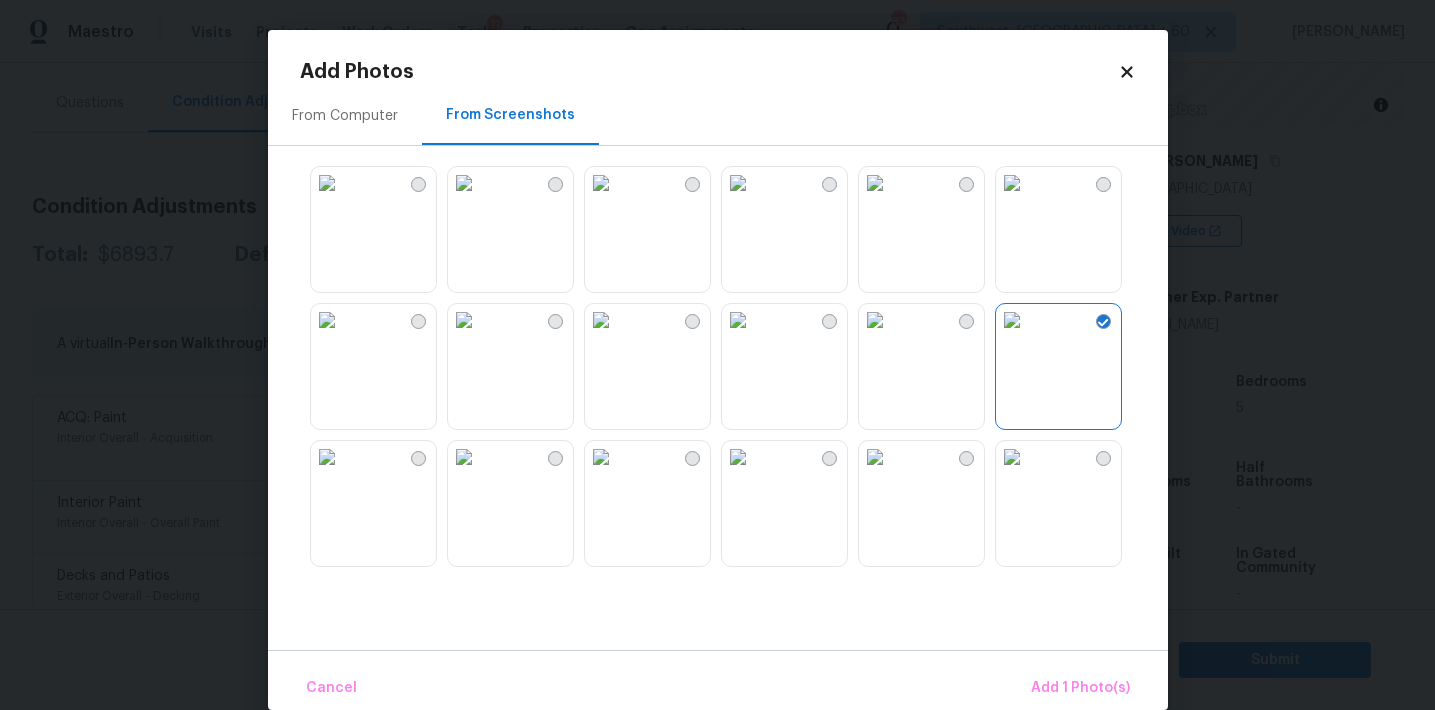 click at bounding box center (1012, 183) 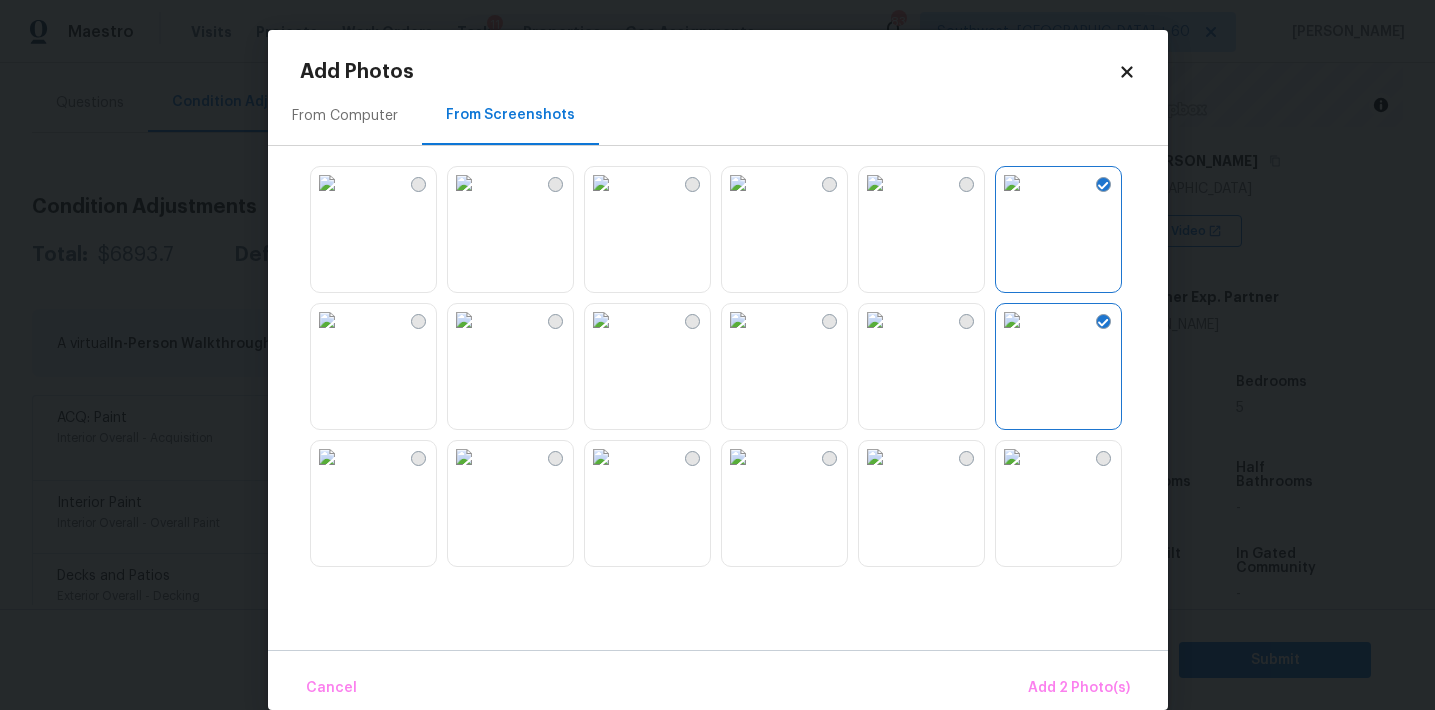 scroll, scrollTop: 141, scrollLeft: 0, axis: vertical 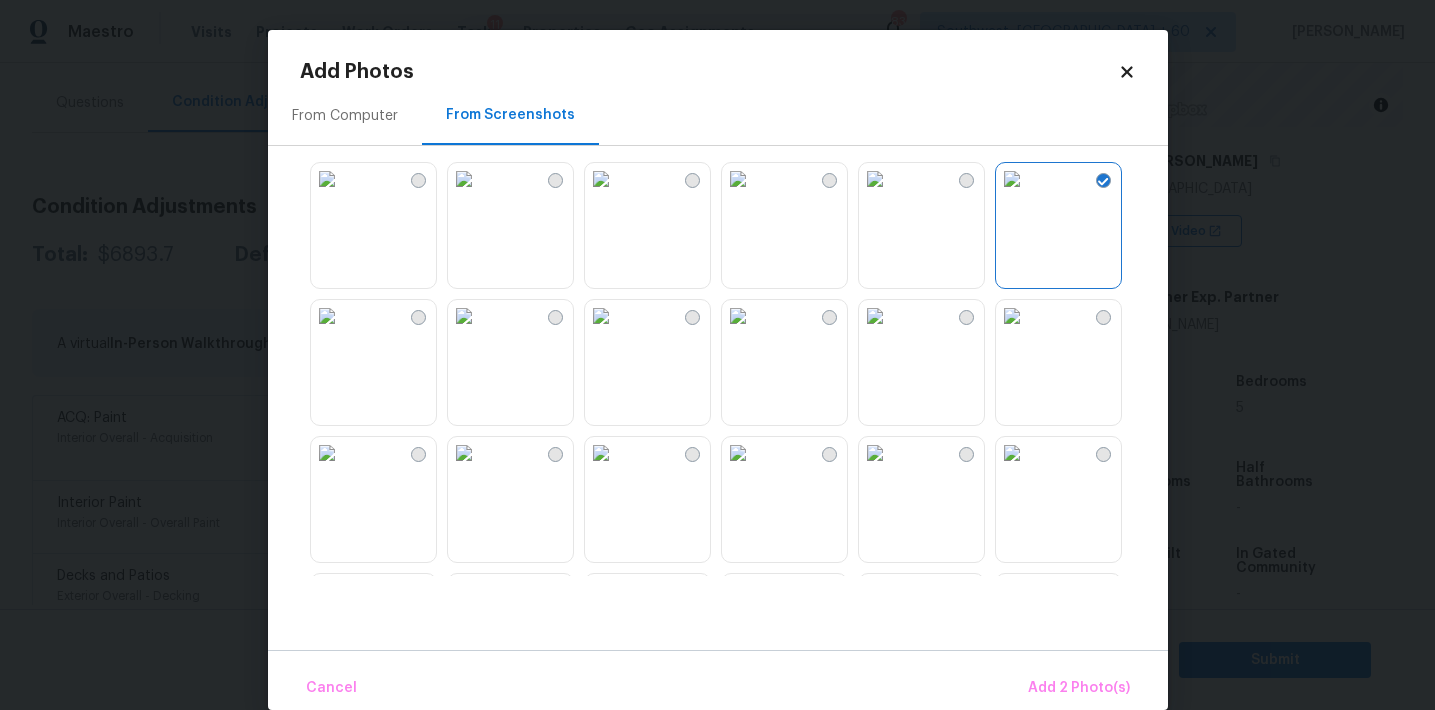 click at bounding box center [1012, 316] 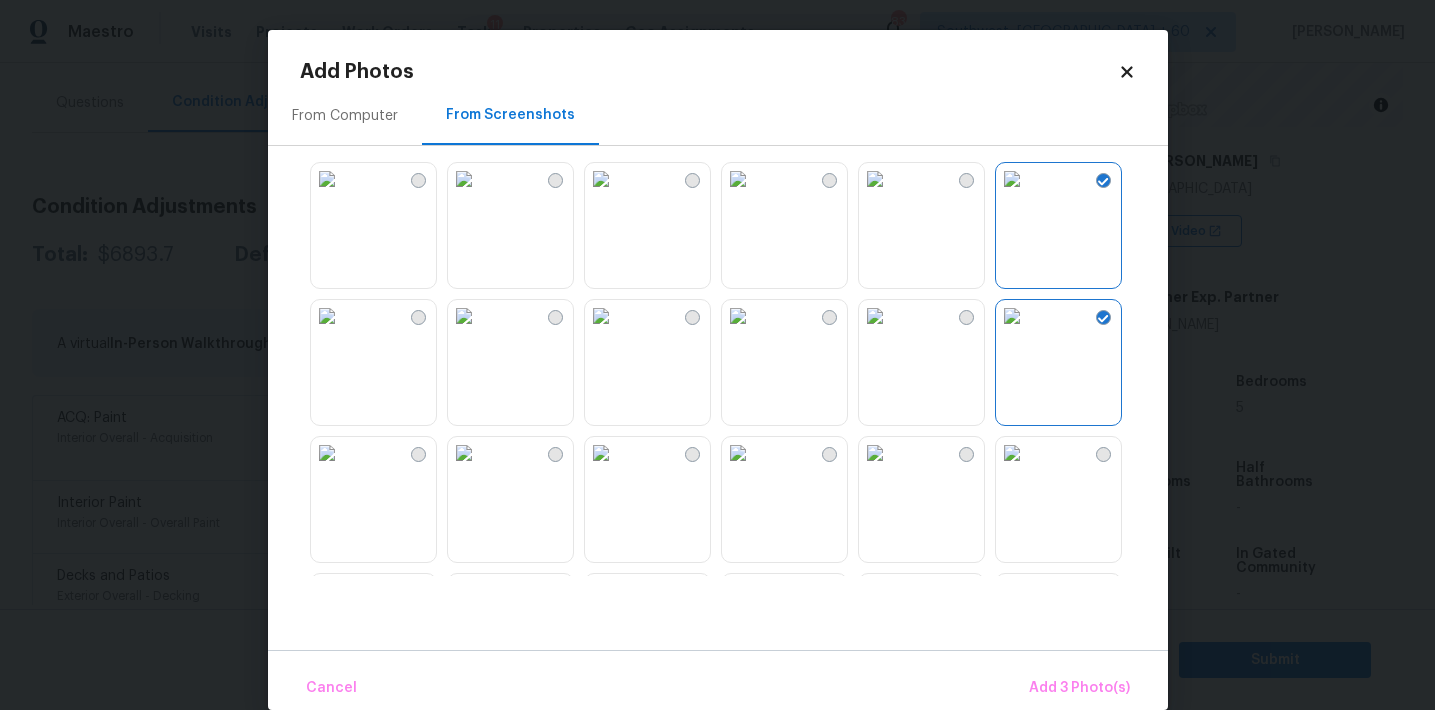 click at bounding box center [601, 316] 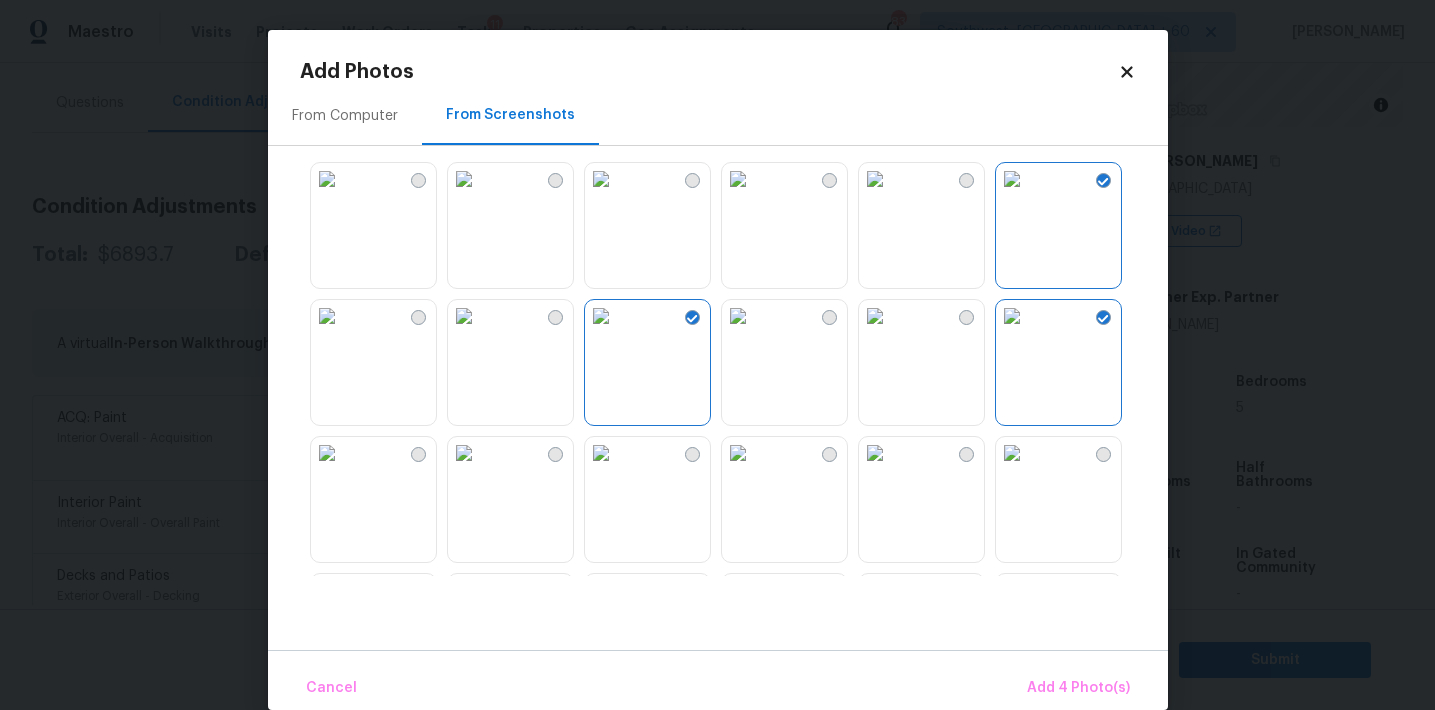 click at bounding box center [464, 453] 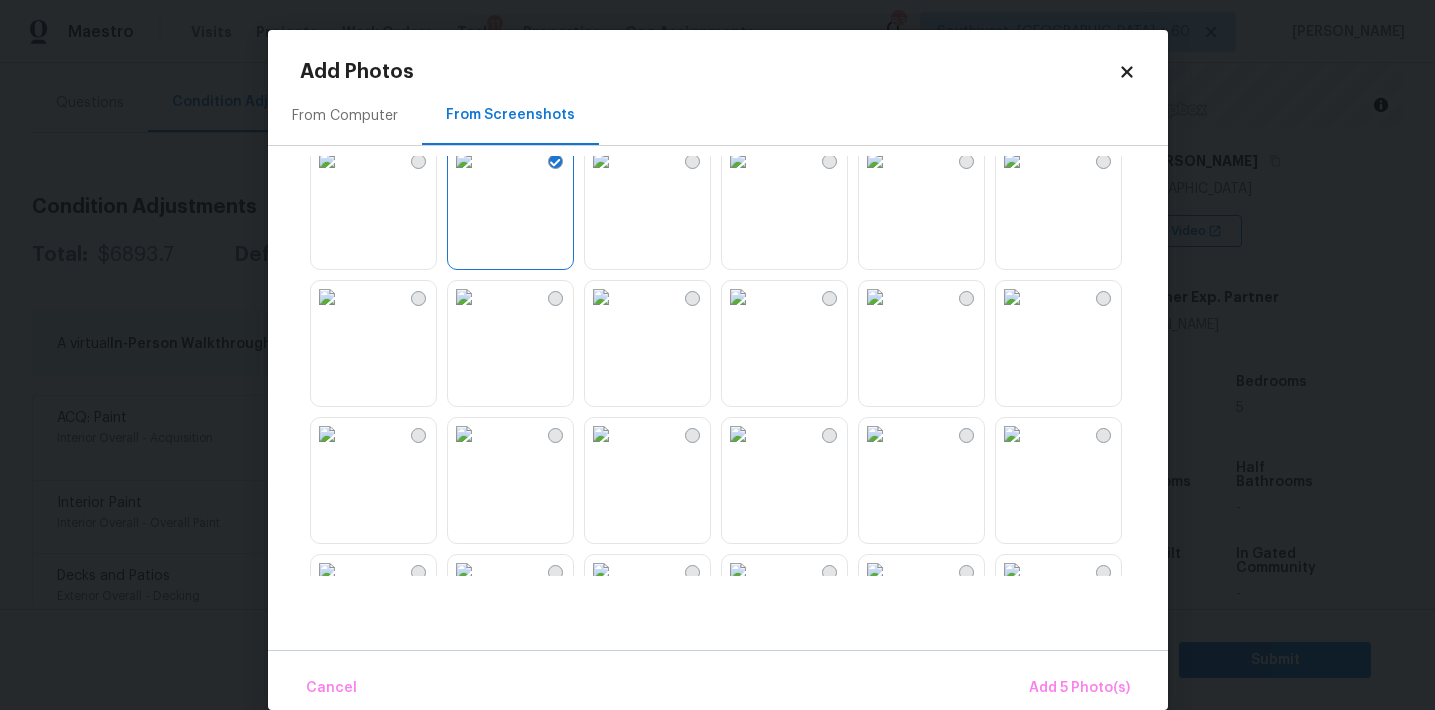 scroll, scrollTop: 490, scrollLeft: 0, axis: vertical 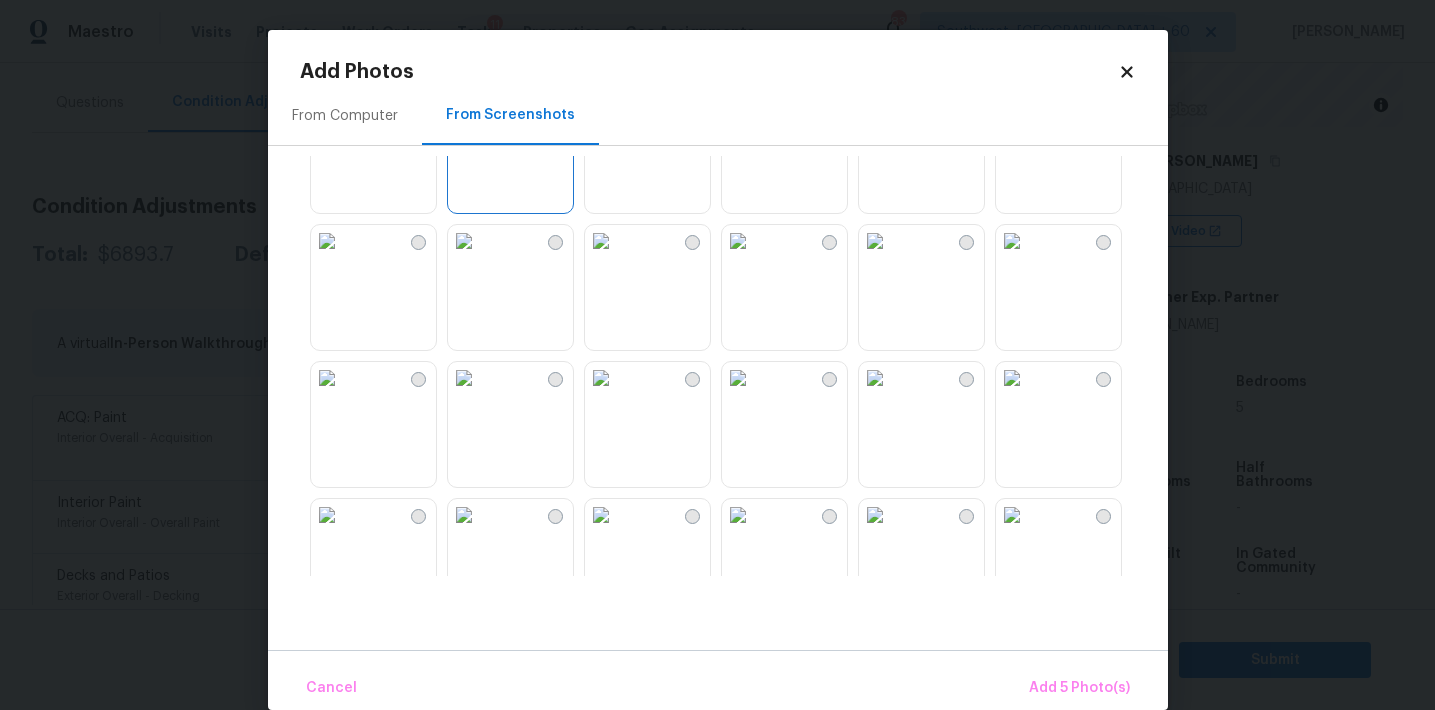 click at bounding box center (738, 241) 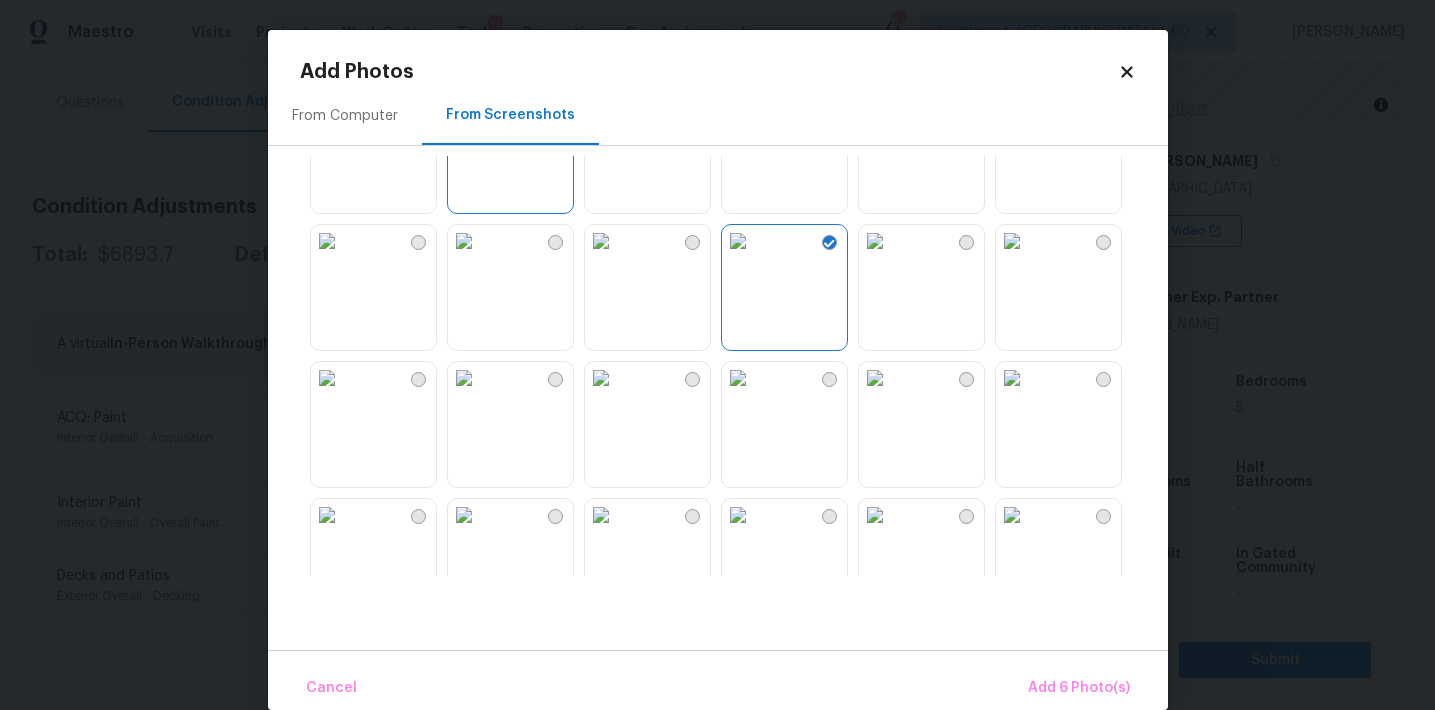 click at bounding box center [875, 241] 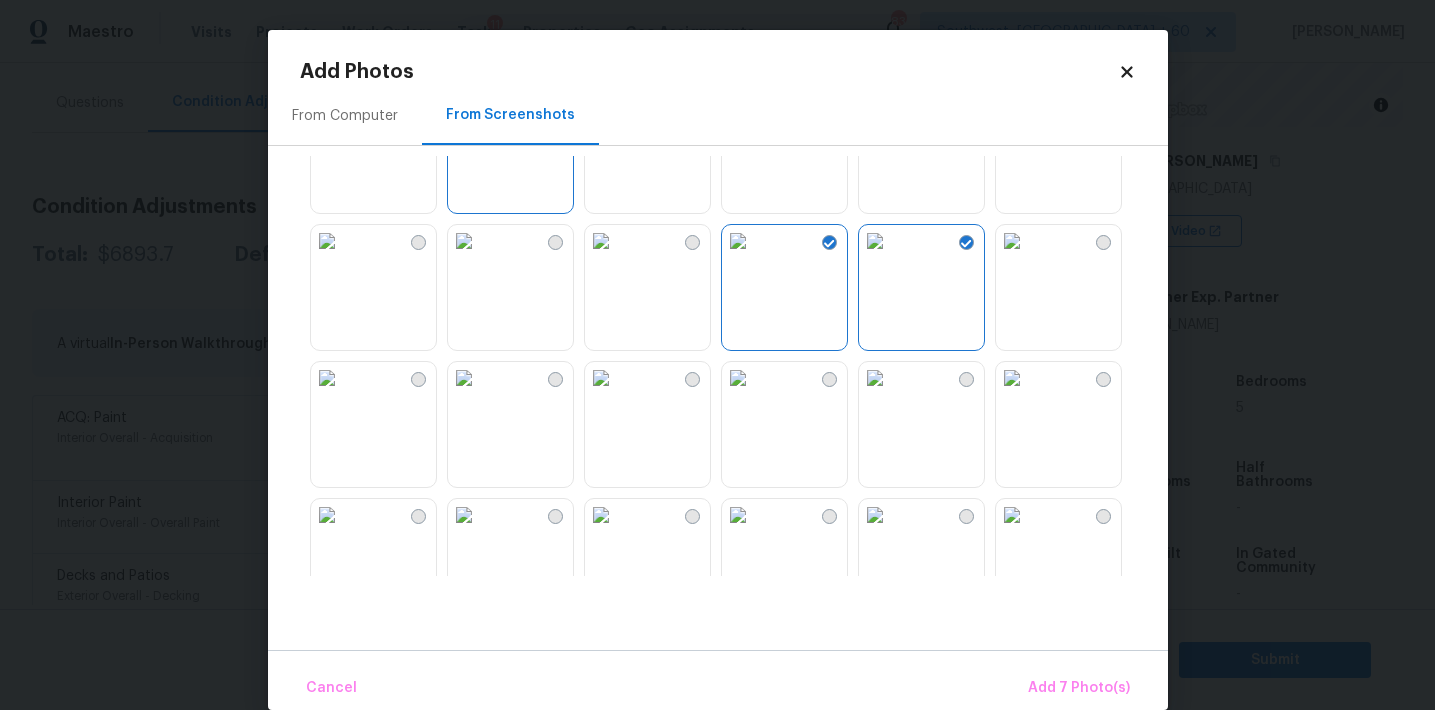click at bounding box center [1012, 378] 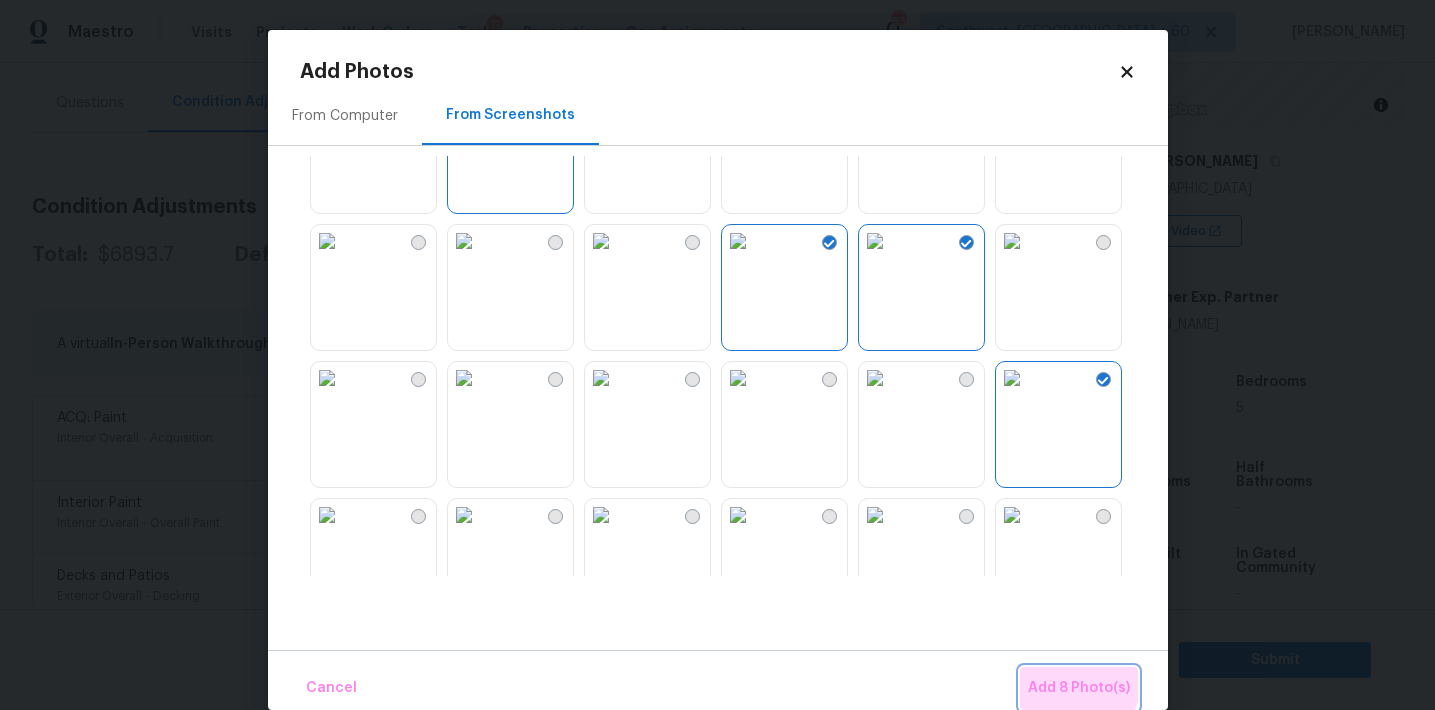 click on "Add 8 Photo(s)" at bounding box center (1079, 688) 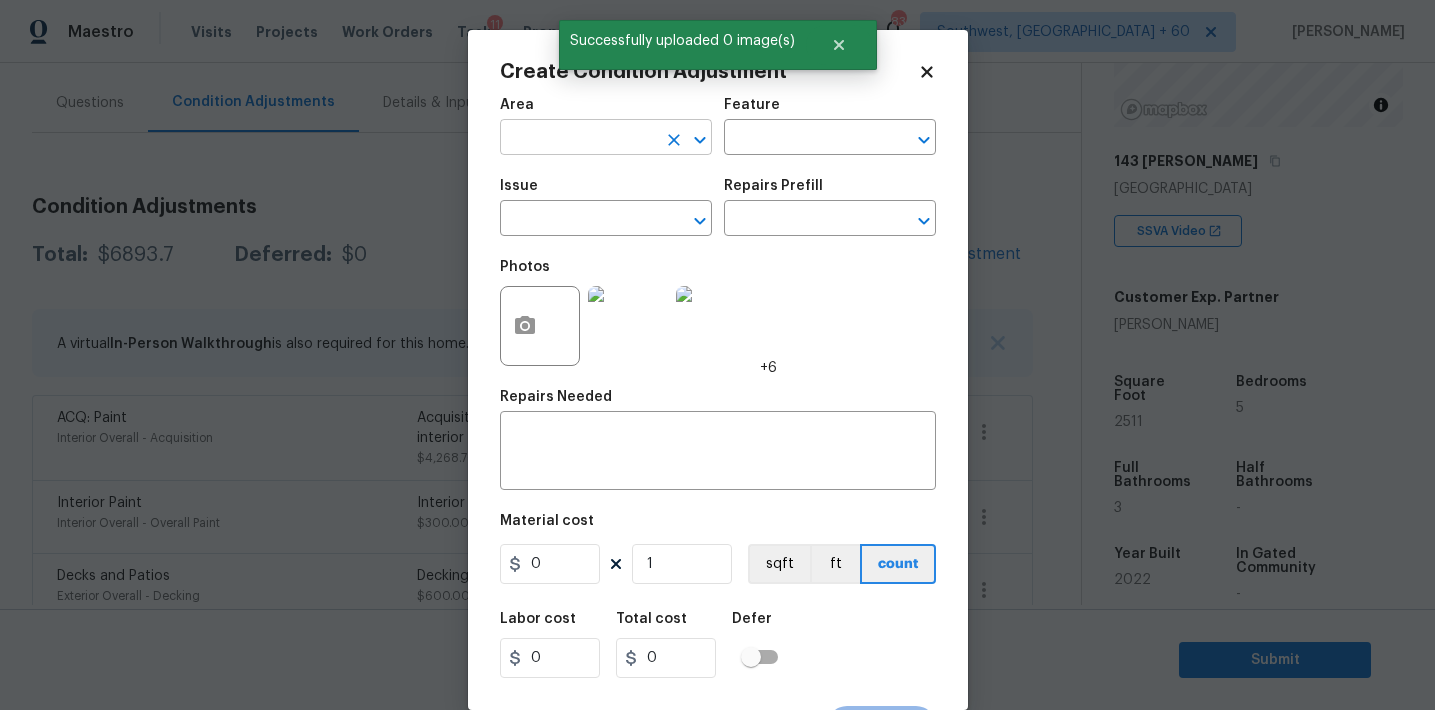 click at bounding box center (578, 139) 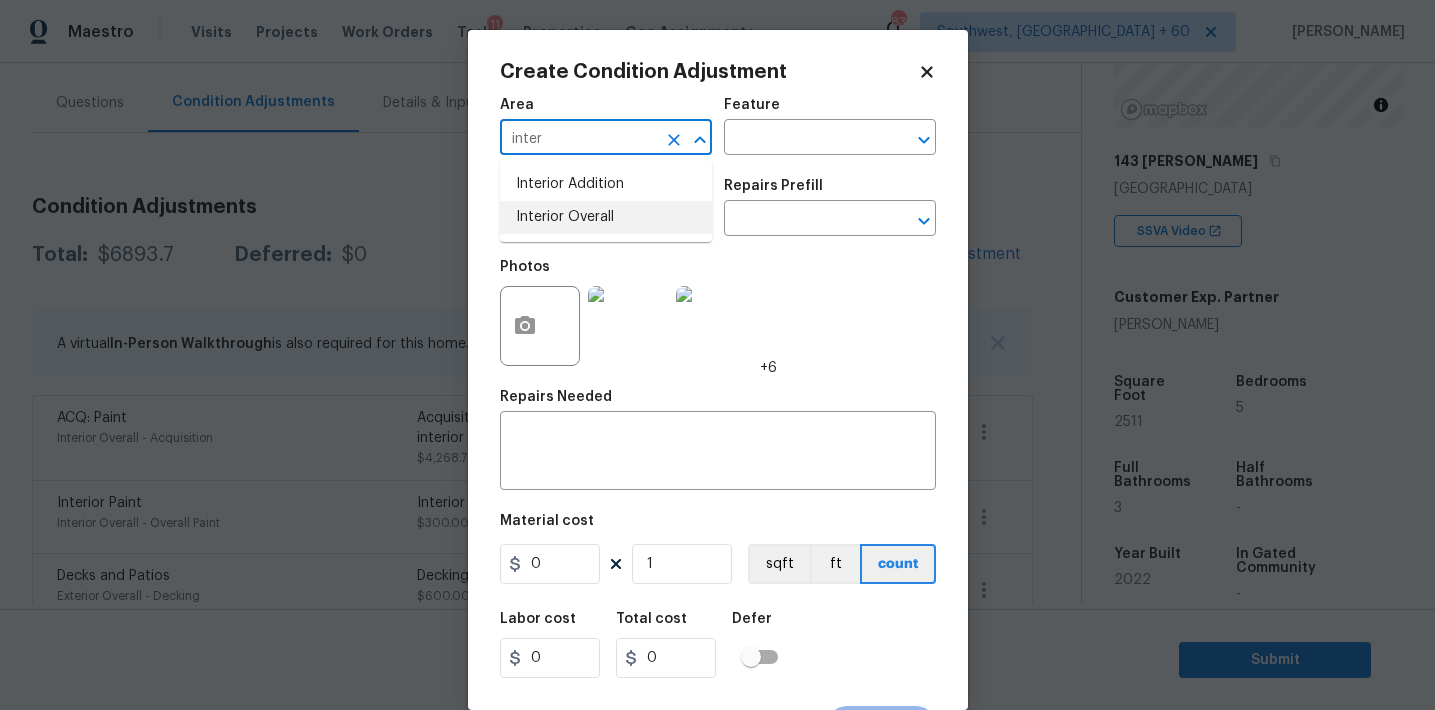 click on "Interior Overall" at bounding box center [606, 217] 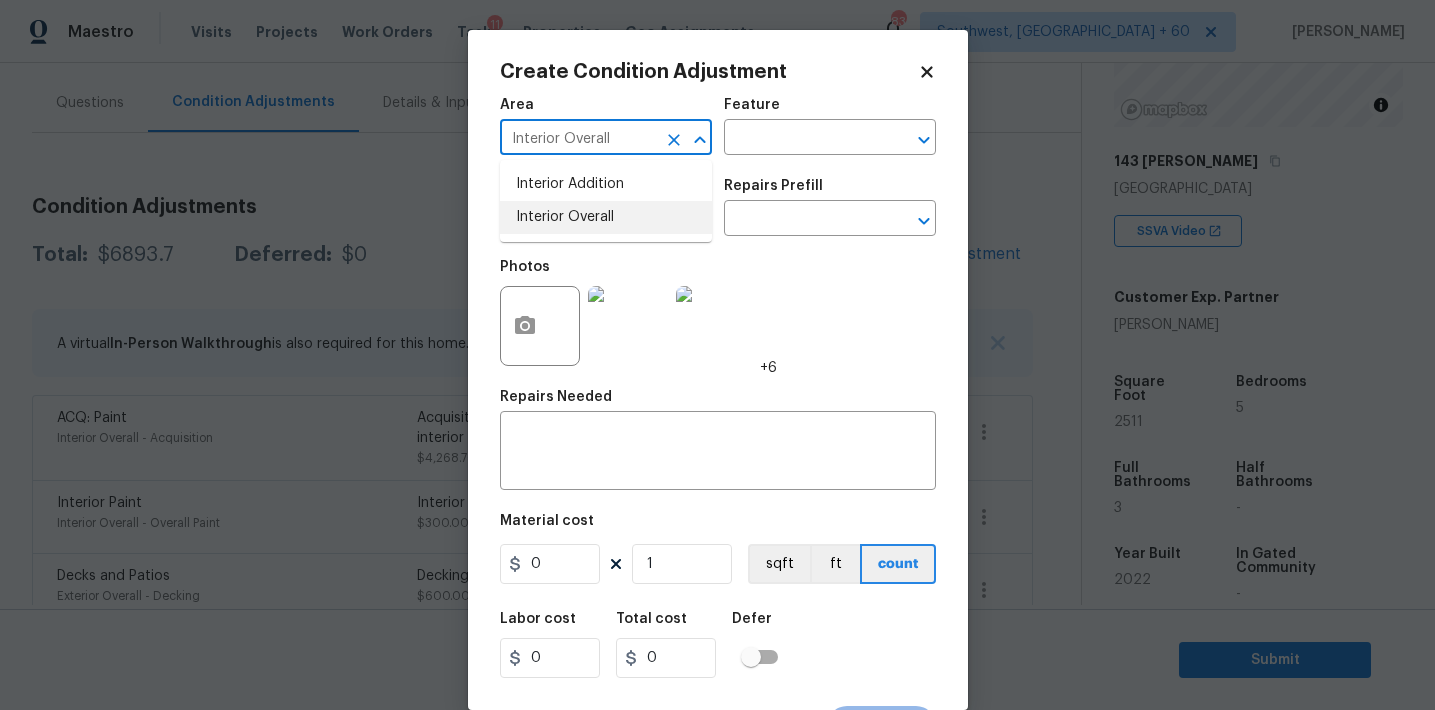 type on "Interior Overall" 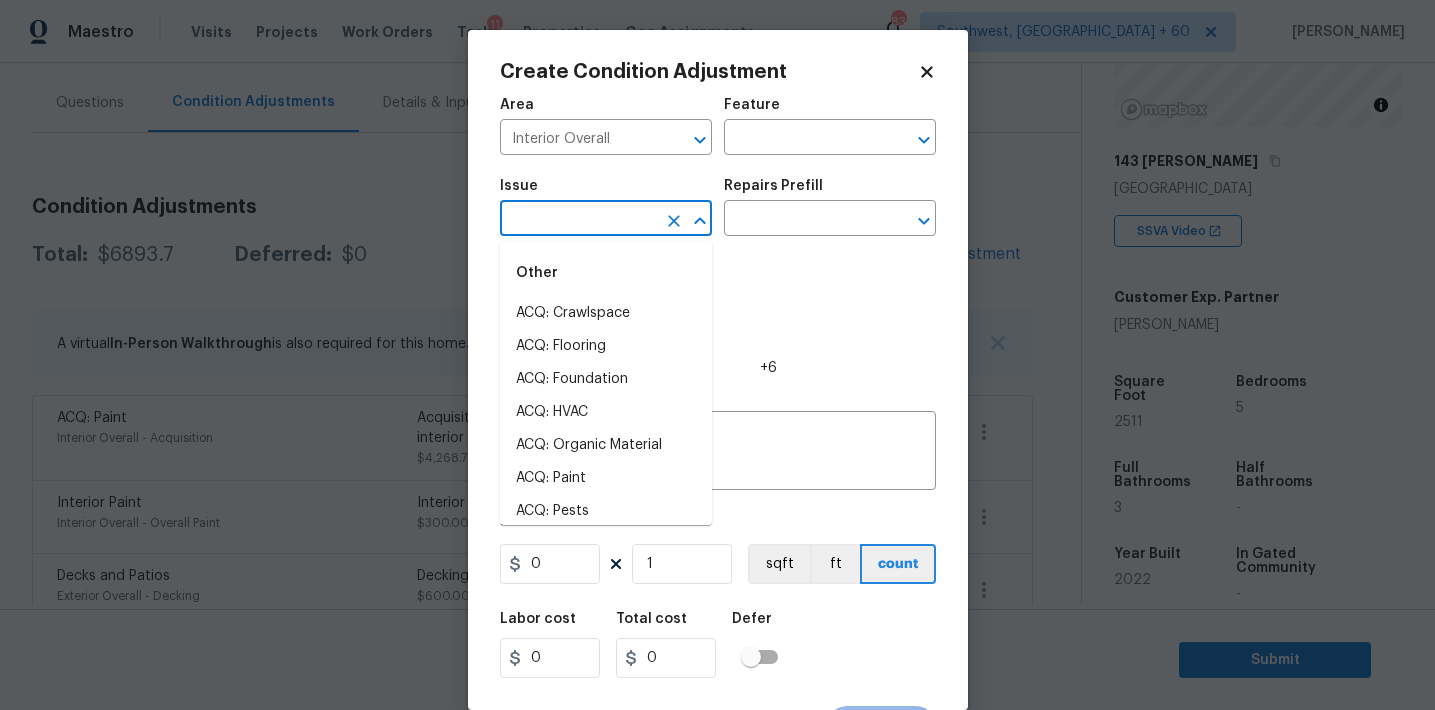 click at bounding box center [578, 220] 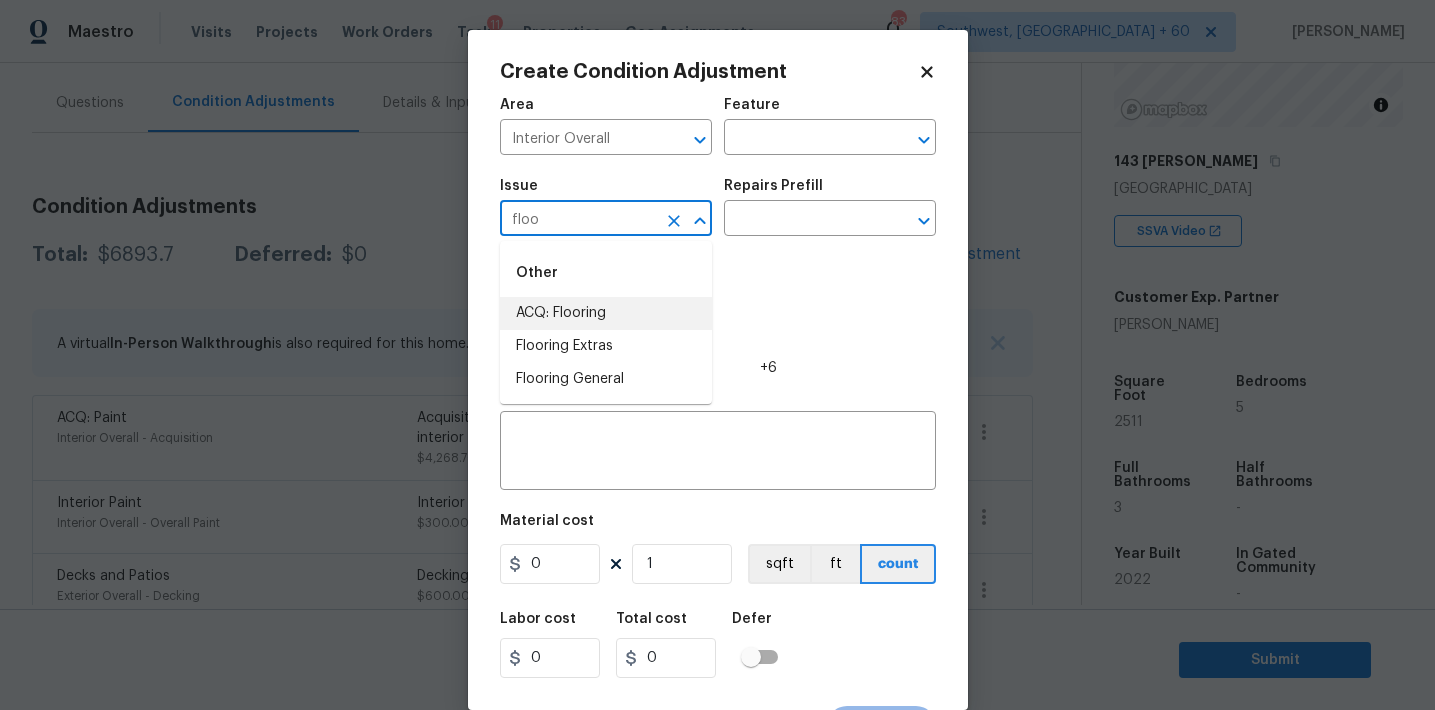 click on "ACQ: Flooring" at bounding box center [606, 313] 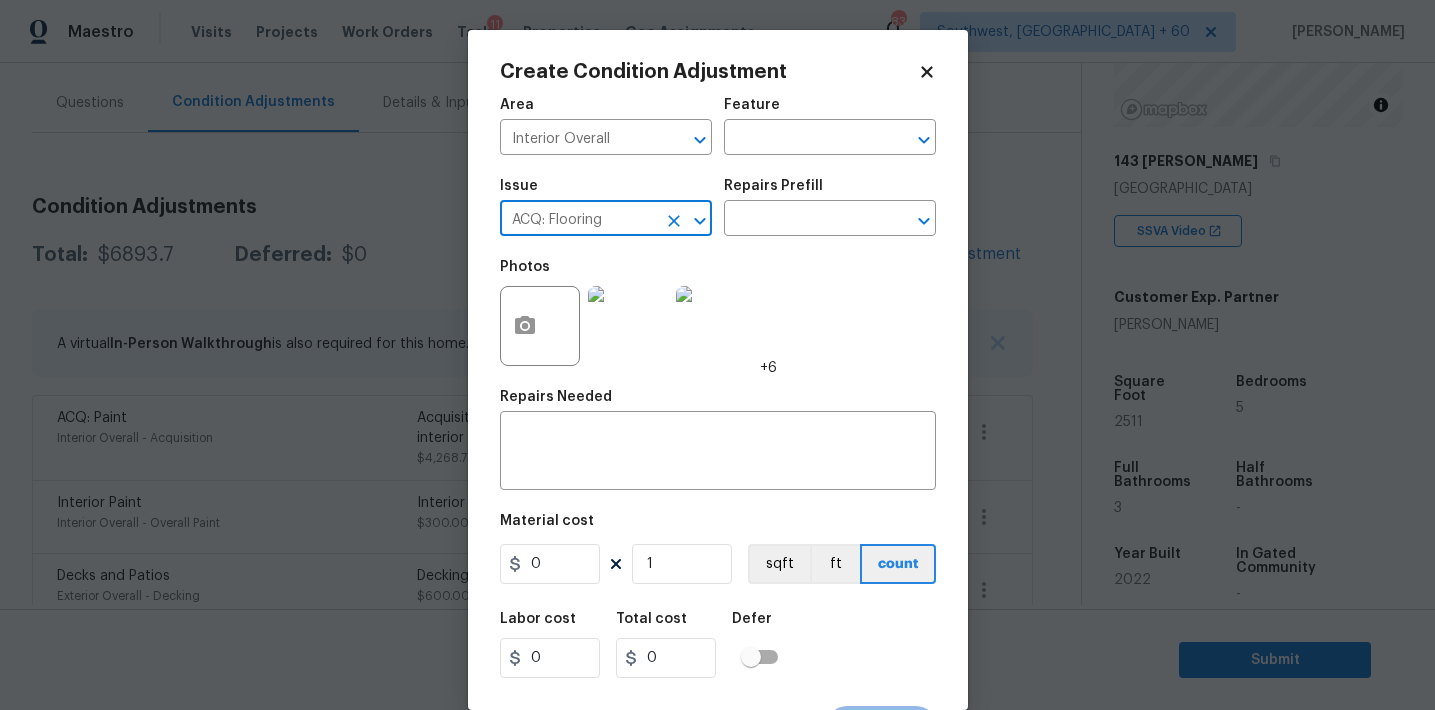 type on "ACQ: Flooring" 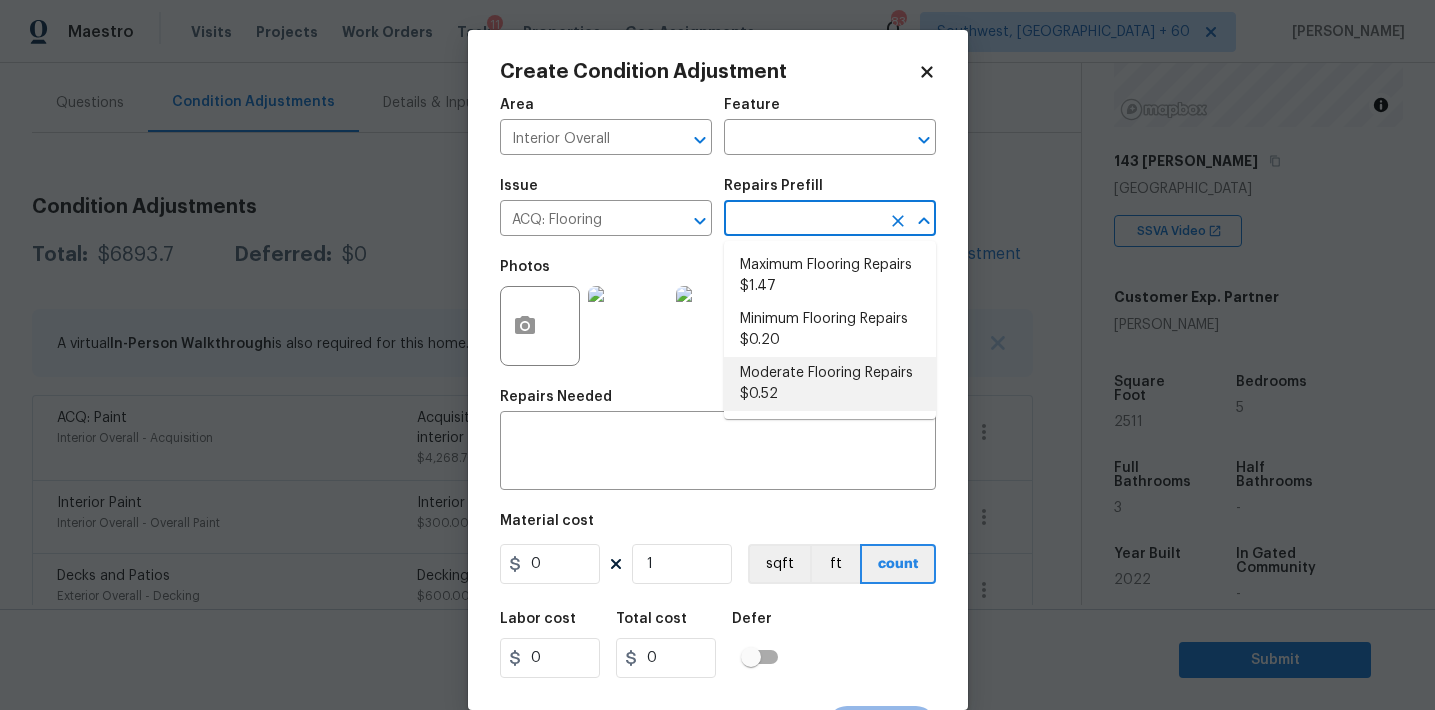 click on "Moderate Flooring Repairs $0.52" at bounding box center (830, 384) 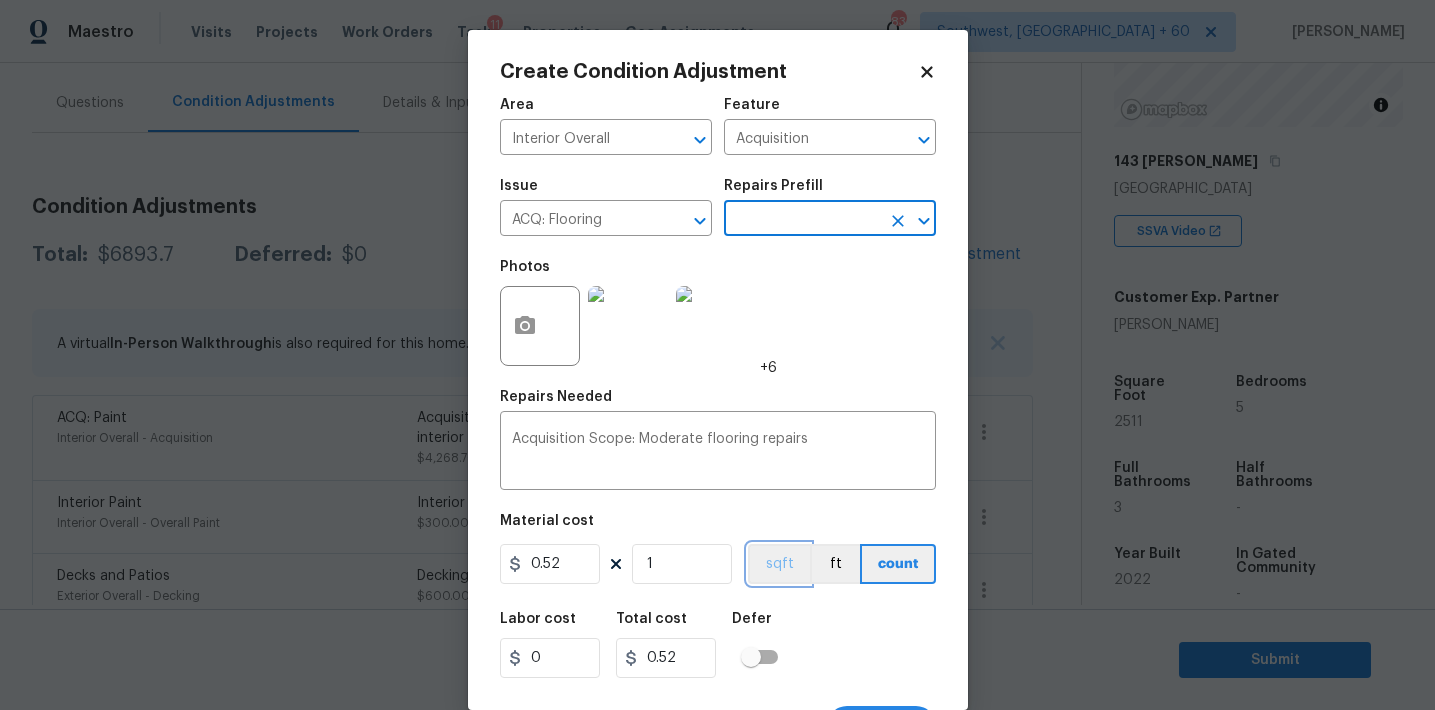 click on "sqft" at bounding box center (779, 564) 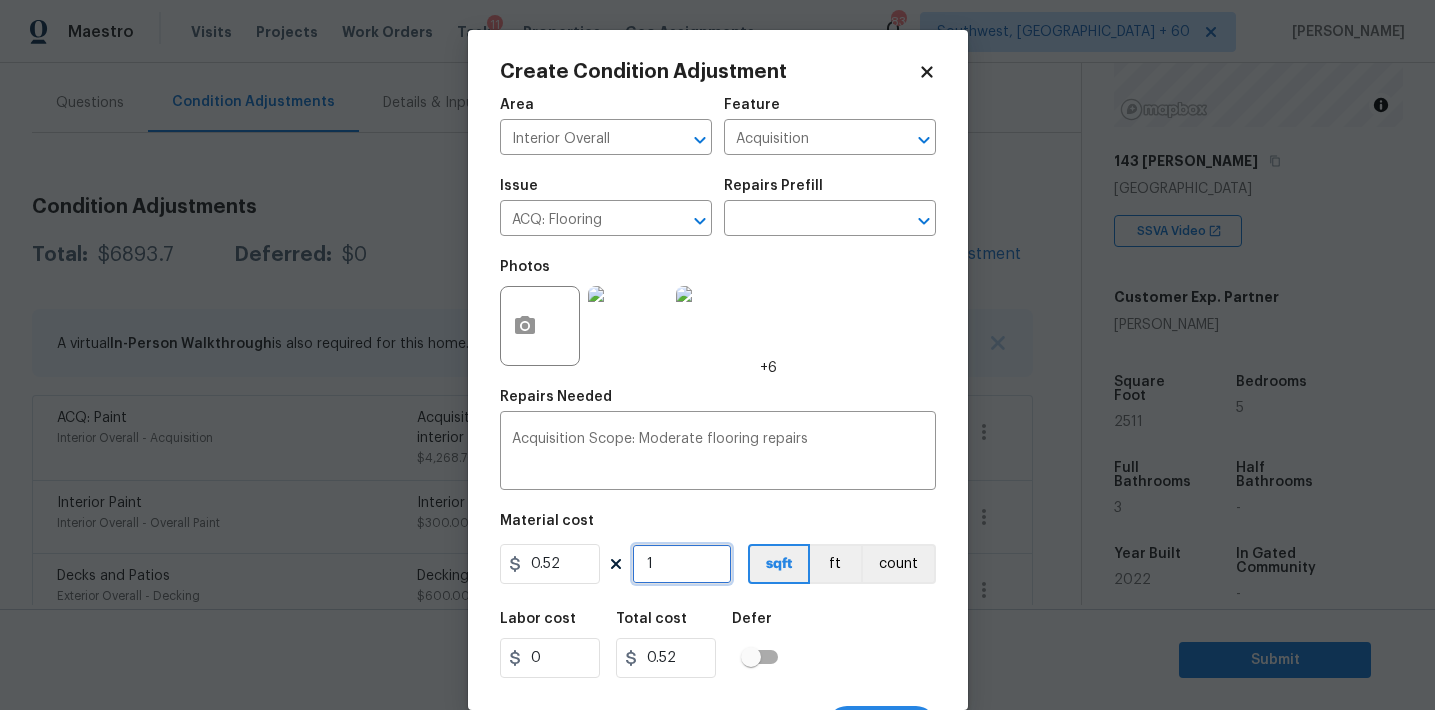 click on "1" at bounding box center (682, 564) 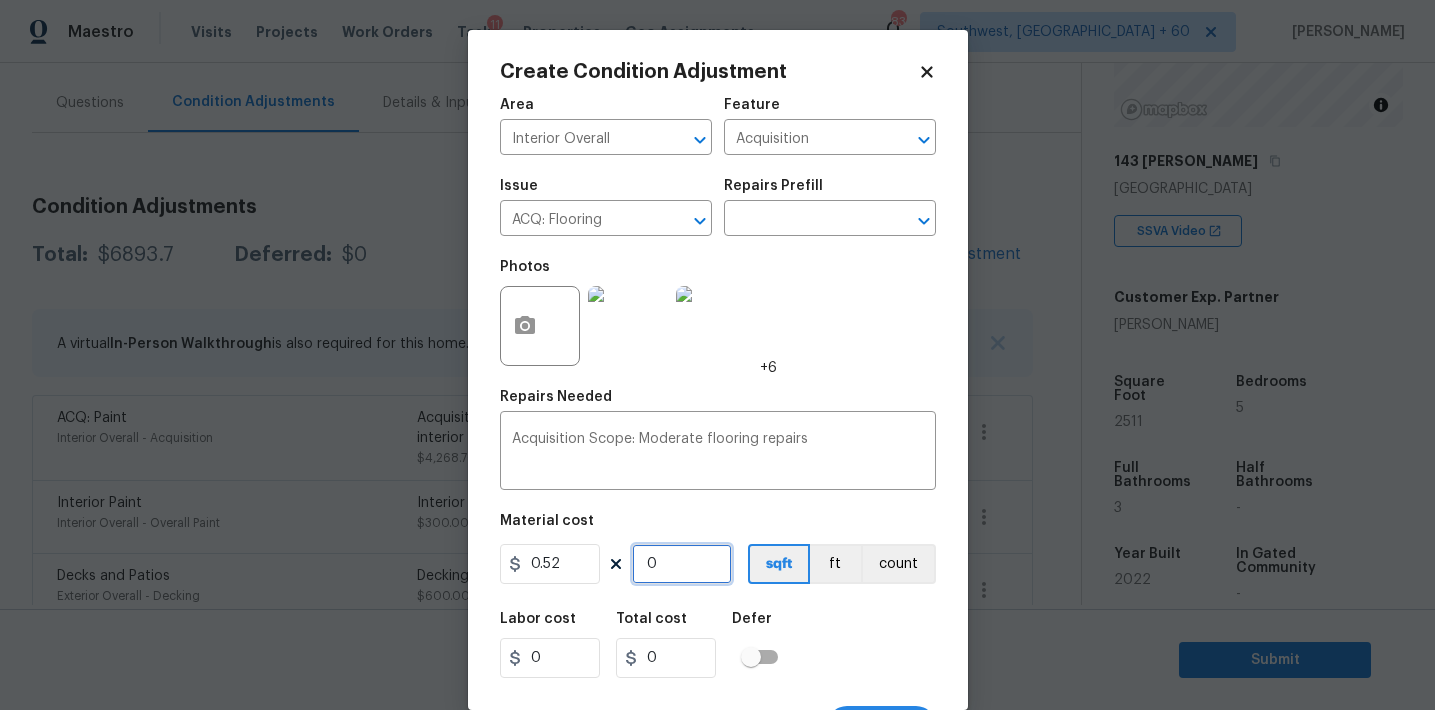 paste on "2511" 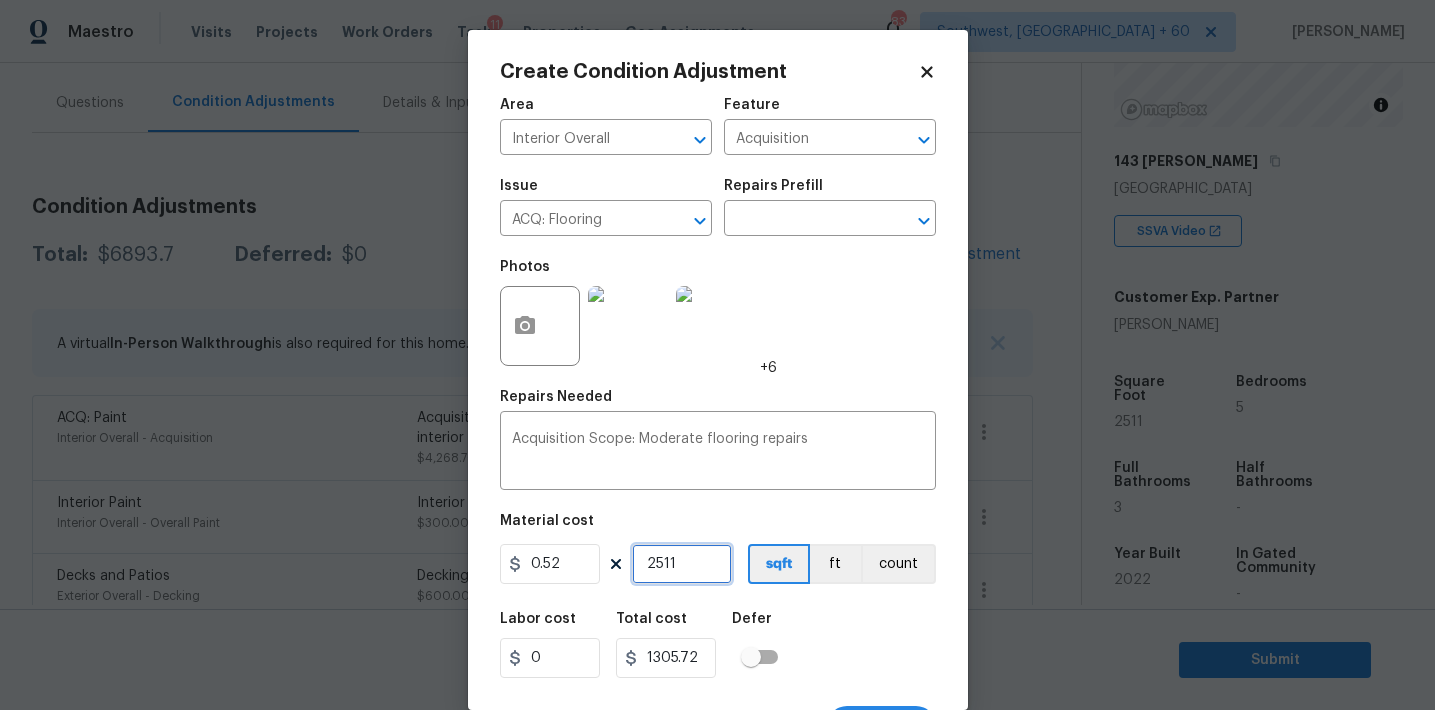 type on "2511" 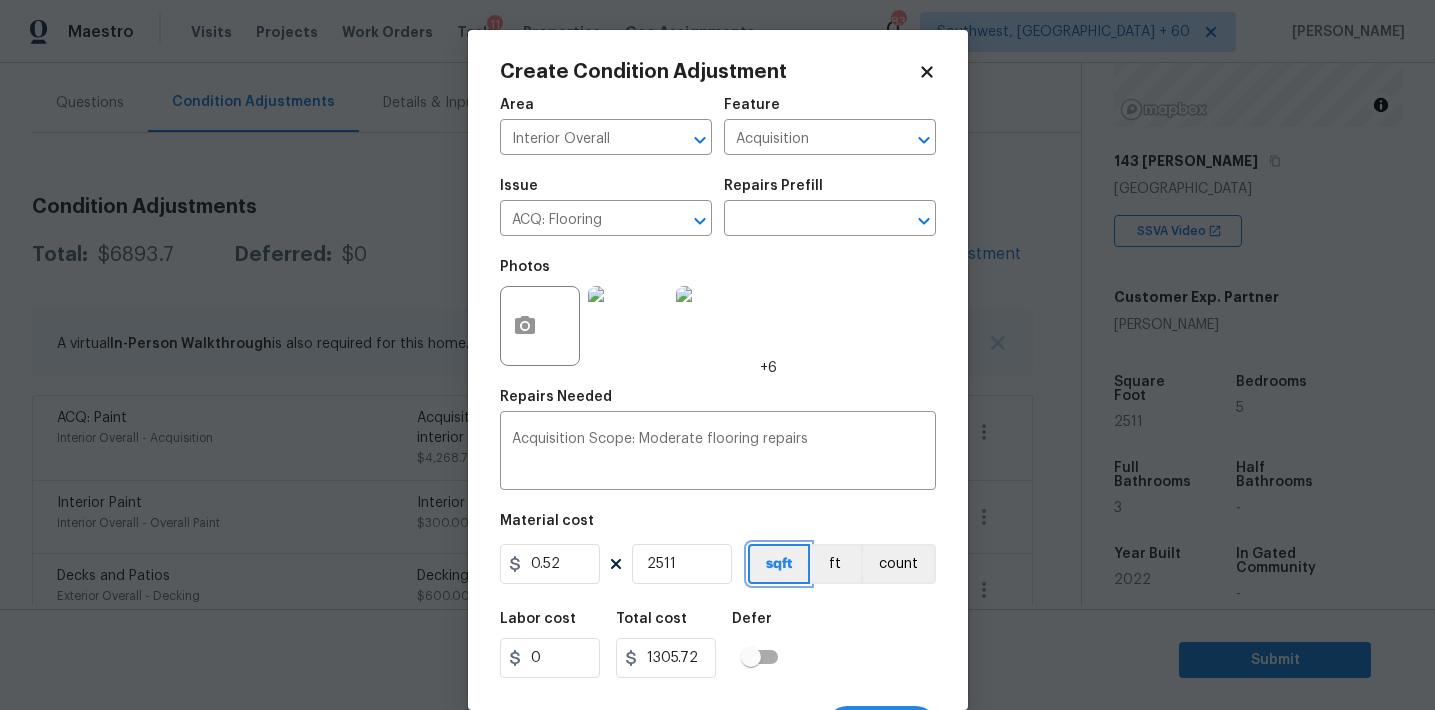 type 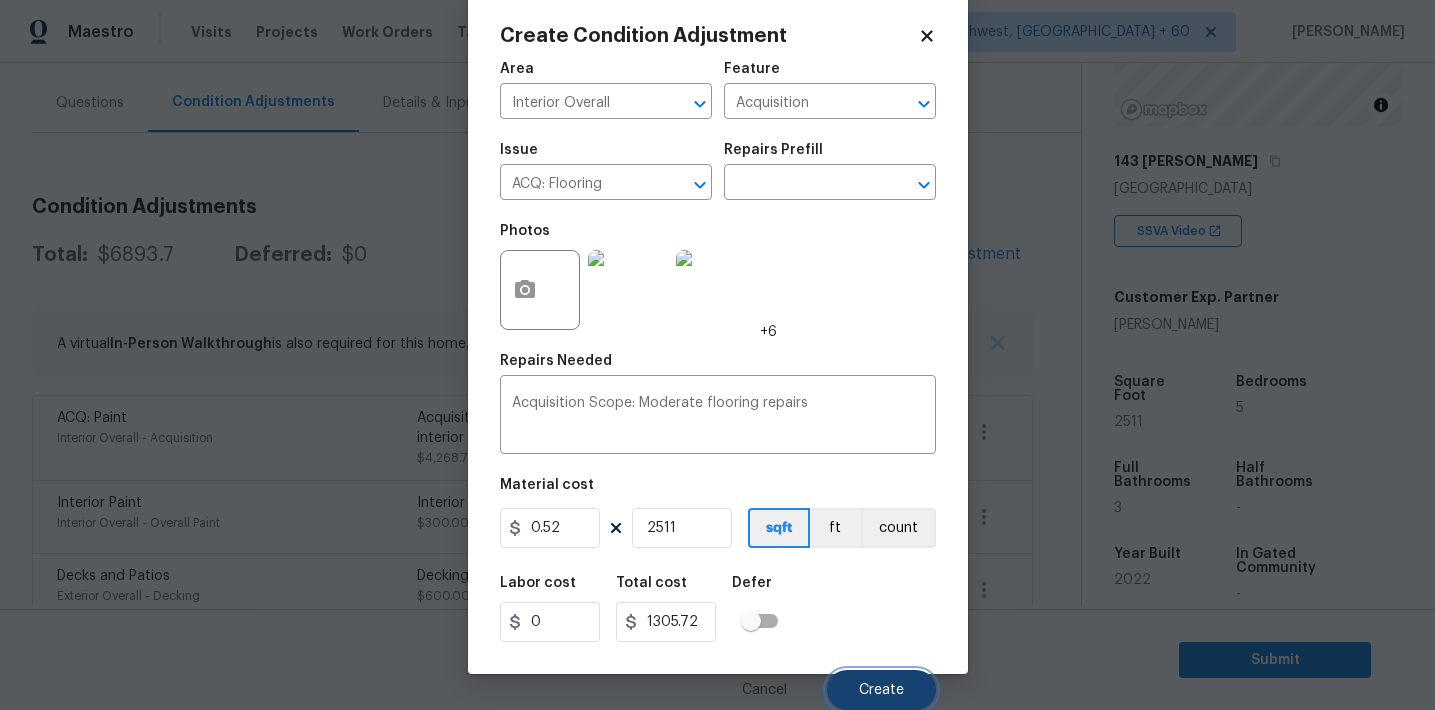 click on "Create" at bounding box center [881, 690] 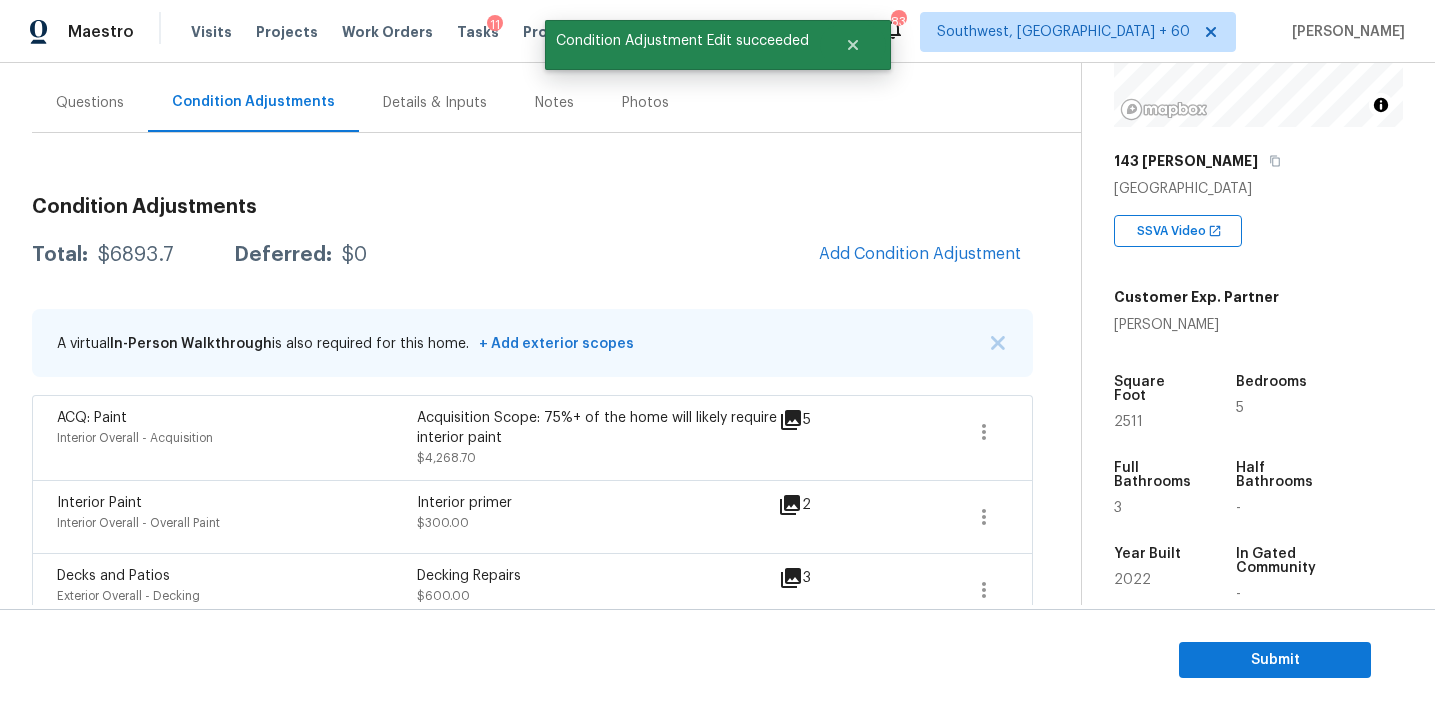 scroll, scrollTop: 30, scrollLeft: 0, axis: vertical 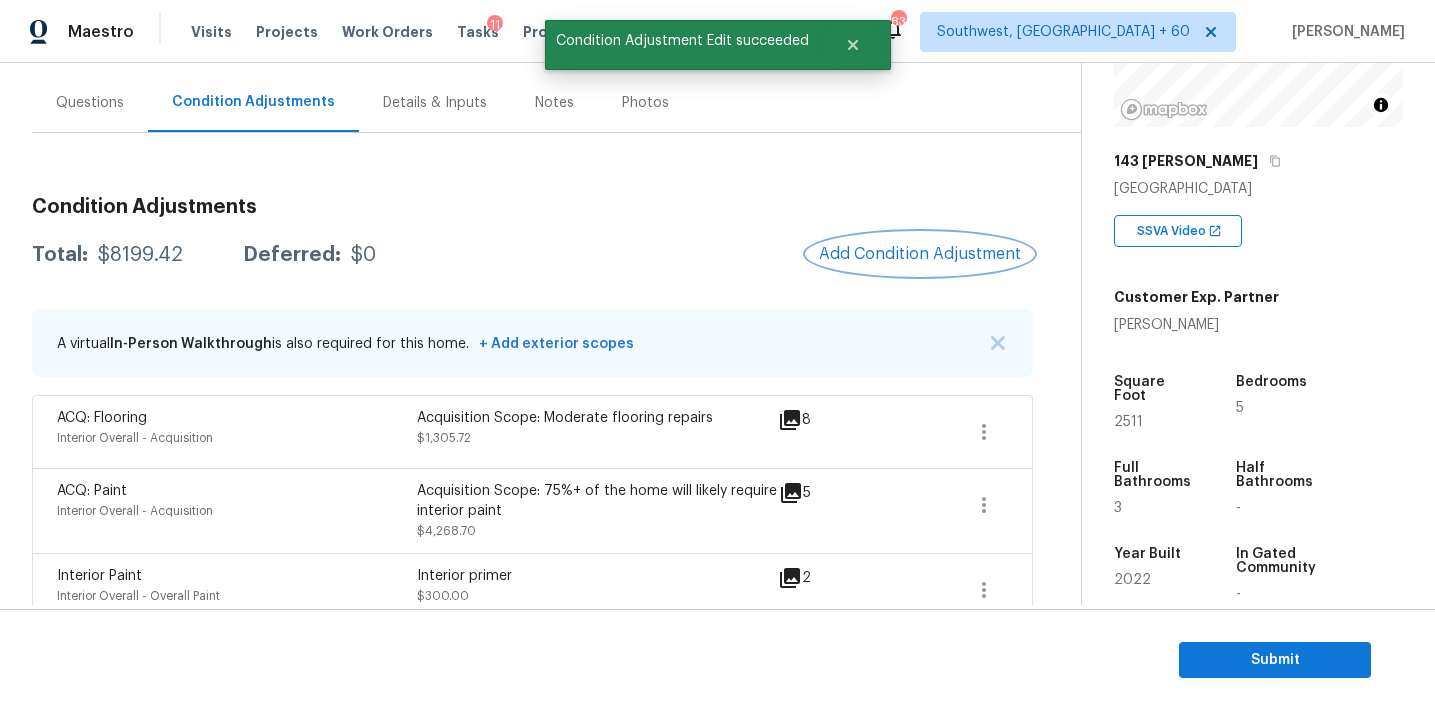 click on "Add Condition Adjustment" at bounding box center [920, 254] 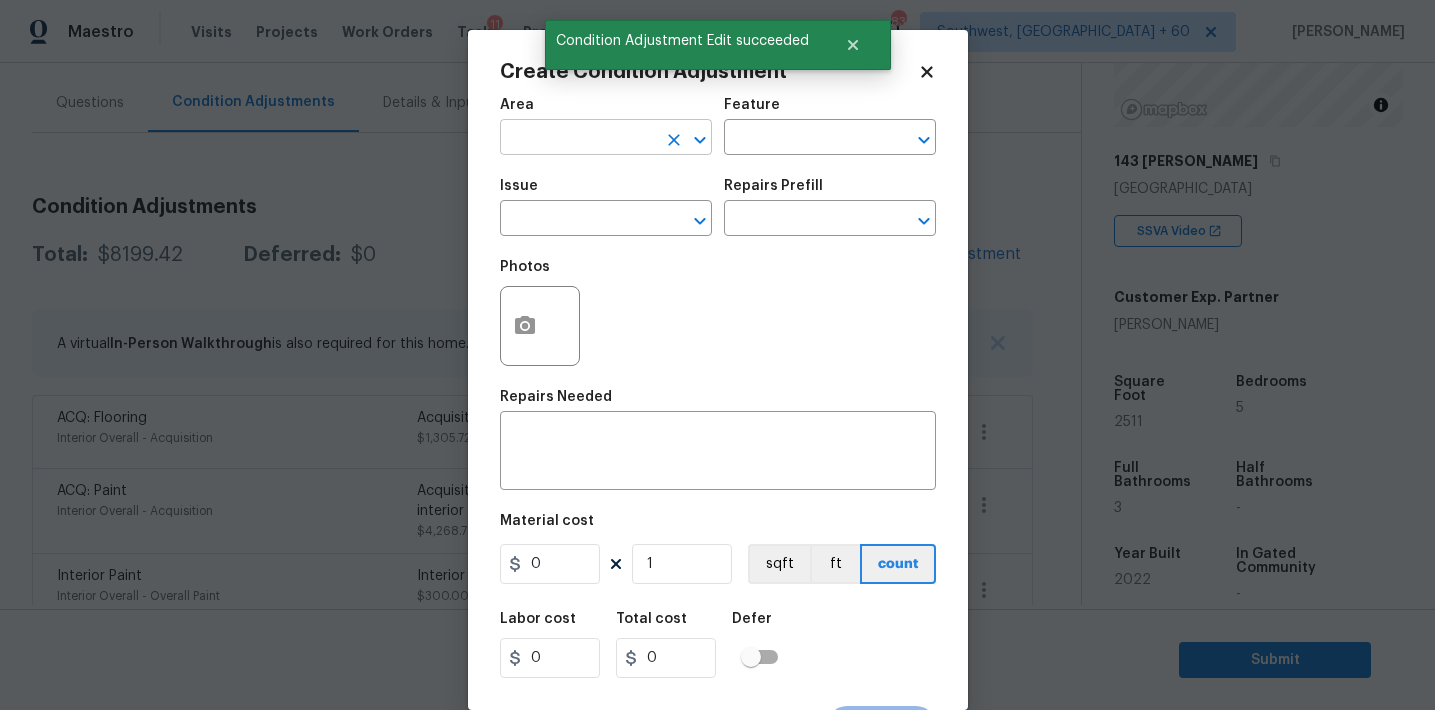 click at bounding box center [578, 139] 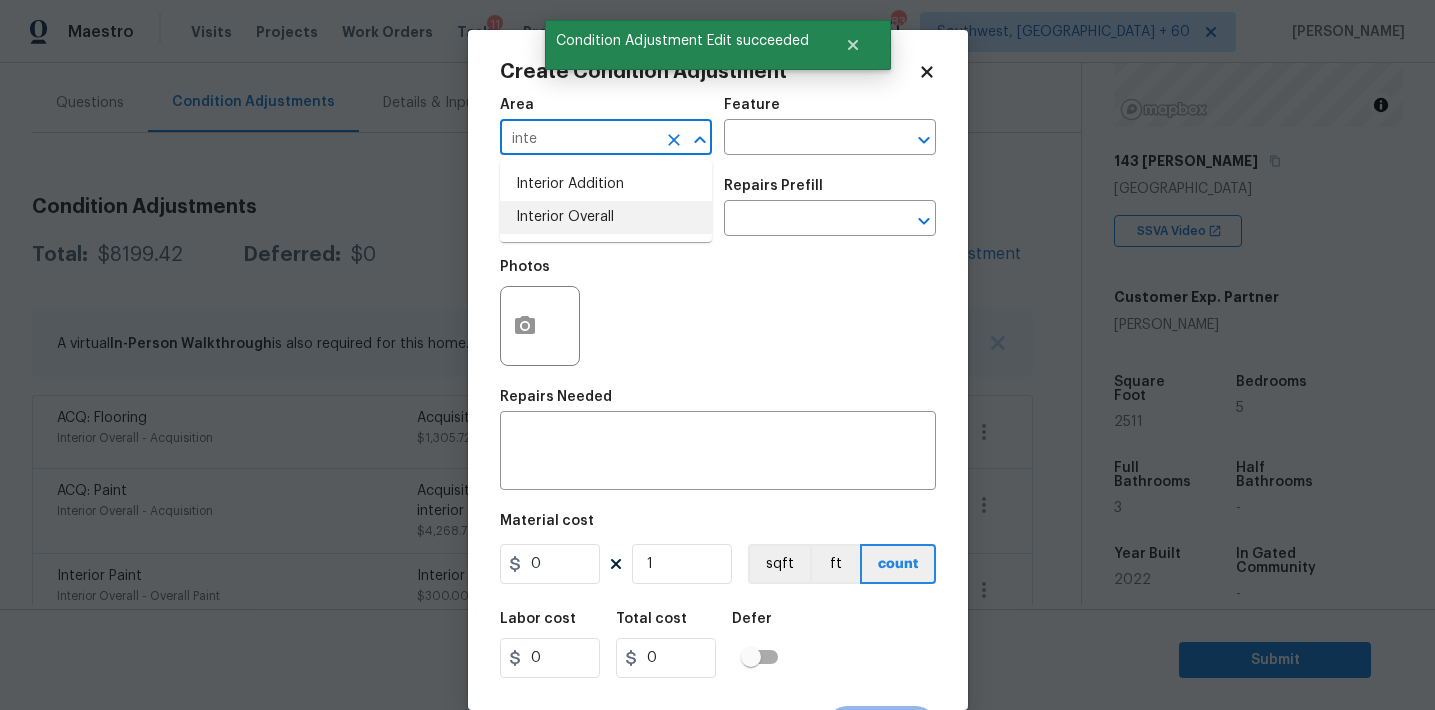 click on "Interior Overall" at bounding box center (606, 217) 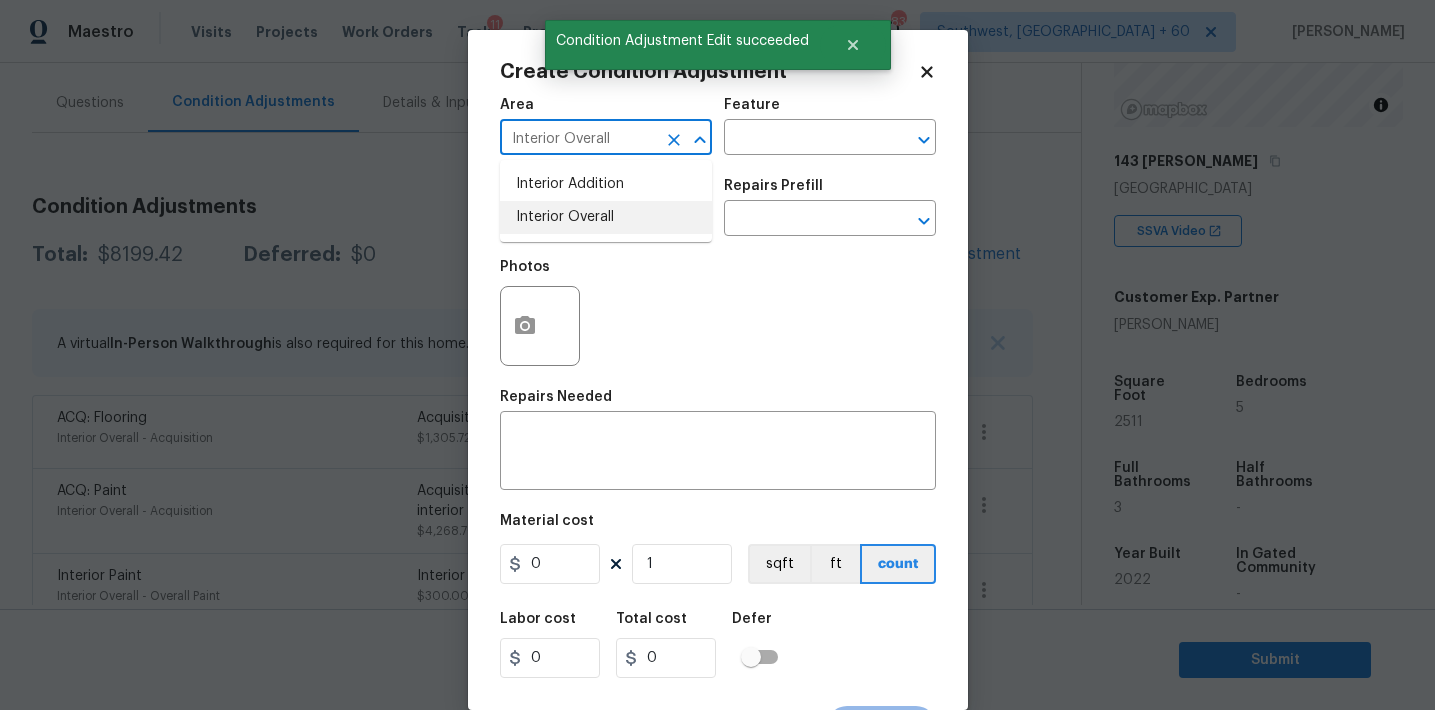 type on "Interior Overall" 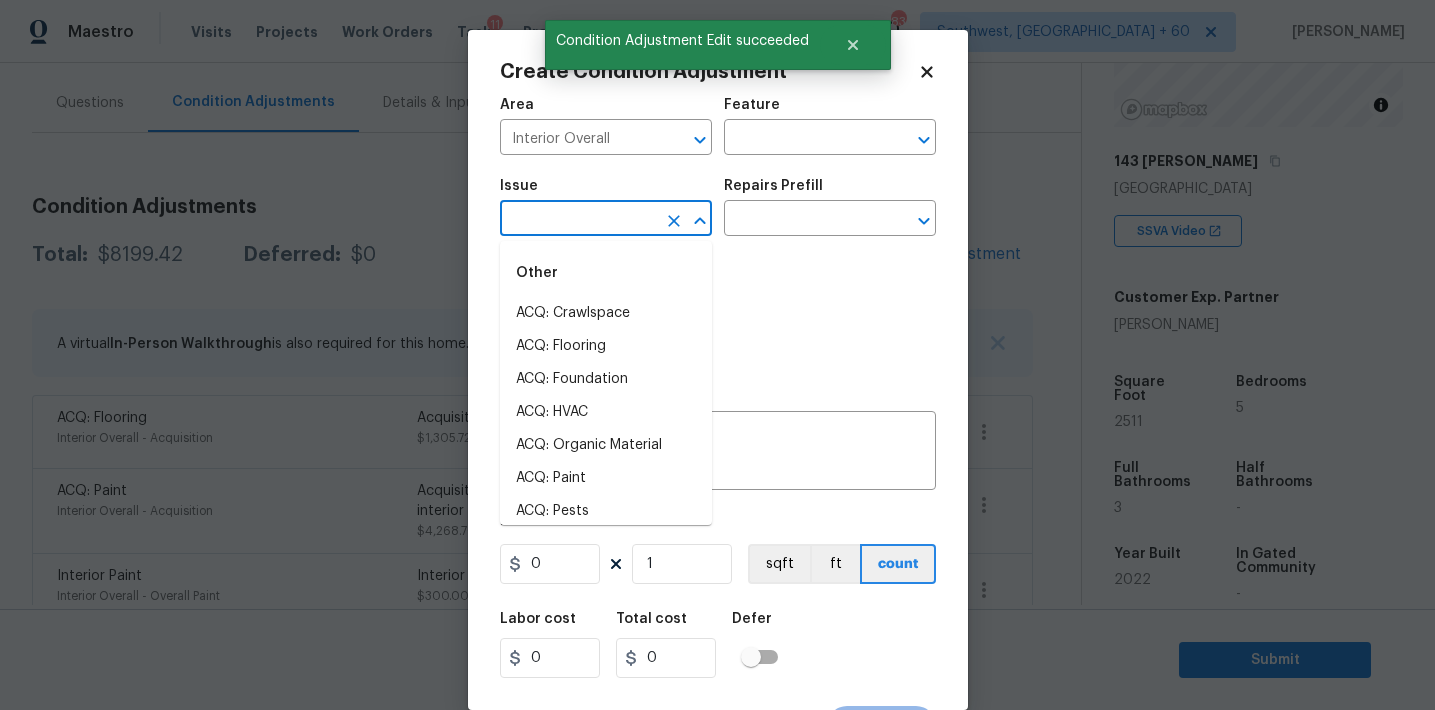 click at bounding box center [578, 220] 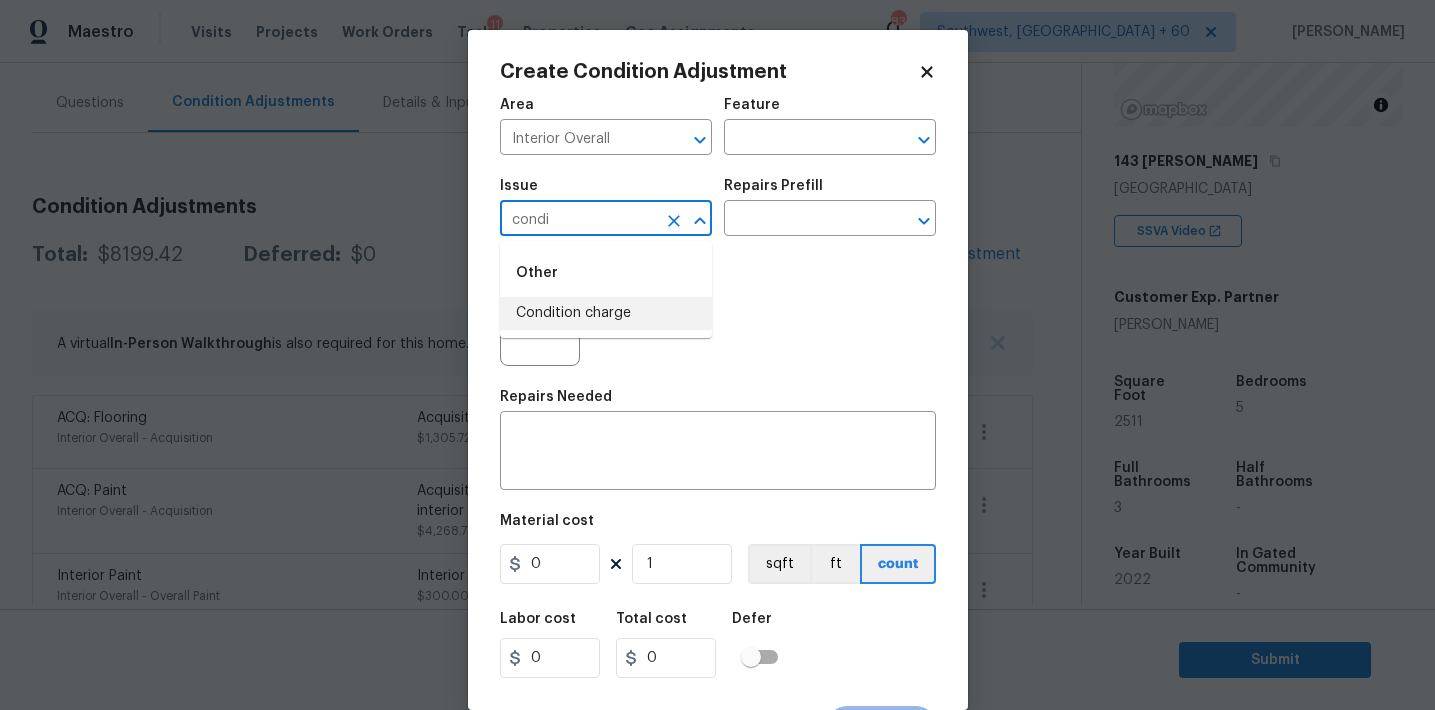 click on "Condition charge" at bounding box center [606, 313] 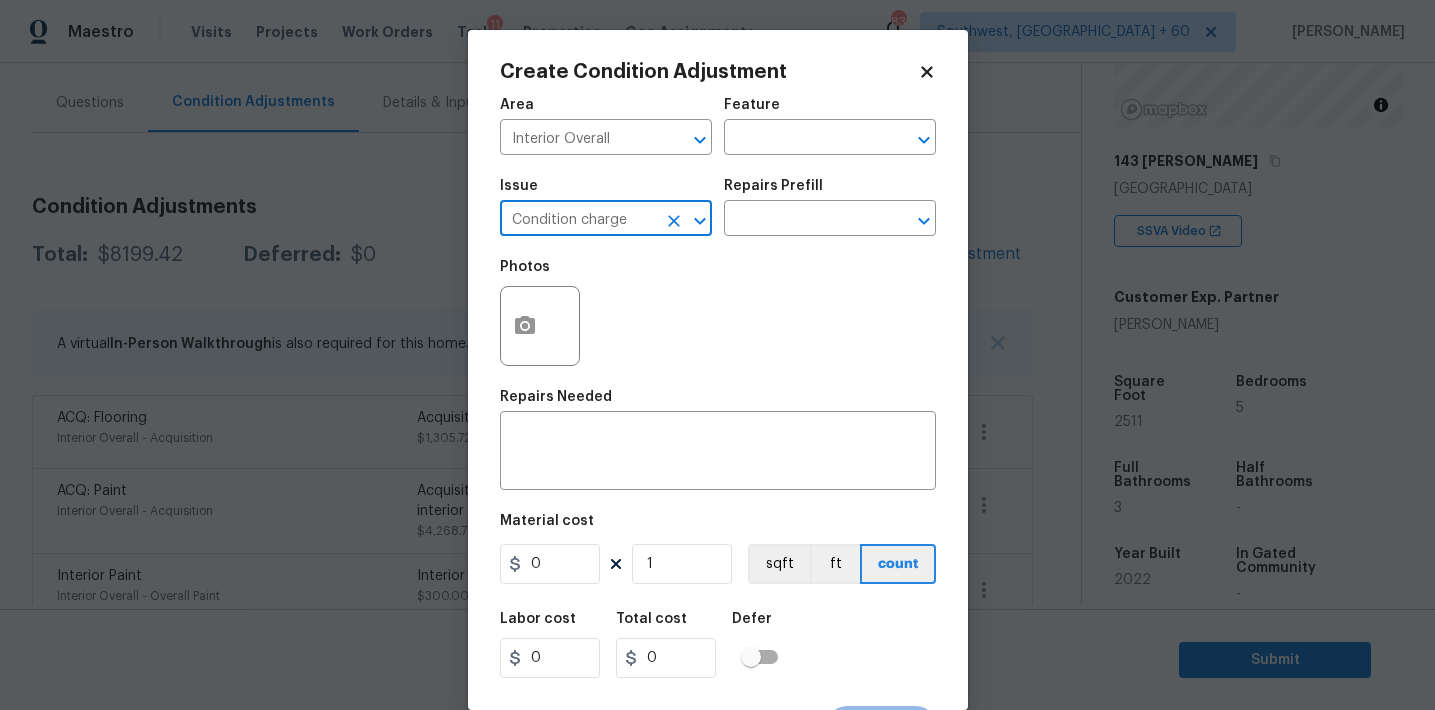 type on "Condition charge" 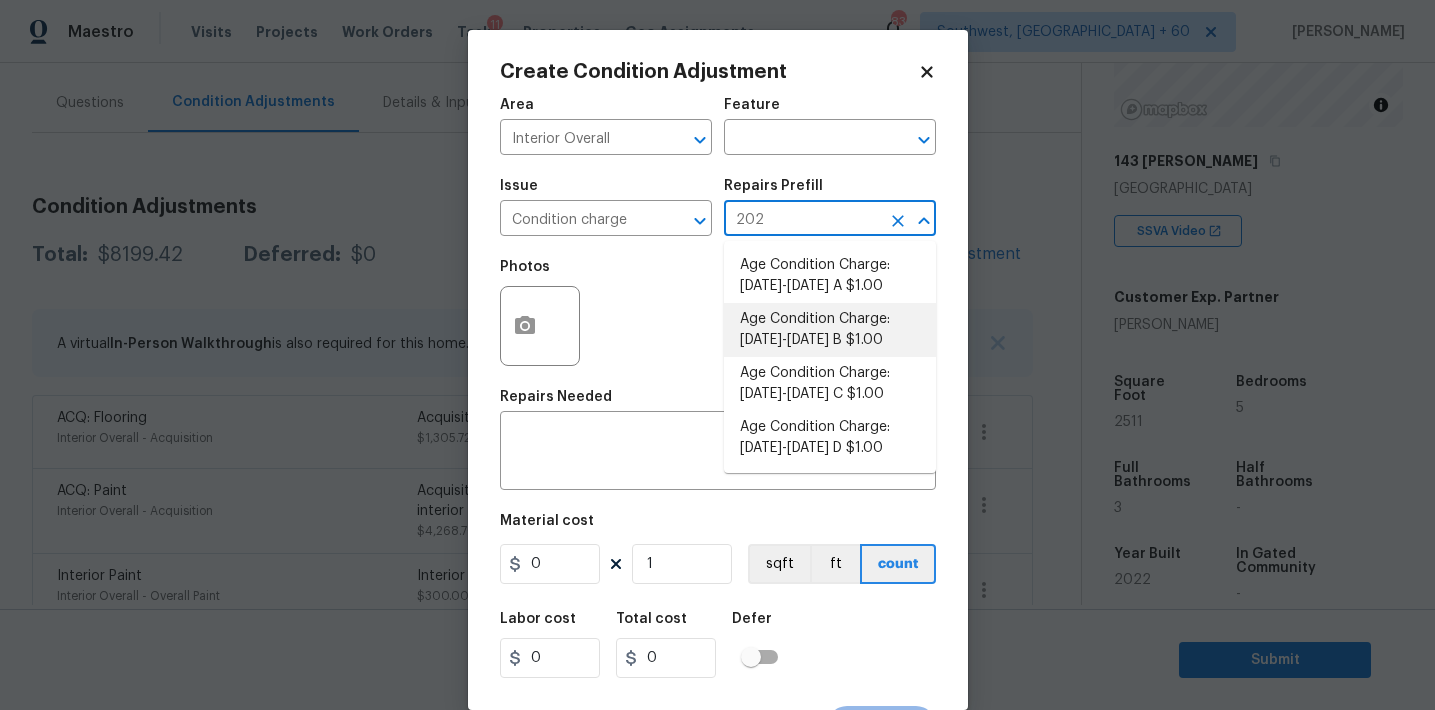 type on "2023" 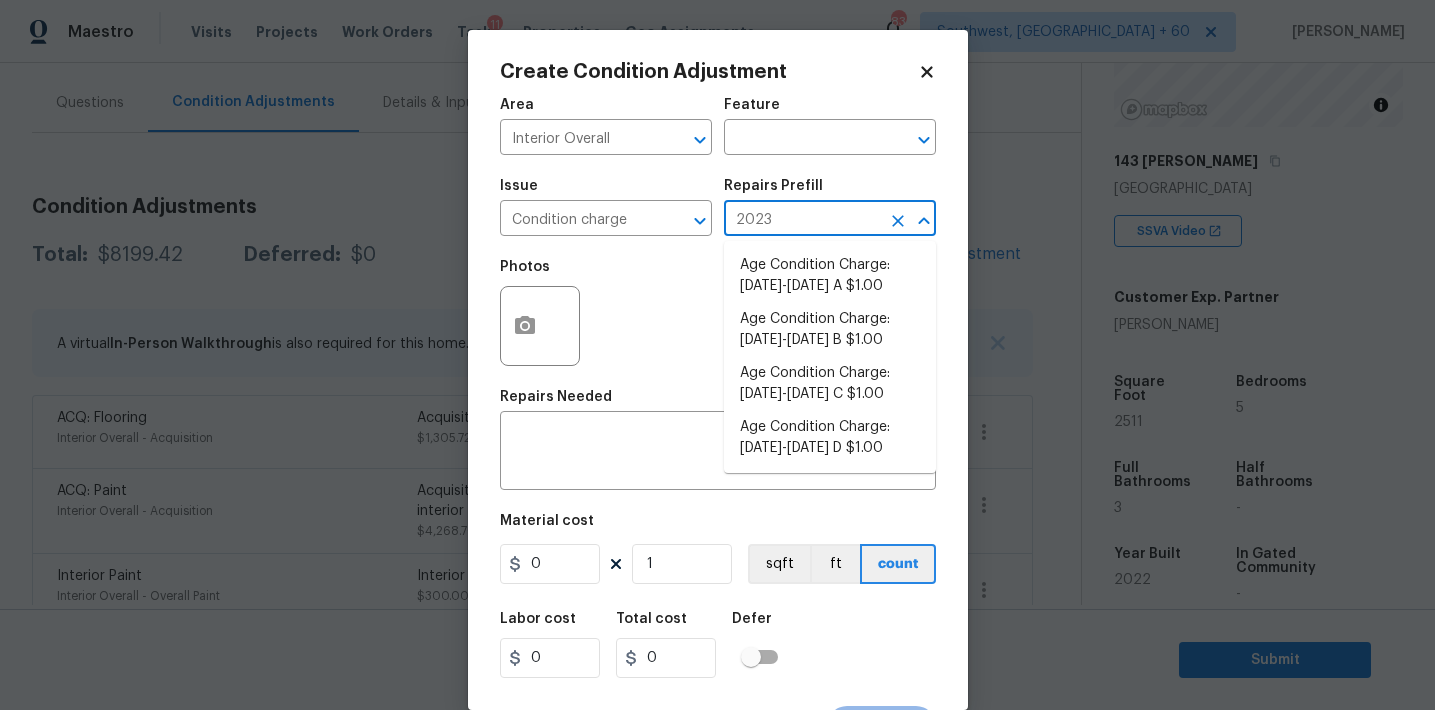 click on "Age Condition Charge: [DATE]-[DATE] B	 $1.00" at bounding box center [830, 330] 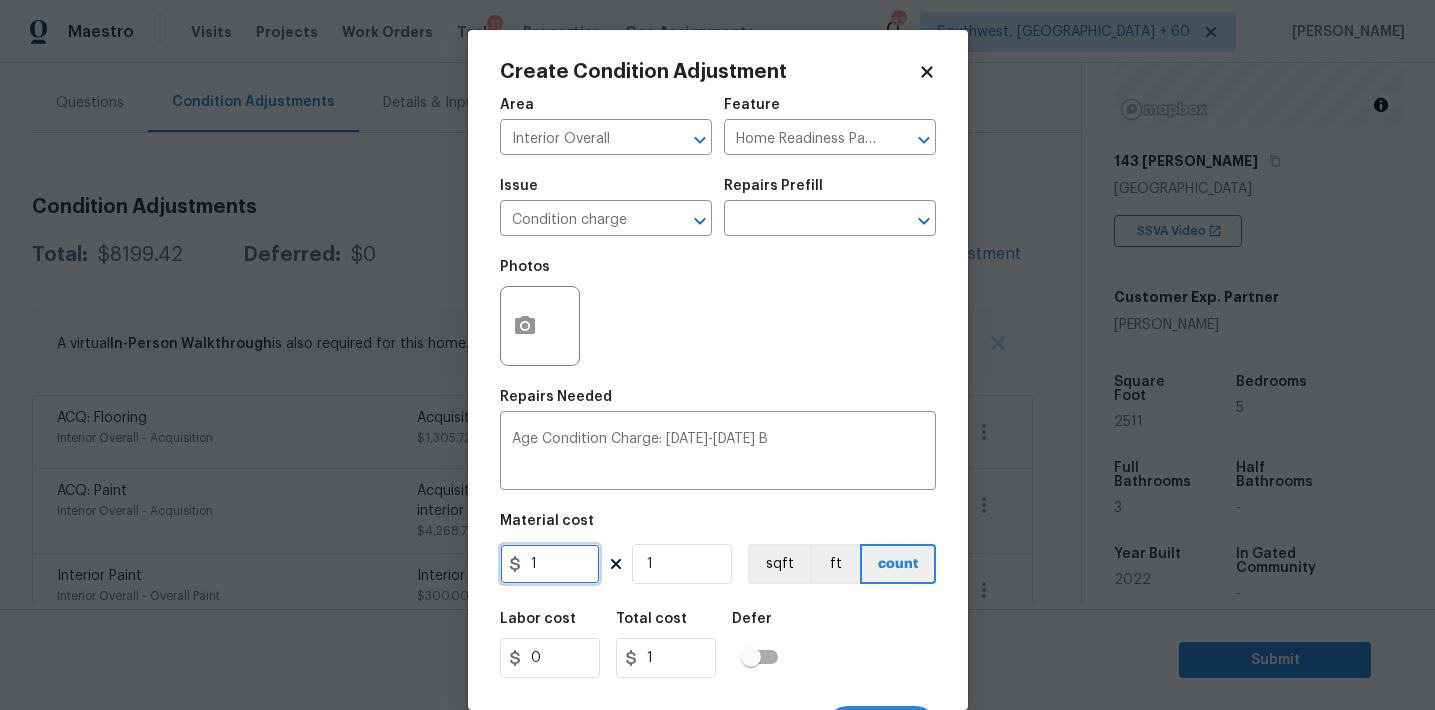 click on "1" at bounding box center (550, 564) 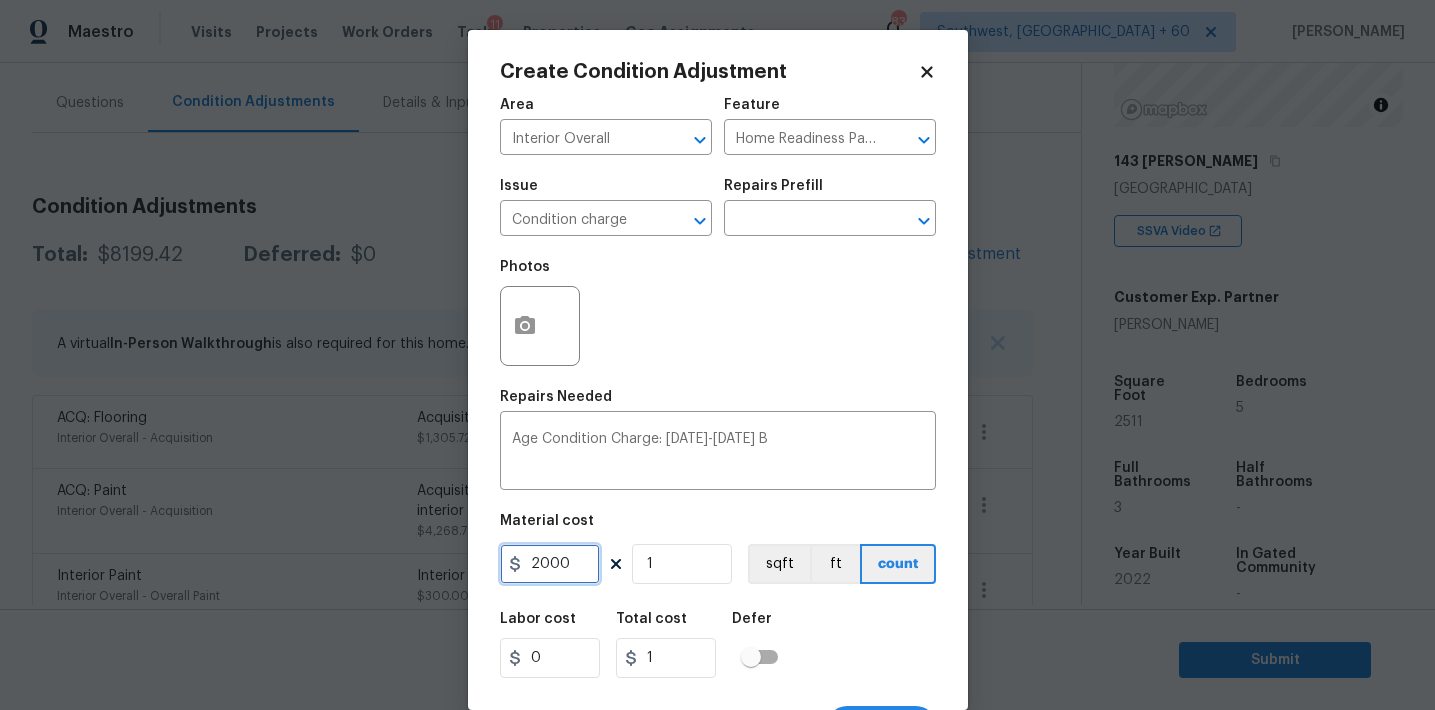 type on "2000" 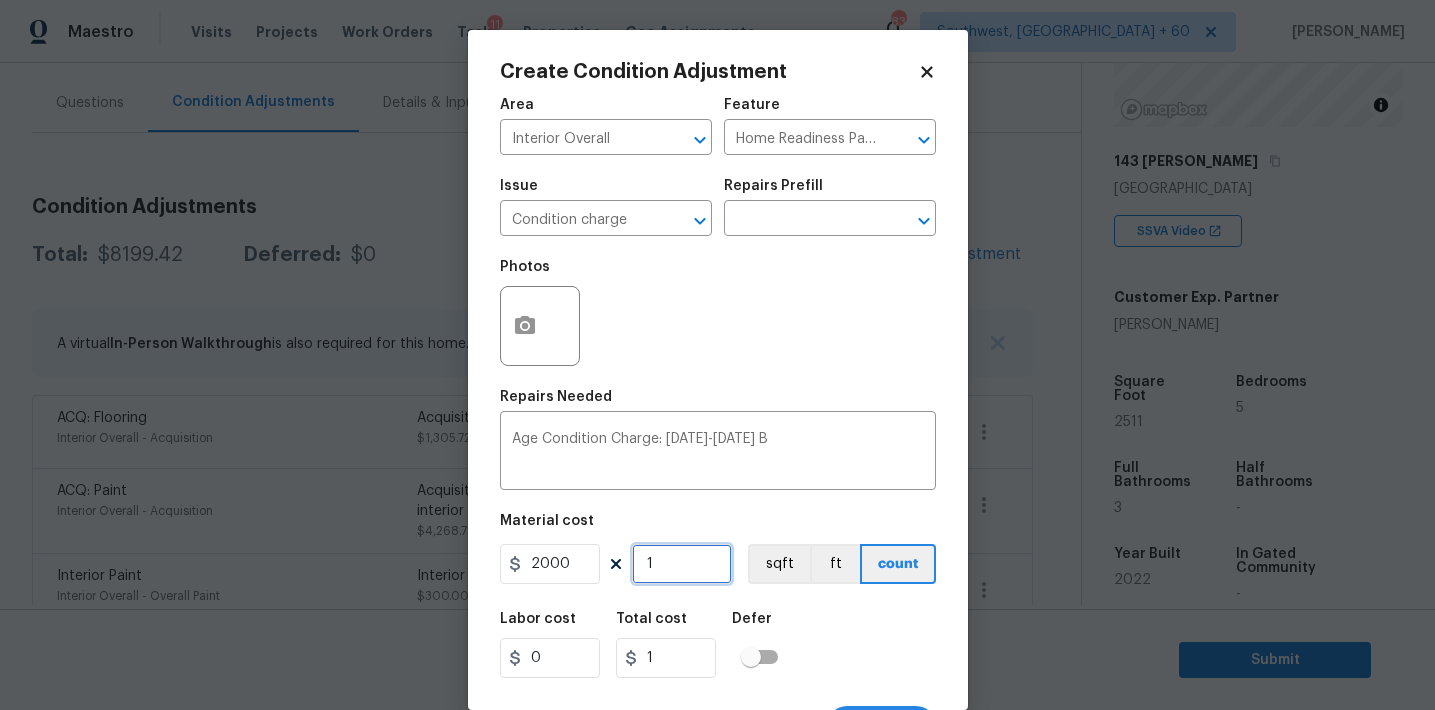 type on "2000" 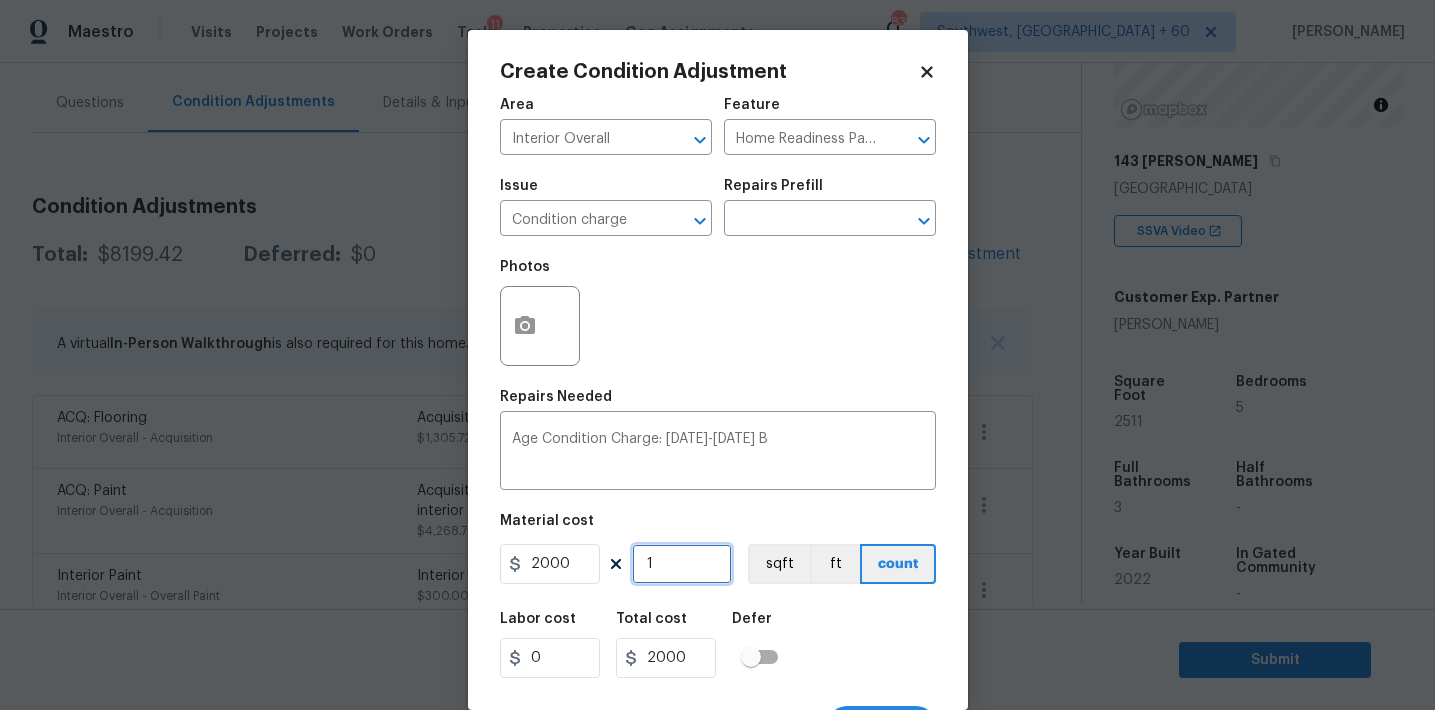 scroll, scrollTop: 37, scrollLeft: 0, axis: vertical 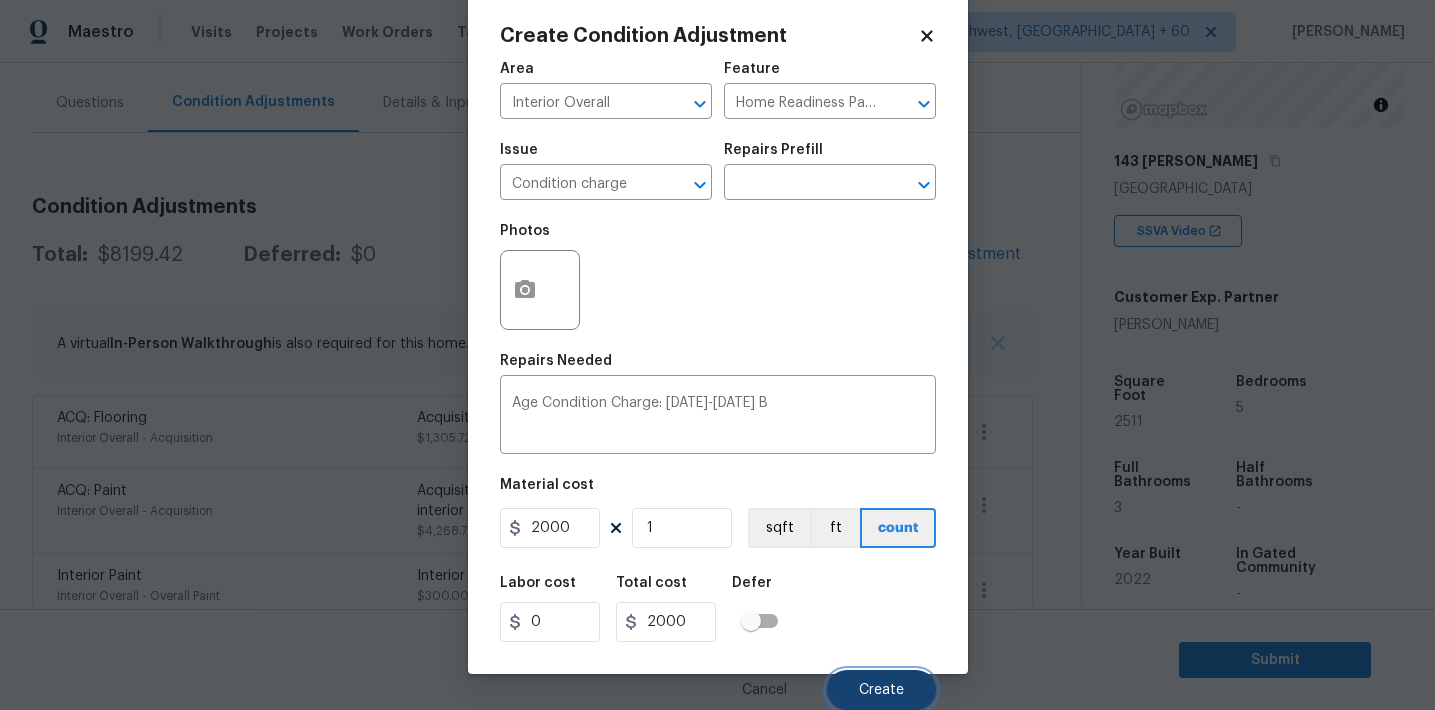 click on "Create" at bounding box center [881, 690] 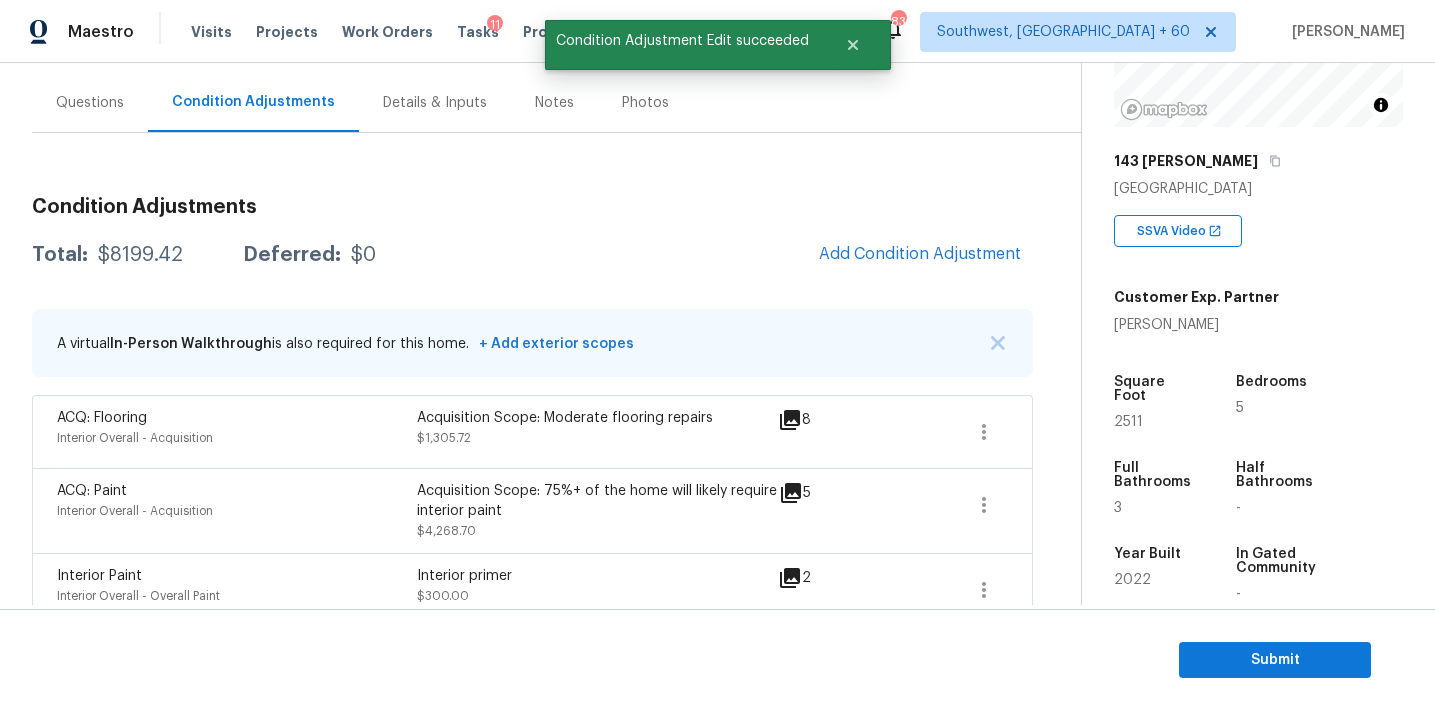 scroll, scrollTop: 30, scrollLeft: 0, axis: vertical 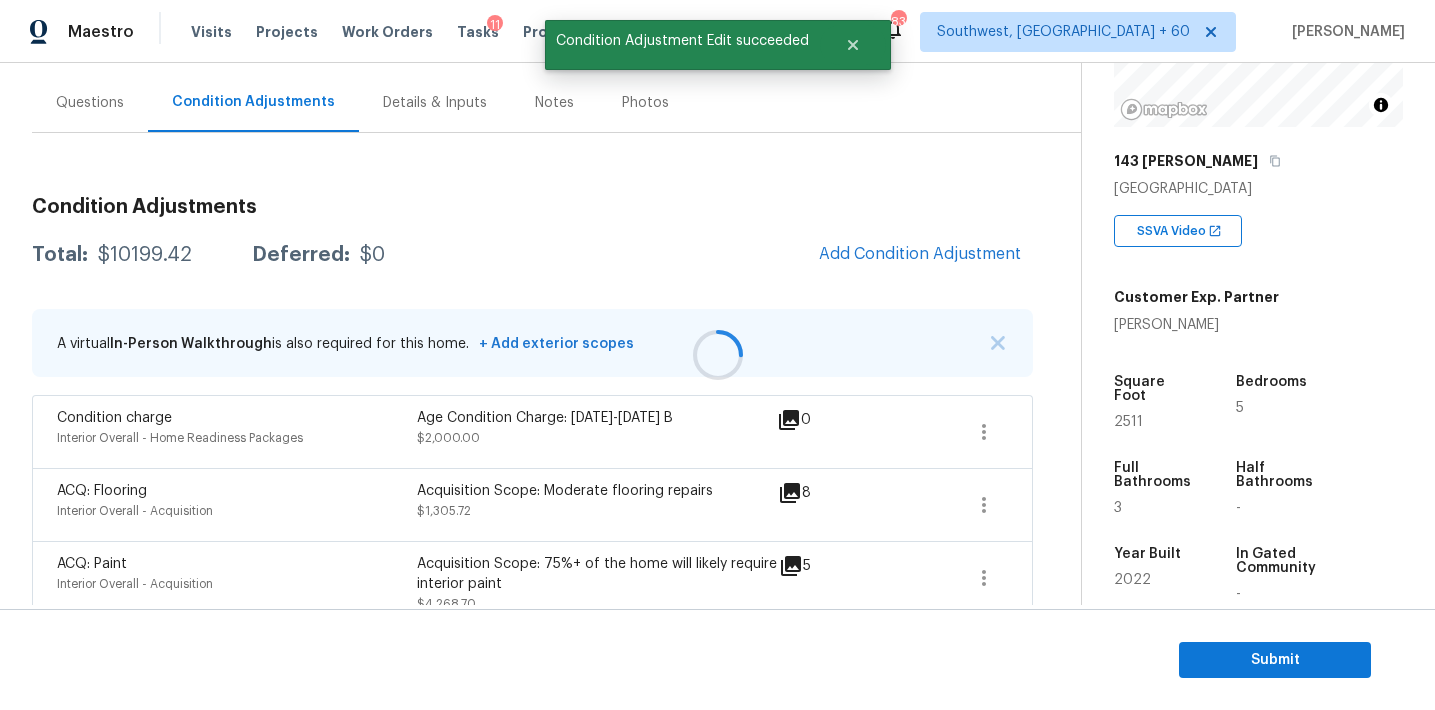 click at bounding box center [717, 355] 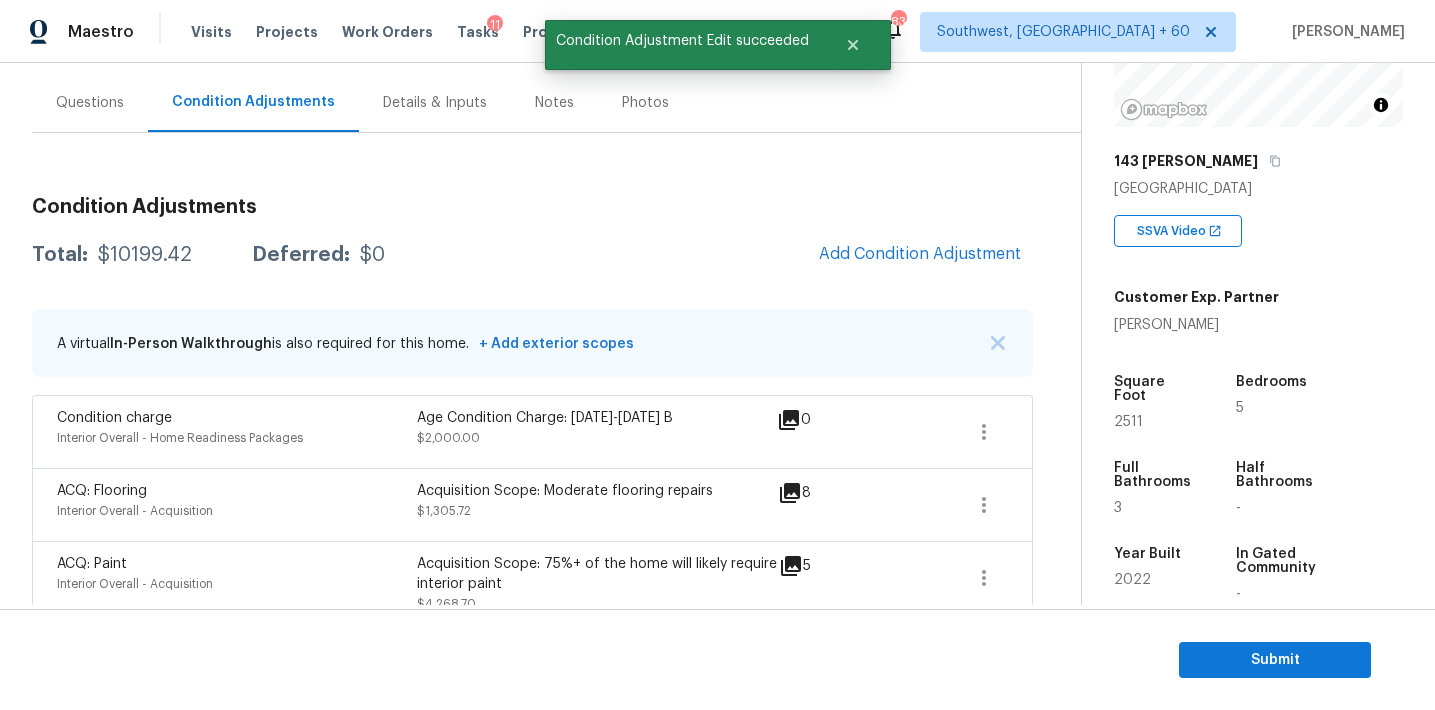 click on "$10199.42" at bounding box center [145, 255] 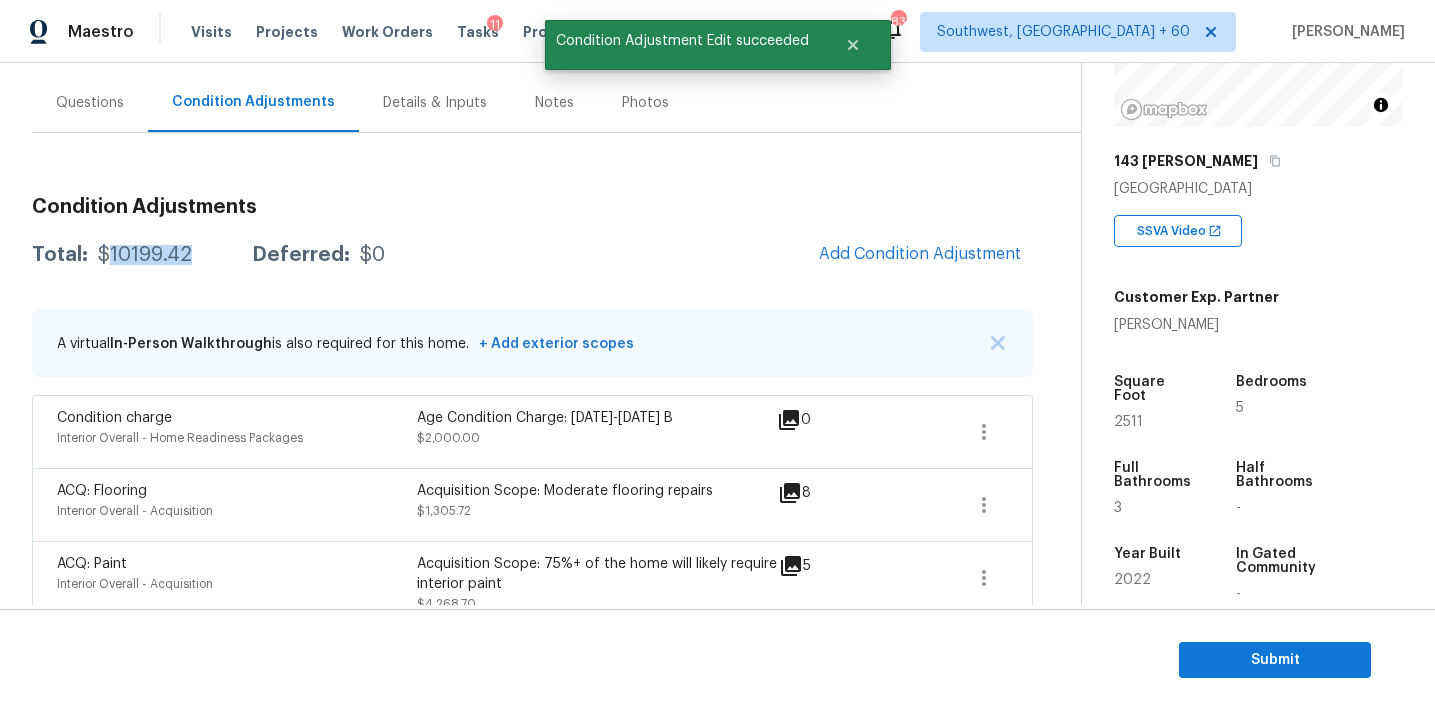 click on "$10199.42" at bounding box center (145, 255) 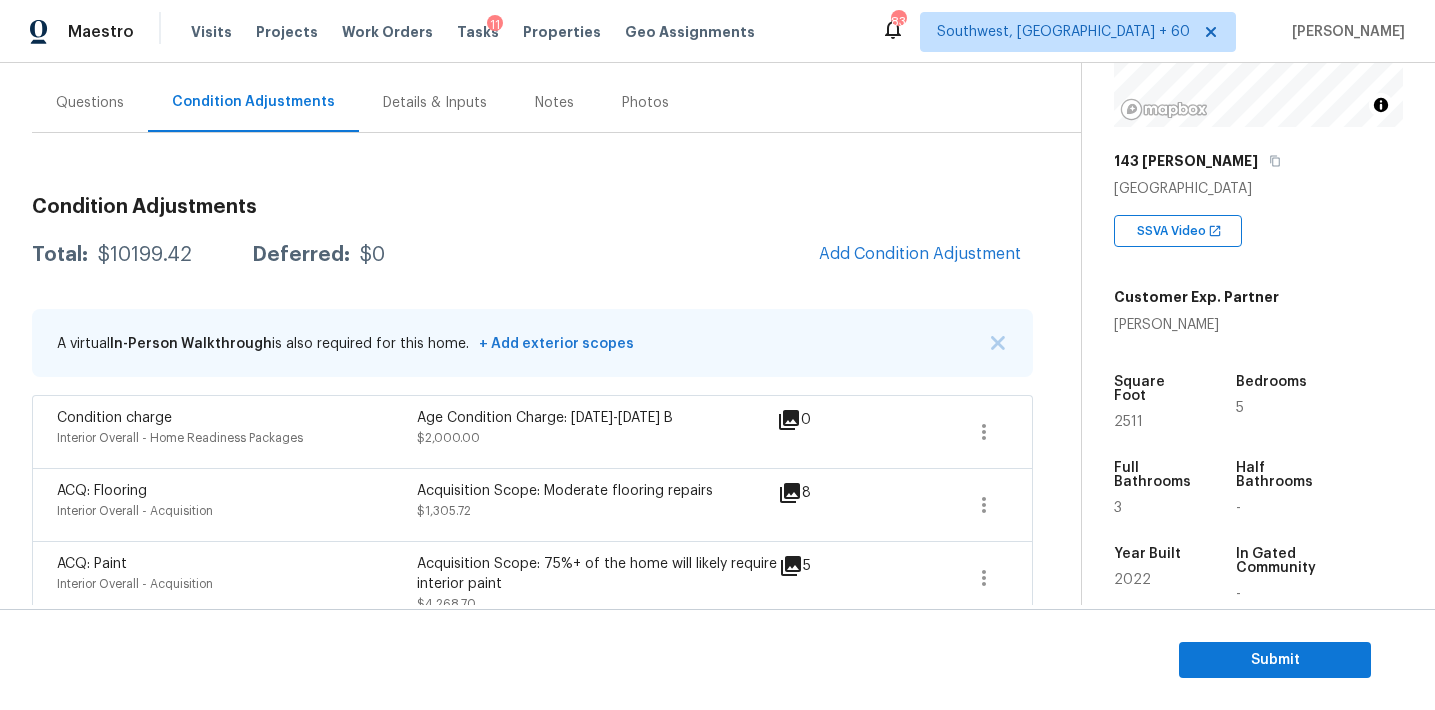 click on "Condition Adjustments Total:  $10199.42 Deferred:  $0 Add Condition Adjustment A virtual  In-Person Walkthrough  is also required for this home.   + Add exterior scopes Condition charge Interior Overall - Home Readiness Packages Age Condition Charge: [DATE]-[DATE] B	 $2,000.00   0 ACQ: Flooring Interior Overall - Acquisition Acquisition Scope: Moderate flooring repairs $1,305.72   8 ACQ: Paint Interior Overall - Acquisition Acquisition Scope: 75%+ of the home will likely require interior paint $4,268.70   5 Interior Paint Interior Overall - Overall Paint Interior primer  $300.00   2 Decks and Patios Exterior Overall - Decking Decking Repairs $600.00   3 Siding Exterior Overall - Siding Minor siding repairs $475.00   8 Debris/garbage on site Exterior Overall Remove, haul off, and properly dispose of any debris left by seller to offsite location. Cost estimated per cubic yard. $250.00   3 Landscape Package Exterior Overall - Home Readiness Packages $300.00   3 Pressure Washing Exterior Overall - Siding $200.00   0" at bounding box center (532, 769) 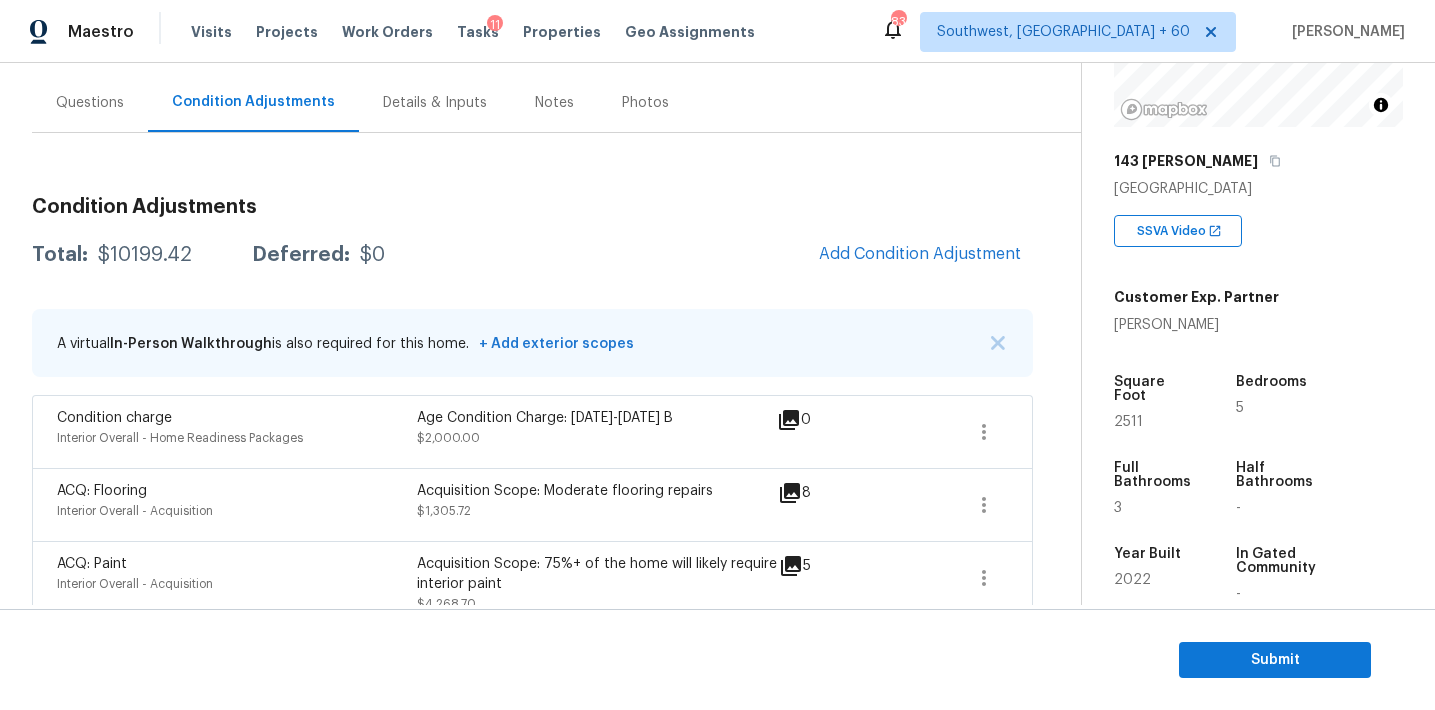 click on "Condition Adjustments Total:  $10199.42 Deferred:  $0 Add Condition Adjustment A virtual  In-Person Walkthrough  is also required for this home.   + Add exterior scopes Condition charge Interior Overall - Home Readiness Packages Age Condition Charge: [DATE]-[DATE] B	 $2,000.00   0 ACQ: Flooring Interior Overall - Acquisition Acquisition Scope: Moderate flooring repairs $1,305.72   8 ACQ: Paint Interior Overall - Acquisition Acquisition Scope: 75%+ of the home will likely require interior paint $4,268.70   5 Interior Paint Interior Overall - Overall Paint Interior primer  $300.00   2 Decks and Patios Exterior Overall - Decking Decking Repairs $600.00   3 Siding Exterior Overall - Siding Minor siding repairs $475.00   8 Debris/garbage on site Exterior Overall Remove, haul off, and properly dispose of any debris left by seller to offsite location. Cost estimated per cubic yard. $250.00   3 Landscape Package Exterior Overall - Home Readiness Packages $300.00   3 Pressure Washing Exterior Overall - Siding $200.00   0" at bounding box center [532, 769] 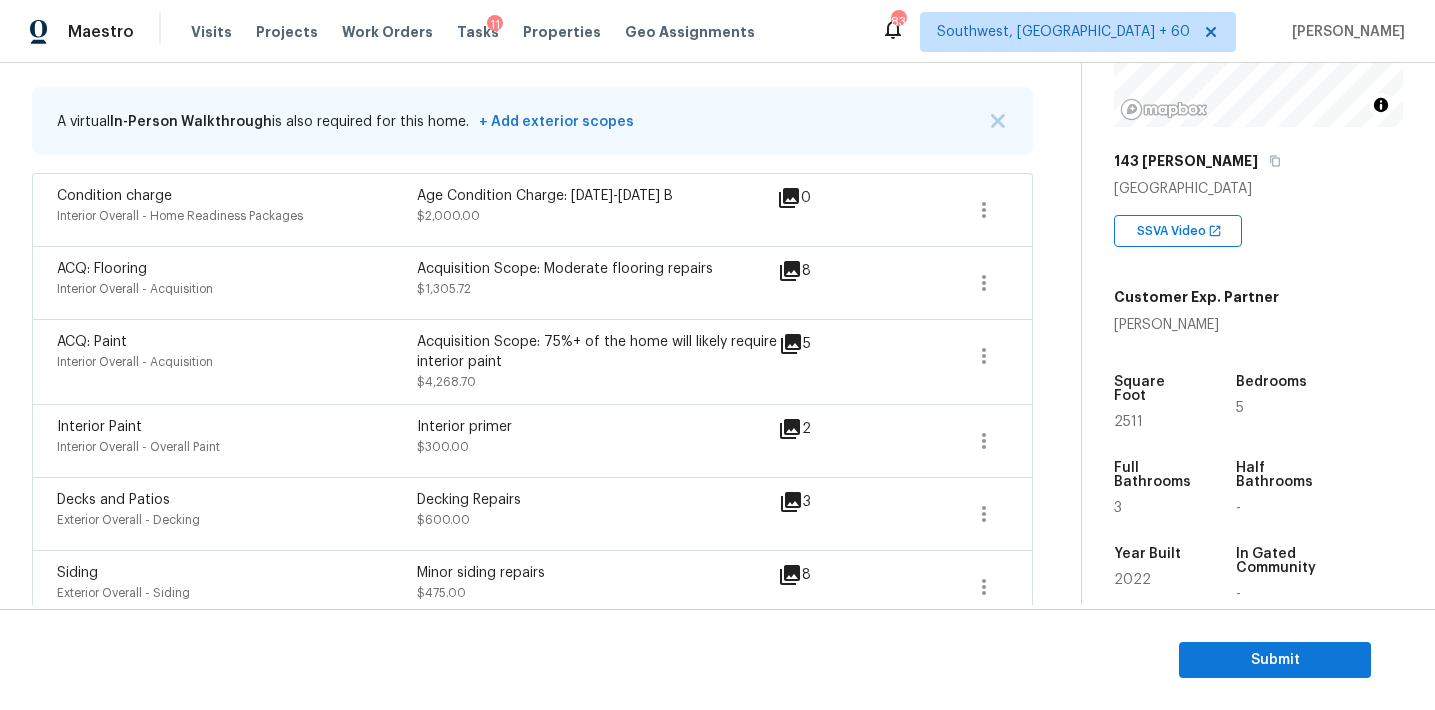 scroll, scrollTop: 979, scrollLeft: 0, axis: vertical 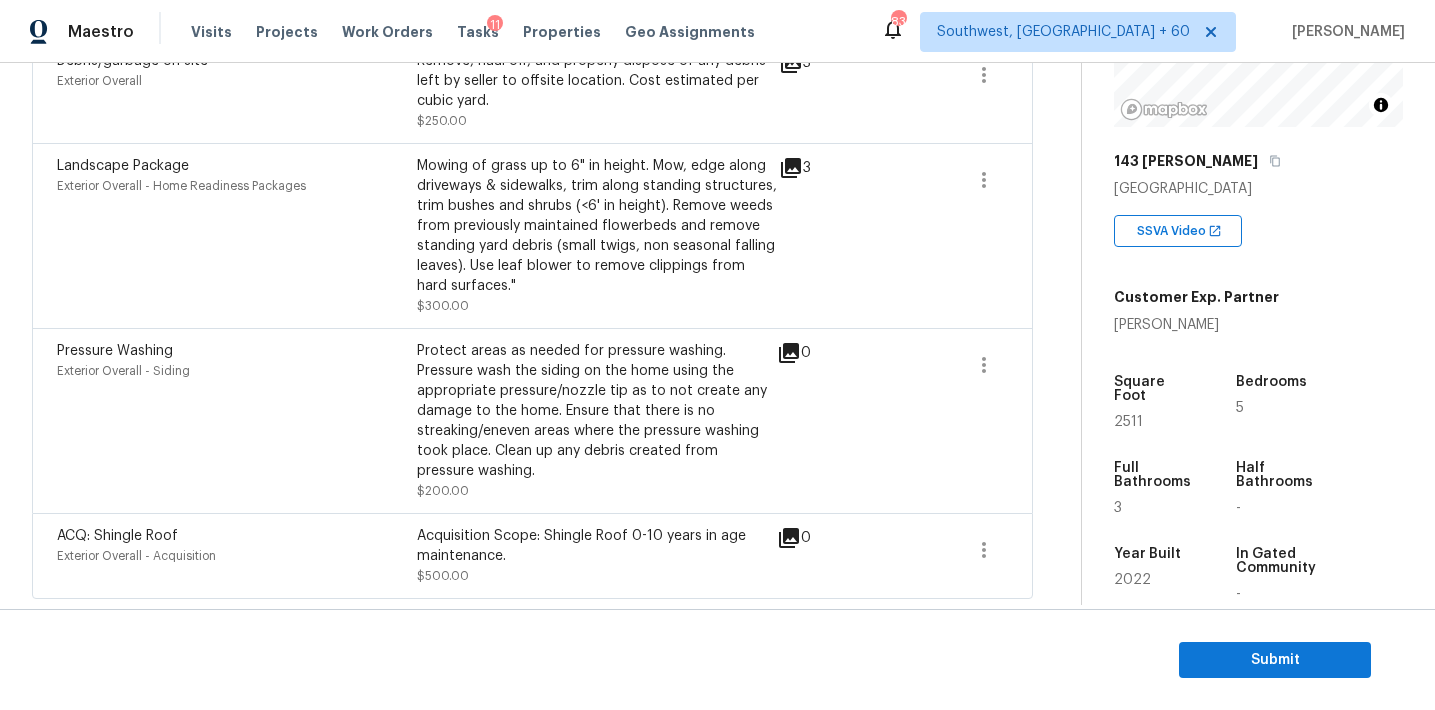 click on "Landscape Package Exterior Overall - Home Readiness Packages Mowing of grass up to 6" in height. Mow, edge along driveways & sidewalks, trim along standing structures, trim bushes and shrubs (<6' in height). Remove weeds from previously maintained flowerbeds and remove standing yard debris (small twigs, non seasonal falling leaves).  Use leaf blower to remove clippings from hard surfaces." $300.00   3" at bounding box center (532, 235) 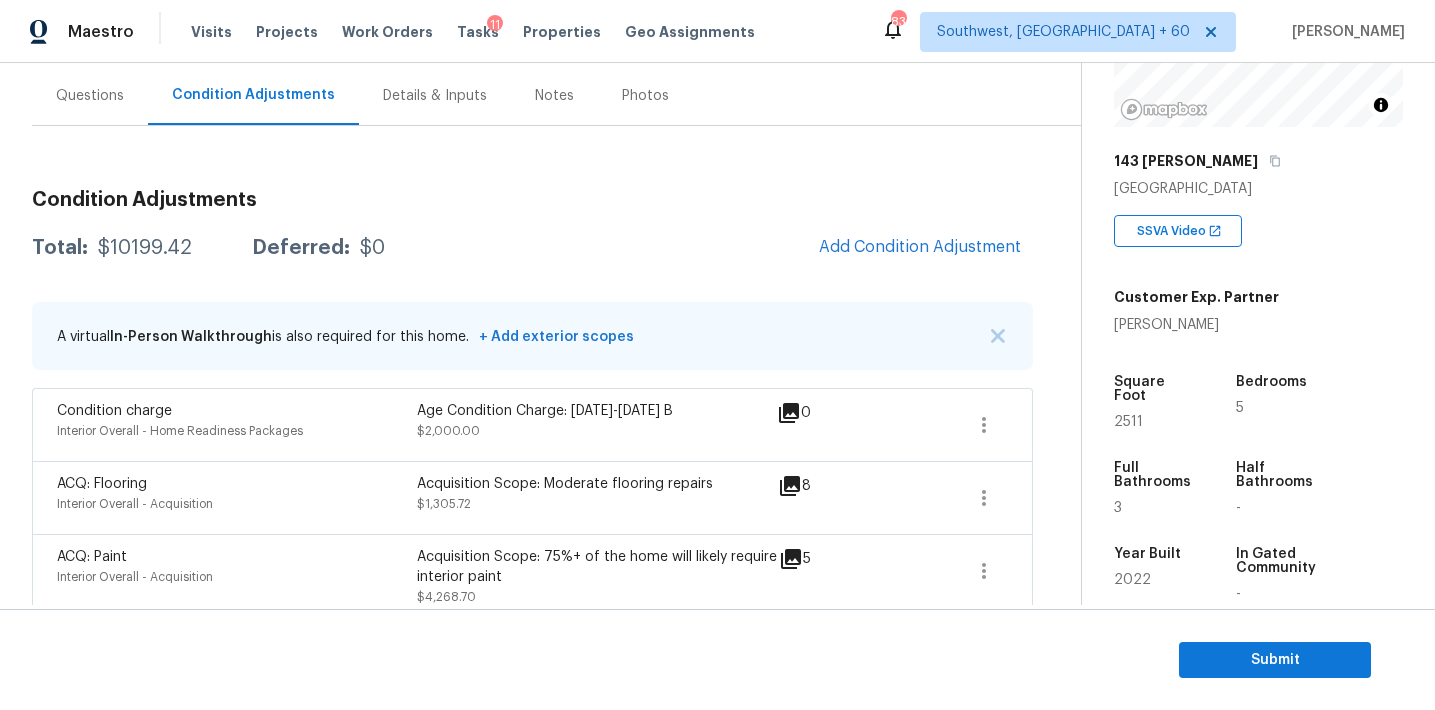 scroll, scrollTop: 173, scrollLeft: 0, axis: vertical 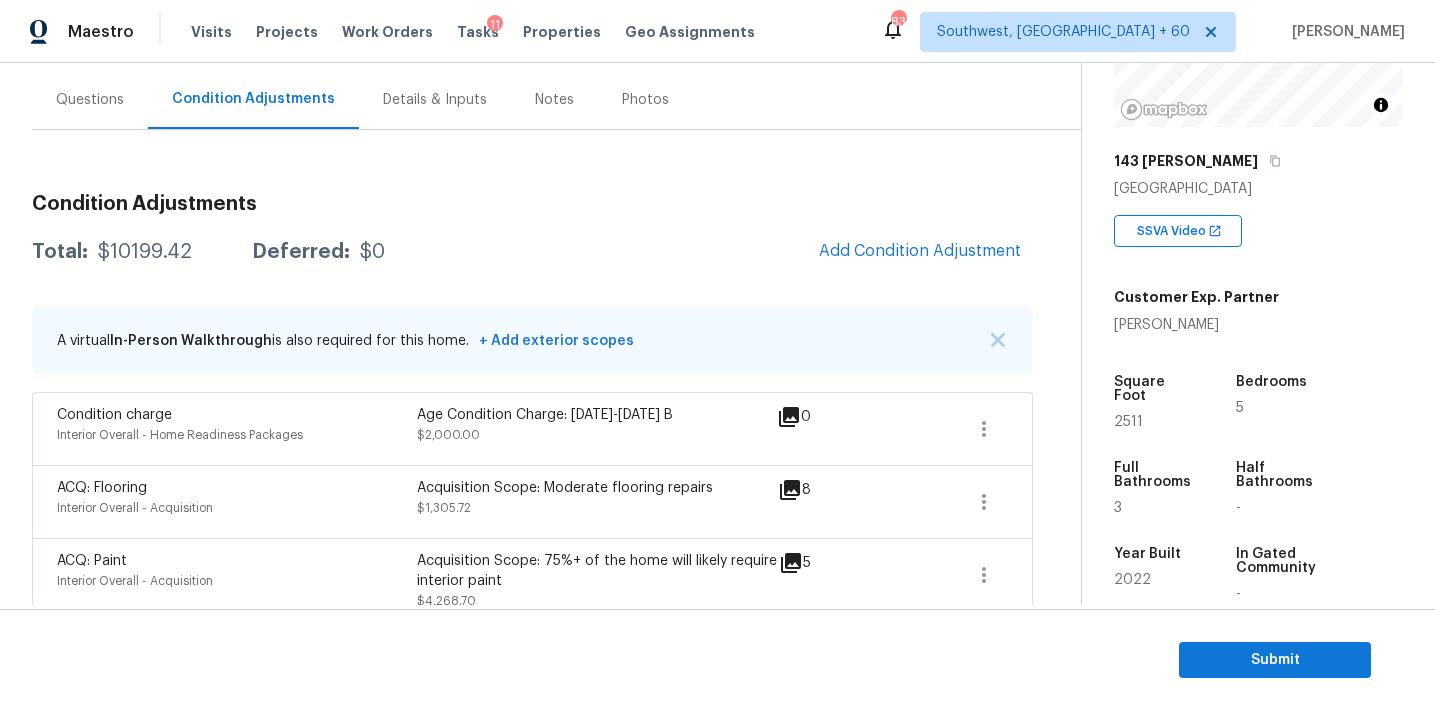 click on "Questions" at bounding box center (90, 100) 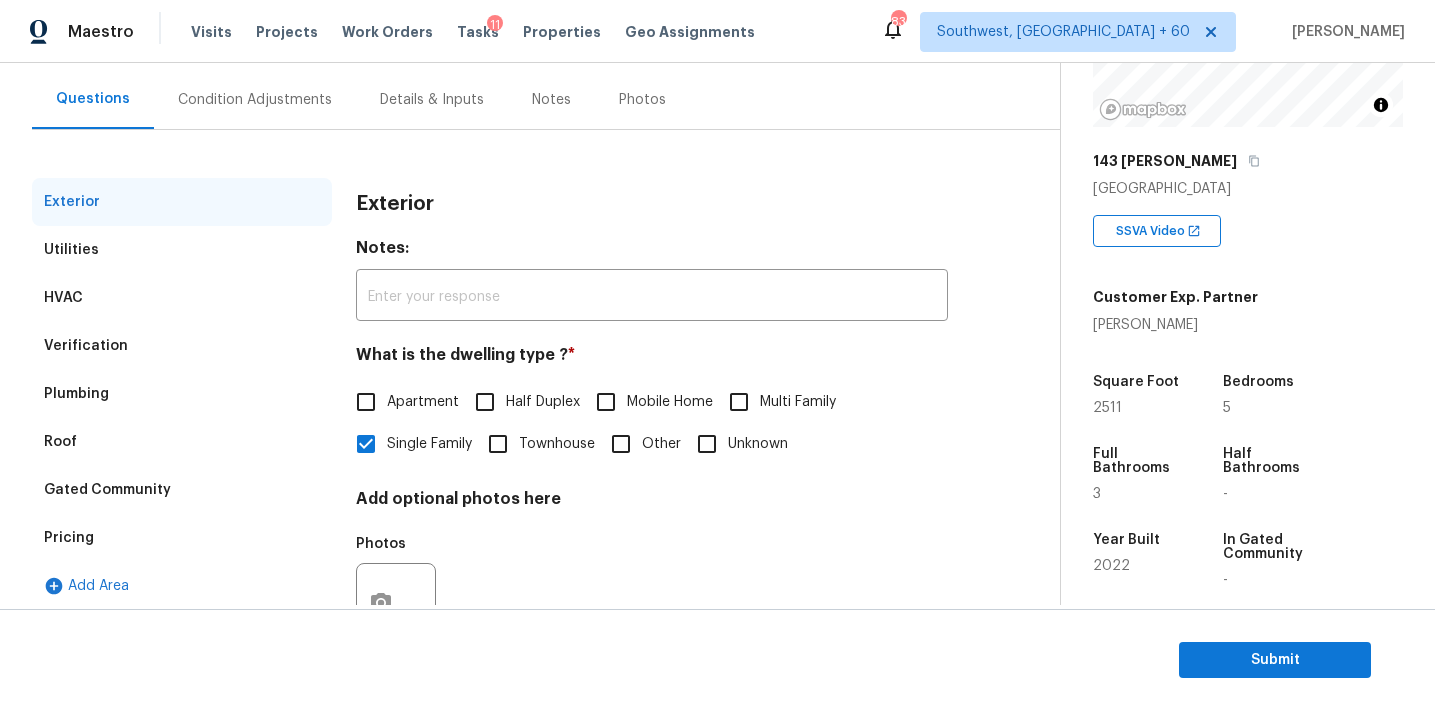 click on "Pricing" at bounding box center (182, 538) 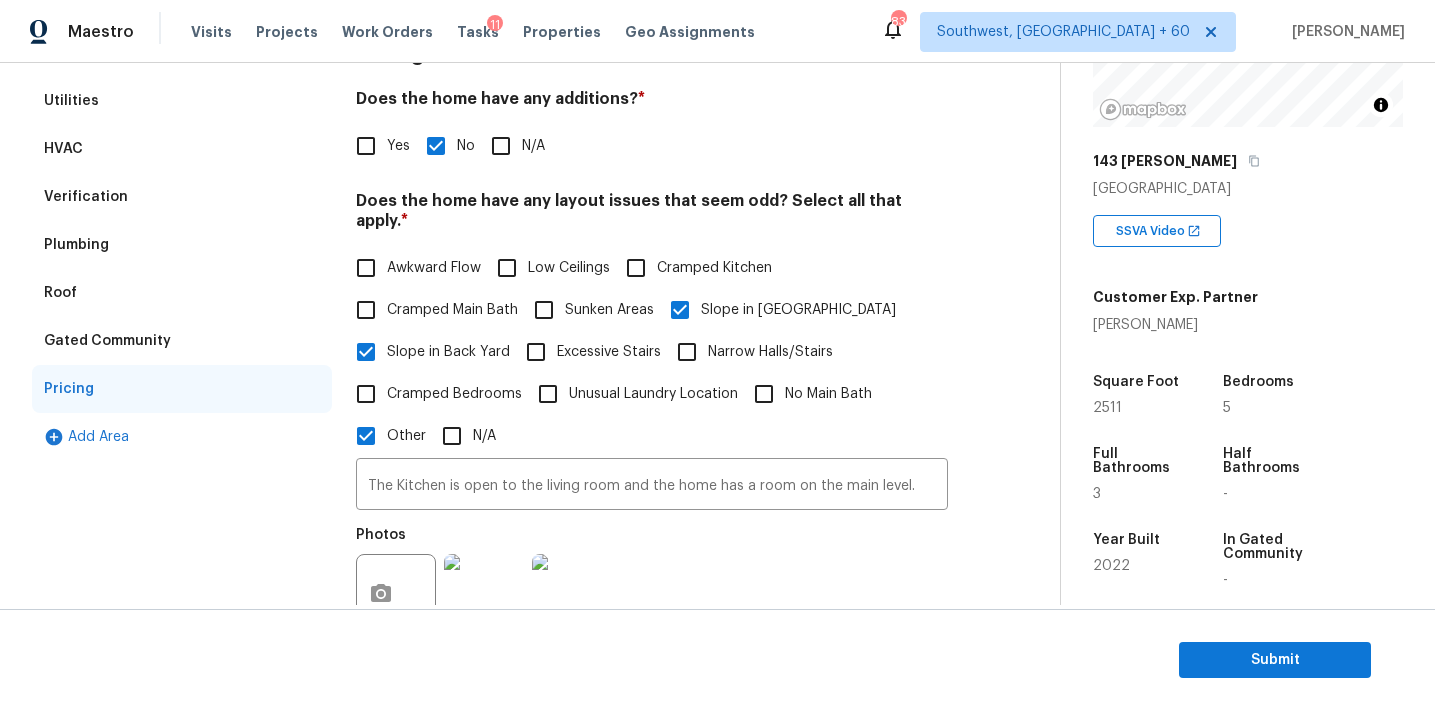 scroll, scrollTop: 300, scrollLeft: 0, axis: vertical 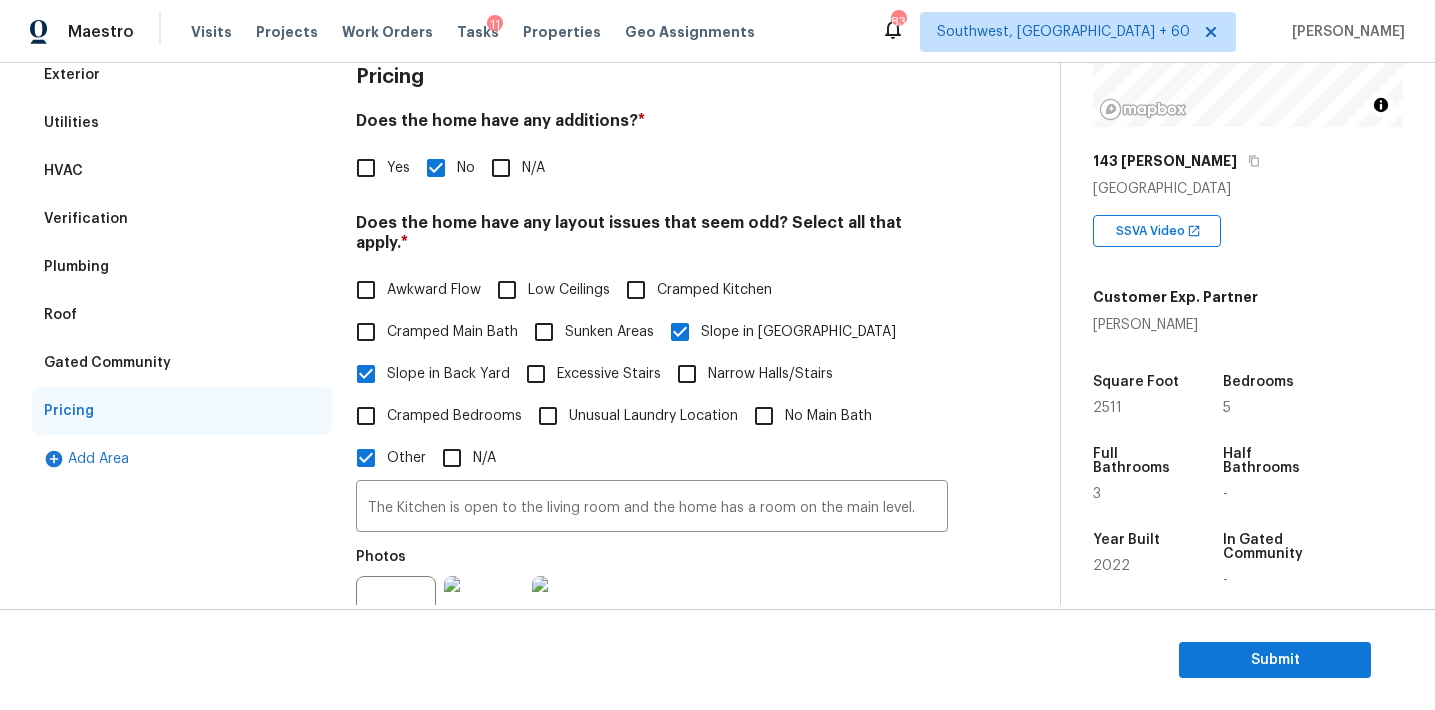 click on "Verification" at bounding box center [182, 219] 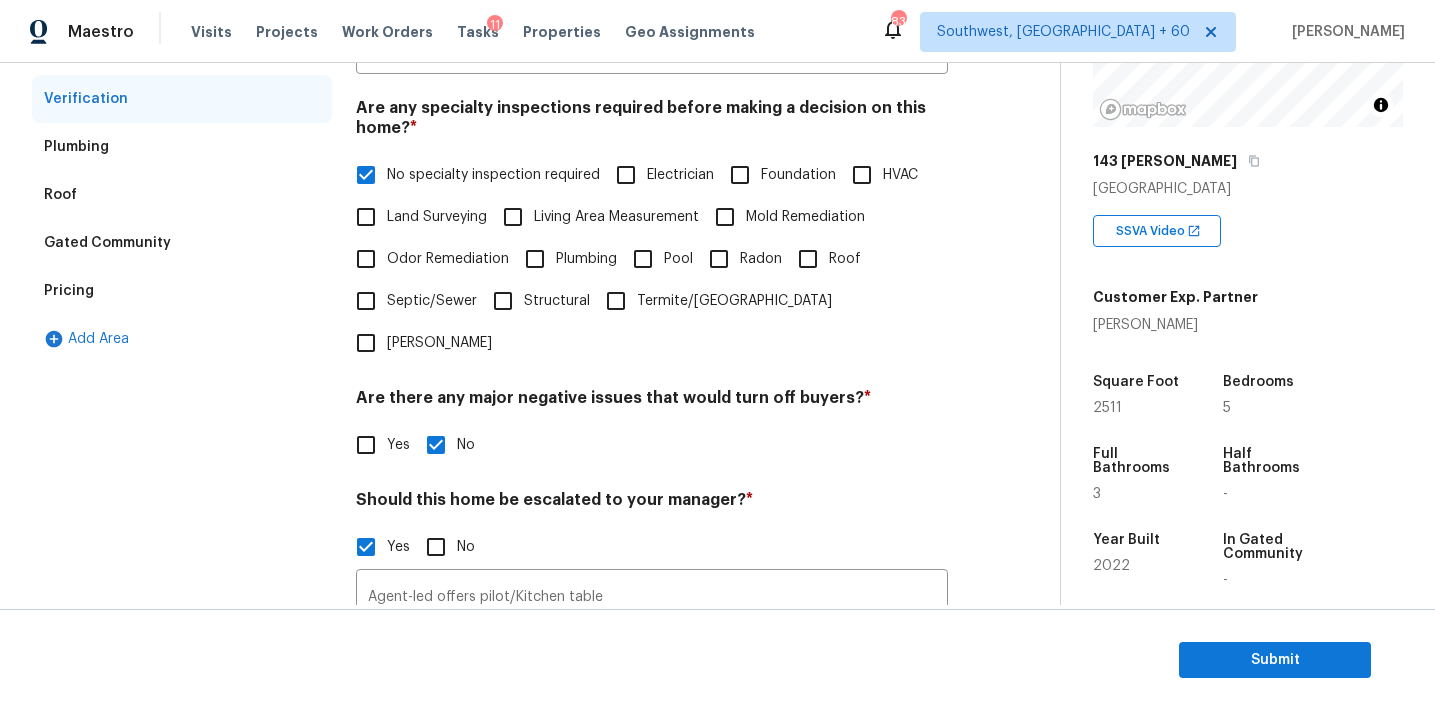 scroll, scrollTop: 658, scrollLeft: 0, axis: vertical 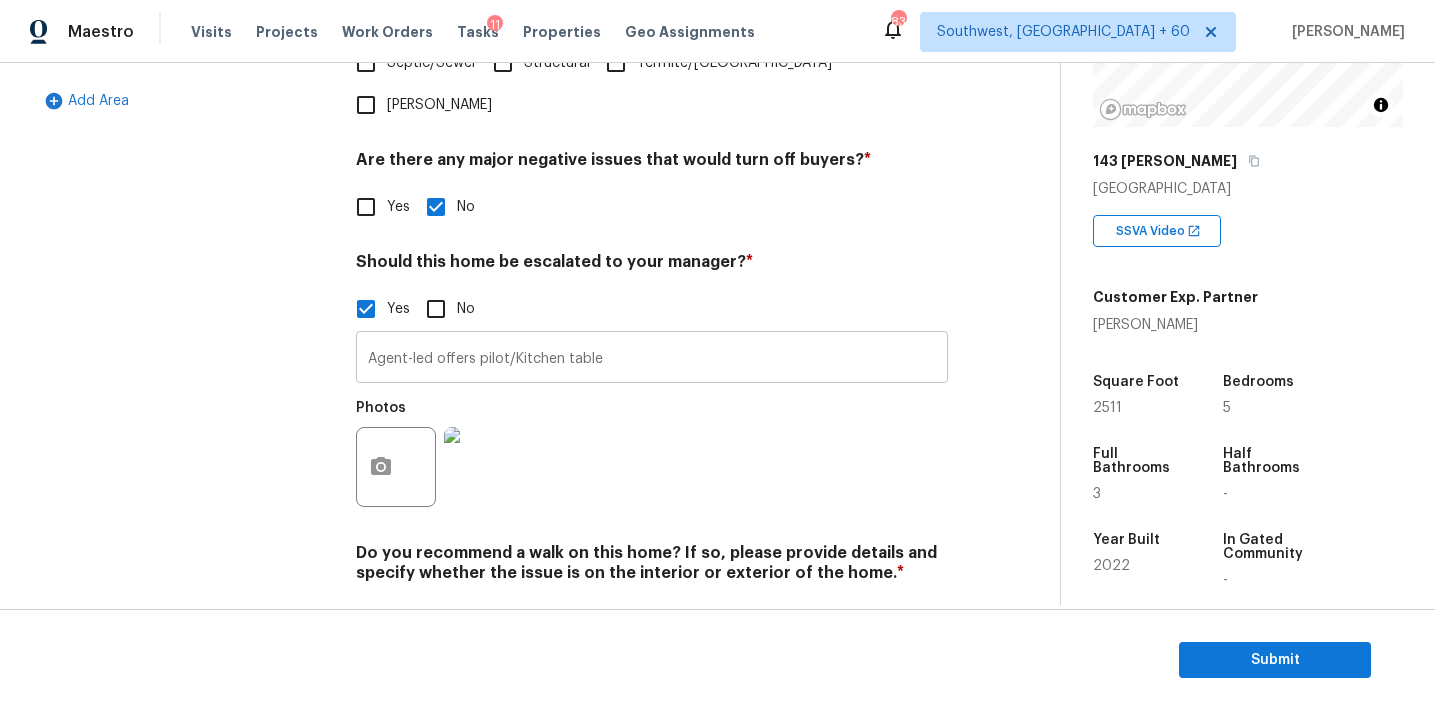 click on "Agent-led offers pilot/Kitchen table" at bounding box center (652, 359) 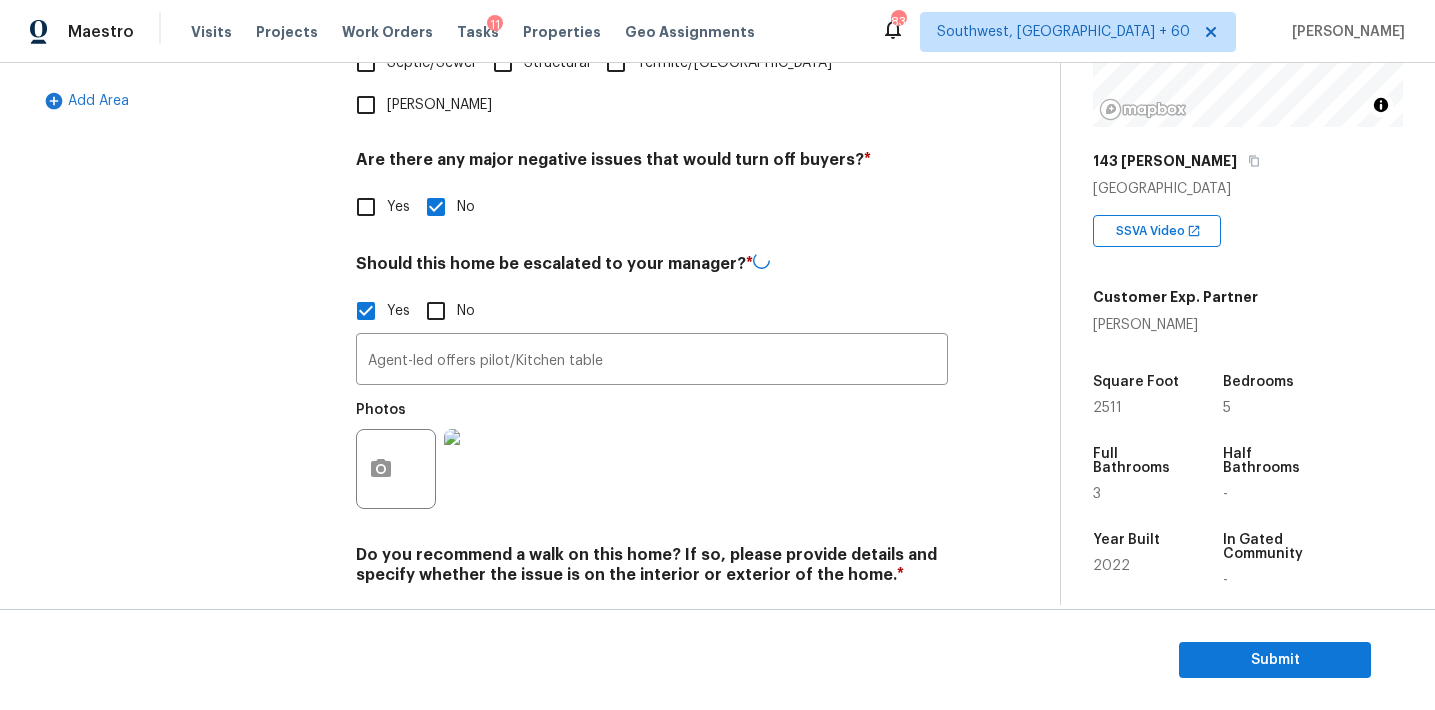 click on "Exterior Utilities HVAC Verification Plumbing Roof Gated Community Pricing Add Area" at bounding box center [182, 180] 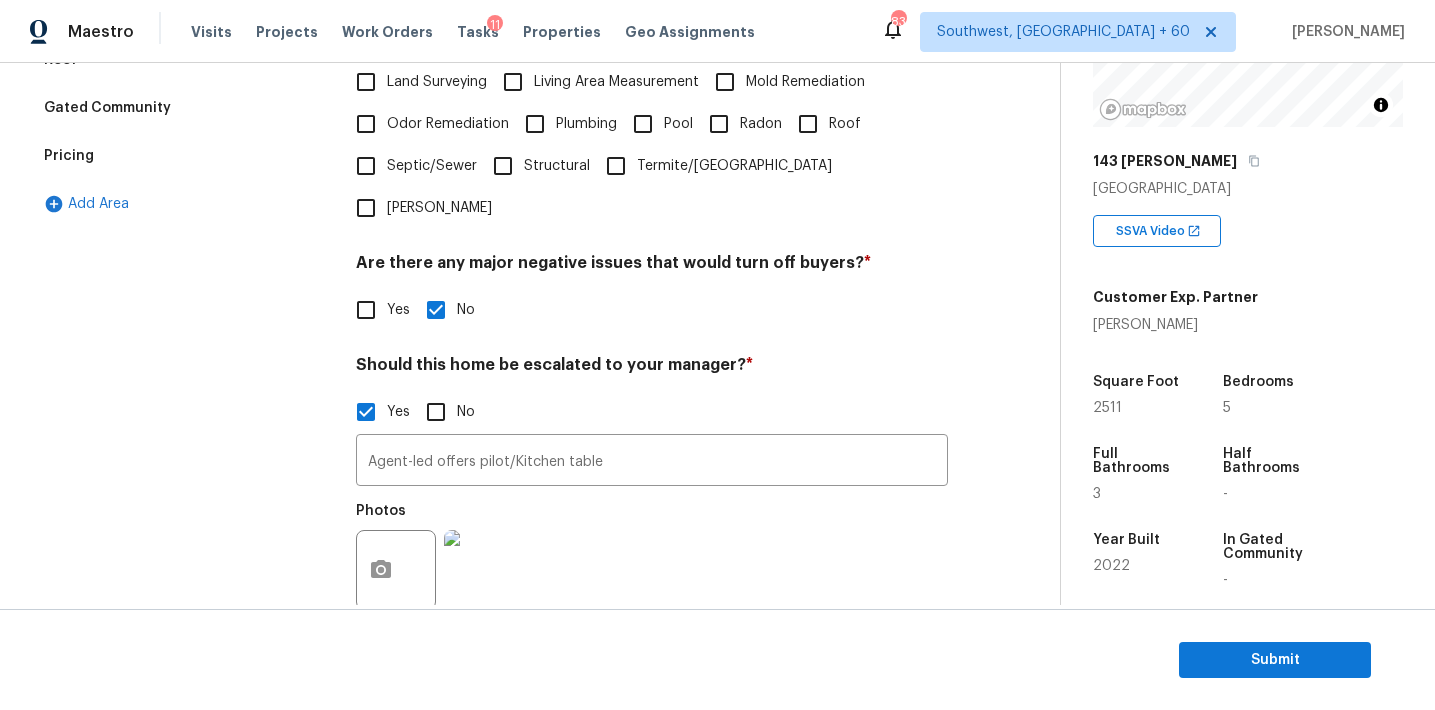 scroll, scrollTop: 491, scrollLeft: 0, axis: vertical 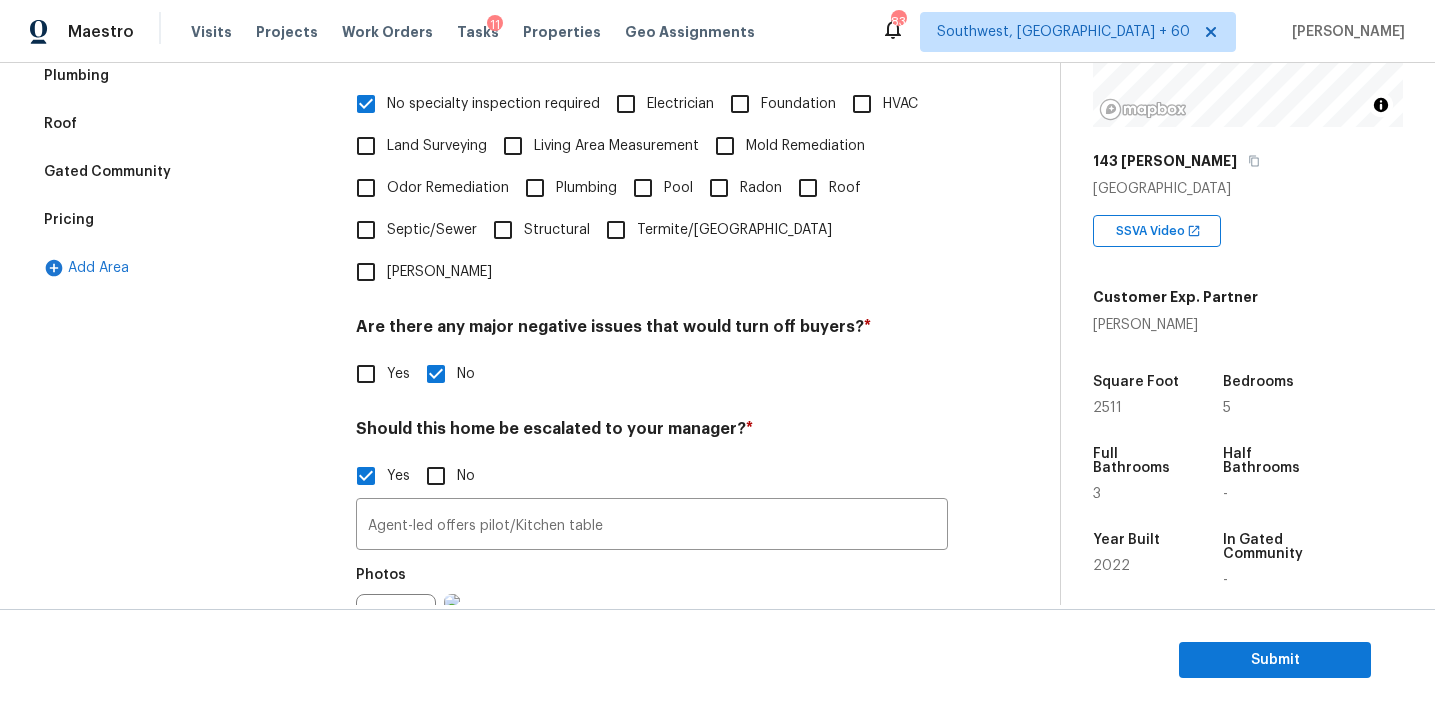 click on "Pricing" at bounding box center (182, 220) 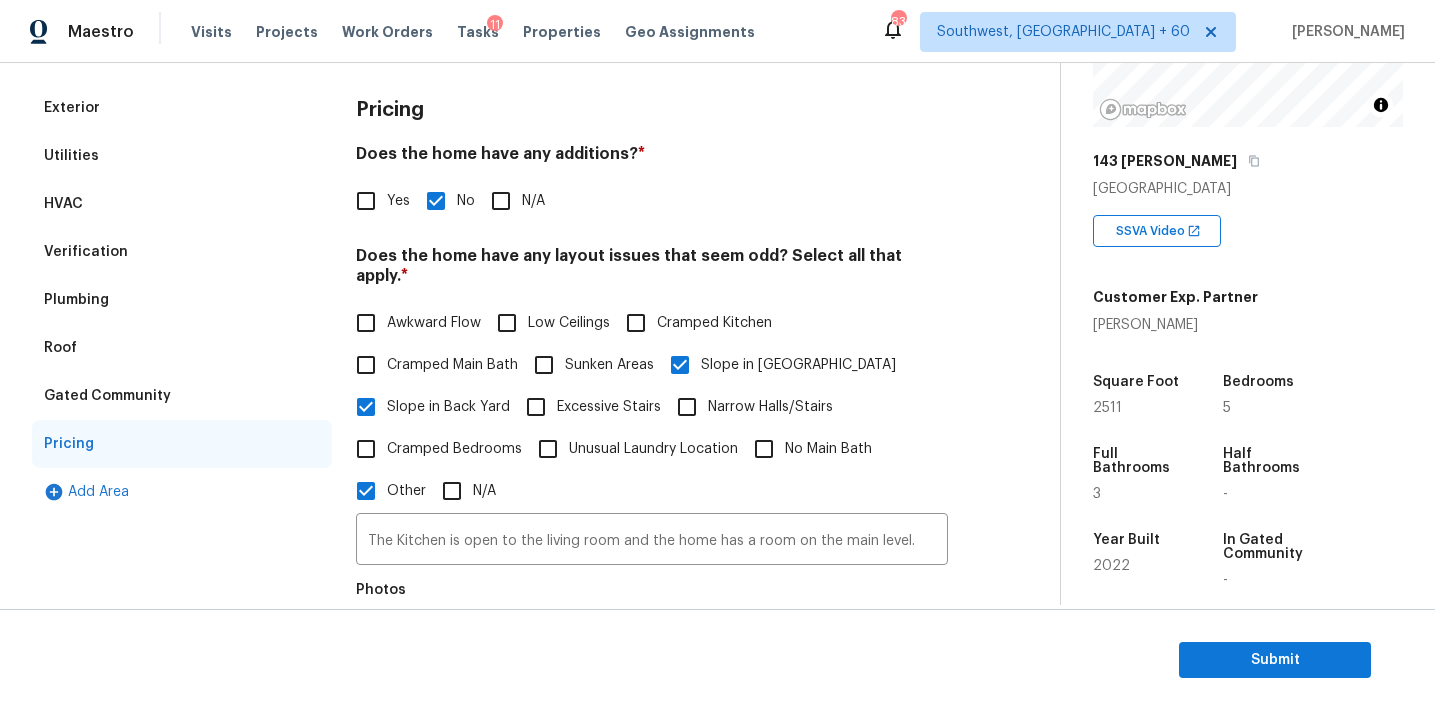 click on "Gated Community" at bounding box center [182, 396] 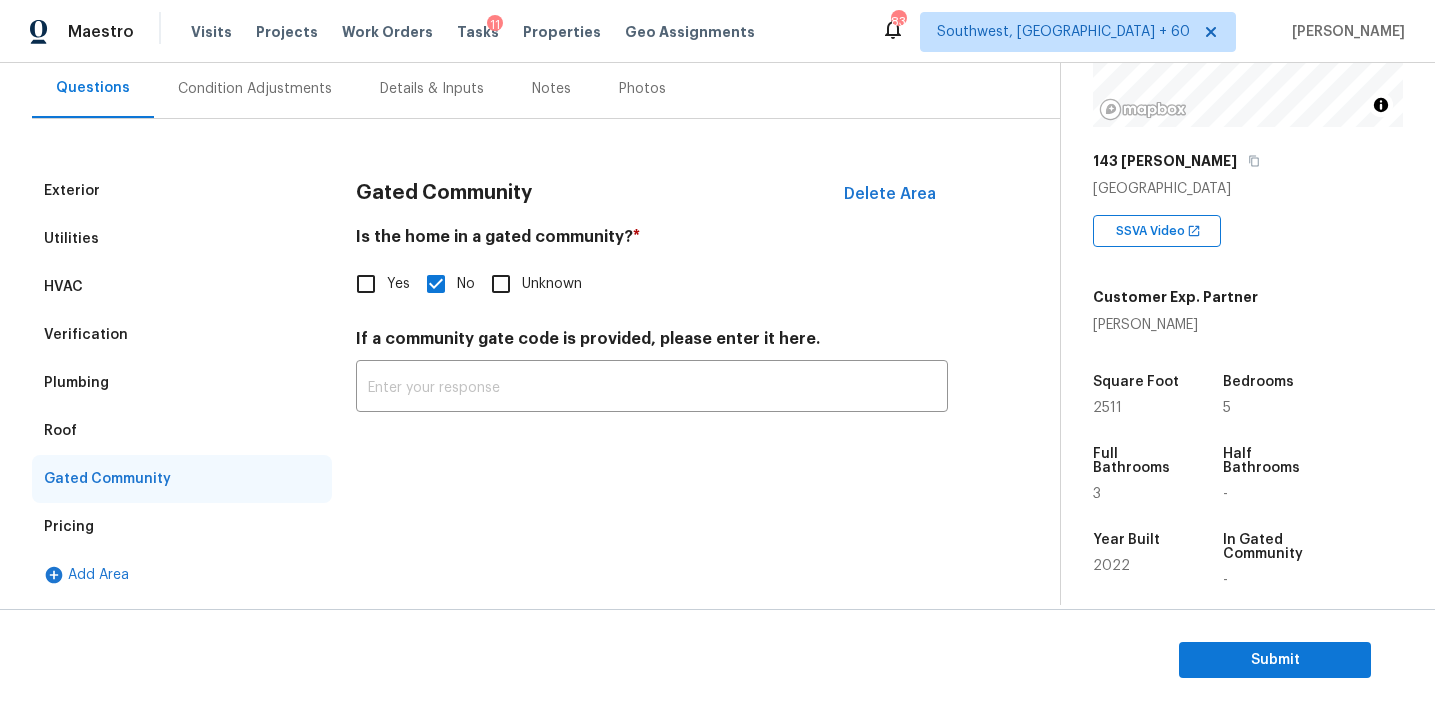 scroll, scrollTop: 184, scrollLeft: 0, axis: vertical 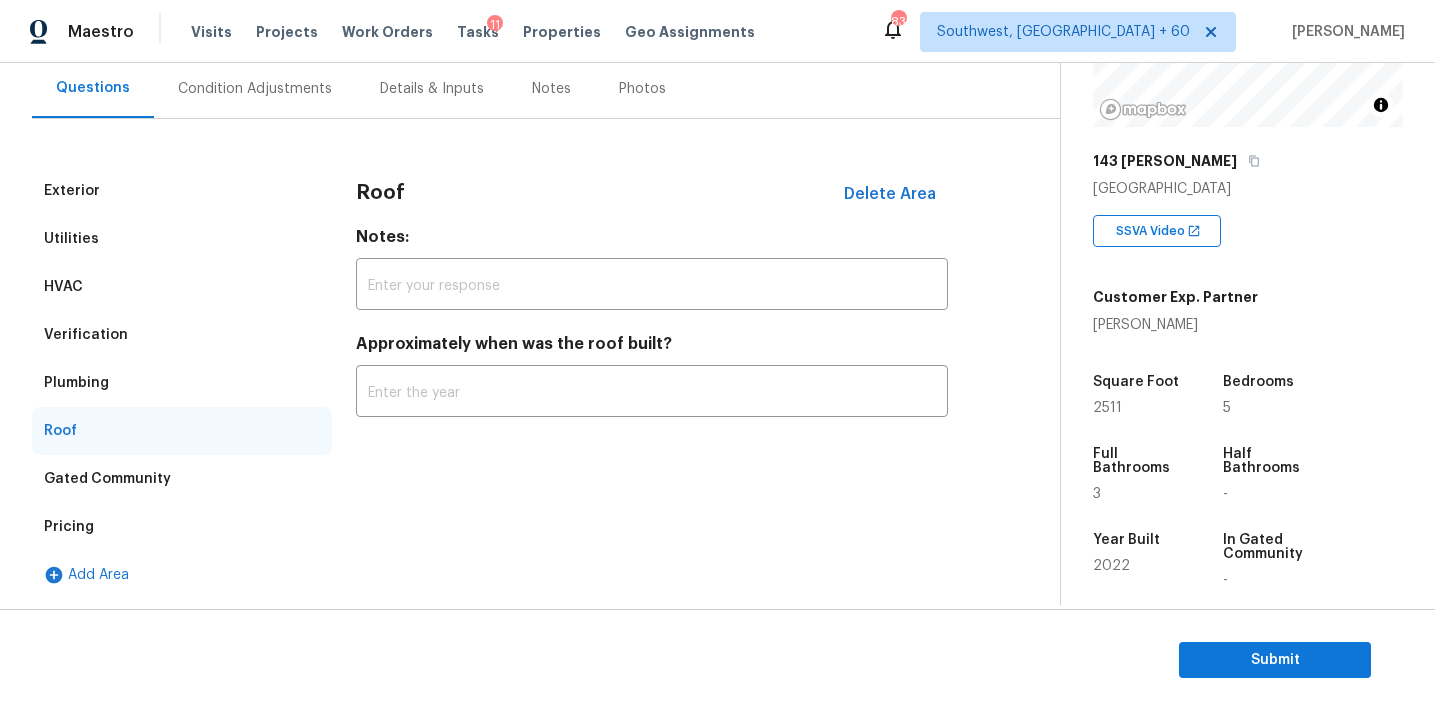 click on "Plumbing" at bounding box center (182, 383) 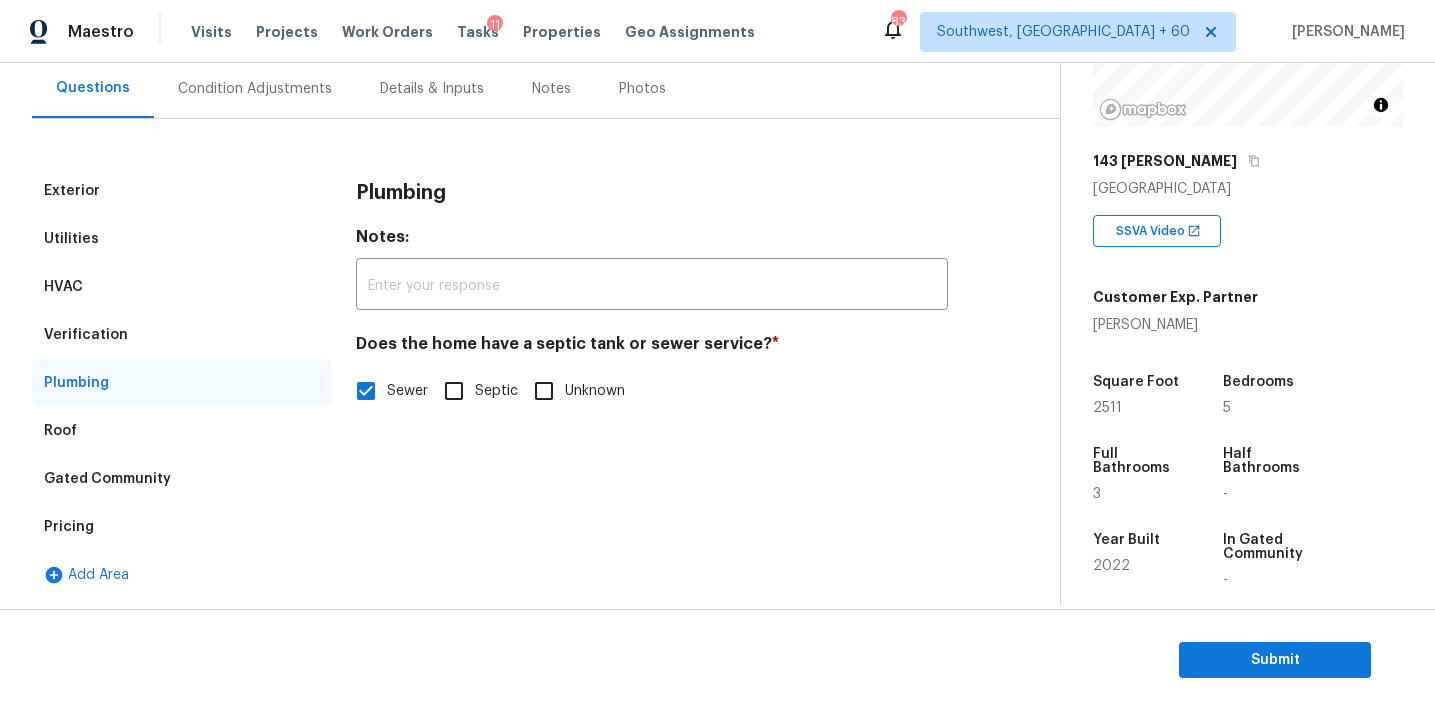 click on "Verification" at bounding box center (182, 335) 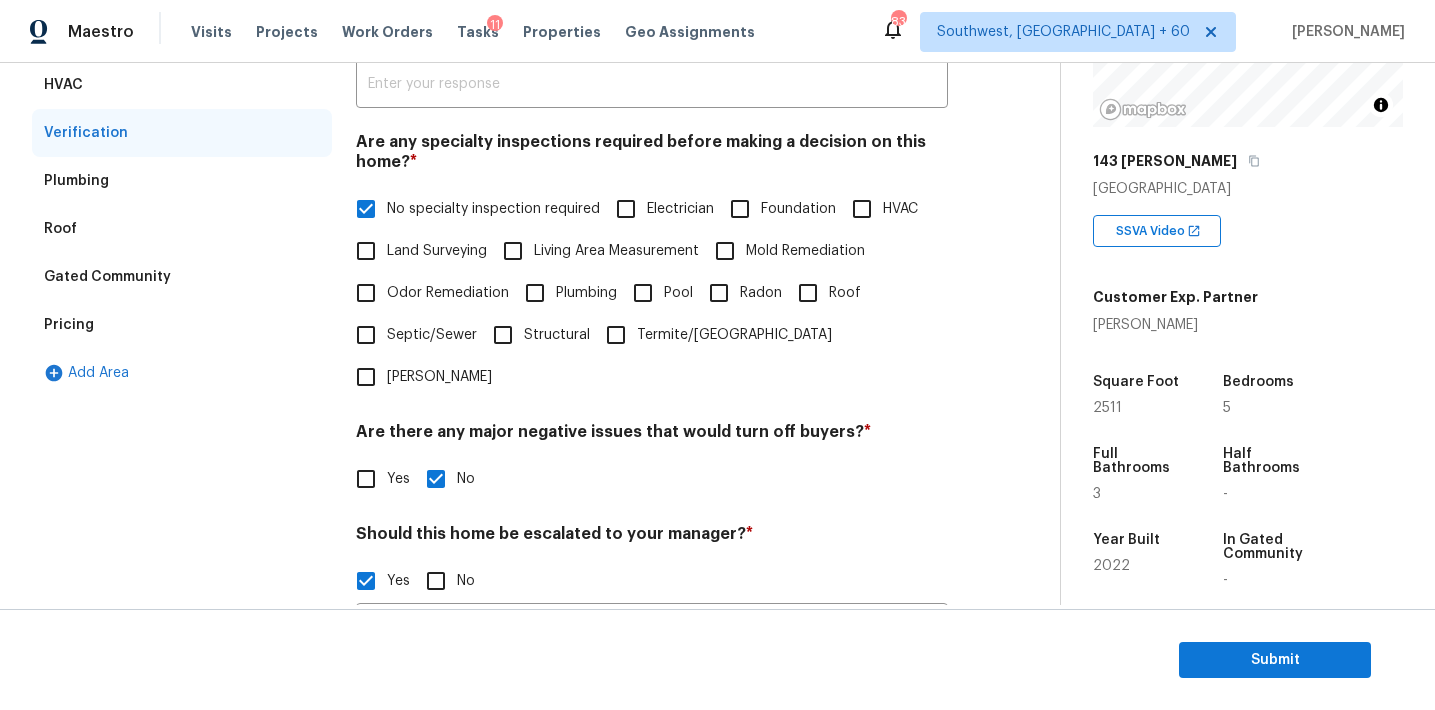 scroll, scrollTop: 365, scrollLeft: 0, axis: vertical 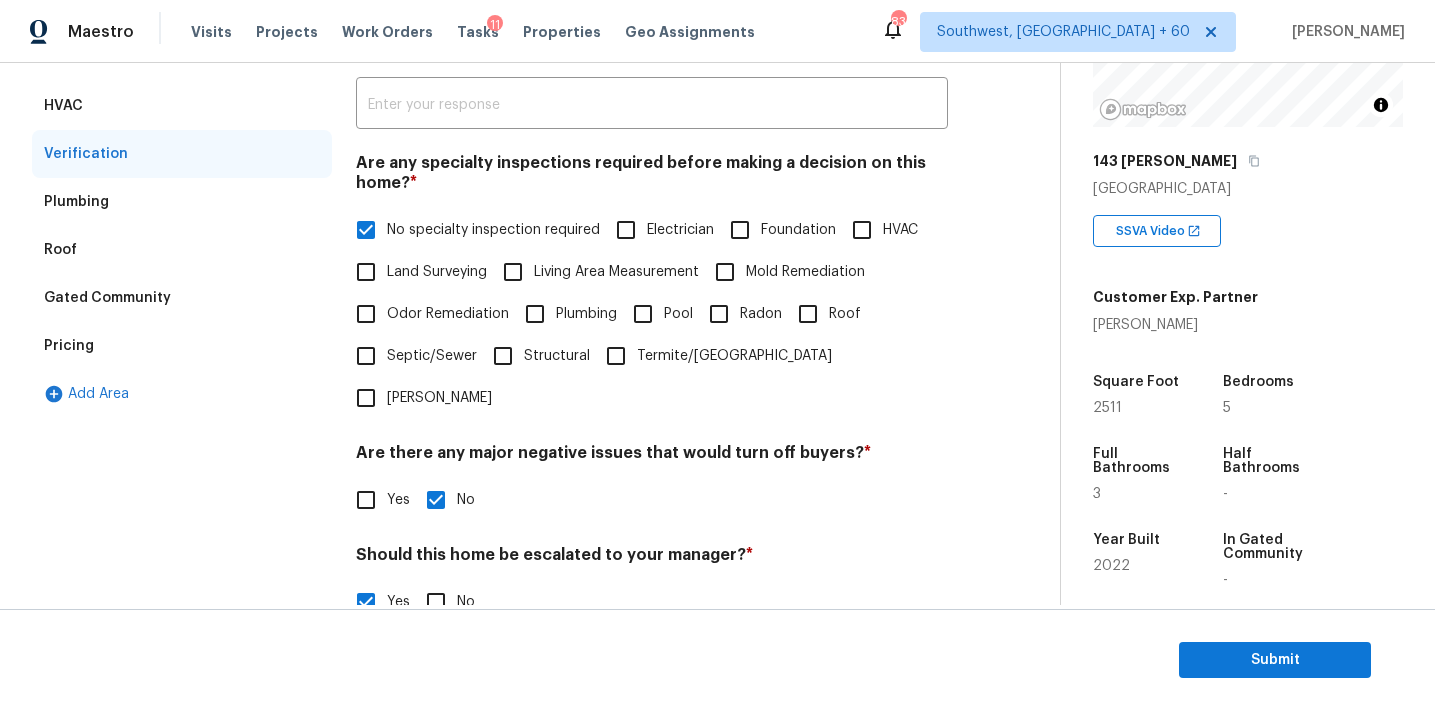 click on "Pricing" at bounding box center (182, 346) 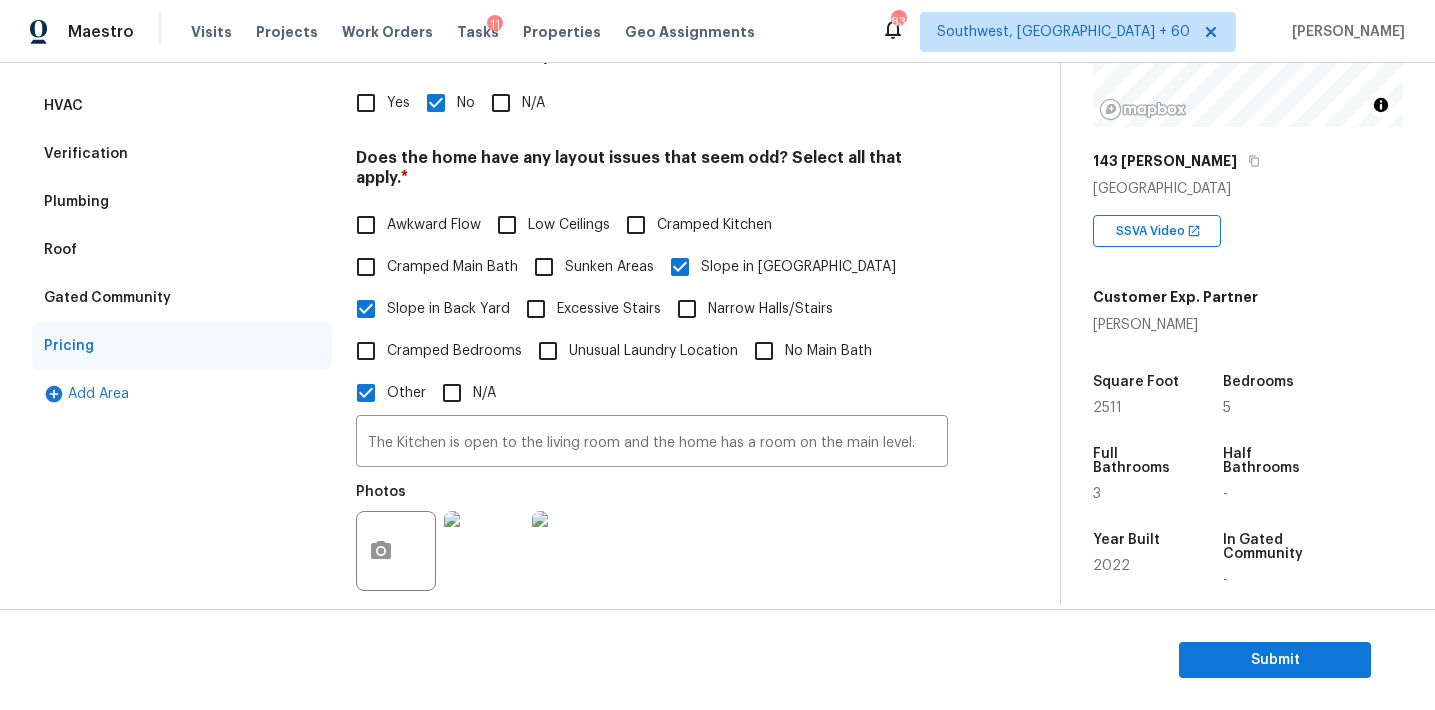 click on "Verification" at bounding box center [182, 154] 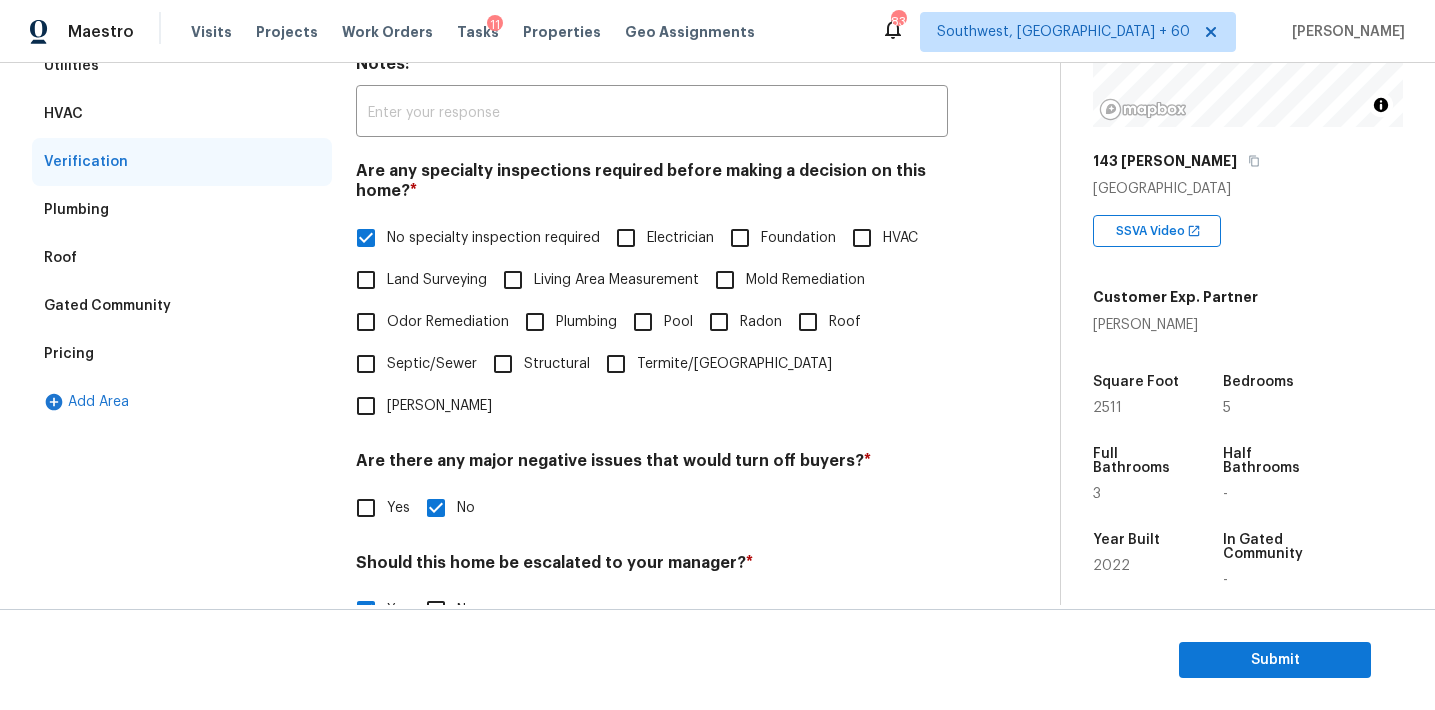 scroll, scrollTop: 239, scrollLeft: 0, axis: vertical 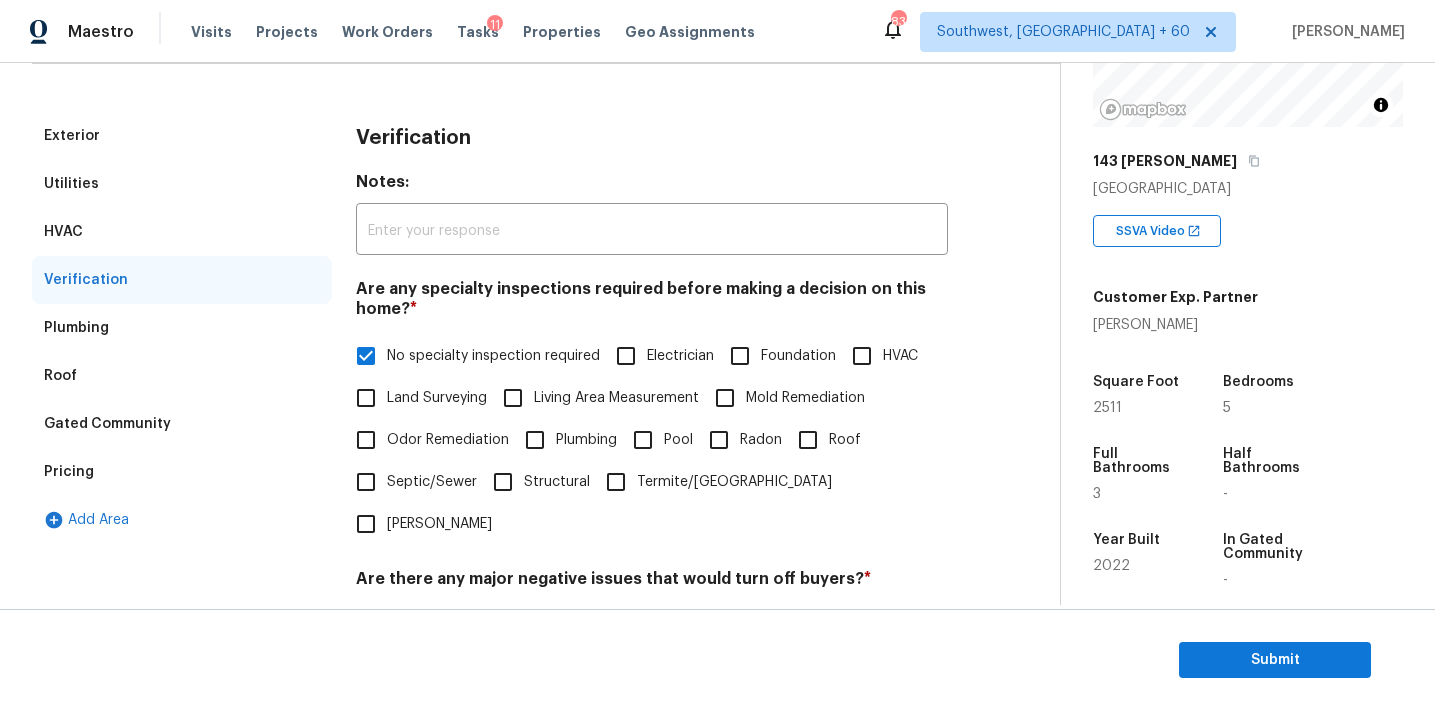 click on "HVAC" at bounding box center (182, 232) 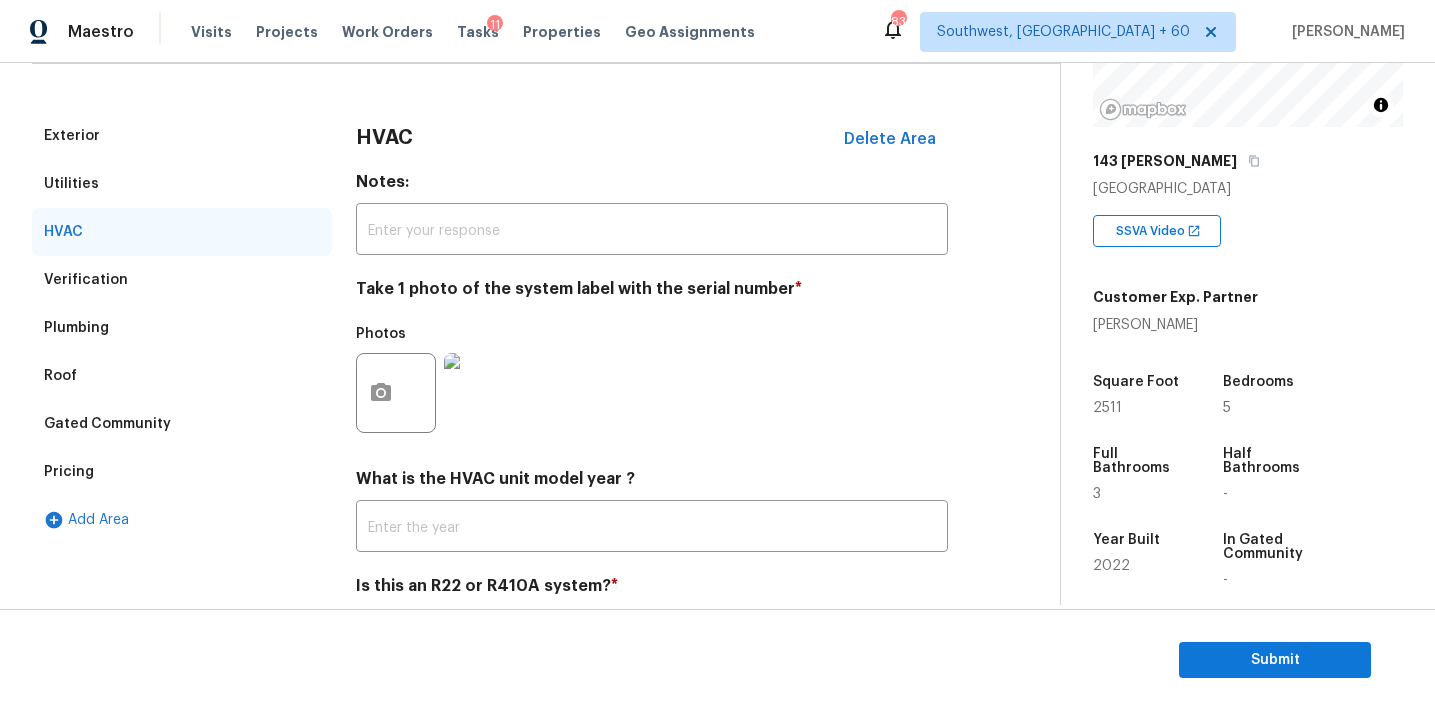 click on "Utilities" at bounding box center [182, 184] 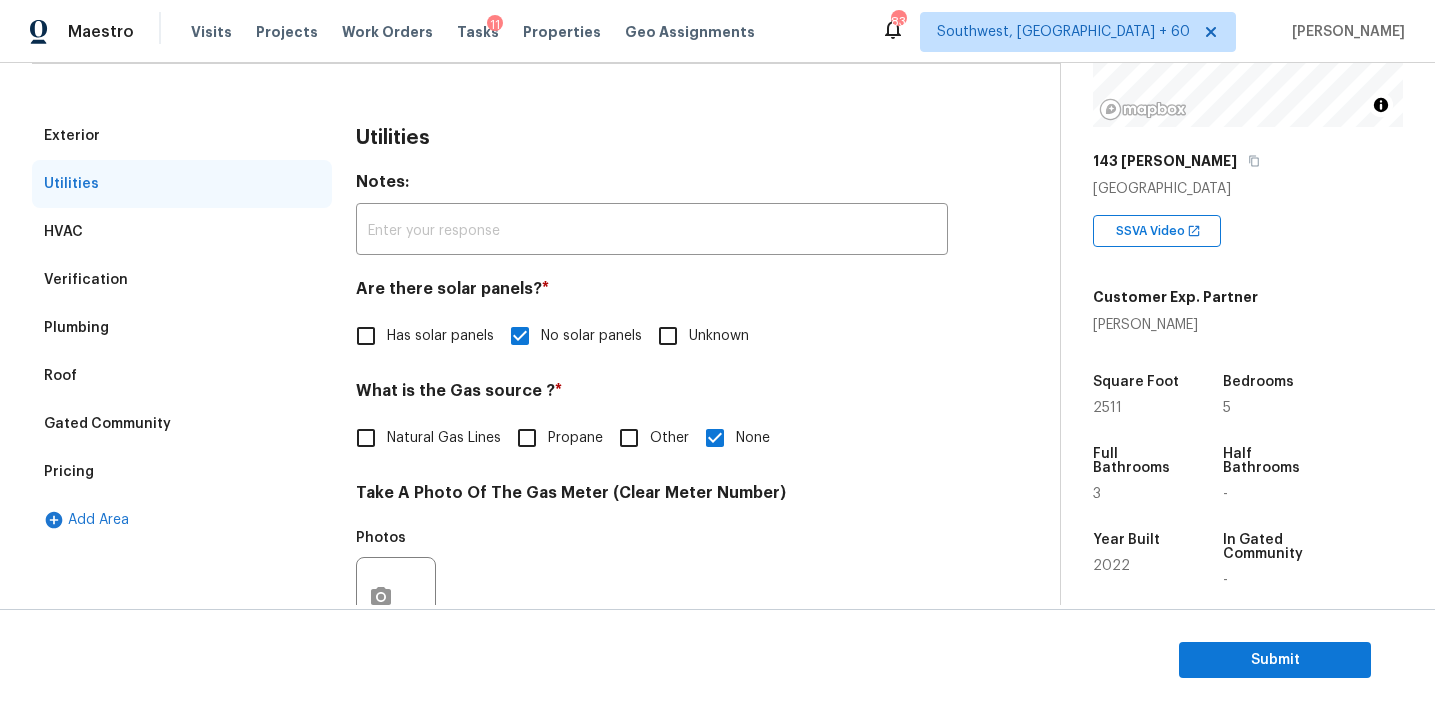 click on "Exterior" at bounding box center (182, 136) 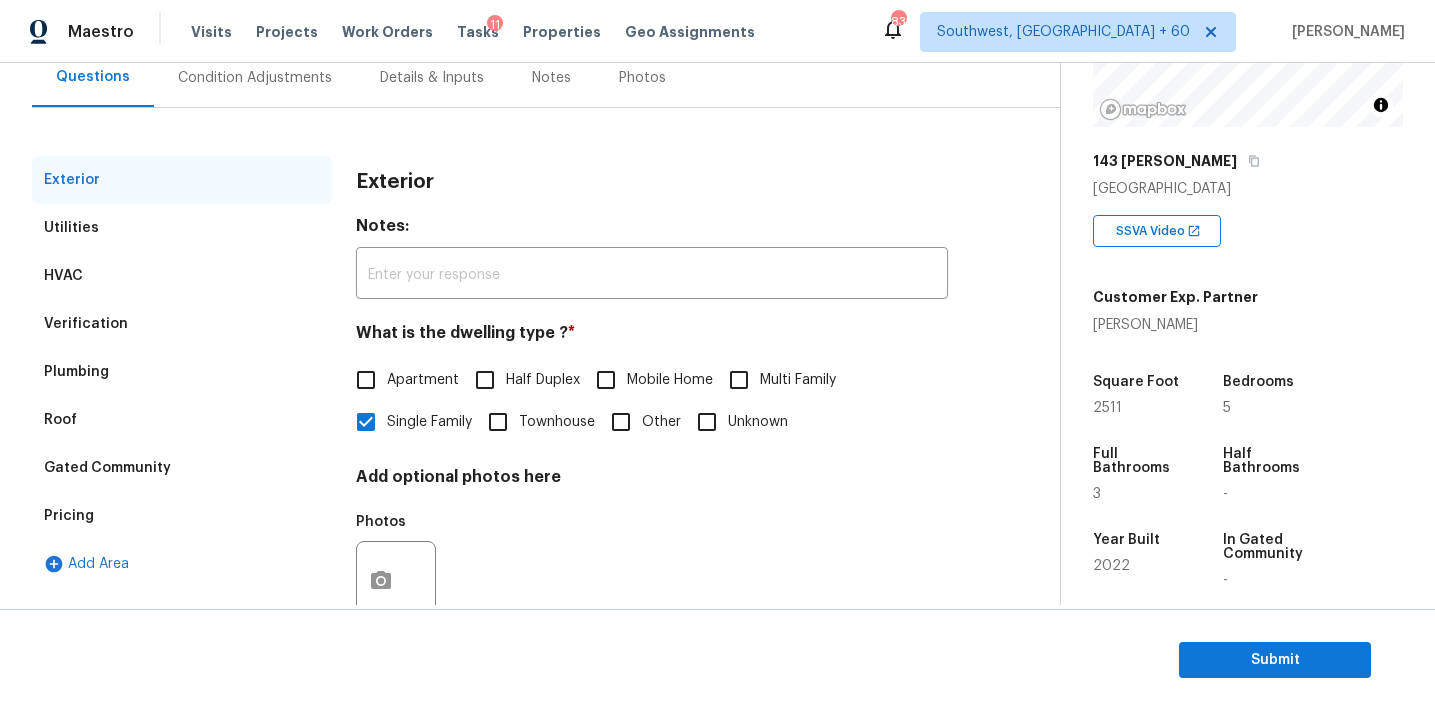 click on "Condition Adjustments" at bounding box center (255, 78) 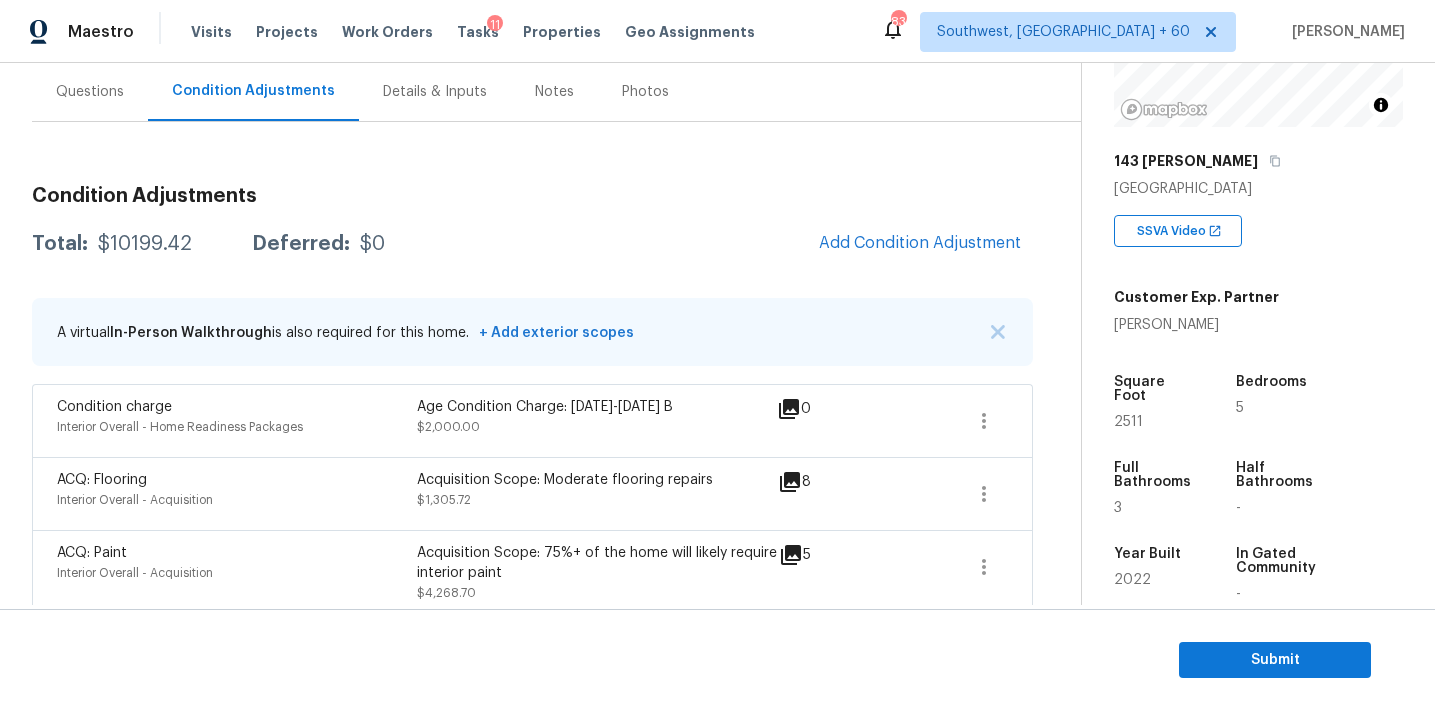 scroll, scrollTop: 176, scrollLeft: 0, axis: vertical 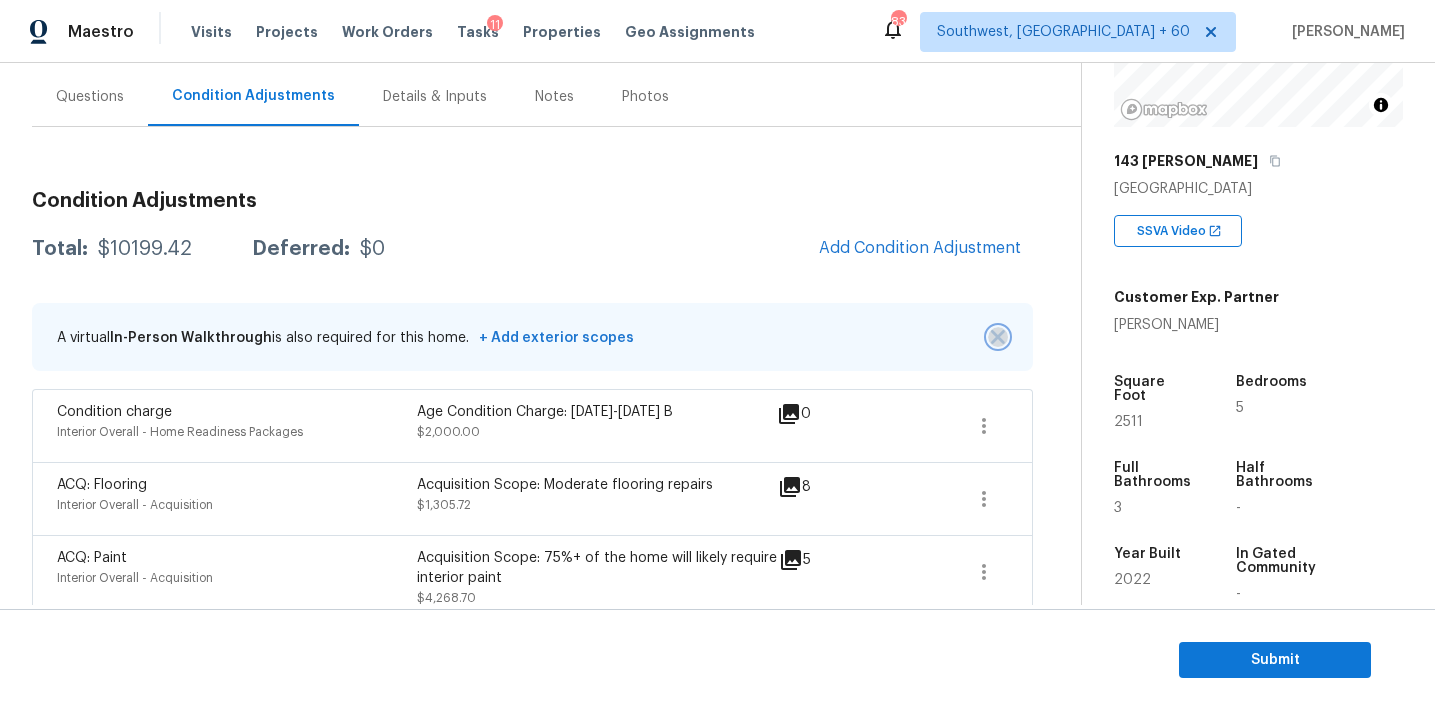 click at bounding box center [998, 337] 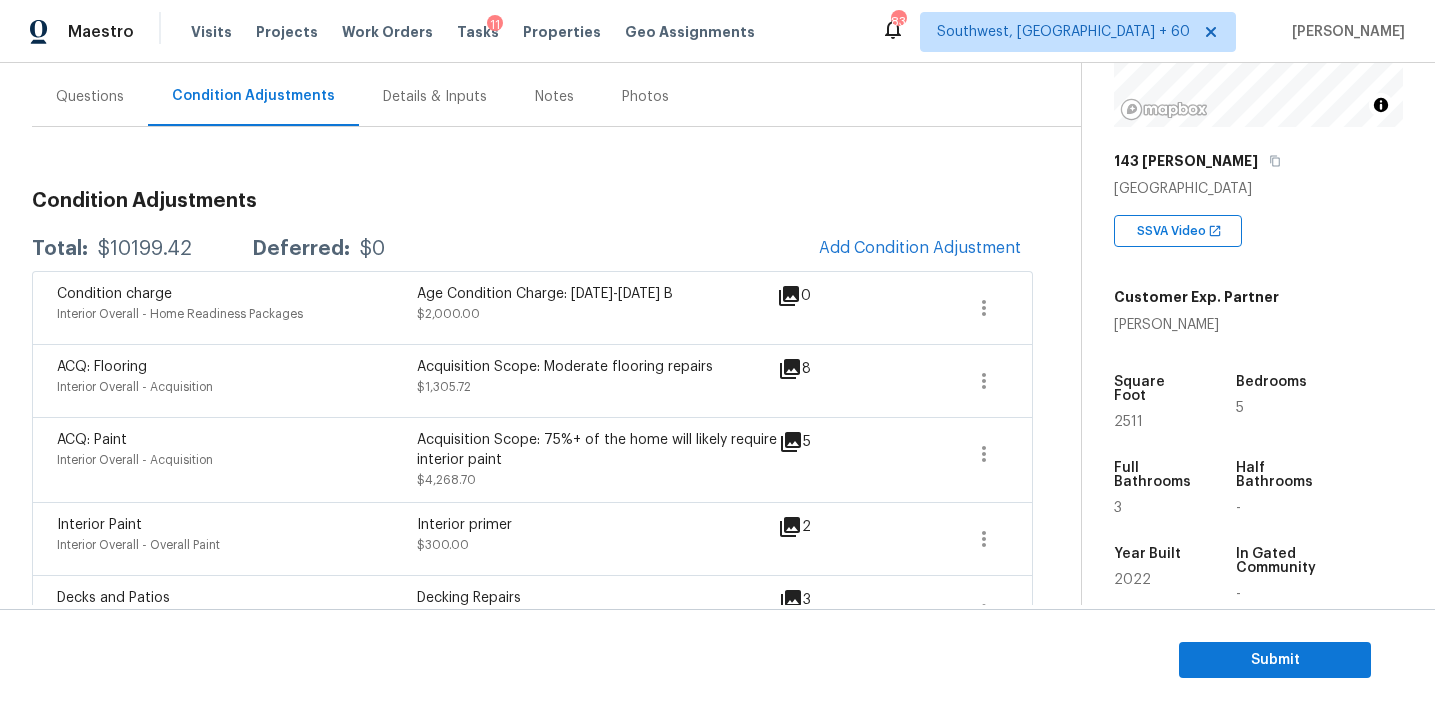 scroll, scrollTop: 861, scrollLeft: 0, axis: vertical 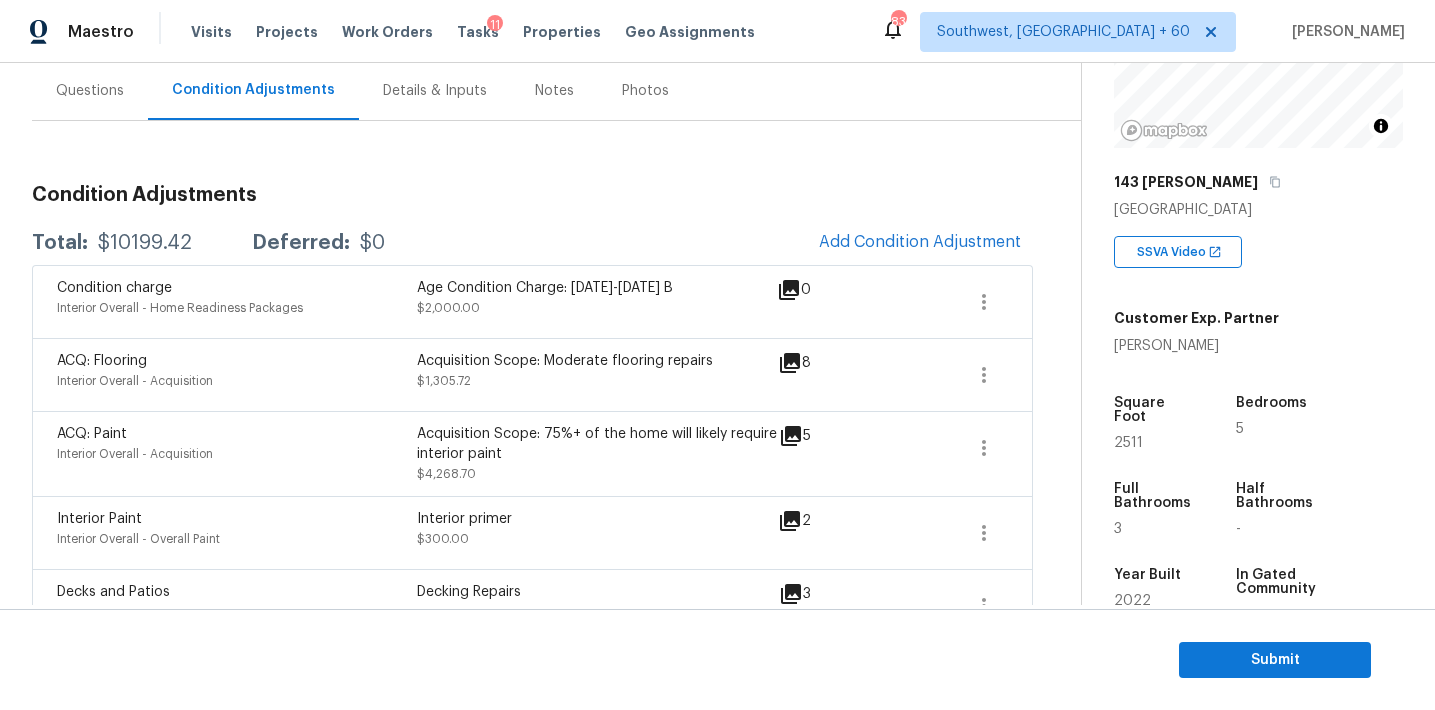 click on "Condition Adjustments Total:  $10199.42 Deferred:  $0 Add Condition Adjustment Condition charge Interior Overall - Home Readiness Packages Age Condition Charge: [DATE]-[DATE] B	 $2,000.00   0 ACQ: Flooring Interior Overall - Acquisition Acquisition Scope: Moderate flooring repairs $1,305.72   8 ACQ: Paint Interior Overall - Acquisition Acquisition Scope: 75%+ of the home will likely require interior paint $4,268.70   5 Interior Paint Interior Overall - Overall Paint Interior primer  $300.00   2 Decks and Patios Exterior Overall - Decking Decking Repairs $600.00   3 Siding Exterior Overall - Siding Minor siding repairs $475.00   8 Debris/garbage on site Exterior Overall Remove, haul off, and properly dispose of any debris left by seller to offsite location. Cost estimated per cubic yard. $250.00   3 Landscape Package Exterior Overall - Home Readiness Packages $300.00   3 Pressure Washing Exterior Overall - Siding $200.00   0 ACQ: Shingle Roof Exterior Overall - Acquisition $500.00   0" at bounding box center (532, 722) 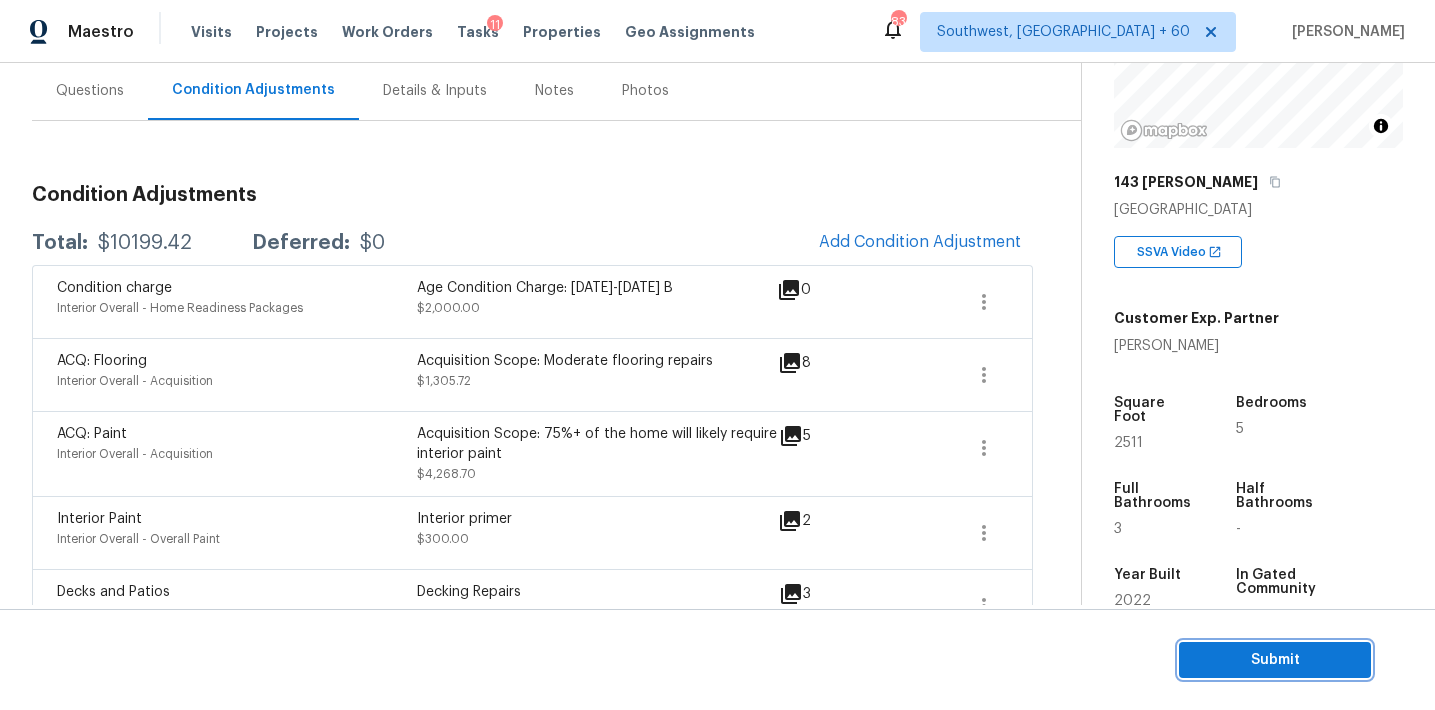 click on "Submit" at bounding box center (1275, 660) 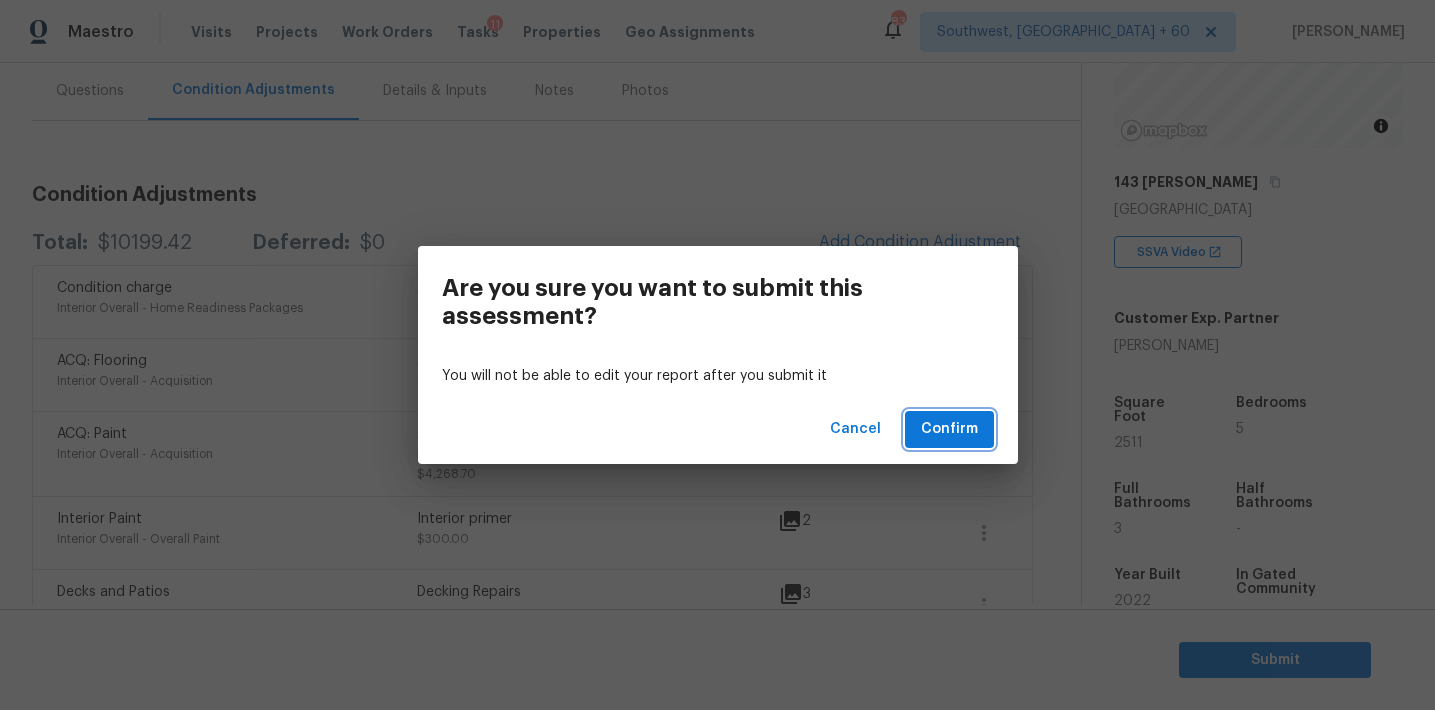 click on "Confirm" at bounding box center (949, 429) 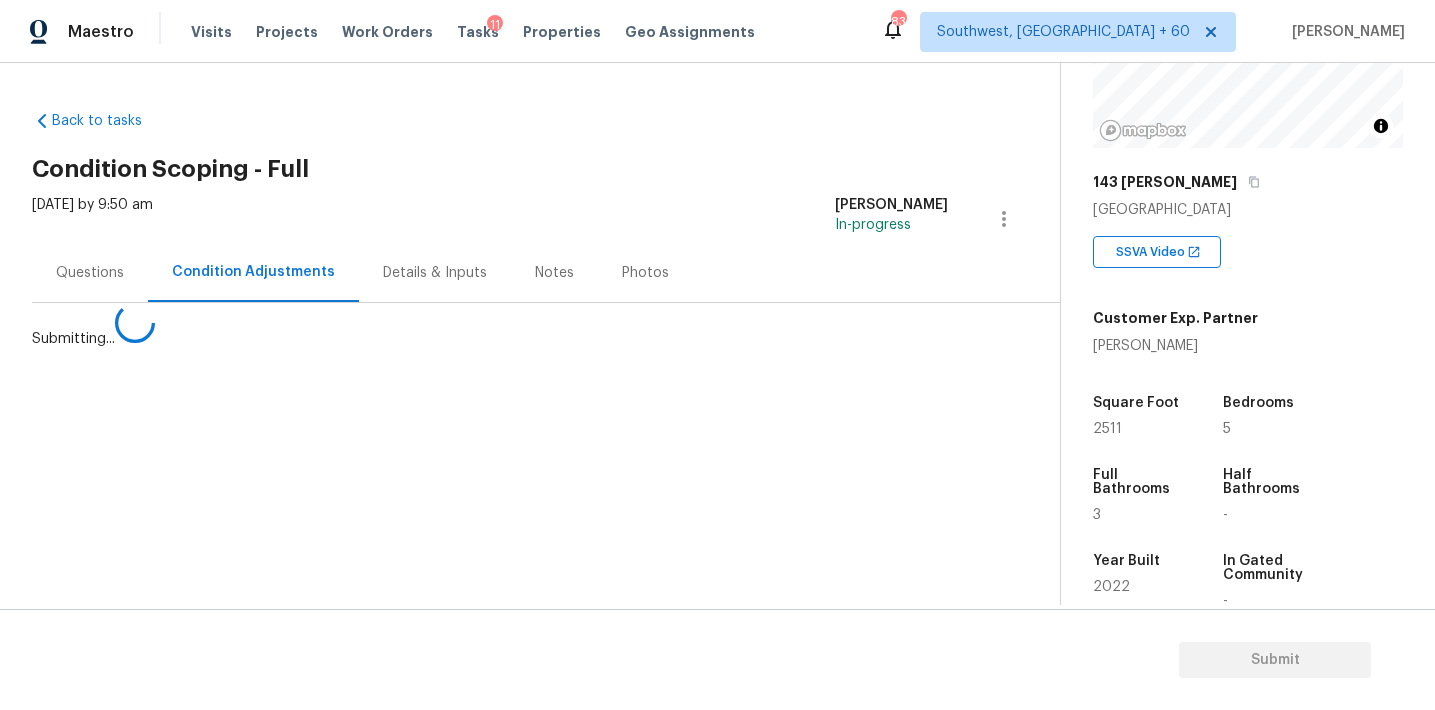 scroll, scrollTop: 0, scrollLeft: 0, axis: both 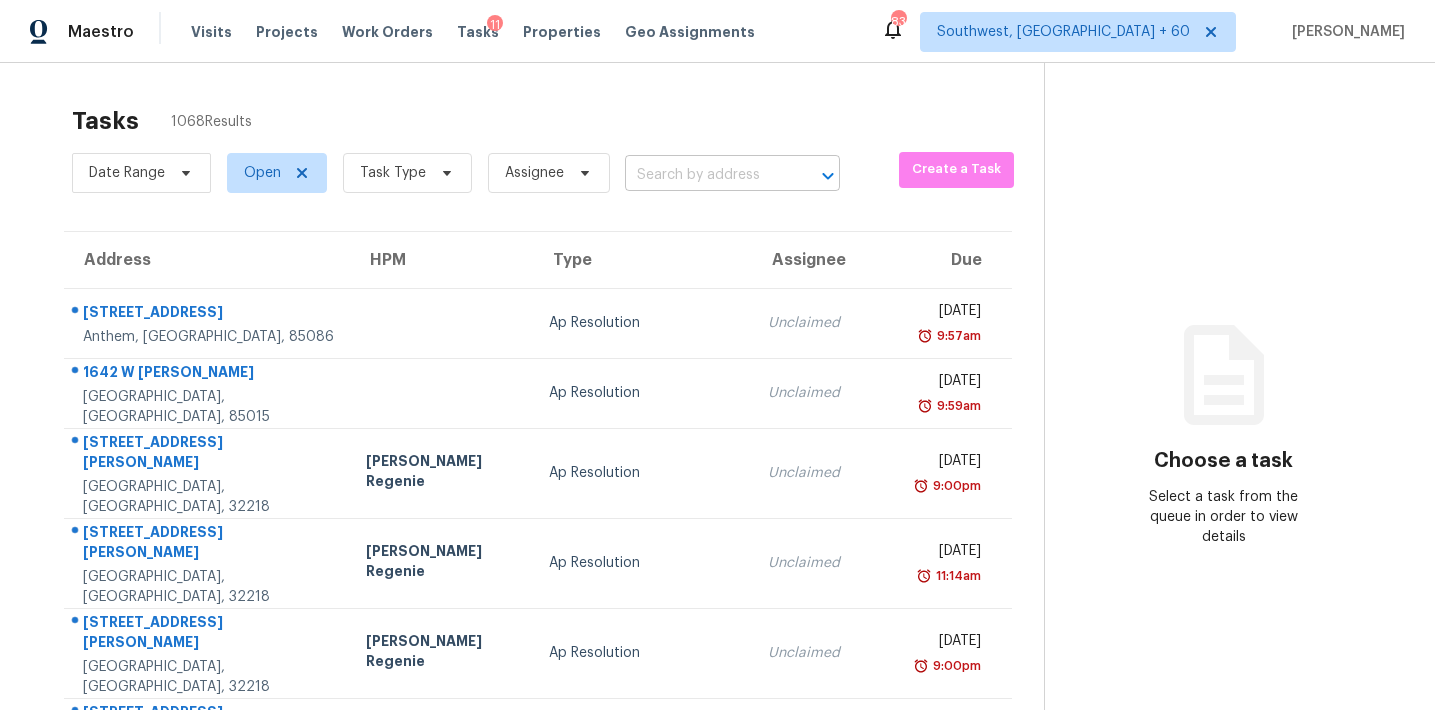 click at bounding box center [704, 175] 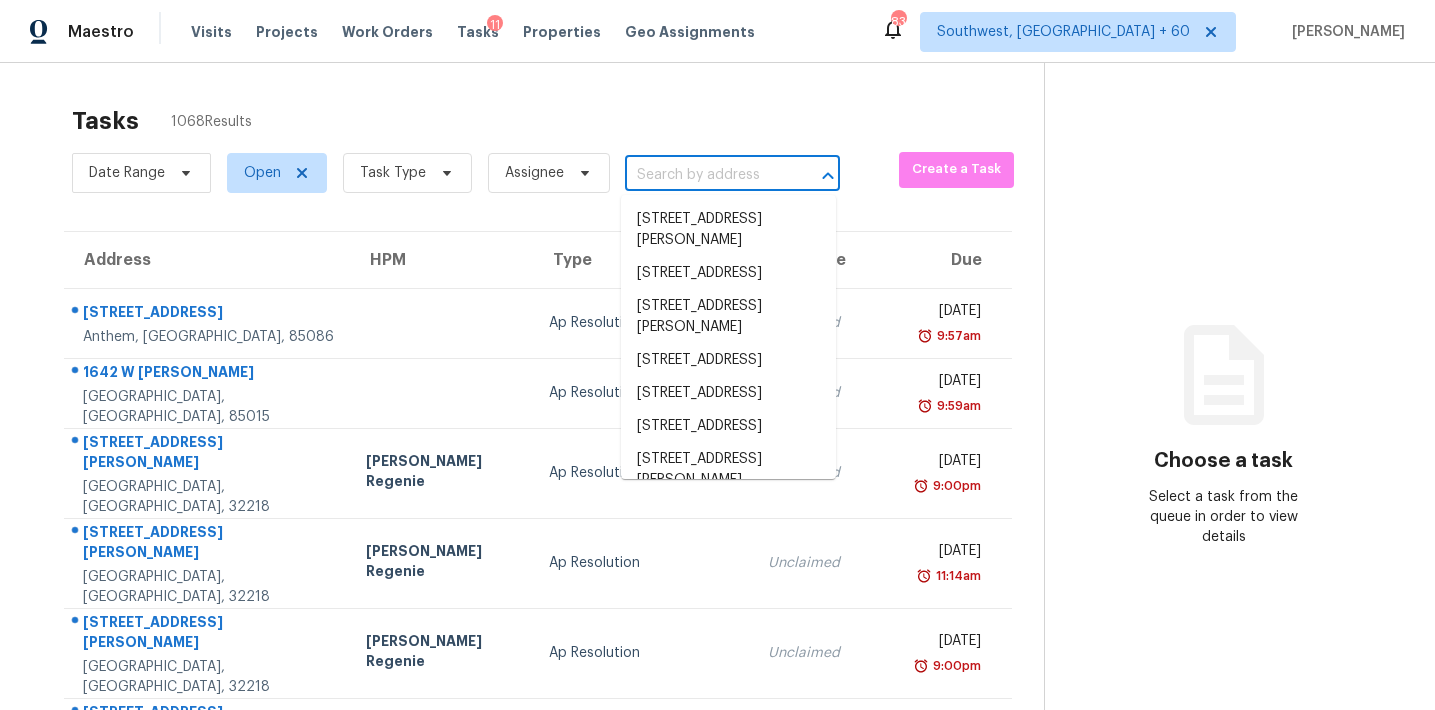 paste on "[STREET_ADDRESS]" 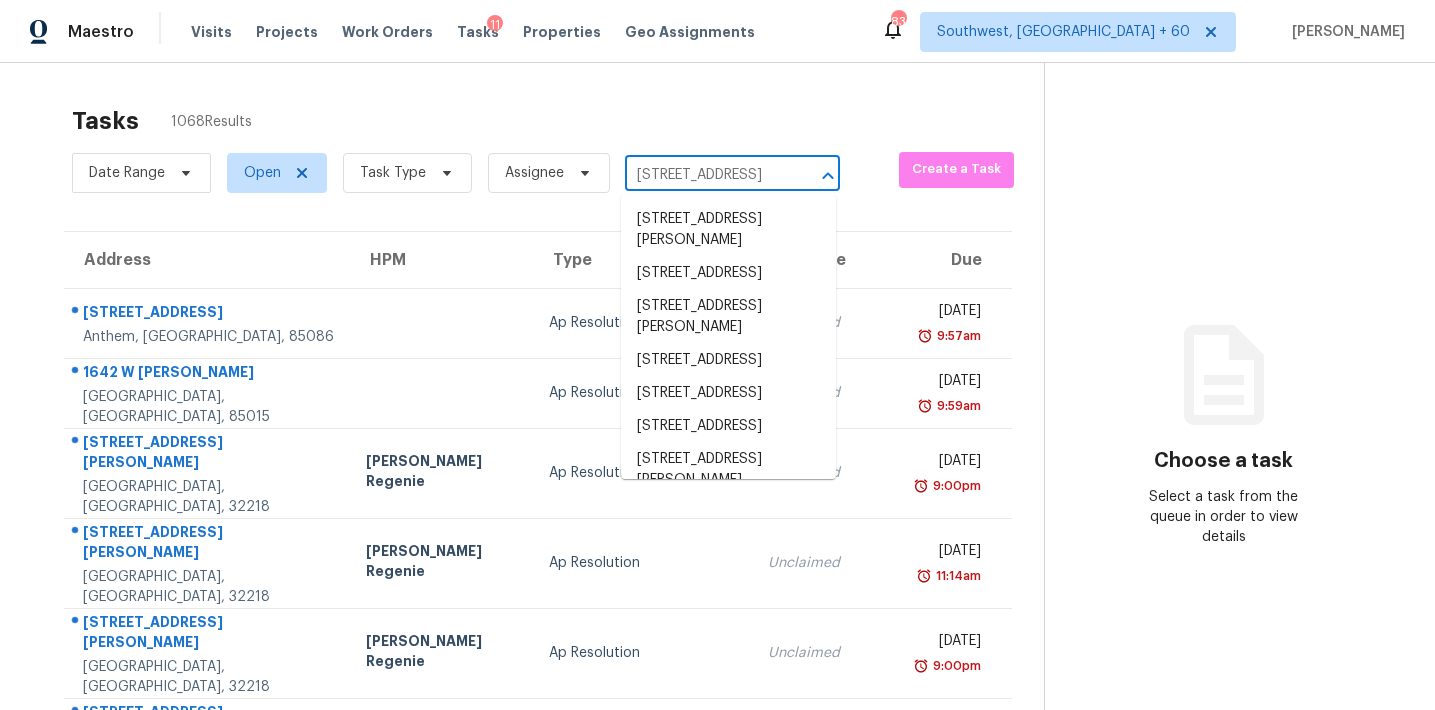 scroll, scrollTop: 0, scrollLeft: 89, axis: horizontal 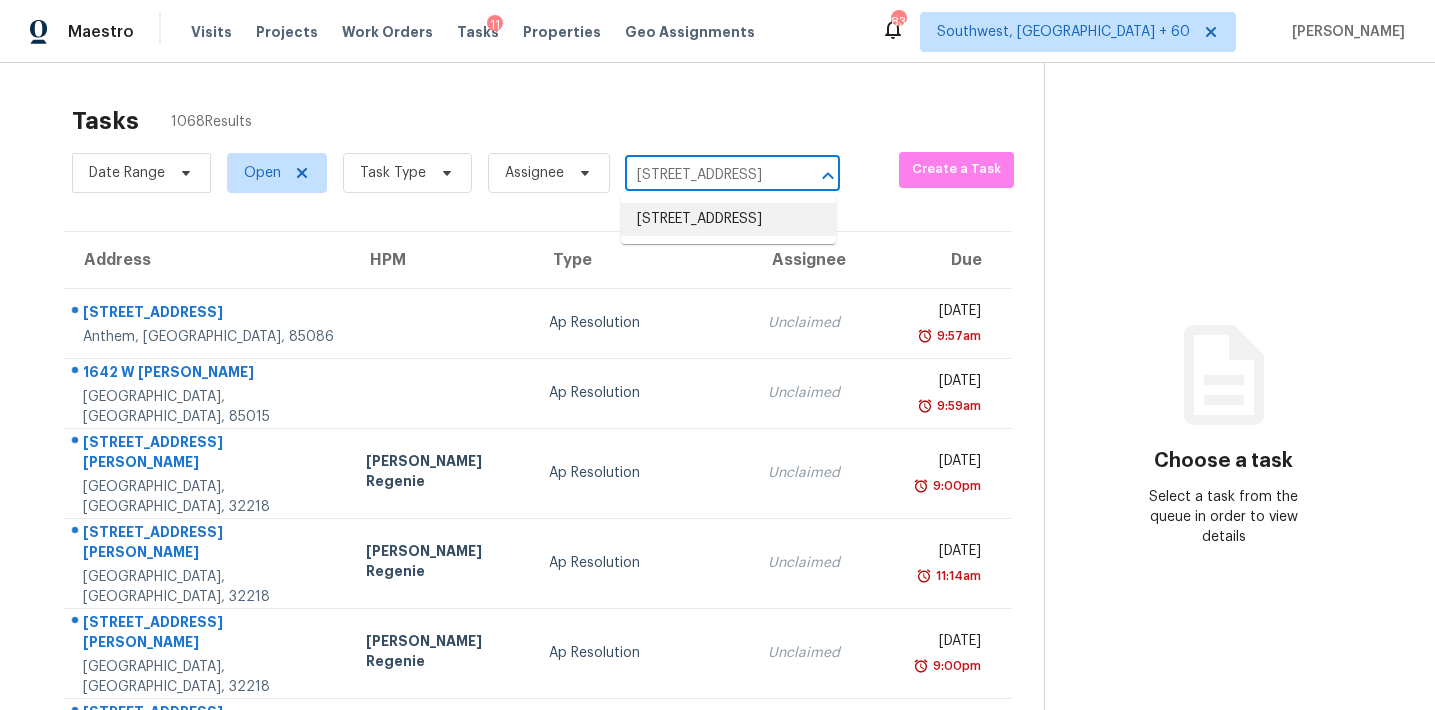 click on "[STREET_ADDRESS]" at bounding box center [728, 219] 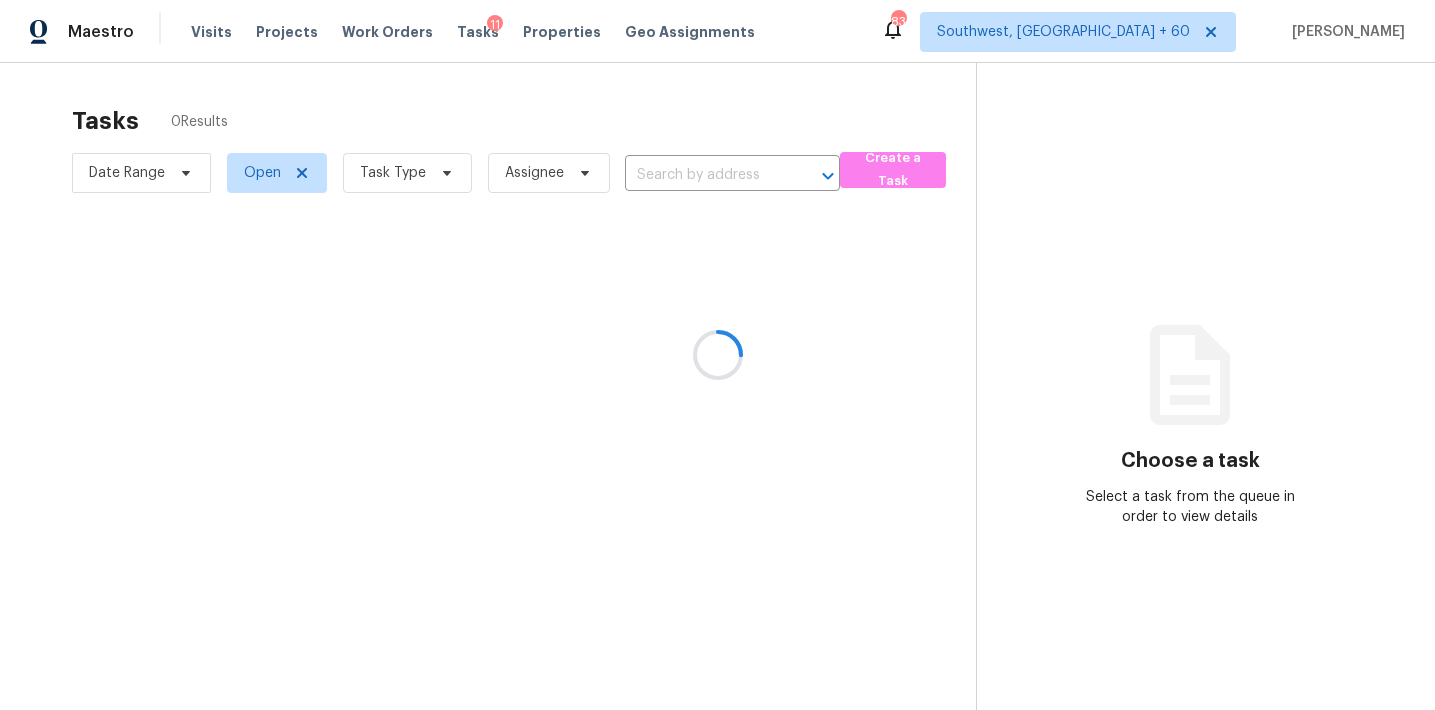type on "[STREET_ADDRESS]" 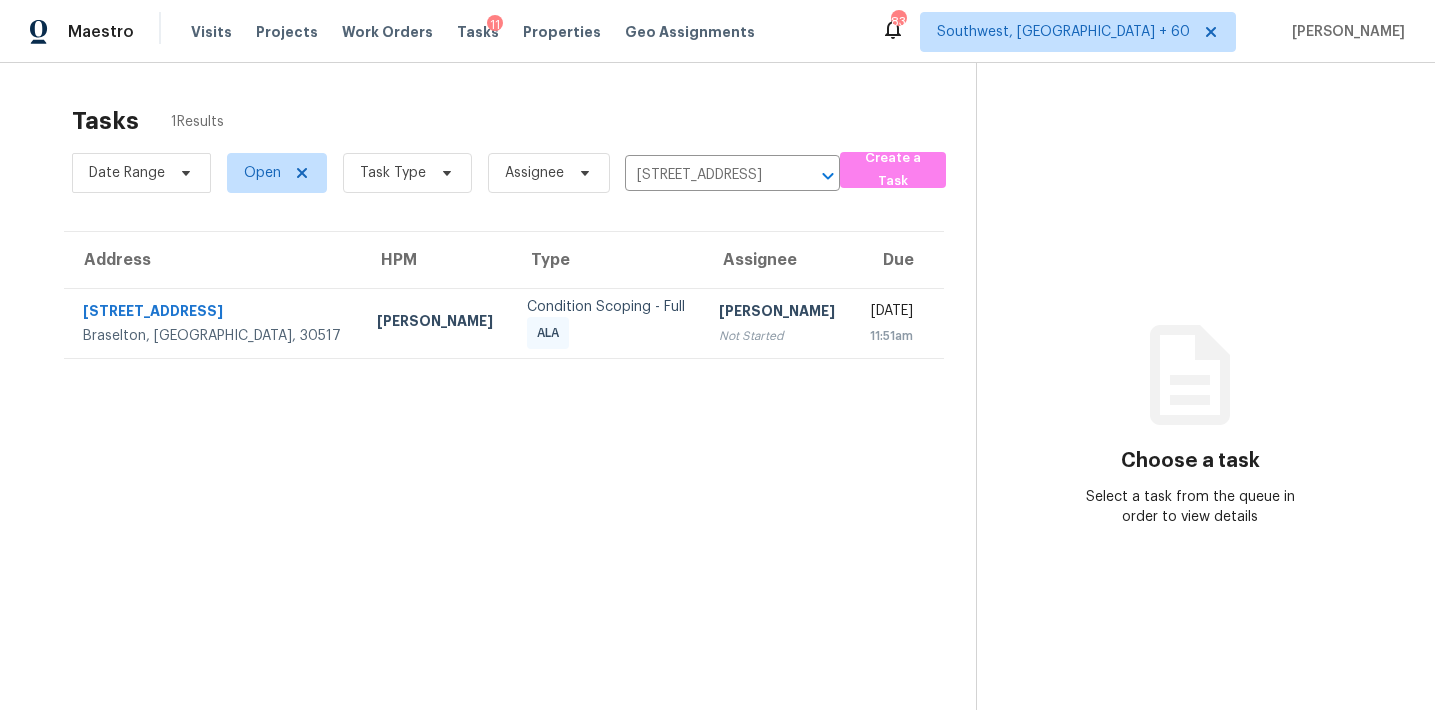 click on "[PERSON_NAME]" at bounding box center [778, 313] 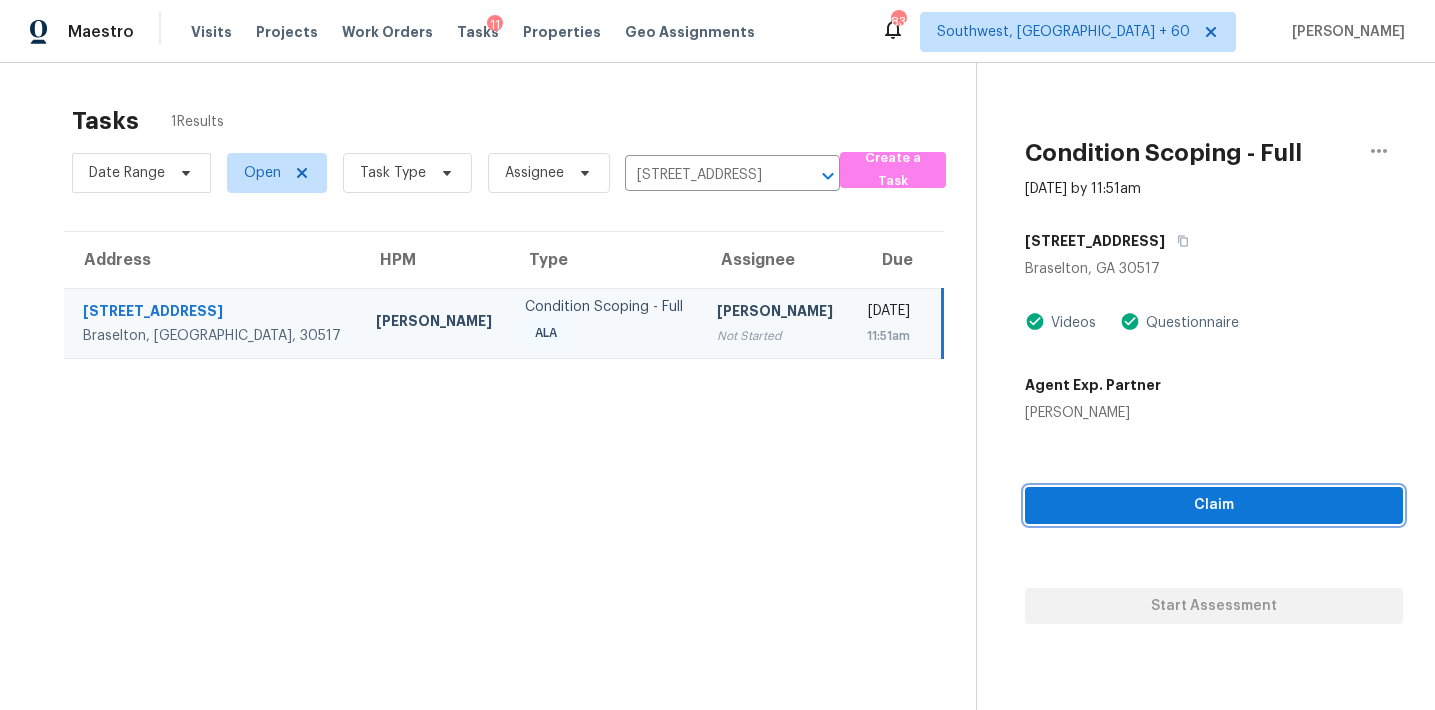click on "Claim" at bounding box center (1214, 505) 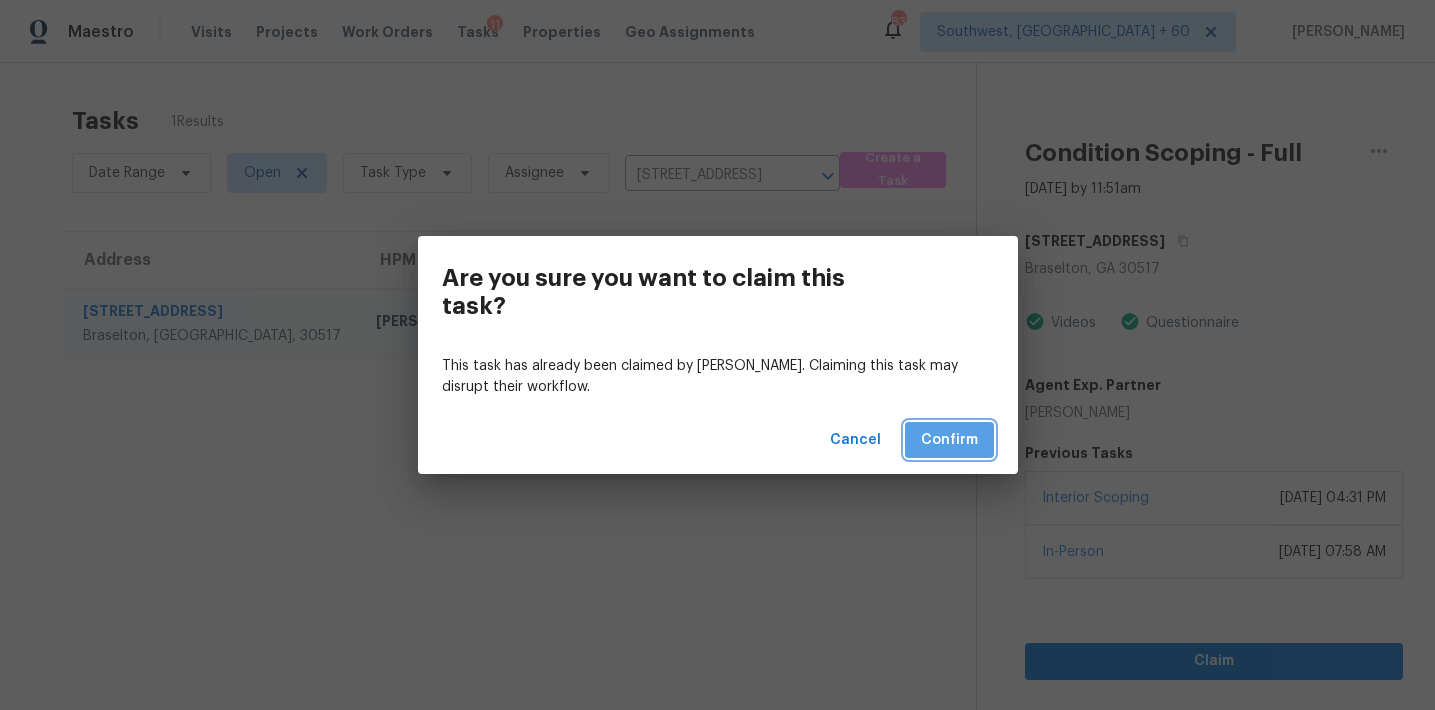 click on "Confirm" at bounding box center (949, 440) 